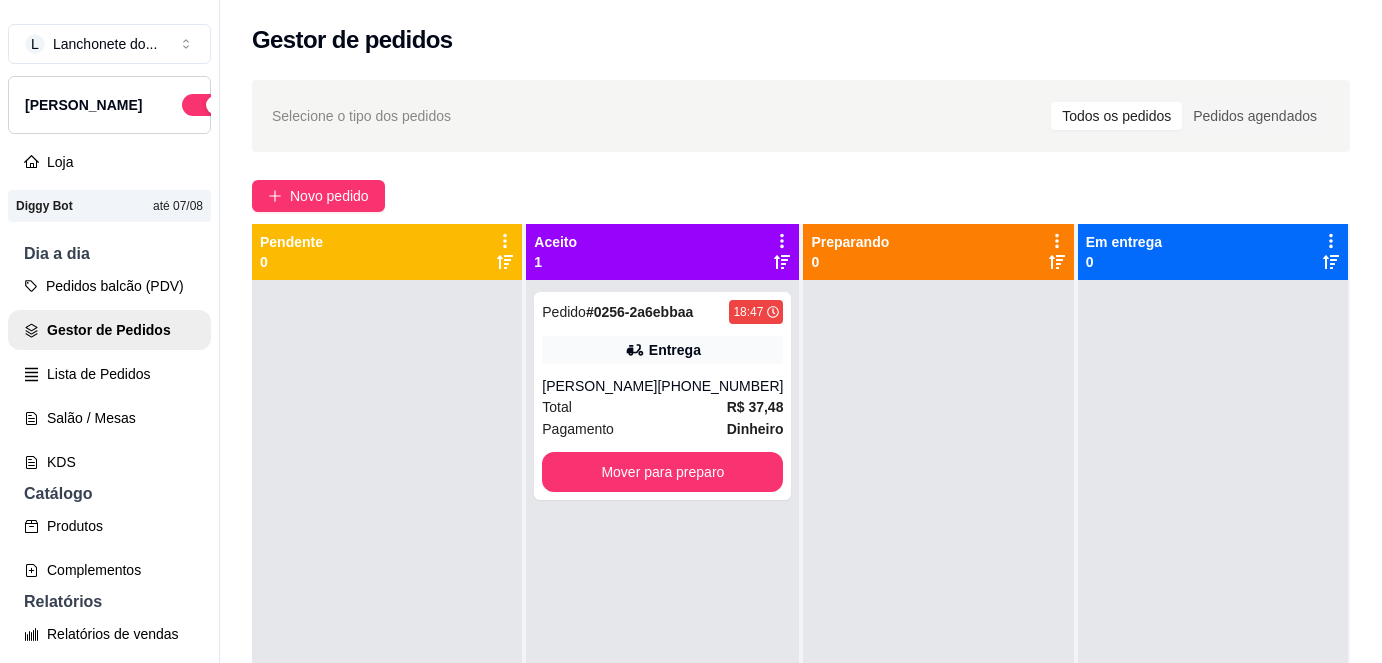 scroll, scrollTop: 0, scrollLeft: 0, axis: both 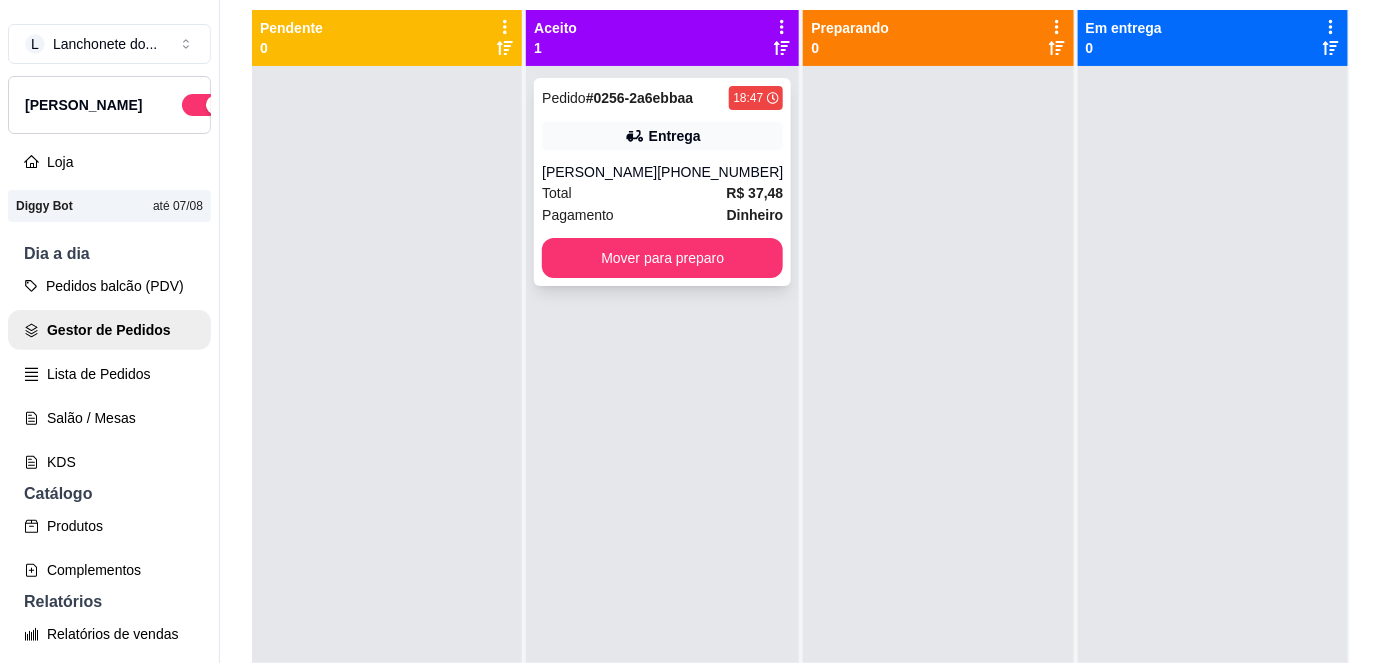 click on "Total R$ 37,48" at bounding box center (662, 193) 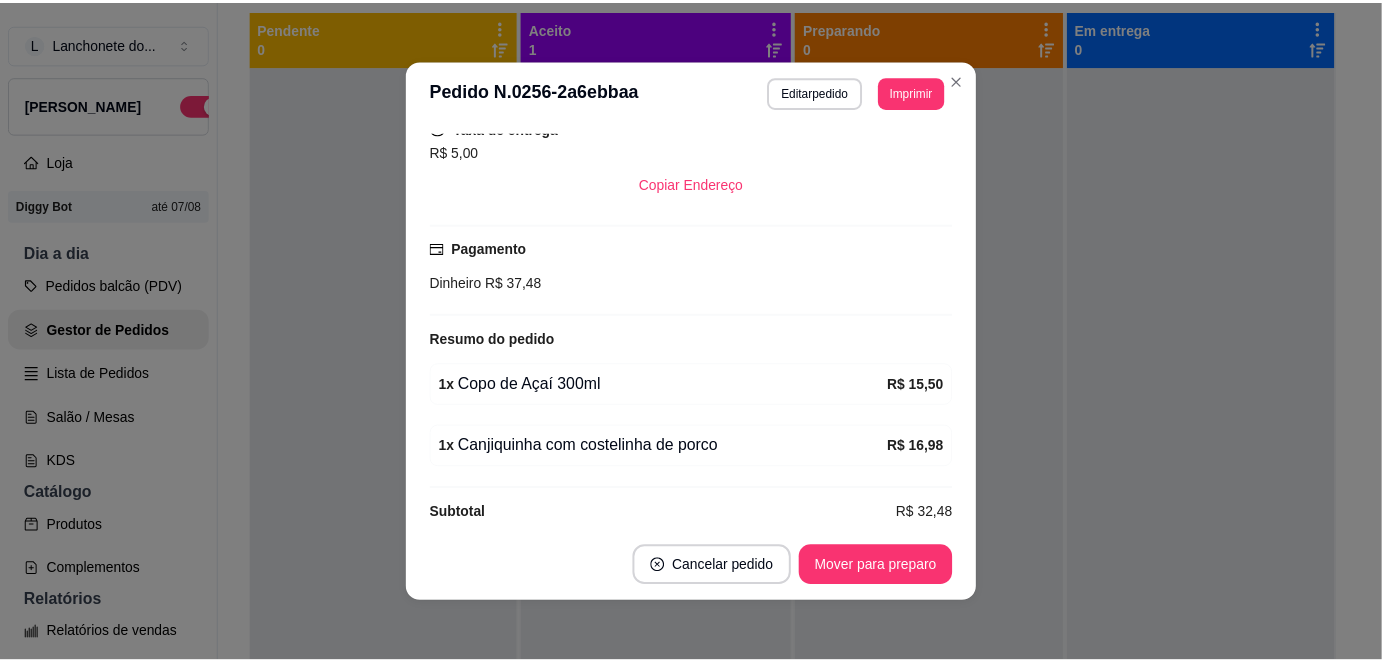 scroll, scrollTop: 443, scrollLeft: 0, axis: vertical 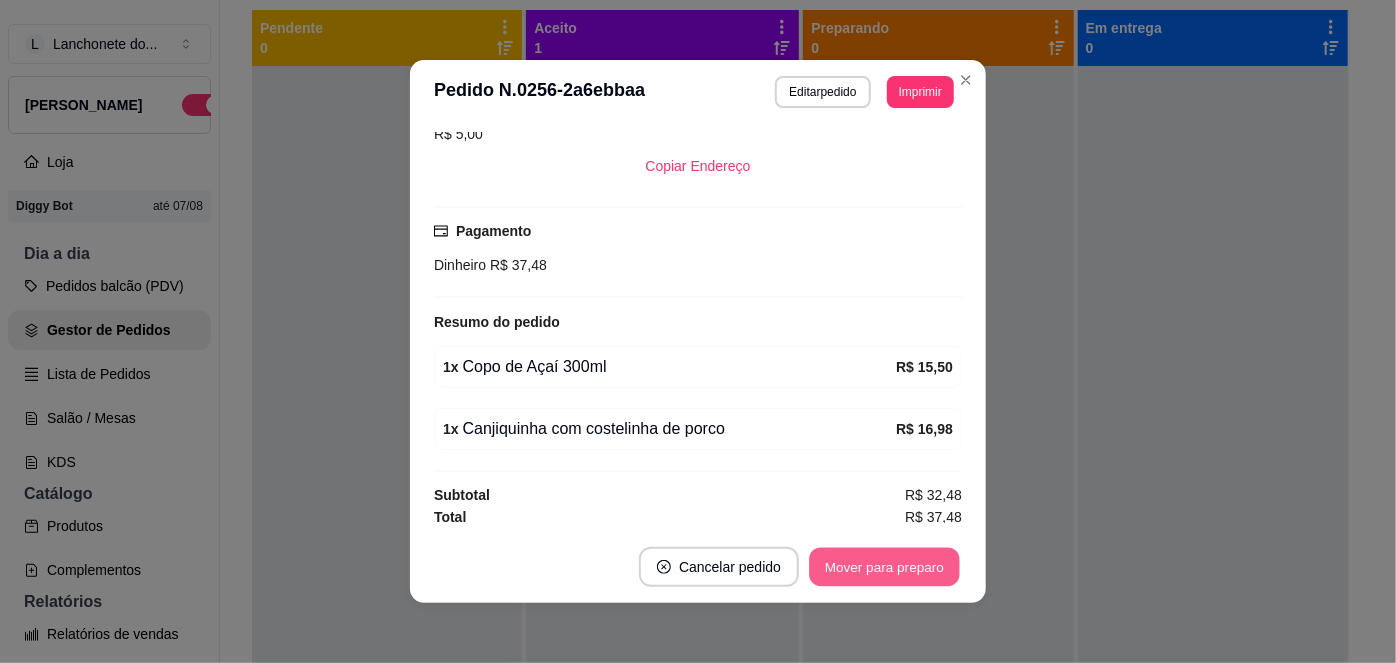 click on "Mover para preparo" at bounding box center (884, 567) 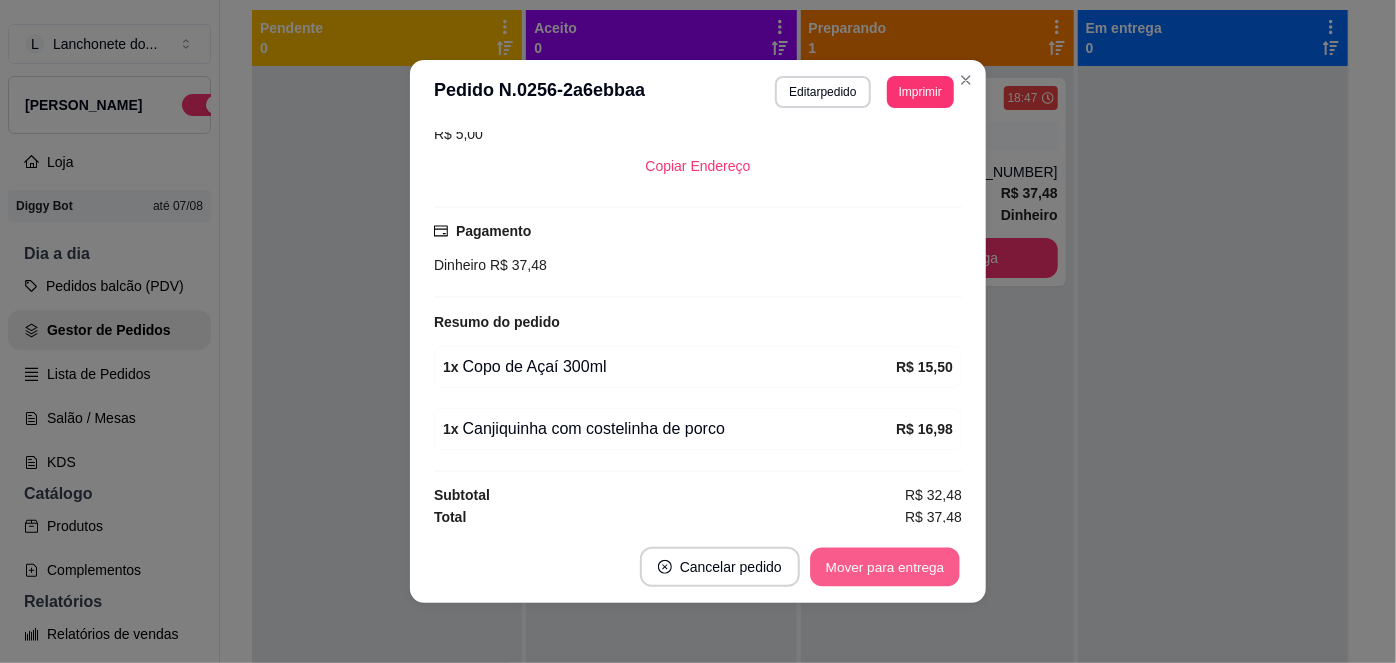 click on "Mover para entrega" at bounding box center [885, 567] 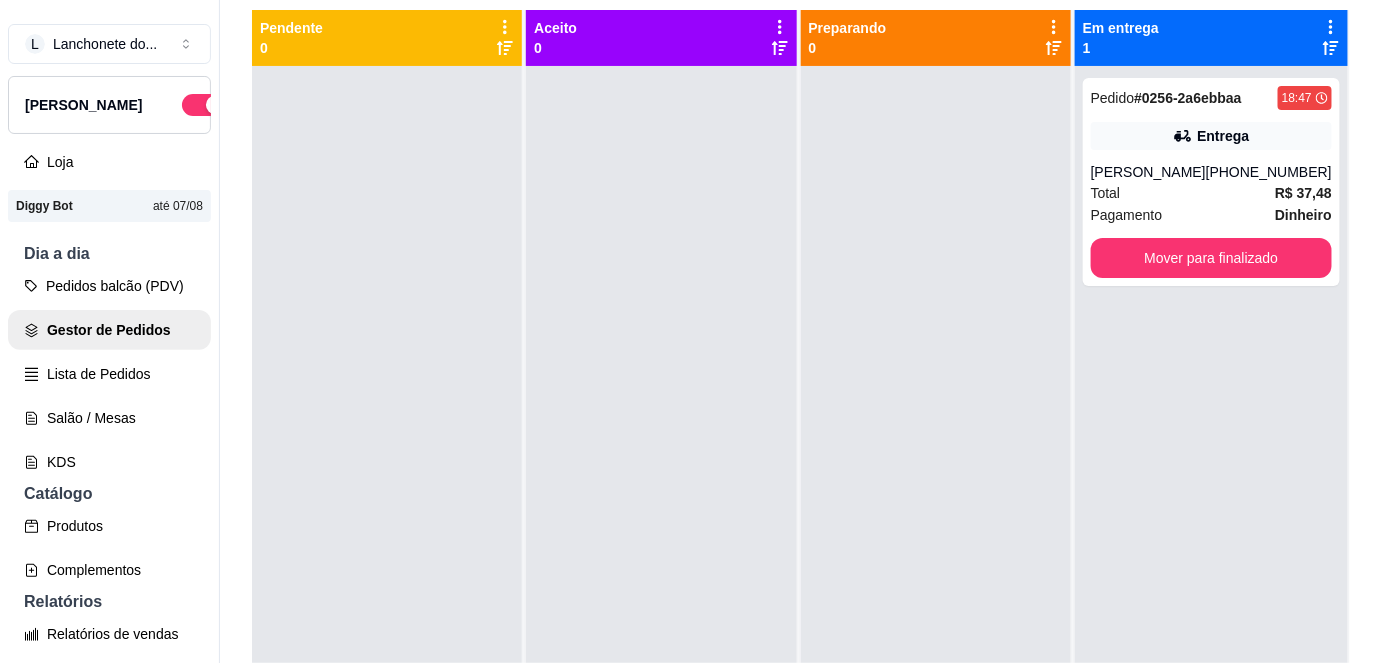 click at bounding box center (661, 397) 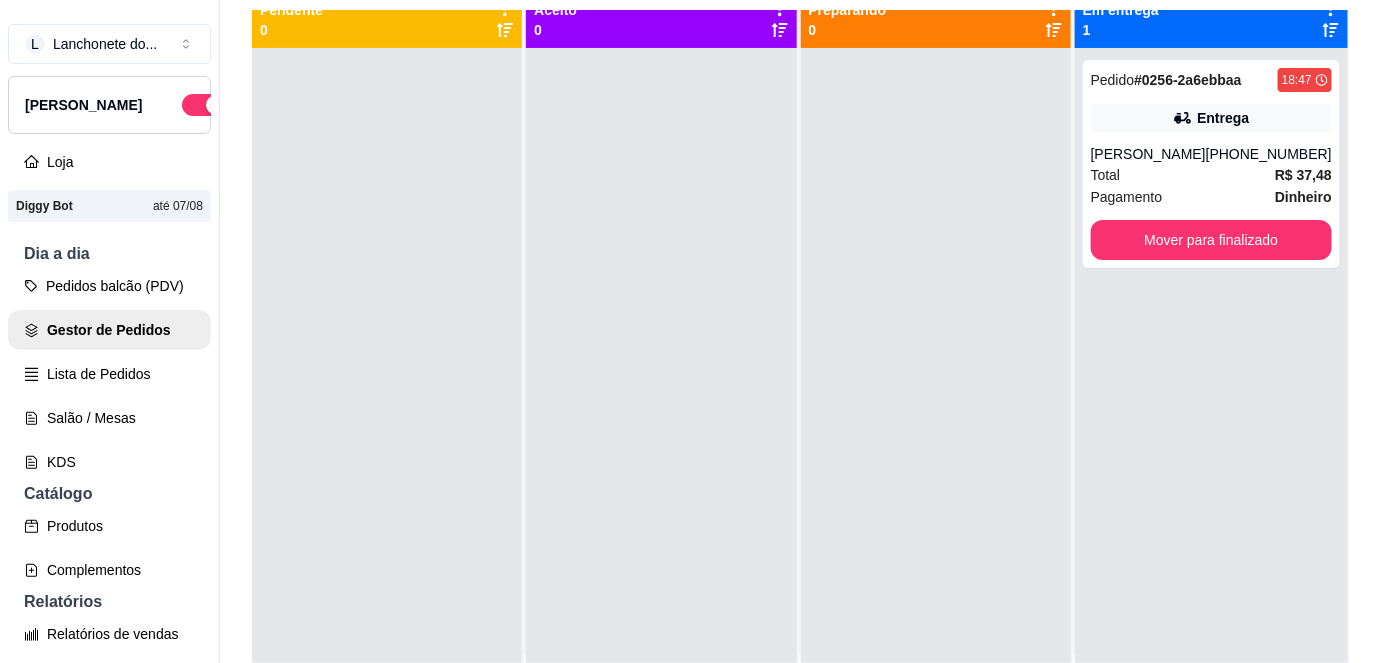 scroll, scrollTop: 0, scrollLeft: 0, axis: both 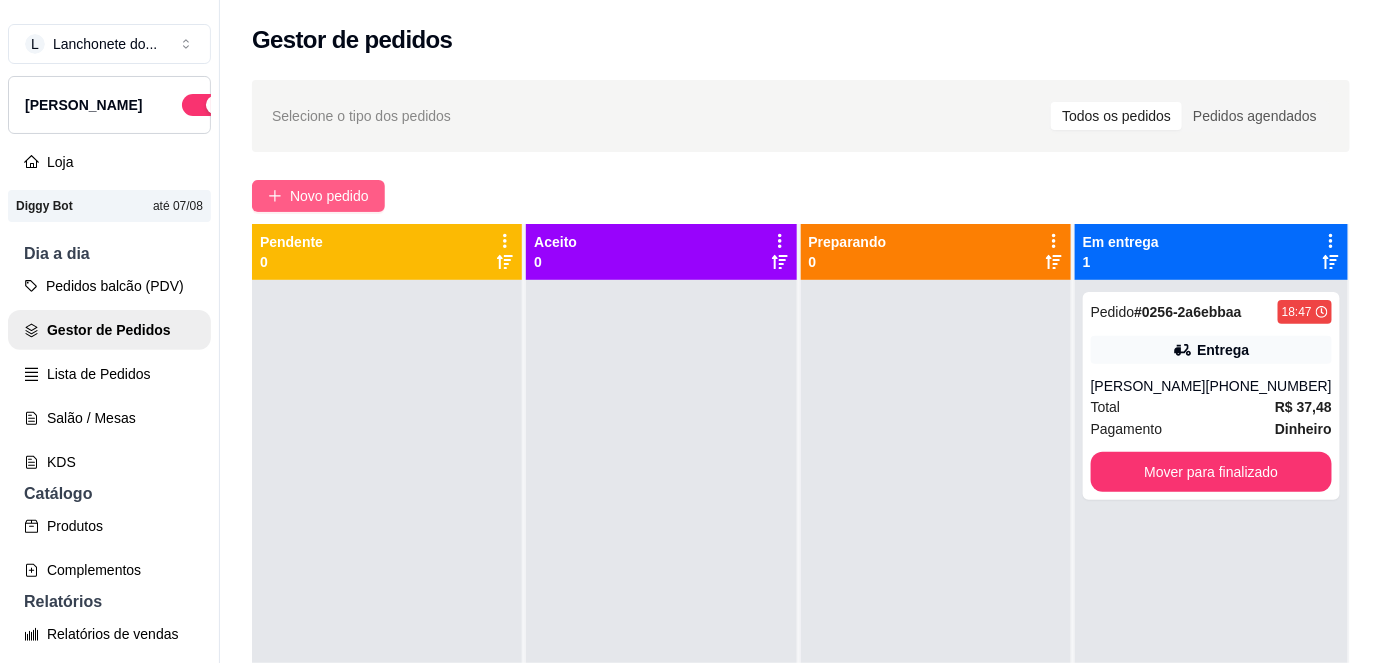 click on "Novo pedido" at bounding box center [318, 196] 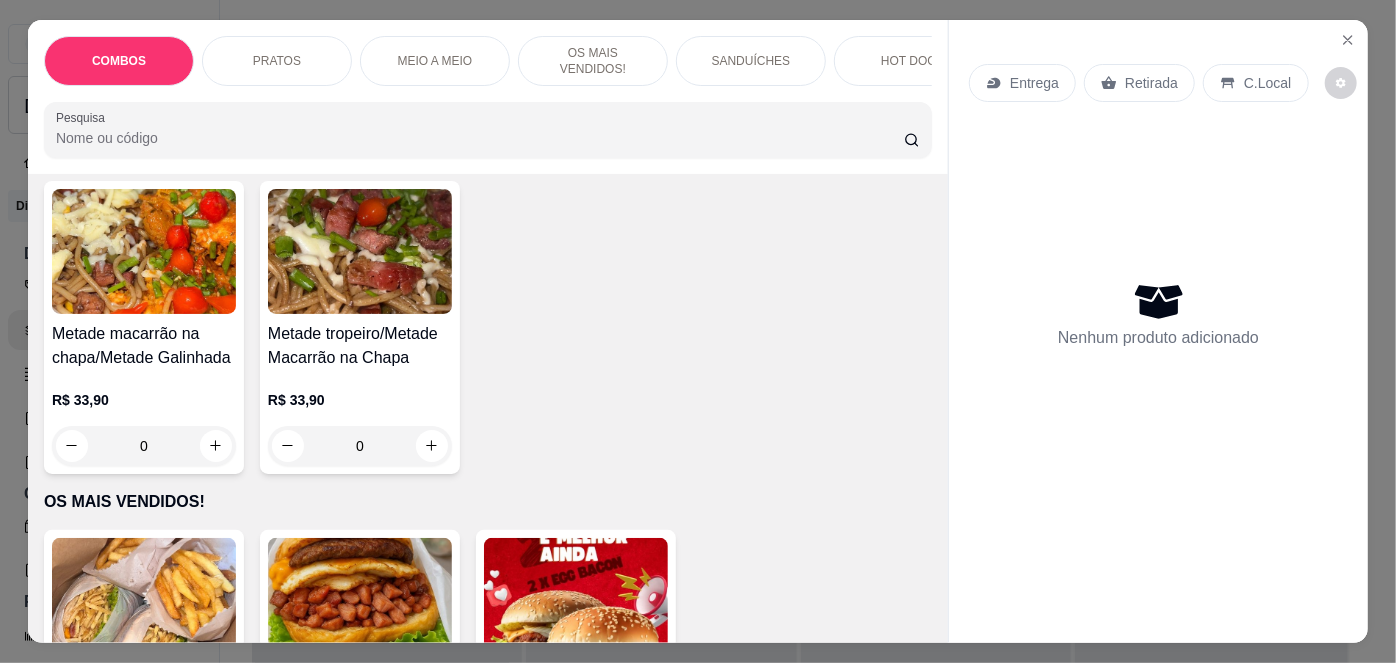 scroll, scrollTop: 1197, scrollLeft: 0, axis: vertical 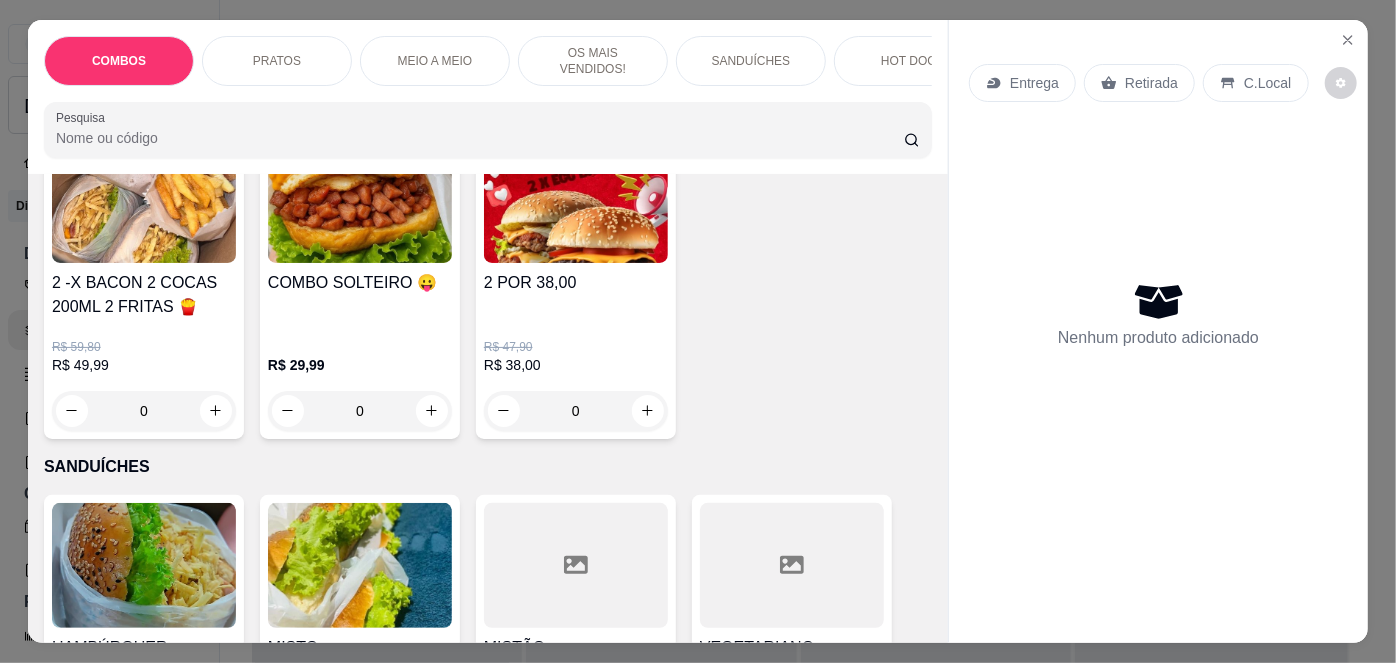 click on "2 POR 38,00" at bounding box center (576, 295) 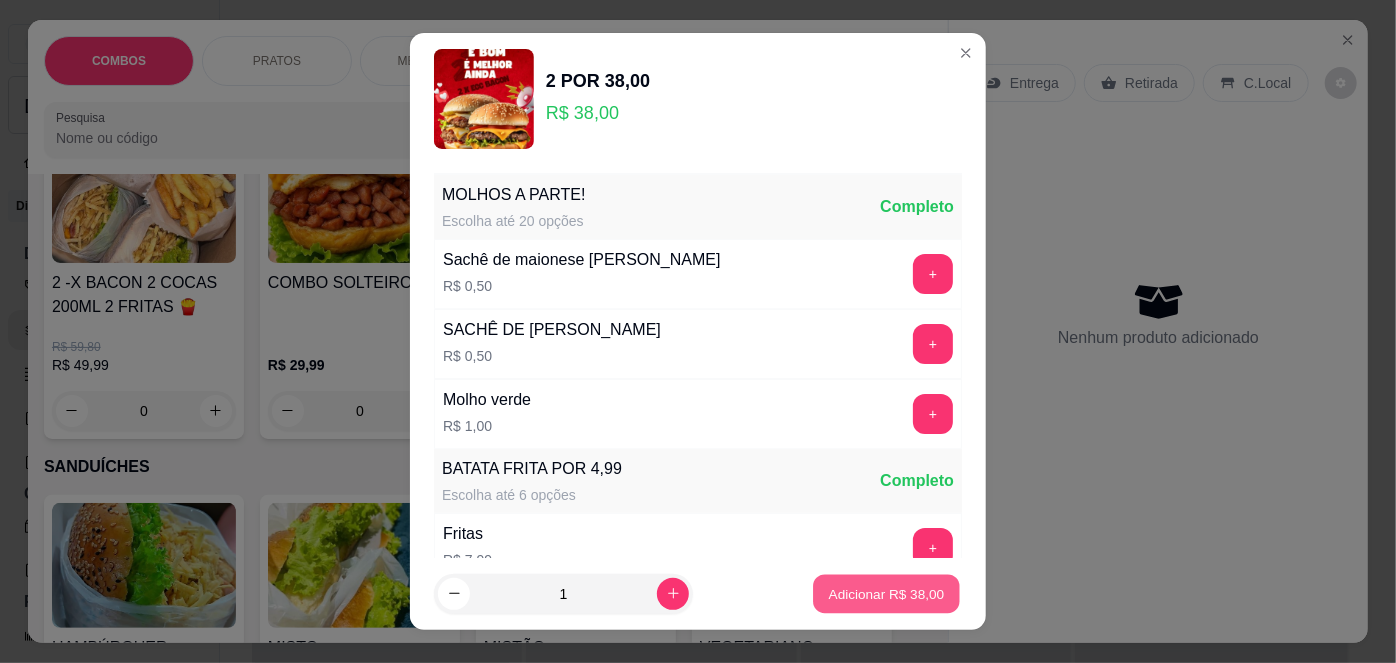 click on "Adicionar   R$ 38,00" at bounding box center [887, 593] 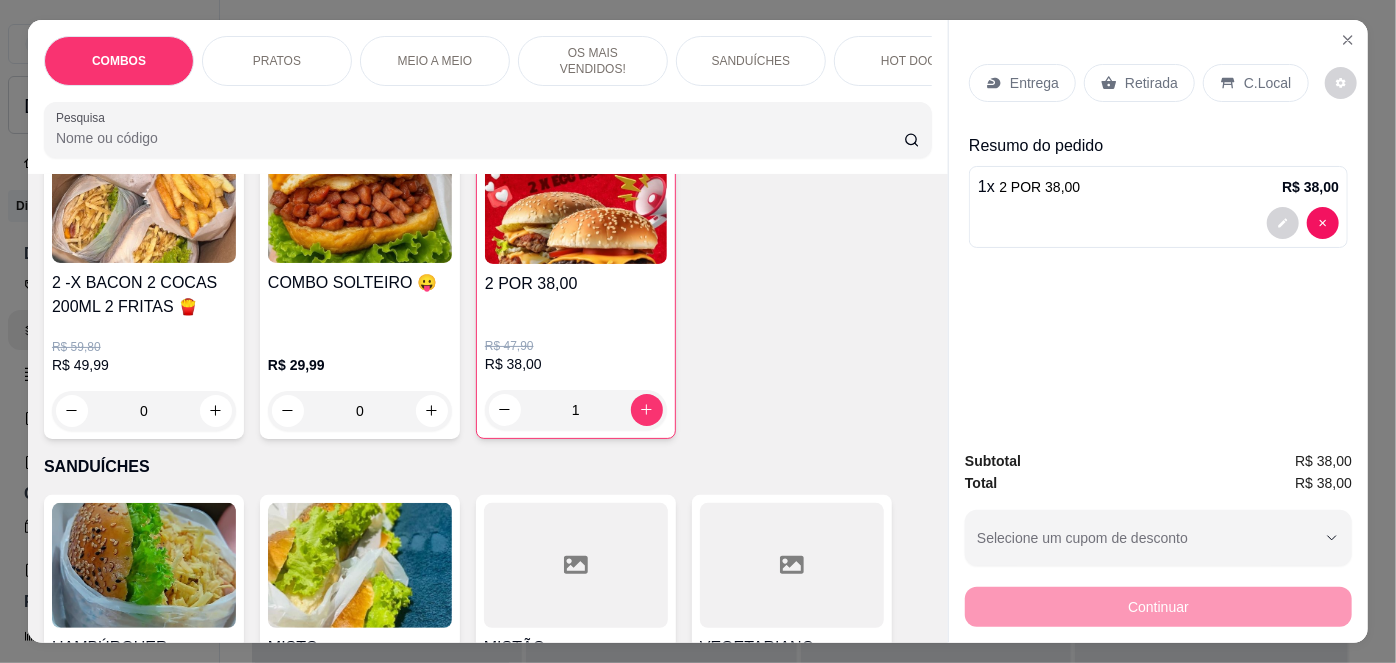 click on "C.Local" at bounding box center [1255, 83] 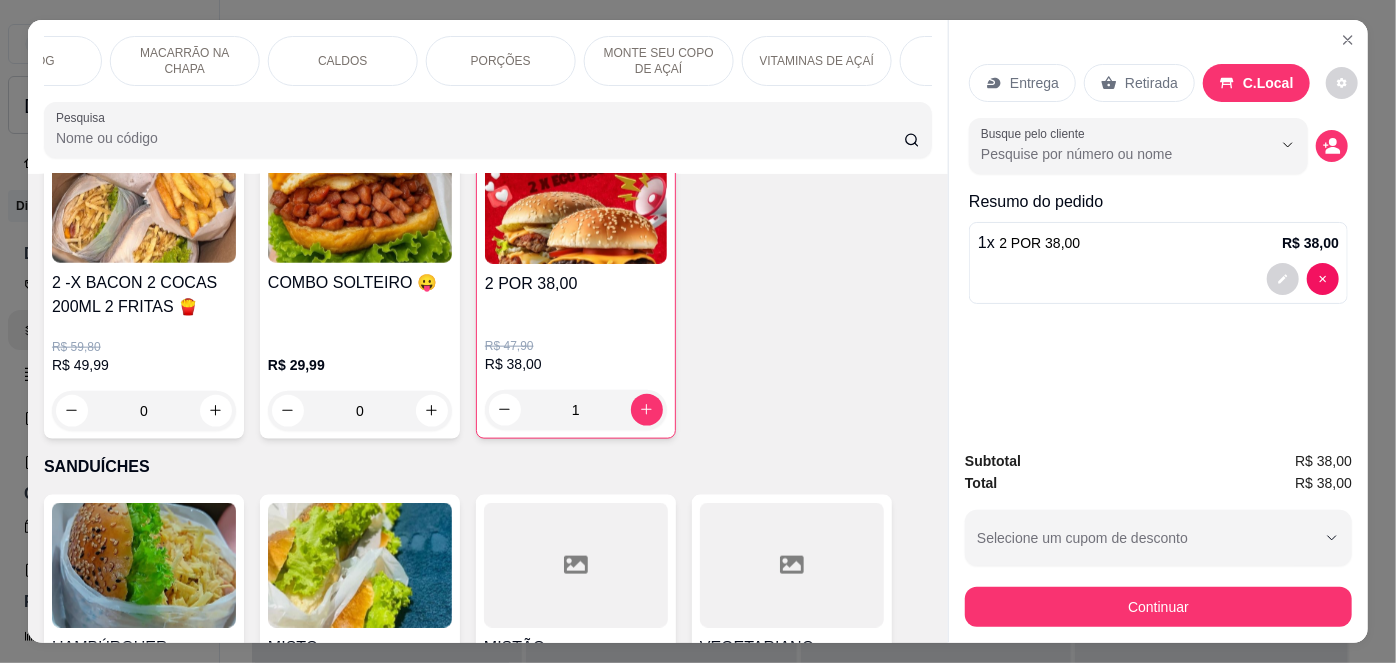 scroll, scrollTop: 0, scrollLeft: 999, axis: horizontal 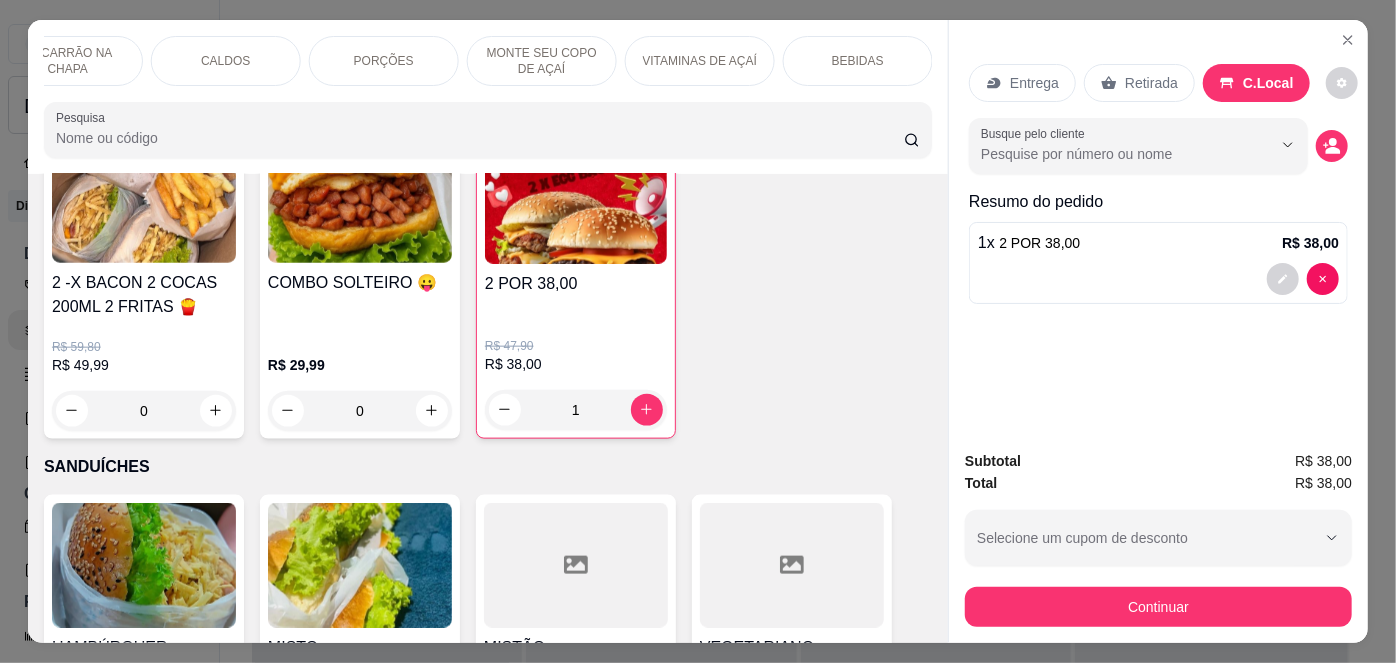 click on "BEBIDAS" at bounding box center [858, 61] 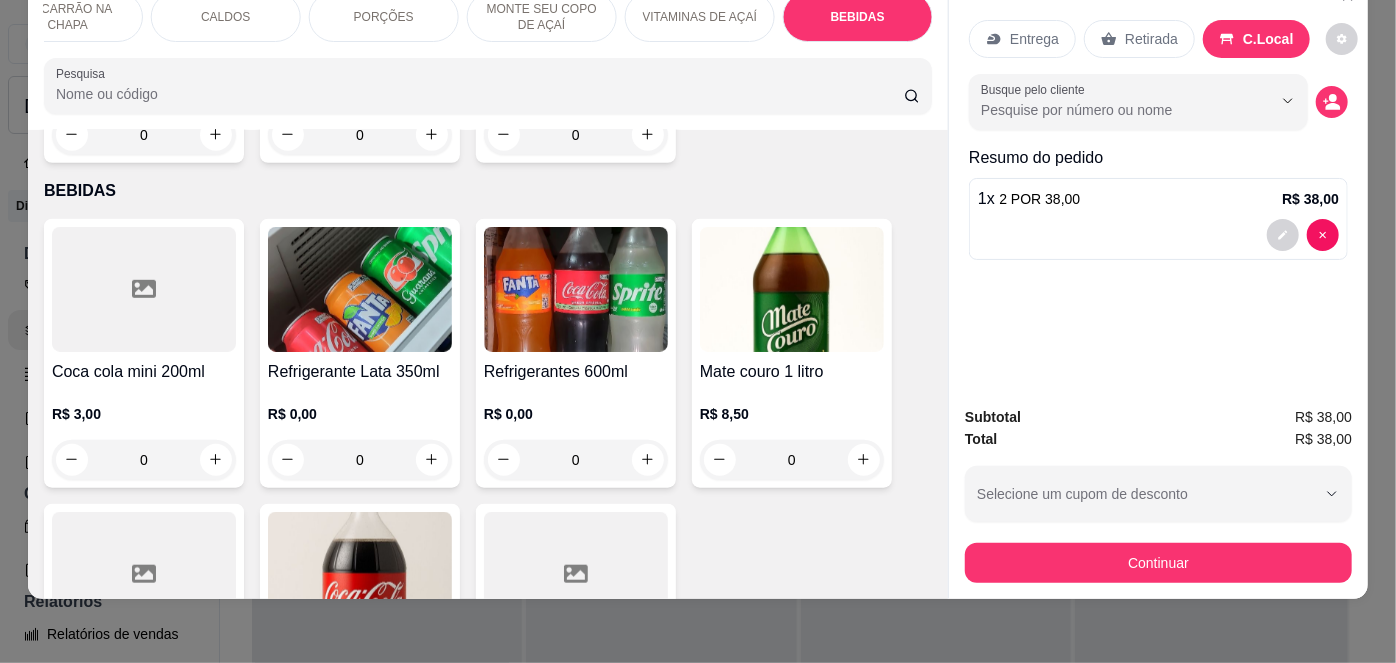 click on "R$ 0,00 0" at bounding box center (576, 432) 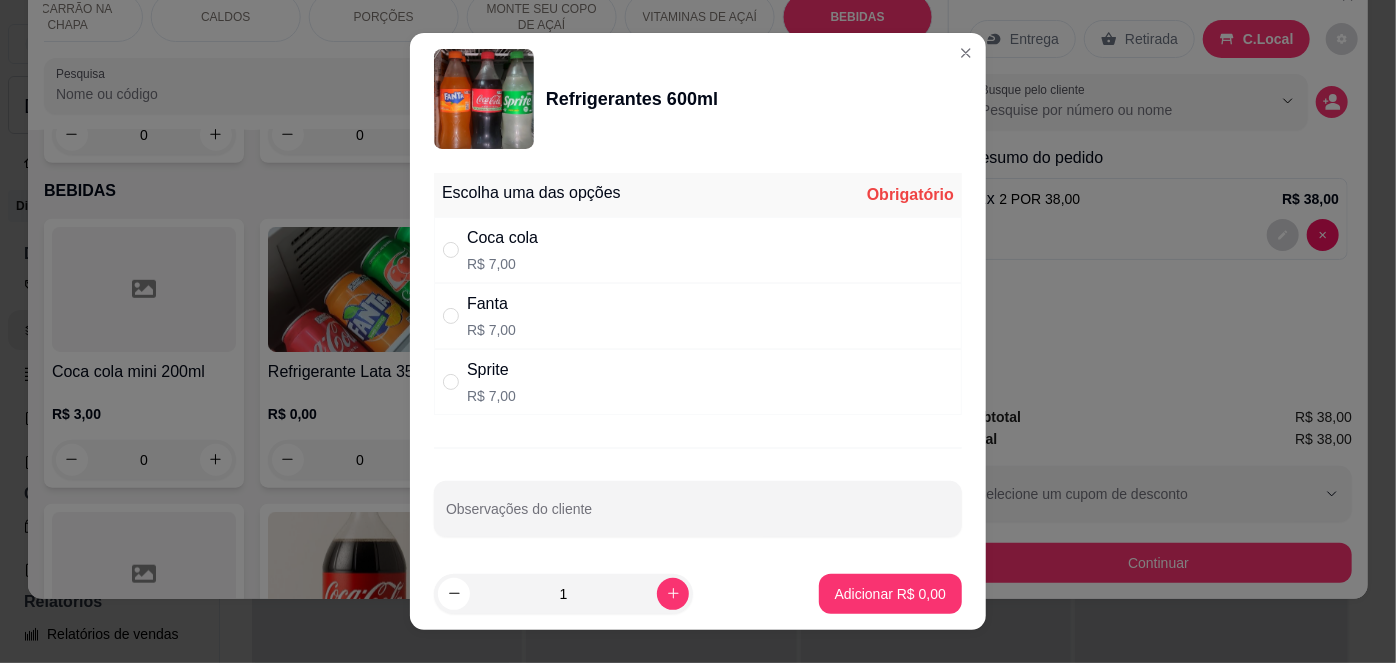click on "Coca cola  R$ 7,00" at bounding box center [698, 250] 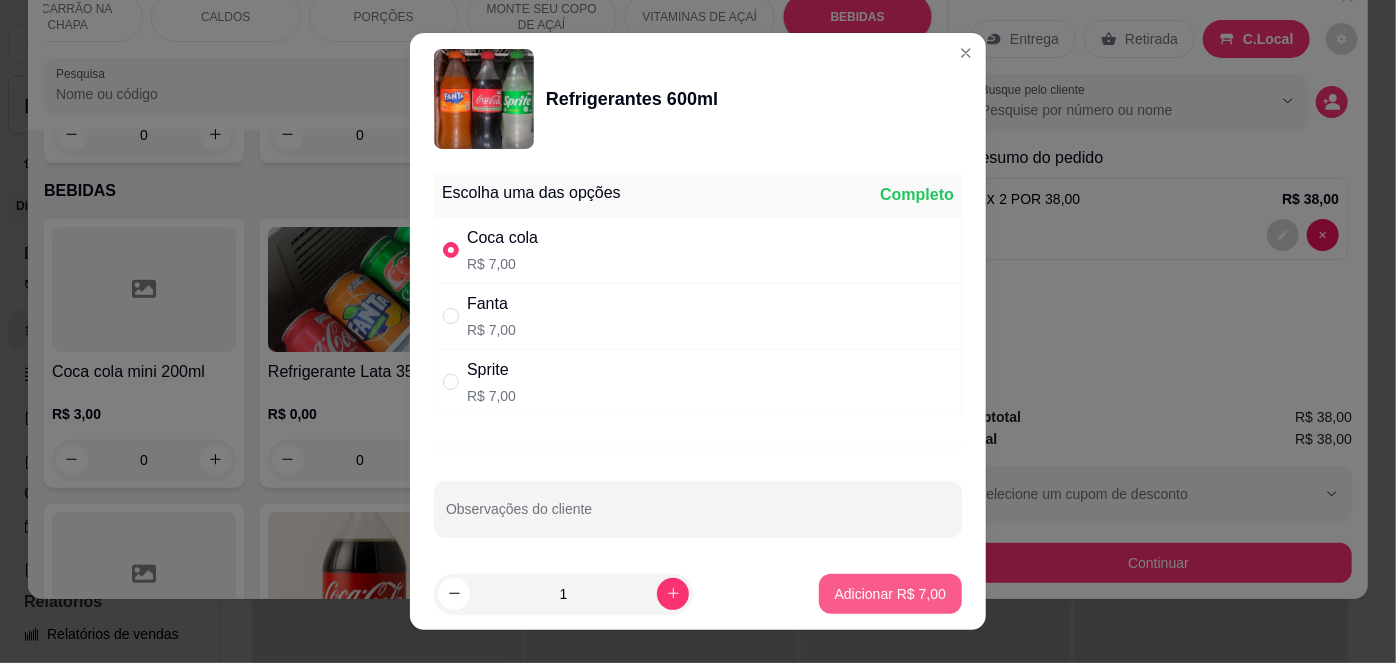 click on "Adicionar   R$ 7,00" at bounding box center (890, 594) 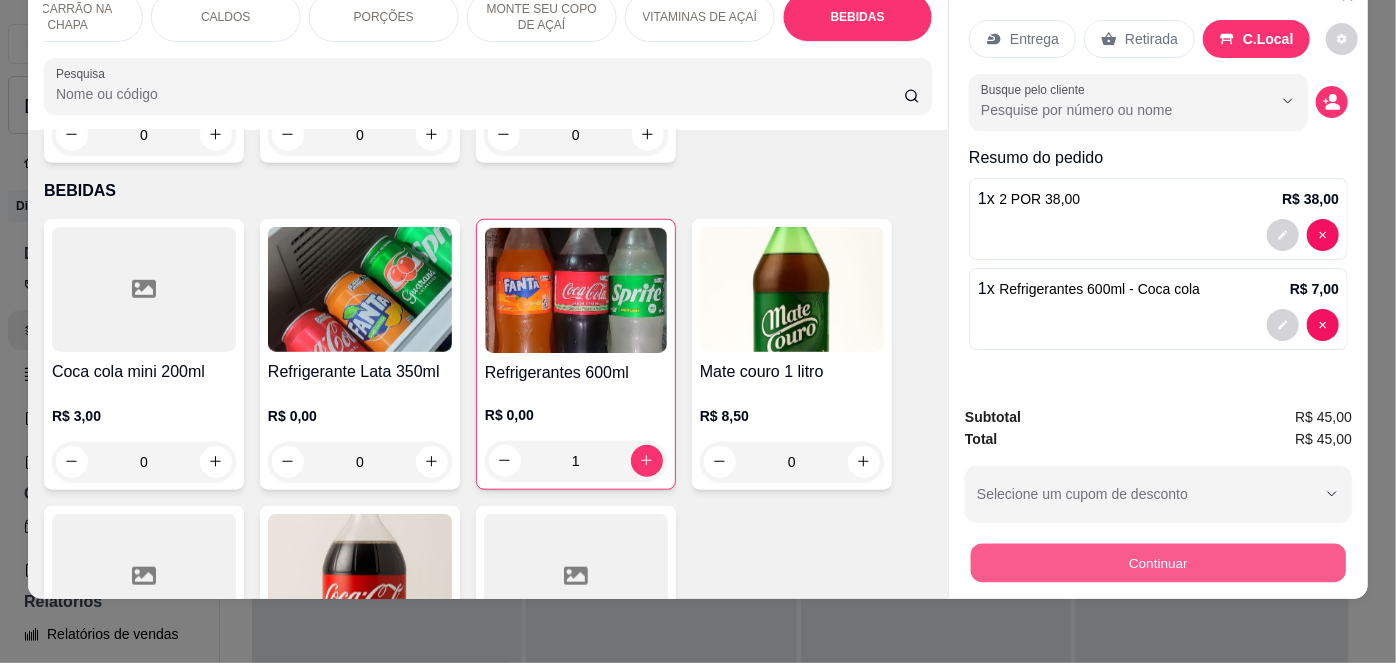 click on "Continuar" at bounding box center (1158, 563) 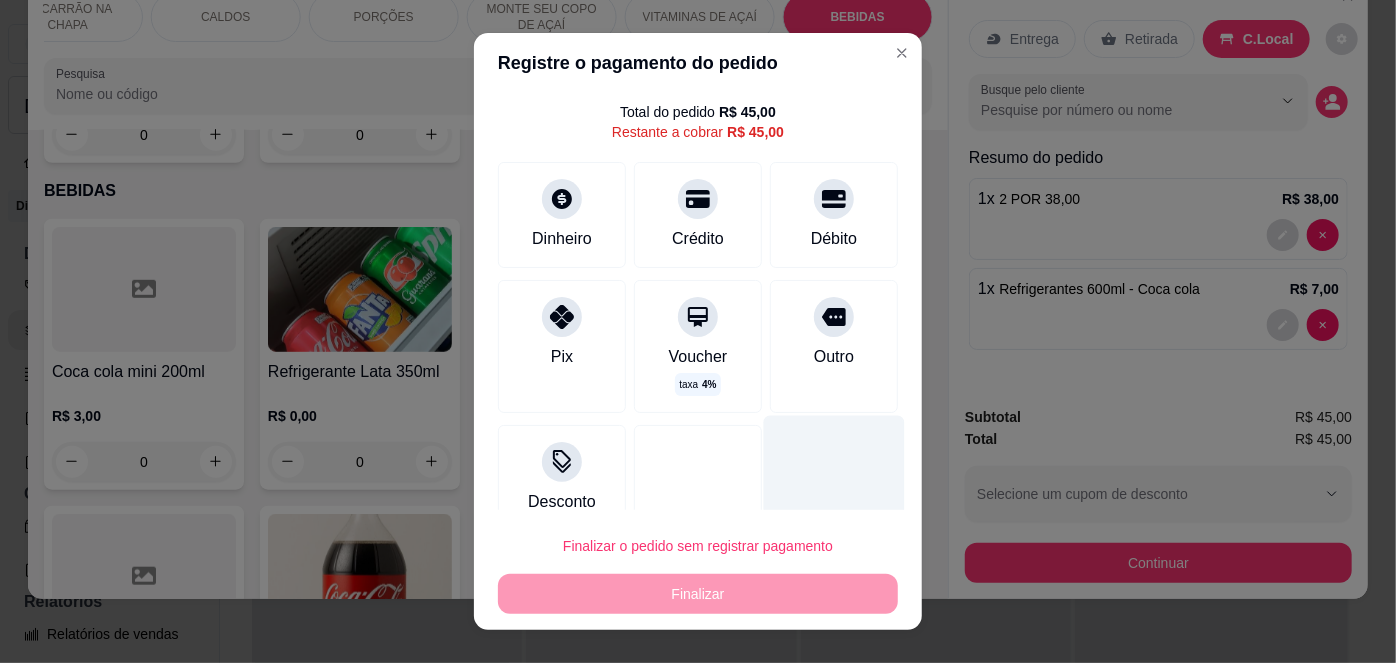 scroll, scrollTop: 78, scrollLeft: 0, axis: vertical 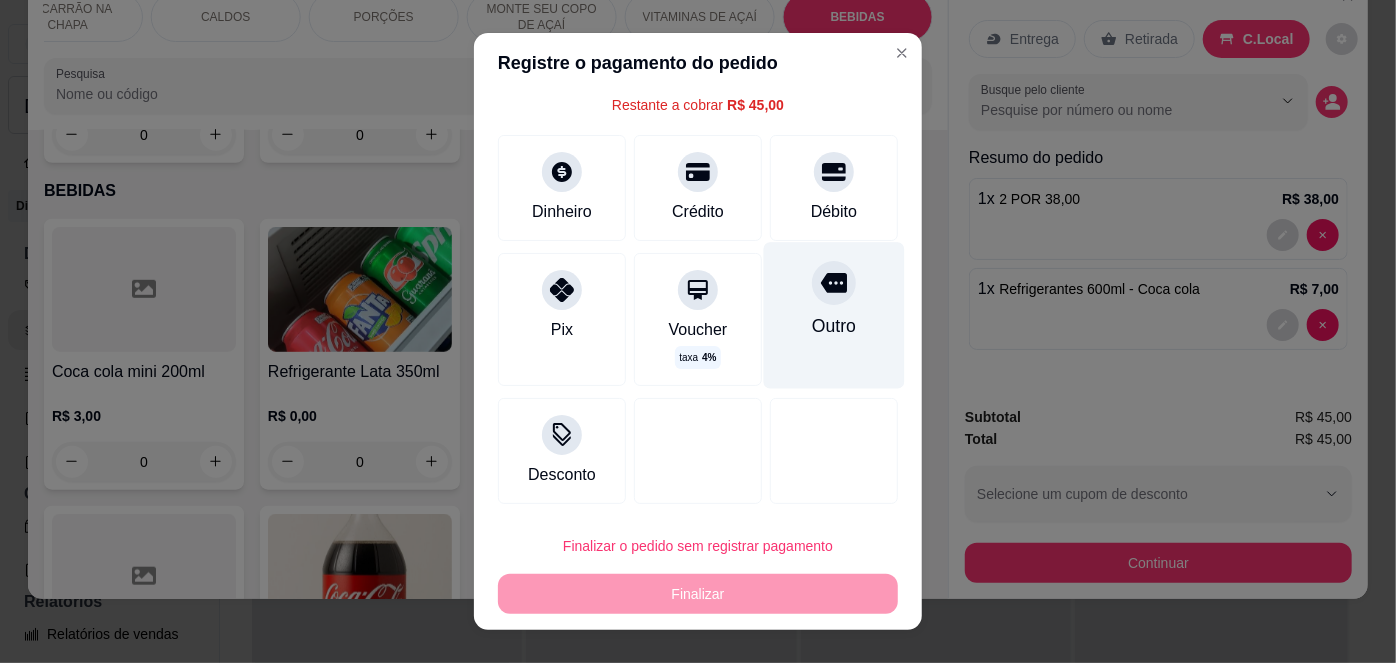 click on "Outro" at bounding box center [834, 327] 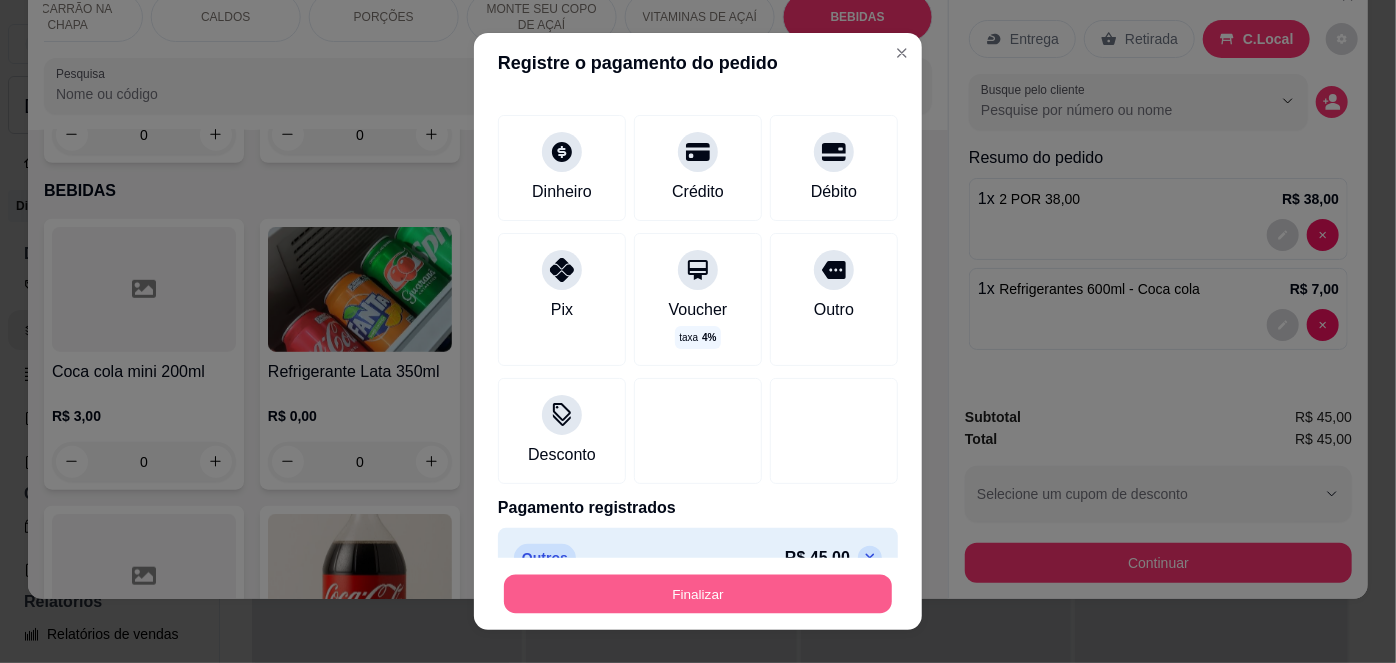 click on "Finalizar" at bounding box center [698, 593] 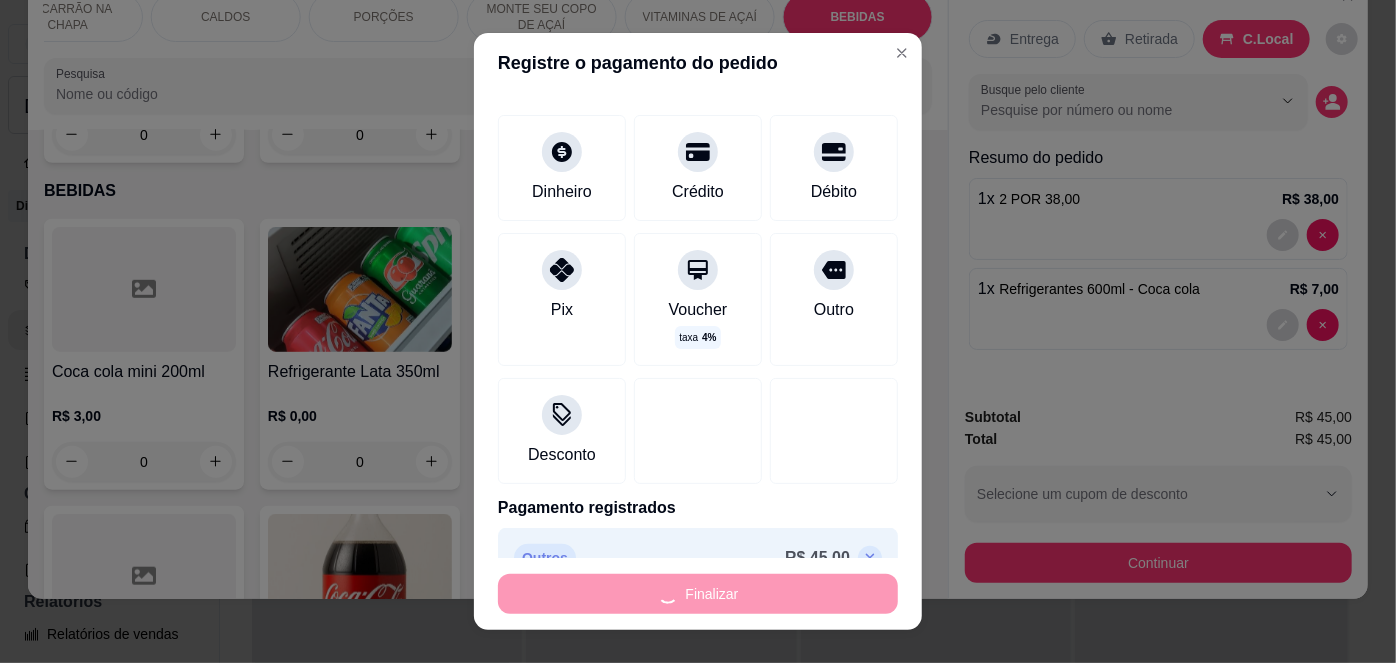 type on "0" 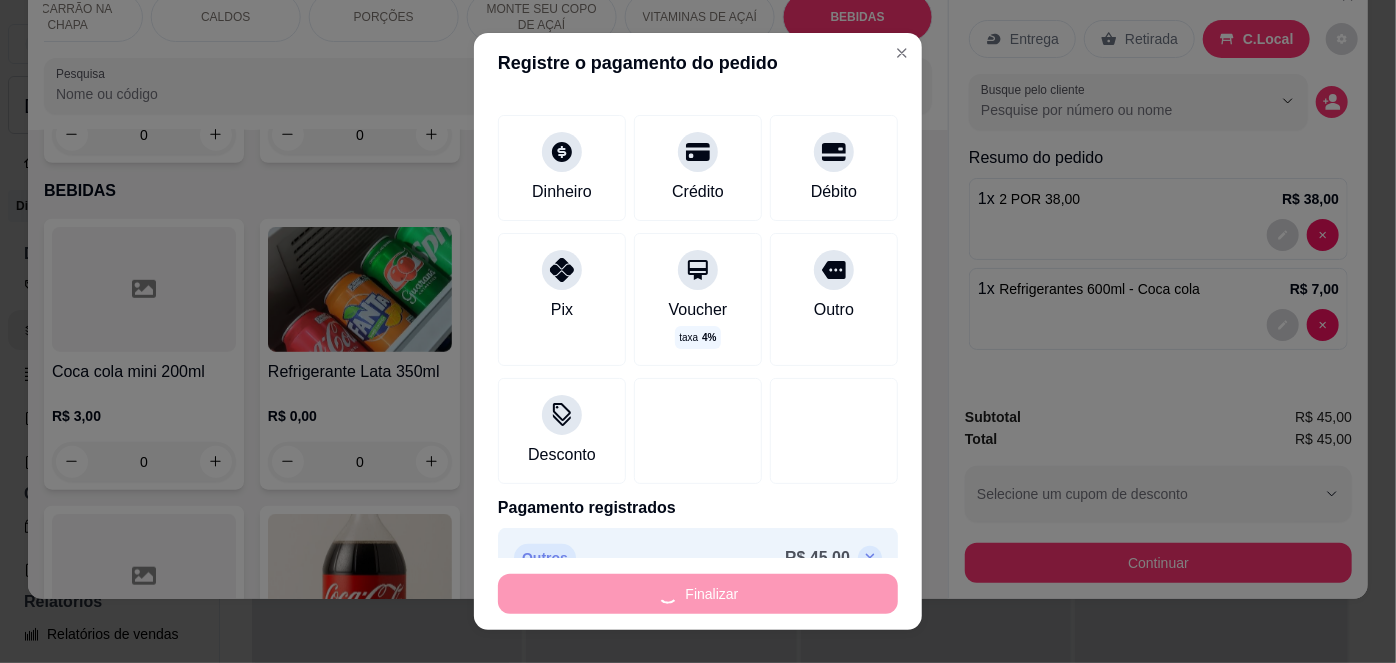 type on "0" 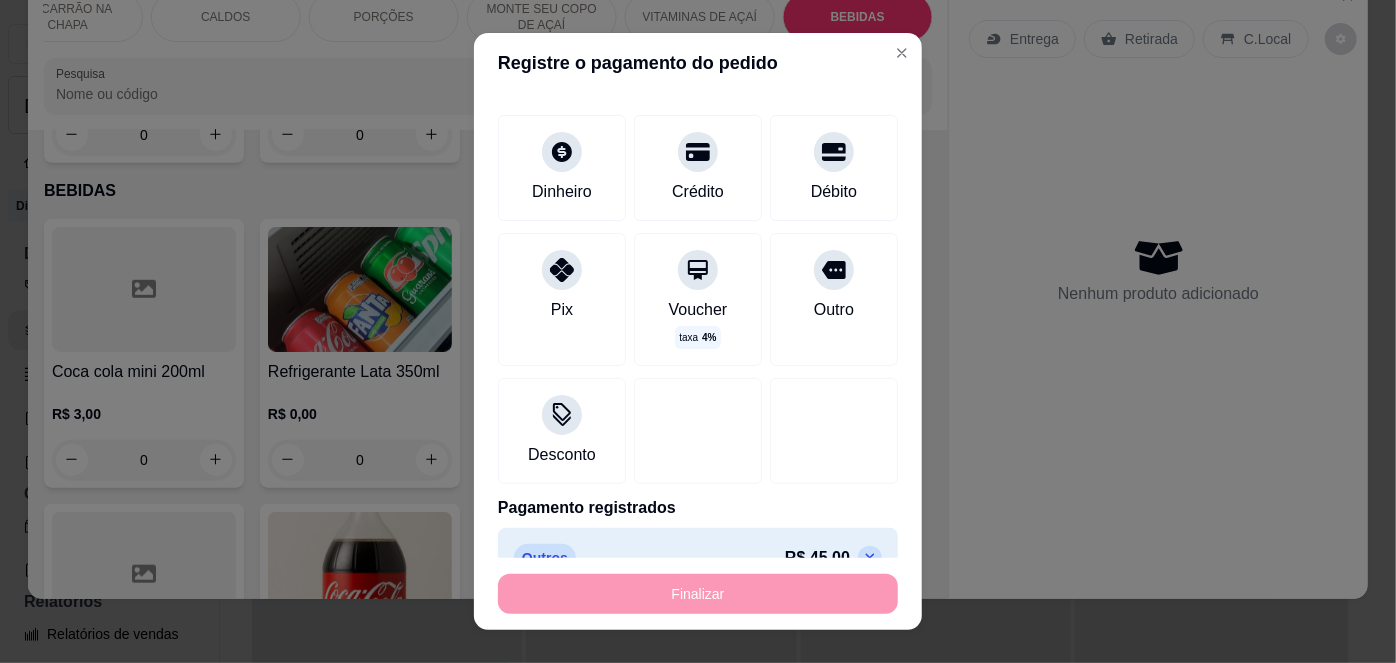 type on "-R$ 45,00" 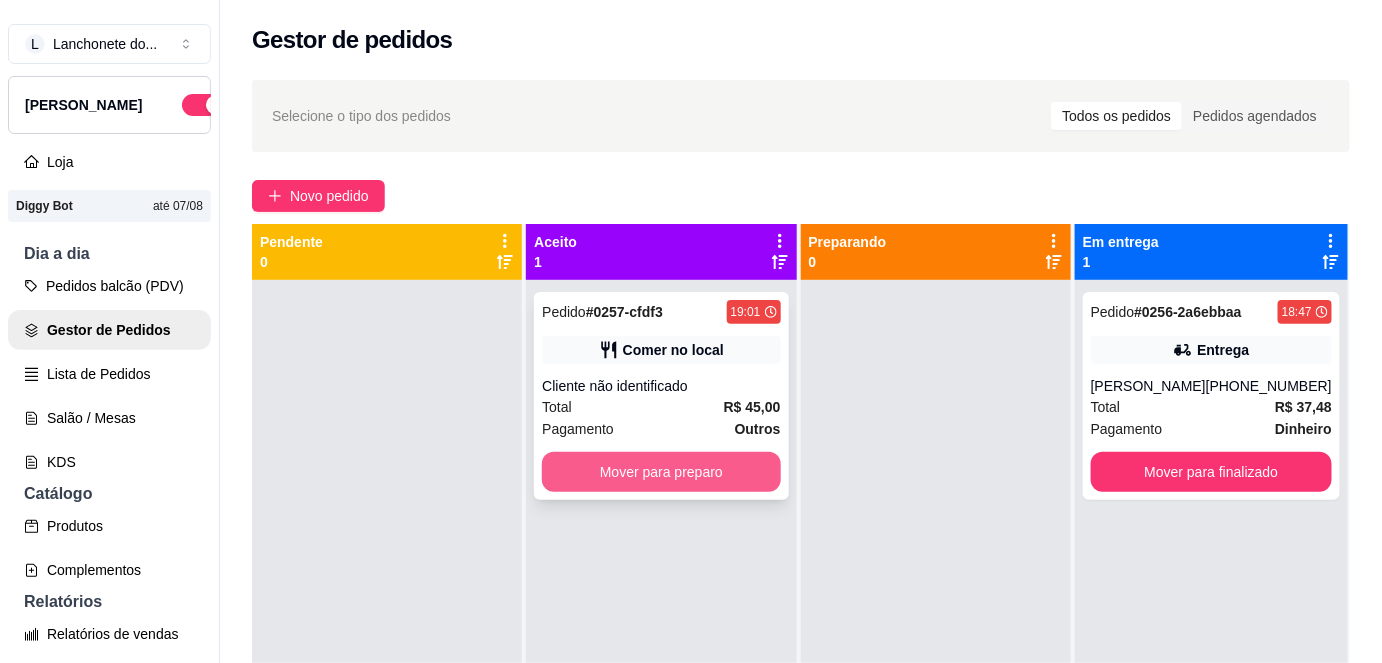 click on "Mover para preparo" at bounding box center (661, 472) 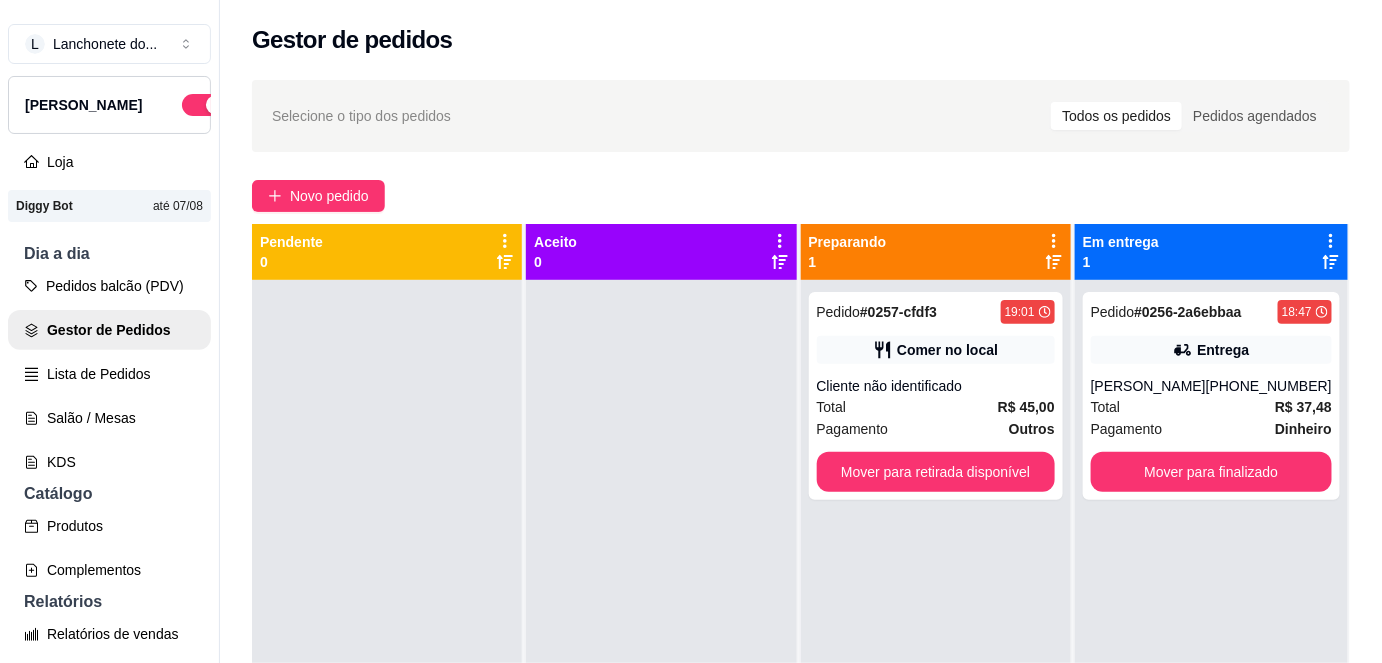 click on "Selecione o tipo dos pedidos Todos os pedidos Pedidos agendados Novo pedido Pendente 0 Aceito 0 Preparando 1 Pedido  # 0257-cfdf3 19:01 Comer no local Cliente não identificado Total R$ 45,00 Pagamento Outros Mover para retirada disponível Em entrega 1 Pedido  # 0256-2a6ebbaa 18:47 Entrega [PERSON_NAME]  [PHONE_NUMBER] Total R$ 37,48 Pagamento Dinheiro Mover para finalizado" at bounding box center (801, 489) 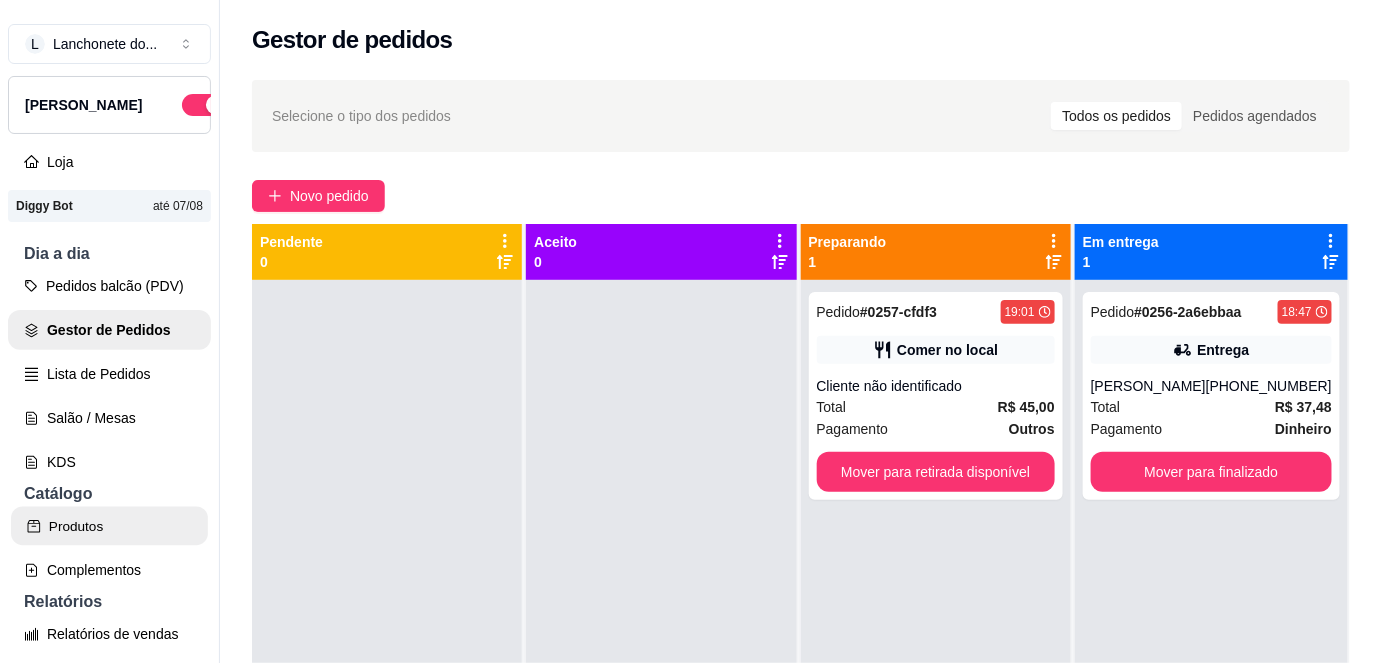 click on "Produtos" at bounding box center (109, 526) 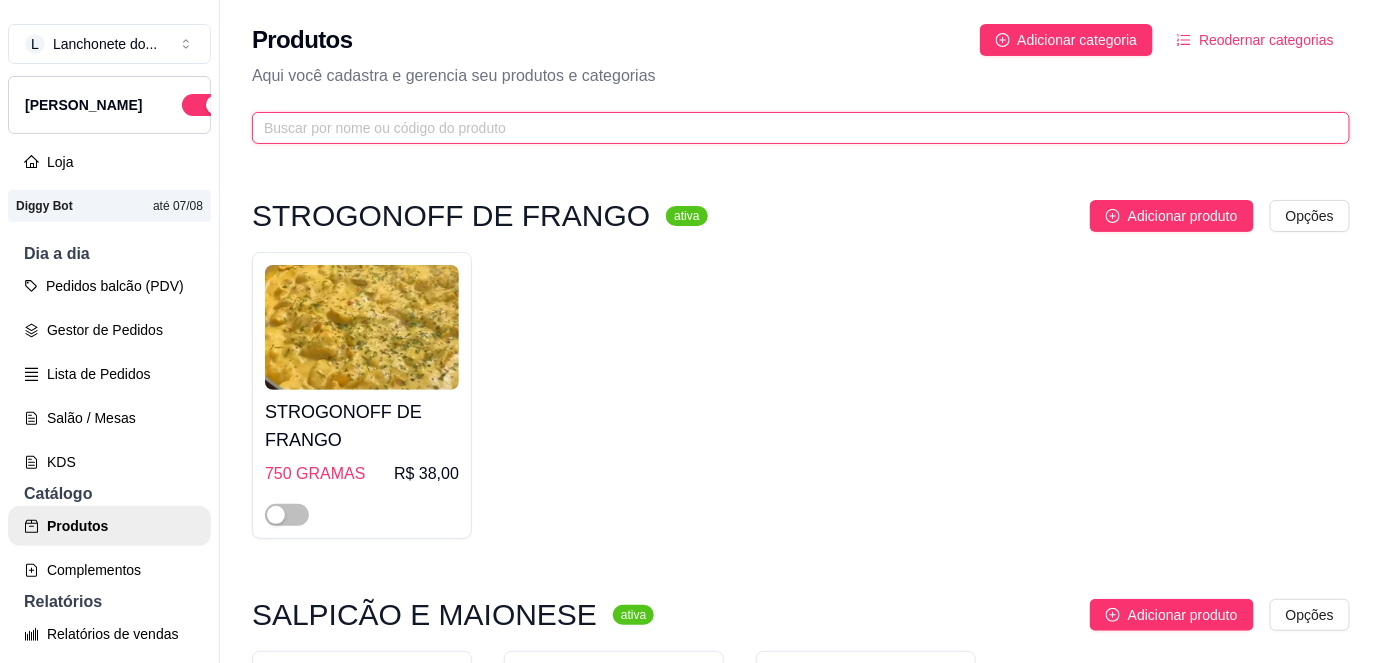 click at bounding box center [793, 128] 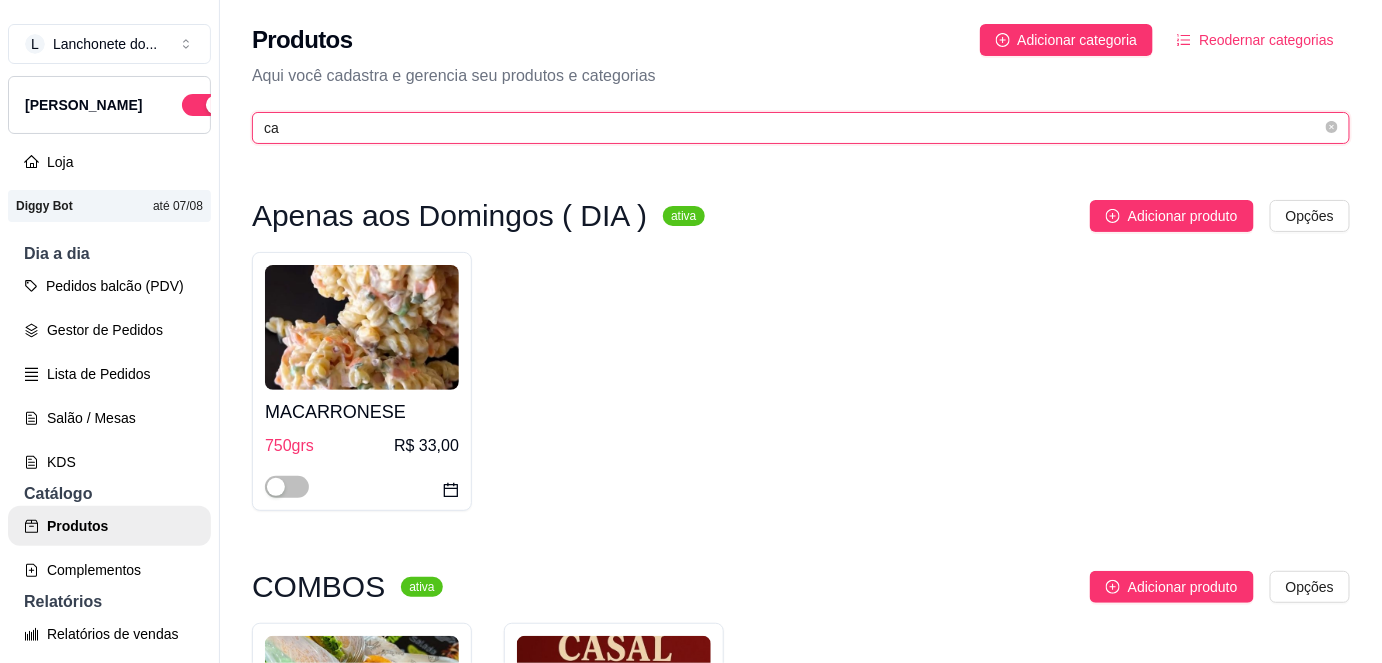type on "c" 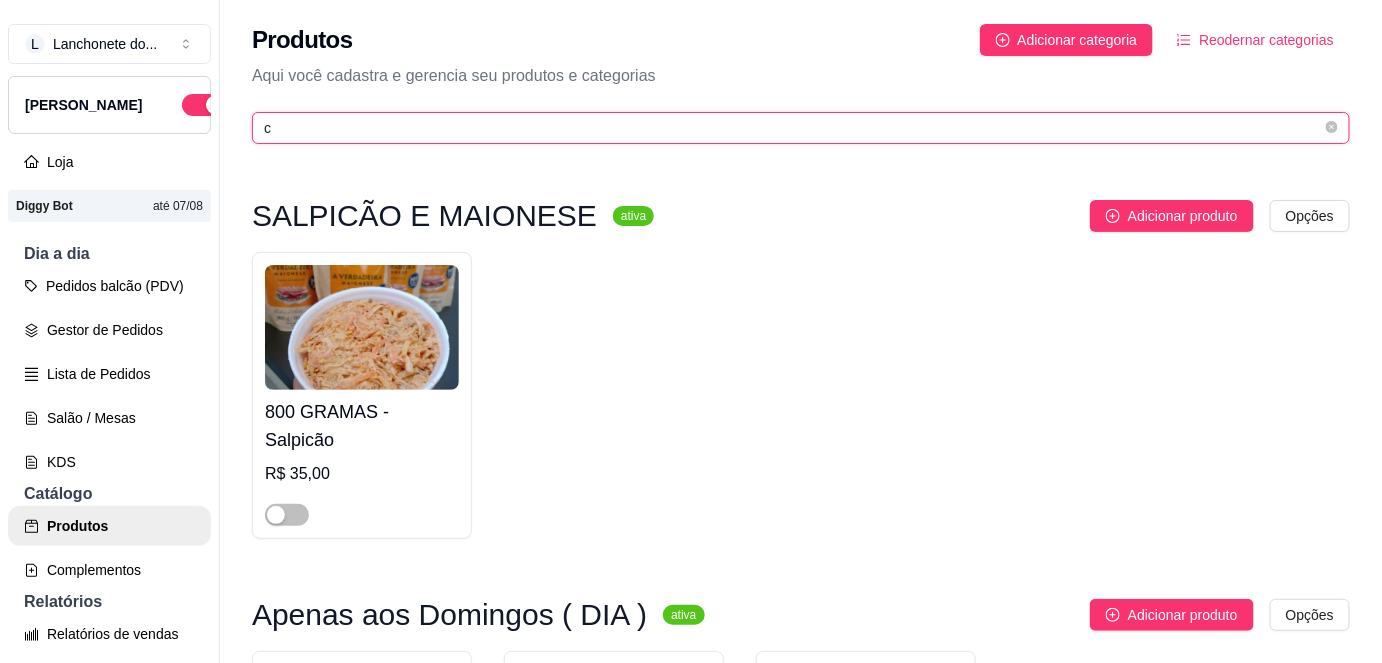 type 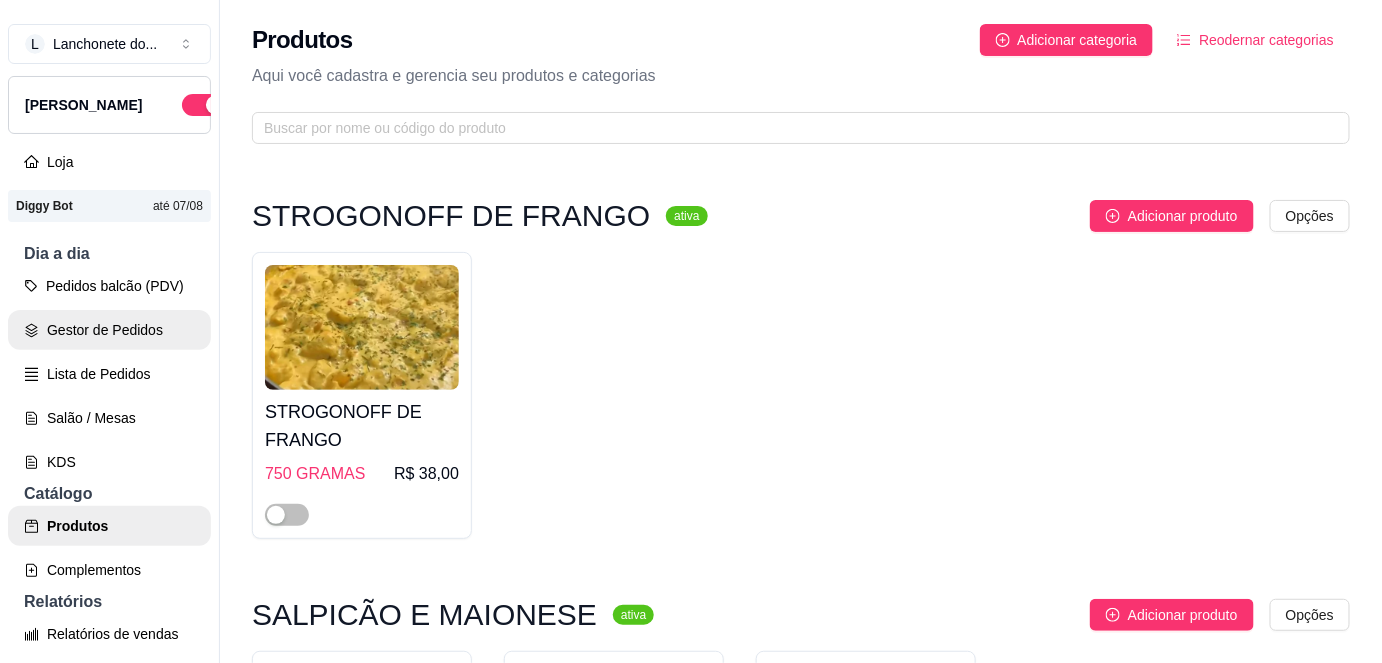 click on "Gestor de Pedidos" at bounding box center (109, 330) 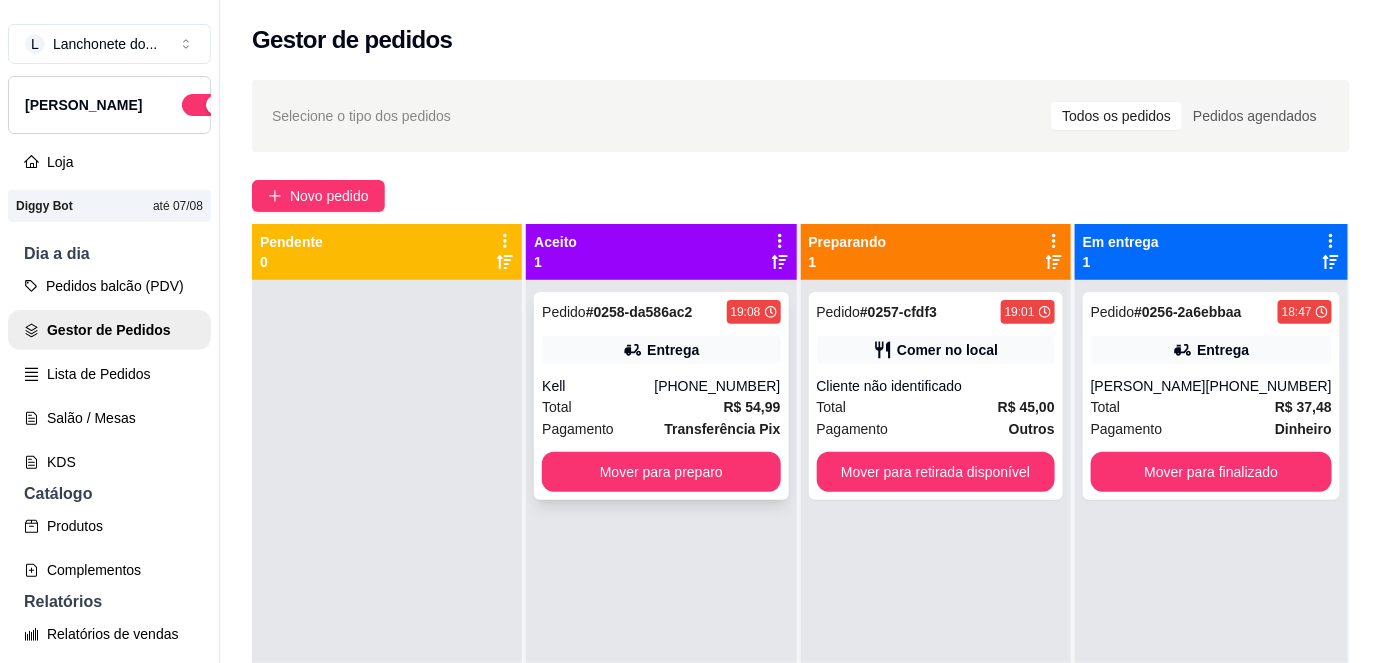 click on "Pedido  # 0258-da586ac2 19:08 Entrega Kell [PHONE_NUMBER] Total R$ 54,99 Pagamento Transferência Pix Mover para preparo" at bounding box center [661, 396] 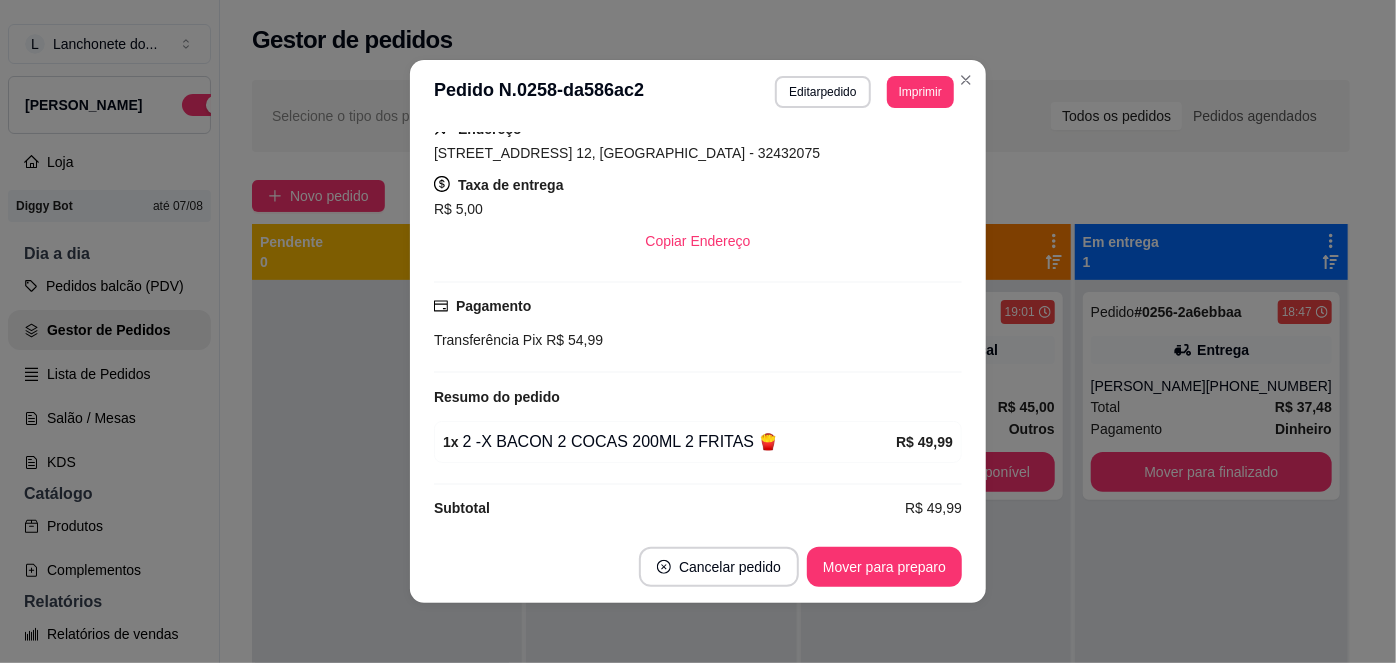 scroll, scrollTop: 381, scrollLeft: 0, axis: vertical 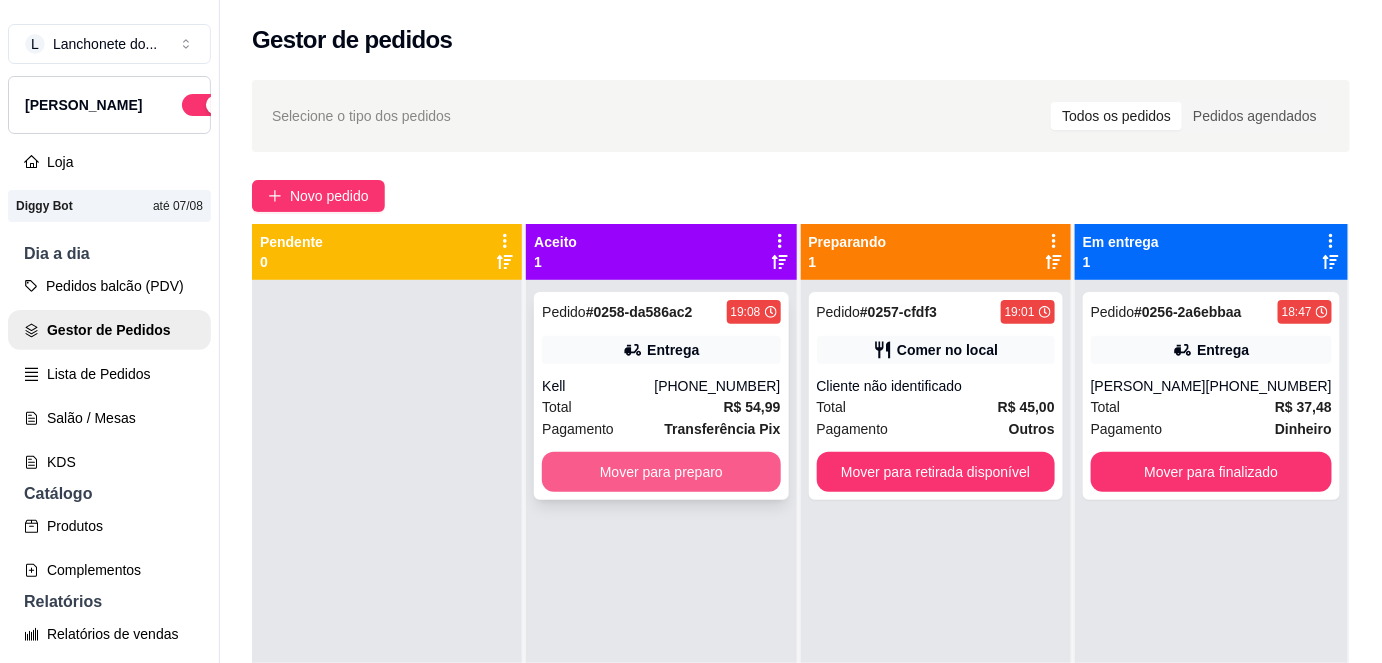click on "Mover para preparo" at bounding box center [661, 472] 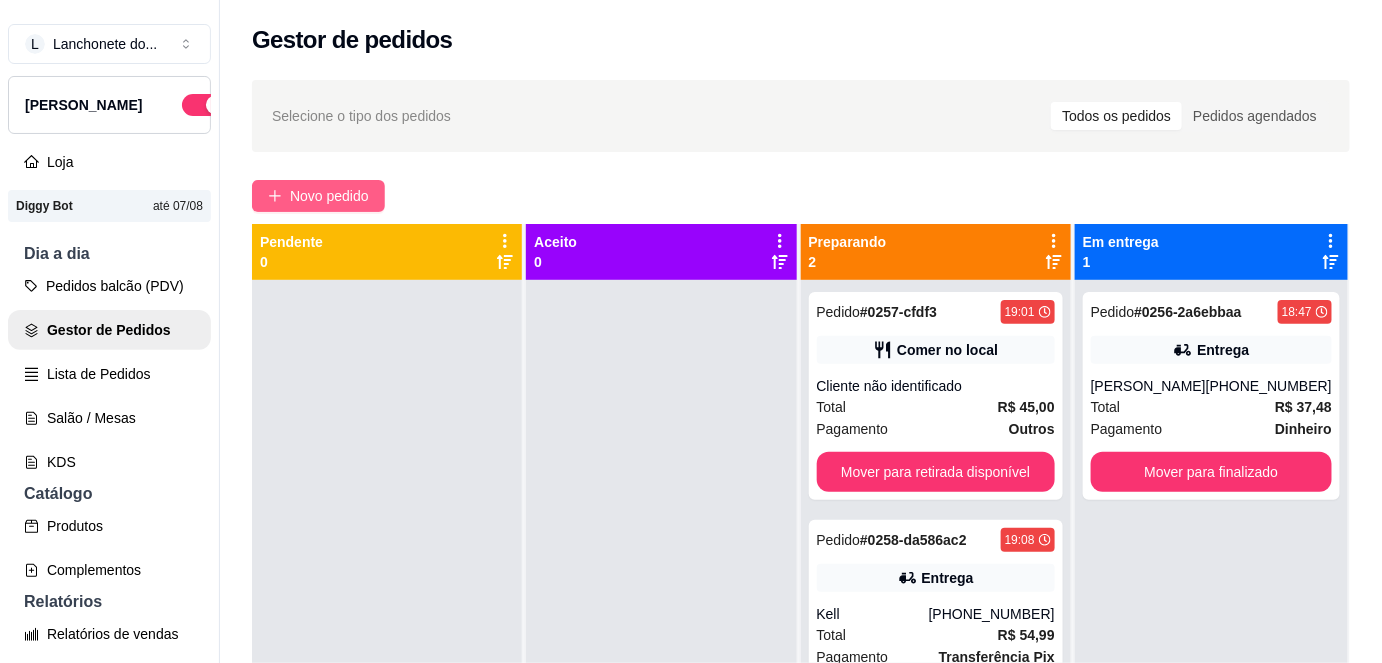click on "Novo pedido" at bounding box center (329, 196) 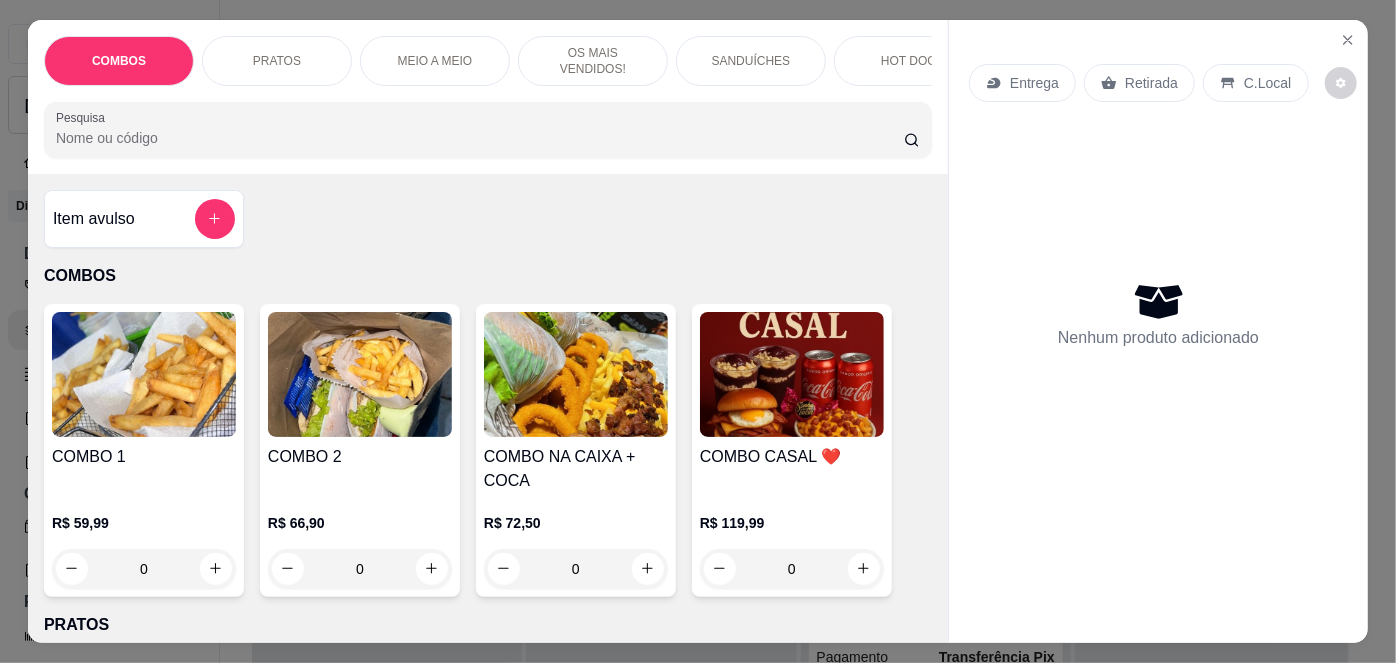 click on "COMBOS  PRATOS  MEIO A MEIO  OS MAIS VENDIDOS! SANDUÍCHES HOT DOG MACARRÃO NA CHAPA  CALDOS  PORÇÕES  MONTE SEU COPO DE AÇAÍ  VITAMINAS DE AÇAÍ  BEBIDAS  Pesquisa" at bounding box center [488, 97] 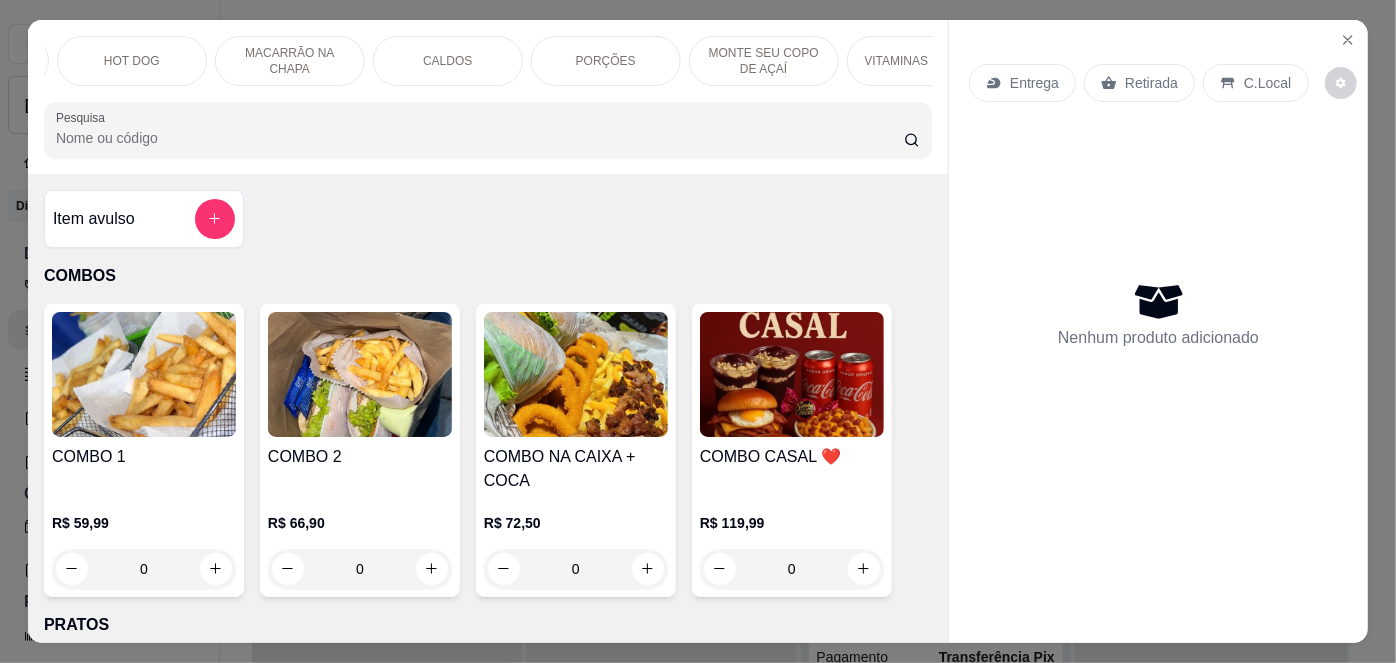 click on "MONTE SEU COPO DE AÇAÍ" at bounding box center (764, 61) 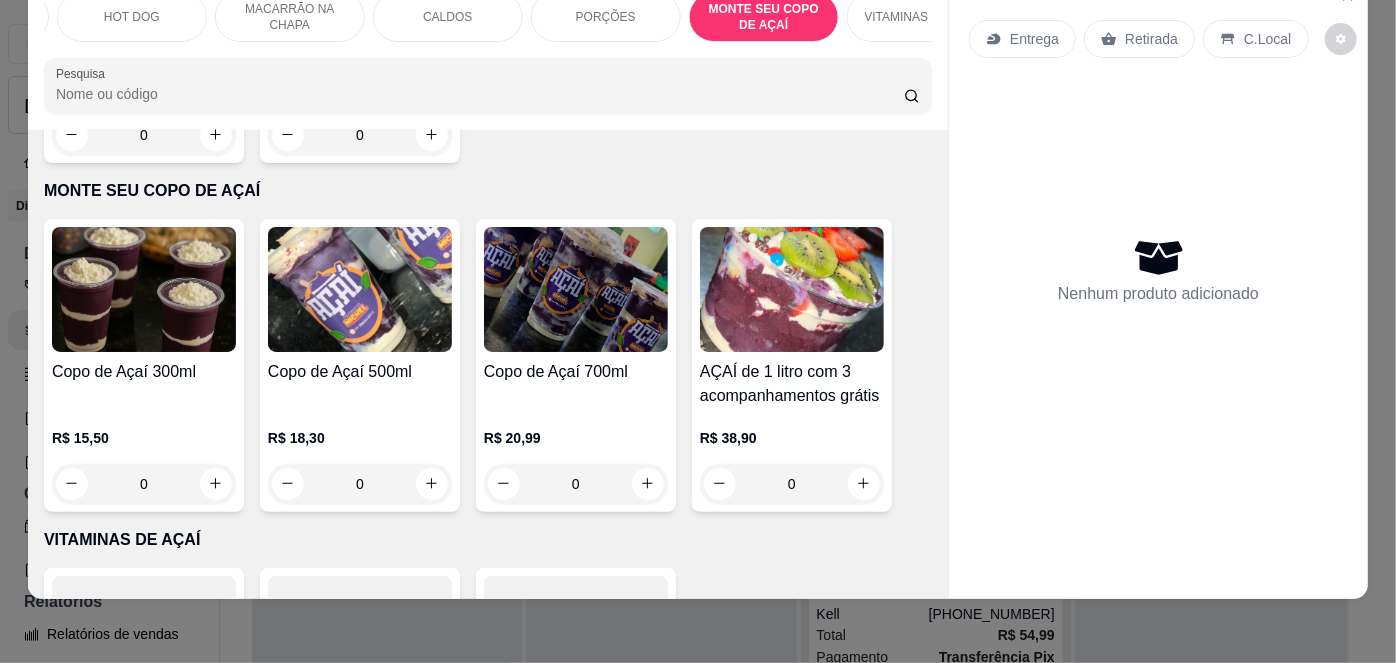 click on "R$ 15,50" at bounding box center (144, 438) 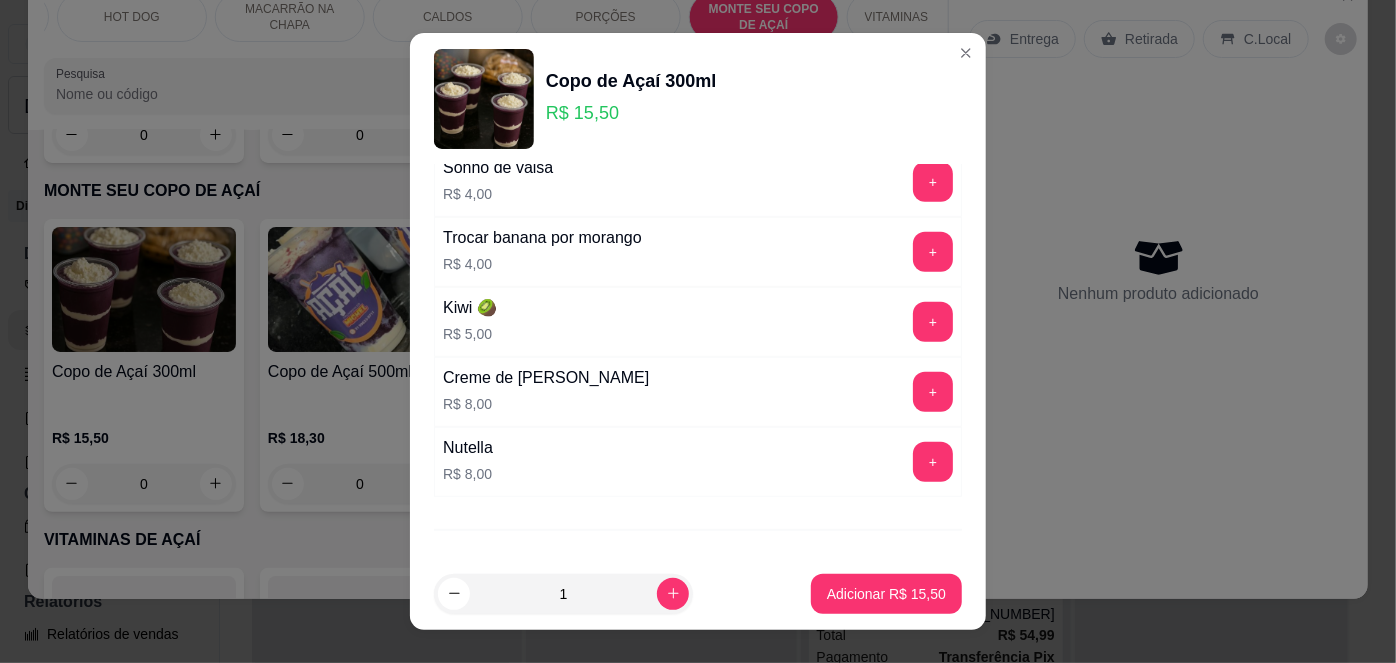 scroll, scrollTop: 687, scrollLeft: 0, axis: vertical 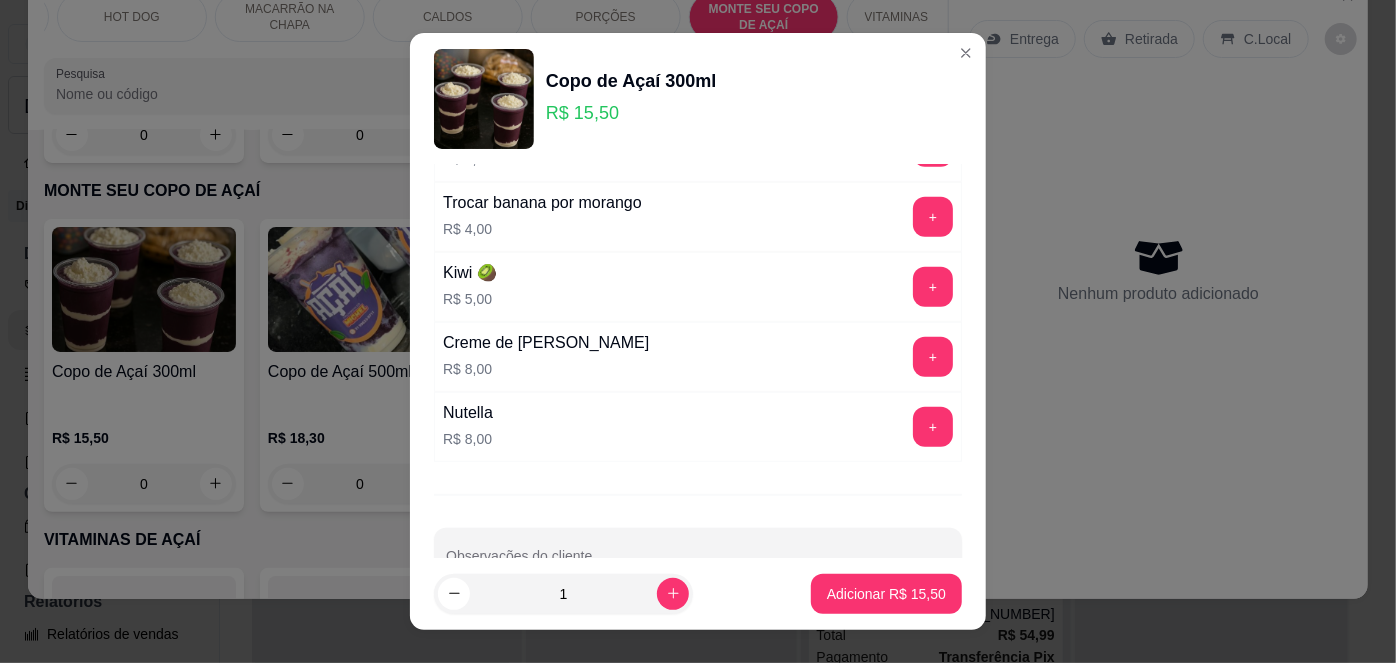 click on "Nutella  R$ 8,00 +" at bounding box center [698, 427] 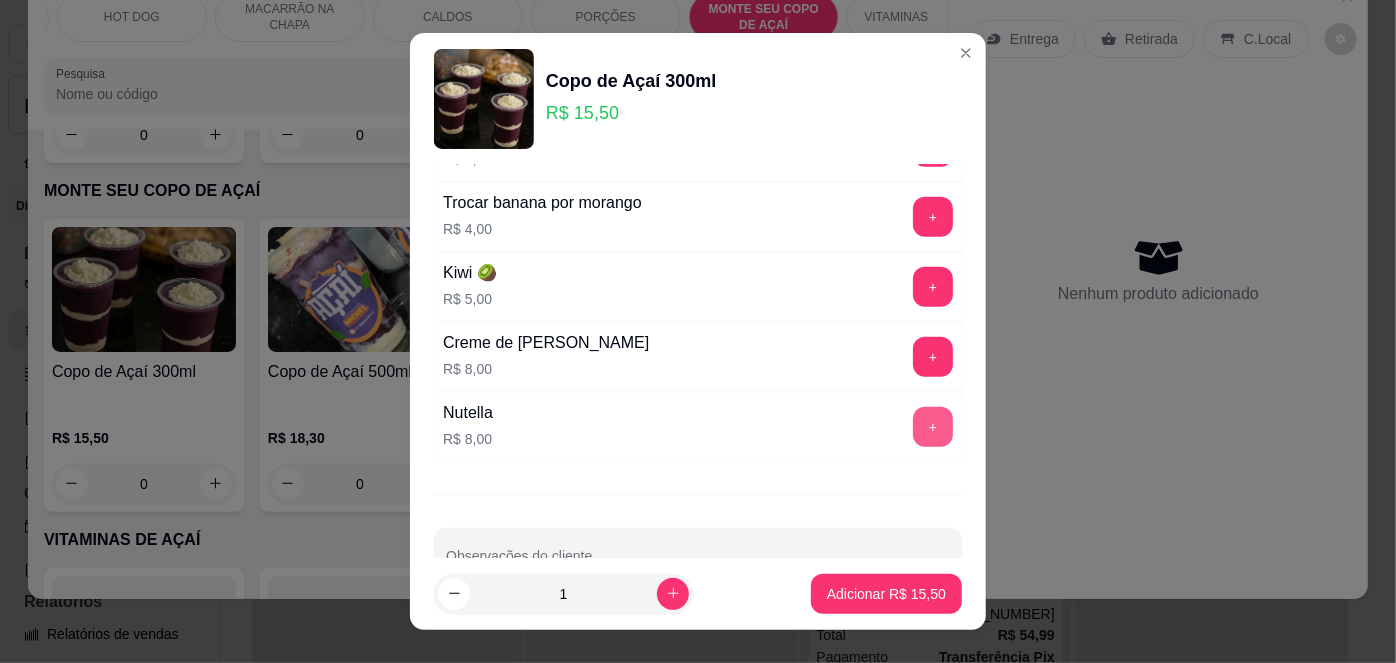click on "+" at bounding box center [933, 427] 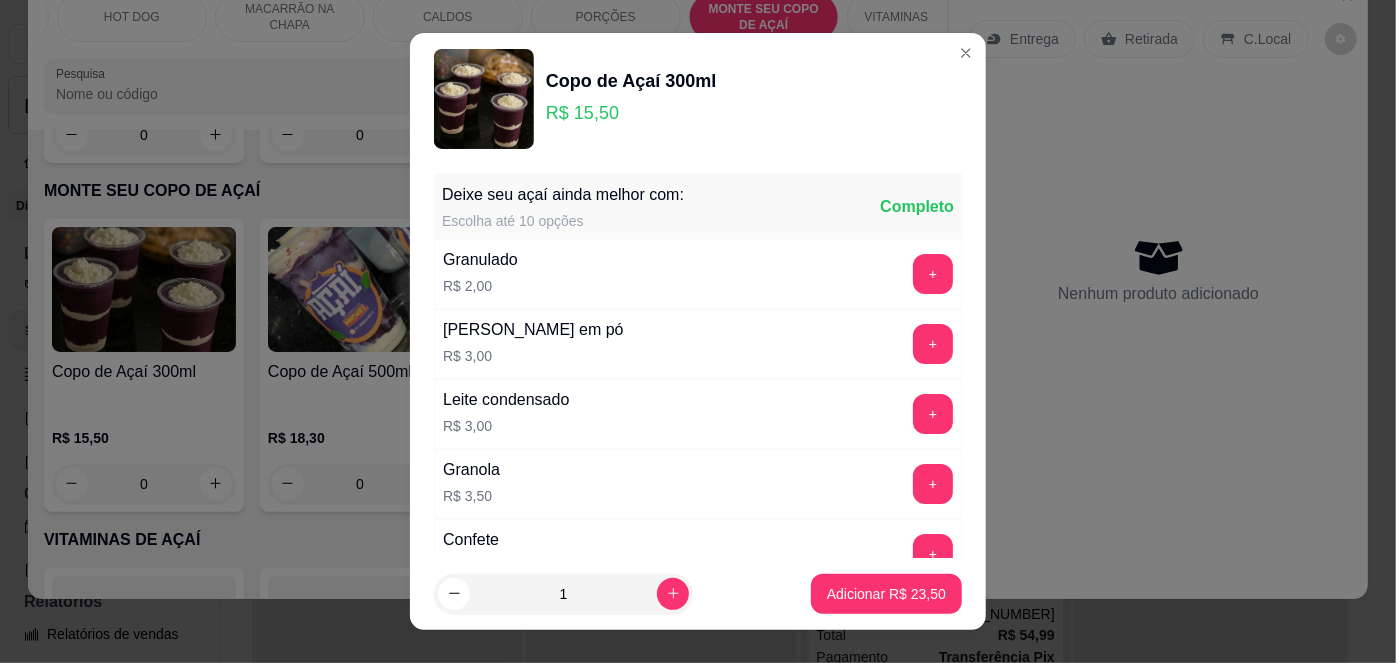 scroll, scrollTop: 344, scrollLeft: 0, axis: vertical 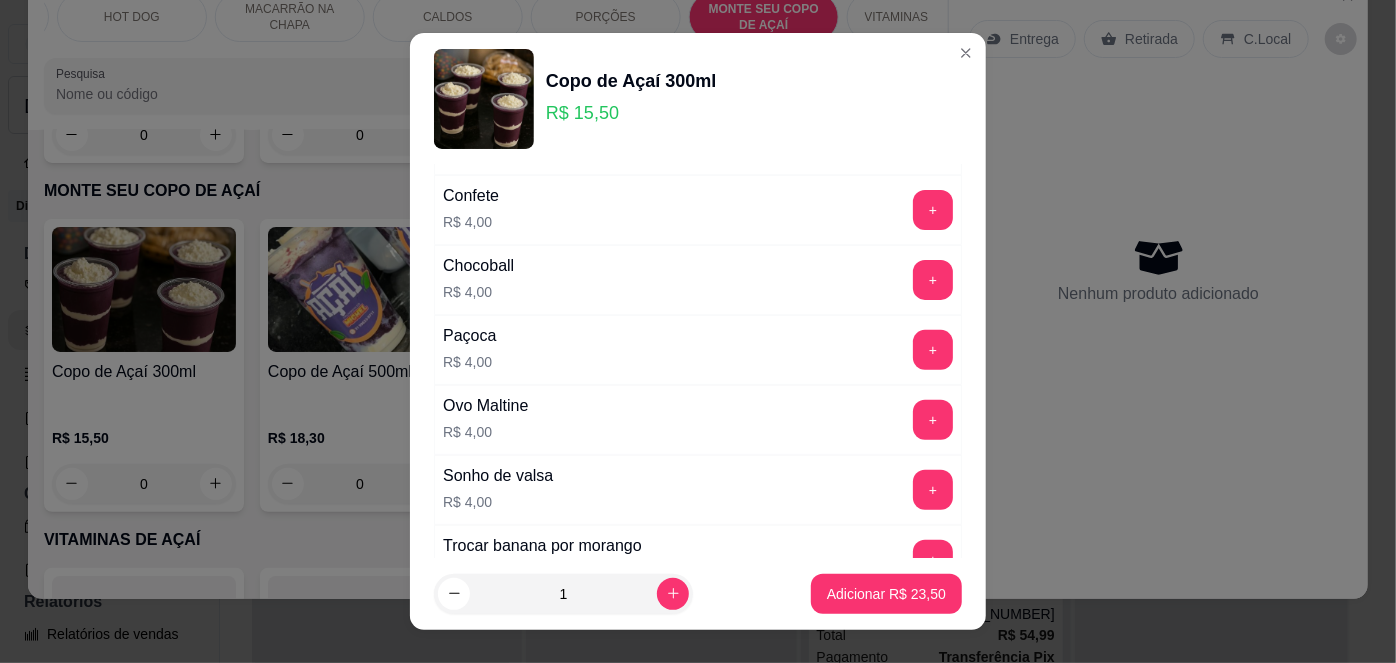 click on "Ovo Maltine  R$ 4,00 +" at bounding box center (698, 420) 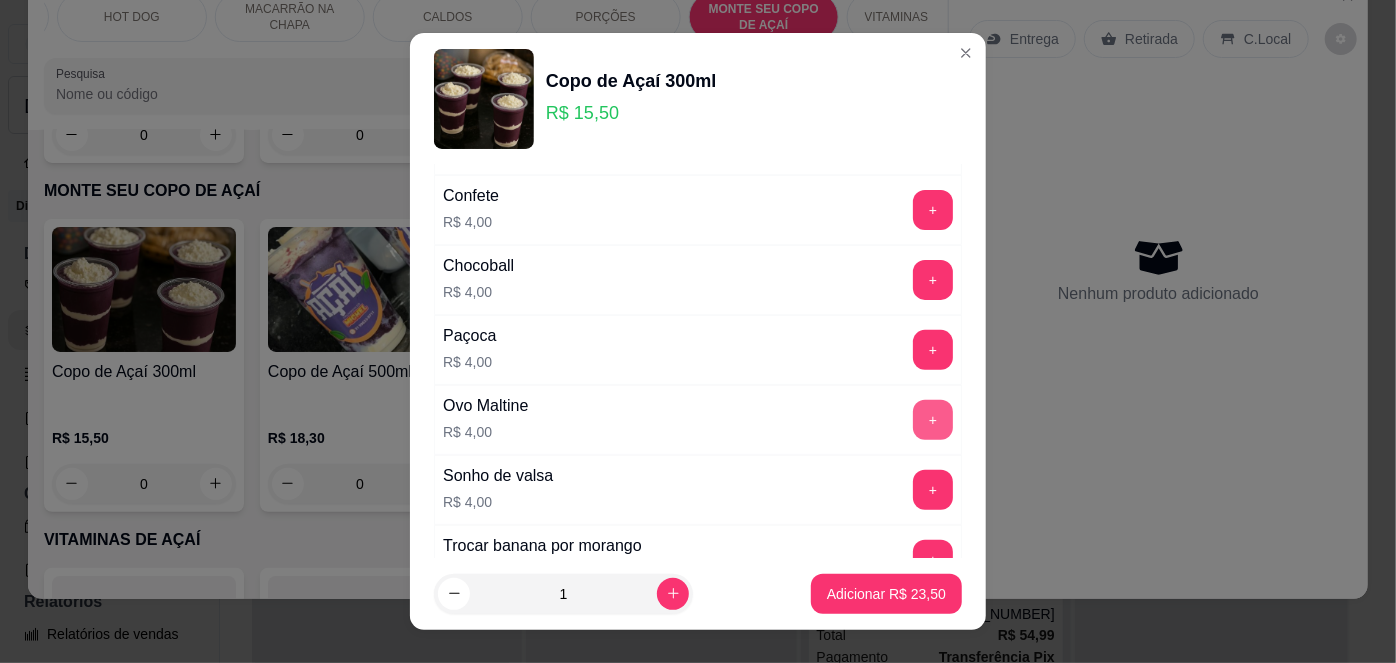 click on "+" at bounding box center (933, 420) 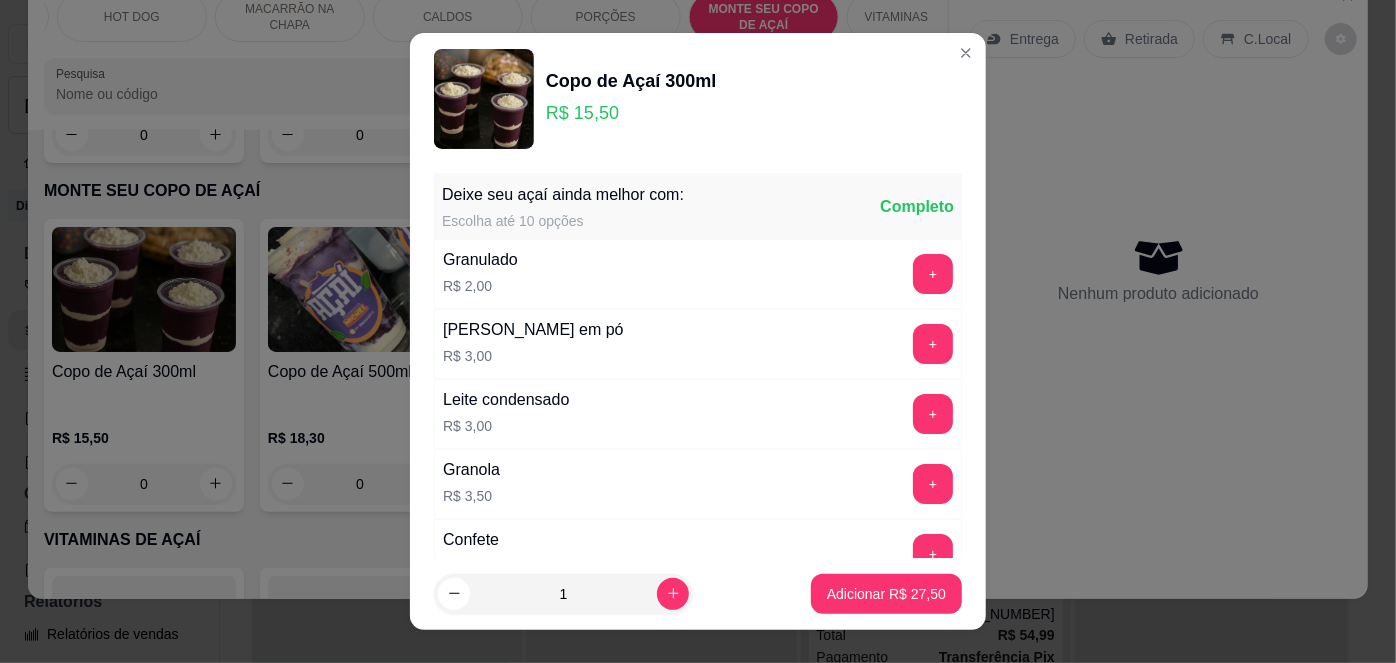 scroll, scrollTop: 344, scrollLeft: 0, axis: vertical 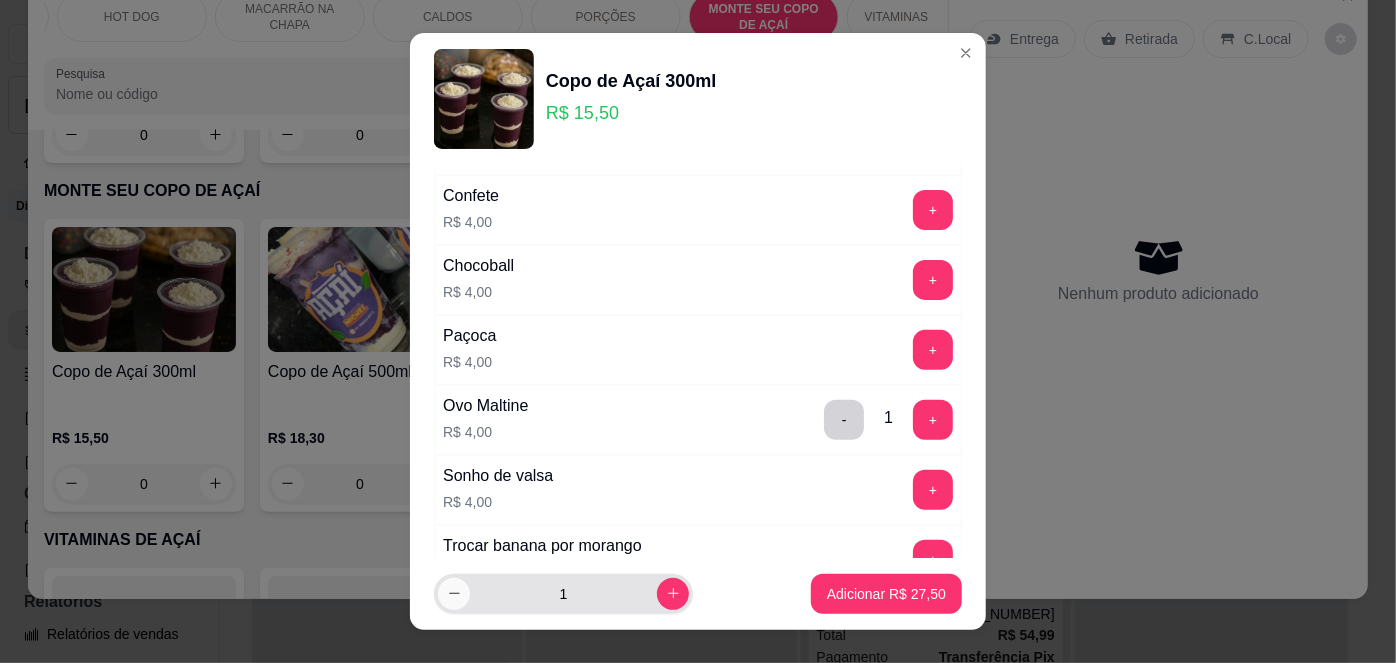 click 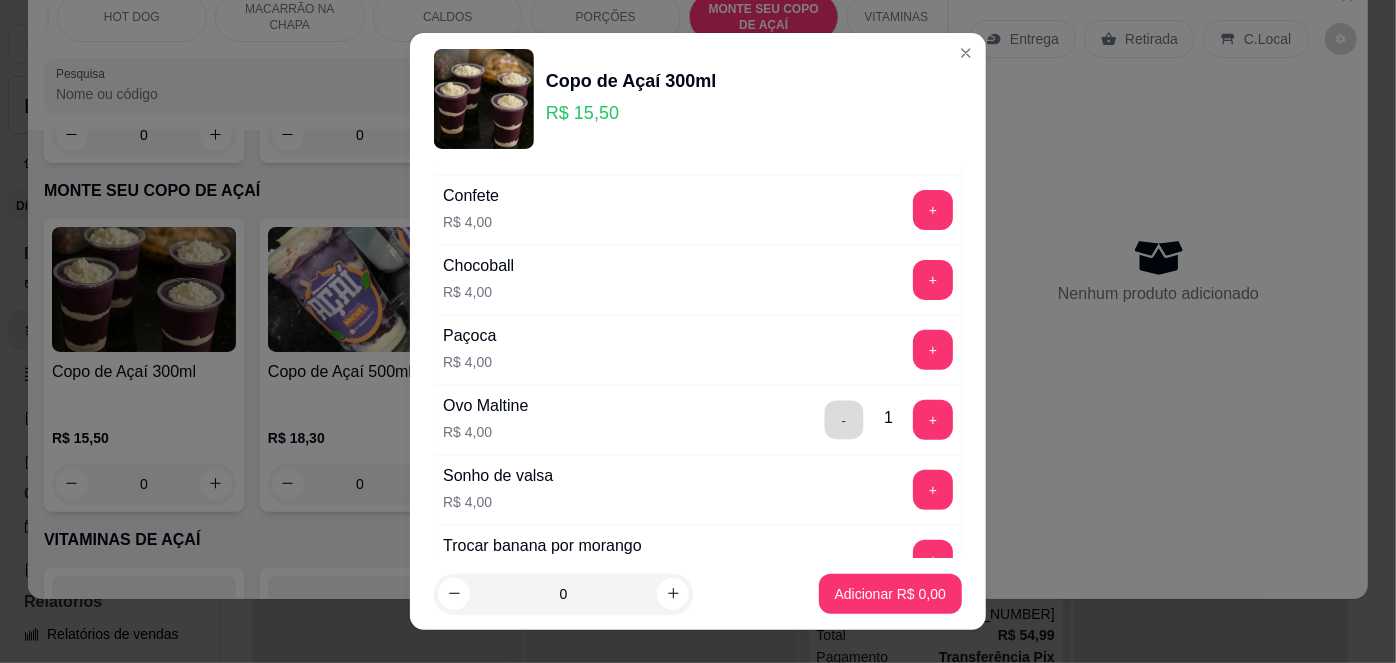 click on "-" at bounding box center (844, 420) 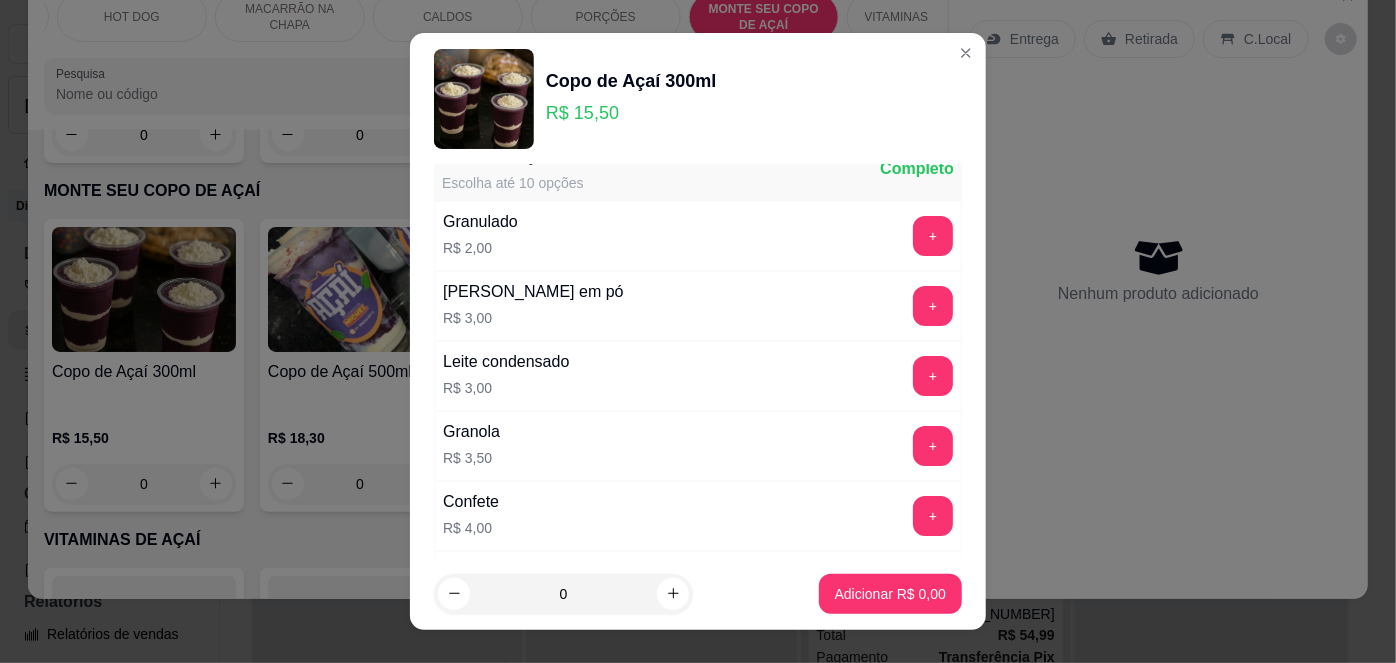 scroll, scrollTop: 0, scrollLeft: 0, axis: both 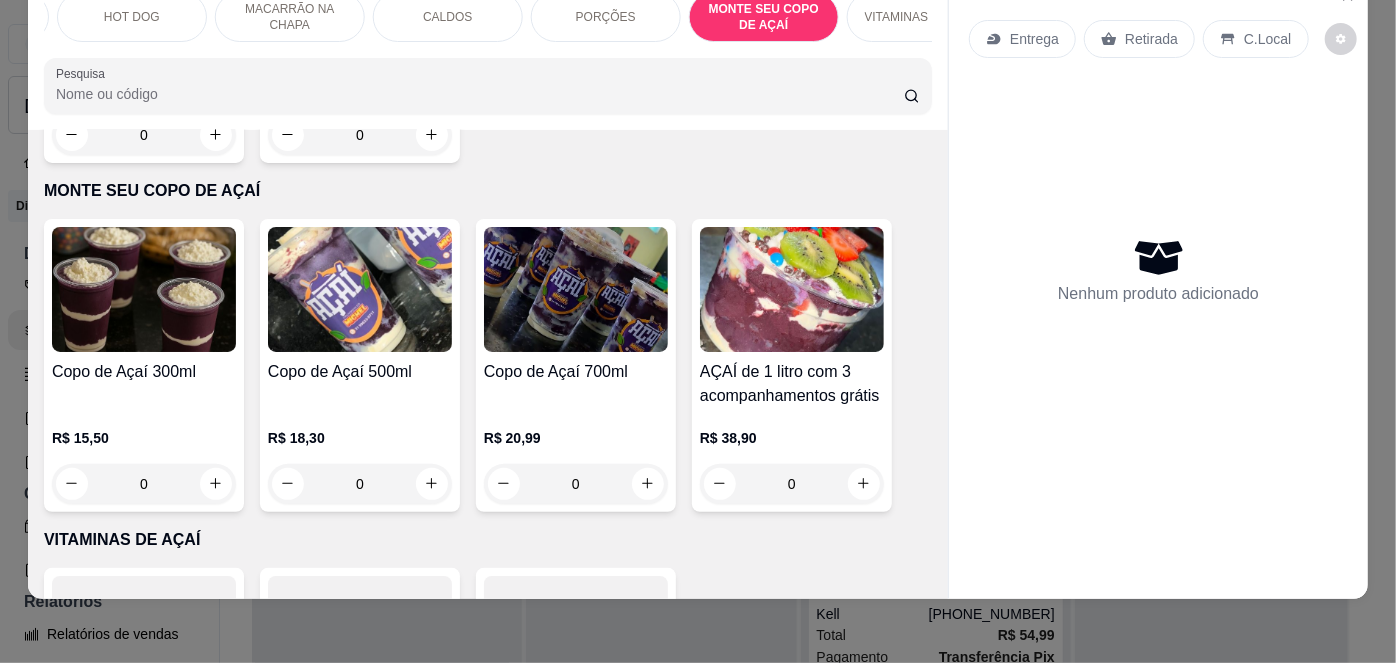 click at bounding box center [360, 289] 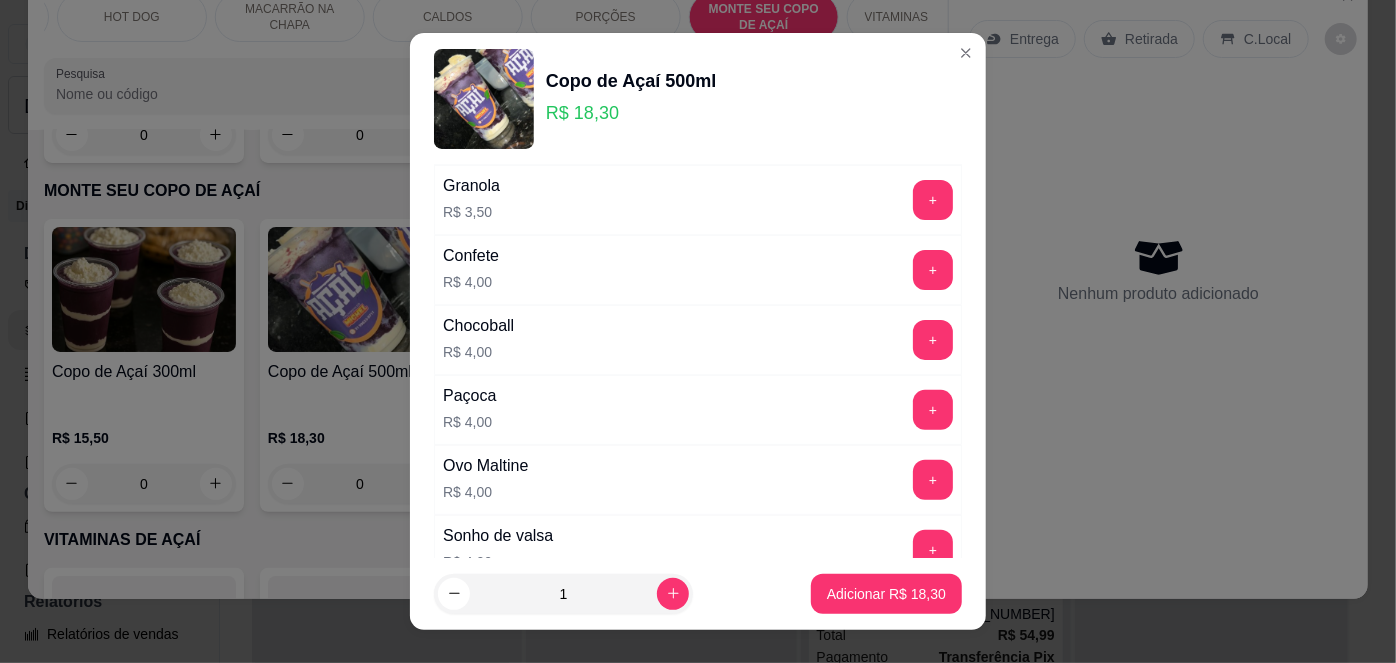 scroll, scrollTop: 0, scrollLeft: 0, axis: both 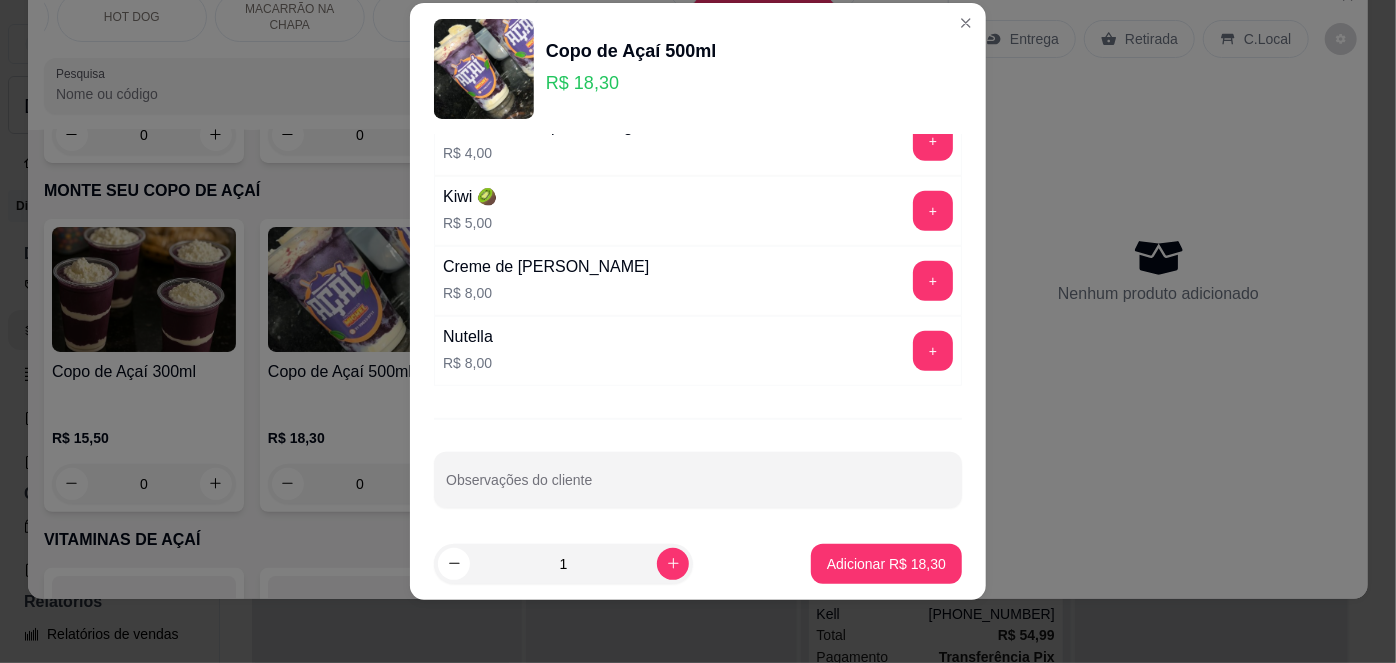 click on "Nutella  R$ 8,00 +" at bounding box center (698, 351) 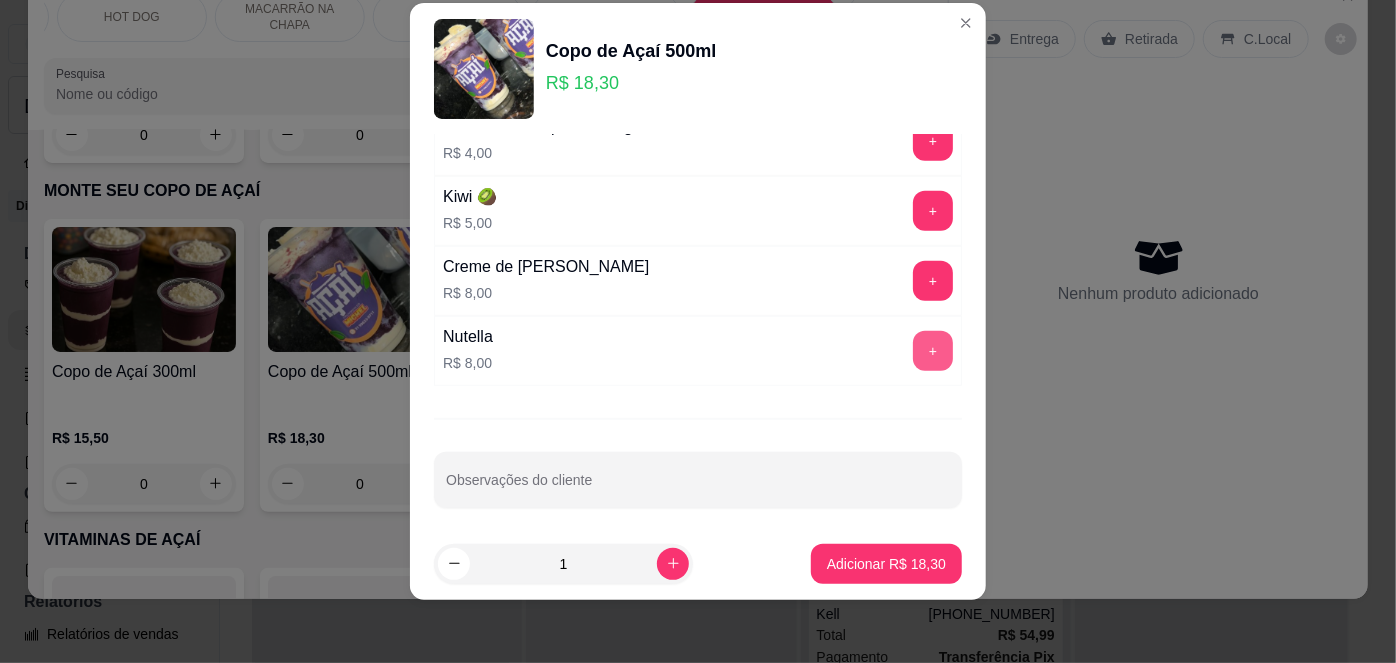 click on "+" at bounding box center (933, 351) 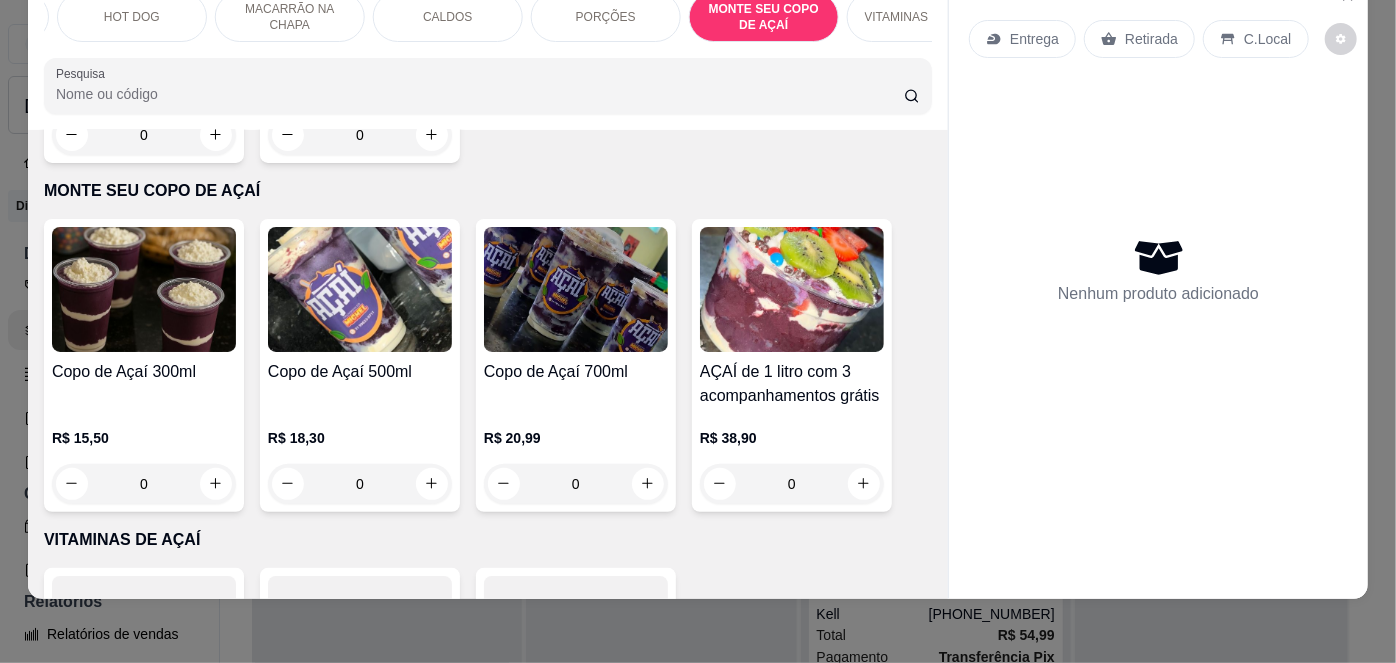 click on "Copo de Açaí 300ml" at bounding box center [144, 372] 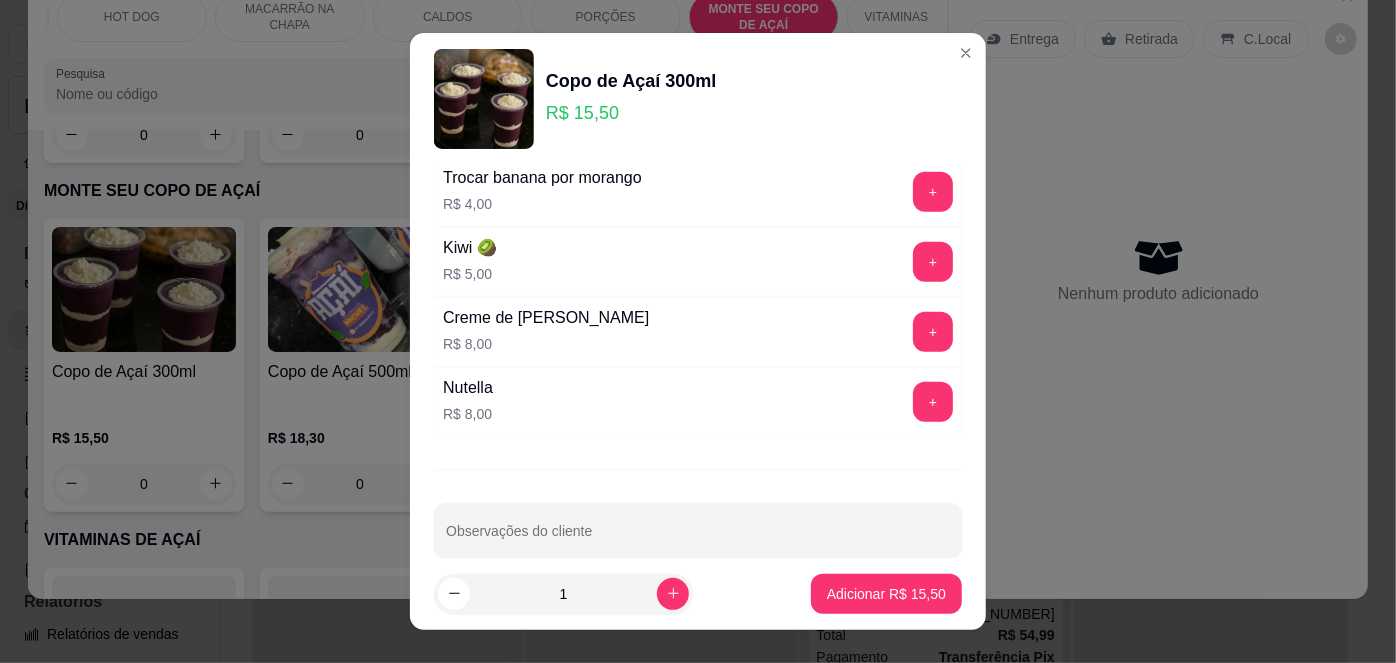 scroll, scrollTop: 733, scrollLeft: 0, axis: vertical 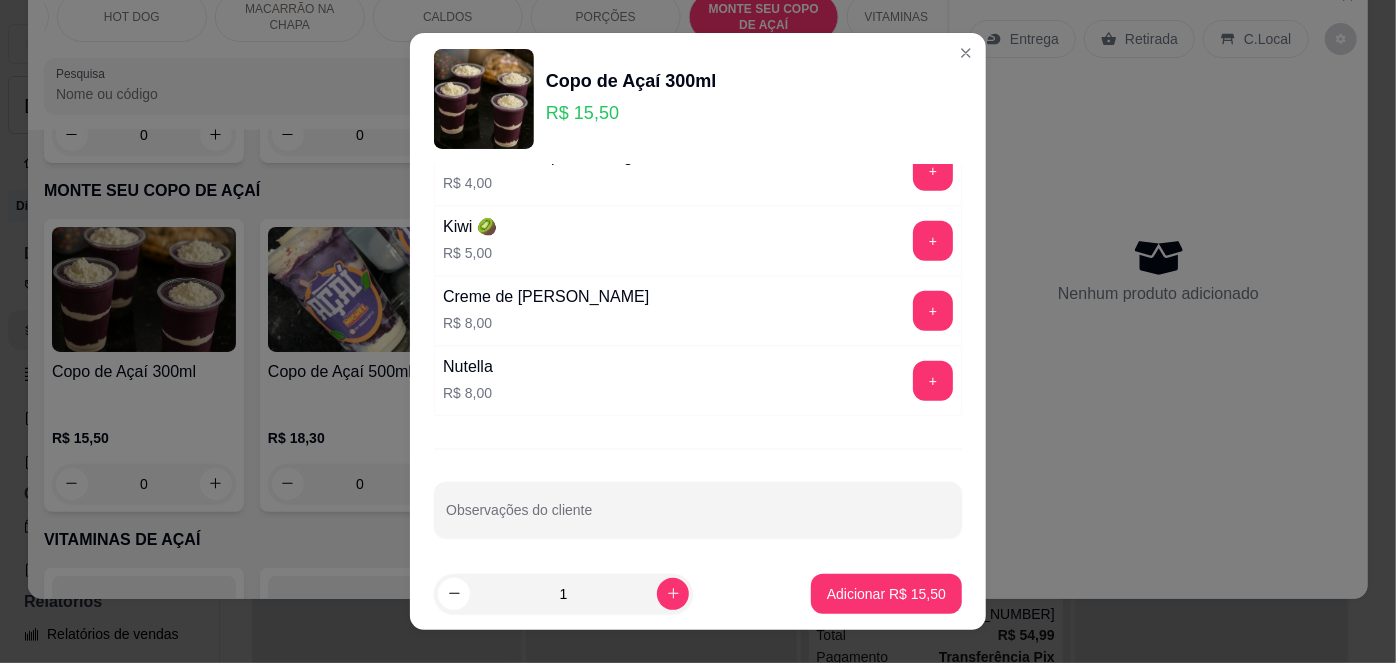 click on "Nutella  R$ 8,00 +" at bounding box center [698, 381] 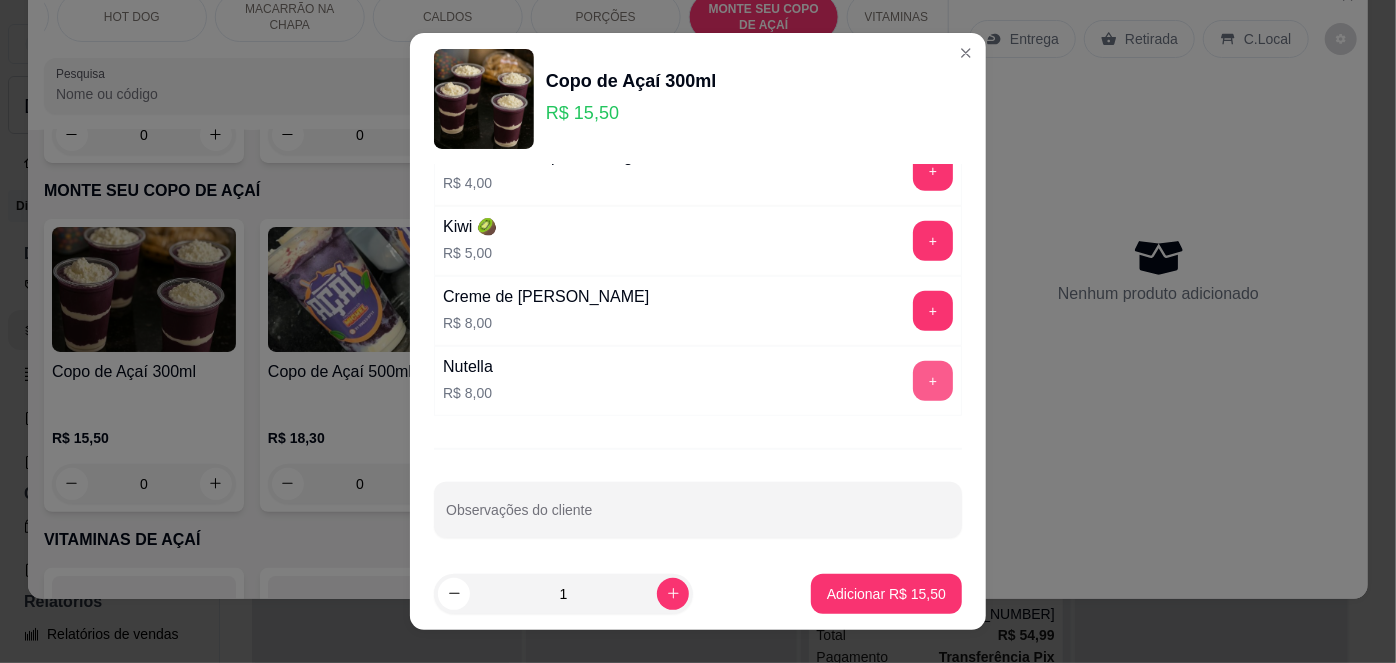 click on "+" at bounding box center (933, 381) 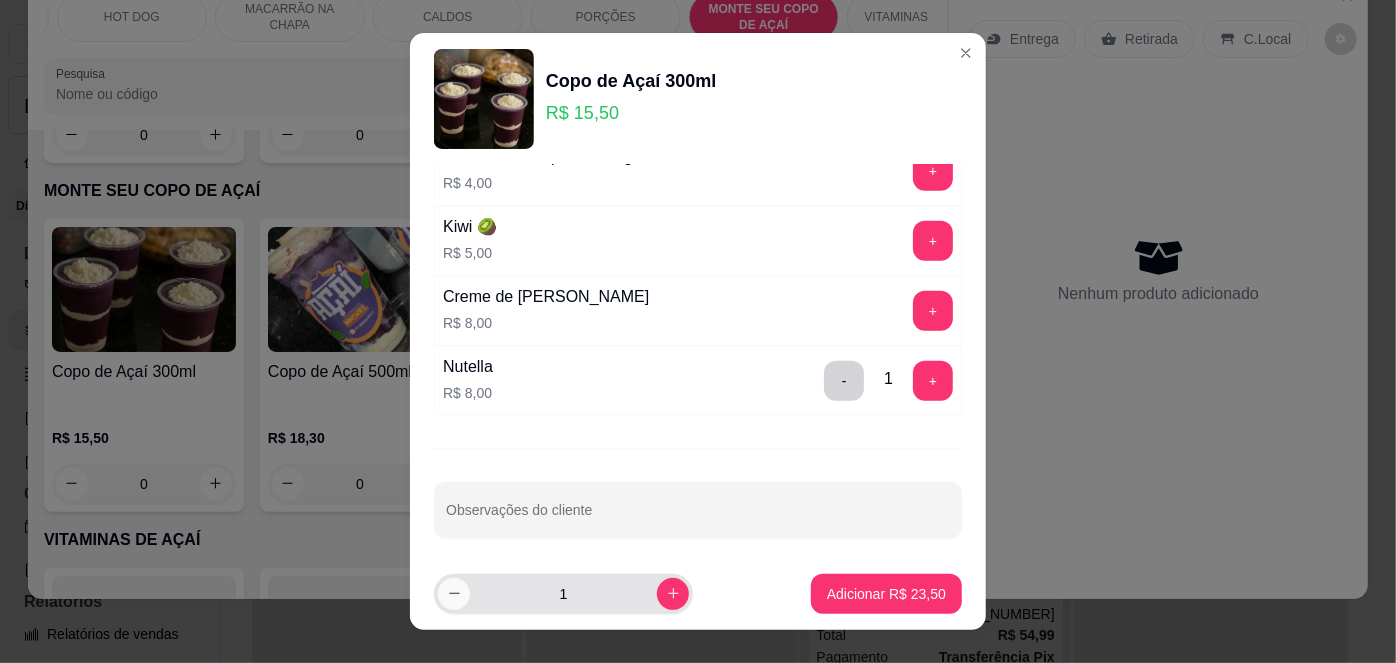 click 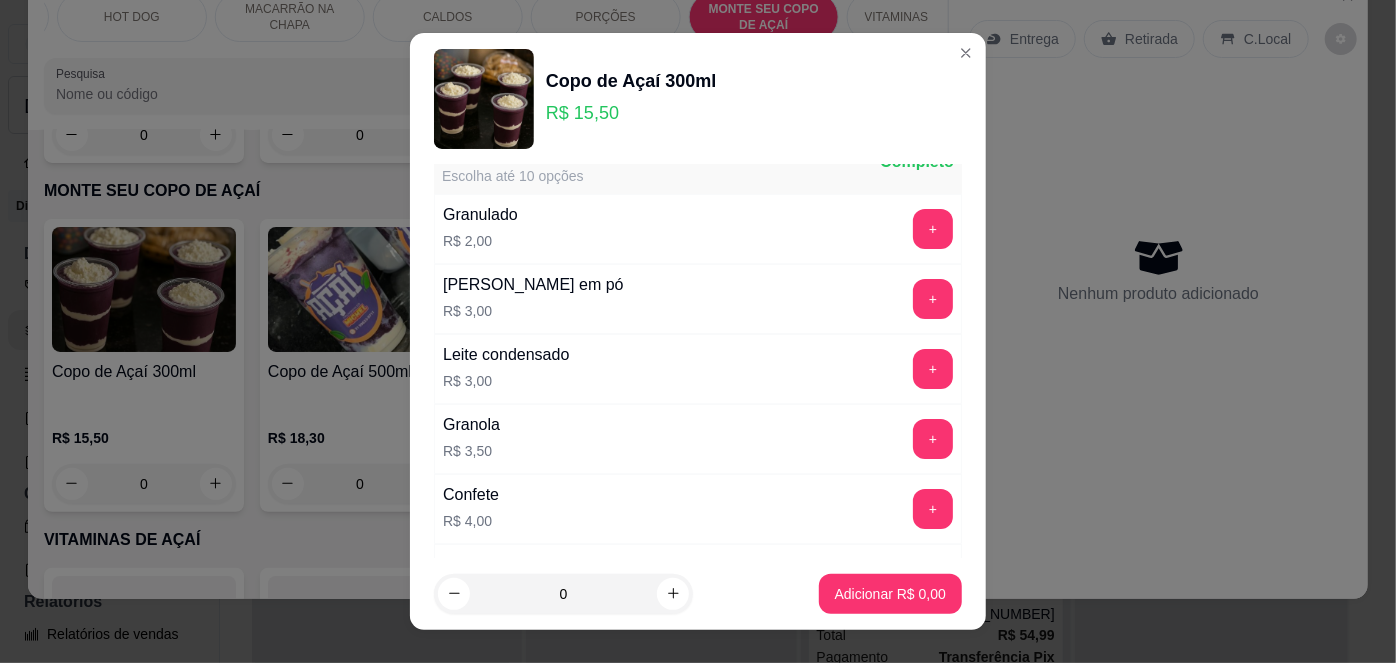 scroll, scrollTop: 389, scrollLeft: 0, axis: vertical 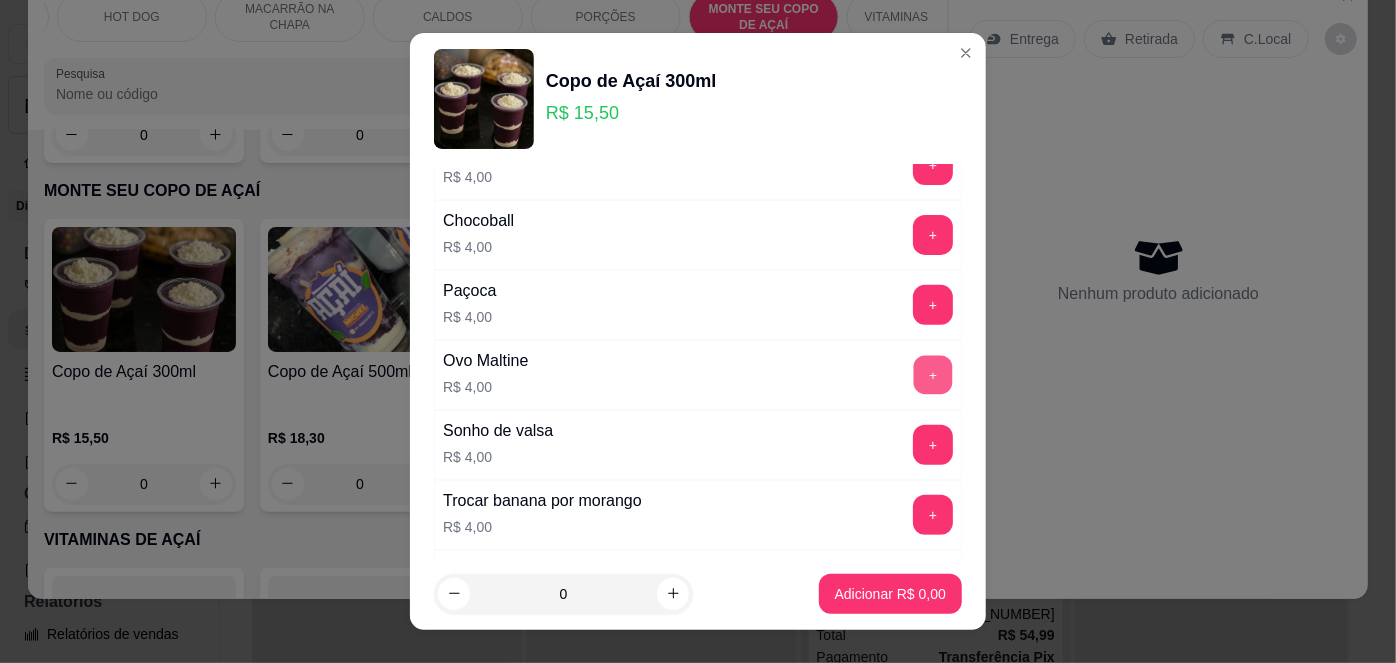 click on "+" at bounding box center [933, 375] 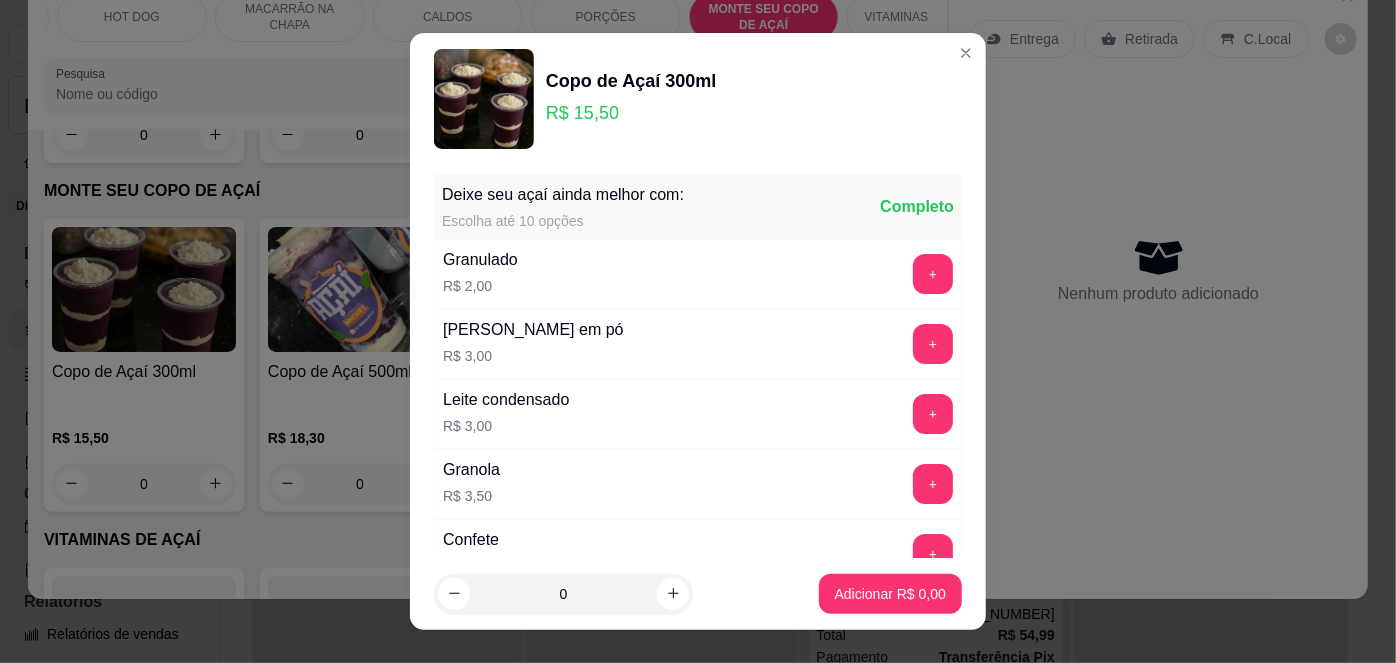 scroll, scrollTop: 733, scrollLeft: 0, axis: vertical 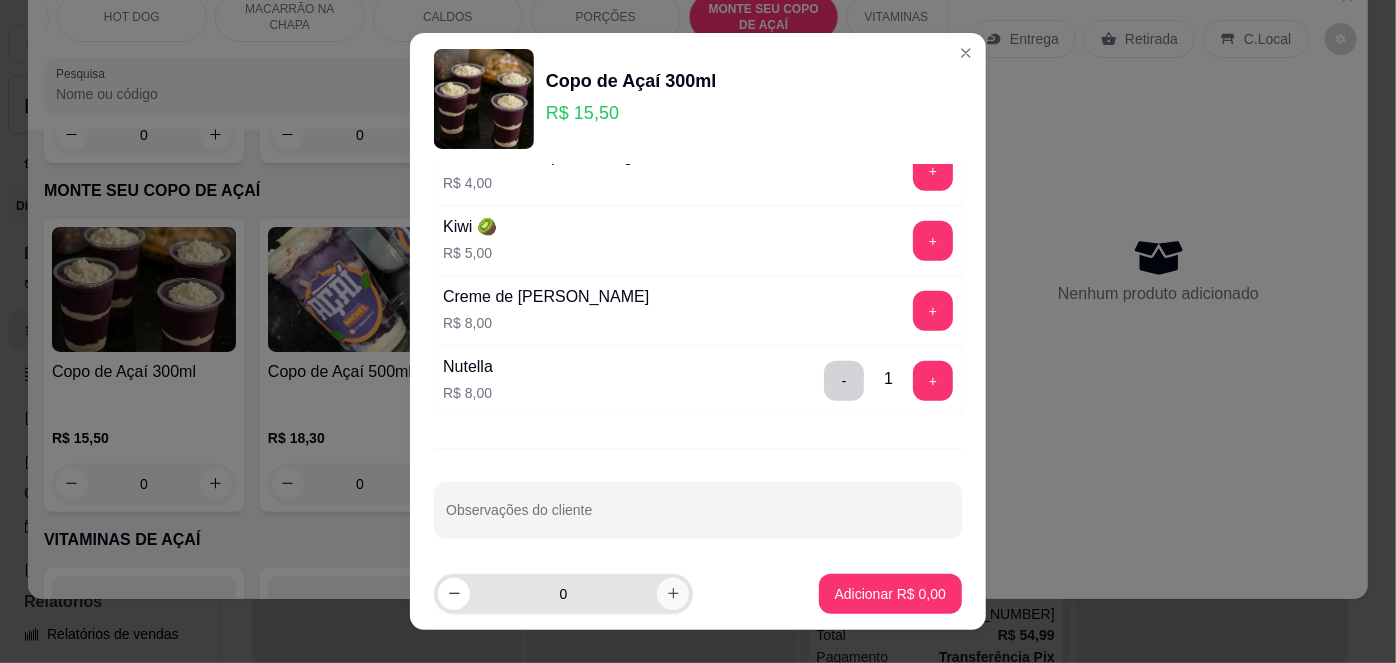 click 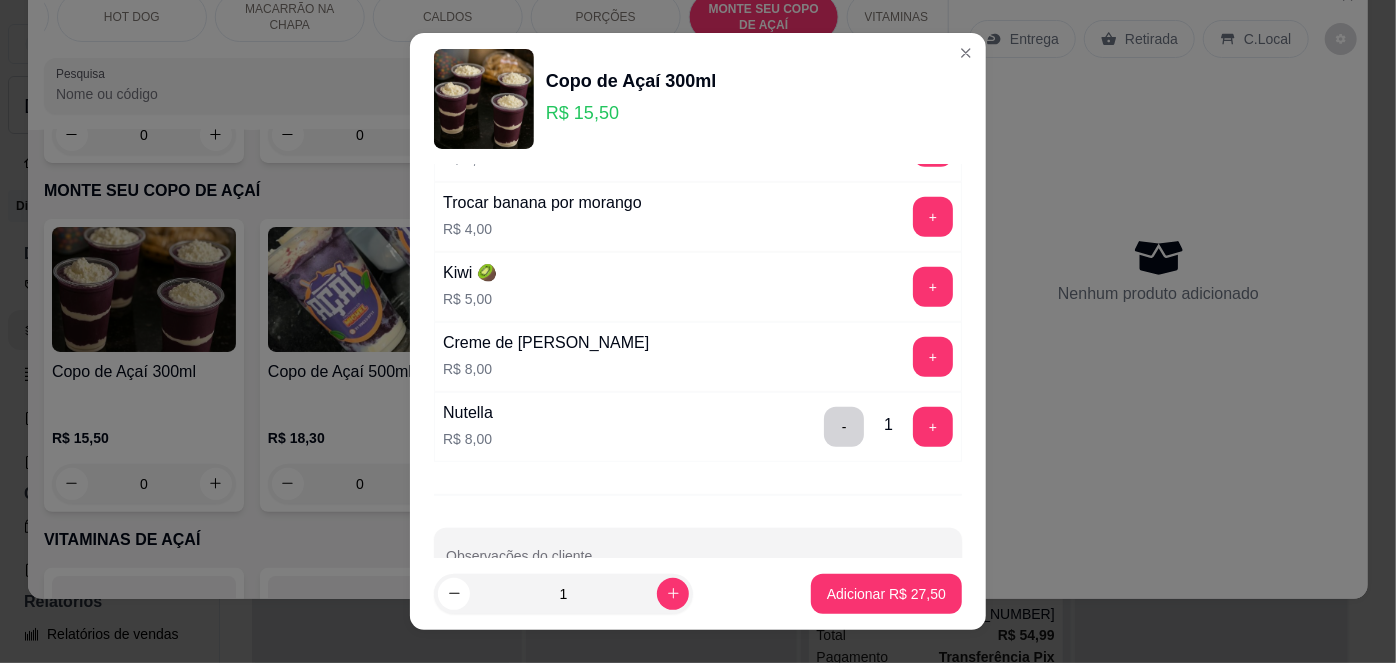 scroll, scrollTop: 0, scrollLeft: 0, axis: both 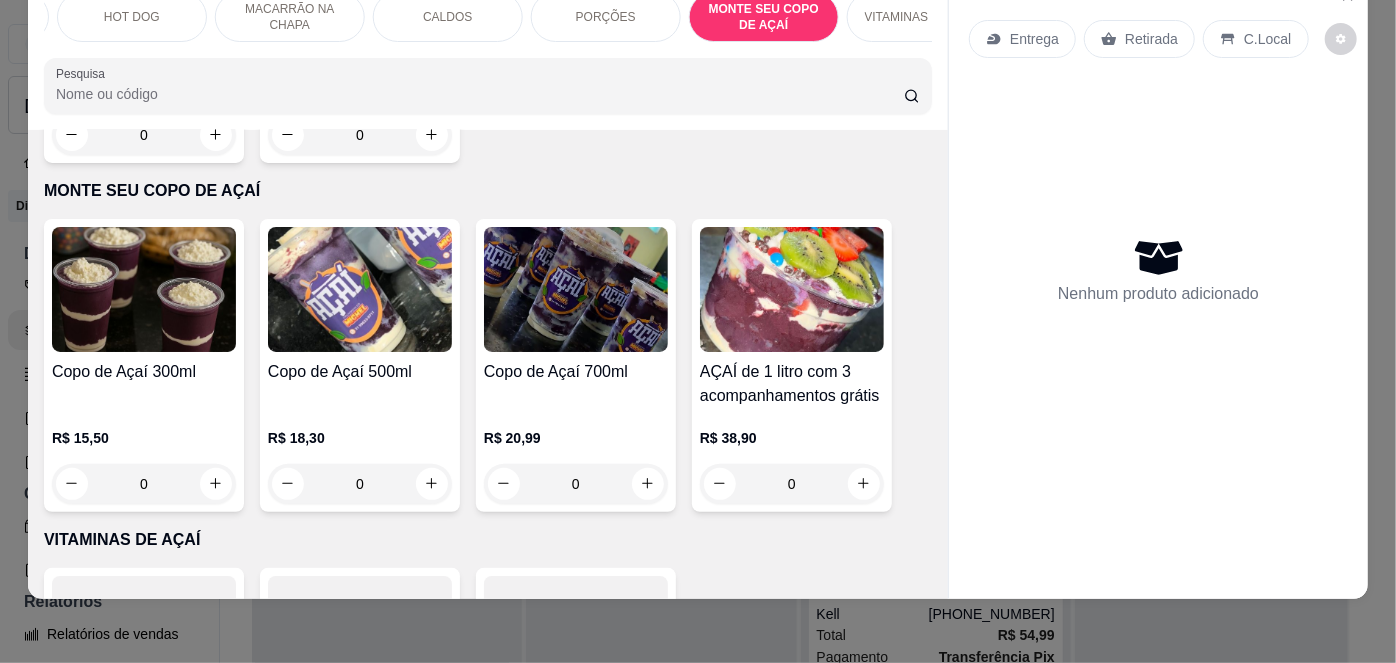 click on "R$ 15,50 0" at bounding box center (144, 456) 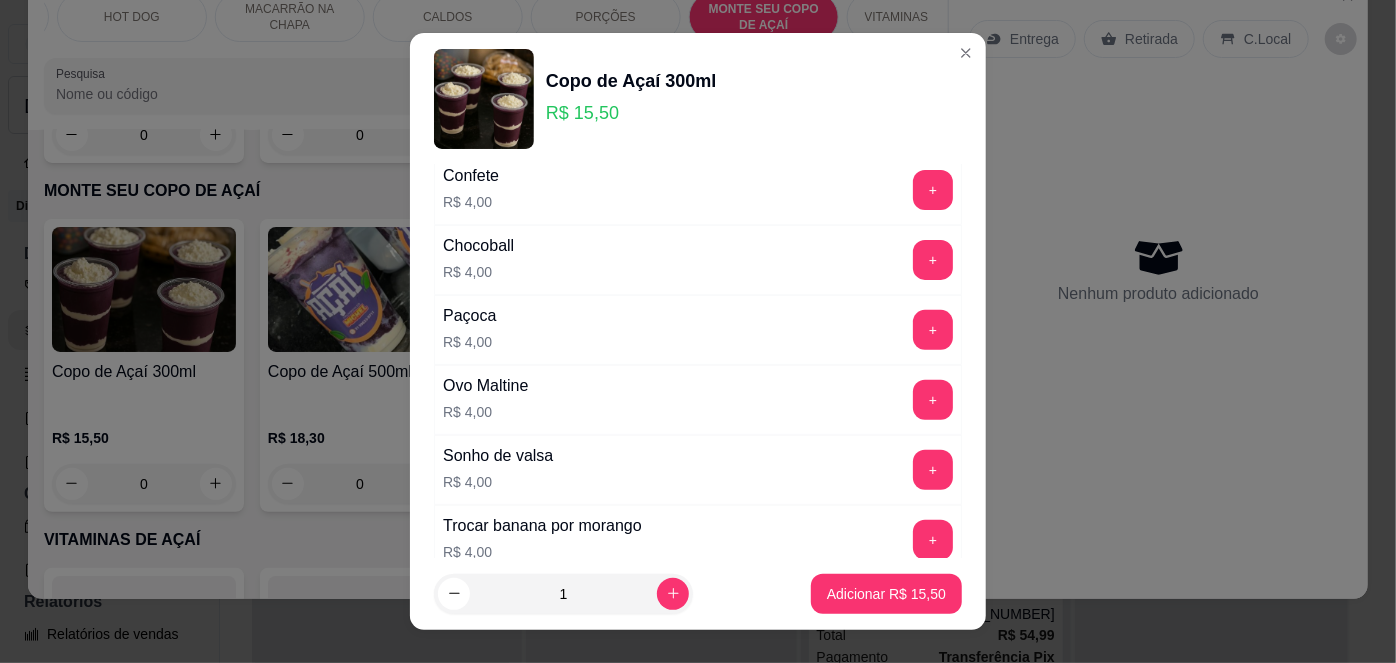 scroll, scrollTop: 687, scrollLeft: 0, axis: vertical 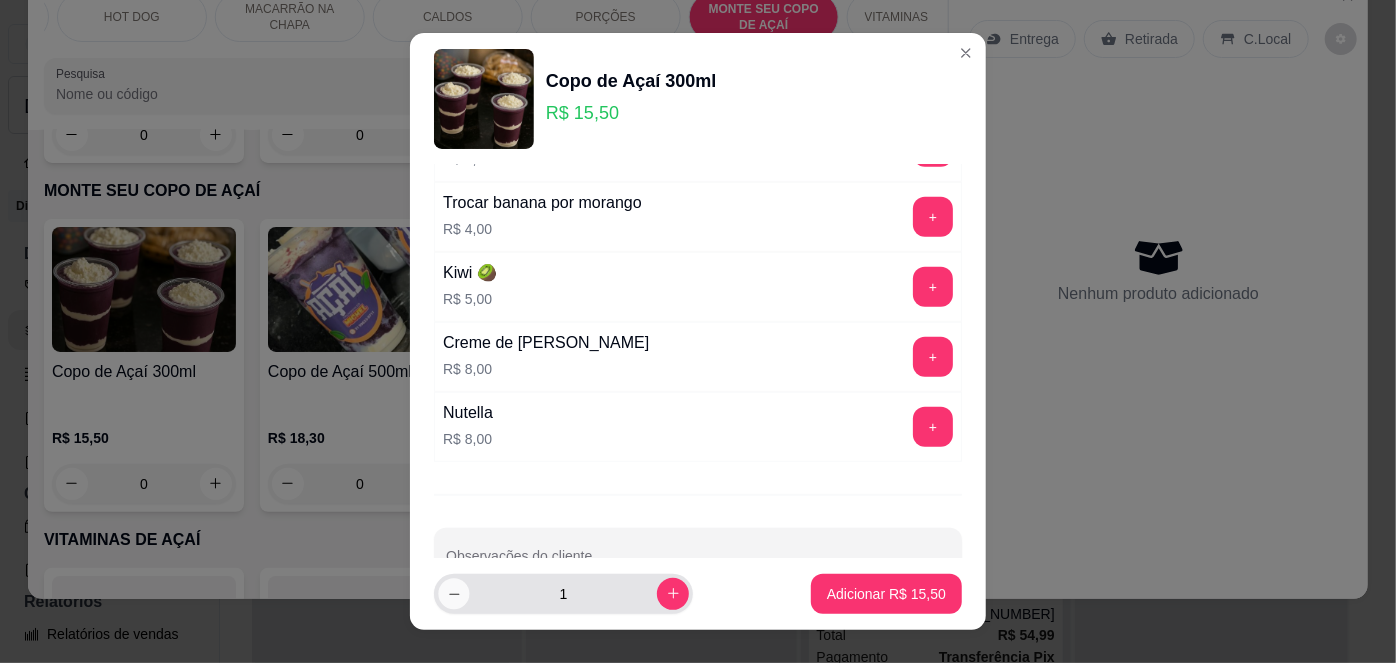 click at bounding box center (453, 593) 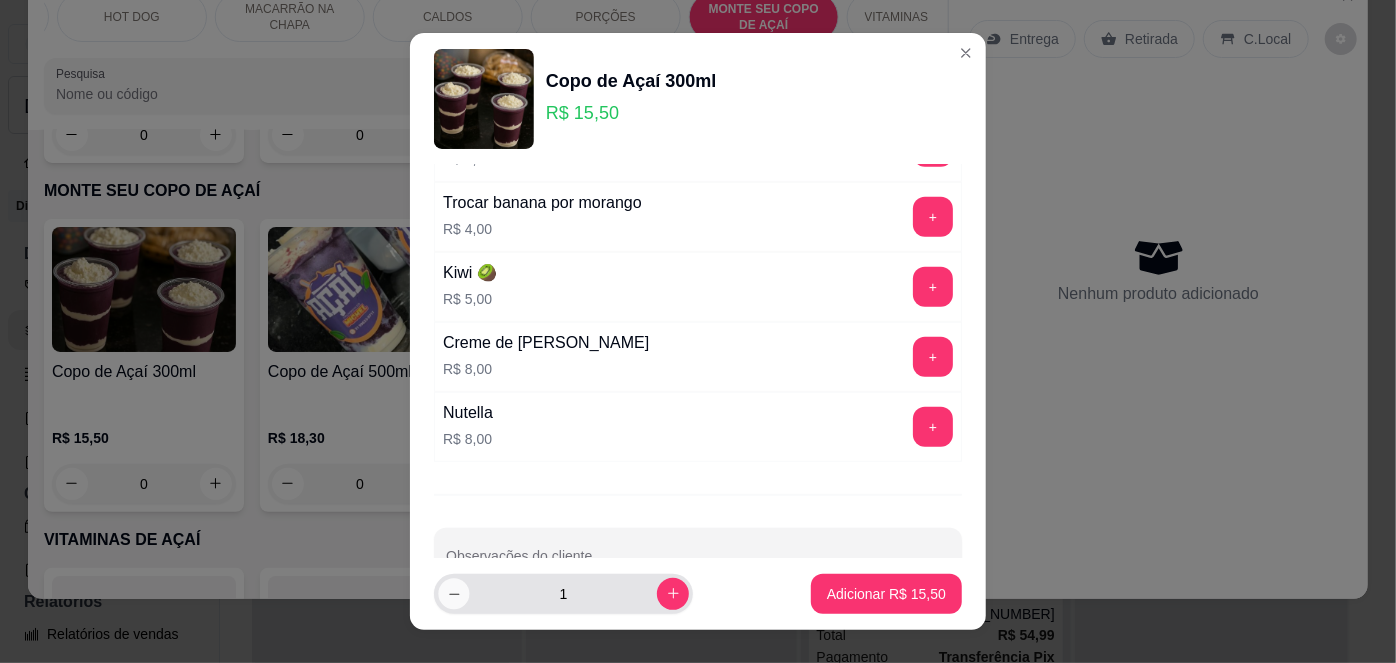 type on "0" 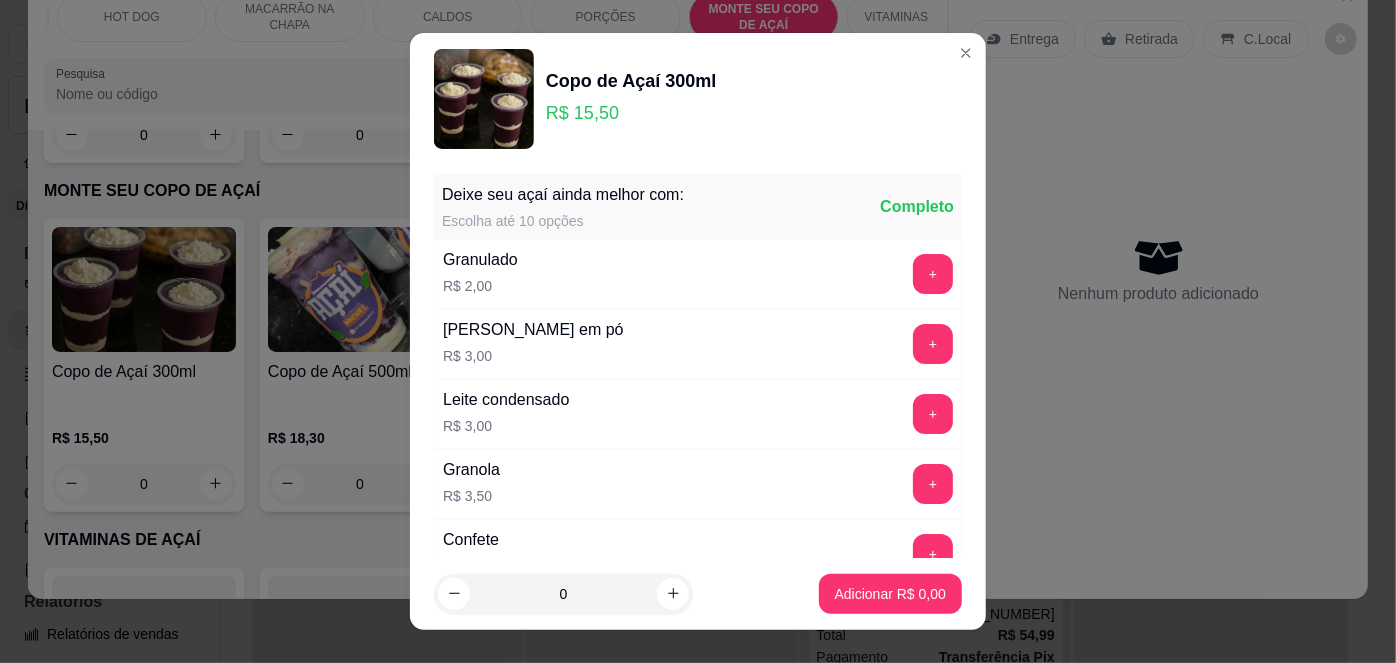 scroll, scrollTop: 344, scrollLeft: 0, axis: vertical 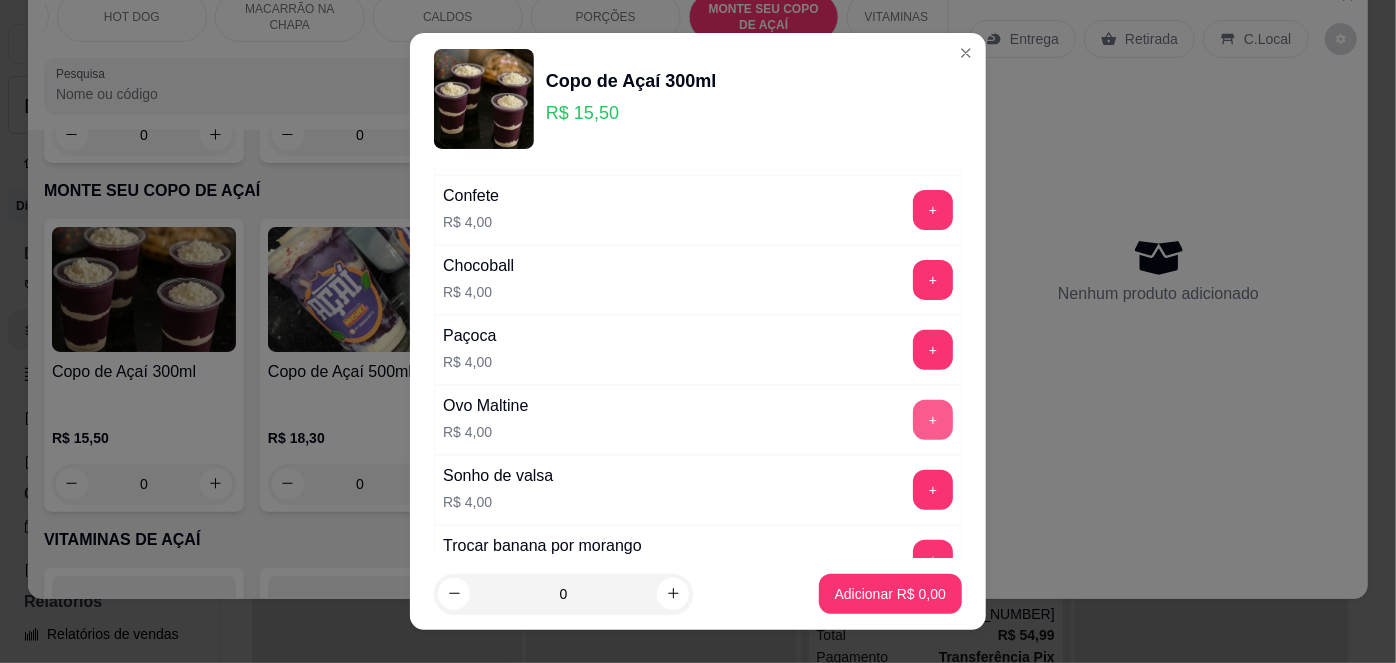 click on "+" at bounding box center (933, 420) 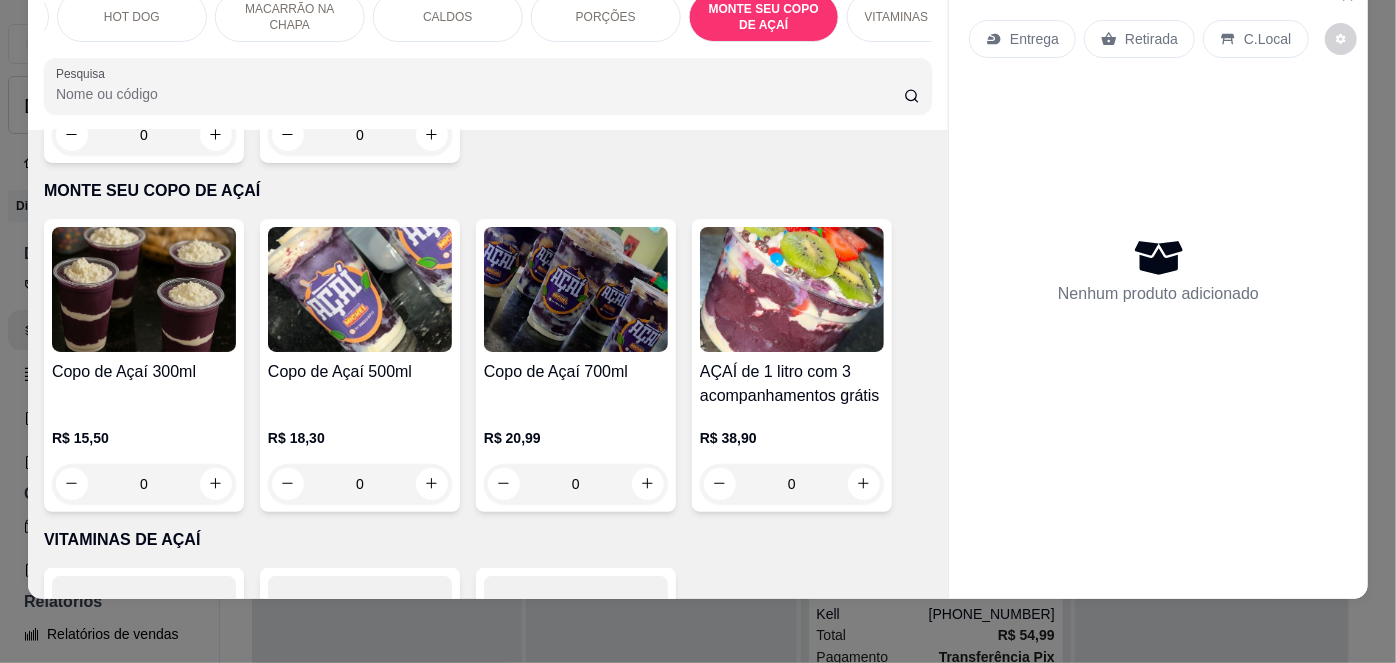 click on "Copo de Açaí 300ml    R$ 15,50 0" at bounding box center [144, 365] 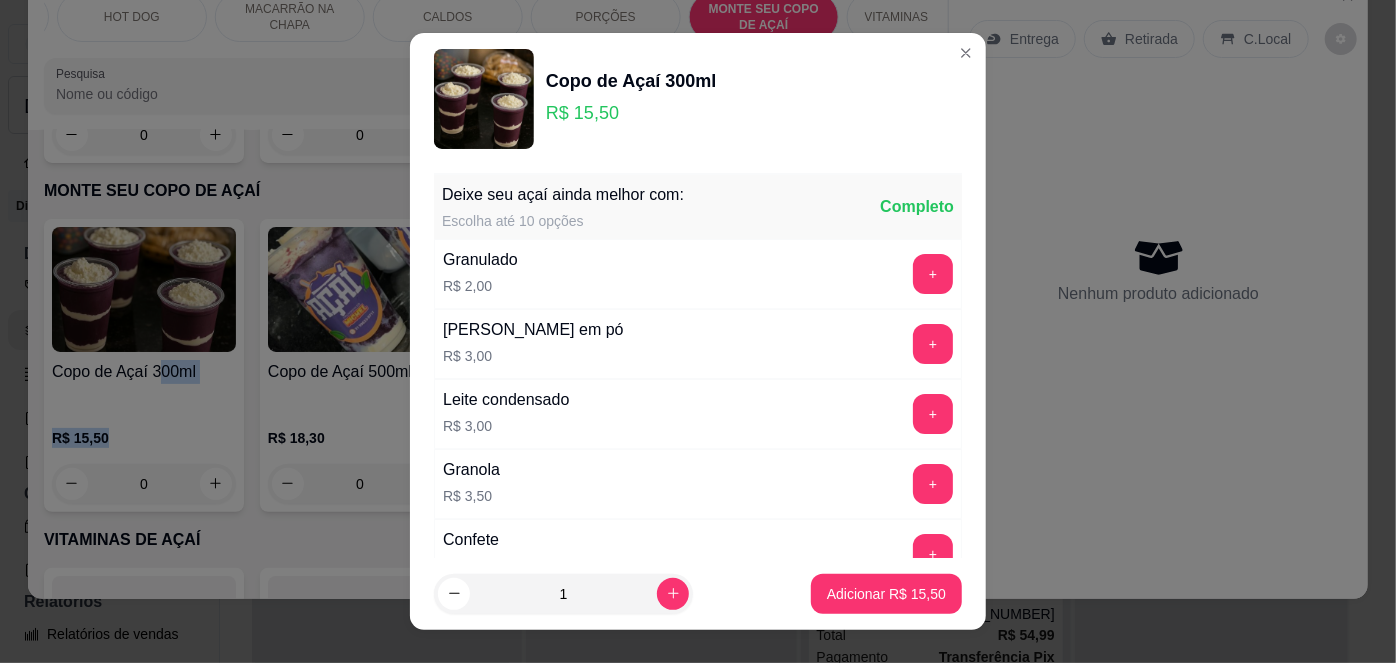 scroll, scrollTop: 344, scrollLeft: 0, axis: vertical 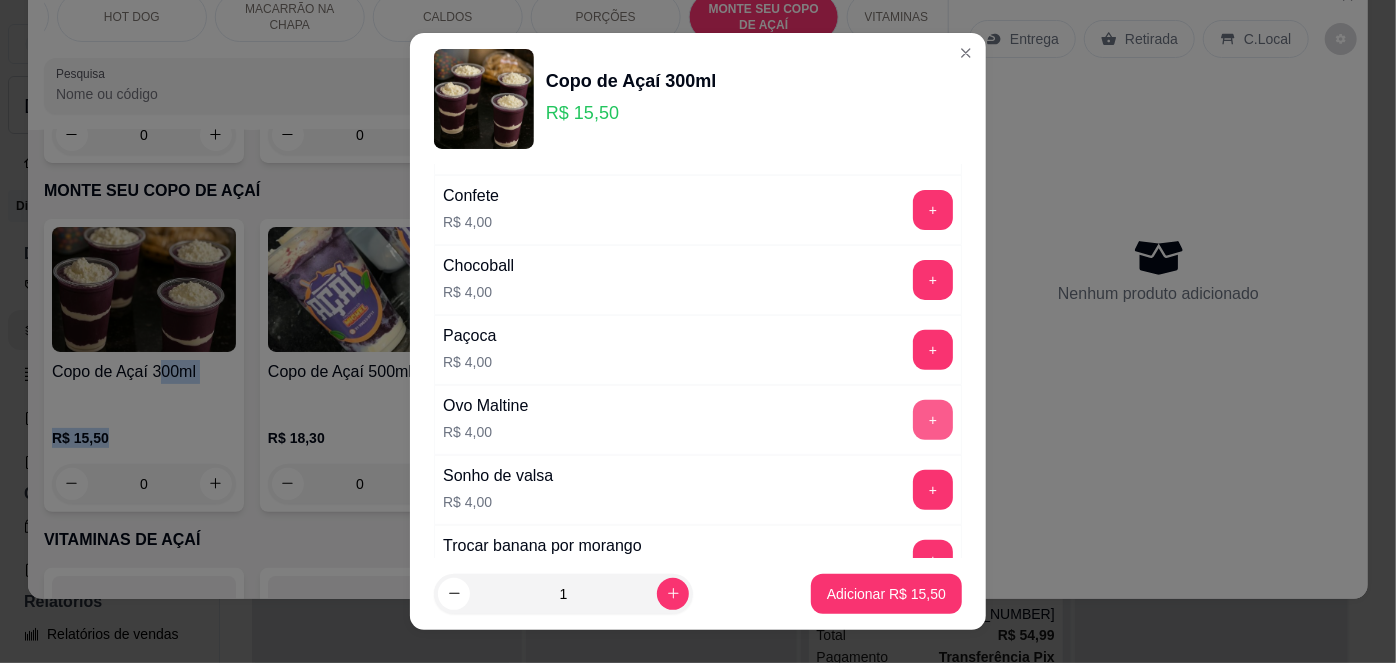 click on "+" at bounding box center (933, 420) 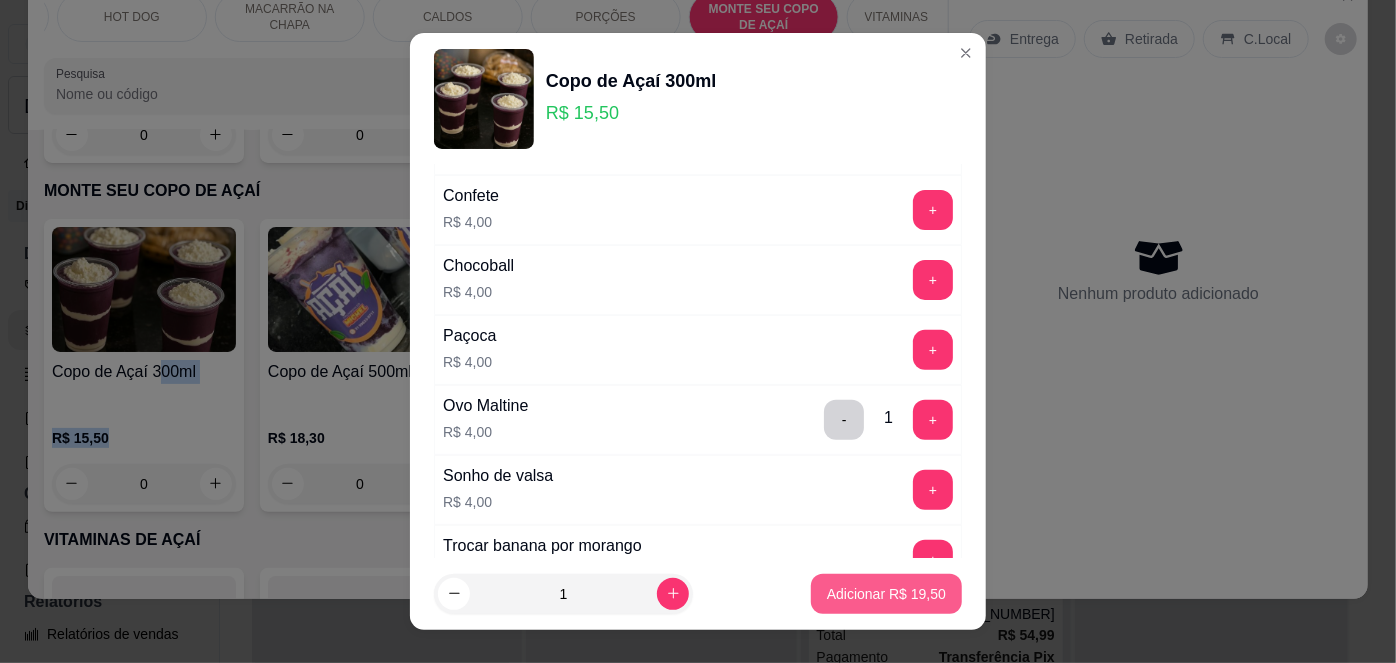 click on "Adicionar   R$ 19,50" at bounding box center [886, 594] 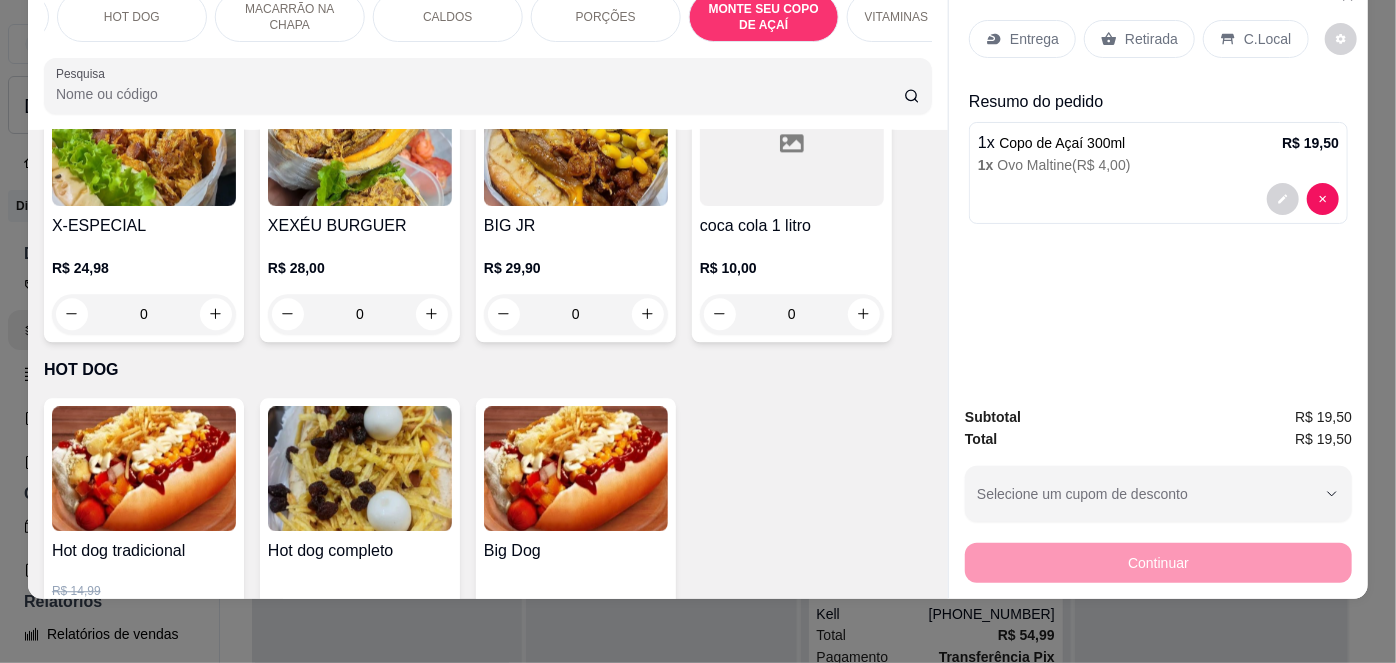 scroll, scrollTop: 2418, scrollLeft: 0, axis: vertical 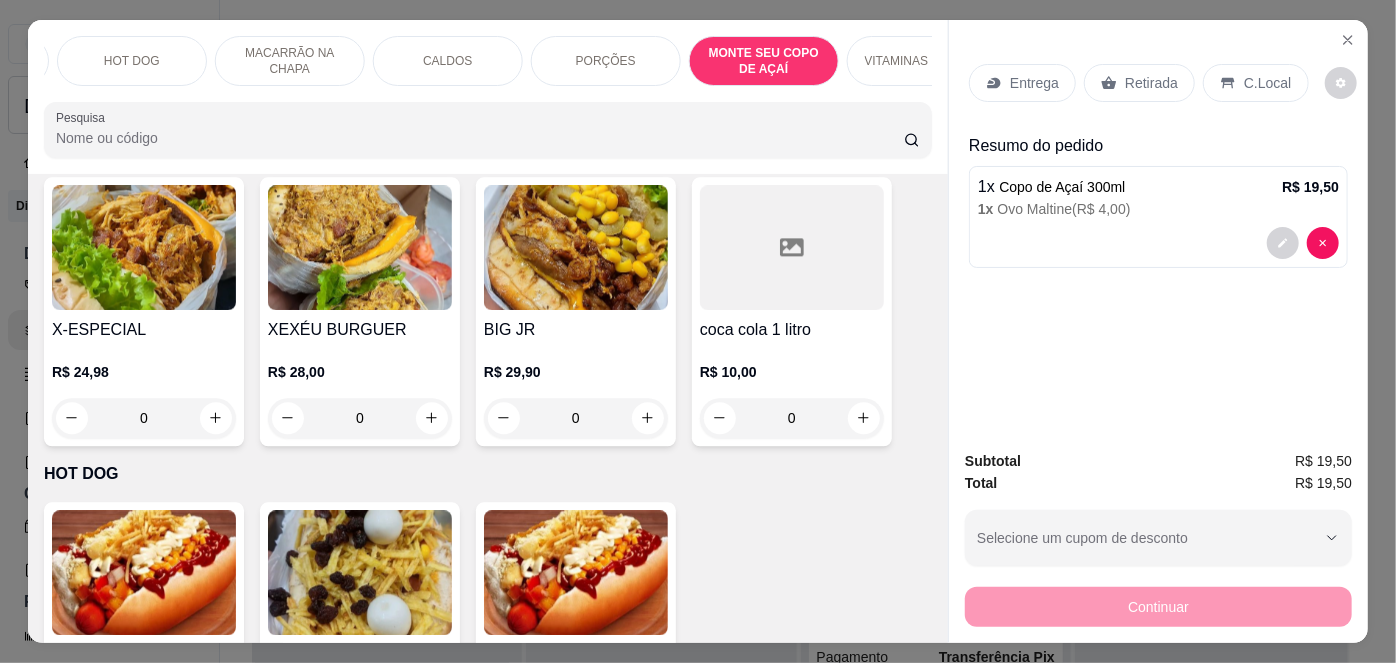 click on "C.Local" at bounding box center (1267, 83) 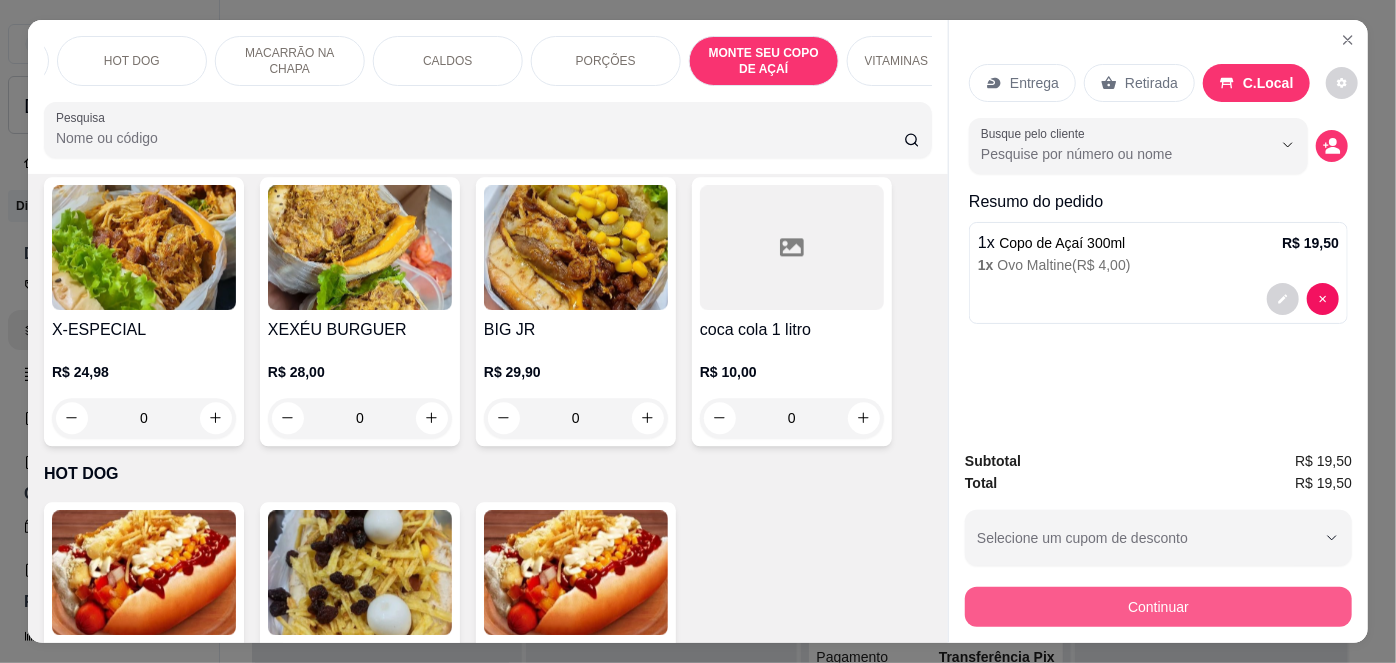 click on "Continuar" at bounding box center (1158, 607) 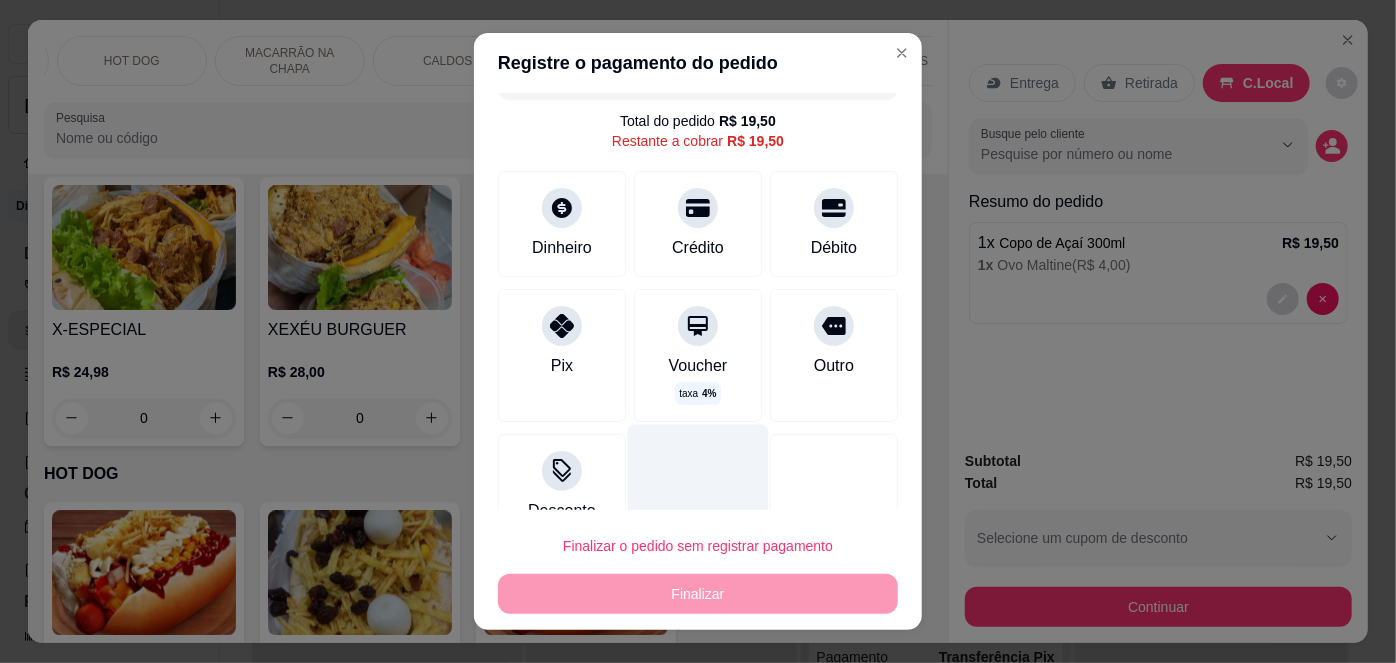 scroll, scrollTop: 78, scrollLeft: 0, axis: vertical 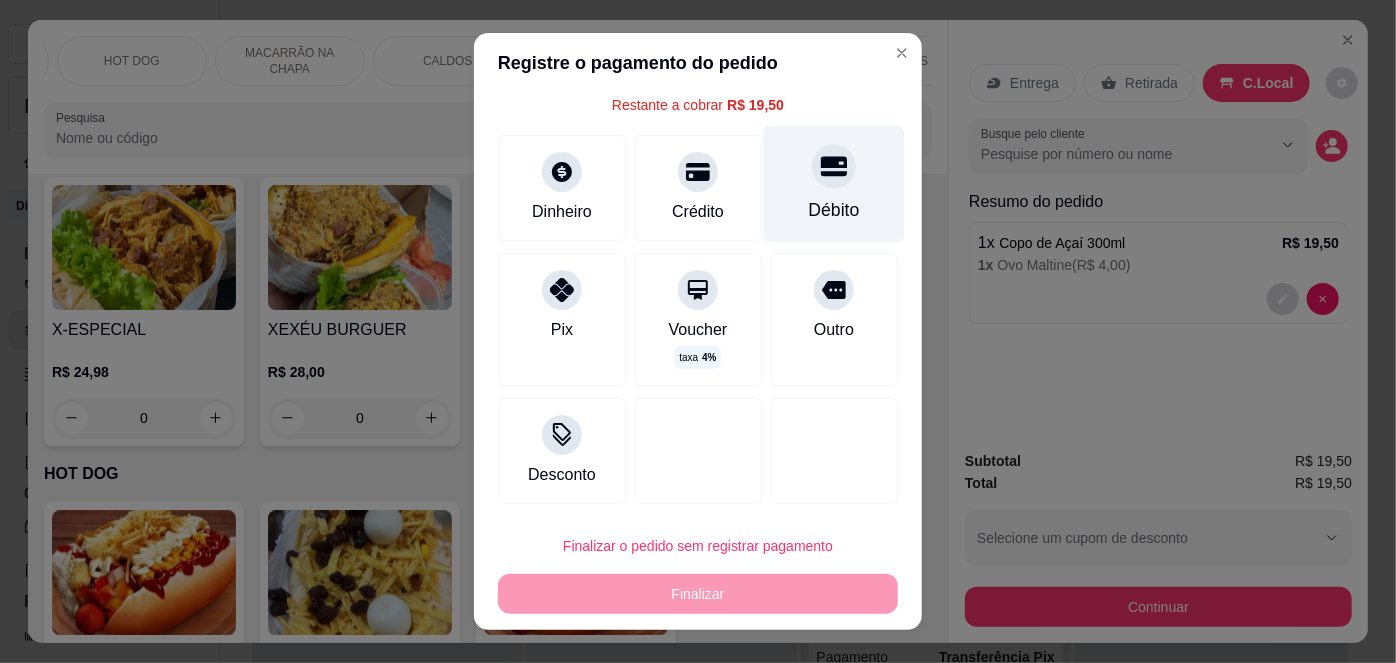 click on "Débito" at bounding box center [834, 210] 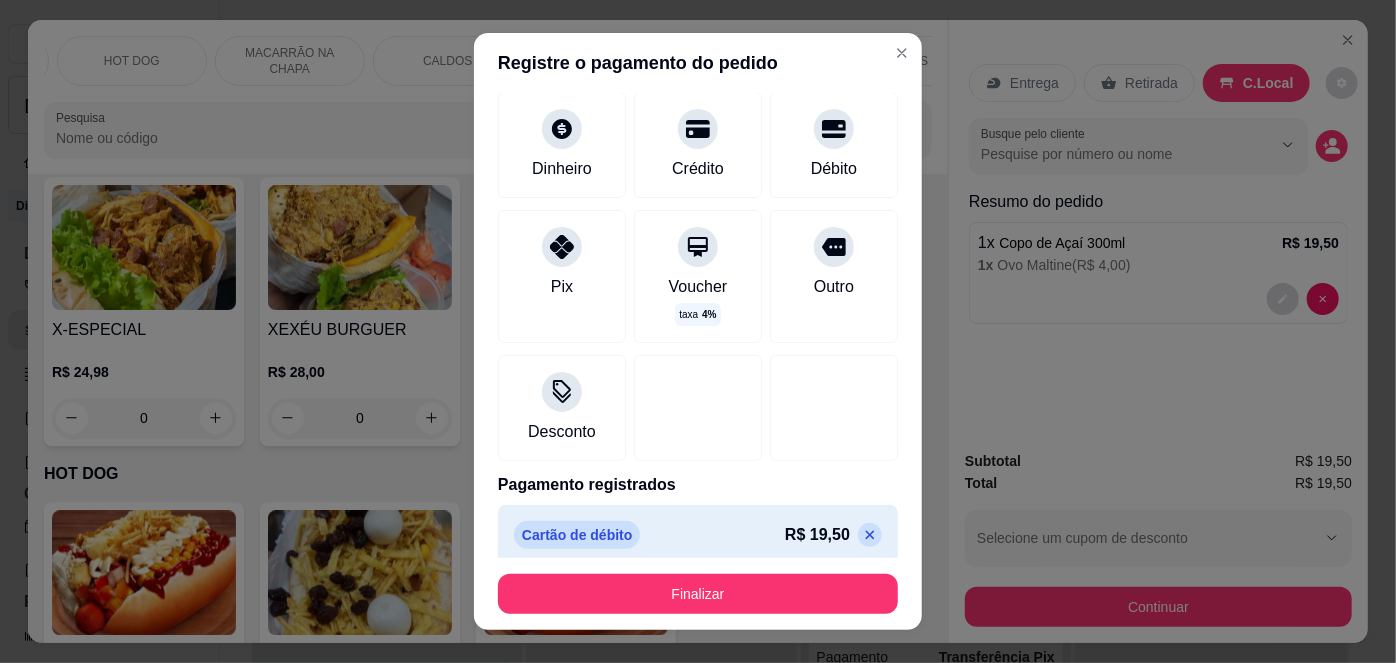 scroll, scrollTop: 114, scrollLeft: 0, axis: vertical 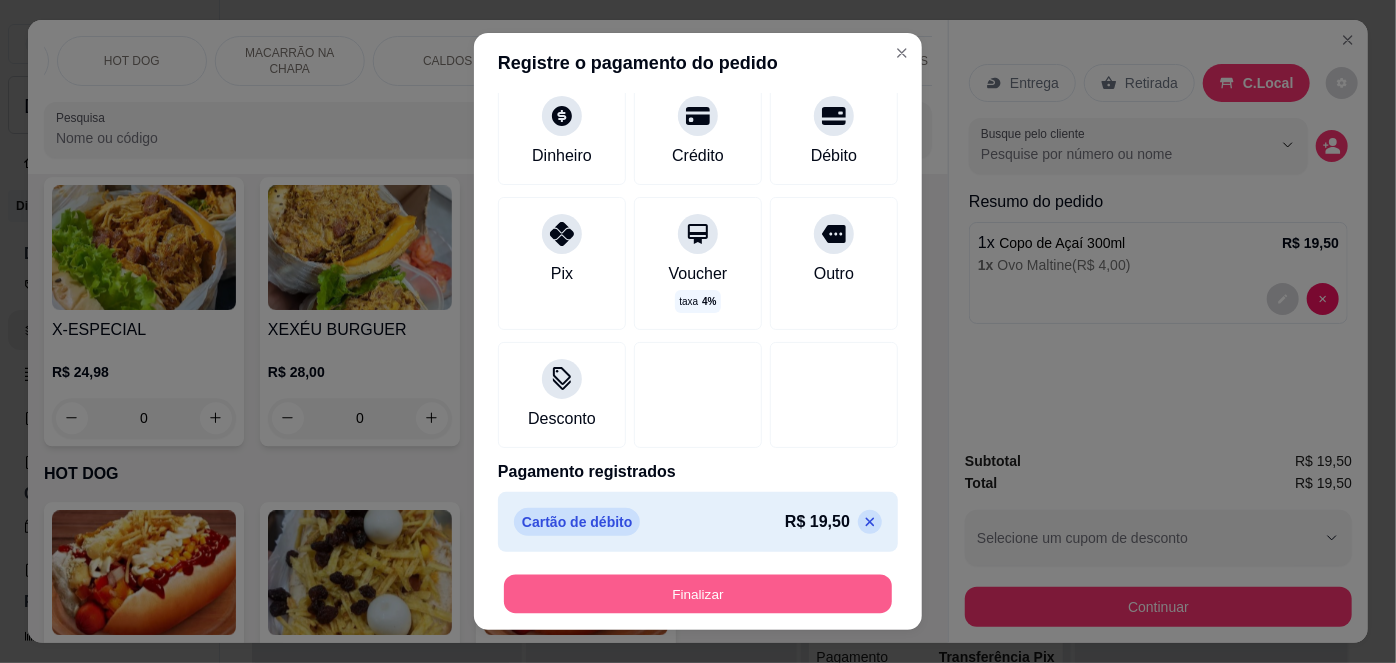 click on "Finalizar" at bounding box center [698, 593] 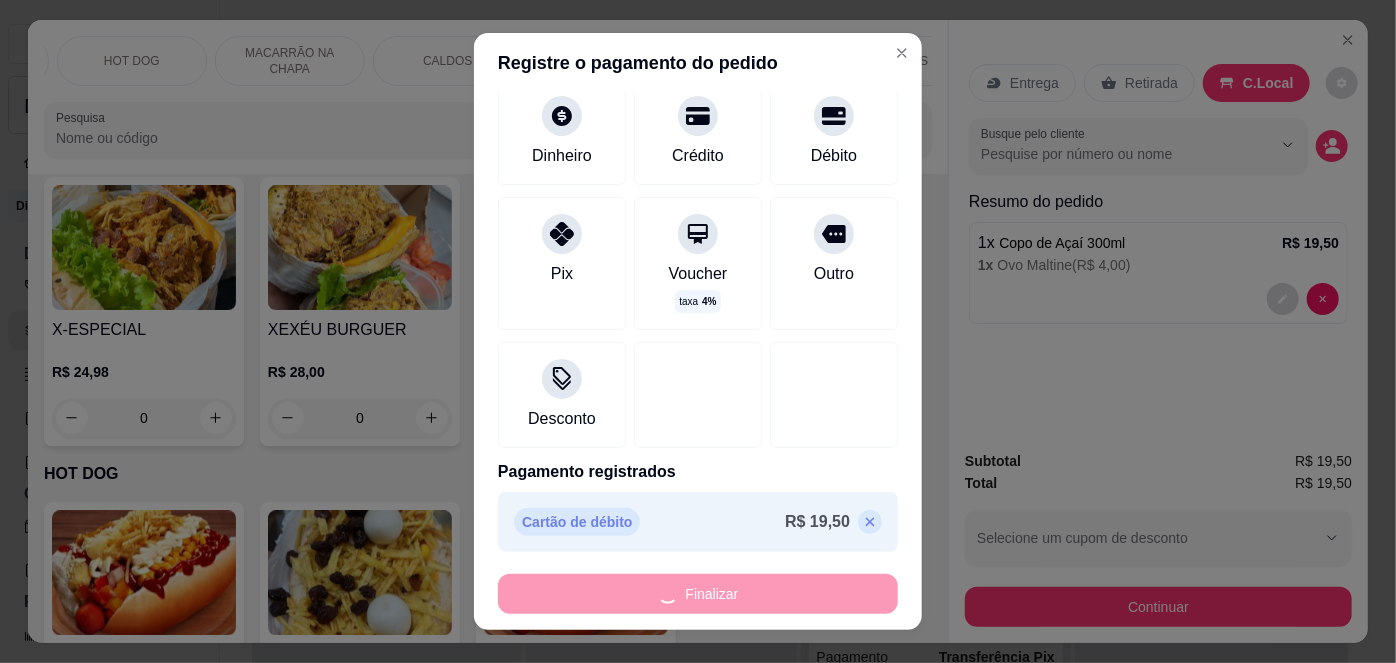 type on "-R$ 19,50" 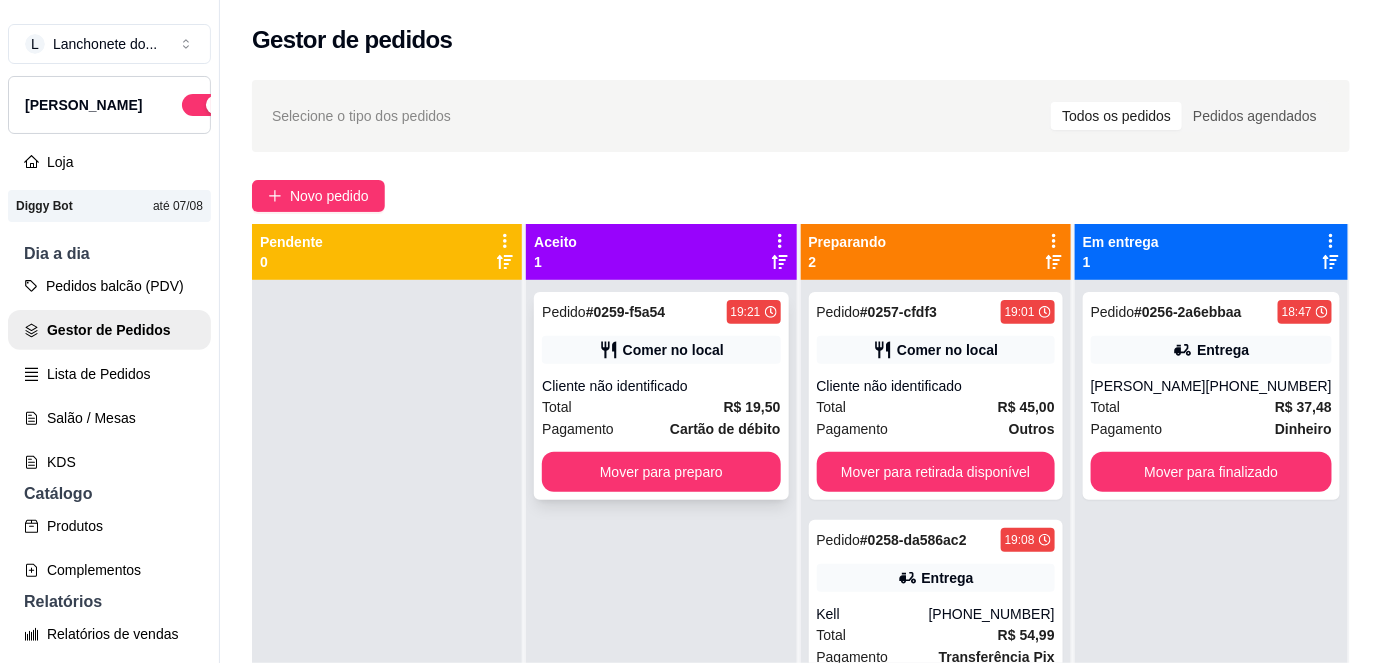 click on "Total R$ 19,50" at bounding box center (661, 407) 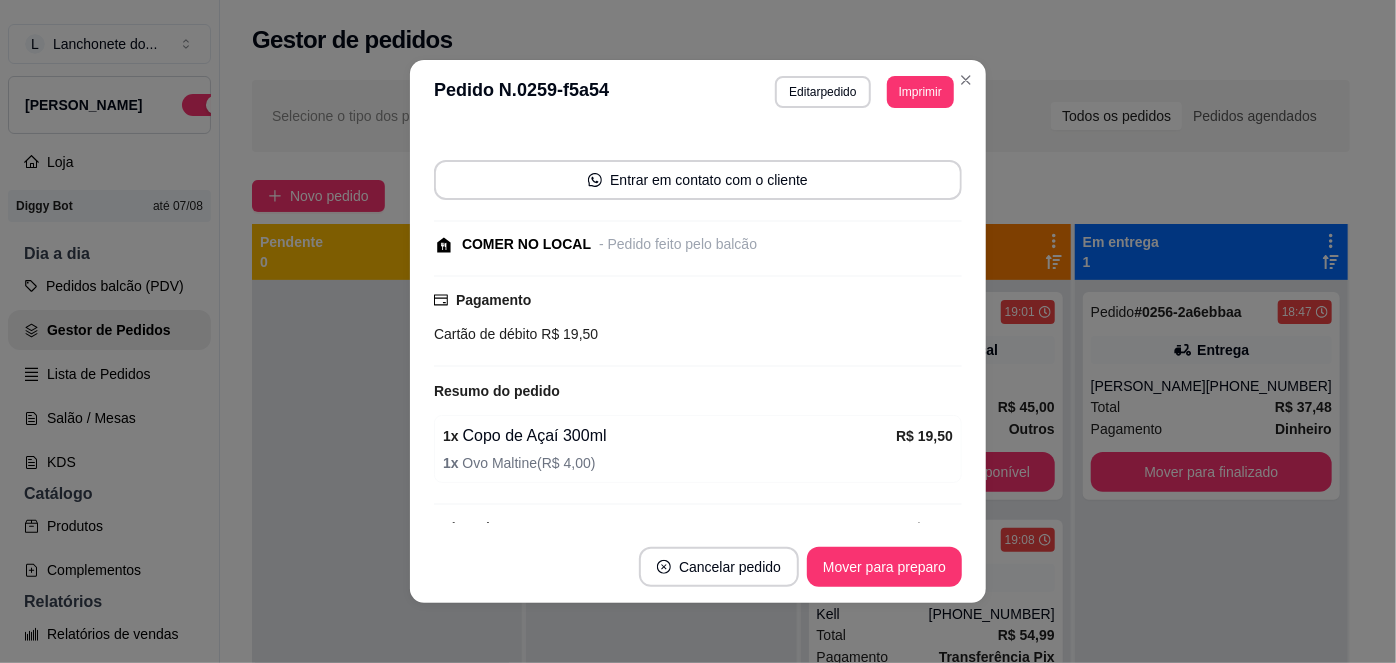 scroll, scrollTop: 148, scrollLeft: 0, axis: vertical 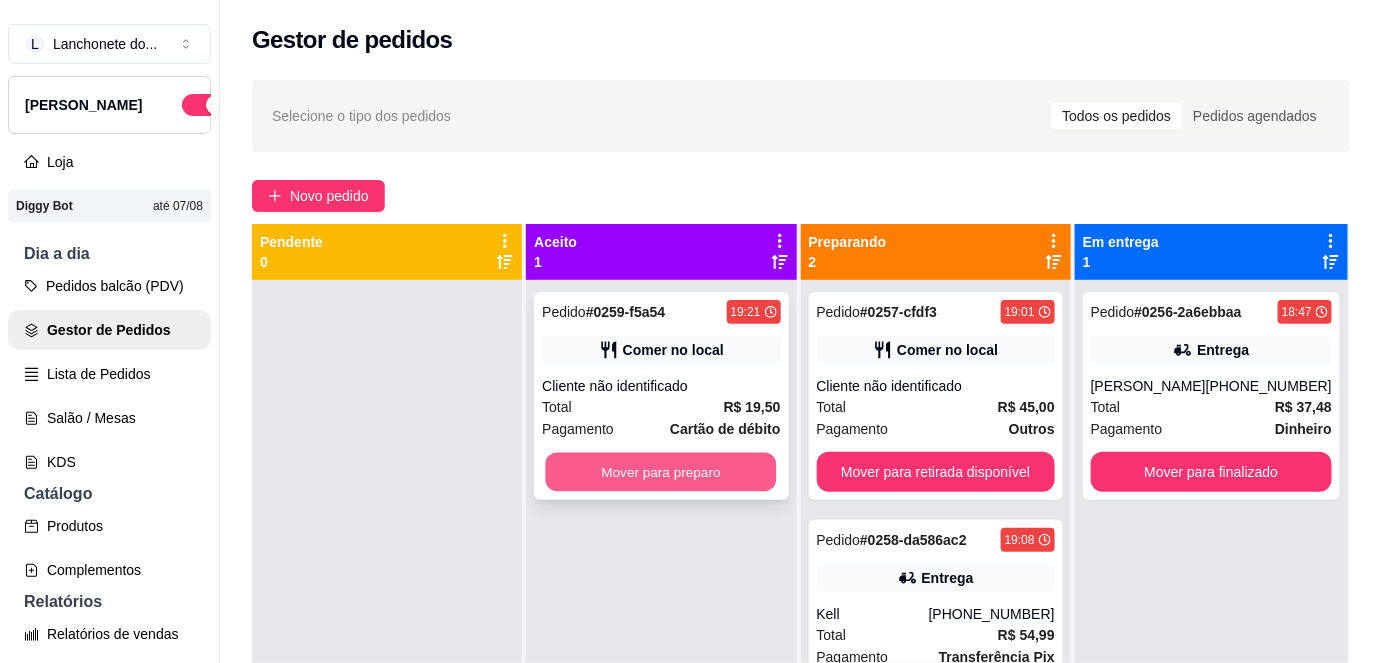 click on "Mover para preparo" at bounding box center [661, 472] 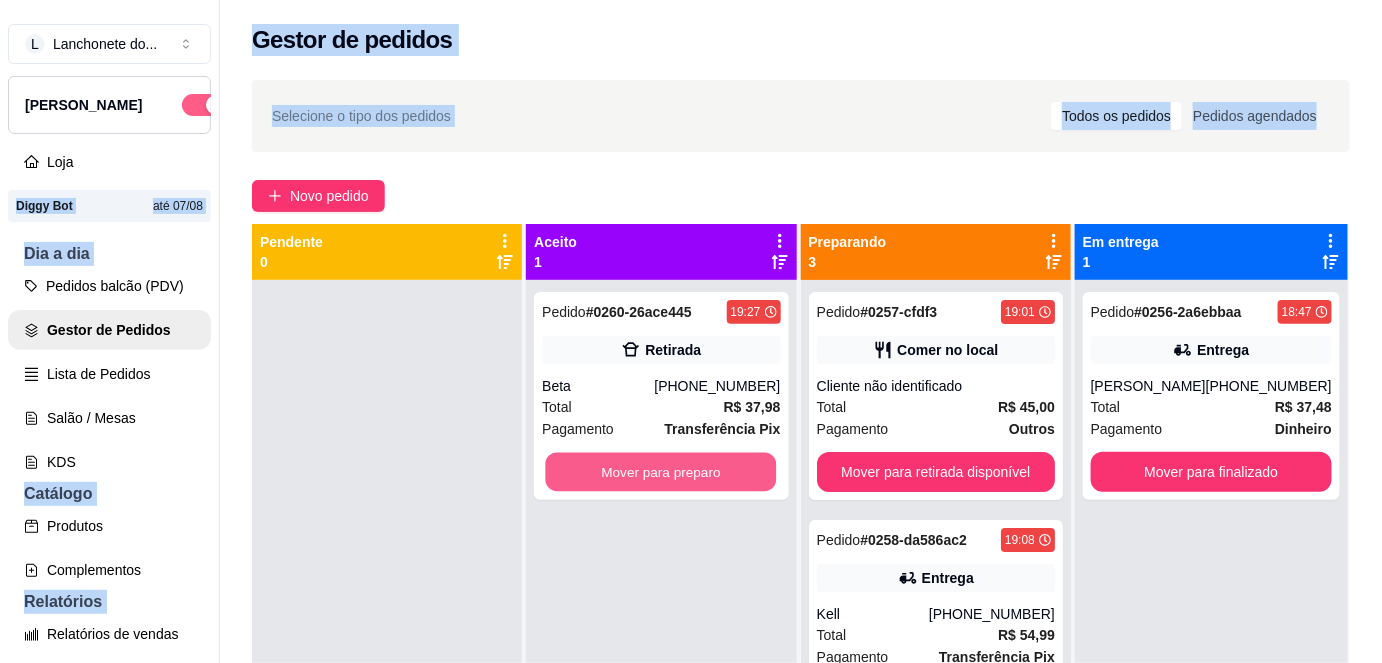 click on "Mover para preparo" at bounding box center (661, 472) 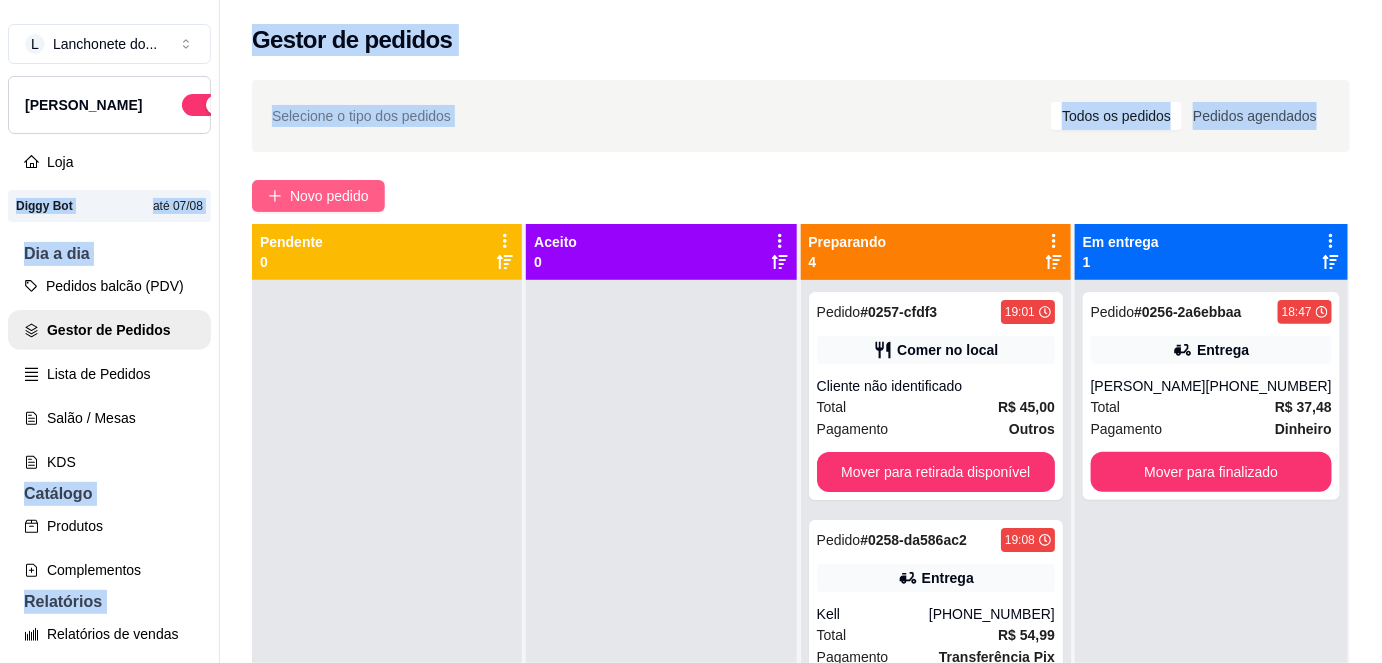click on "Novo pedido" at bounding box center (329, 196) 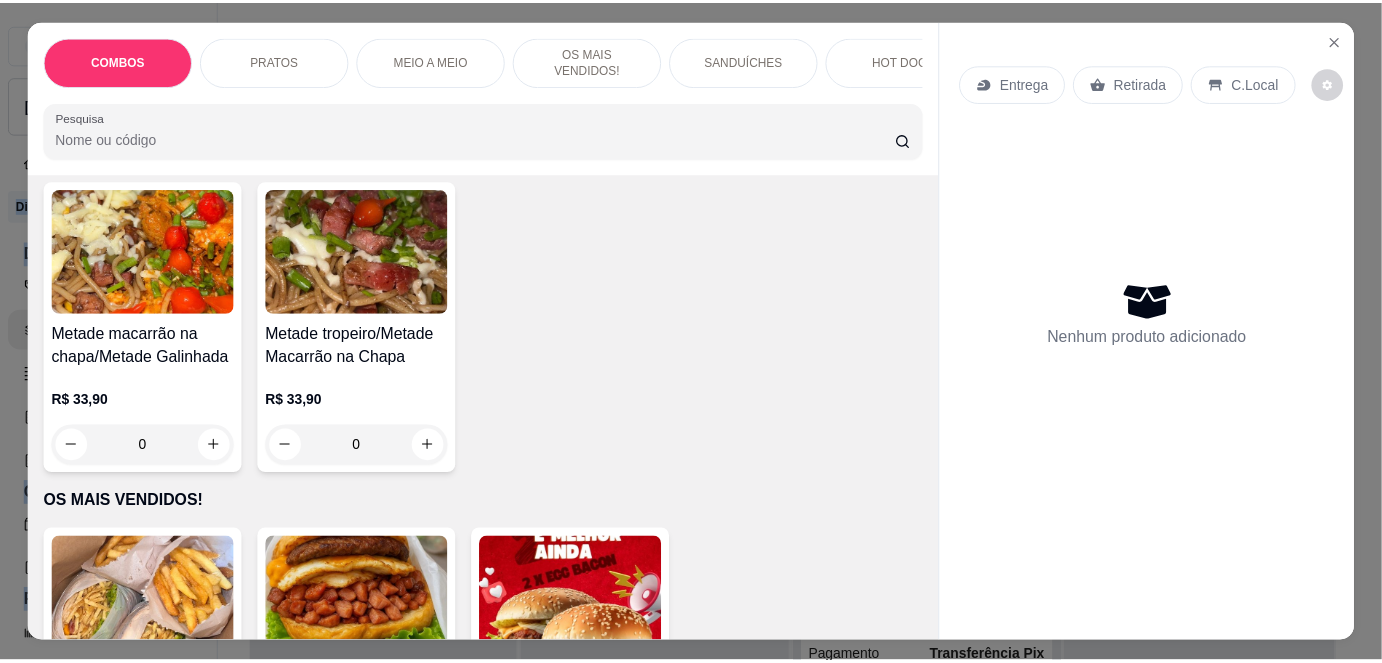 scroll, scrollTop: 399, scrollLeft: 0, axis: vertical 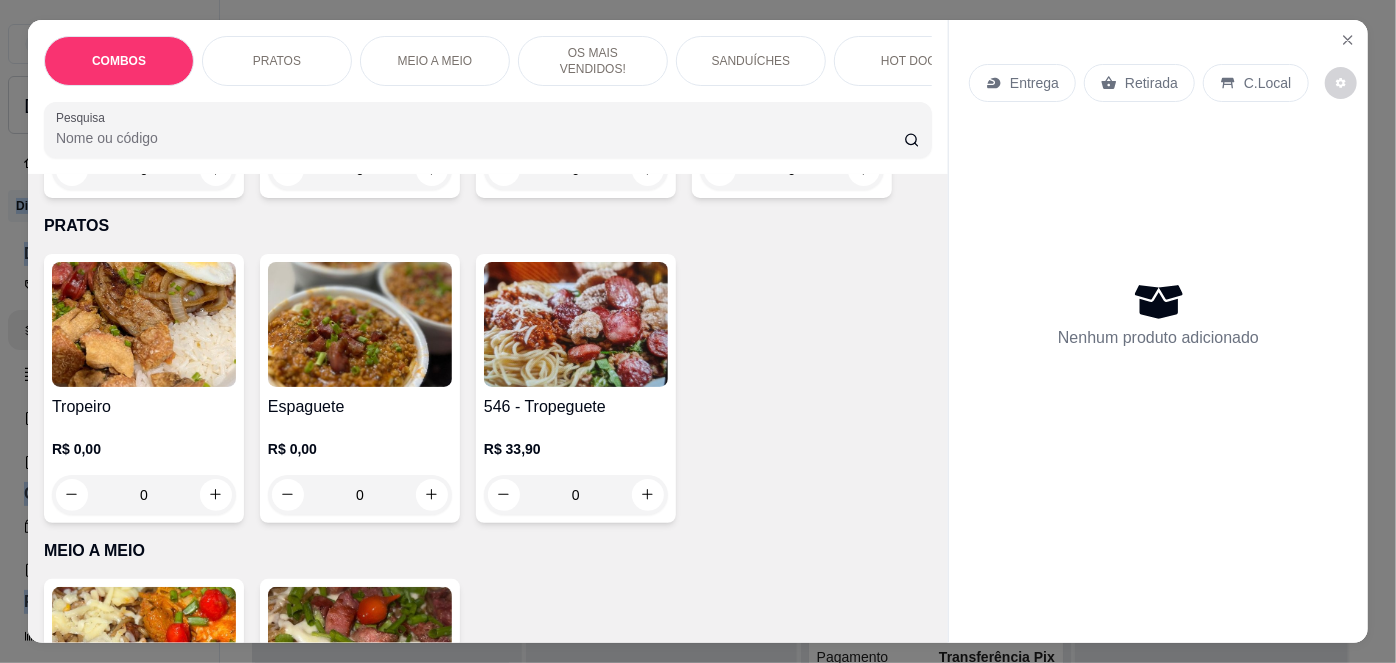 click at bounding box center (360, 324) 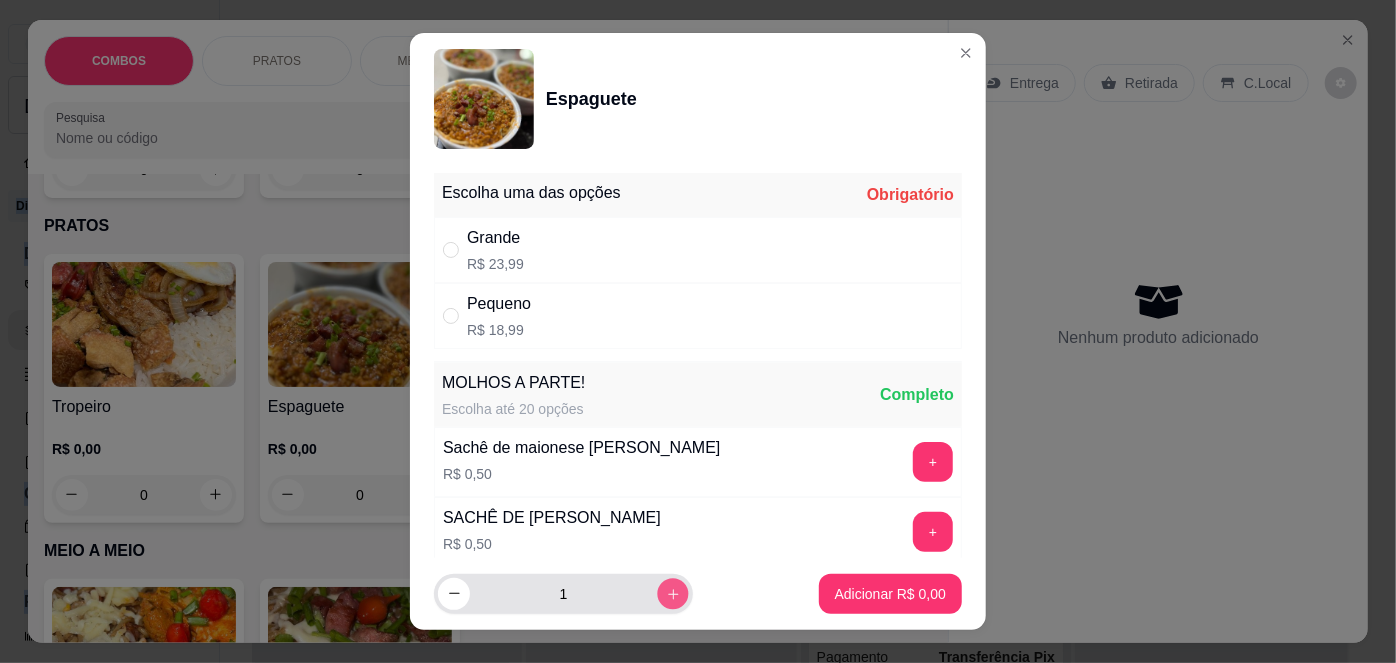 click 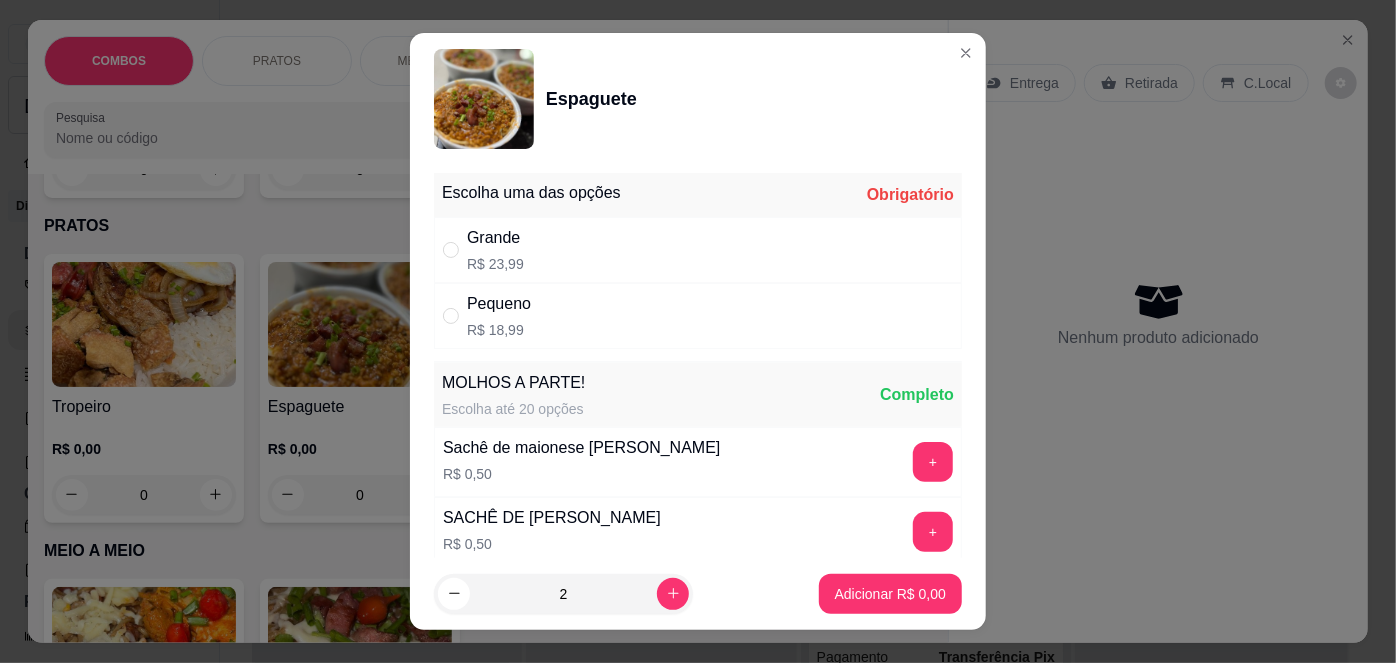 click on "R$ 18,99" at bounding box center [499, 330] 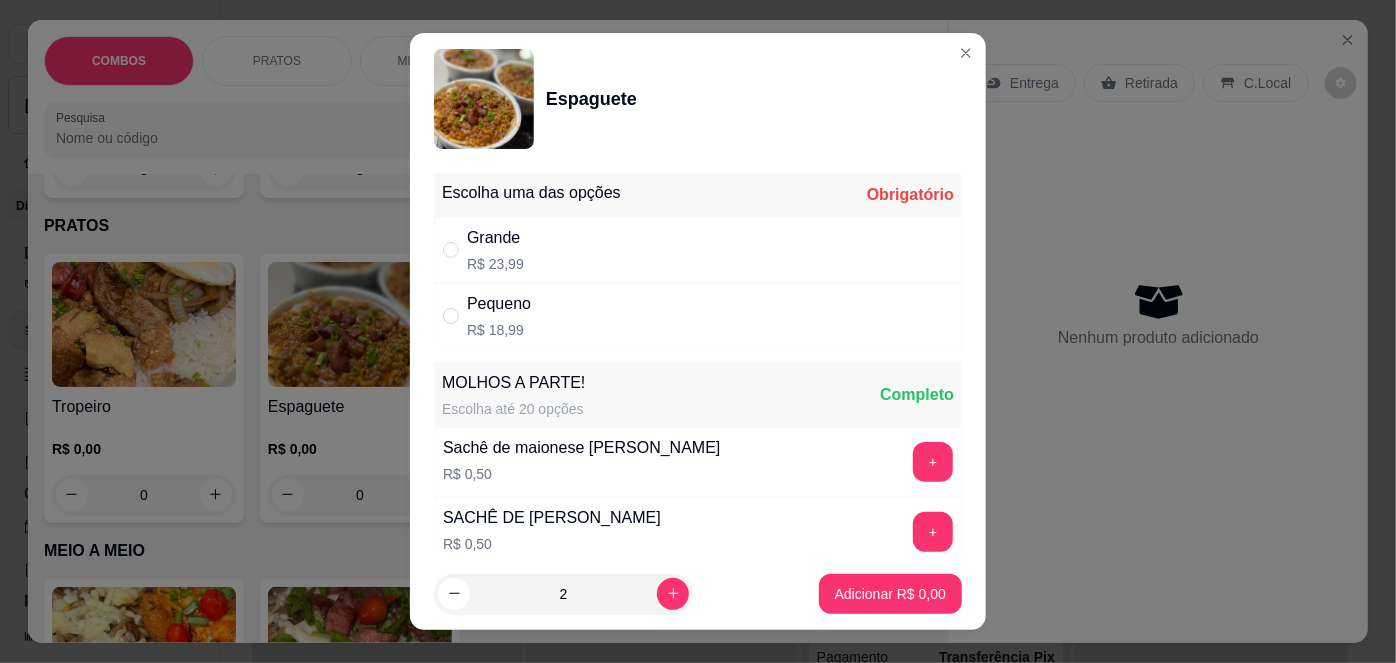radio on "true" 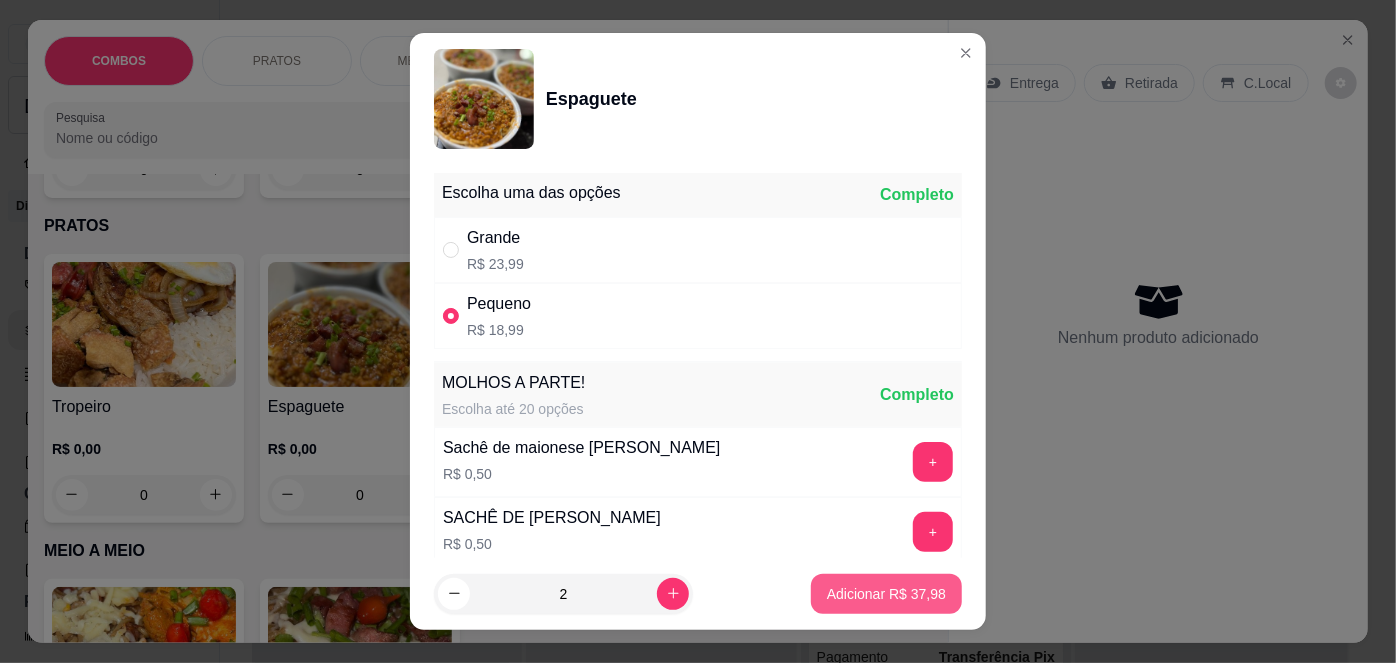 click on "Adicionar   R$ 37,98" at bounding box center (886, 594) 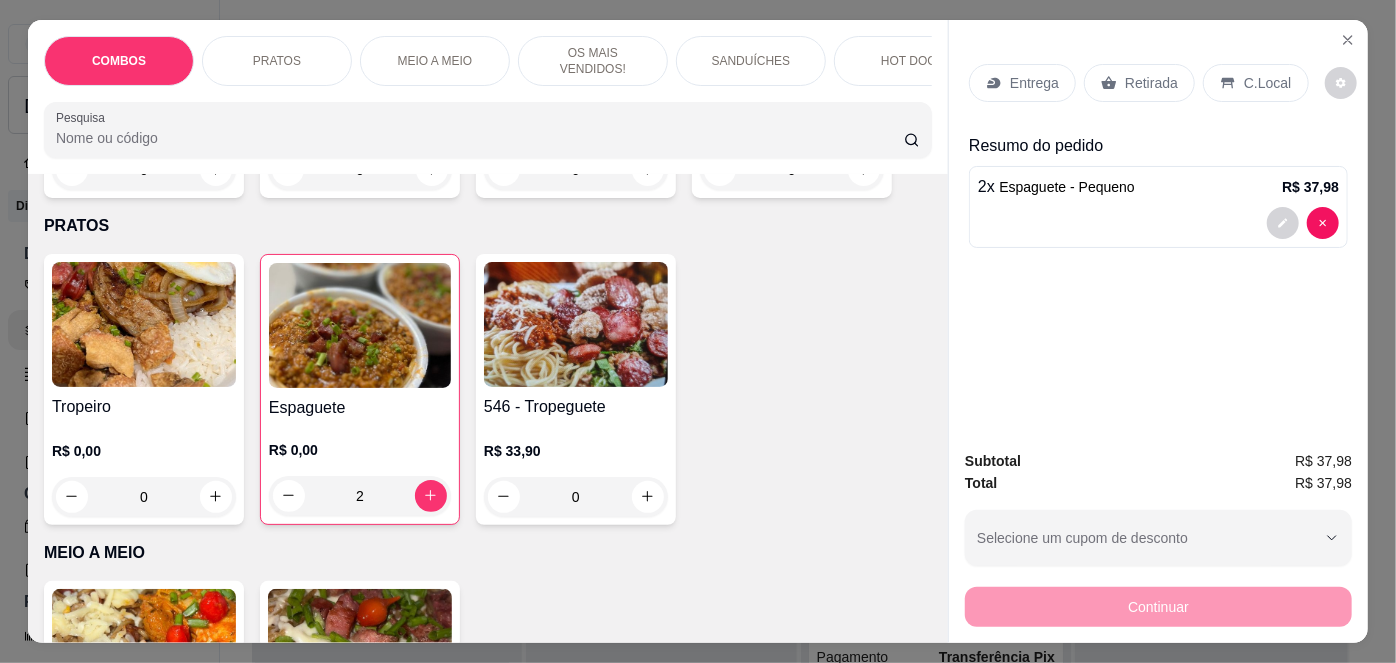 click on "C.Local" at bounding box center (1255, 83) 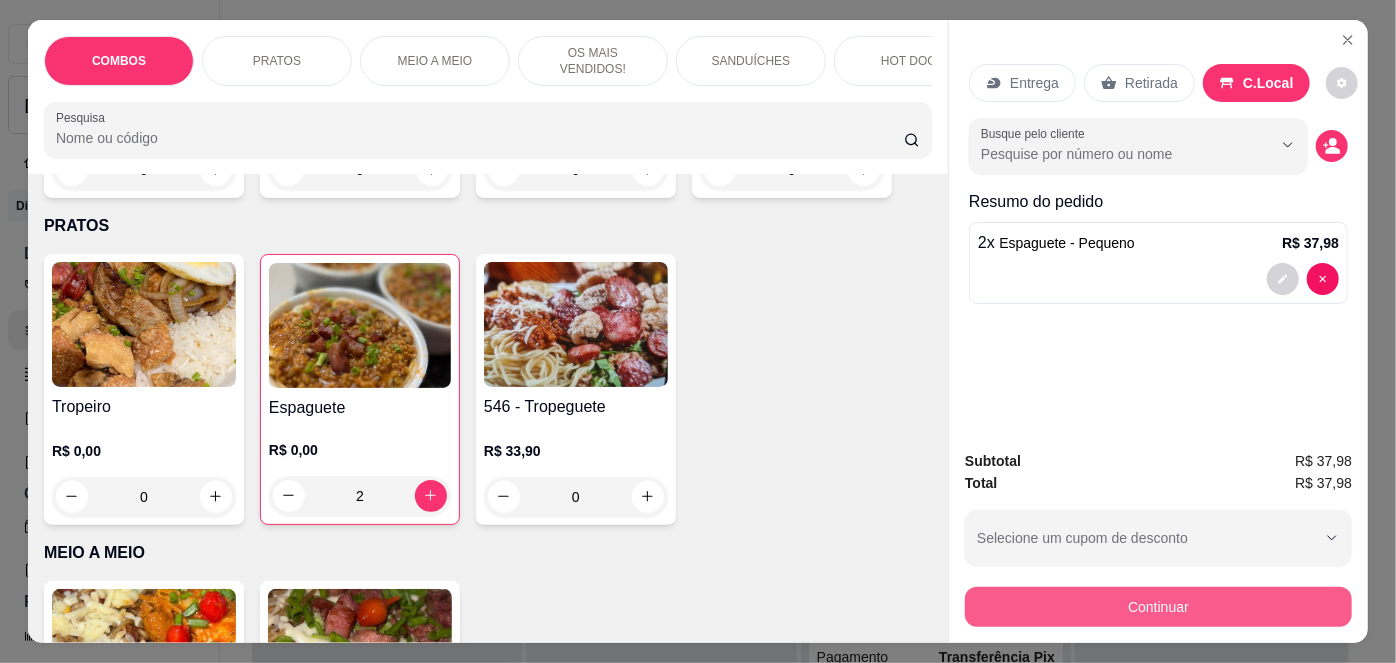click on "Continuar" at bounding box center [1158, 607] 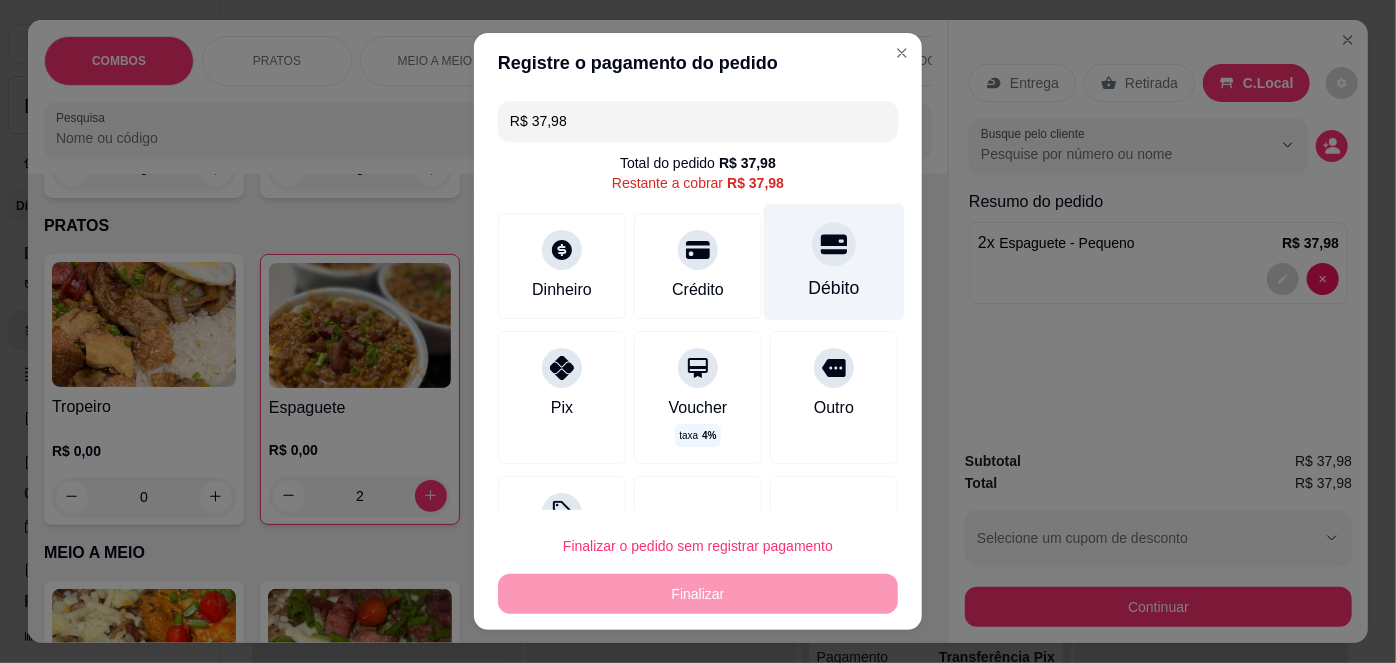 click at bounding box center [834, 245] 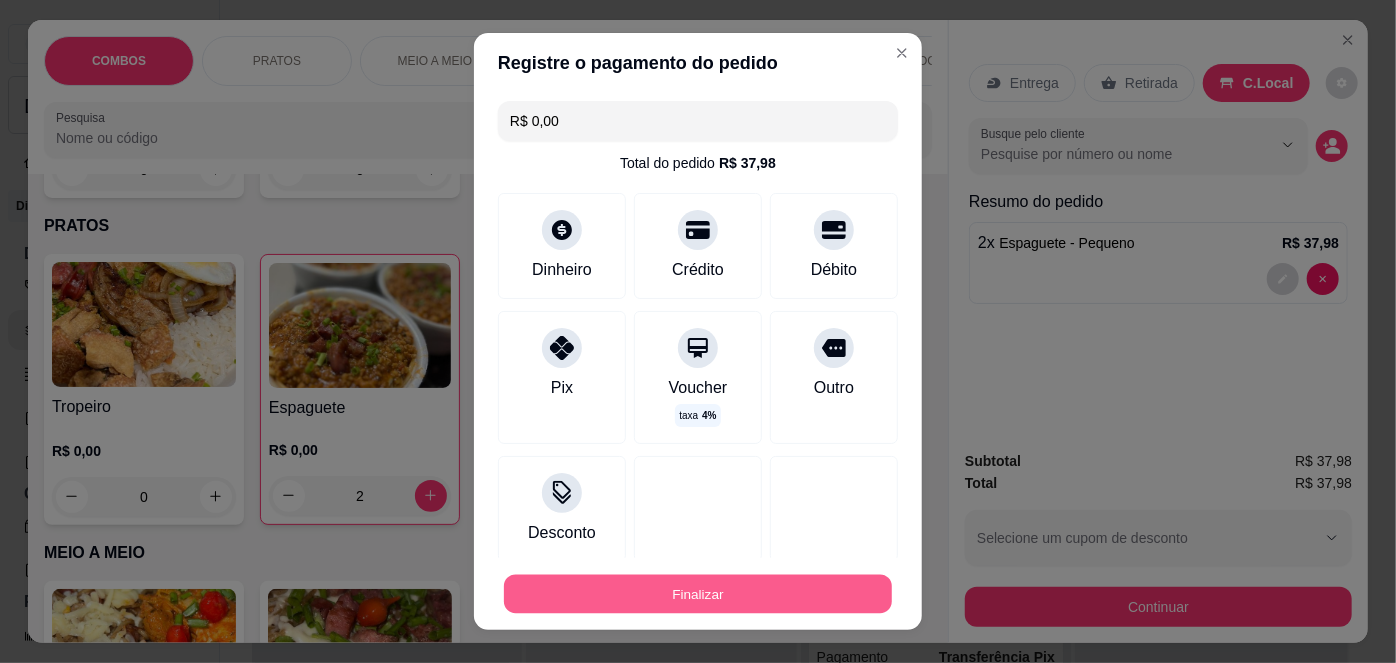 click on "Finalizar" at bounding box center [698, 593] 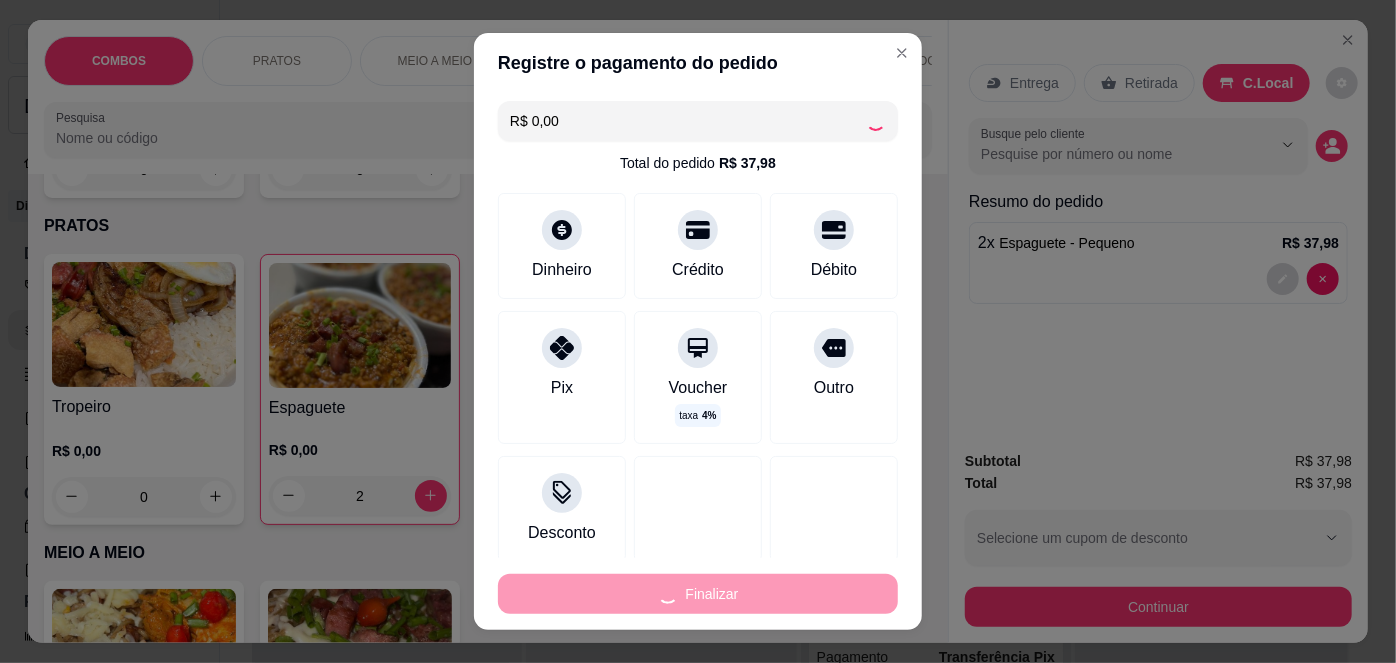 type on "0" 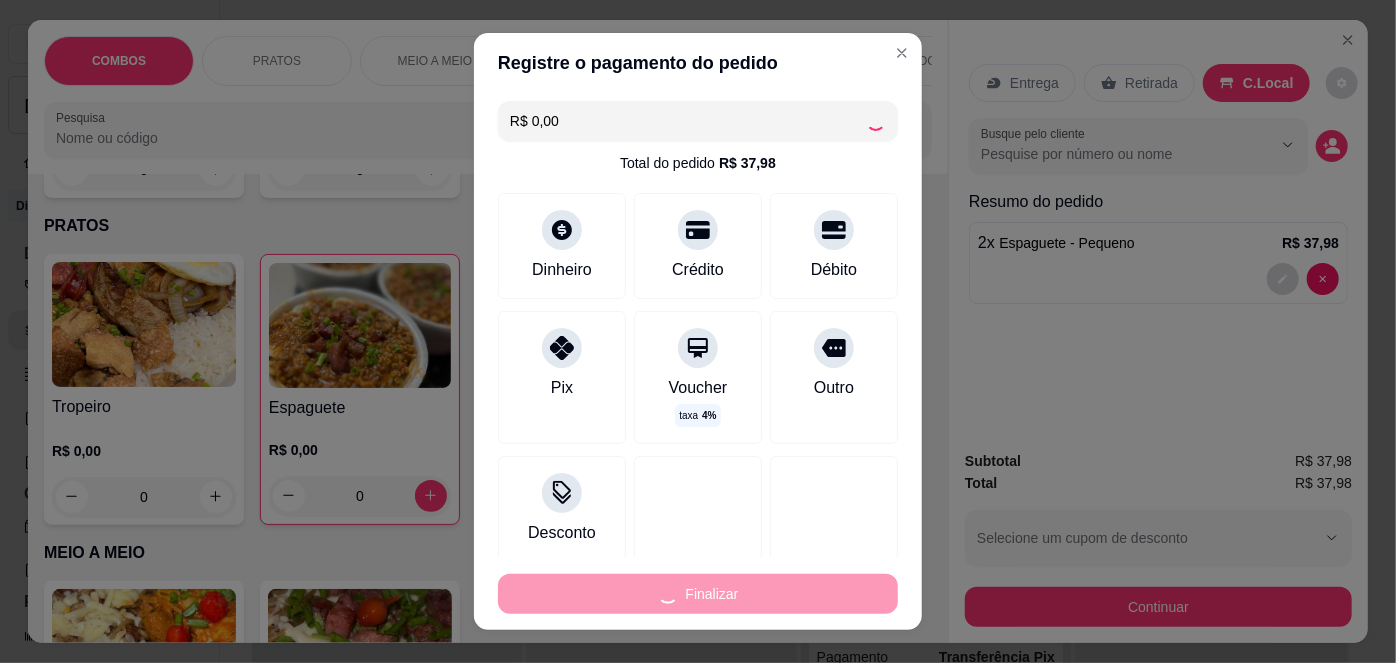 type on "-R$ 37,98" 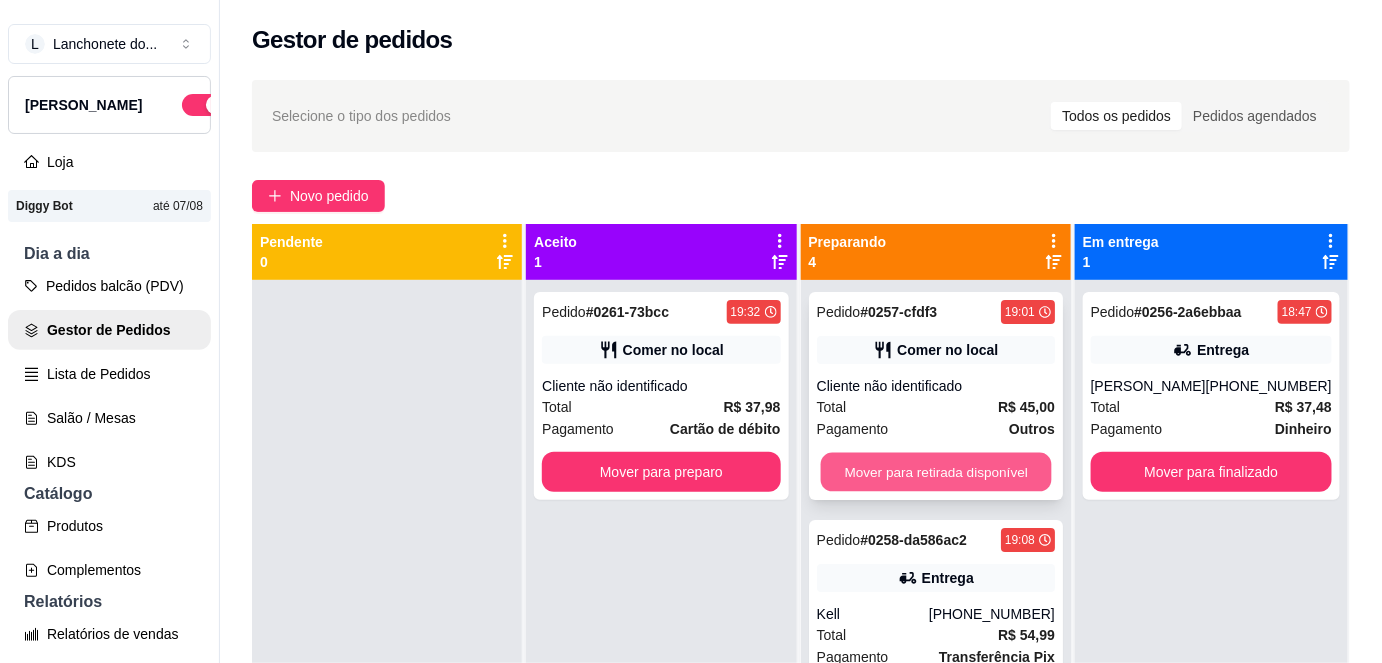 click on "Mover para retirada disponível" at bounding box center (935, 472) 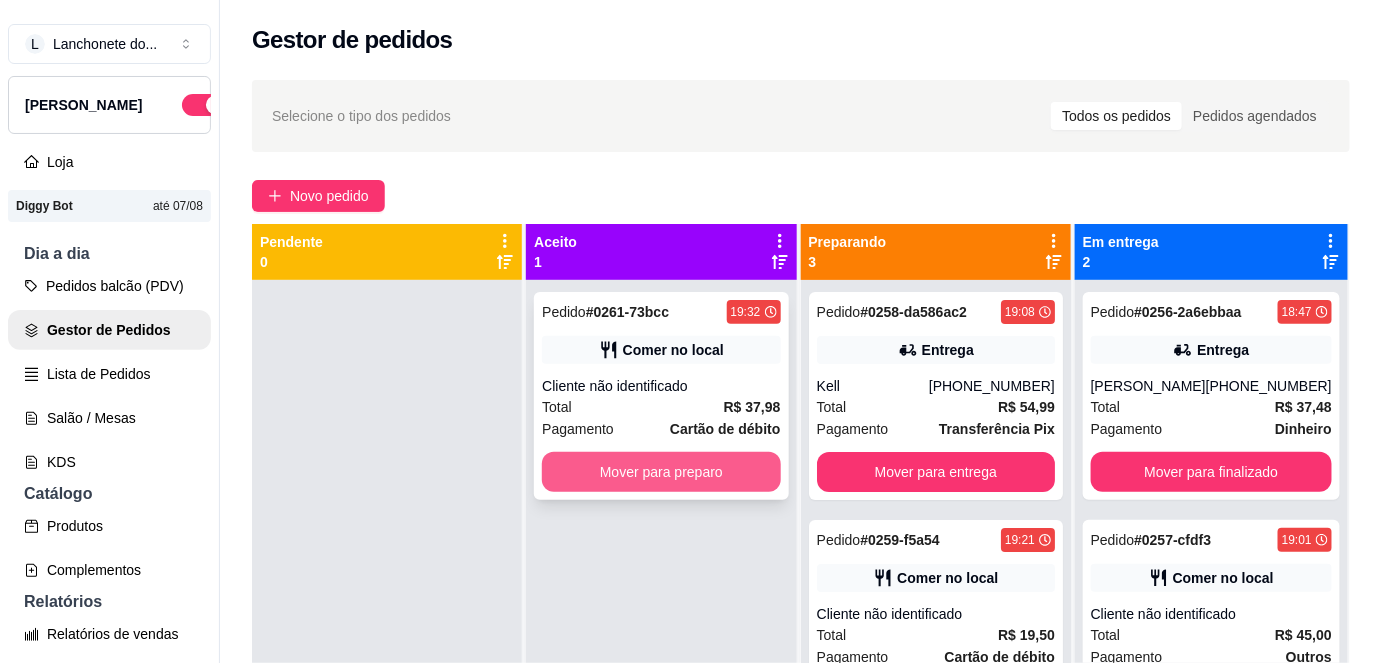 click on "Mover para preparo" at bounding box center (661, 472) 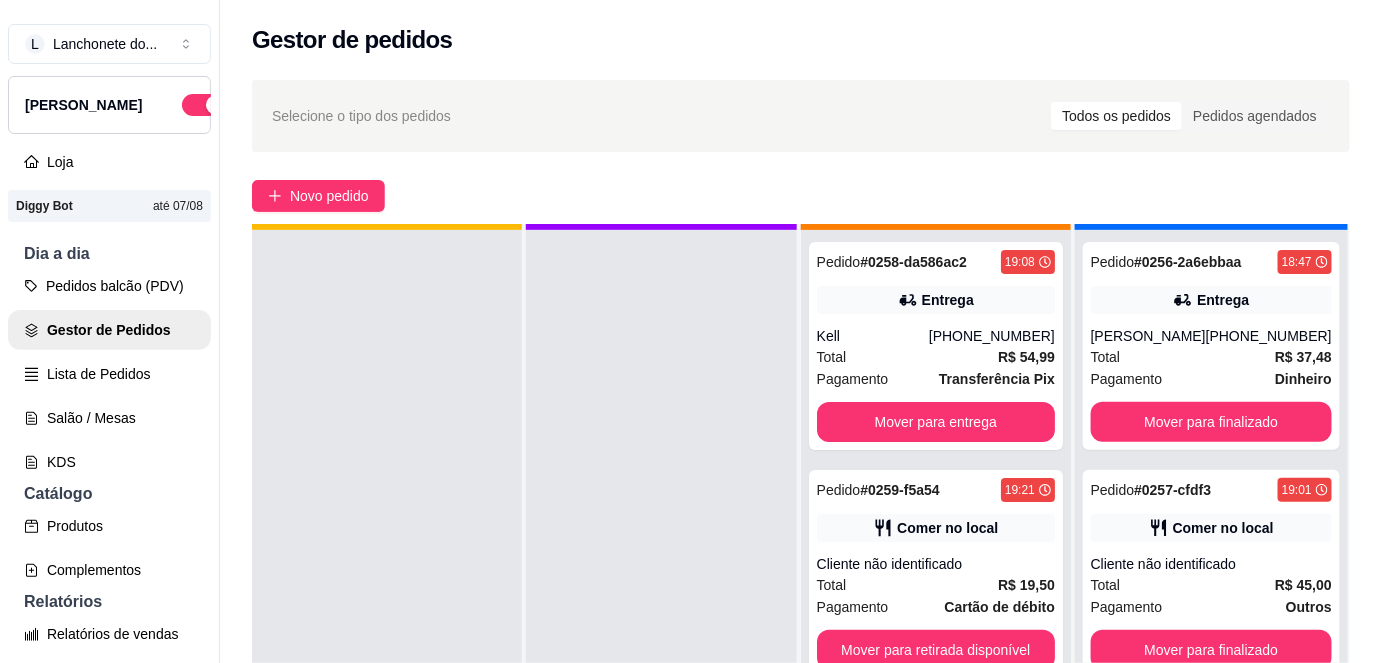 scroll, scrollTop: 56, scrollLeft: 0, axis: vertical 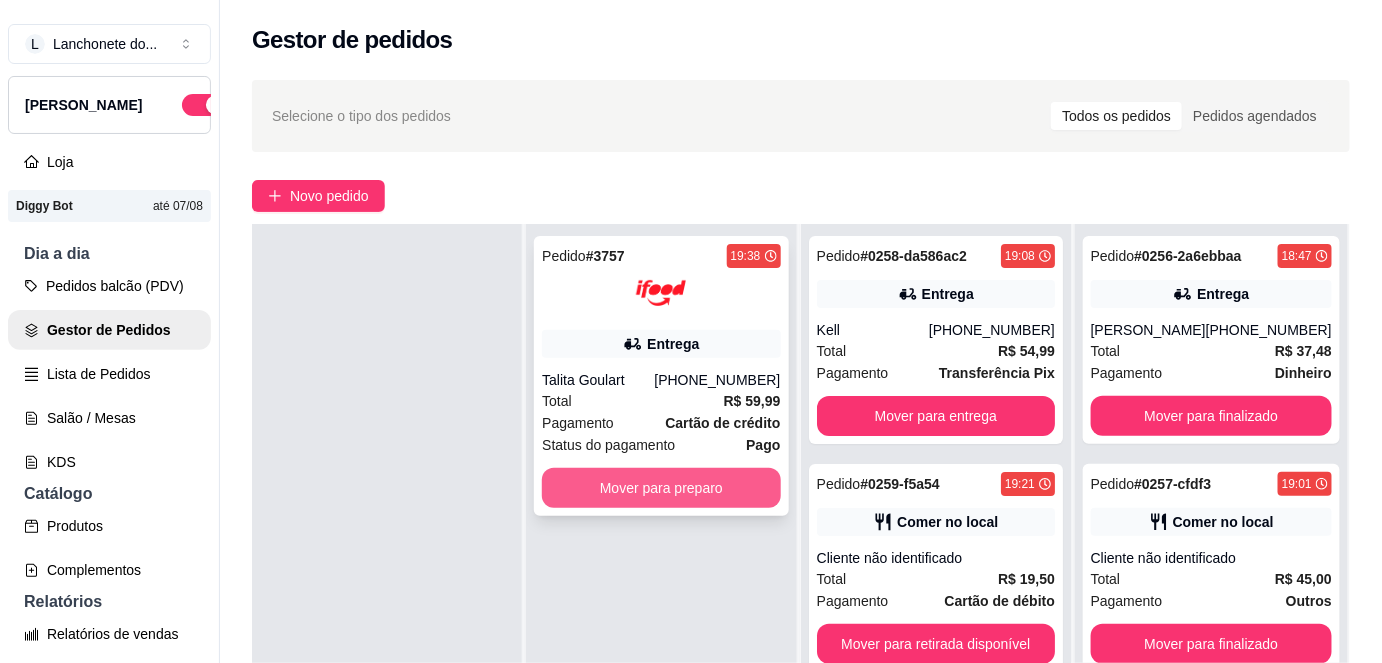 click on "Mover para preparo" at bounding box center [661, 488] 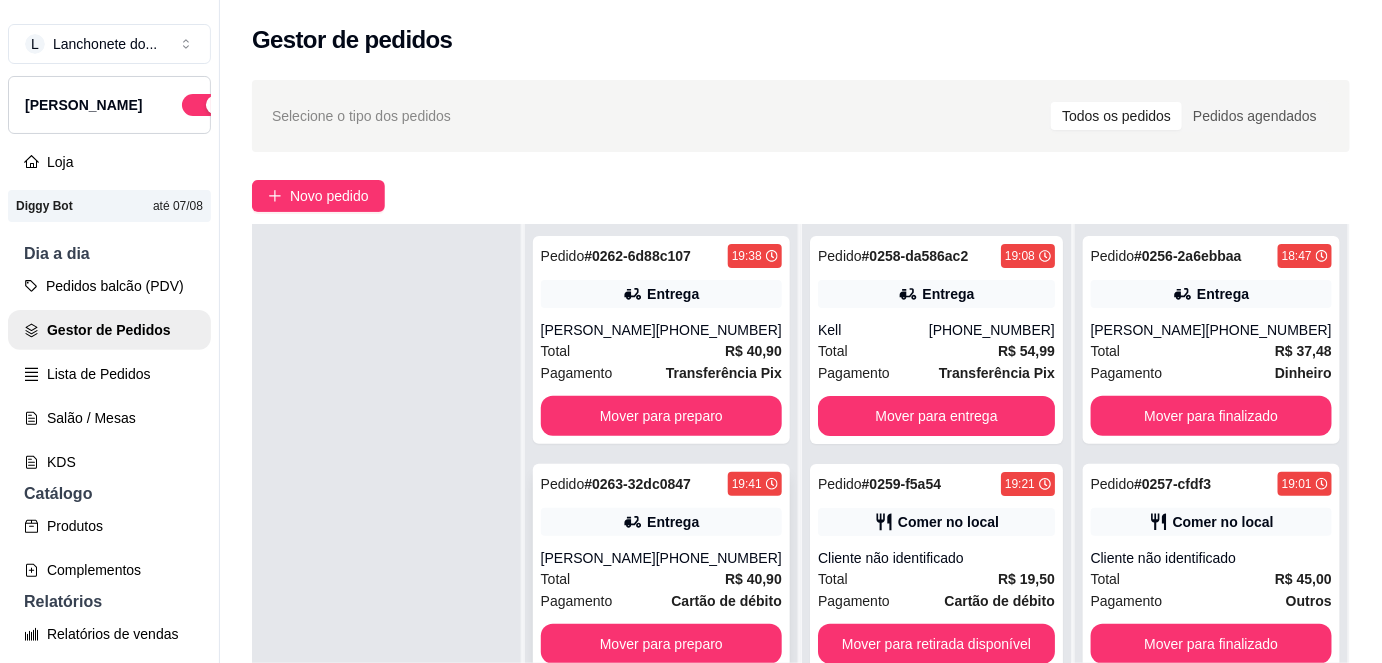 scroll, scrollTop: 317, scrollLeft: 0, axis: vertical 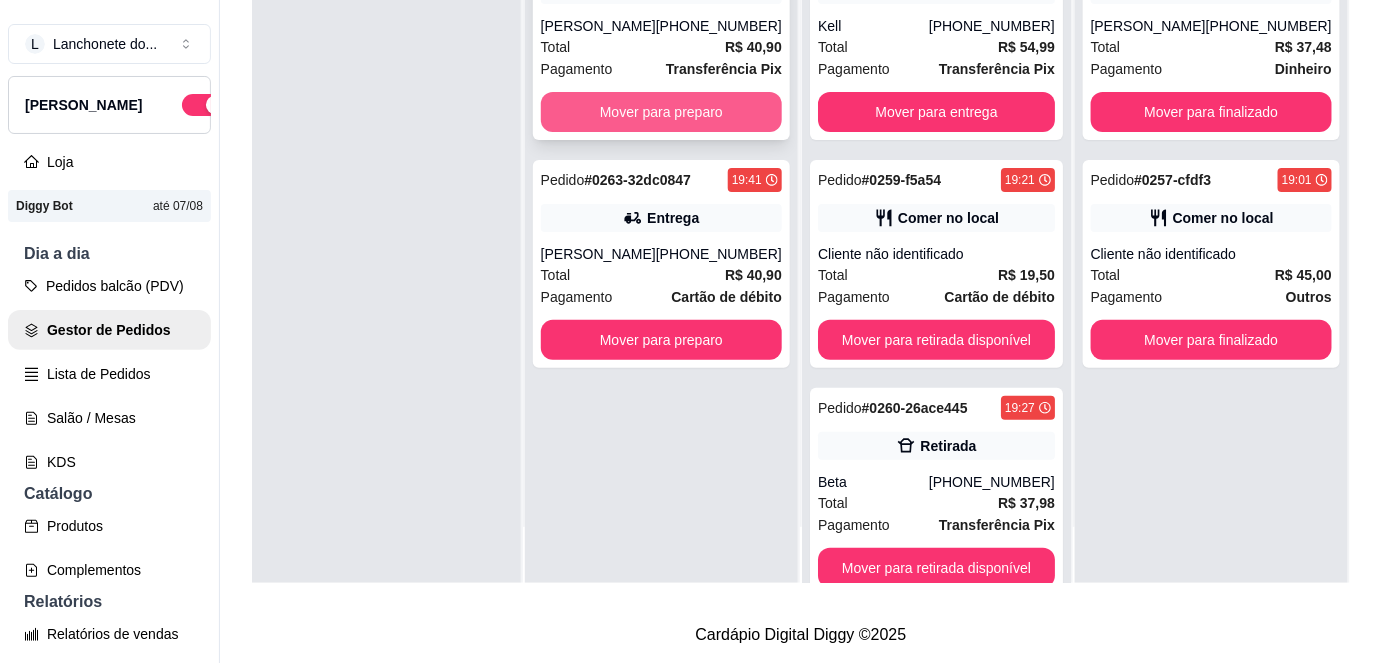 click on "Mover para preparo" at bounding box center [661, 112] 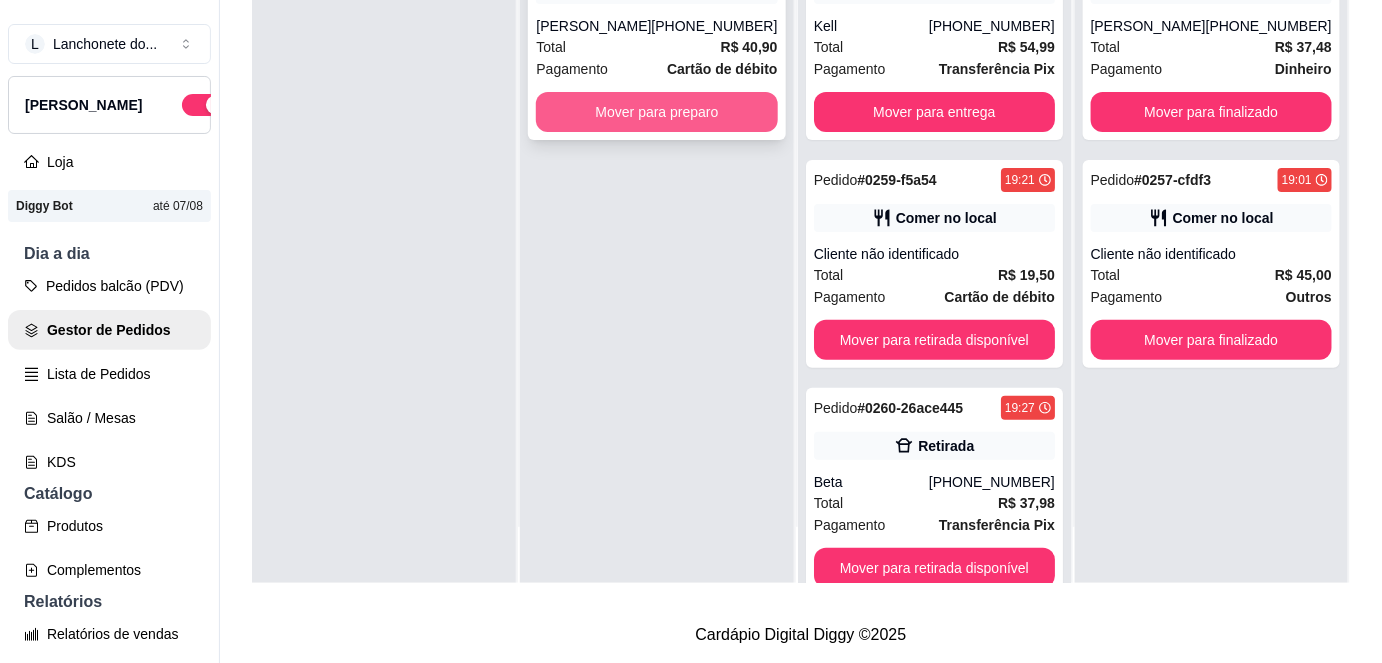 click on "Mover para preparo" at bounding box center (656, 112) 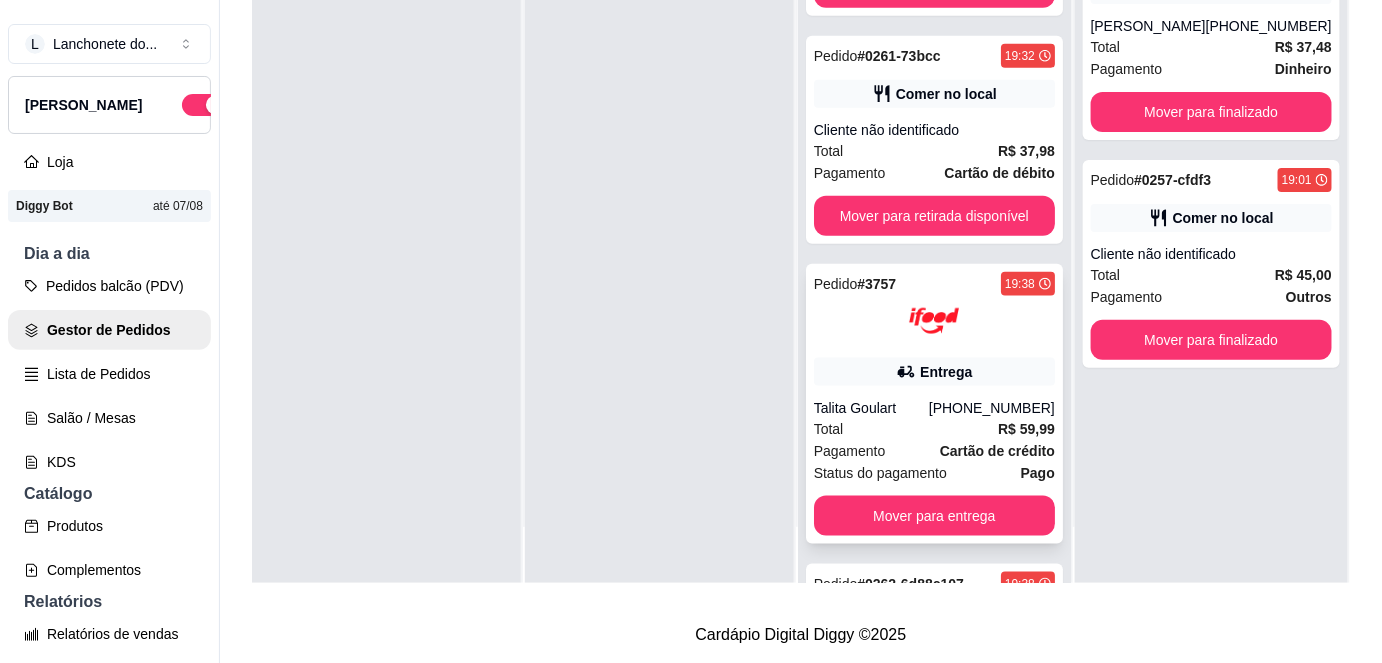 scroll, scrollTop: 0, scrollLeft: 0, axis: both 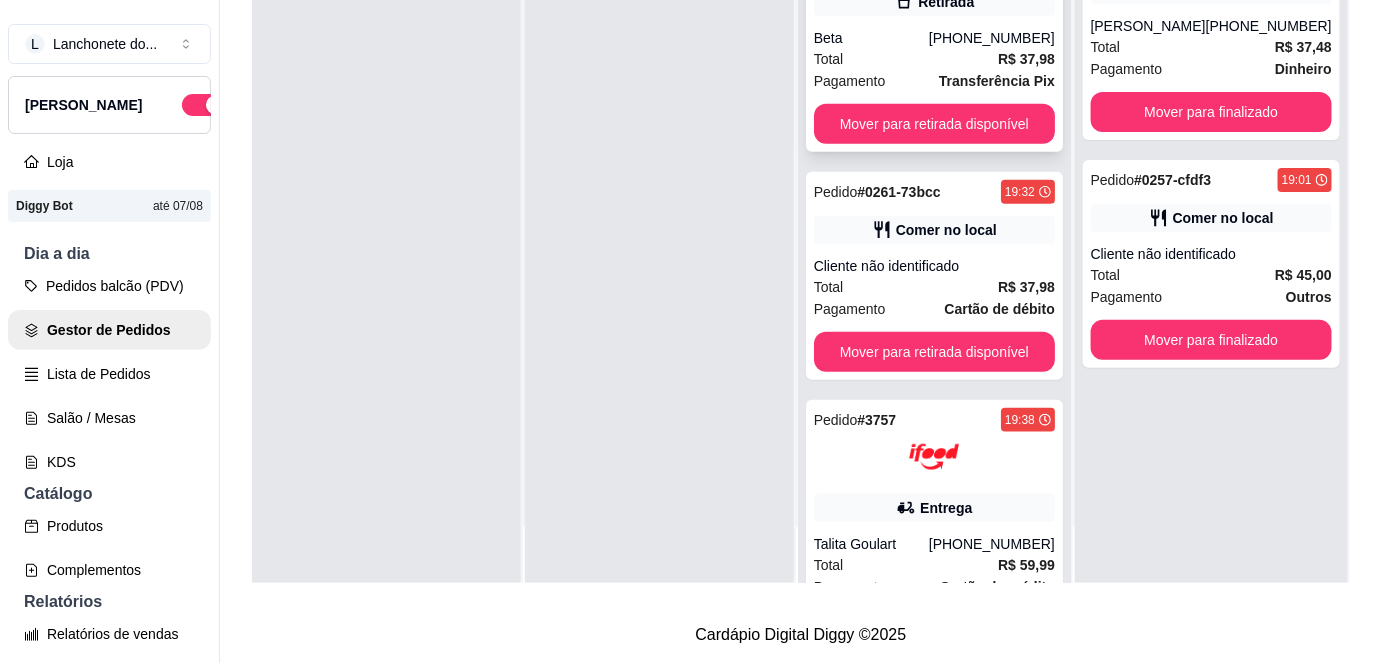 click on "Transferência Pix" at bounding box center [997, 81] 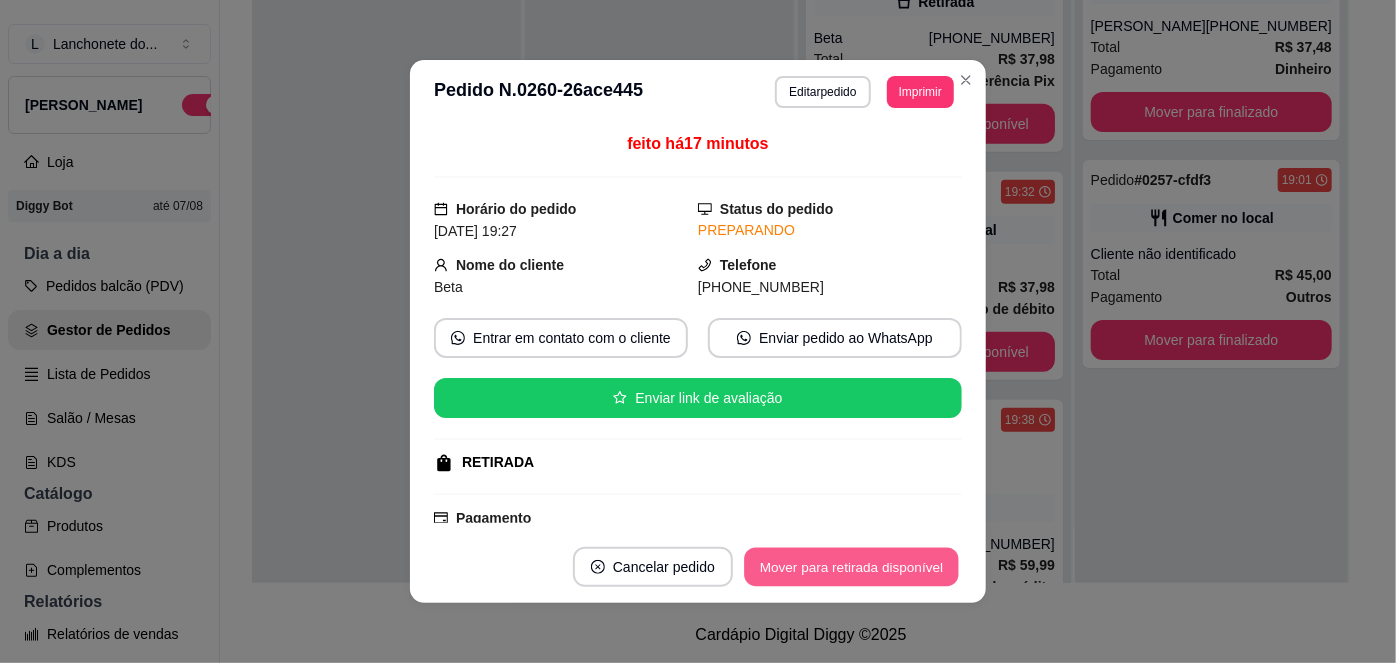 click on "Mover para retirada disponível" at bounding box center [851, 567] 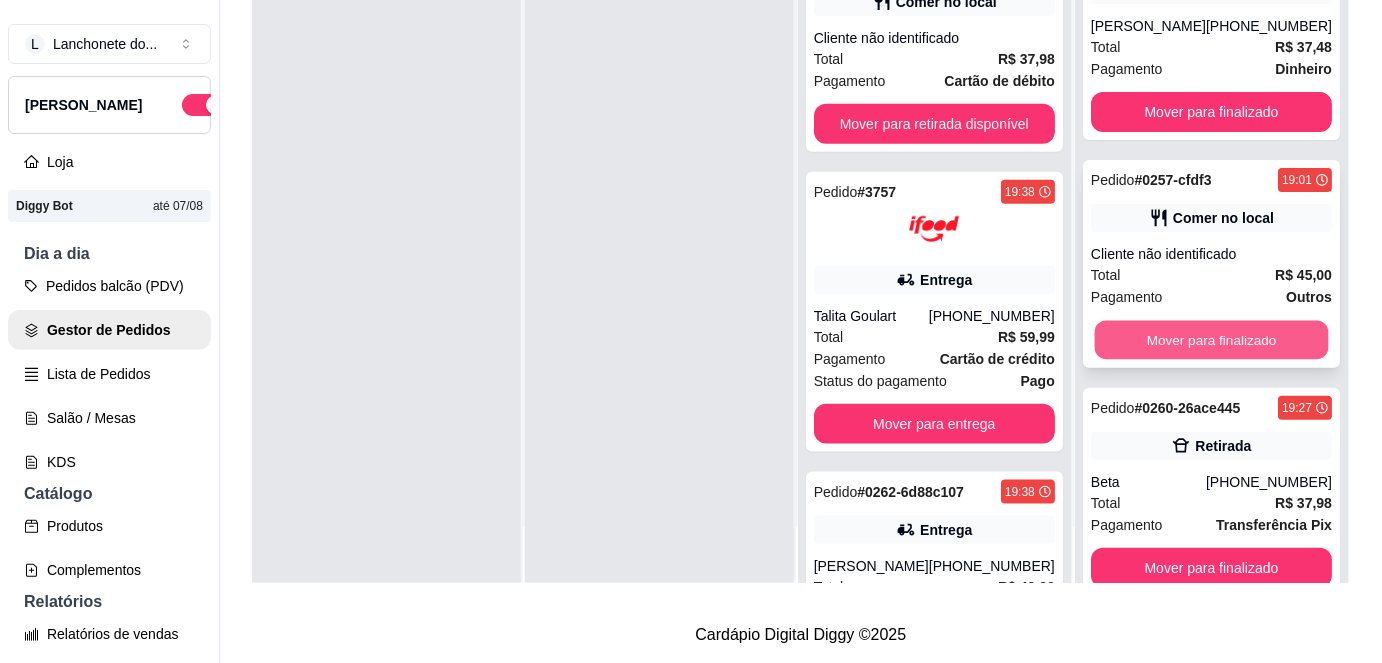click on "Mover para finalizado" at bounding box center (1211, 340) 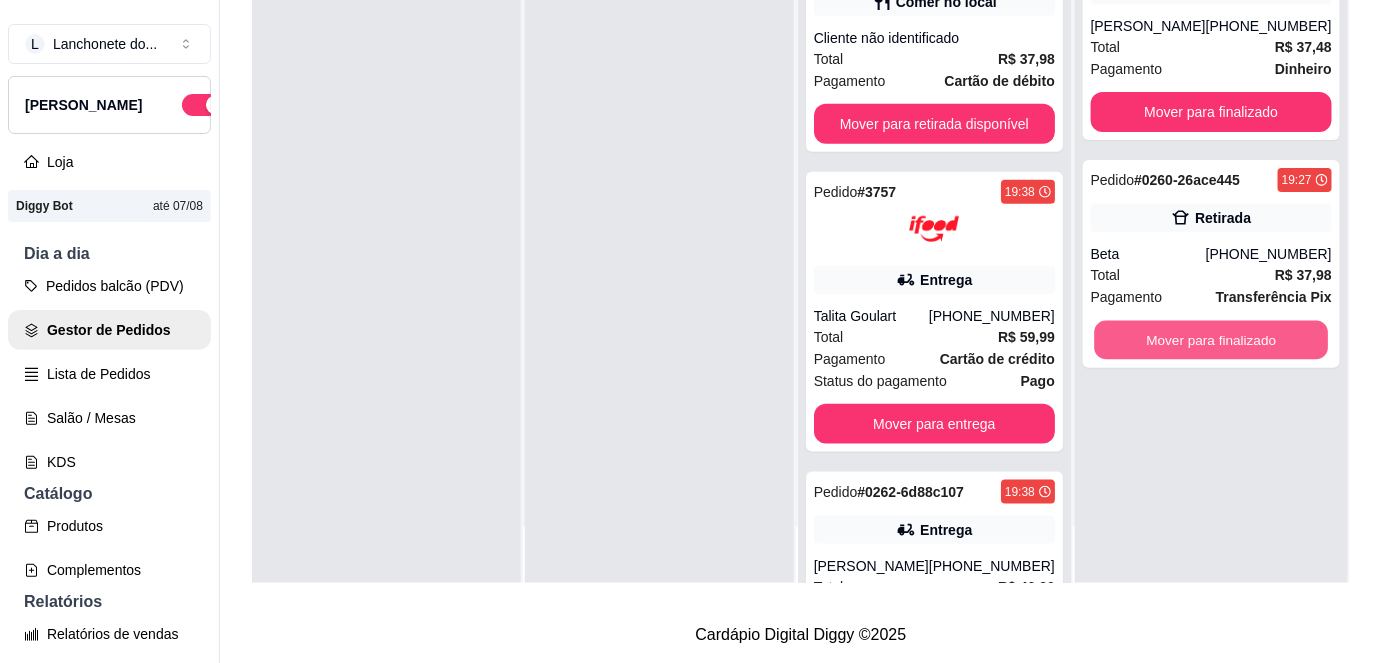 click on "Mover para finalizado" at bounding box center [1211, 340] 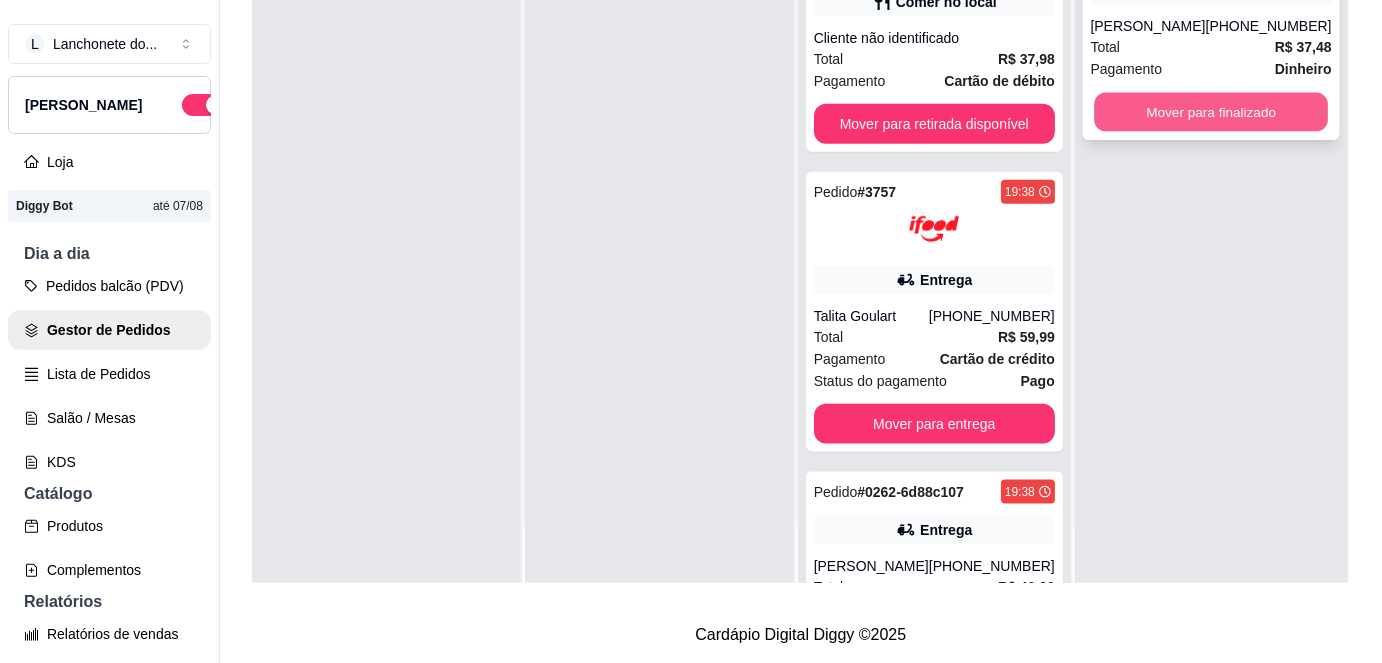 click on "Mover para finalizado" at bounding box center (1211, 112) 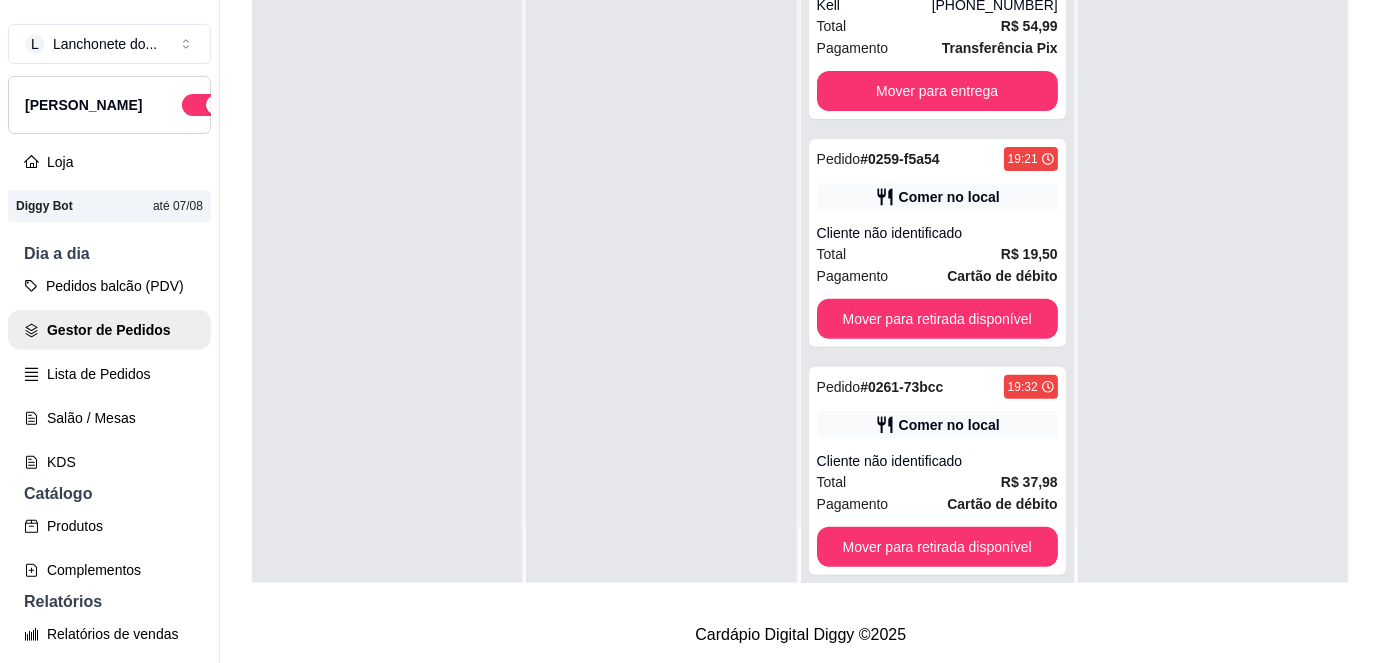 scroll, scrollTop: 0, scrollLeft: 0, axis: both 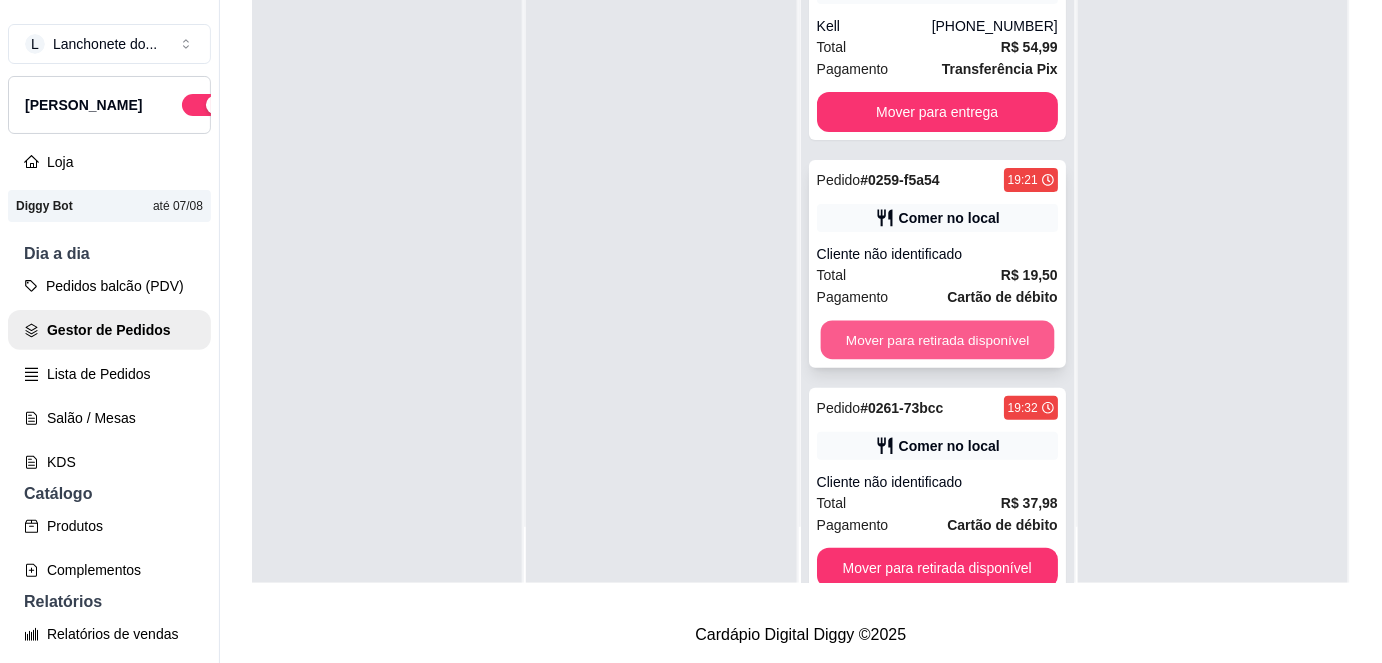 click on "Mover para retirada disponível" at bounding box center (937, 340) 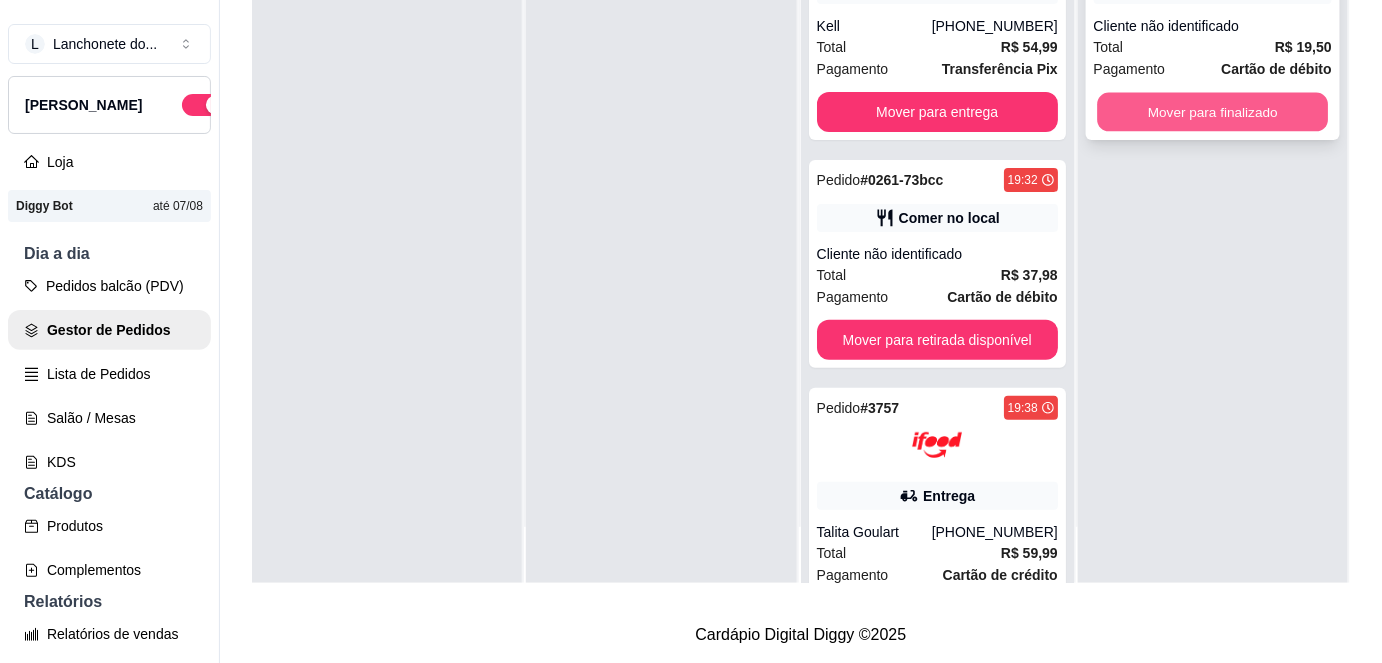 click on "Mover para finalizado" at bounding box center [1212, 112] 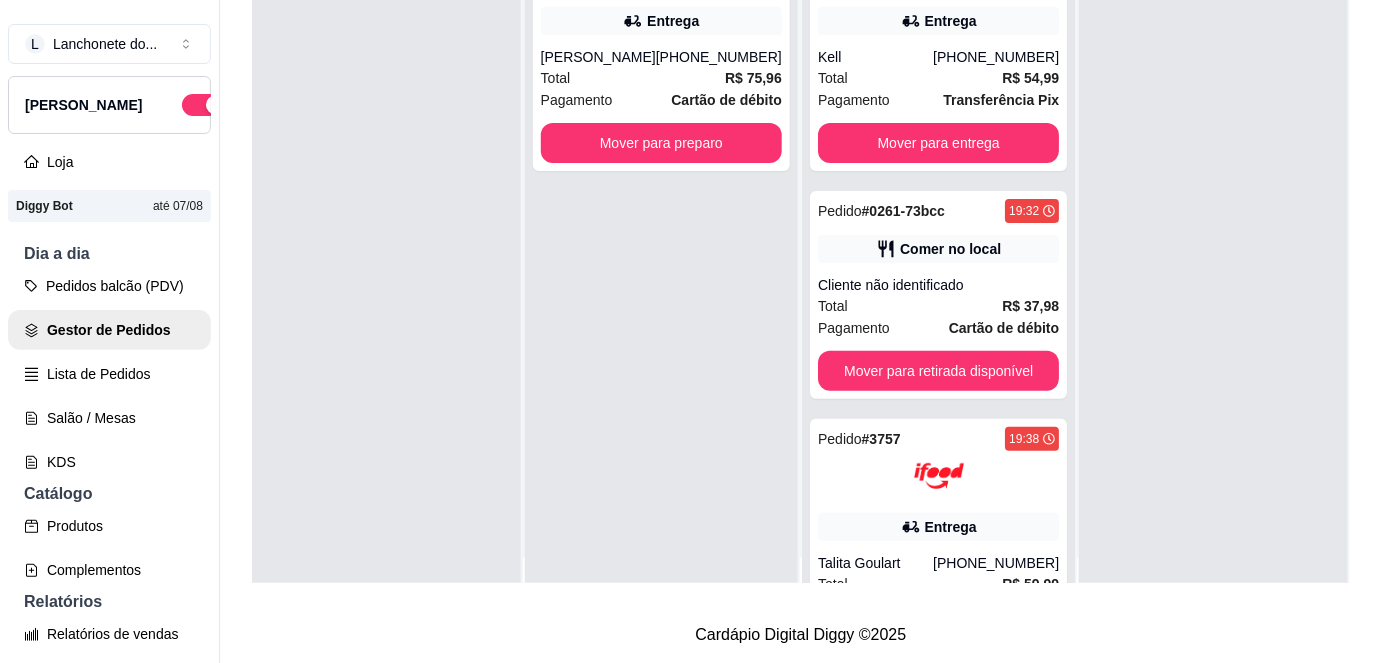 scroll, scrollTop: 0, scrollLeft: 0, axis: both 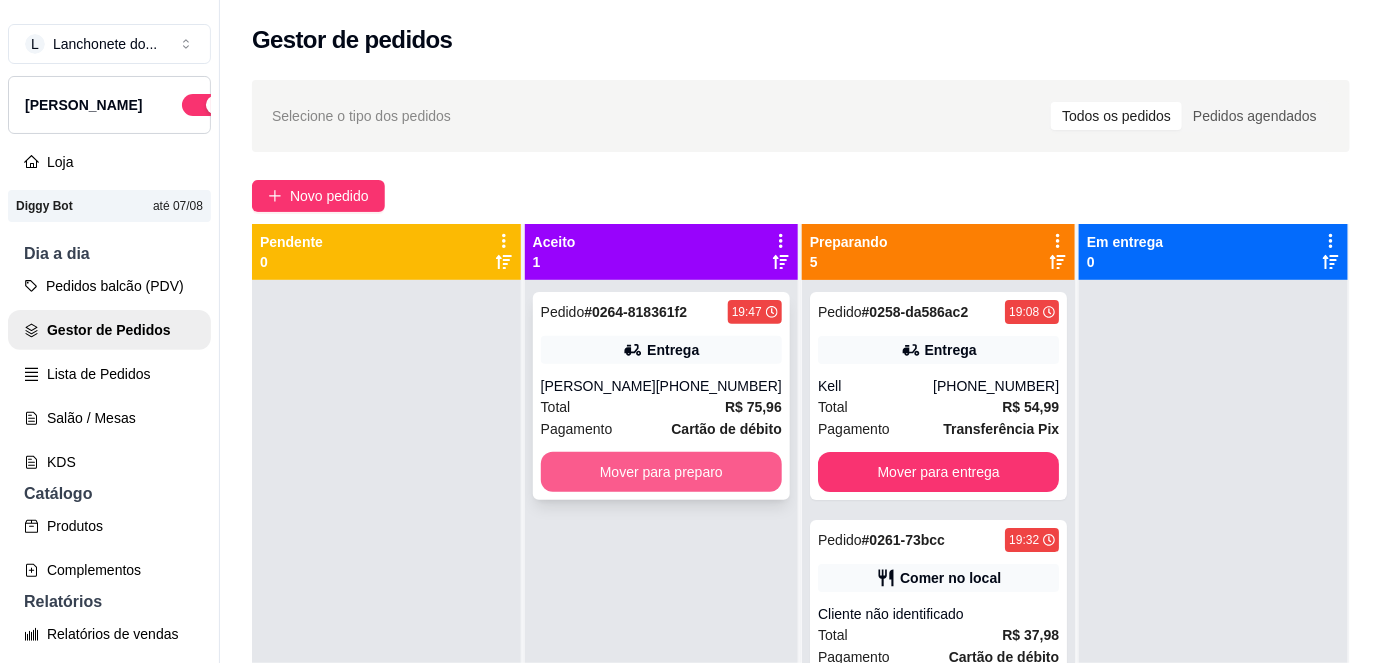 click on "Mover para preparo" at bounding box center [661, 472] 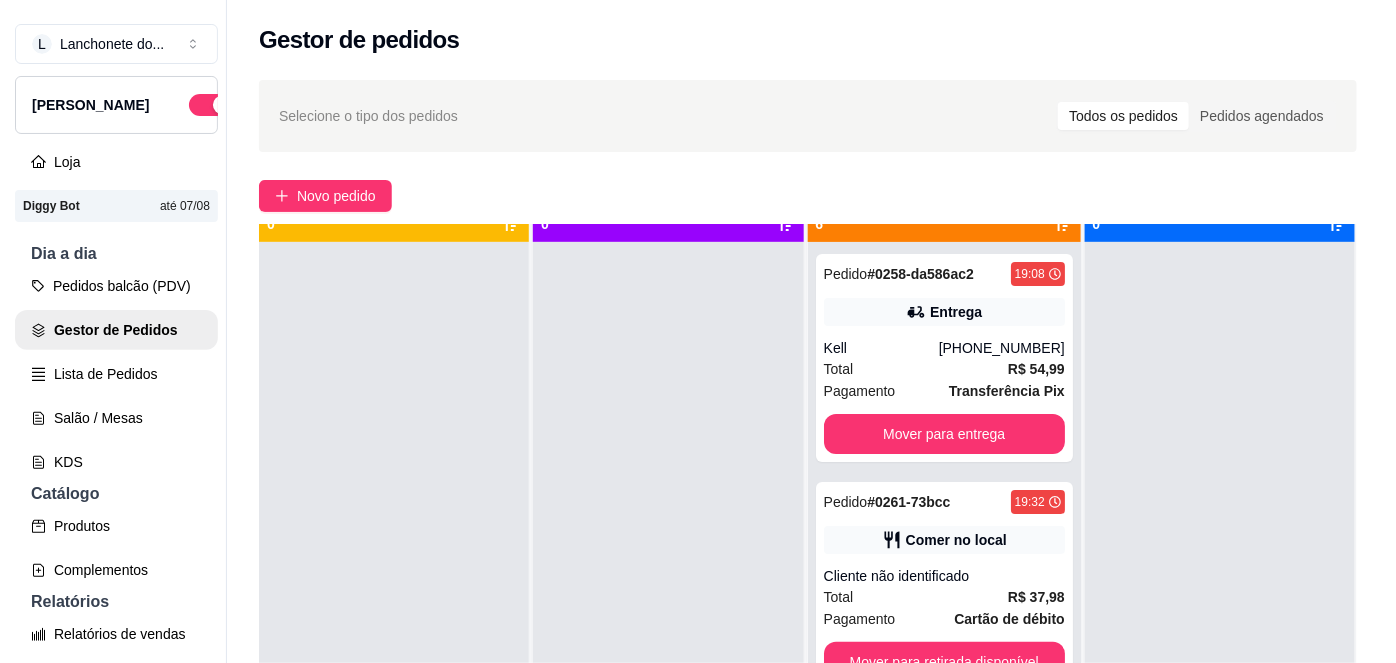 scroll, scrollTop: 56, scrollLeft: 0, axis: vertical 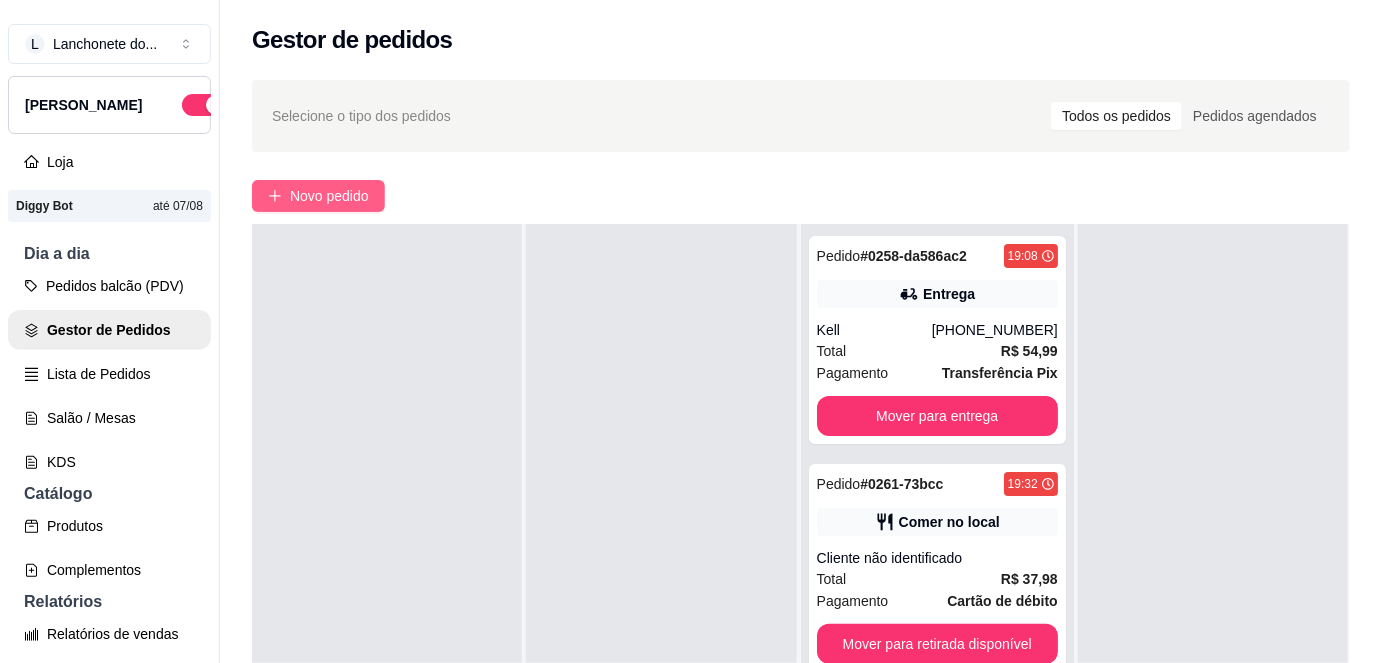 click on "Novo pedido" at bounding box center (329, 196) 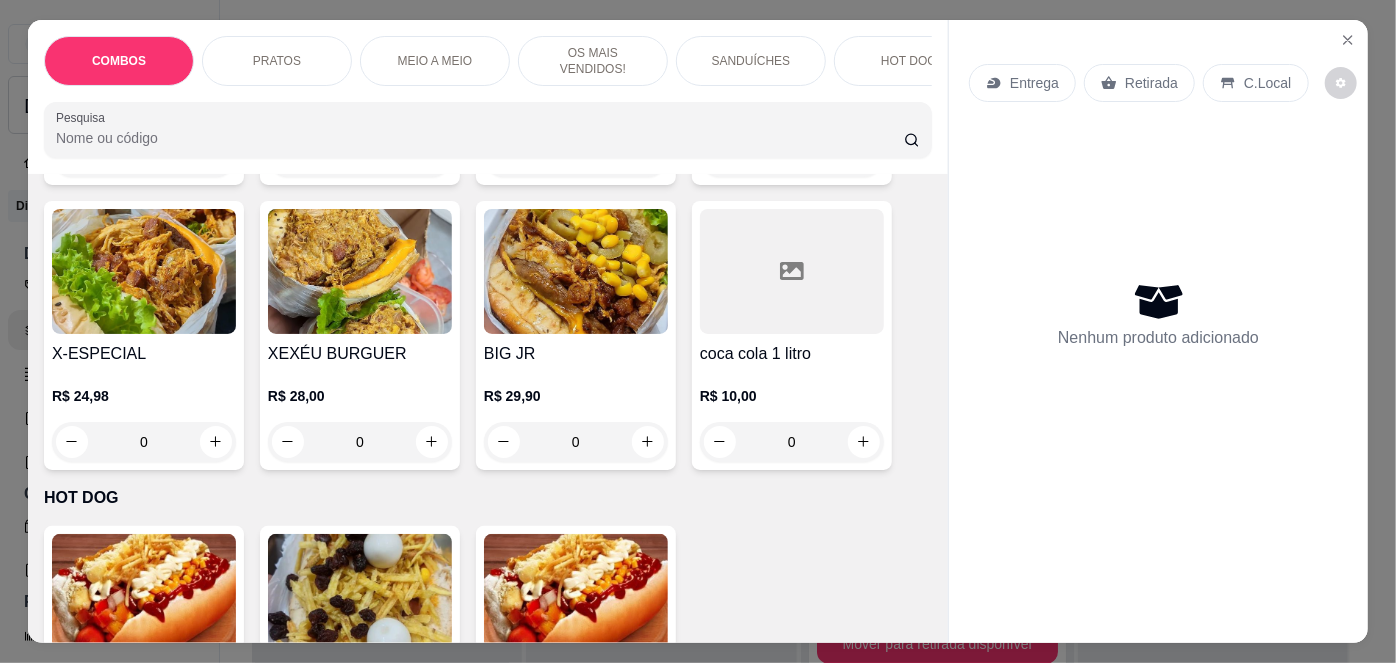 scroll, scrollTop: 1994, scrollLeft: 0, axis: vertical 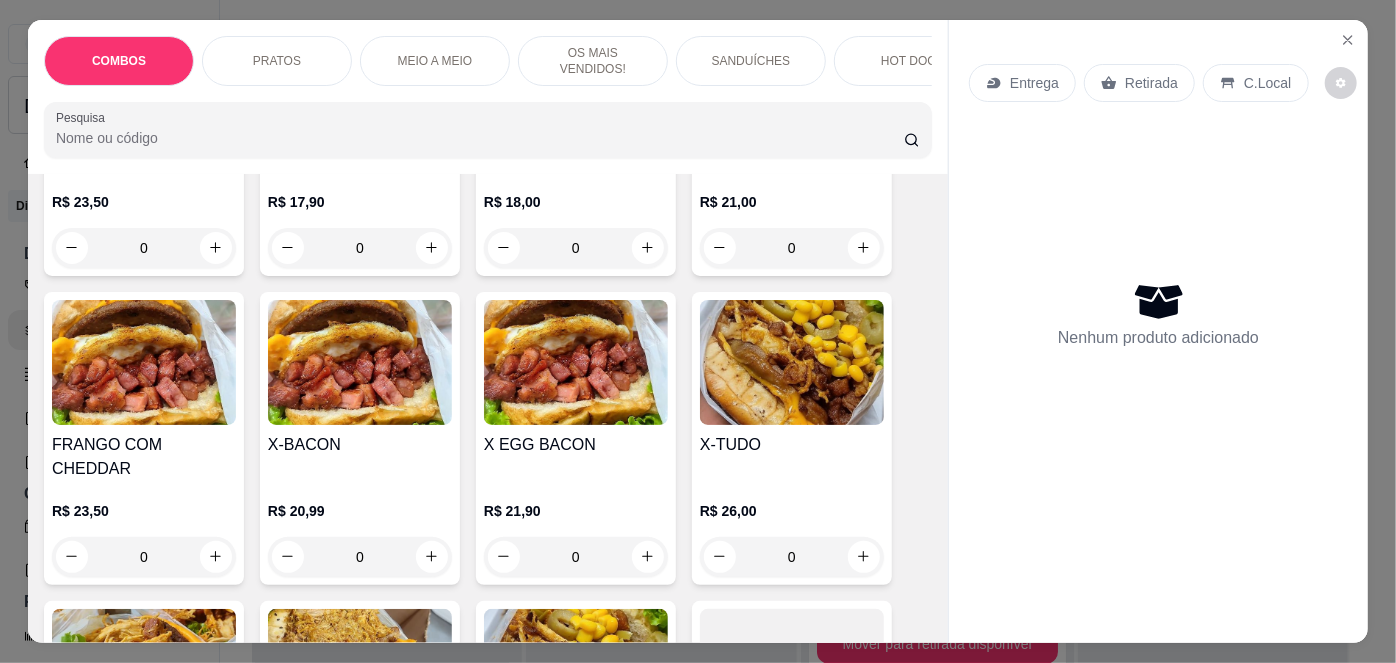 click at bounding box center (144, 362) 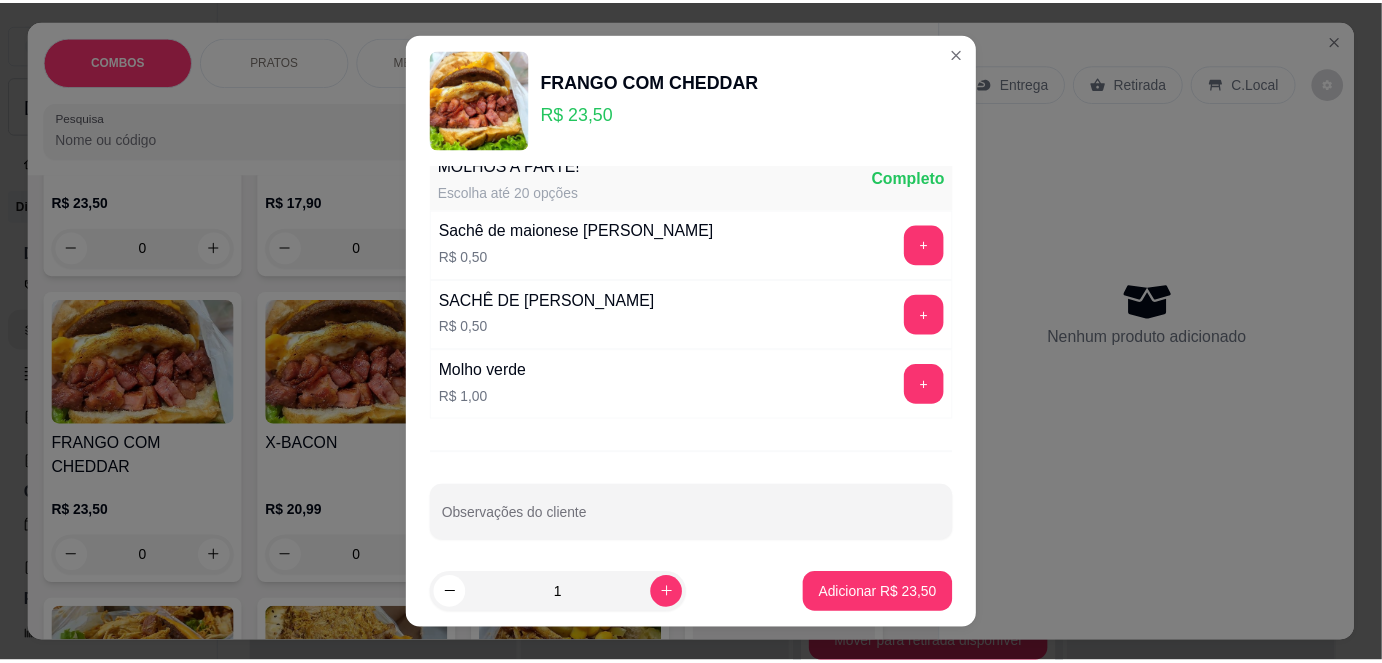 scroll, scrollTop: 380, scrollLeft: 0, axis: vertical 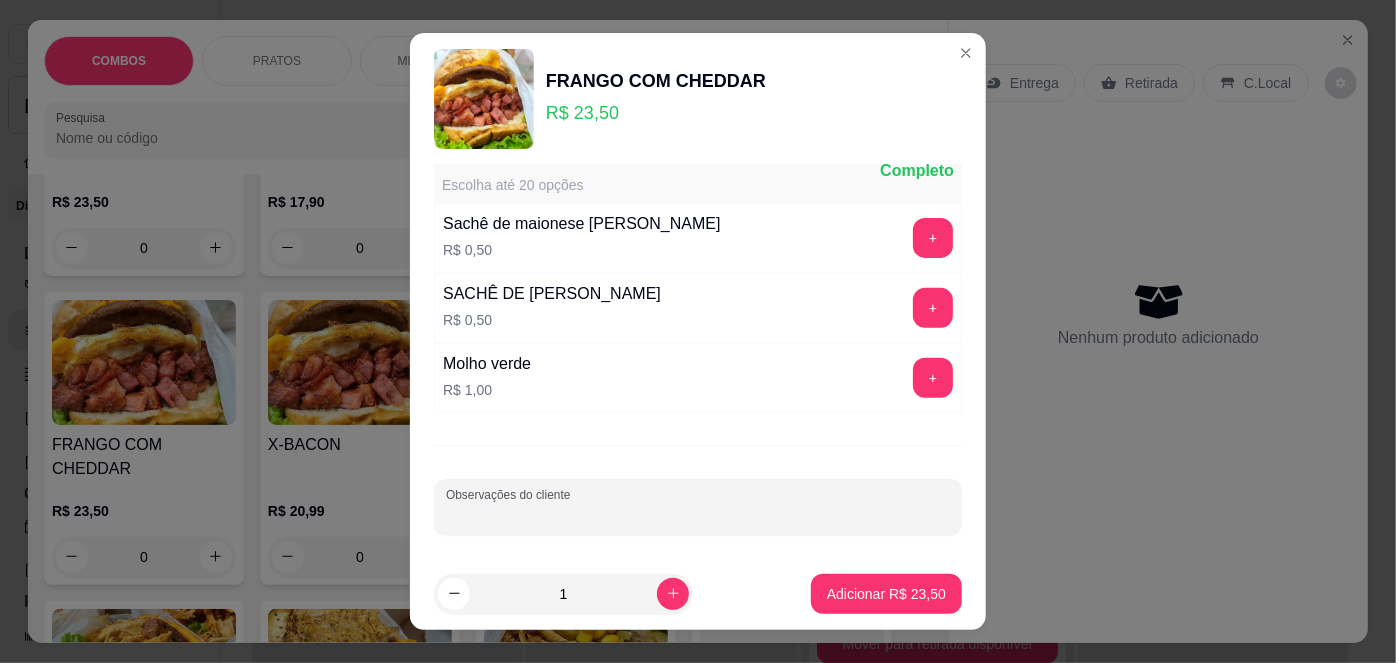 click on "Observações do cliente" at bounding box center [698, 515] 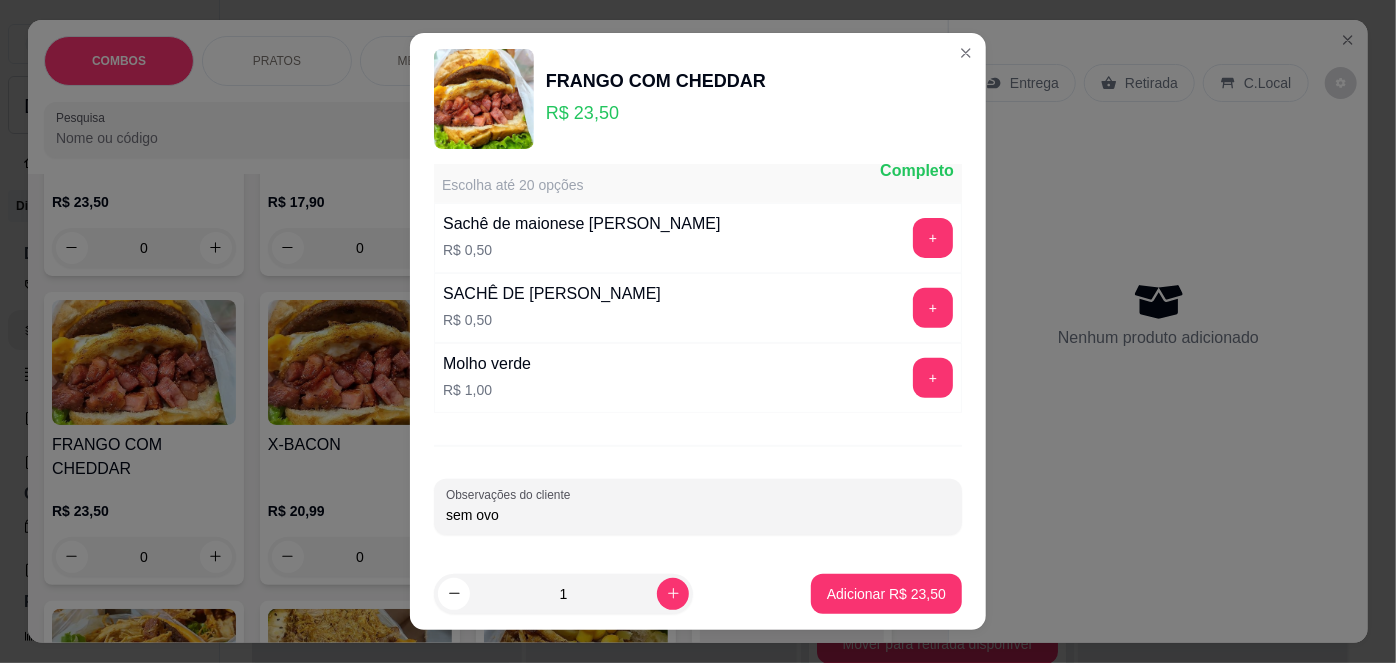 type on "sem ovo" 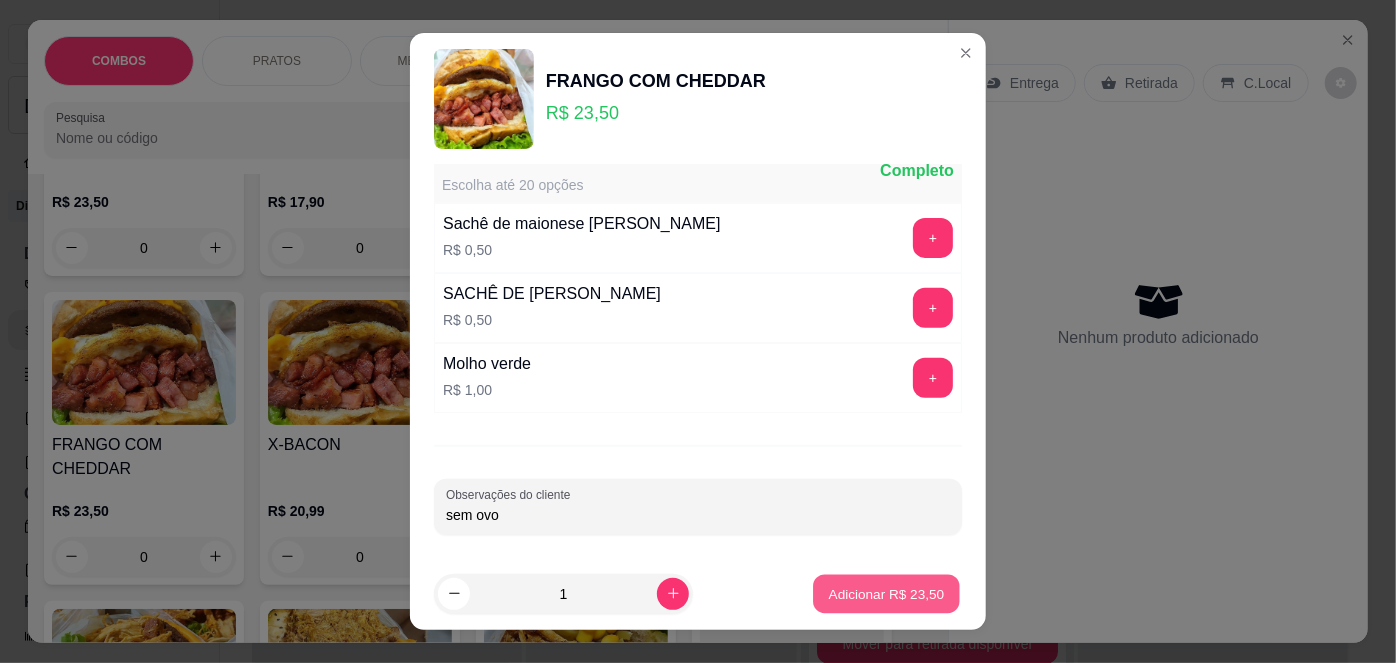 click on "Adicionar   R$ 23,50" at bounding box center [886, 593] 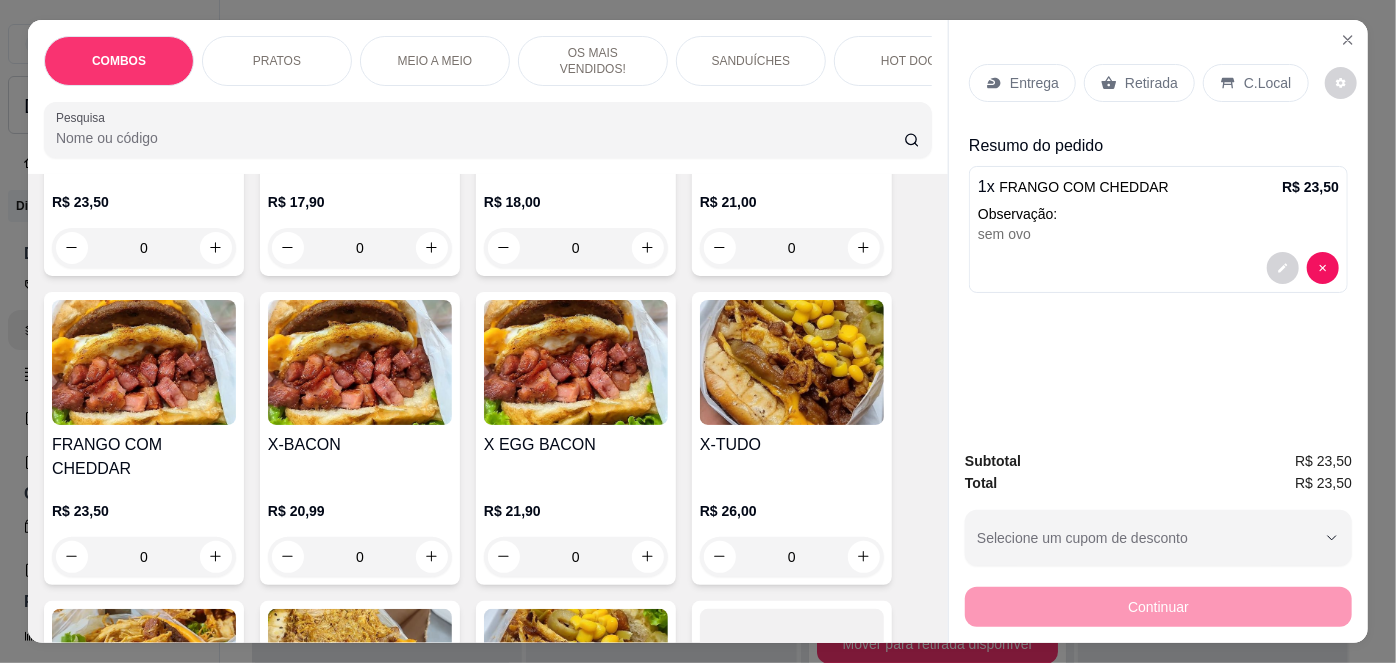 click on "C.Local" at bounding box center [1267, 83] 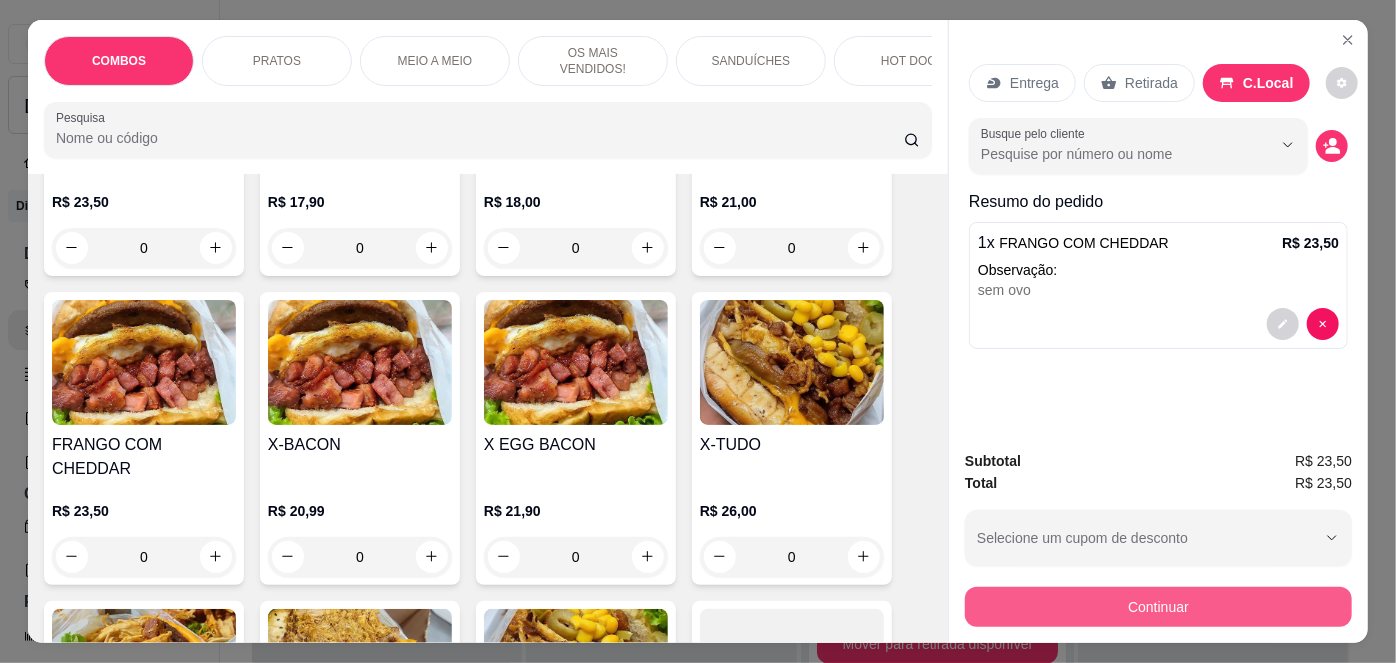 click on "Continuar" at bounding box center [1158, 607] 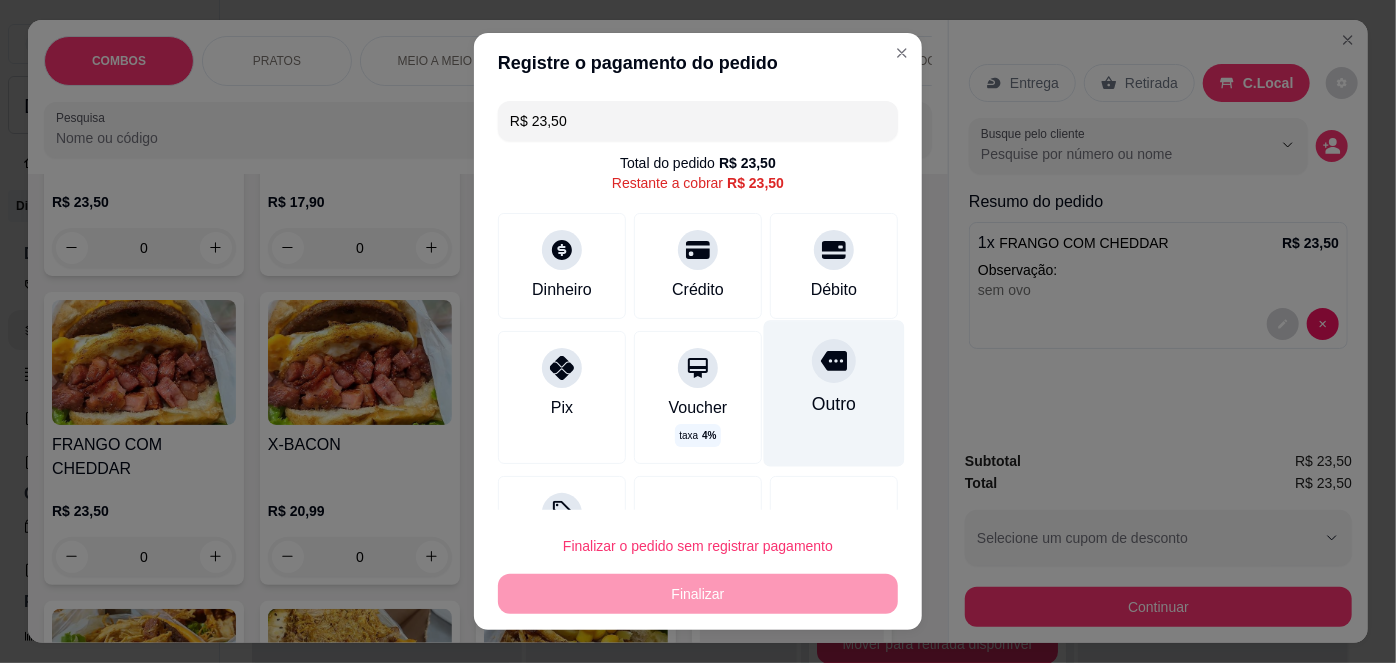 drag, startPoint x: 822, startPoint y: 286, endPoint x: 811, endPoint y: 315, distance: 31.016125 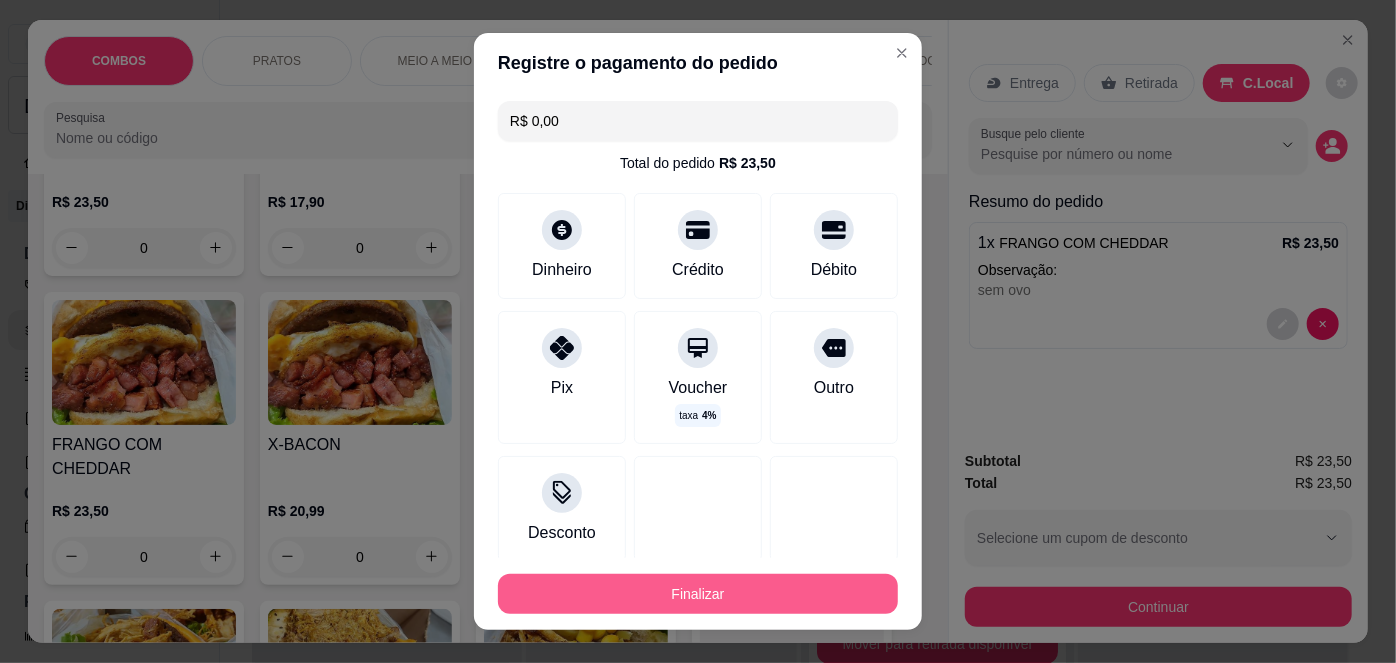 click on "Finalizar" at bounding box center [698, 594] 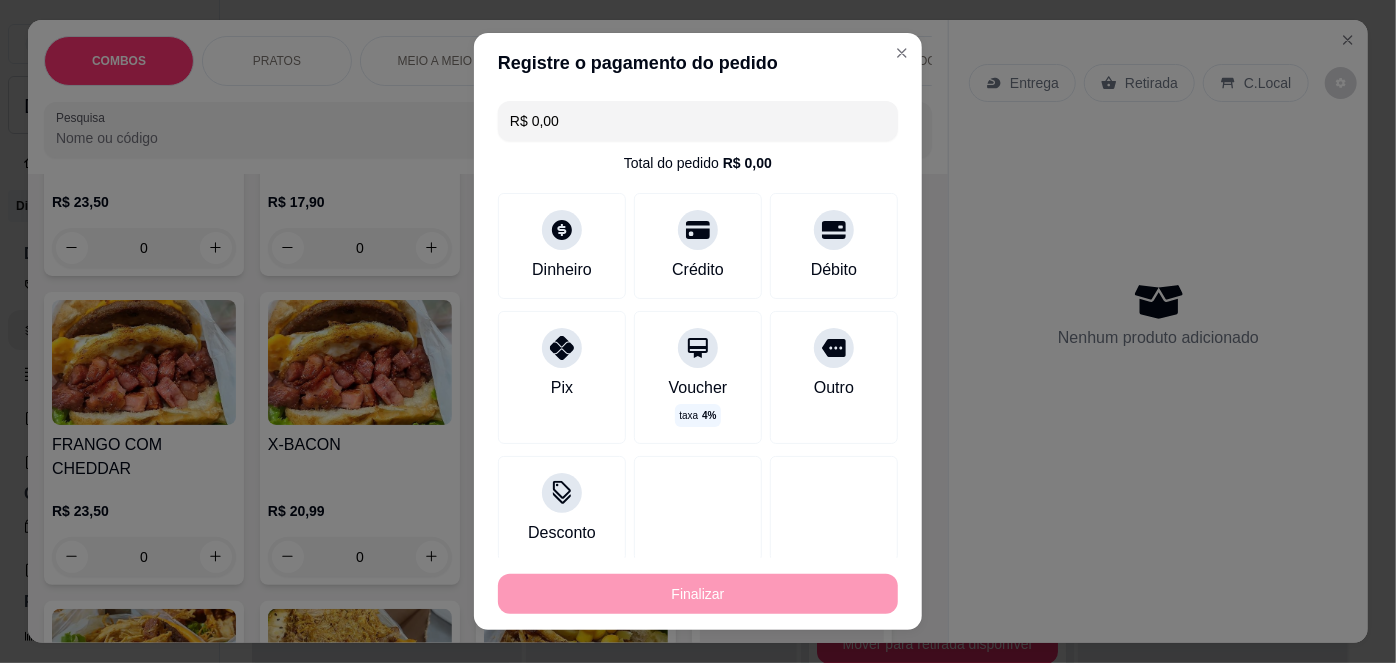 type on "-R$ 23,50" 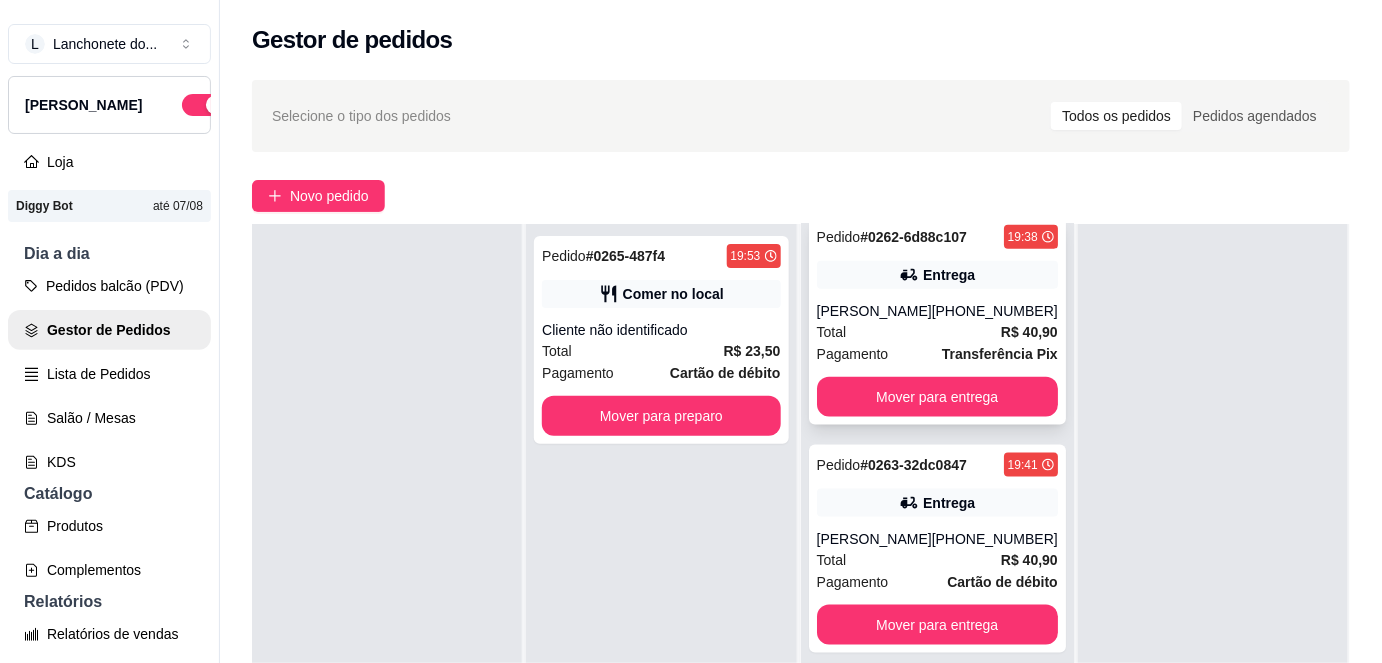 scroll, scrollTop: 797, scrollLeft: 0, axis: vertical 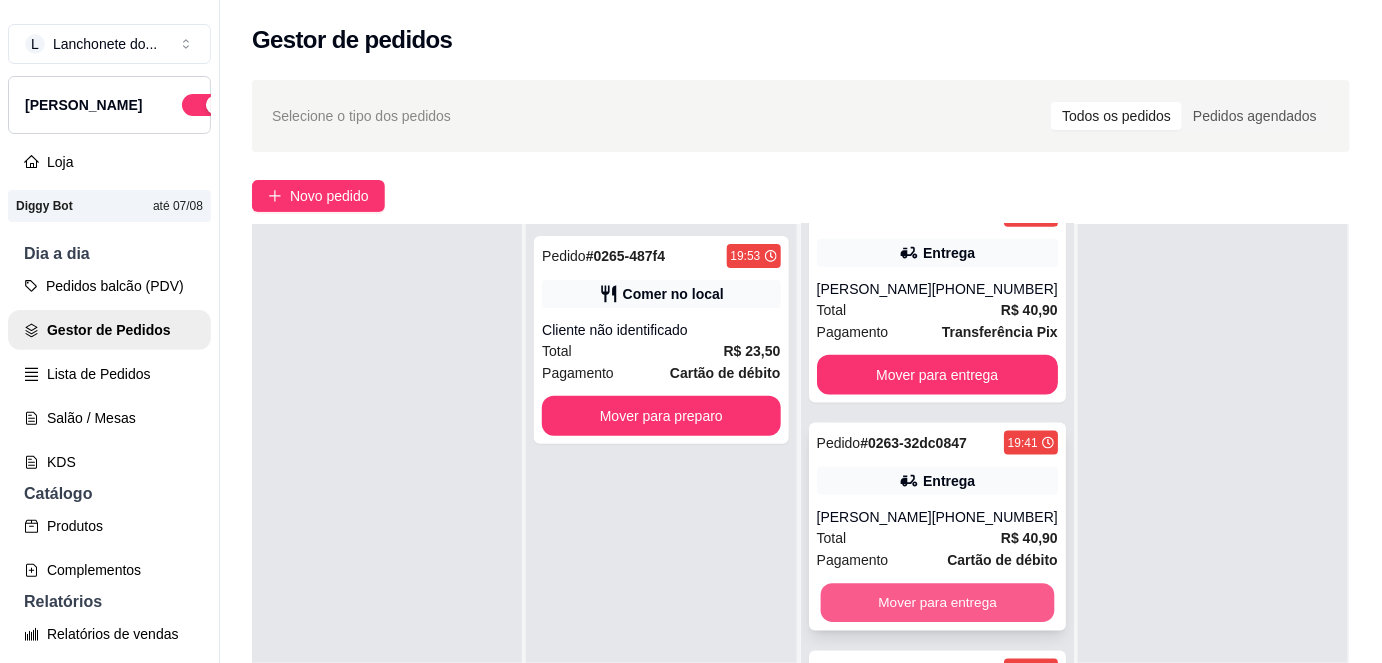 click on "Mover para entrega" at bounding box center (937, 603) 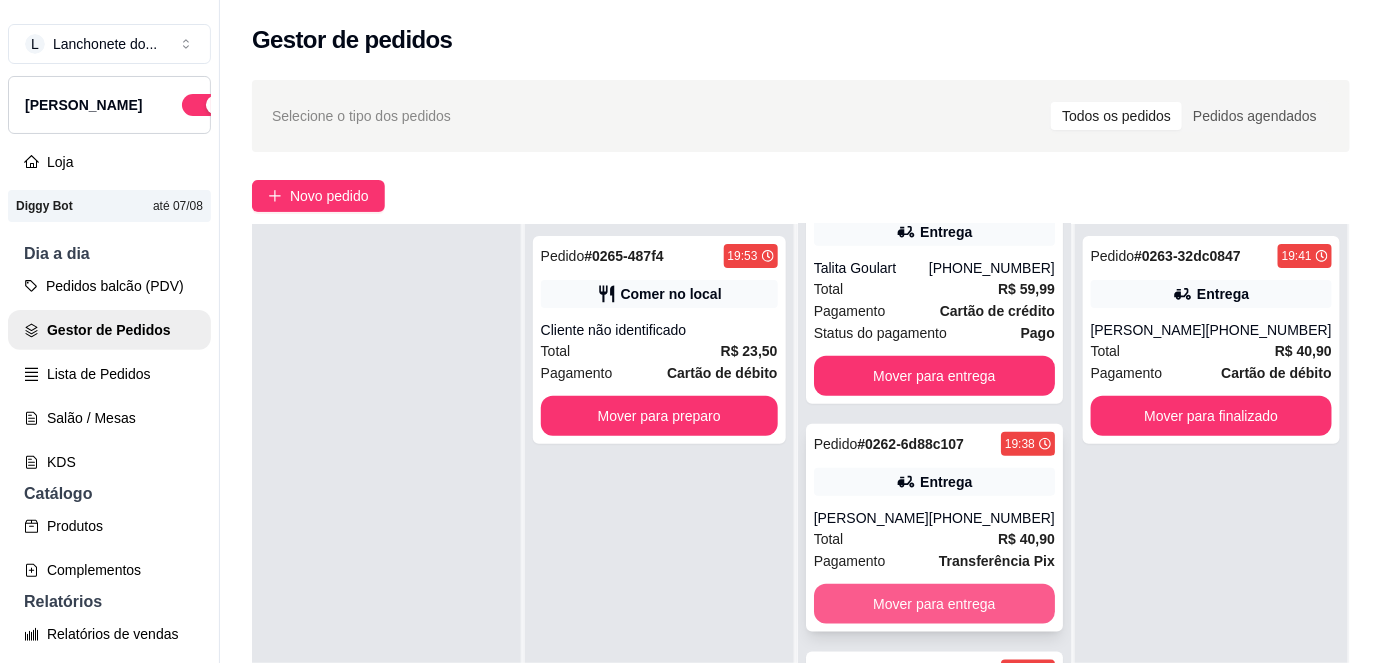 scroll, scrollTop: 0, scrollLeft: 0, axis: both 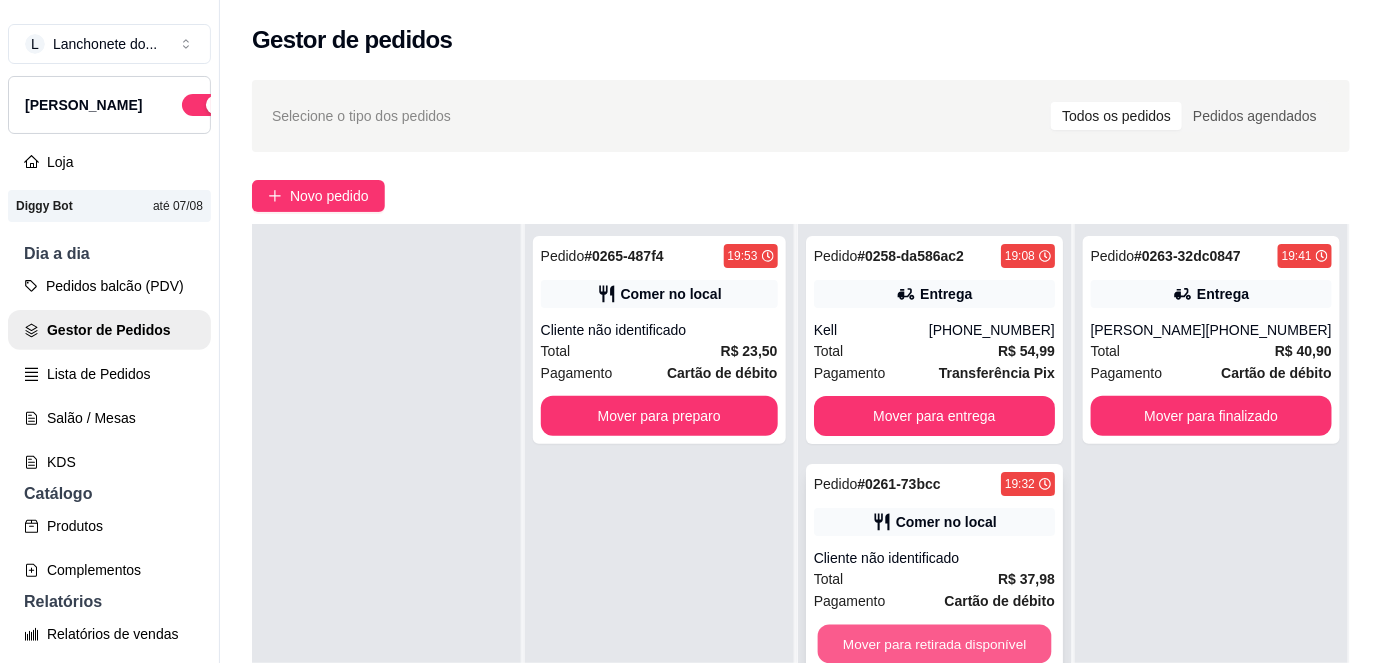 click on "Mover para retirada disponível" at bounding box center (934, 644) 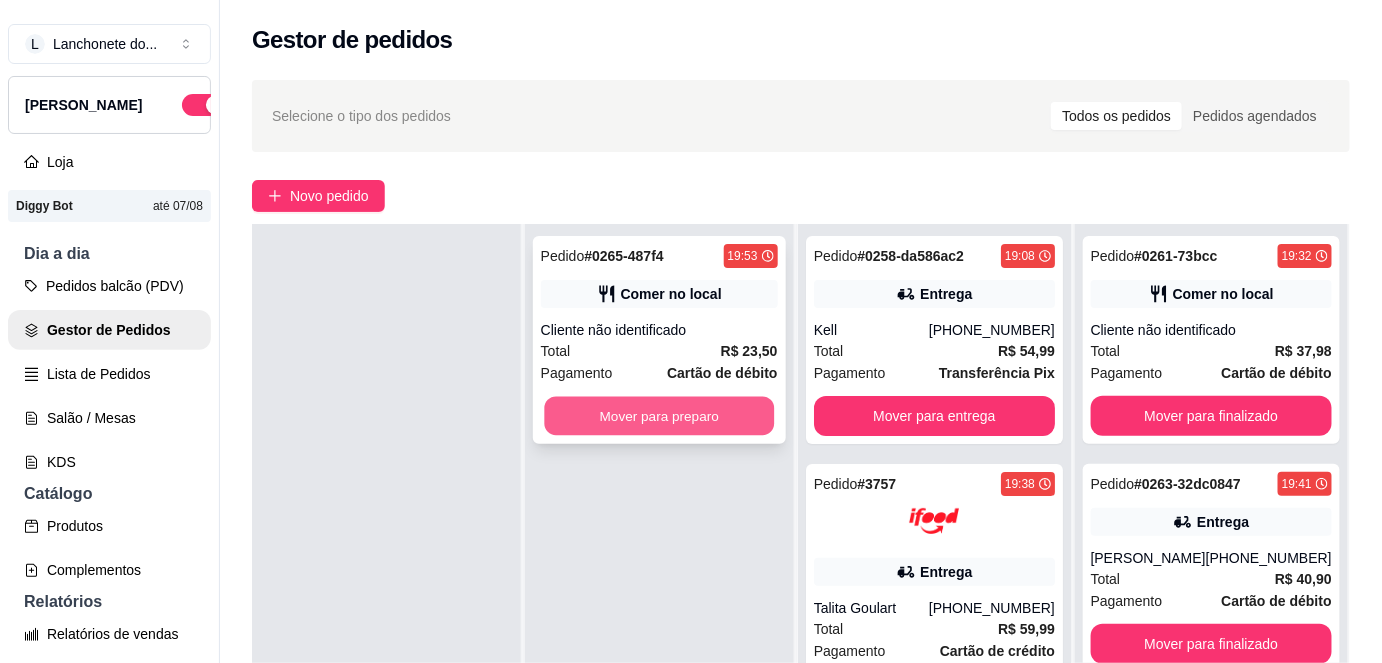 click on "Mover para preparo" at bounding box center [659, 416] 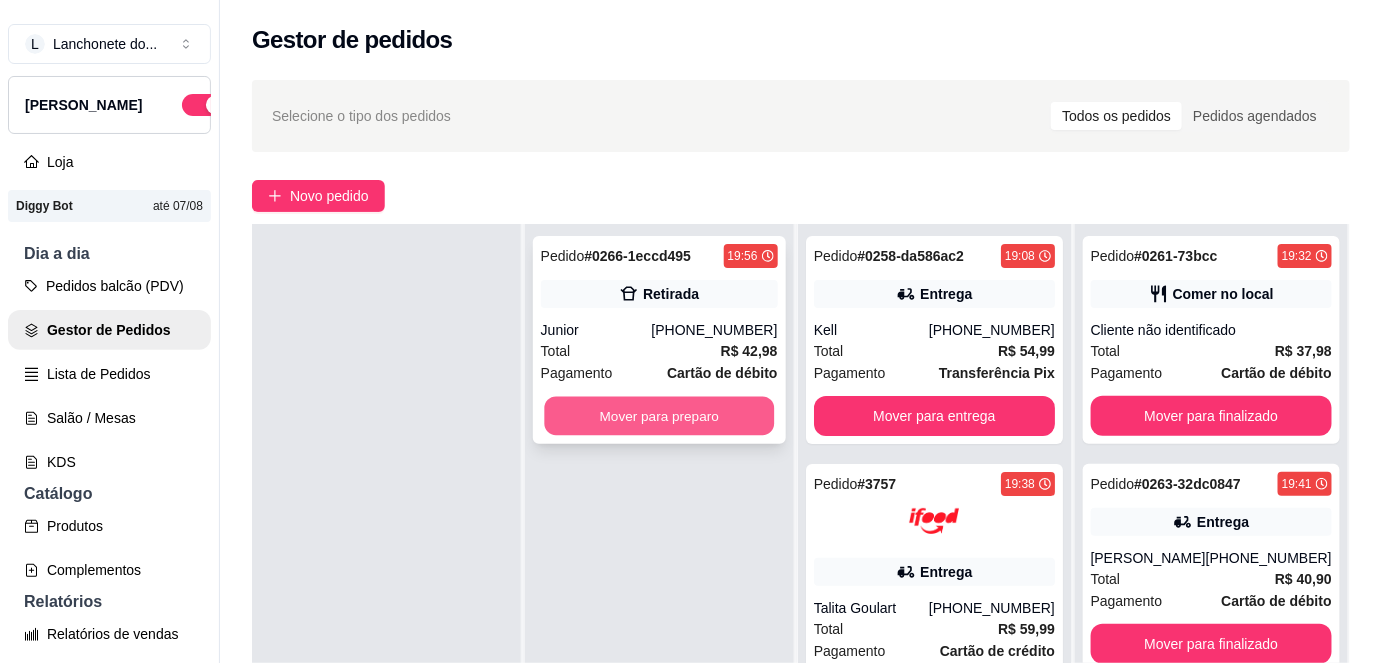 click on "Mover para preparo" at bounding box center (659, 416) 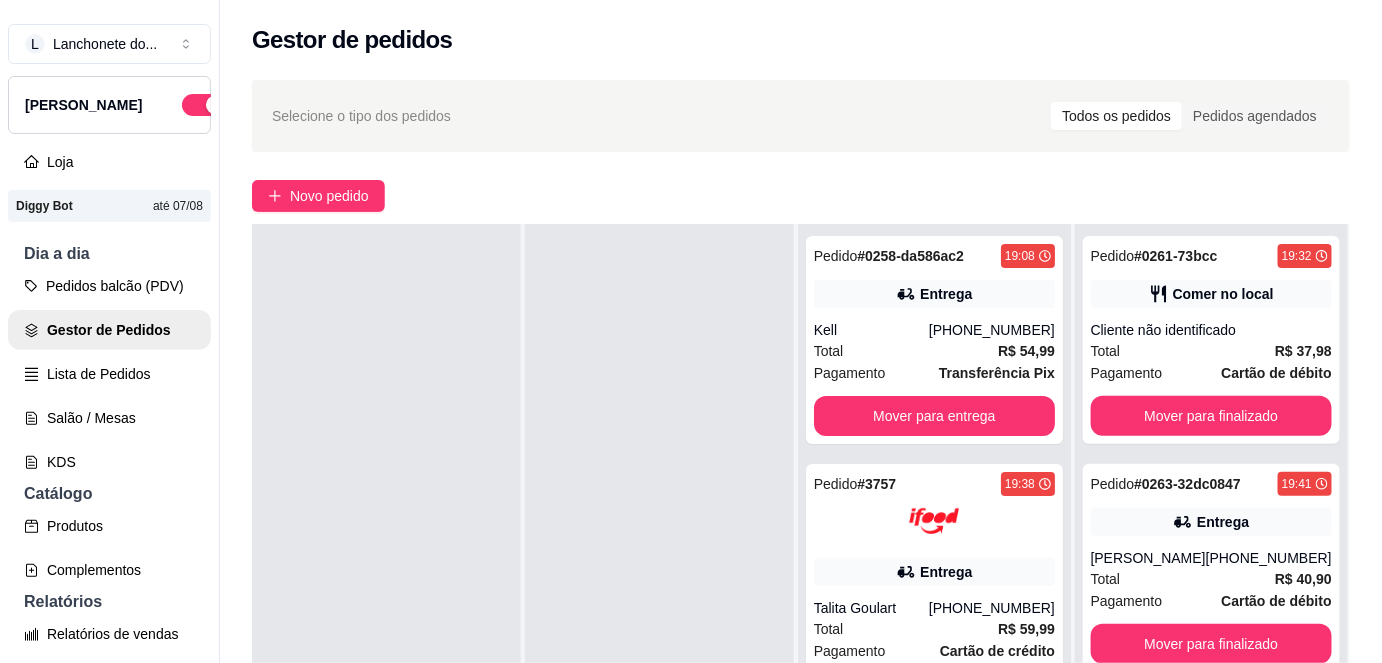 scroll, scrollTop: 797, scrollLeft: 0, axis: vertical 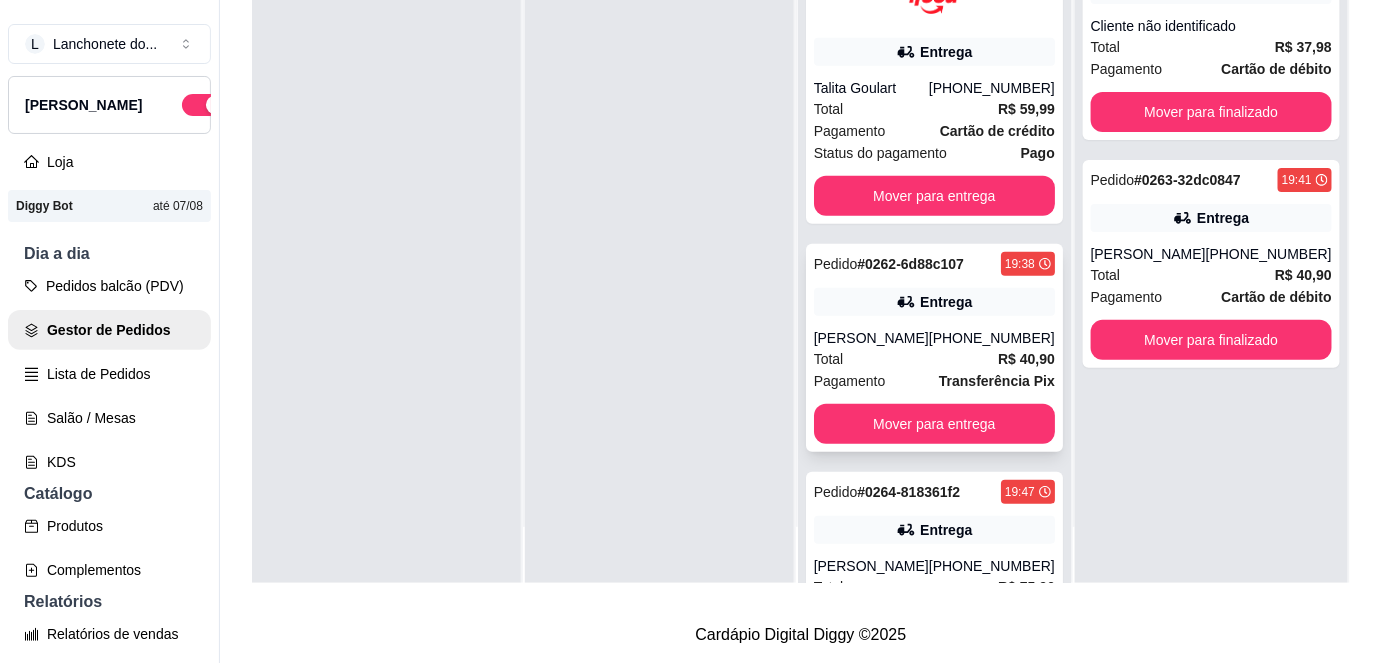click on "Transferência Pix" at bounding box center (997, 381) 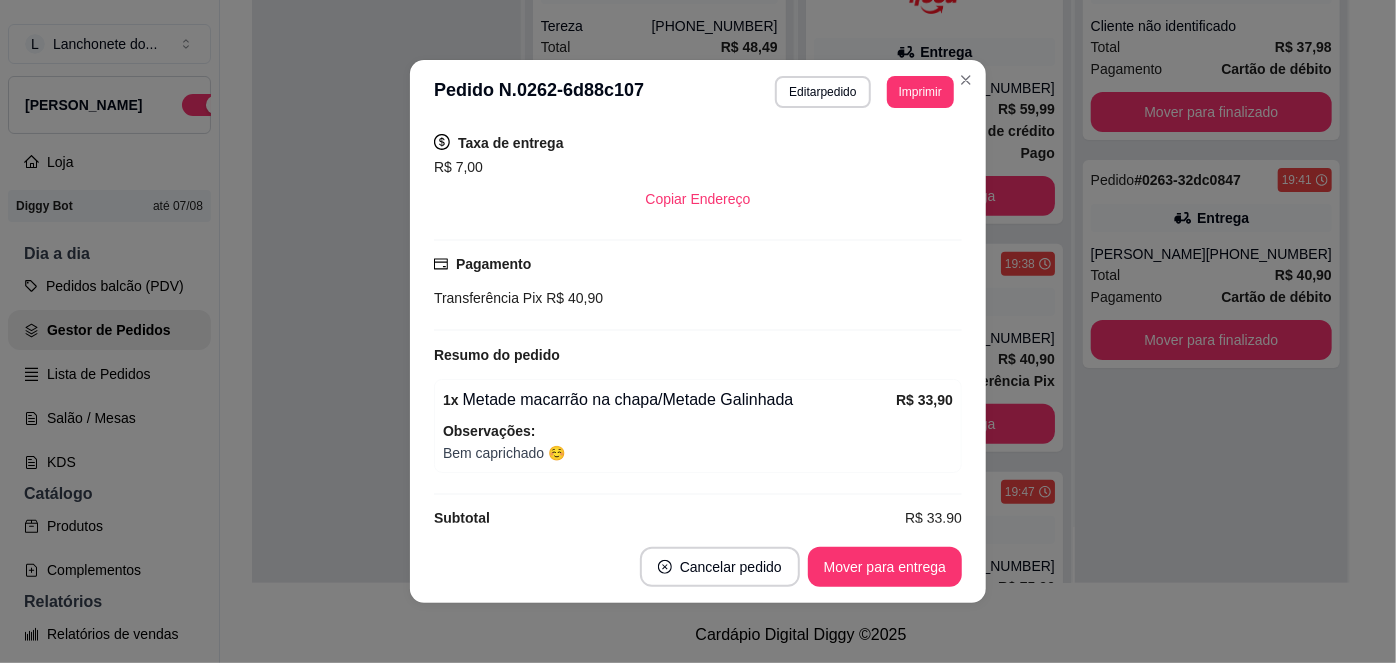 scroll, scrollTop: 91, scrollLeft: 0, axis: vertical 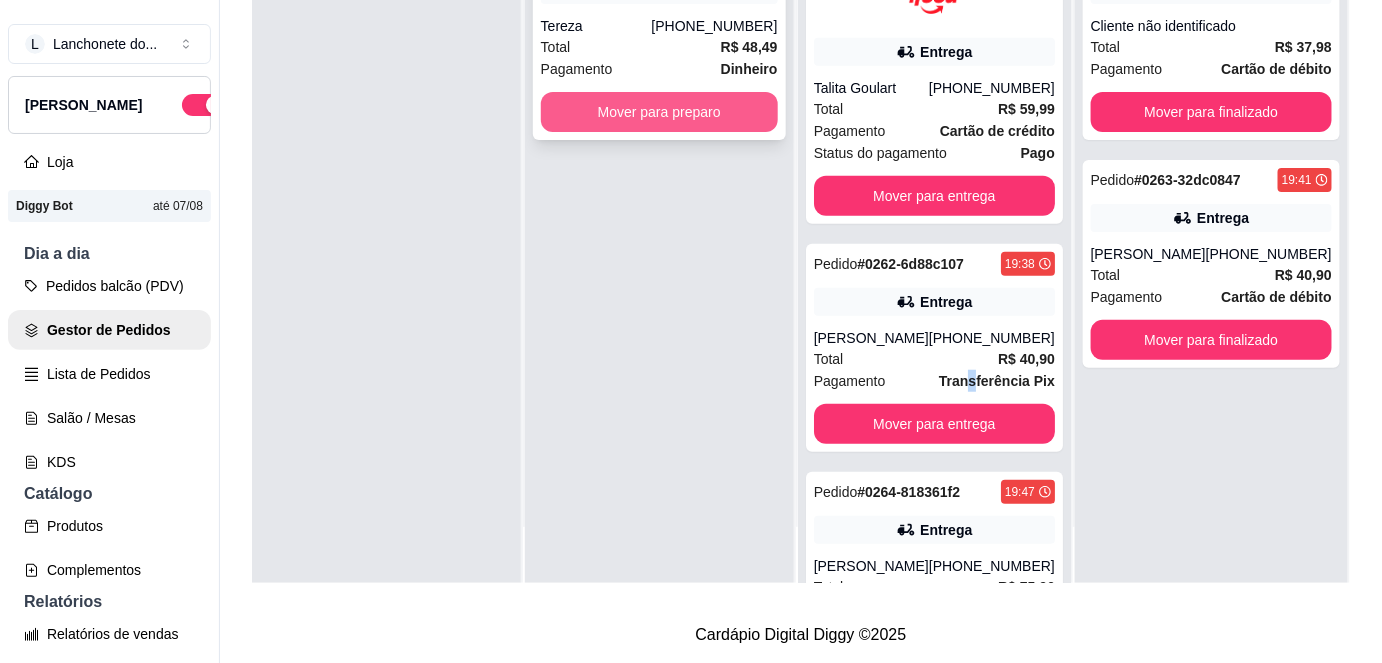 click on "Mover para preparo" at bounding box center (659, 112) 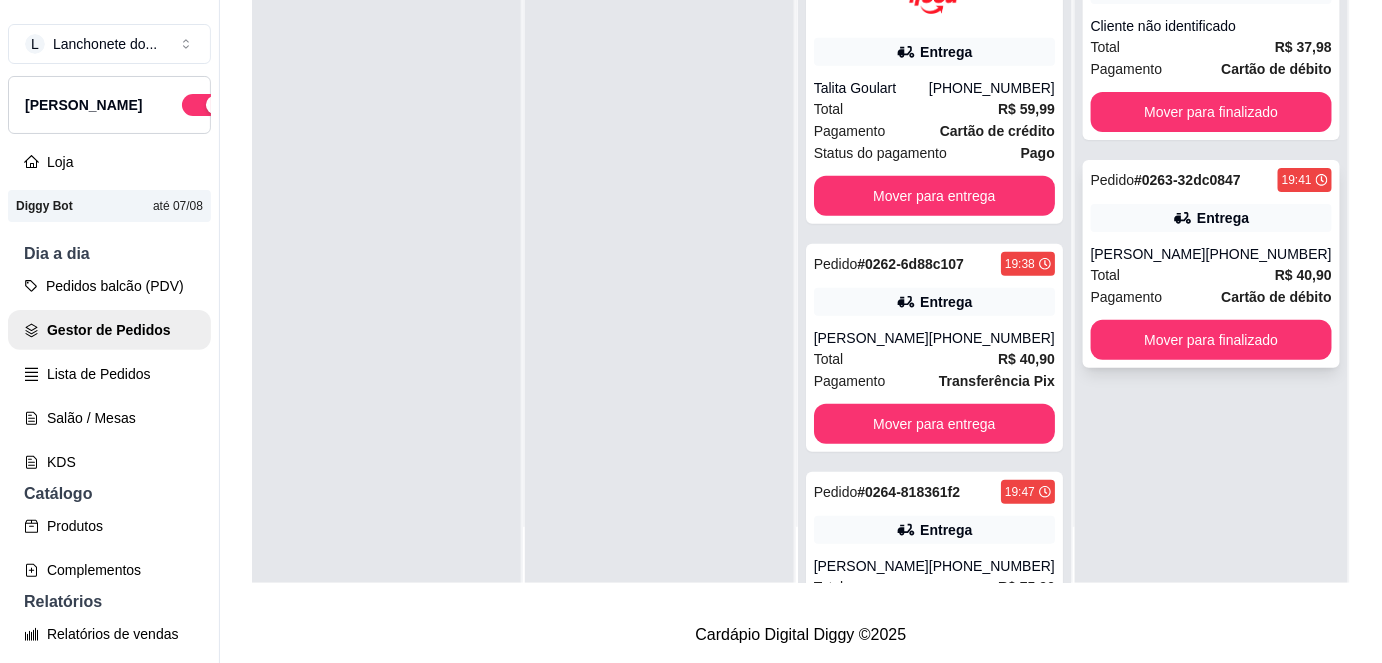 click on "Pedido  # 0263-32dc0847 19:41 Entrega [PERSON_NAME] [PHONE_NUMBER] Total R$ 40,90 Pagamento Cartão de débito Mover para finalizado" at bounding box center (1211, 264) 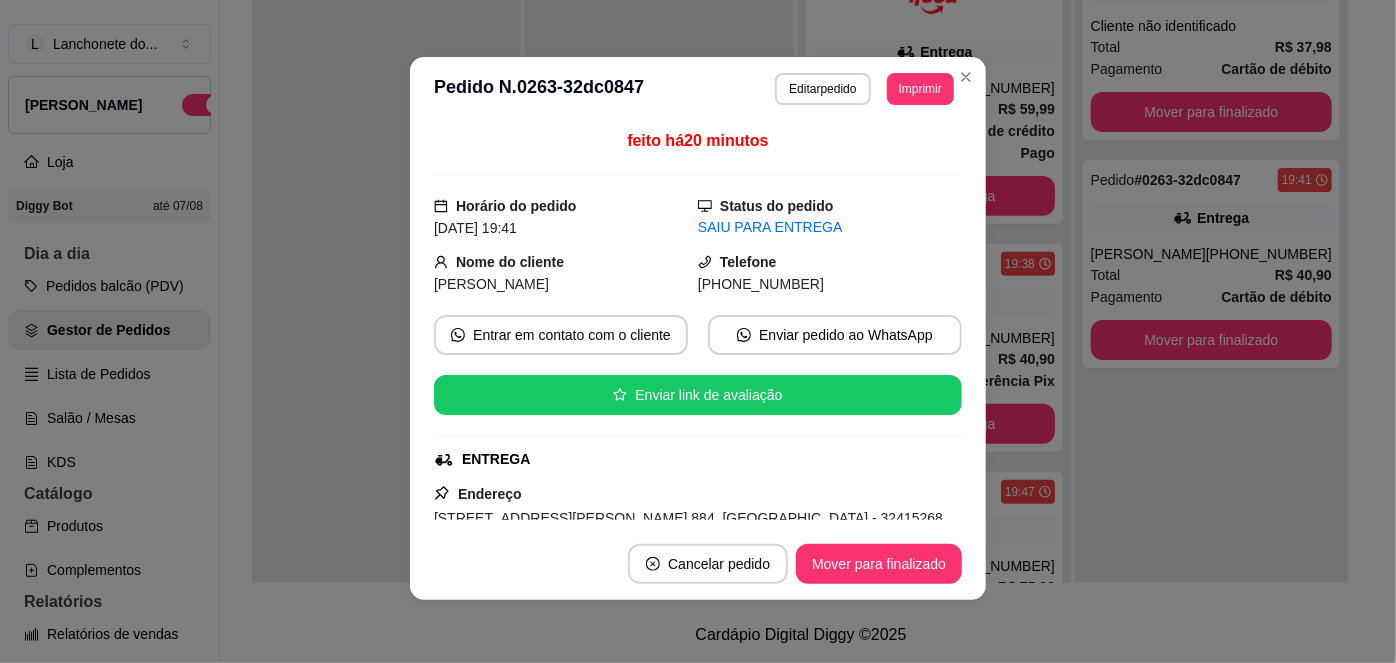scroll, scrollTop: 4, scrollLeft: 0, axis: vertical 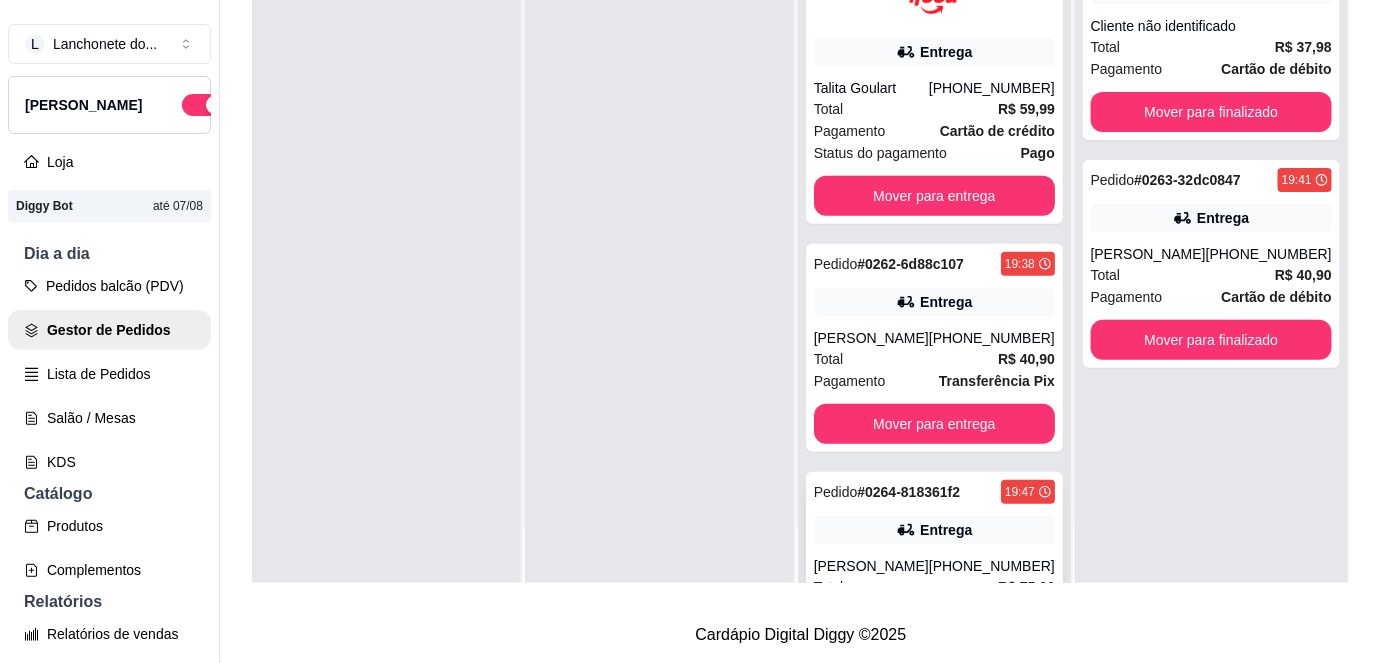 click on "Entrega" at bounding box center [934, 530] 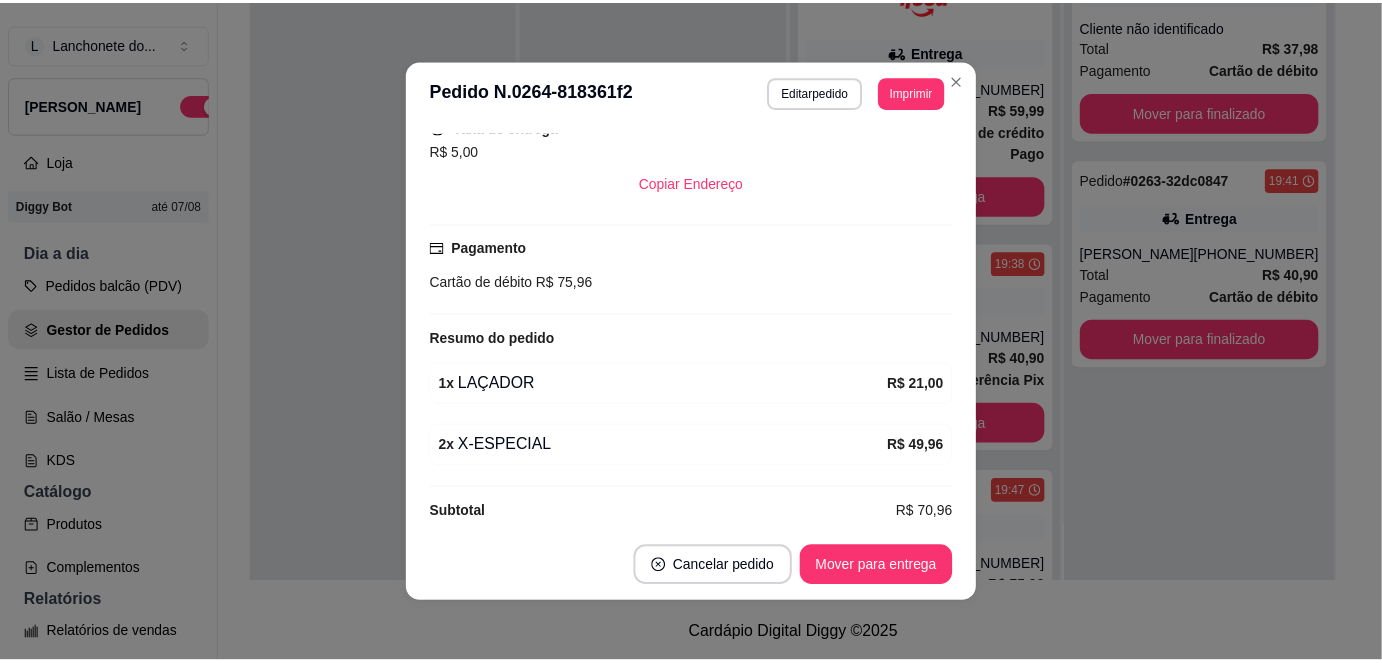 scroll, scrollTop: 443, scrollLeft: 0, axis: vertical 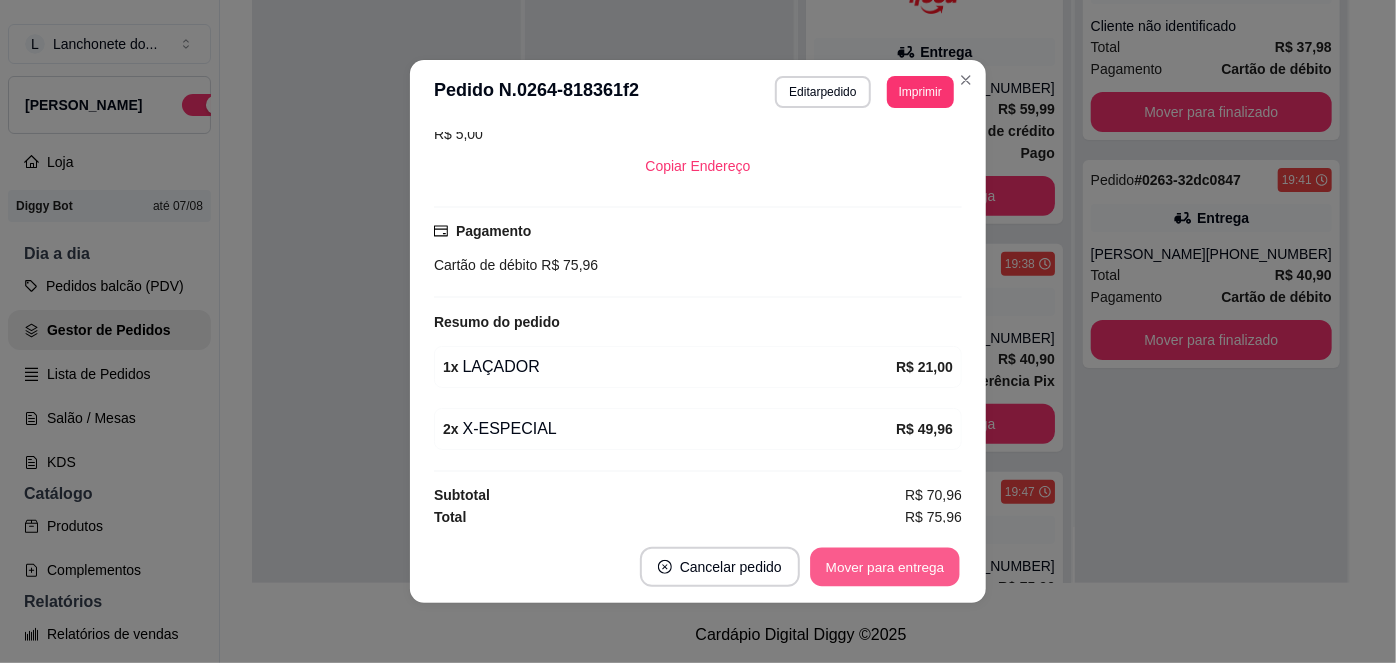 click on "Mover para entrega" at bounding box center (885, 567) 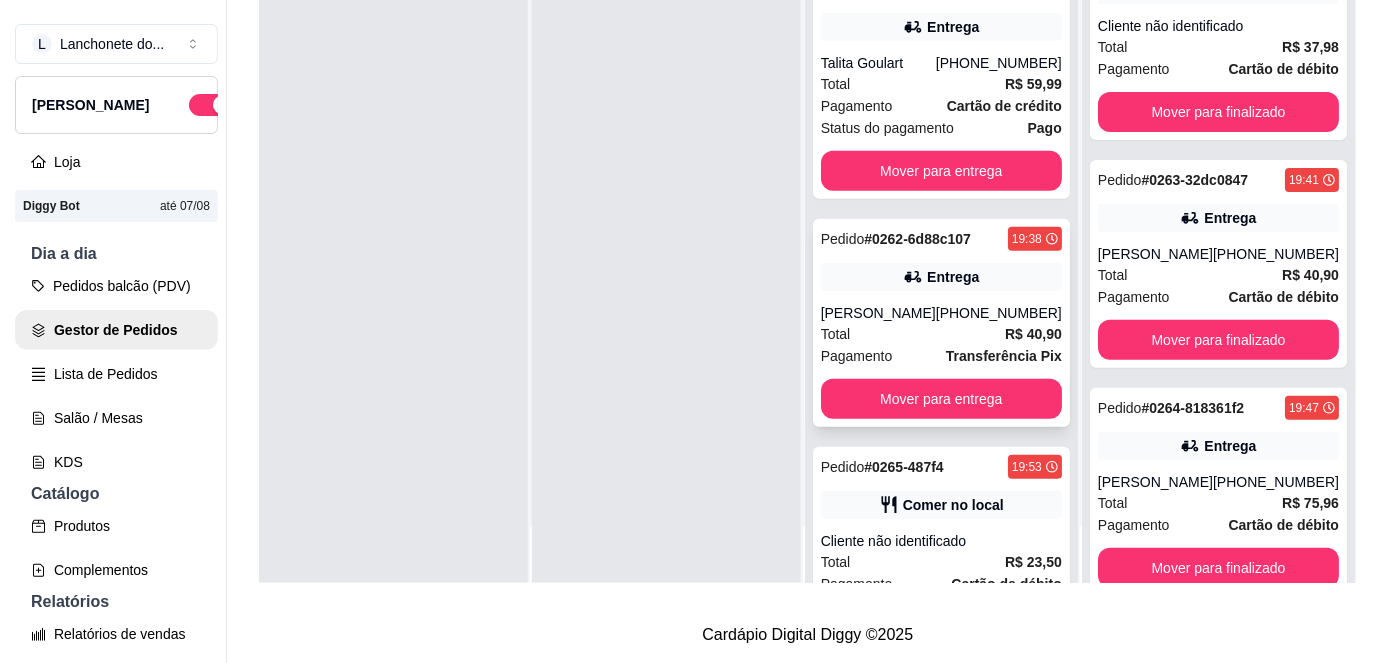 scroll, scrollTop: 216, scrollLeft: 0, axis: vertical 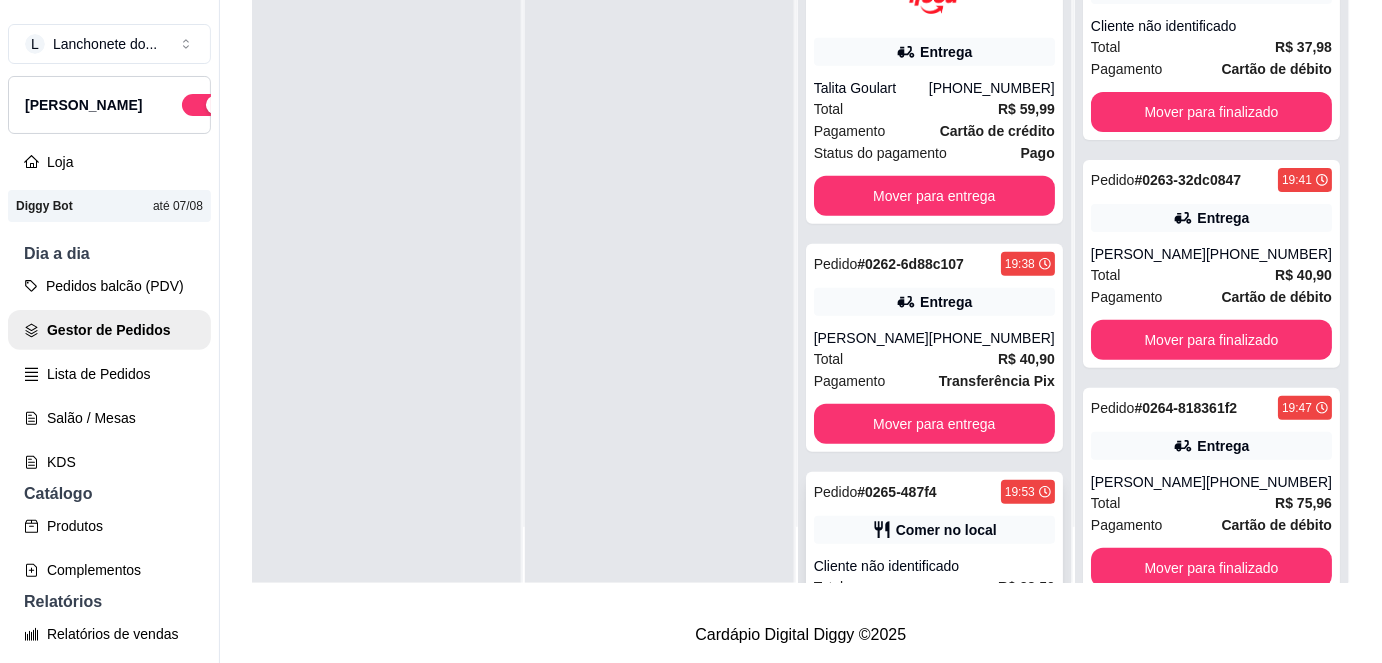 click on "Comer no local" at bounding box center (934, 530) 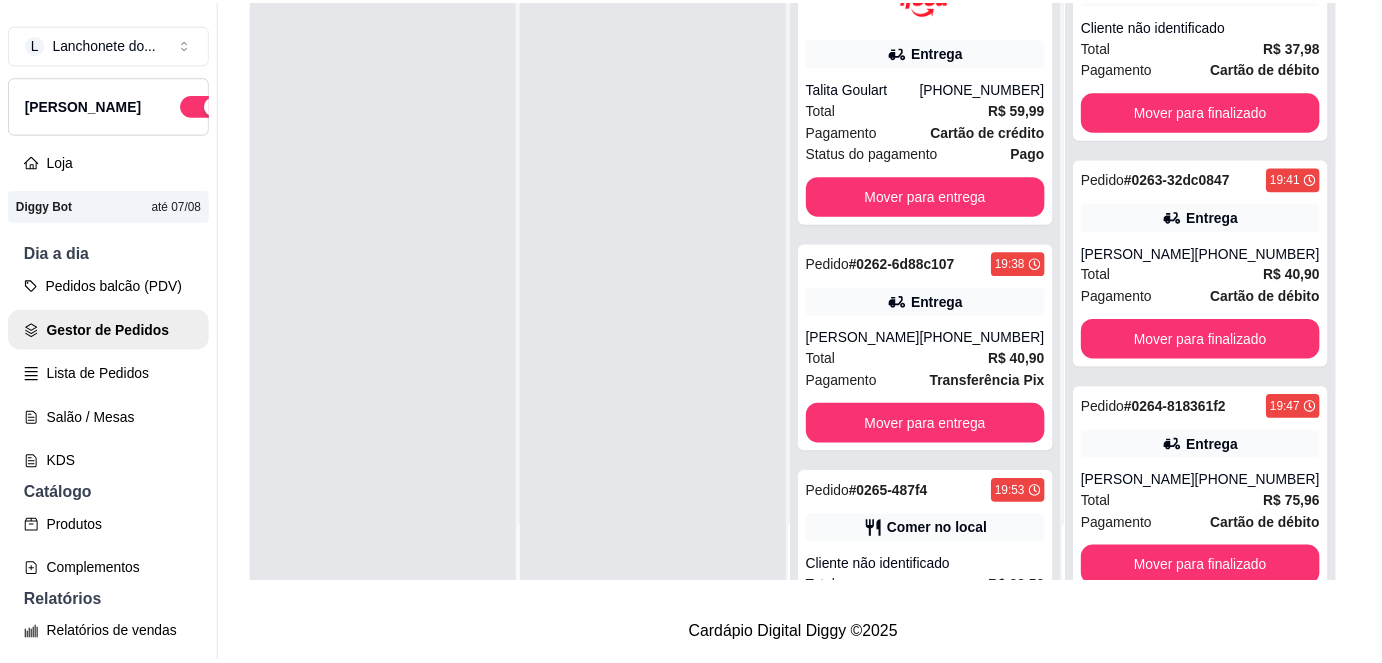 scroll, scrollTop: 173, scrollLeft: 0, axis: vertical 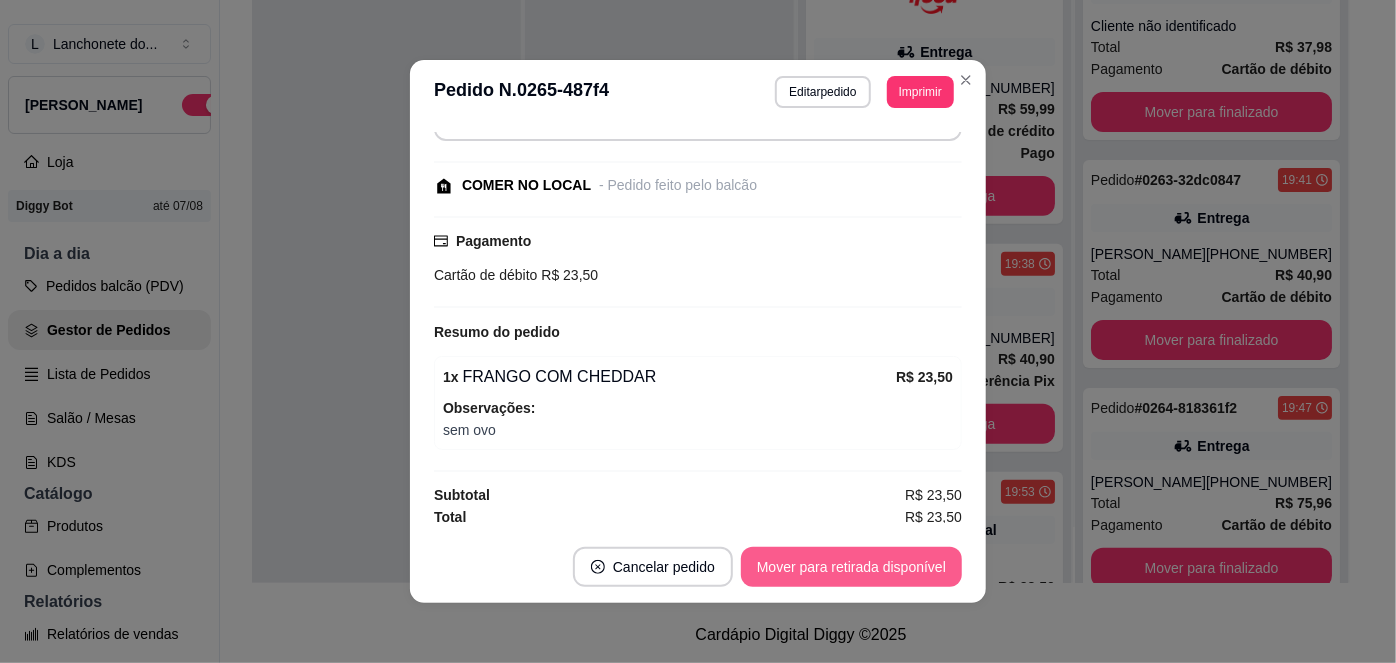 click on "Mover para retirada disponível" at bounding box center (851, 567) 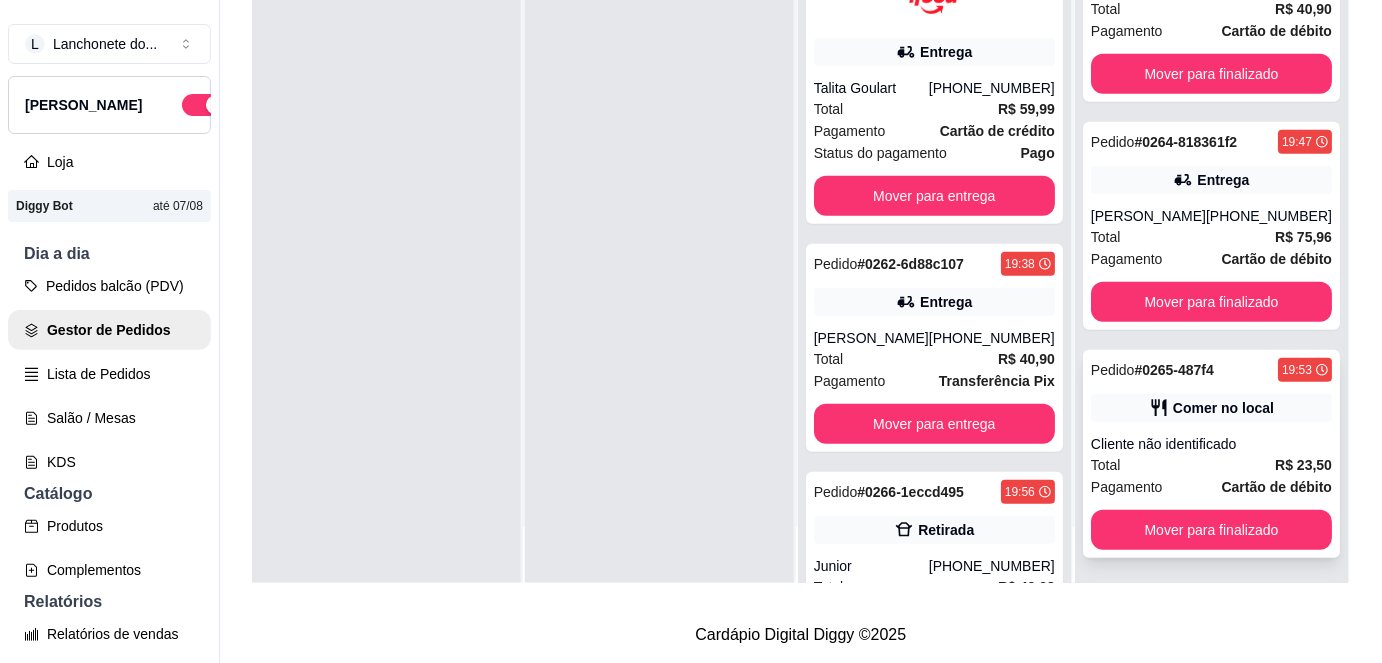 scroll, scrollTop: 269, scrollLeft: 0, axis: vertical 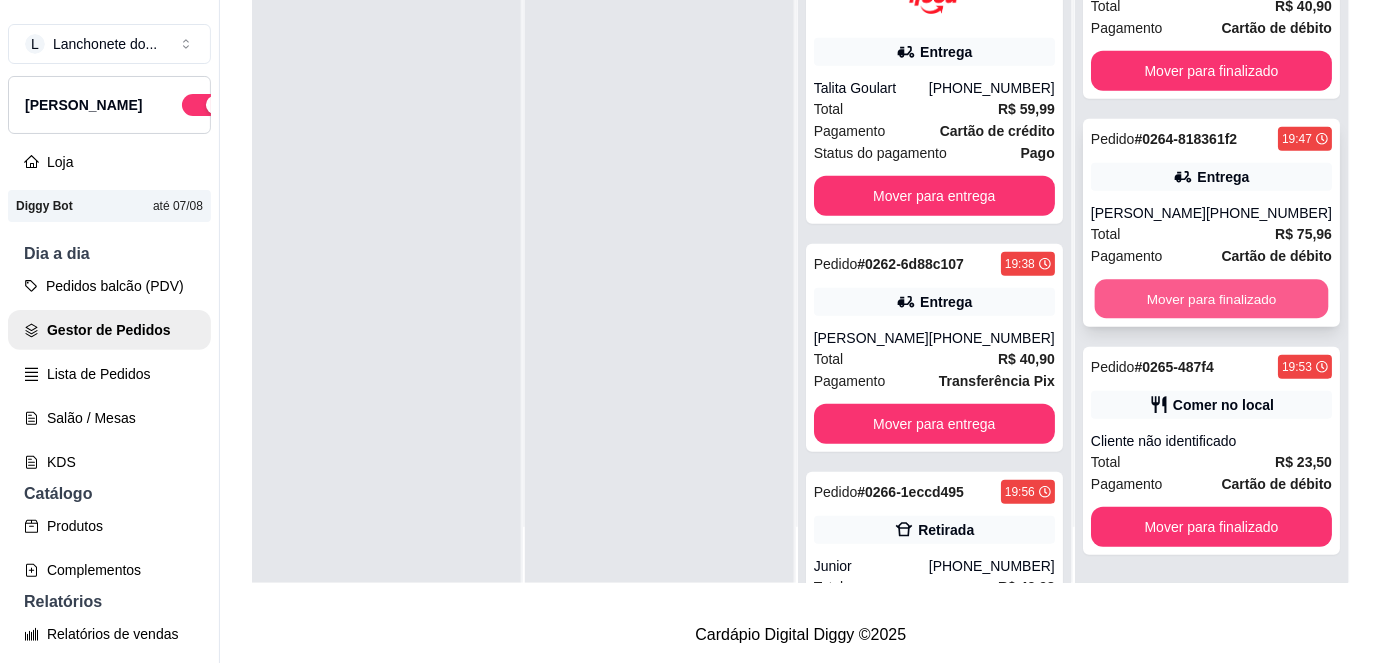 click on "Mover para finalizado" at bounding box center [1211, 299] 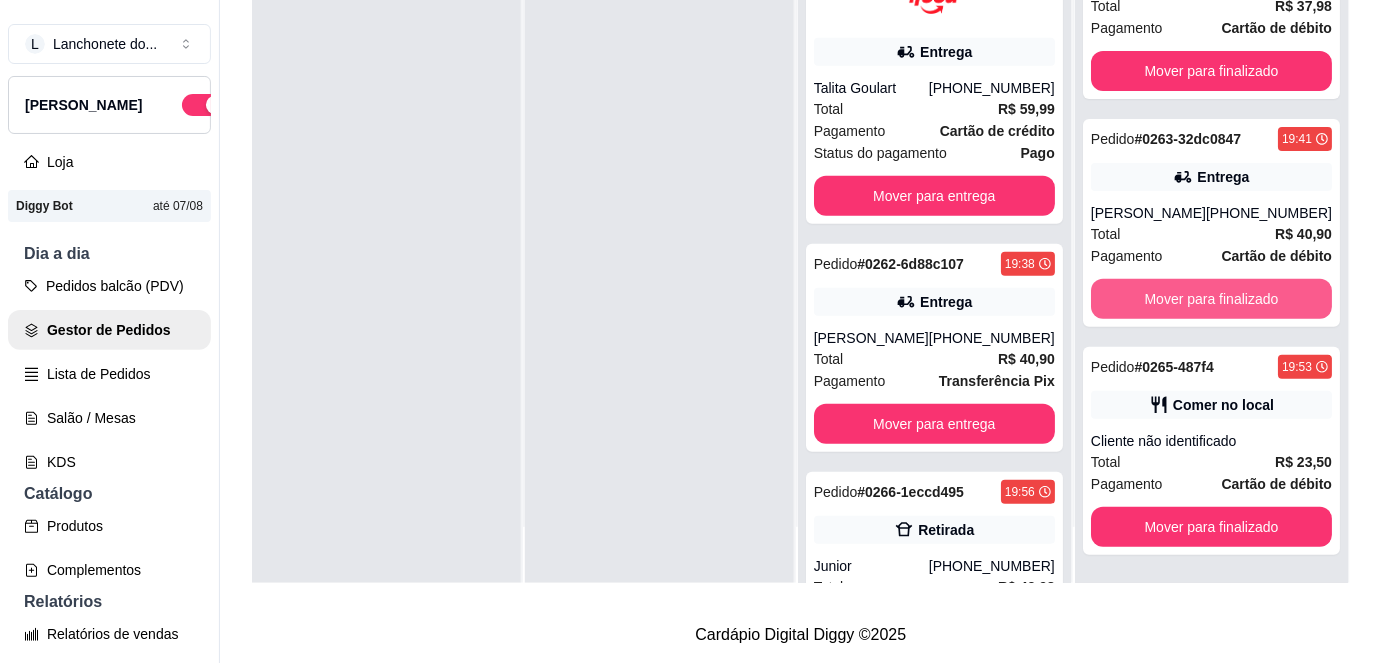scroll, scrollTop: 40, scrollLeft: 0, axis: vertical 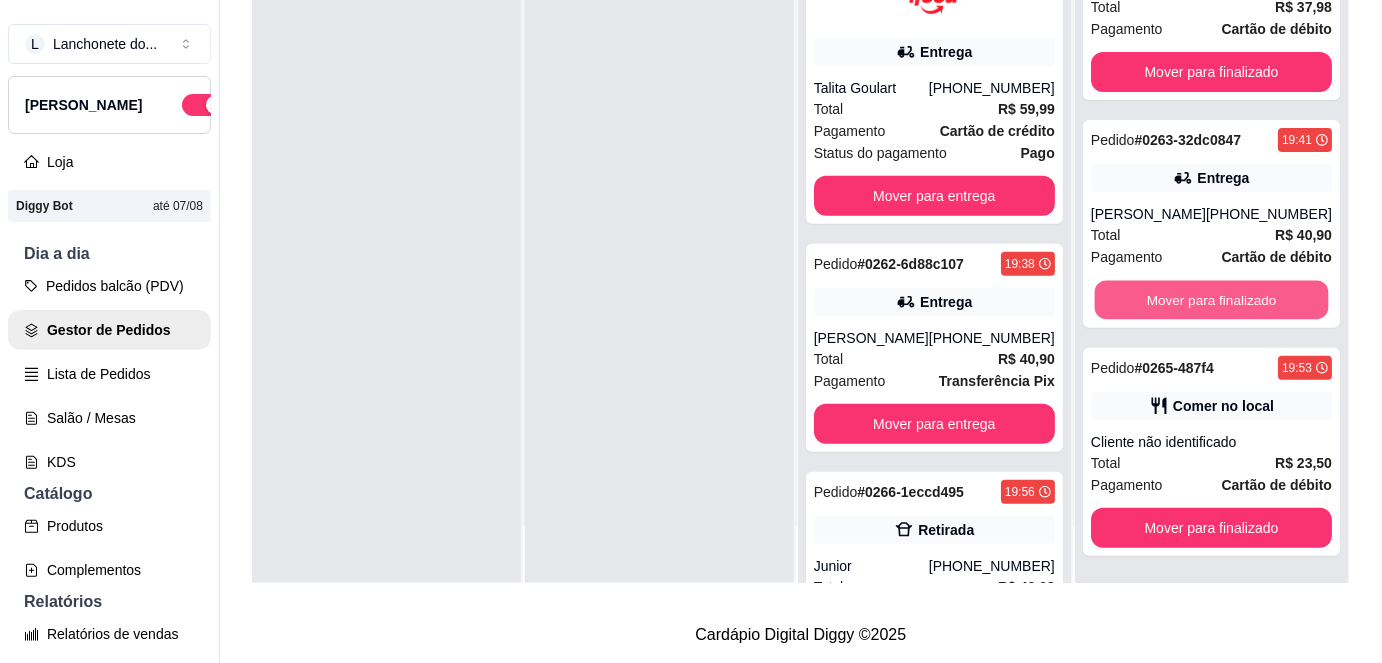 click on "Mover para finalizado" at bounding box center [1211, 300] 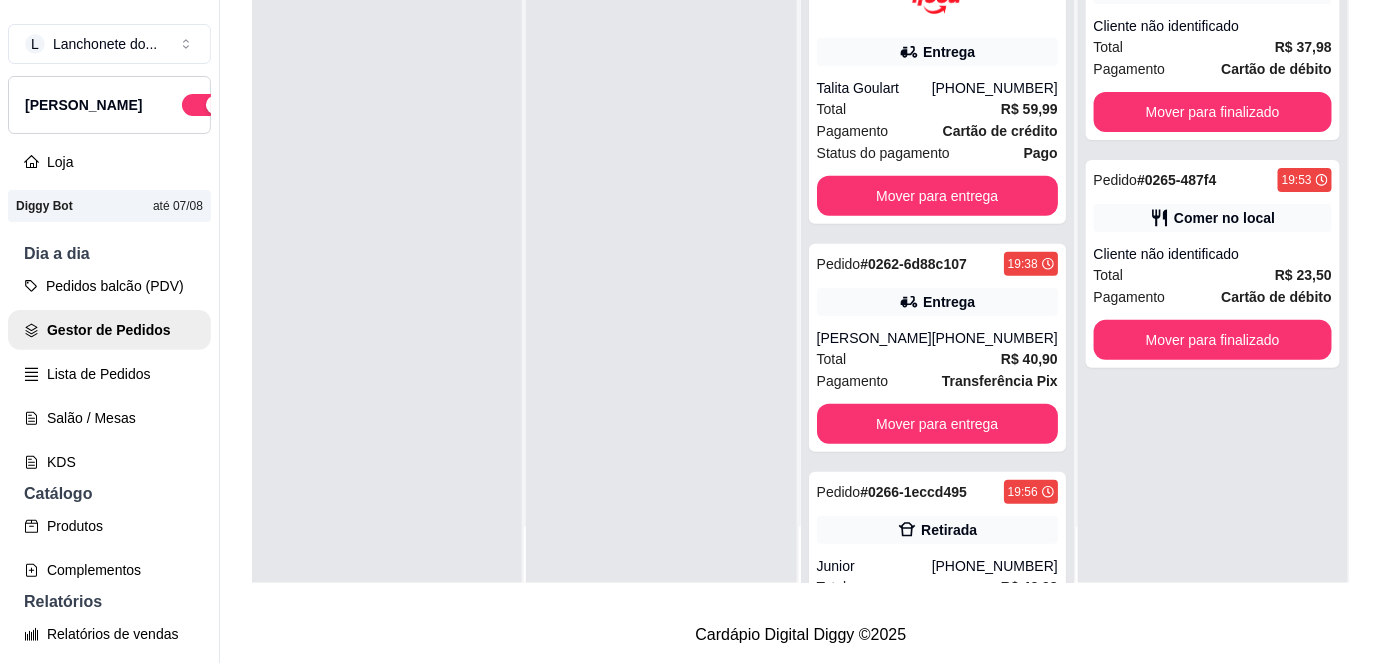 scroll, scrollTop: 0, scrollLeft: 0, axis: both 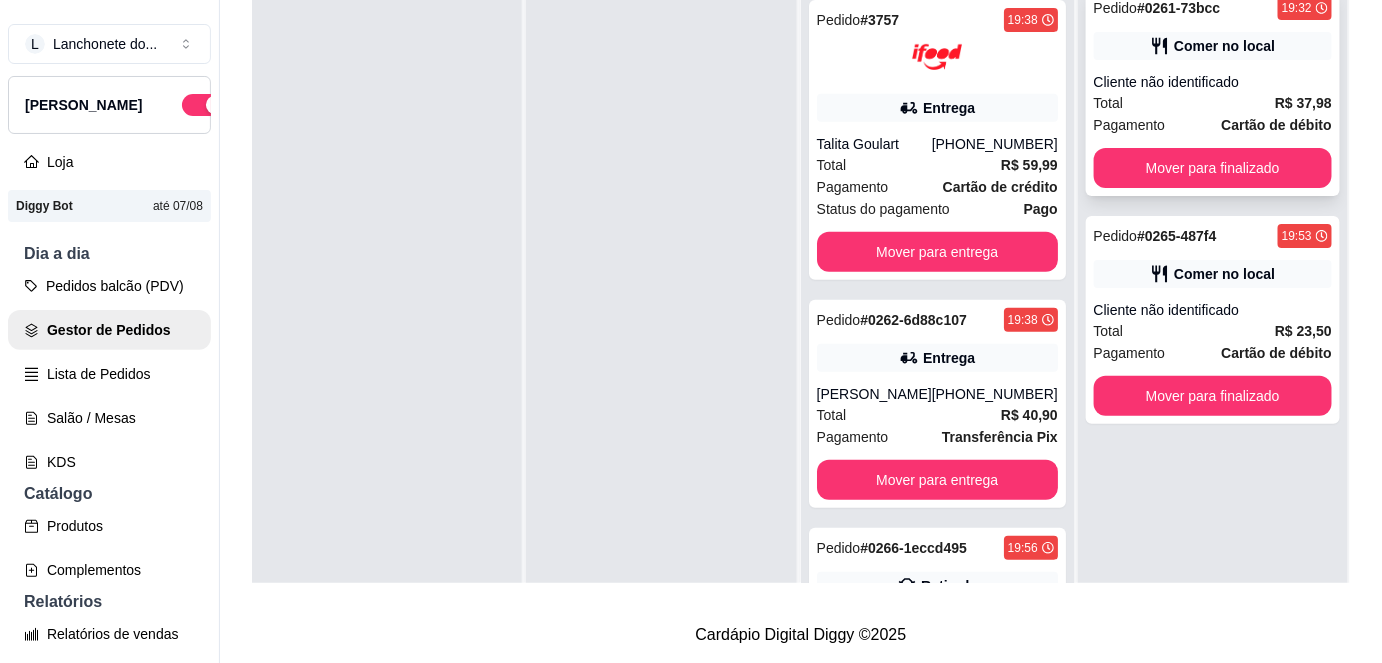 click on "Total R$ 37,98" at bounding box center [1213, 103] 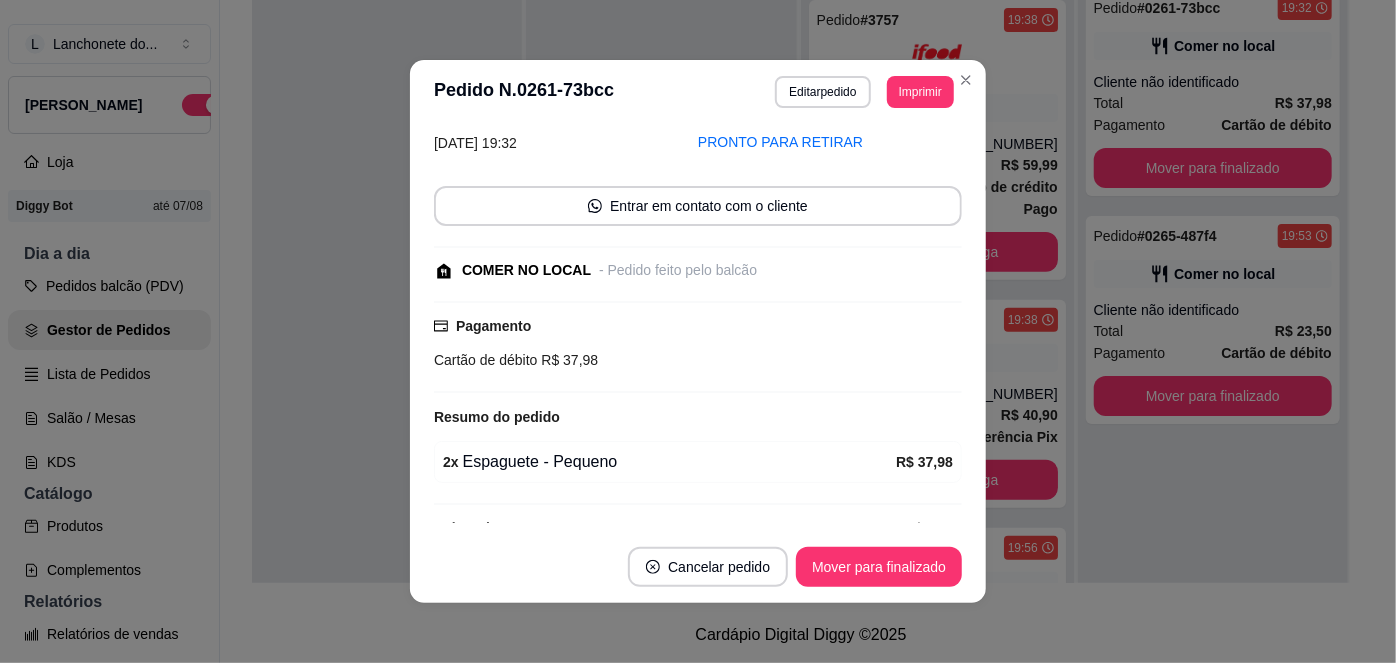 scroll, scrollTop: 122, scrollLeft: 0, axis: vertical 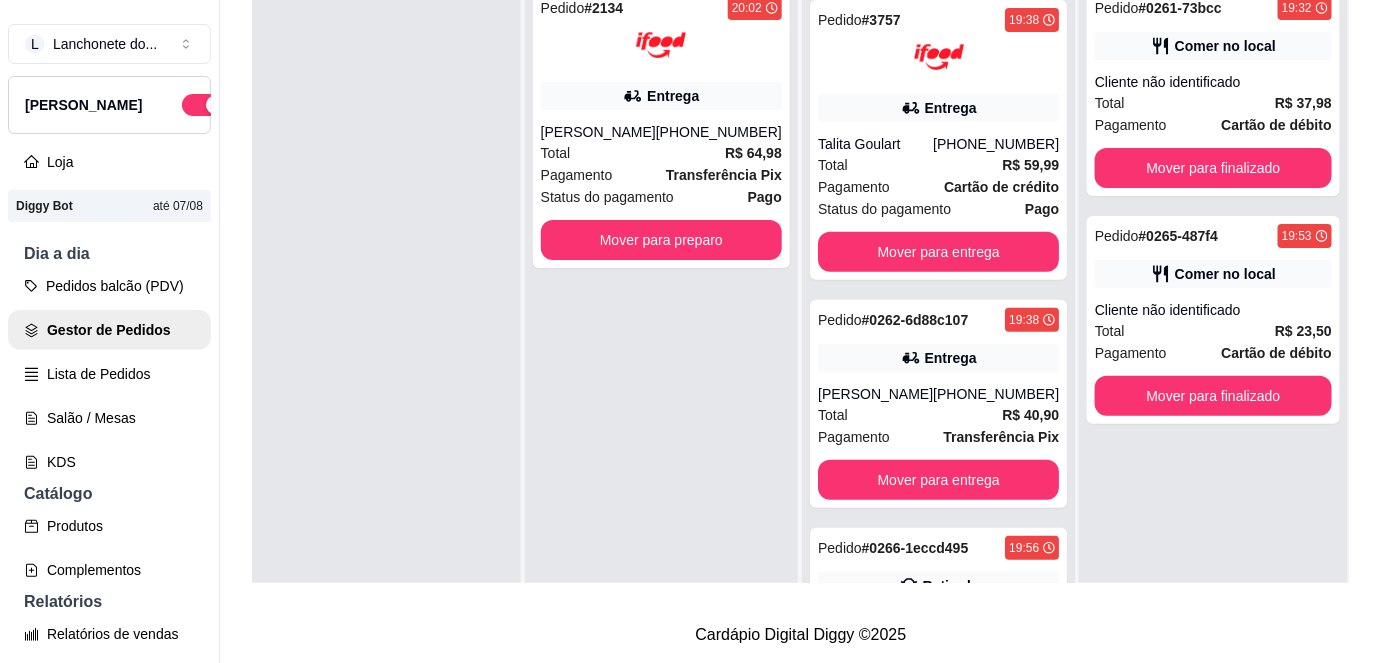 click on "Pedido  # 2134 20:02 Entrega [PERSON_NAME] [PHONE_NUMBER] Total R$ 64,98 Pagamento Transferência Pix Status do pagamento Pago Mover para preparo" at bounding box center (661, 307) 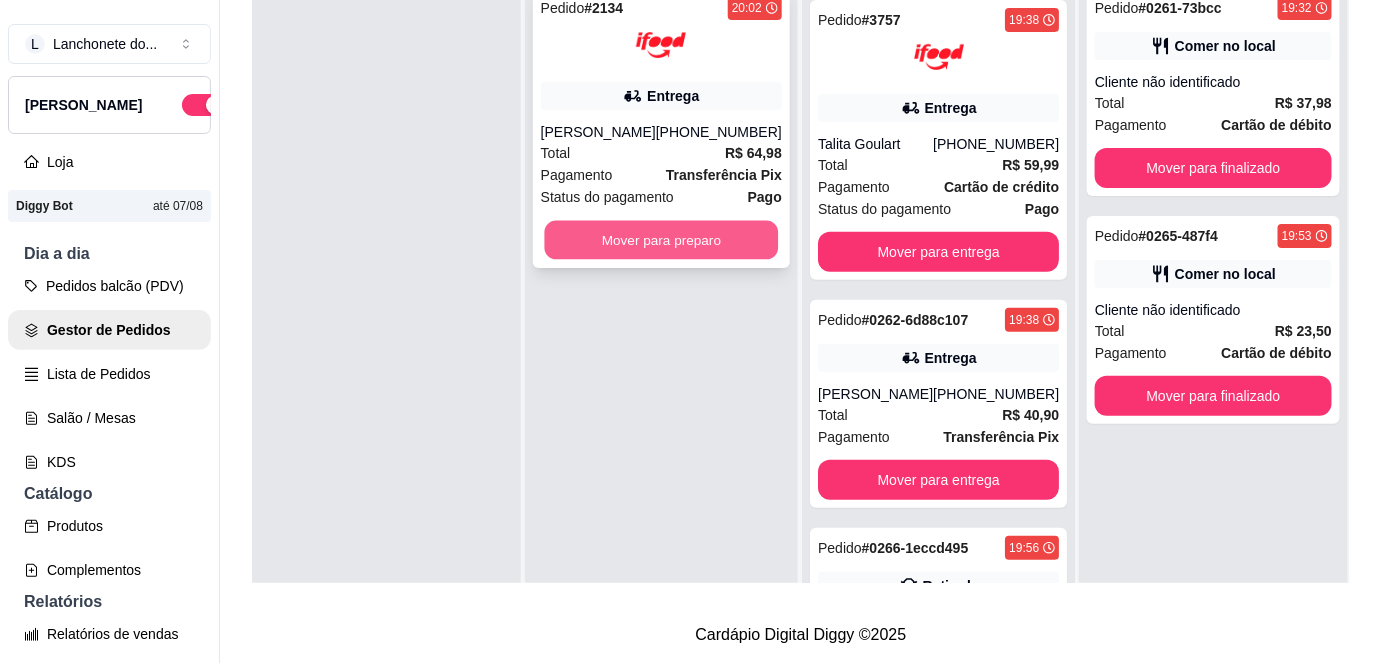 click on "Mover para preparo" at bounding box center [661, 240] 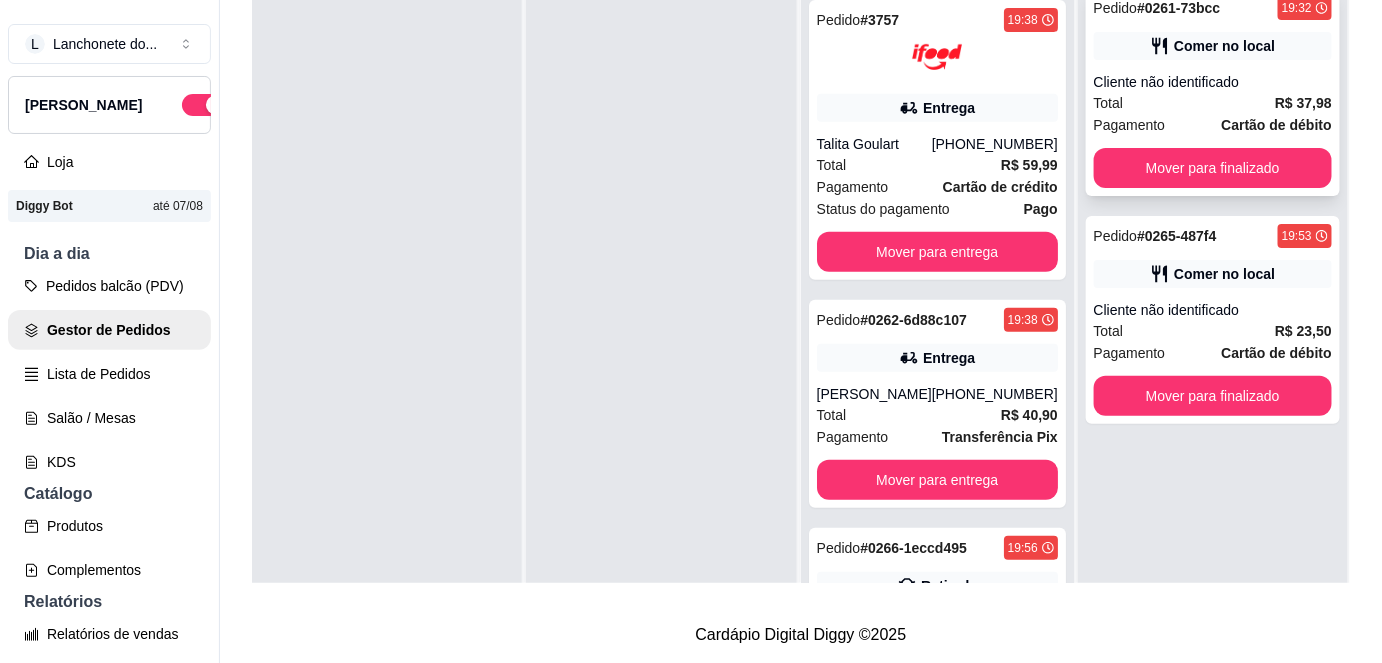 click on "Total R$ 37,98" at bounding box center [1213, 103] 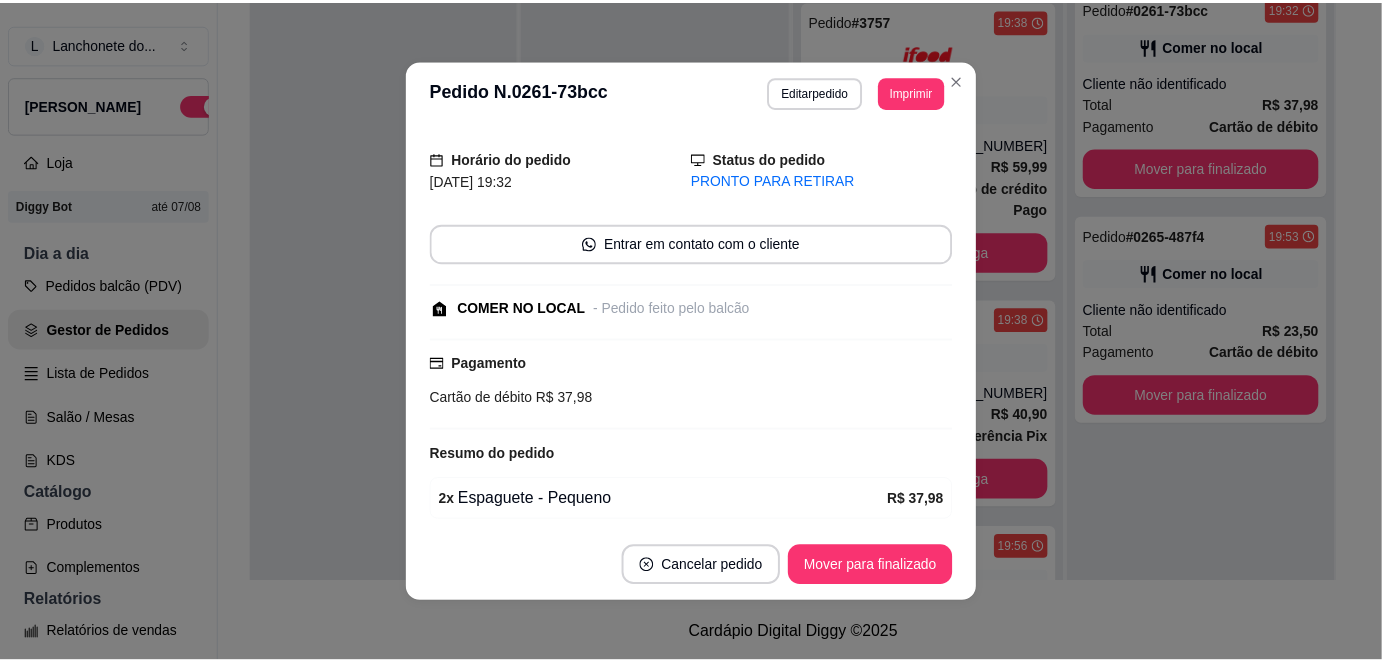 scroll, scrollTop: 122, scrollLeft: 0, axis: vertical 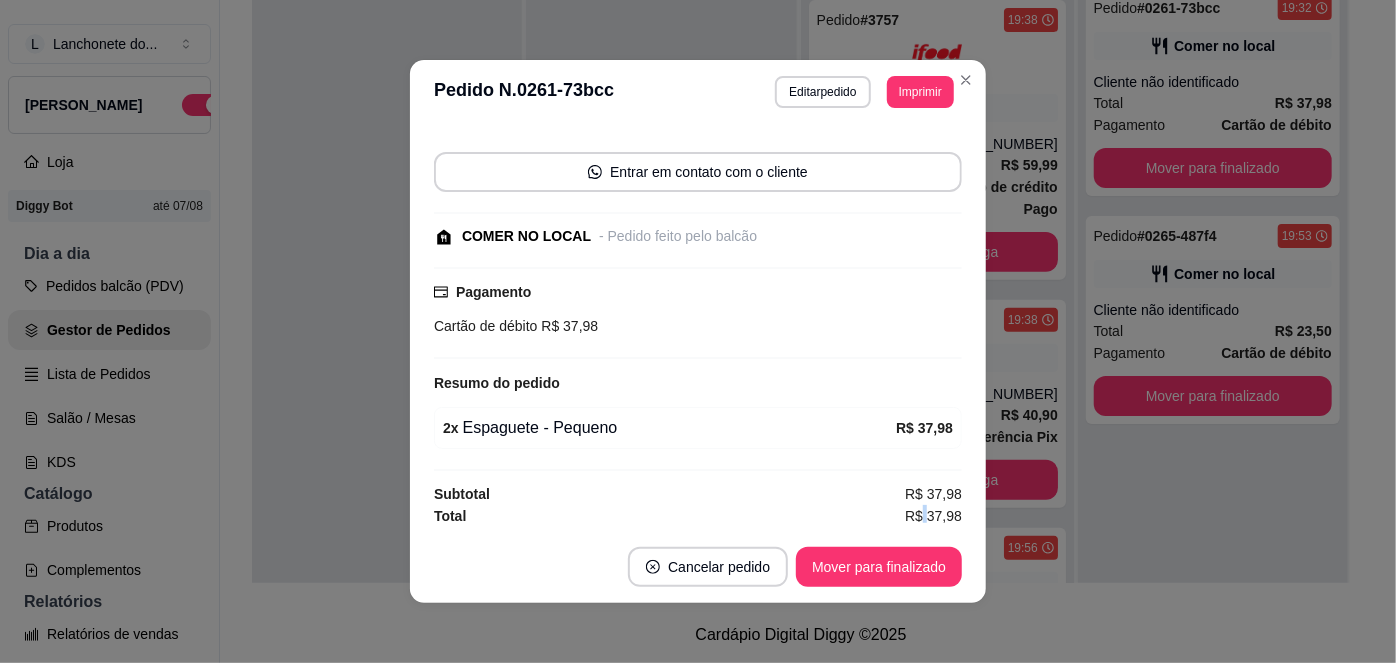 click on "R$ 37,98" at bounding box center [933, 516] 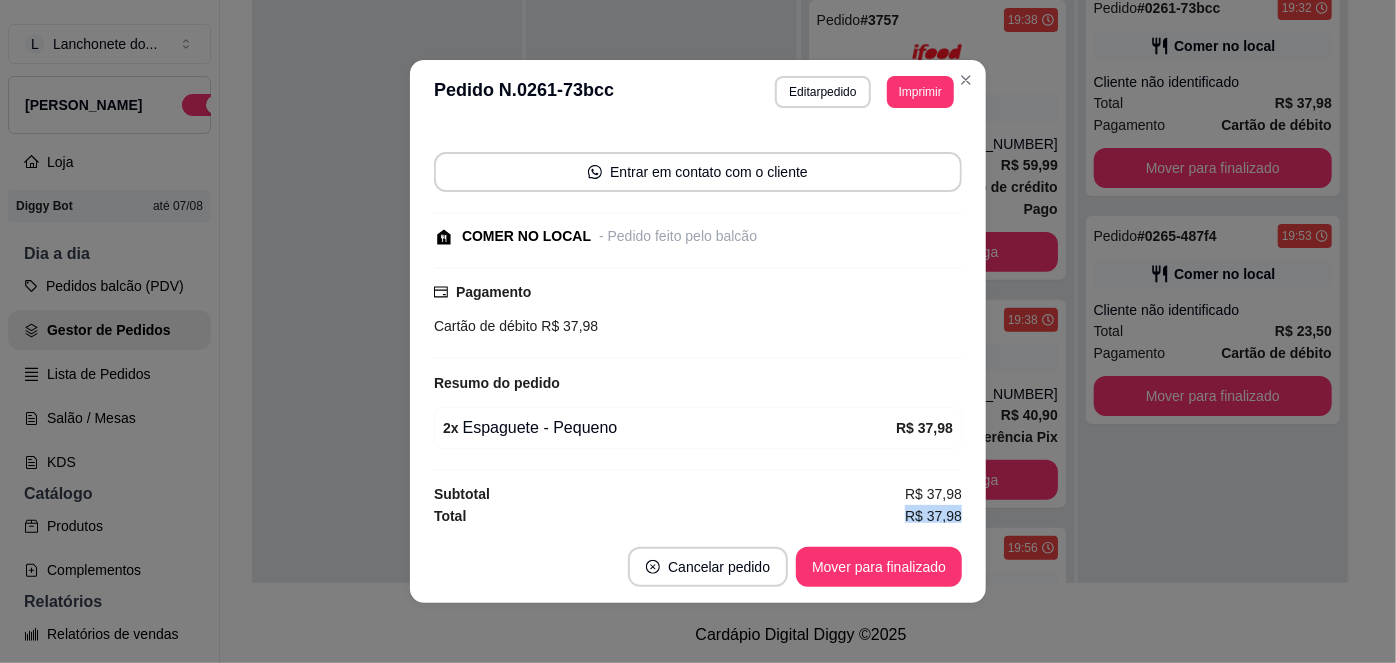 click on "R$ 37,98" at bounding box center (933, 516) 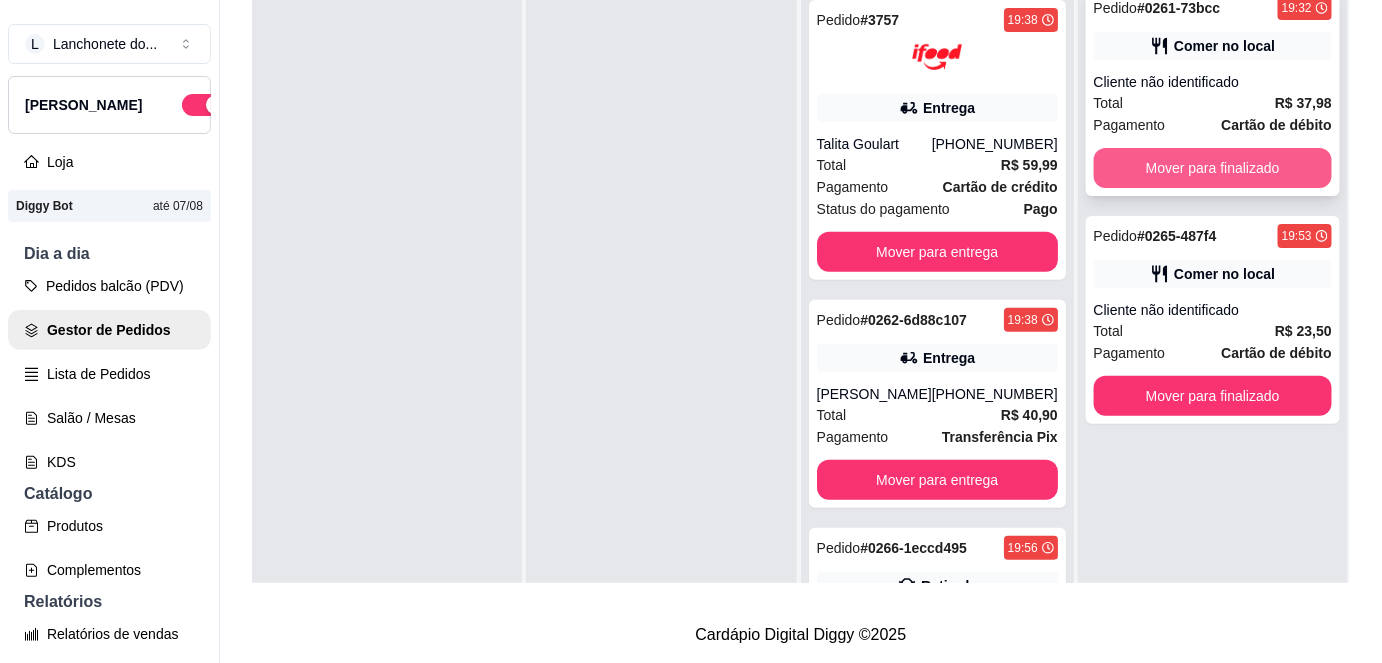 click on "Mover para finalizado" at bounding box center [1213, 168] 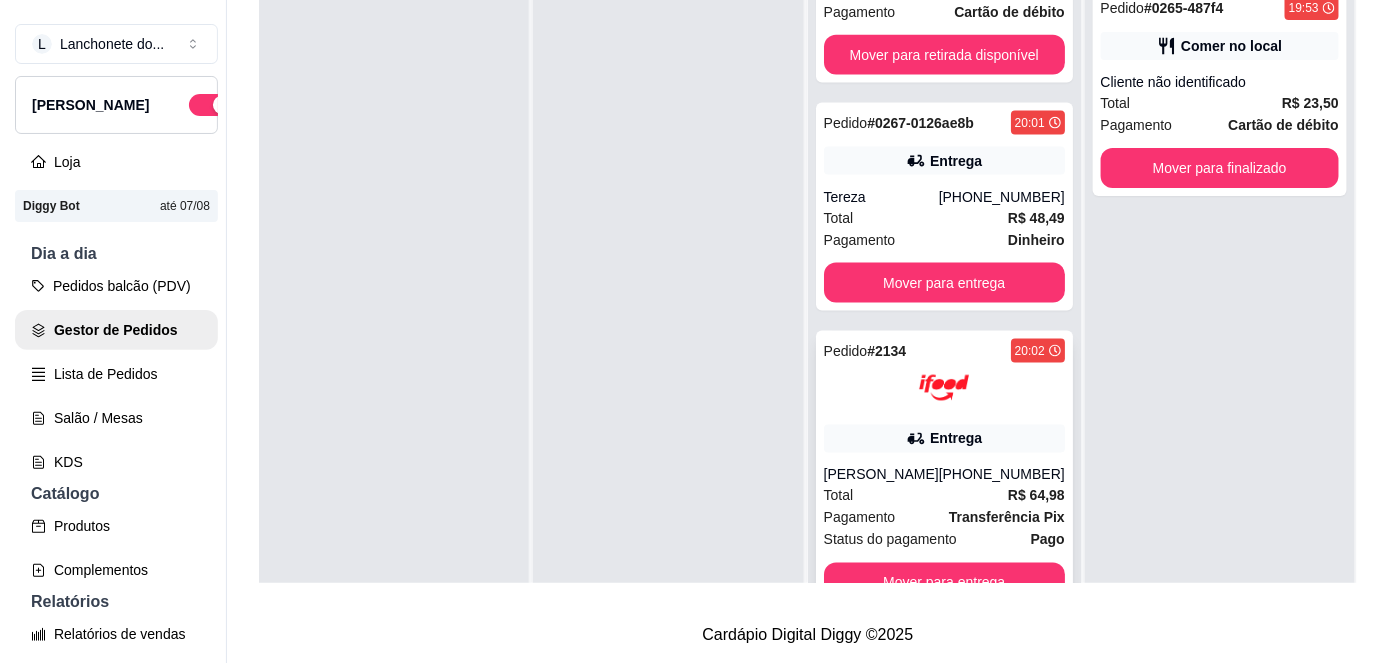 scroll, scrollTop: 0, scrollLeft: 0, axis: both 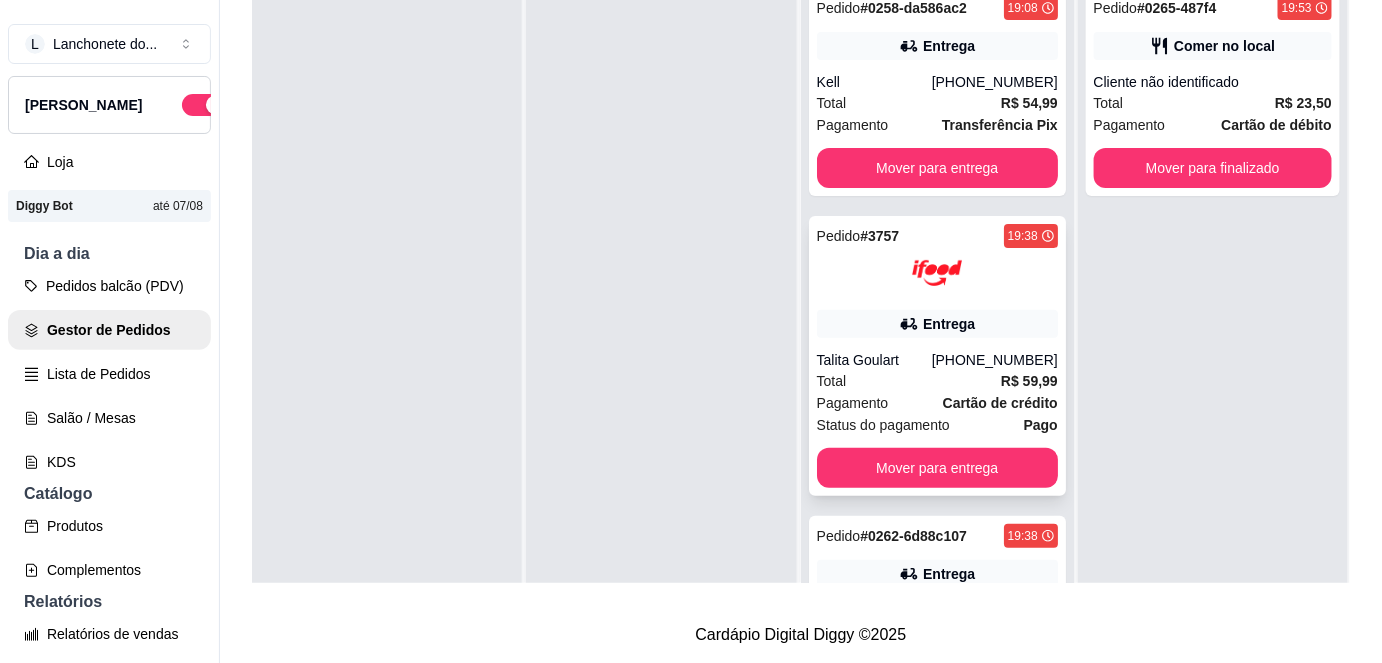 click on "Status do pagamento" at bounding box center (883, 425) 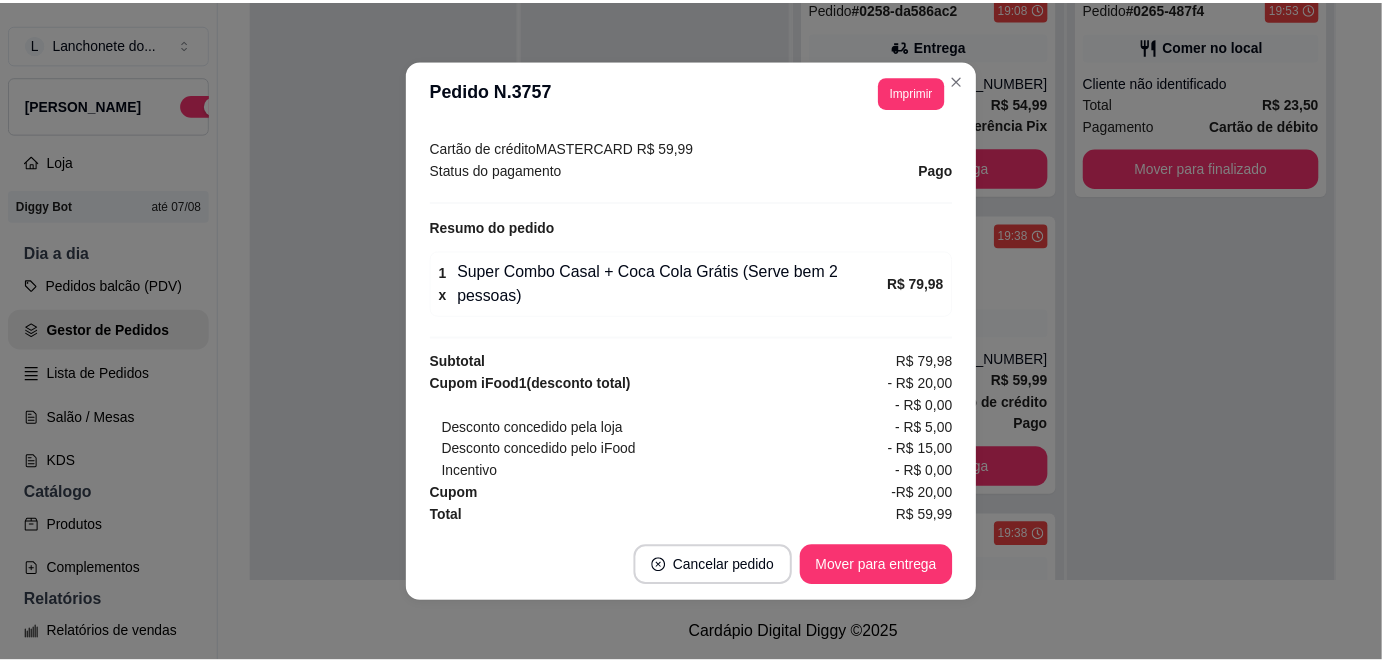 scroll, scrollTop: 0, scrollLeft: 0, axis: both 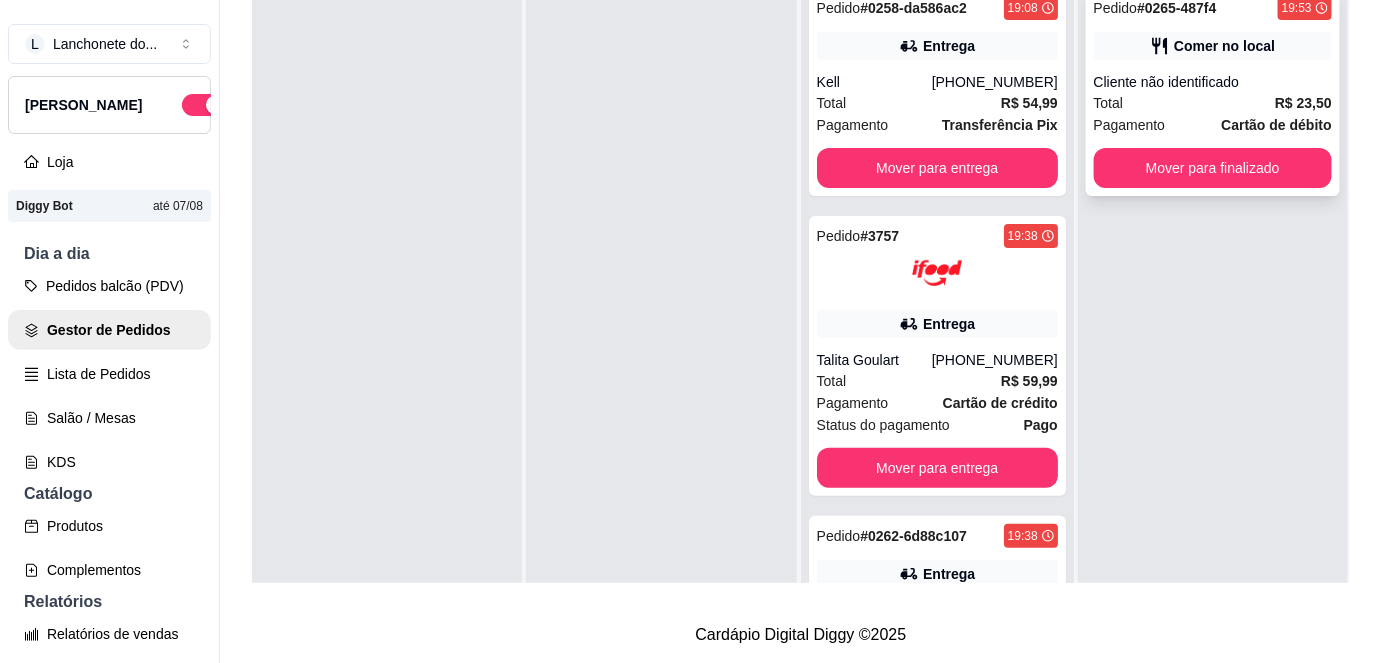 click on "Pagamento Cartão de débito" at bounding box center (1213, 125) 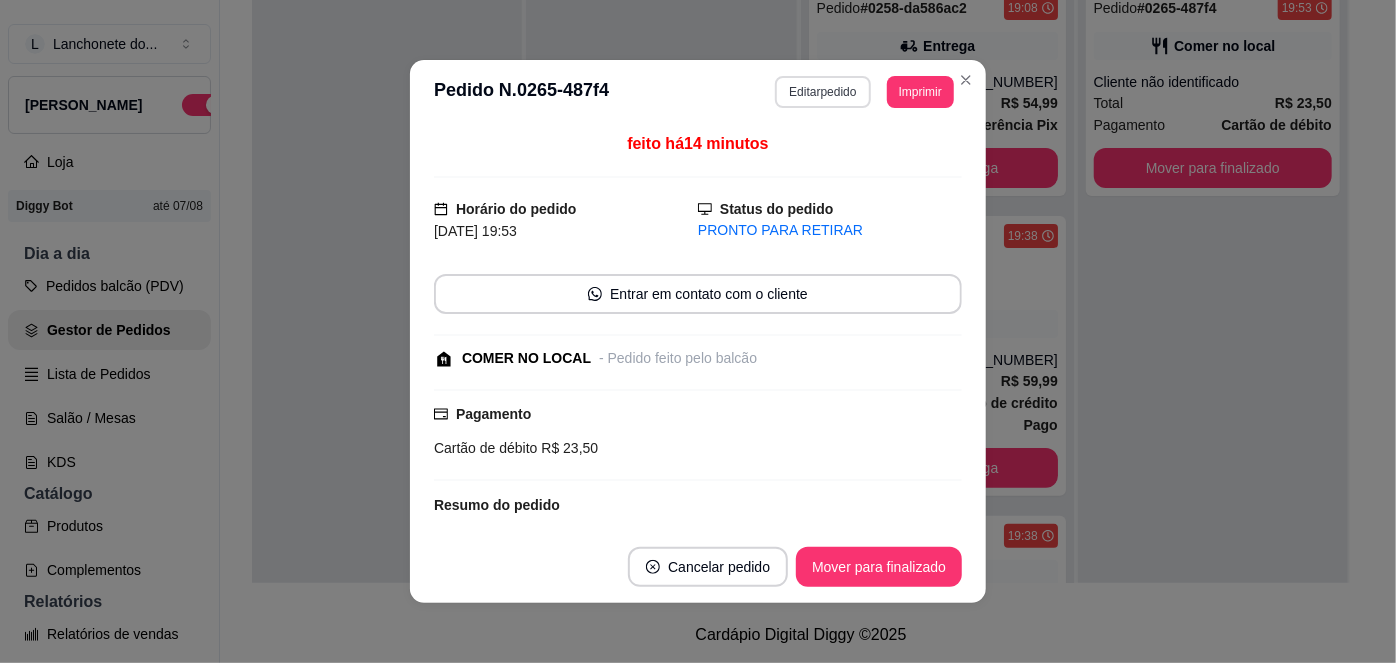 click on "Editar  pedido" at bounding box center (822, 92) 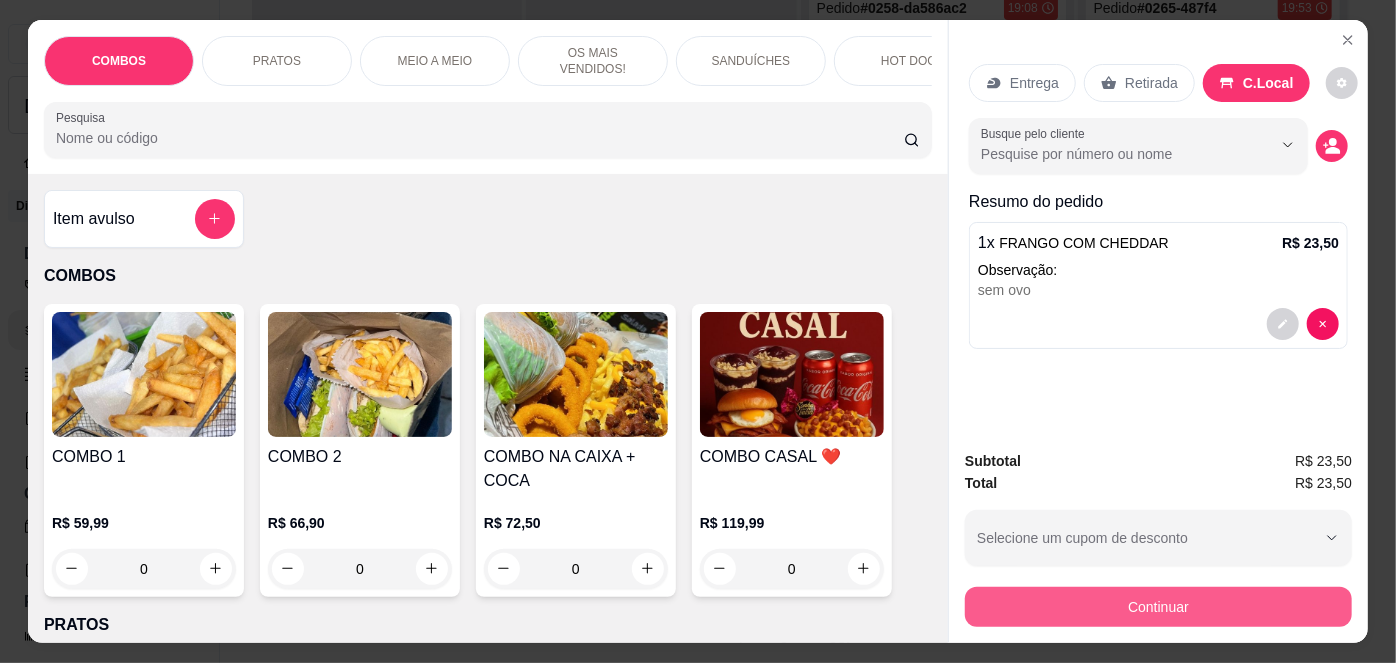 click on "Continuar" at bounding box center [1158, 607] 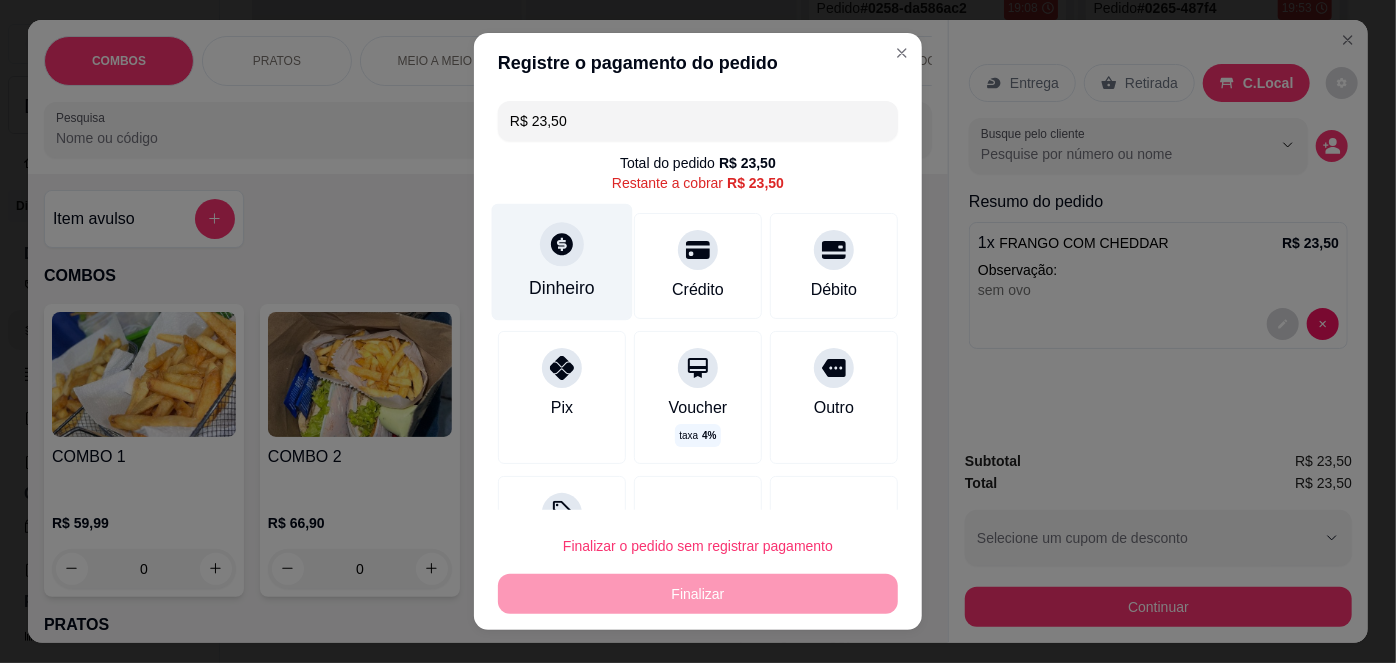 click on "Dinheiro" at bounding box center (562, 288) 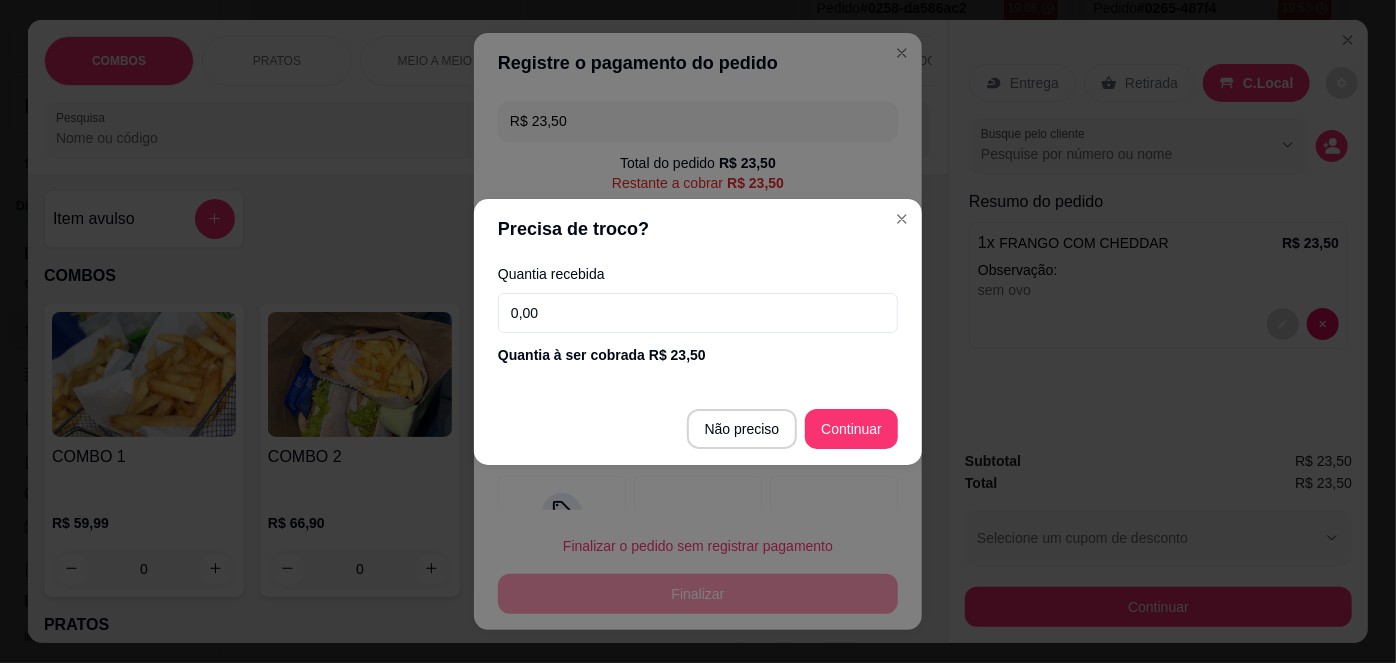 click on "0,00" at bounding box center (698, 313) 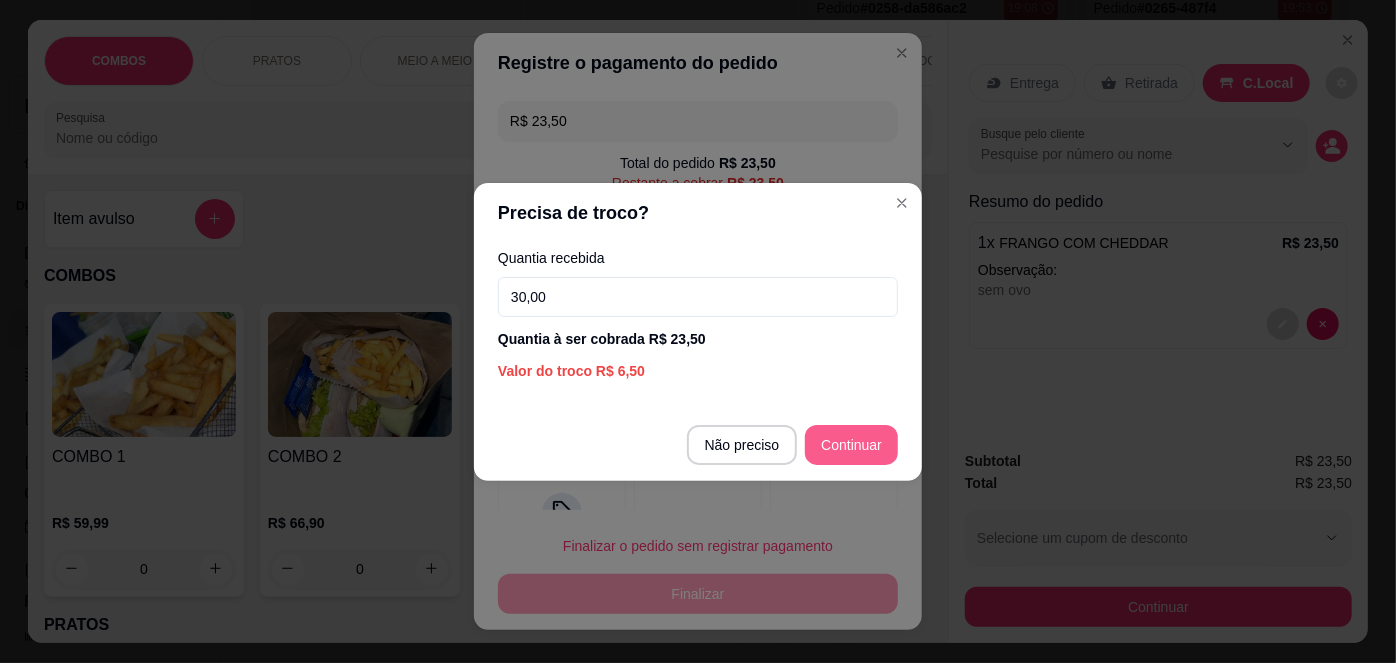 type on "30,00" 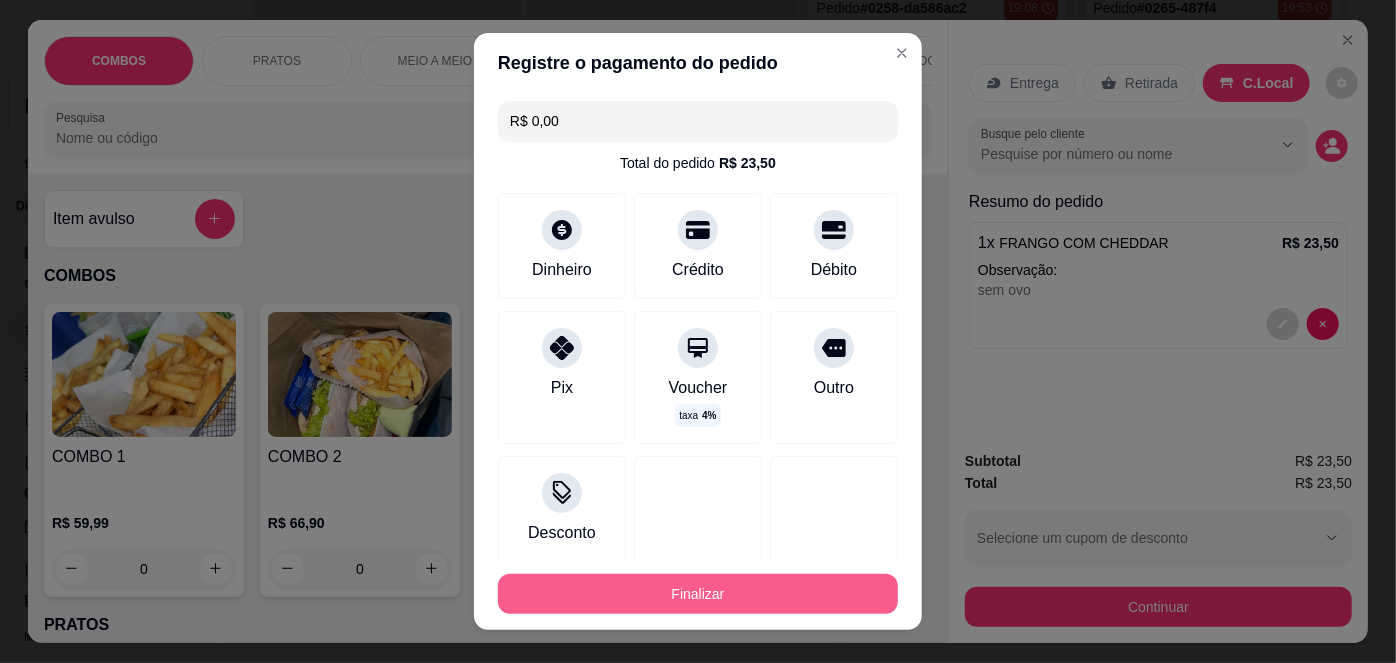 click on "Finalizar" at bounding box center (698, 594) 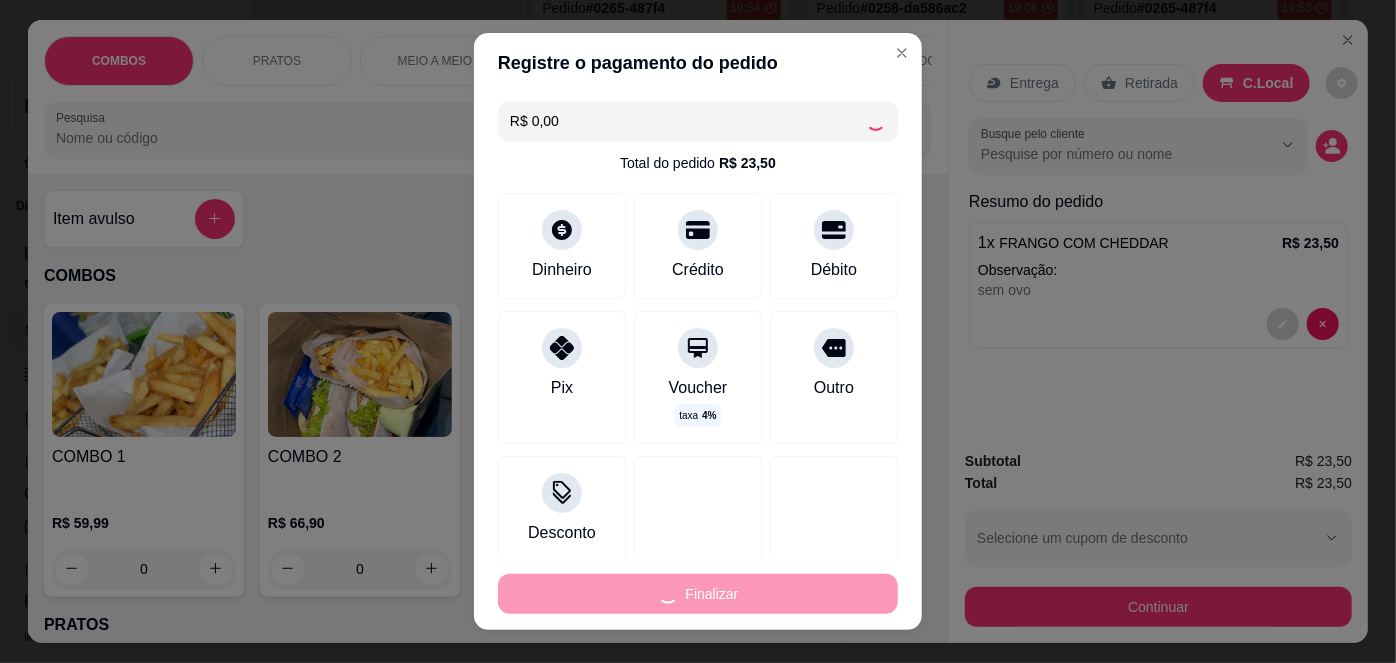 type on "-R$ 23,50" 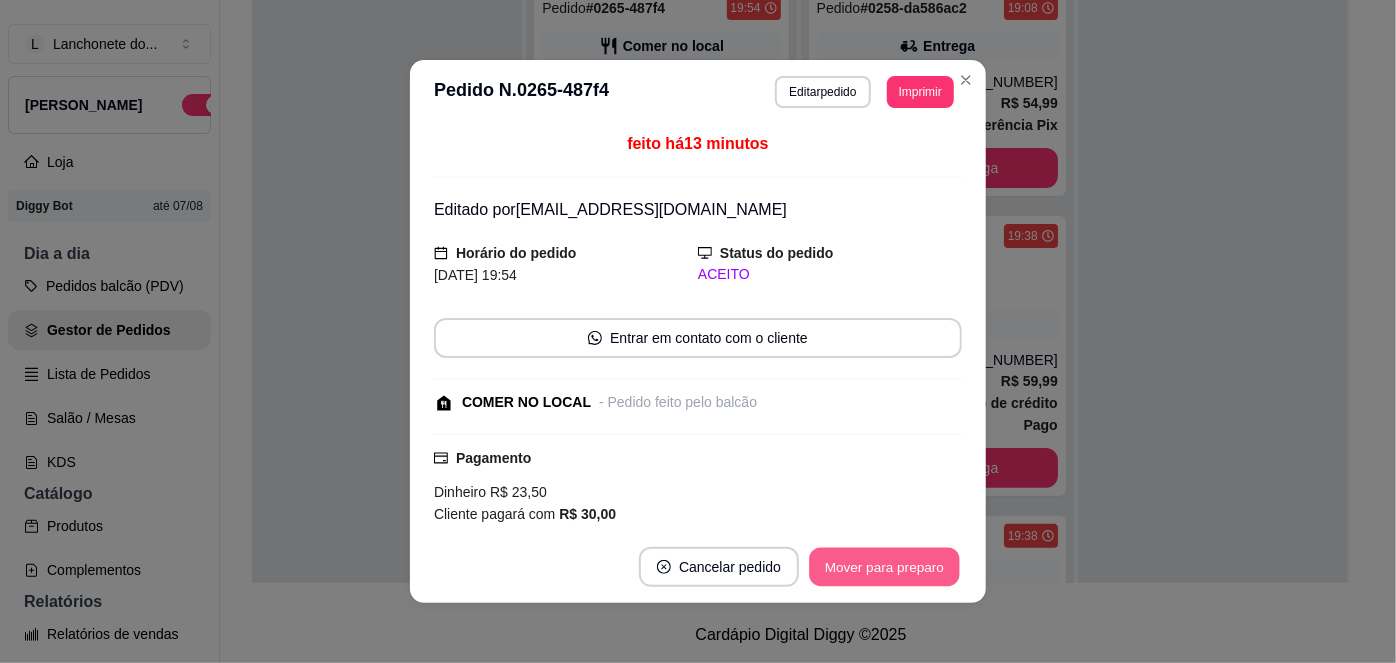 click on "Mover para preparo" at bounding box center [884, 567] 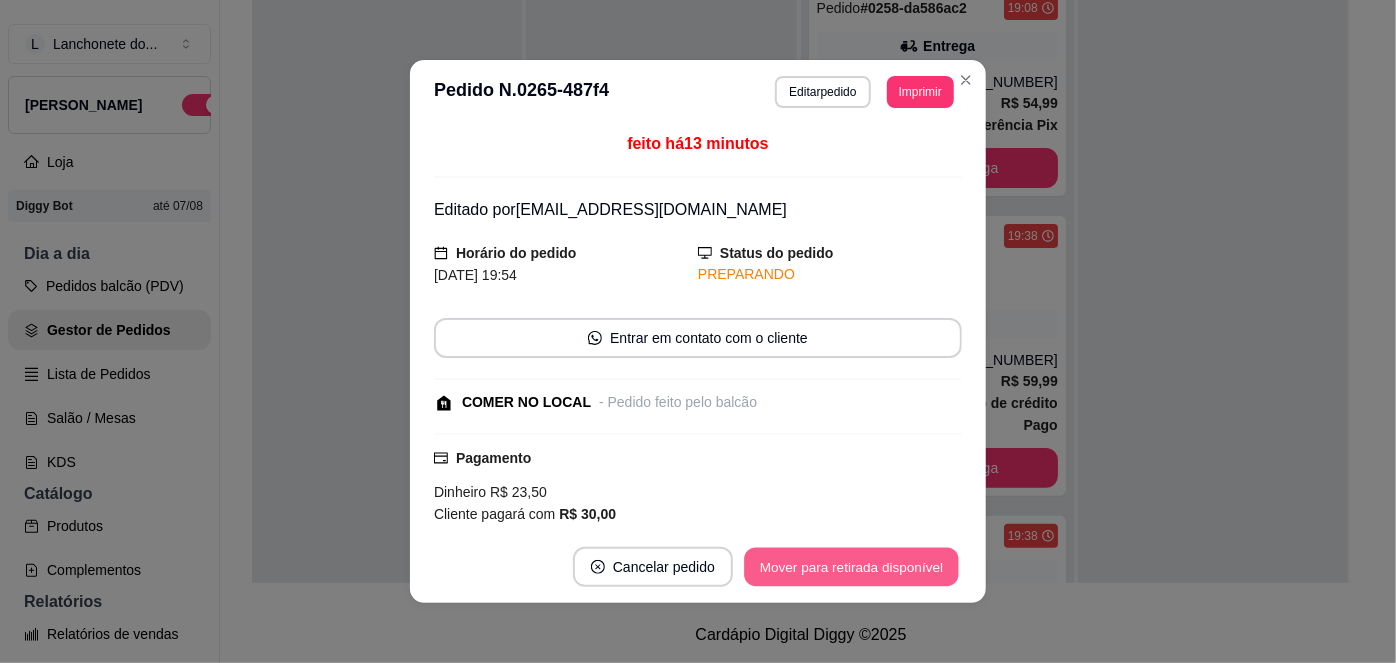 click on "Mover para retirada disponível" at bounding box center [851, 567] 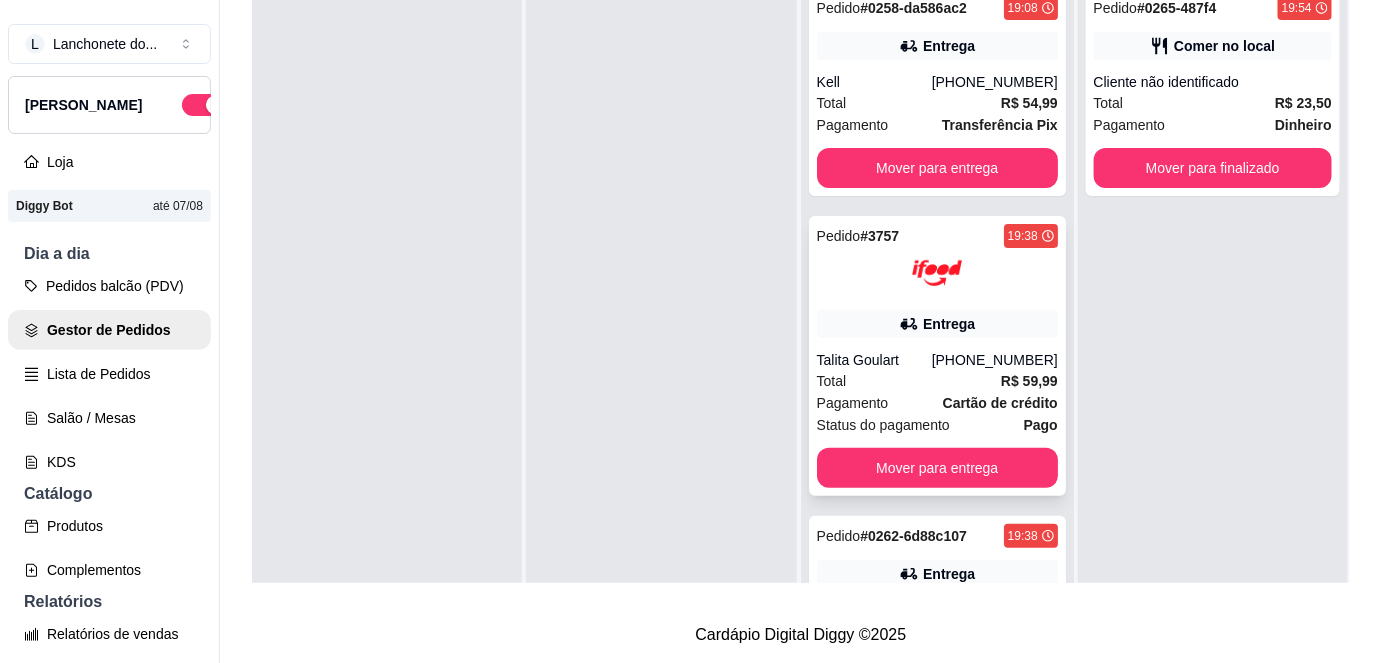 click on "Entrega" at bounding box center (949, 324) 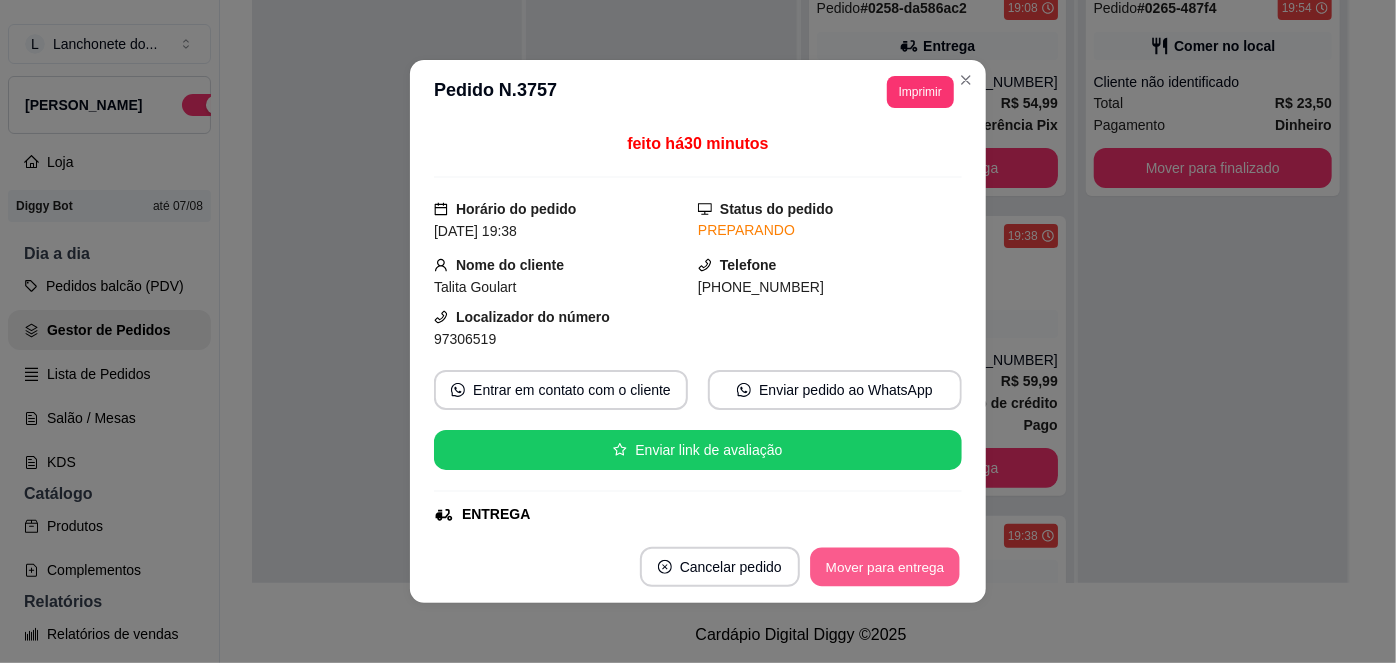 click on "Mover para entrega" at bounding box center [885, 567] 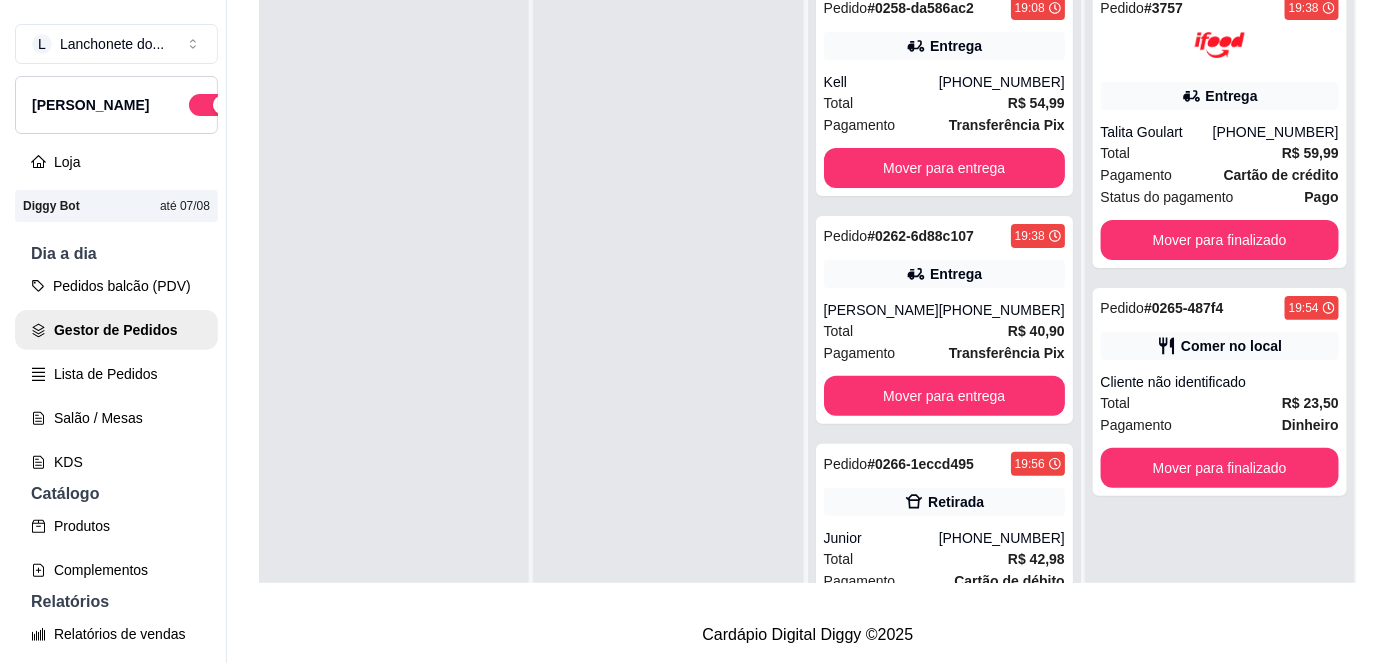 scroll, scrollTop: 0, scrollLeft: 0, axis: both 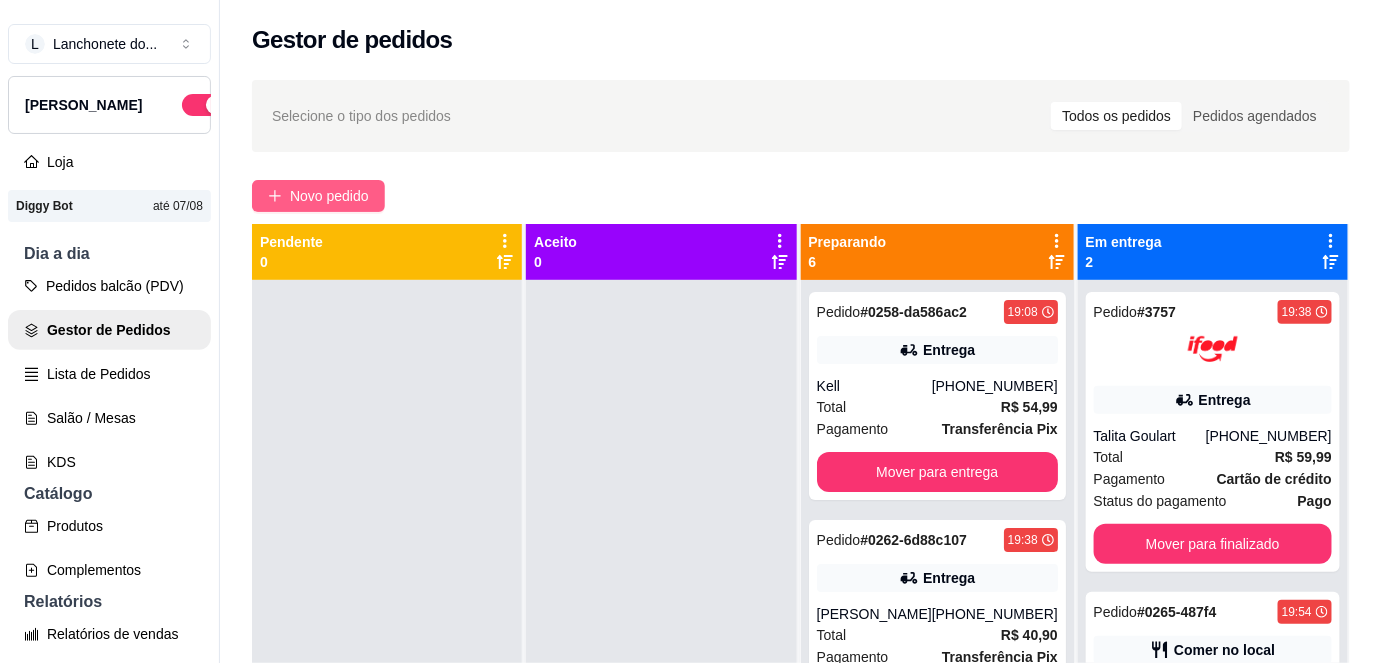 click on "Novo pedido" at bounding box center (329, 196) 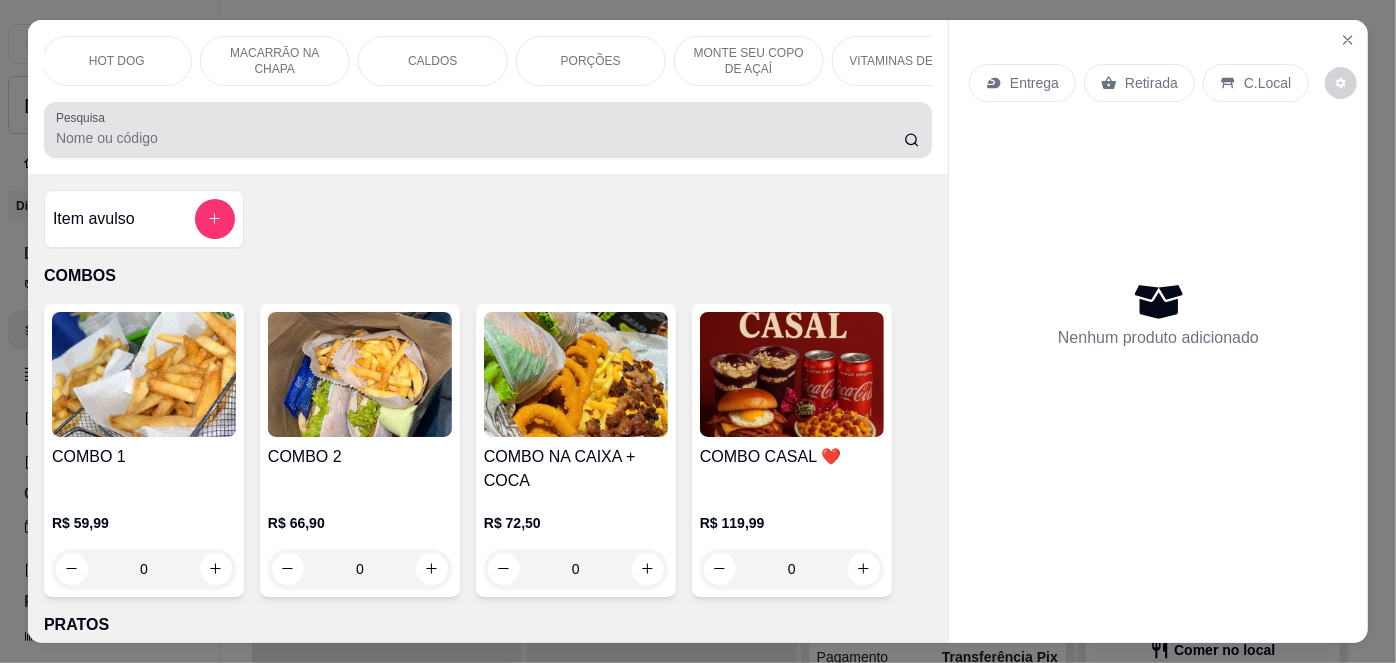 scroll, scrollTop: 0, scrollLeft: 794, axis: horizontal 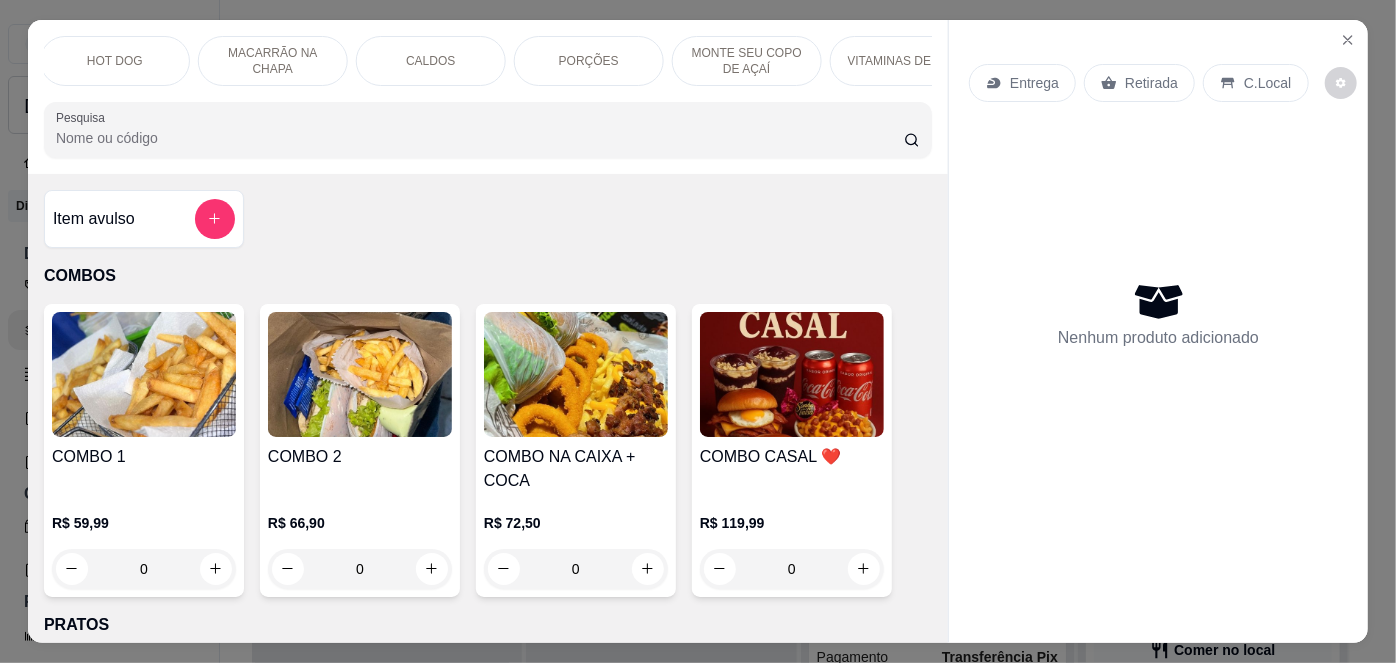 click on "MONTE SEU COPO DE AÇAÍ" at bounding box center [747, 61] 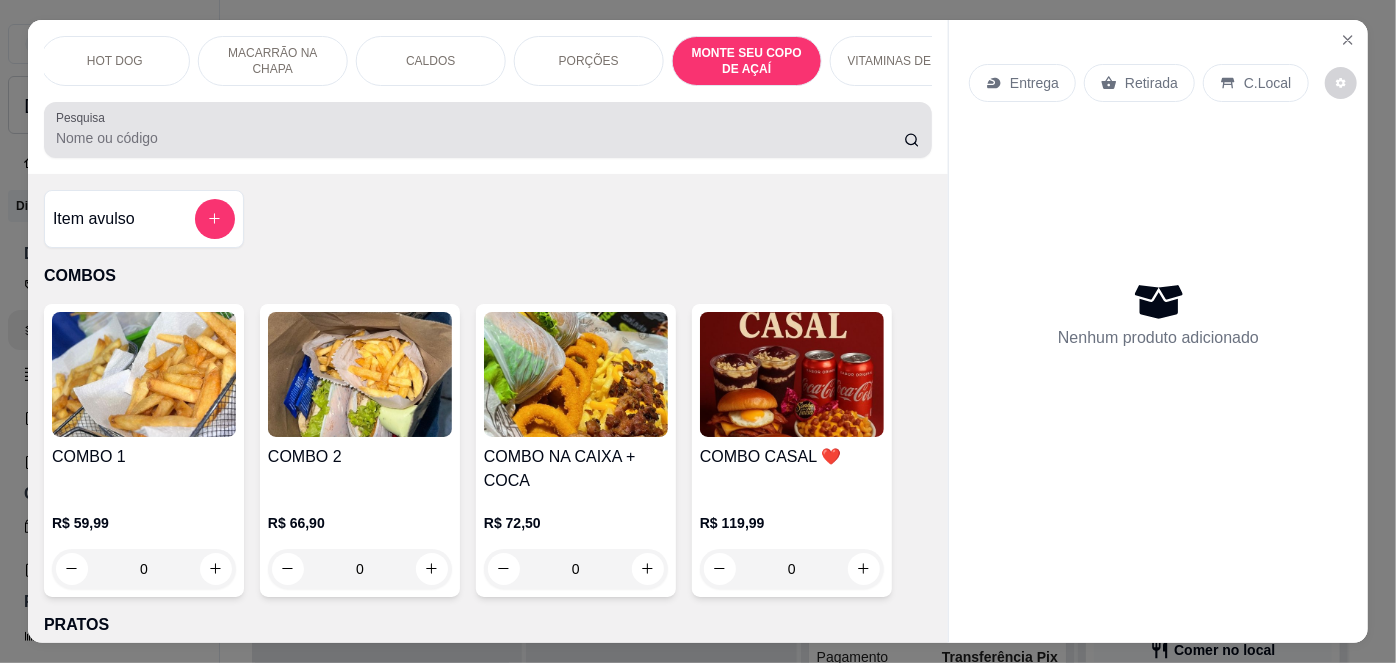 scroll, scrollTop: 4013, scrollLeft: 0, axis: vertical 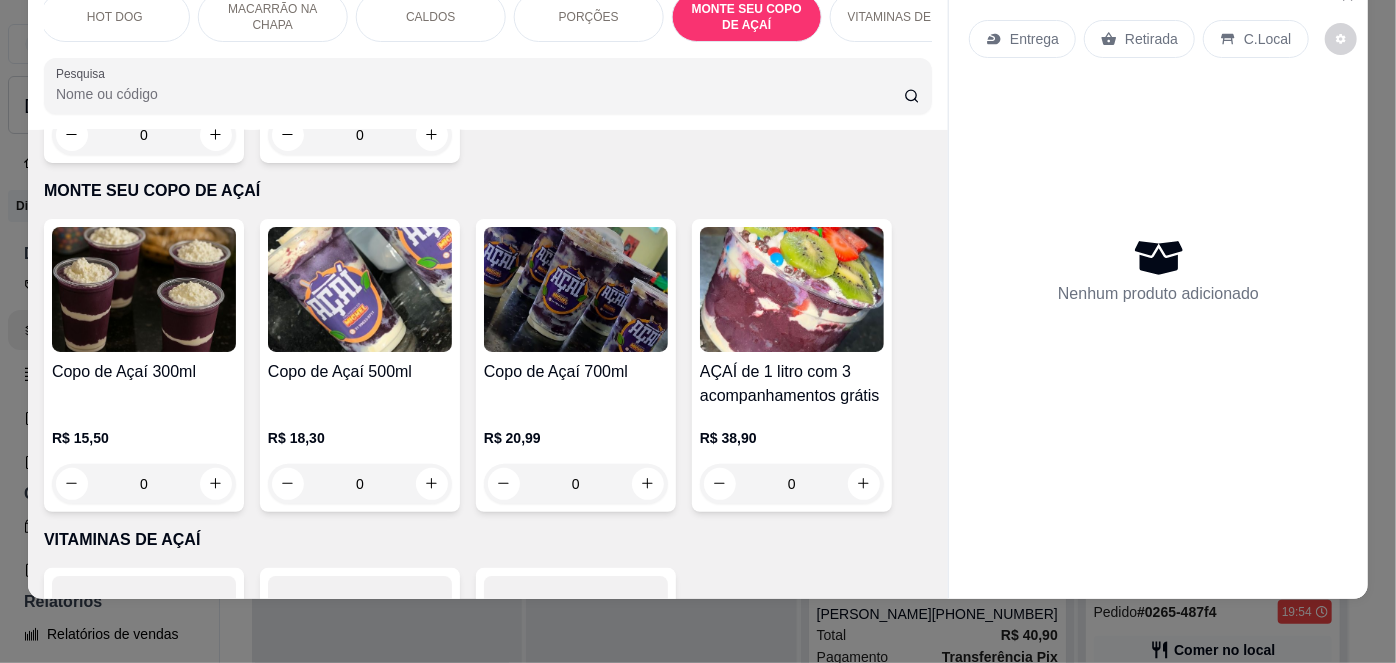 click on "Copo de Açaí 500ml" at bounding box center (360, 372) 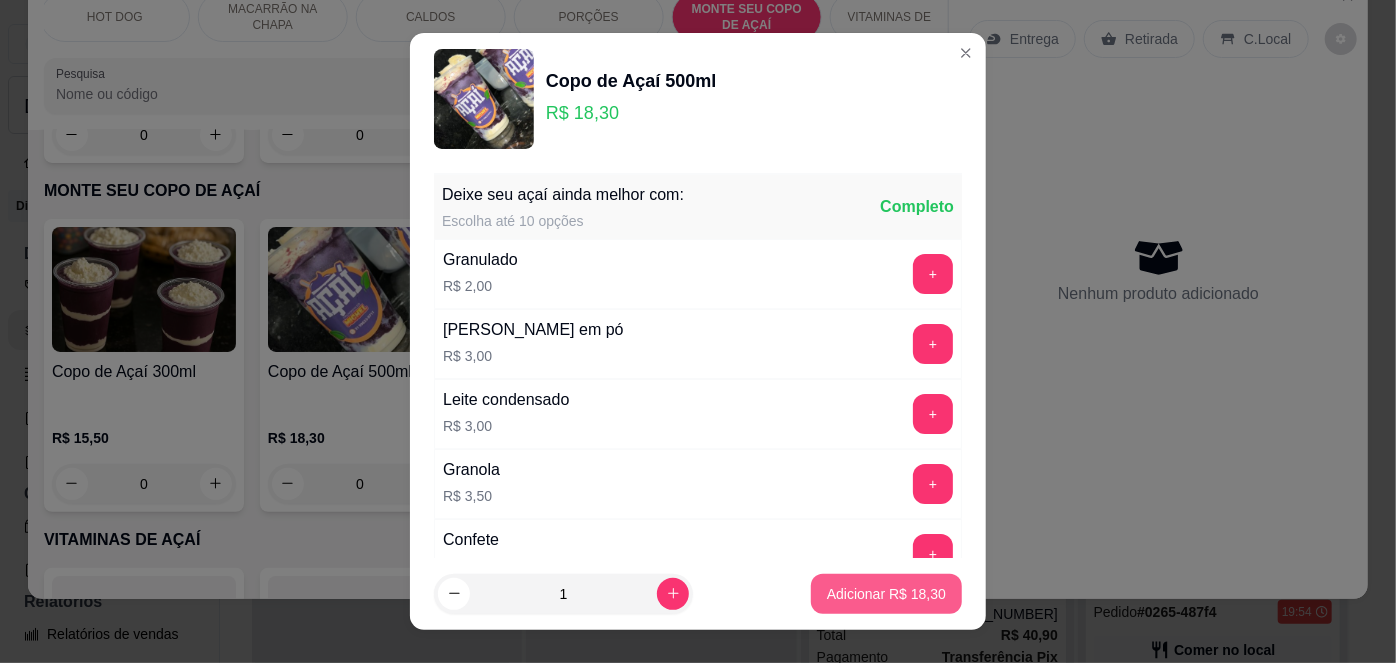 click on "Adicionar   R$ 18,30" at bounding box center (886, 594) 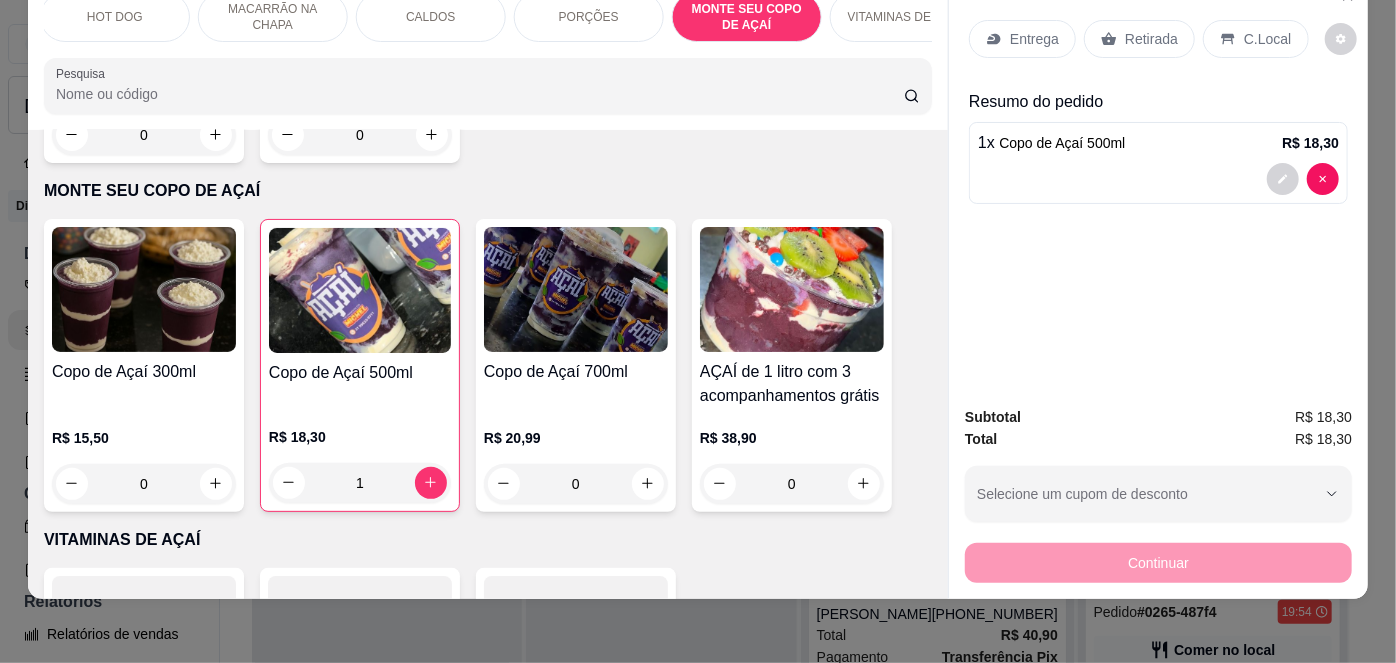 type on "1" 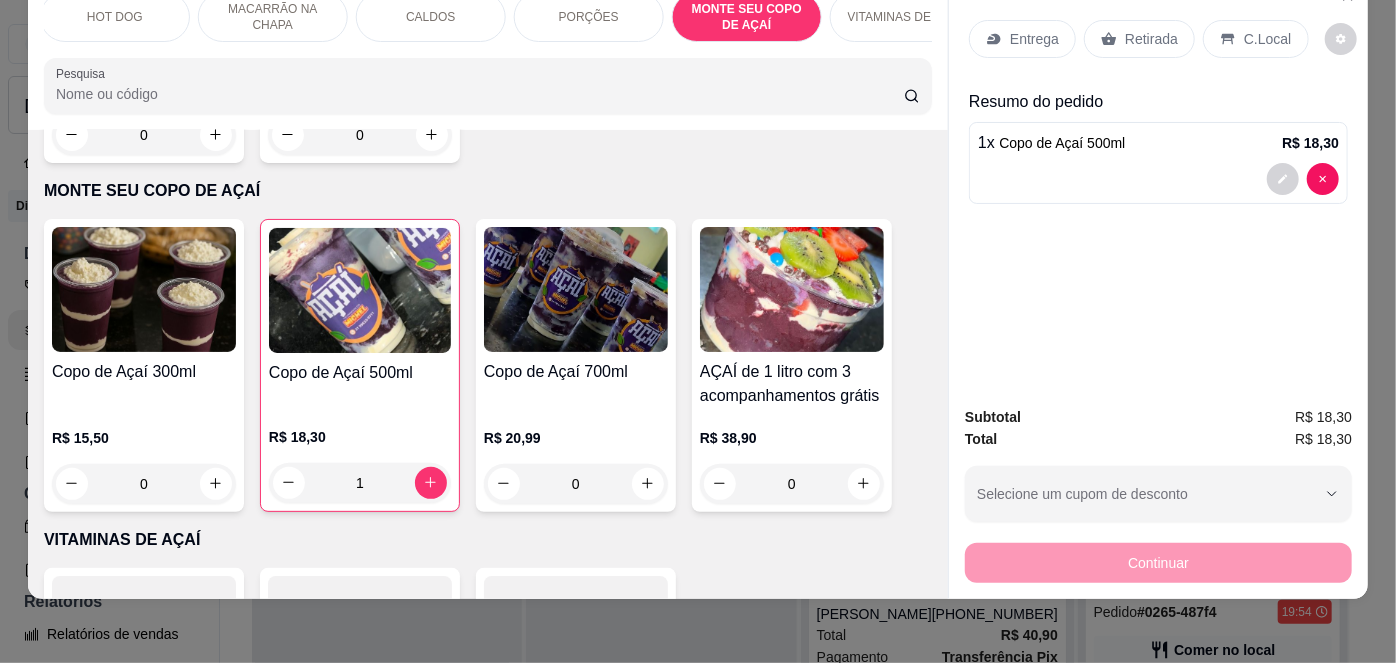 click at bounding box center (144, 289) 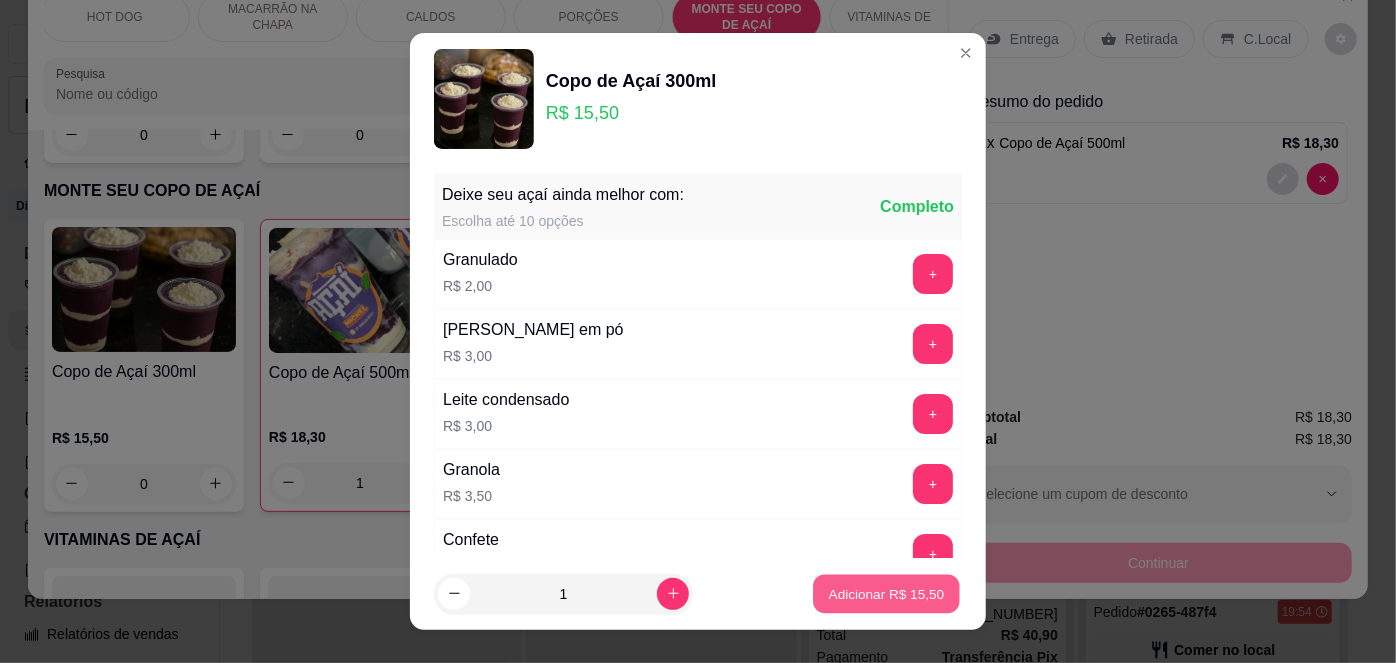 click on "Adicionar   R$ 15,50" at bounding box center (887, 593) 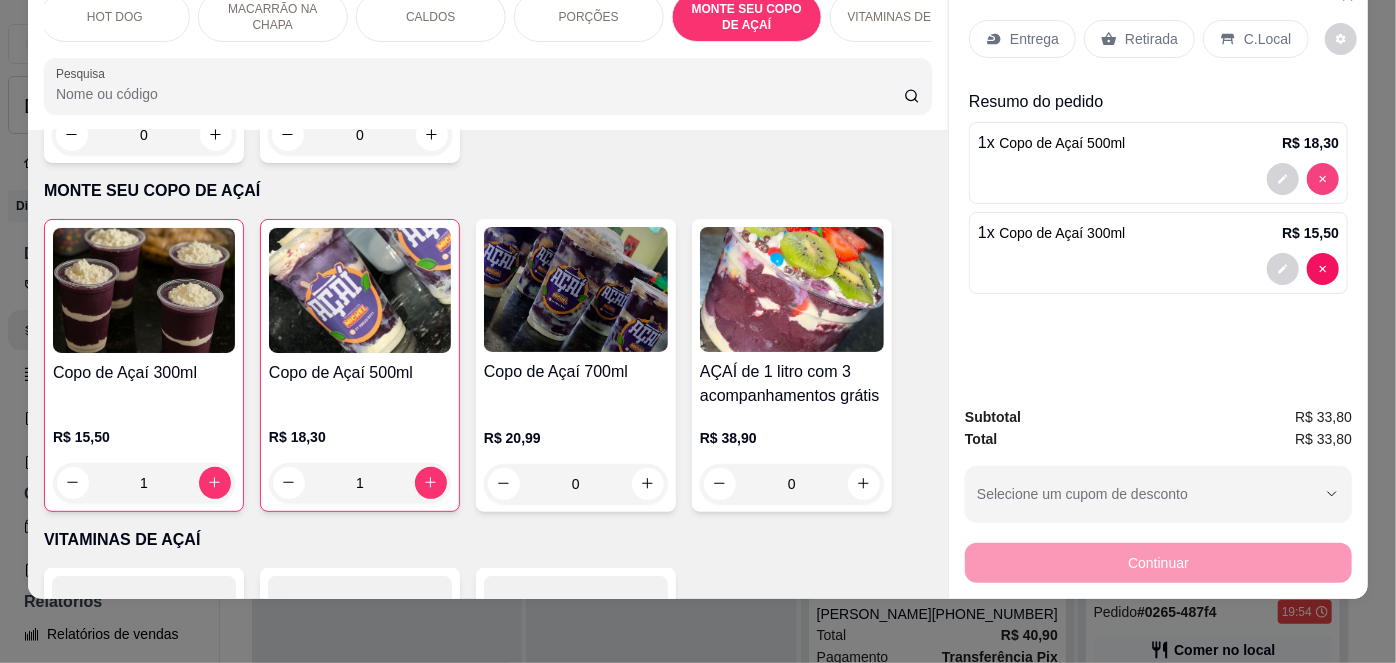 type on "0" 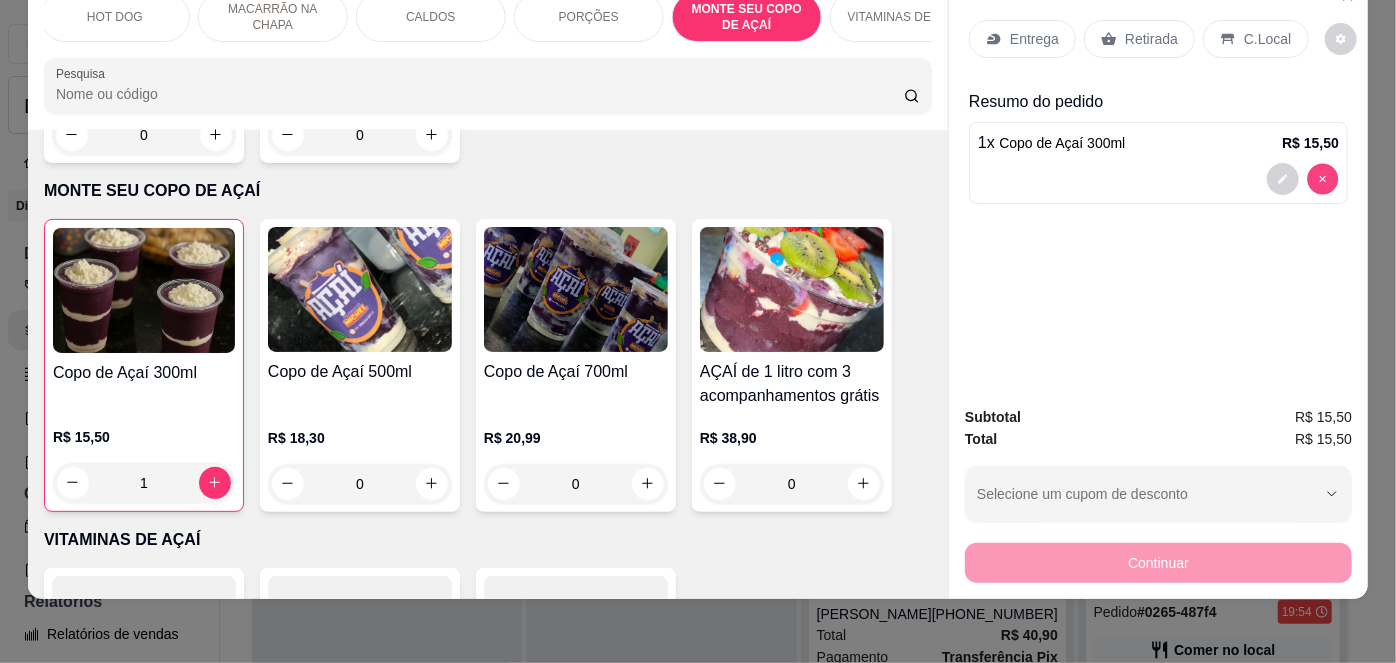 type on "0" 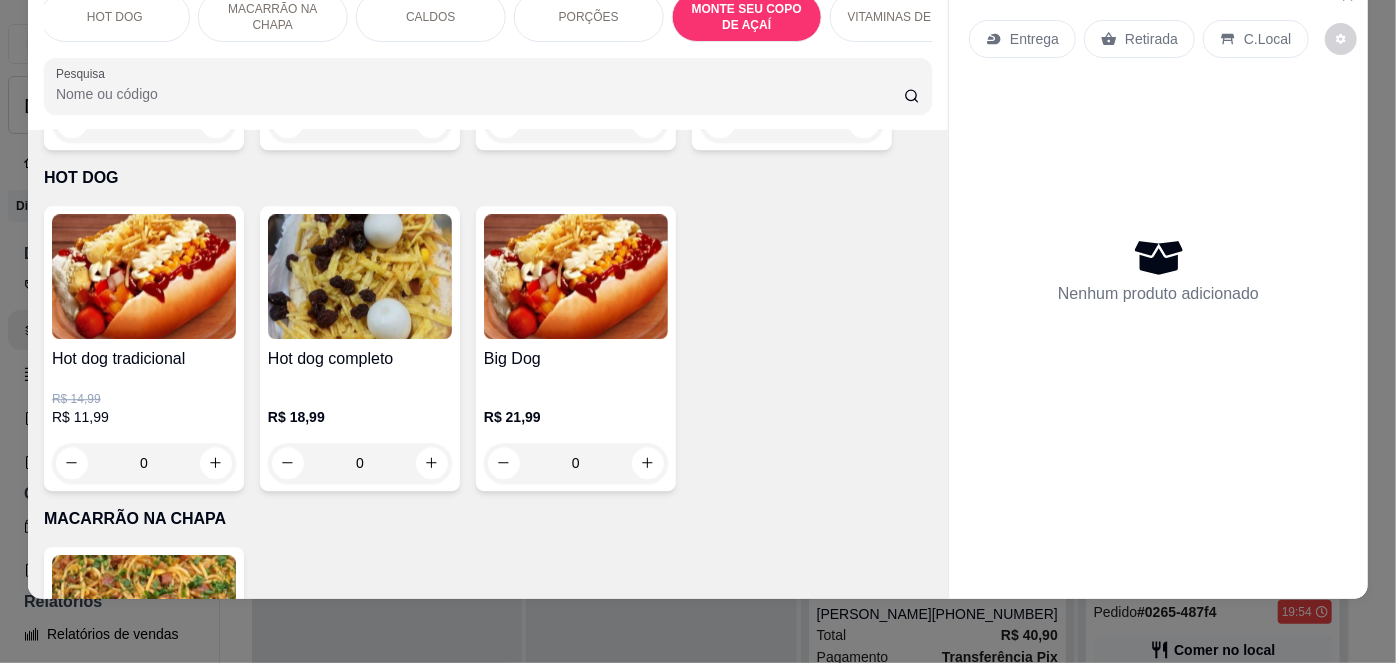 scroll, scrollTop: 2018, scrollLeft: 0, axis: vertical 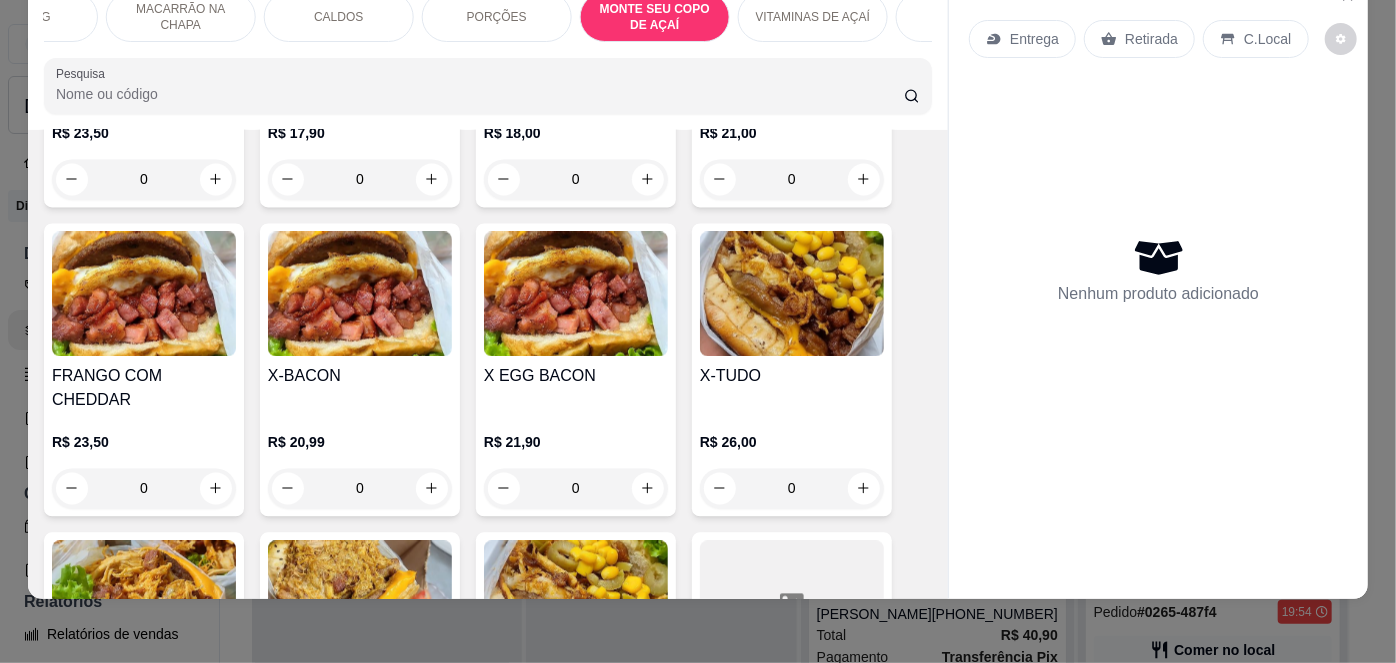 click on "VITAMINAS DE AÇAÍ" at bounding box center [813, 17] 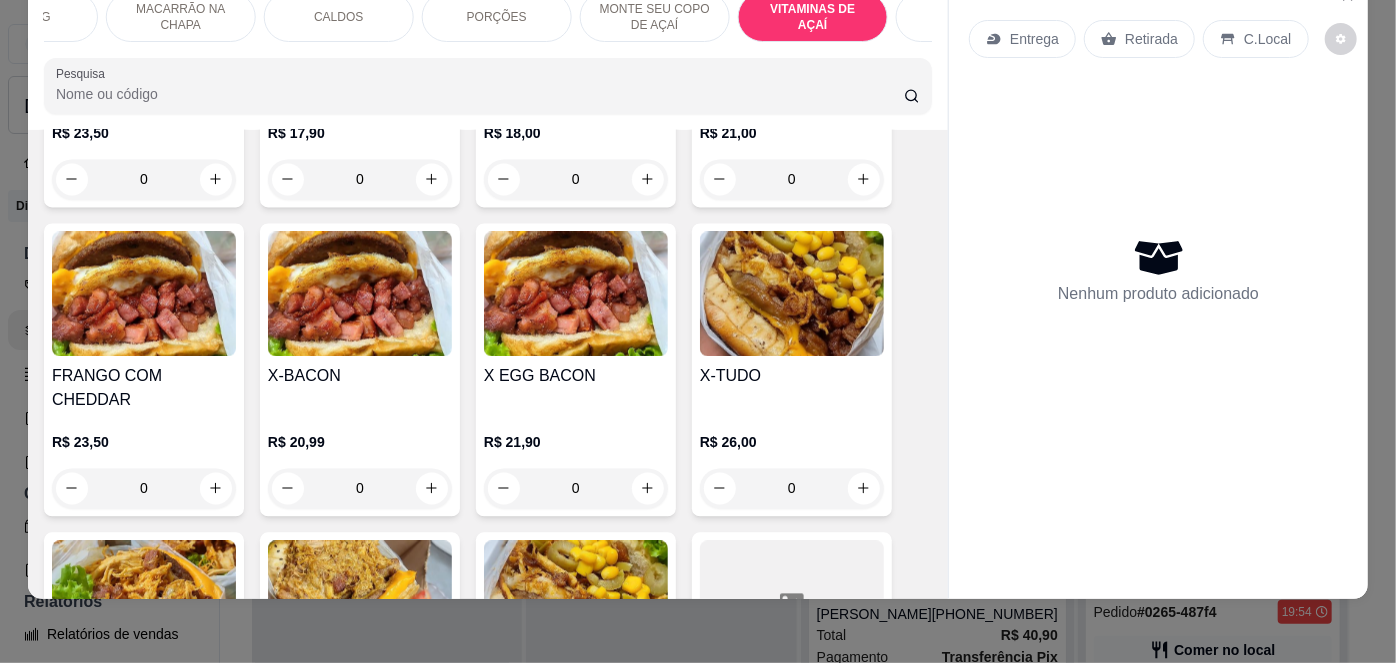 scroll, scrollTop: 4362, scrollLeft: 0, axis: vertical 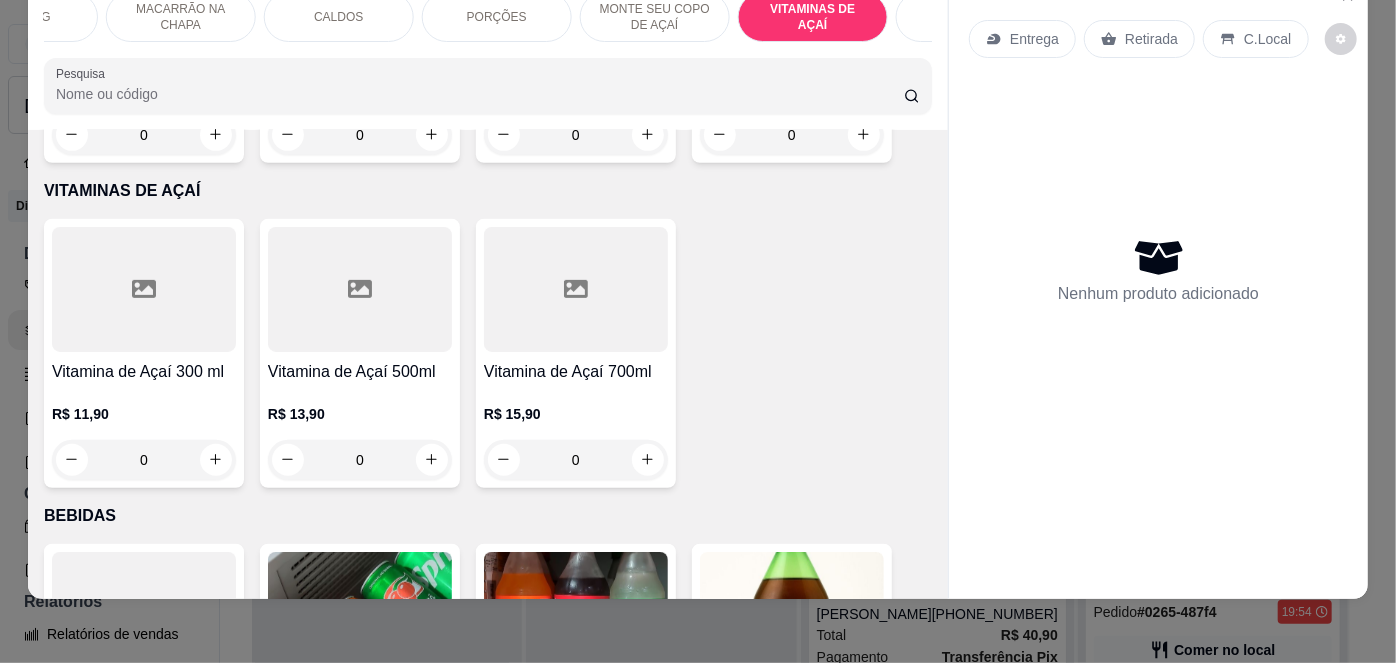 click on "R$ 13,90" at bounding box center [360, 414] 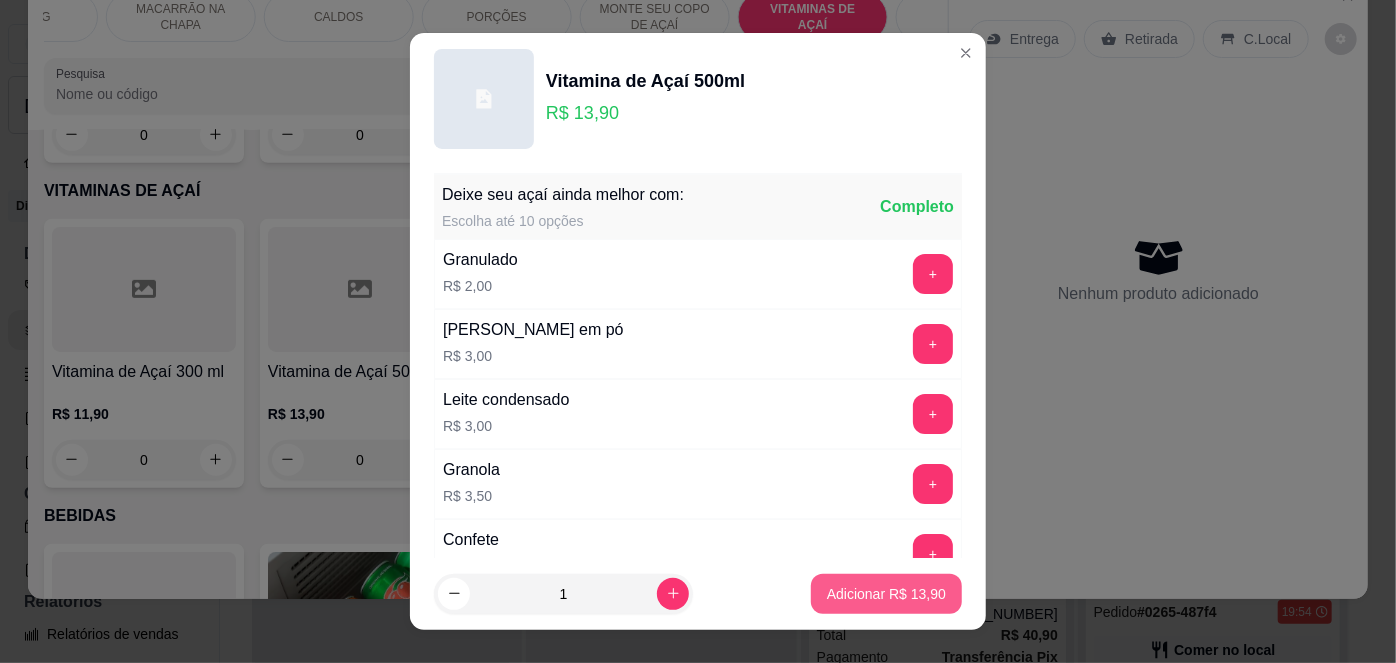 click on "Adicionar   R$ 13,90" at bounding box center (886, 594) 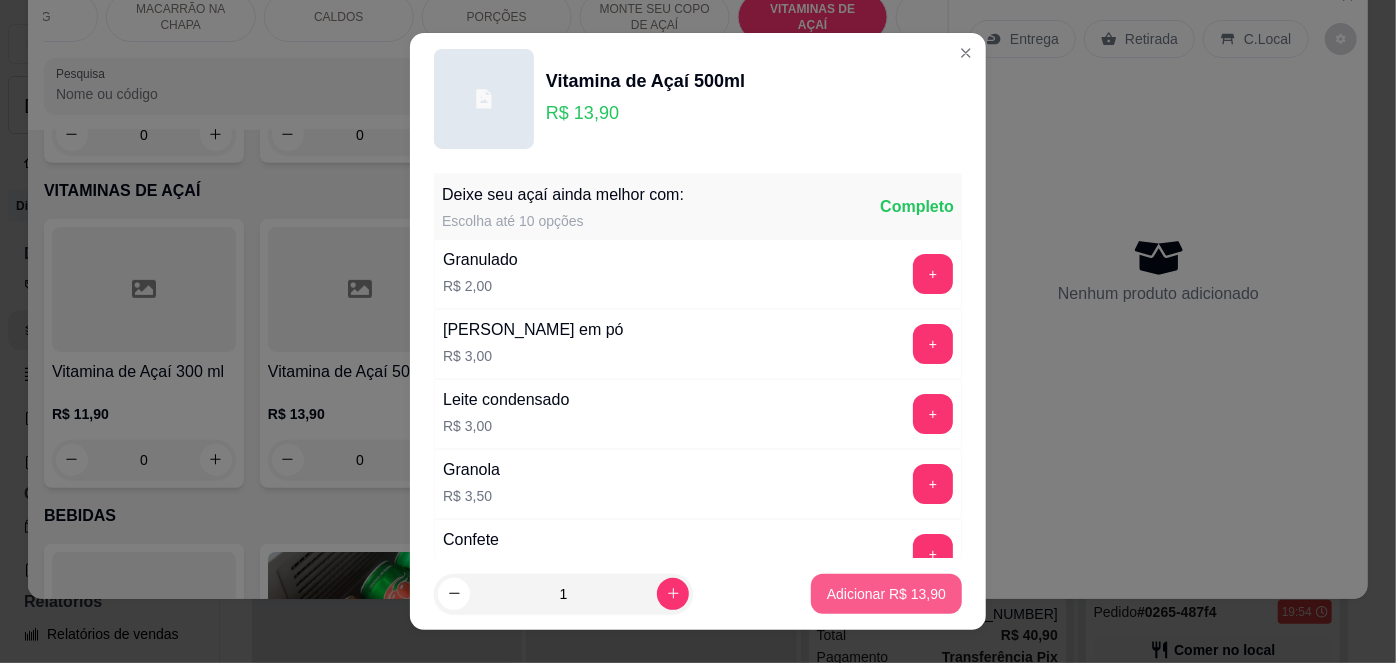 type on "1" 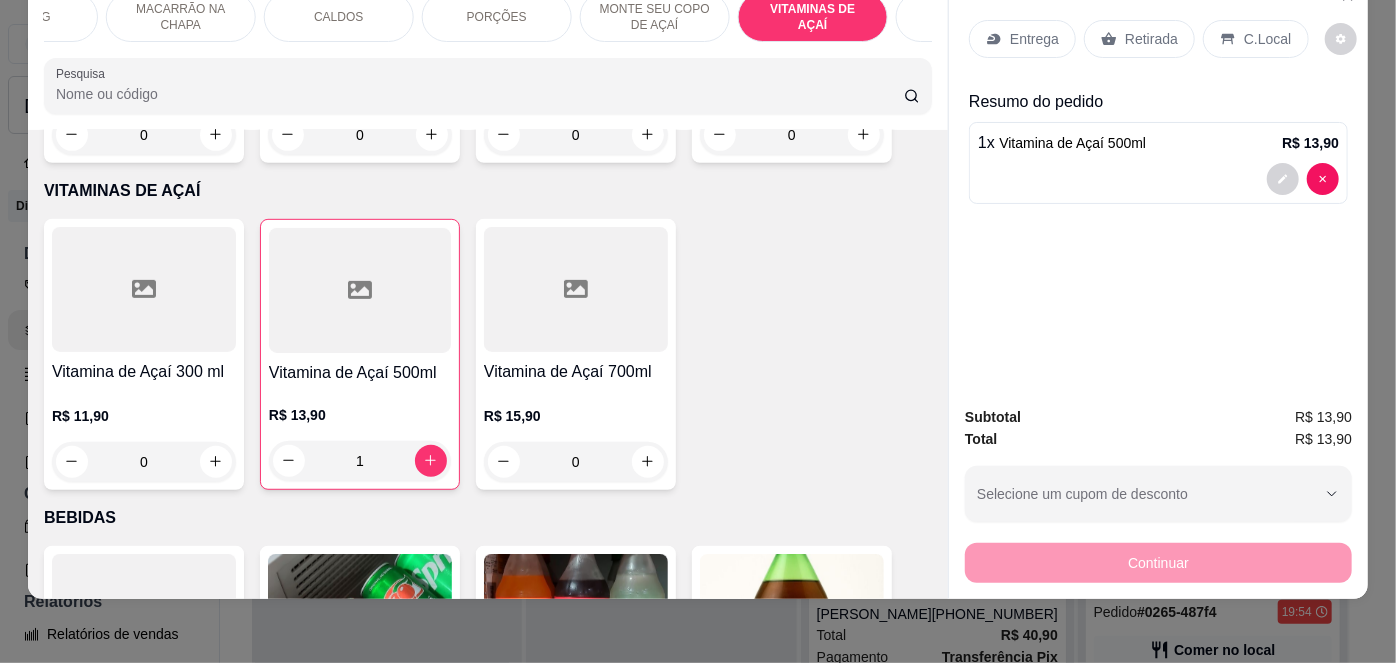 click on "Vitamina de Açaí 300 ml   R$ 11,90 0" at bounding box center [144, 354] 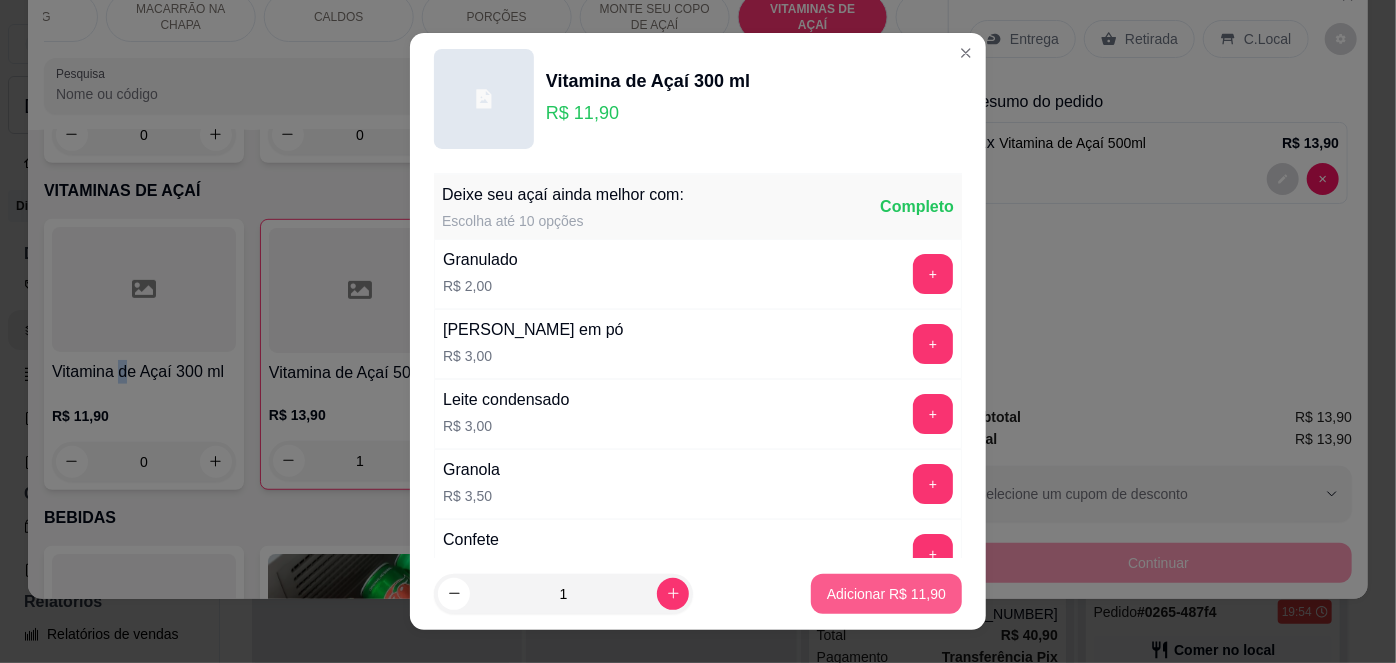 click on "Adicionar   R$ 11,90" at bounding box center [886, 594] 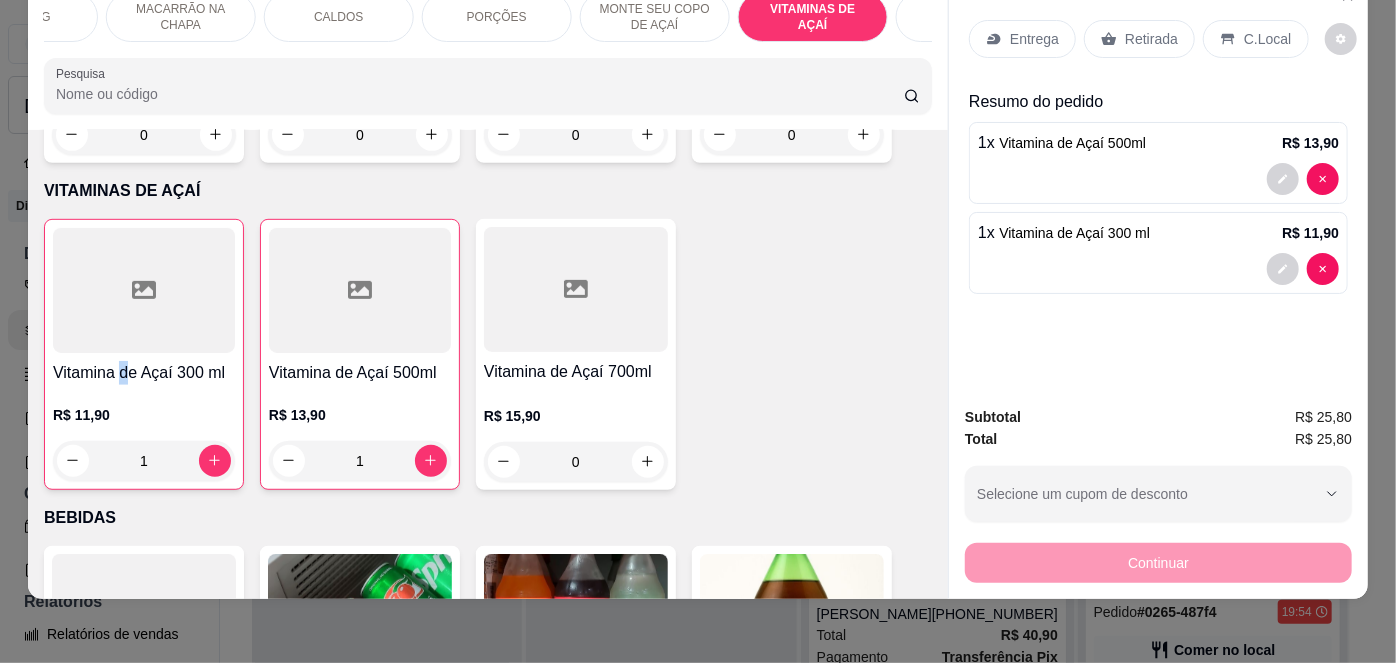 scroll, scrollTop: 0, scrollLeft: 0, axis: both 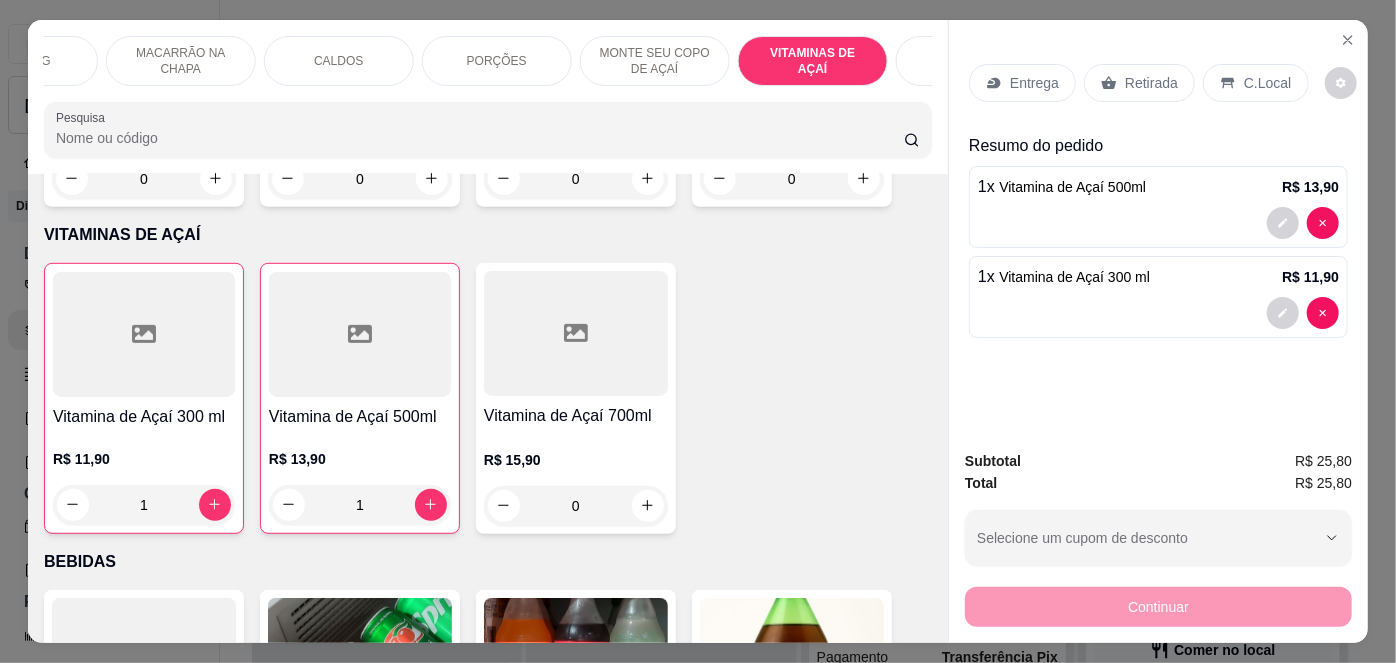 click on "Retirada" at bounding box center [1139, 83] 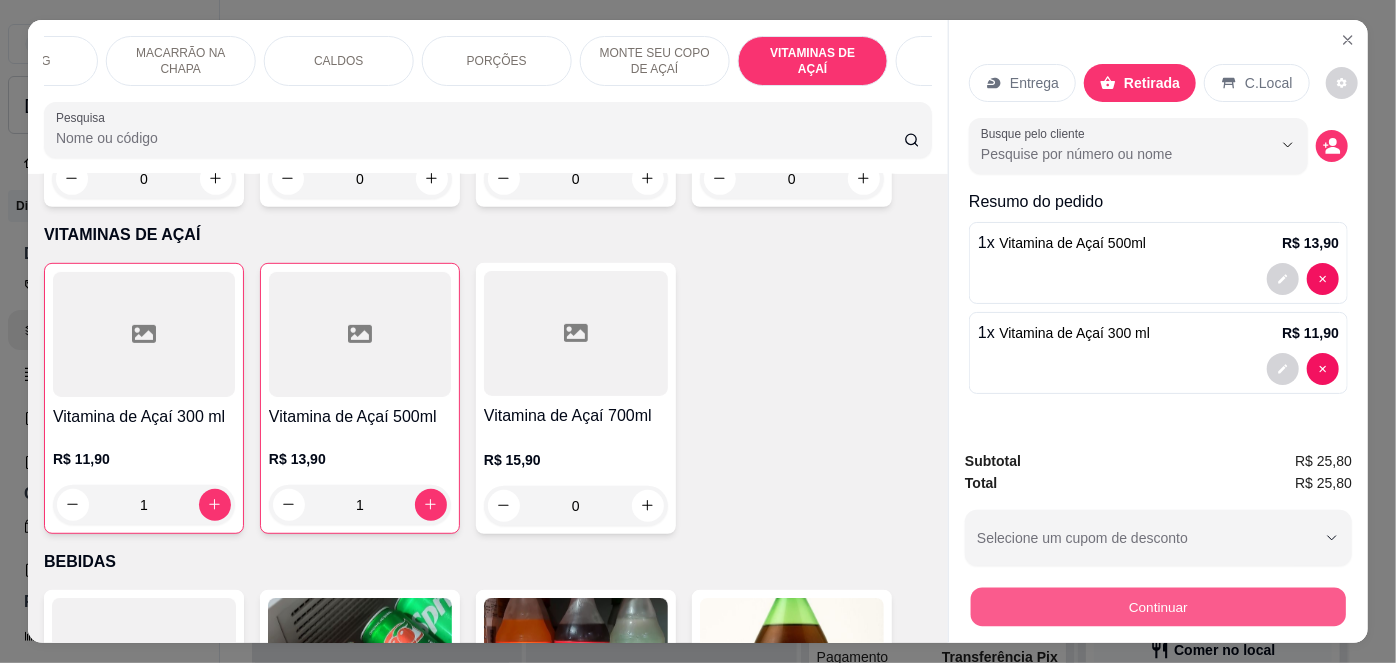 click on "Continuar" at bounding box center [1158, 607] 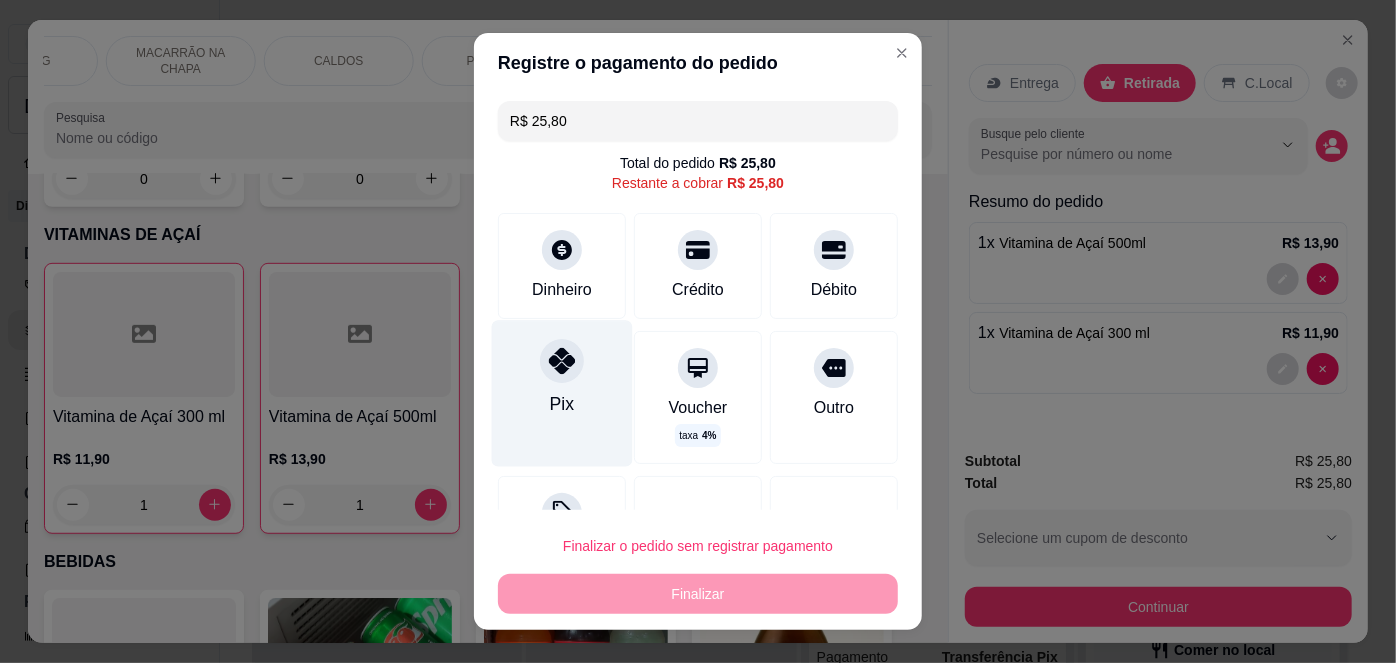 click on "Pix" at bounding box center (562, 394) 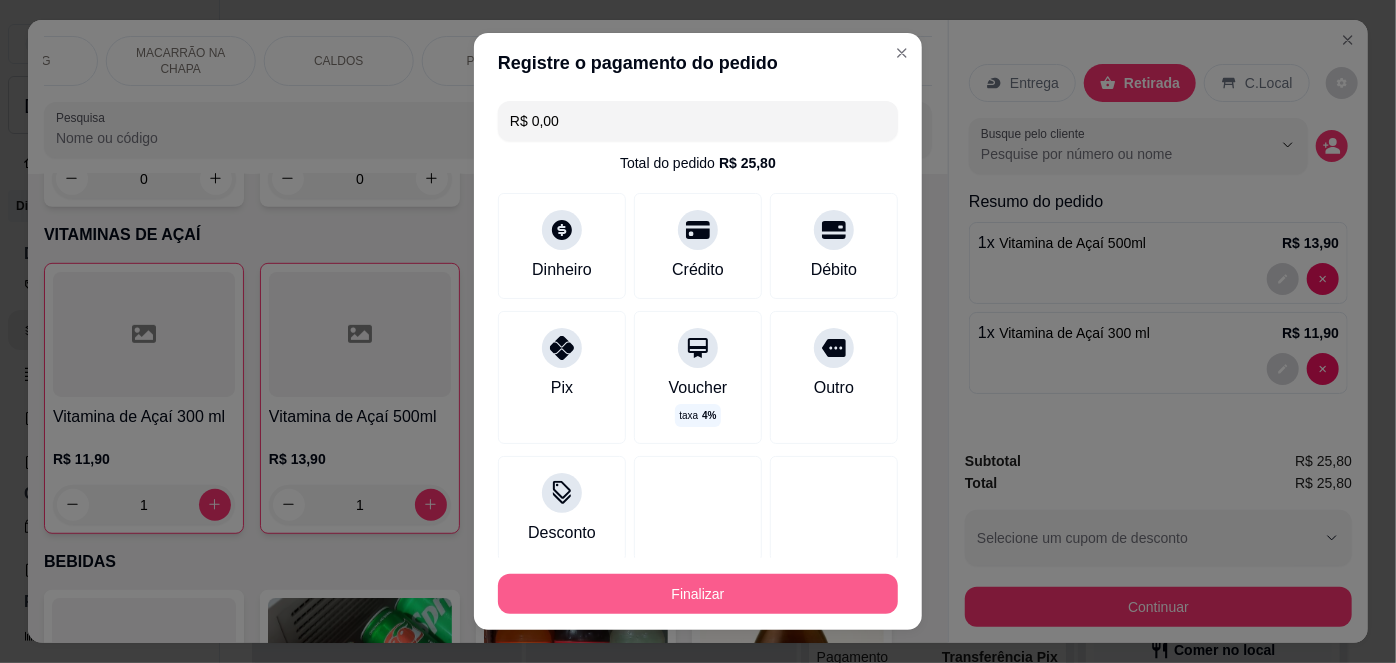 click on "Finalizar" at bounding box center (698, 594) 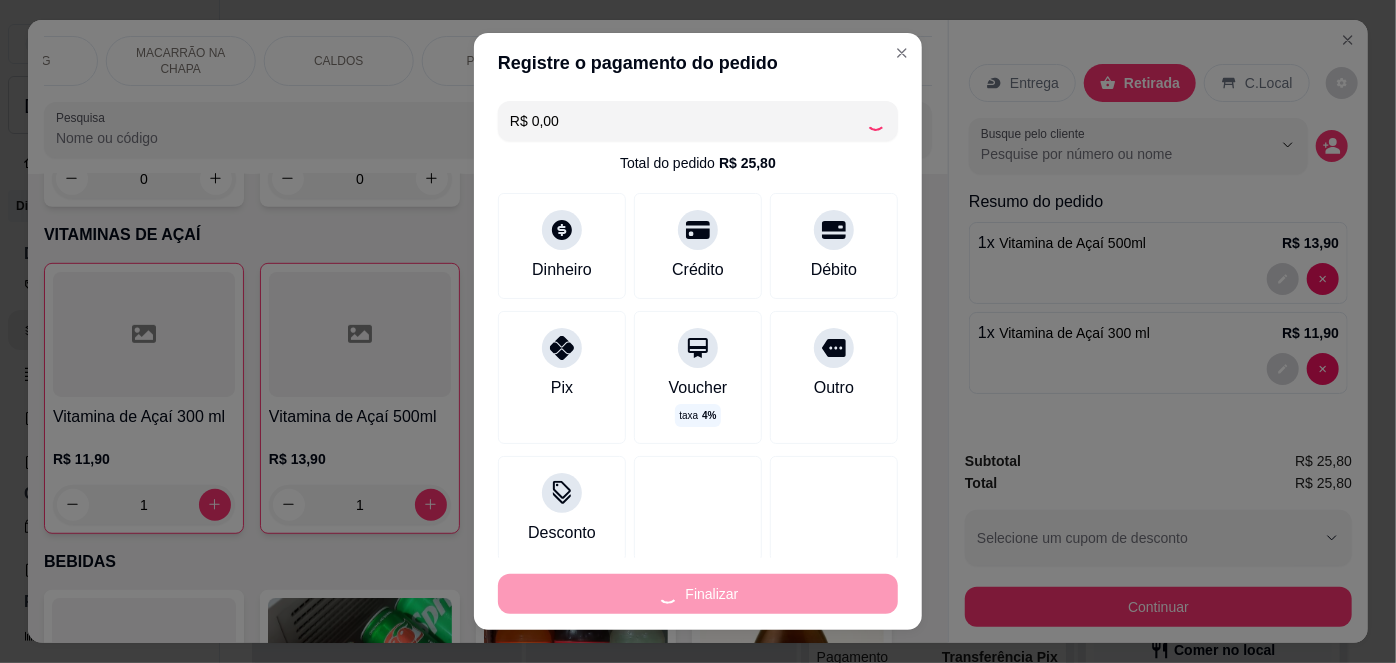type on "0" 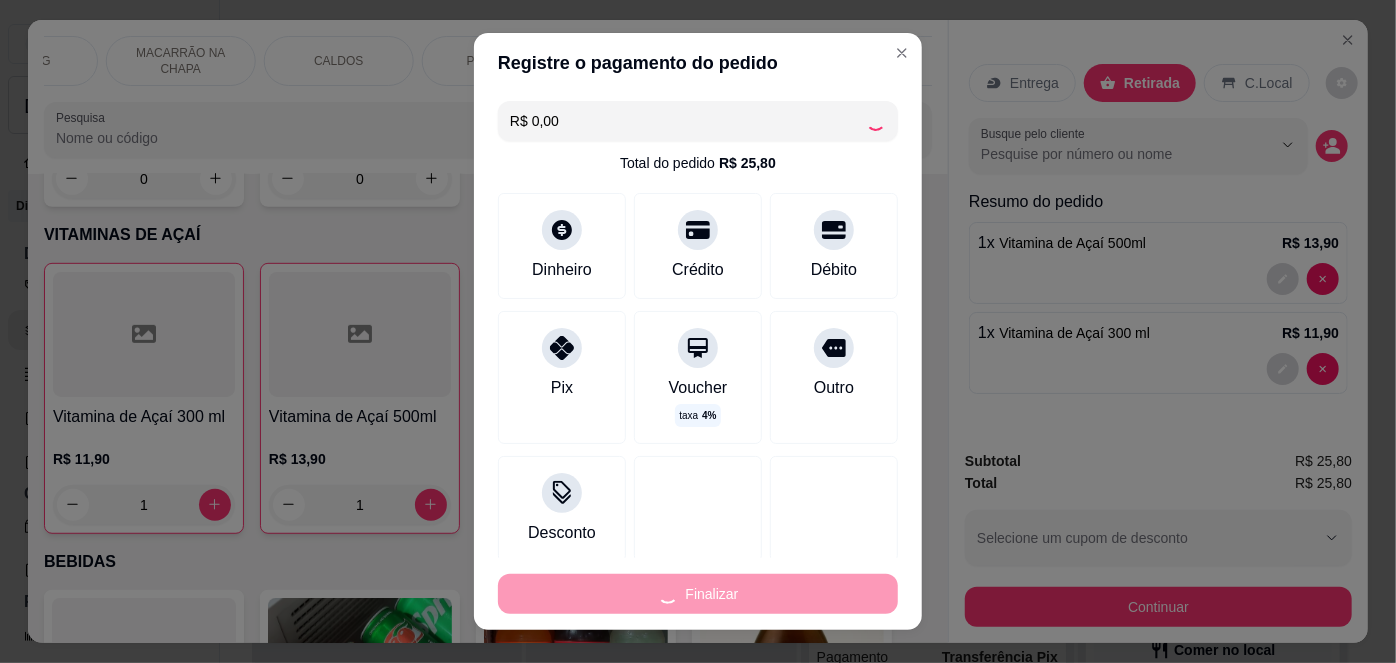 type on "0" 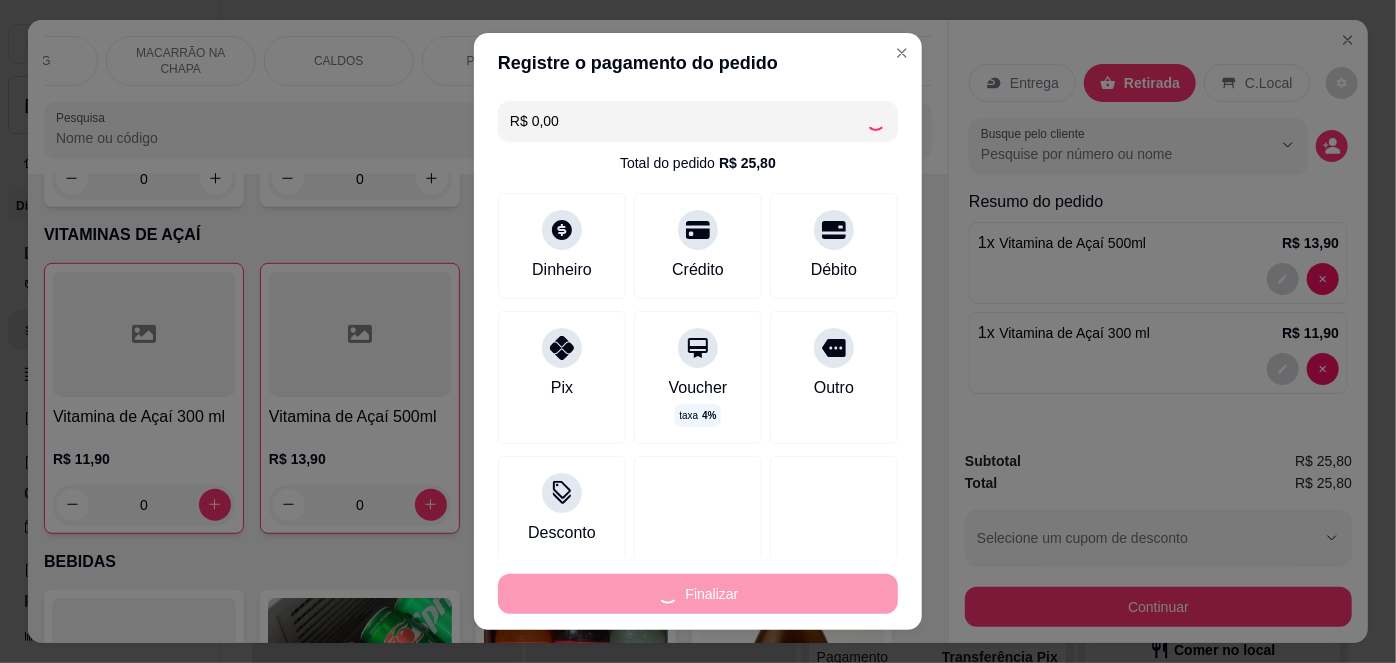 type on "-R$ 25,80" 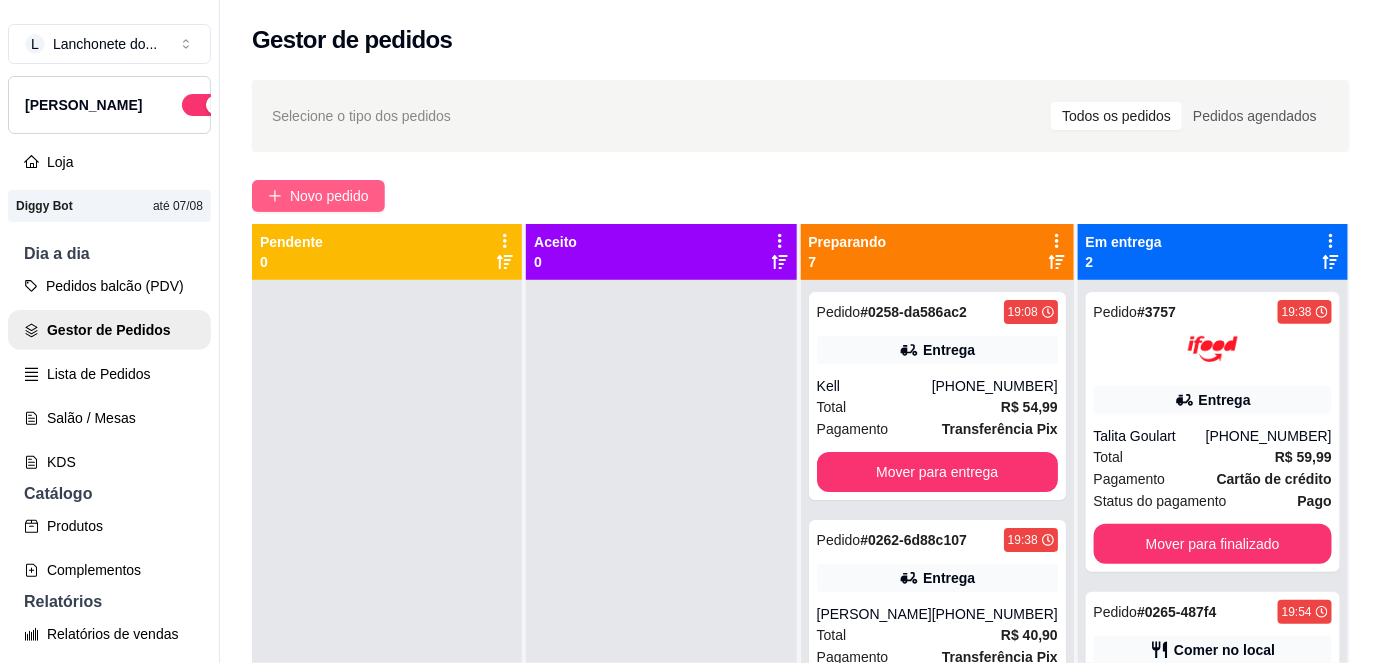 click on "Novo pedido" at bounding box center [329, 196] 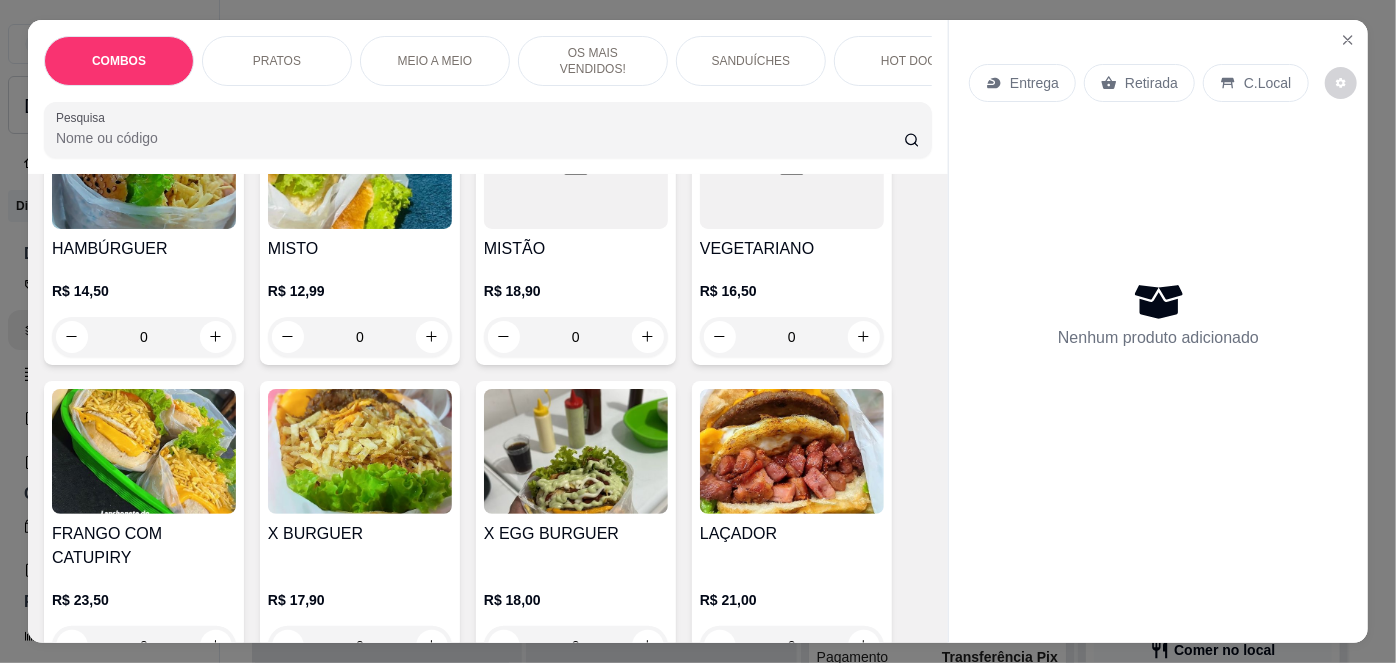 scroll, scrollTop: 1994, scrollLeft: 0, axis: vertical 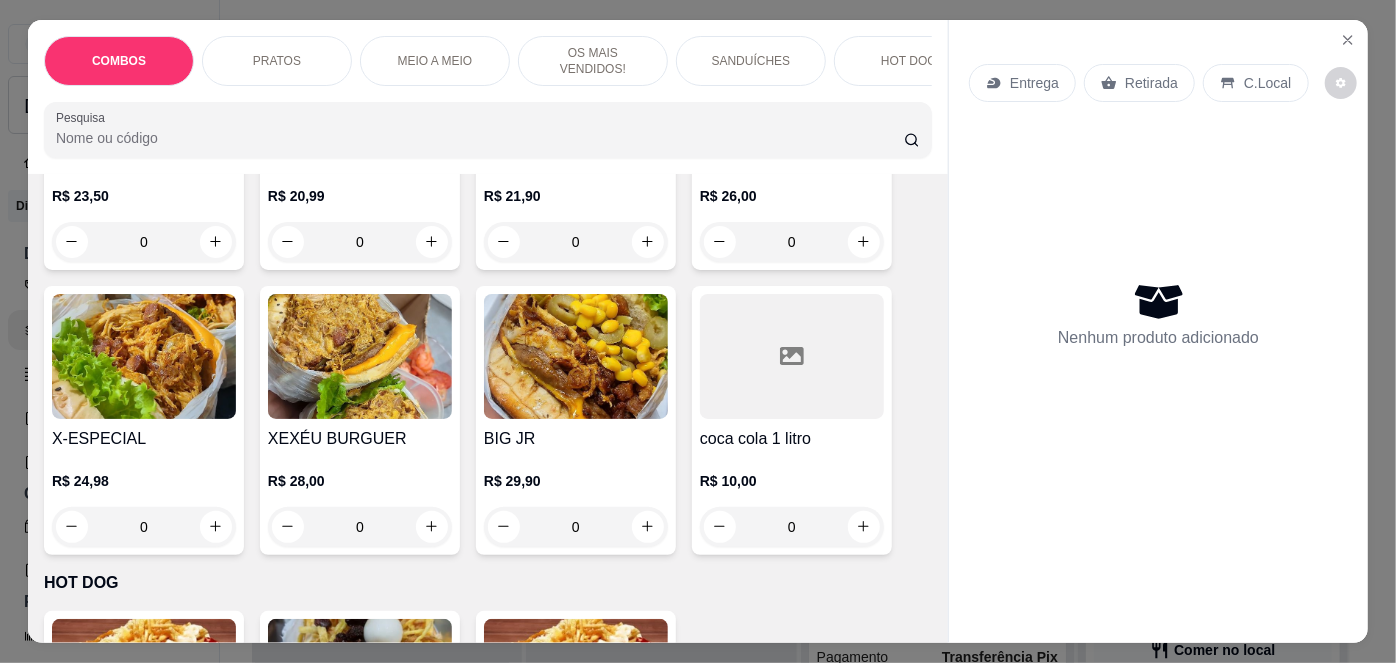 click on "HOT DOG" at bounding box center [909, 61] 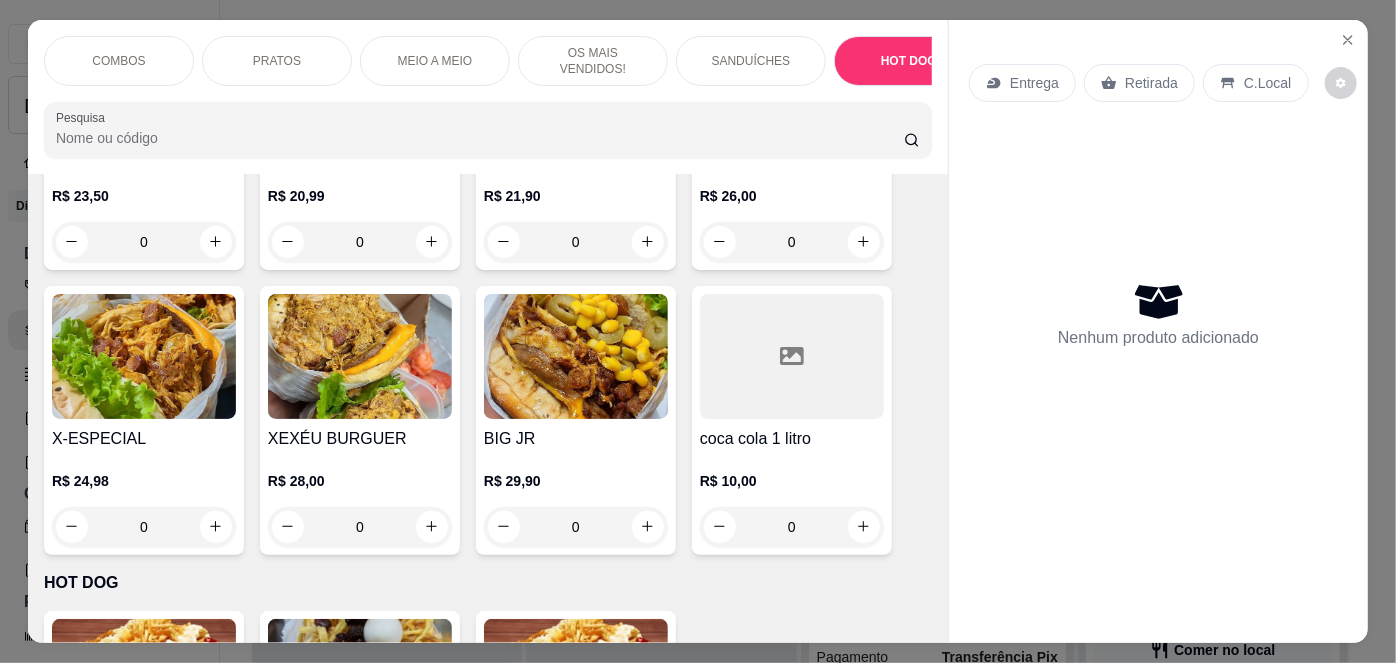 scroll, scrollTop: 2657, scrollLeft: 0, axis: vertical 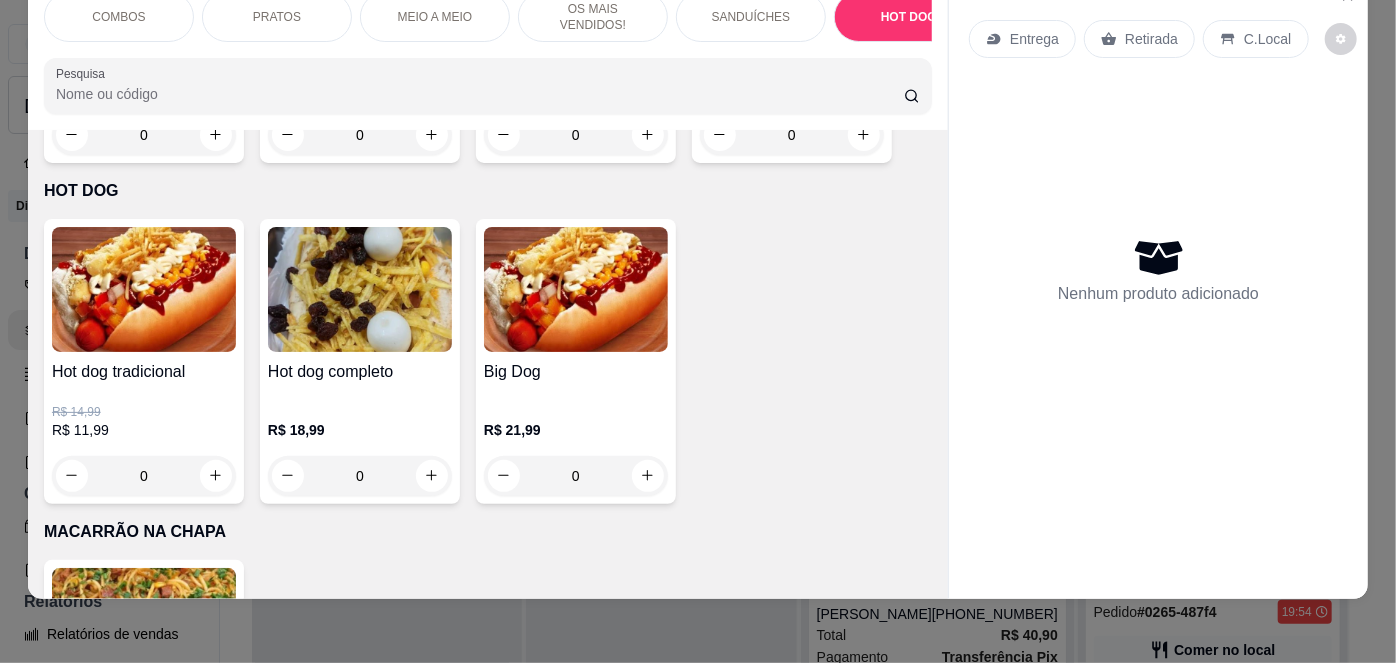 click at bounding box center (576, 289) 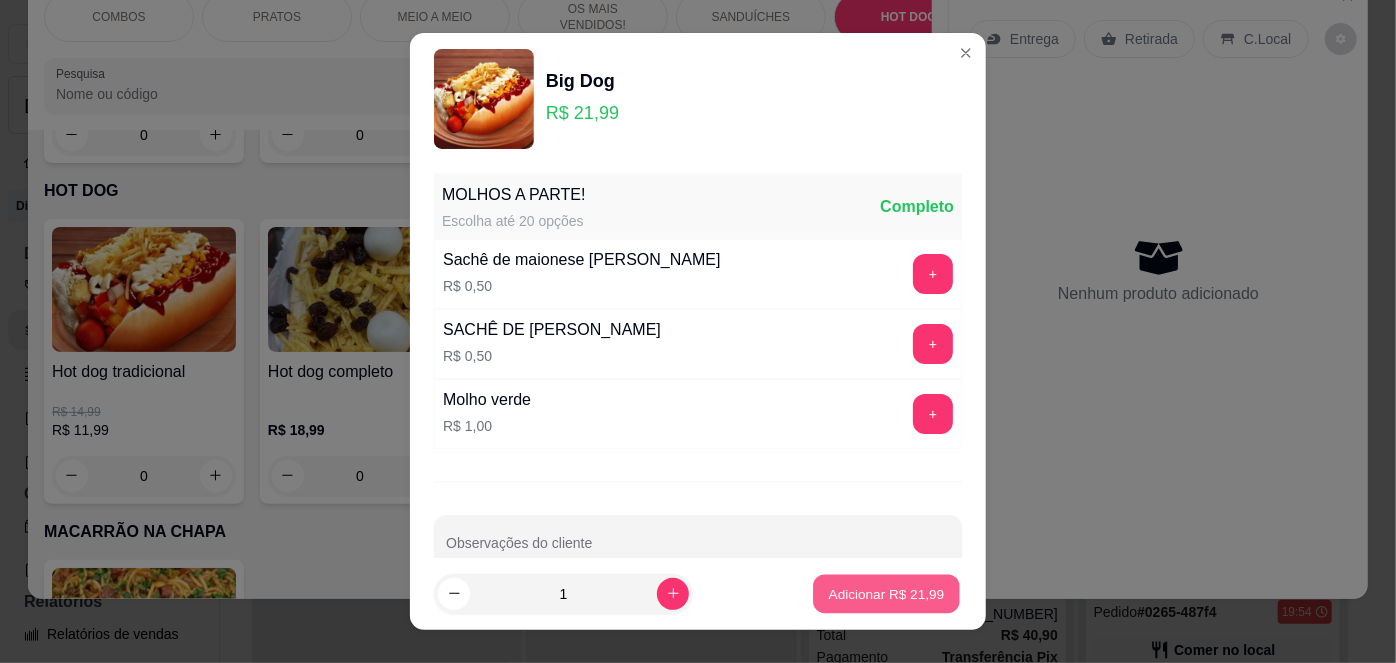 click on "Adicionar   R$ 21,99" at bounding box center [887, 593] 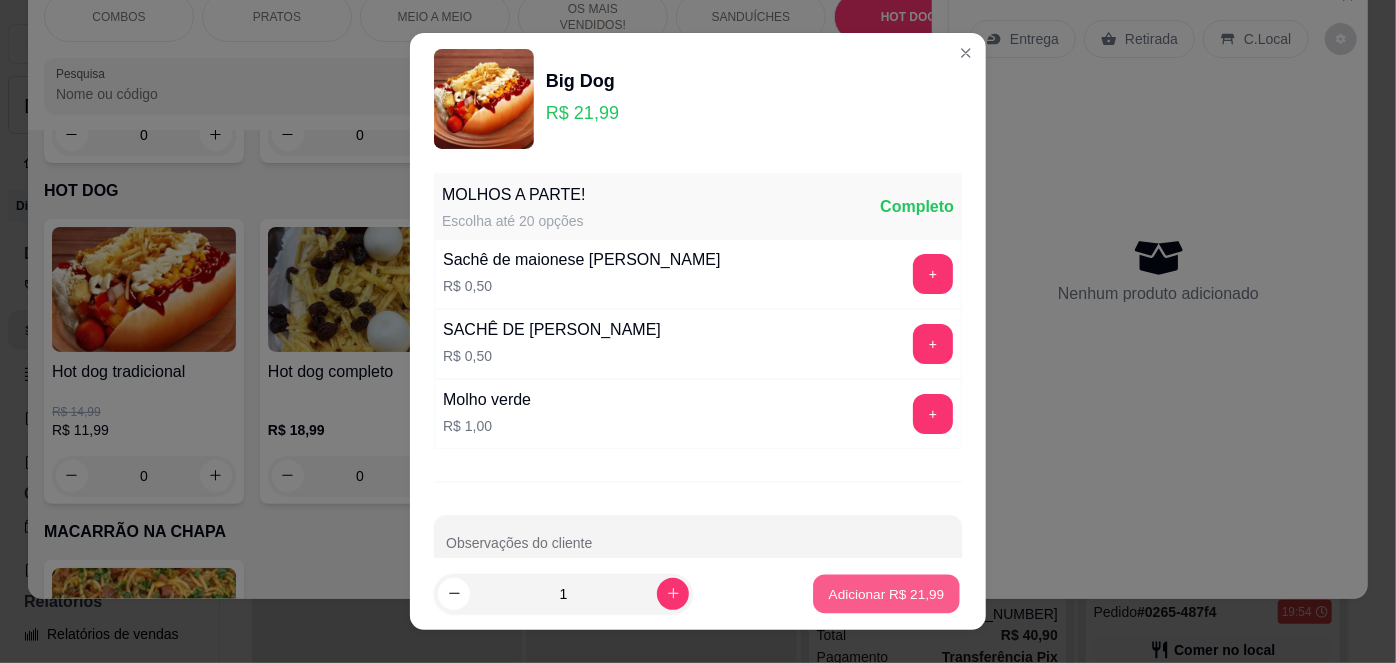type on "1" 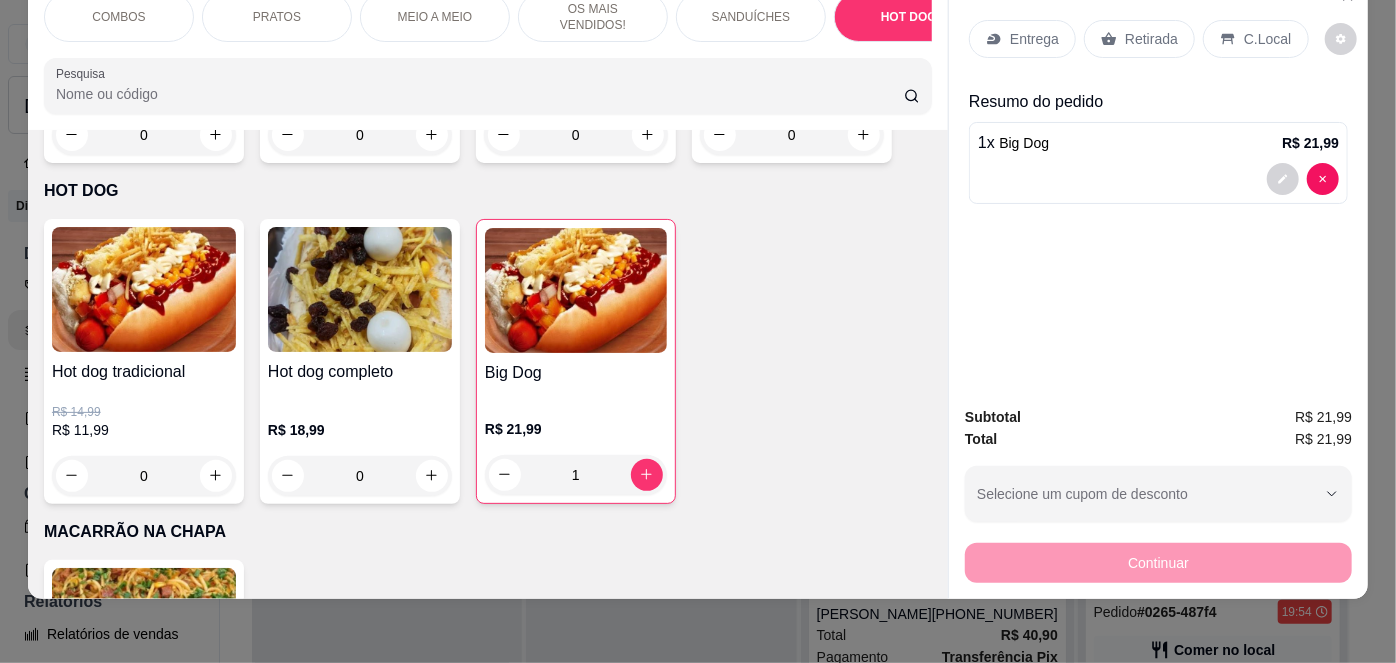 click on "C.Local" at bounding box center [1255, 39] 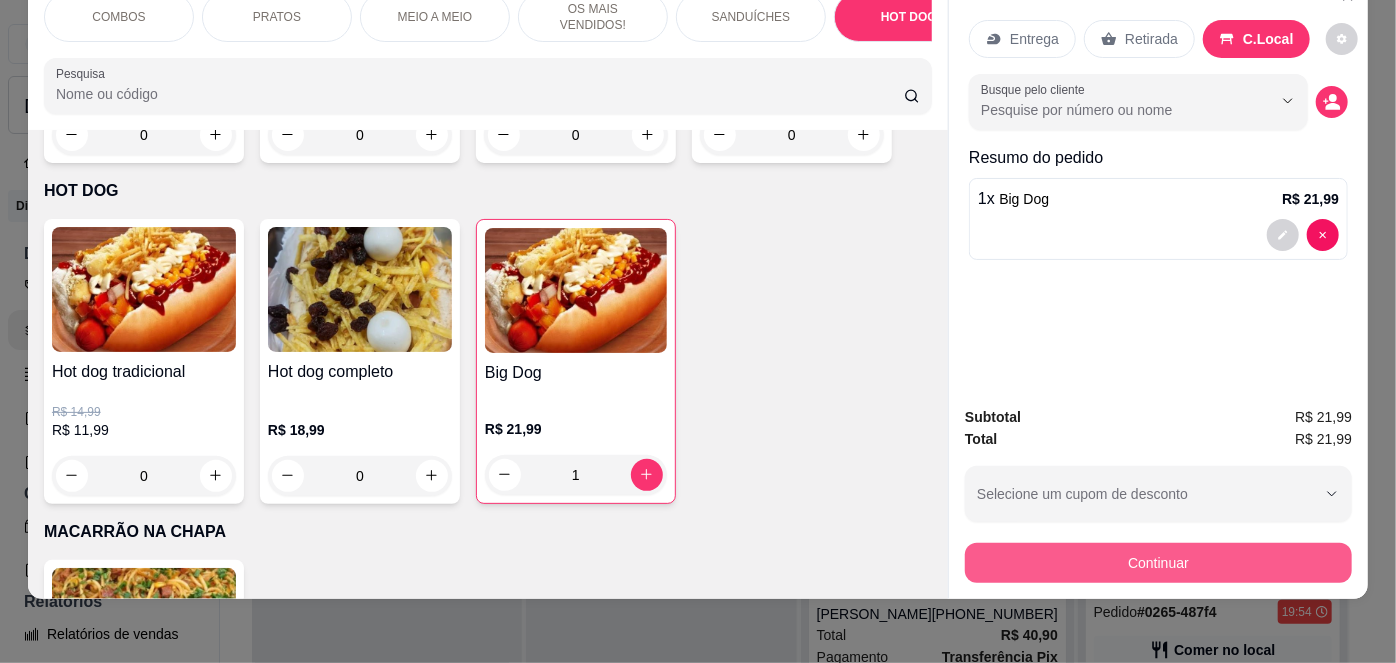 click on "Continuar" at bounding box center [1158, 563] 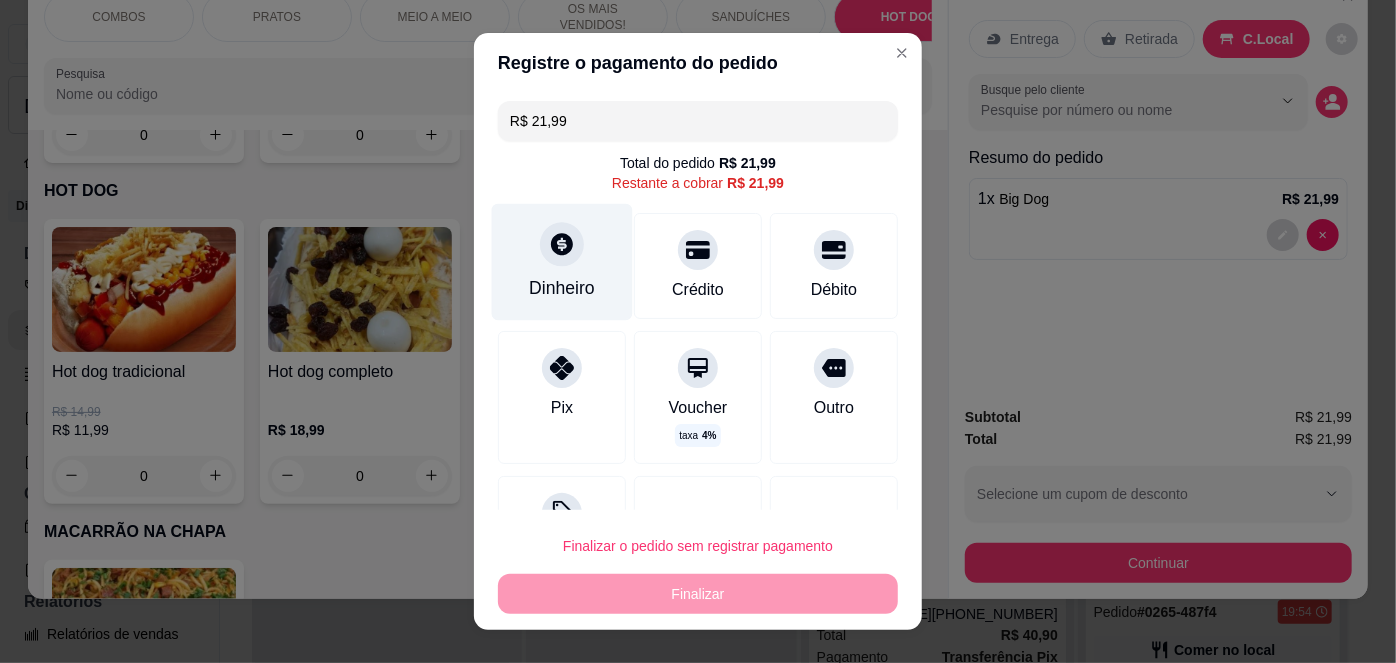 click on "Dinheiro" at bounding box center [562, 288] 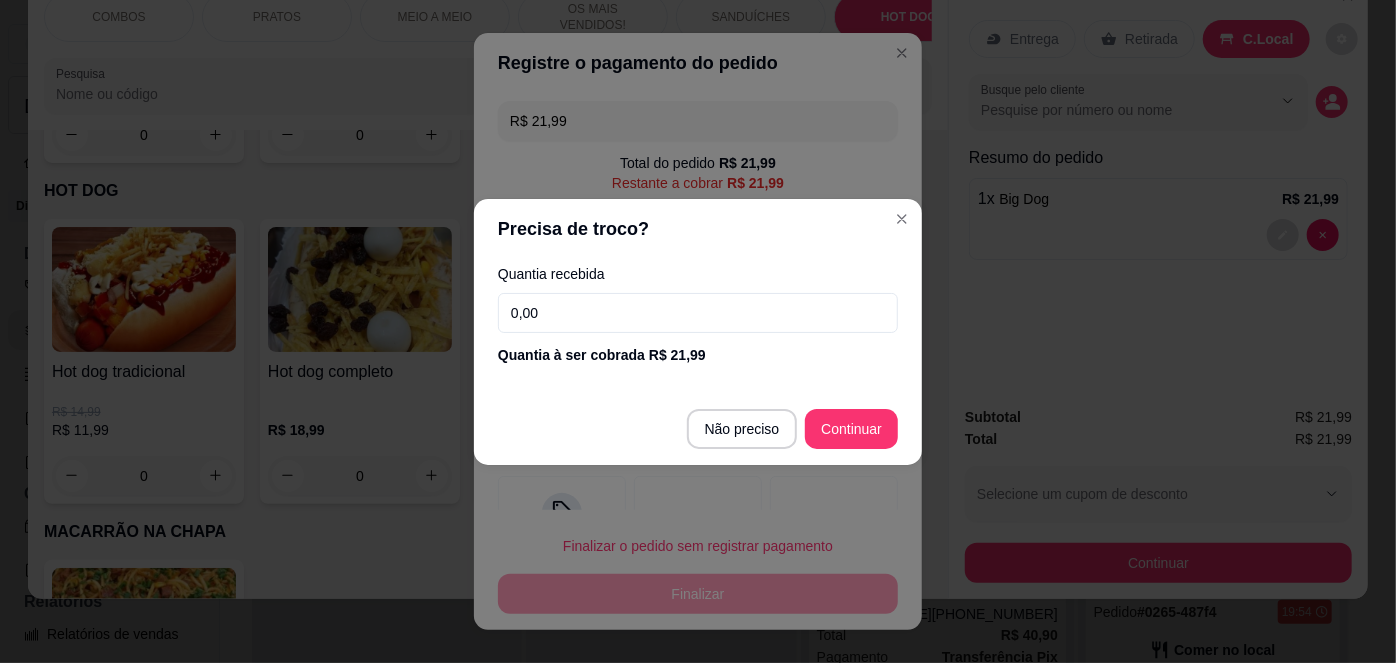 click on "0,00" at bounding box center [698, 313] 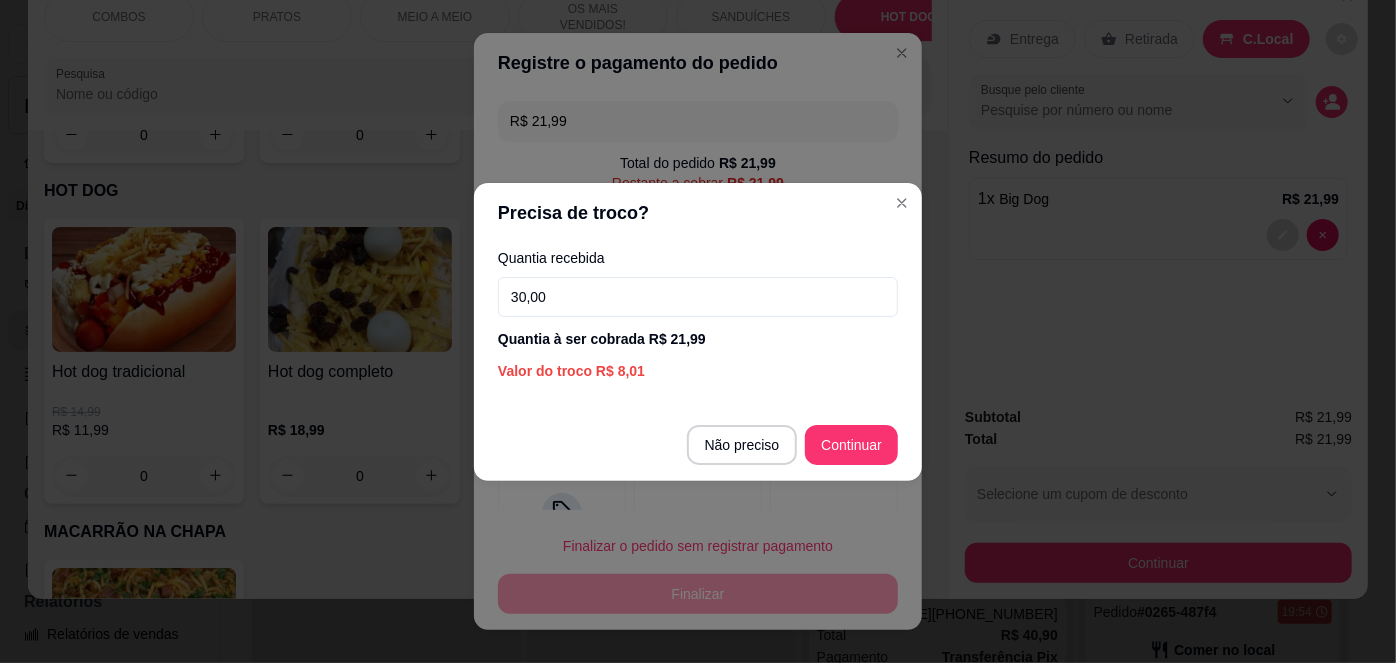 type on "30,00" 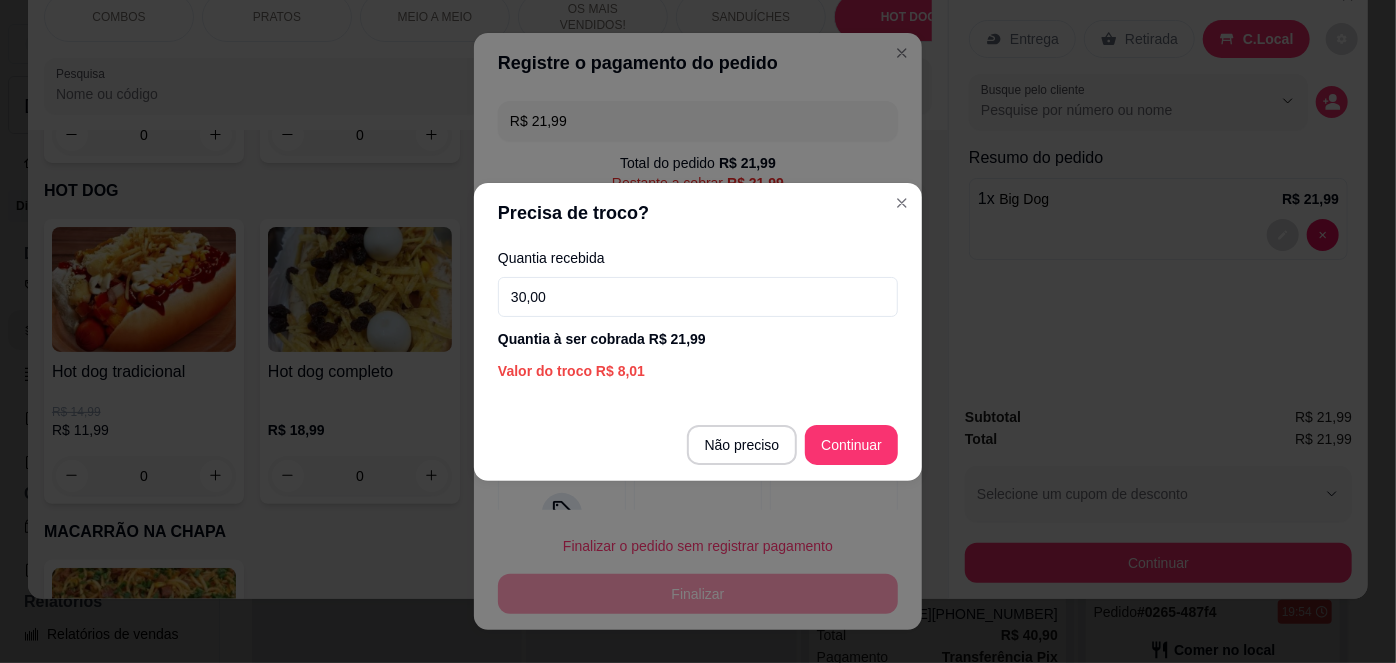 type on "R$ 0,00" 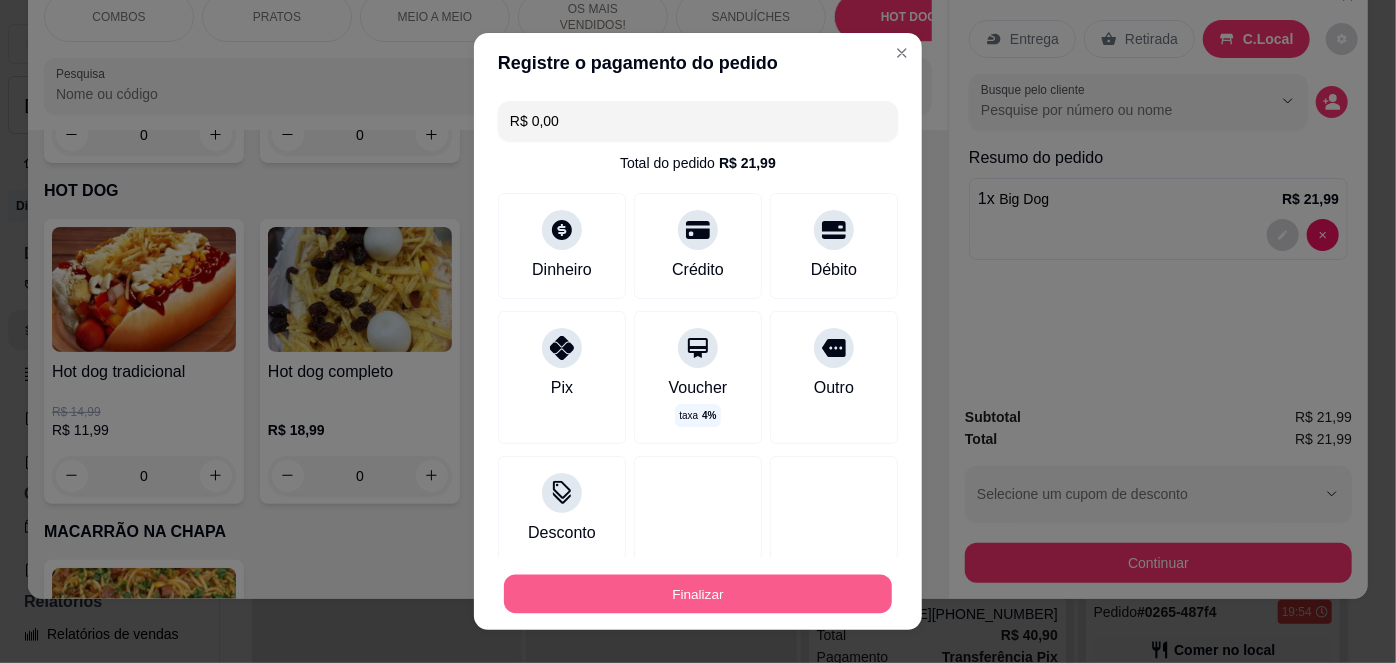click on "Finalizar" at bounding box center (698, 593) 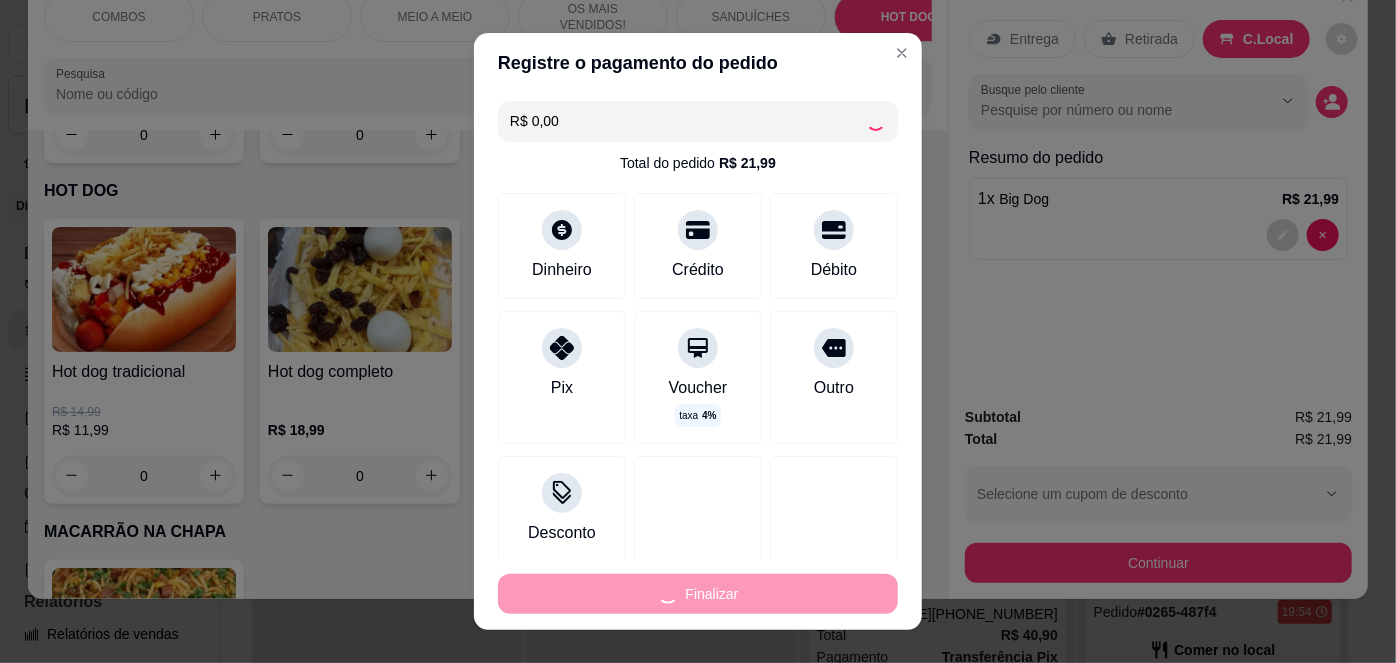 type on "0" 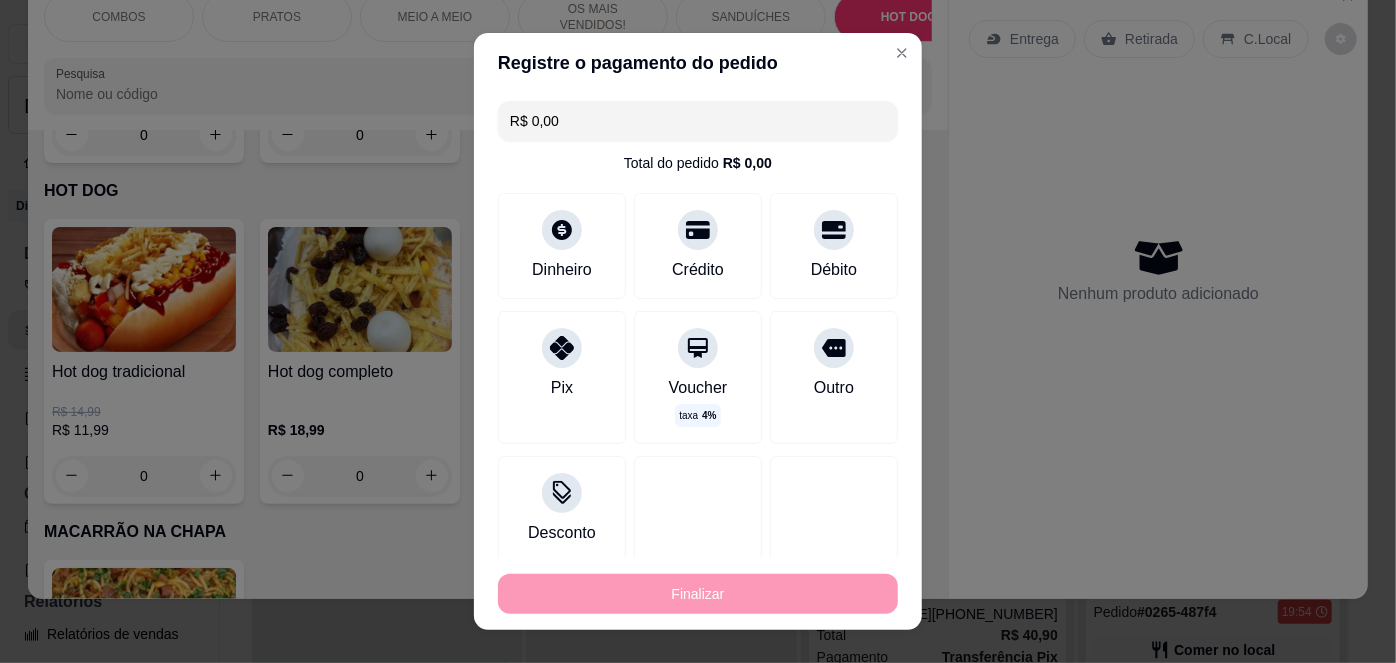 type on "-R$ 21,99" 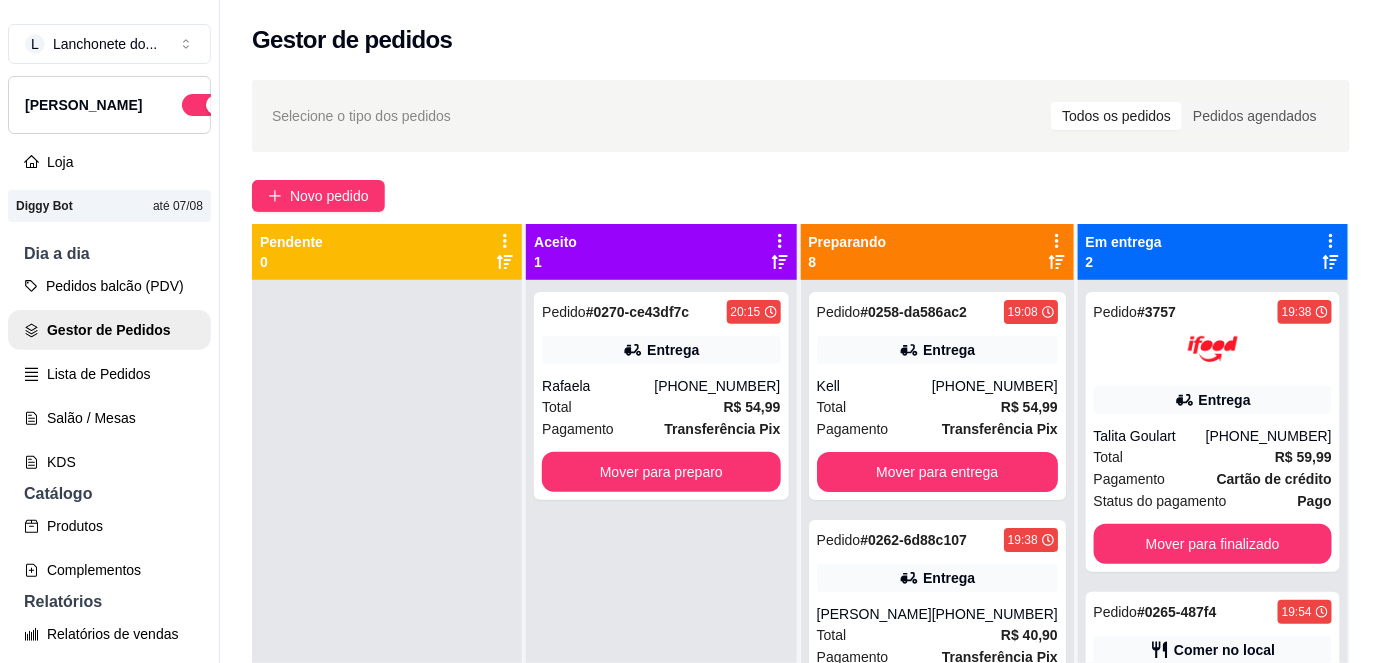 click on "Selecione o tipo dos pedidos Todos os pedidos Pedidos agendados Novo pedido Pendente 0 Aceito 1 Pedido  # 0270-ce43df7c 20:15 Entrega Rafaela  [PHONE_NUMBER] Total R$ 54,99 Pagamento Transferência Pix Mover para preparo Preparando 8 Pedido  # 0258-da586ac2 19:08 Entrega Kell [PHONE_NUMBER] Total R$ 54,99 Pagamento Transferência Pix Mover para entrega Pedido  # 0262-6d88c107 19:38 Entrega Jeniffer Martins  [PHONE_NUMBER] Total R$ 40,90 Pagamento Transferência Pix Mover para entrega Pedido  # 0266-1eccd495 19:56 Retirada Junior  [PHONE_NUMBER] Total R$ 42,98 Pagamento Cartão de débito Mover para retirada disponível Pedido  # 0267-0126ae8b 20:01 Entrega Tereza [PHONE_NUMBER] Total R$ 48,49 Pagamento Dinheiro Mover para entrega Pedido  # 2134 20:02 Entrega [PERSON_NAME] [PHONE_NUMBER] Total R$ 64,98 Pagamento Transferência Pix Status do pagamento Pago Mover para entrega Pedido  # 1226 20:09 Entrega [PERSON_NAME] [PHONE_NUMBER] Total R$ 4,99 Pagamento Cartão de débito 4,99" at bounding box center (801, 489) 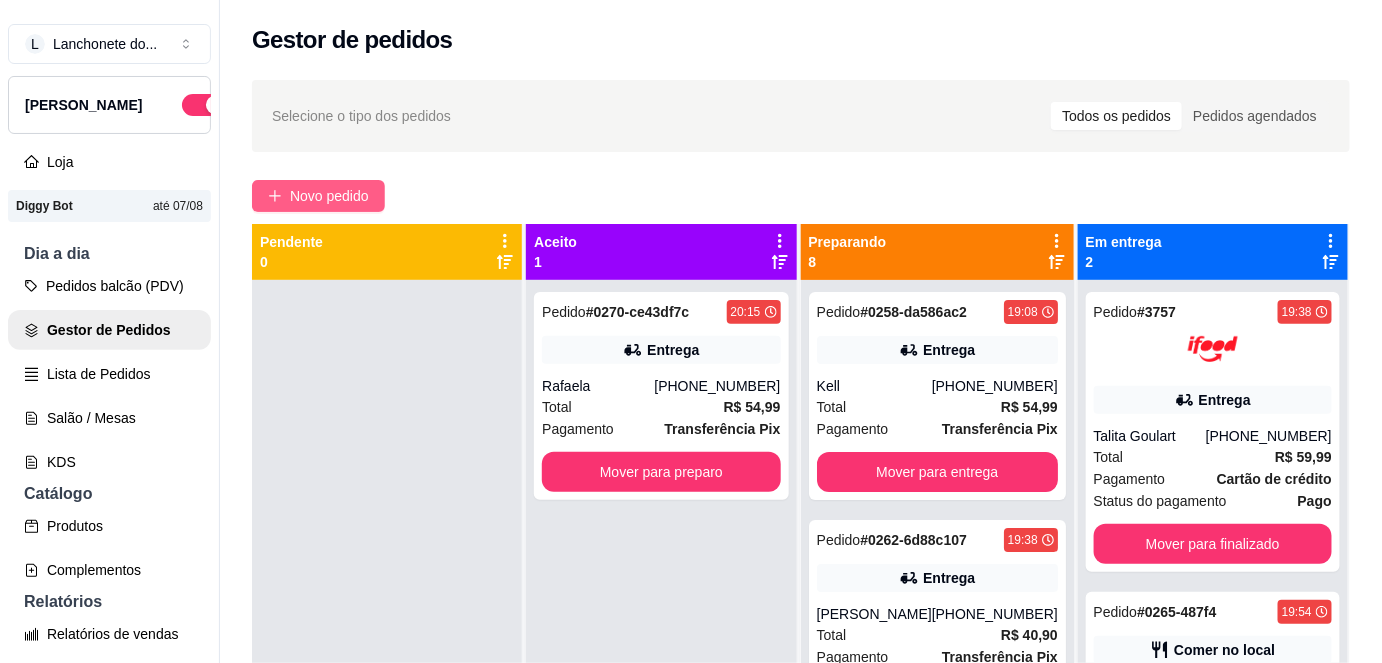 click on "Novo pedido" at bounding box center [329, 196] 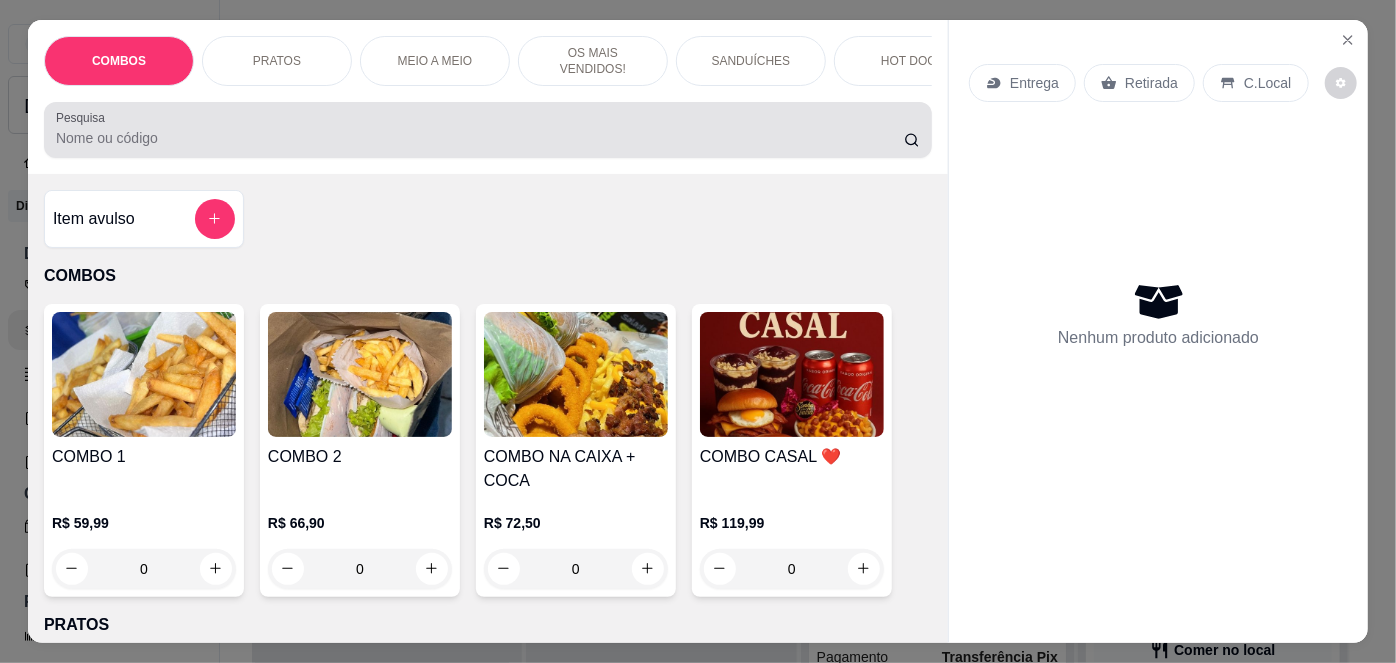 click on "Pesquisa" at bounding box center [488, 130] 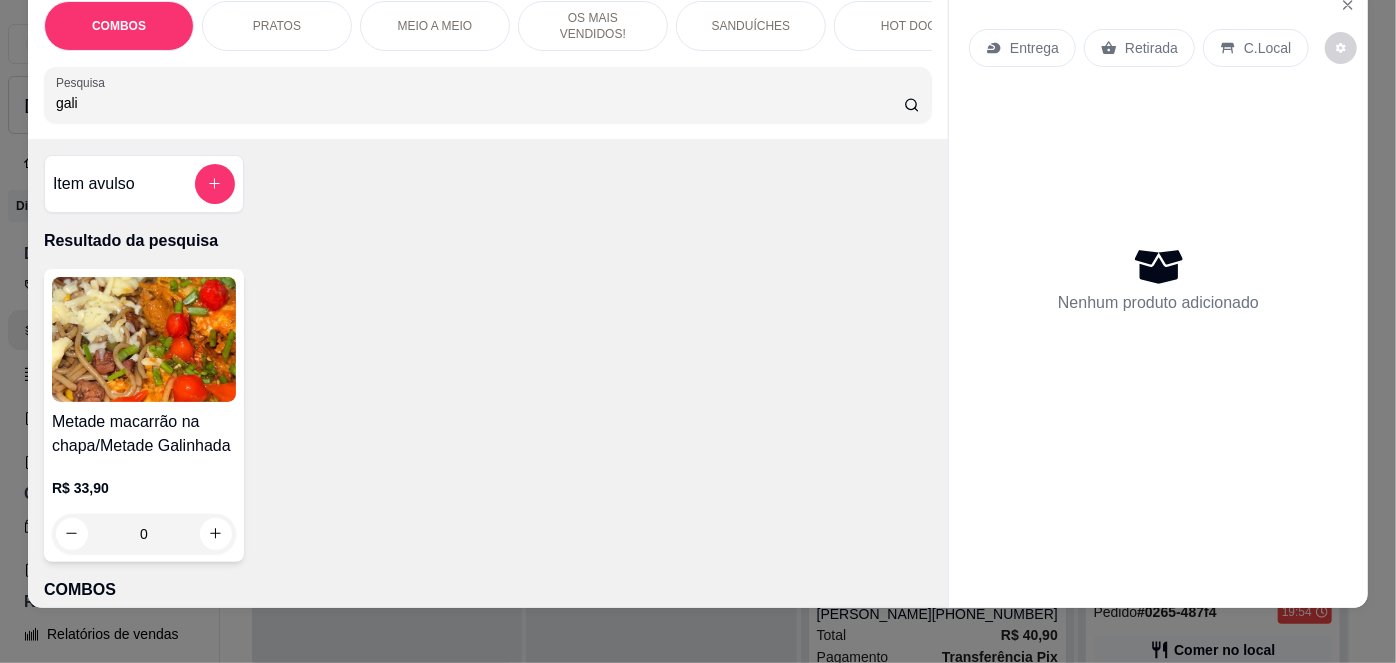 scroll, scrollTop: 50, scrollLeft: 0, axis: vertical 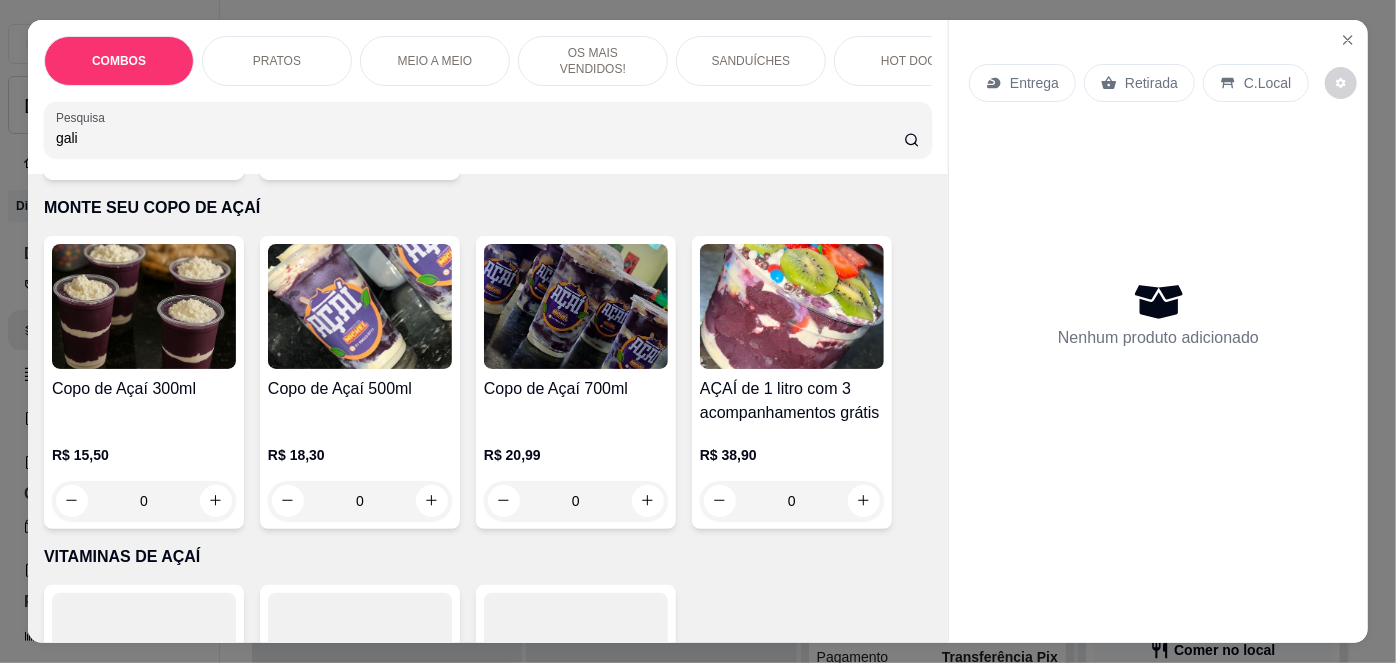 type on "gali" 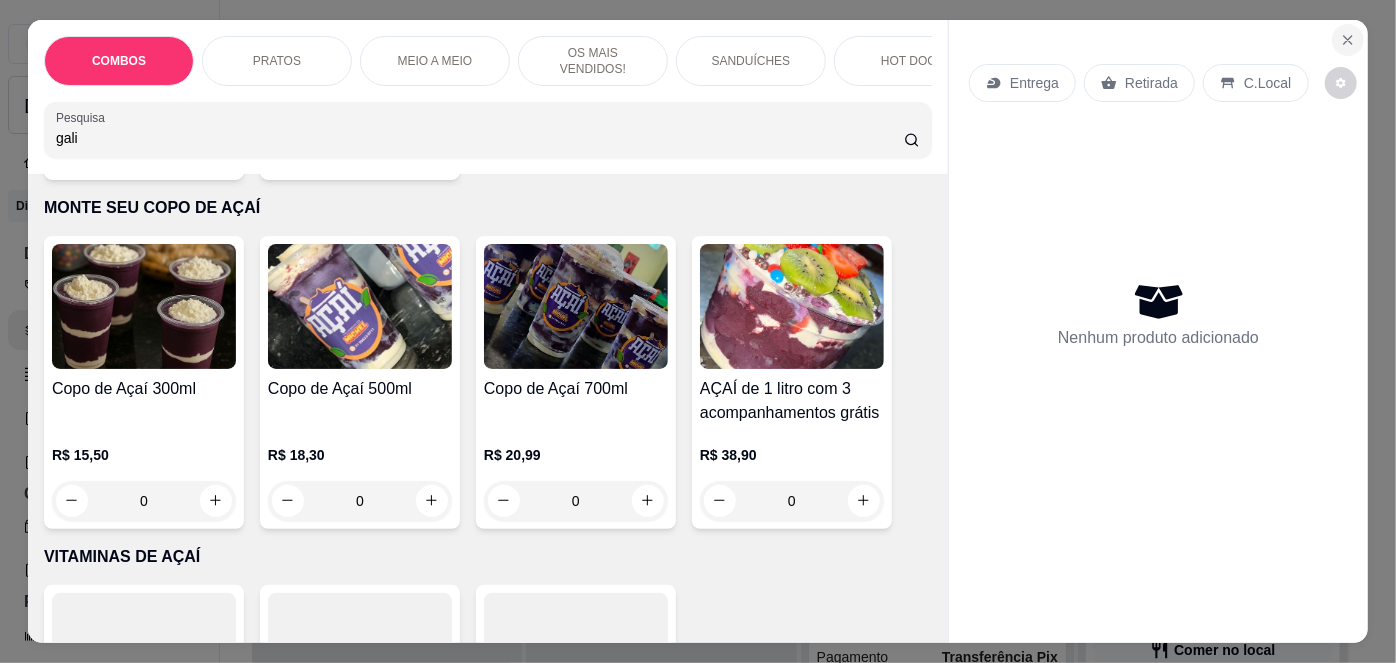 click 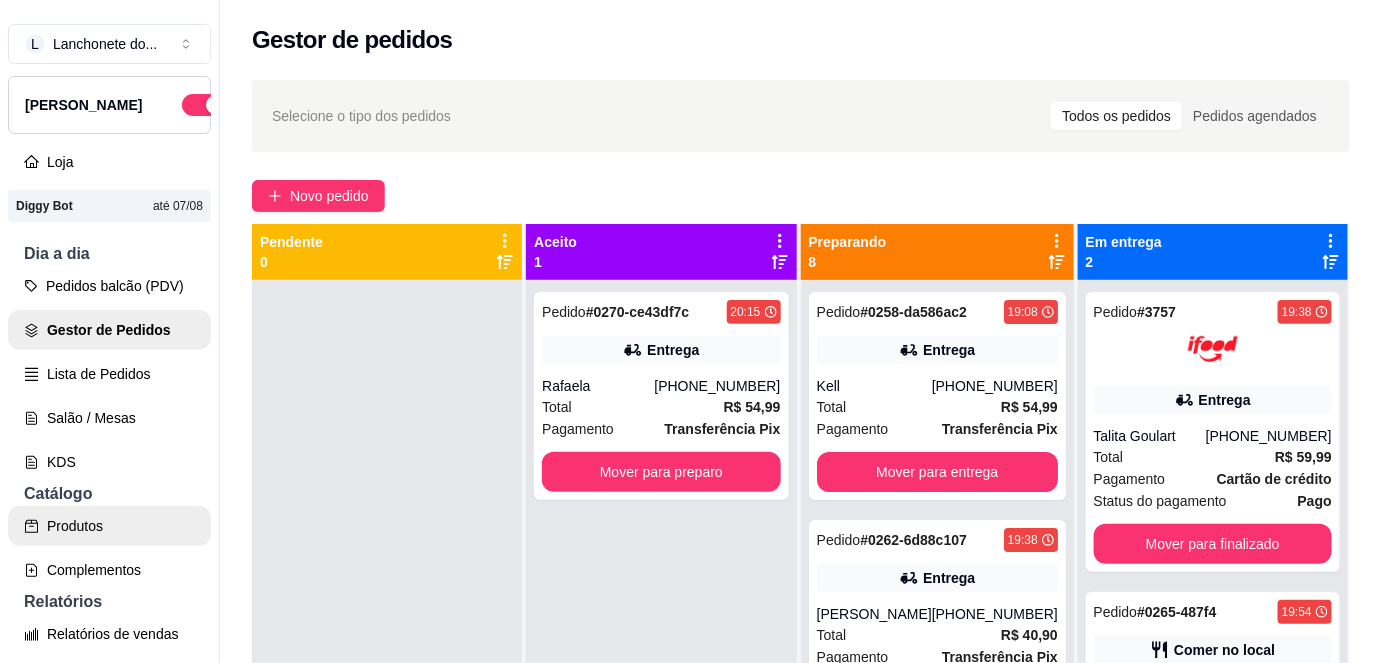 click on "Produtos" at bounding box center (109, 526) 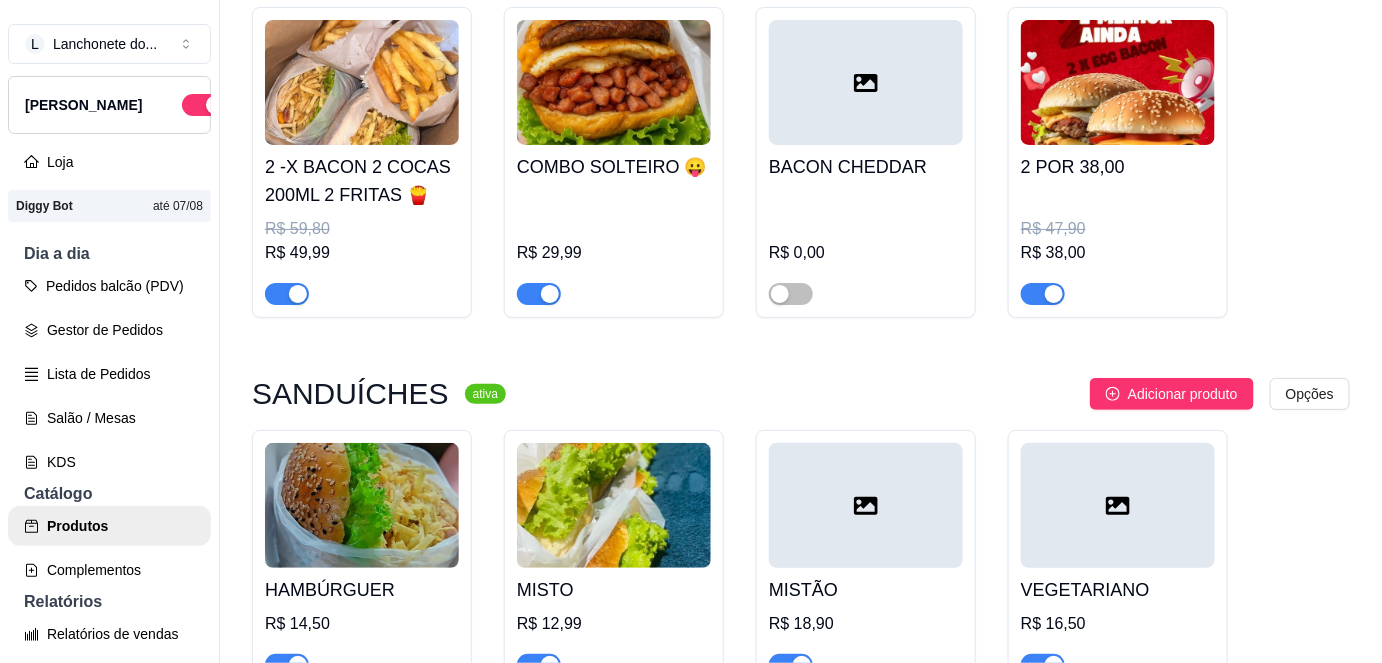 scroll, scrollTop: 2841, scrollLeft: 0, axis: vertical 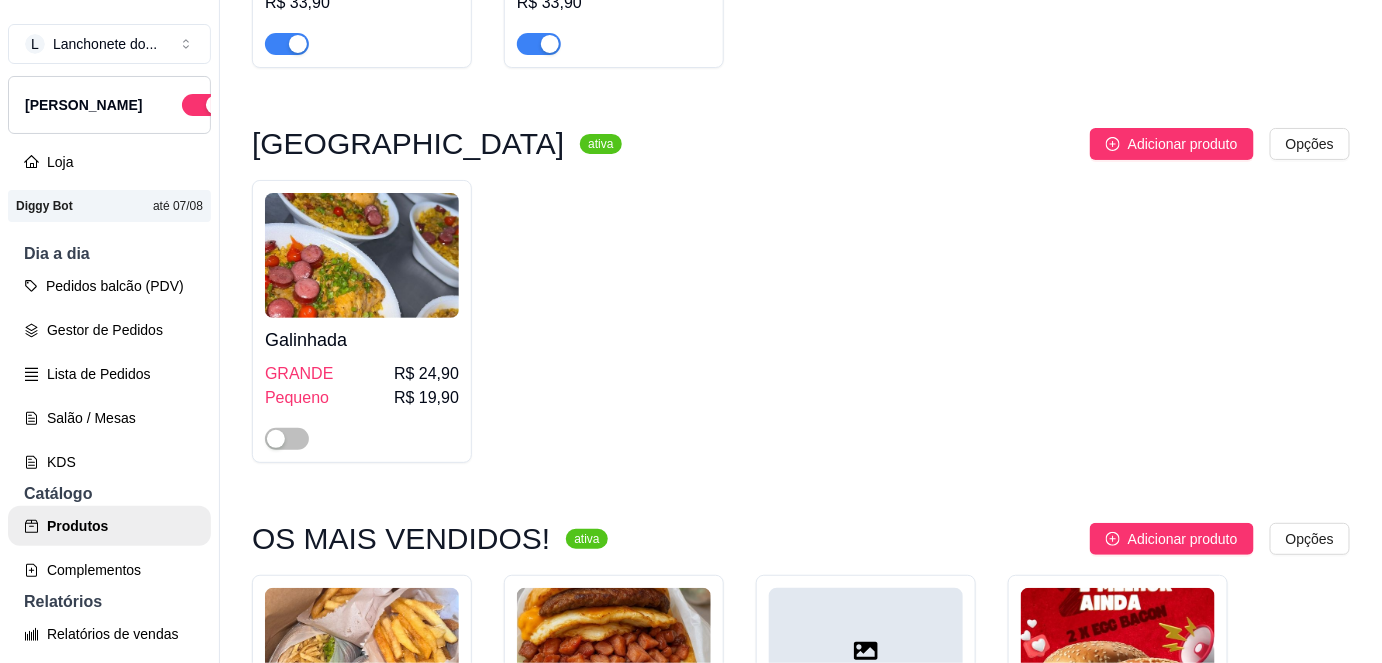 click at bounding box center [362, 430] 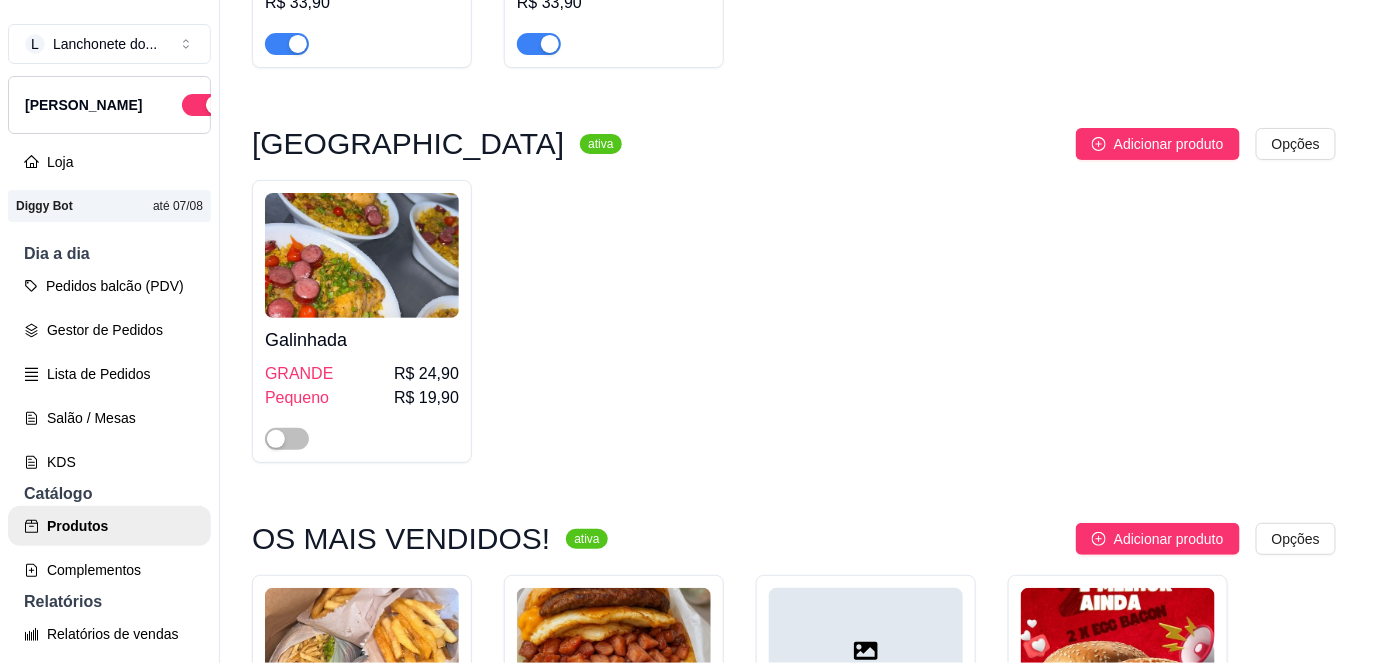 type 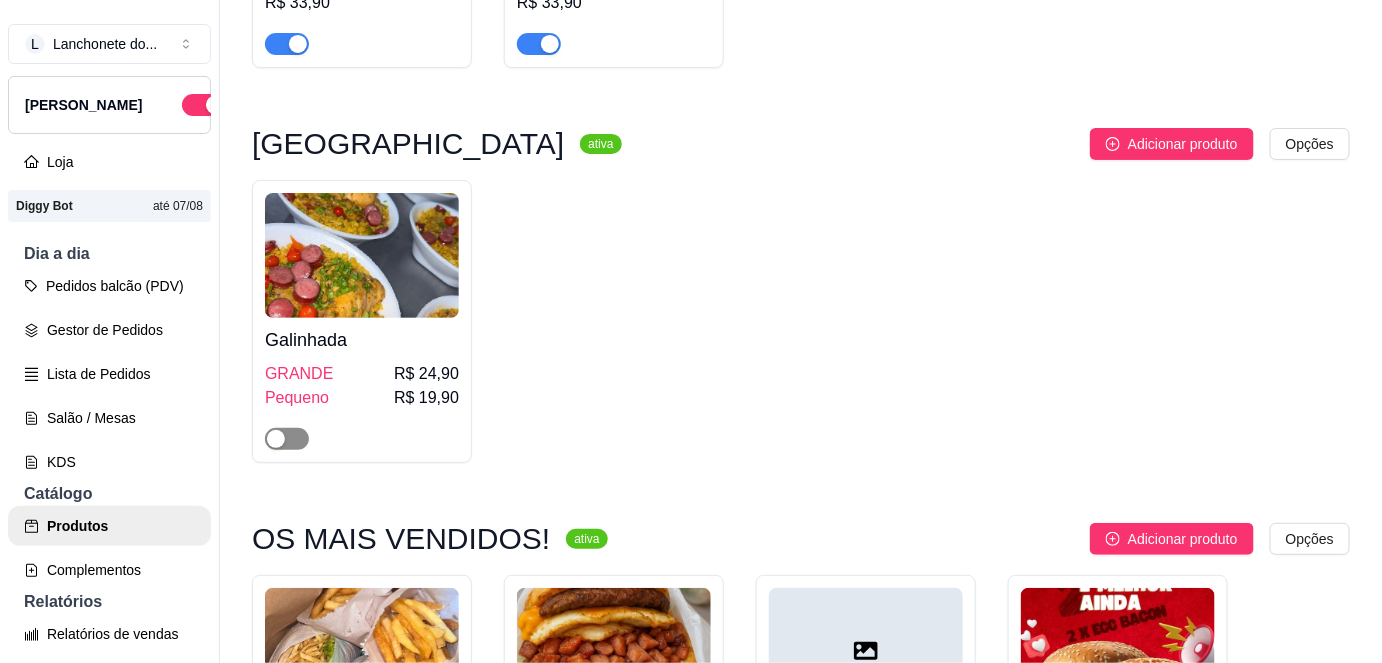 click at bounding box center (287, 439) 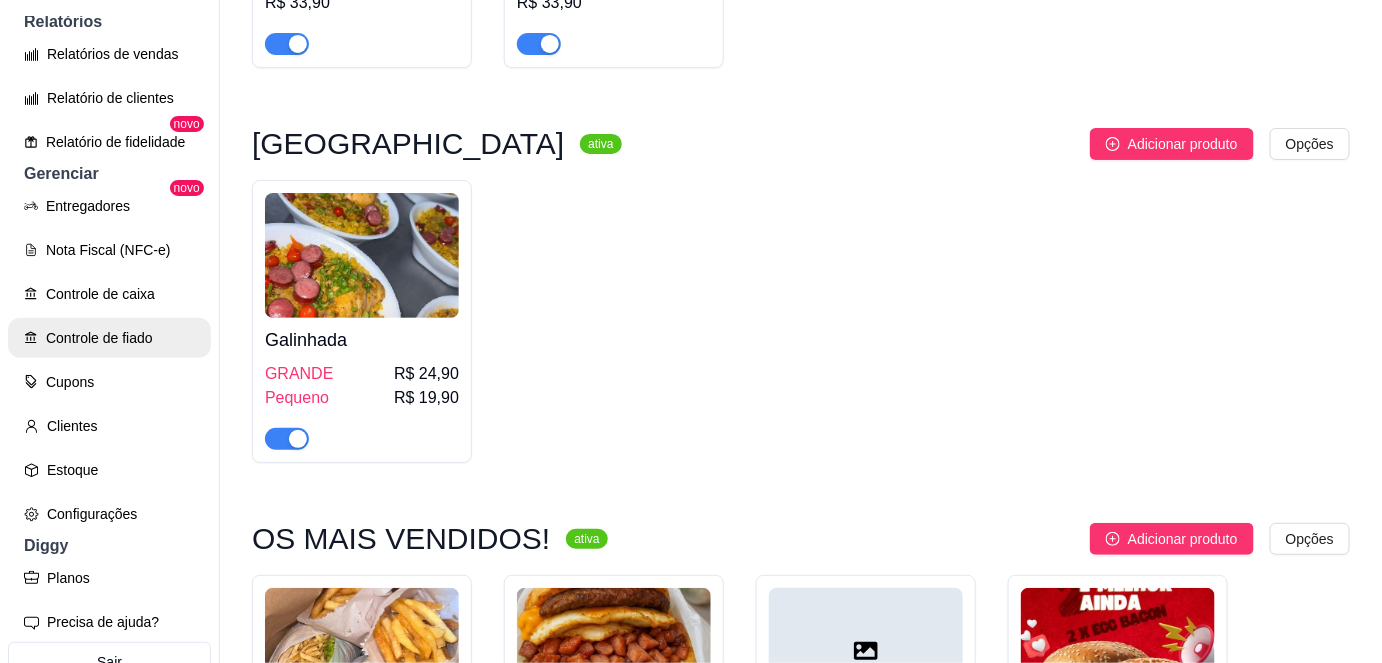 scroll, scrollTop: 0, scrollLeft: 0, axis: both 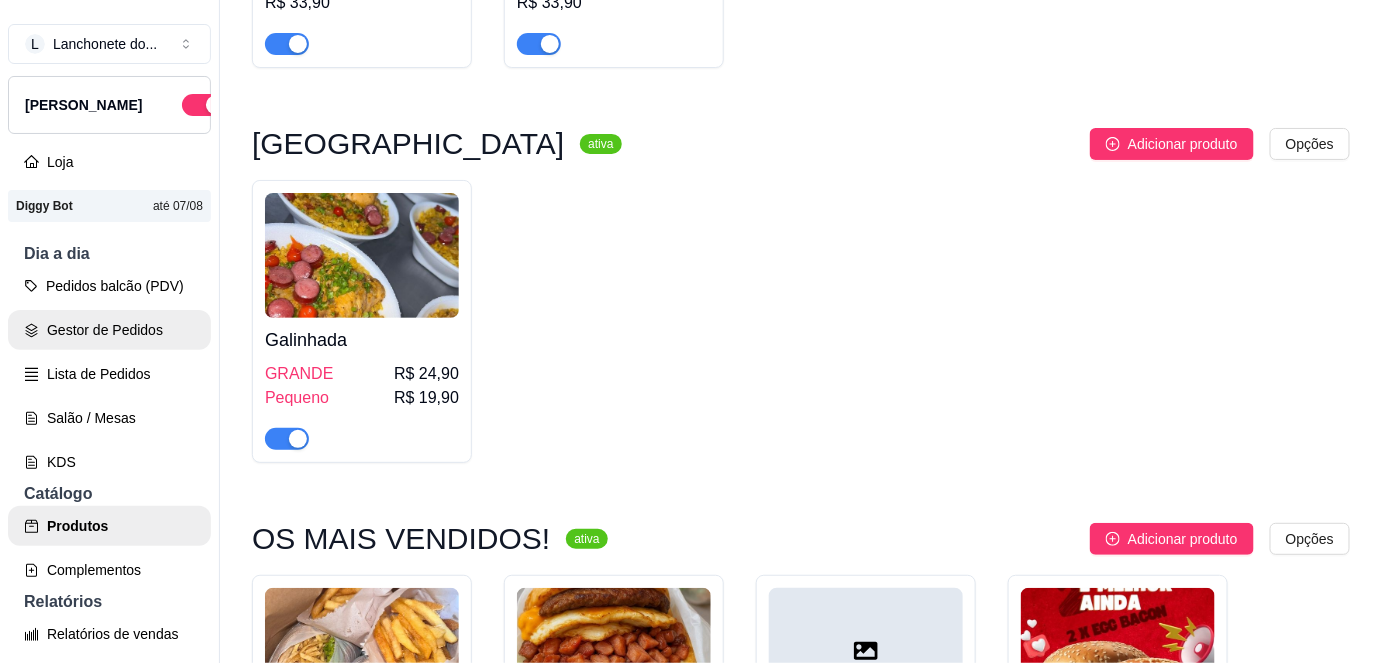 click on "Gestor de Pedidos" at bounding box center (109, 330) 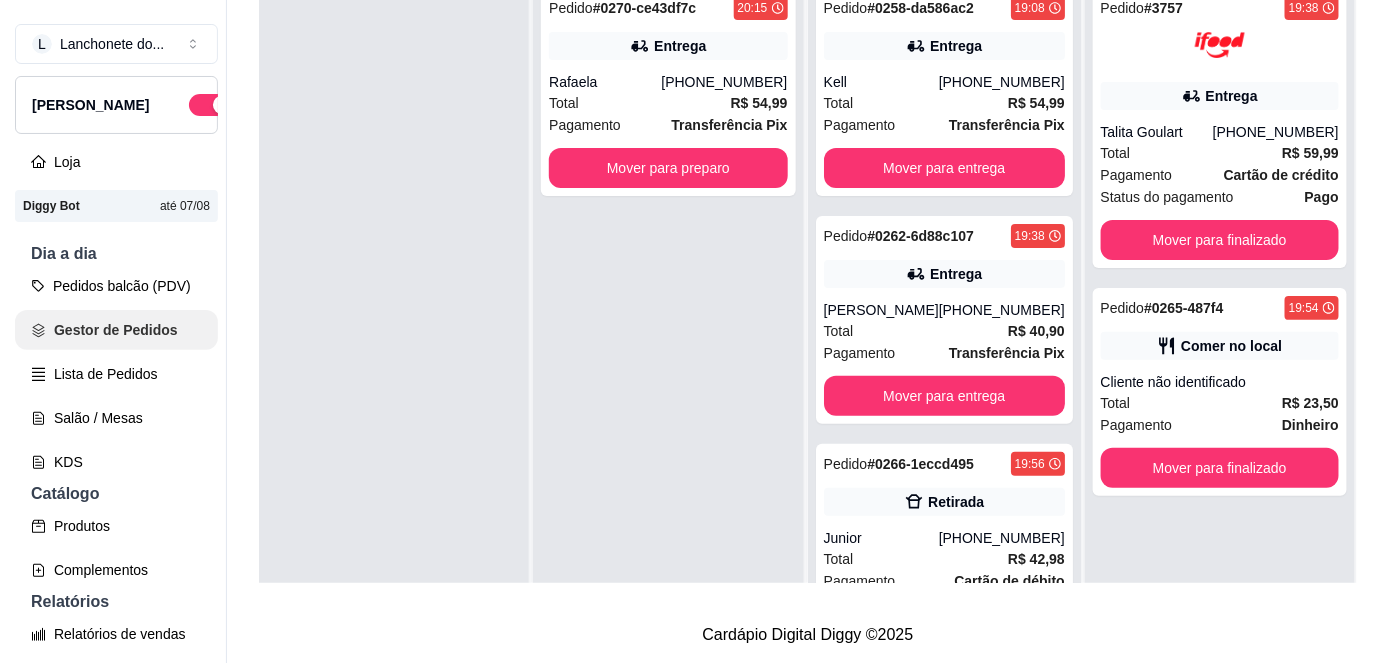 scroll, scrollTop: 0, scrollLeft: 0, axis: both 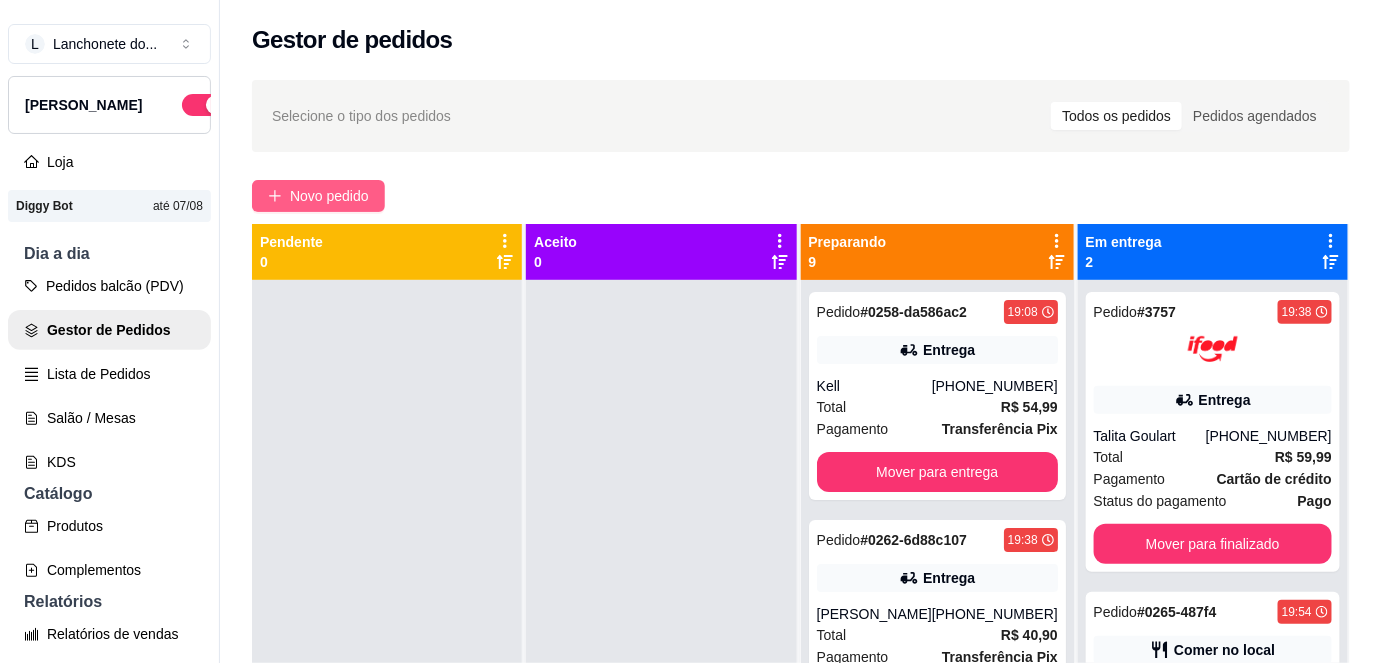 click on "Novo pedido" at bounding box center (318, 196) 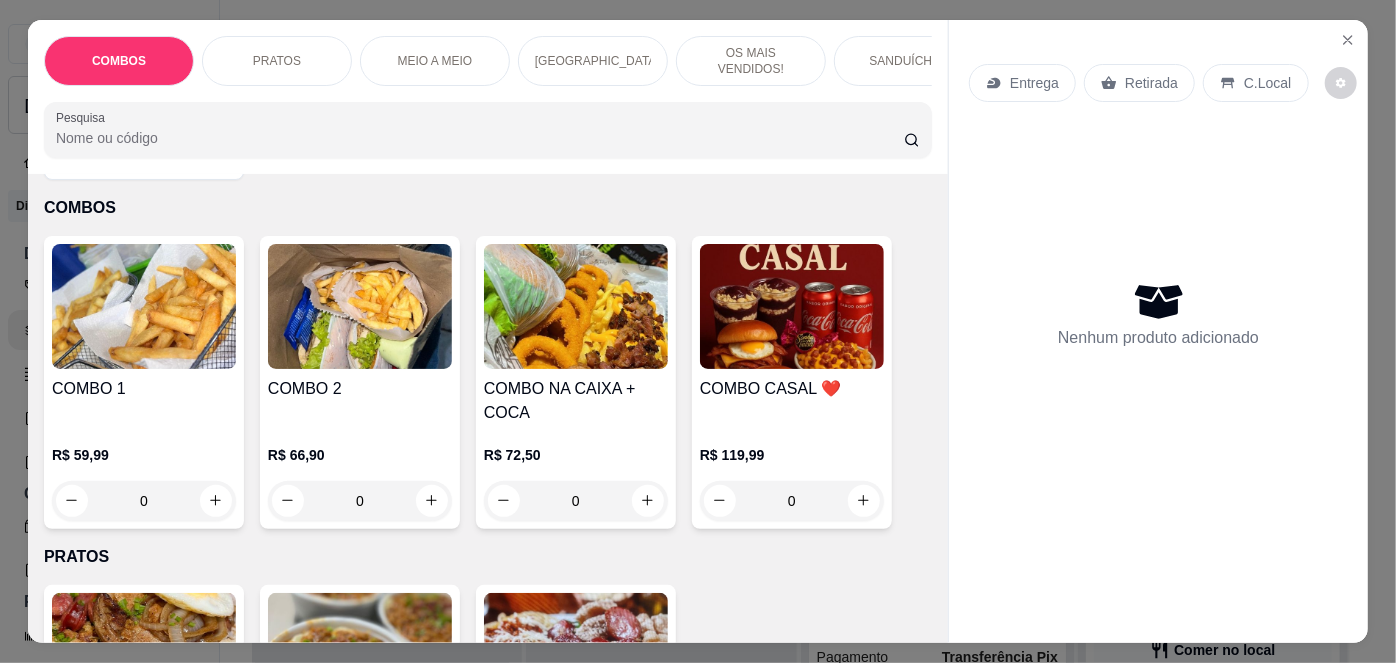 scroll, scrollTop: 0, scrollLeft: 0, axis: both 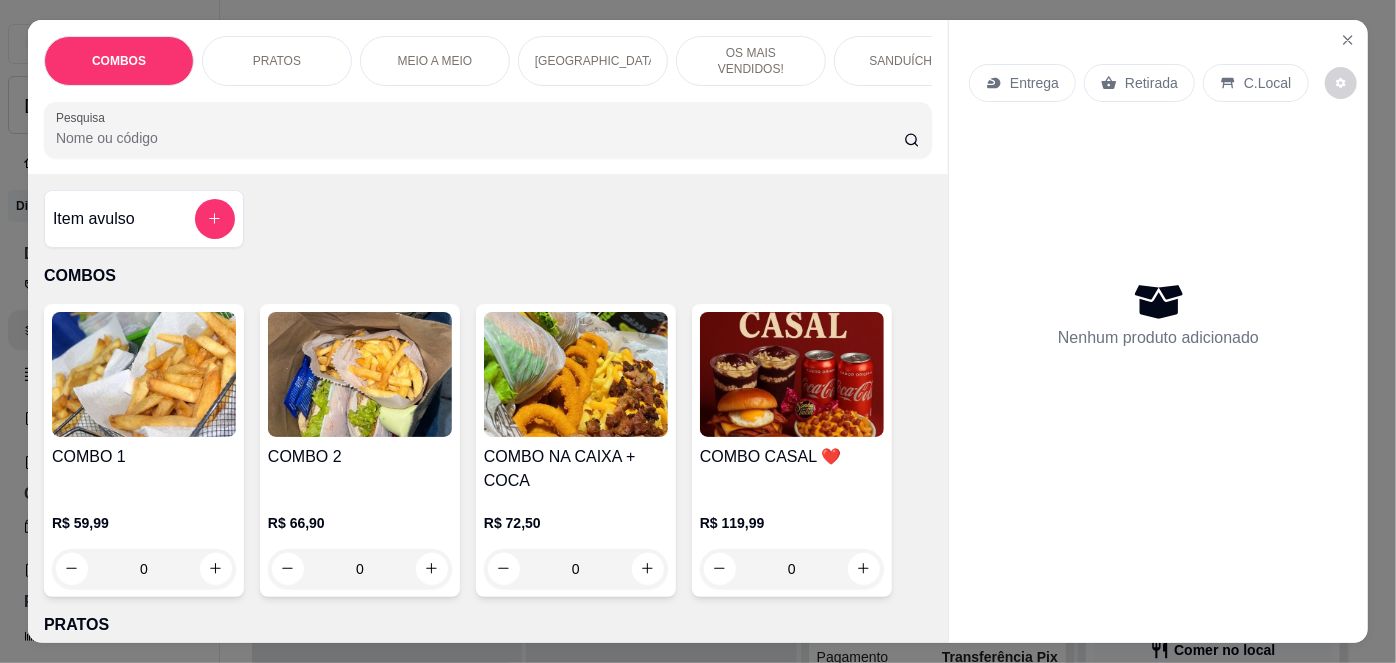 click on "Pesquisa" at bounding box center [480, 138] 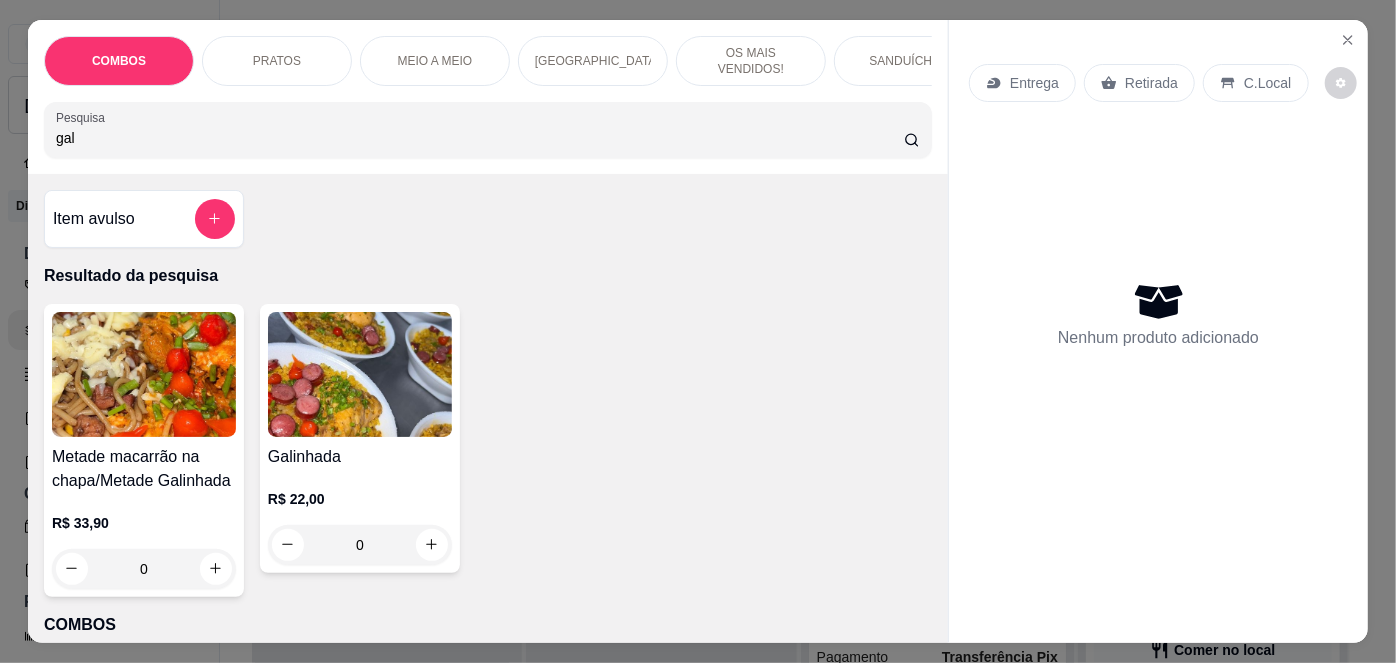 type on "gal" 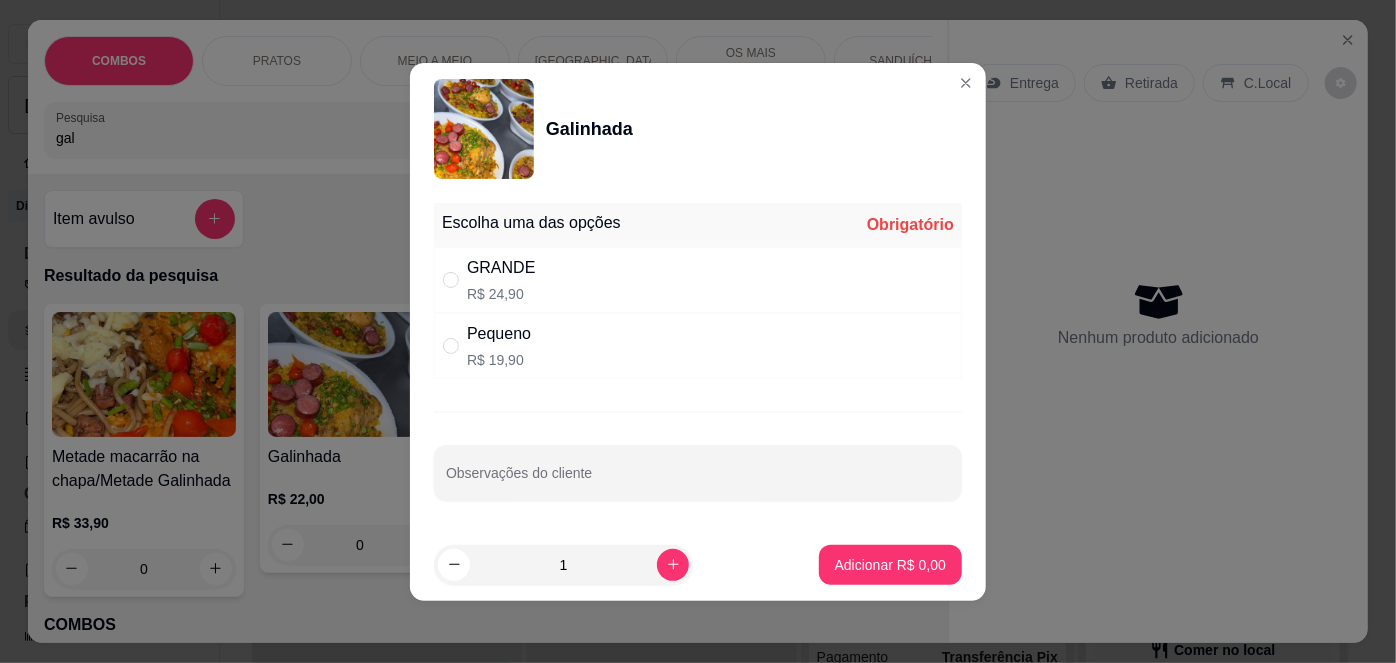 click on "R$ 24,90" at bounding box center [501, 294] 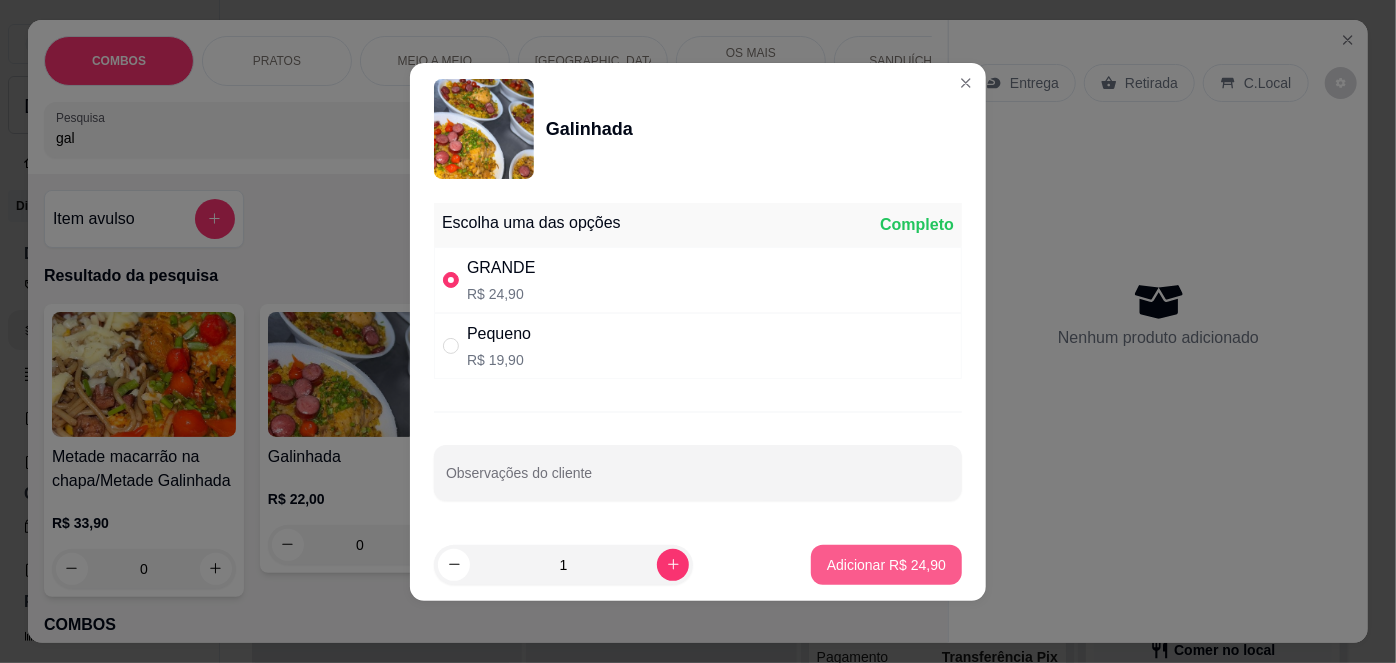click on "Adicionar   R$ 24,90" at bounding box center (886, 565) 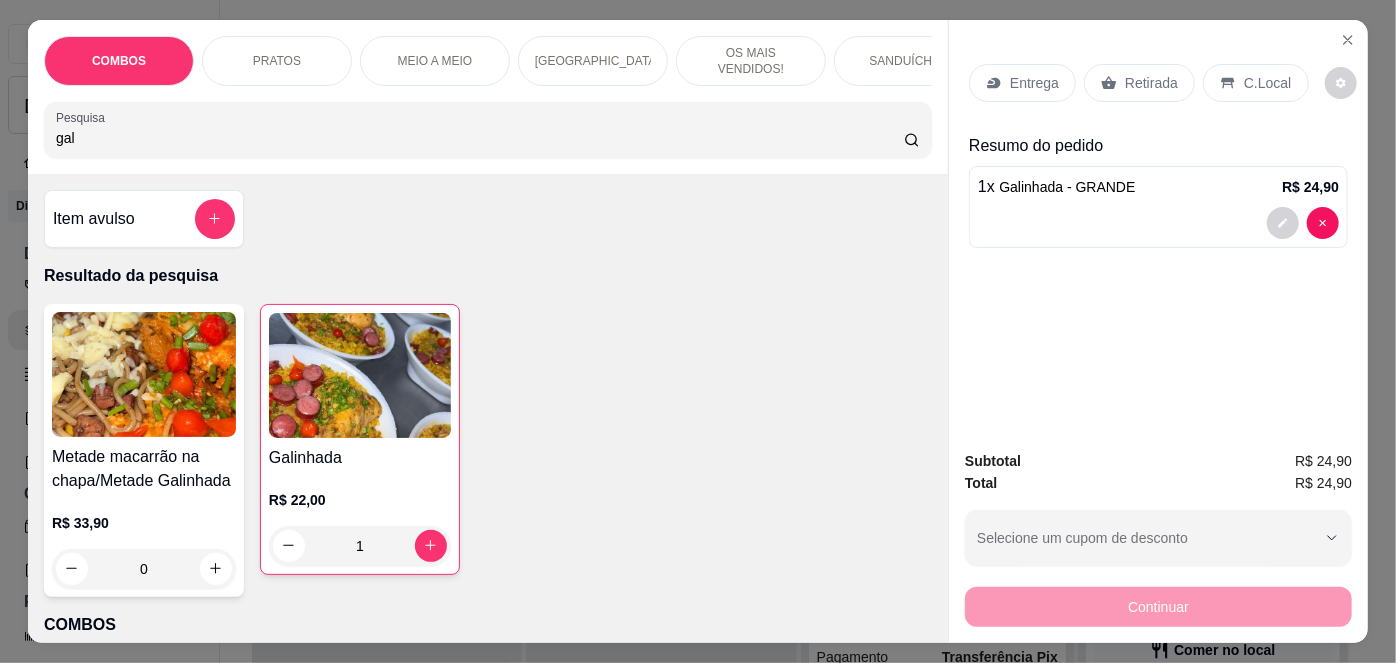 click on "Retirada" at bounding box center (1139, 83) 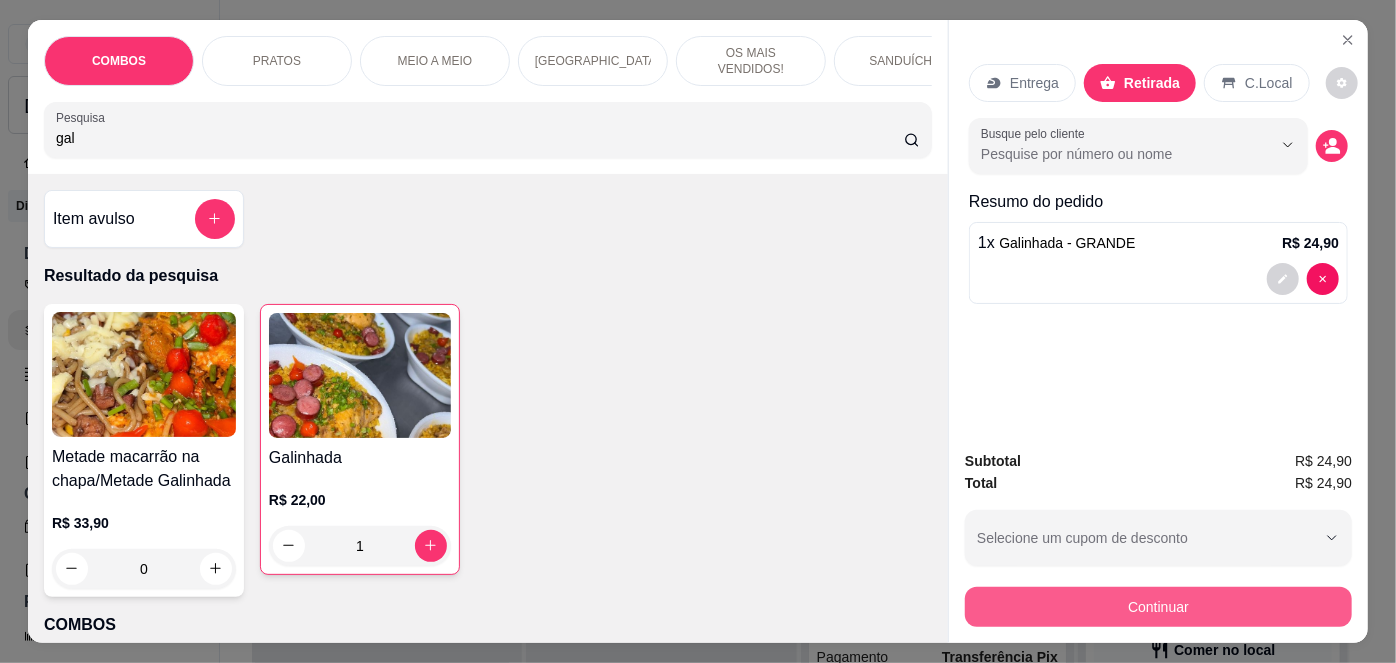 click on "Continuar" at bounding box center [1158, 607] 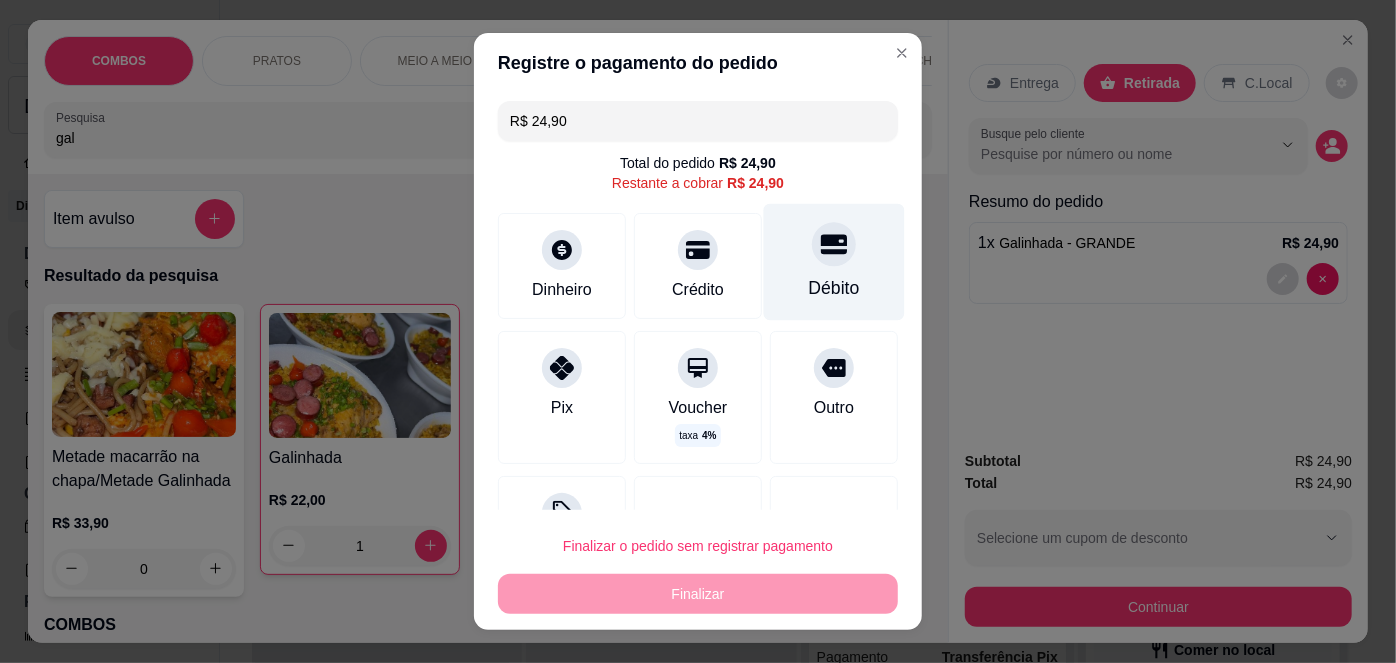 click on "Débito" at bounding box center [834, 288] 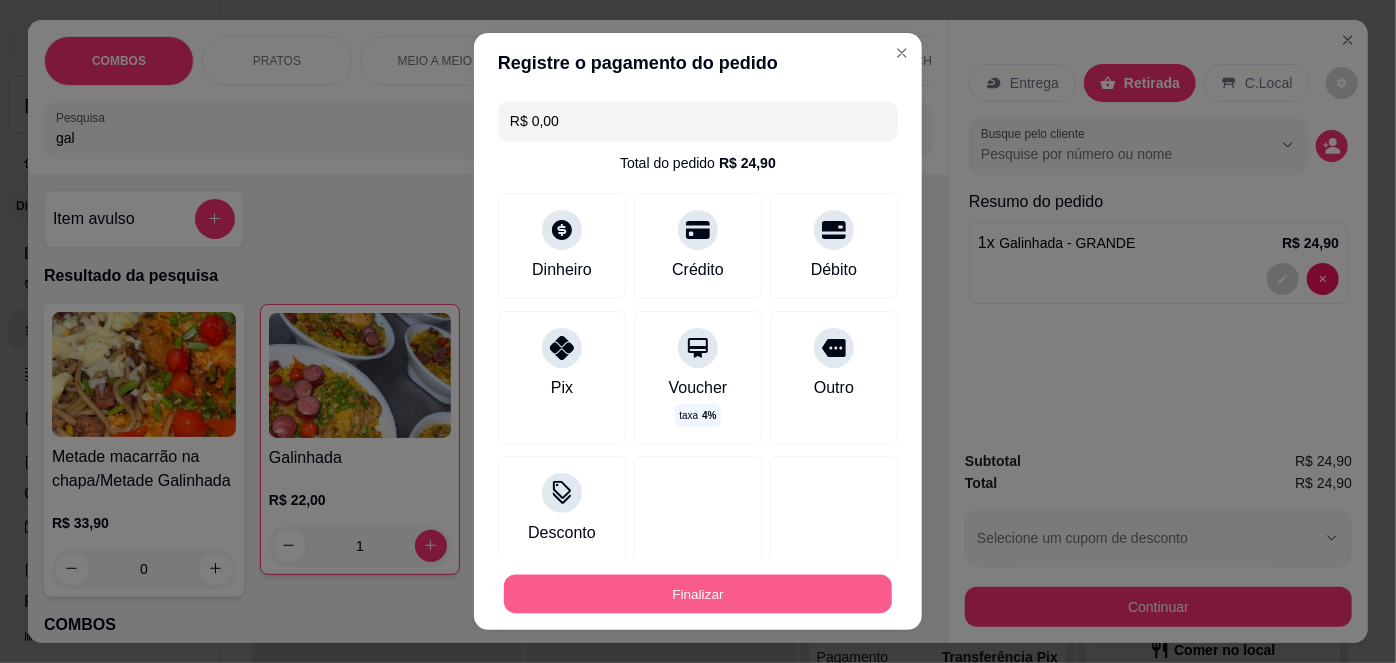 click on "Finalizar" at bounding box center (698, 593) 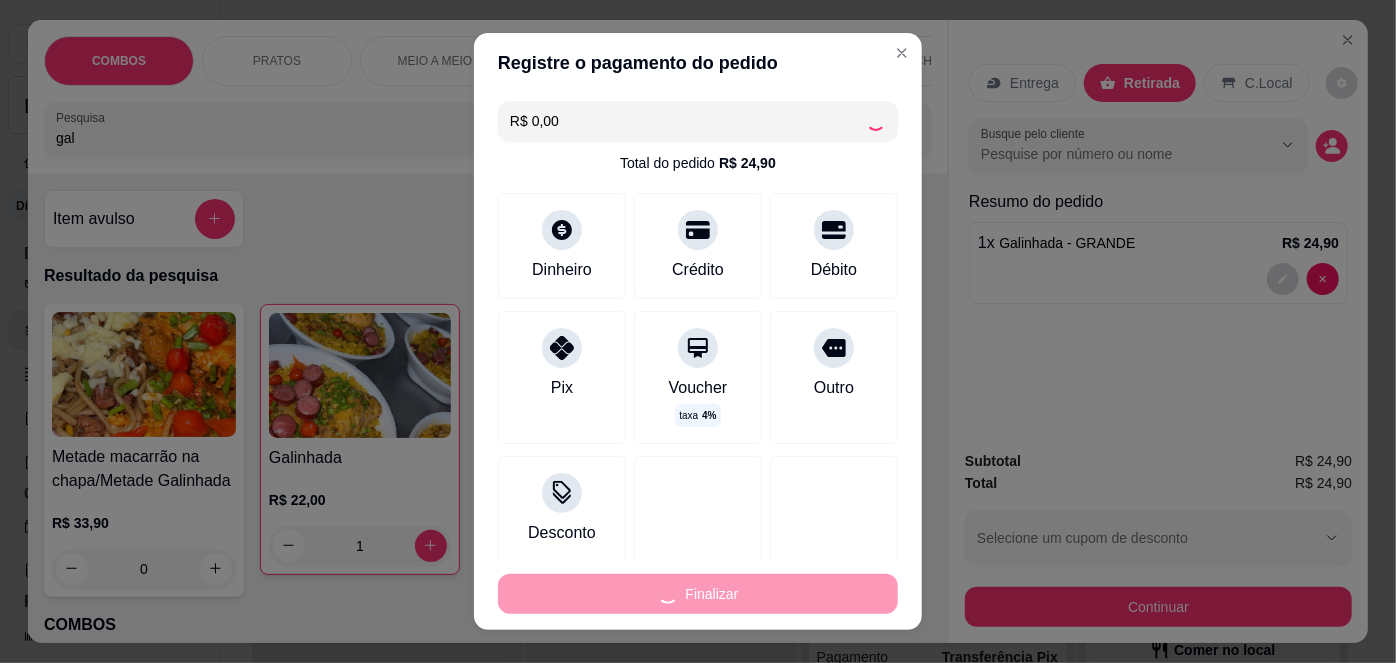 type on "0" 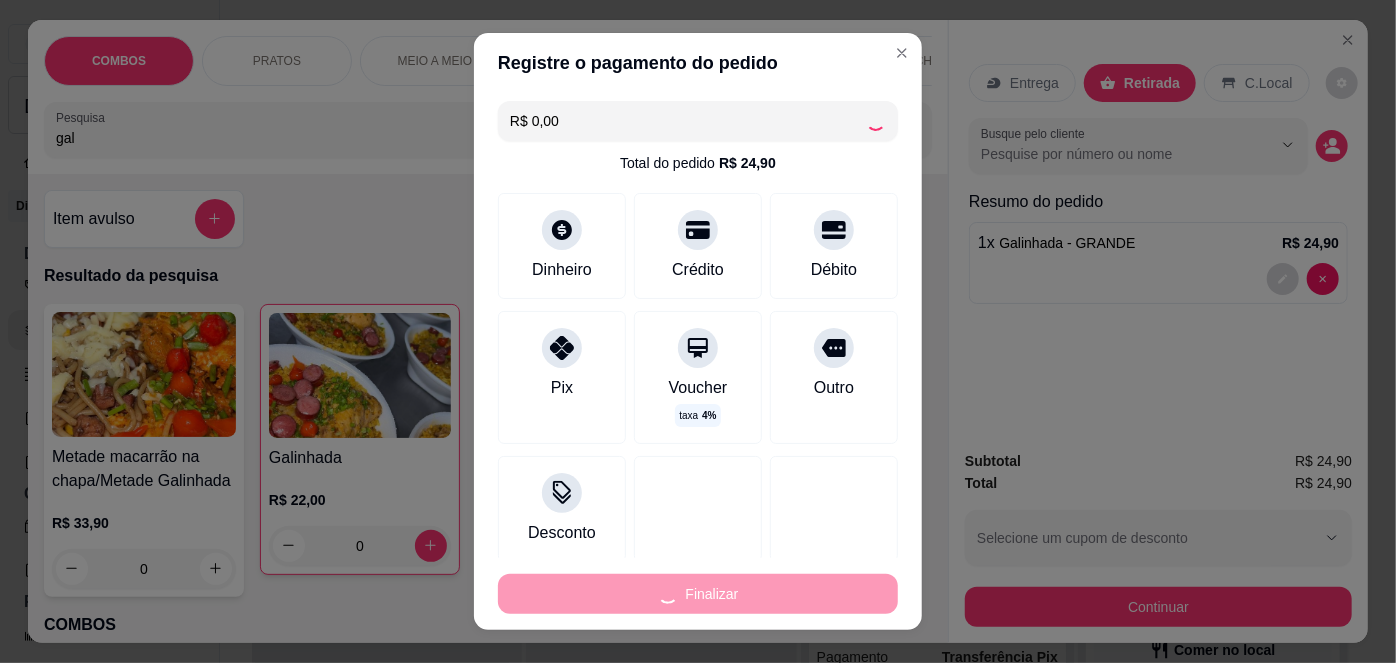 type on "-R$ 24,90" 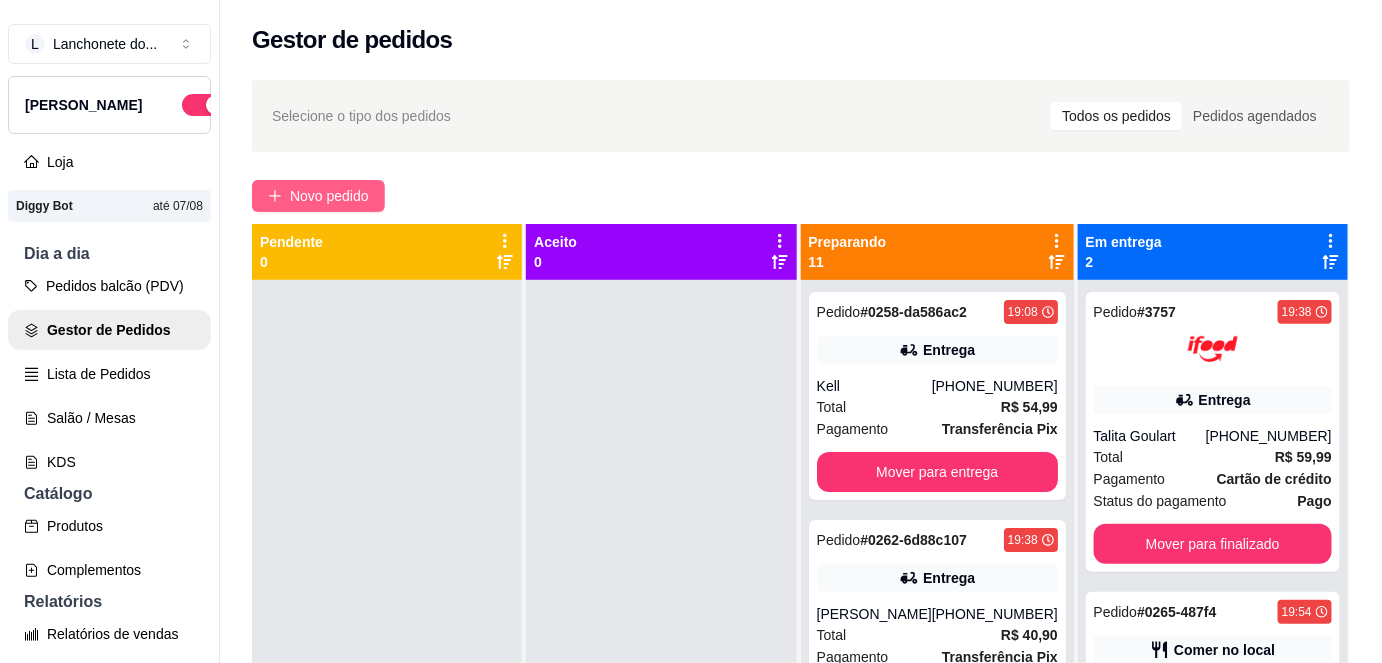 click on "Novo pedido" at bounding box center [329, 196] 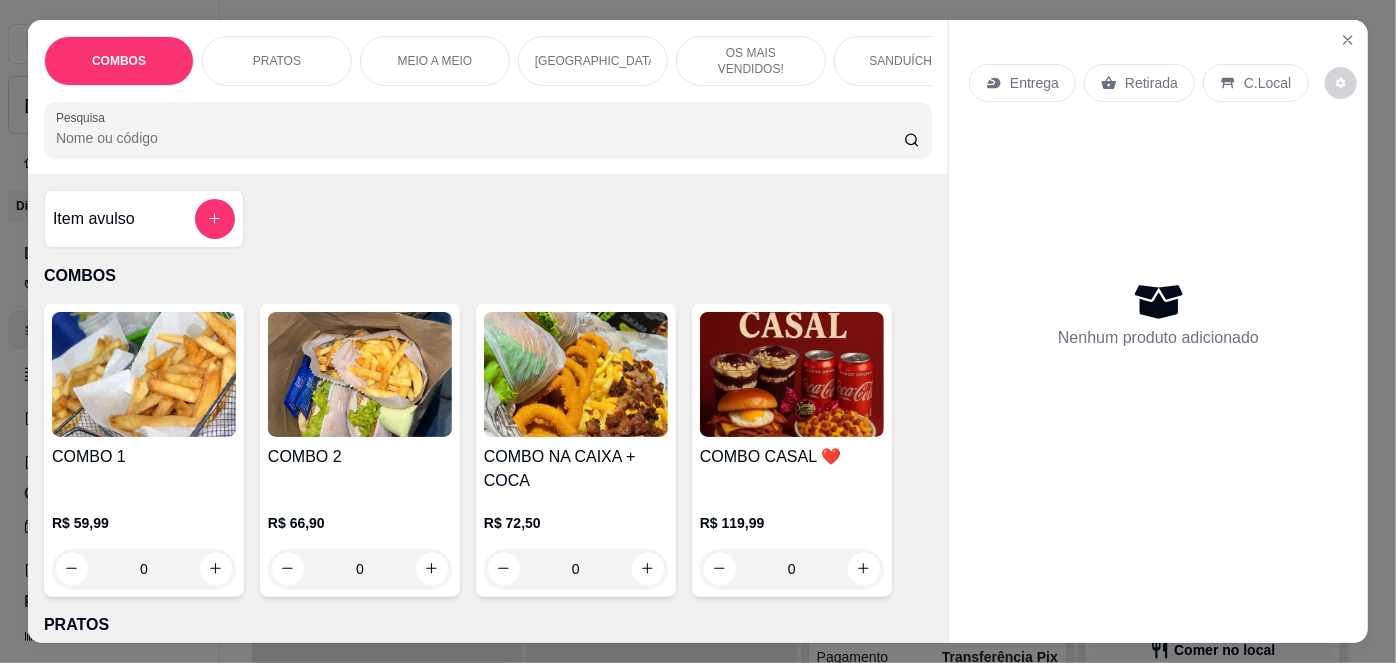 drag, startPoint x: 350, startPoint y: 72, endPoint x: 365, endPoint y: 73, distance: 15.033297 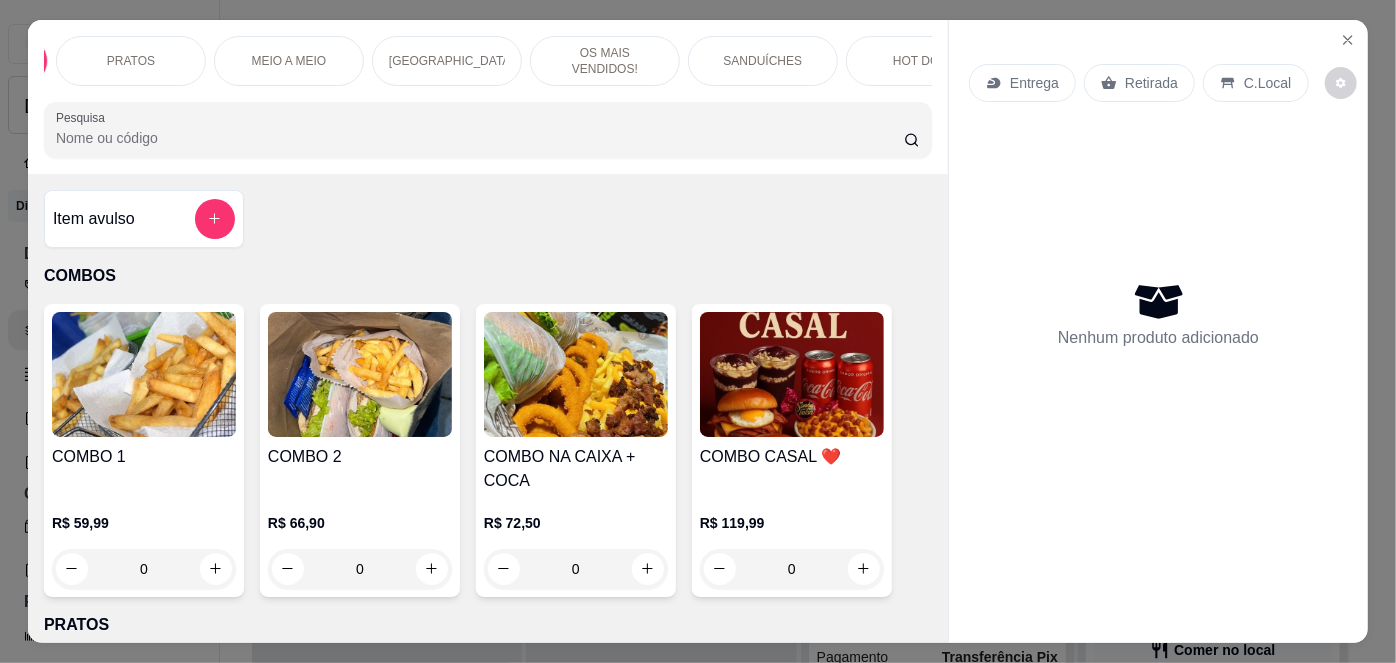 scroll, scrollTop: 0, scrollLeft: 1157, axis: horizontal 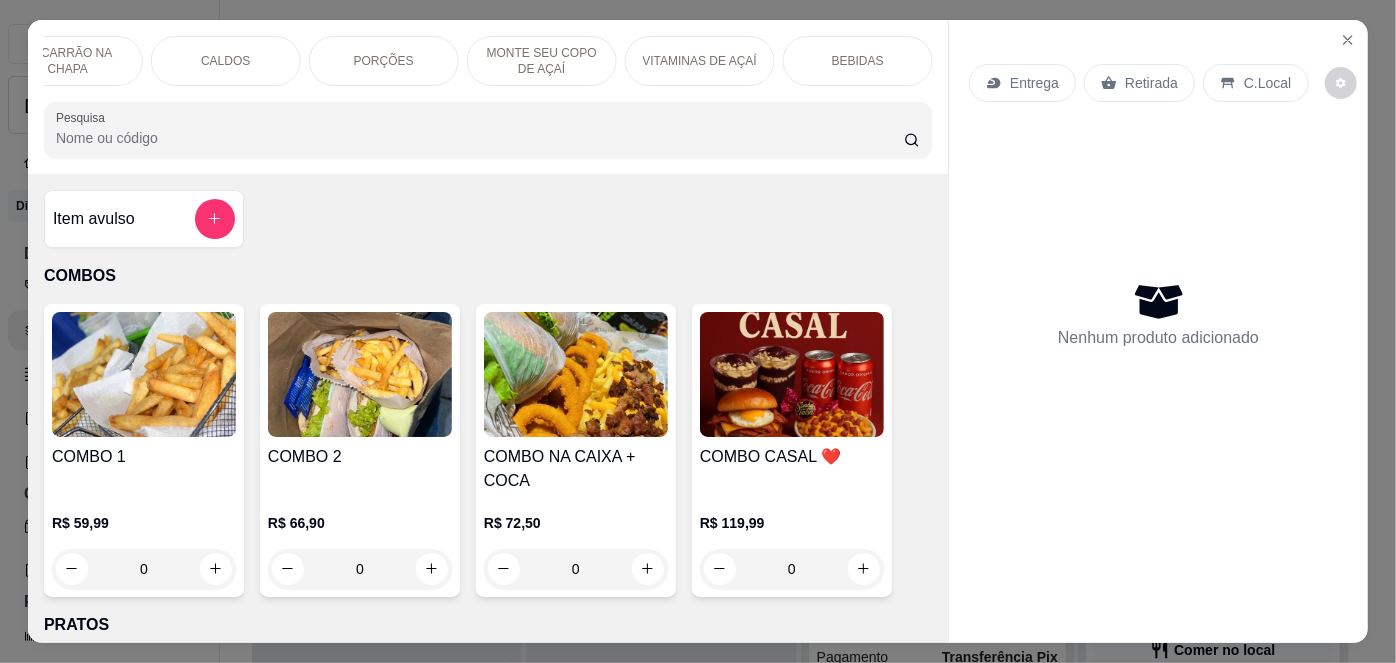 click on "PORÇÕES" at bounding box center [384, 61] 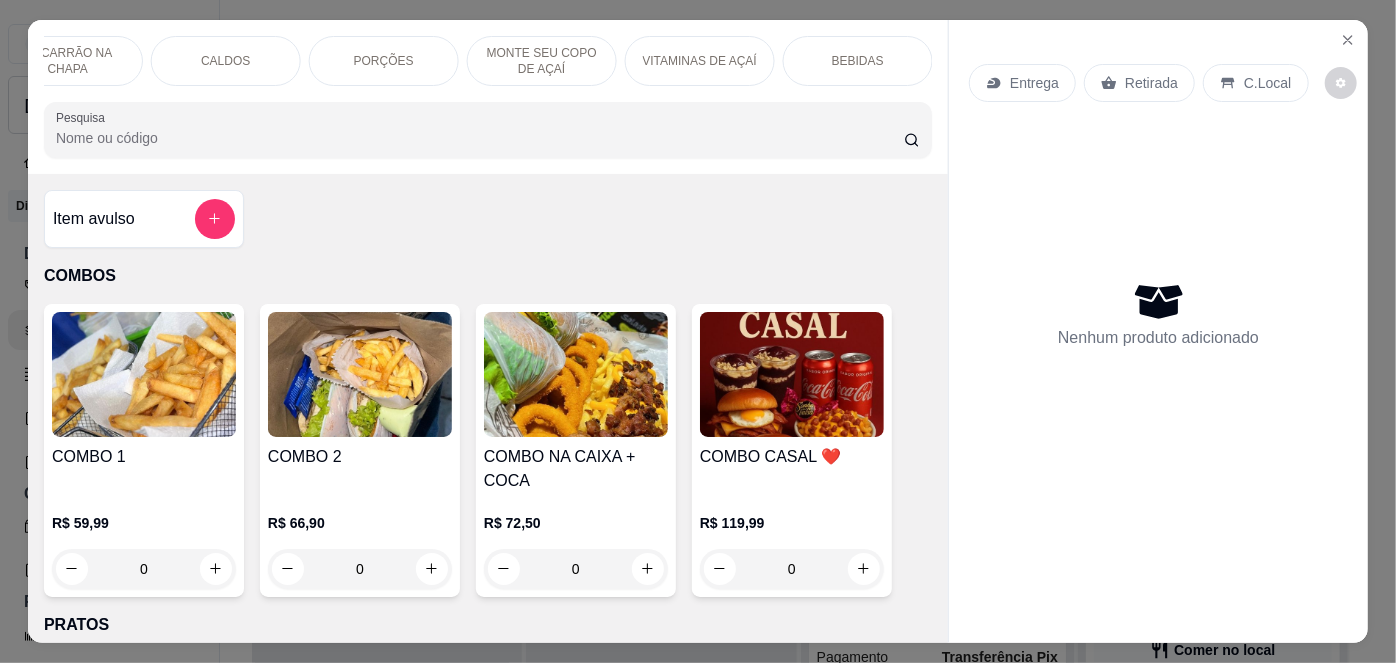 scroll, scrollTop: 4013, scrollLeft: 0, axis: vertical 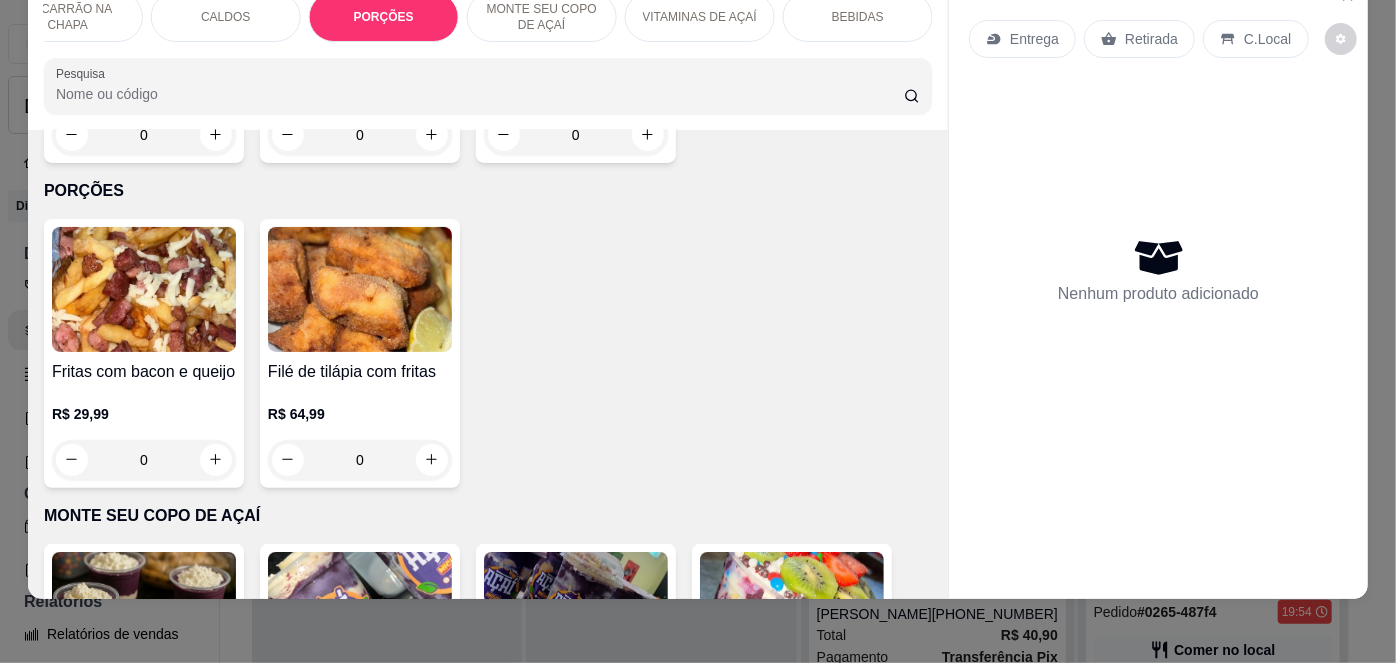 click on "Filé de tilápia com fritas" at bounding box center (360, 372) 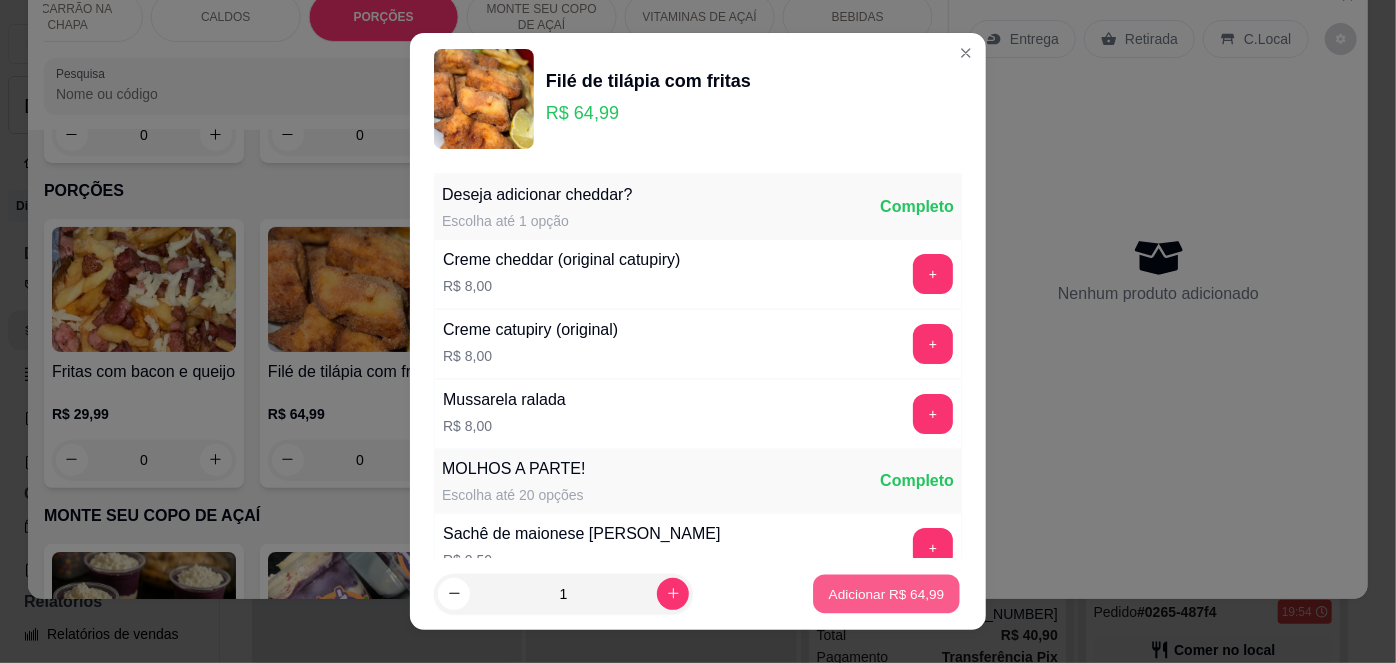 click on "Adicionar   R$ 64,99" at bounding box center [887, 593] 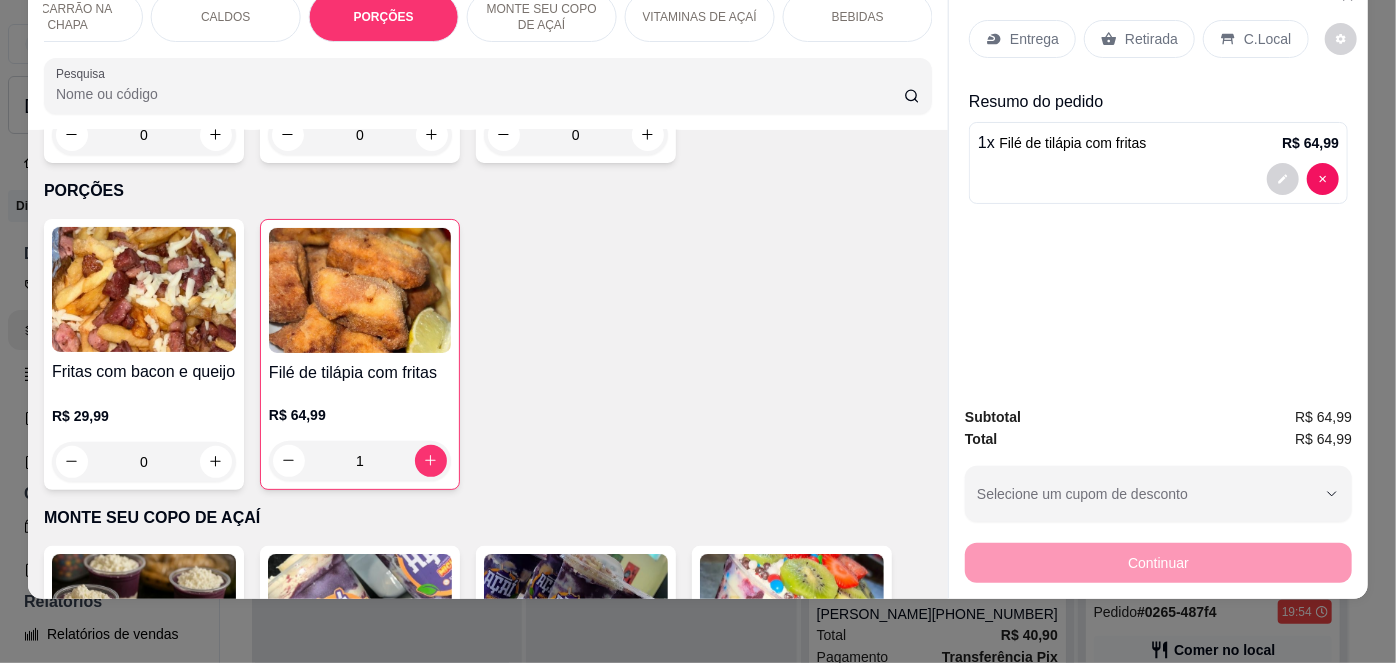 click on "Entrega" at bounding box center (1034, 39) 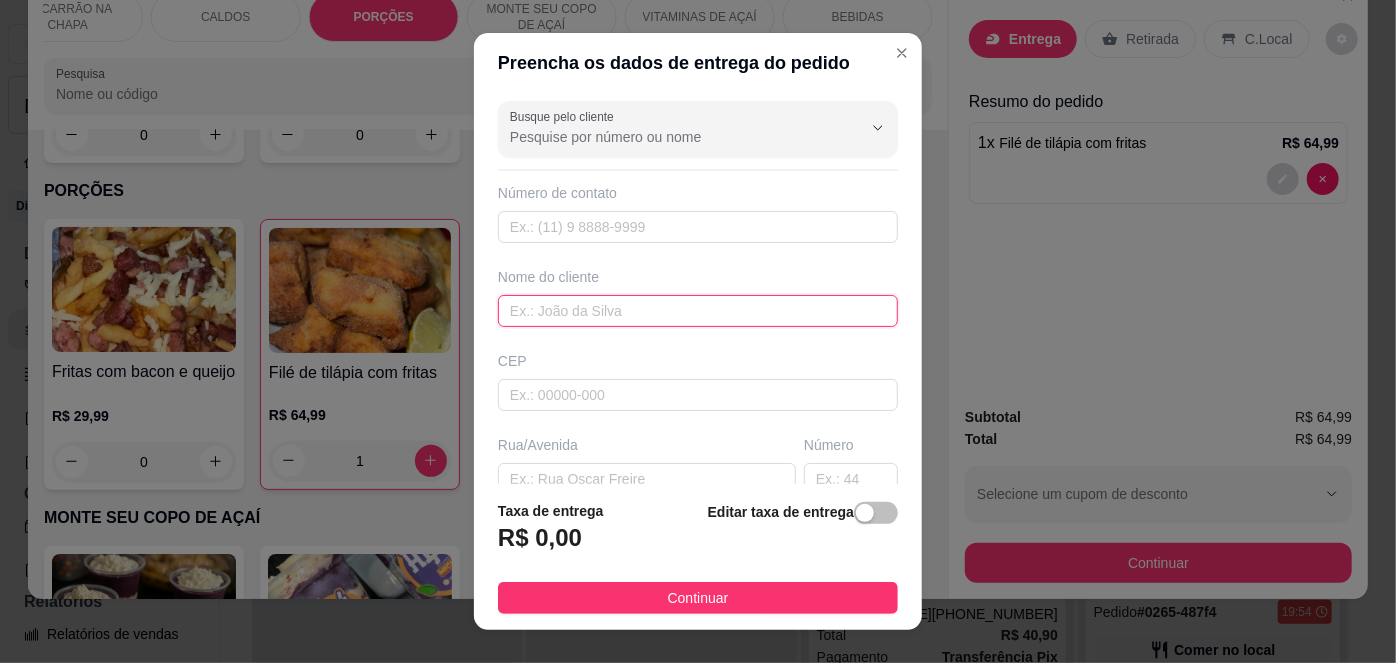 click at bounding box center [698, 311] 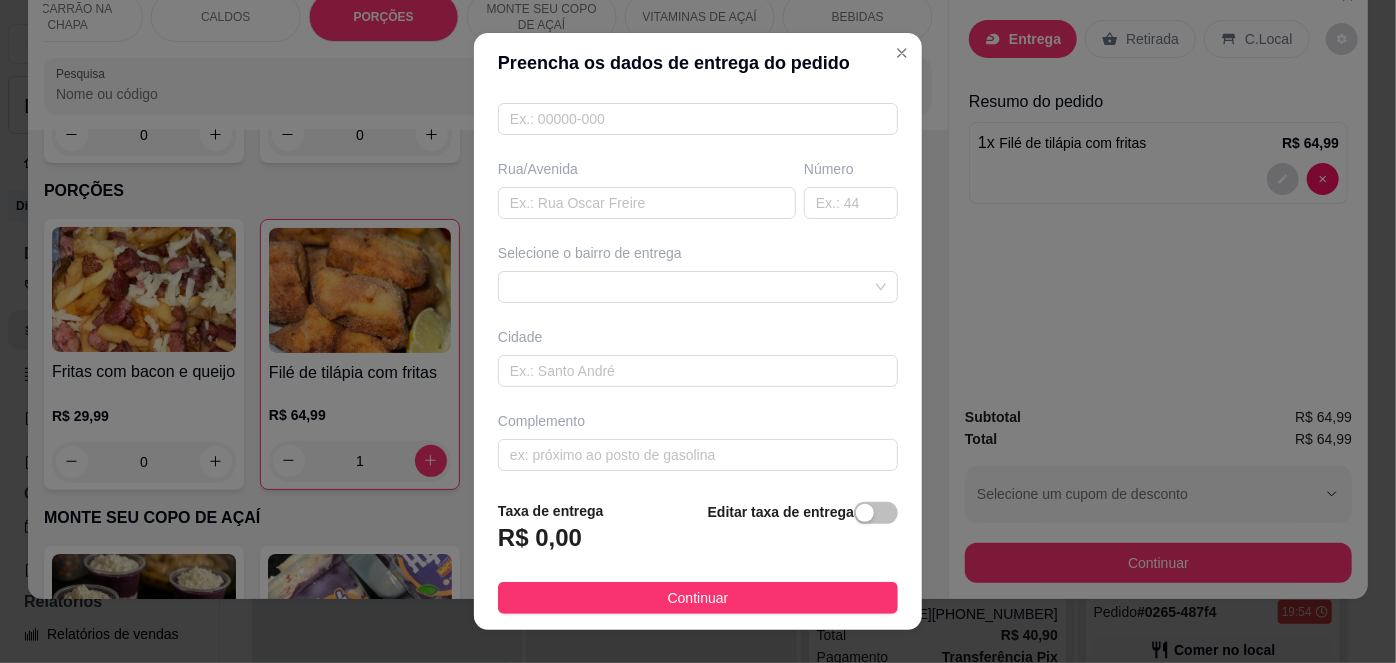 scroll, scrollTop: 279, scrollLeft: 0, axis: vertical 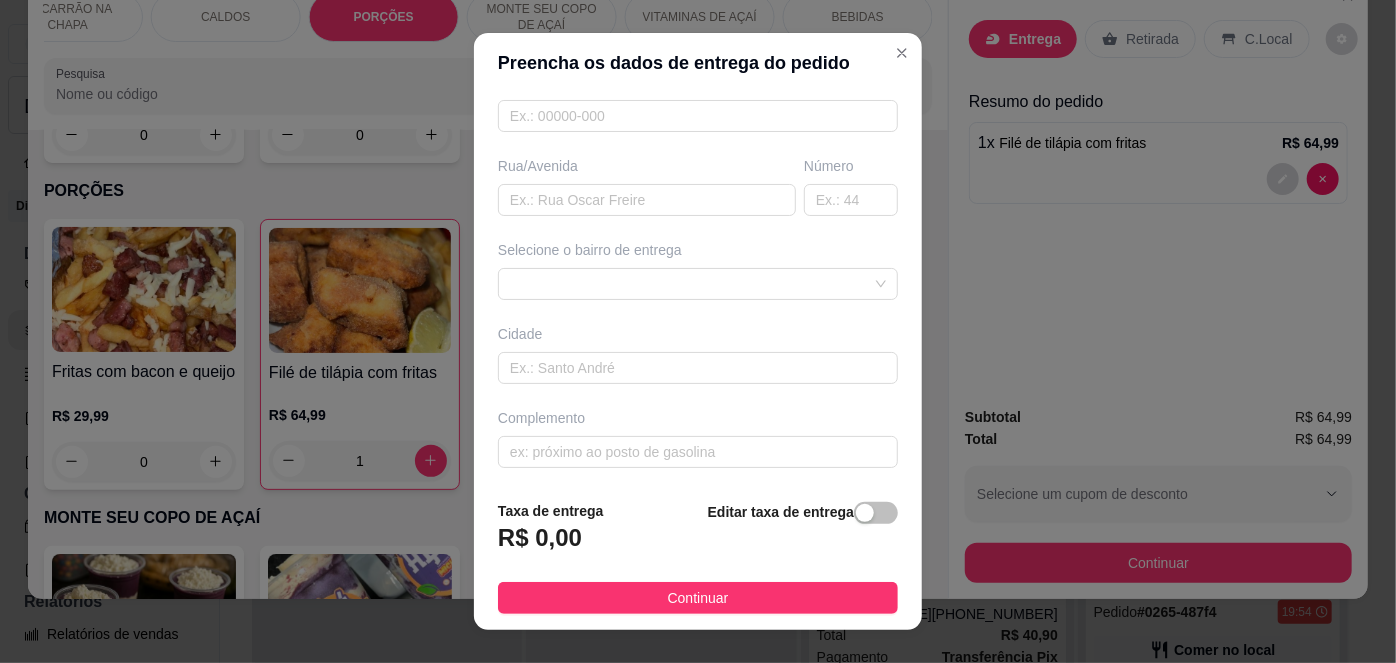 type on "abreaao" 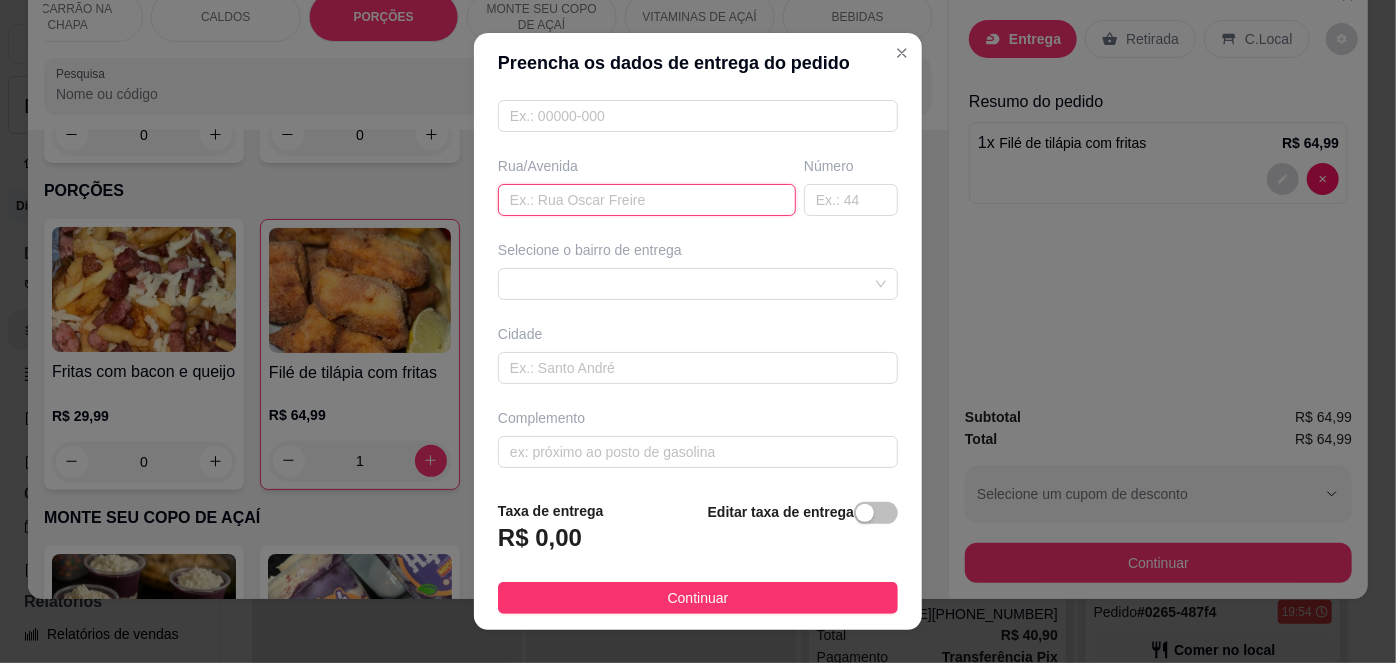 click at bounding box center [647, 200] 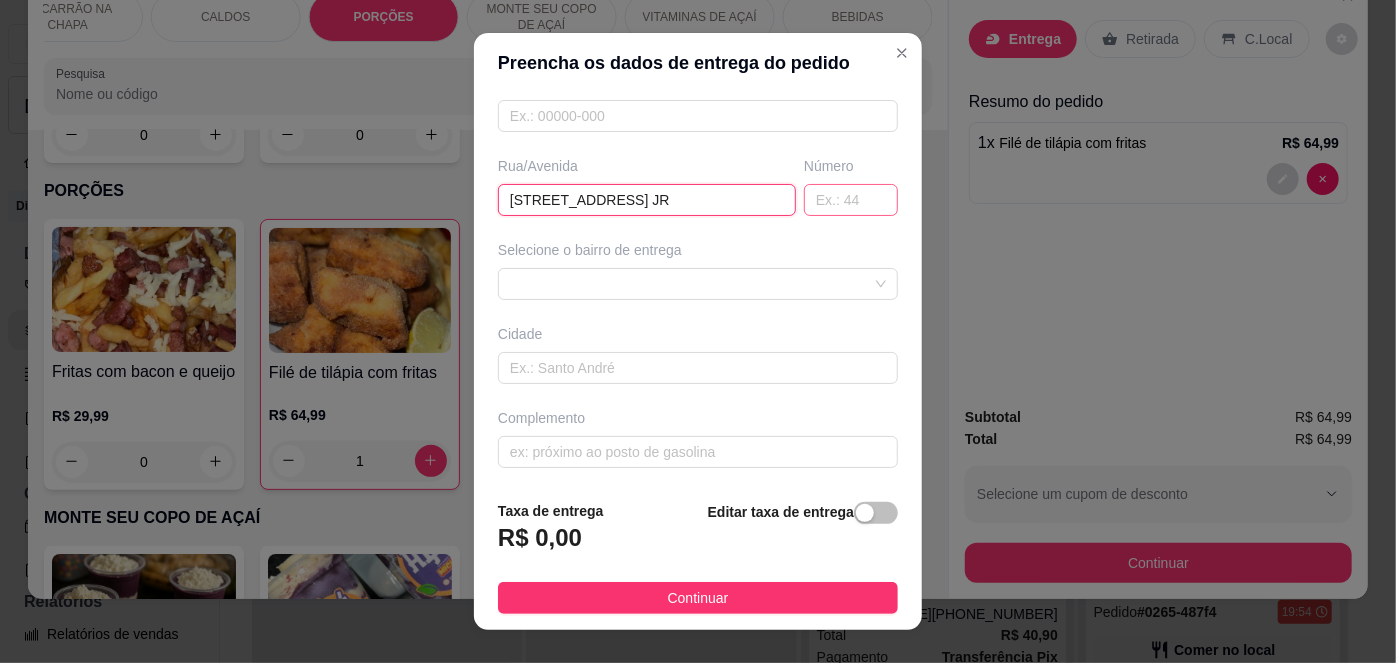 type on "[STREET_ADDRESS] JR" 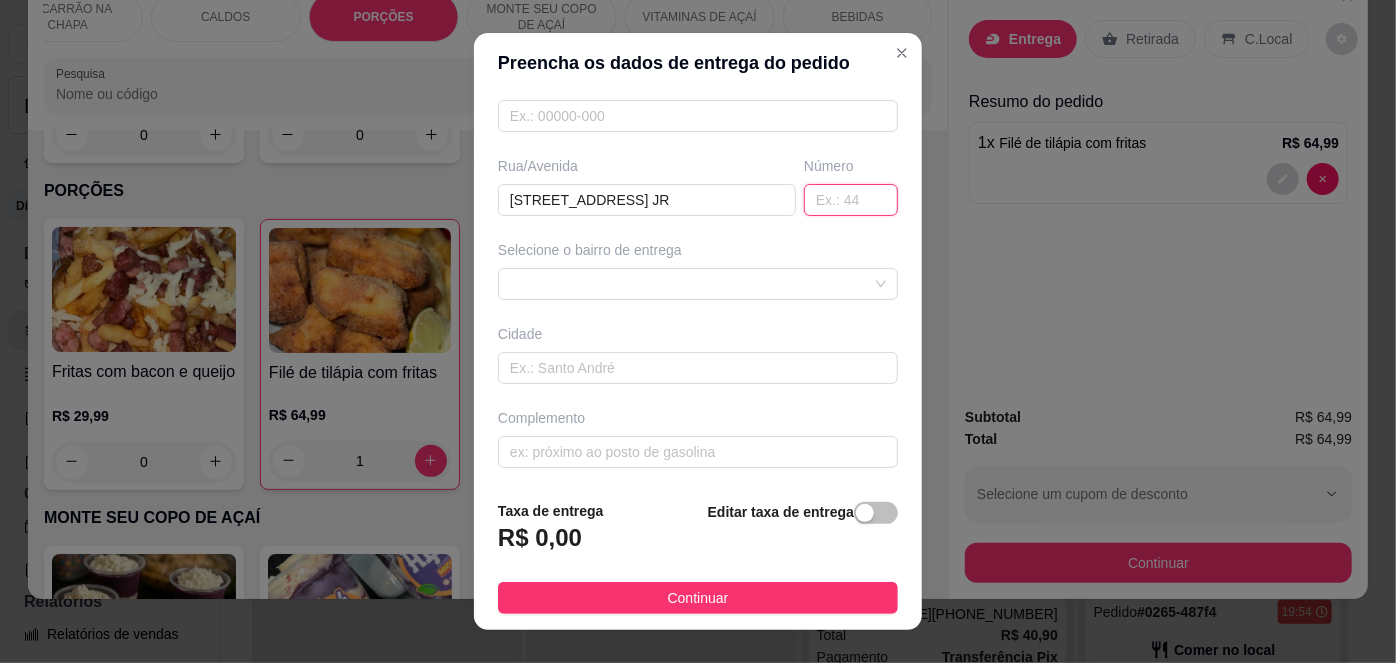 click at bounding box center (851, 200) 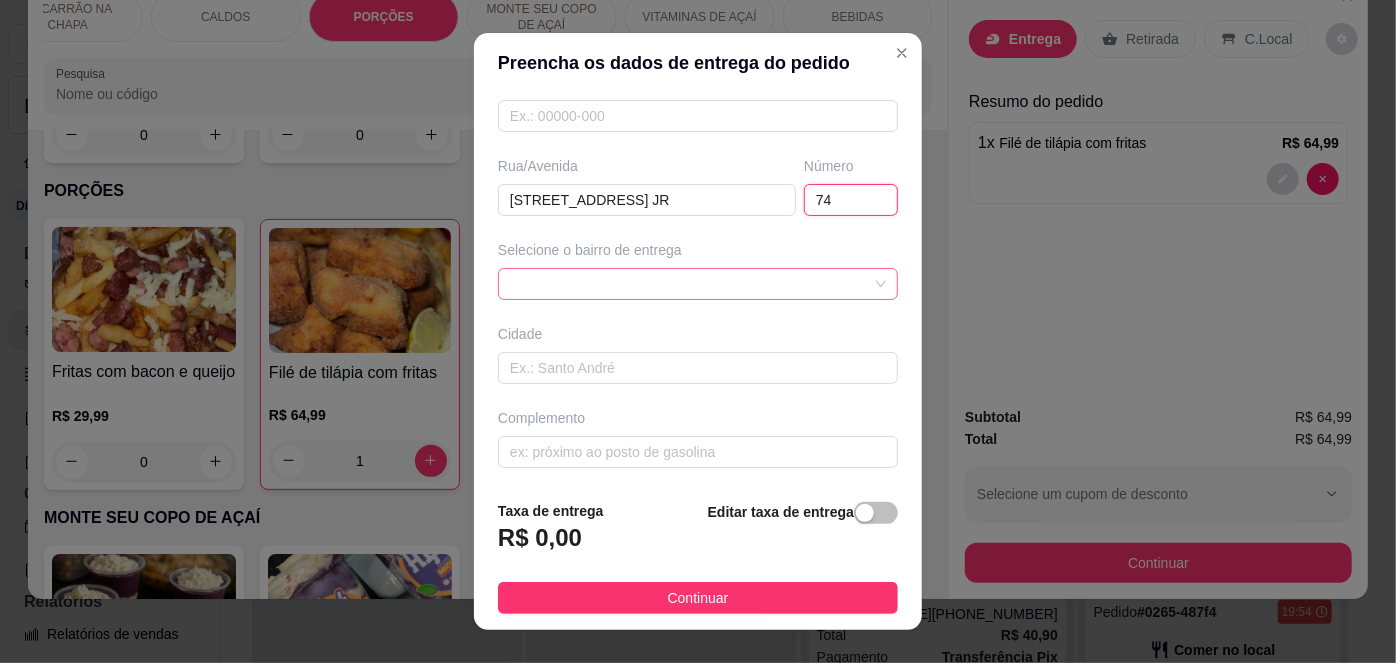 click at bounding box center (698, 284) 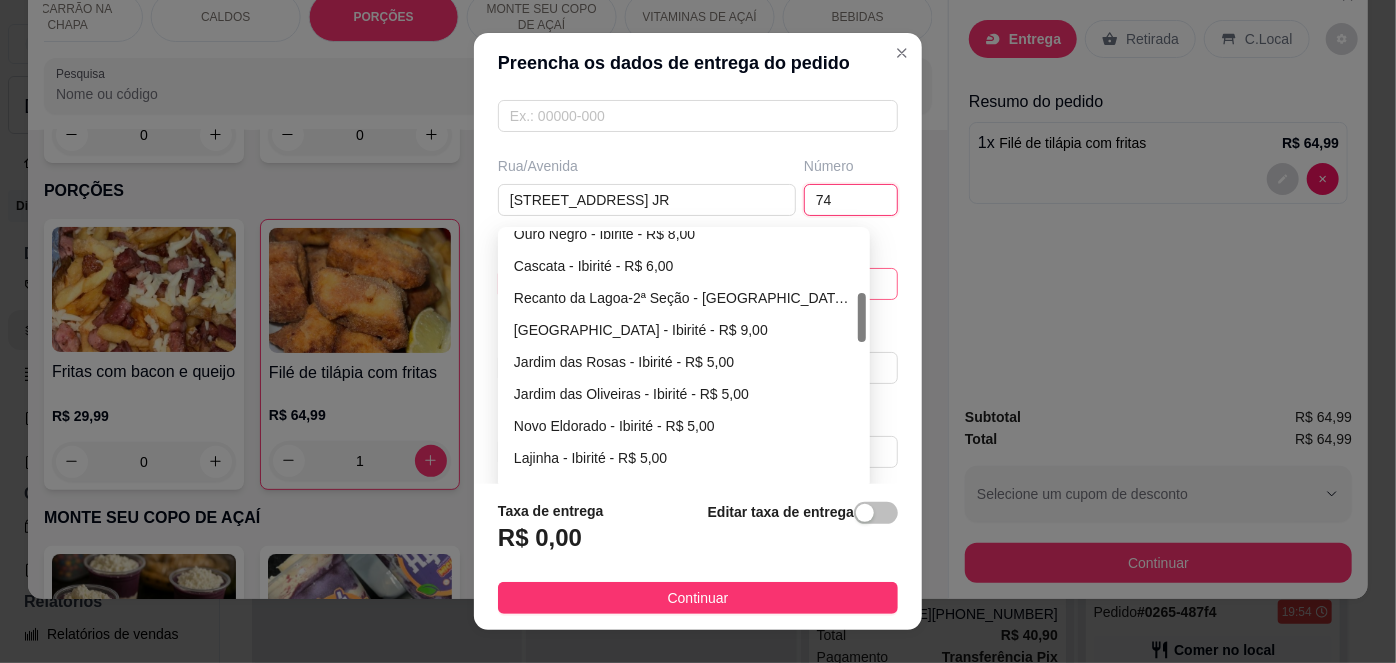 scroll, scrollTop: 325, scrollLeft: 0, axis: vertical 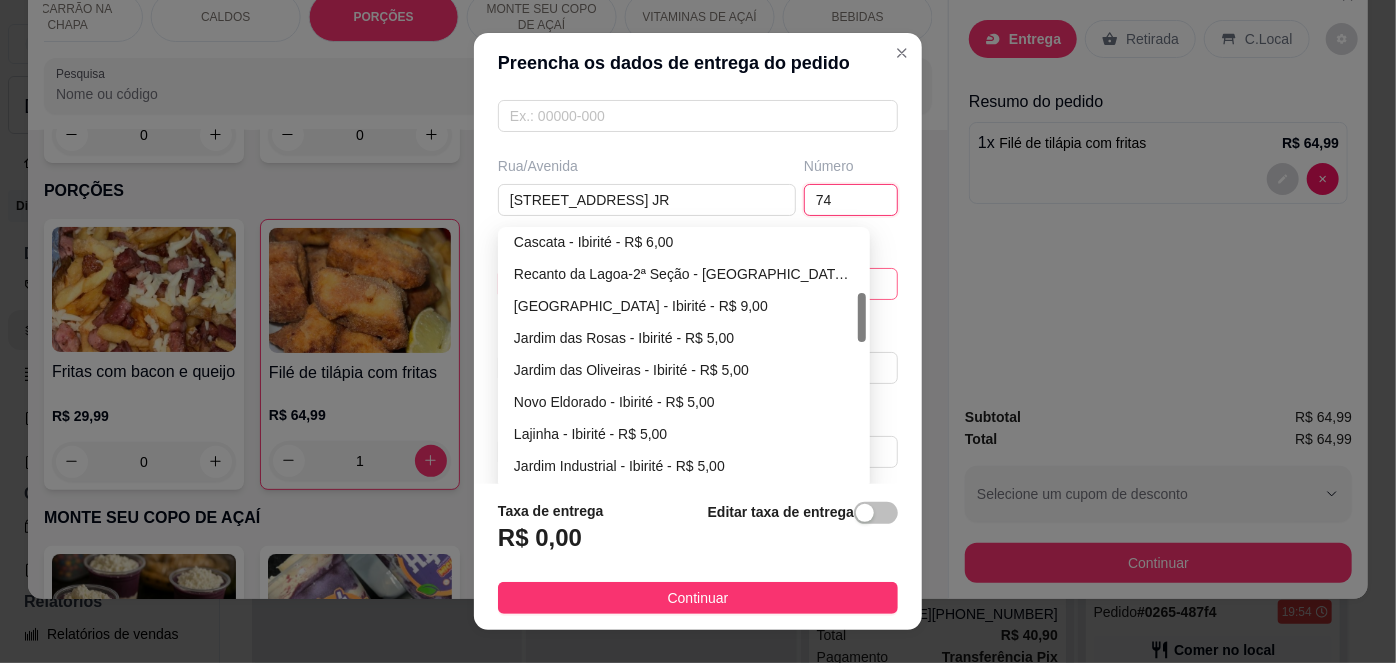 drag, startPoint x: 853, startPoint y: 255, endPoint x: 848, endPoint y: 318, distance: 63.1981 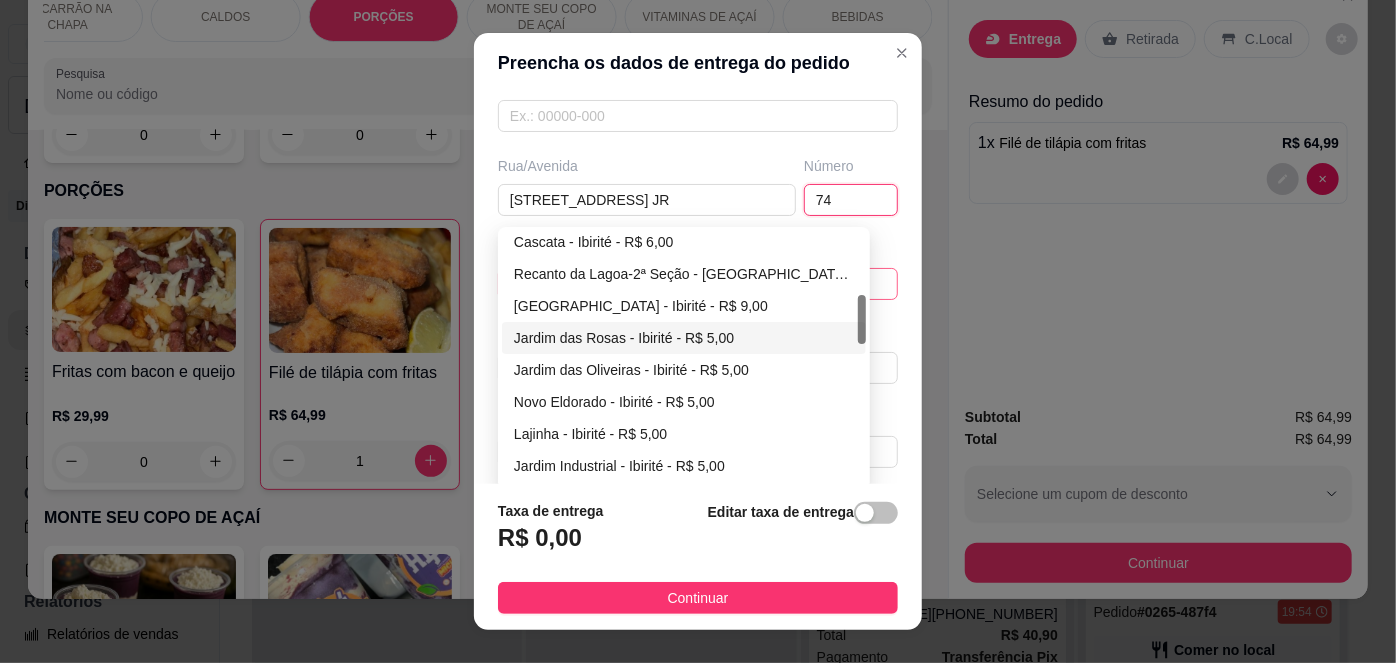 type on "74" 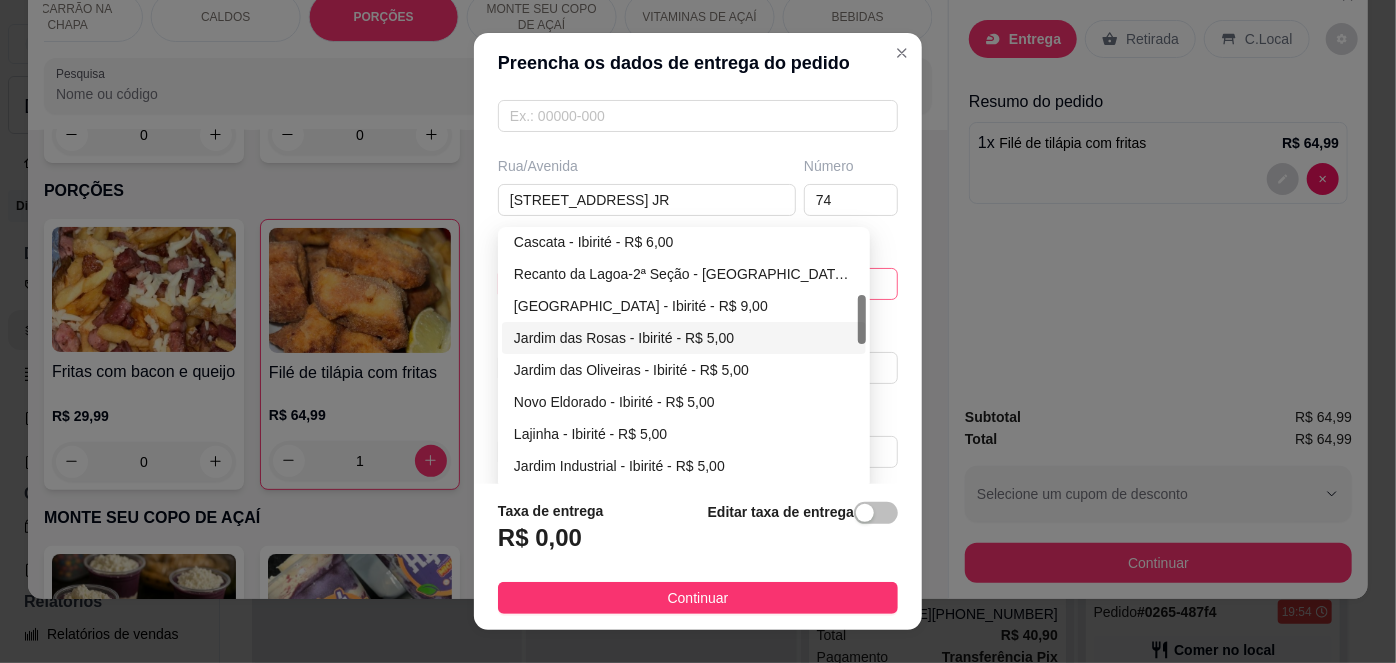 click on "Jardim das Rosas - Ibirité -  R$ 5,00" at bounding box center (684, 338) 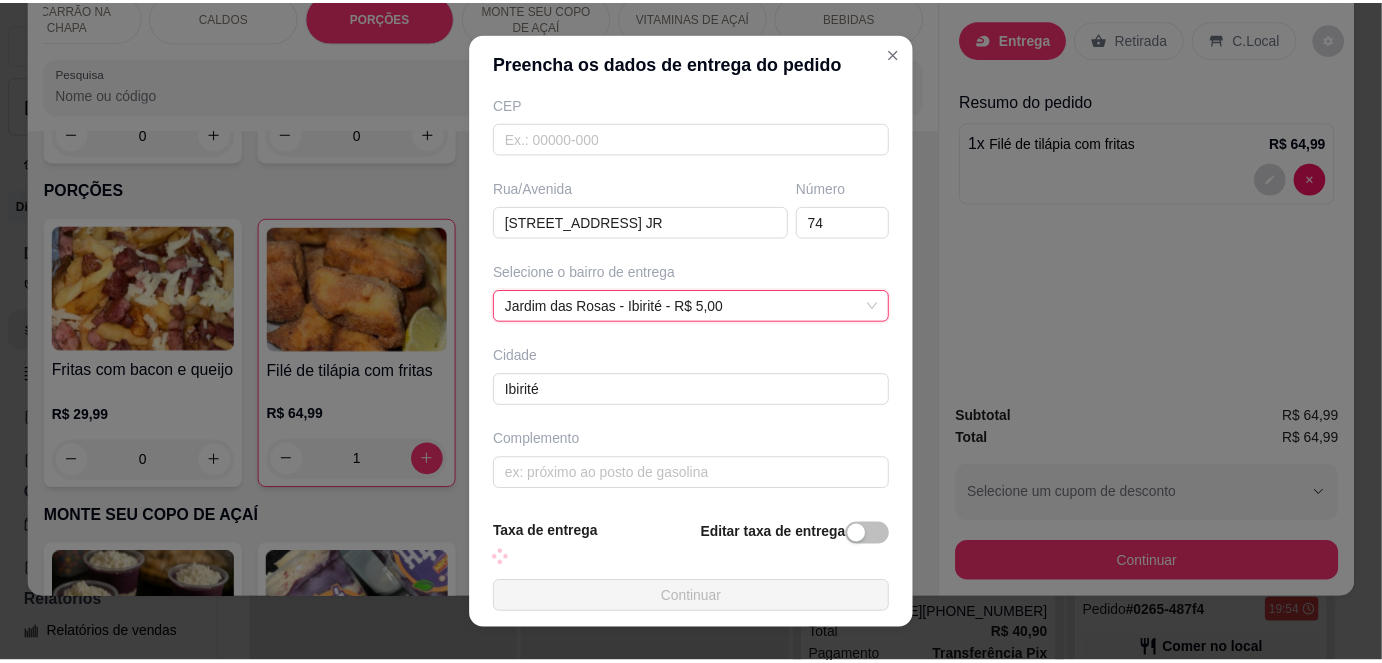 scroll, scrollTop: 279, scrollLeft: 0, axis: vertical 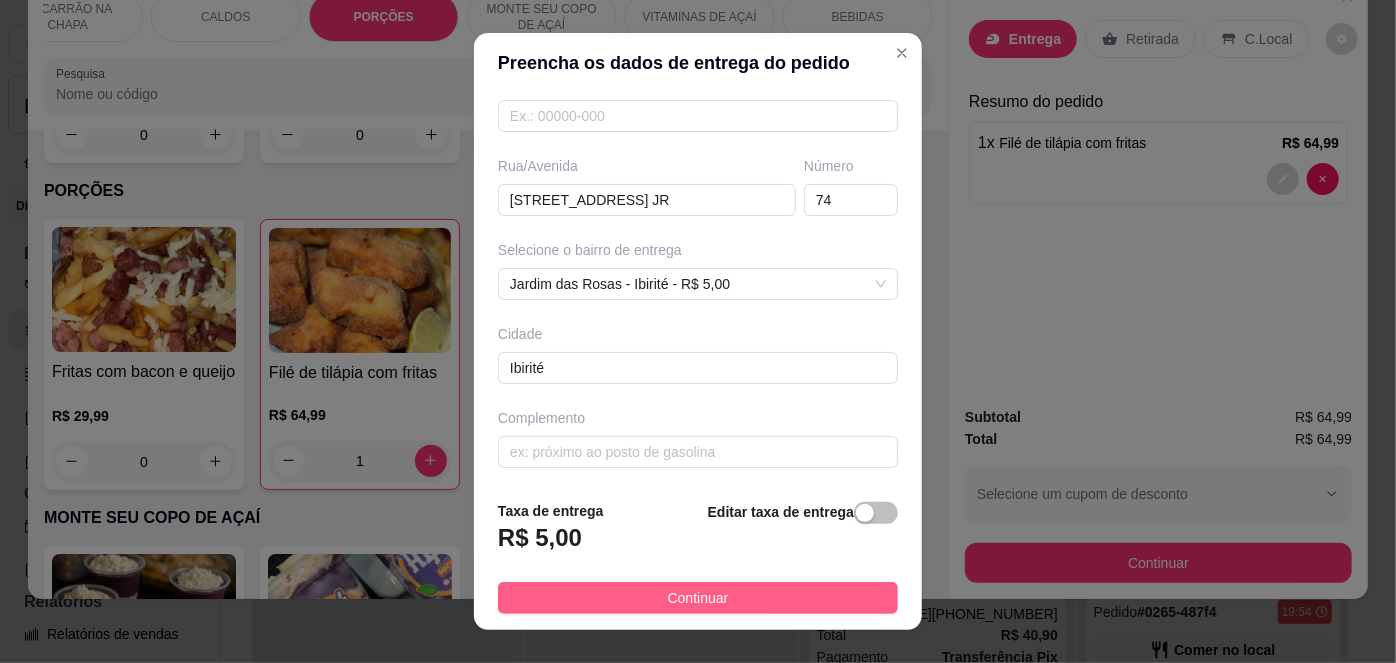 click on "Continuar" at bounding box center (698, 598) 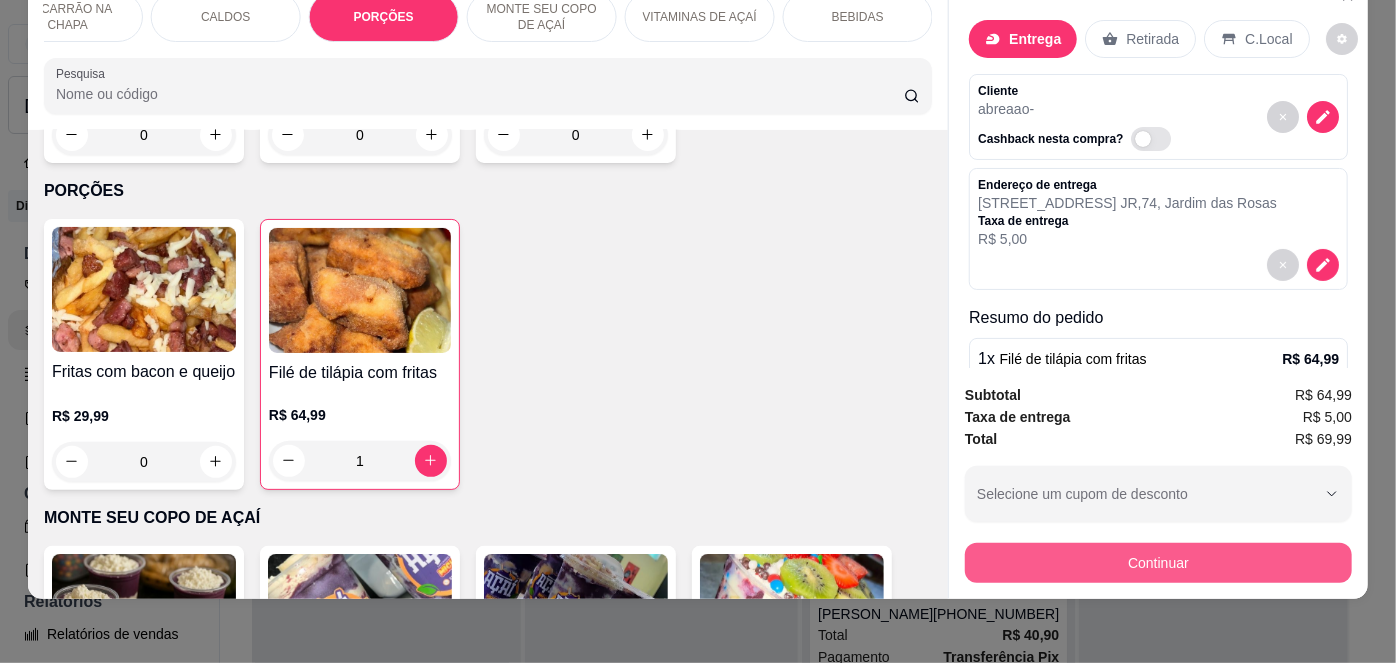 click on "Continuar" at bounding box center [1158, 563] 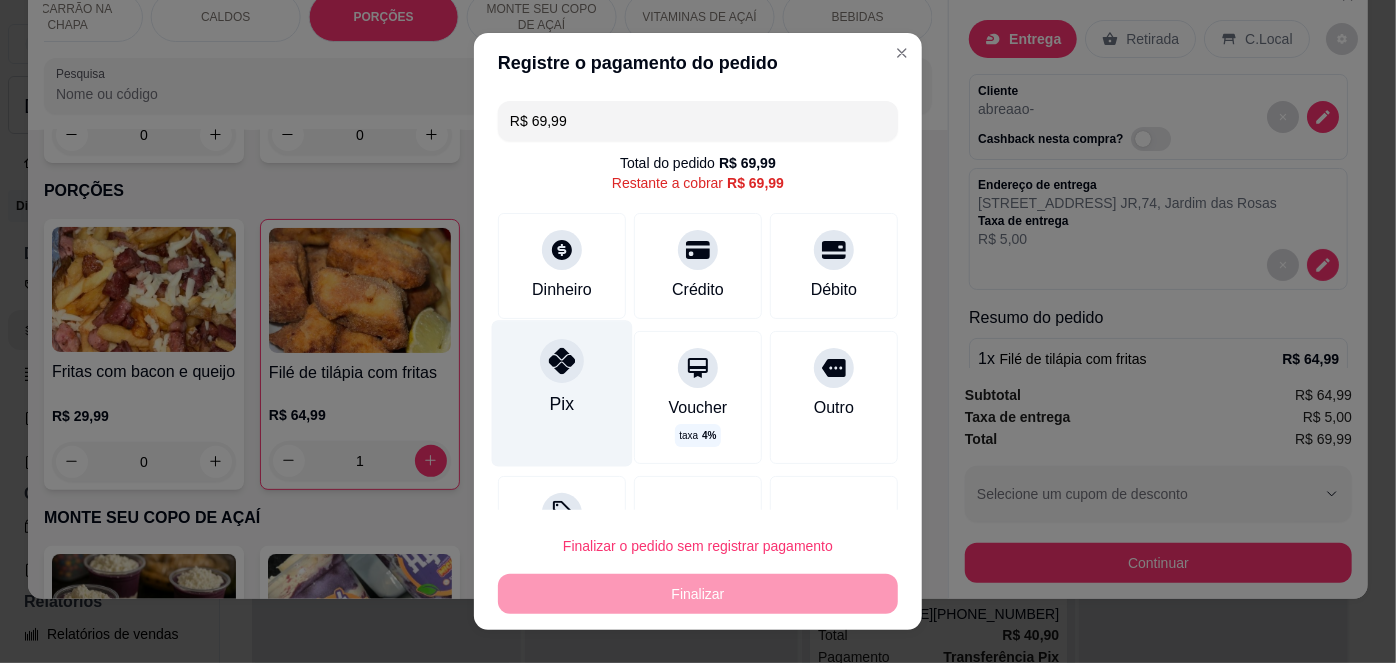 click on "Pix" at bounding box center (562, 394) 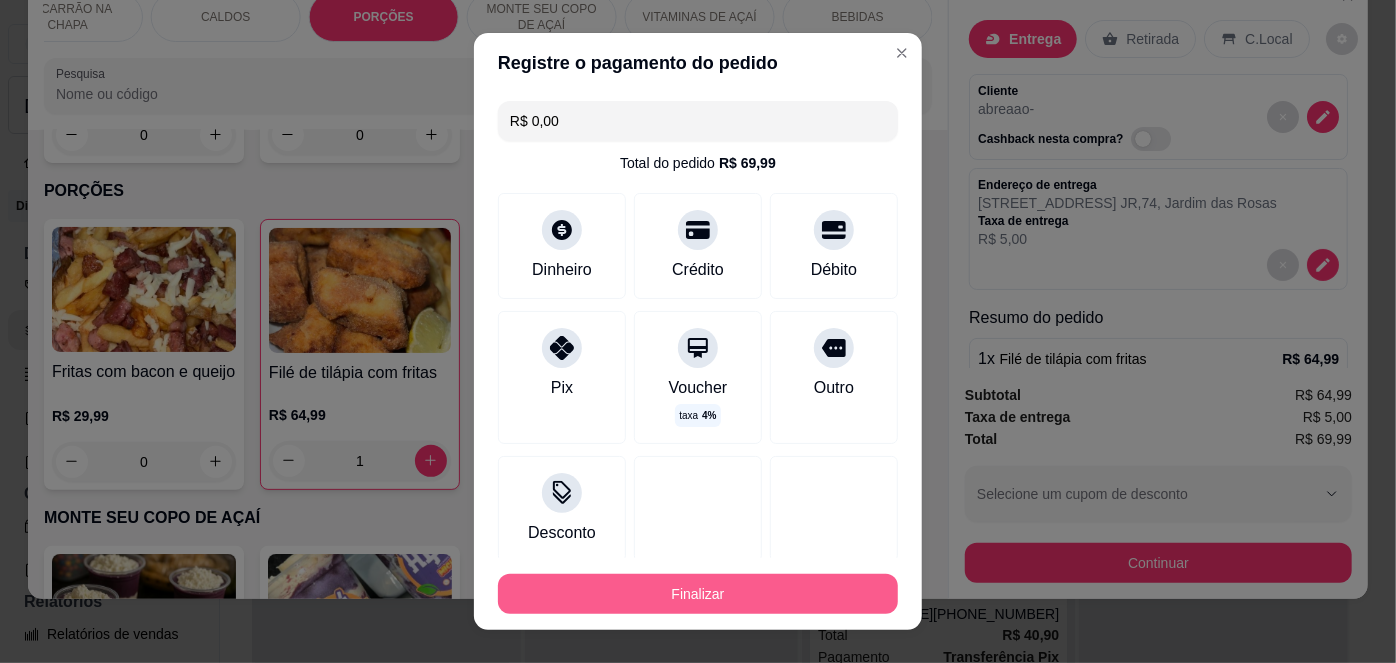 click on "Finalizar" at bounding box center [698, 594] 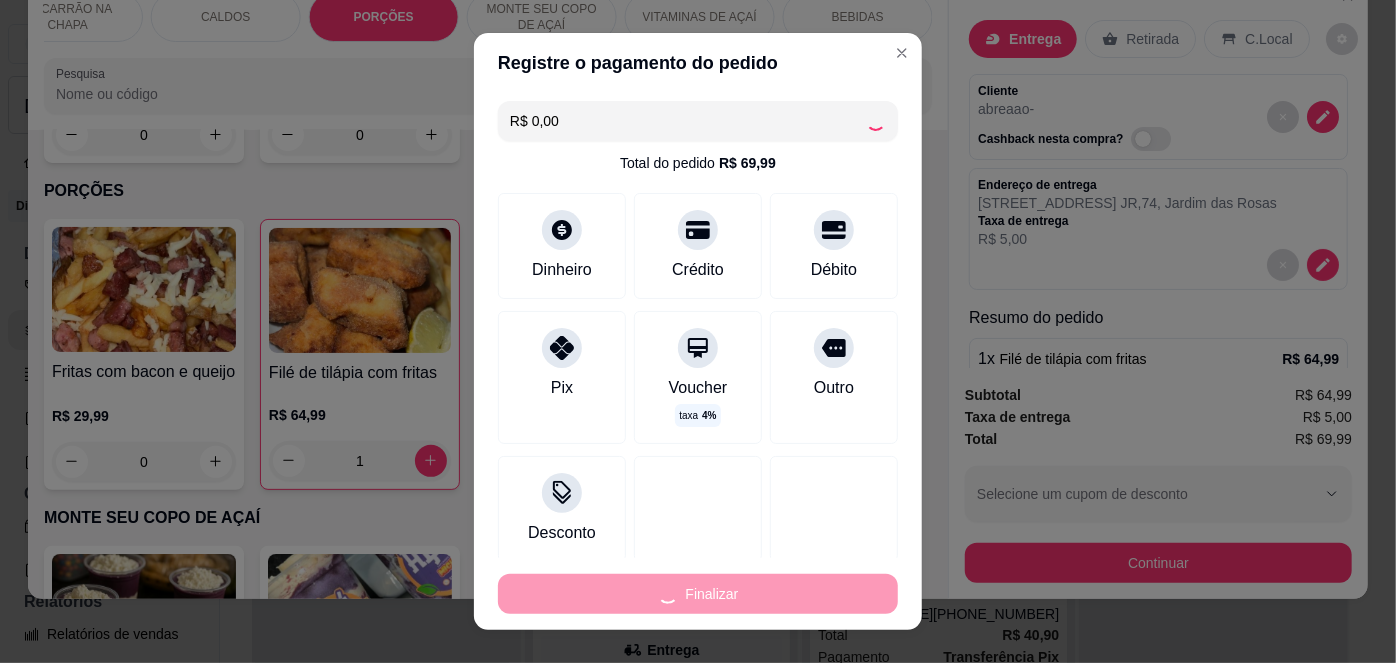 type on "0" 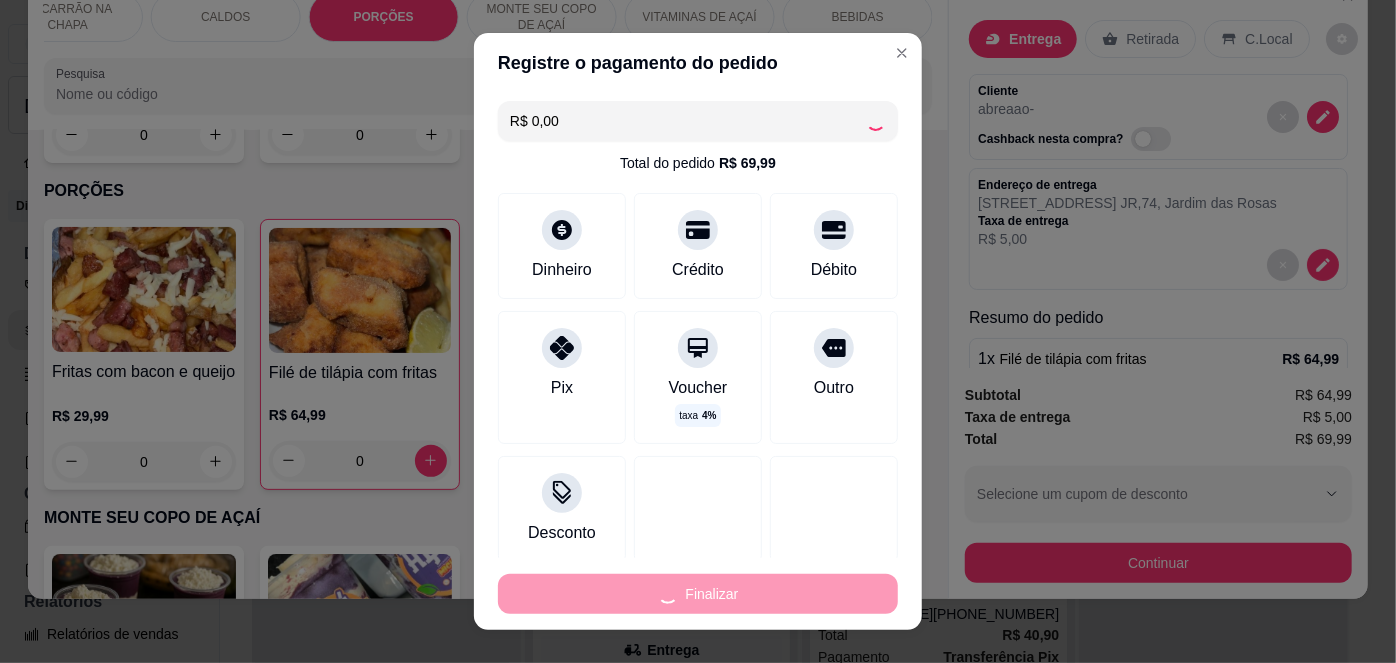 type on "-R$ 69,99" 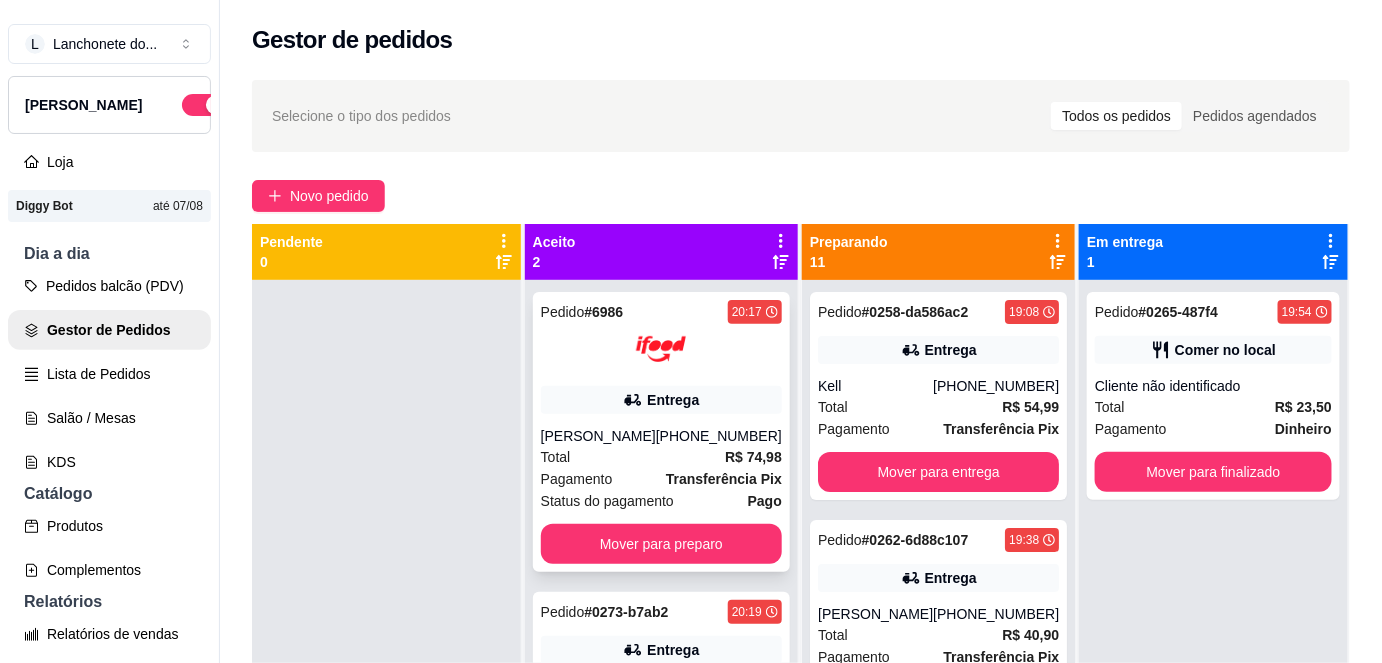 click on "Pagamento Transferência Pix" at bounding box center [661, 479] 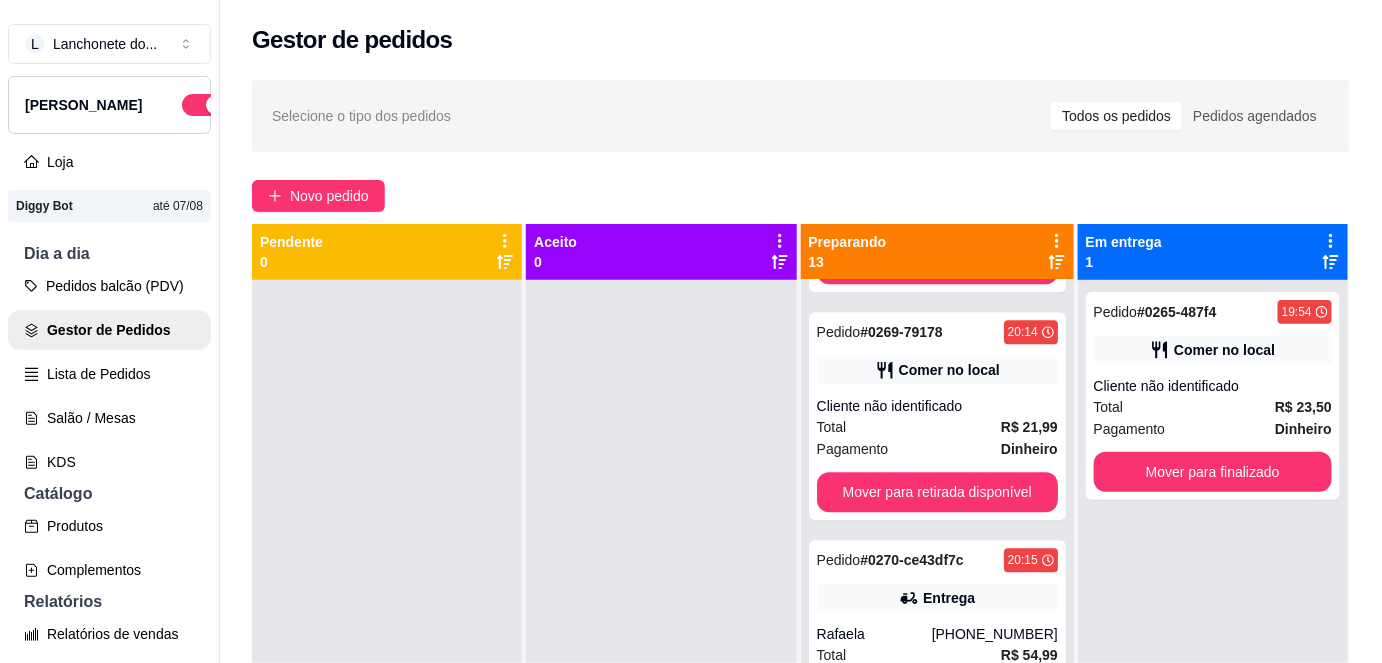 scroll, scrollTop: 2616, scrollLeft: 0, axis: vertical 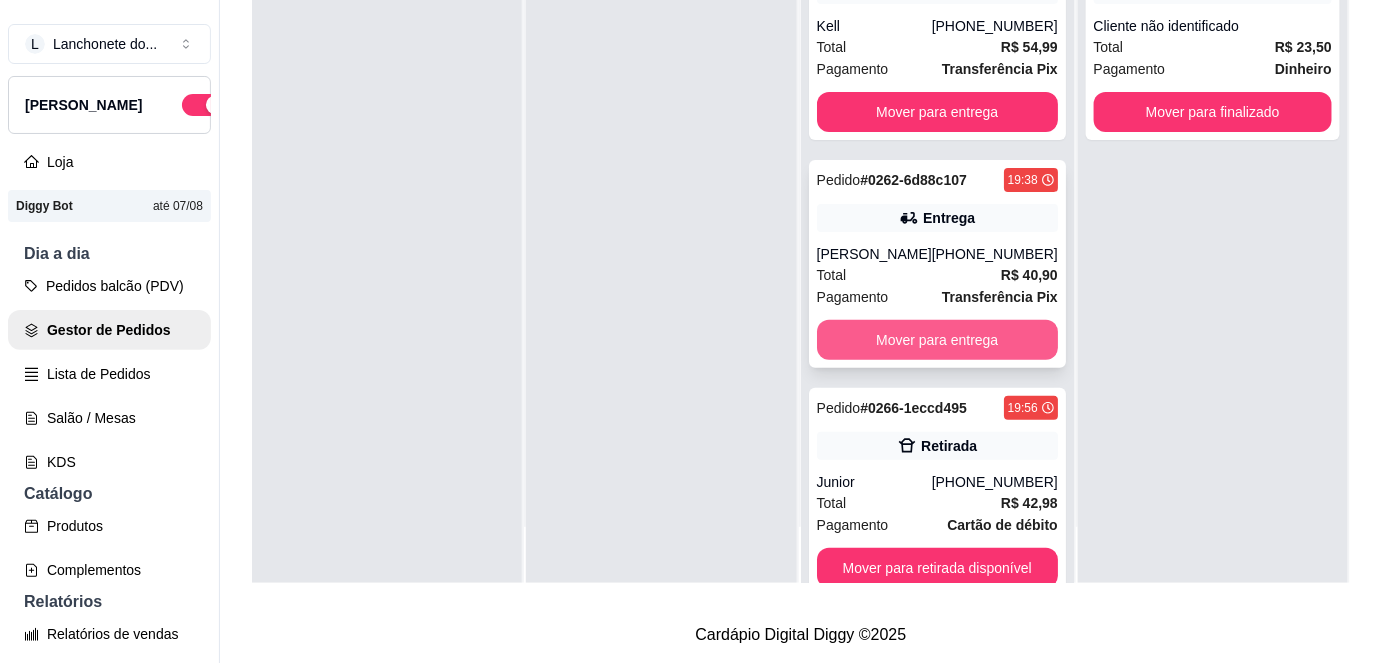 click on "Mover para entrega" at bounding box center (937, 340) 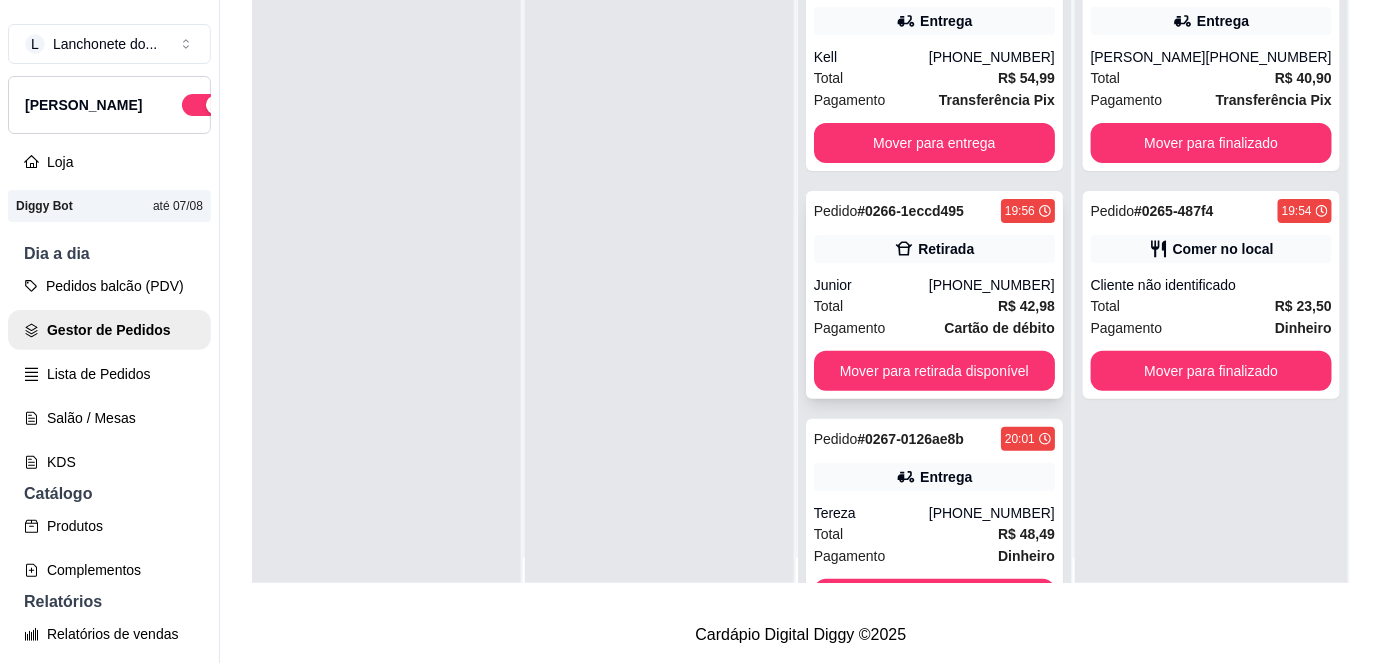 scroll, scrollTop: 0, scrollLeft: 0, axis: both 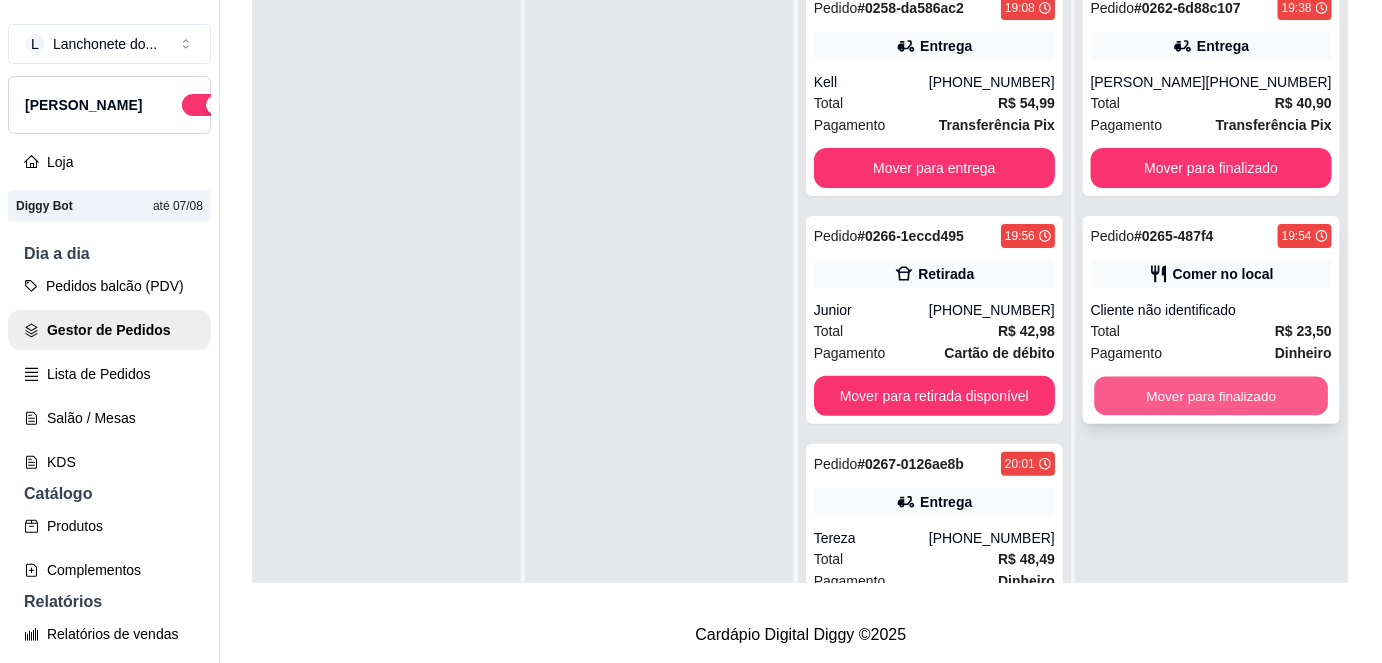 click on "Mover para finalizado" at bounding box center [1211, 396] 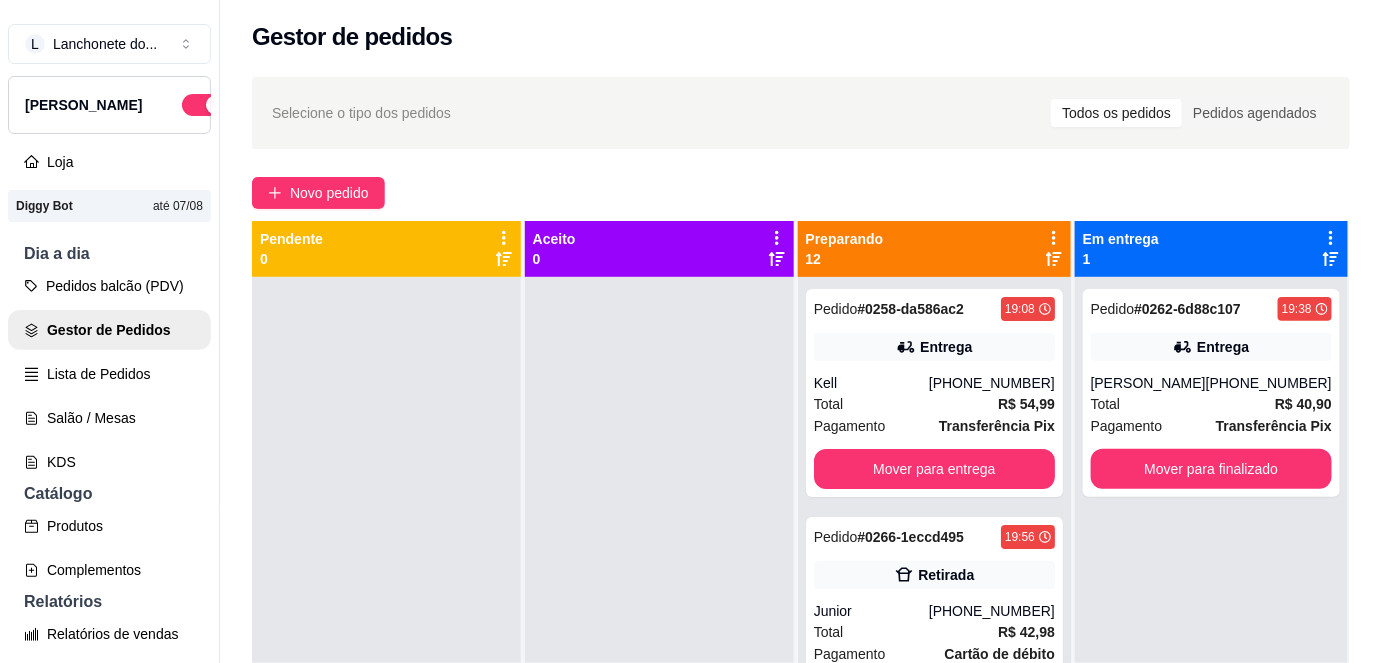 scroll, scrollTop: 0, scrollLeft: 0, axis: both 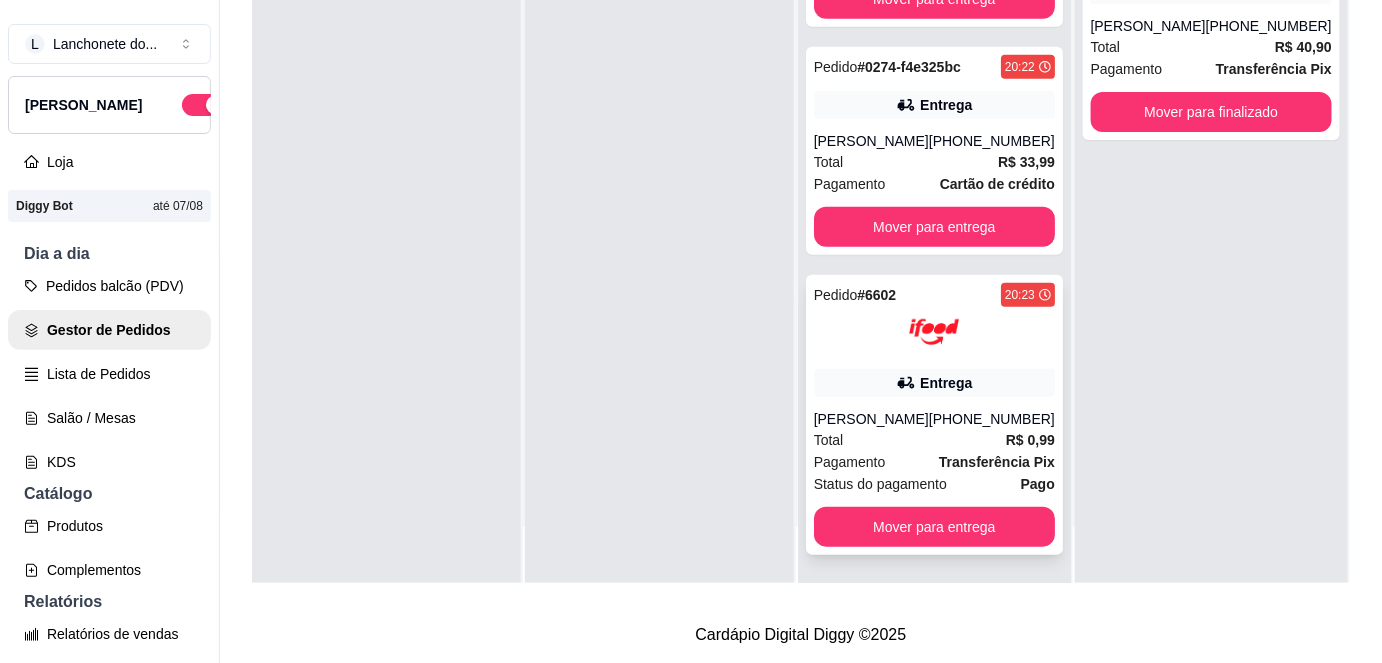 click 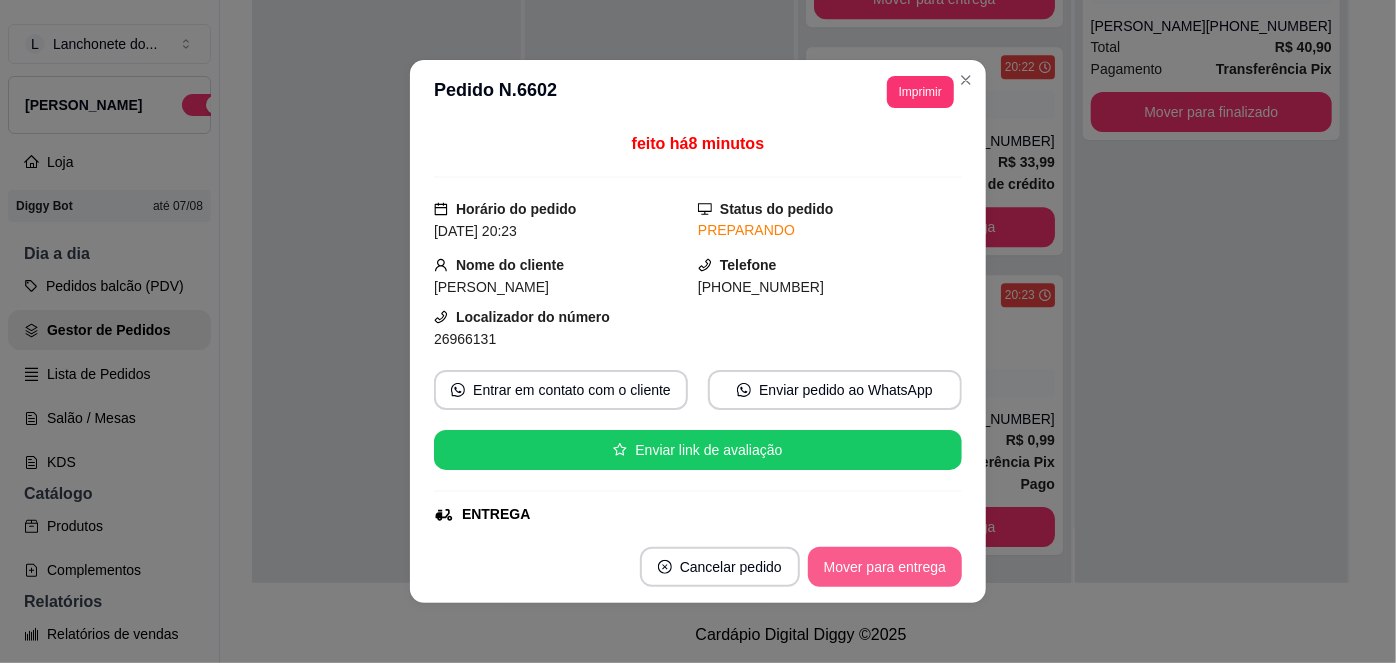 click on "Mover para entrega" at bounding box center [885, 567] 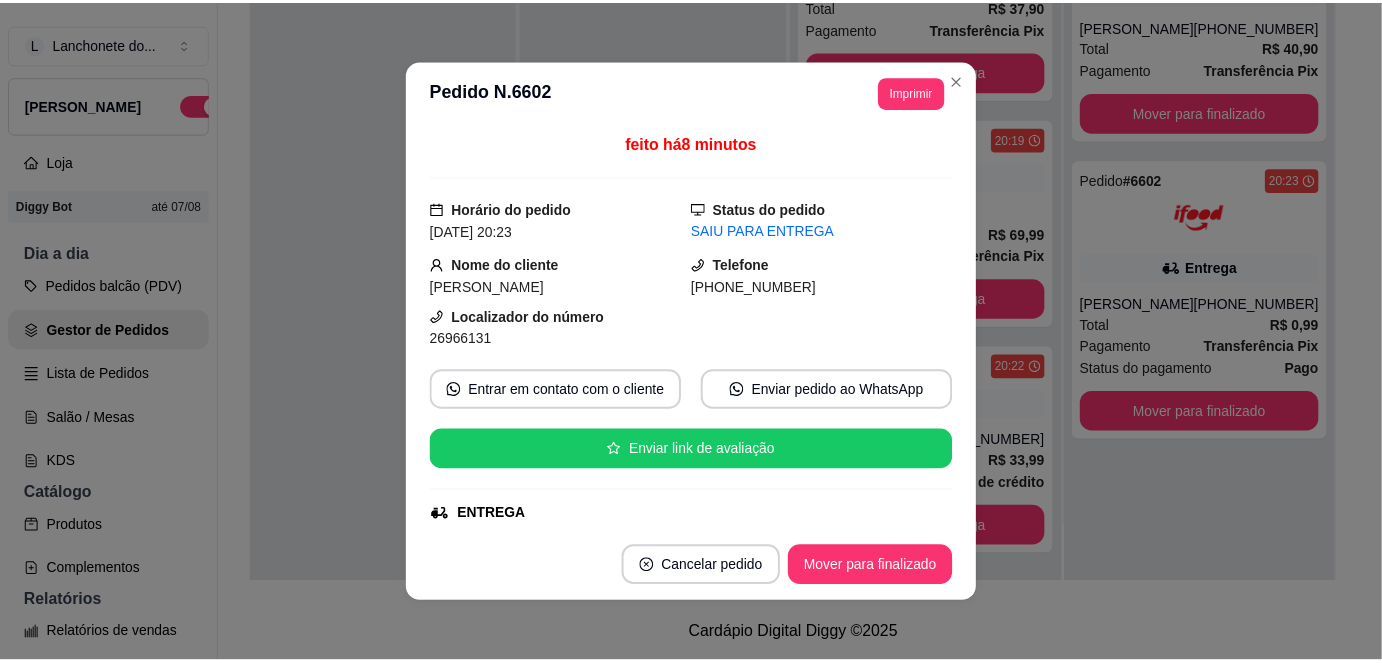 scroll, scrollTop: 2616, scrollLeft: 0, axis: vertical 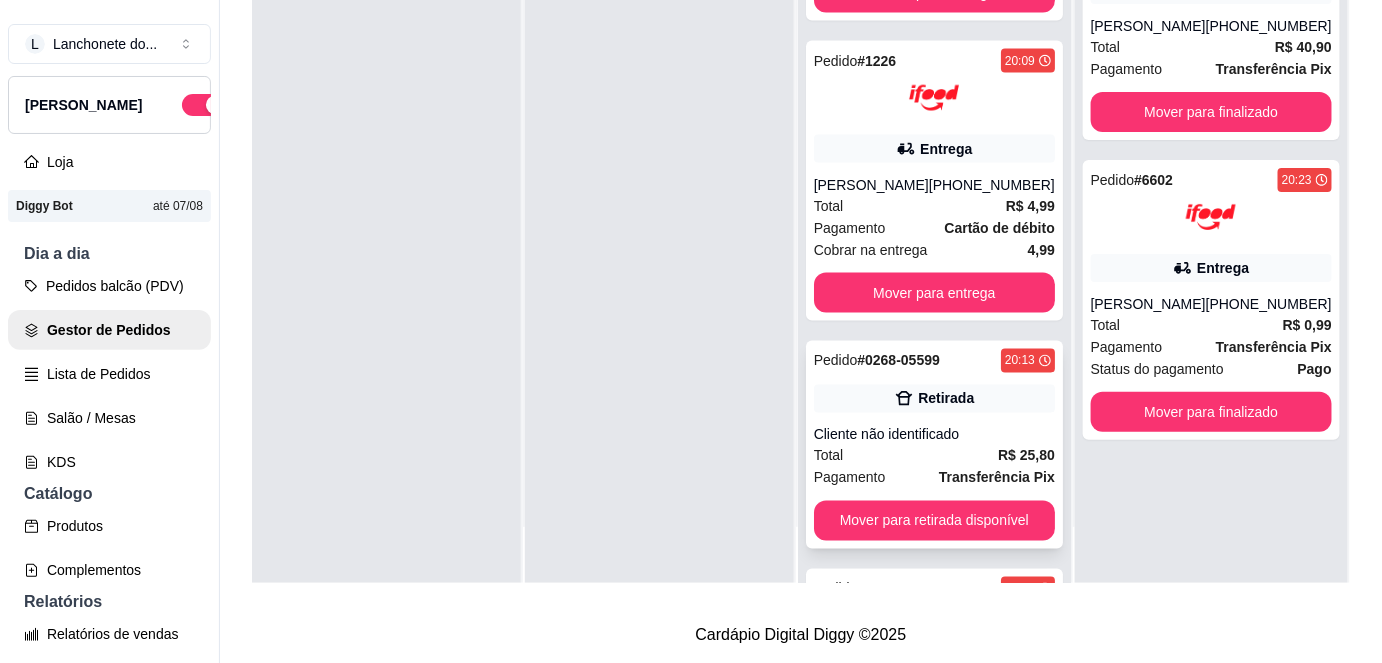click on "Transferência Pix" at bounding box center [997, 478] 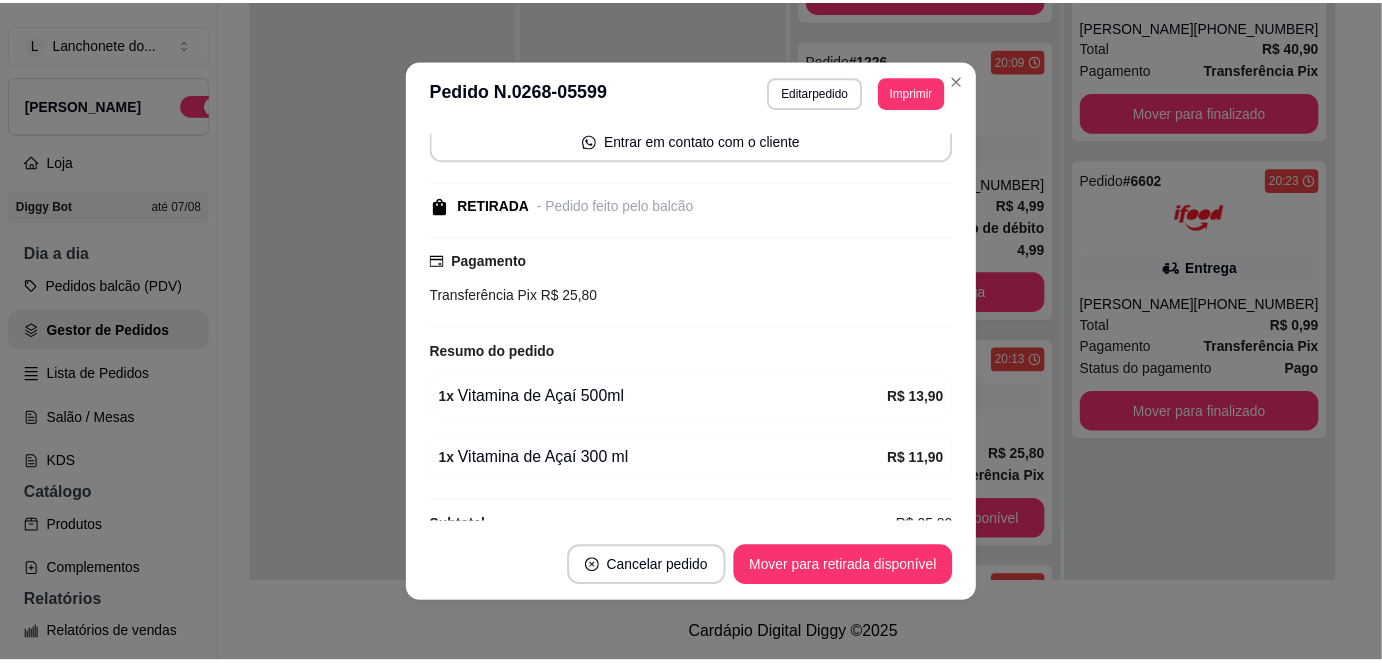 scroll, scrollTop: 183, scrollLeft: 0, axis: vertical 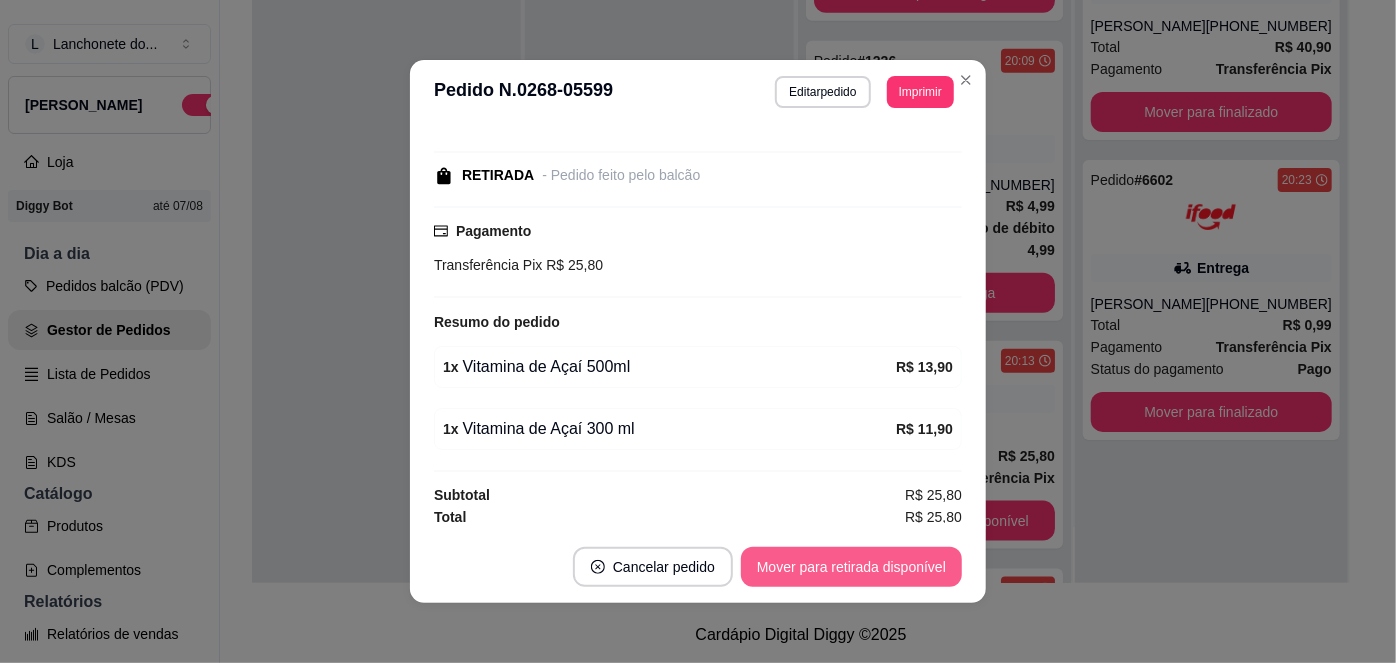 click on "Mover para retirada disponível" at bounding box center (851, 567) 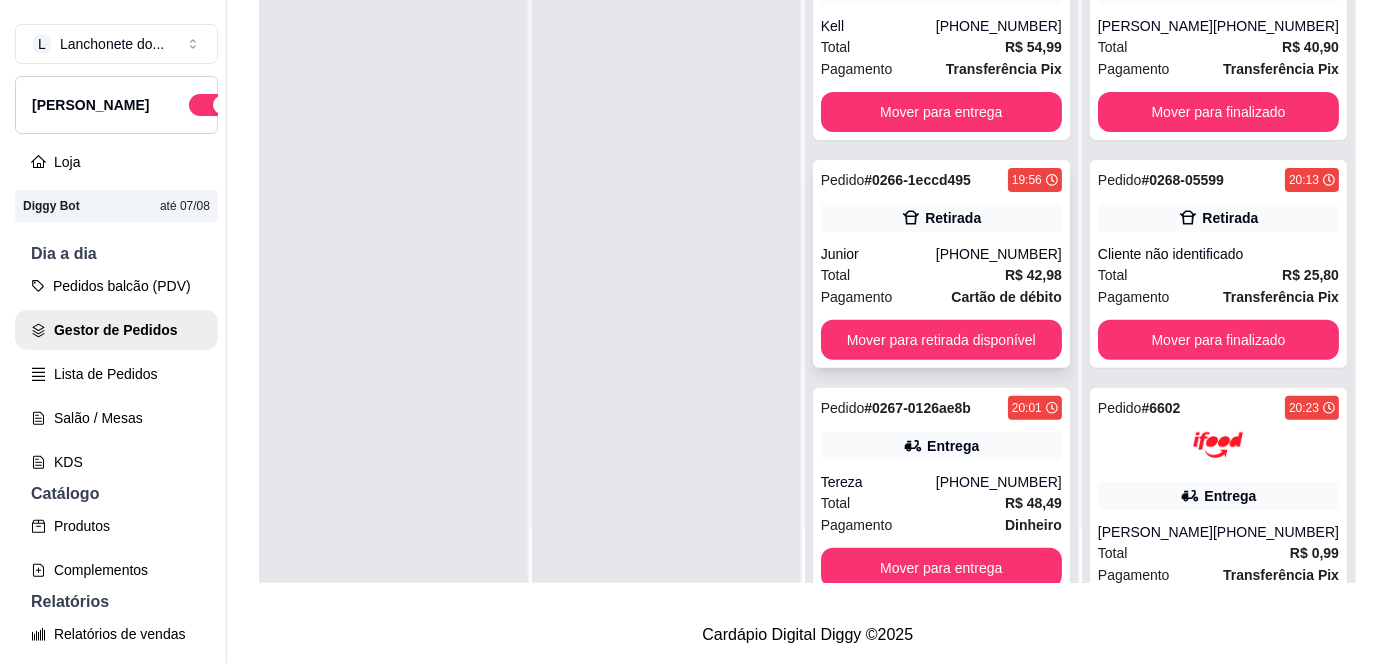 scroll, scrollTop: 1160, scrollLeft: 0, axis: vertical 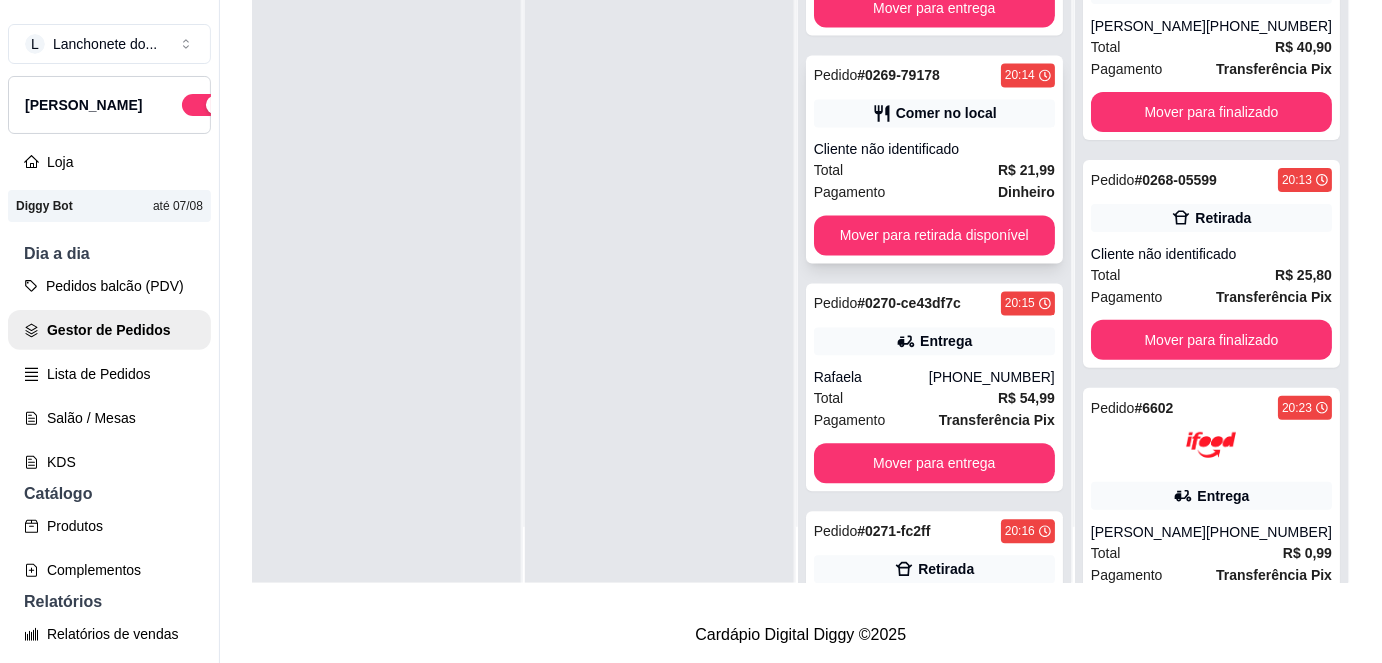 click on "Total R$ 21,99" at bounding box center [934, 171] 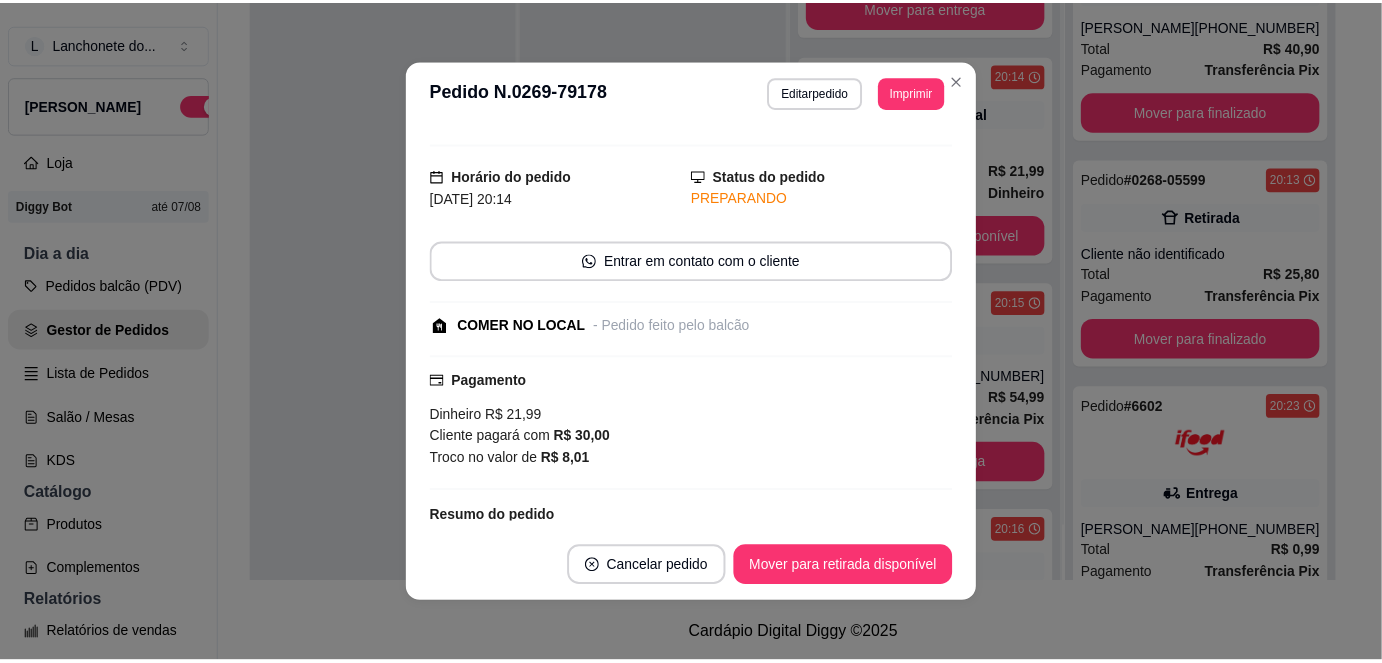 scroll, scrollTop: 0, scrollLeft: 0, axis: both 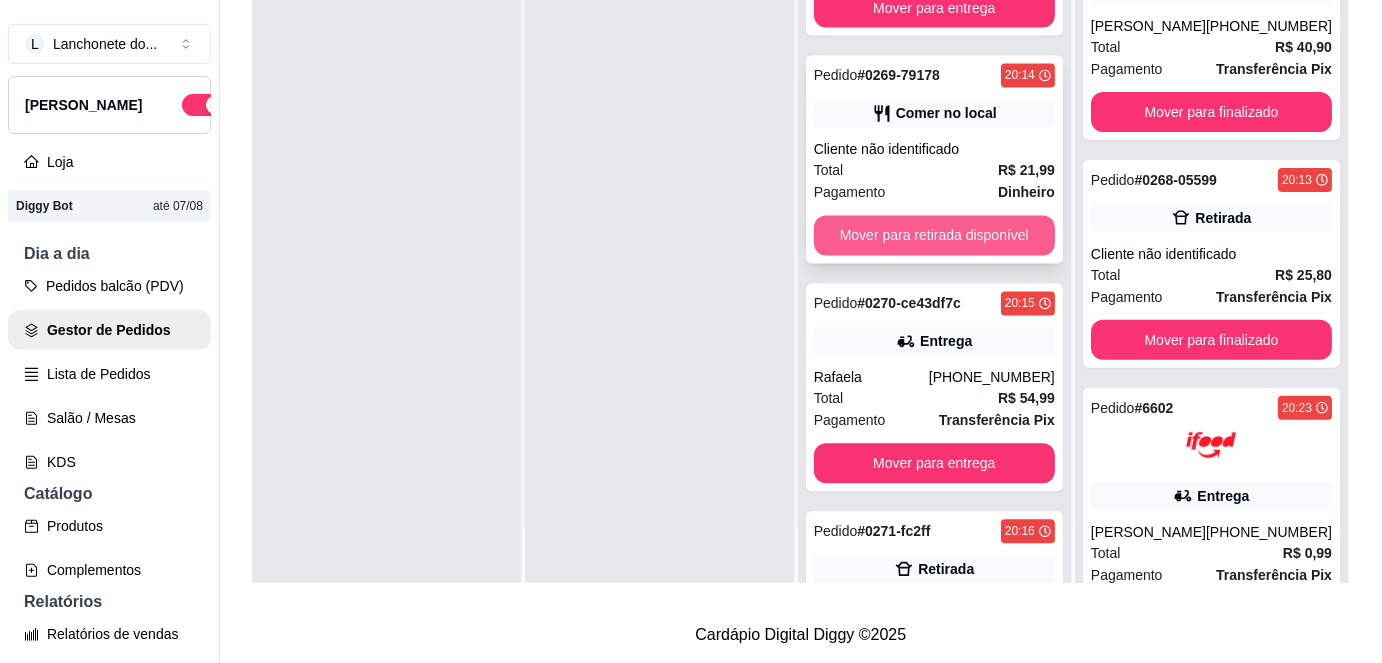 click on "Mover para retirada disponível" at bounding box center [934, 236] 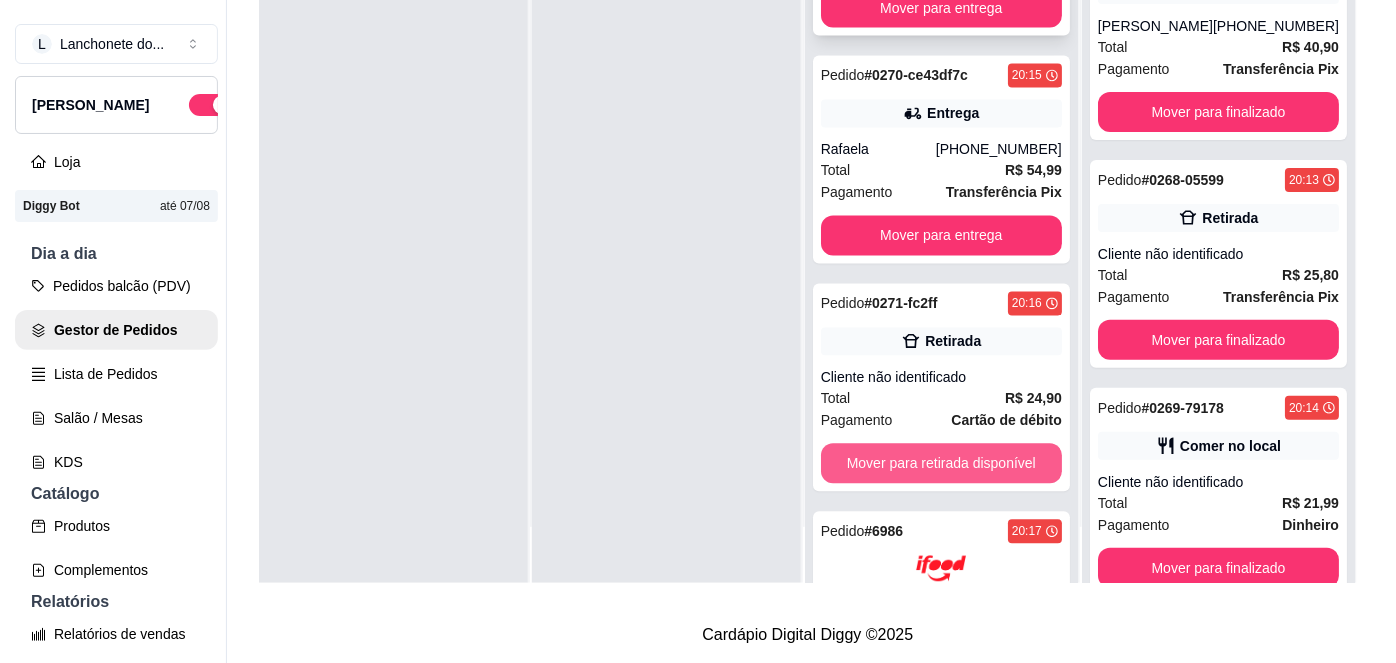 scroll, scrollTop: 0, scrollLeft: 0, axis: both 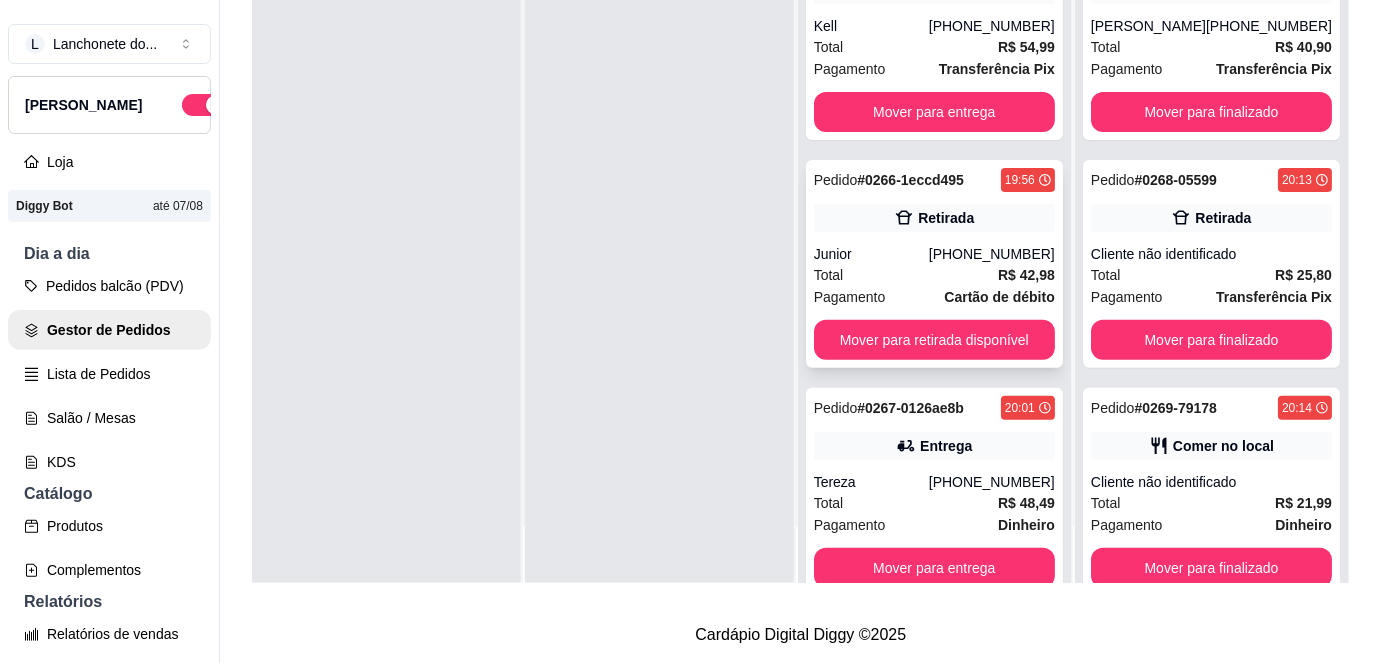 click on "Total R$ 42,98" at bounding box center (934, 275) 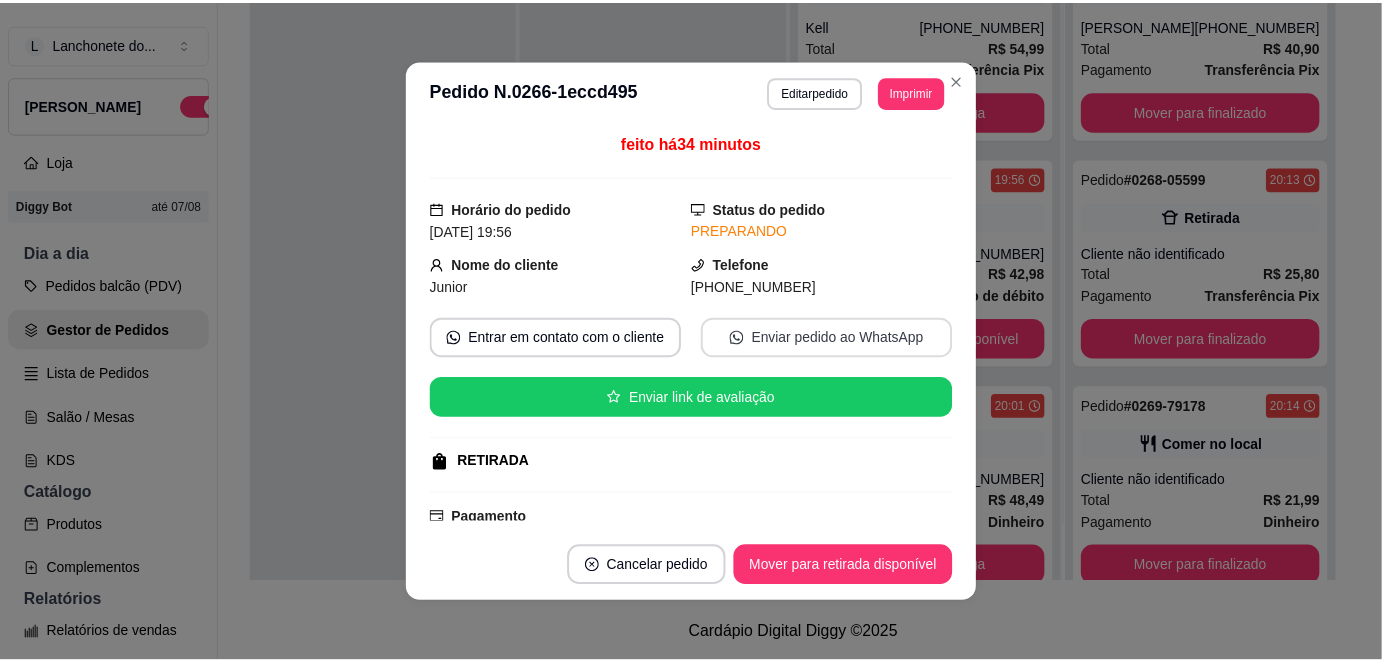 scroll, scrollTop: 287, scrollLeft: 0, axis: vertical 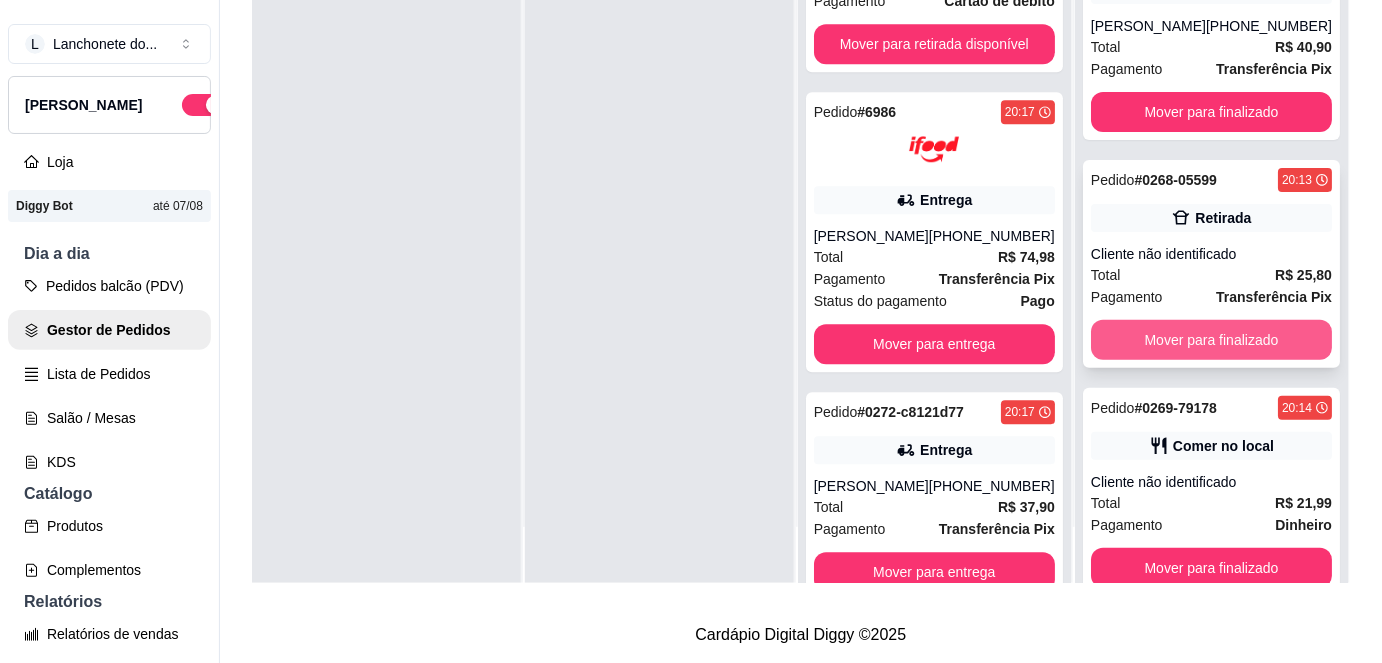 click on "Mover para finalizado" at bounding box center [1211, 340] 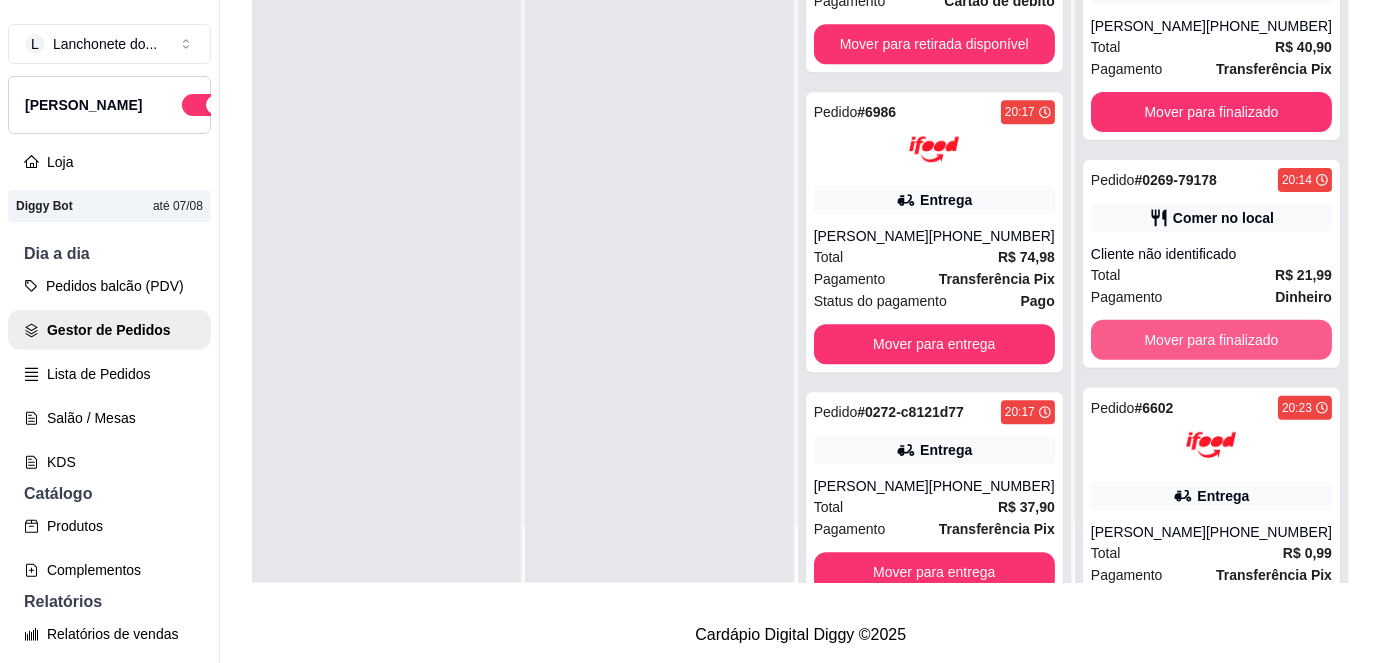click on "Mover para finalizado" at bounding box center (1211, 340) 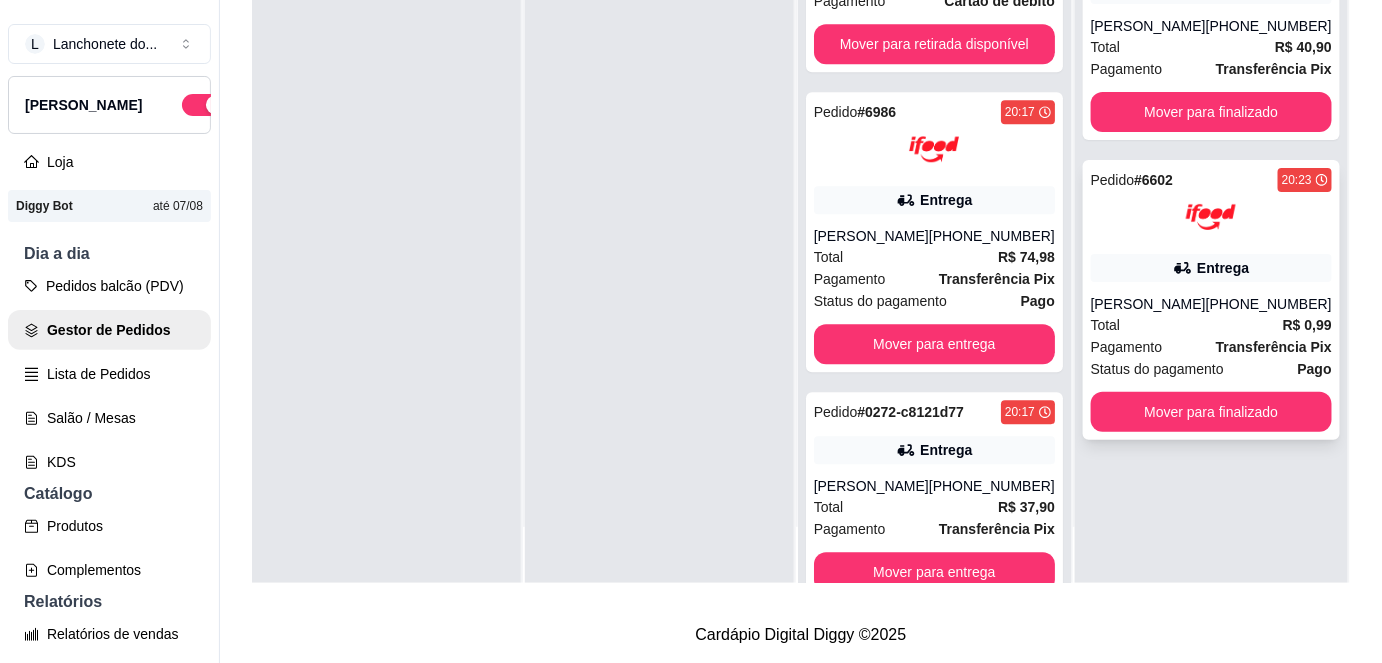 scroll, scrollTop: 0, scrollLeft: 0, axis: both 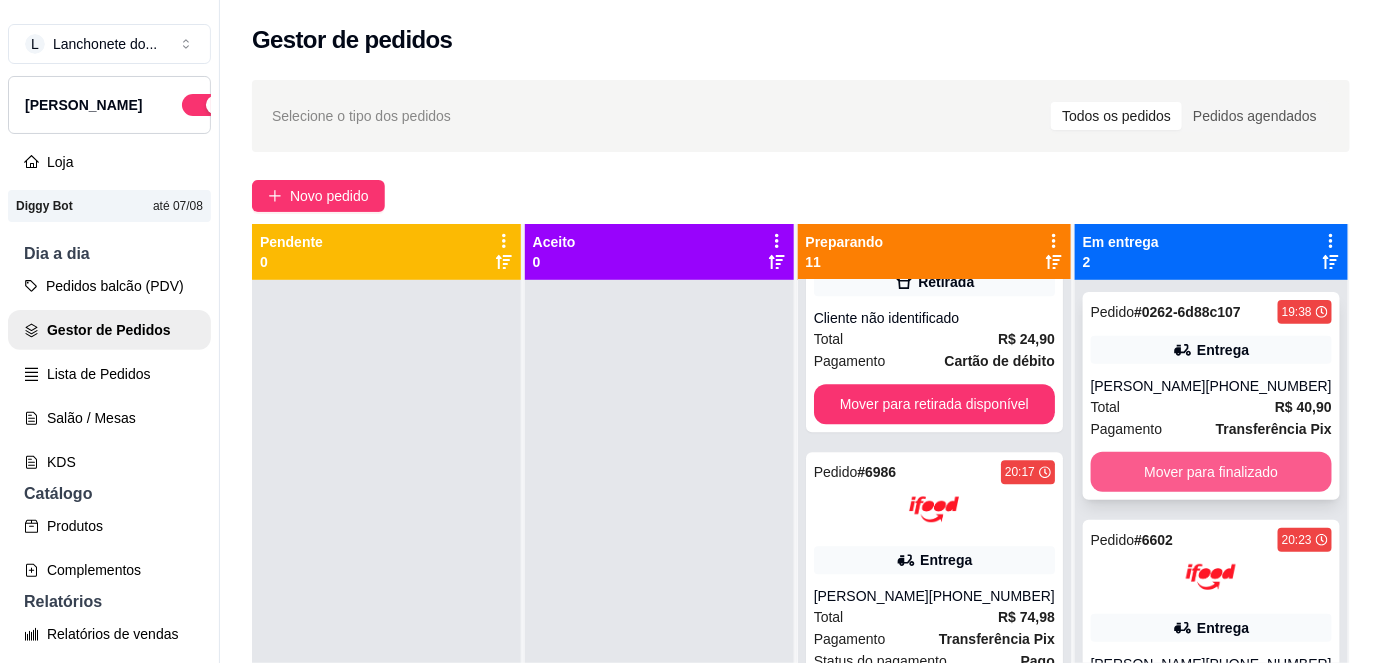 click on "Mover para finalizado" at bounding box center [1211, 472] 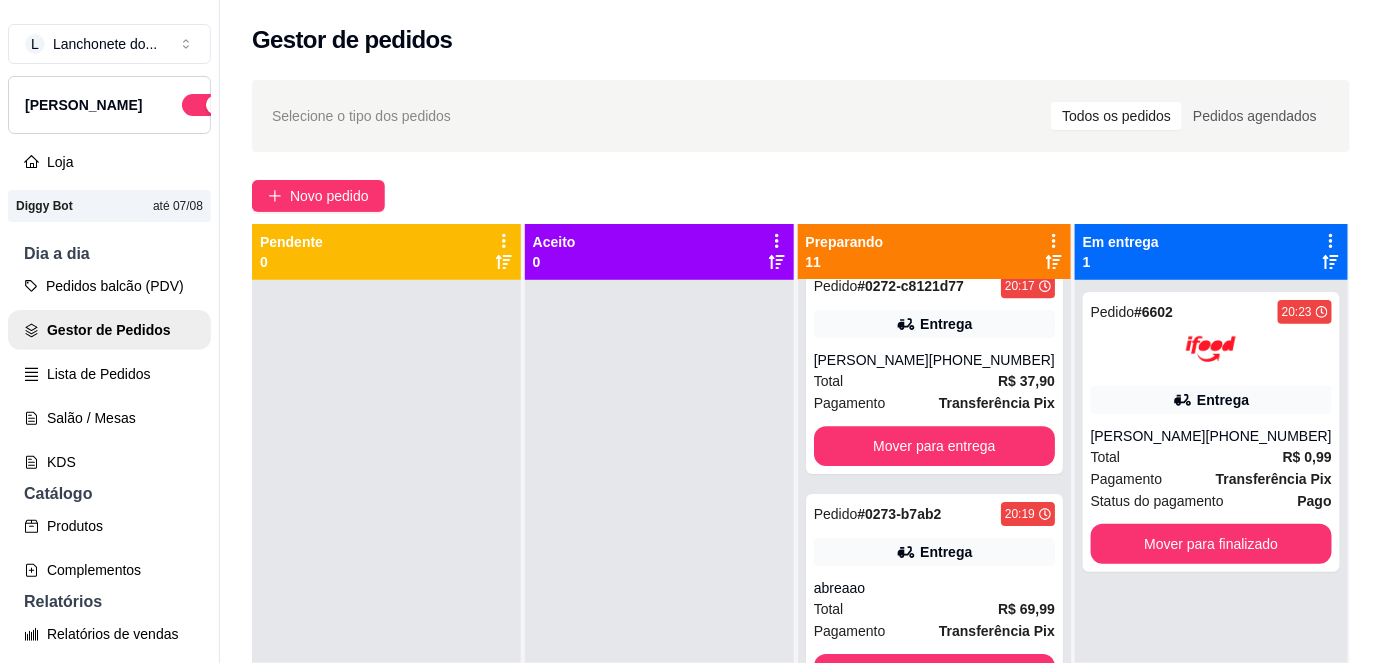 scroll, scrollTop: 2160, scrollLeft: 0, axis: vertical 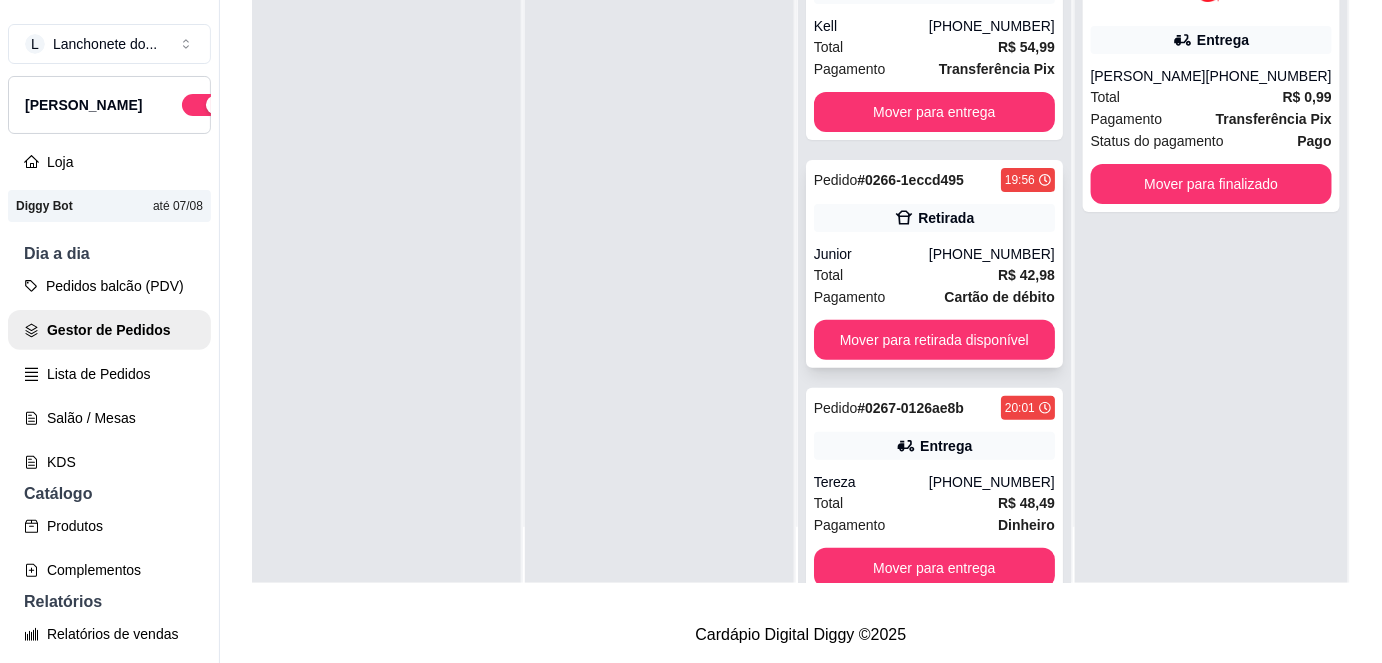 click on "Total R$ 42,98" at bounding box center [934, 275] 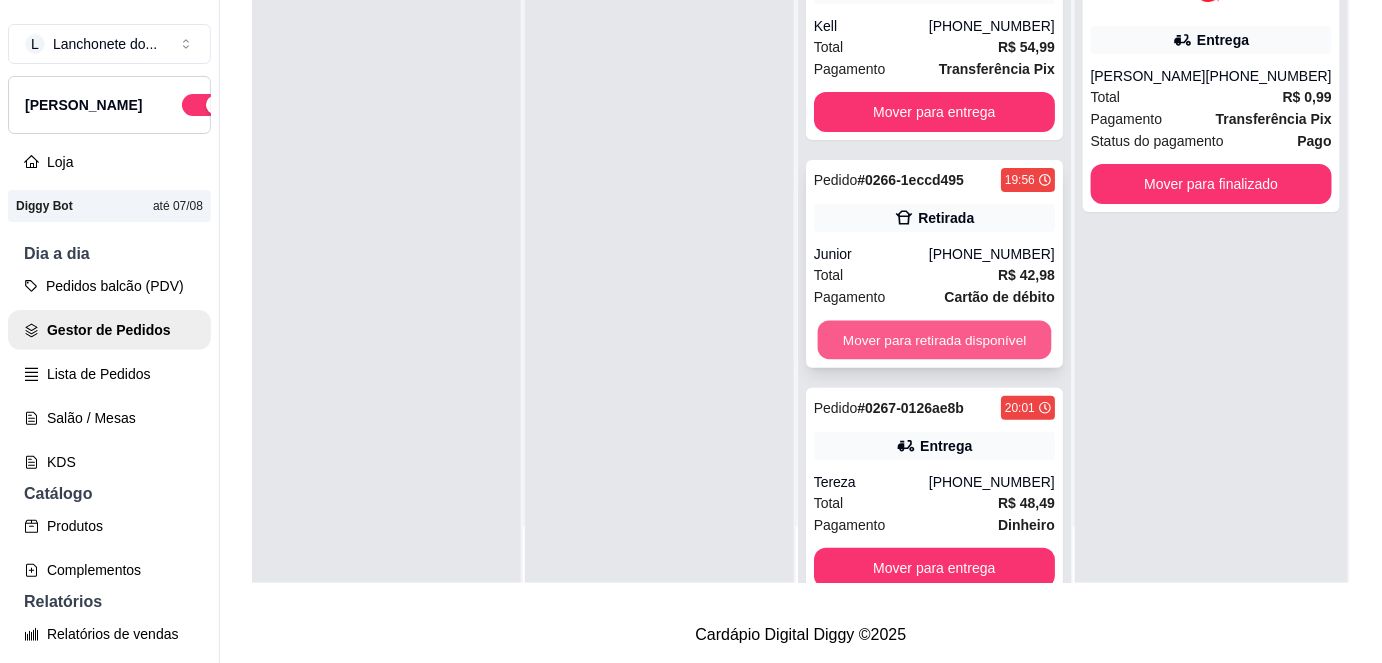 click on "Mover para retirada disponível" at bounding box center (934, 340) 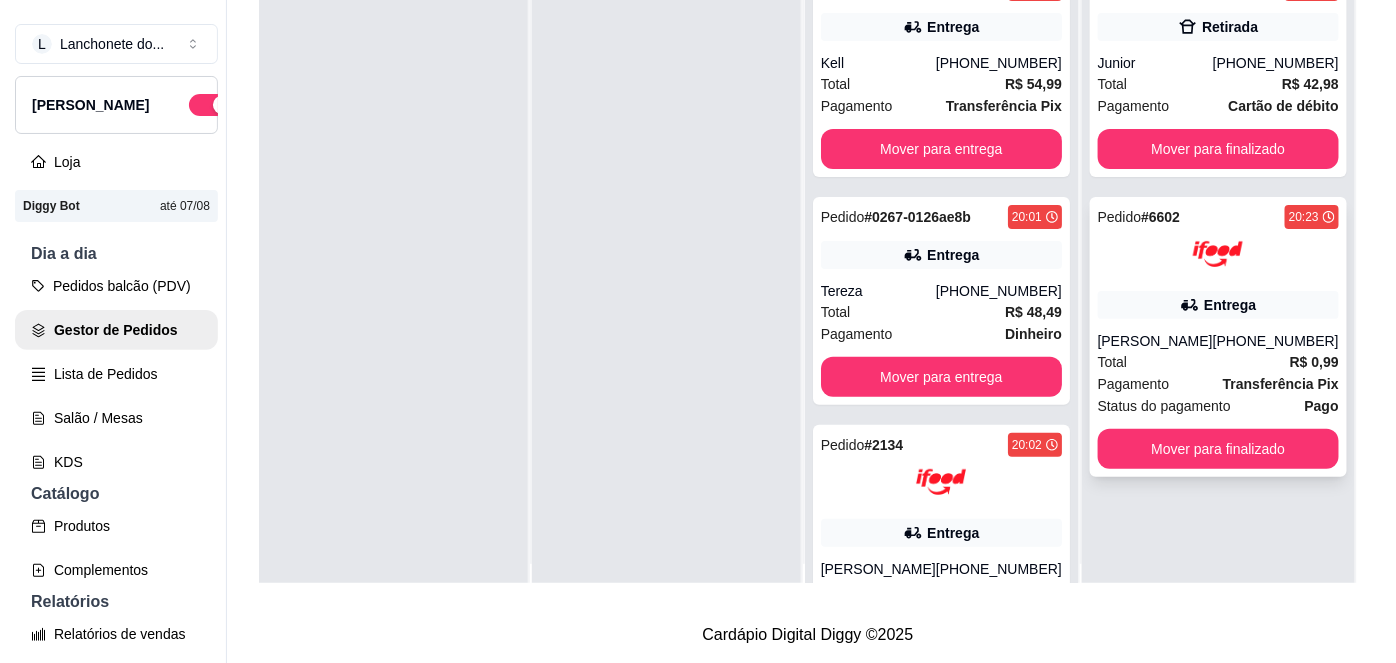 scroll, scrollTop: 0, scrollLeft: 0, axis: both 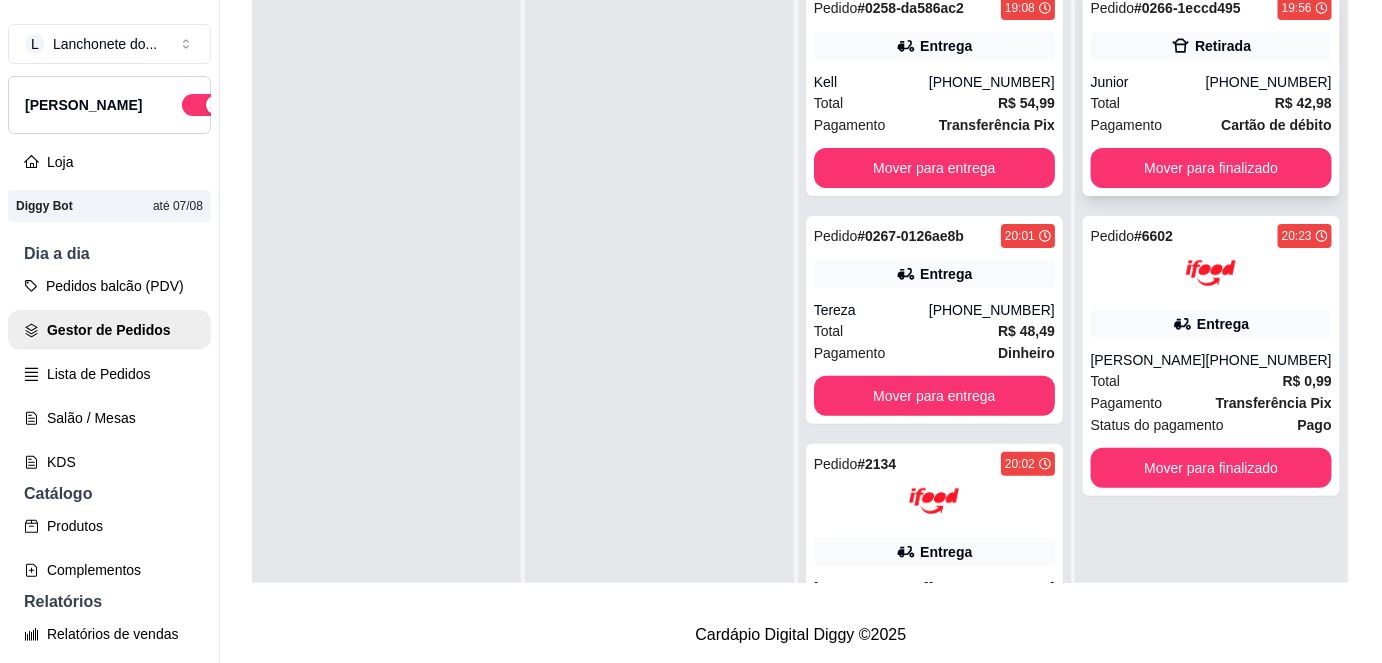 click on "Total R$ 42,98" at bounding box center (1211, 103) 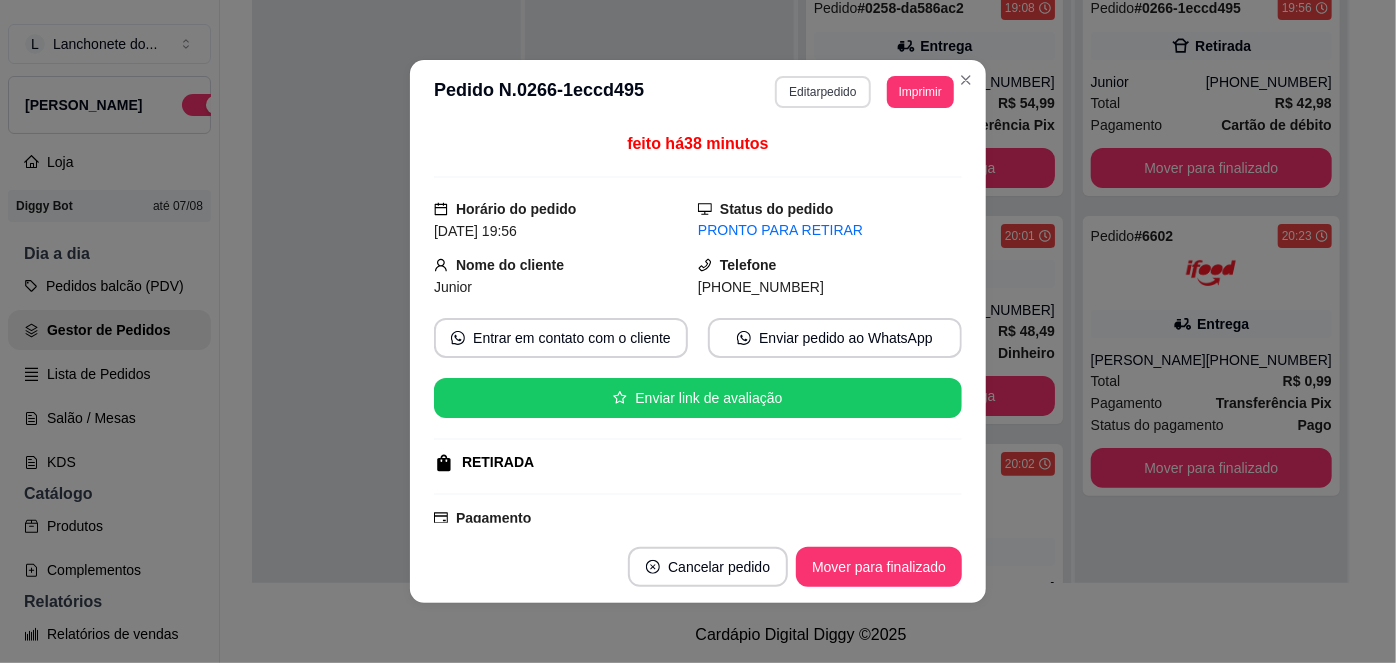 click on "Editar  pedido" at bounding box center [822, 92] 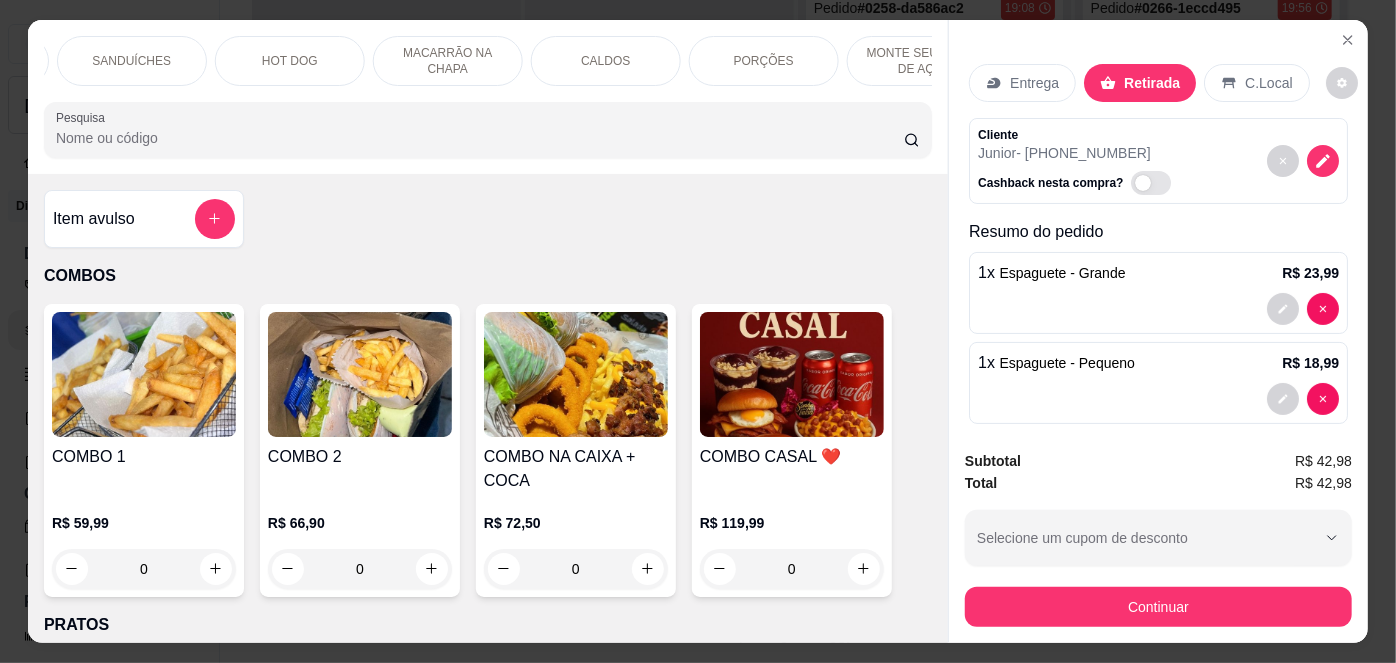 scroll, scrollTop: 0, scrollLeft: 1157, axis: horizontal 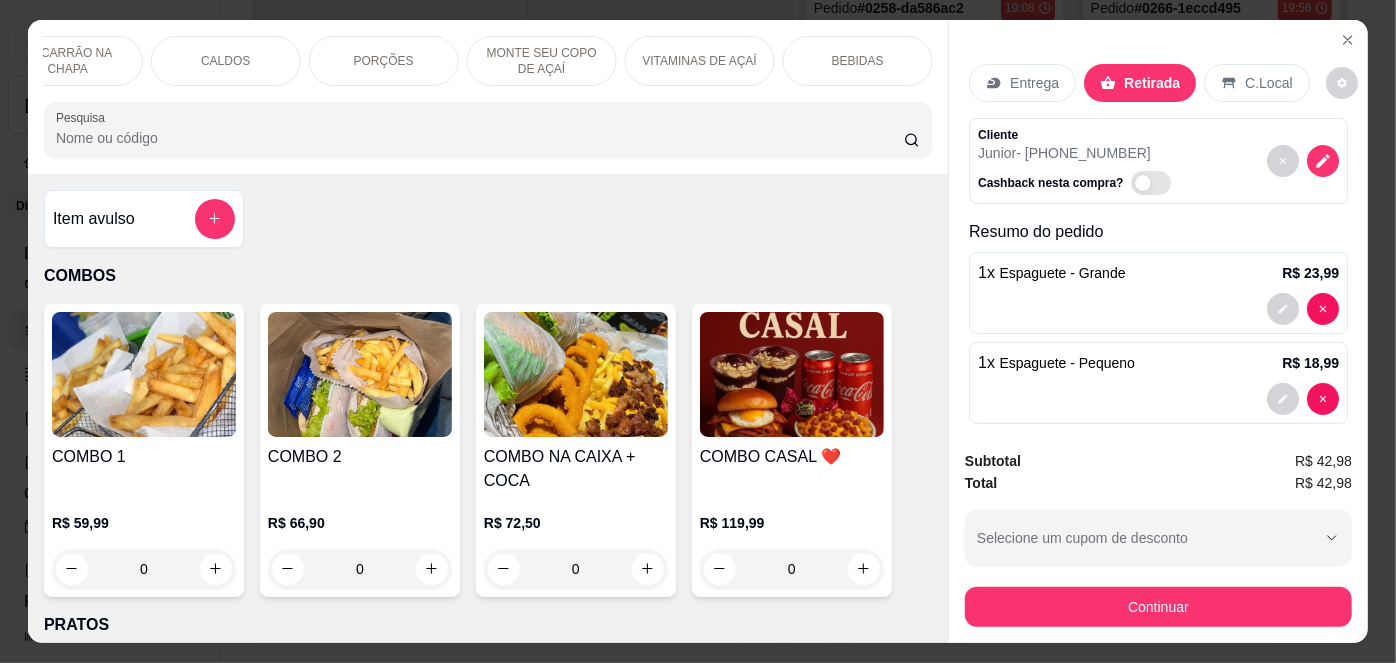 click on "BEBIDAS" at bounding box center (858, 61) 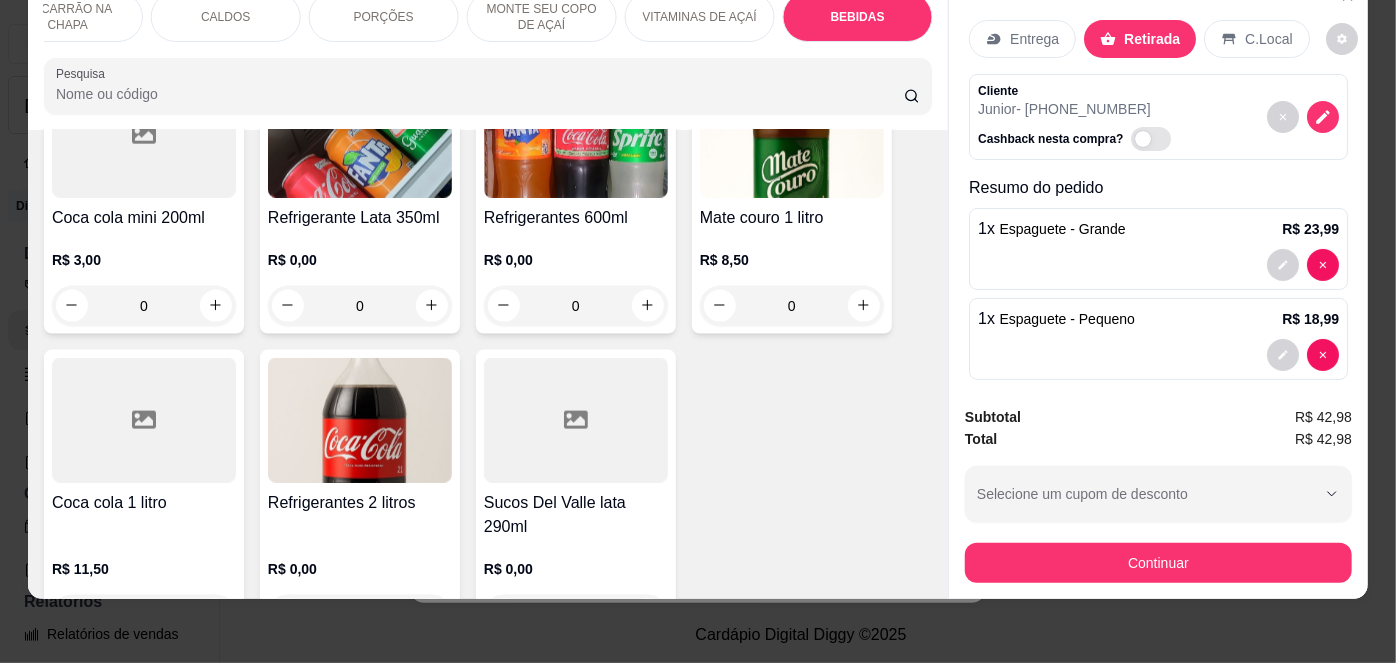 scroll, scrollTop: 5192, scrollLeft: 0, axis: vertical 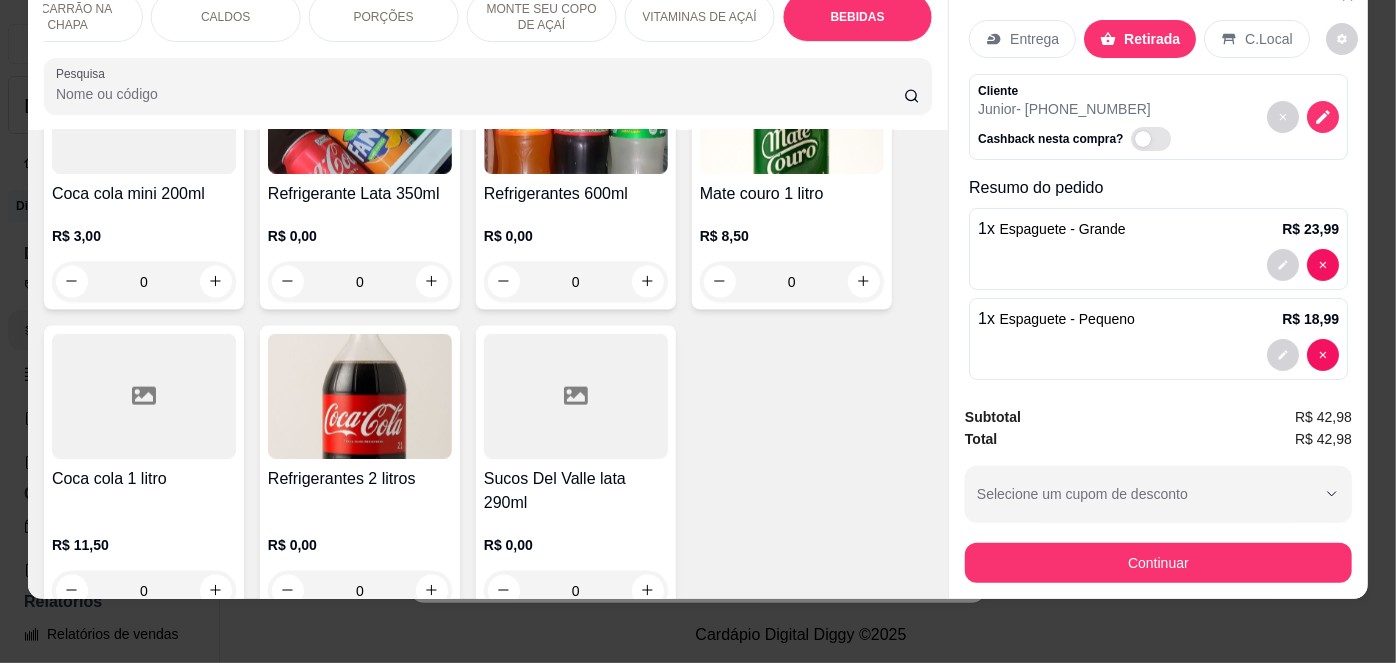 click on "Refrigerantes 2 litros" at bounding box center [360, 479] 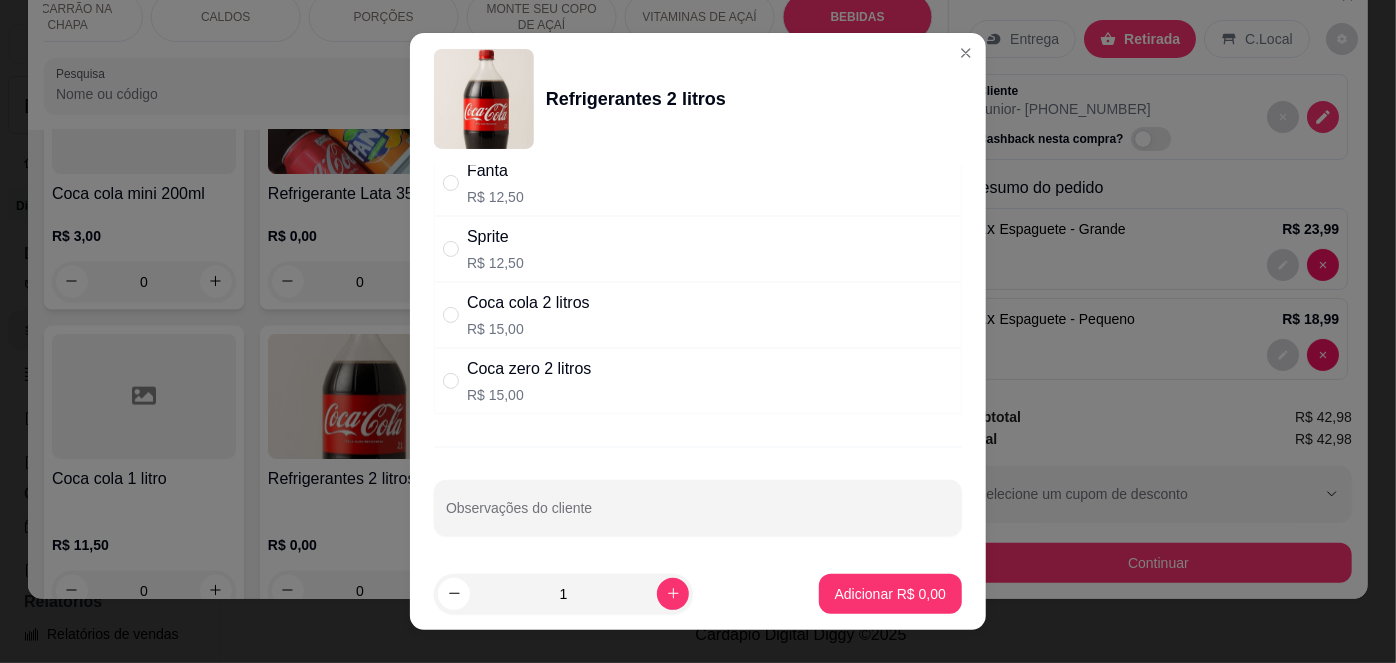 scroll, scrollTop: 266, scrollLeft: 0, axis: vertical 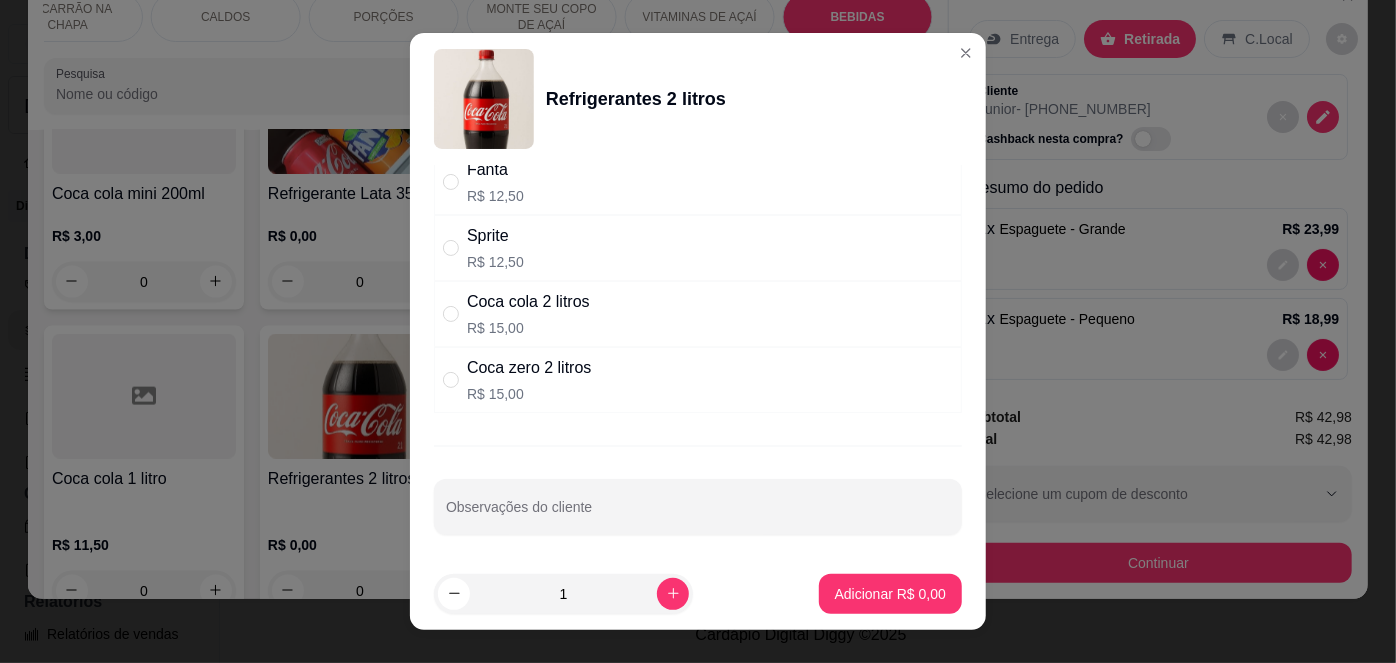 click on "Sprite R$ 12,50" at bounding box center [698, 248] 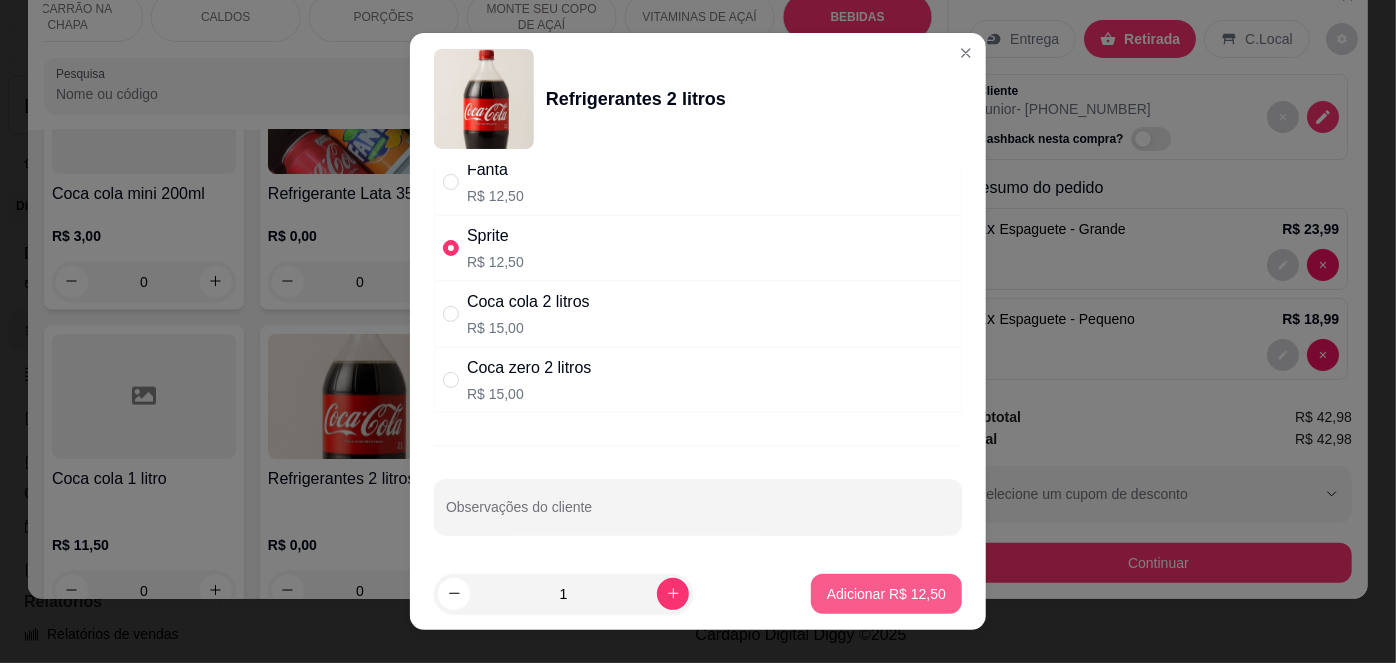 click on "Adicionar   R$ 12,50" at bounding box center [886, 594] 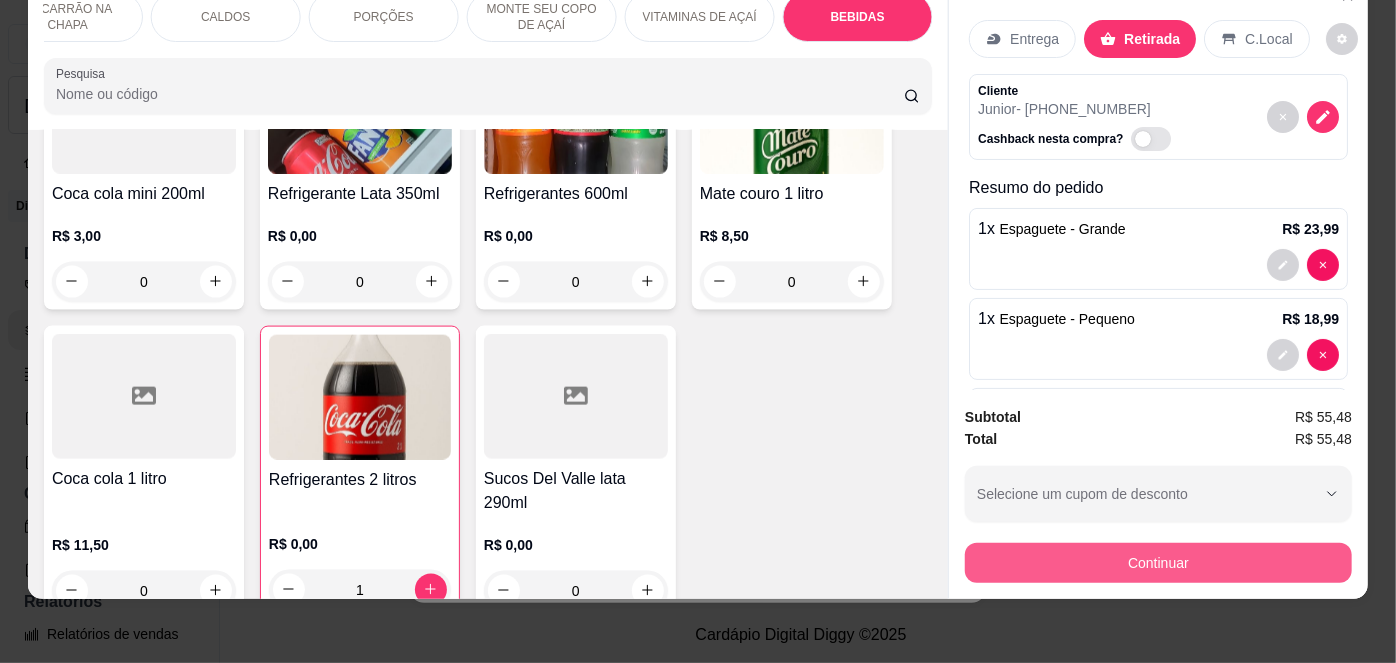click on "Continuar" at bounding box center (1158, 563) 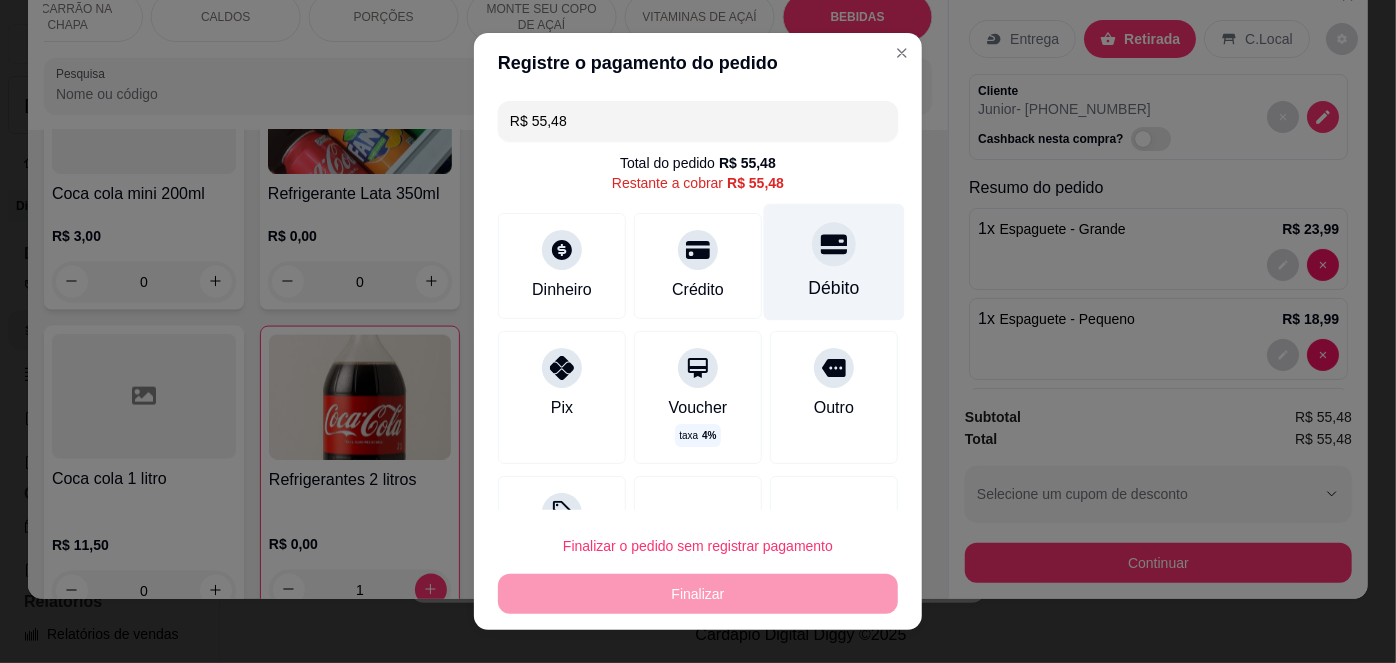 click on "Débito" at bounding box center (834, 262) 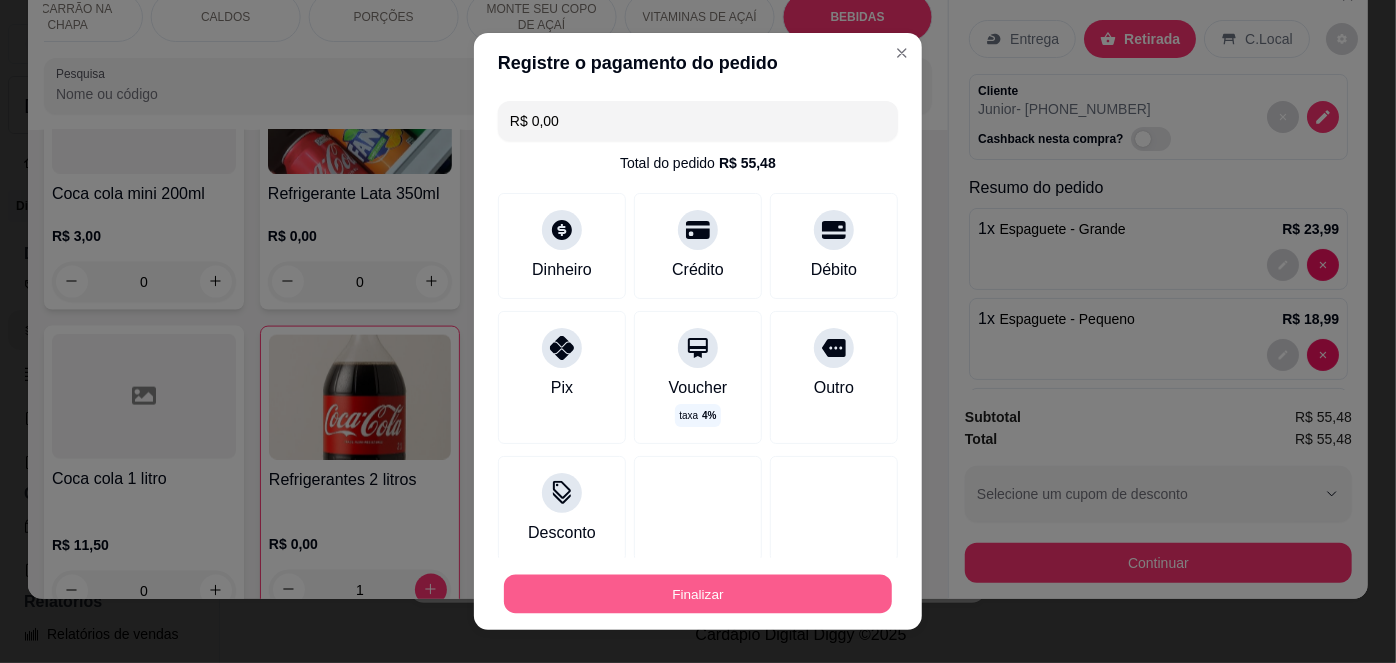 click on "Finalizar" at bounding box center [698, 593] 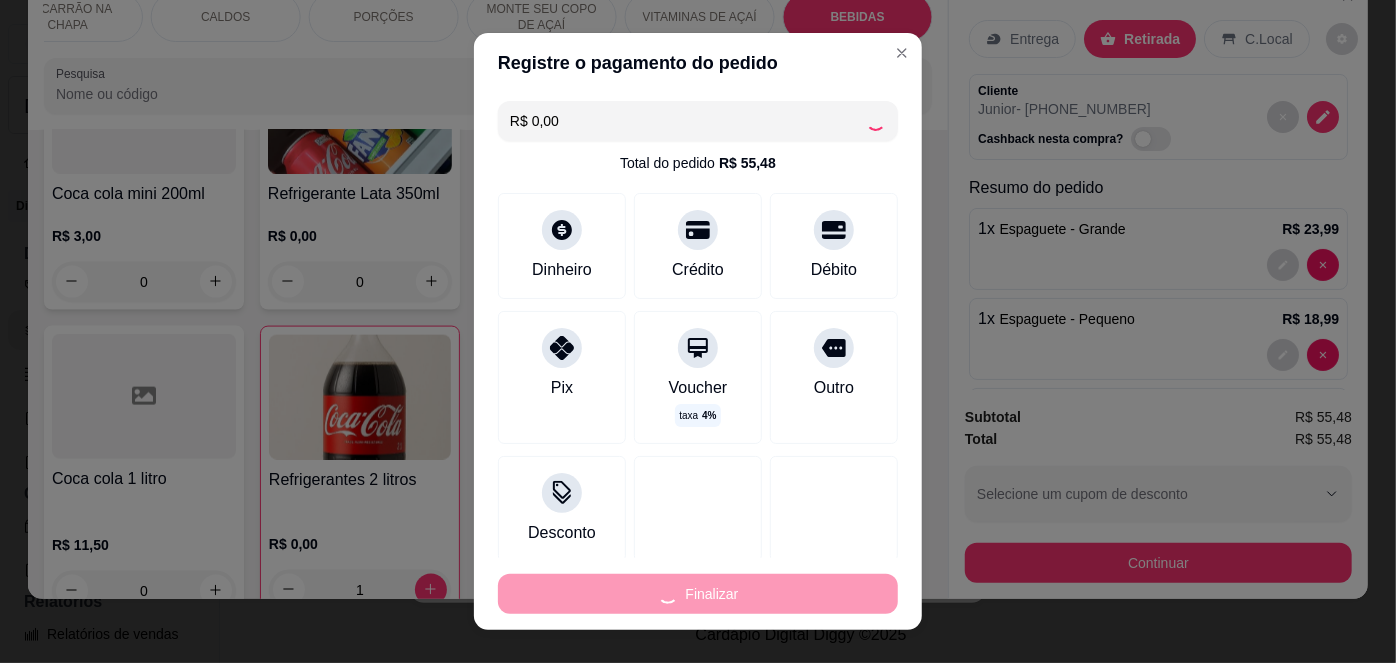 type on "0" 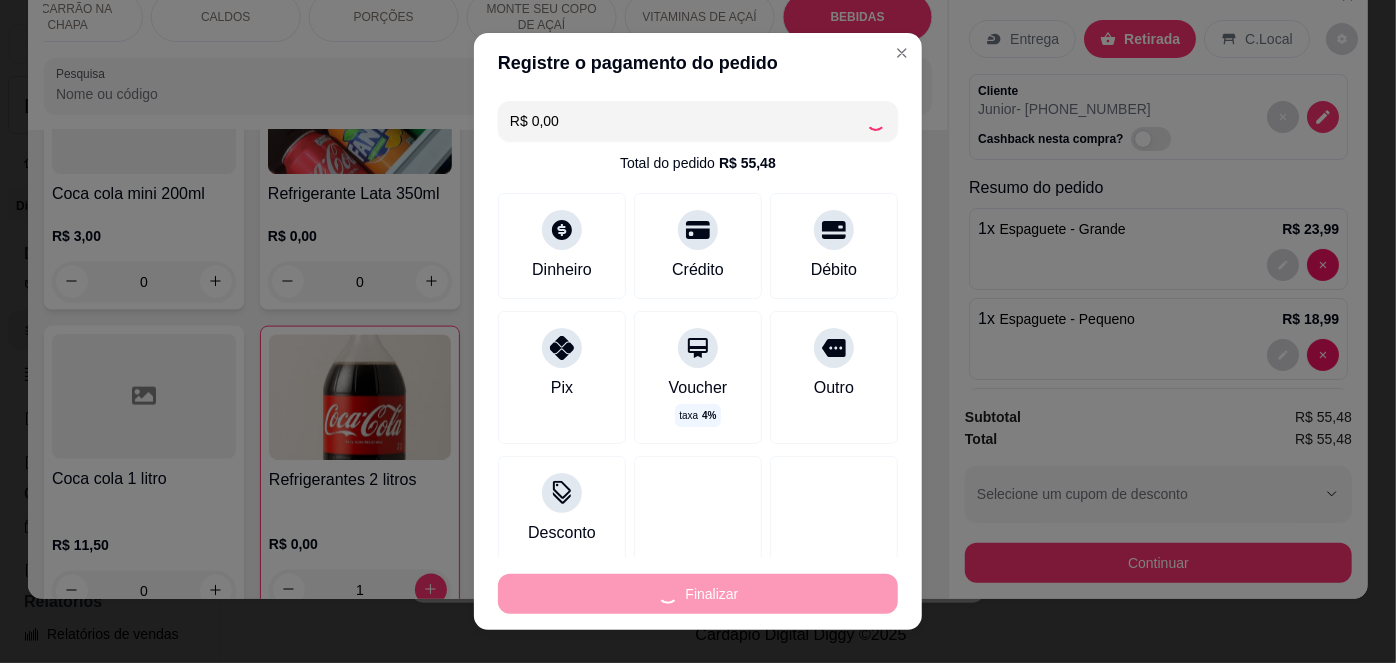 type on "0" 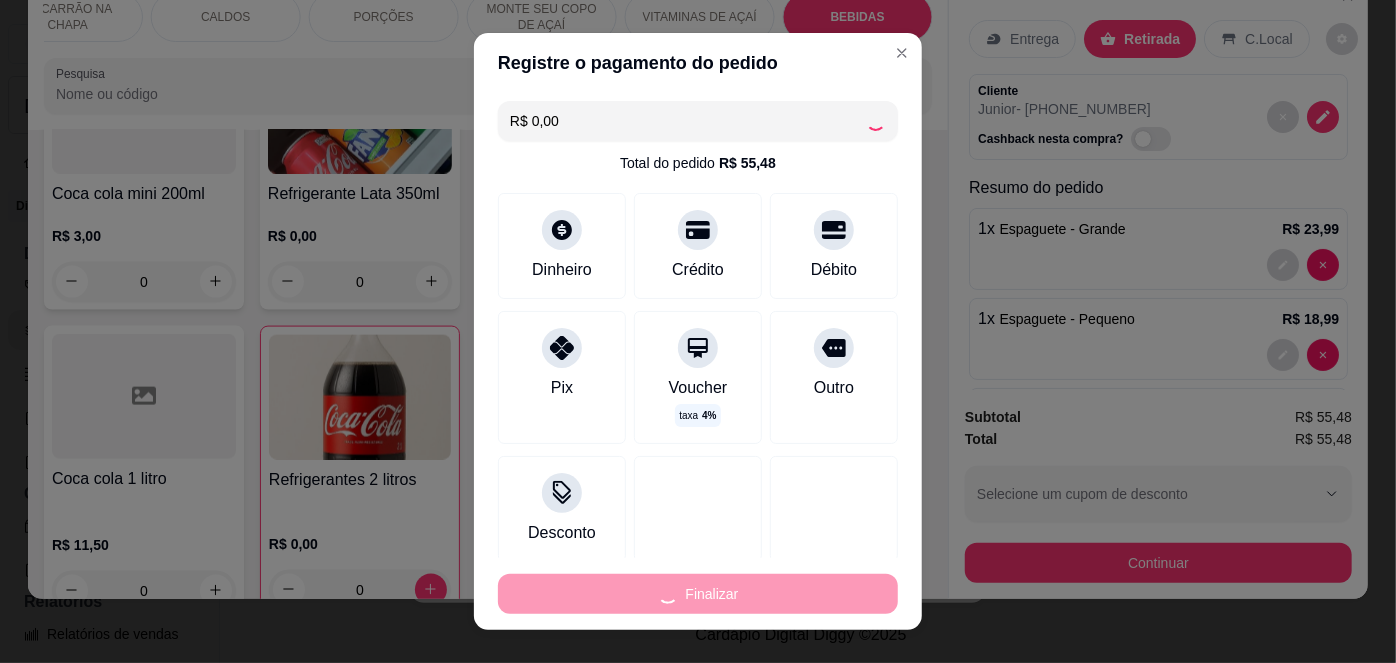 type on "-R$ 55,48" 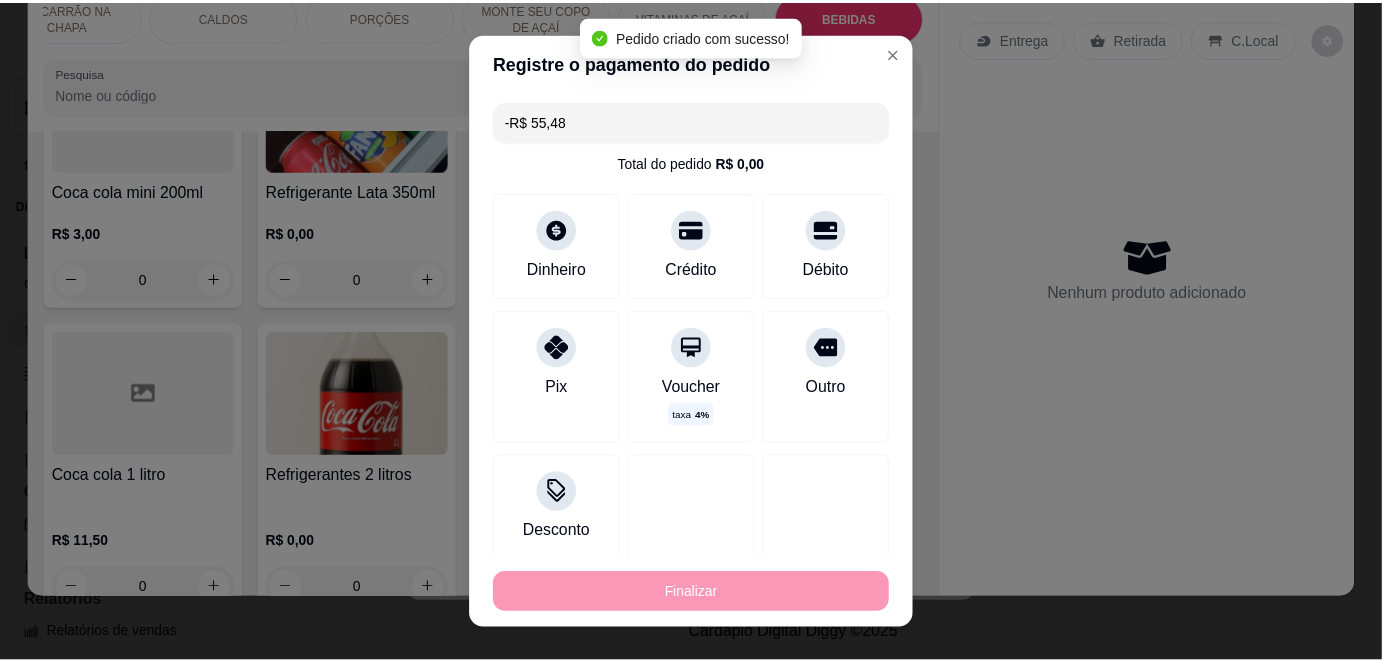 scroll, scrollTop: 5190, scrollLeft: 0, axis: vertical 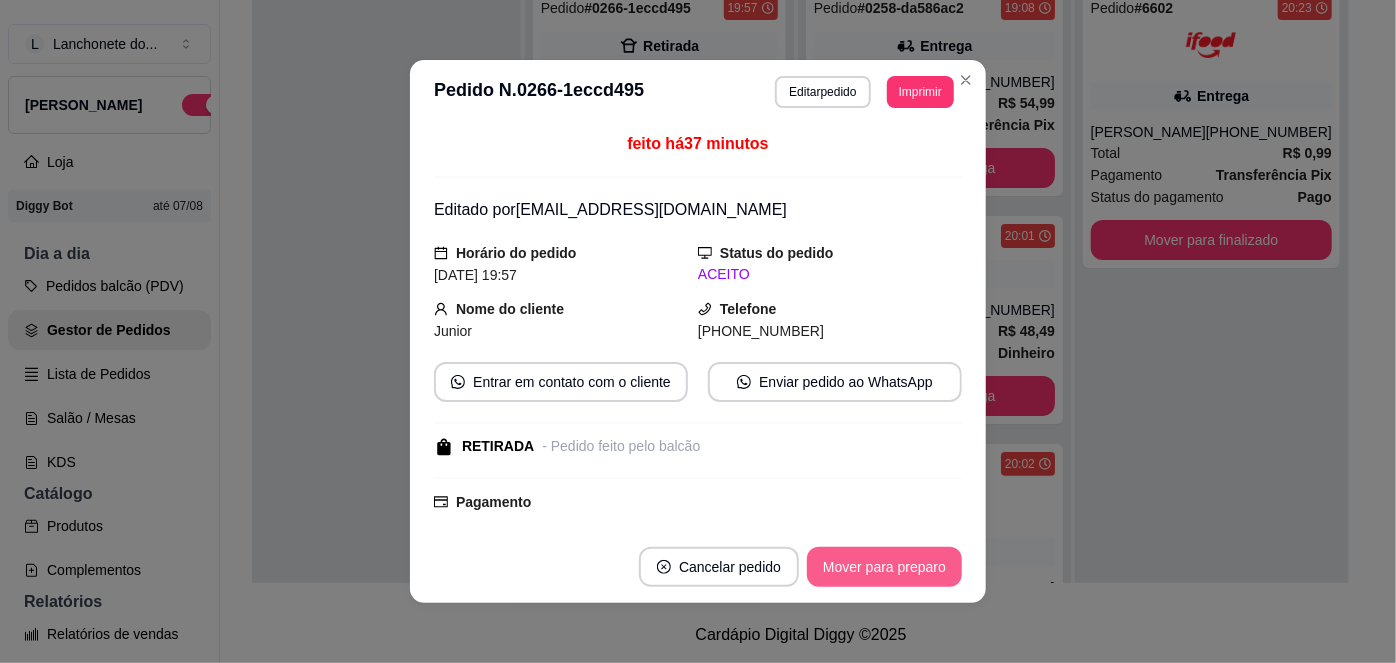 click on "Mover para preparo" at bounding box center [884, 567] 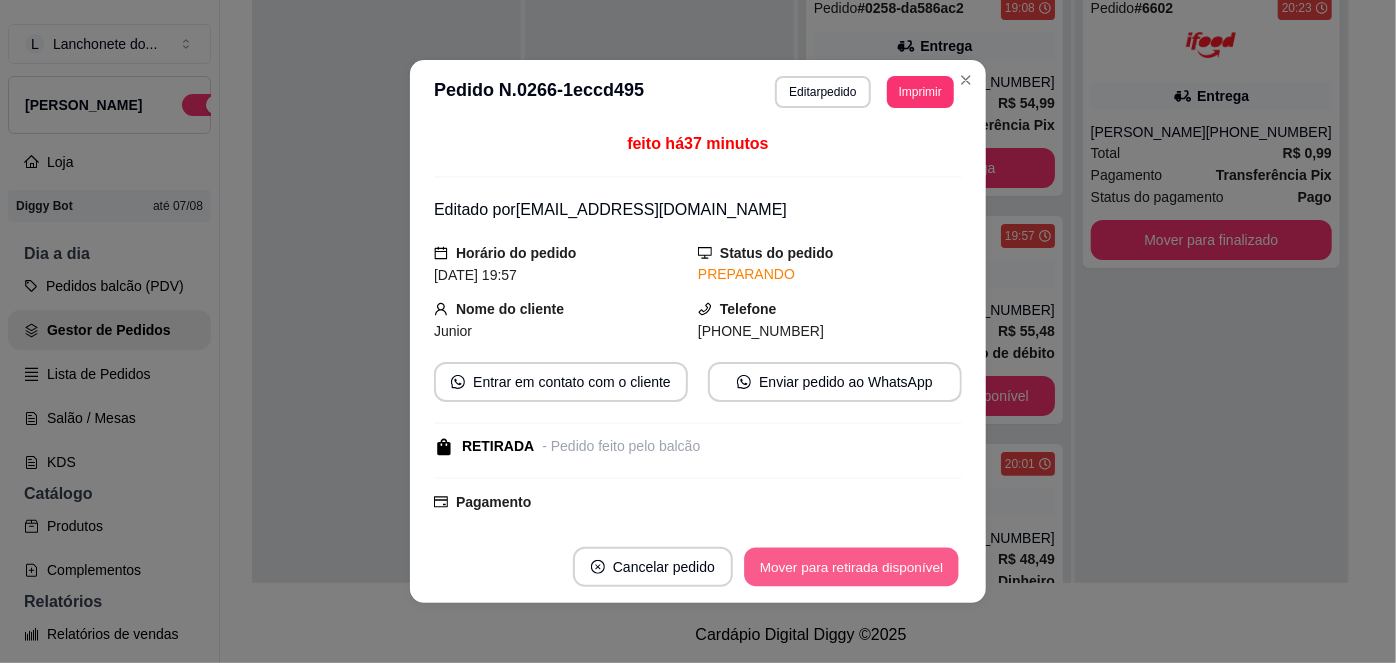 click on "Mover para retirada disponível" at bounding box center [851, 567] 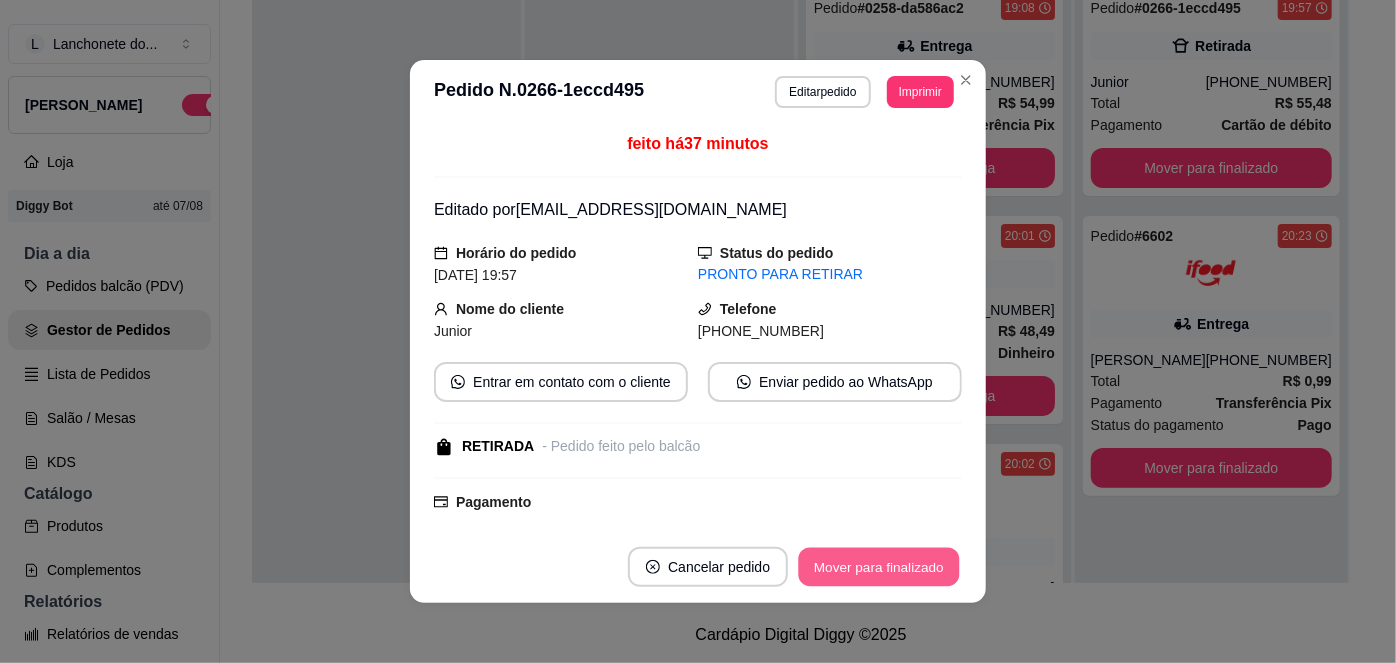 click on "Mover para finalizado" at bounding box center (879, 567) 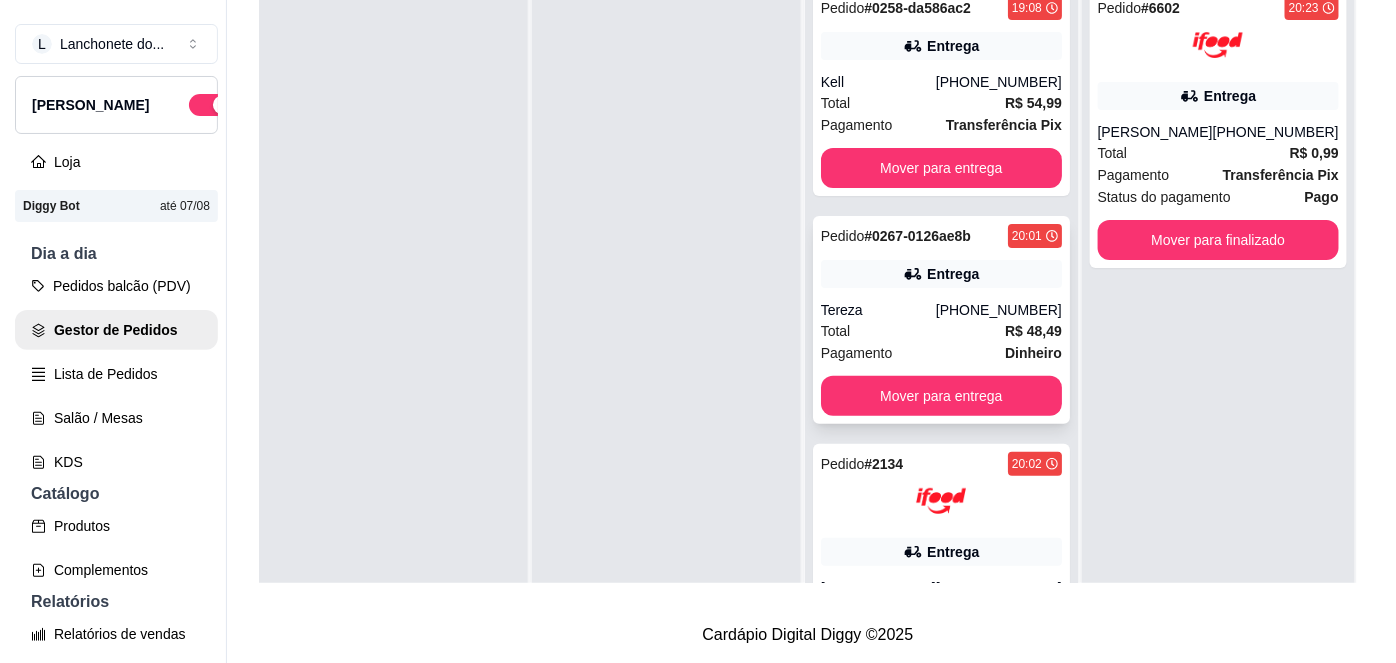 scroll, scrollTop: 0, scrollLeft: 0, axis: both 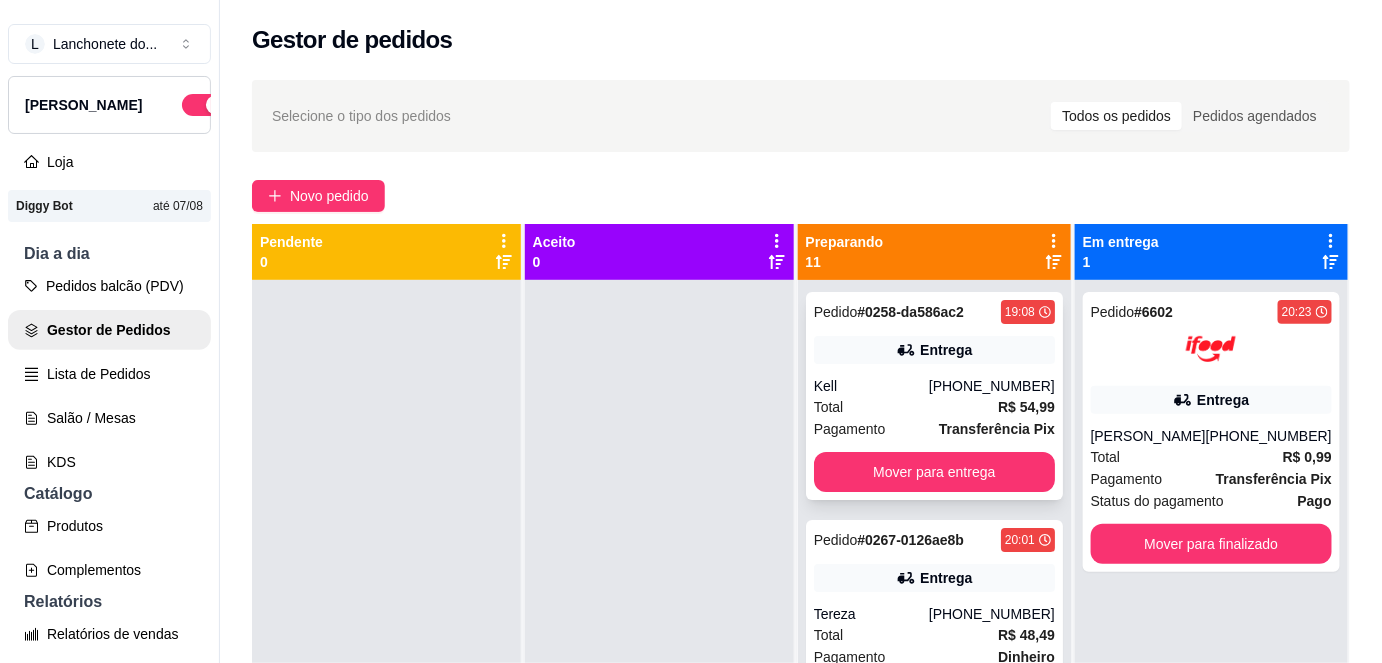 click on "Transferência Pix" at bounding box center (997, 429) 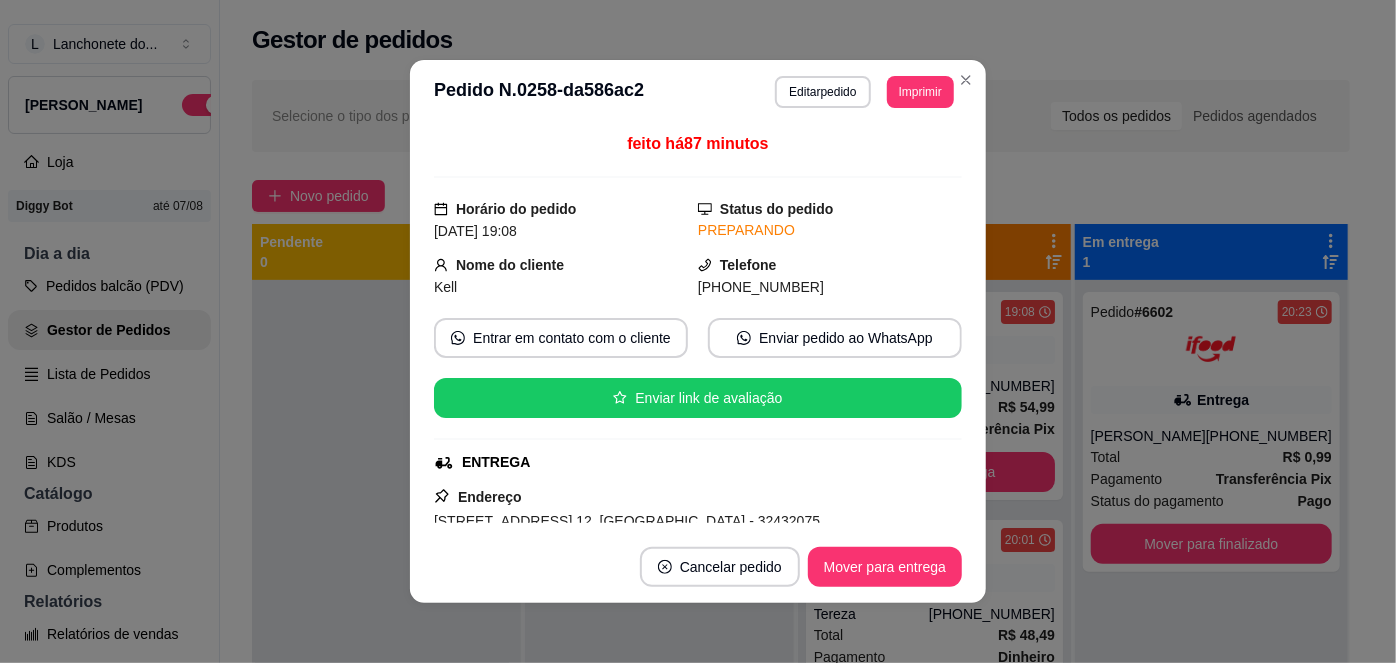 scroll, scrollTop: 381, scrollLeft: 0, axis: vertical 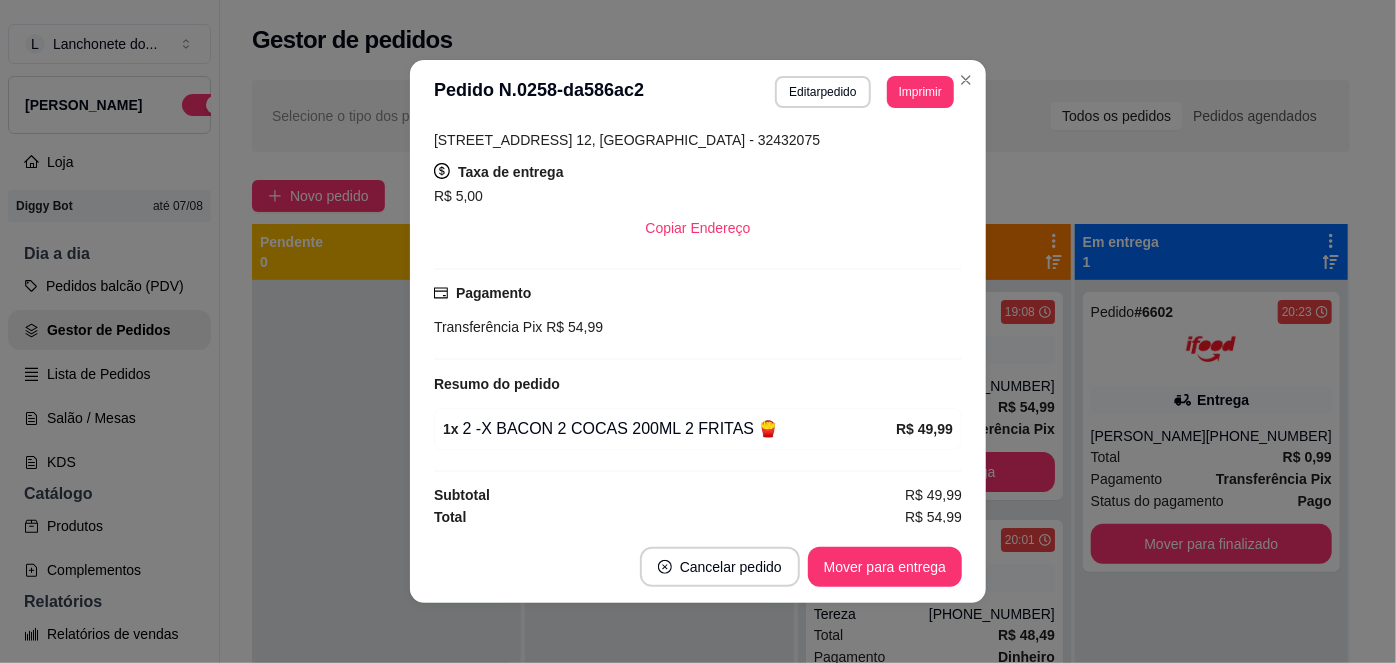 click on "Mover para entrega" at bounding box center [885, 567] 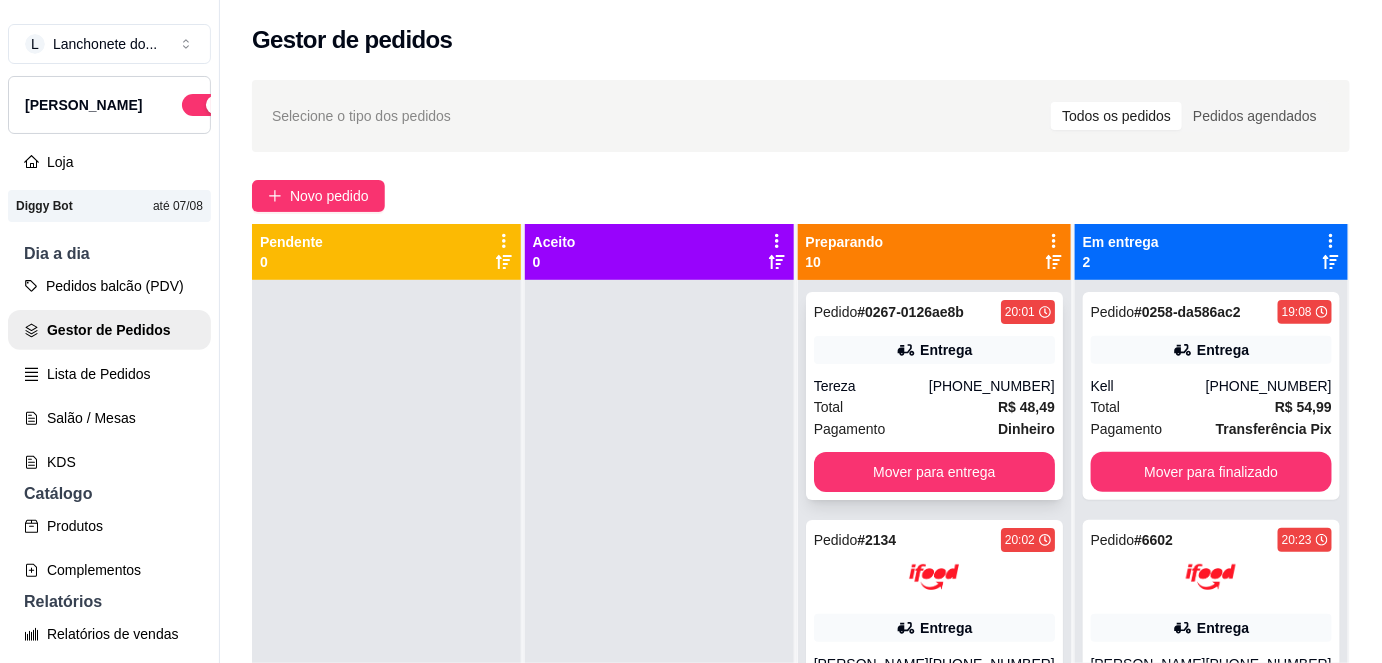 click on "Total R$ 48,49" at bounding box center [934, 407] 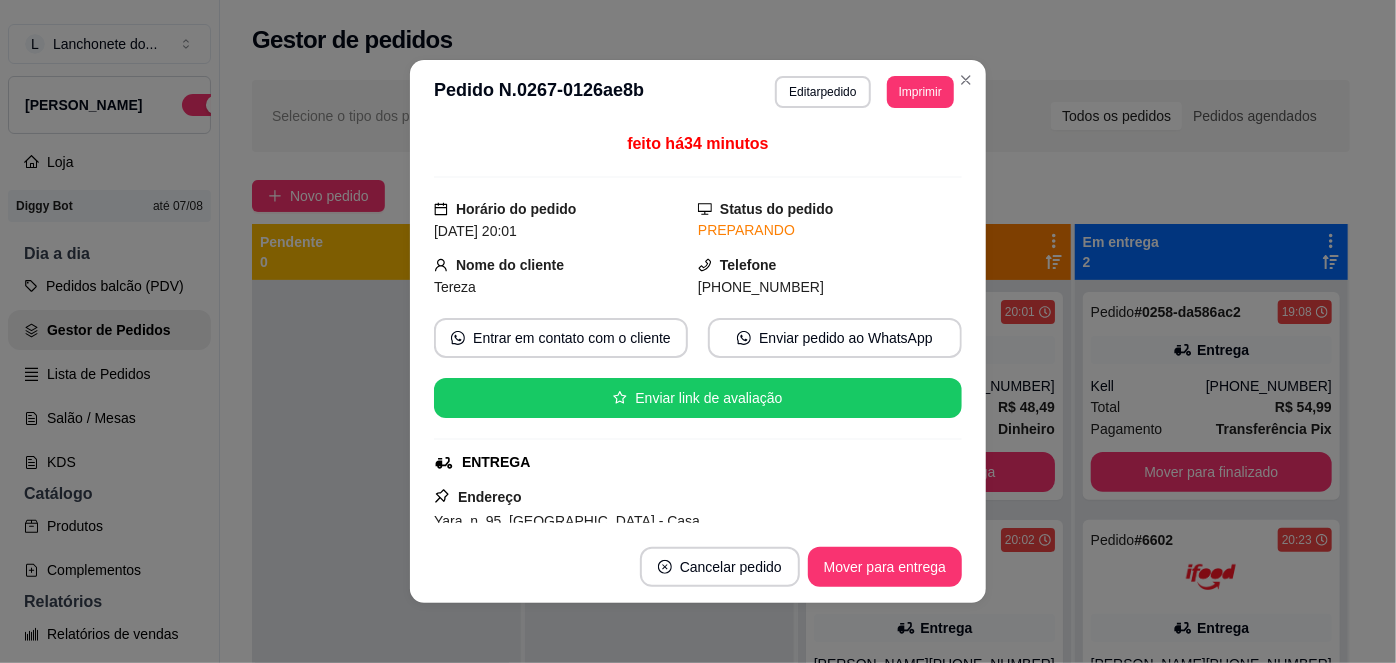 scroll, scrollTop: 487, scrollLeft: 0, axis: vertical 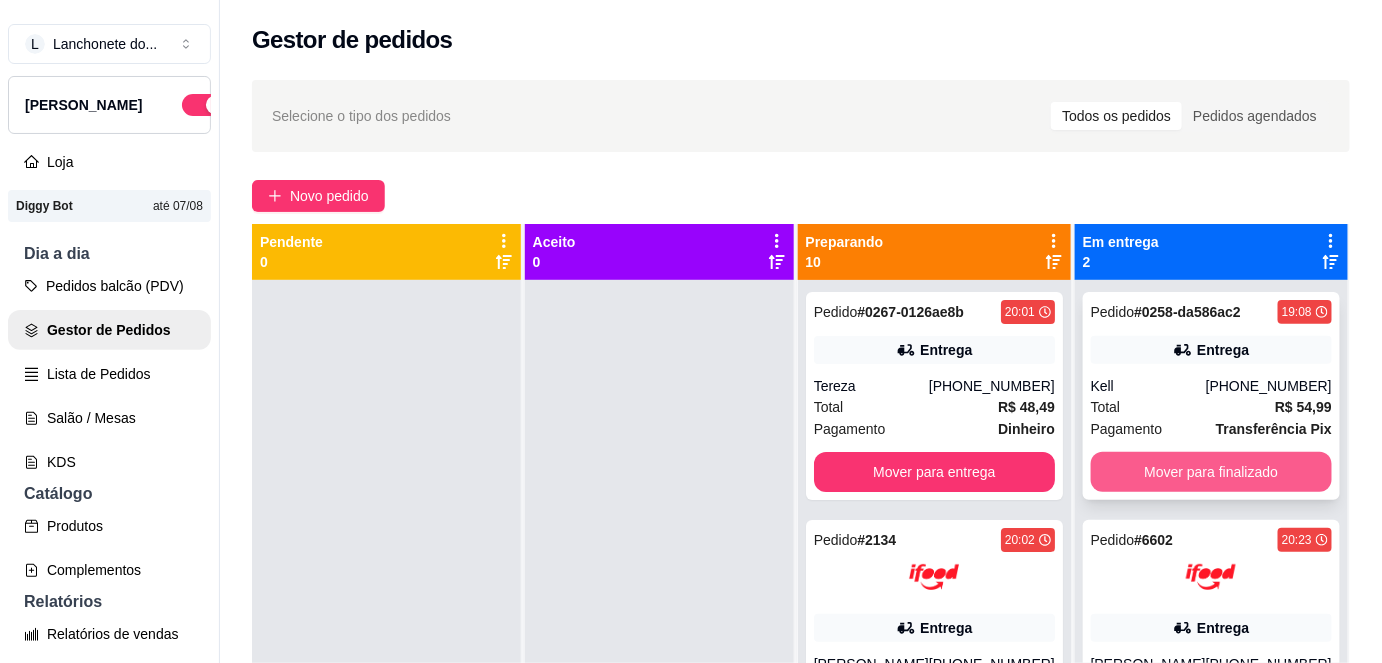 click on "Mover para finalizado" at bounding box center (1211, 472) 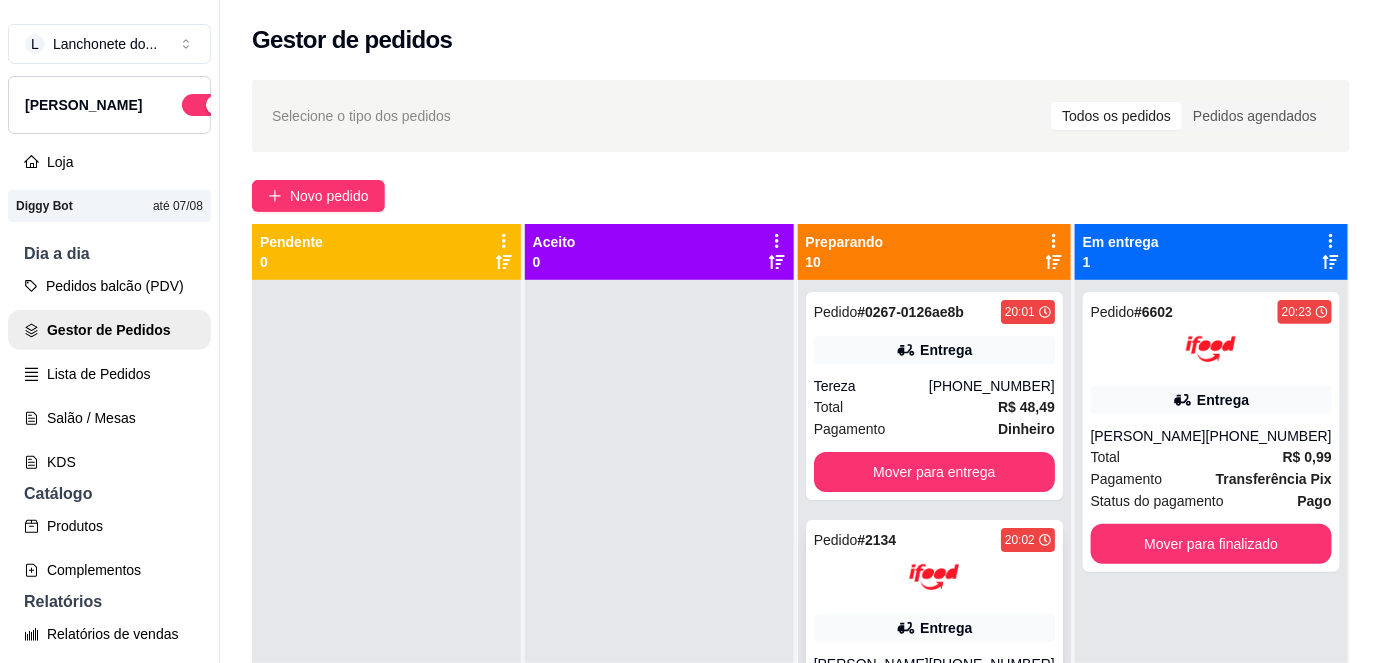 click at bounding box center (934, 577) 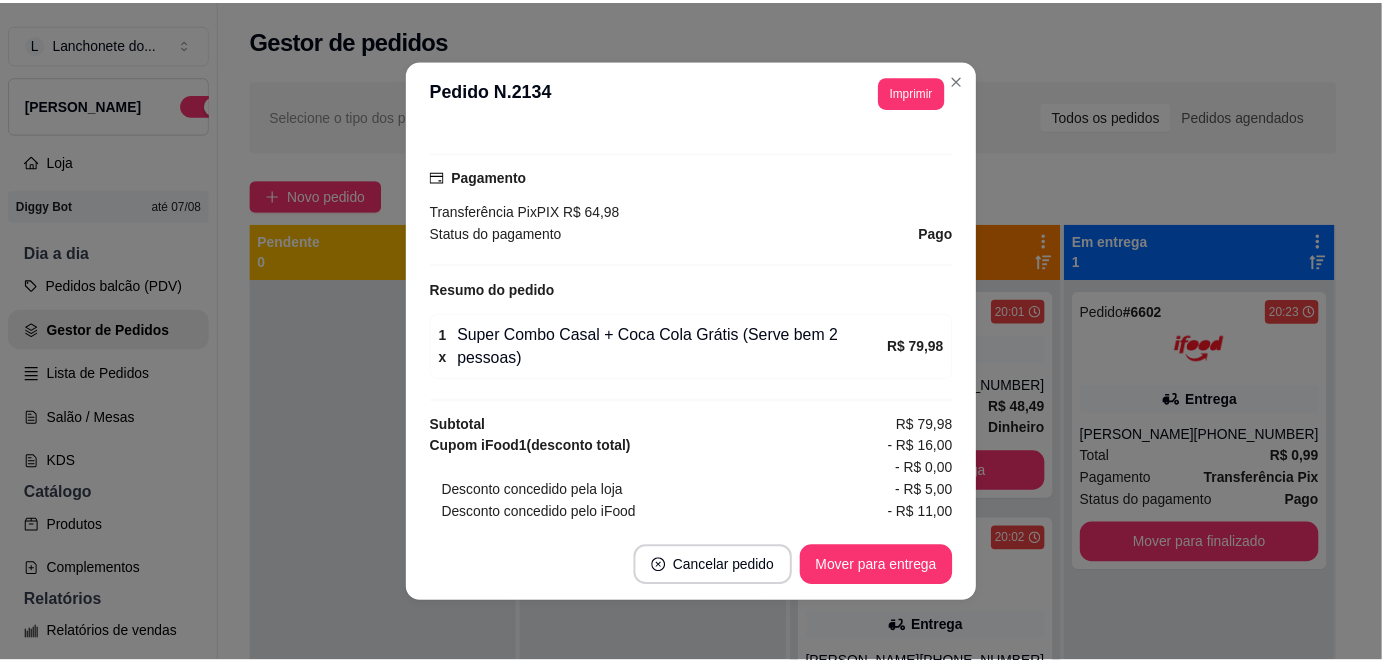 scroll, scrollTop: 636, scrollLeft: 0, axis: vertical 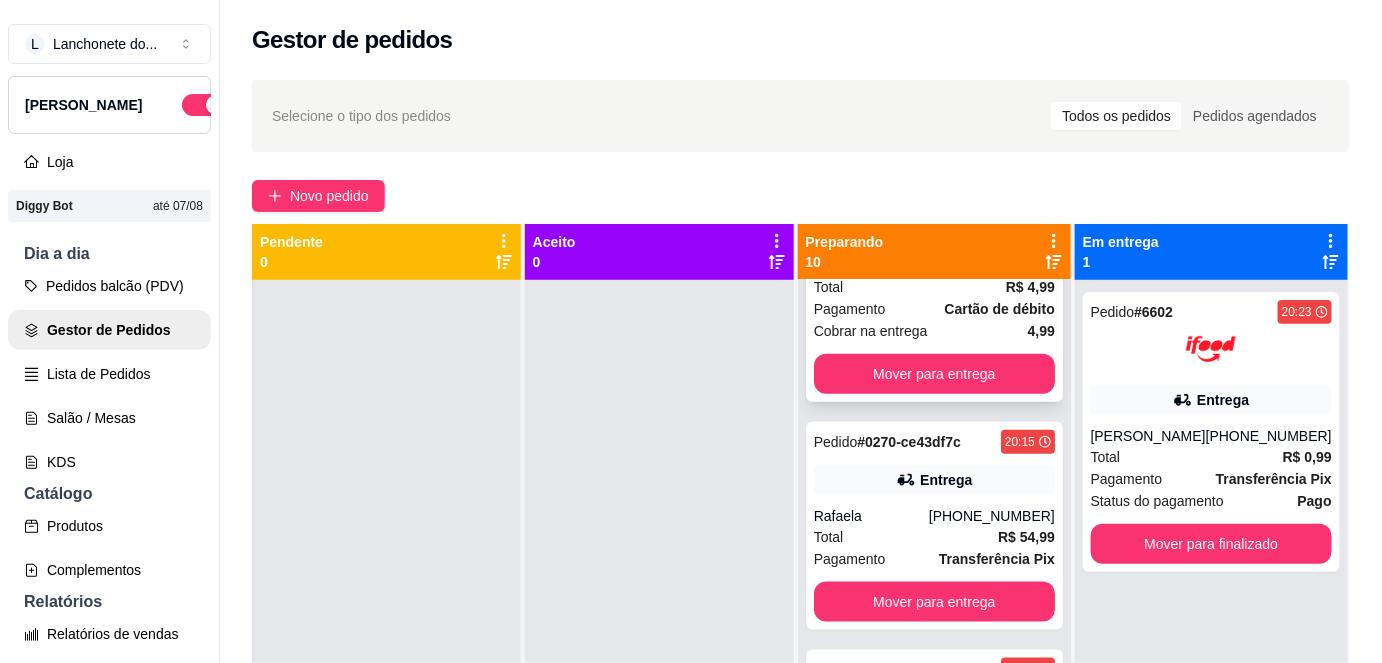 click on "Total R$ 4,99" at bounding box center [934, 287] 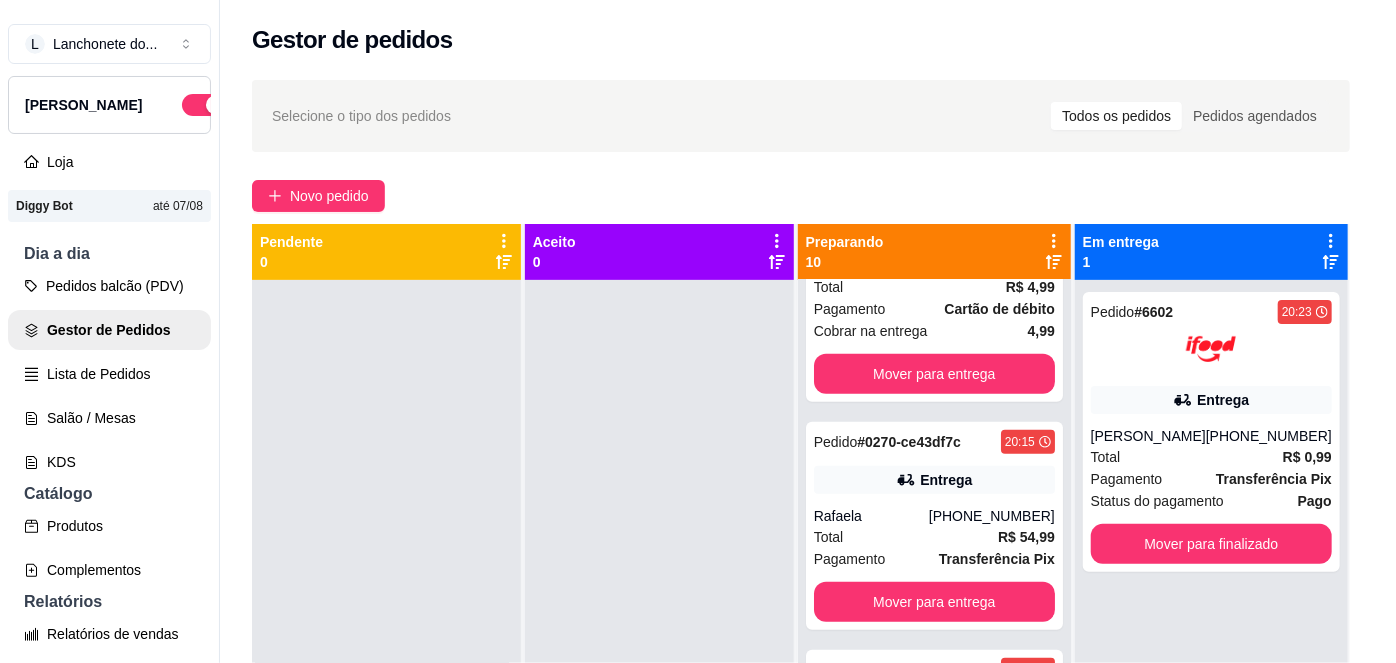 scroll, scrollTop: 588, scrollLeft: 0, axis: vertical 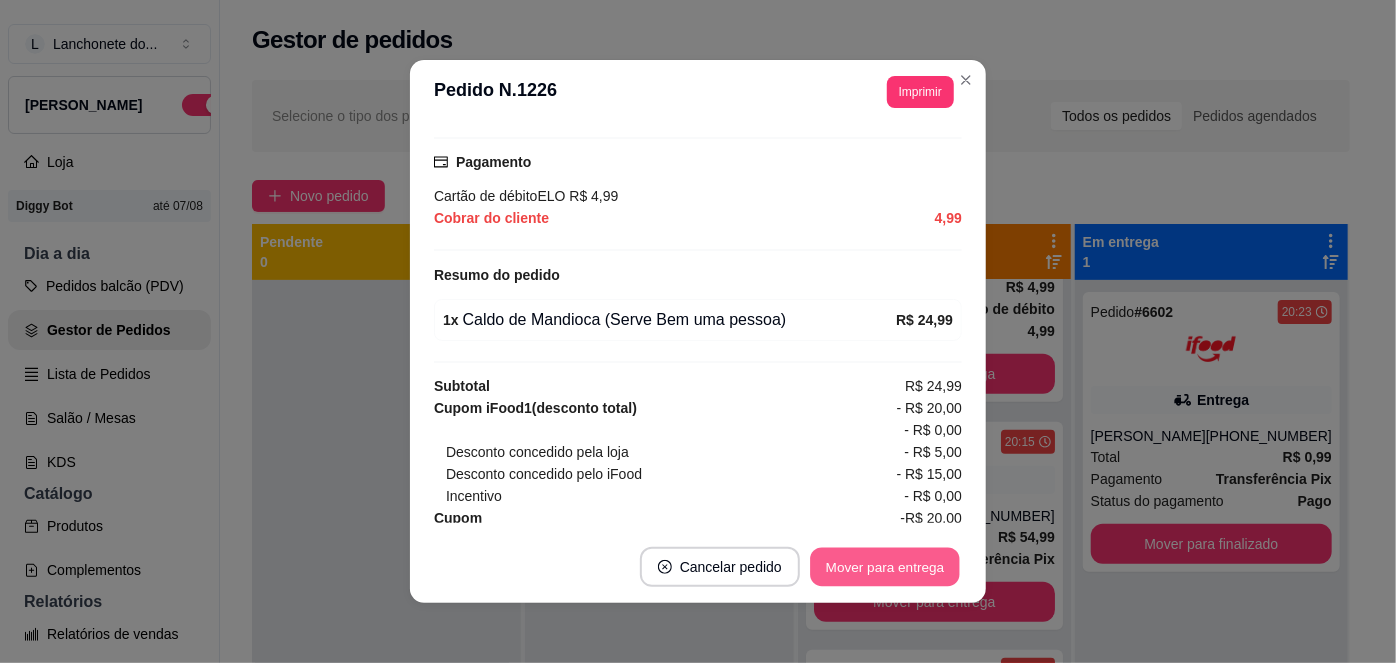 click on "Mover para entrega" at bounding box center [885, 567] 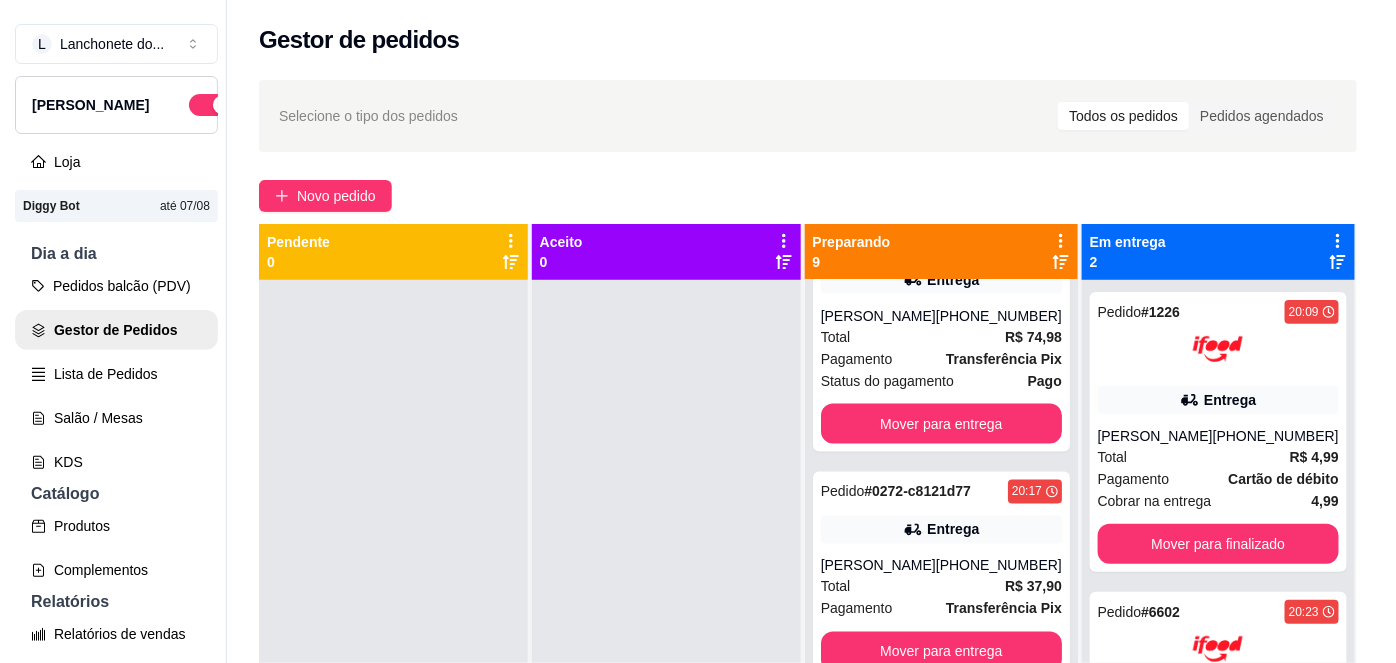 scroll, scrollTop: 1685, scrollLeft: 0, axis: vertical 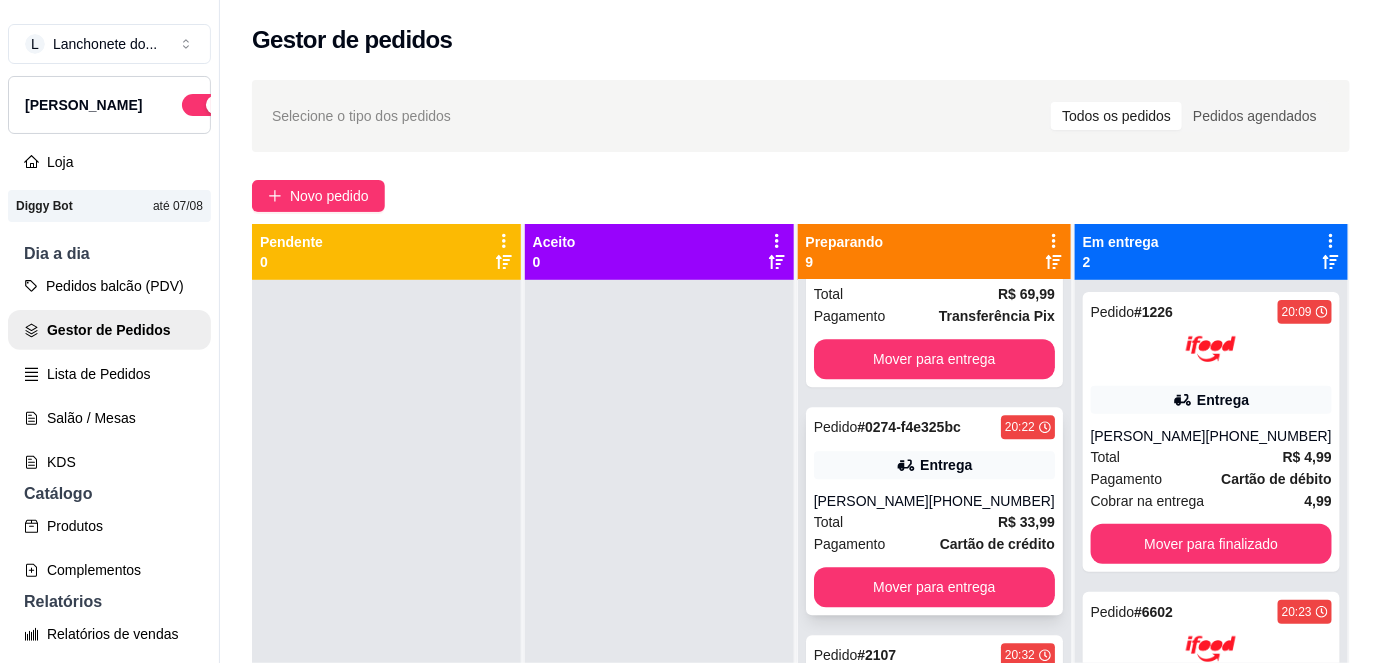 click on "[PHONE_NUMBER]" at bounding box center [992, 501] 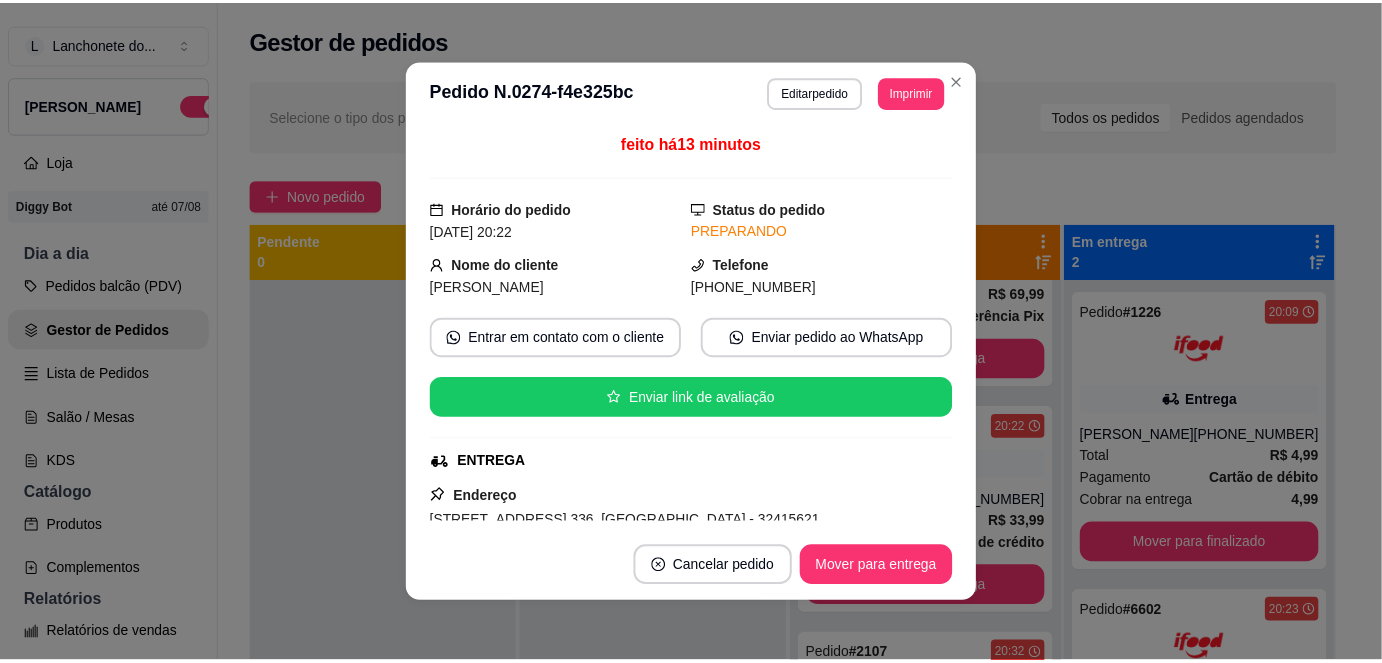 scroll, scrollTop: 381, scrollLeft: 0, axis: vertical 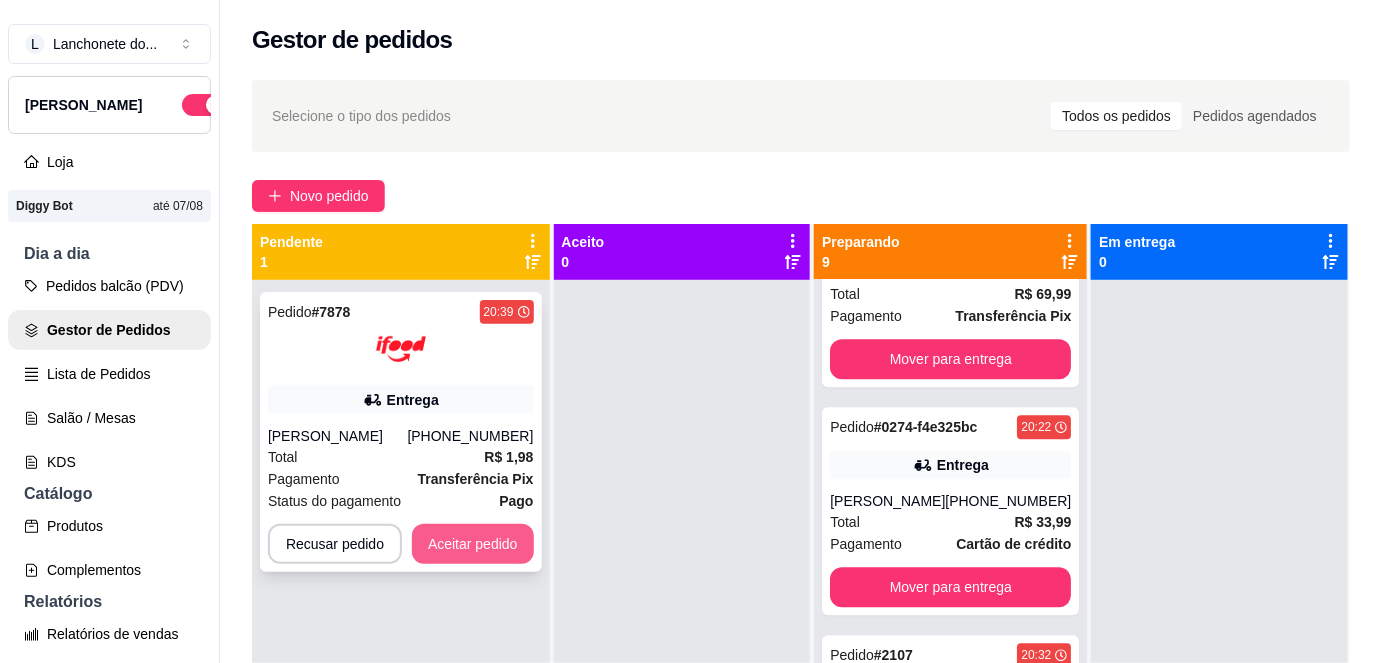 click on "Aceitar pedido" at bounding box center [473, 544] 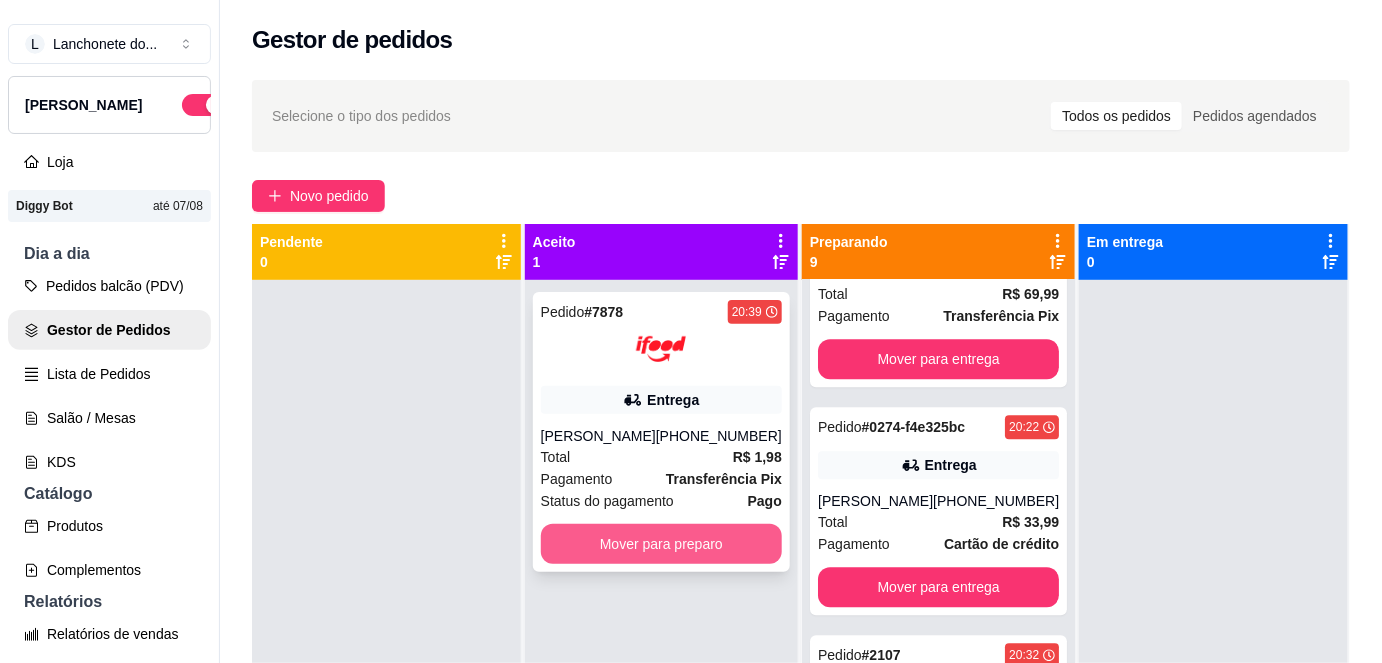 click on "Mover para preparo" at bounding box center [661, 544] 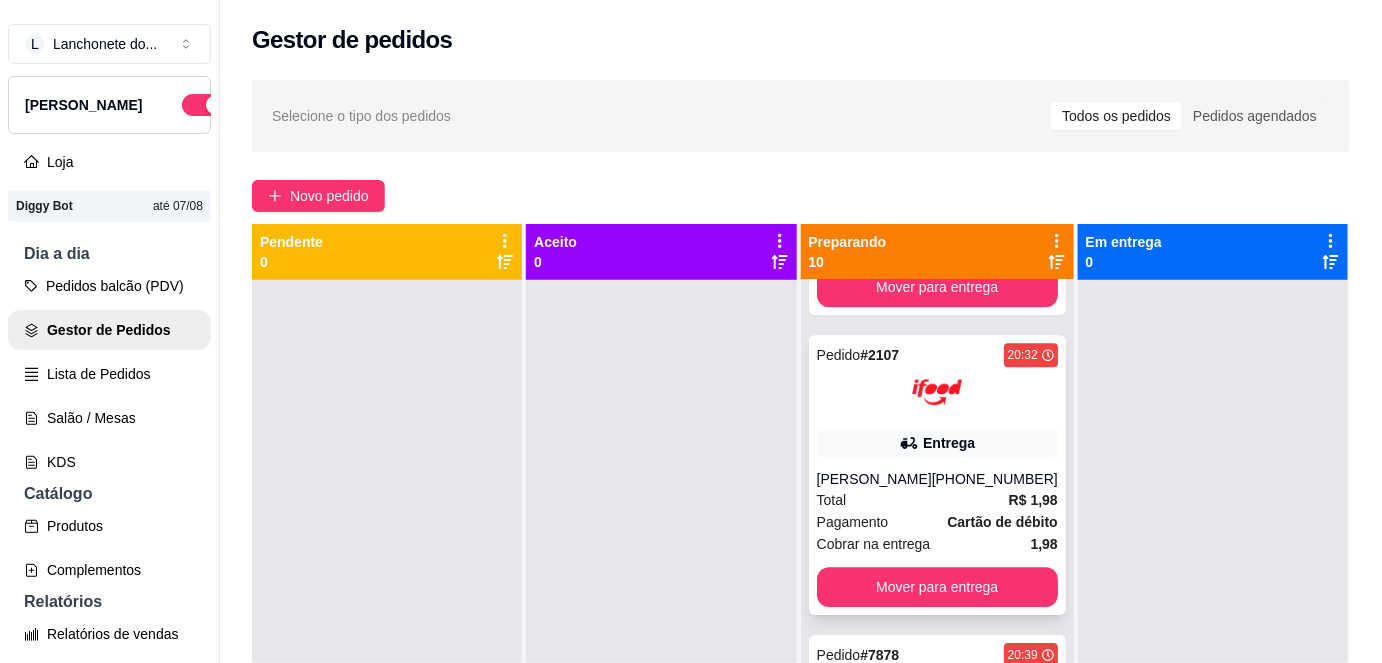 scroll, scrollTop: 1984, scrollLeft: 0, axis: vertical 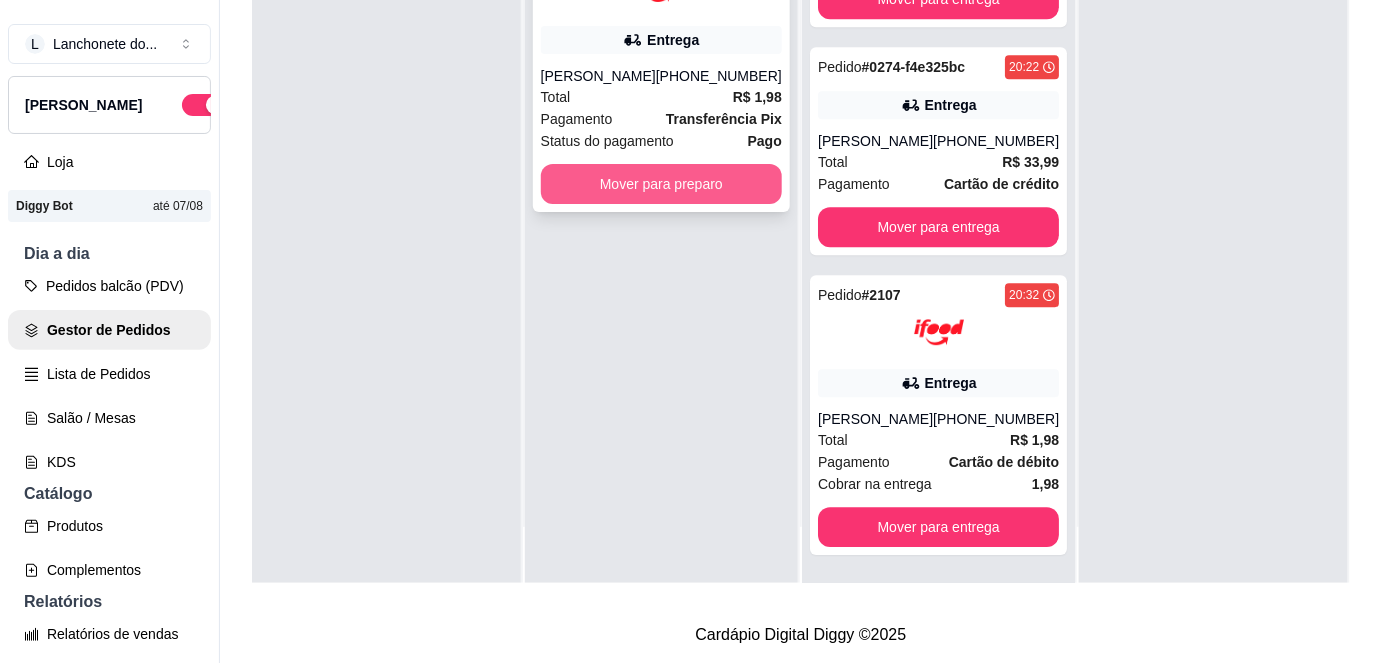 click on "Mover para preparo" at bounding box center [661, 184] 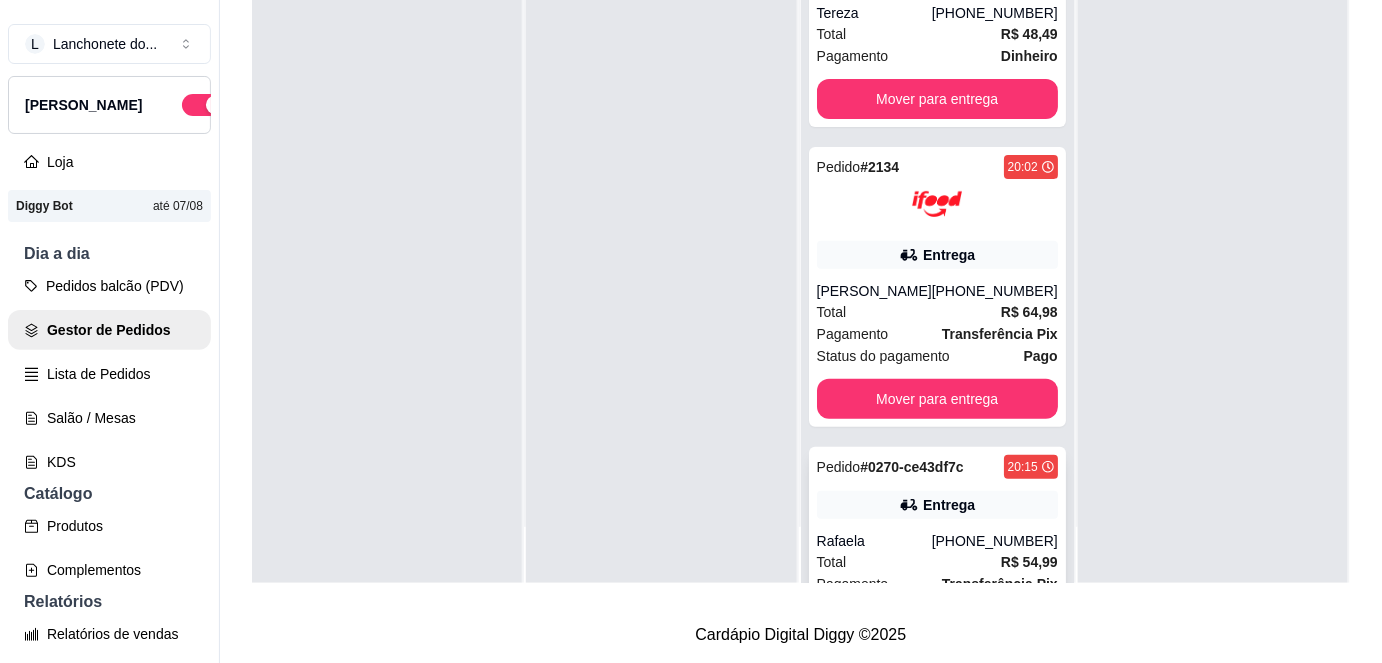 scroll, scrollTop: 0, scrollLeft: 0, axis: both 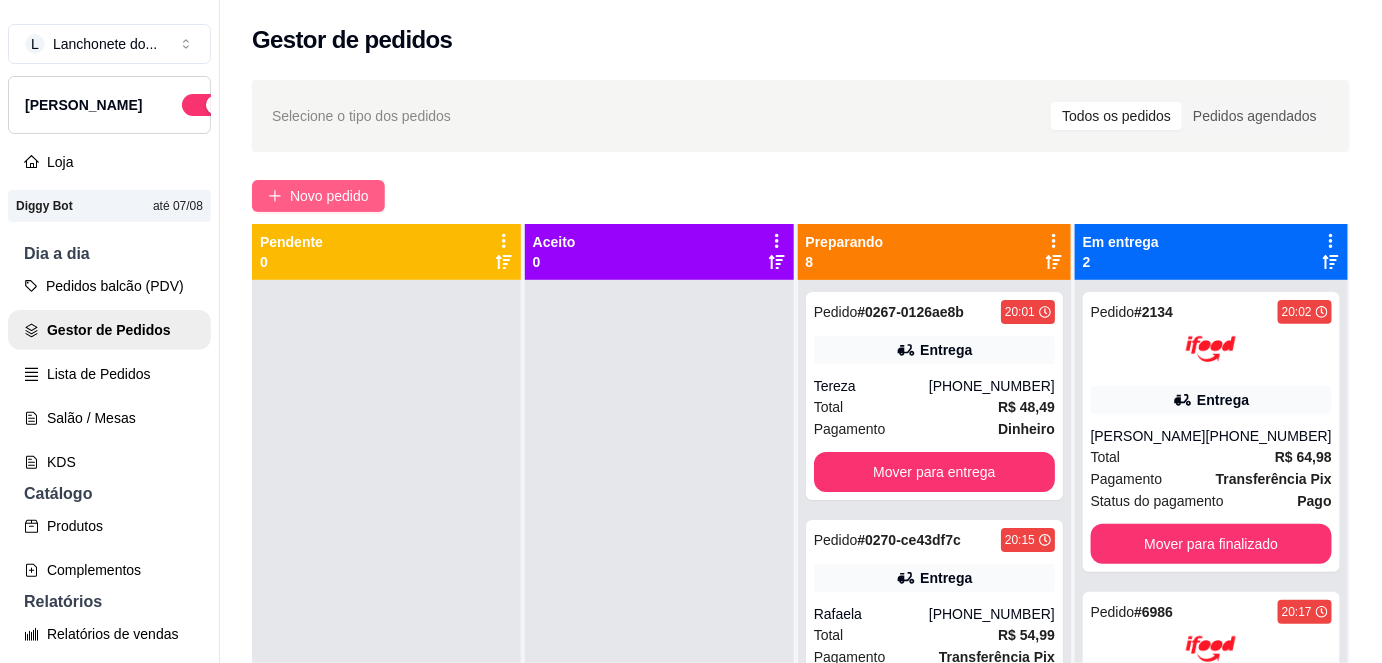 click on "Novo pedido" at bounding box center [329, 196] 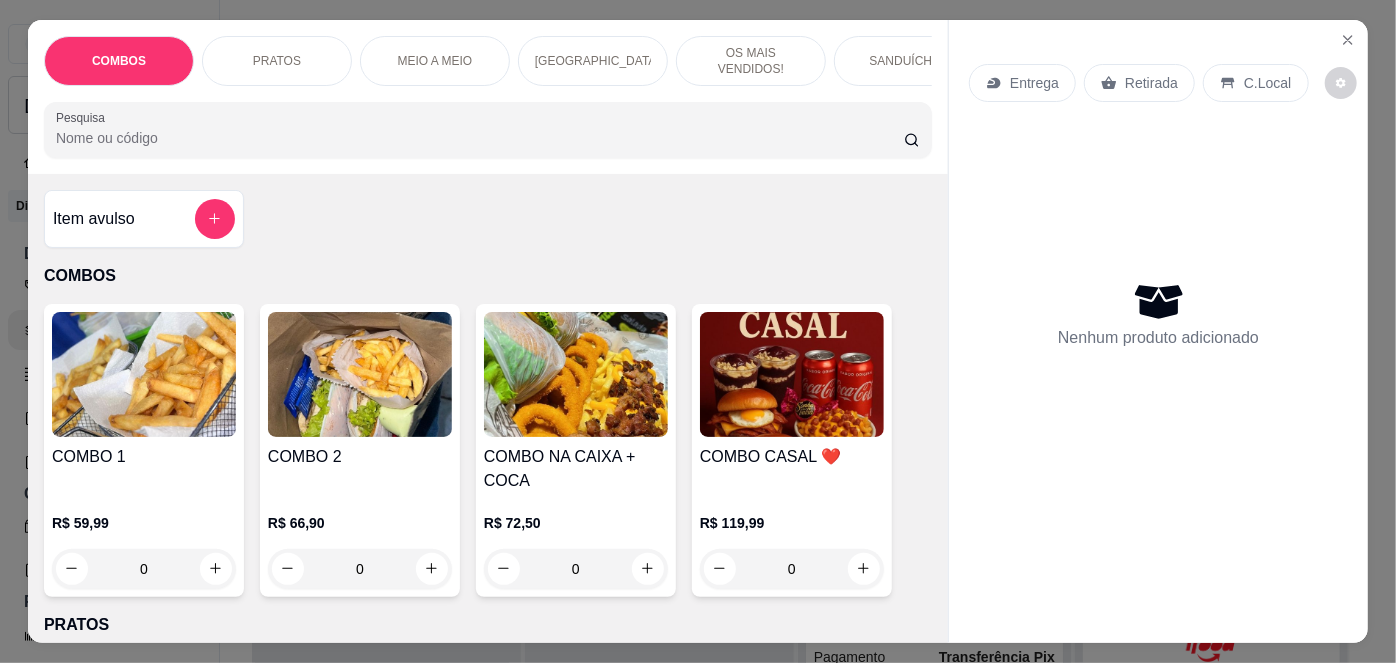click on "COMBOS  PRATOS  MEIO A MEIO  GALINHADA OS MAIS VENDIDOS! SANDUÍCHES HOT DOG MACARRÃO NA CHAPA  CALDOS  PORÇÕES  MONTE SEU COPO DE AÇAÍ  VITAMINAS DE AÇAÍ  BEBIDAS  Pesquisa" at bounding box center (488, 97) 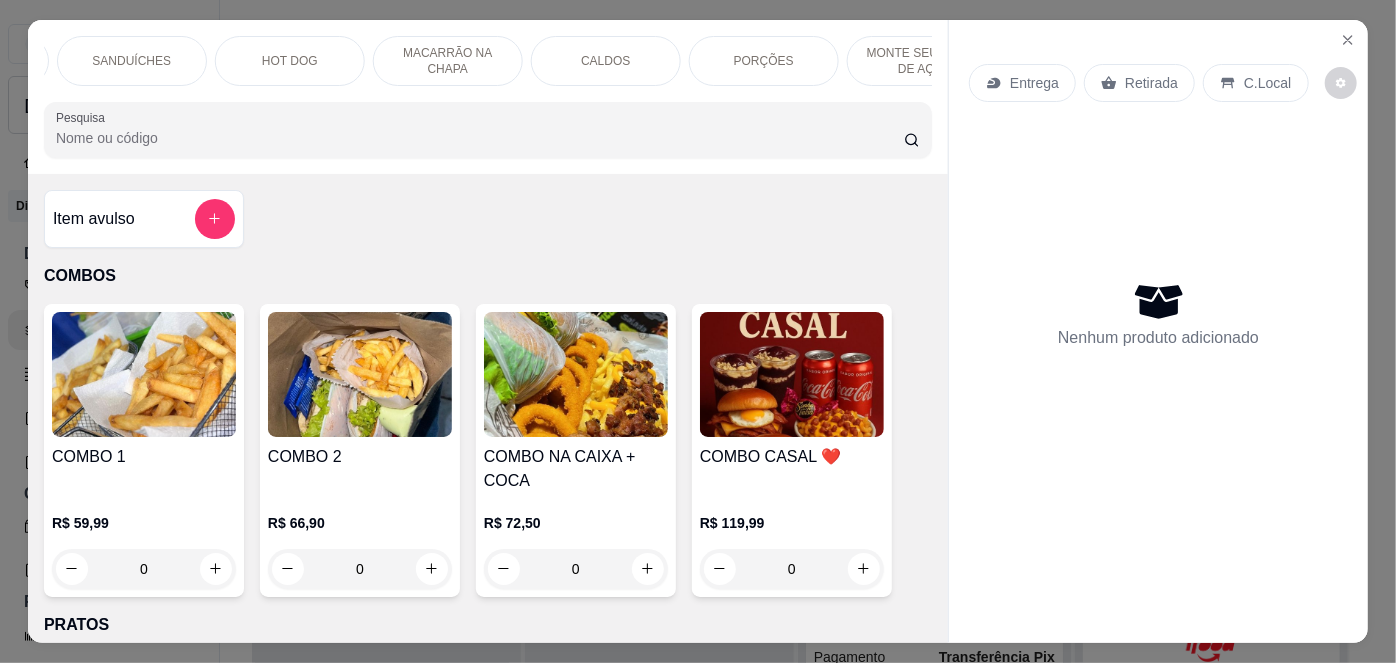 click on "HOT DOG" at bounding box center (290, 61) 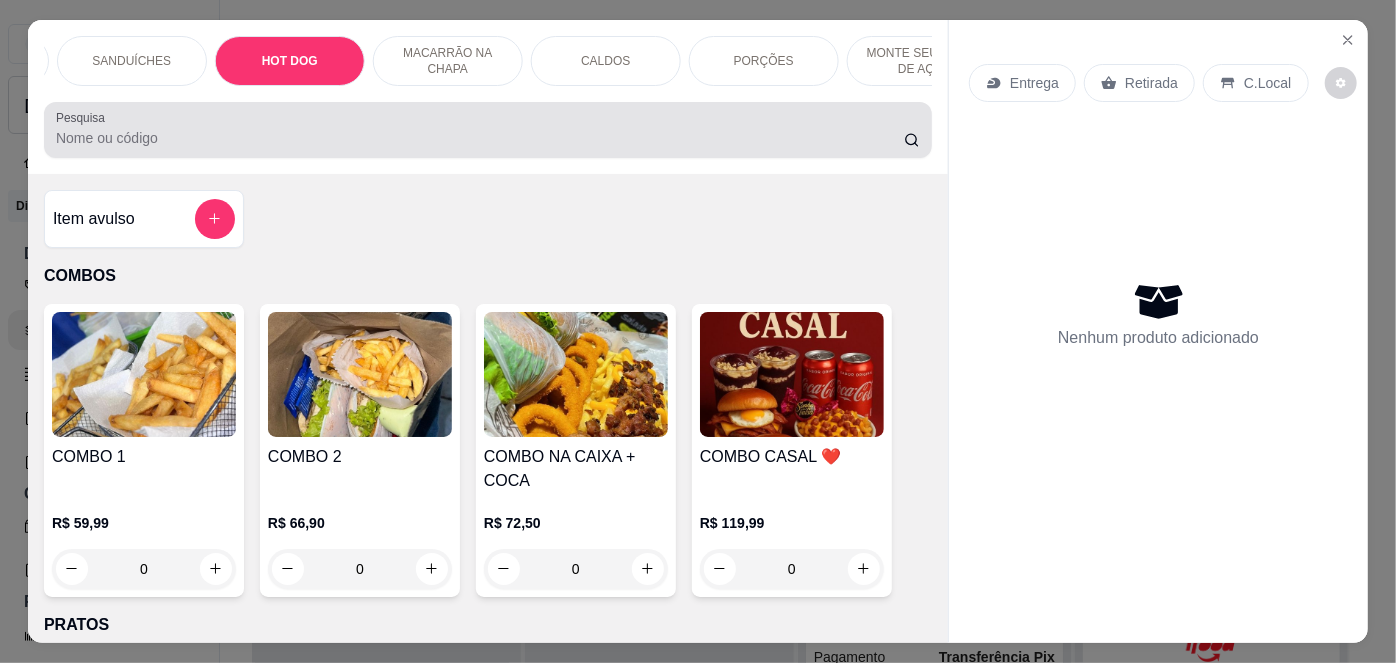 scroll, scrollTop: 2982, scrollLeft: 0, axis: vertical 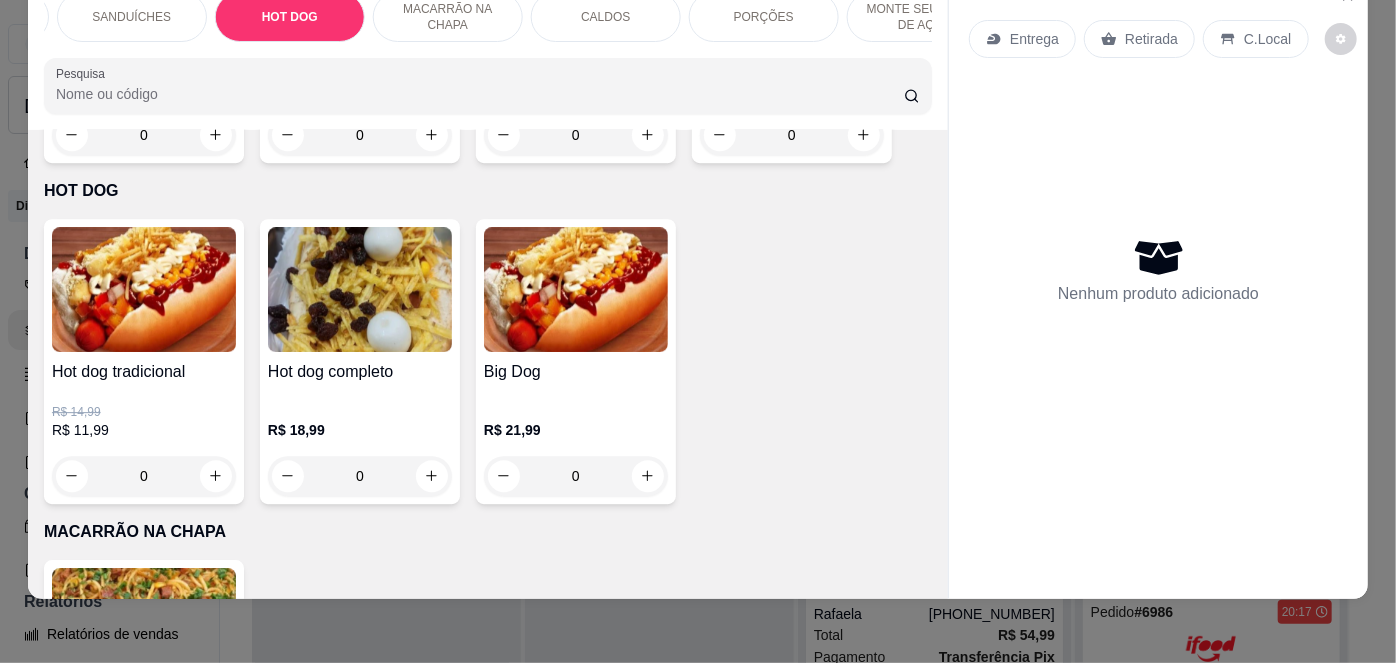 click at bounding box center (576, 289) 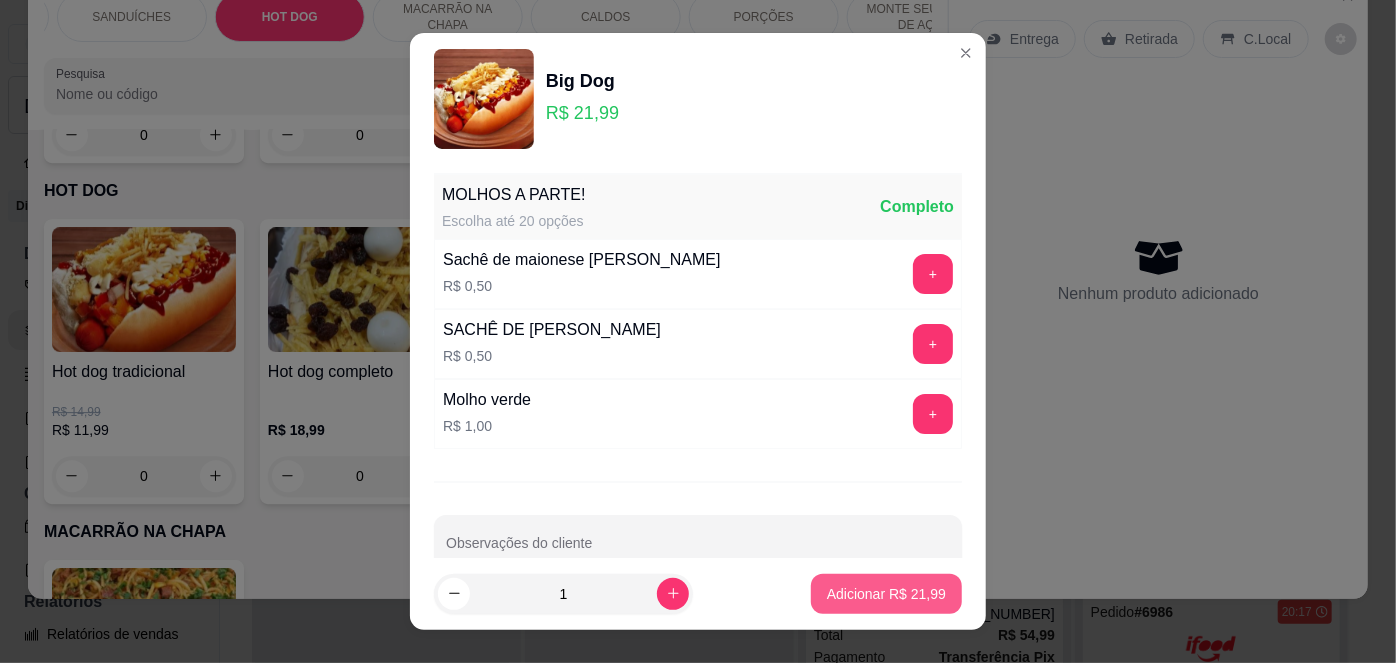 click on "Adicionar   R$ 21,99" at bounding box center (886, 594) 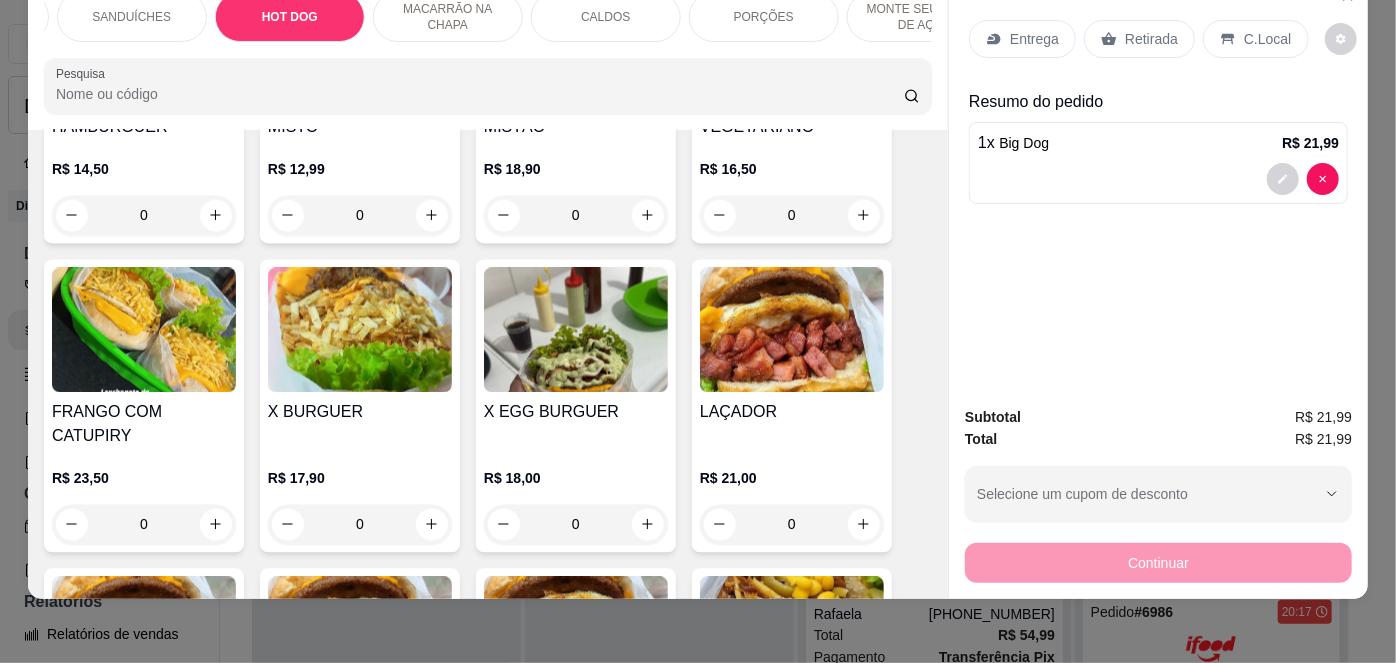 scroll, scrollTop: 2397, scrollLeft: 0, axis: vertical 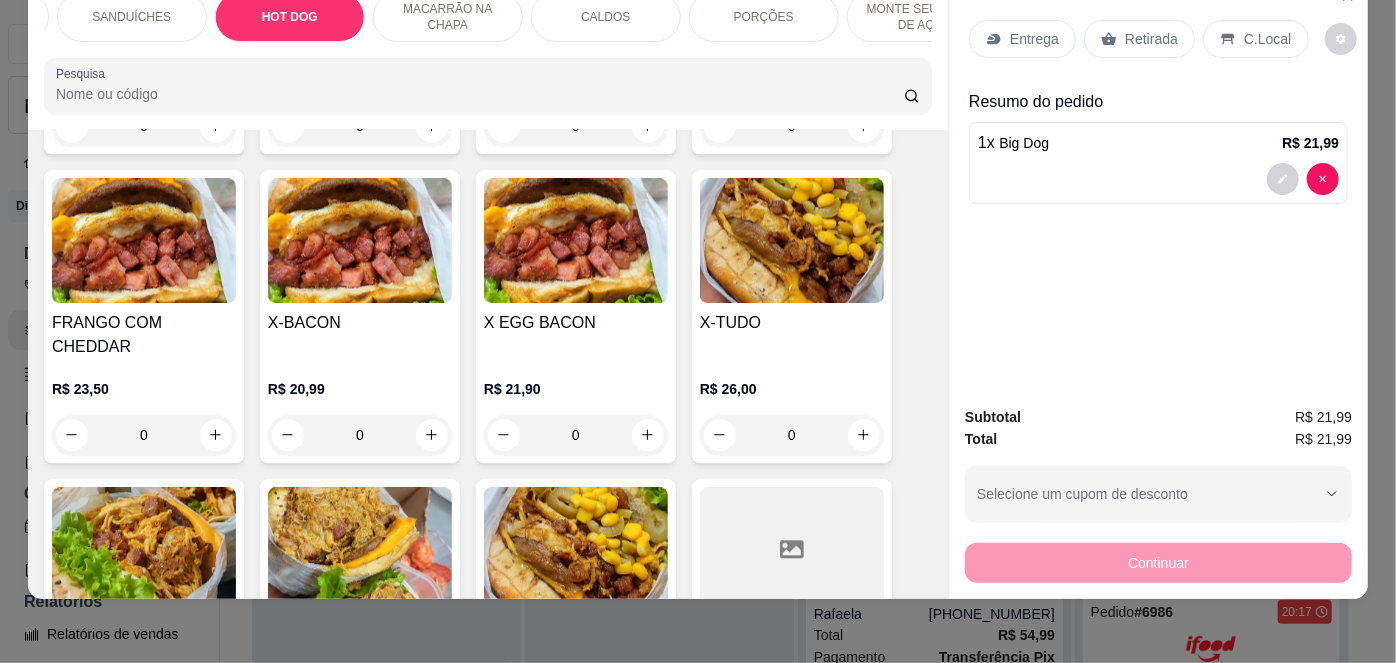 click on "R$ 26,00 0" at bounding box center (792, 407) 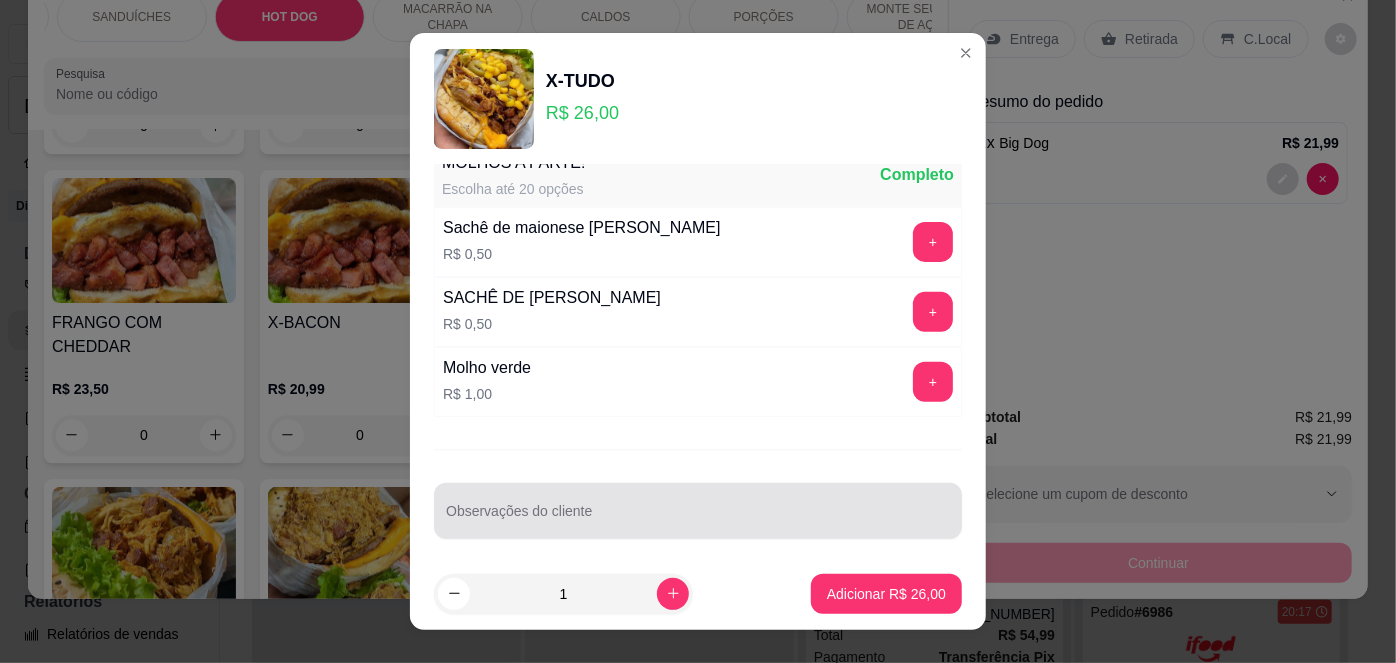 scroll, scrollTop: 380, scrollLeft: 0, axis: vertical 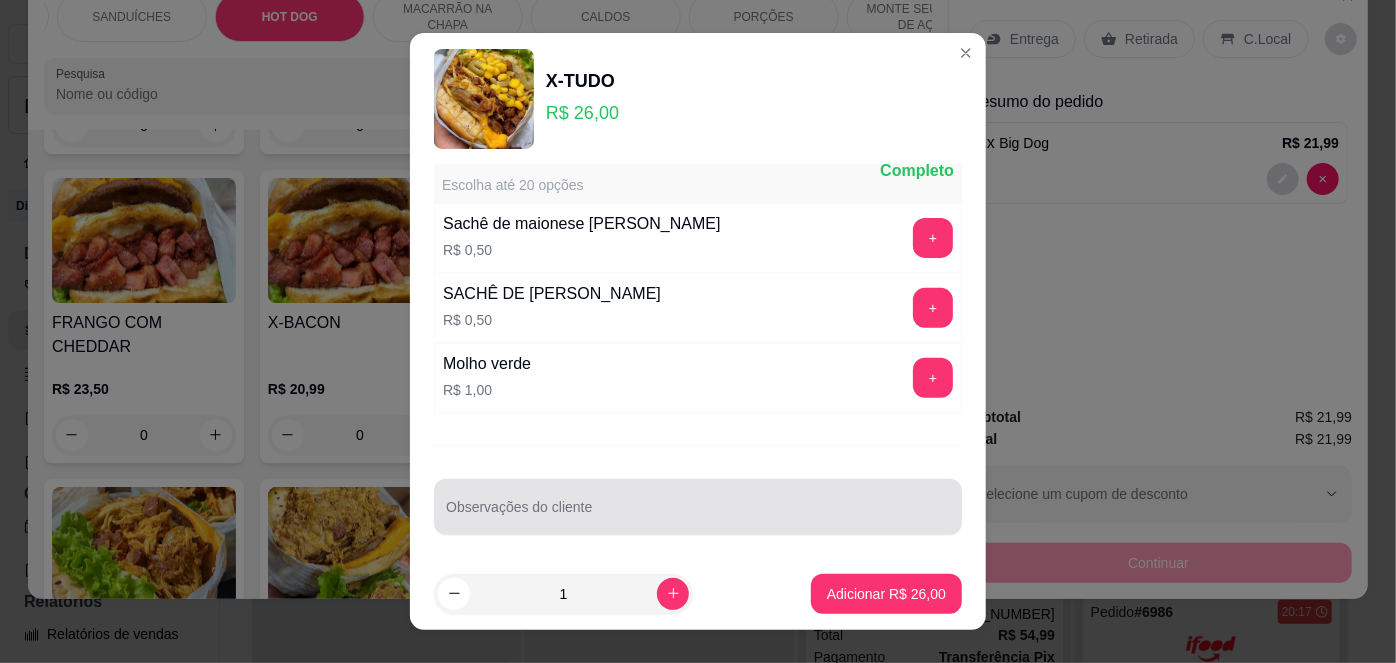 click on "Observações do cliente" at bounding box center [698, 507] 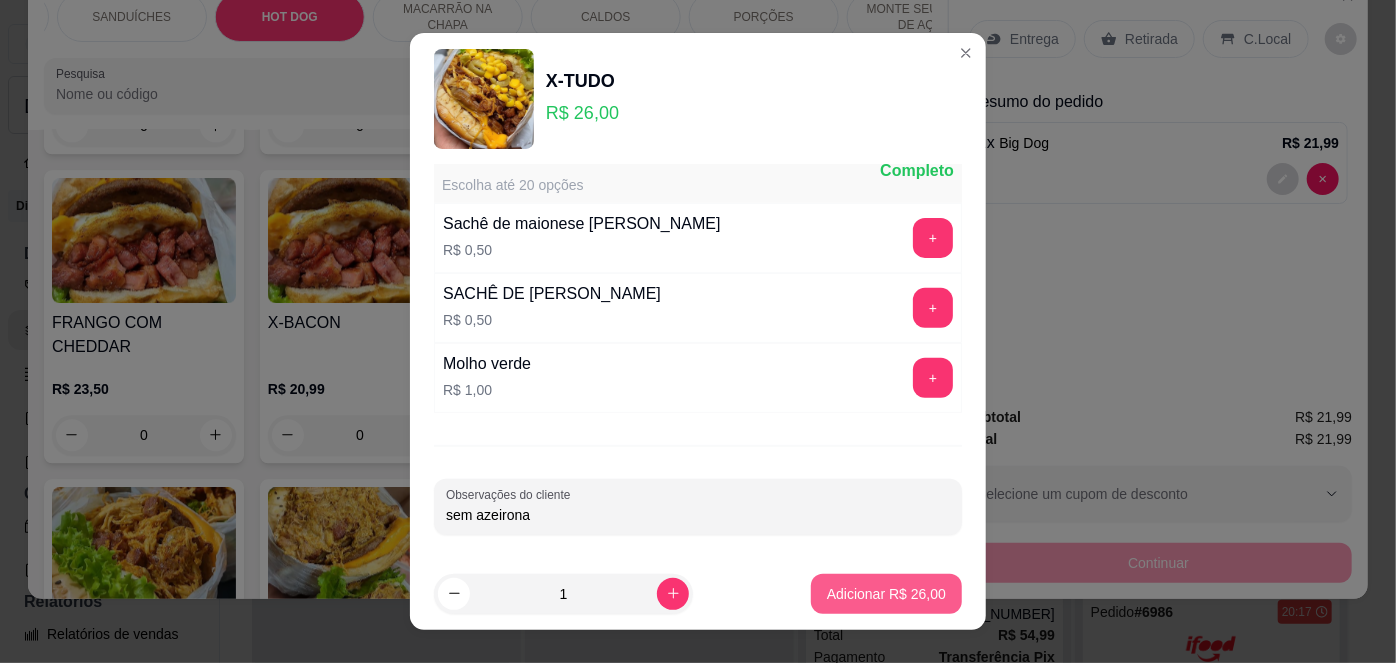 type on "sem azeirona" 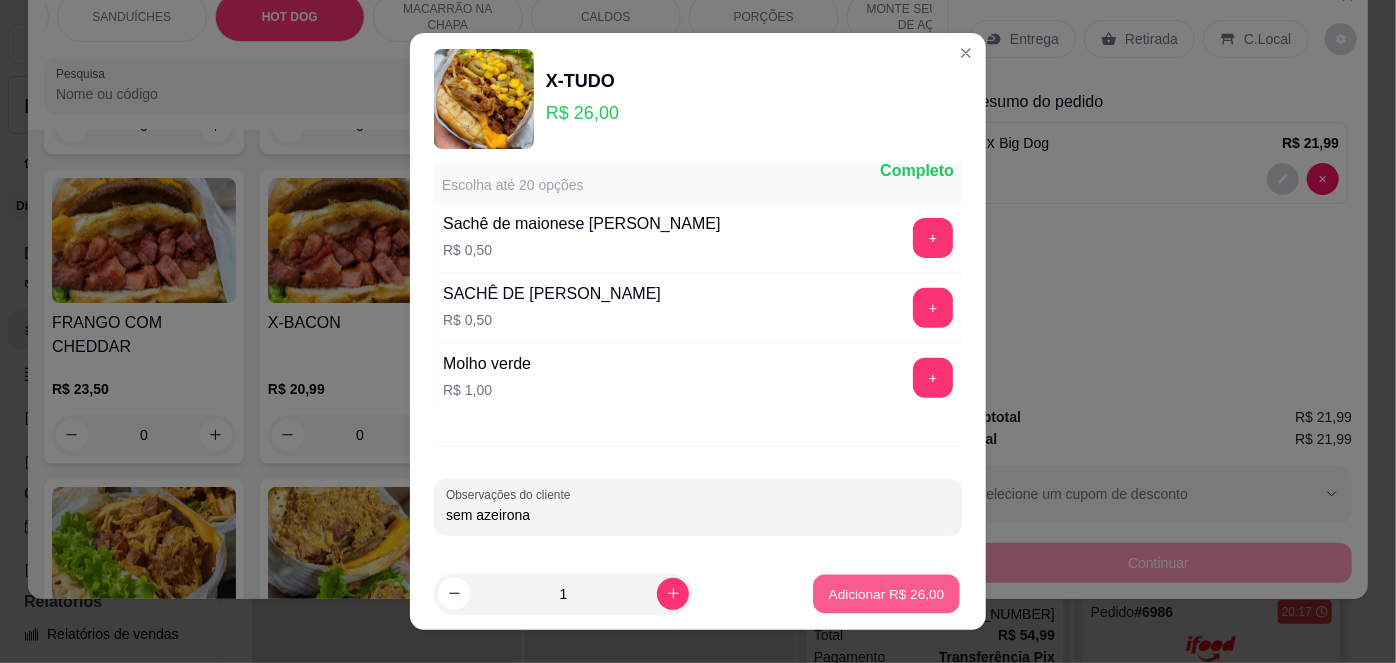 click on "Adicionar   R$ 26,00" at bounding box center [886, 593] 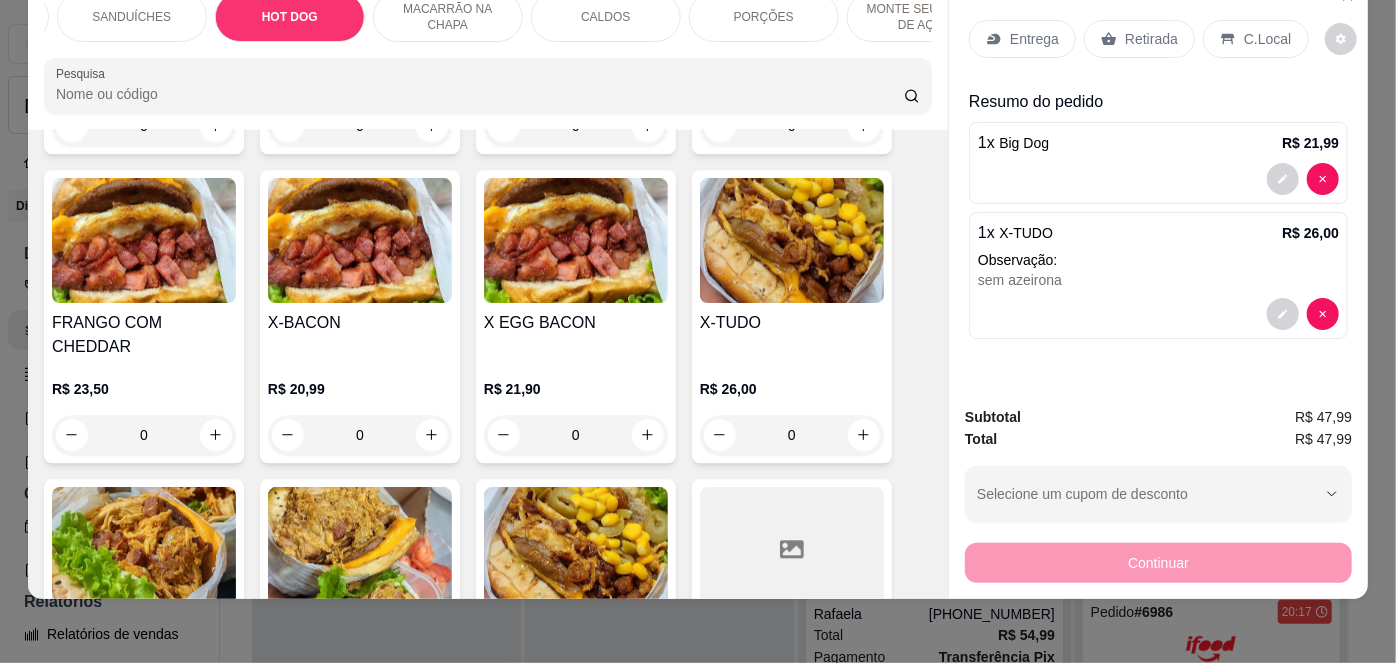 click on "COMBOS  PRATOS  MEIO A MEIO  GALINHADA OS MAIS VENDIDOS! SANDUÍCHES HOT DOG MACARRÃO NA CHAPA  CALDOS  PORÇÕES  MONTE SEU COPO DE AÇAÍ  VITAMINAS DE AÇAÍ  BEBIDAS  Pesquisa" at bounding box center (488, 53) 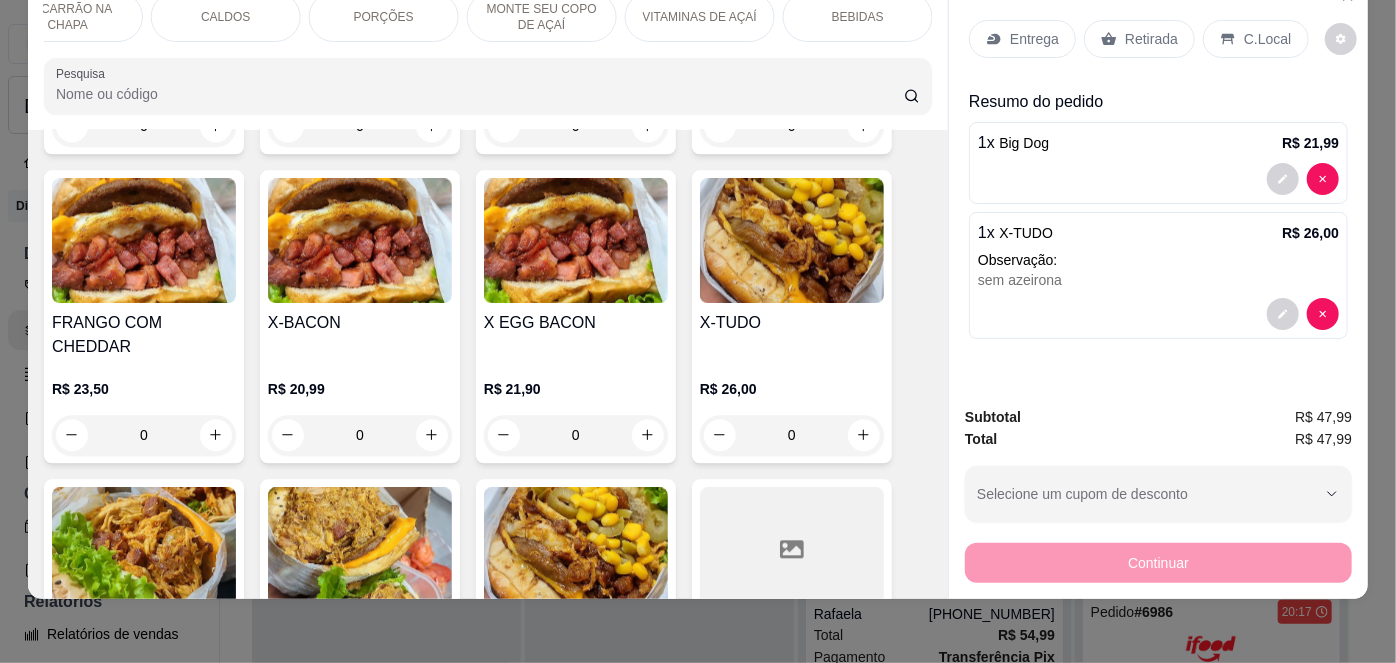 click on "BEBIDAS" at bounding box center [858, 17] 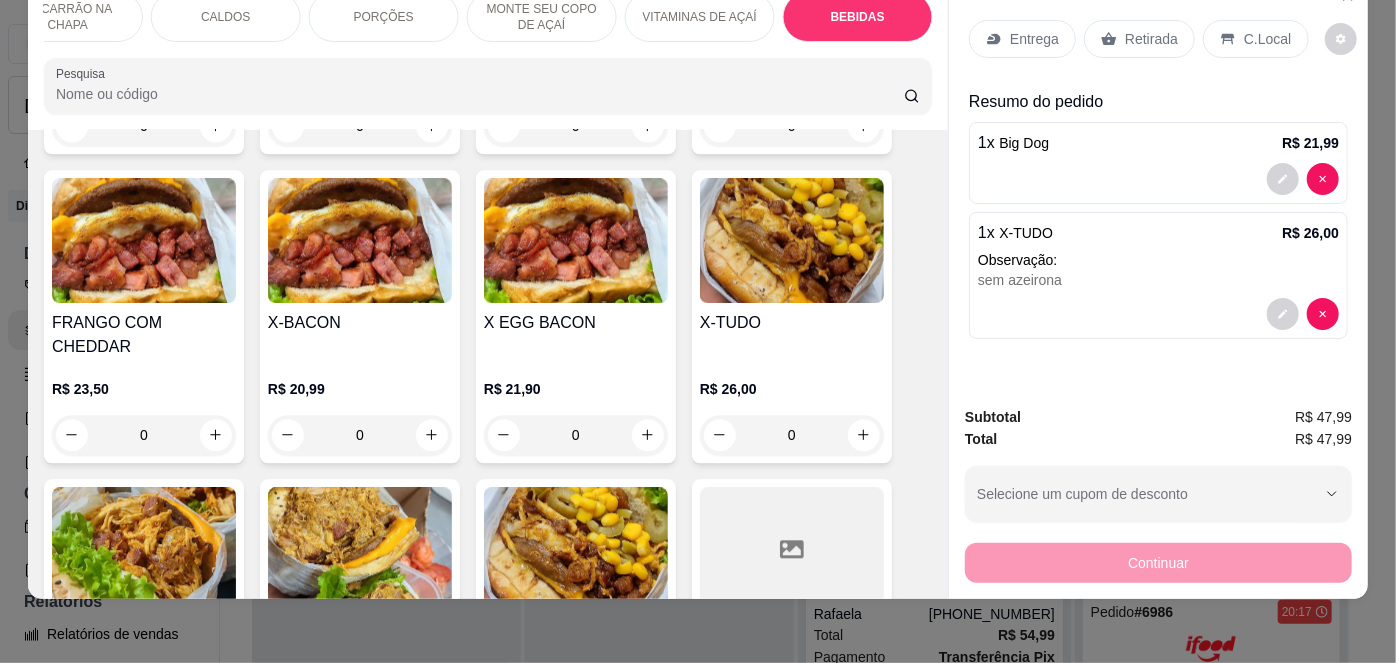 scroll, scrollTop: 5012, scrollLeft: 0, axis: vertical 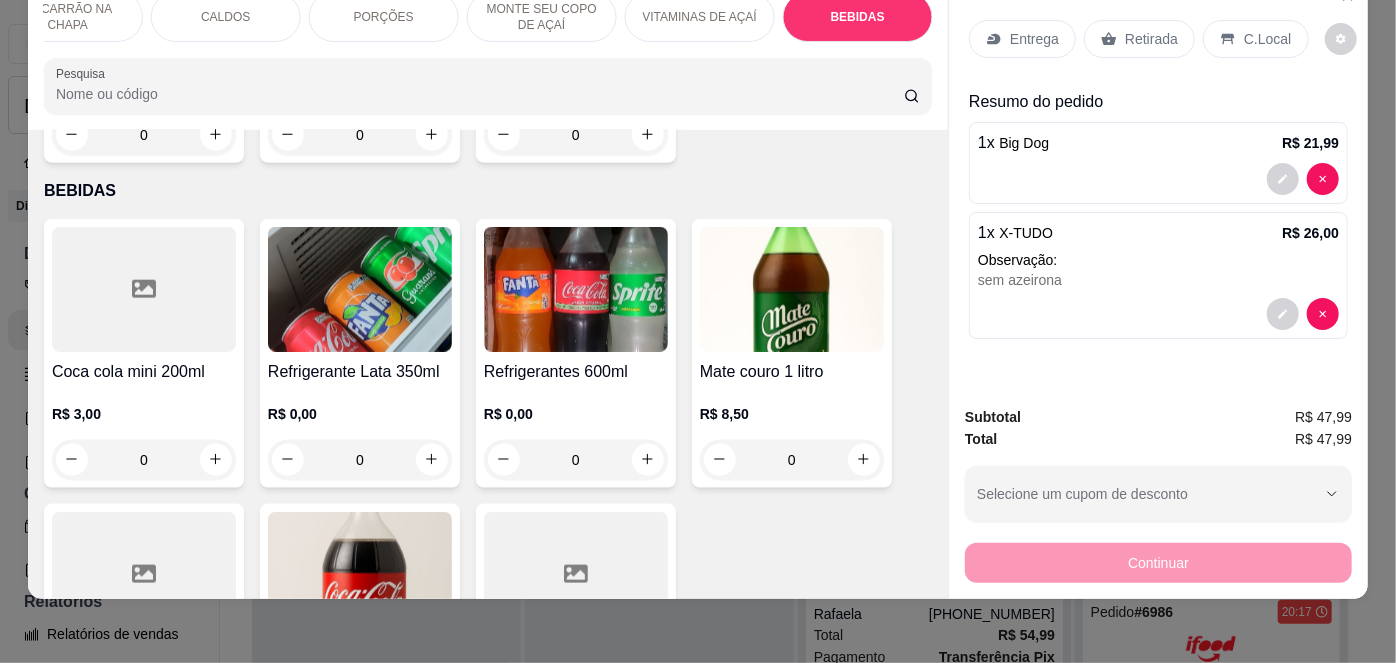 click at bounding box center (576, 574) 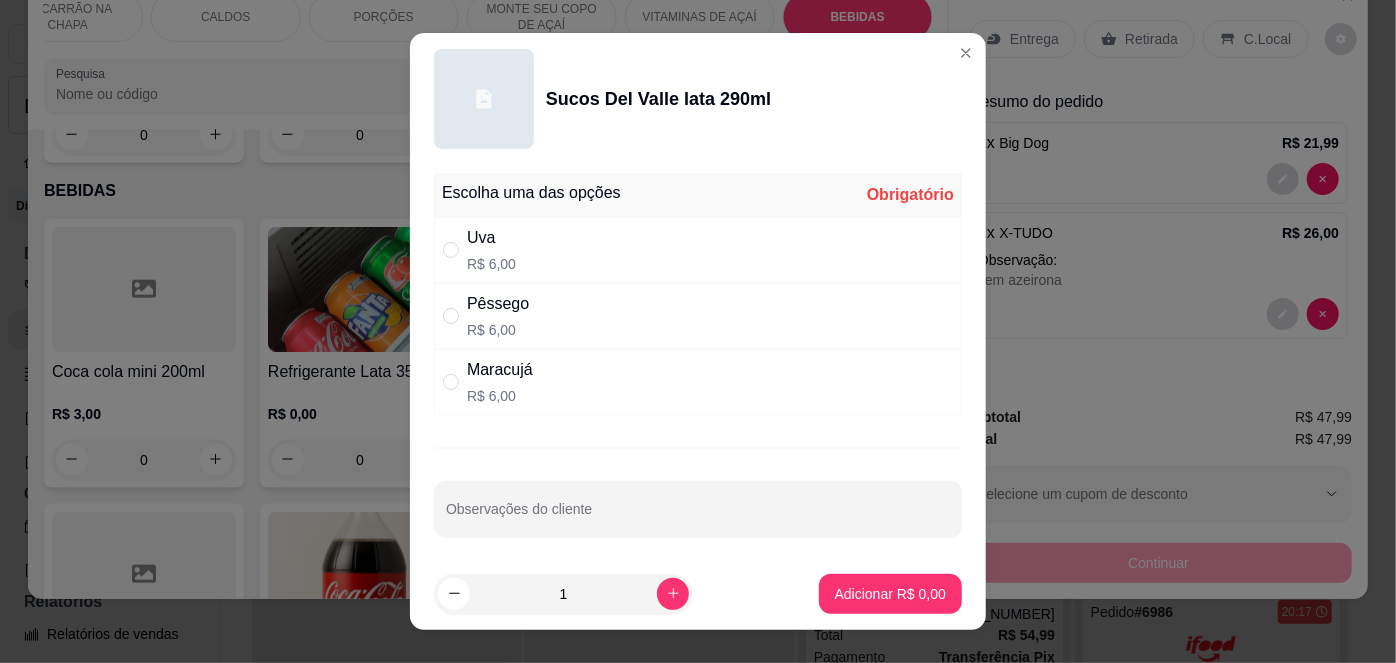 click on "Pêssego  R$ 6,00" at bounding box center (498, 316) 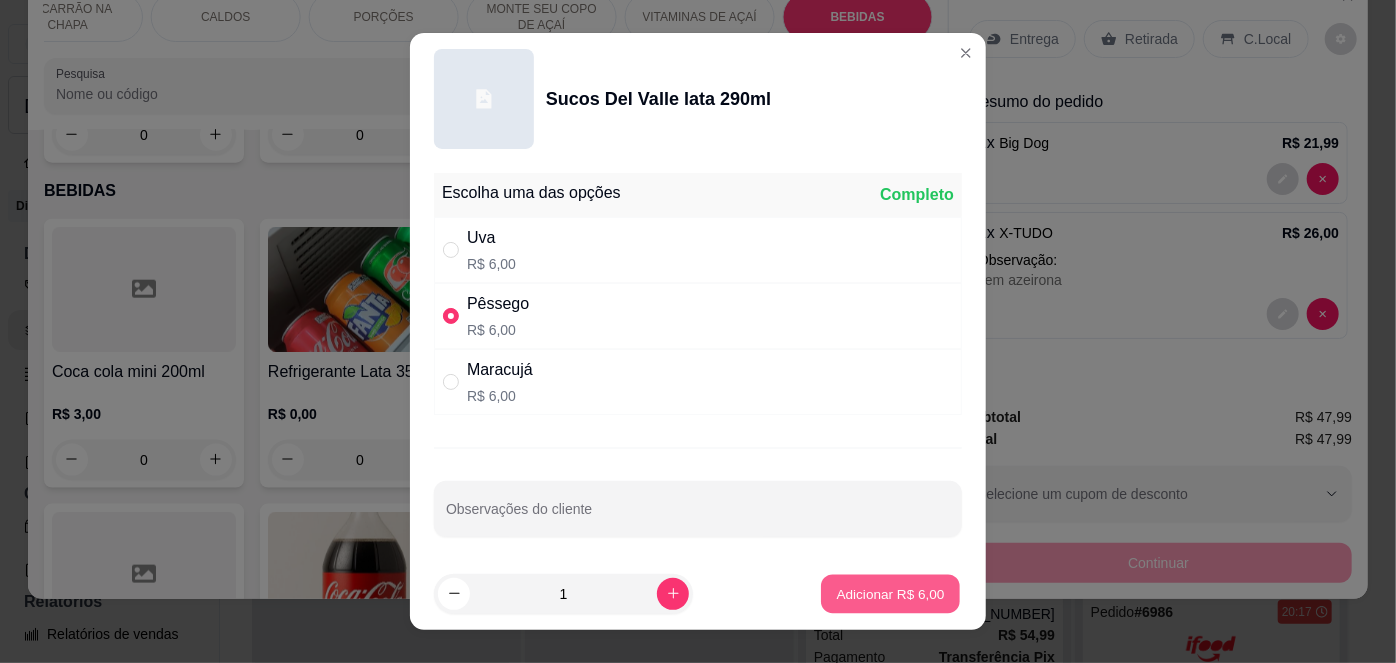 click on "Adicionar   R$ 6,00" at bounding box center [890, 593] 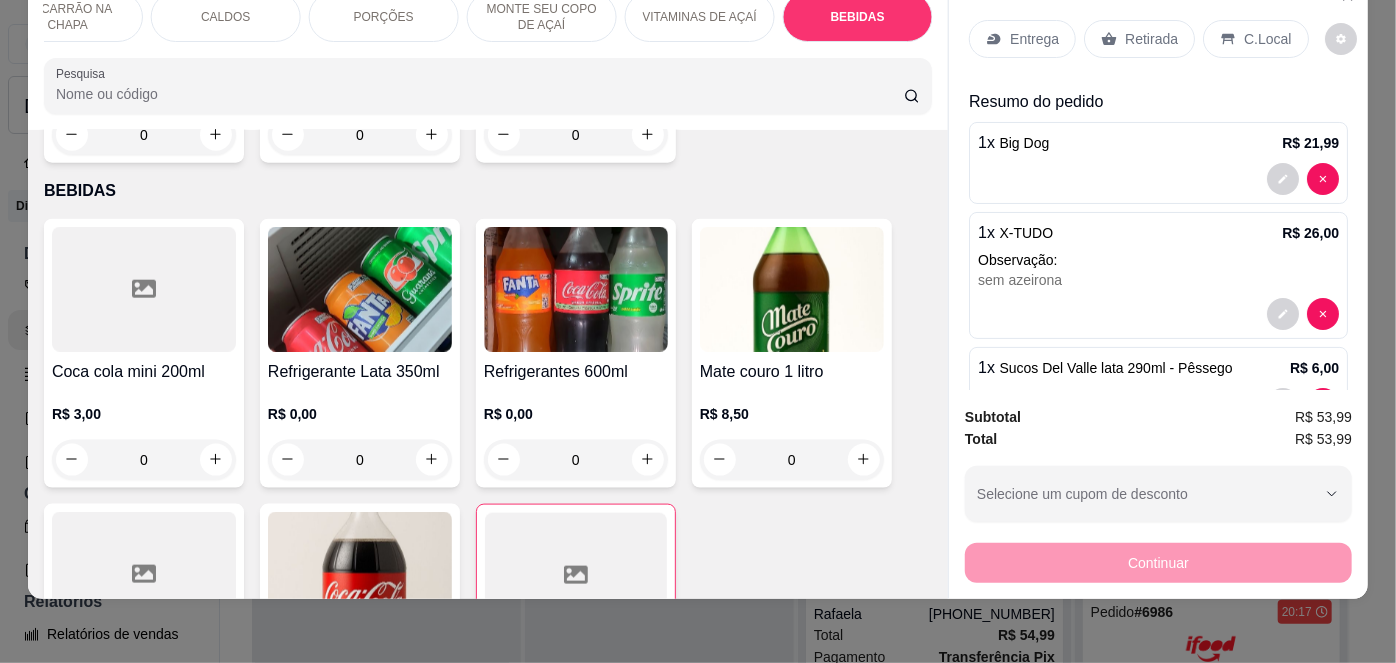 click at bounding box center [576, 575] 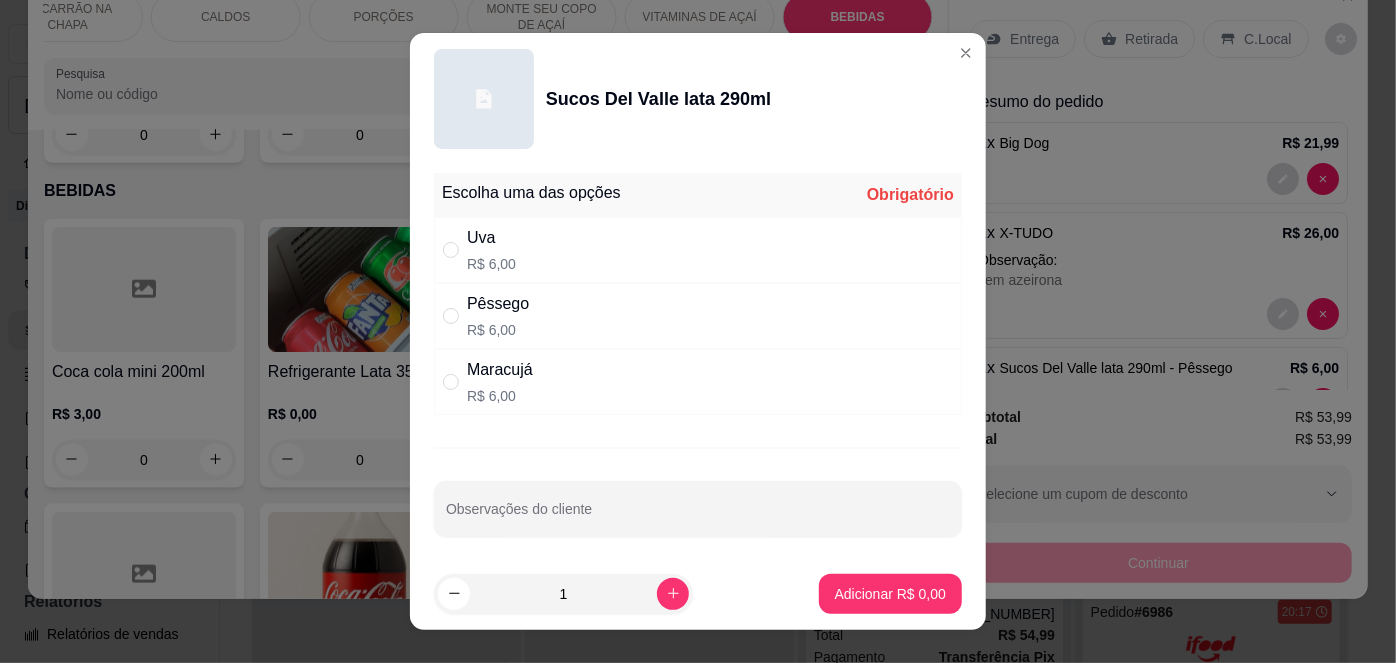 click on "Maracujá" at bounding box center [500, 370] 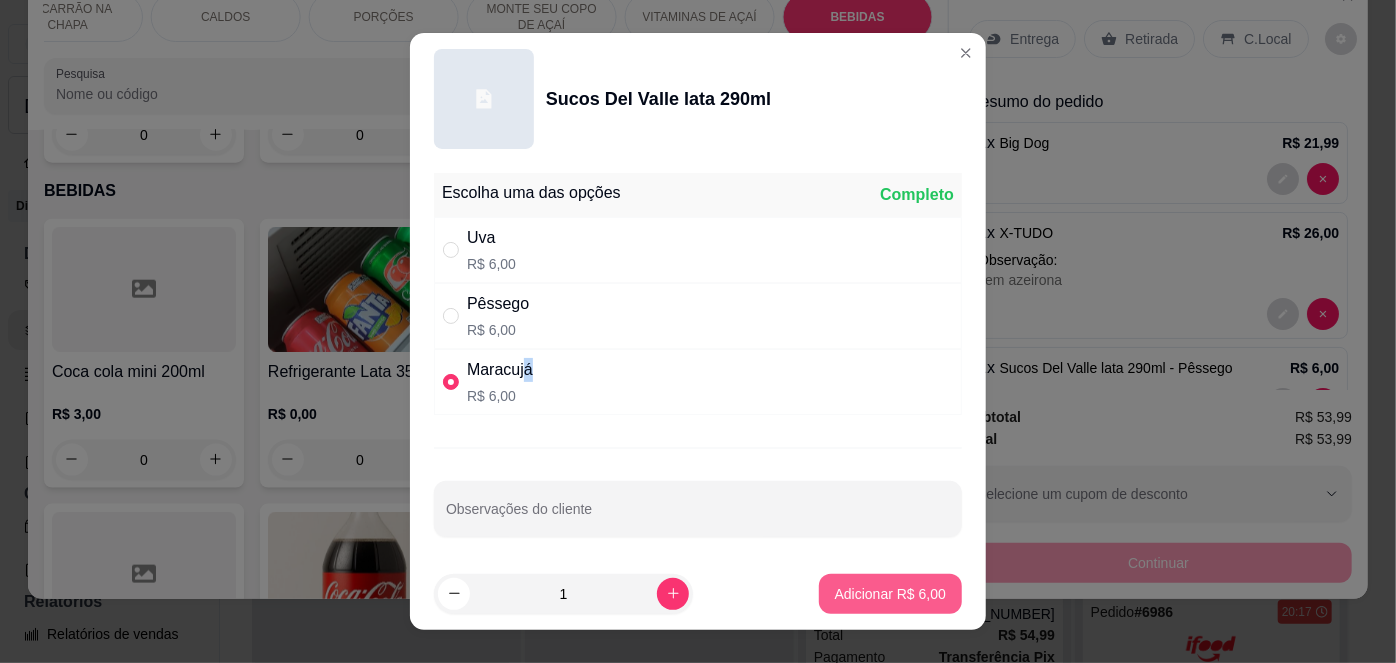 click on "Adicionar   R$ 6,00" at bounding box center [890, 594] 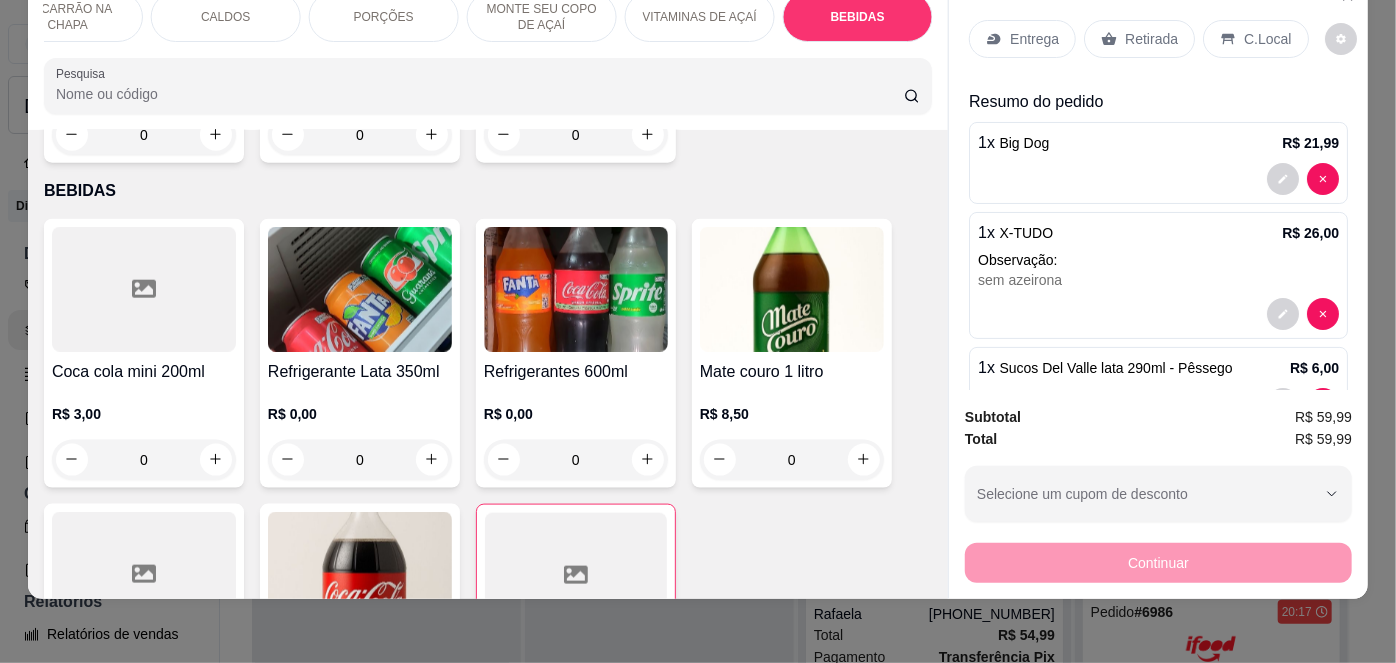 scroll, scrollTop: 0, scrollLeft: 0, axis: both 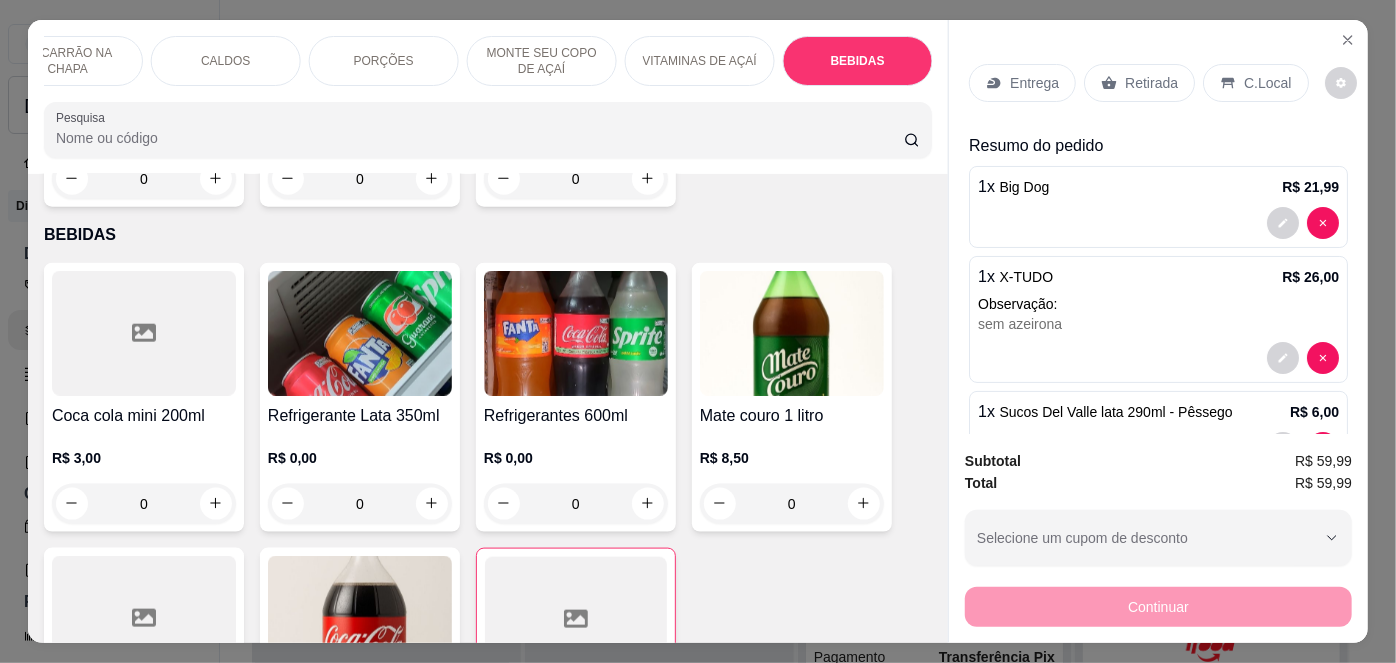 click on "C.Local" at bounding box center [1267, 83] 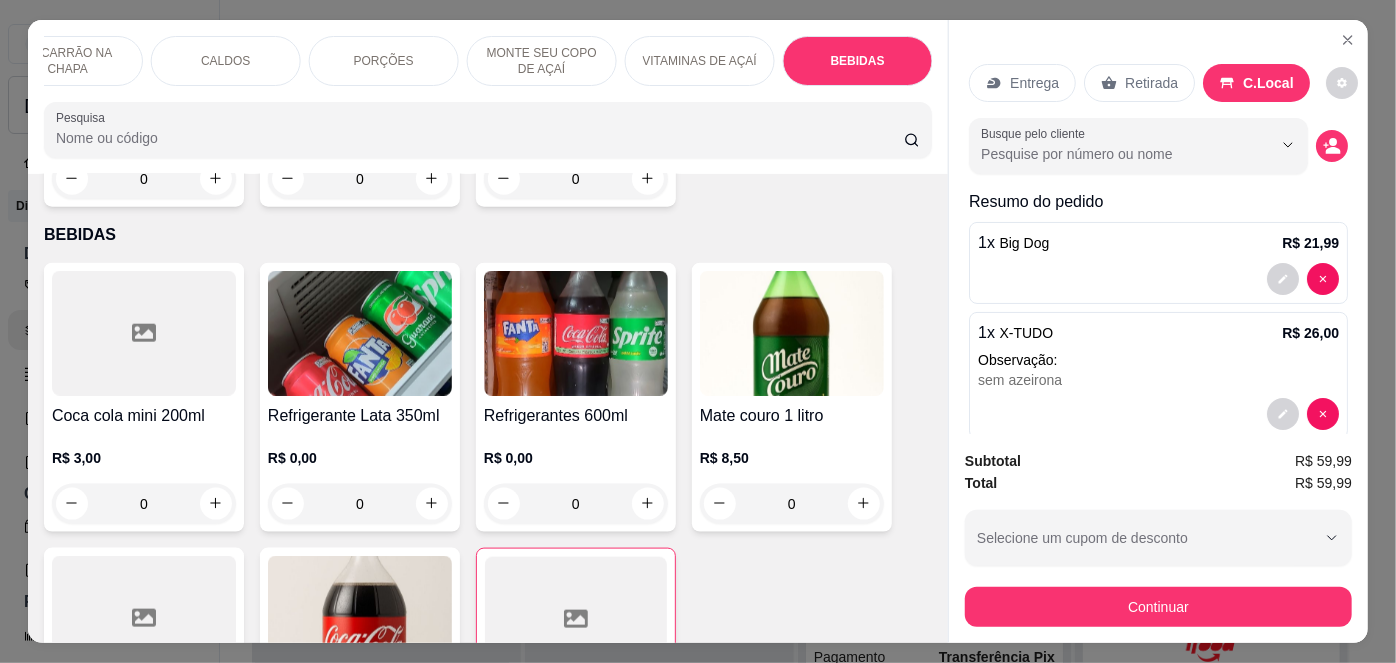 click on "Continuar" at bounding box center [1158, 604] 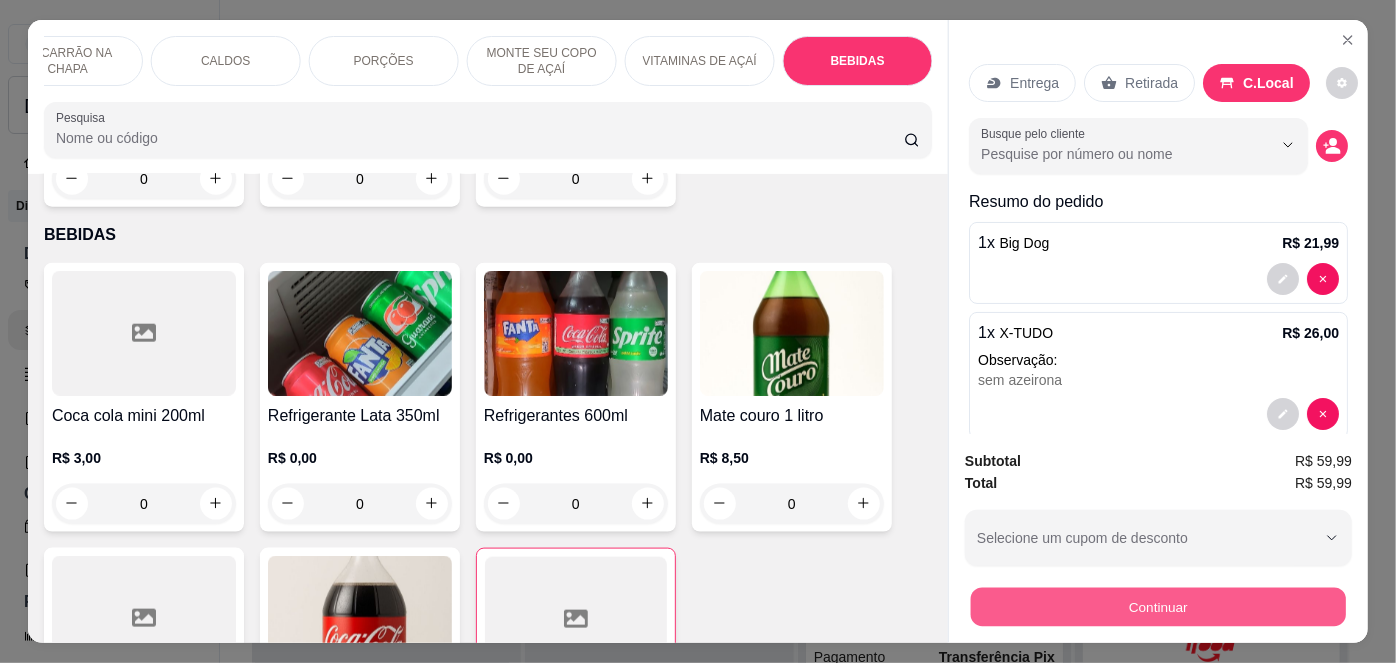 click on "Continuar" at bounding box center [1158, 607] 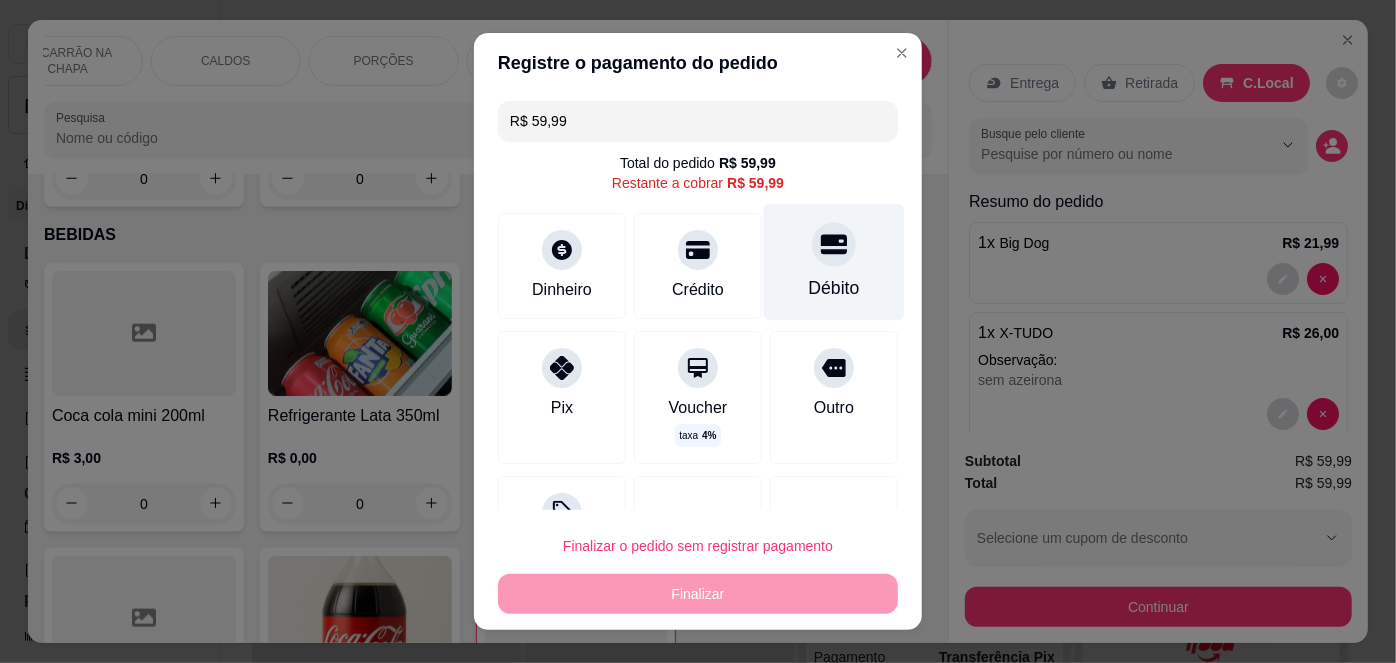 click on "Débito" at bounding box center [834, 262] 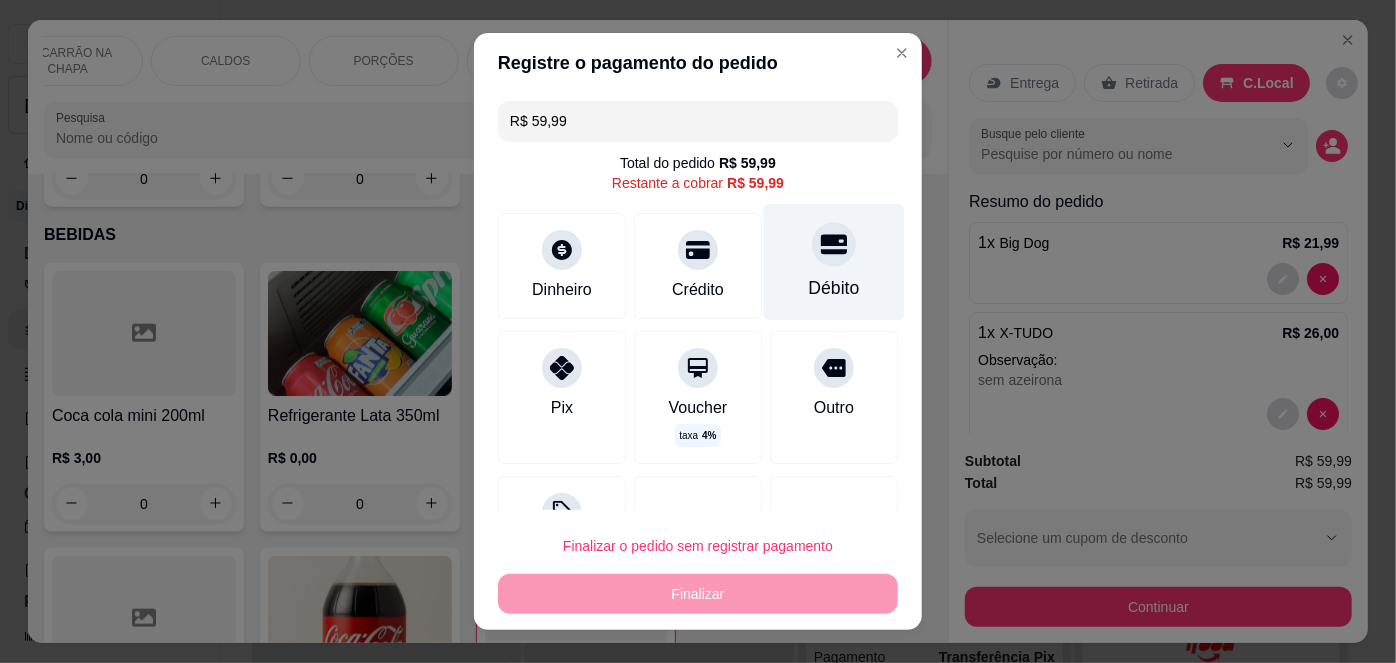 type on "R$ 0,00" 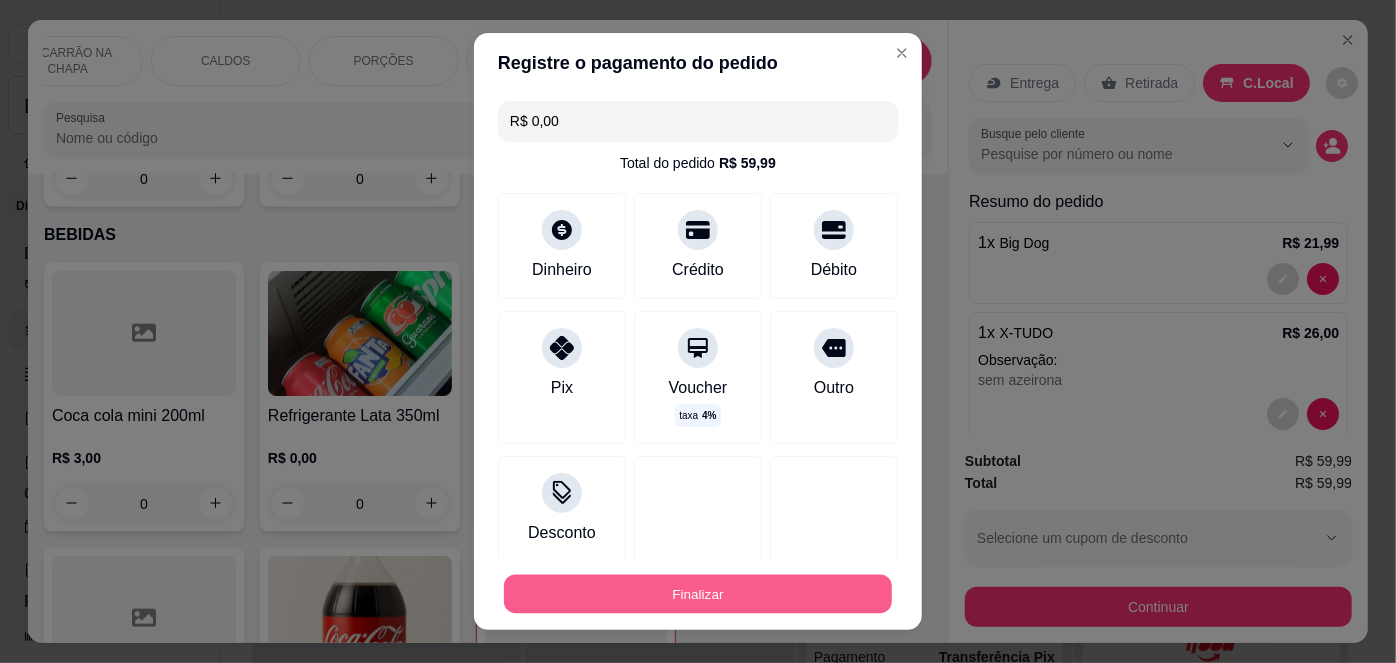 click on "Finalizar" at bounding box center (698, 593) 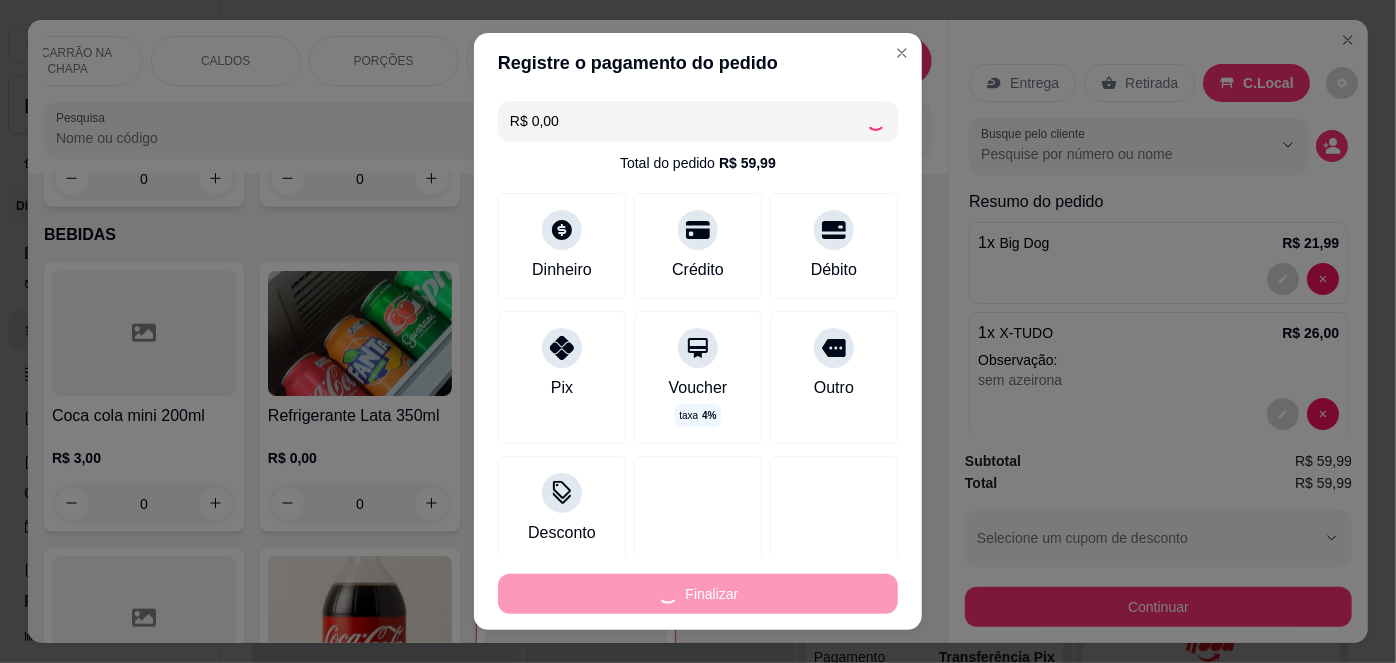 type on "0" 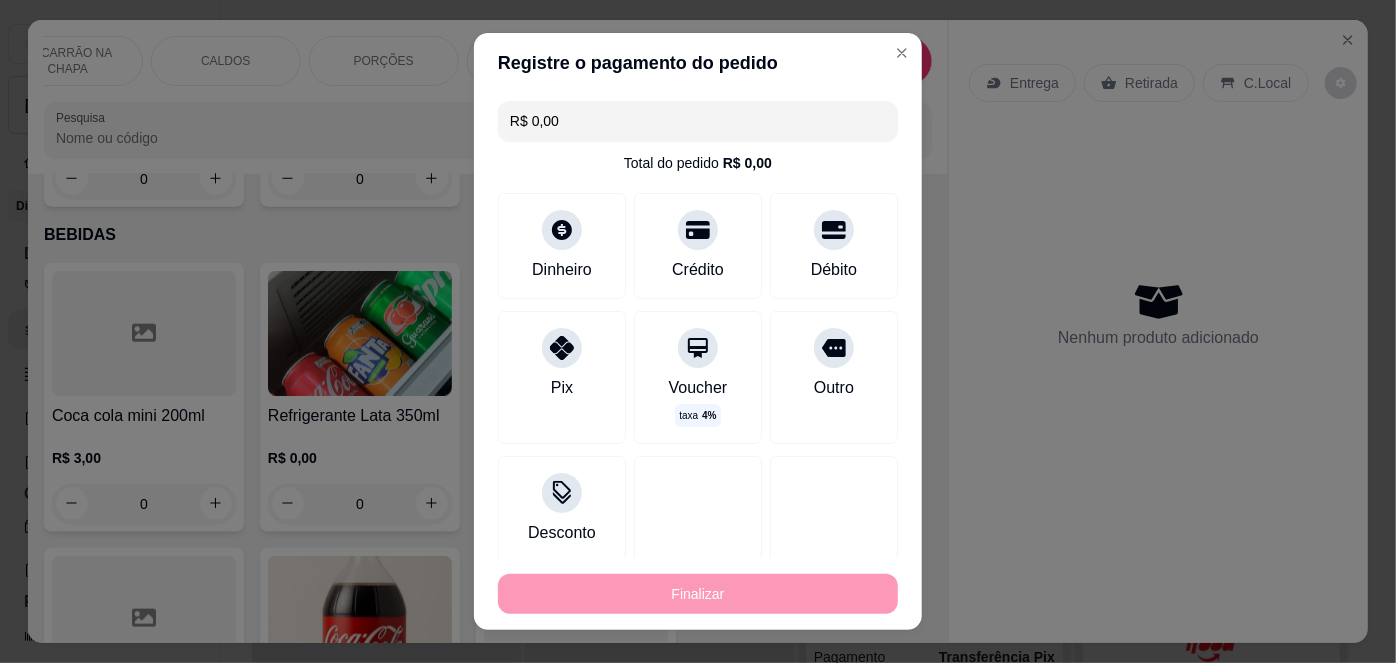 type on "-R$ 59,99" 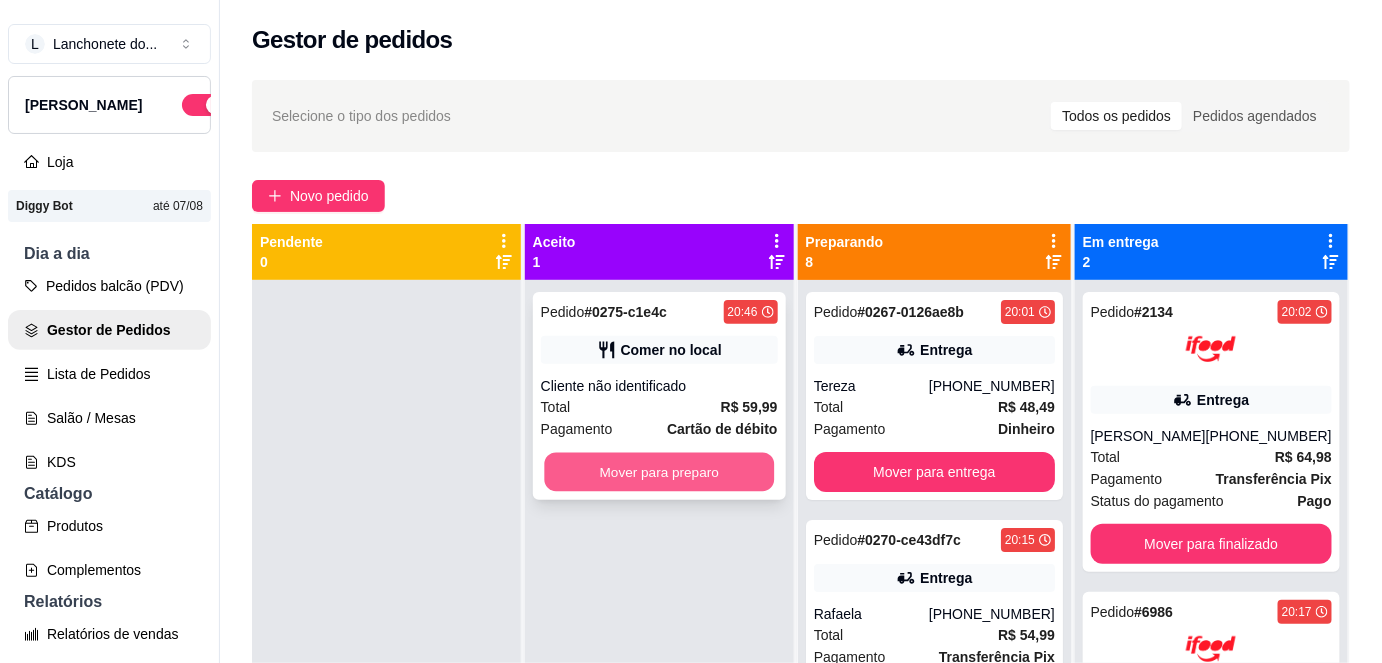 click on "Mover para preparo" at bounding box center (659, 472) 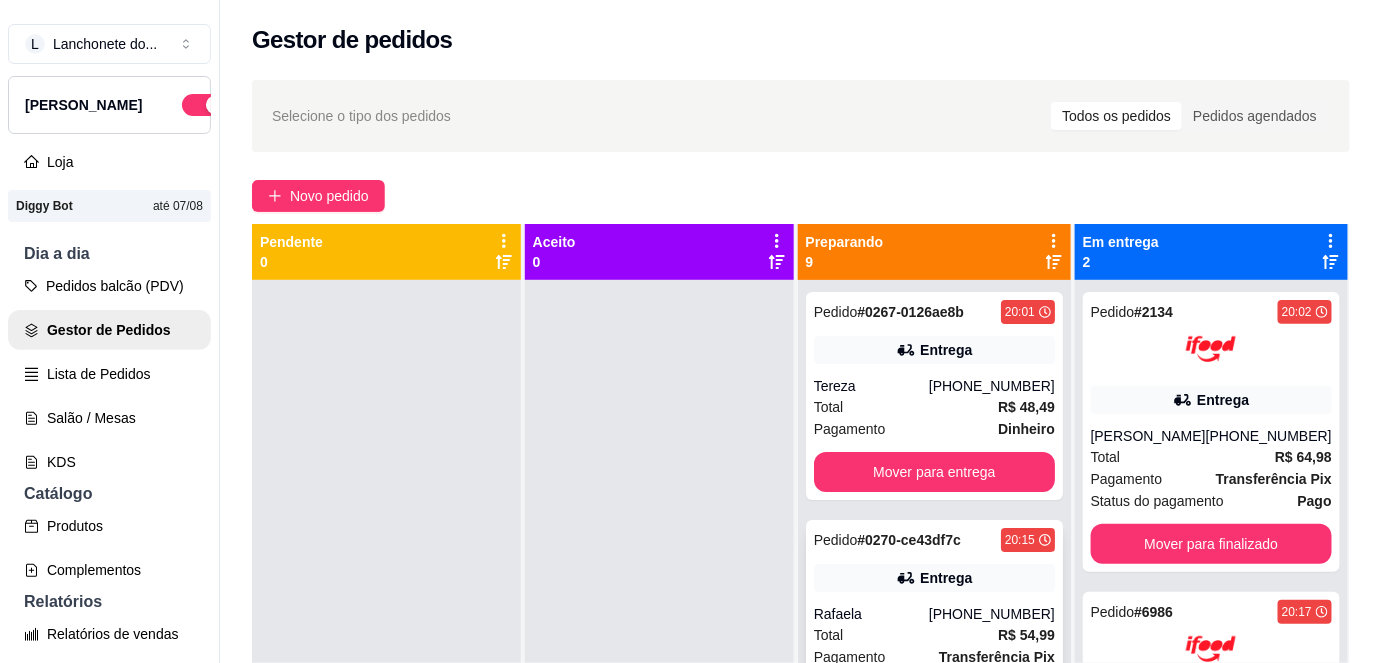 scroll, scrollTop: 1573, scrollLeft: 0, axis: vertical 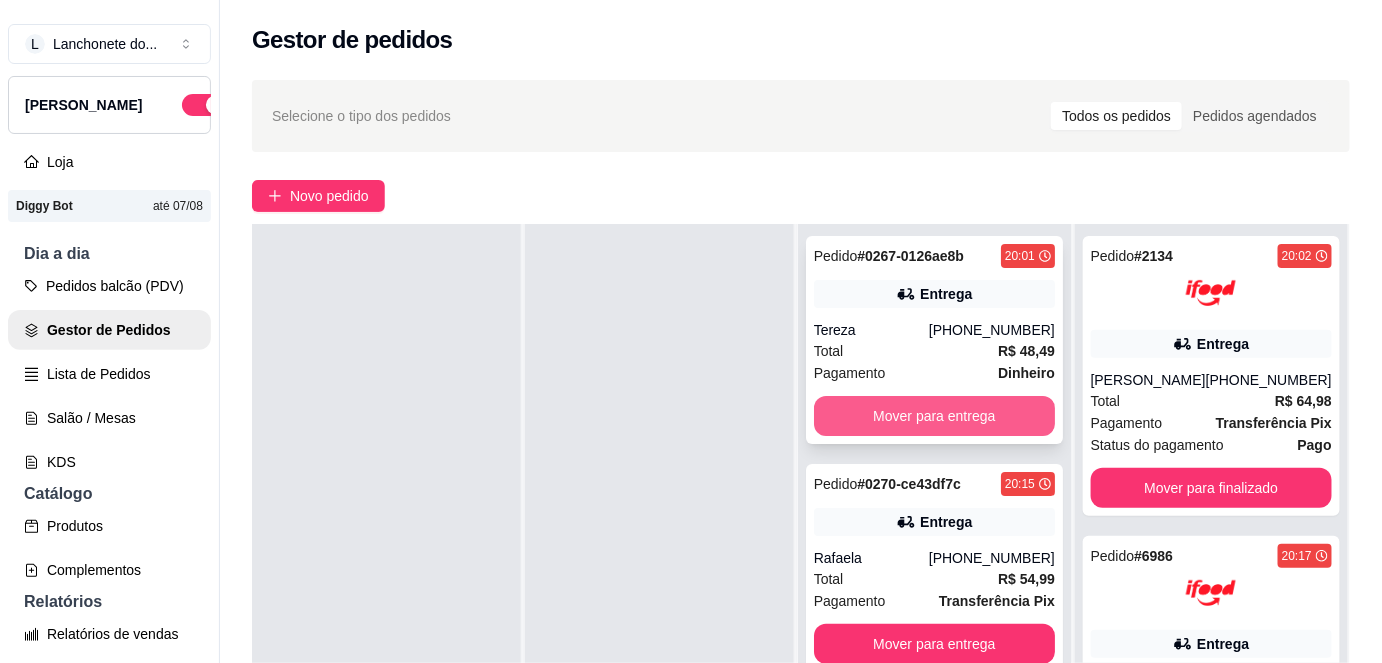 click on "Mover para entrega" at bounding box center (934, 416) 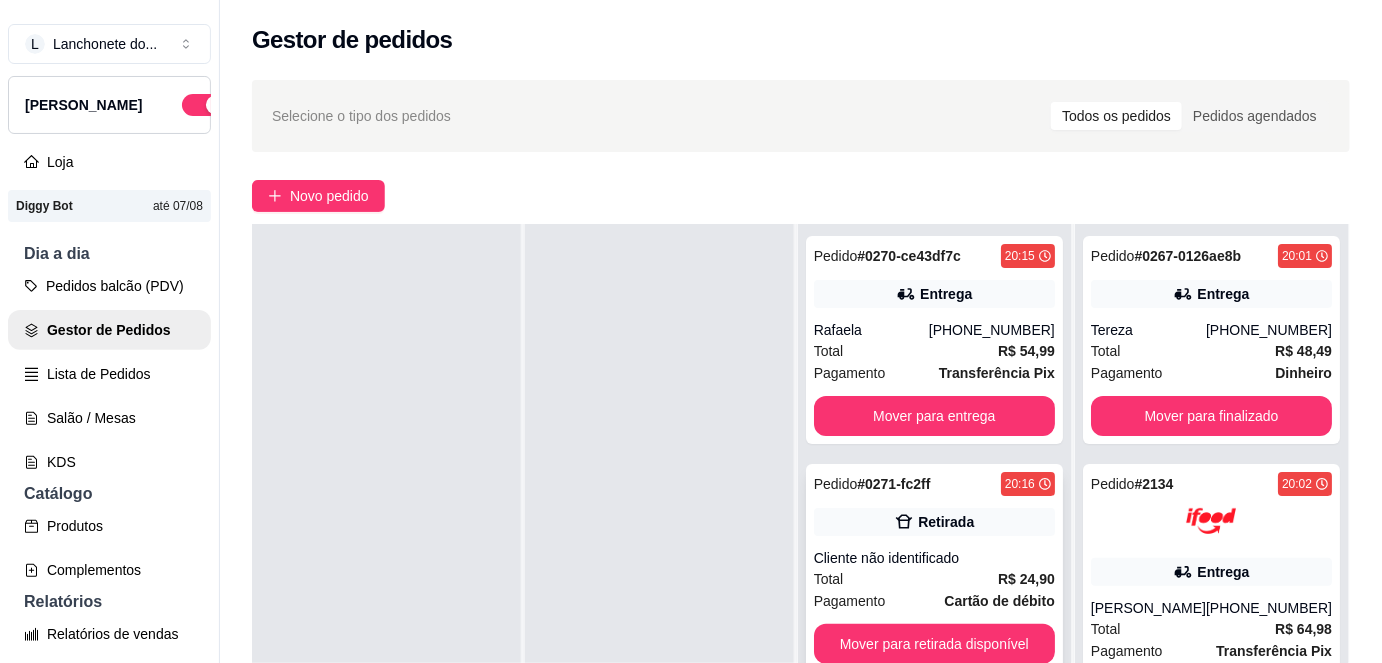 click on "Cliente não identificado" at bounding box center [934, 558] 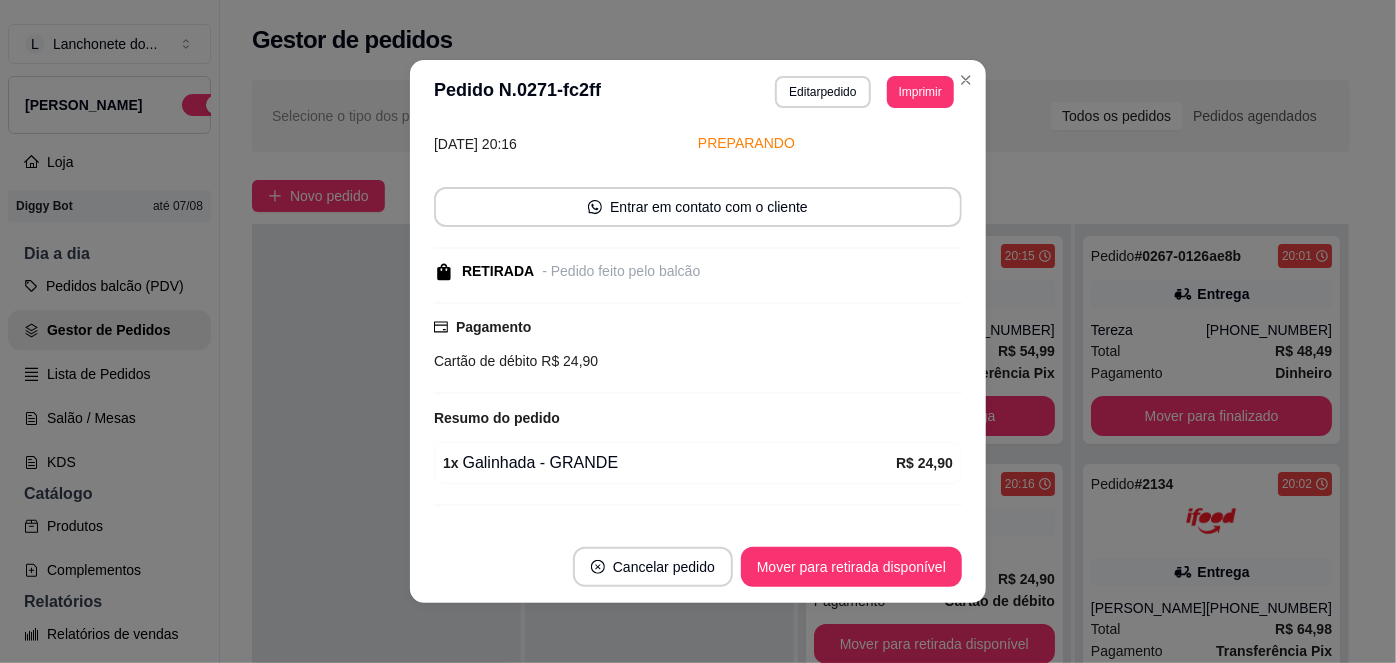 scroll, scrollTop: 122, scrollLeft: 0, axis: vertical 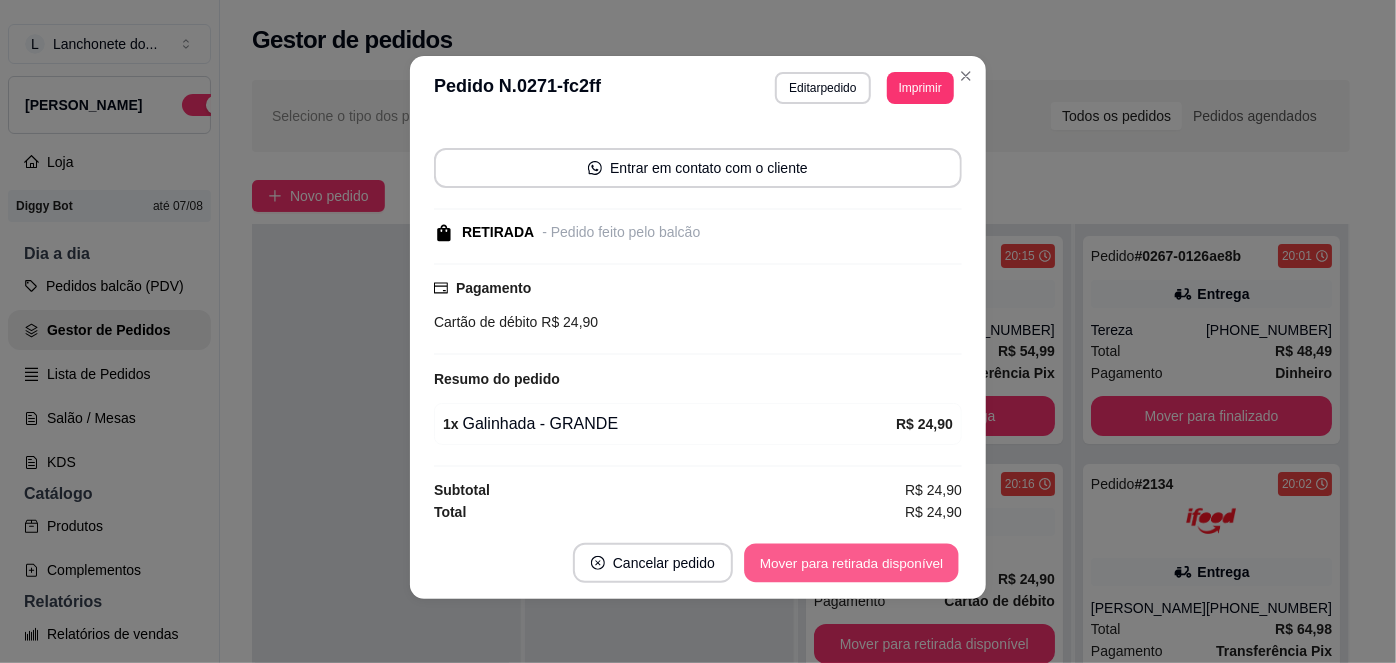 click on "Mover para retirada disponível" at bounding box center [851, 563] 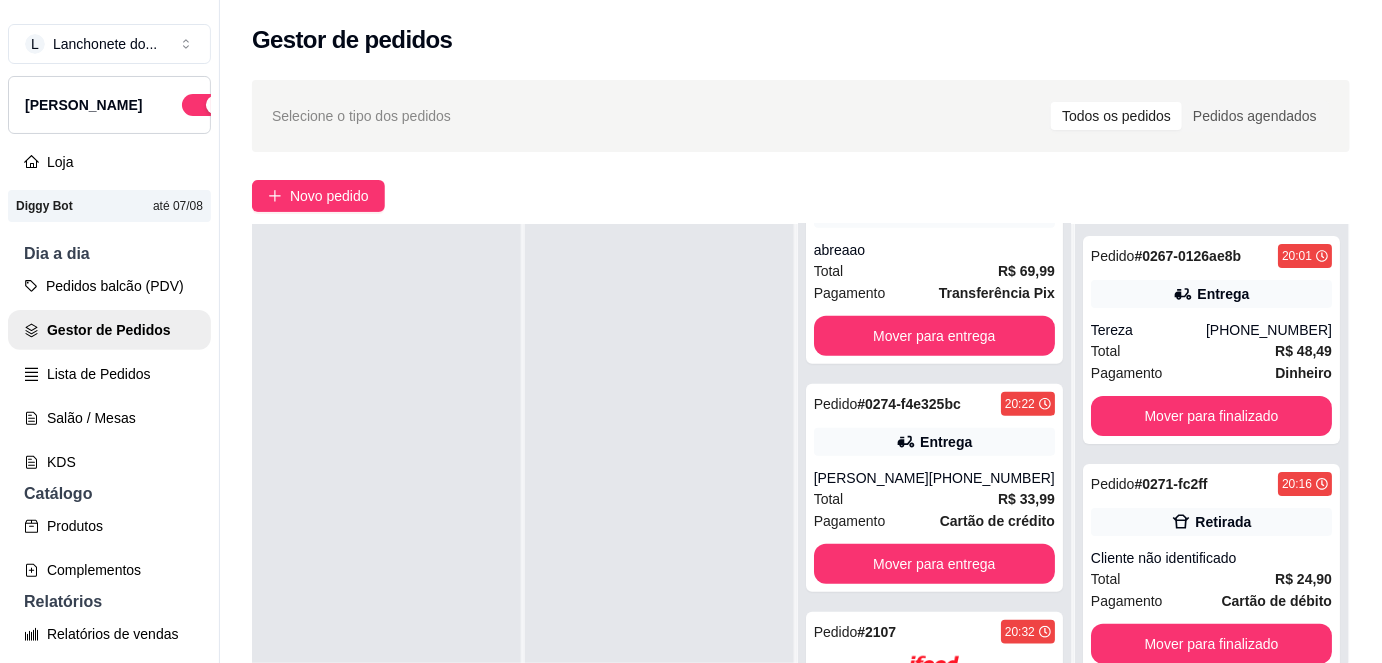 scroll, scrollTop: 0, scrollLeft: 0, axis: both 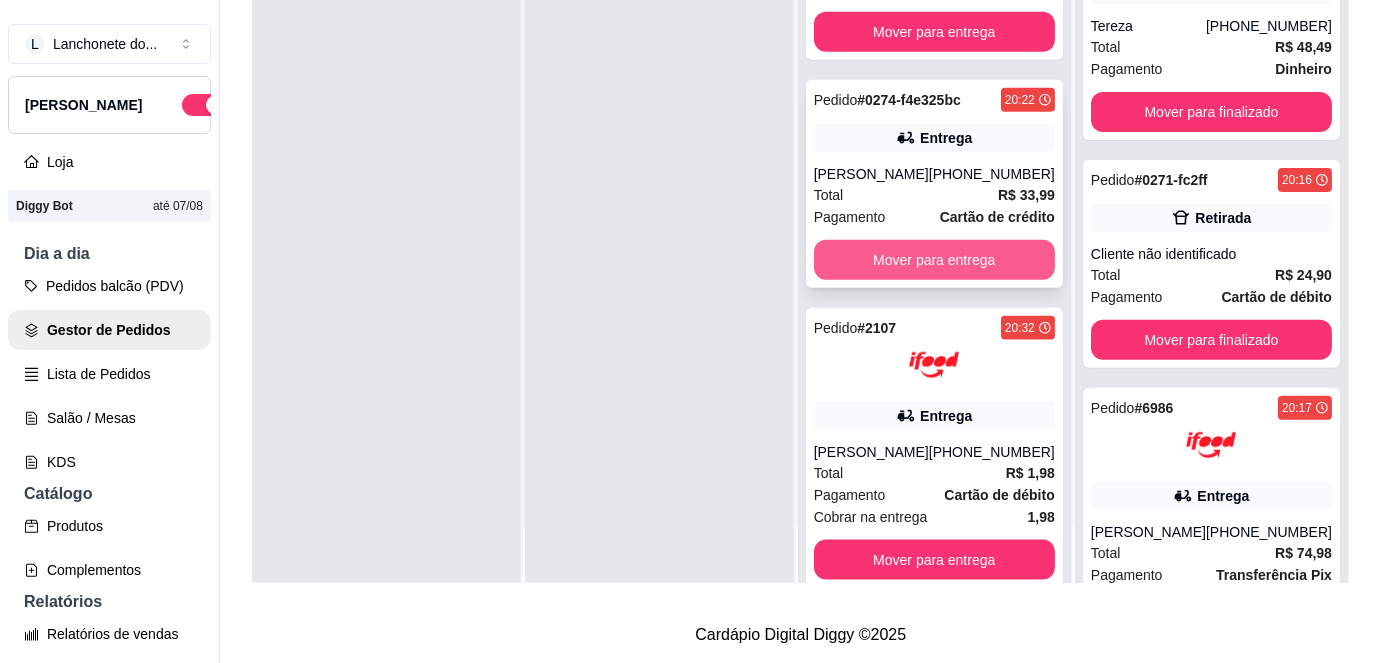 click on "Mover para entrega" at bounding box center (934, 260) 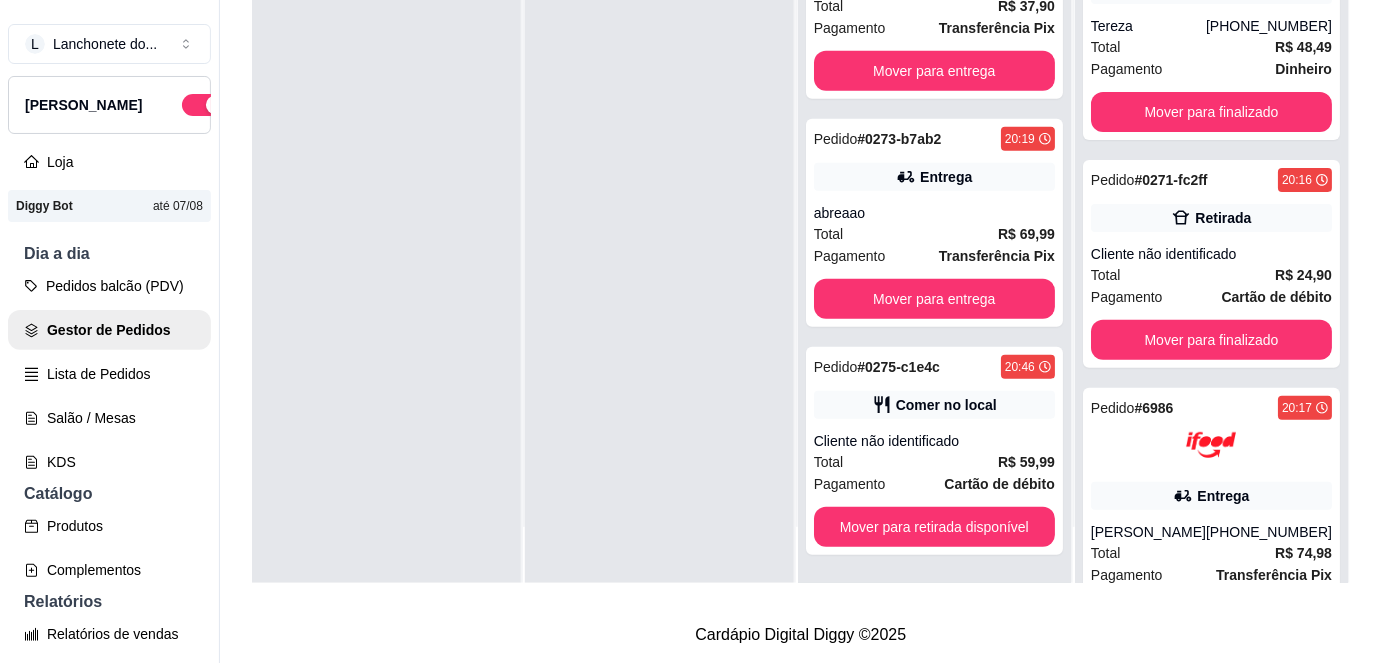 scroll, scrollTop: 288, scrollLeft: 0, axis: vertical 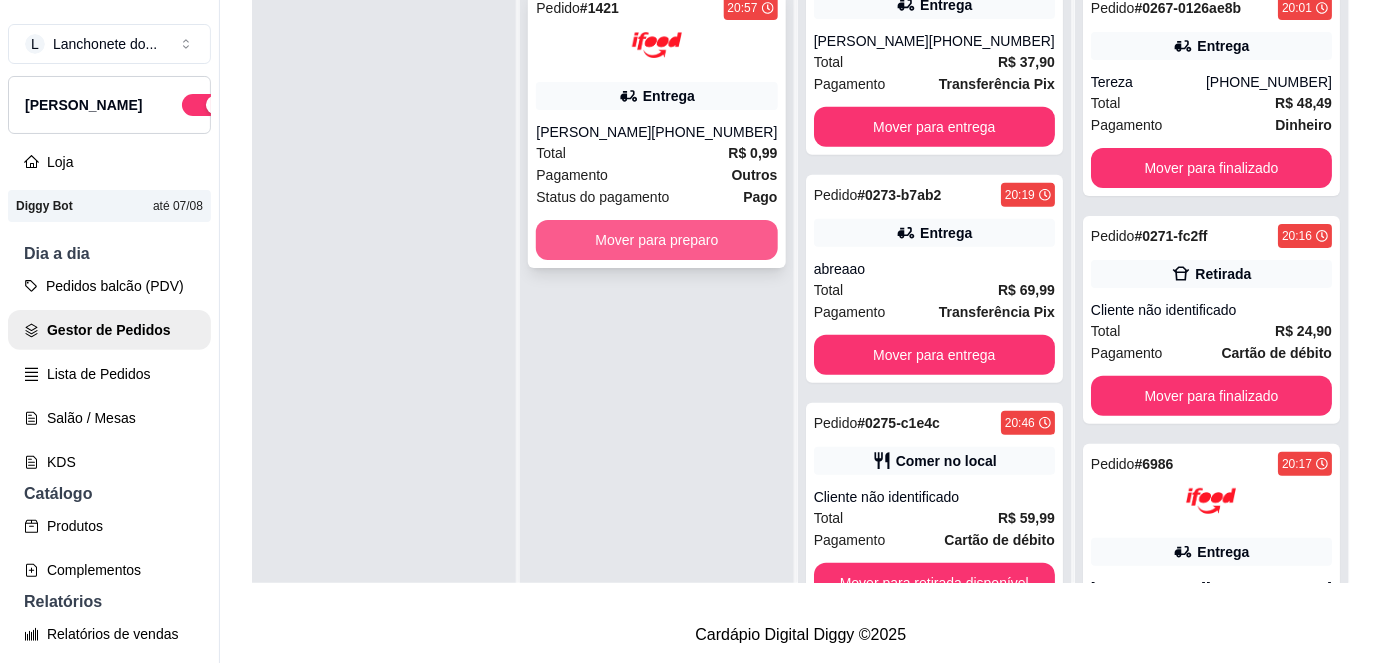 click on "Mover para preparo" at bounding box center (656, 240) 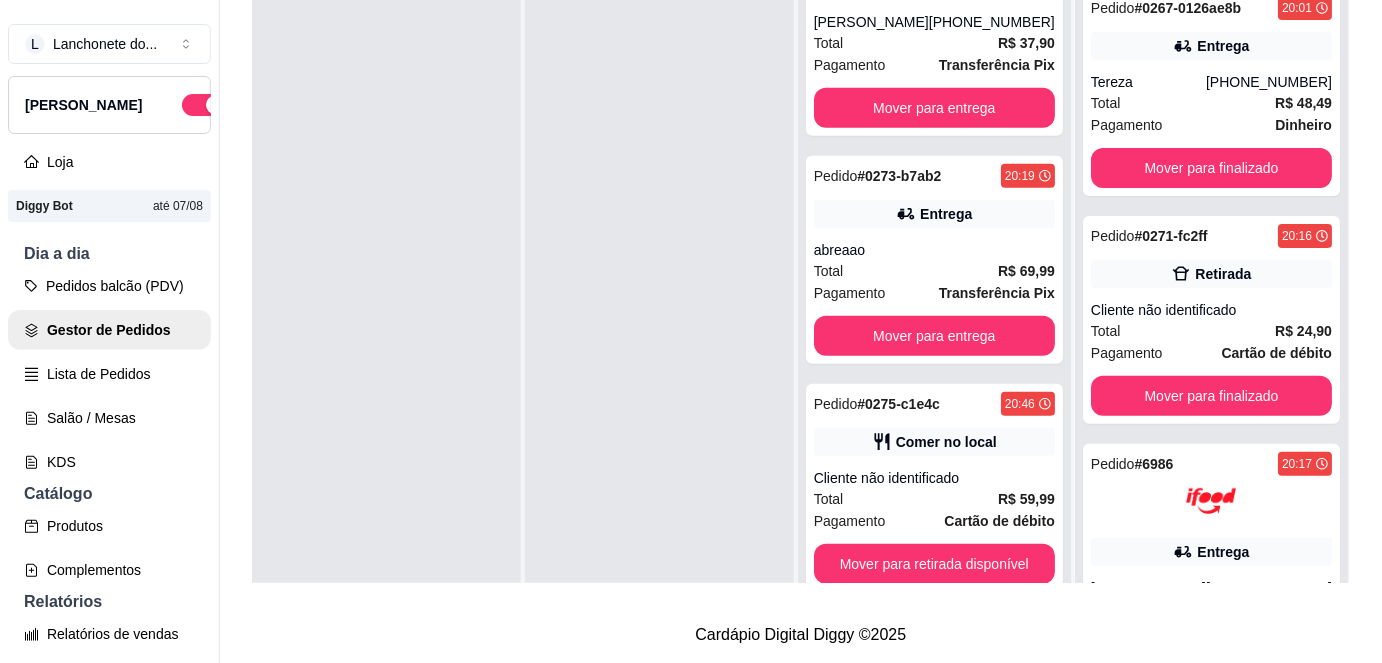 scroll, scrollTop: 536, scrollLeft: 0, axis: vertical 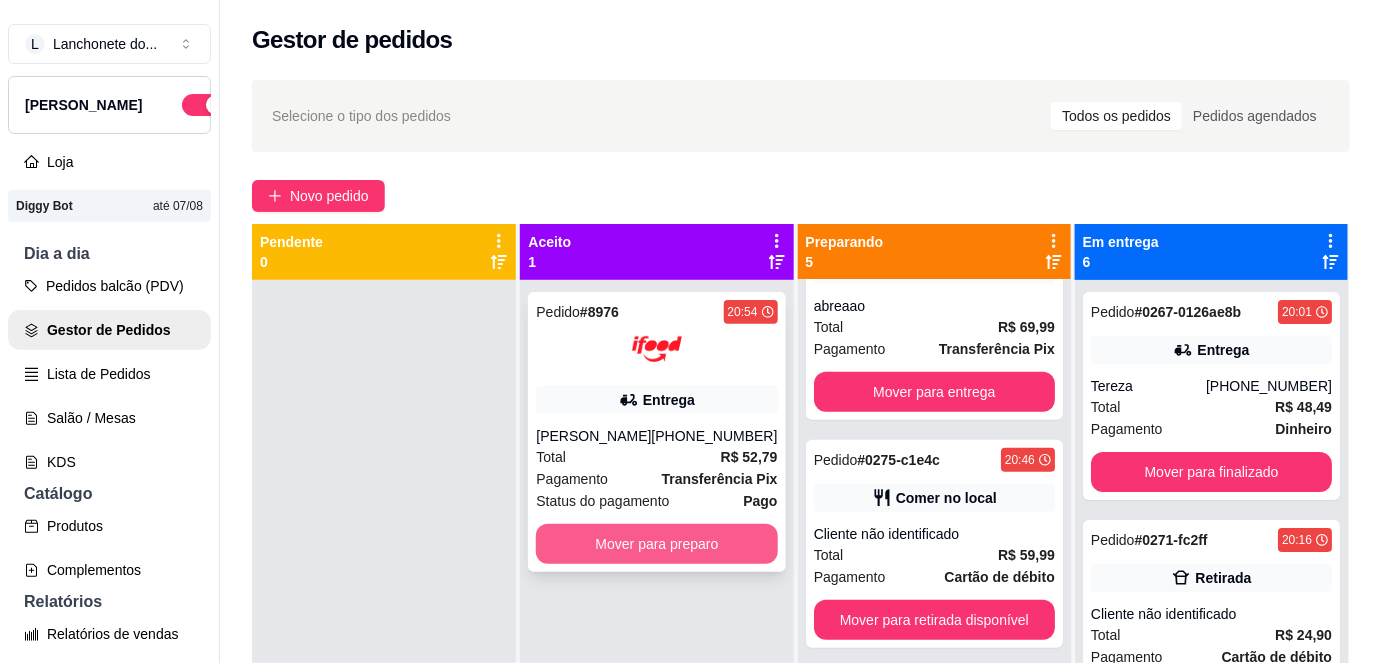 click on "Mover para preparo" at bounding box center (656, 544) 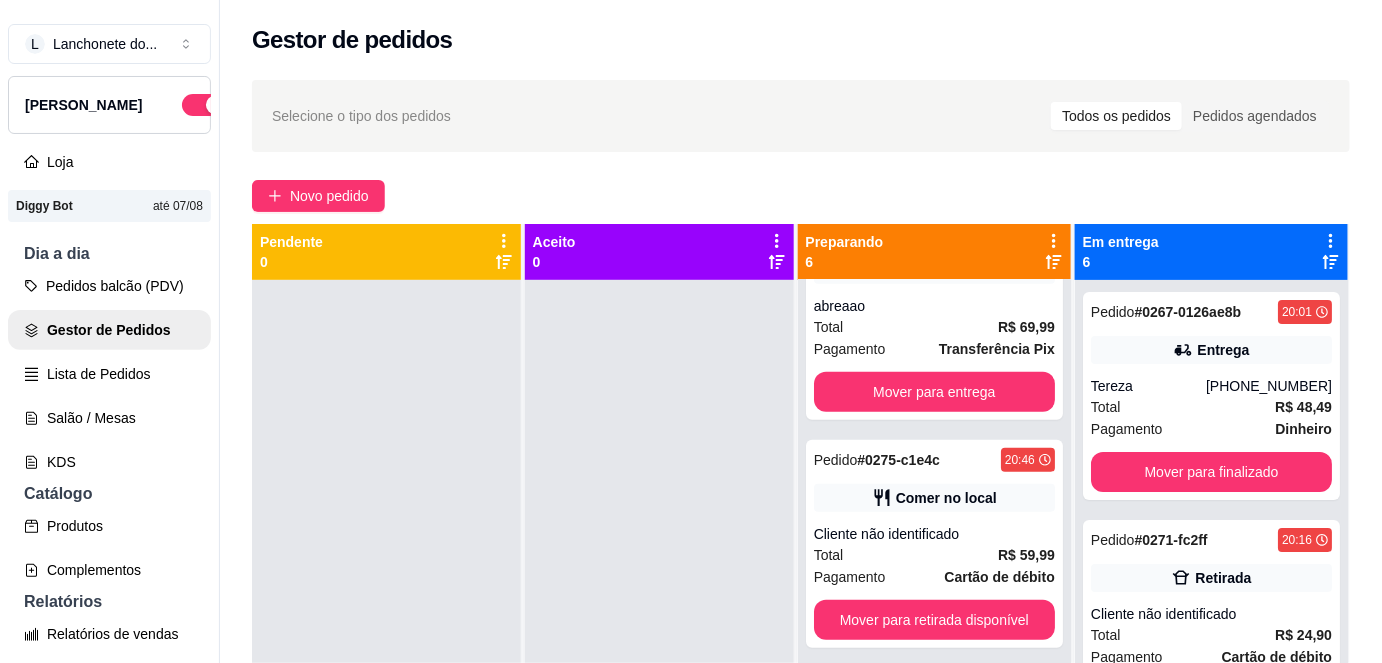 scroll, scrollTop: 888, scrollLeft: 0, axis: vertical 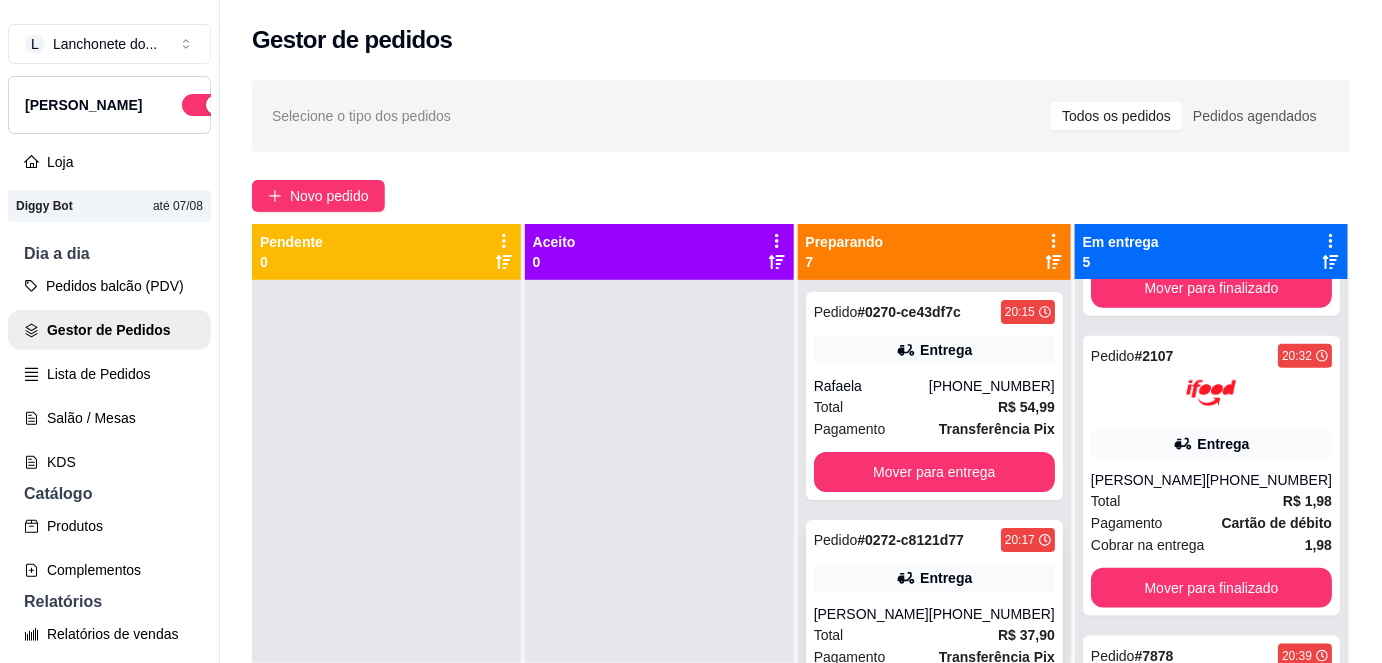 click on "[PERSON_NAME]" at bounding box center (871, 614) 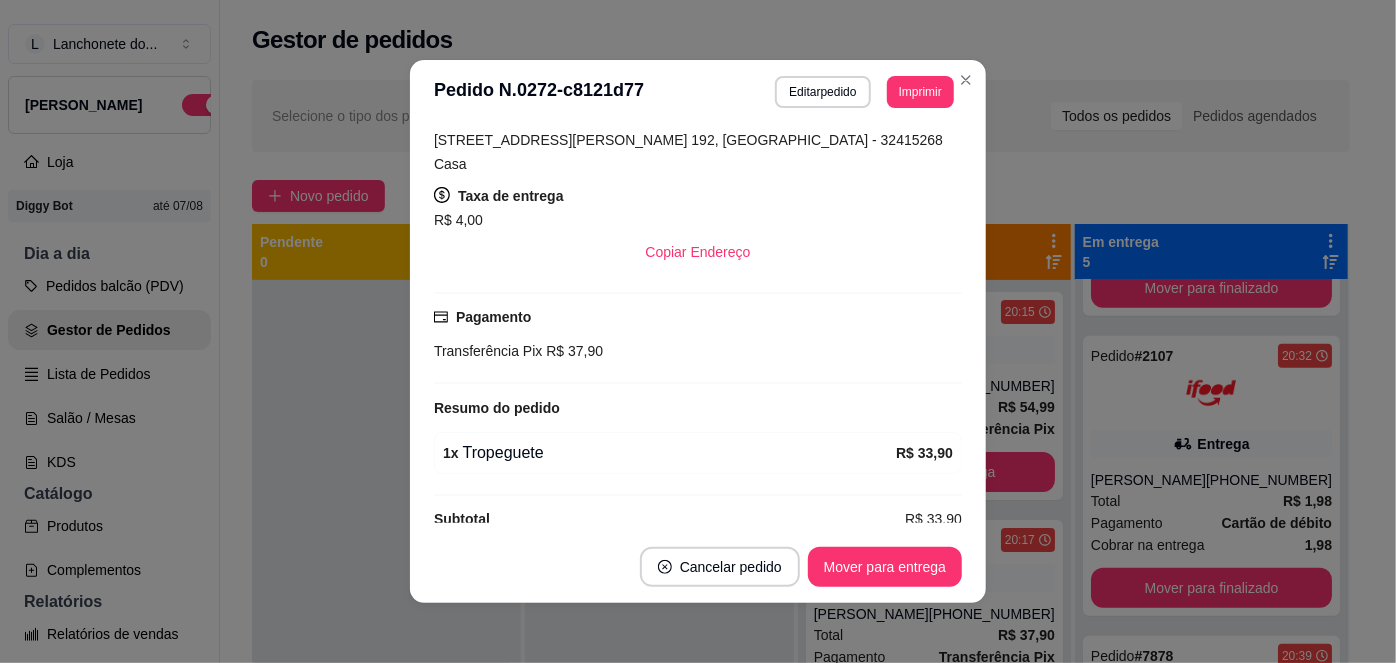 scroll, scrollTop: 39, scrollLeft: 0, axis: vertical 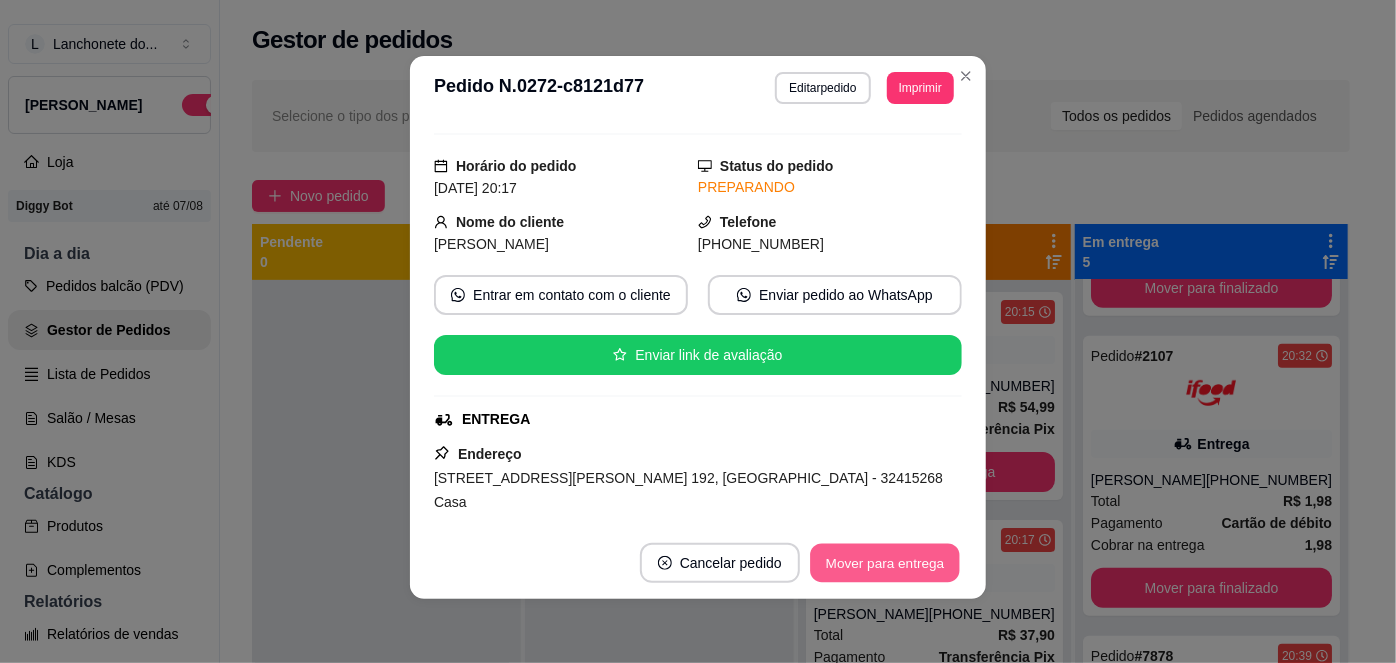 click on "Mover para entrega" at bounding box center (885, 563) 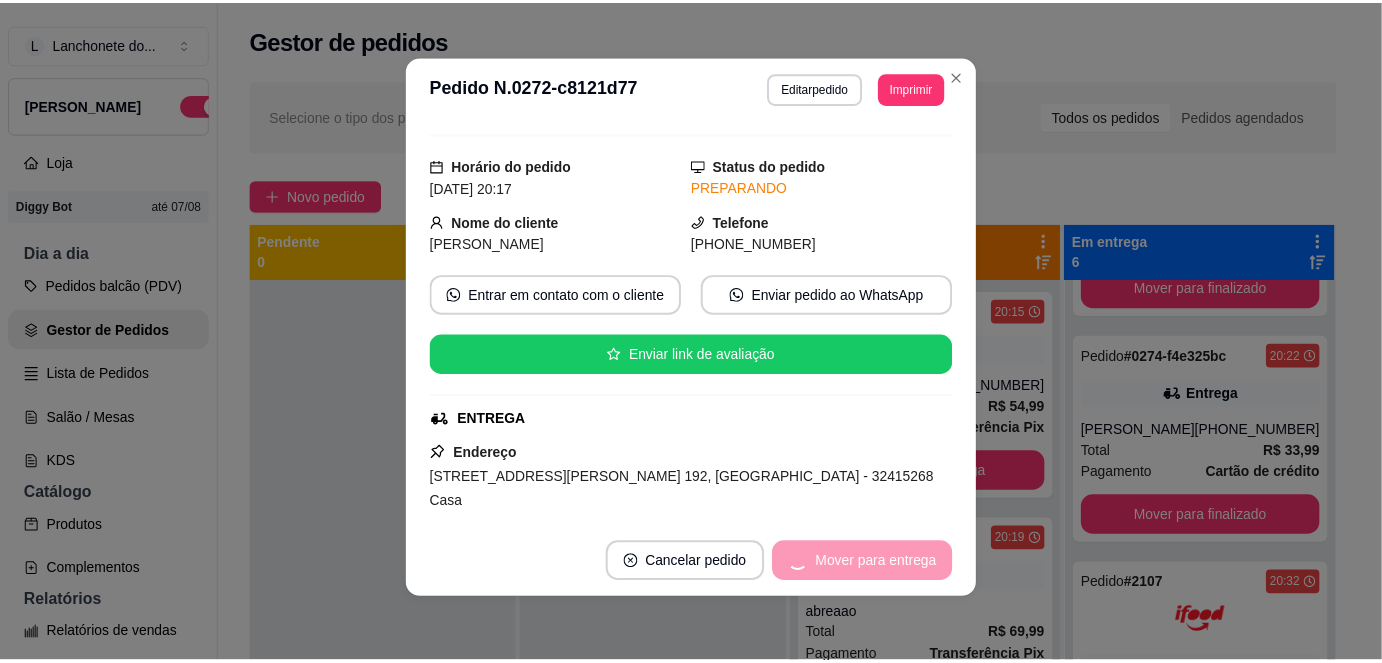 scroll, scrollTop: 888, scrollLeft: 0, axis: vertical 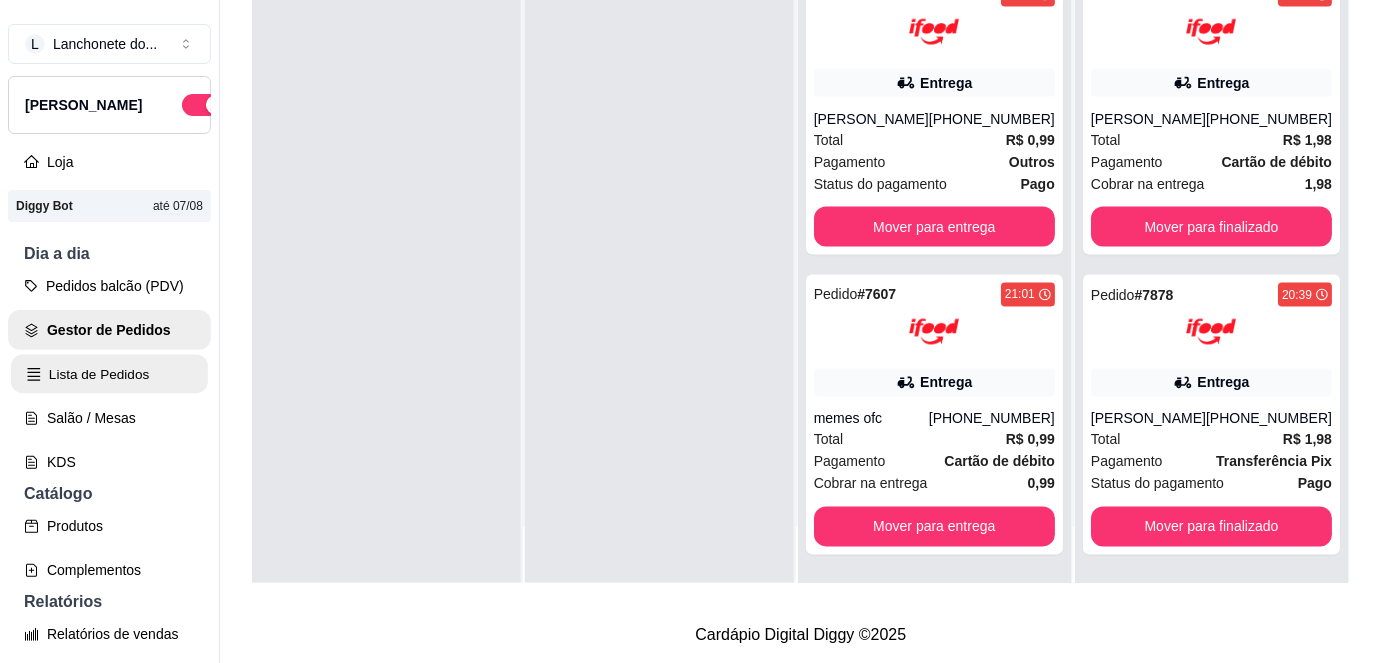 click on "Lista de Pedidos" at bounding box center [109, 374] 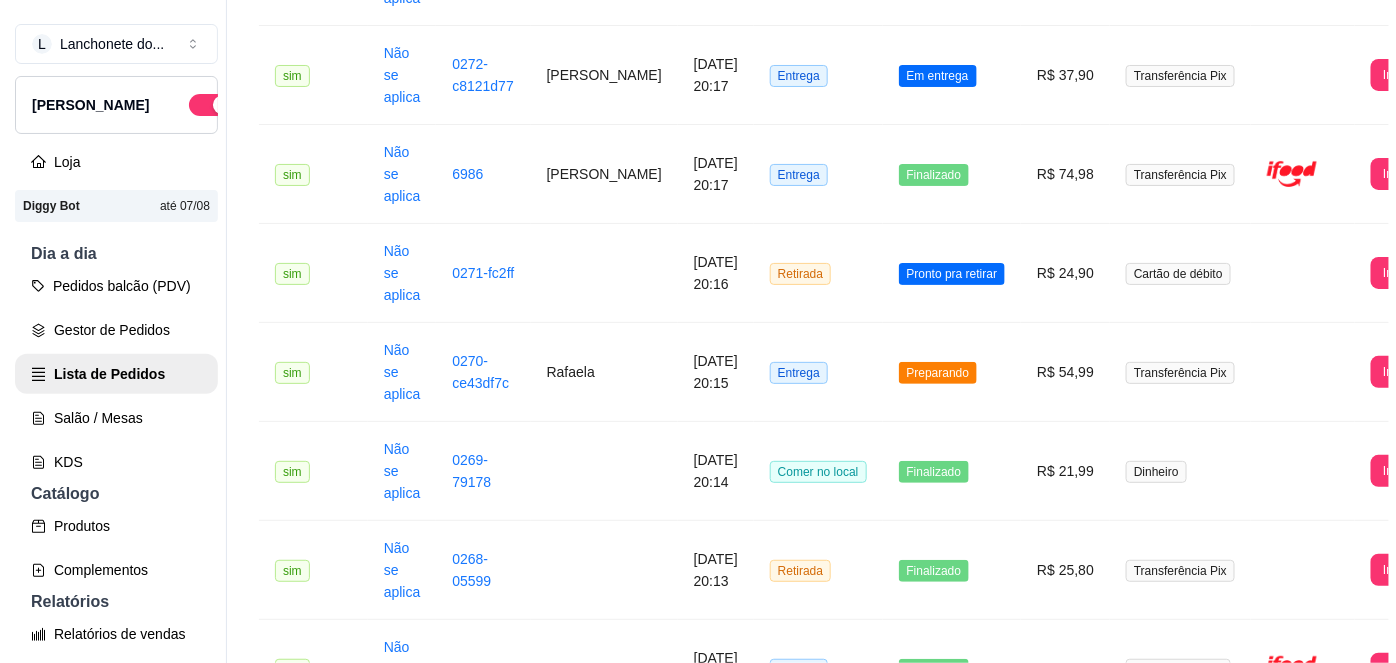 scroll, scrollTop: 1136, scrollLeft: 0, axis: vertical 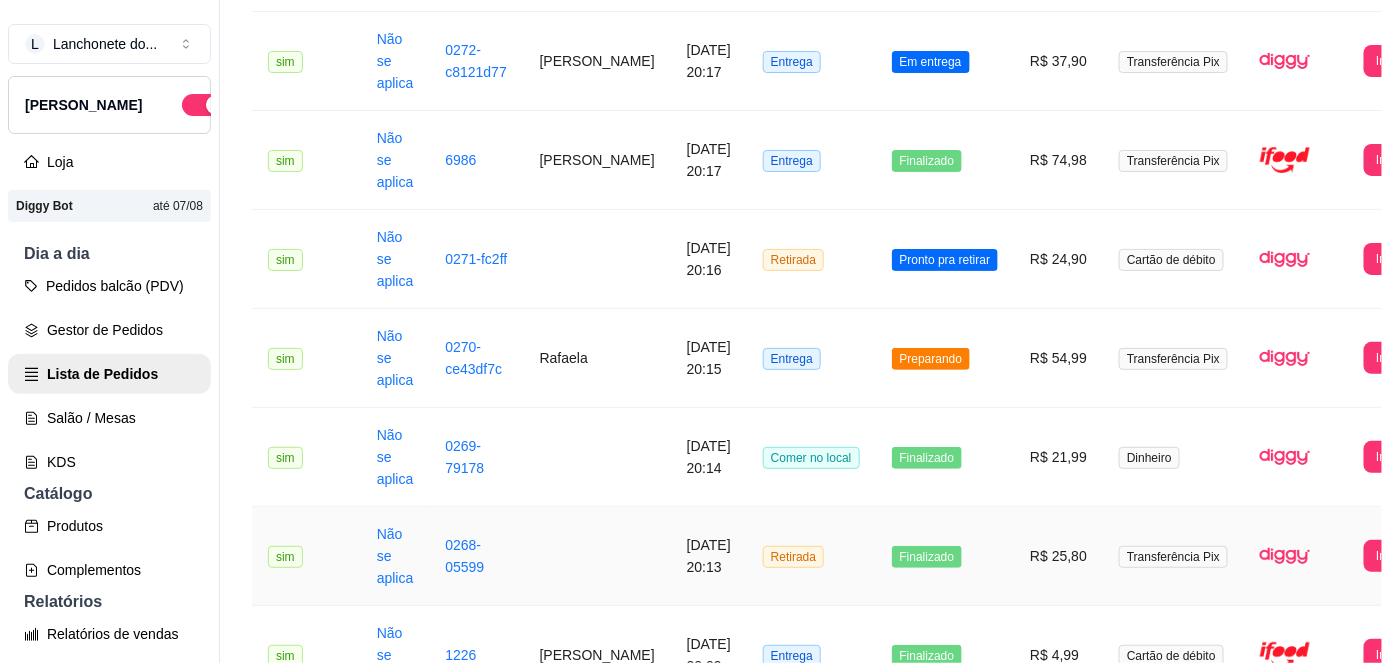 click at bounding box center [597, 556] 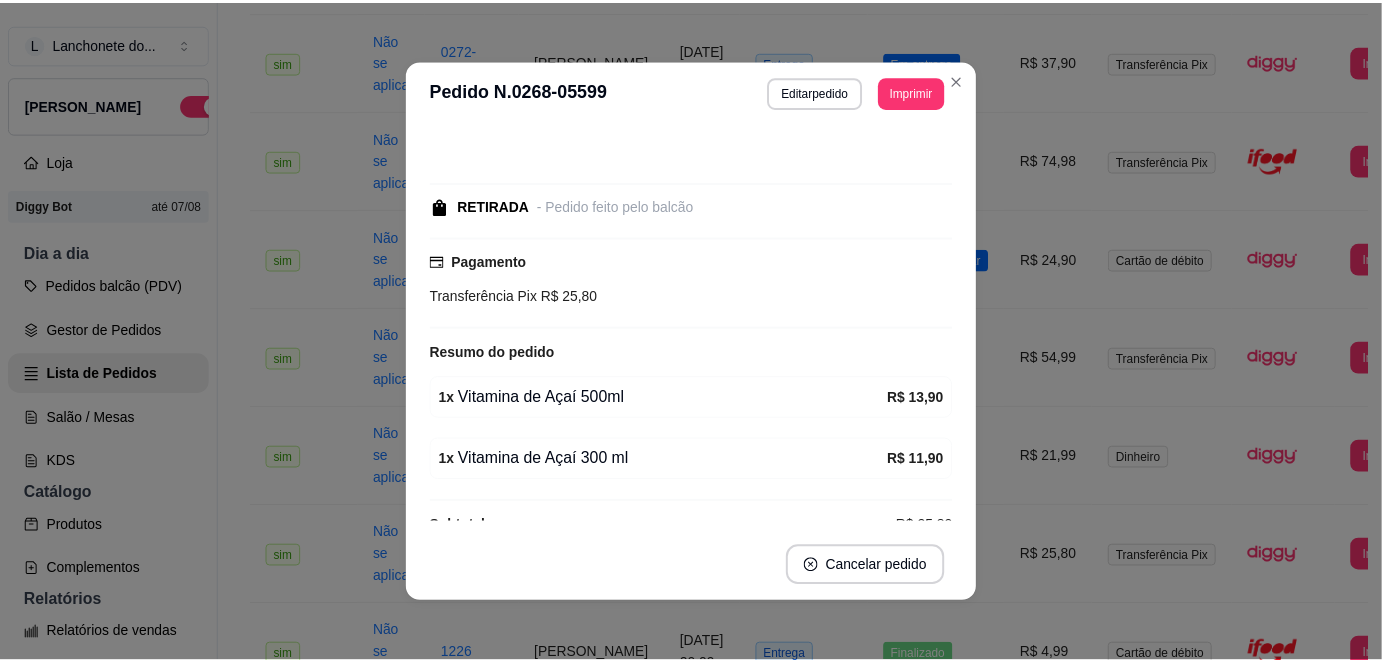 scroll, scrollTop: 98, scrollLeft: 0, axis: vertical 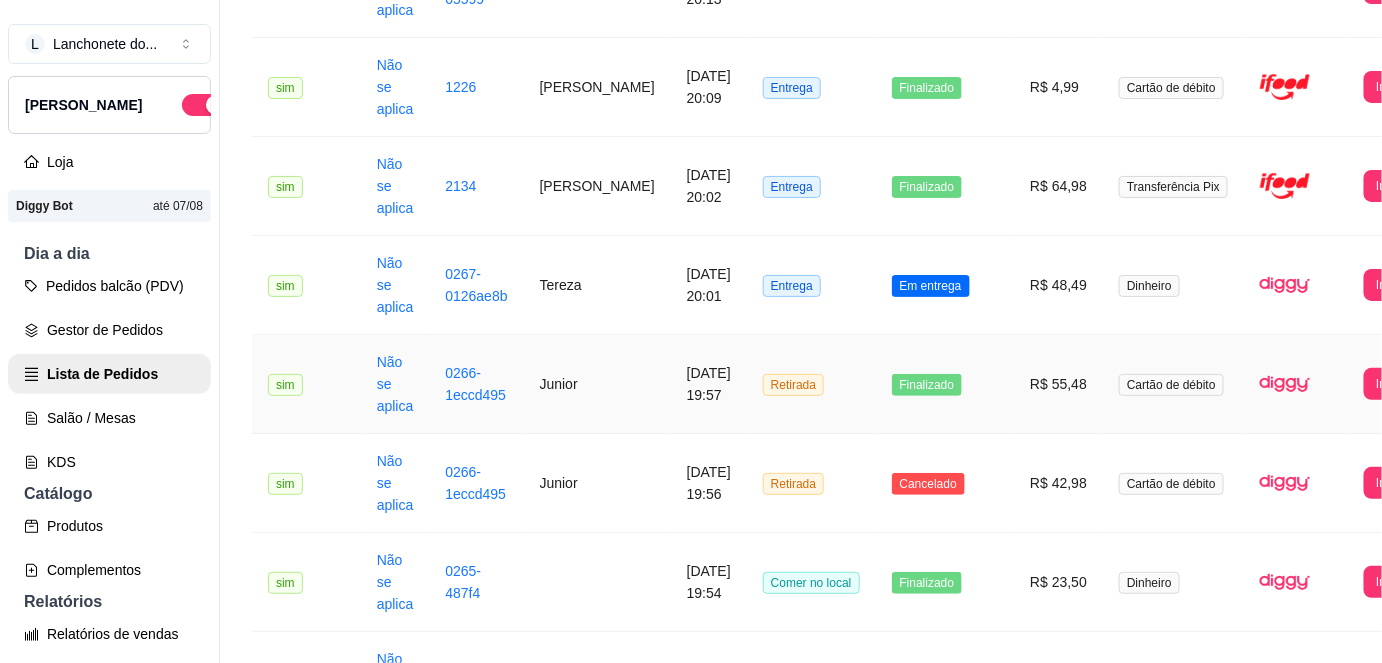 click on "[DATE] 19:57" at bounding box center [709, 384] 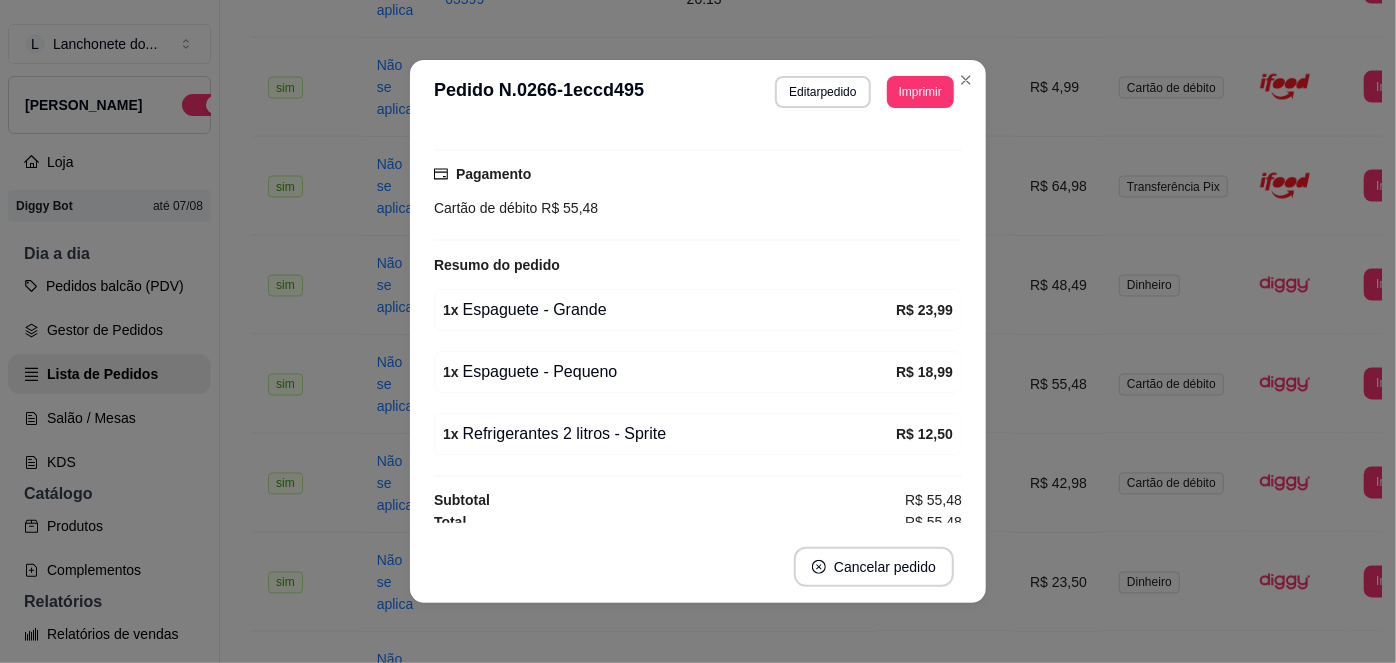 scroll, scrollTop: 267, scrollLeft: 0, axis: vertical 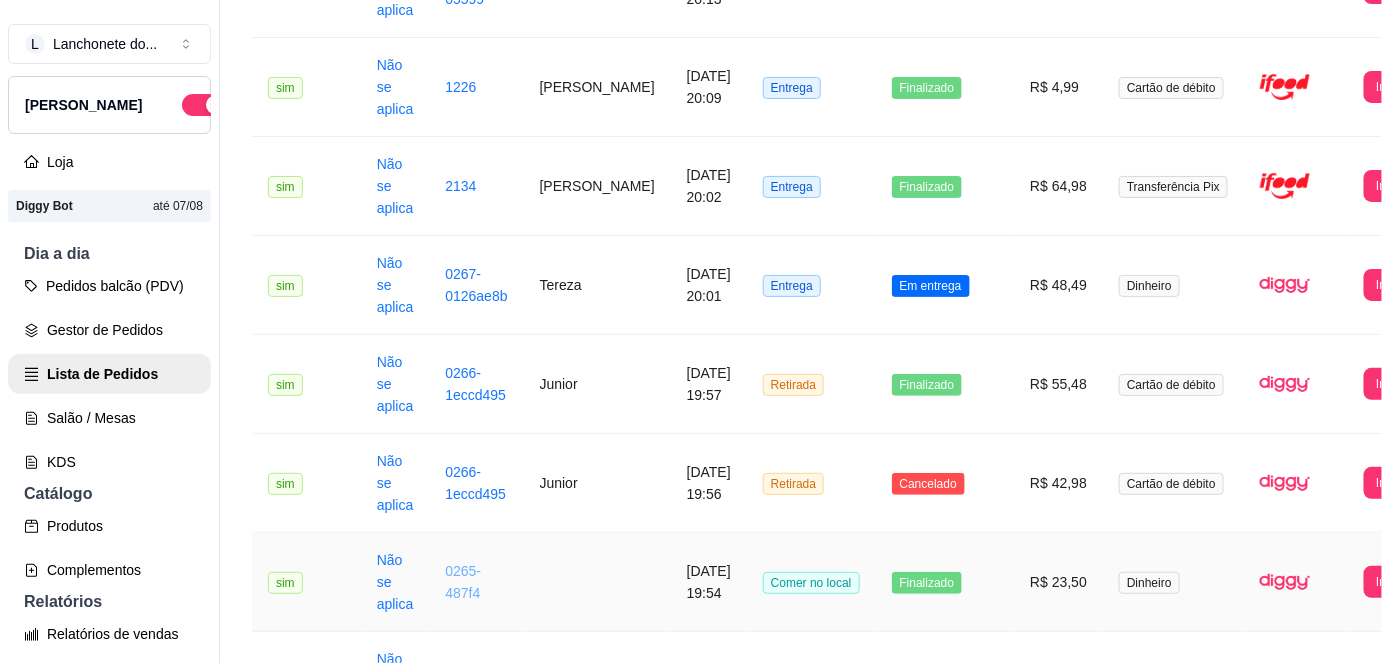 click on "0265-487f4" at bounding box center (463, 582) 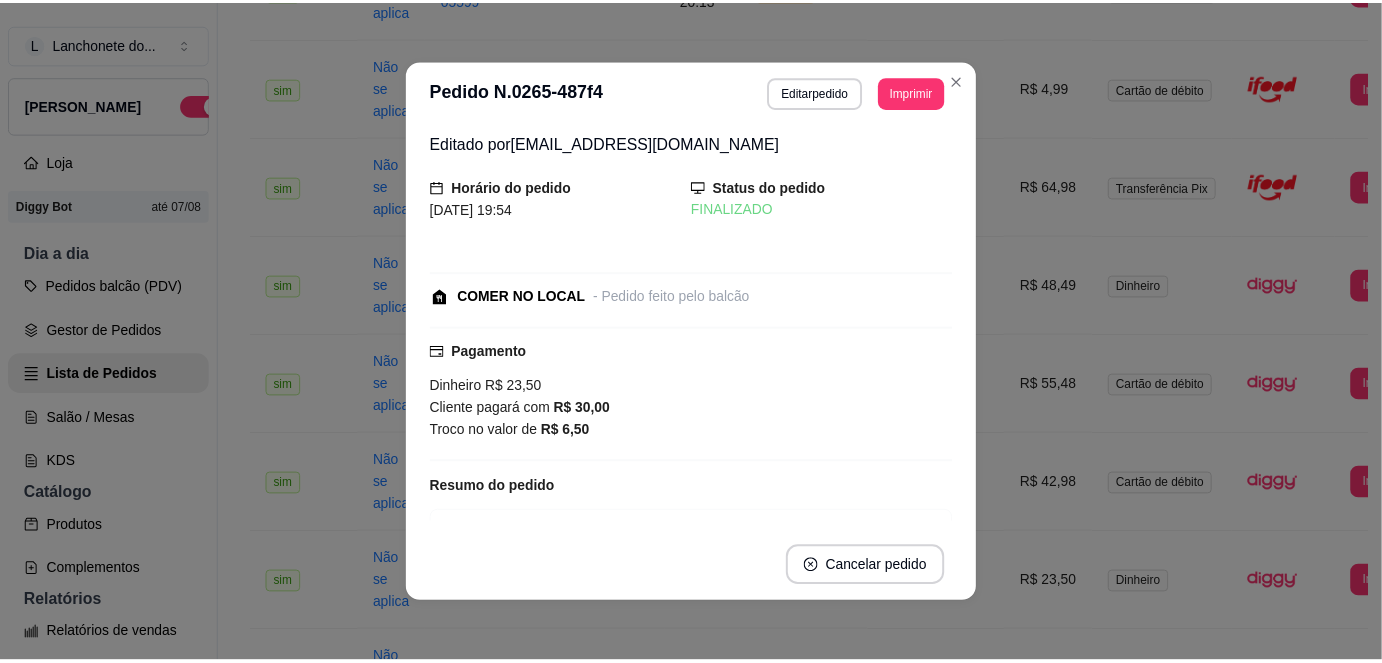 scroll, scrollTop: 156, scrollLeft: 0, axis: vertical 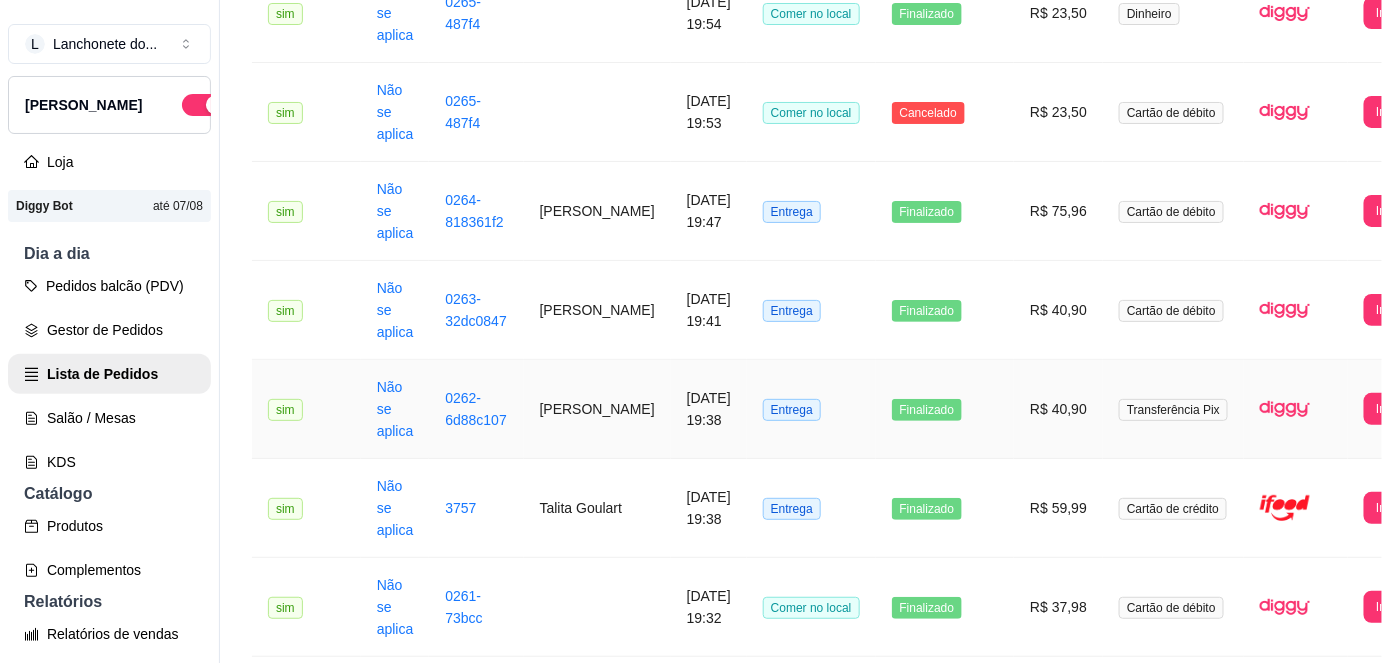 click on "[PERSON_NAME]" at bounding box center [597, 409] 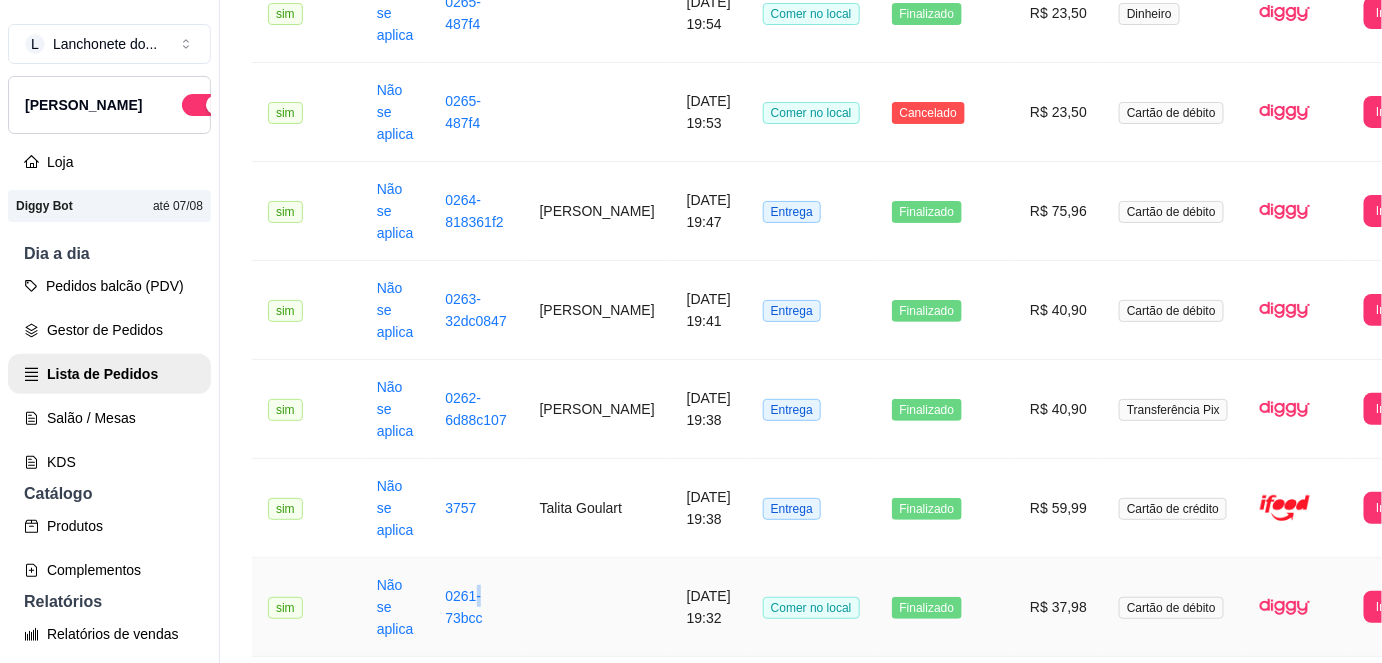 click on "0261-73bcc" at bounding box center (476, 607) 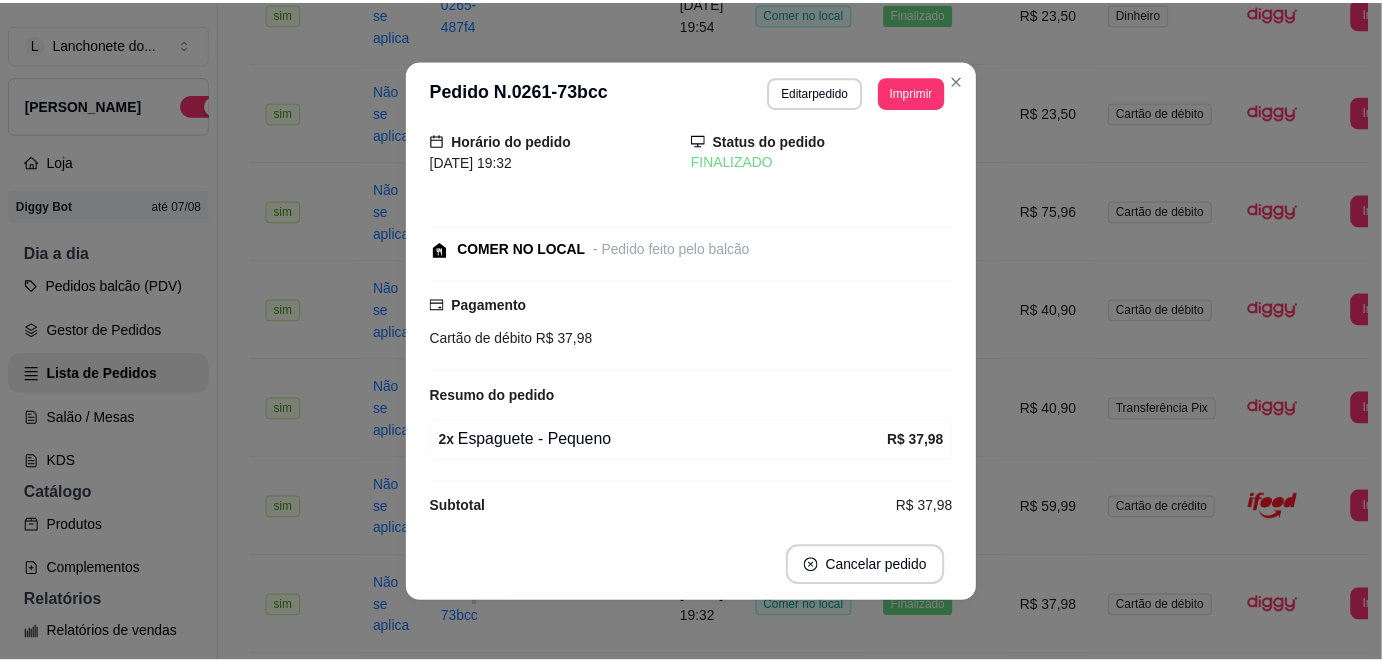 scroll, scrollTop: 36, scrollLeft: 0, axis: vertical 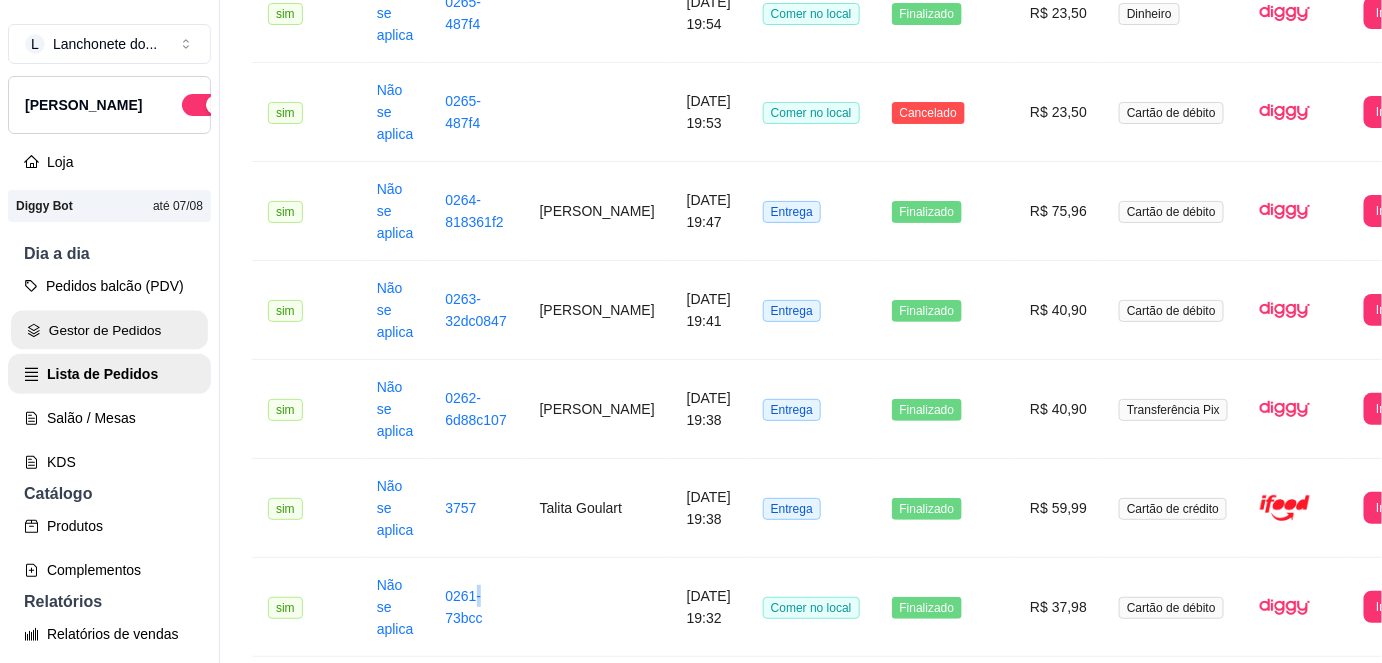 click on "Gestor de Pedidos" at bounding box center [109, 330] 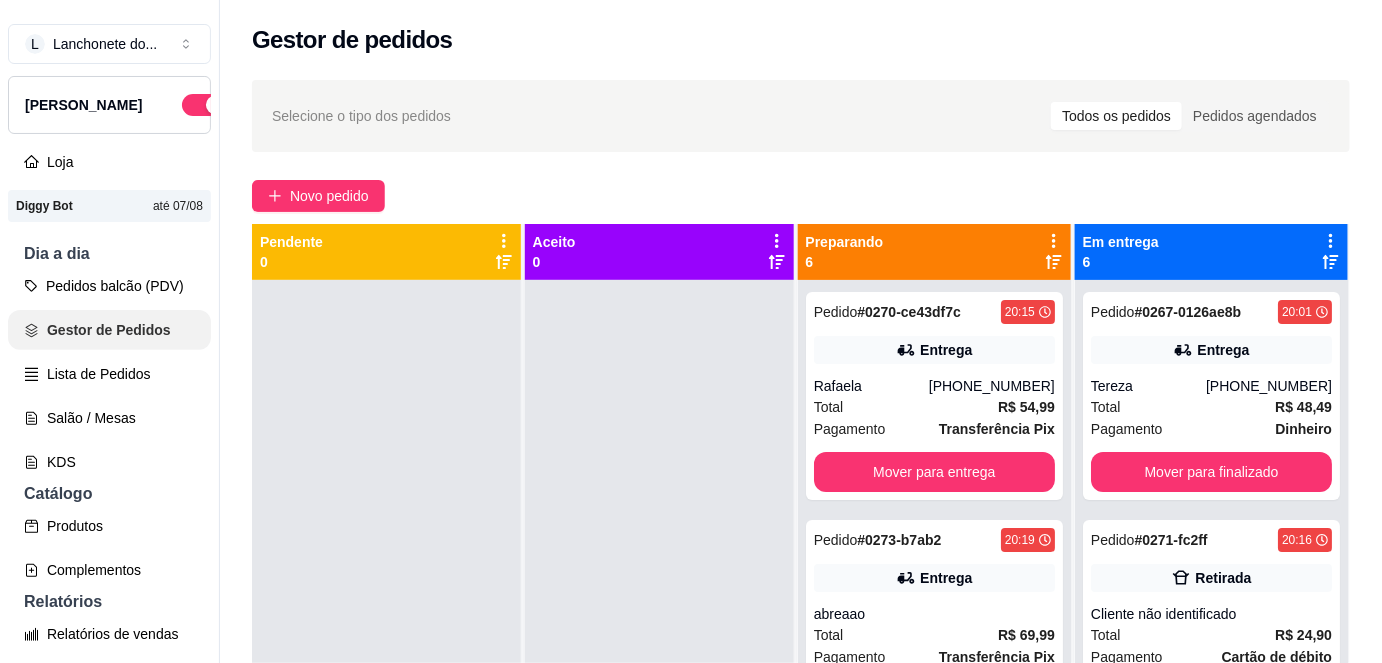scroll, scrollTop: 0, scrollLeft: 0, axis: both 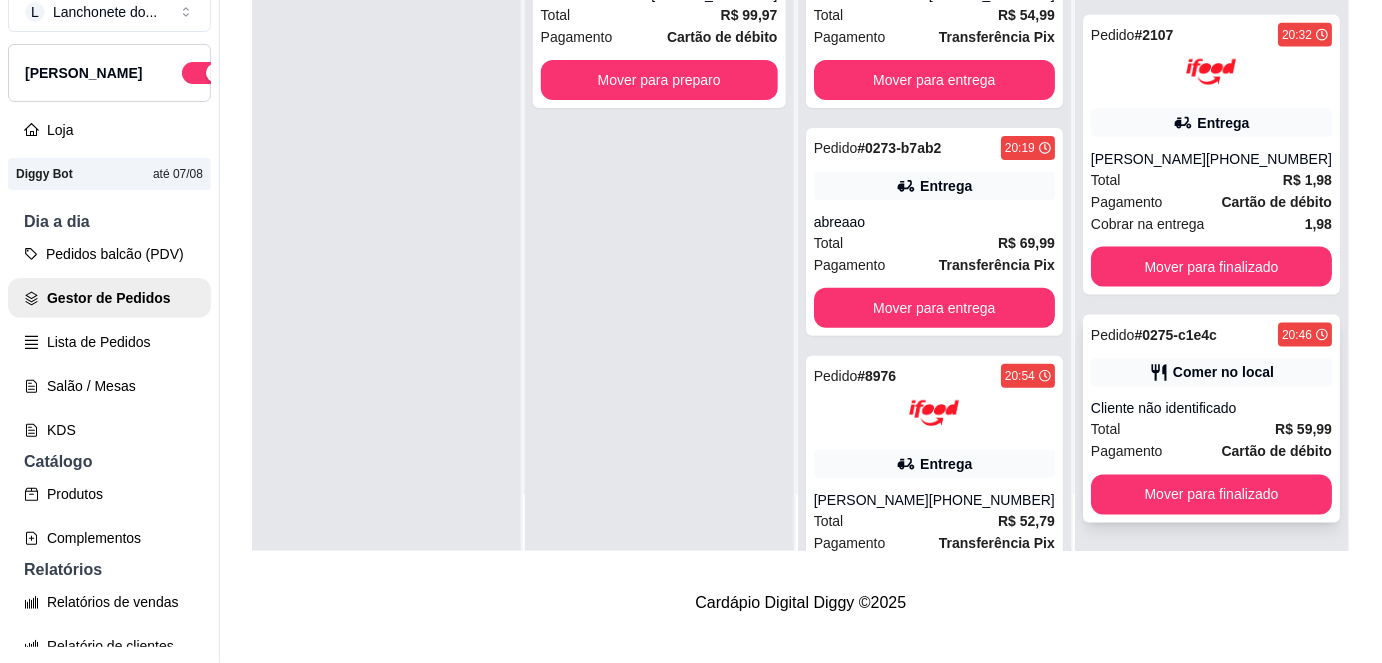click on "Pagamento Cartão de débito" at bounding box center [1211, 452] 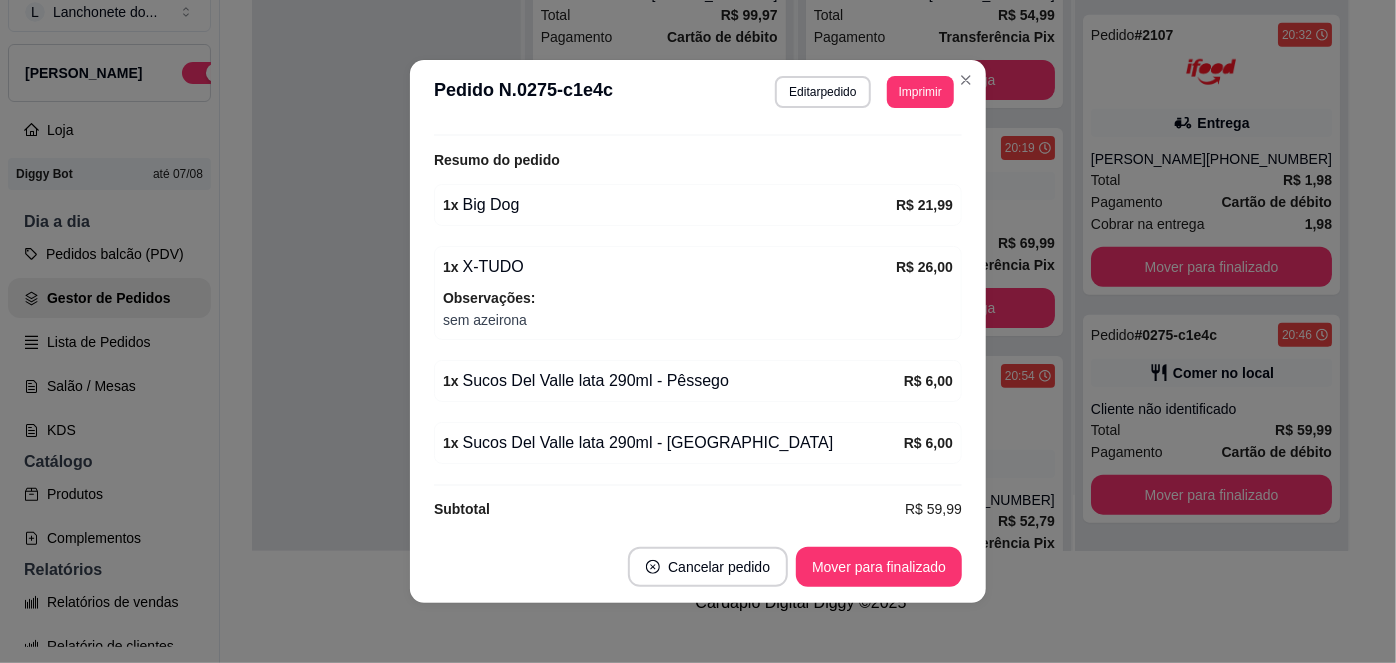 scroll, scrollTop: 358, scrollLeft: 0, axis: vertical 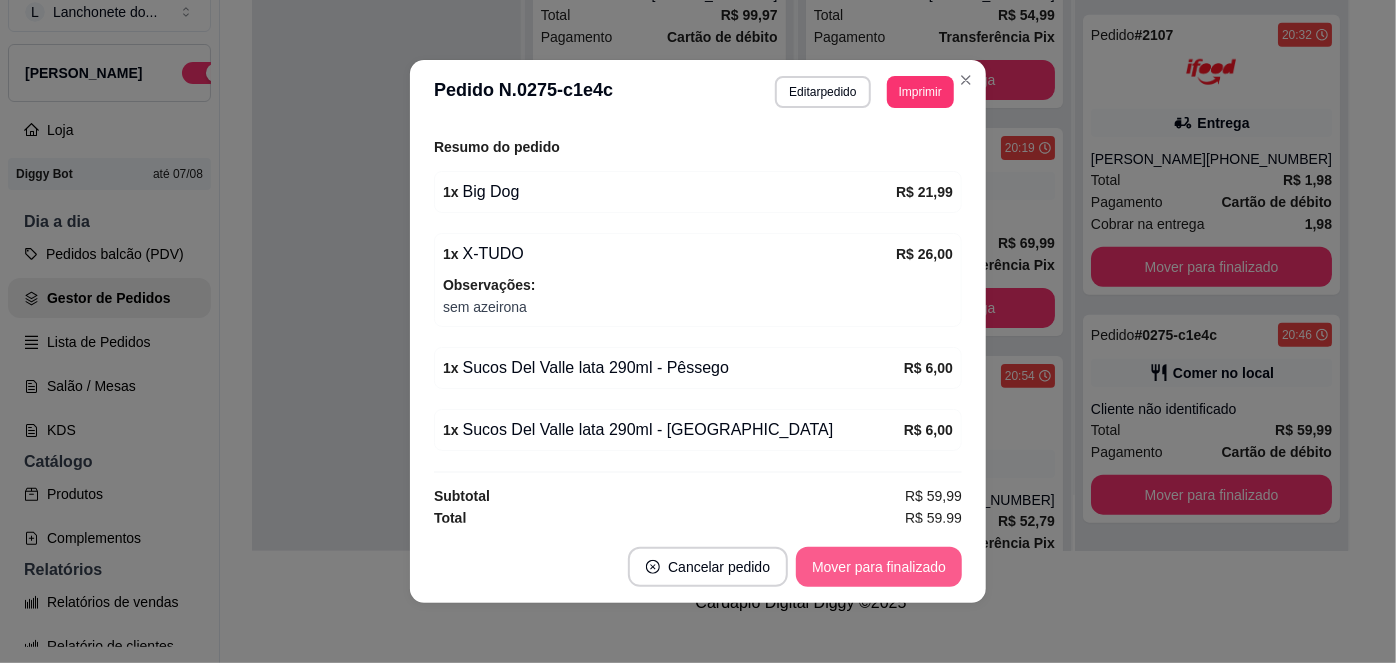 click on "Mover para finalizado" at bounding box center (879, 567) 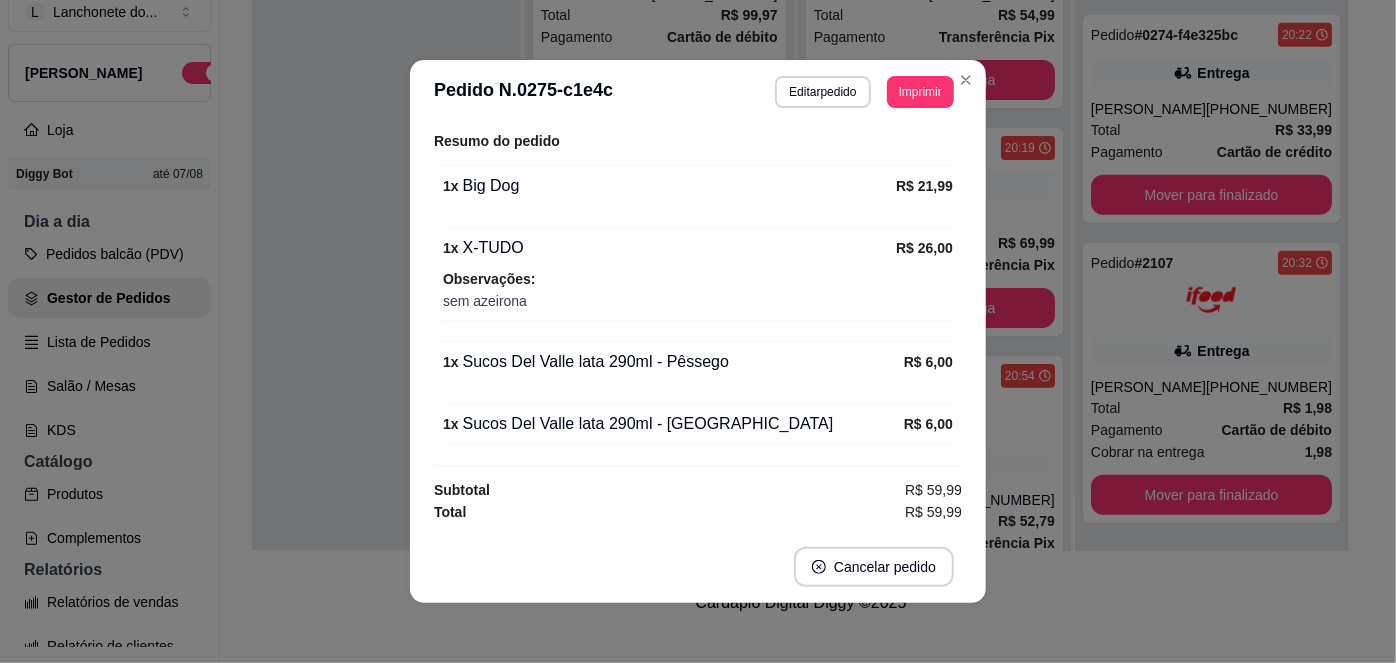 scroll, scrollTop: 589, scrollLeft: 0, axis: vertical 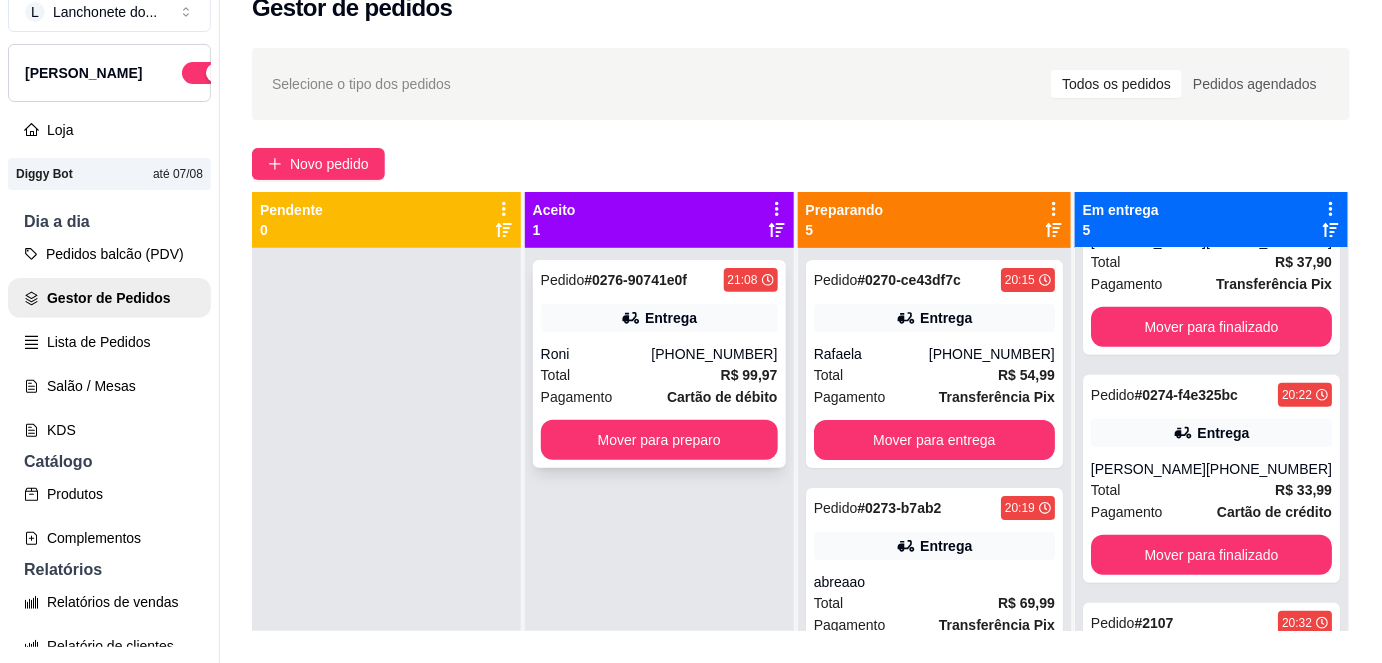 click on "Total R$ 99,97" at bounding box center [659, 375] 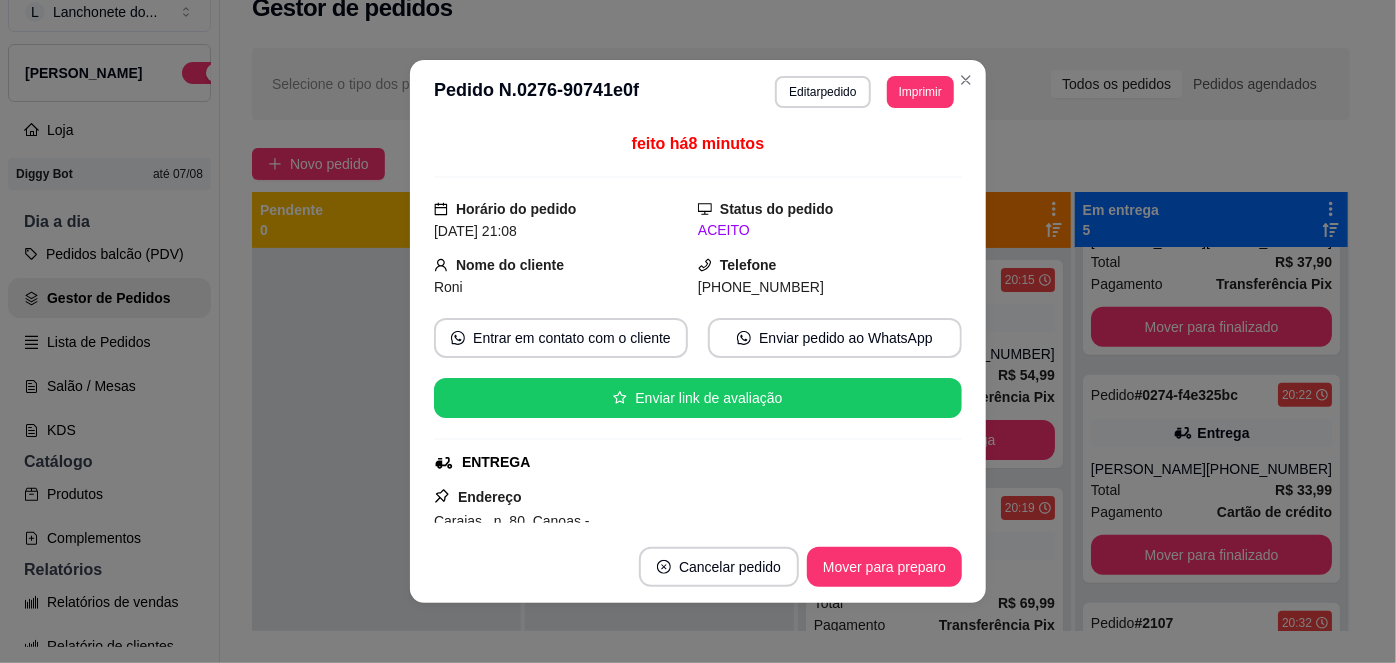 scroll, scrollTop: 381, scrollLeft: 0, axis: vertical 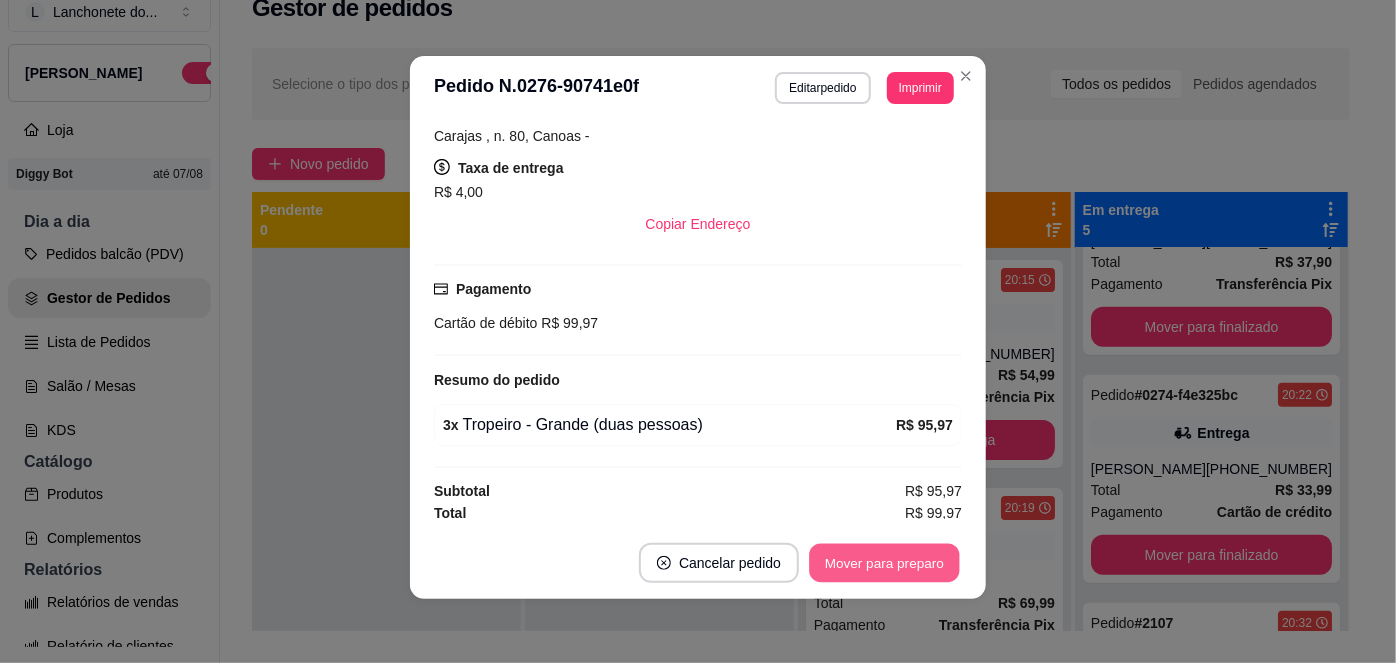 click on "Mover para preparo" at bounding box center (884, 563) 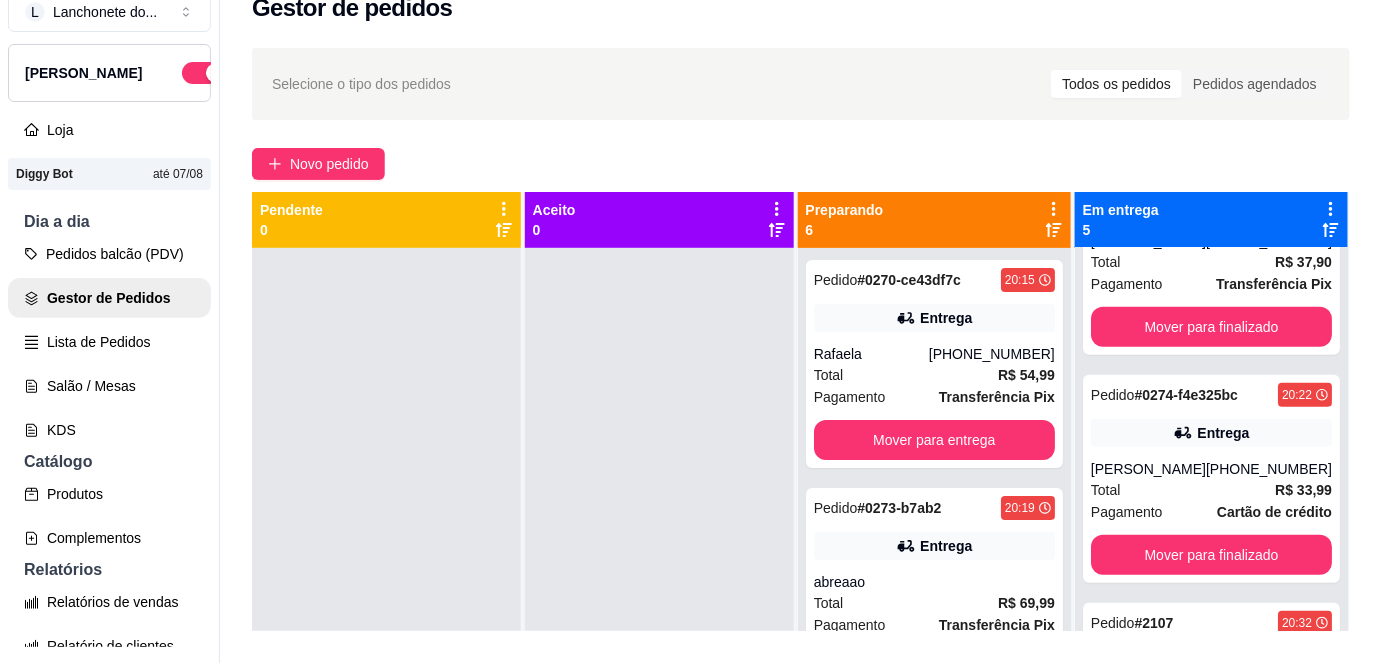 scroll, scrollTop: 941, scrollLeft: 0, axis: vertical 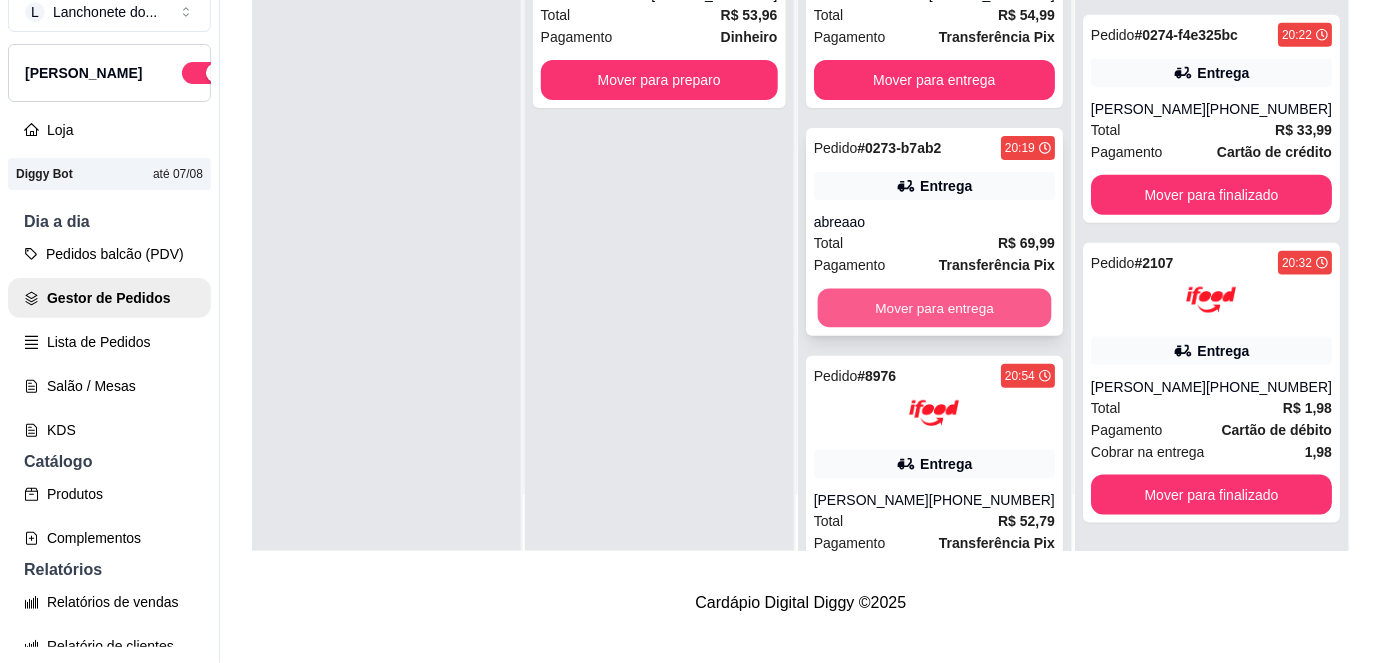 click on "Mover para entrega" at bounding box center (934, 308) 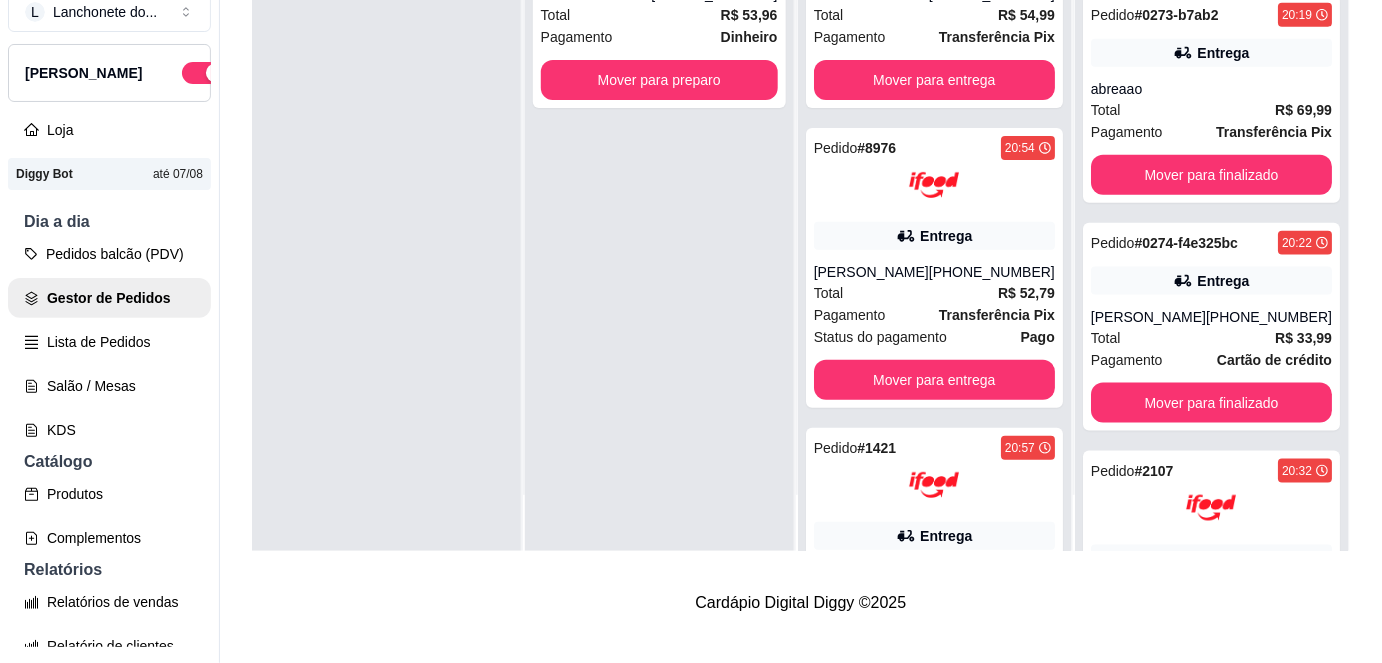 scroll, scrollTop: 816, scrollLeft: 0, axis: vertical 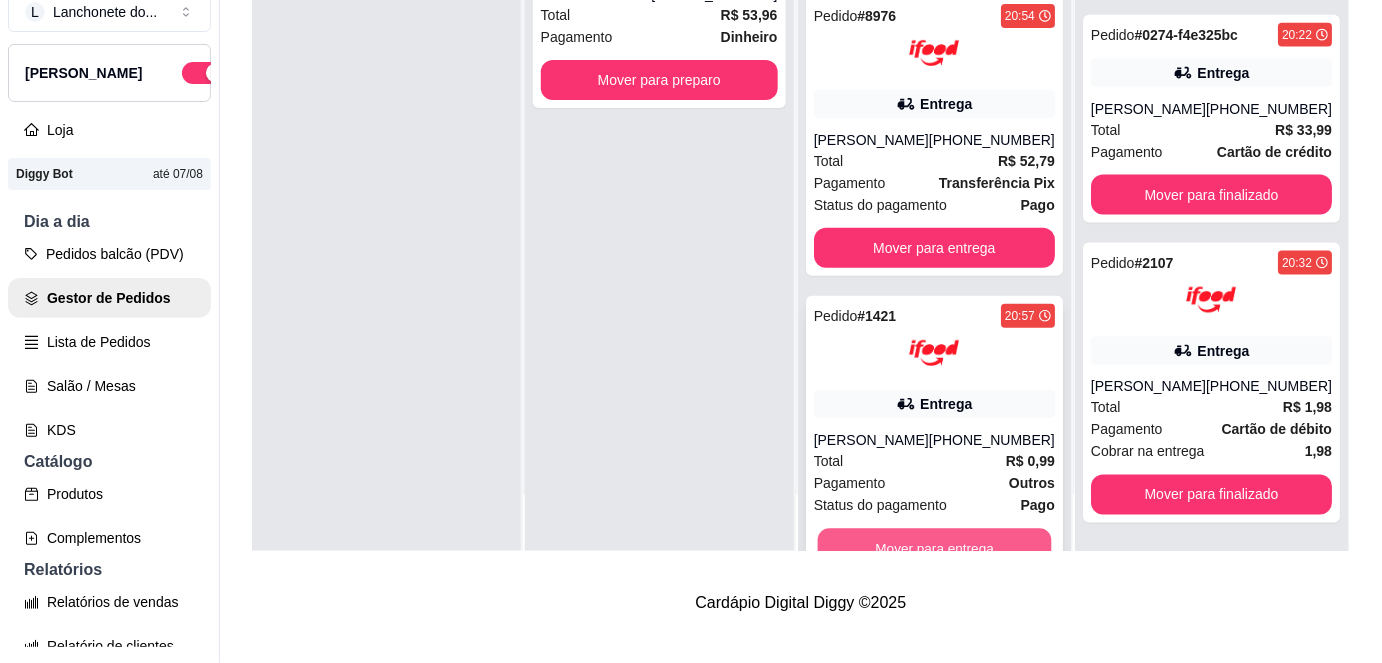 click on "Mover para entrega" at bounding box center (934, 548) 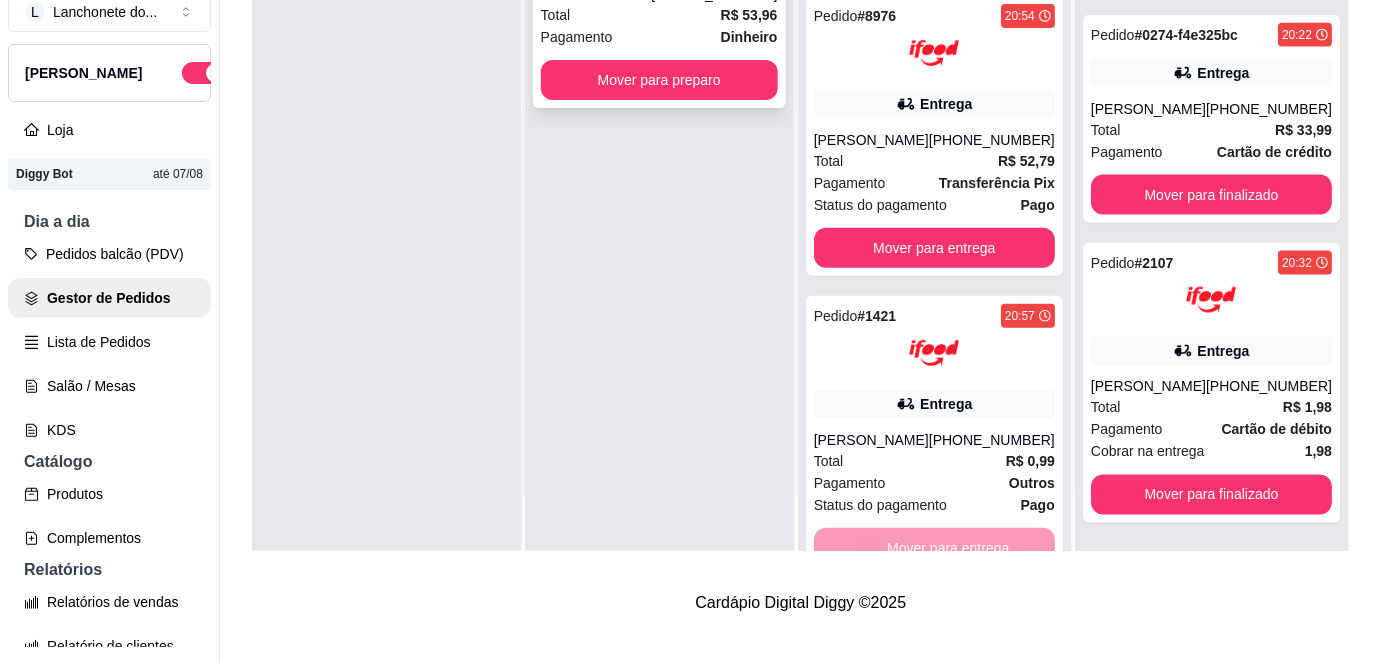 scroll, scrollTop: 1045, scrollLeft: 0, axis: vertical 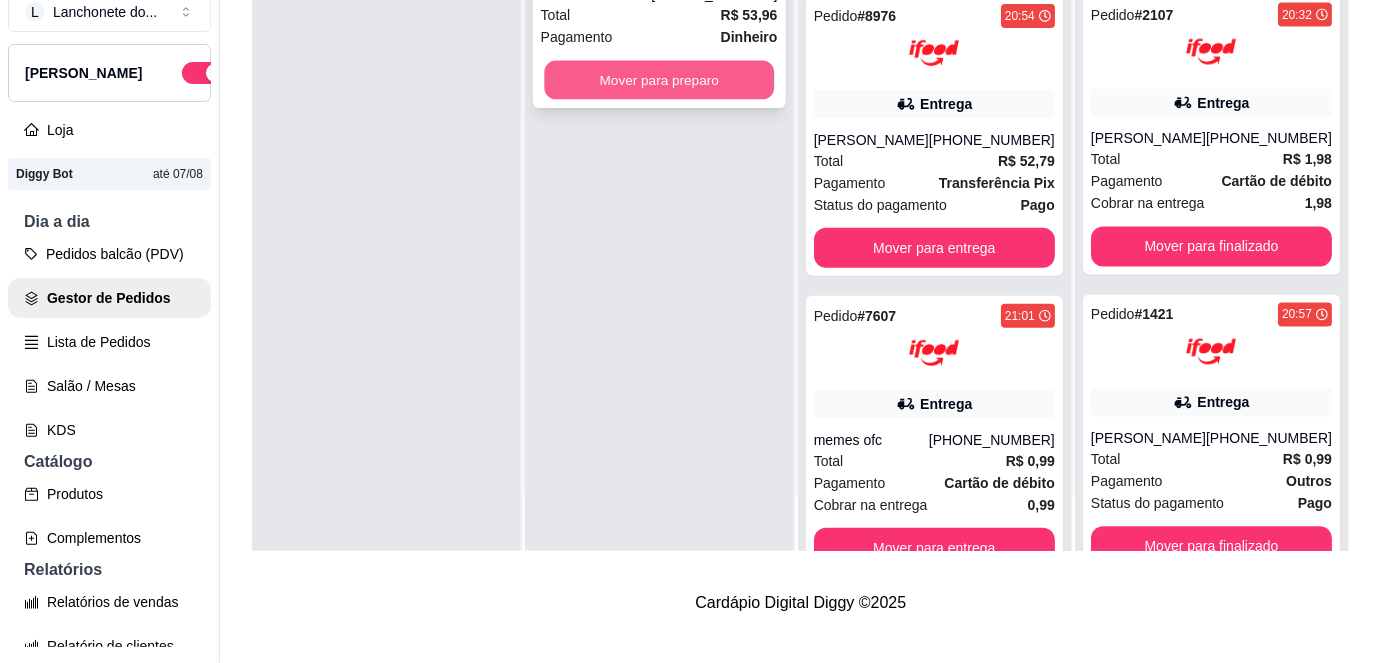 click on "Mover para preparo" at bounding box center [659, 80] 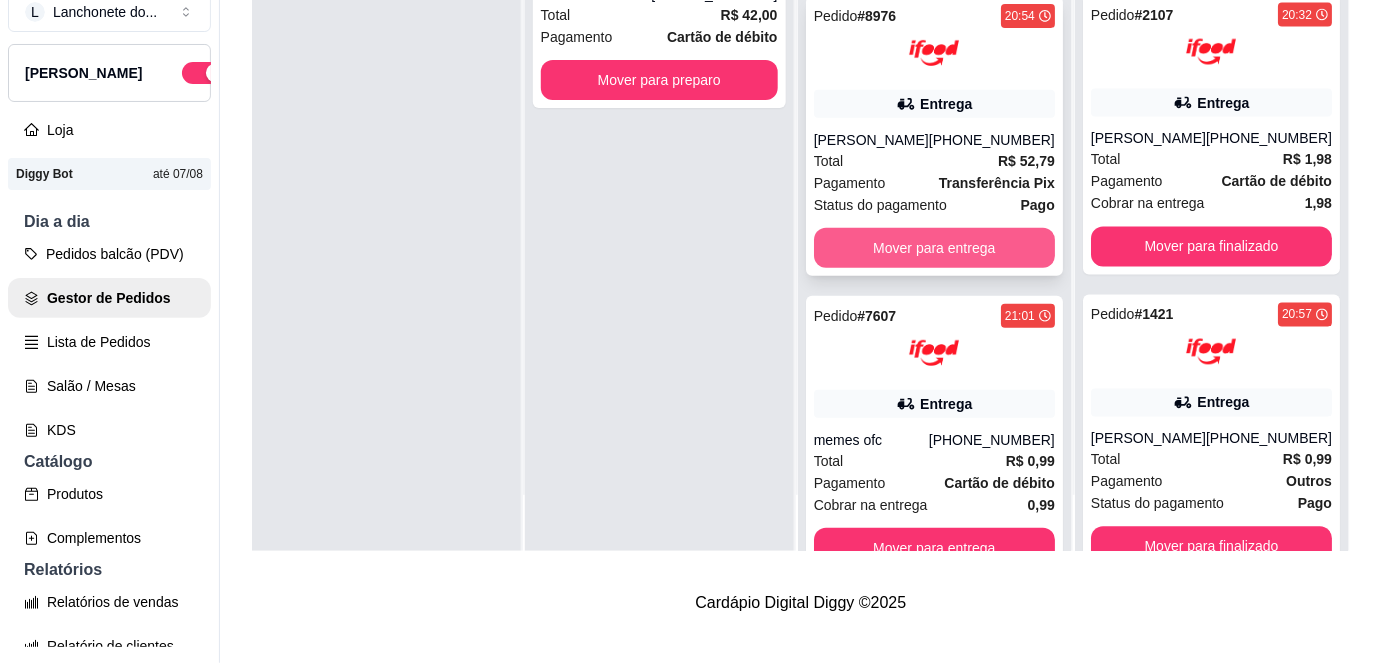 click on "Mover para entrega" at bounding box center [934, 248] 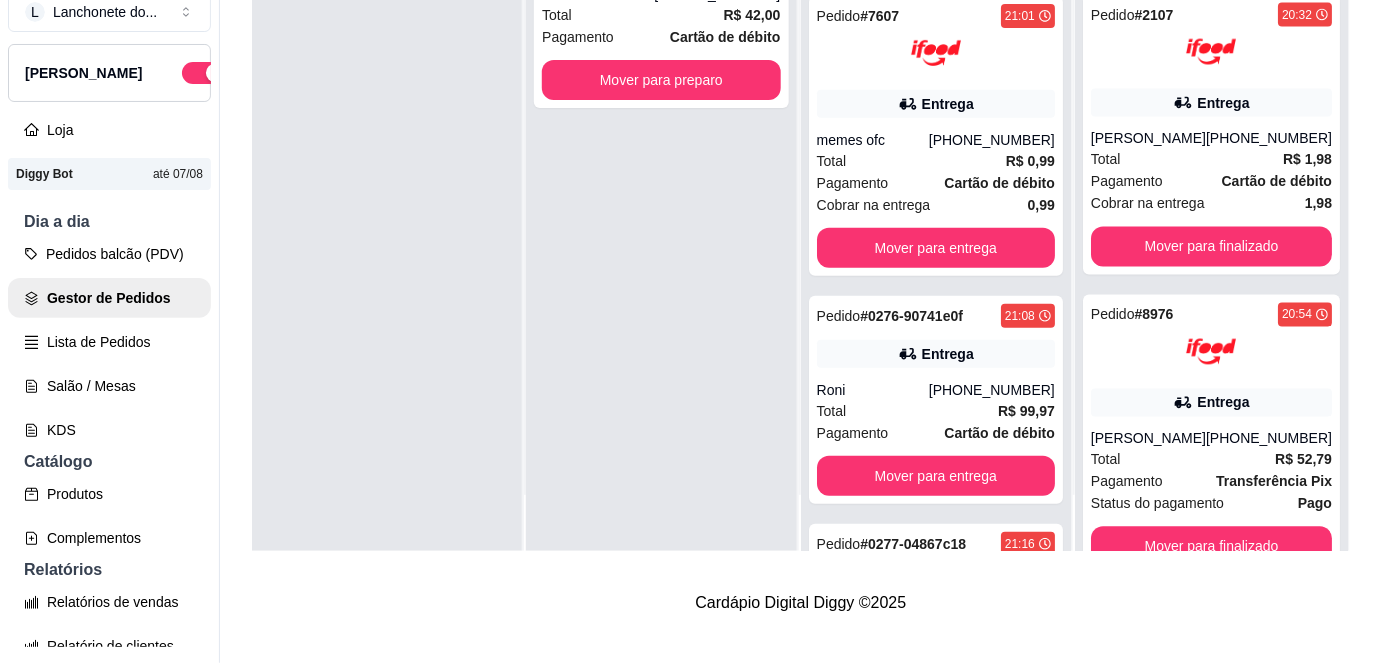 scroll, scrollTop: 0, scrollLeft: 0, axis: both 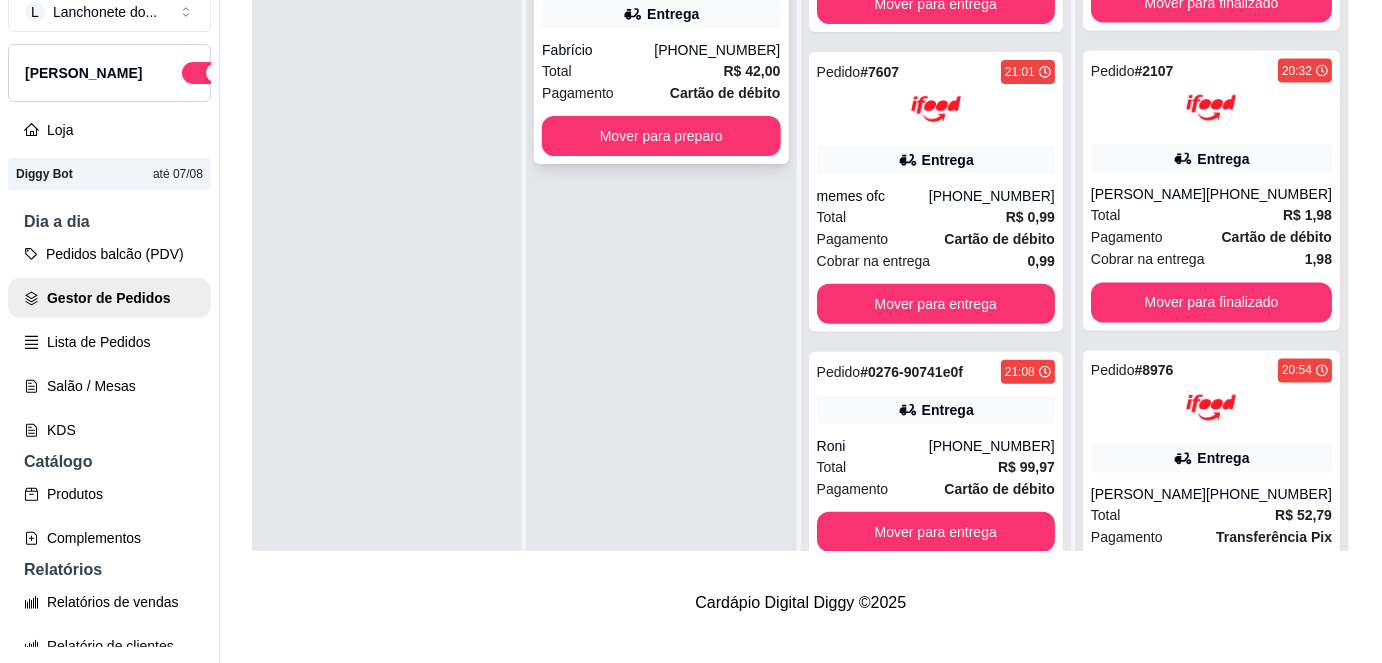 click on "Mover para preparo" at bounding box center [661, 136] 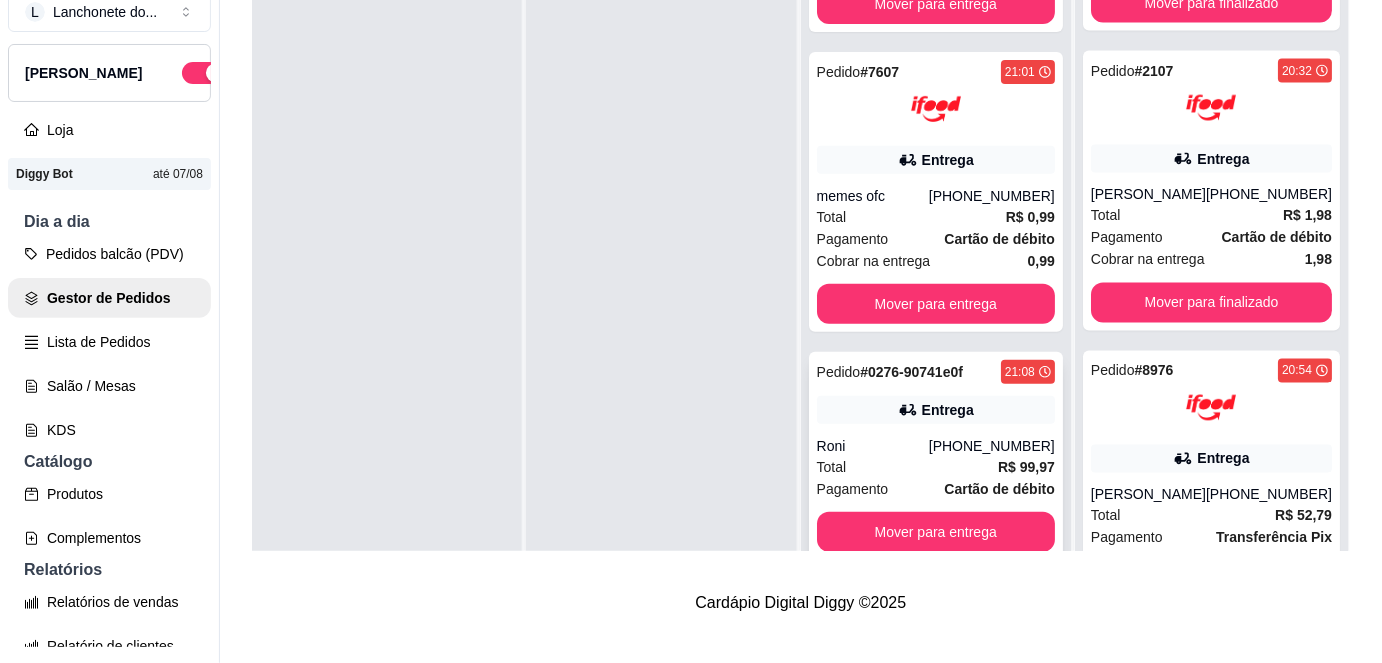 scroll, scrollTop: 568, scrollLeft: 0, axis: vertical 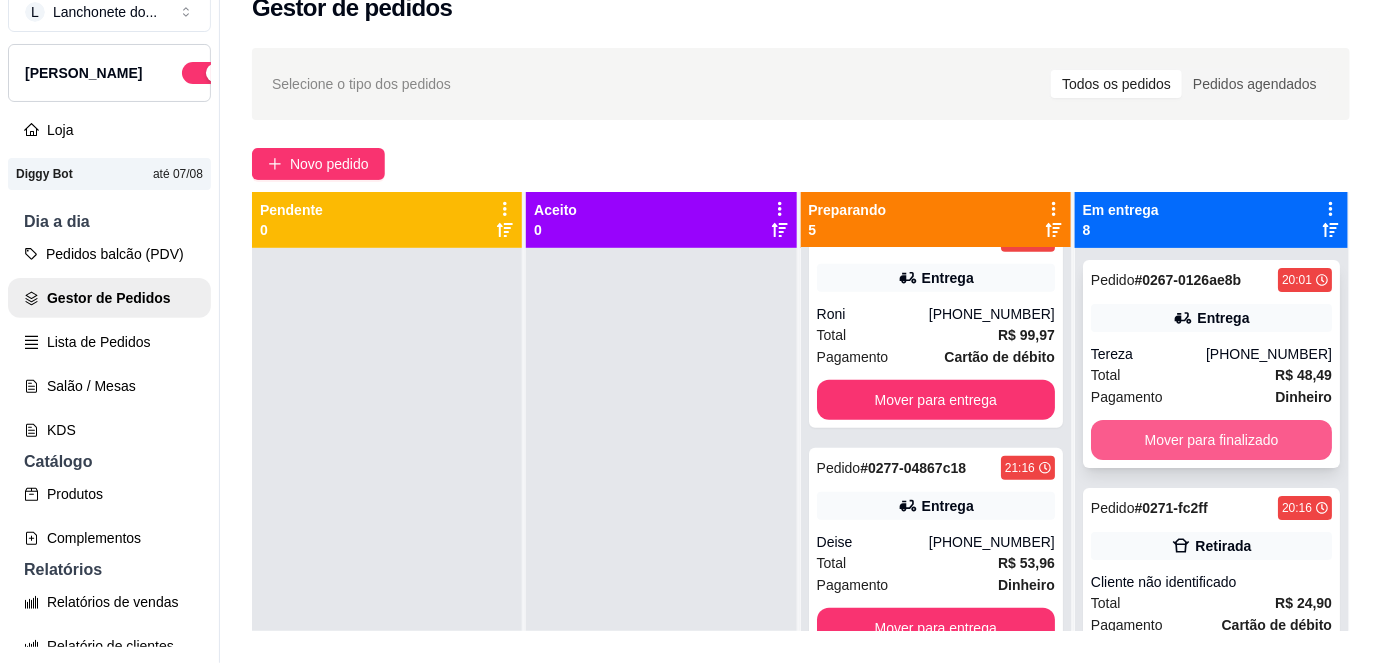 click on "Mover para finalizado" at bounding box center (1211, 440) 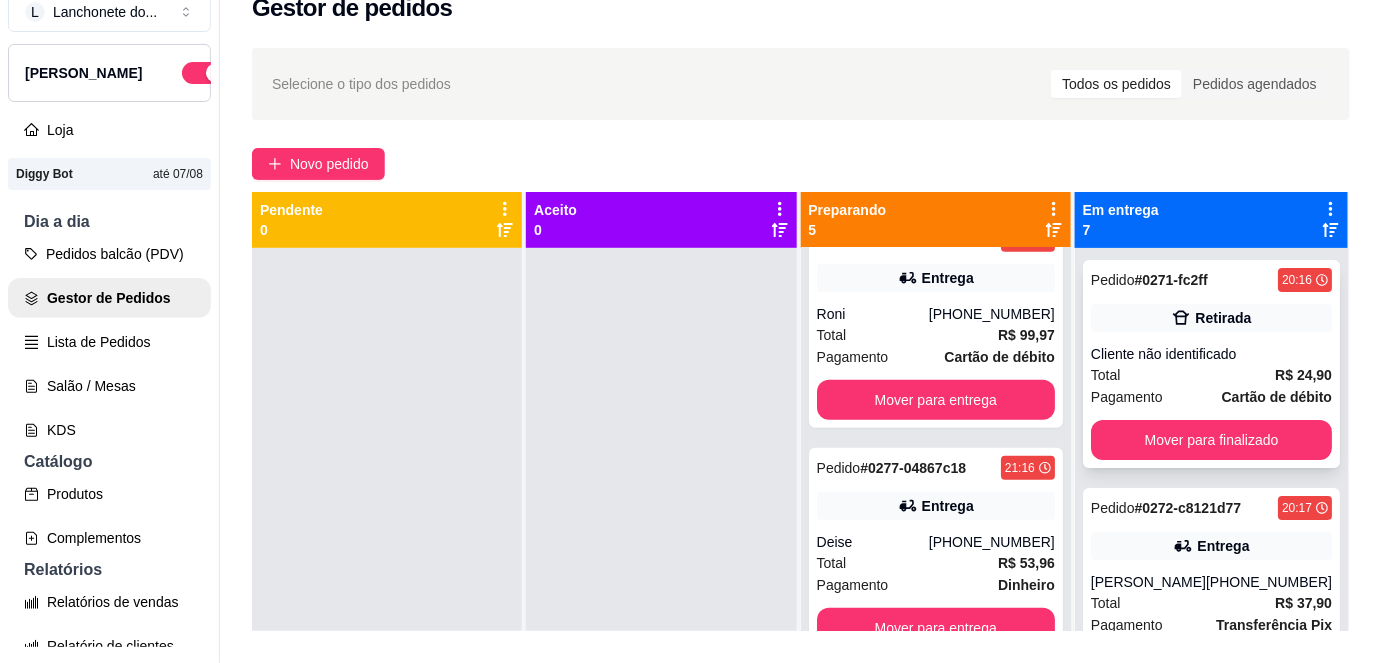 click on "Pagamento Cartão de débito" at bounding box center (1211, 397) 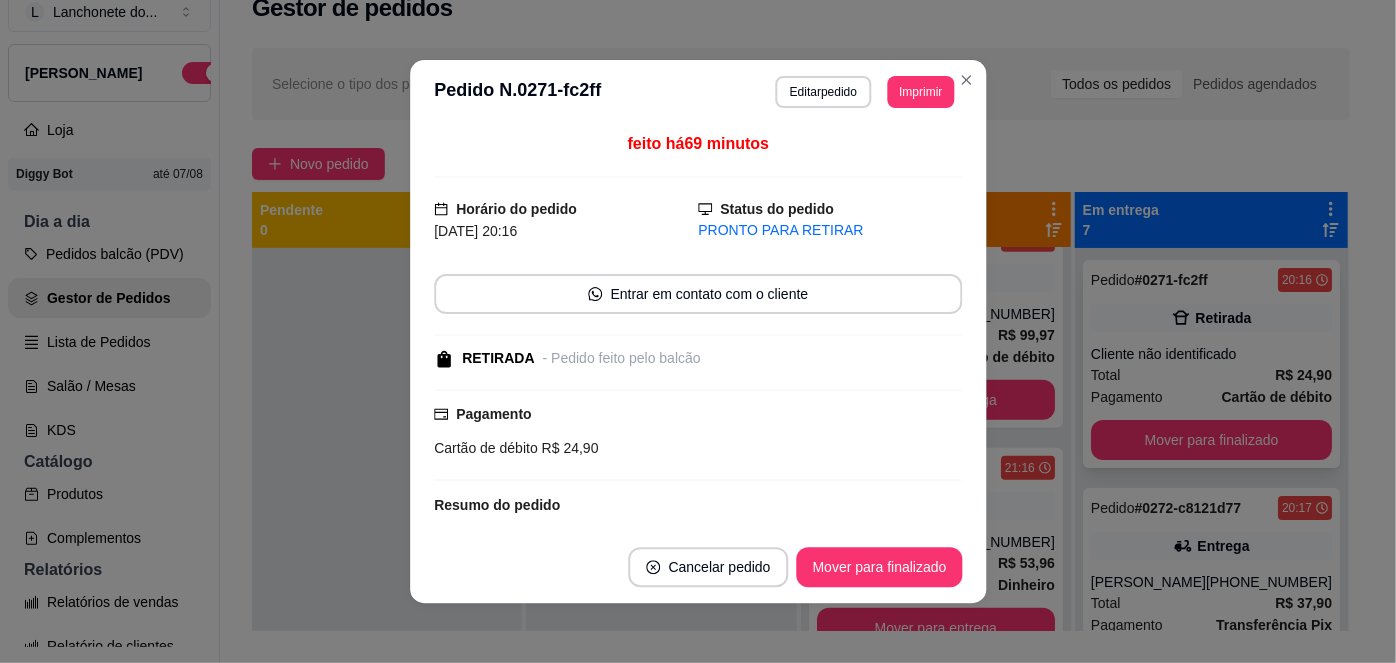 scroll, scrollTop: 4, scrollLeft: 0, axis: vertical 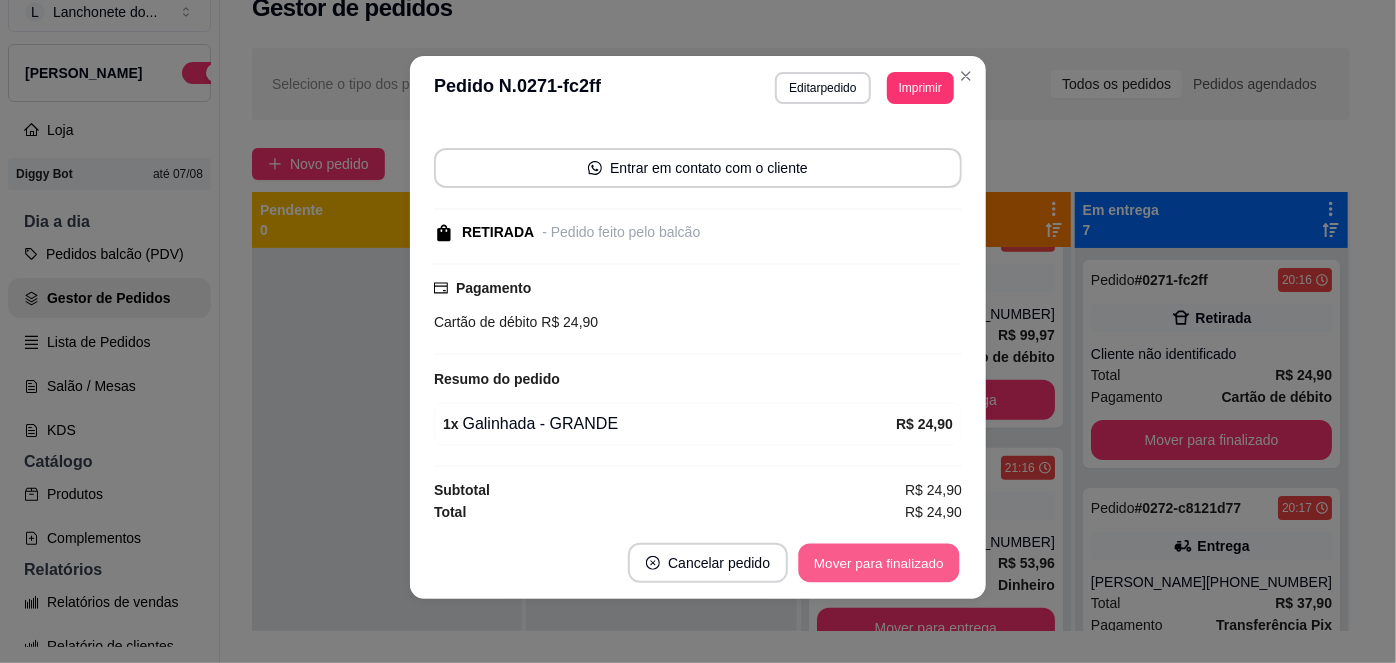 click on "Mover para finalizado" at bounding box center [879, 563] 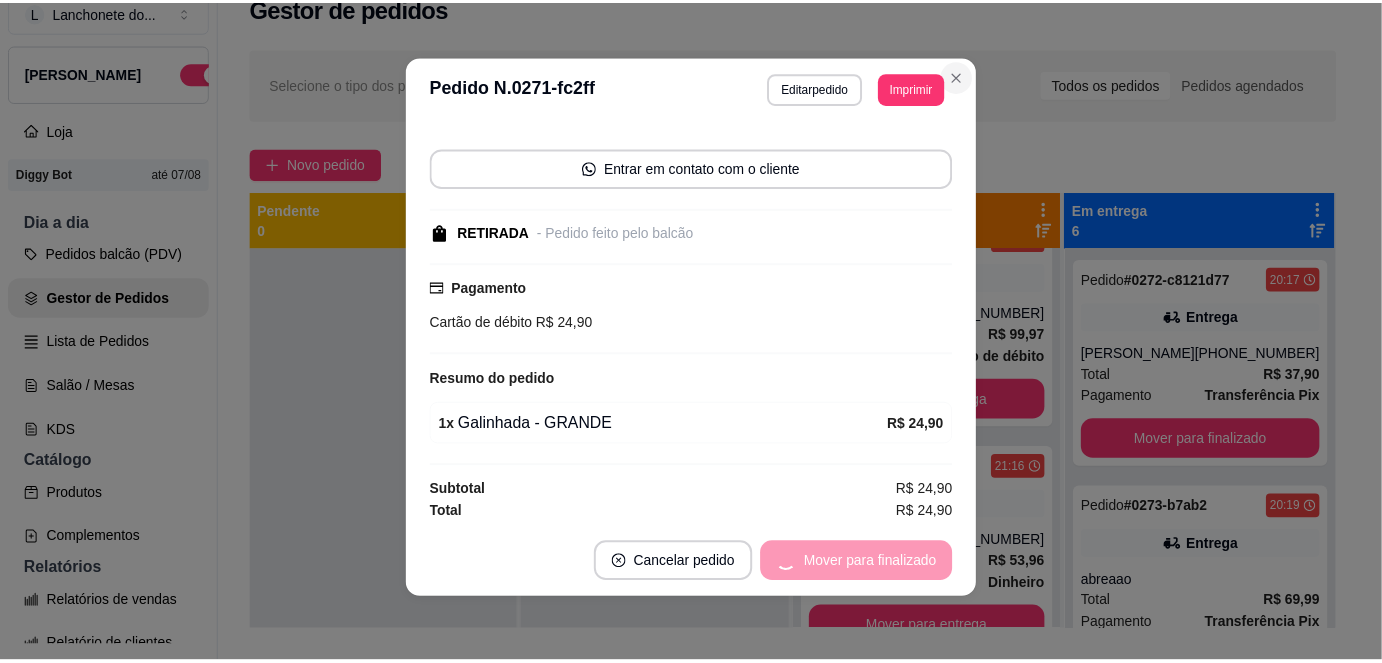 scroll, scrollTop: 37, scrollLeft: 0, axis: vertical 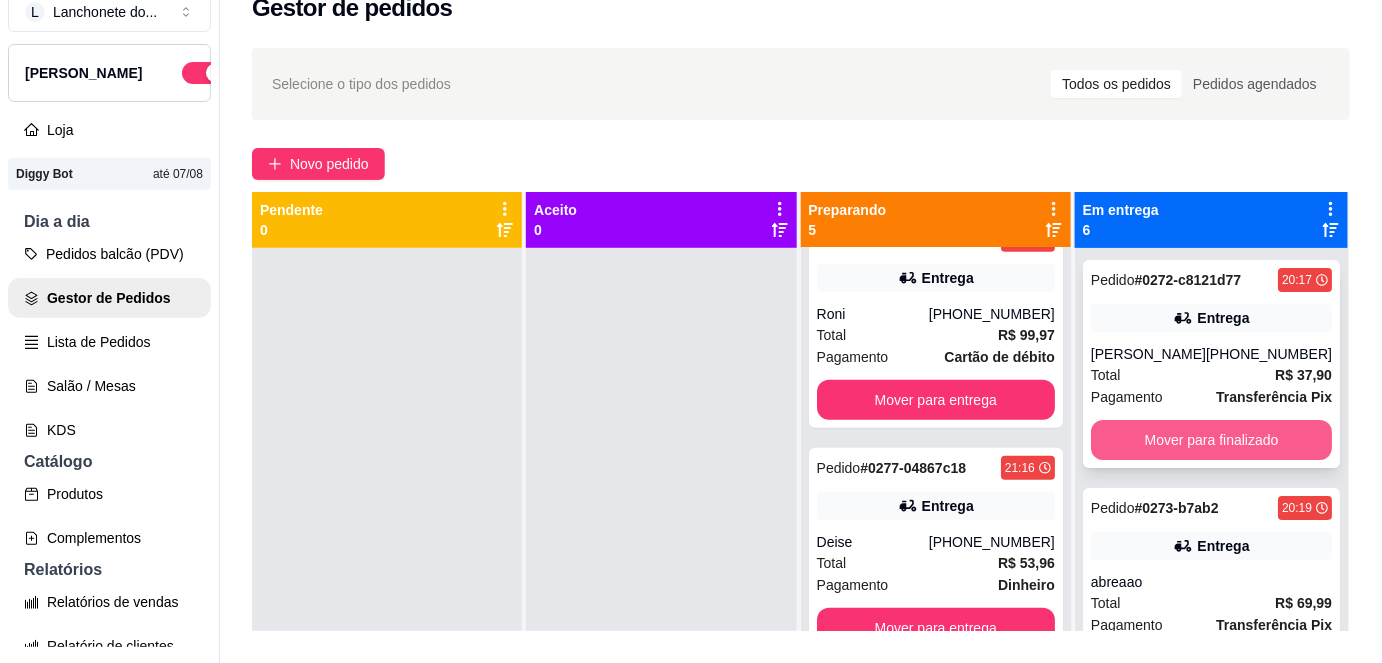click on "Mover para finalizado" at bounding box center (1211, 440) 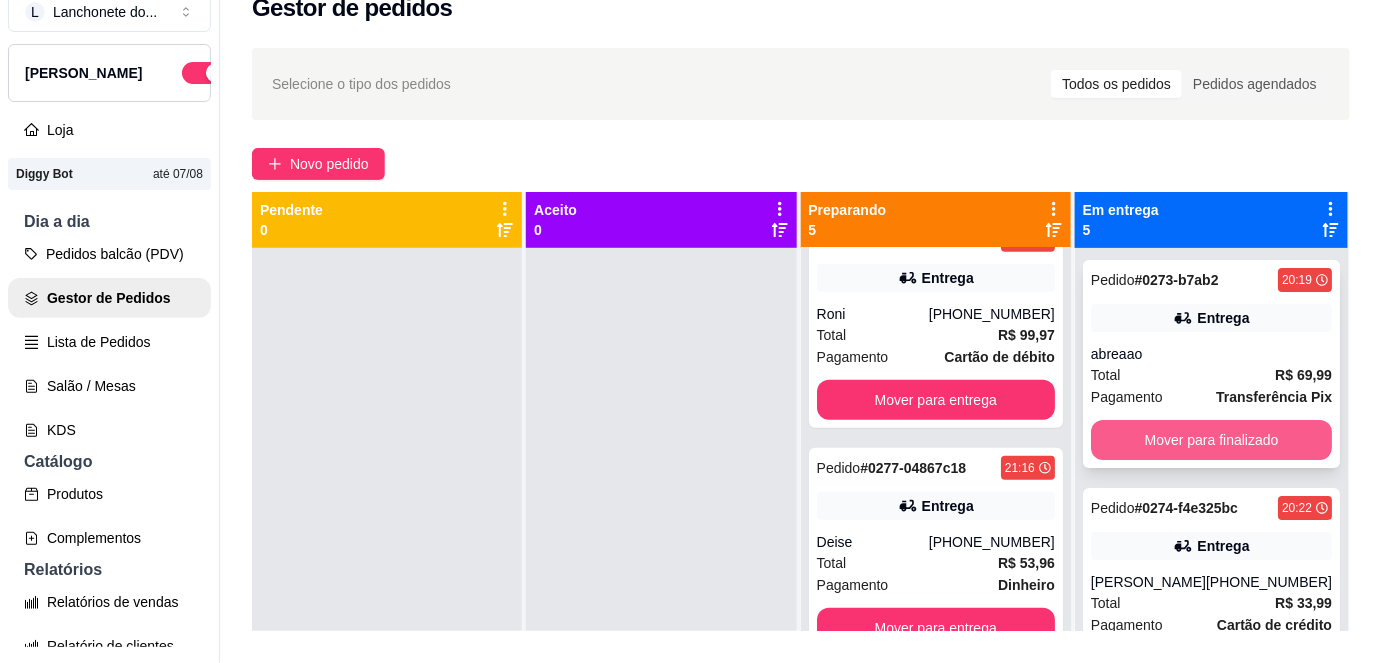 click on "Mover para finalizado" at bounding box center (1211, 440) 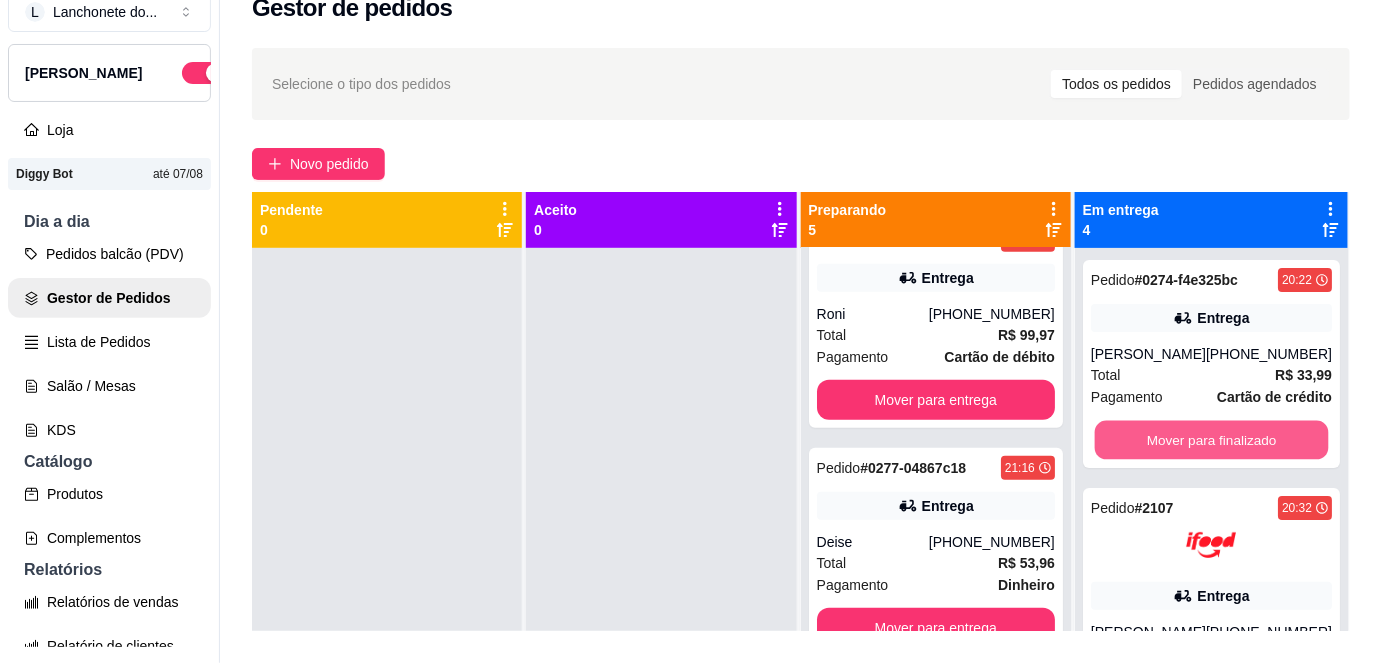 click on "Mover para finalizado" at bounding box center (1211, 440) 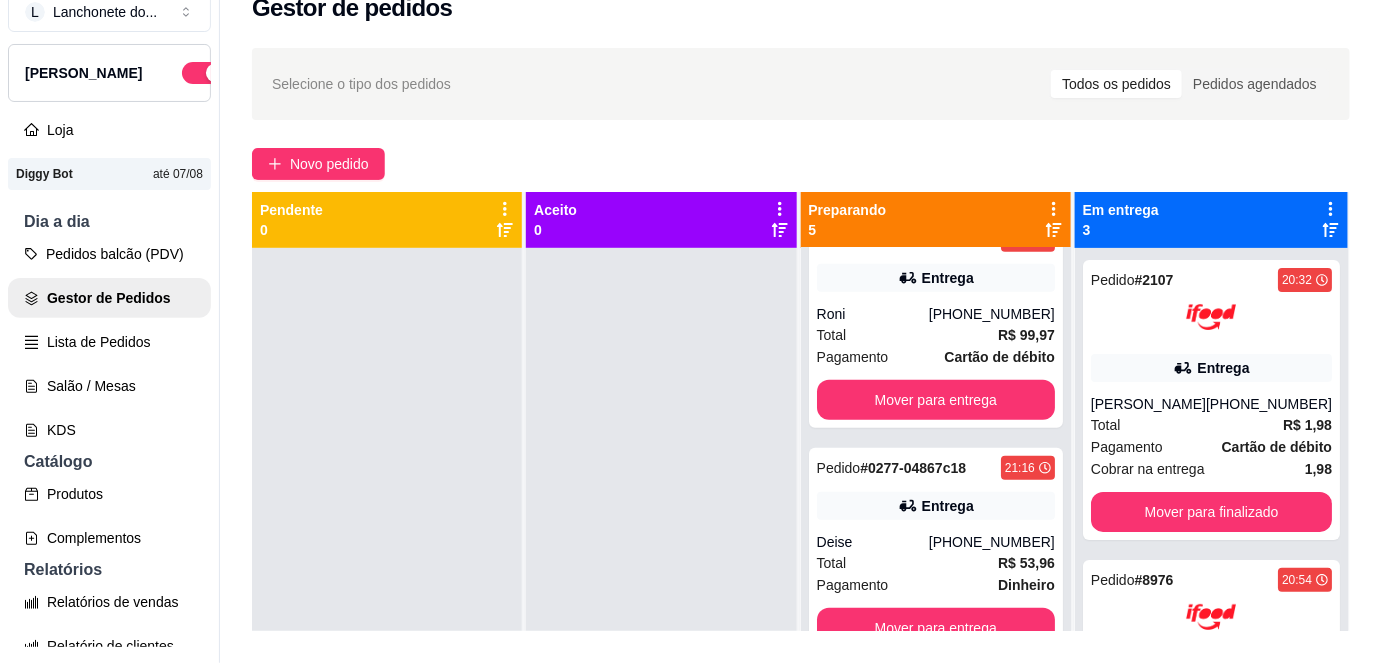 scroll, scrollTop: 256, scrollLeft: 0, axis: vertical 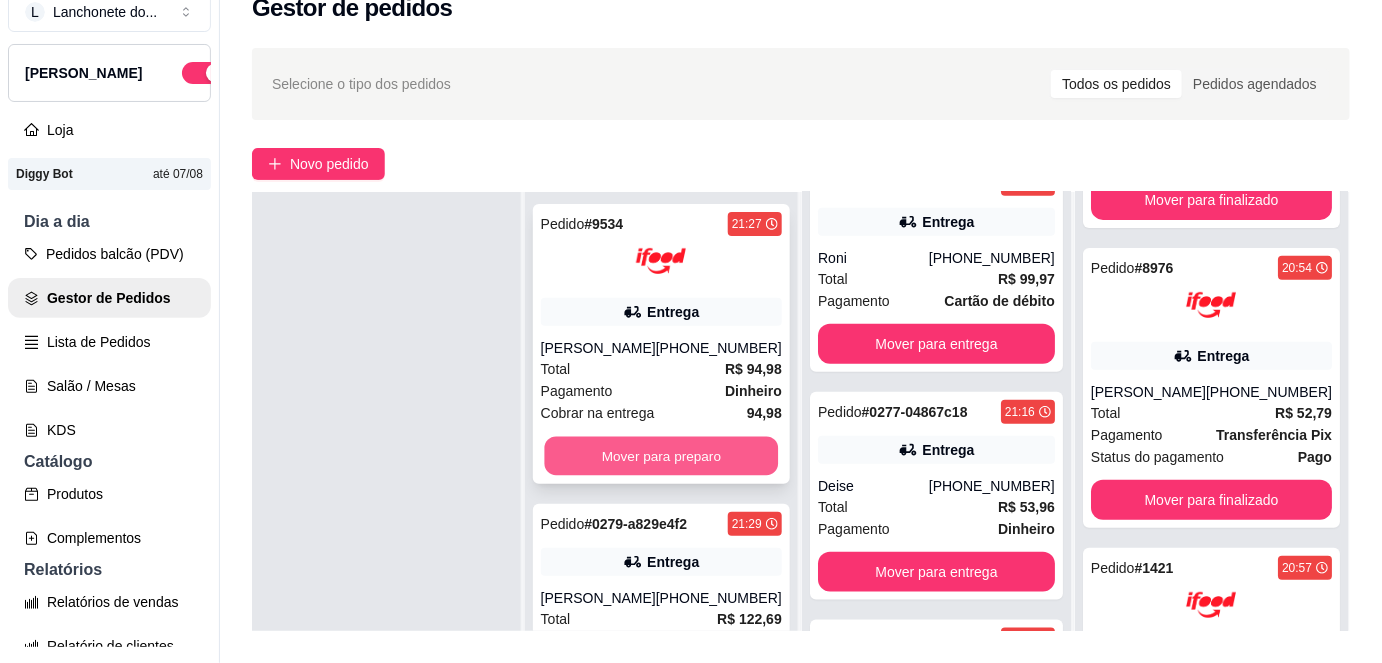 click on "Mover para preparo" at bounding box center [661, 456] 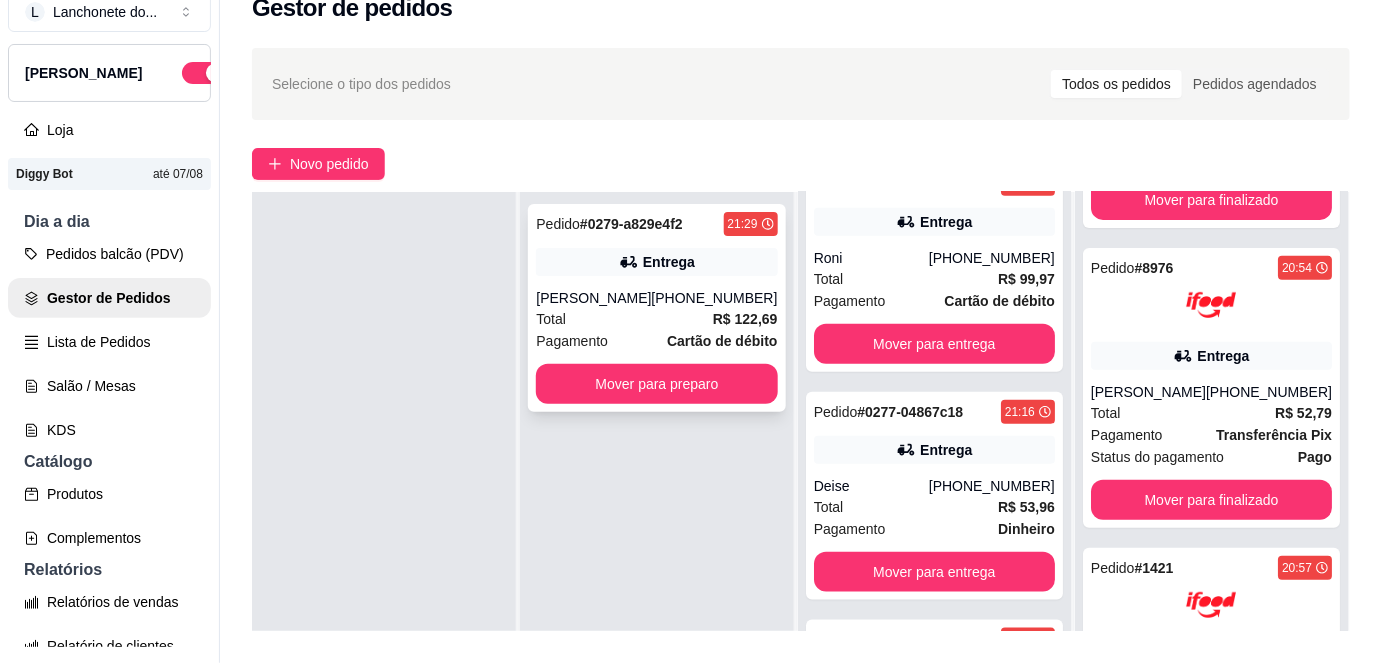 click on "Pedido  # 0279-a829e4f2 21:29 Entrega [PERSON_NAME]  [PHONE_NUMBER] Total R$ 122,69 Pagamento Cartão de débito Mover para preparo" at bounding box center [656, 308] 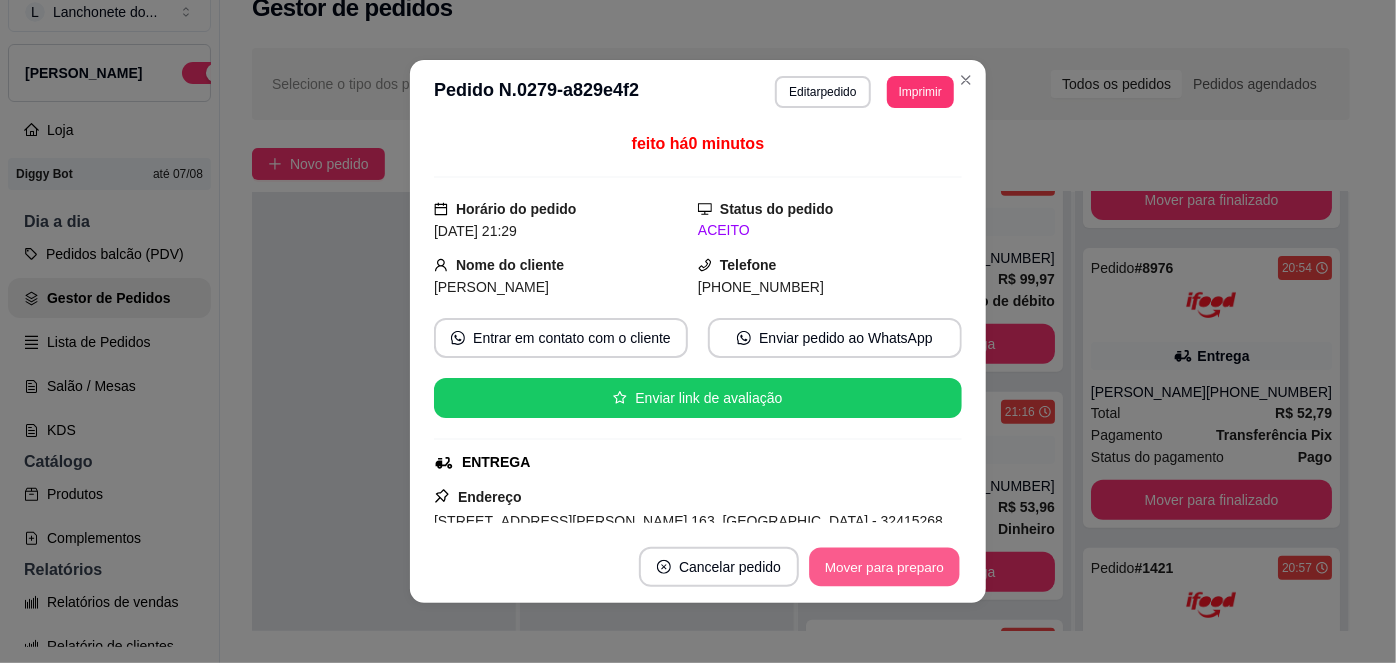 click on "Mover para preparo" at bounding box center [884, 567] 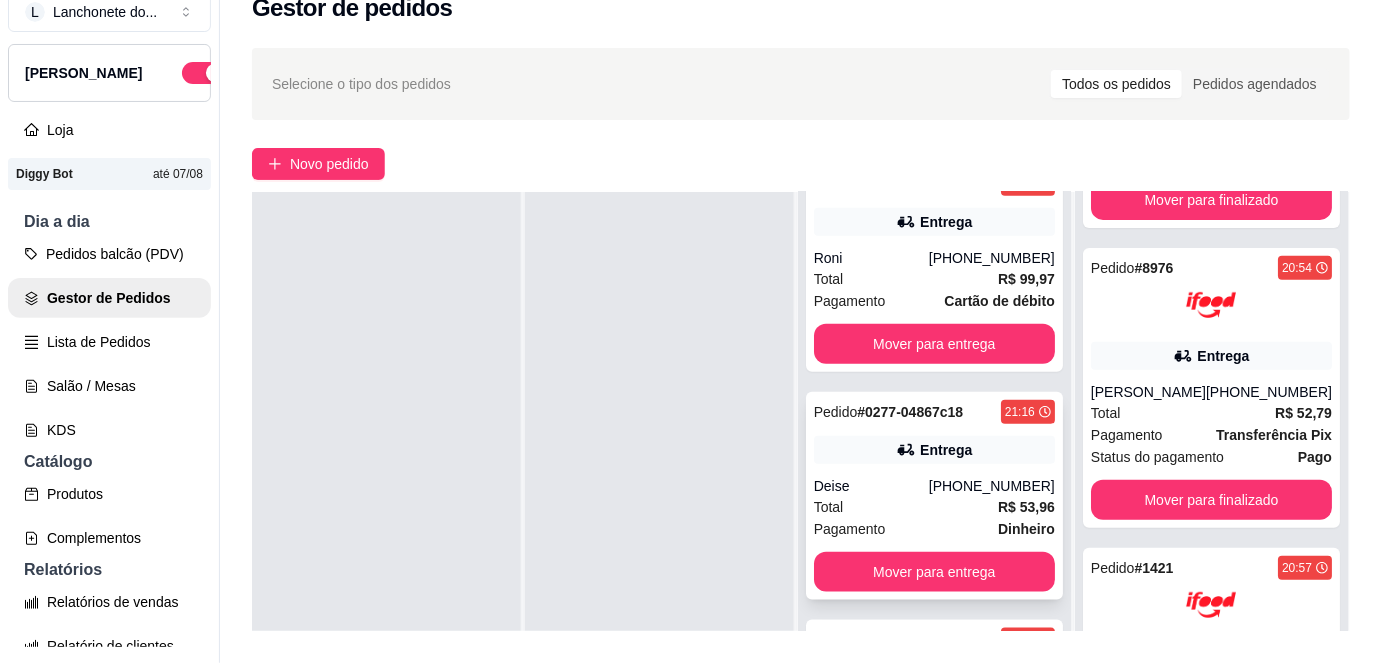 scroll, scrollTop: 1117, scrollLeft: 0, axis: vertical 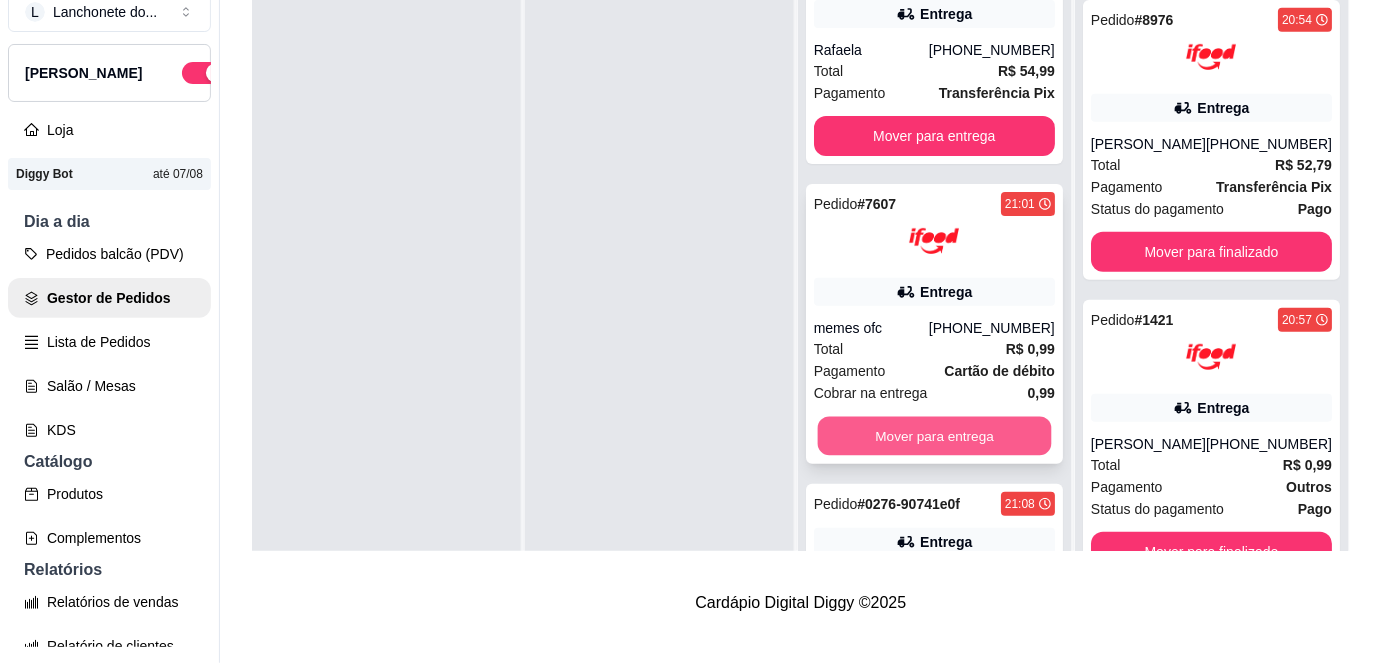 click on "Mover para entrega" at bounding box center (934, 436) 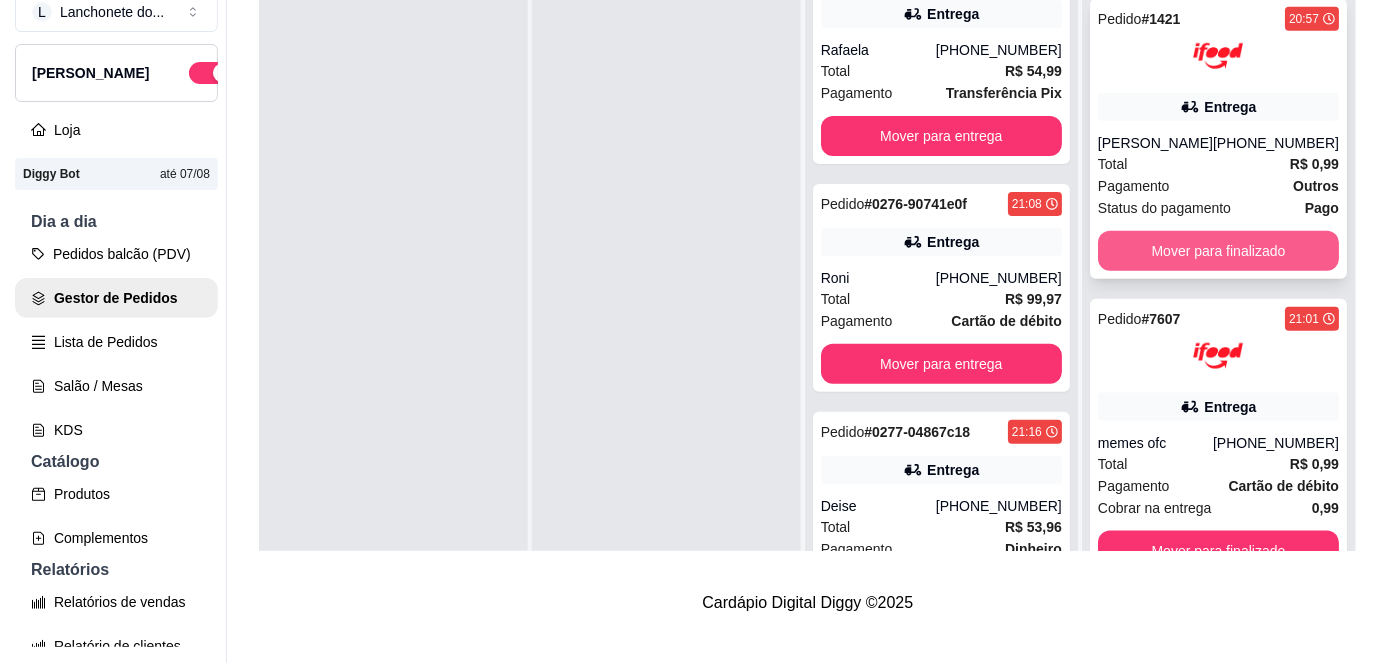 scroll, scrollTop: 0, scrollLeft: 0, axis: both 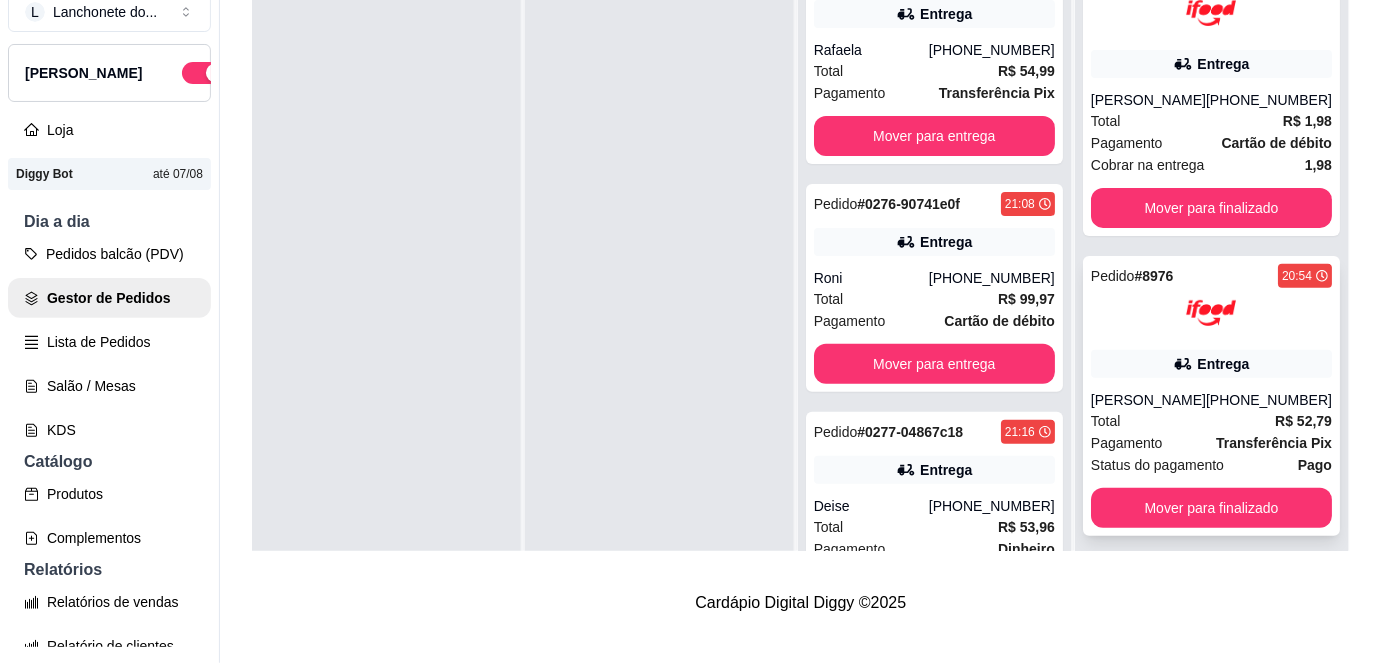 click on "Total R$ 52,79" at bounding box center [1211, 421] 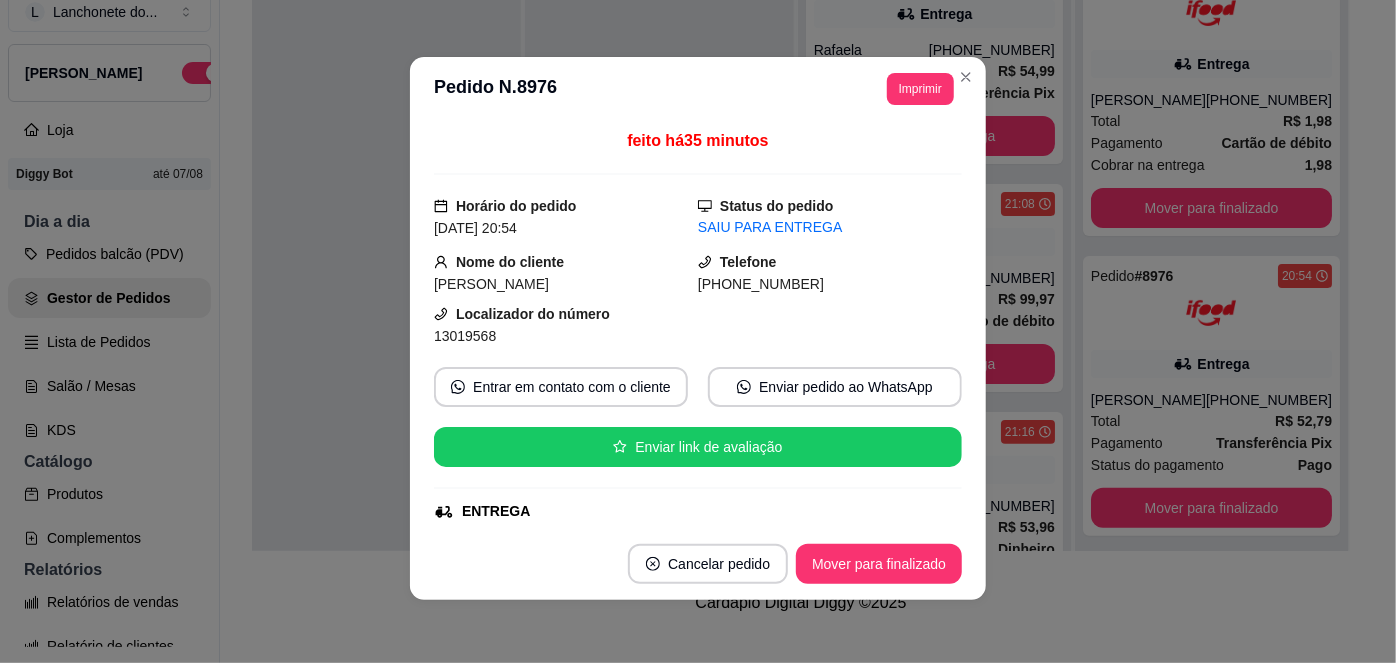 scroll, scrollTop: 4, scrollLeft: 0, axis: vertical 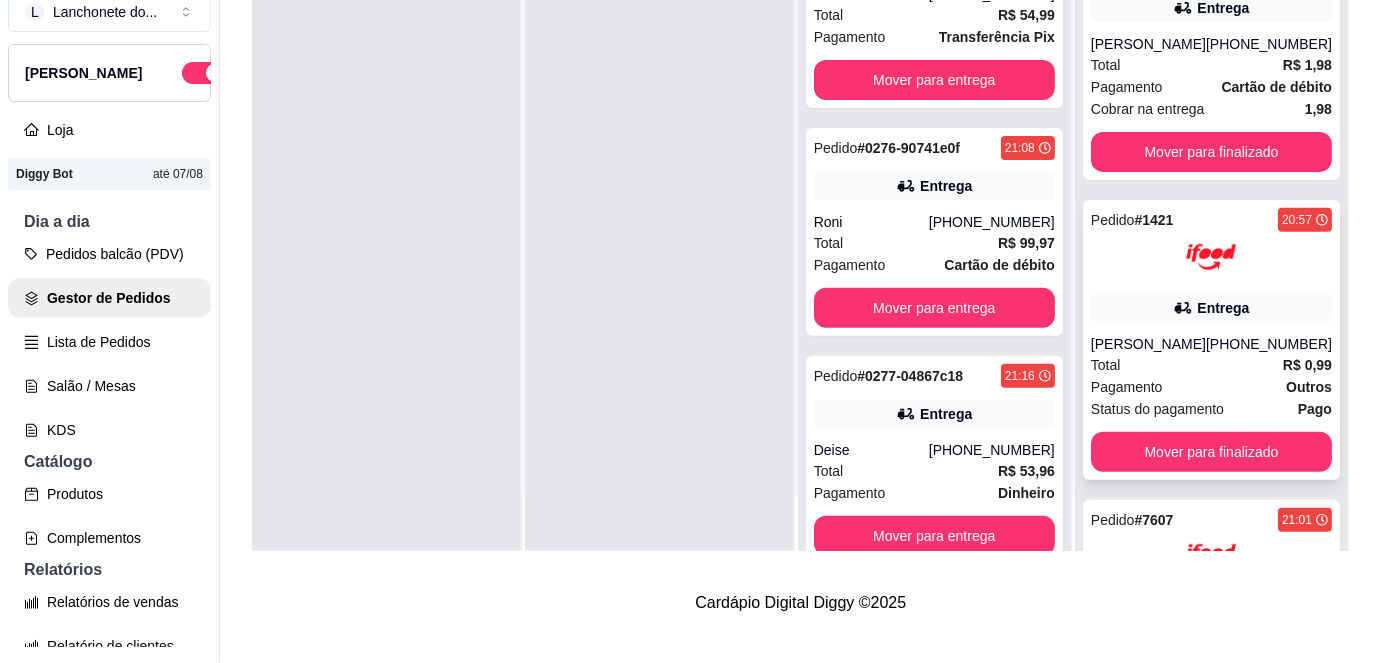click on "Total R$ 0,99" at bounding box center [1211, 365] 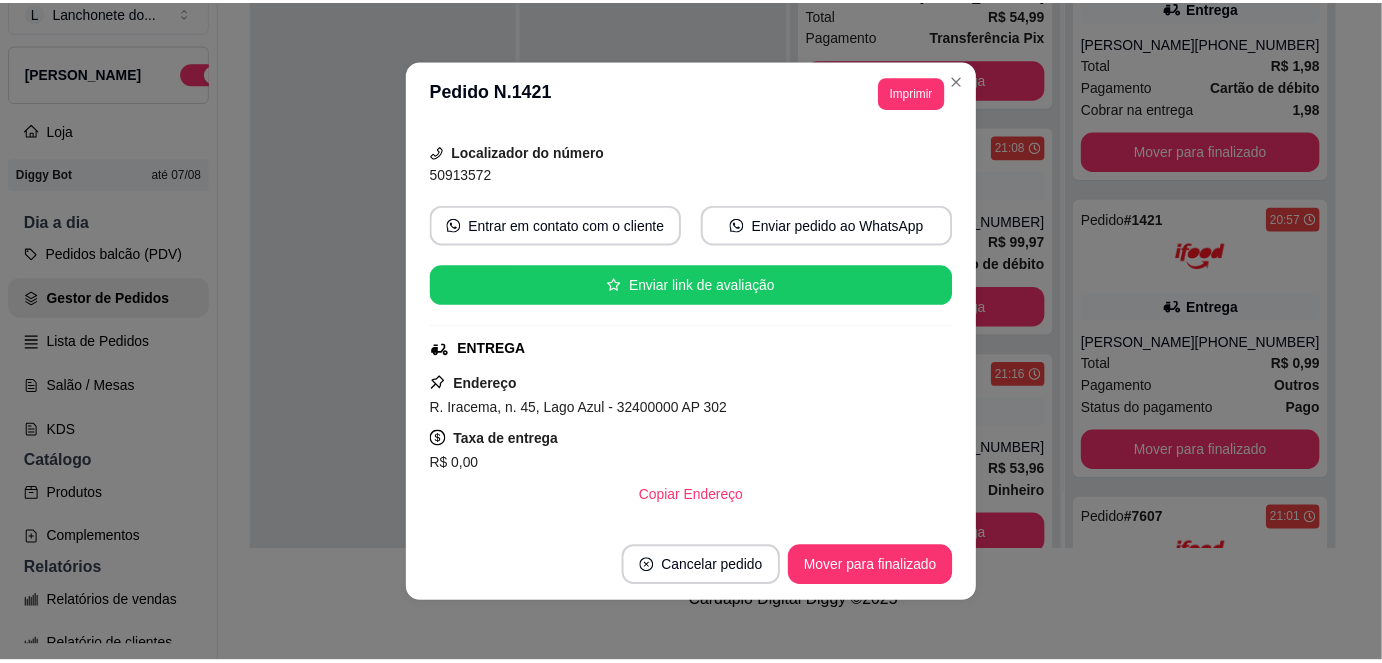 scroll, scrollTop: 0, scrollLeft: 0, axis: both 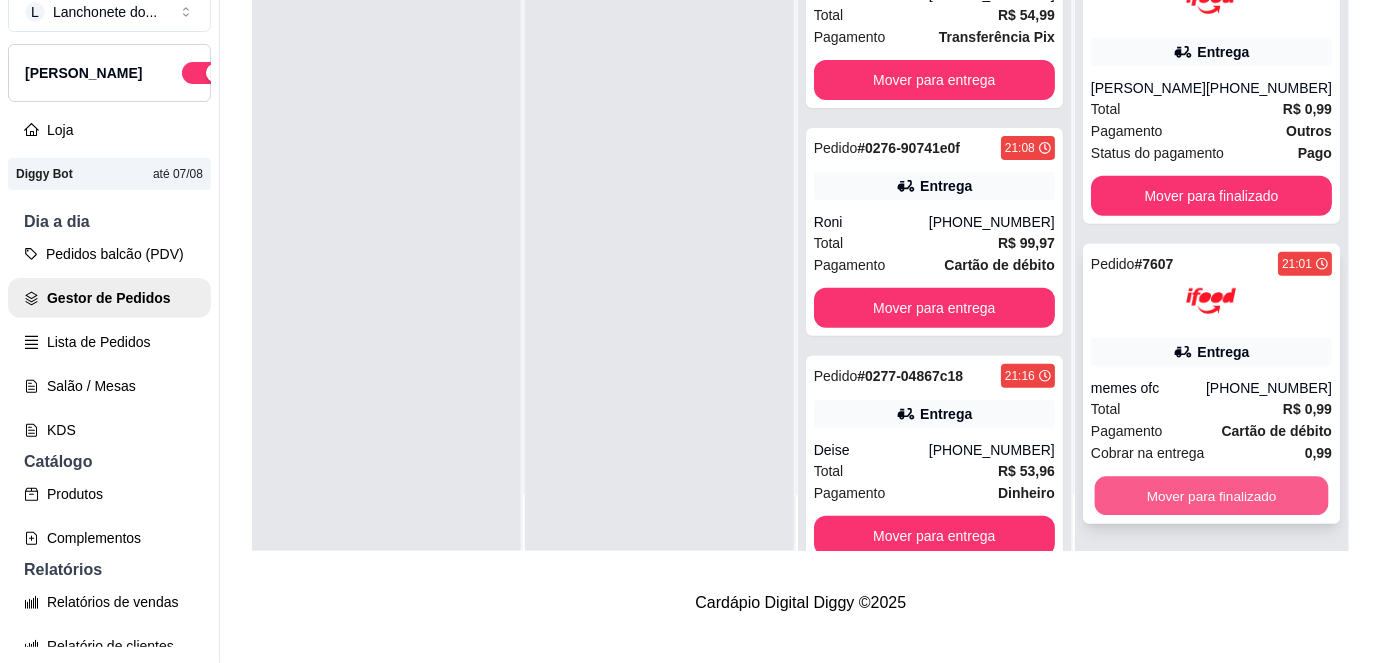 click on "Mover para finalizado" at bounding box center [1211, 496] 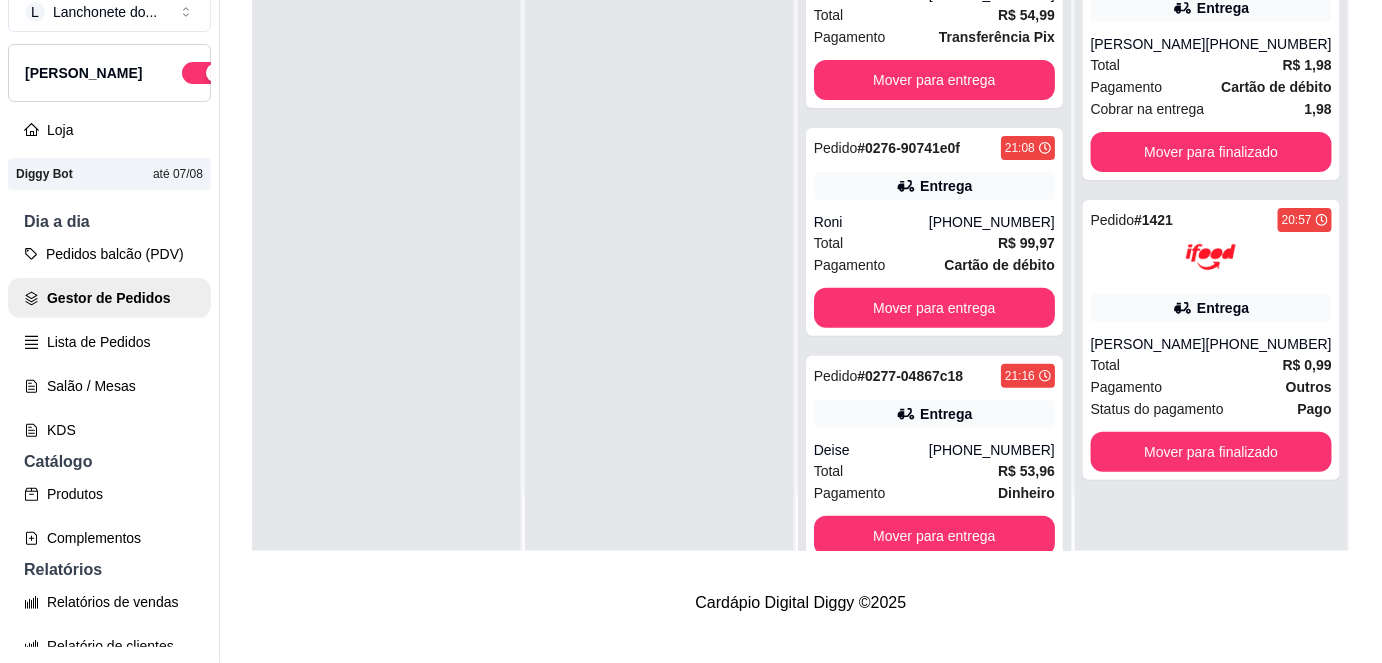 scroll, scrollTop: 0, scrollLeft: 0, axis: both 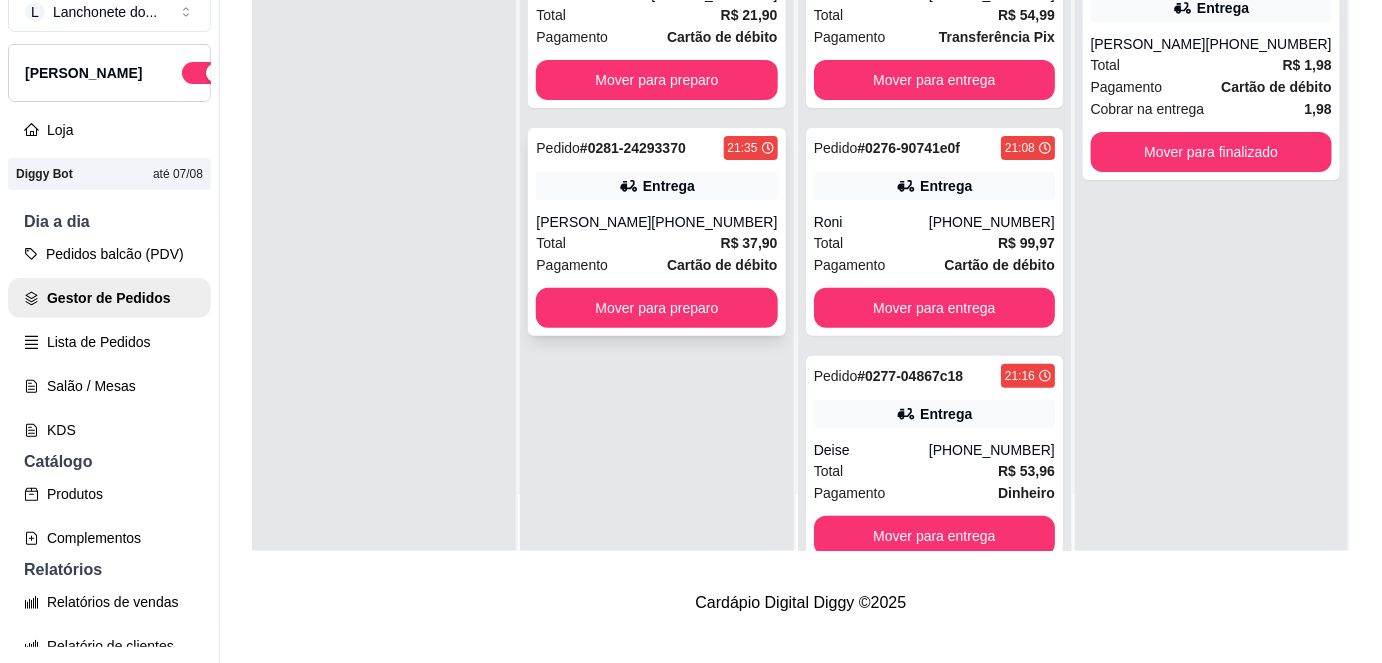 click on "[PHONE_NUMBER]" at bounding box center (715, 222) 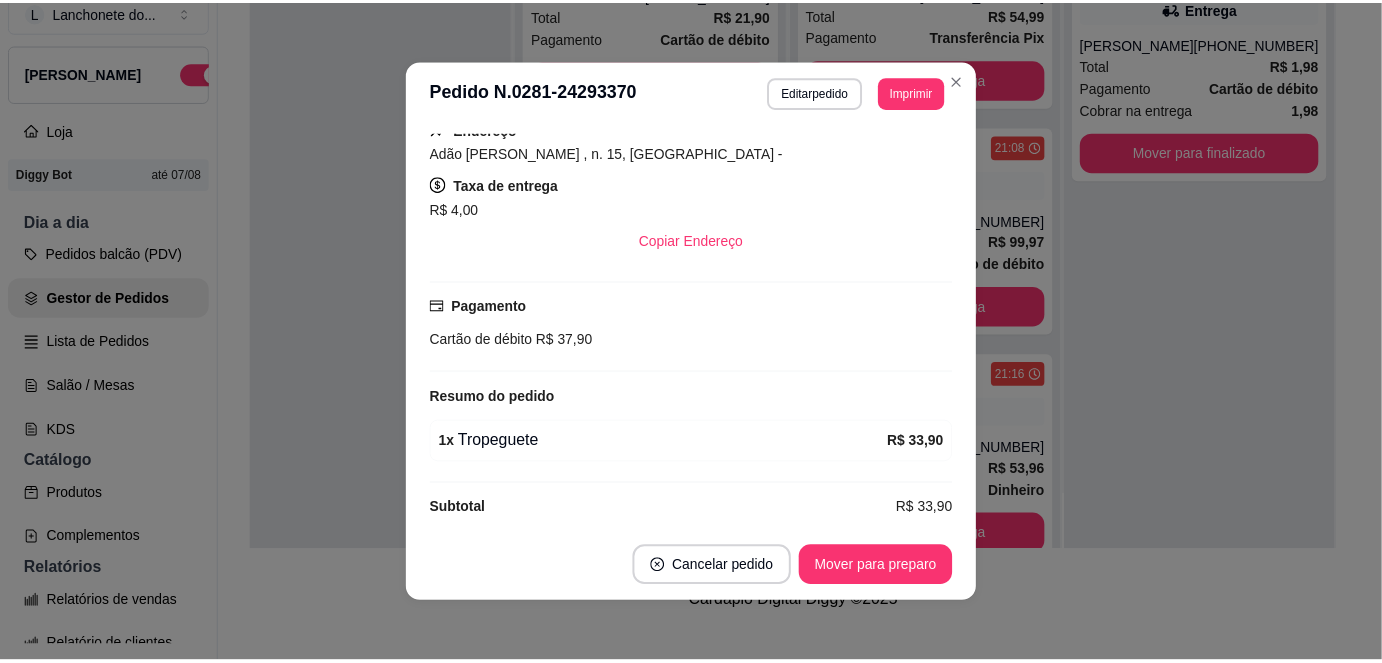 scroll, scrollTop: 381, scrollLeft: 0, axis: vertical 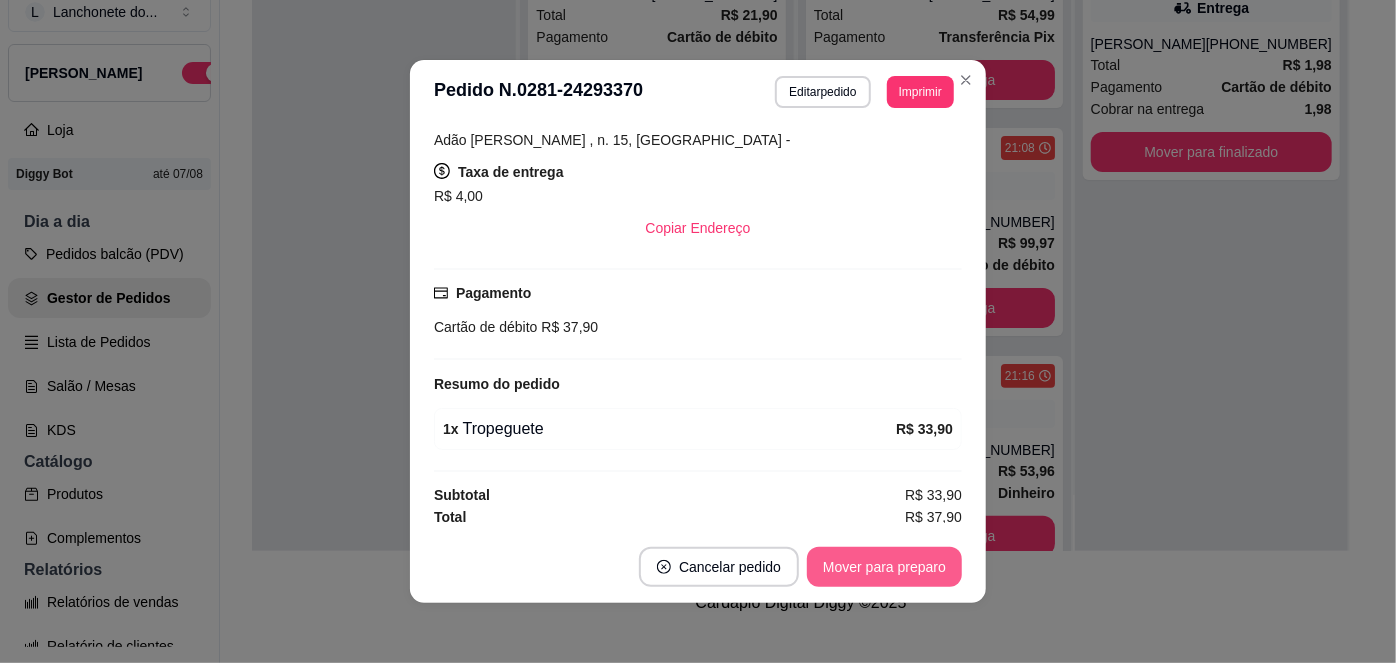 click on "Mover para preparo" at bounding box center [884, 567] 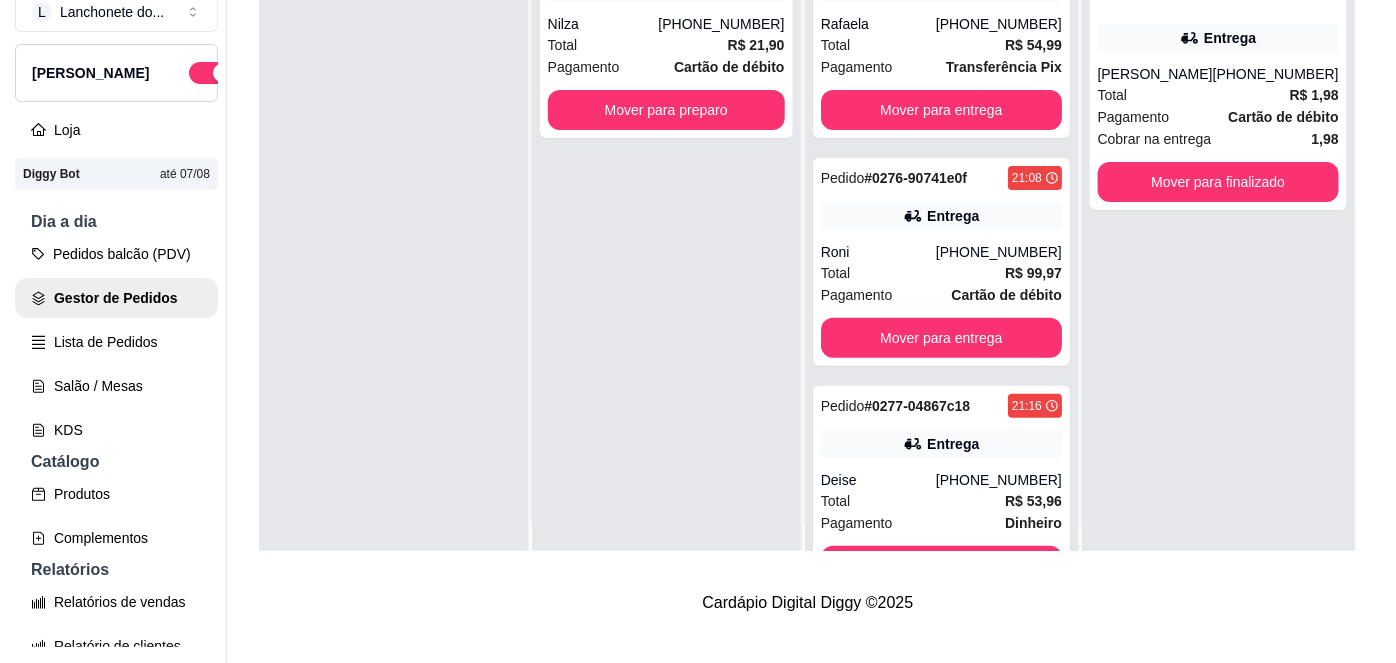 scroll, scrollTop: 0, scrollLeft: 0, axis: both 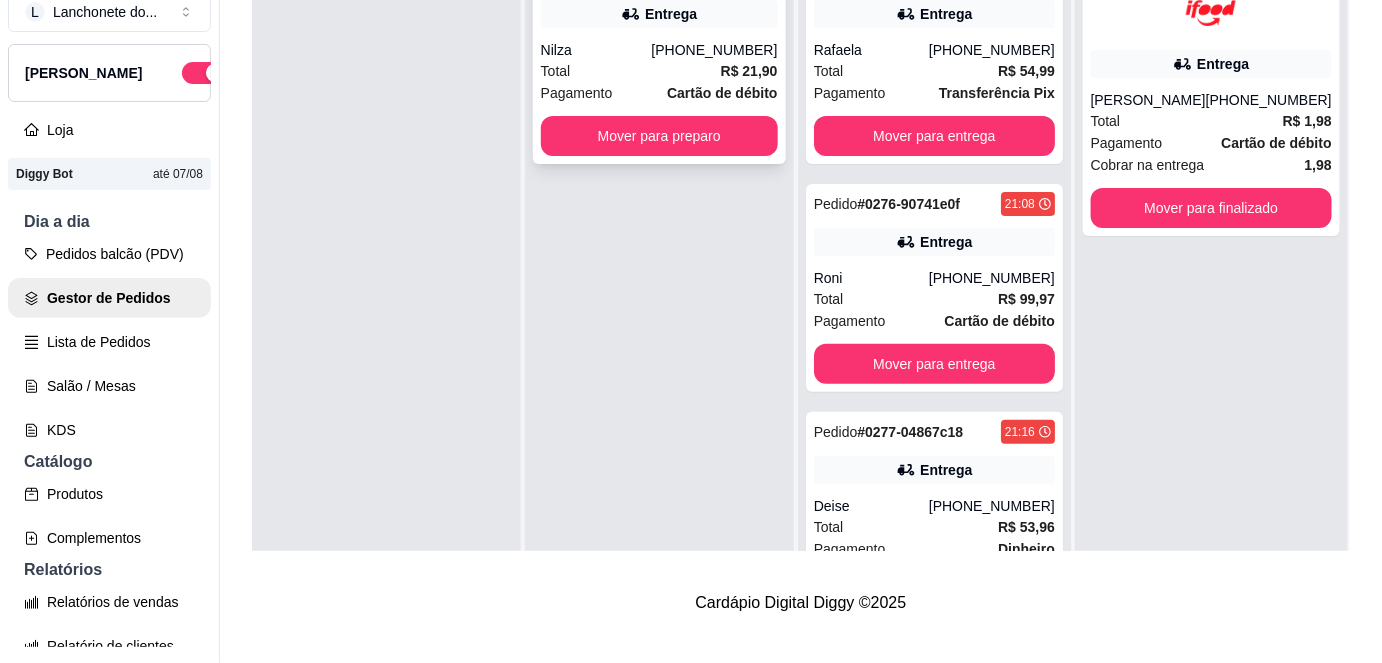 click on "Total R$ 21,90" at bounding box center (659, 71) 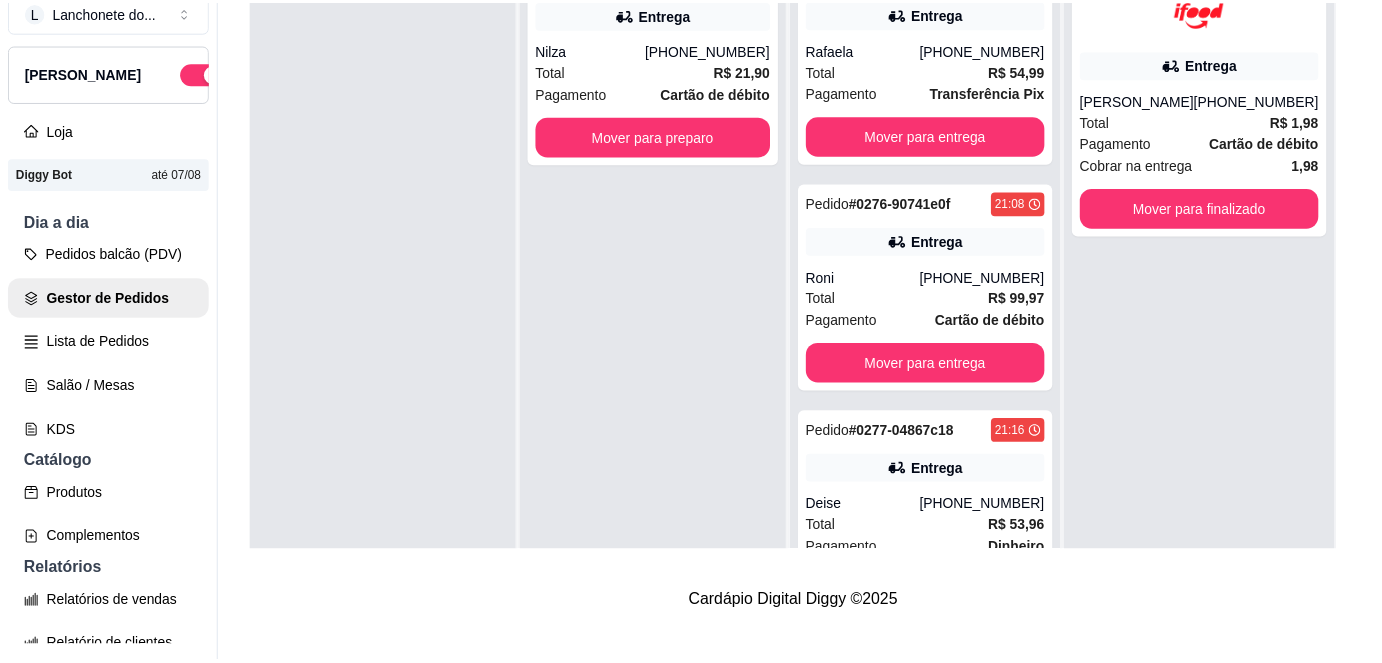 scroll, scrollTop: 381, scrollLeft: 0, axis: vertical 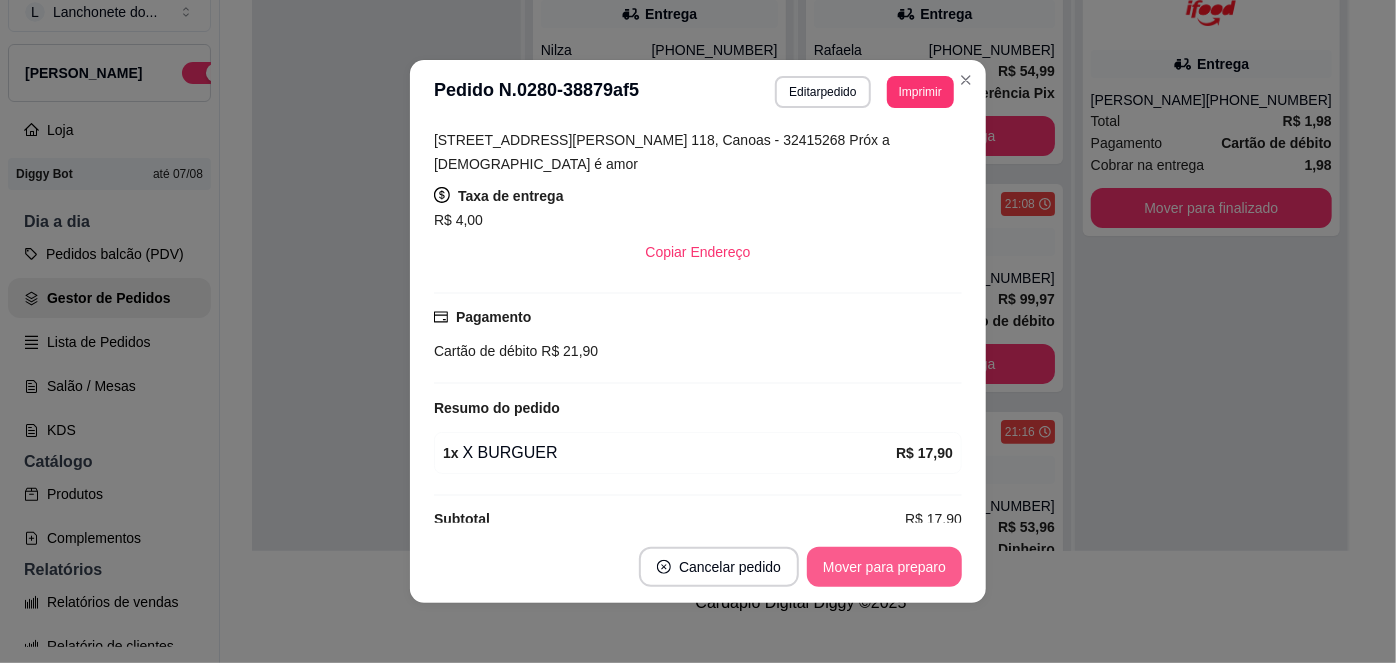 click on "Mover para preparo" at bounding box center [884, 567] 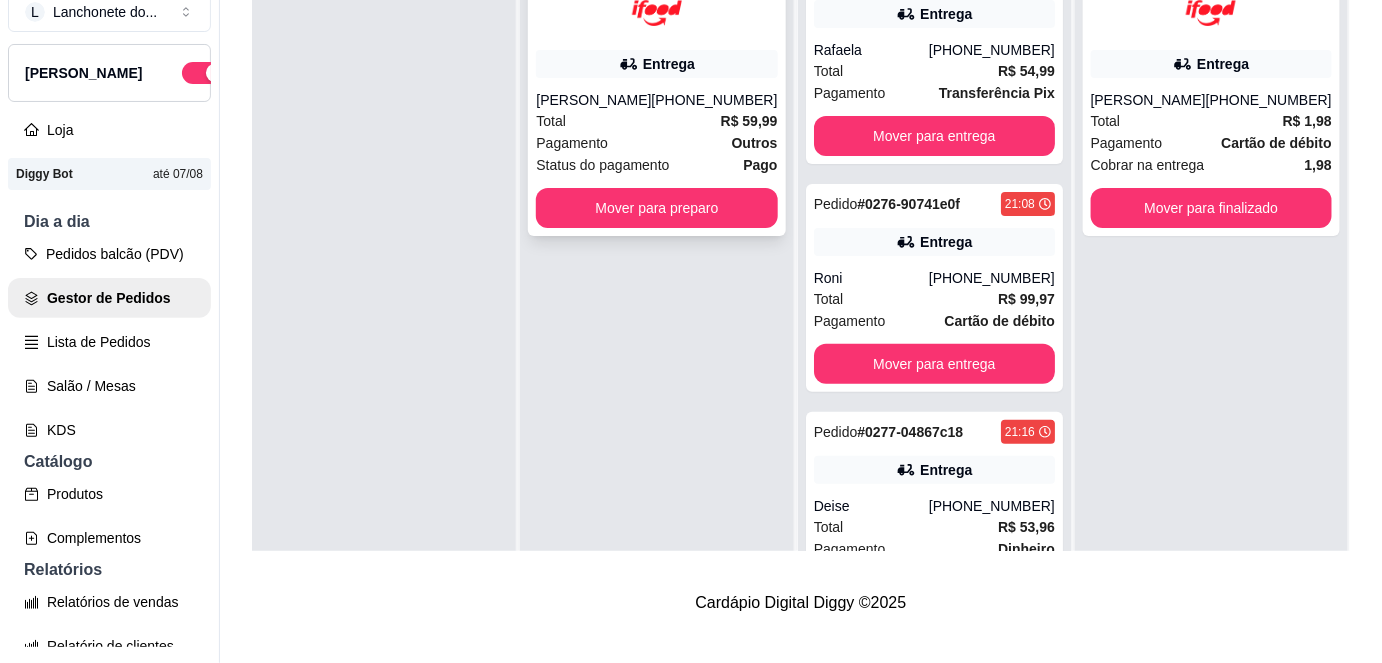 click on "Pedido  # 5388 21:36 Entrega [PERSON_NAME] [PHONE_NUMBER] Total R$ 59,99 Pagamento Outros Status do pagamento Pago Mover para preparo" at bounding box center [656, 96] 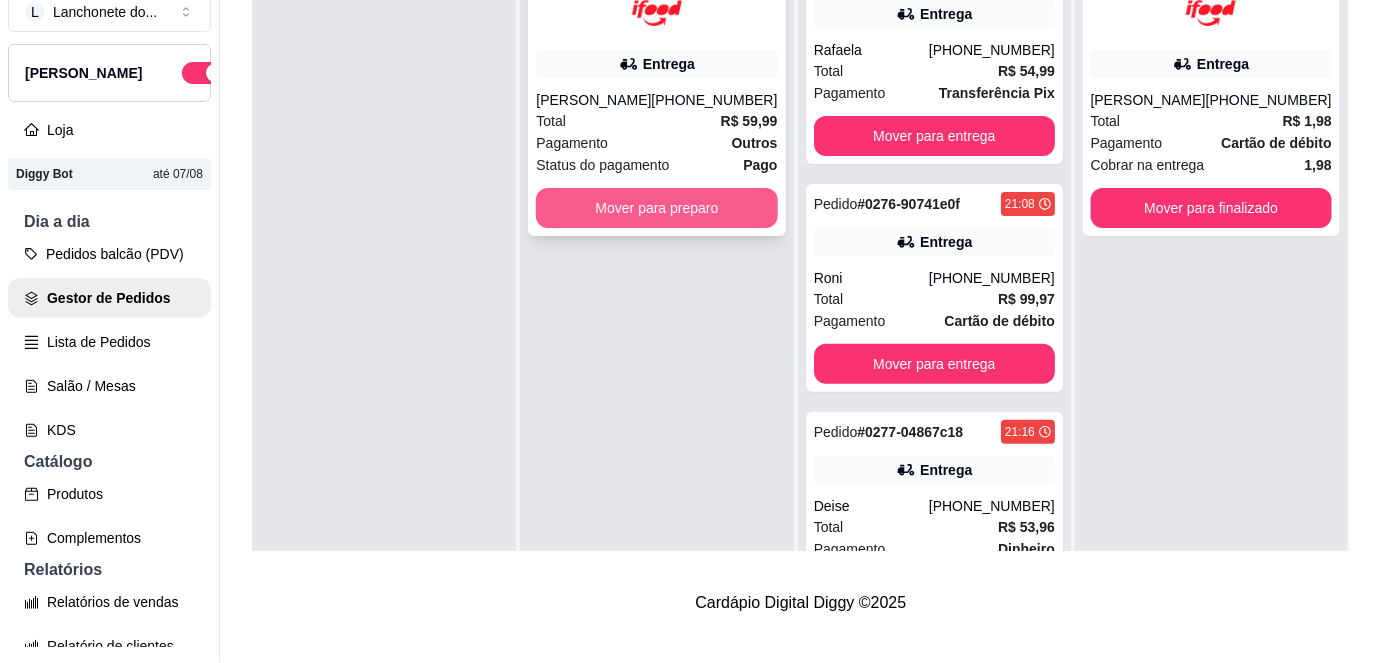 click on "Mover para preparo" at bounding box center (656, 208) 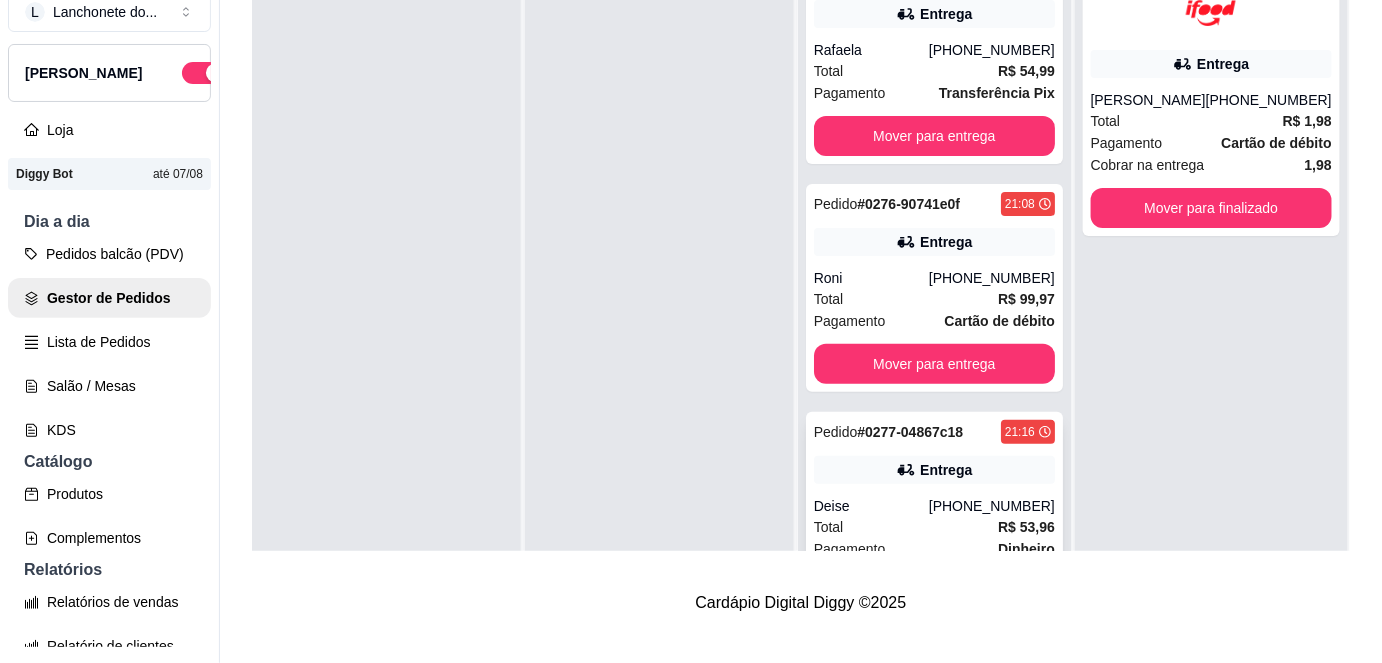 click on "Pagamento" at bounding box center (850, 549) 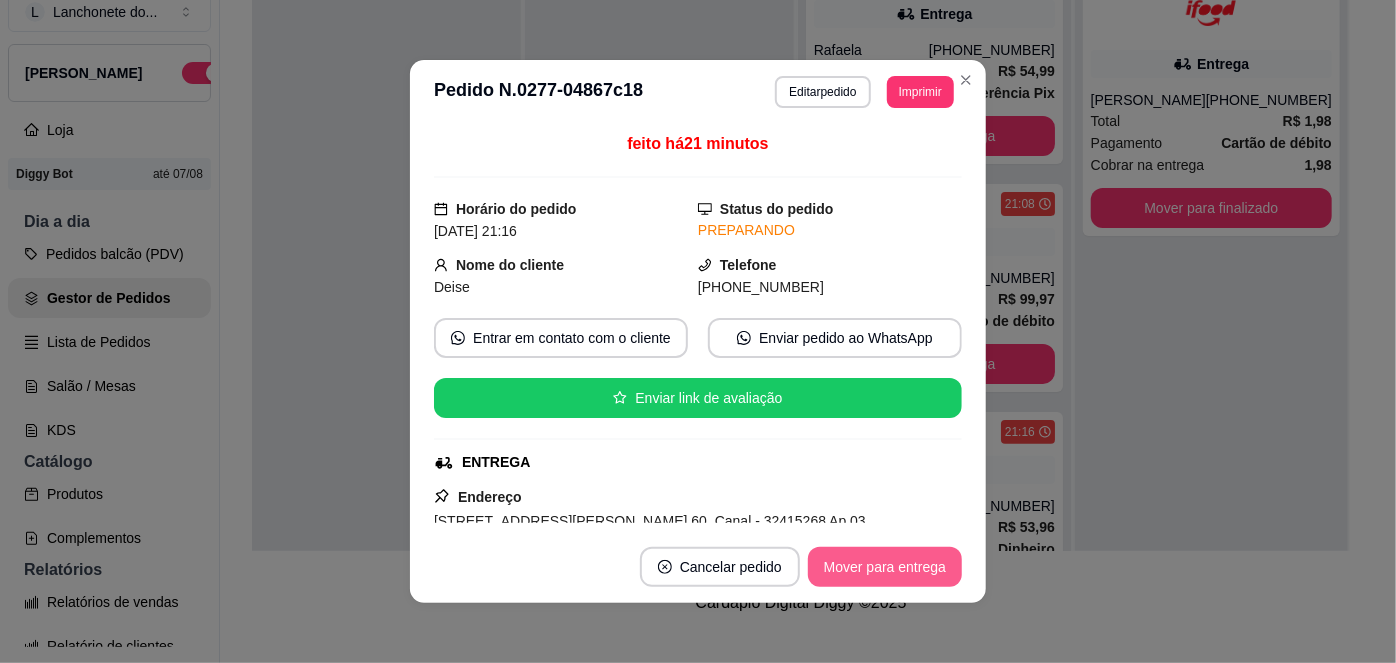 click on "Mover para entrega" at bounding box center (885, 567) 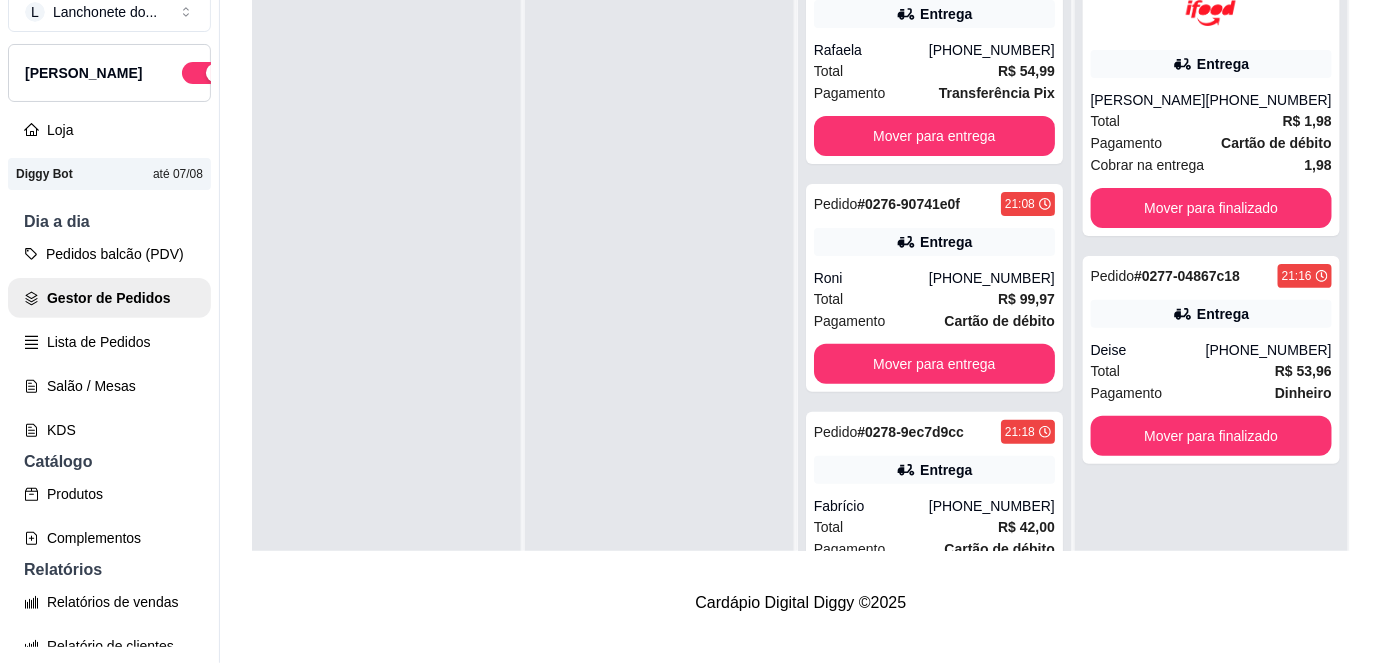 scroll, scrollTop: 0, scrollLeft: 0, axis: both 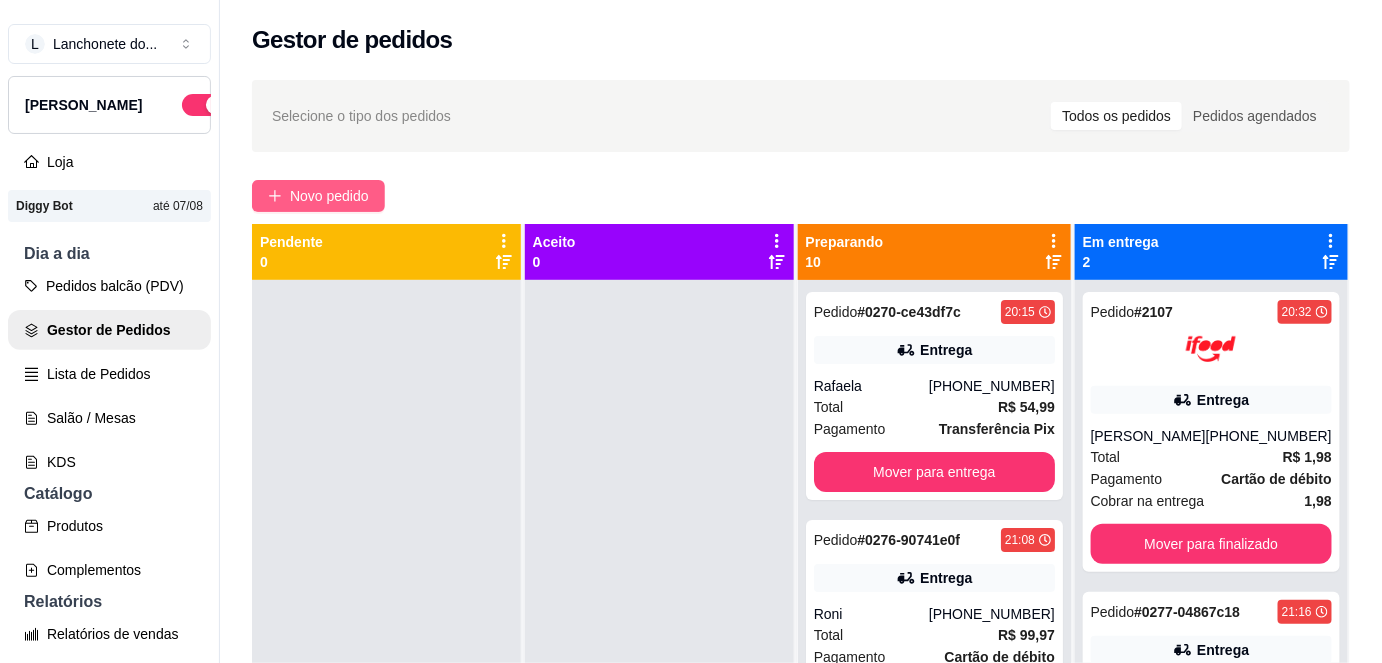 click on "Novo pedido" at bounding box center [318, 196] 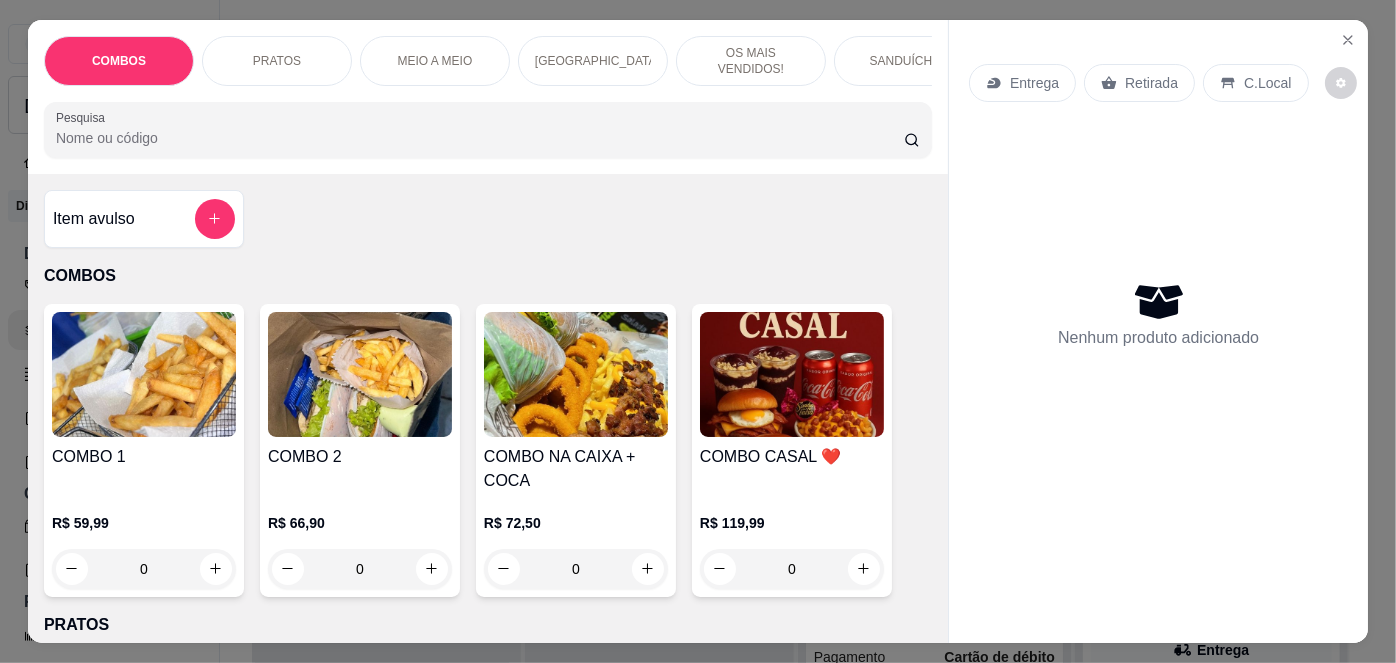 click on "Item avulso COMBOS  COMBO 1   R$ 59,99 0 COMBO 2   R$ 66,90 0 COMBO NA CAIXA + COCA    R$ 72,50 0 COMBO CASAL ❤️   R$ 119,99 0 PRATOS  Tropeiro    R$ 0,00 0 Espaguete    R$ 0,00 0 546 - Tropeguete   R$ 33,90 0 MEIO A MEIO  Metade macarrão na chapa/Metade Galinhada    R$ 33,90 0 Metade tropeiro/Metade Macarrão na Chapa    R$ 33,90 0 GALINHADA Galinhada    R$ 22,00 0 OS MAIS VENDIDOS! 2 -X BACON 2 COCAS 200ML 2 FRITAS 🍟   R$ 59,80 R$ 49,99 0 COMBO SOLTEIRO 😛   R$ 29,99 0 2 POR 38,00   R$ 47,90 R$ 38,00 0 SANDUÍCHES HAMBÚRGUER    R$ 14,50 0 MISTO     R$ 12,99 0 MISTÃO    R$ 18,90 0 VEGETARIANO    R$ 16,50 0 FRANGO COM CATUPIRY    R$ 23,50 0 X  BURGUER    R$ 17,90 0 X EGG BURGUER    R$ 18,00 0 LAÇADOR    R$ 21,00 0 FRANGO COM CHEDDAR    R$ 23,50 0 X-BACON    R$ 20,99 0 X EGG BACON    R$ 21,90 0 X-TUDO    R$ 26,00 0 X-ESPECIAL    R$ 24,98 0 XEXÉU BURGUER    R$ 28,00 0 BIG JR    R$ 29,90 0 coca cola 1 litro   R$ 10,00 0 HOT DOG Hot dog tradicional    R$ 14,99 0   0" at bounding box center (488, 408) 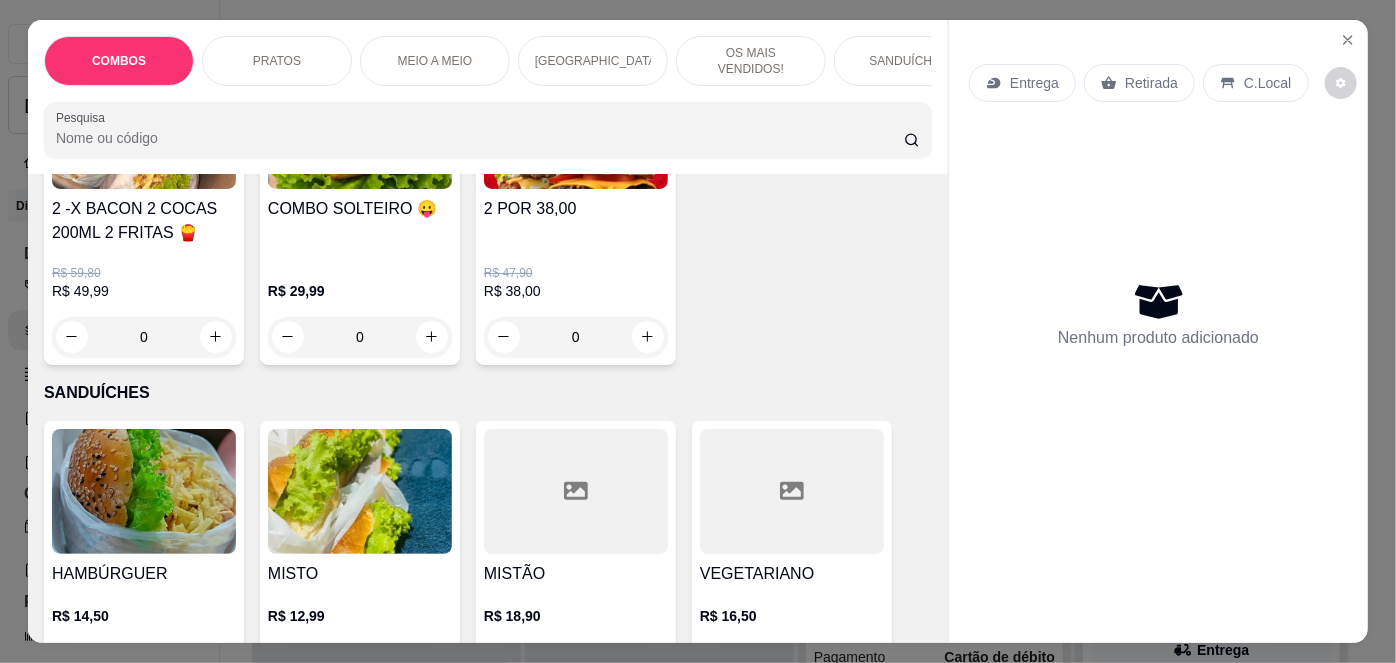 scroll, scrollTop: 1994, scrollLeft: 0, axis: vertical 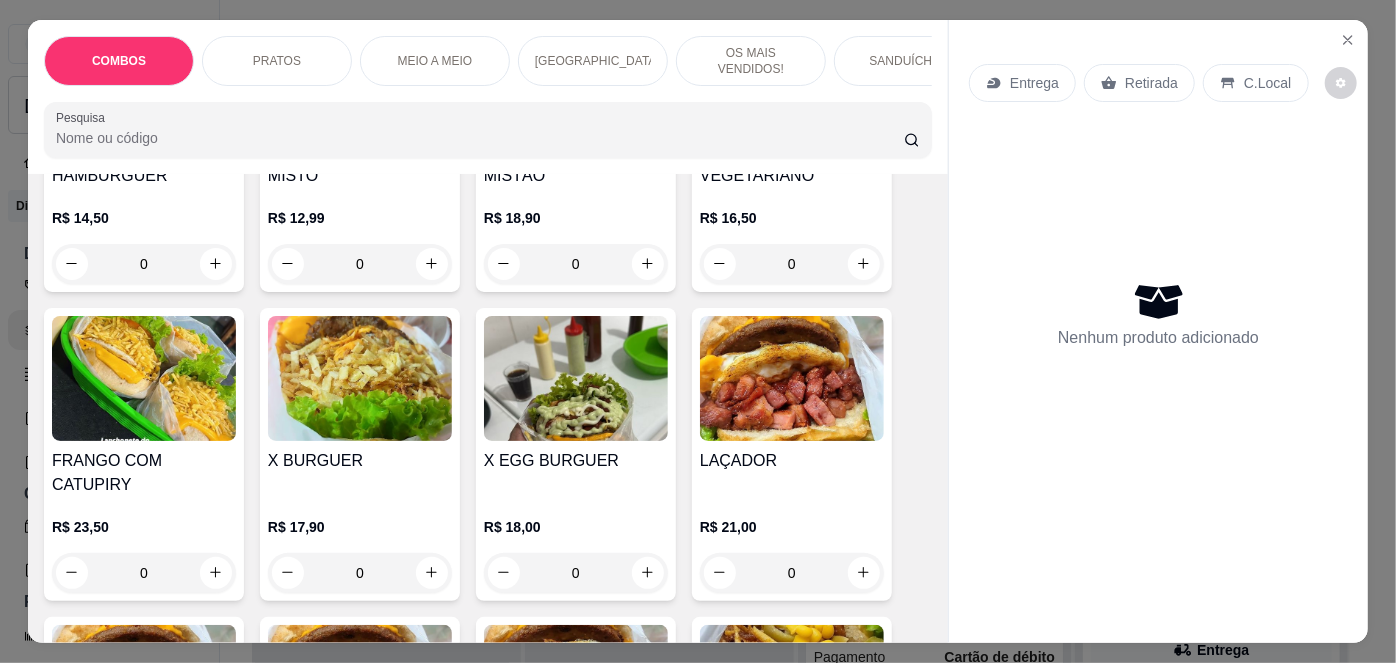 click on "X  BURGUER" at bounding box center (360, 461) 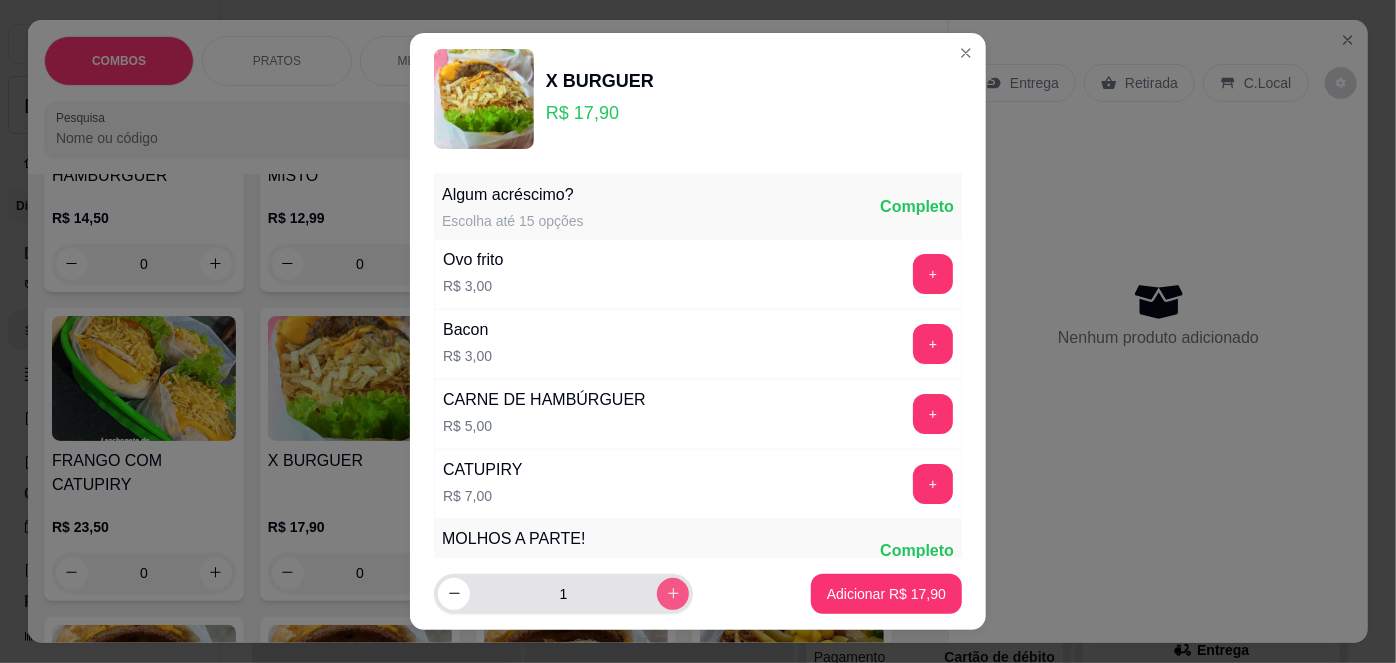 click at bounding box center [673, 594] 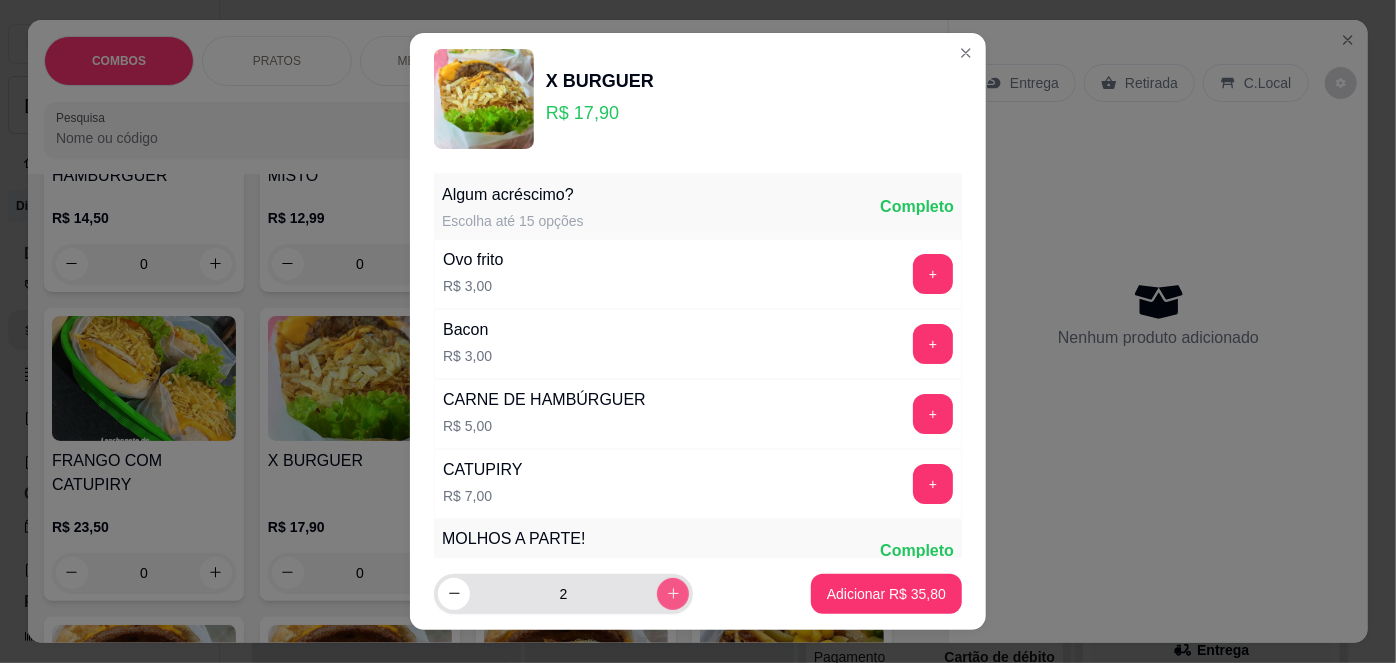 click at bounding box center [673, 594] 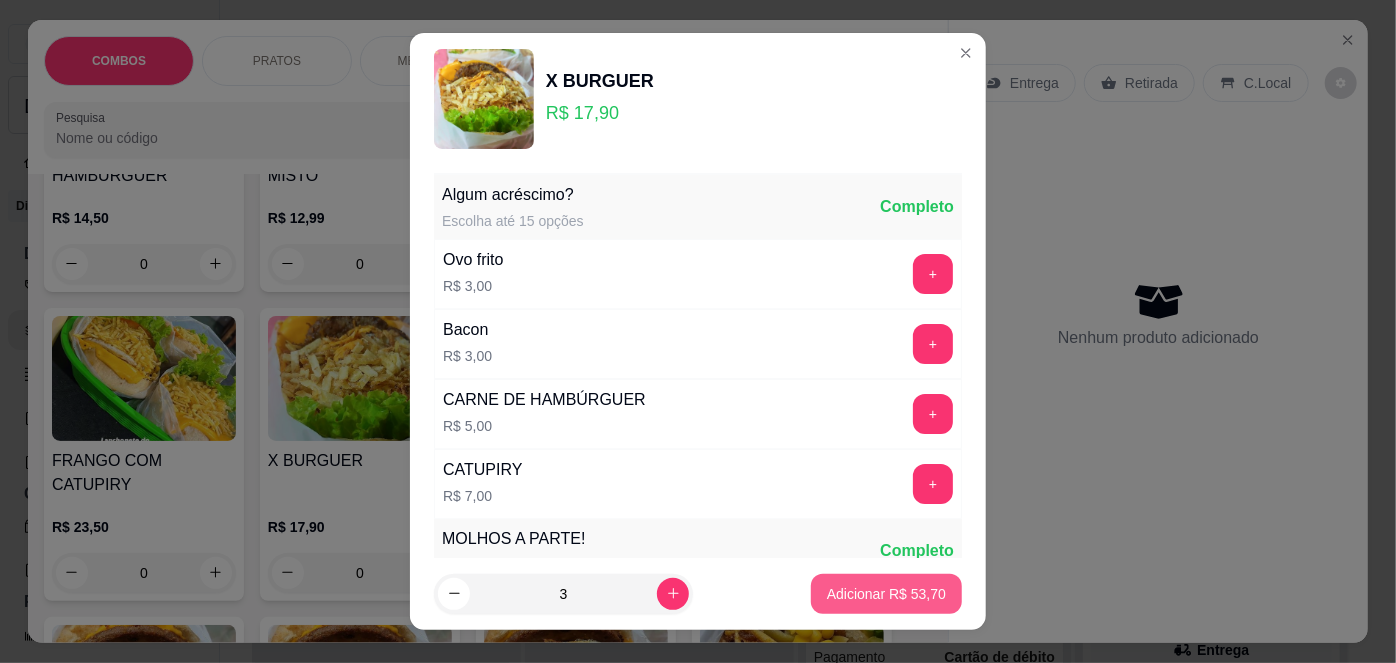 click on "Adicionar   R$ 53,70" at bounding box center (886, 594) 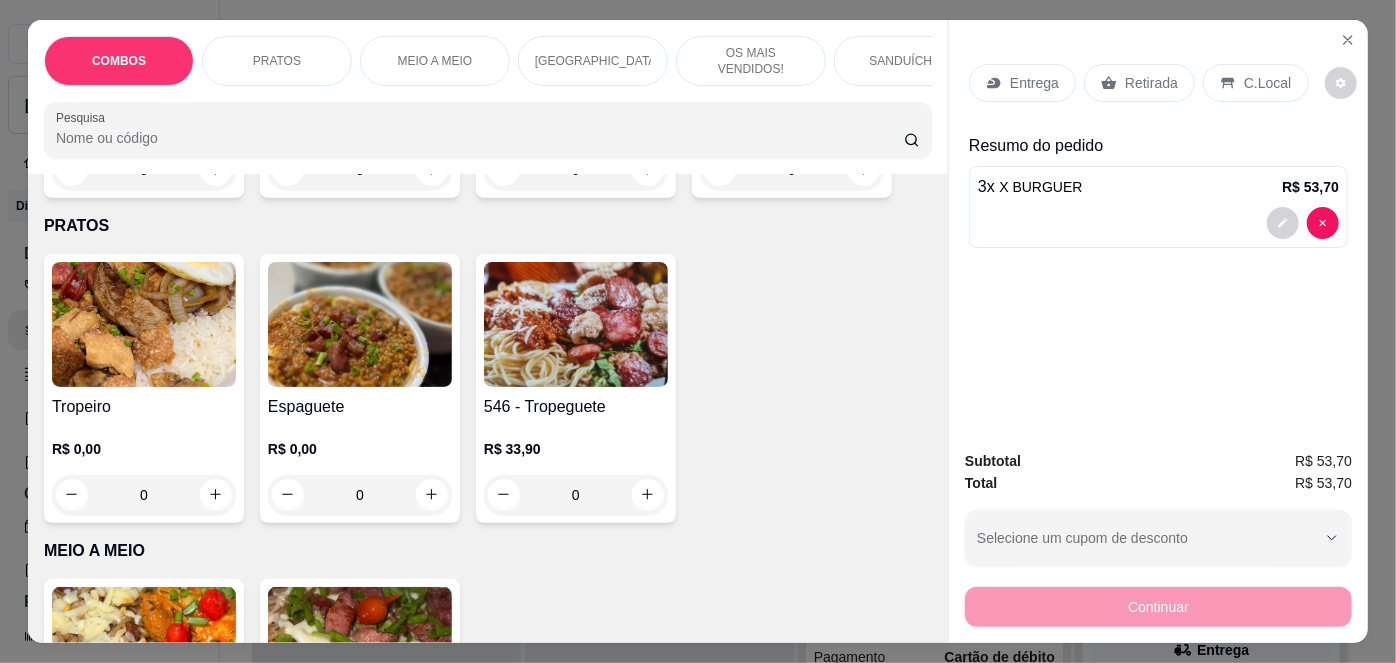 scroll, scrollTop: 0, scrollLeft: 0, axis: both 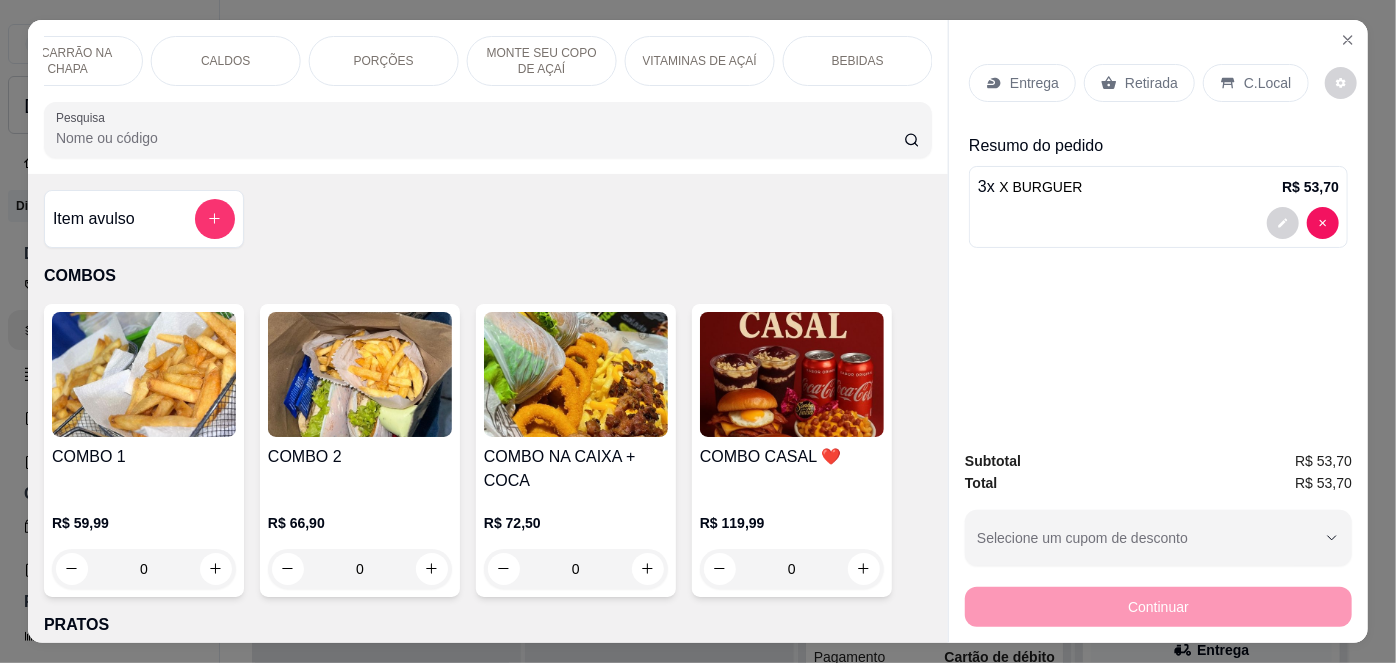 click on "BEBIDAS" at bounding box center (858, 61) 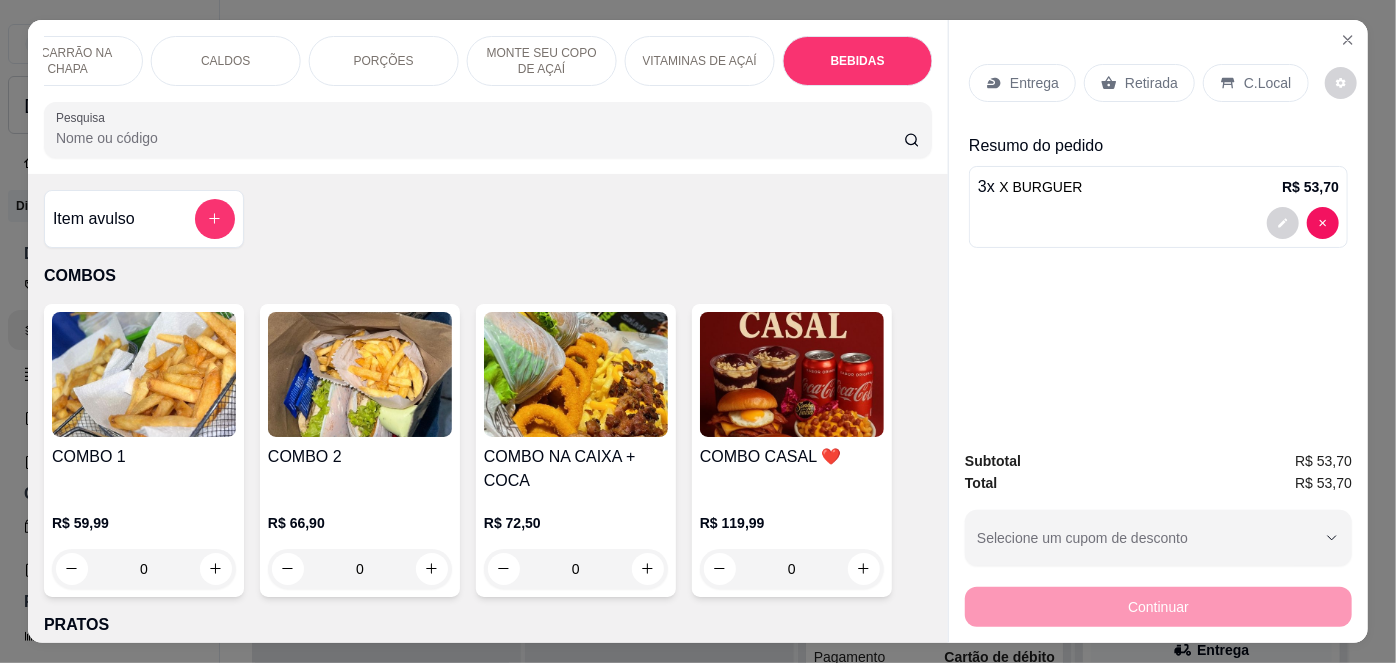 scroll, scrollTop: 5013, scrollLeft: 0, axis: vertical 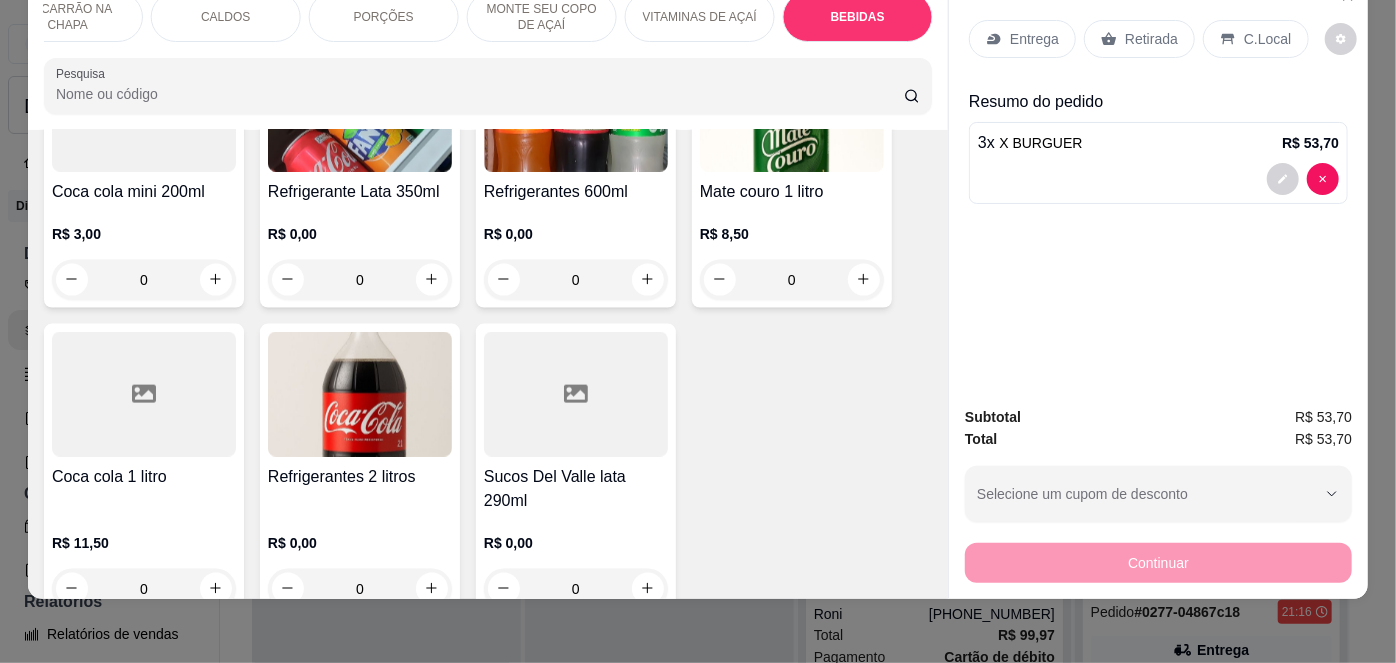 click at bounding box center (360, 394) 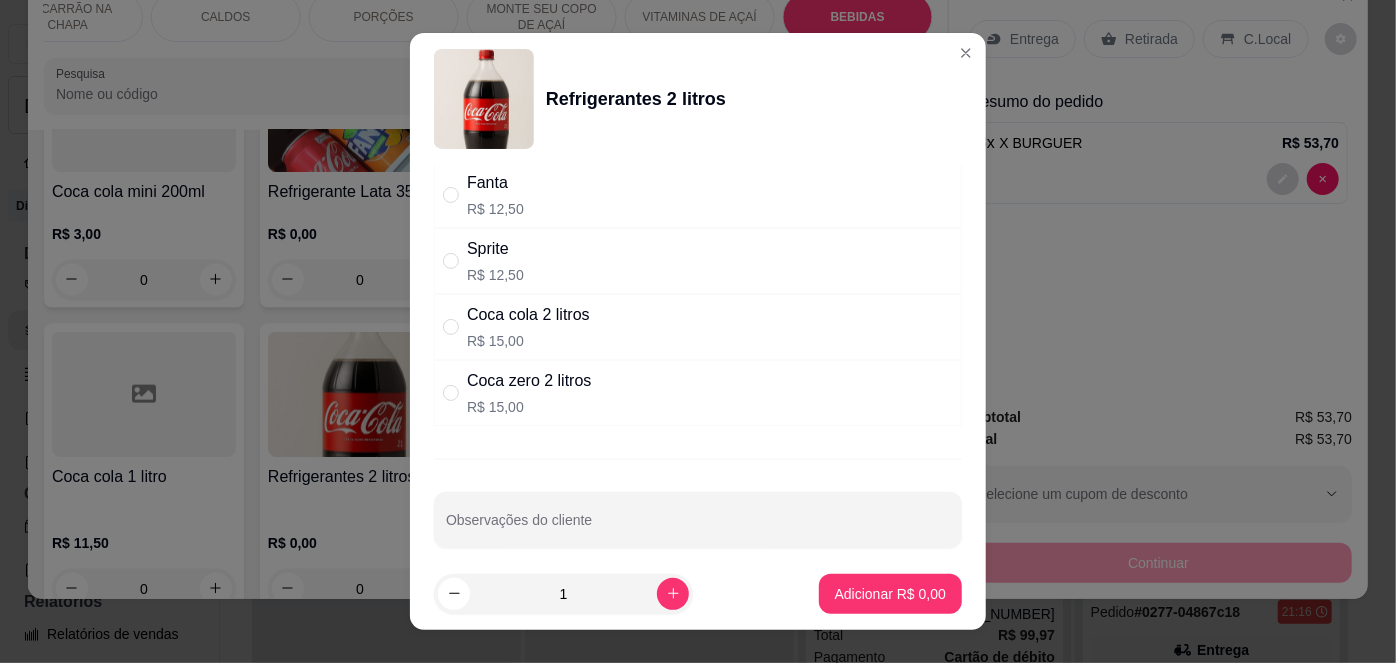scroll, scrollTop: 266, scrollLeft: 0, axis: vertical 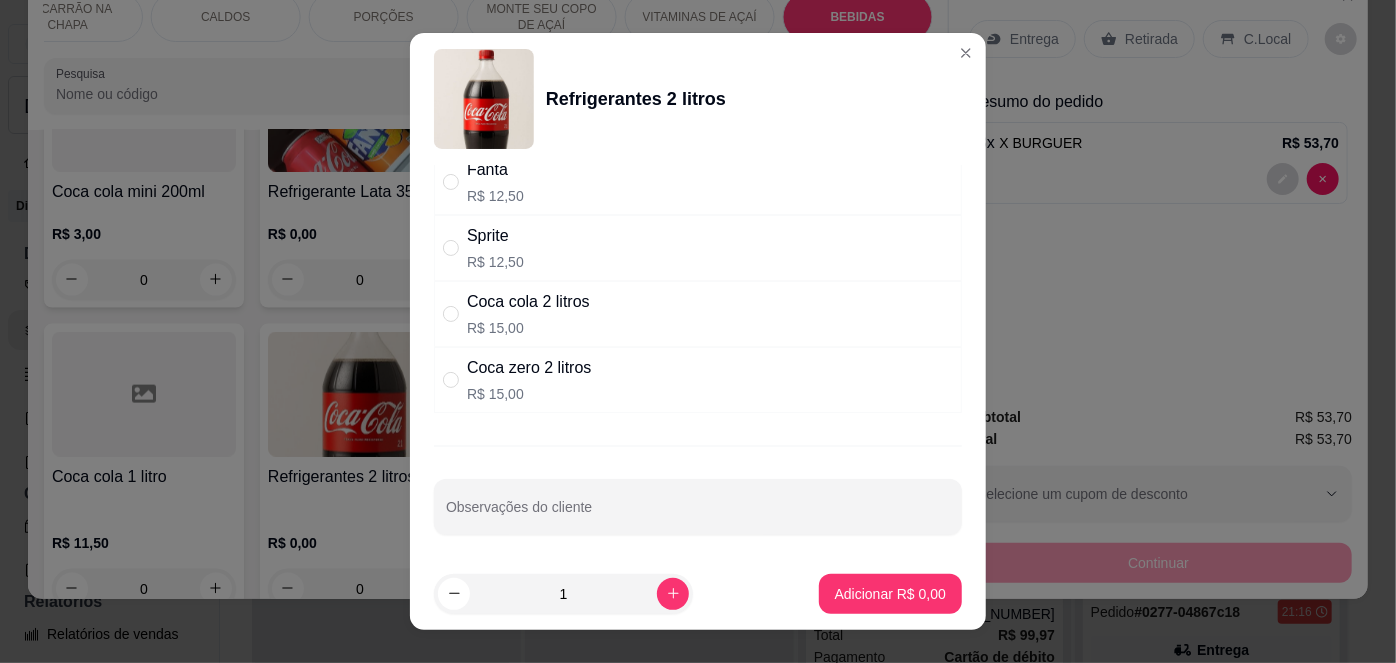 click on "Coca cola 2 litros  R$ 15,00" at bounding box center [698, 314] 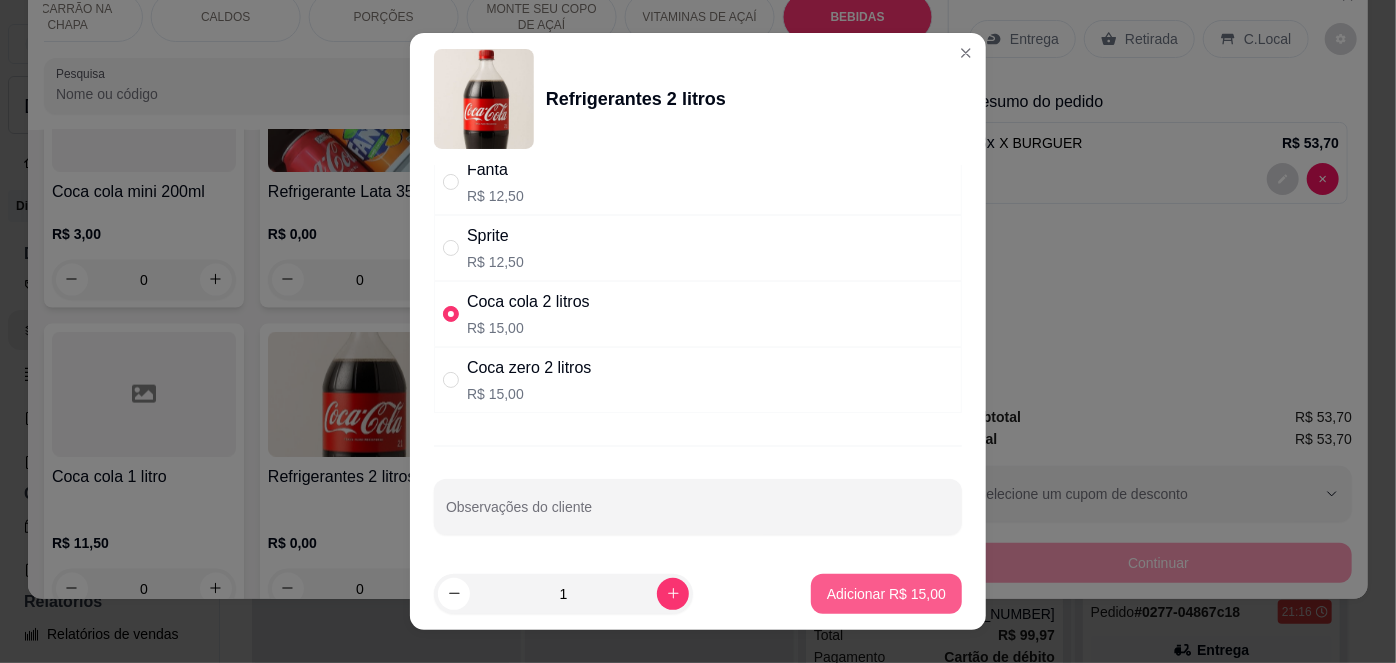 click on "Adicionar   R$ 15,00" at bounding box center [886, 594] 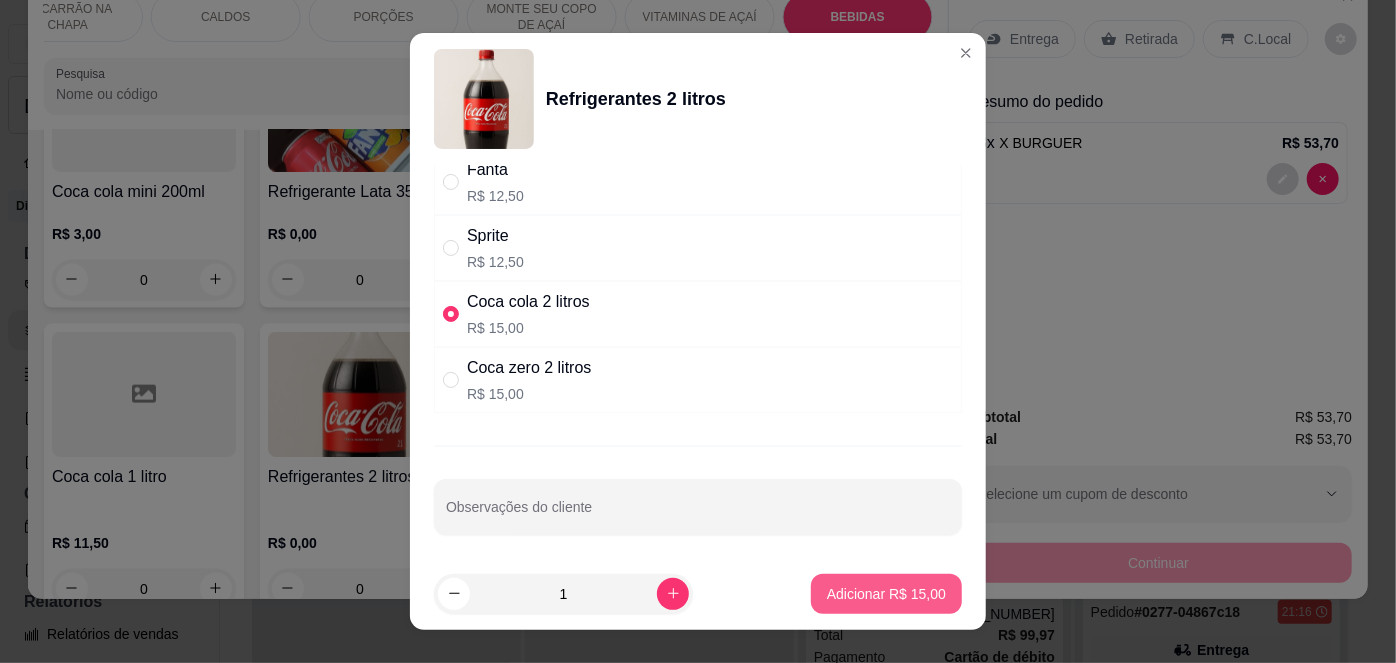 type on "1" 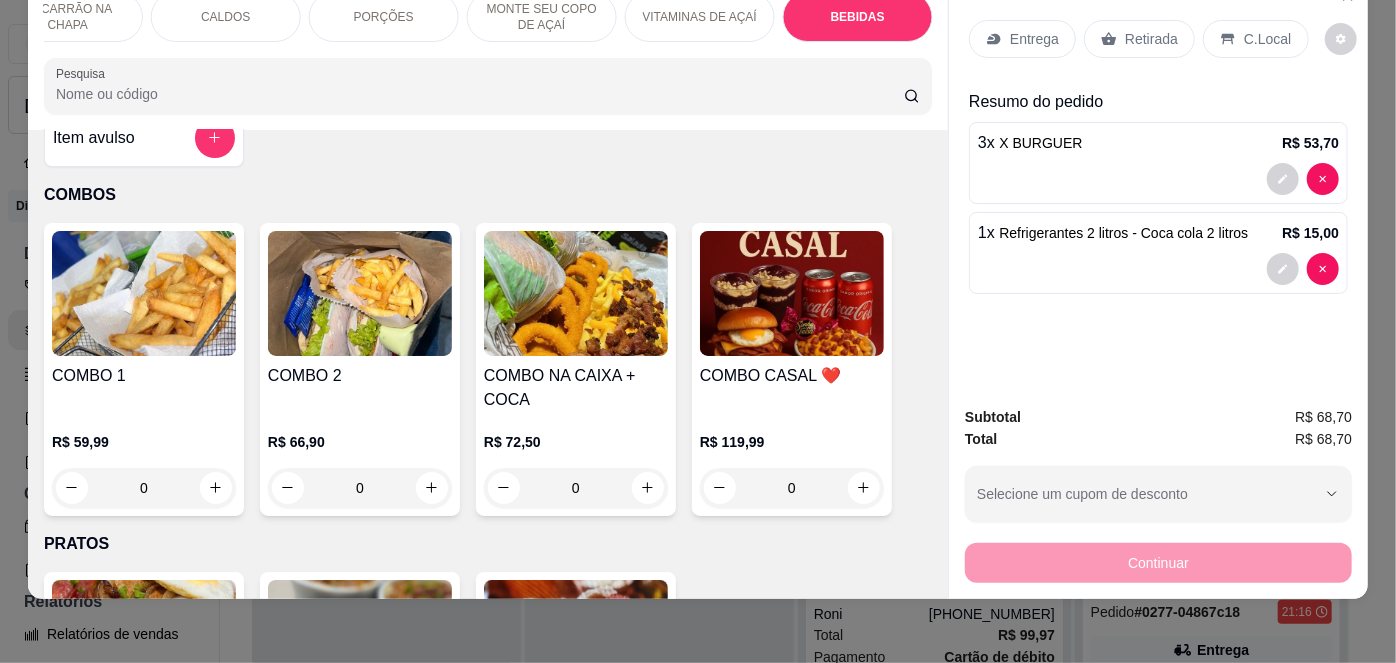 scroll, scrollTop: 0, scrollLeft: 0, axis: both 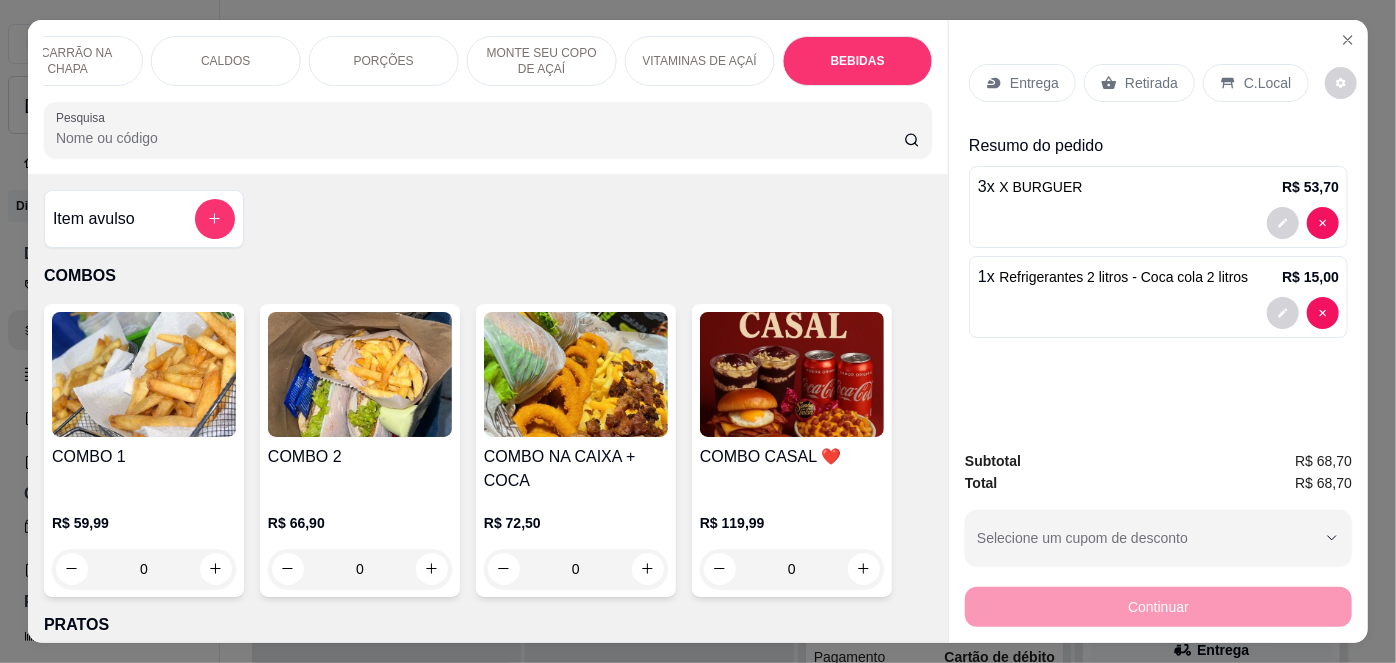 click on "Item avulso" at bounding box center [144, 219] 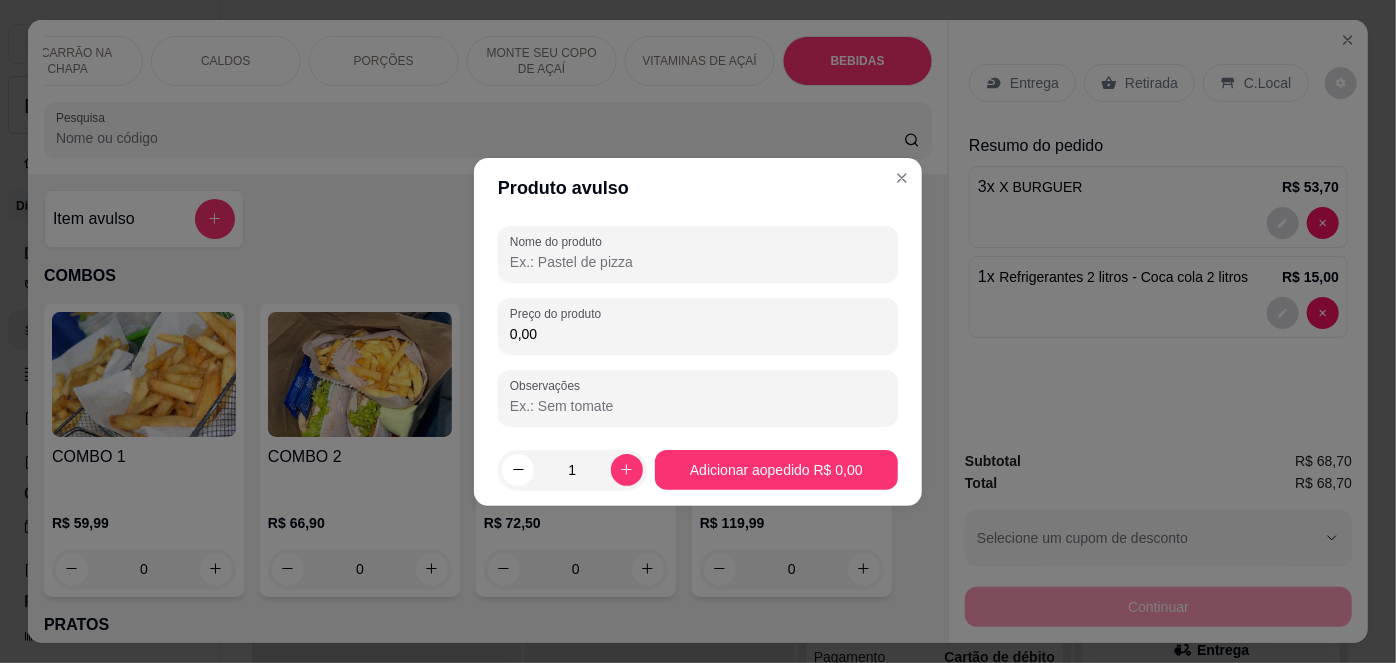 drag, startPoint x: 554, startPoint y: 263, endPoint x: 567, endPoint y: 271, distance: 15.264338 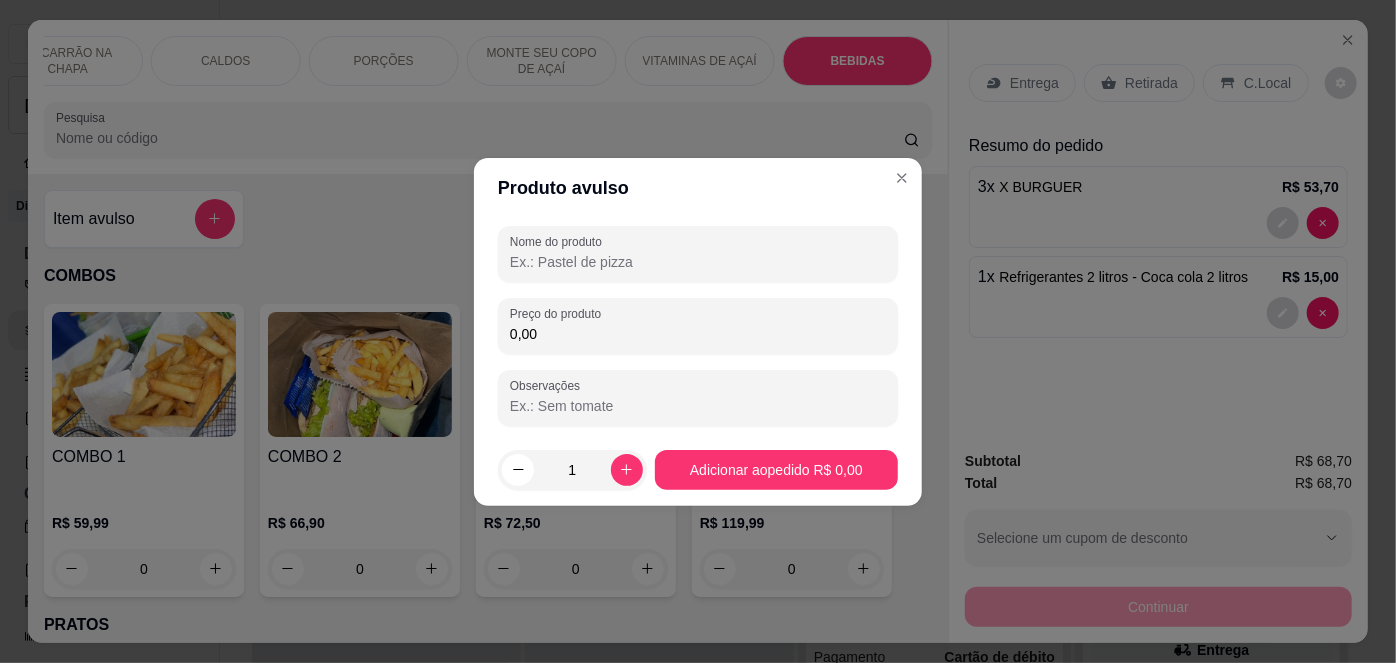click on "Nome do produto" at bounding box center (698, 262) 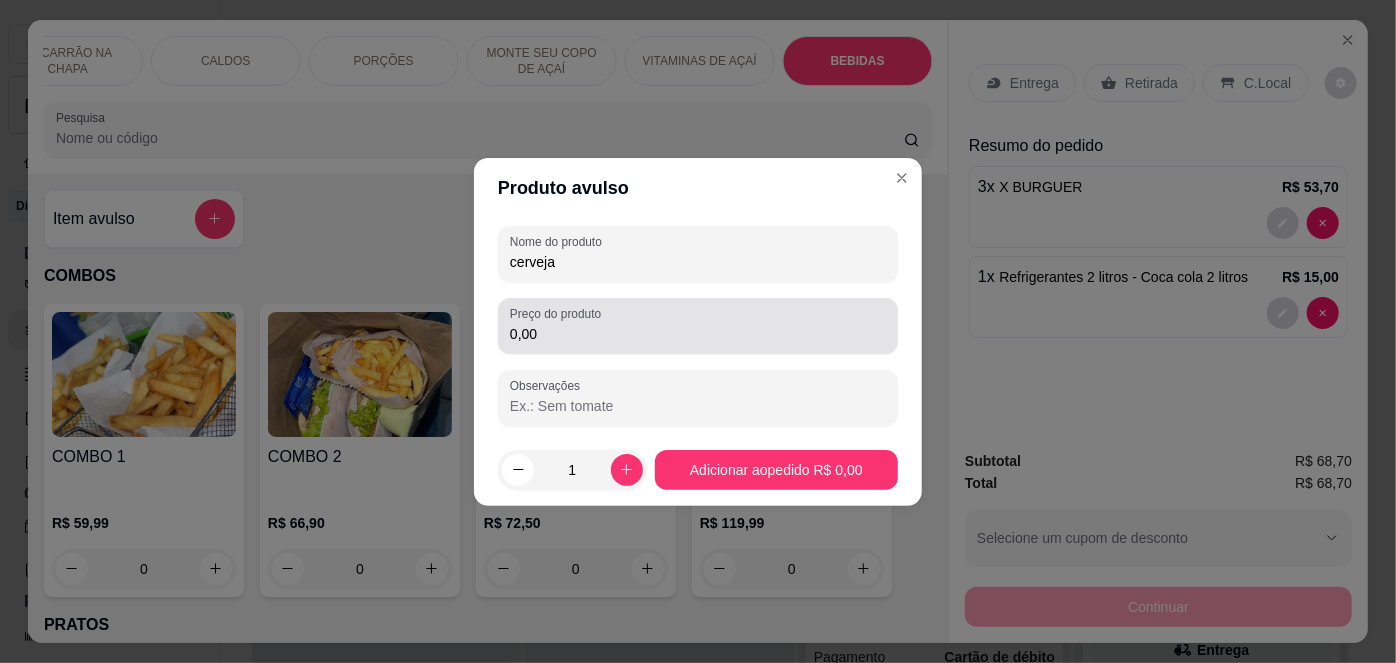 type on "cerveja" 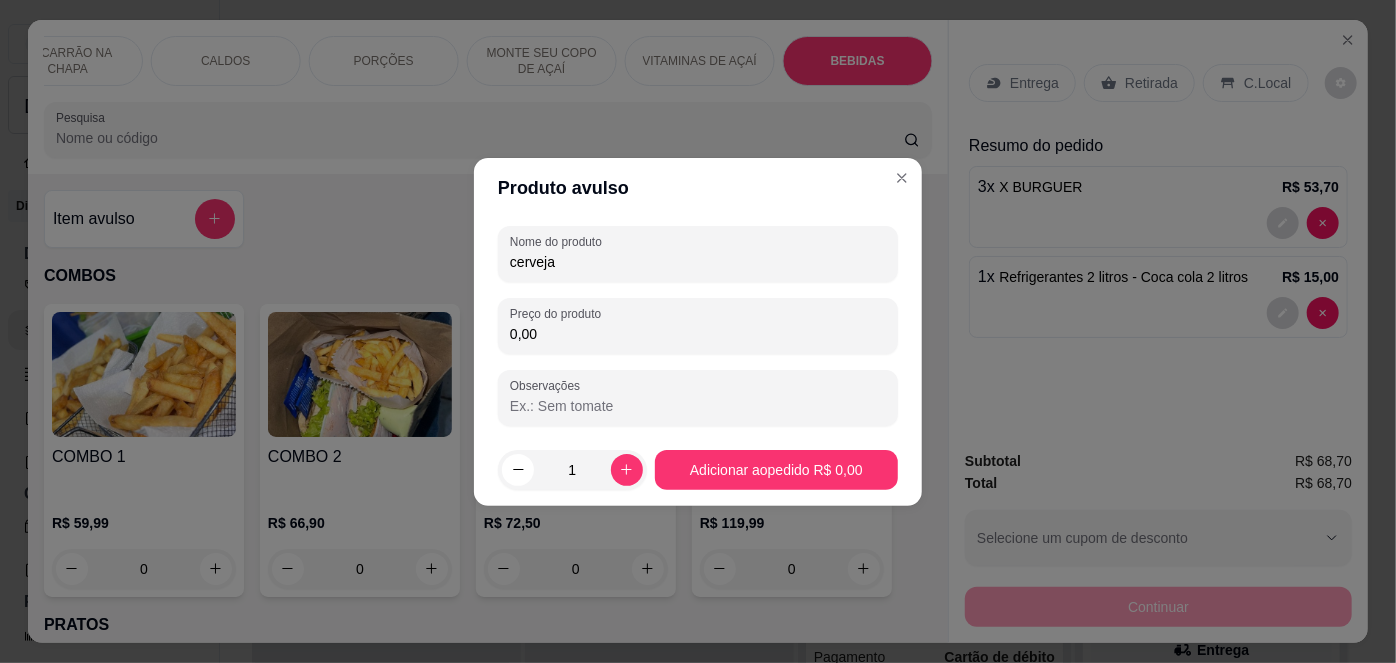 click on "0,00" at bounding box center (698, 334) 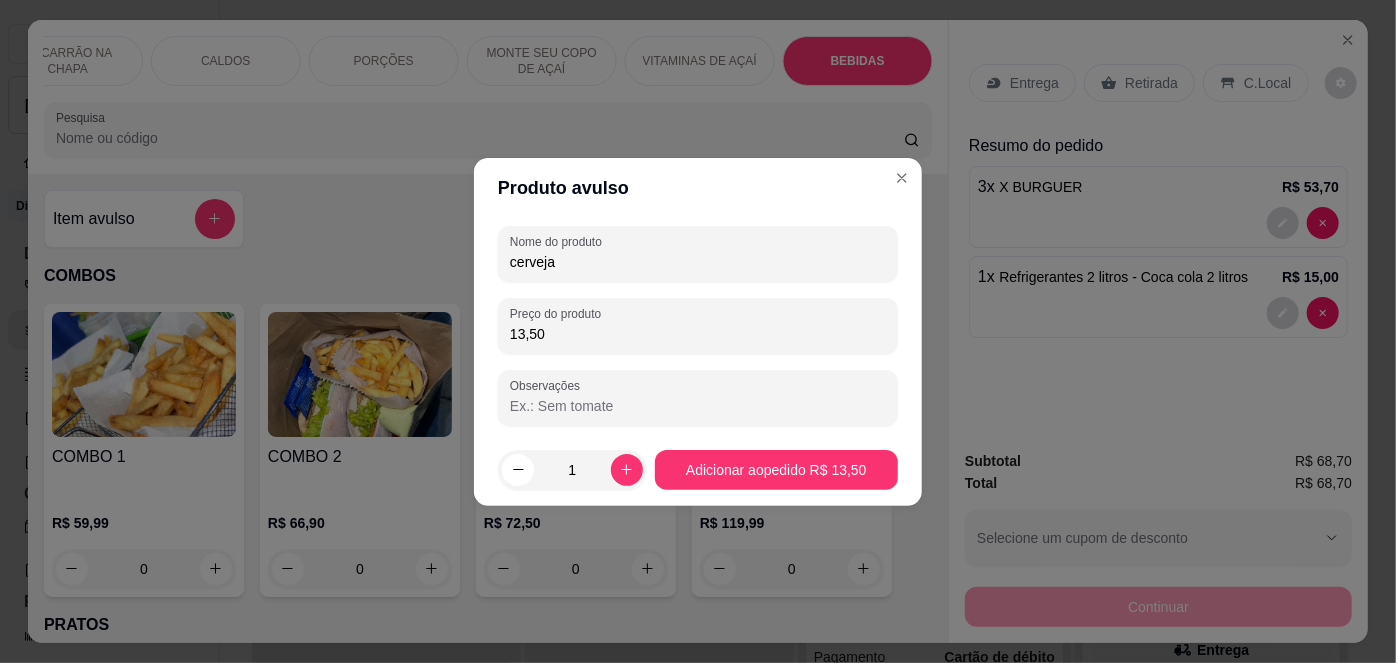type on "13,50" 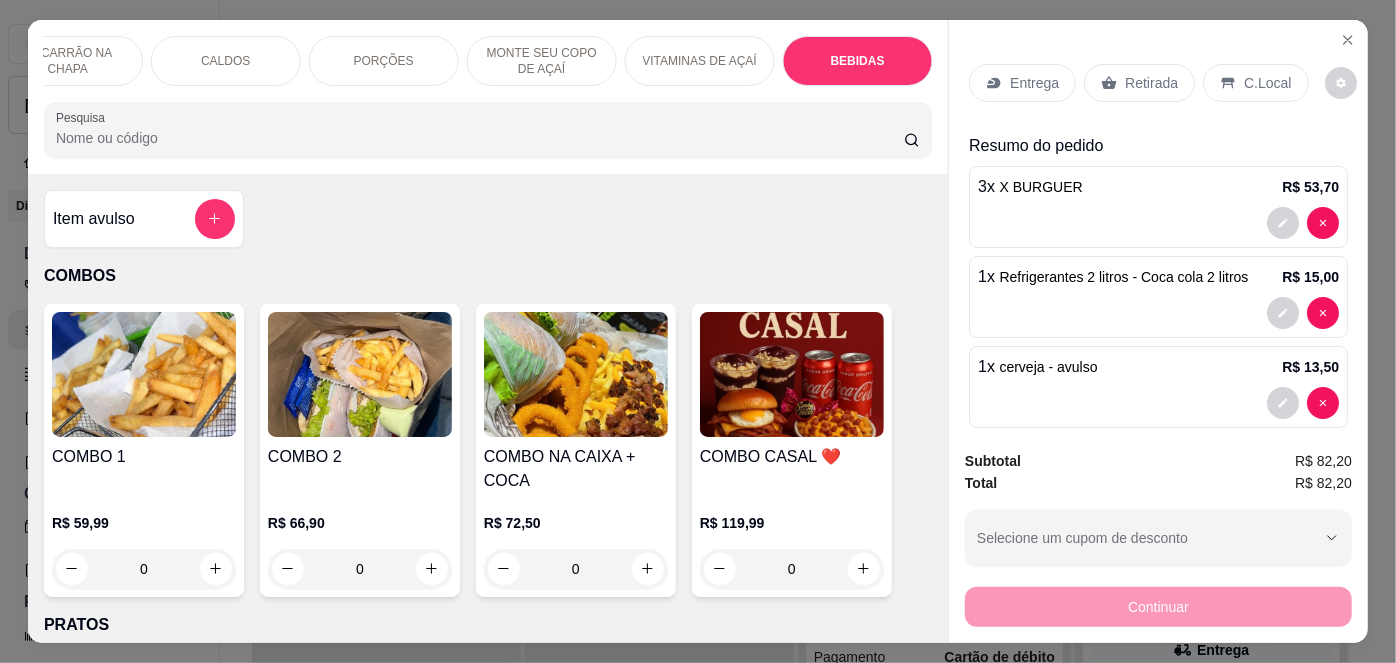 click on "Item avulso" at bounding box center (144, 219) 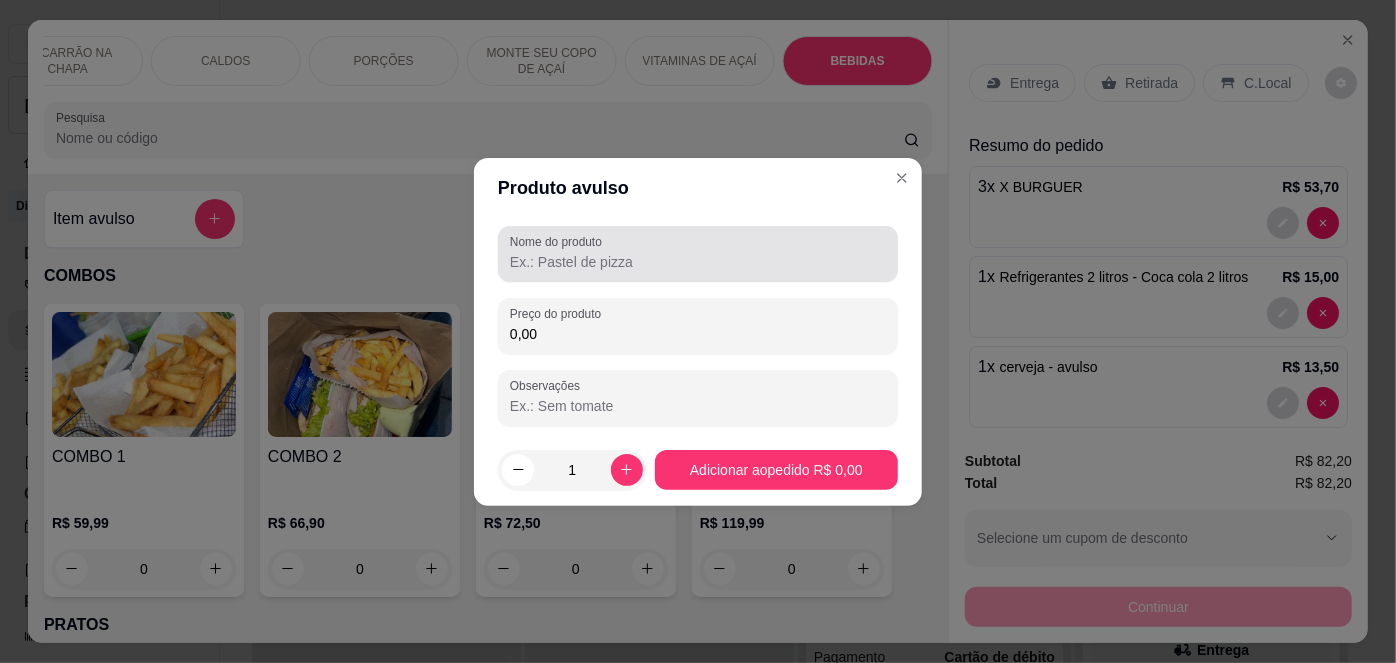 click at bounding box center [698, 254] 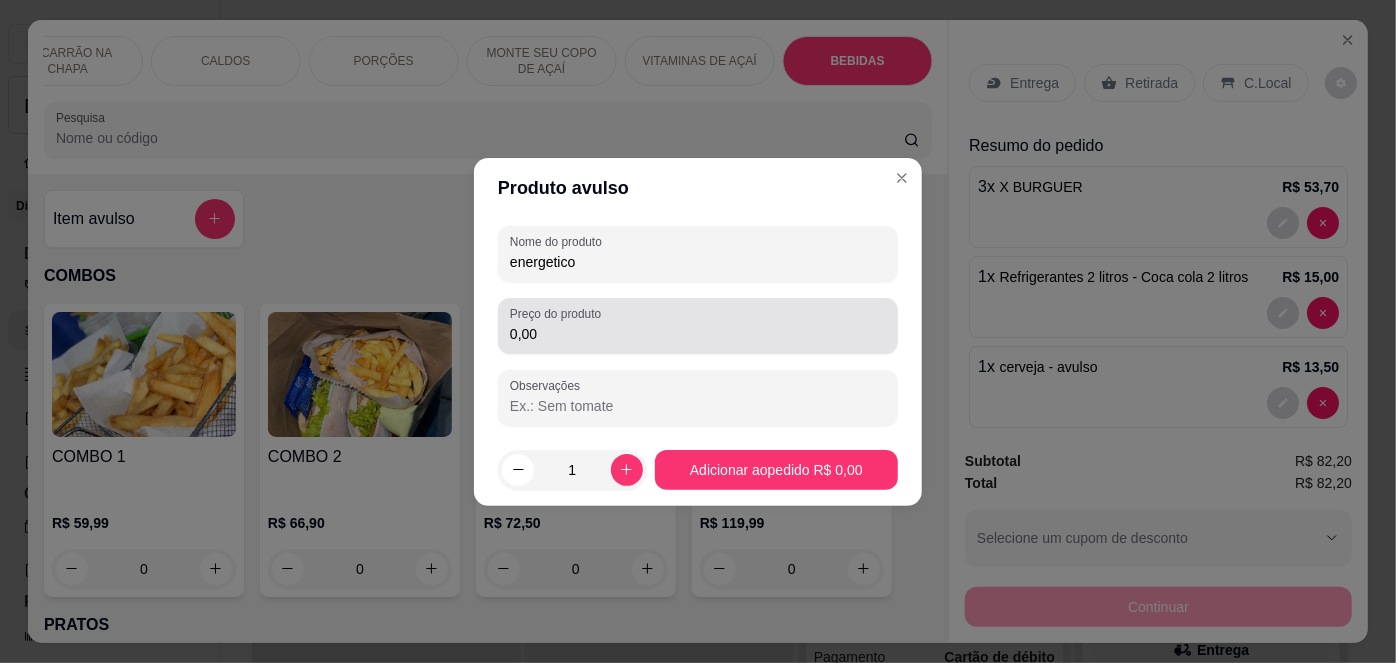 type on "energetico" 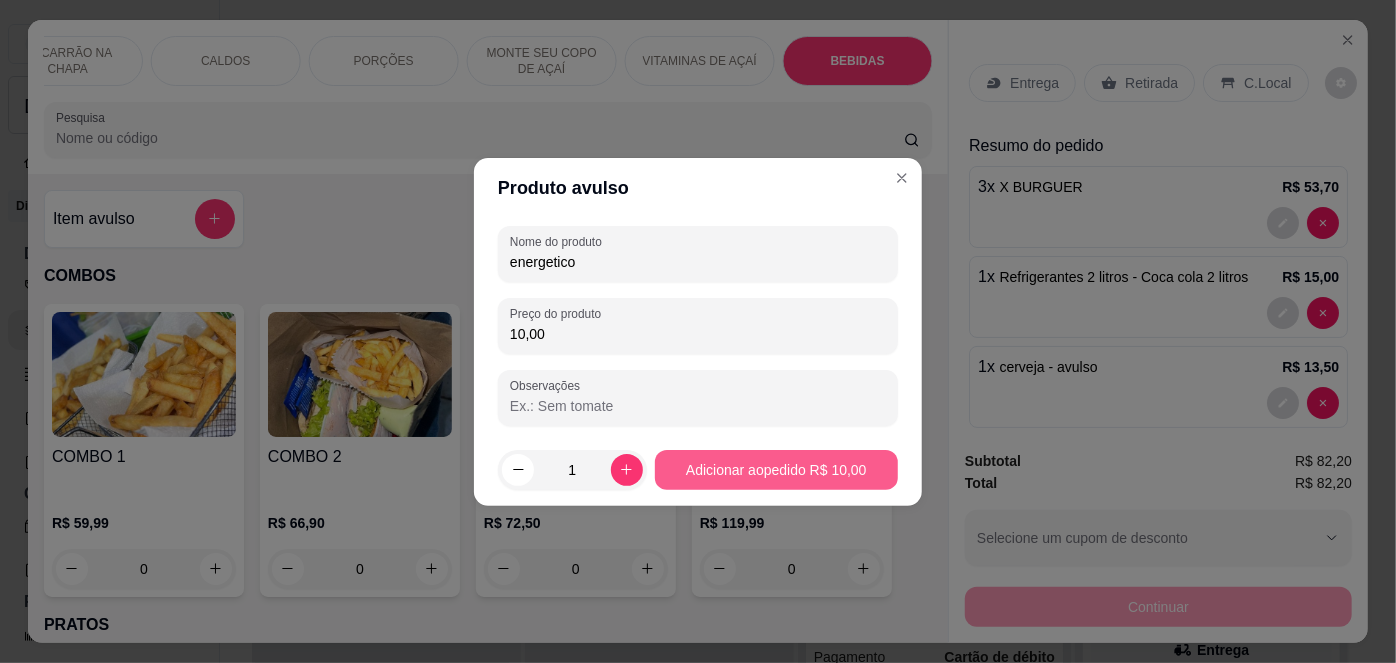 type on "10,00" 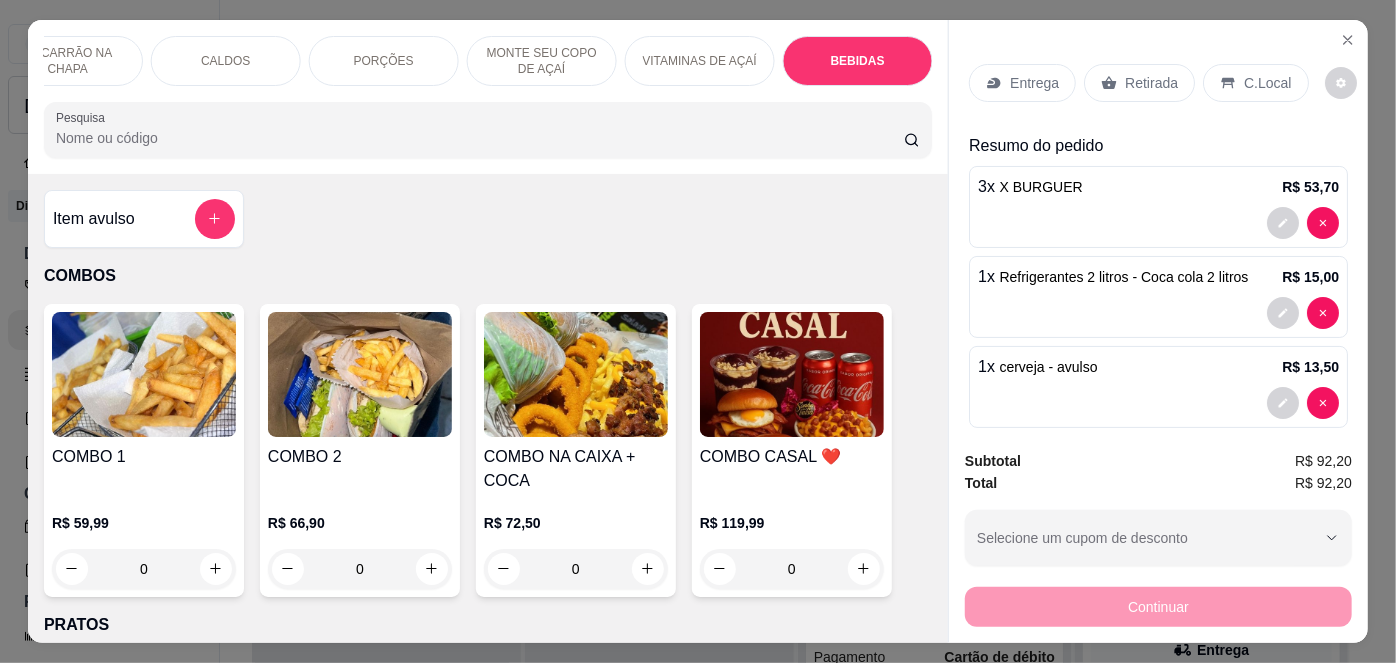 click on "C.Local" at bounding box center (1267, 83) 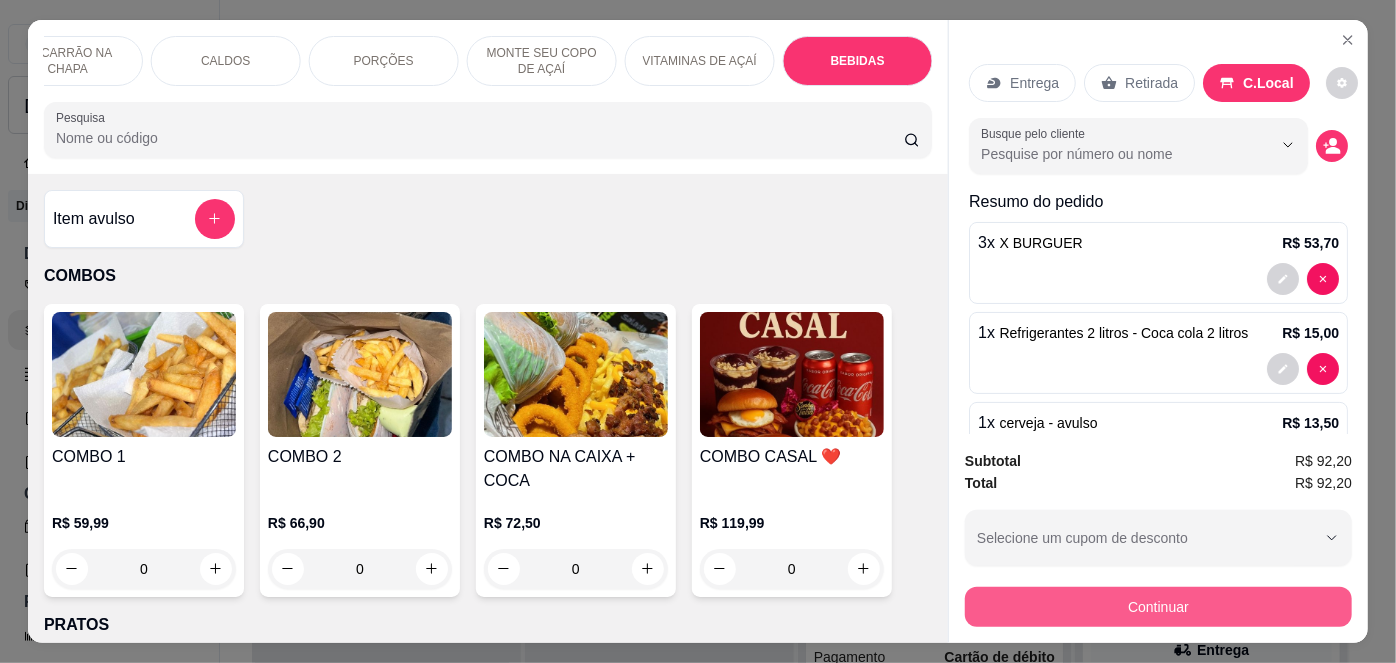 click on "Continuar" at bounding box center [1158, 607] 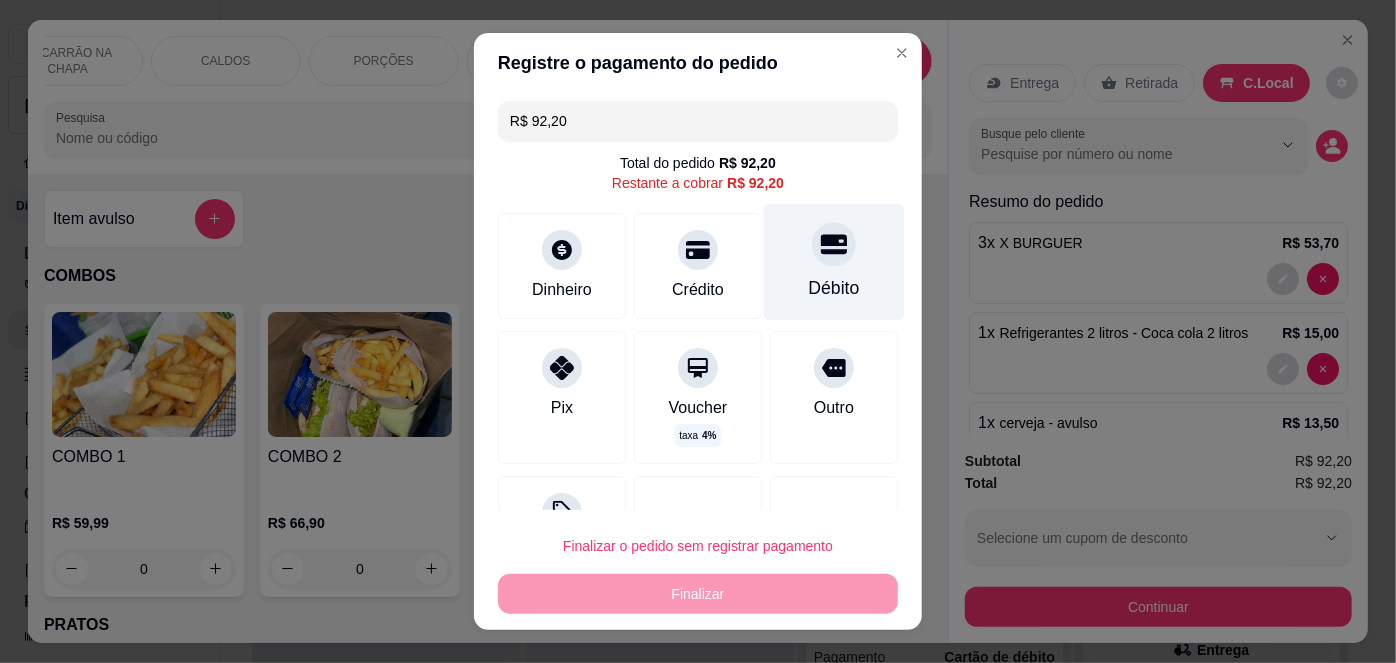 click on "Débito" at bounding box center (834, 288) 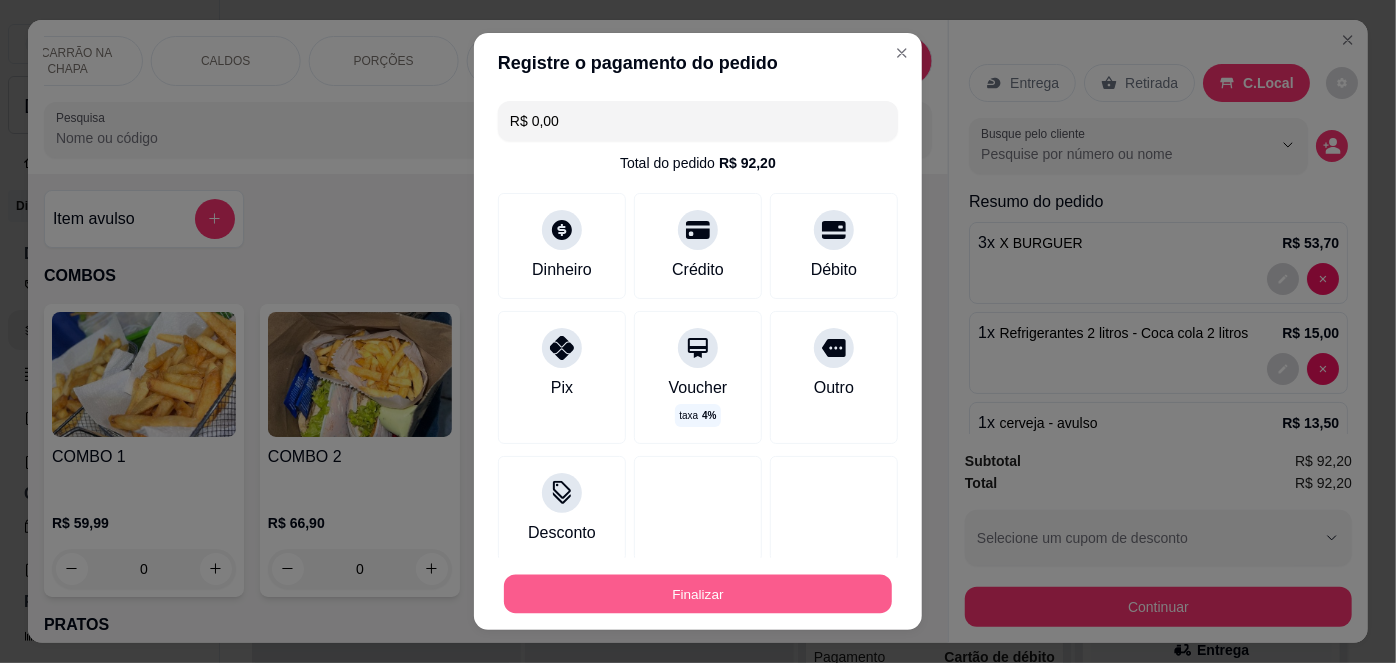 click on "Finalizar" at bounding box center [698, 593] 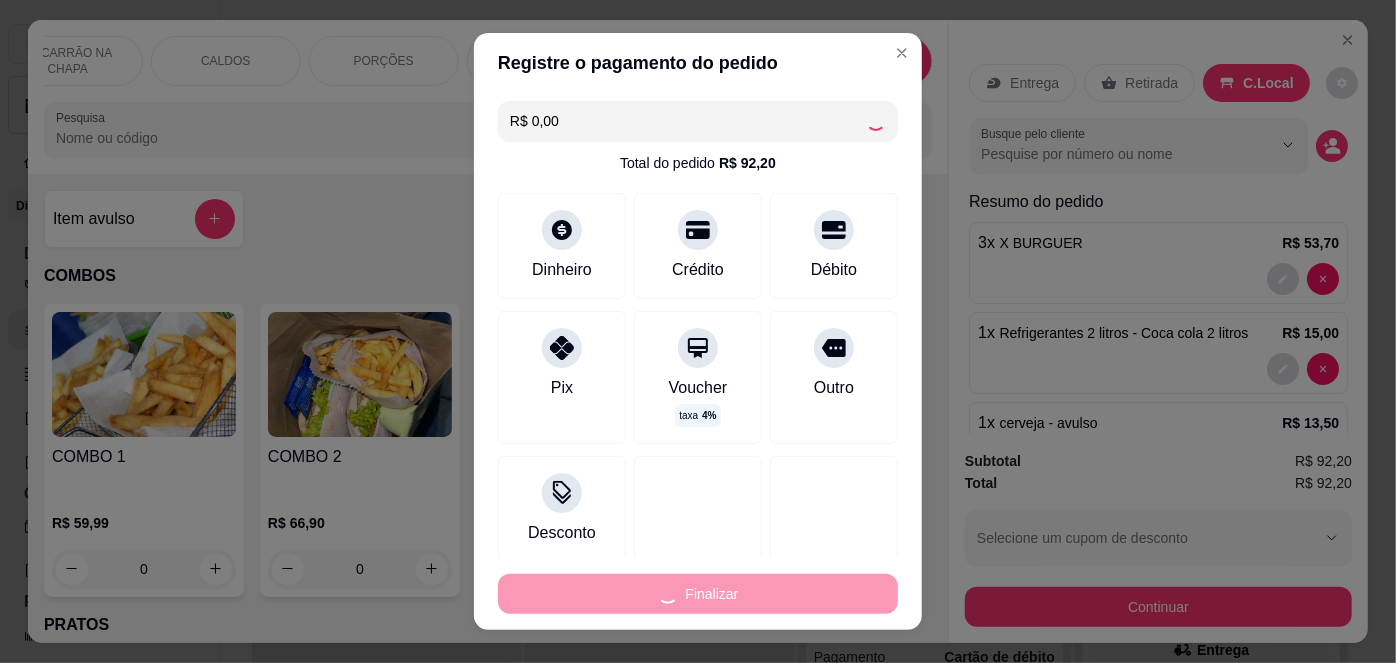 type on "0" 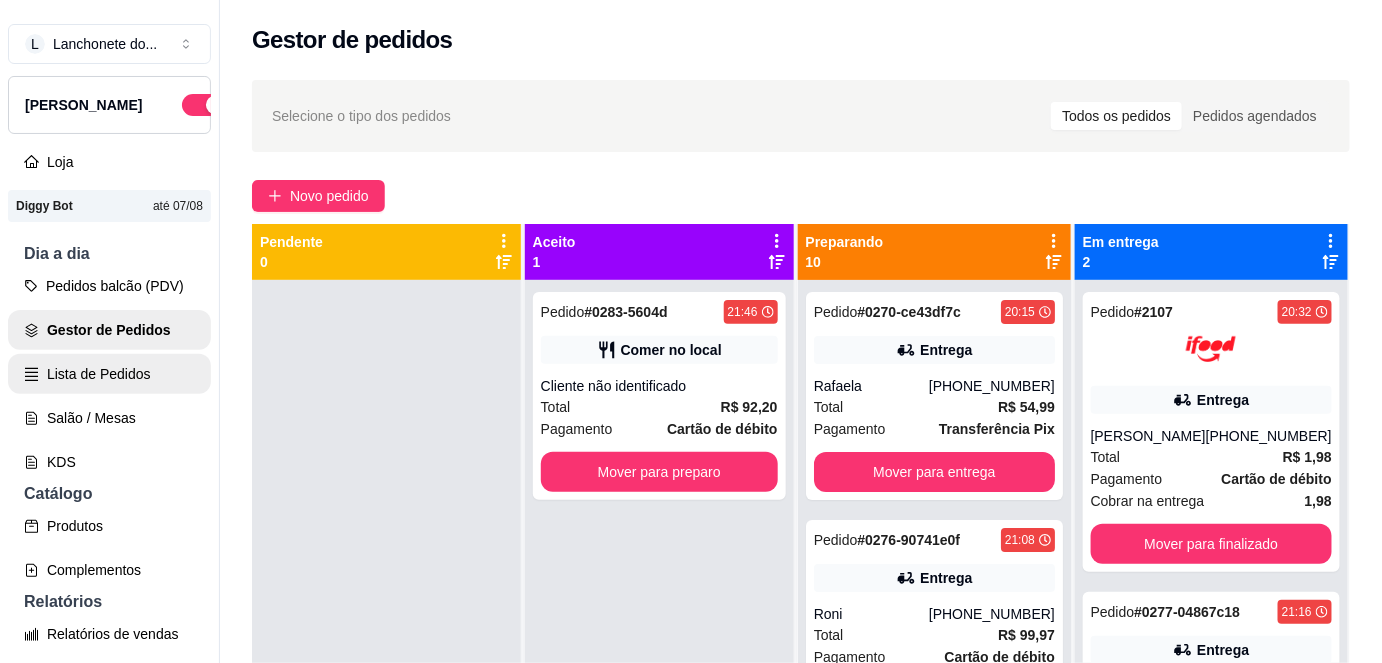 click on "Lista de Pedidos" at bounding box center (109, 374) 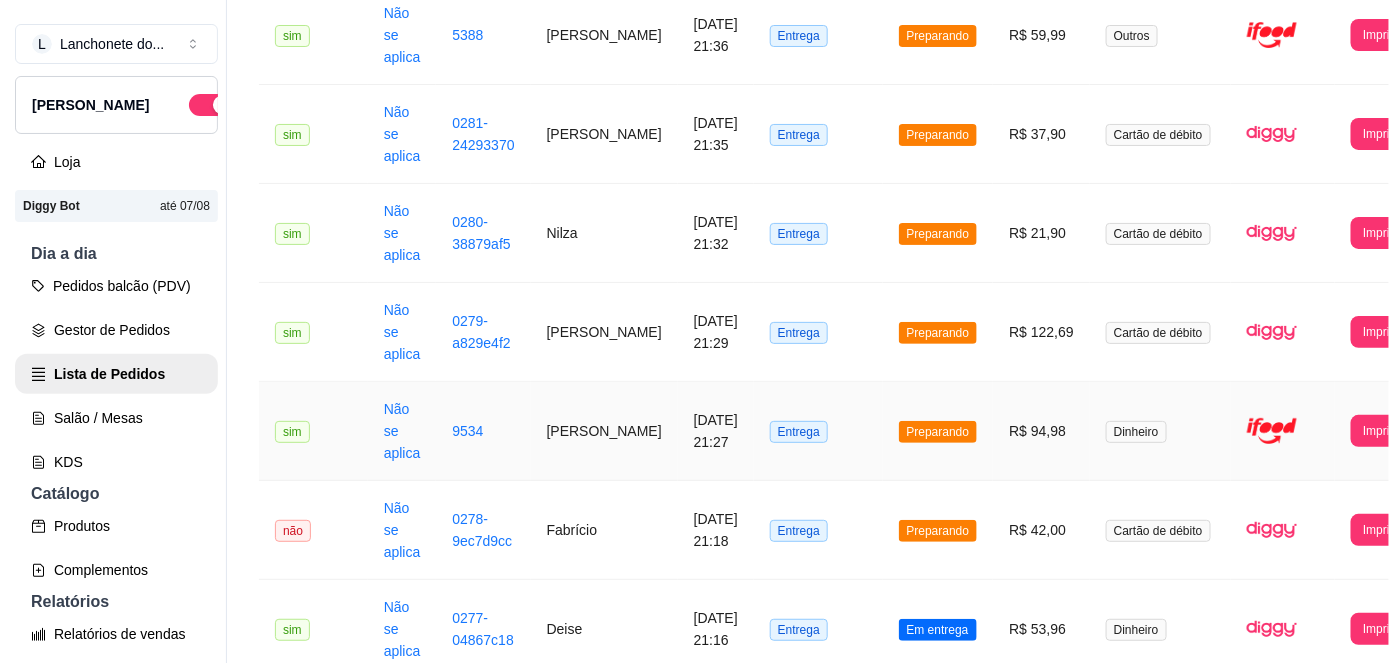 scroll, scrollTop: 1136, scrollLeft: 0, axis: vertical 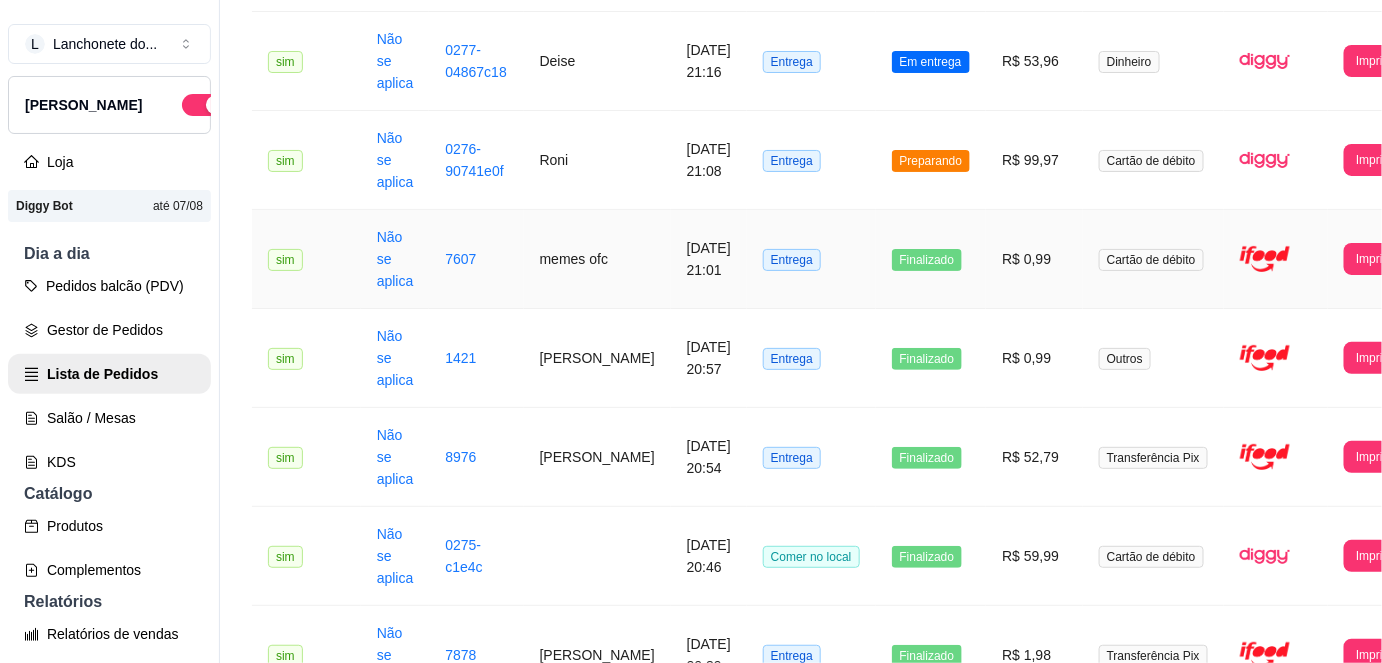 click on "memes ofc" at bounding box center [597, 259] 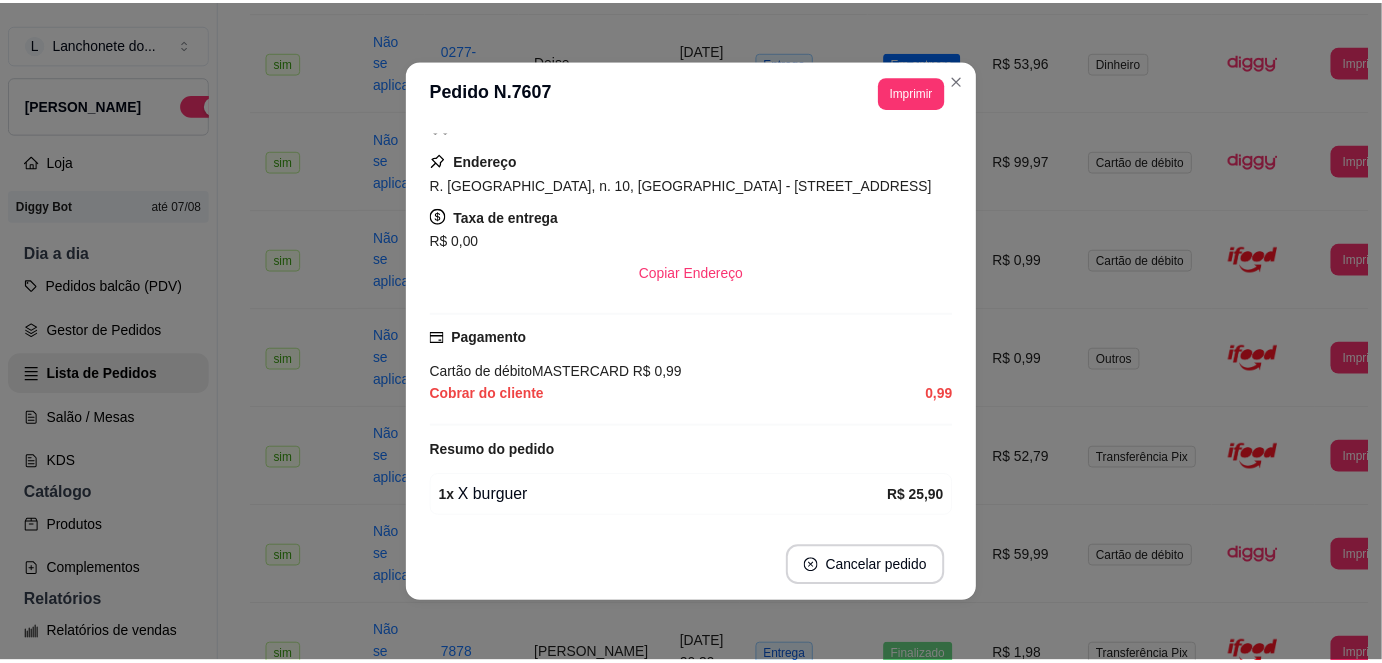 scroll, scrollTop: 542, scrollLeft: 0, axis: vertical 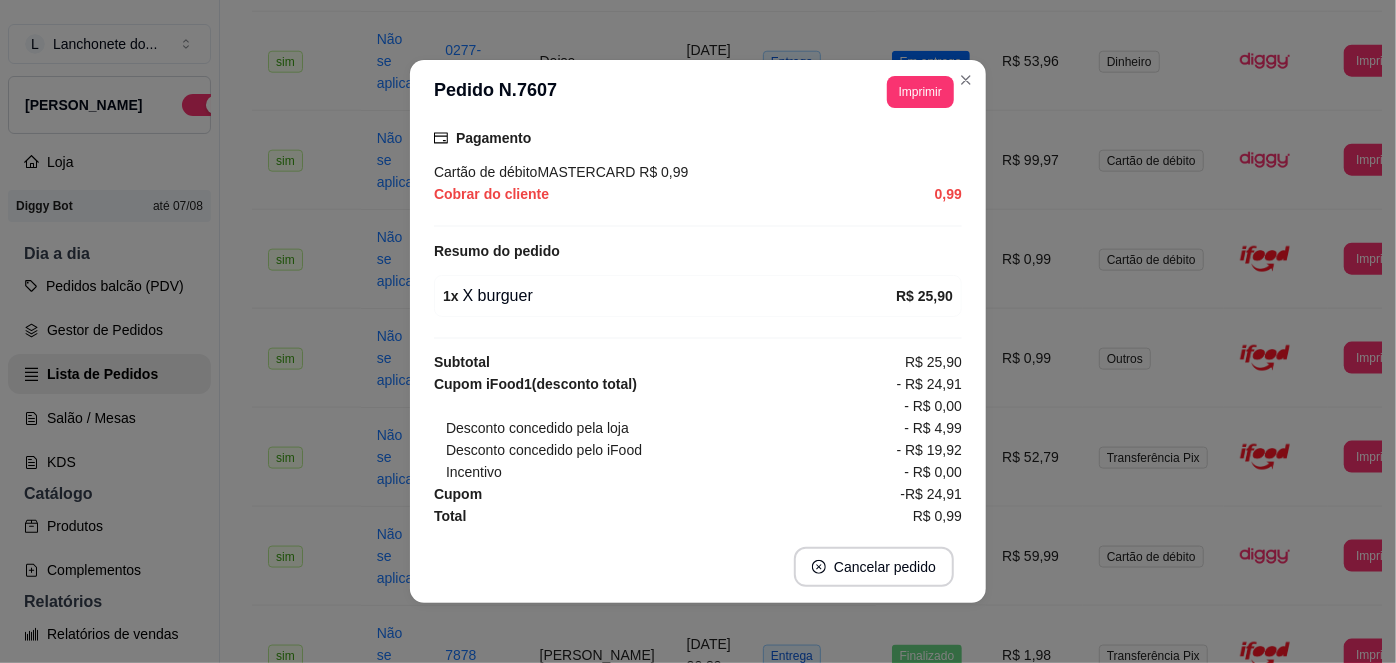 click on "R$ 0,99" at bounding box center (937, 516) 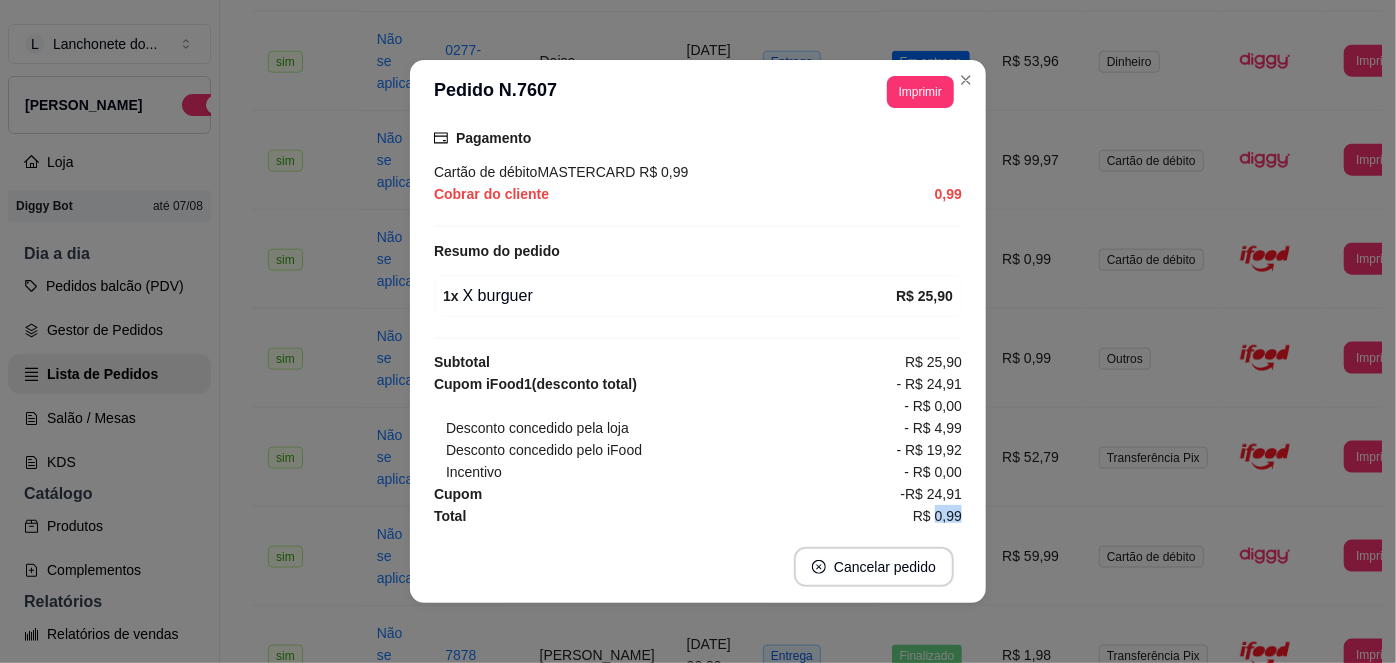 click on "R$ 0,99" at bounding box center (937, 516) 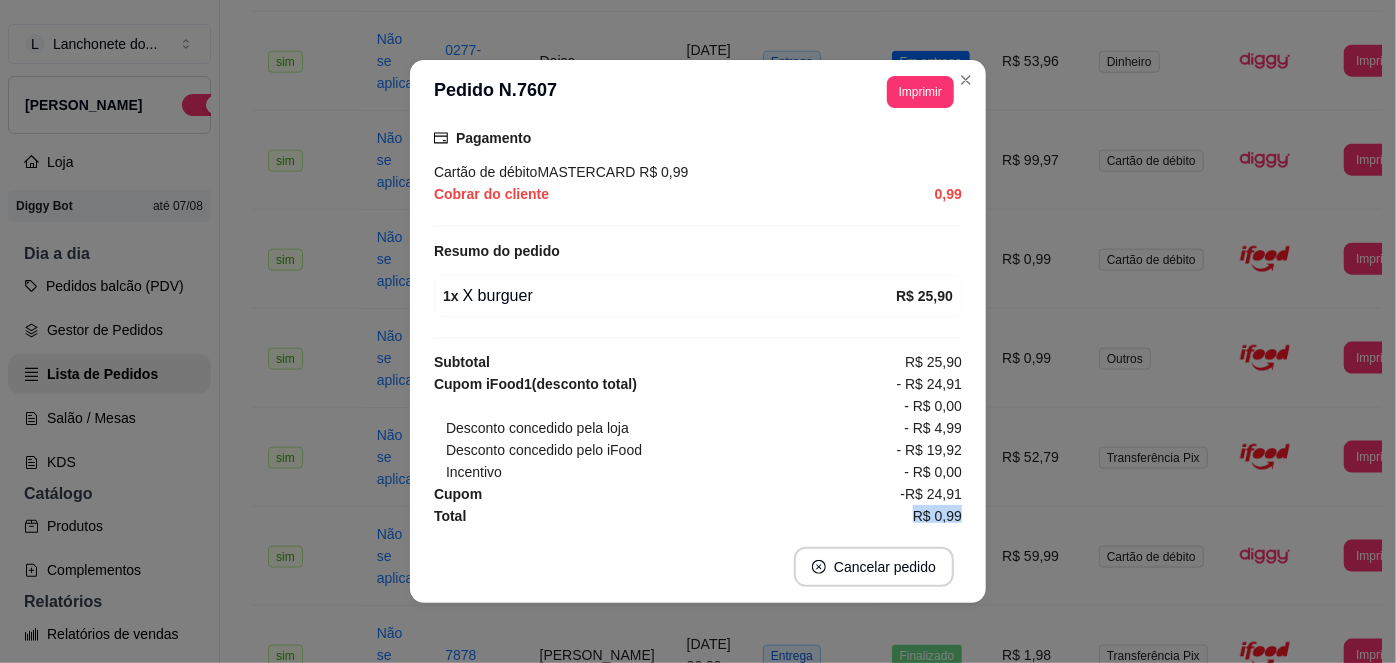 click on "R$ 0,99" at bounding box center [937, 516] 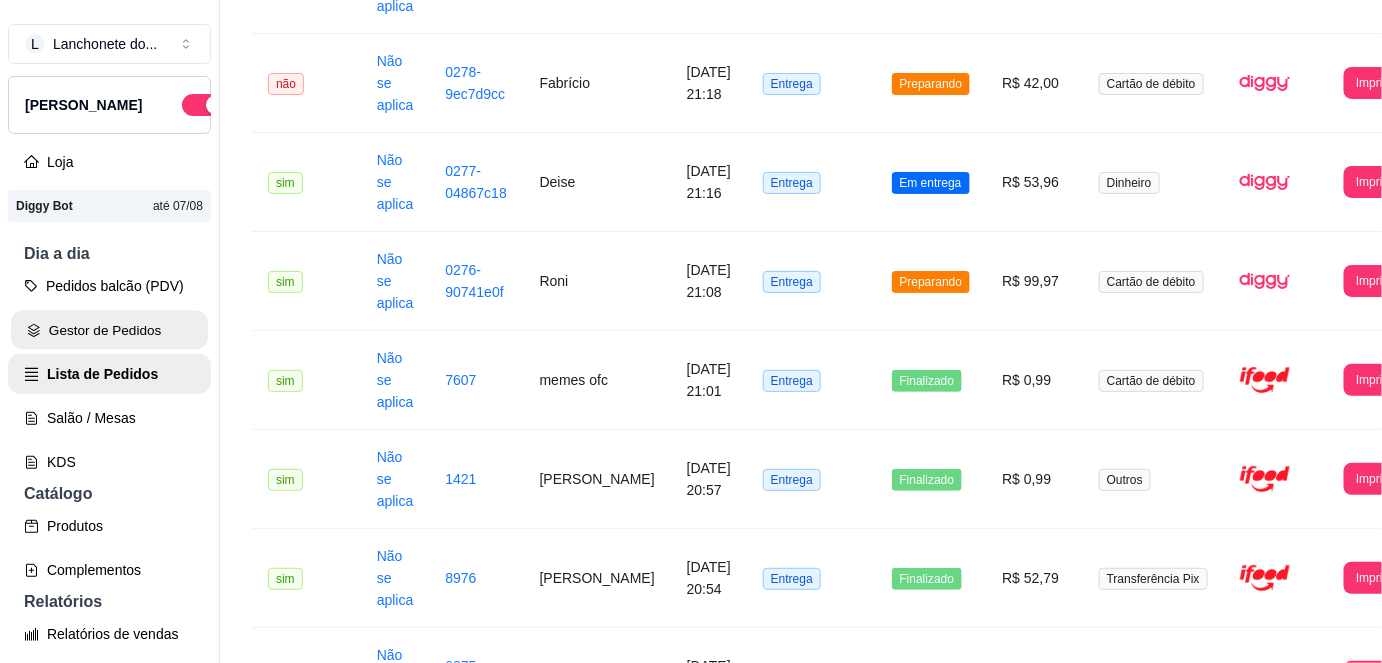 click on "Gestor de Pedidos" at bounding box center [109, 330] 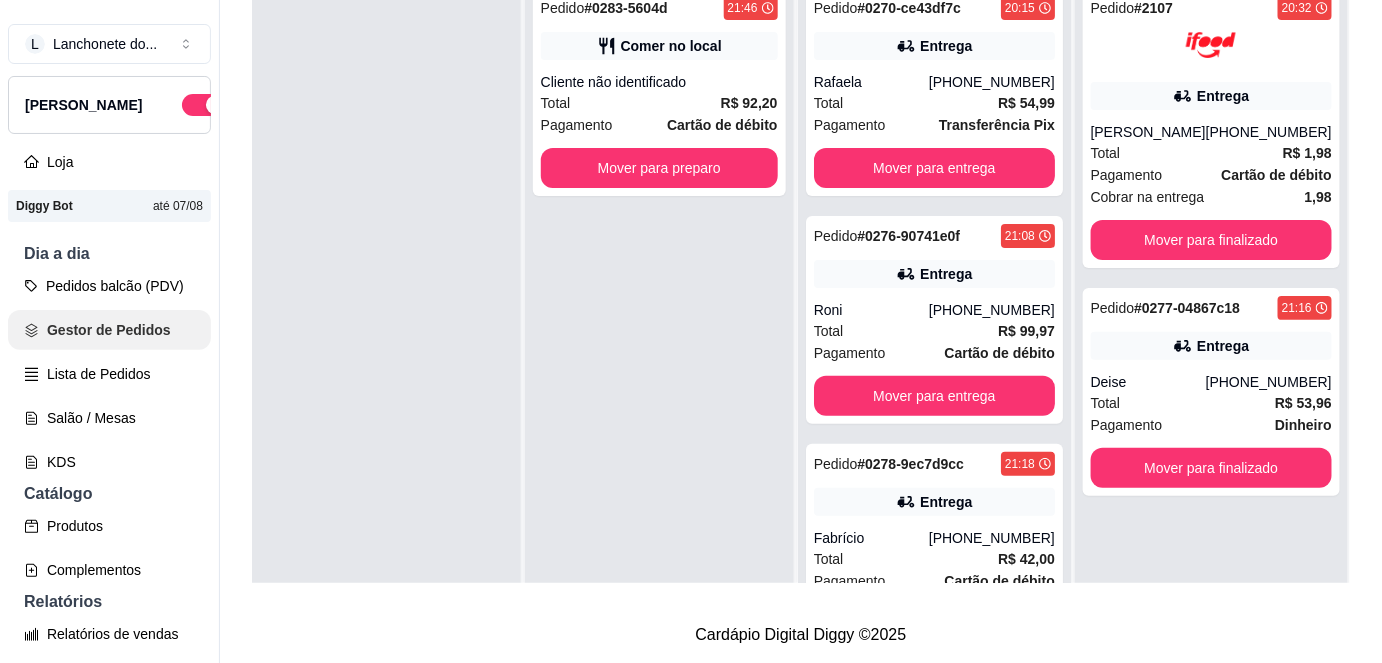 scroll, scrollTop: 0, scrollLeft: 0, axis: both 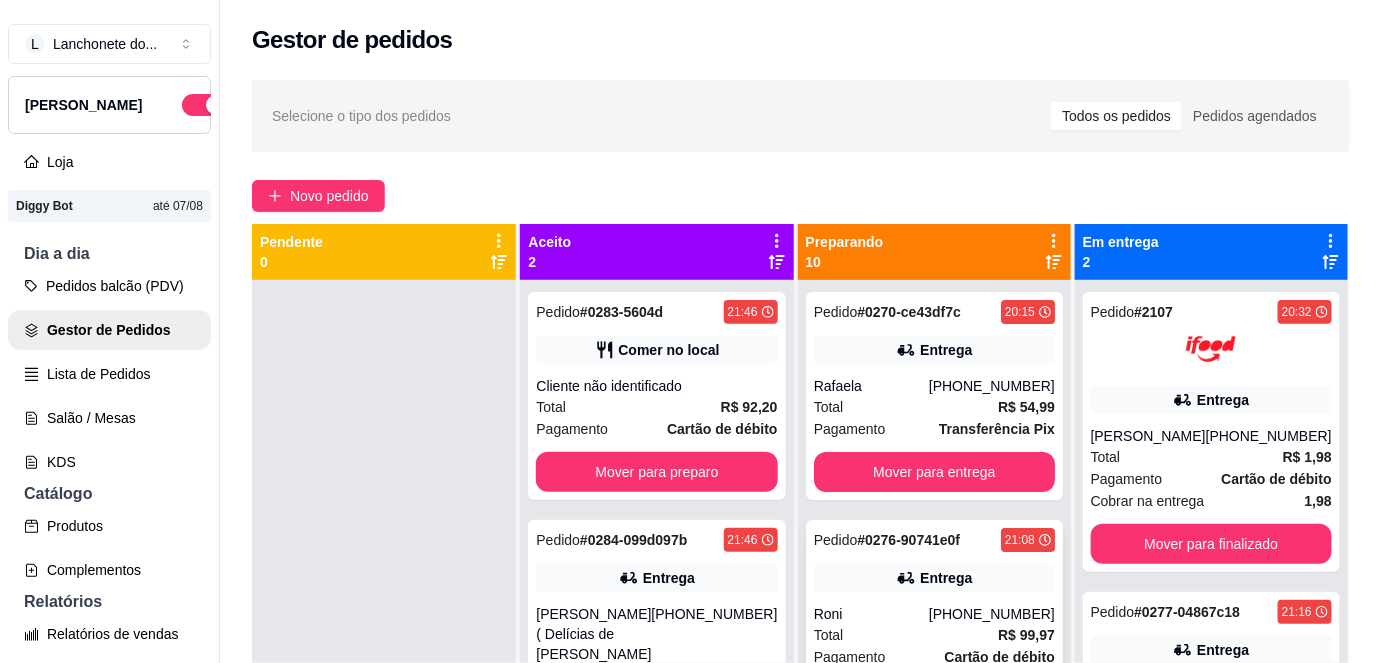 click on "Entrega" at bounding box center [946, 578] 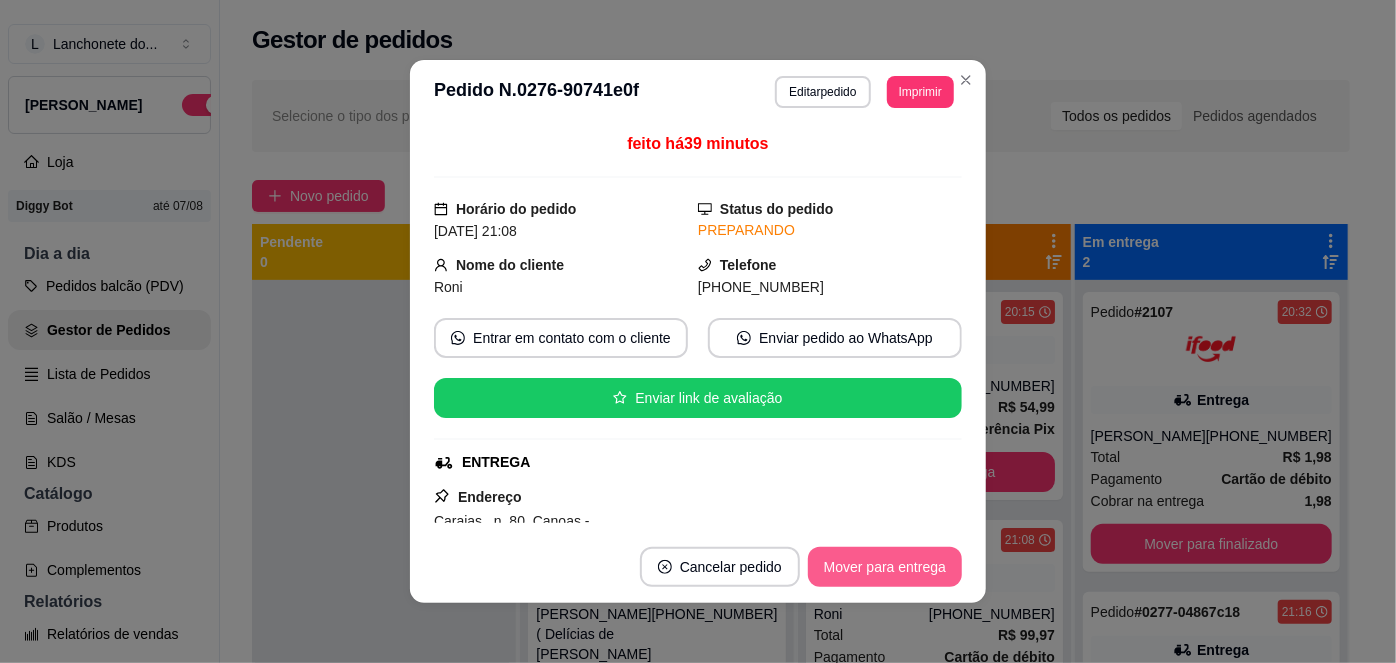 click on "Mover para entrega" at bounding box center [885, 567] 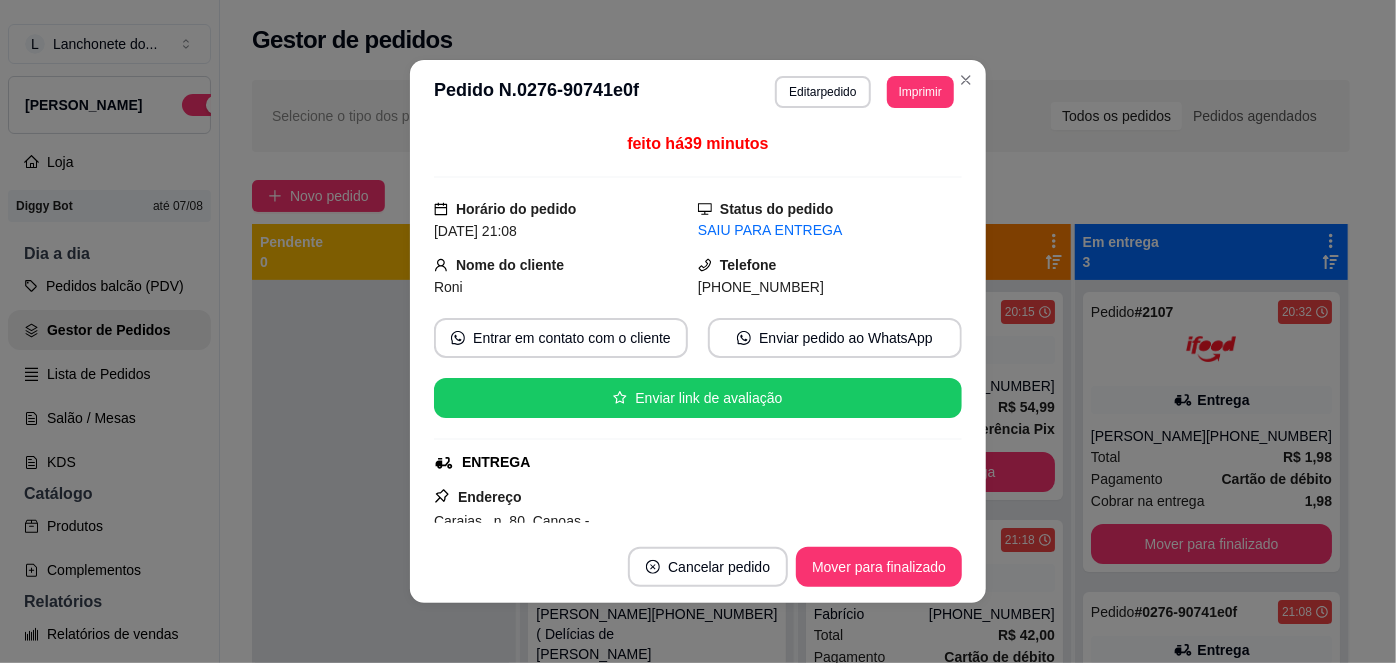 scroll, scrollTop: 4, scrollLeft: 0, axis: vertical 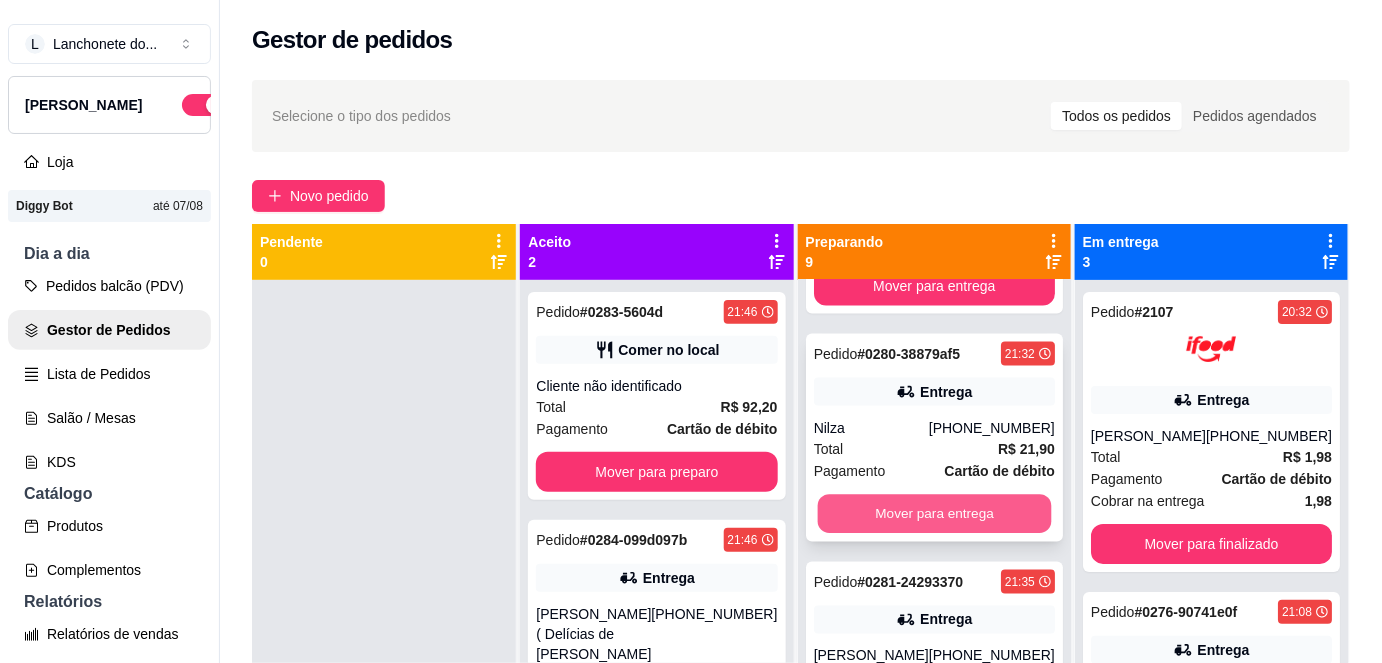 click on "Mover para entrega" at bounding box center [934, 514] 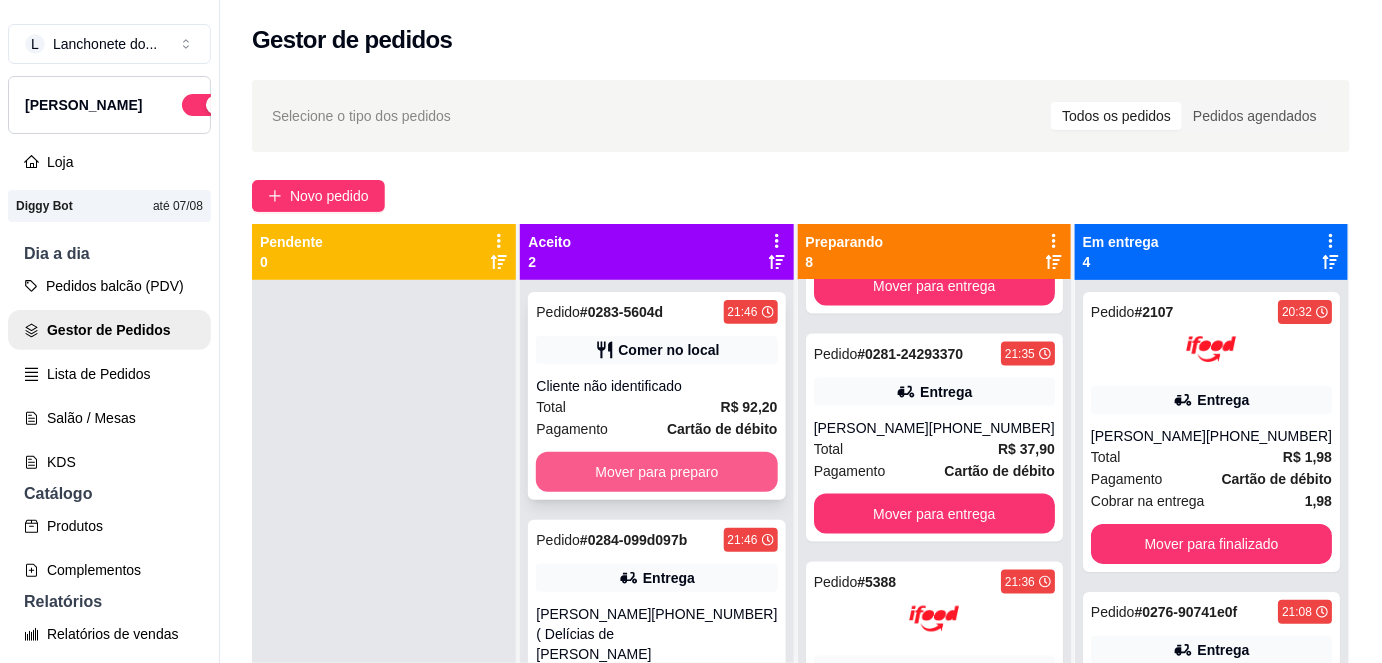 click on "Mover para preparo" at bounding box center (656, 472) 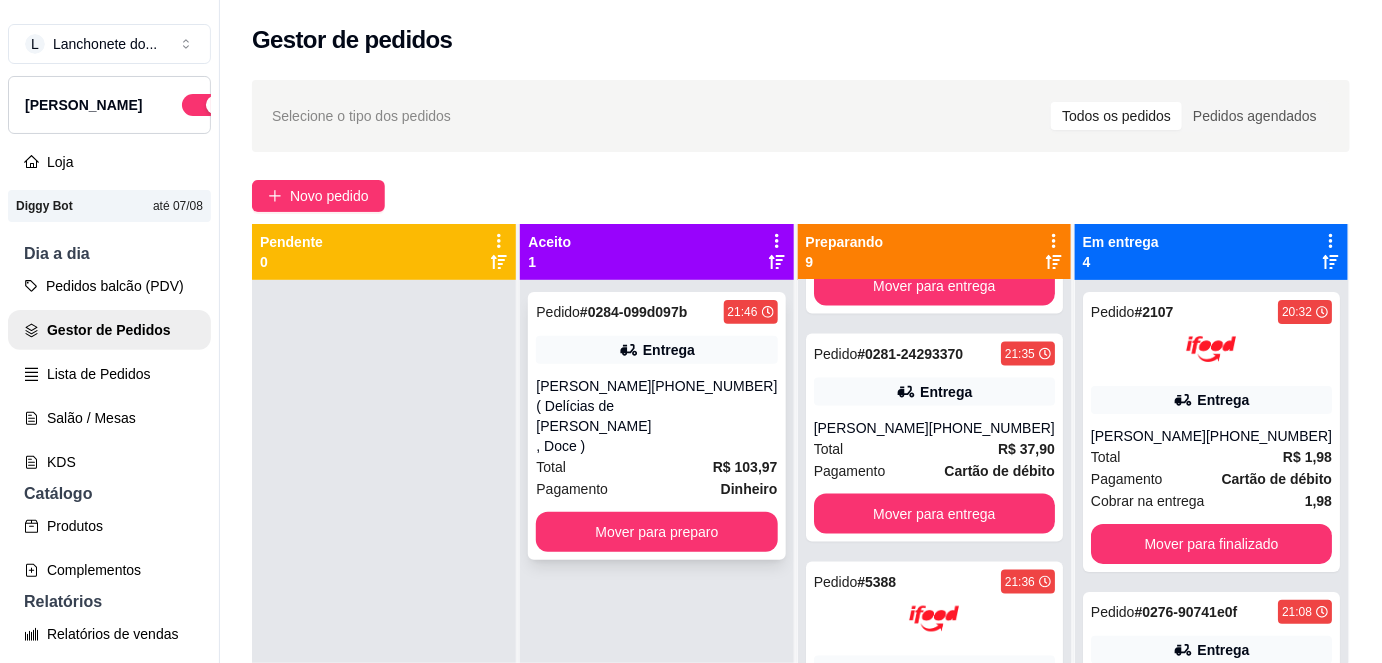 click on "Total R$ 103,97" at bounding box center [656, 467] 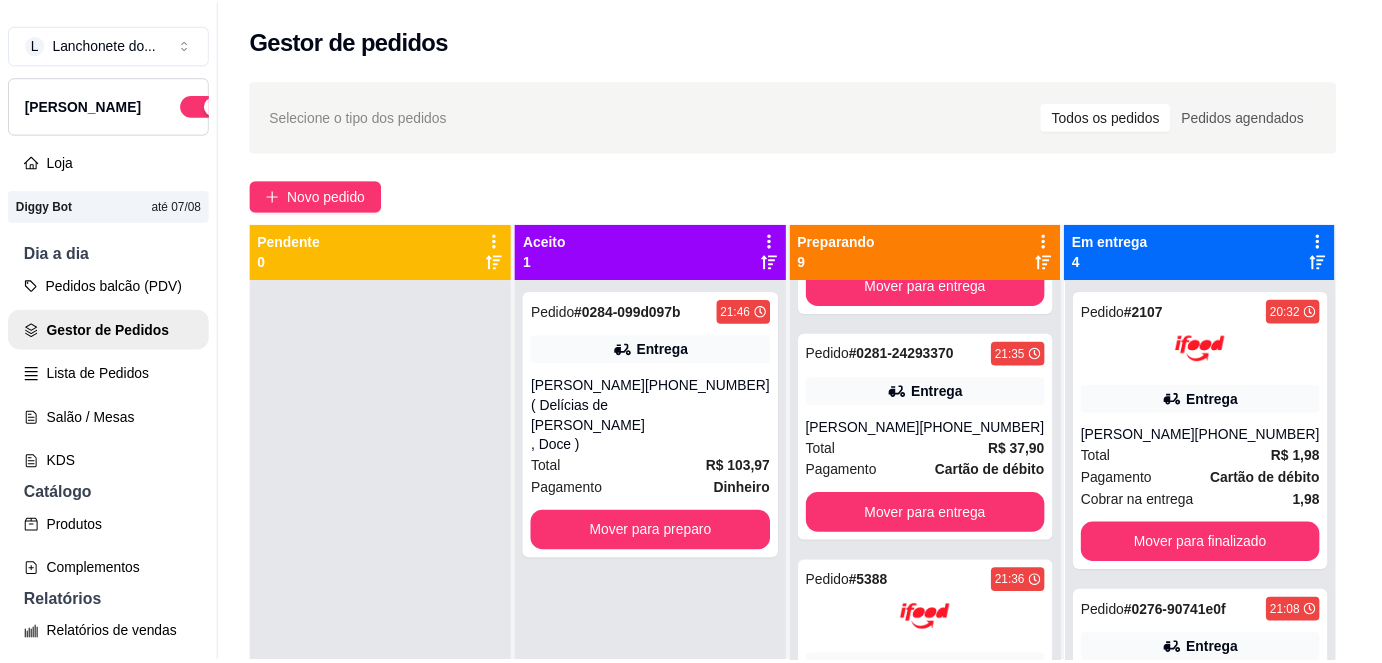 scroll, scrollTop: 381, scrollLeft: 0, axis: vertical 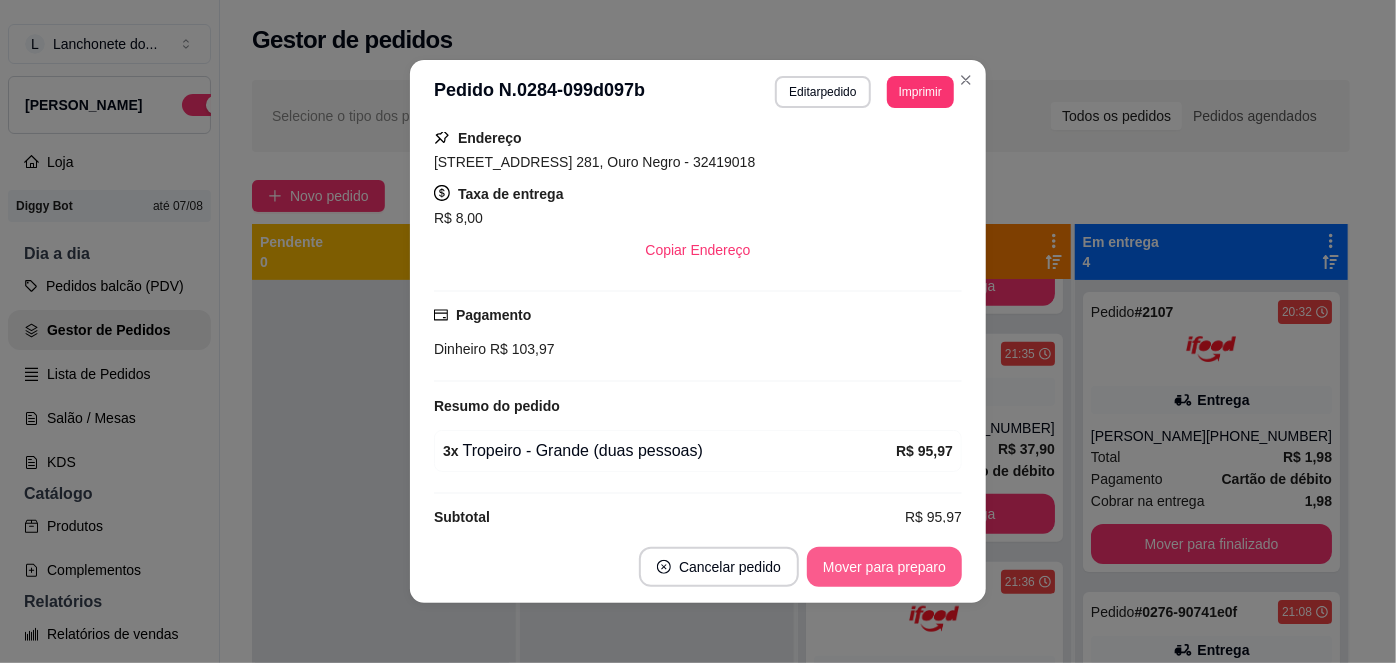 click on "Mover para preparo" at bounding box center (884, 567) 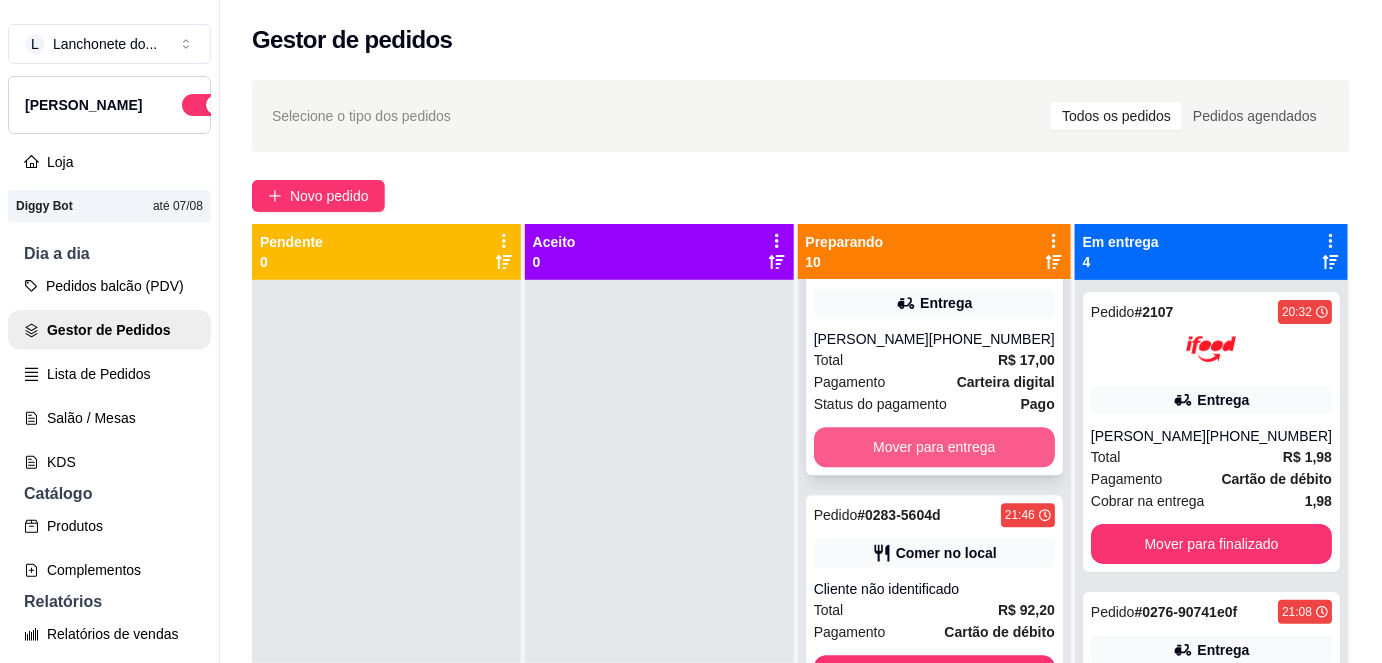 scroll, scrollTop: 1912, scrollLeft: 0, axis: vertical 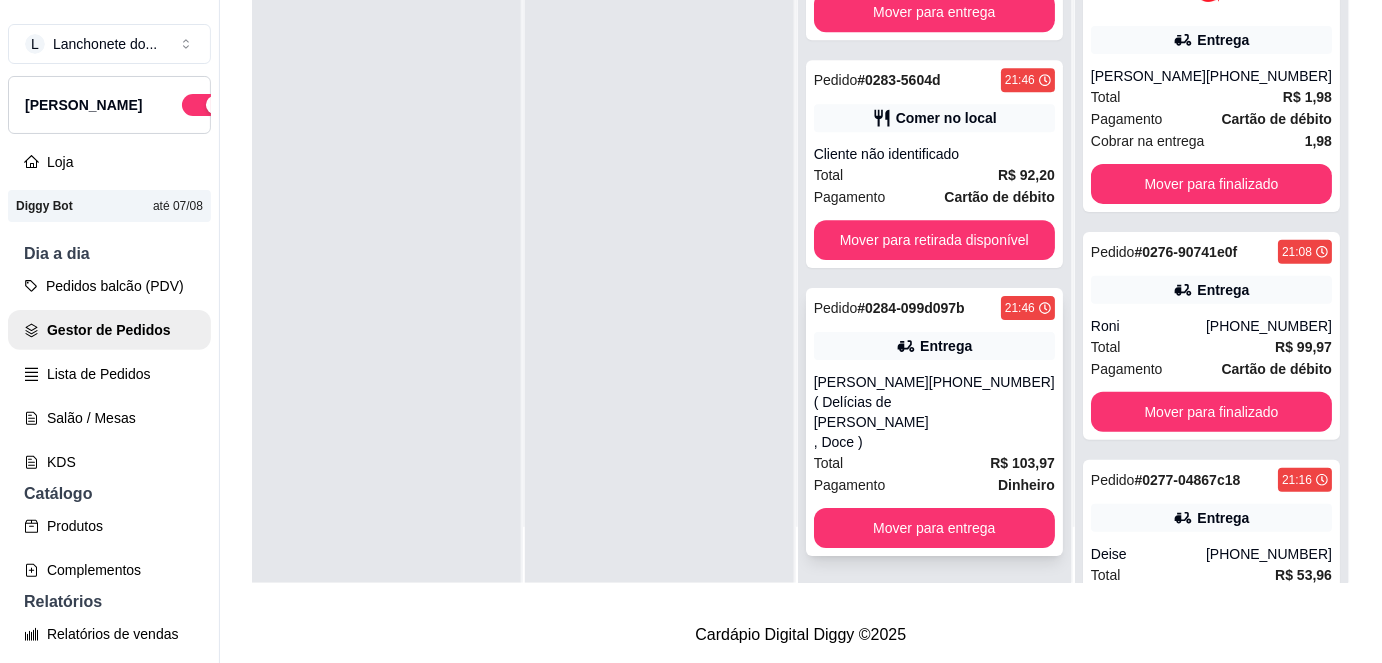 click on "Total R$ 103,97" at bounding box center [934, 463] 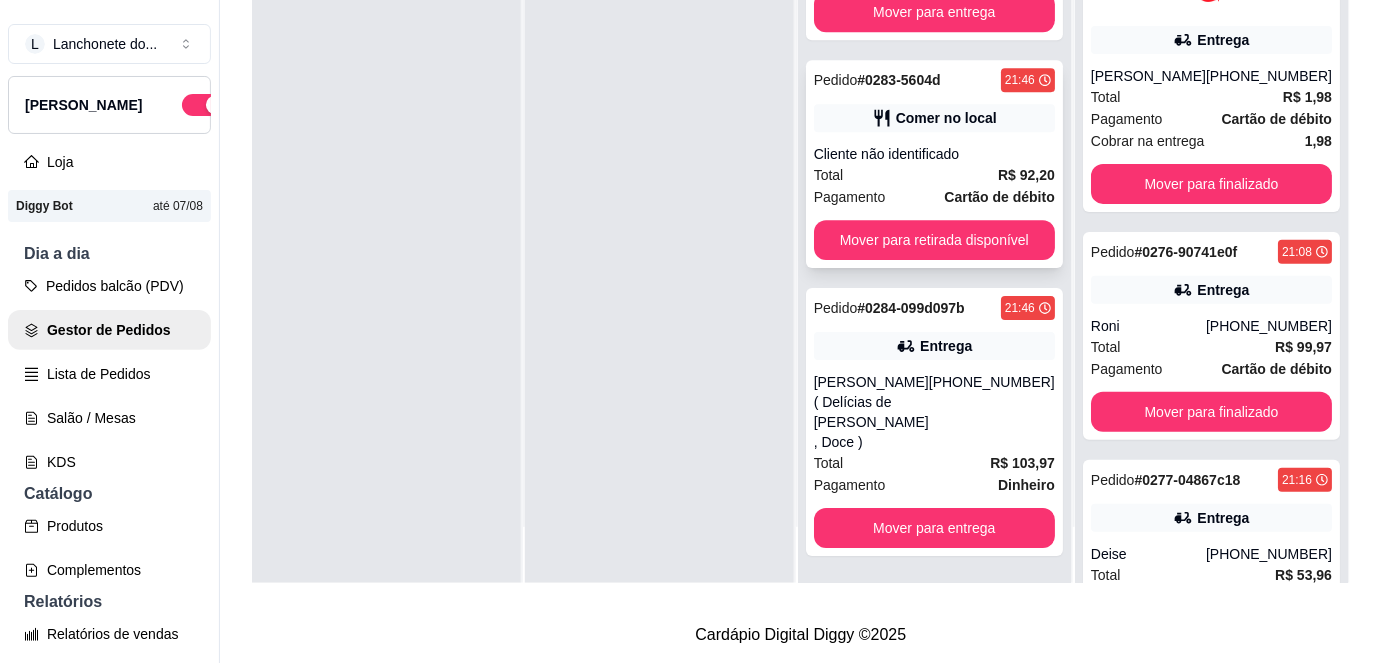 click on "R$ 92,20" at bounding box center [1026, 175] 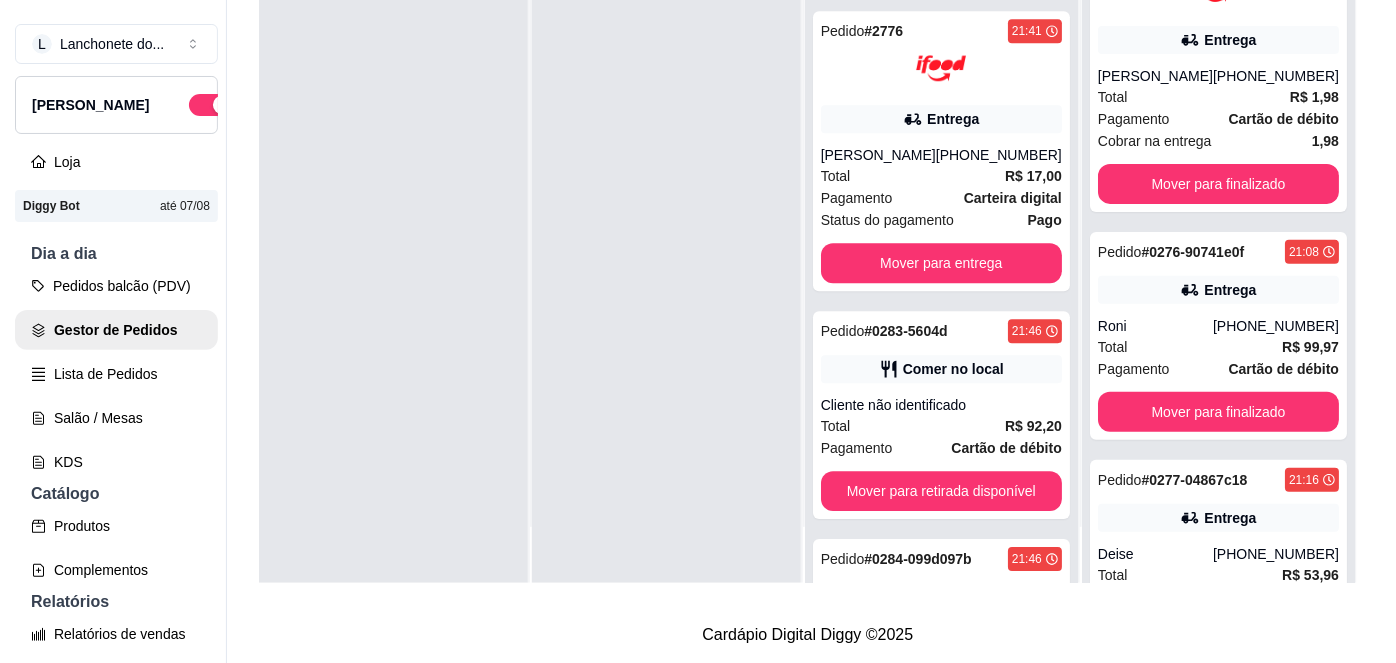 scroll, scrollTop: 1605, scrollLeft: 0, axis: vertical 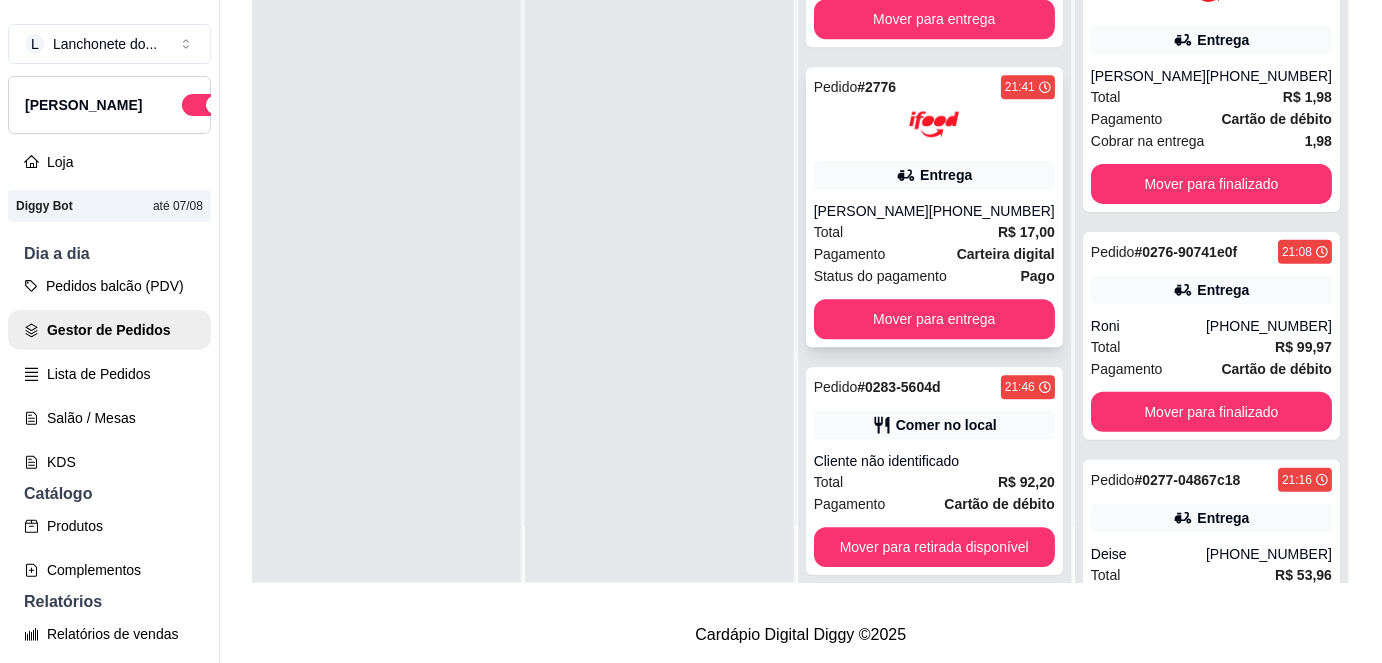 click on "Status do pagamento" at bounding box center (880, 276) 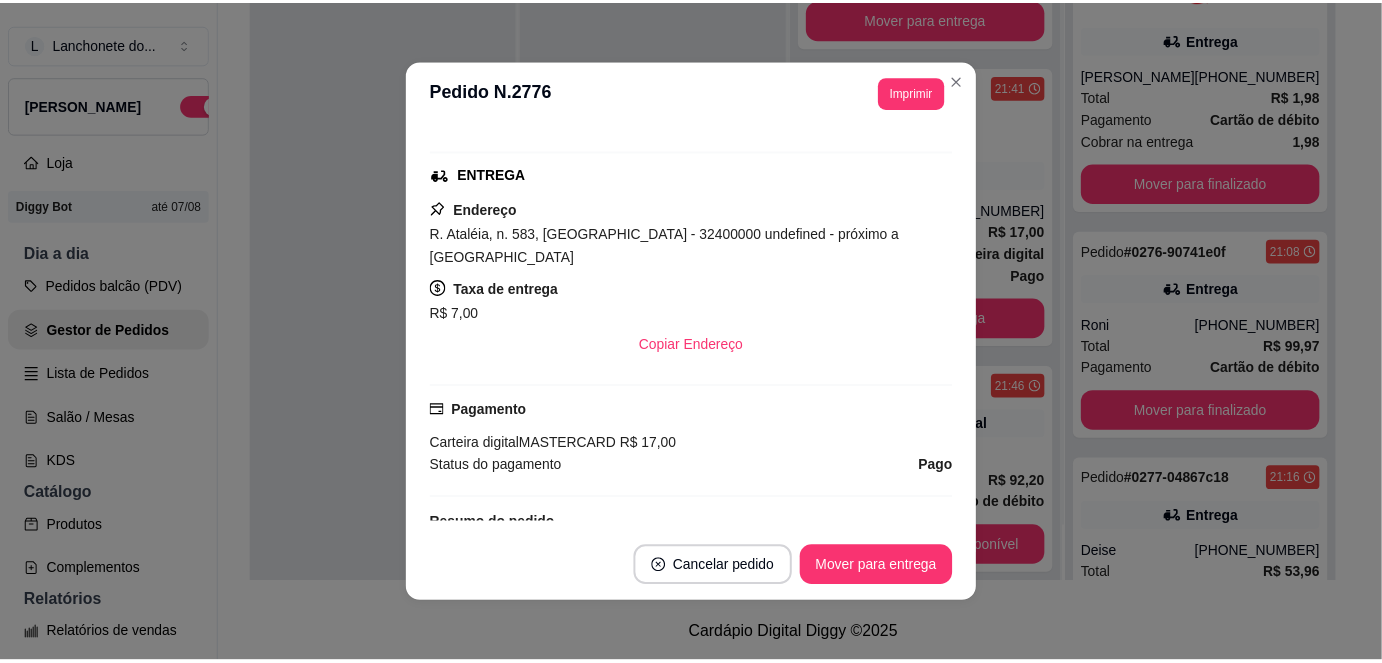 scroll, scrollTop: 342, scrollLeft: 0, axis: vertical 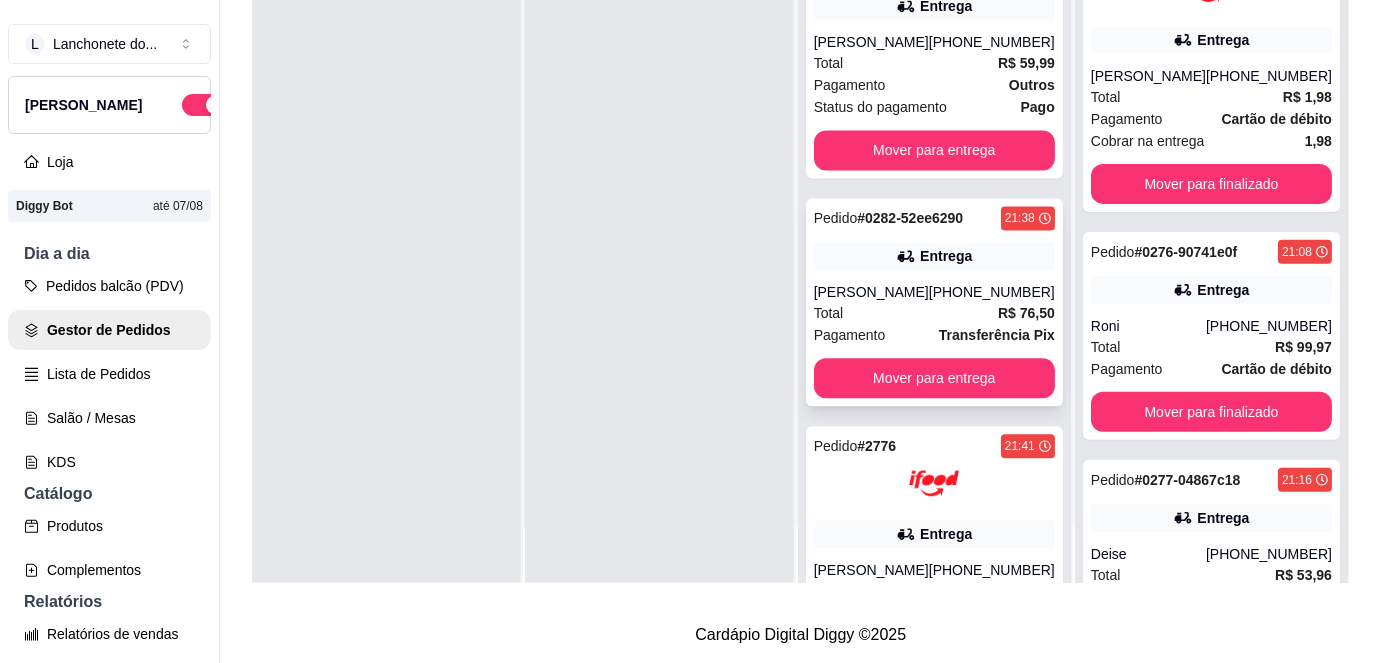 click on "Total R$ 76,50" at bounding box center [934, 314] 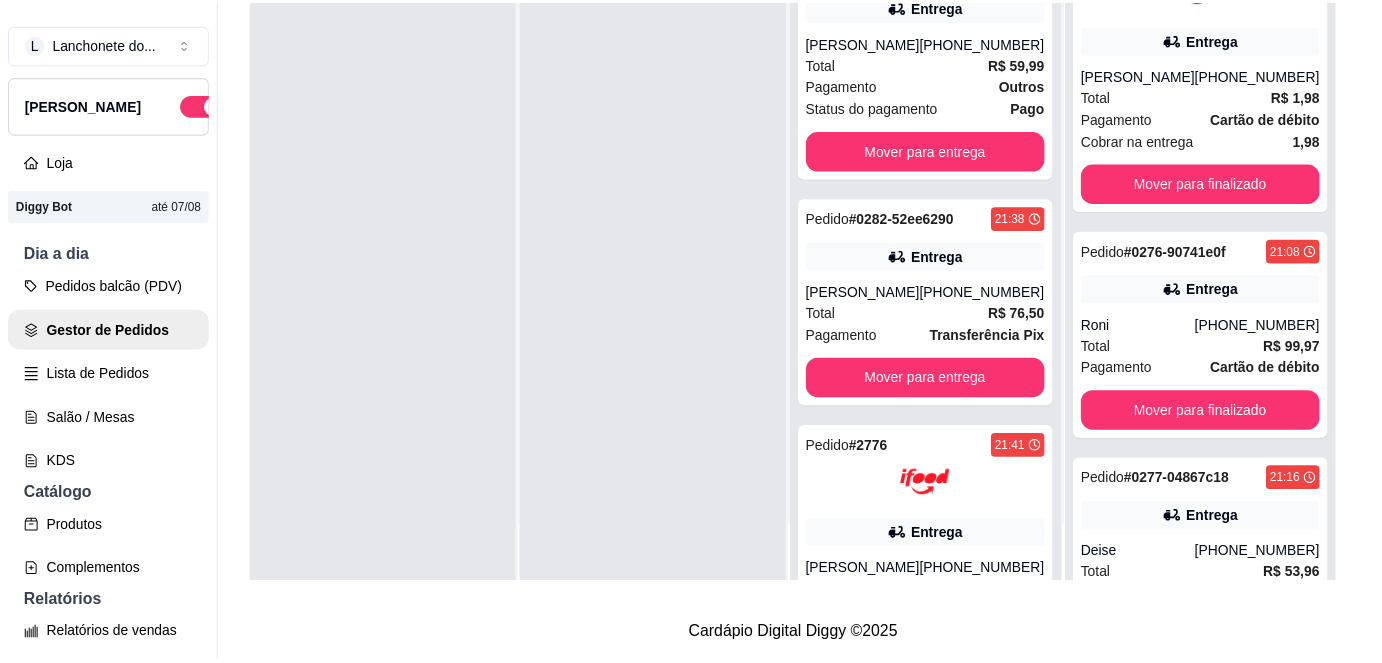 scroll, scrollTop: 381, scrollLeft: 0, axis: vertical 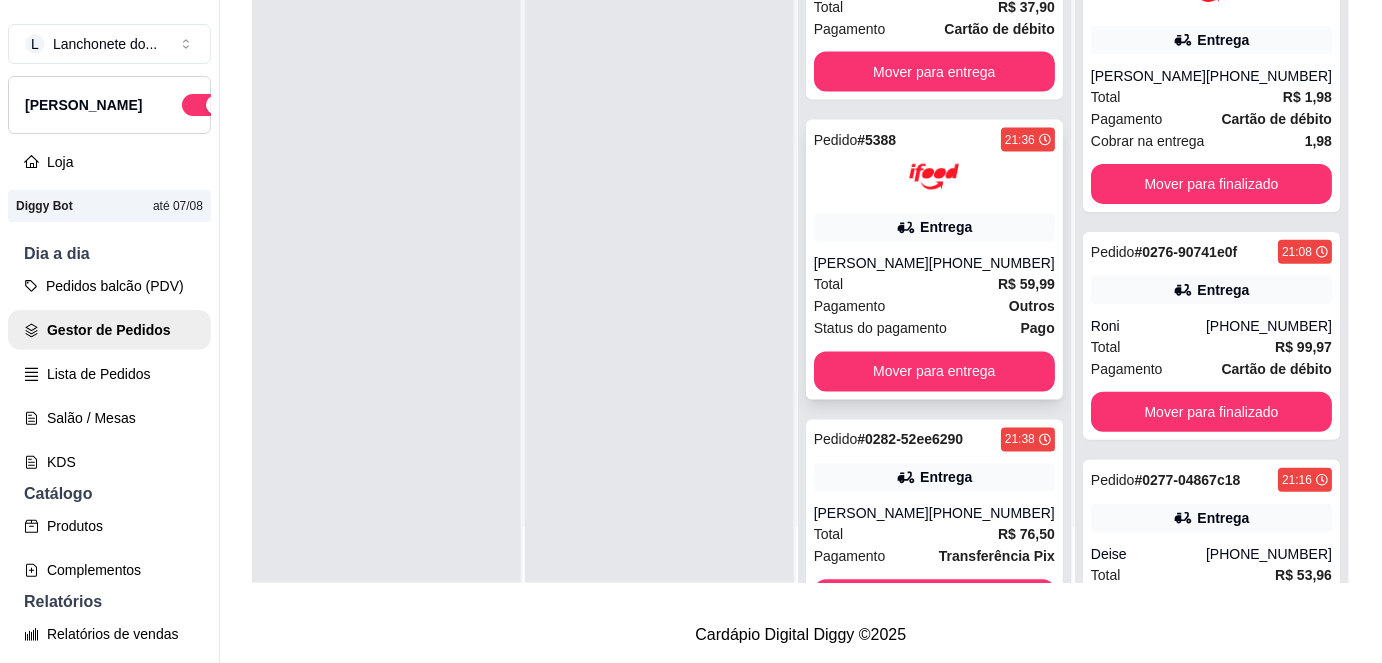 click on "Total R$ 59,99" at bounding box center (934, 285) 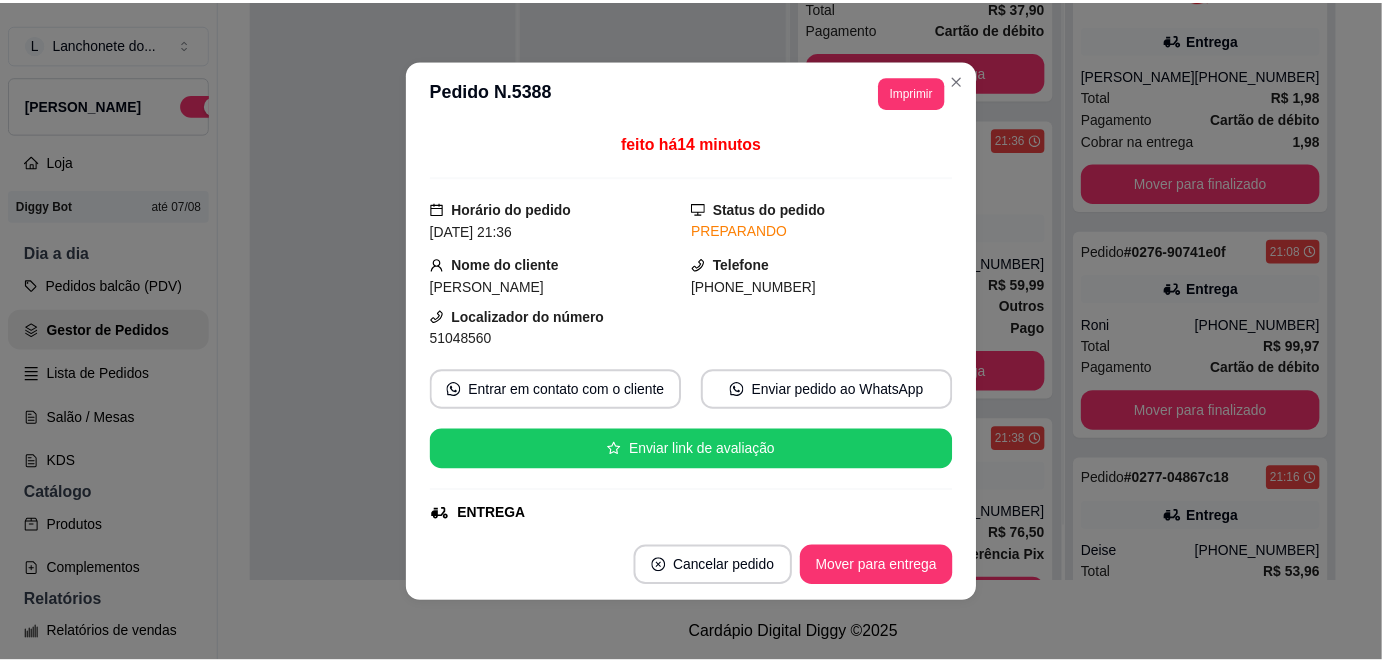 scroll, scrollTop: 342, scrollLeft: 0, axis: vertical 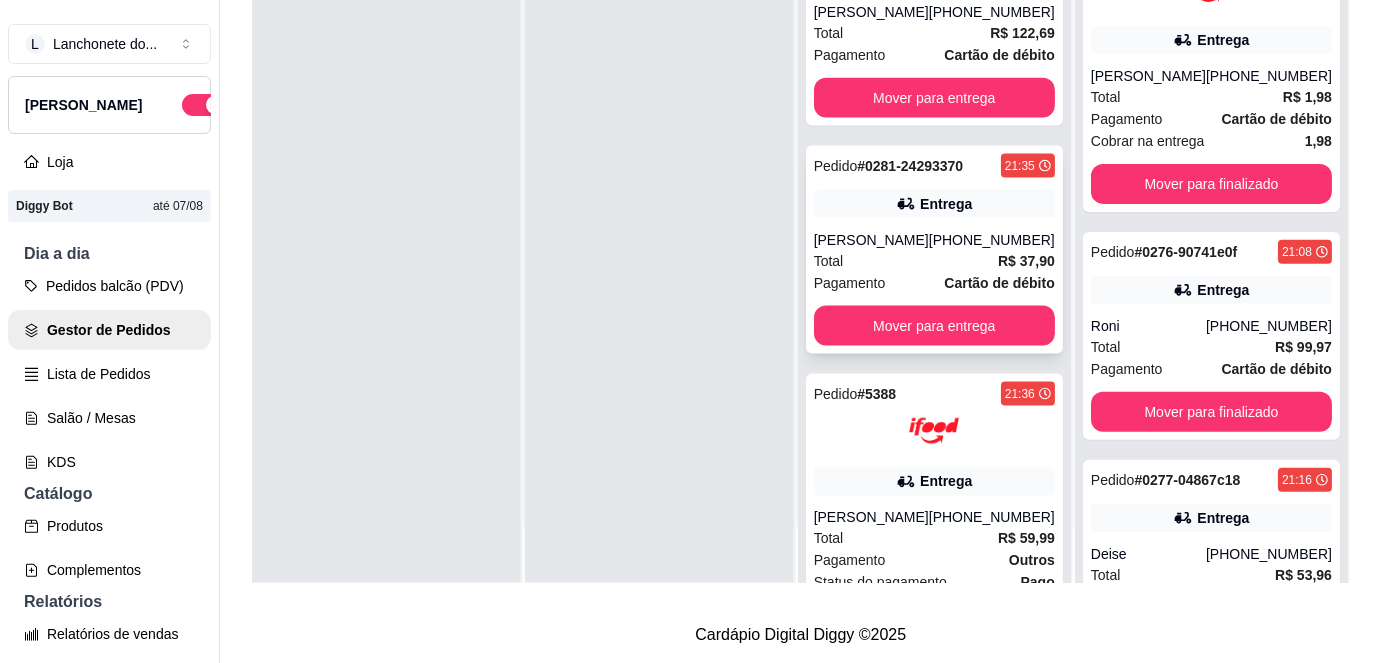 click on "Total R$ 37,90" at bounding box center (934, 261) 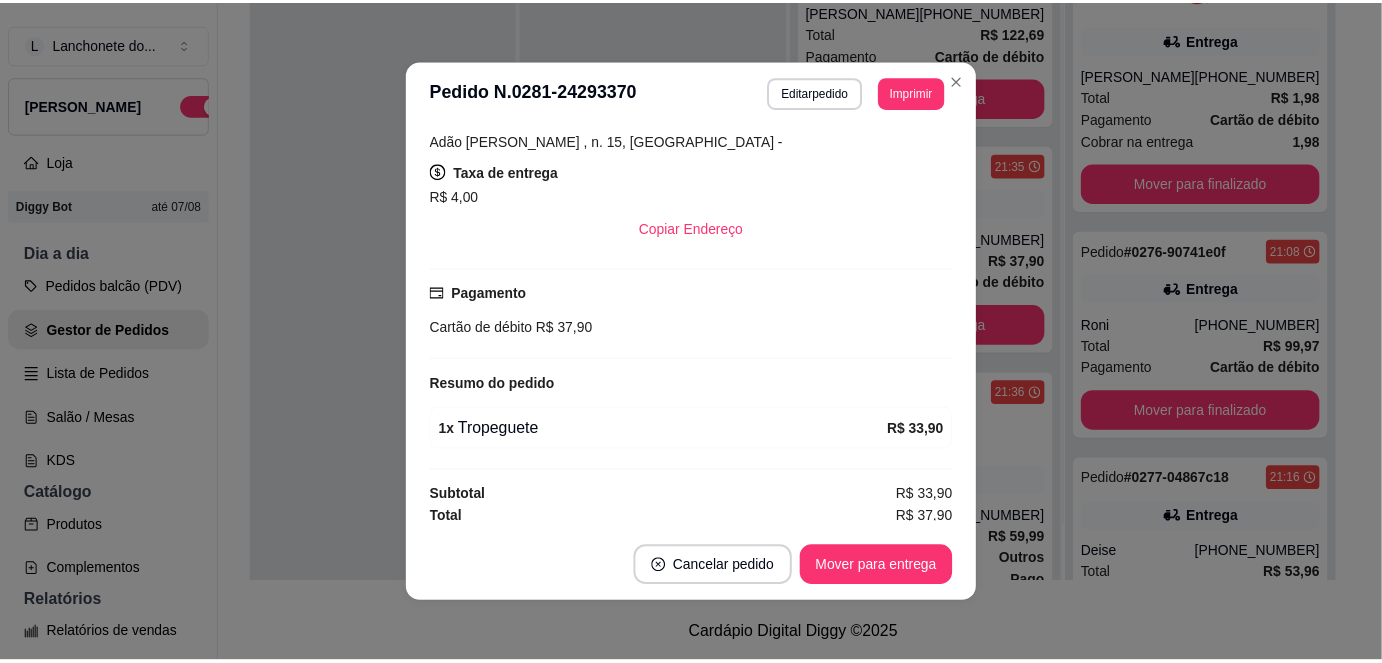 scroll, scrollTop: 39, scrollLeft: 0, axis: vertical 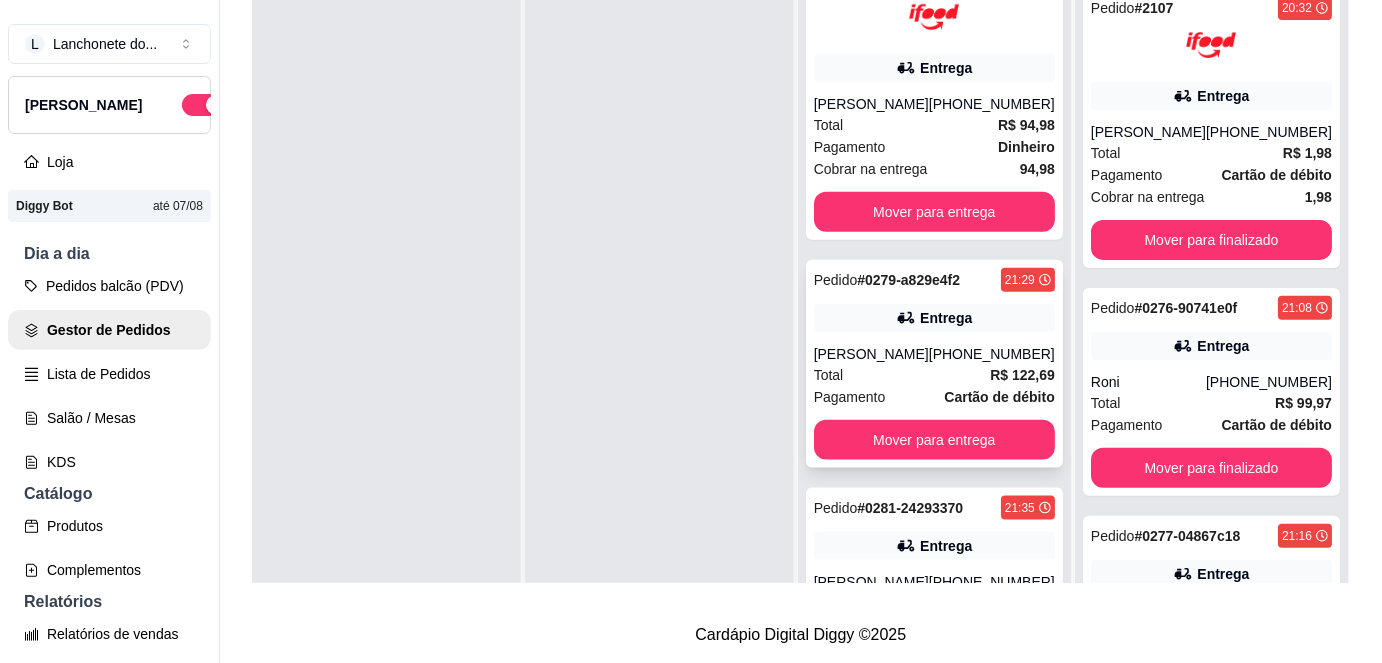 click on "[PERSON_NAME]" at bounding box center [871, 354] 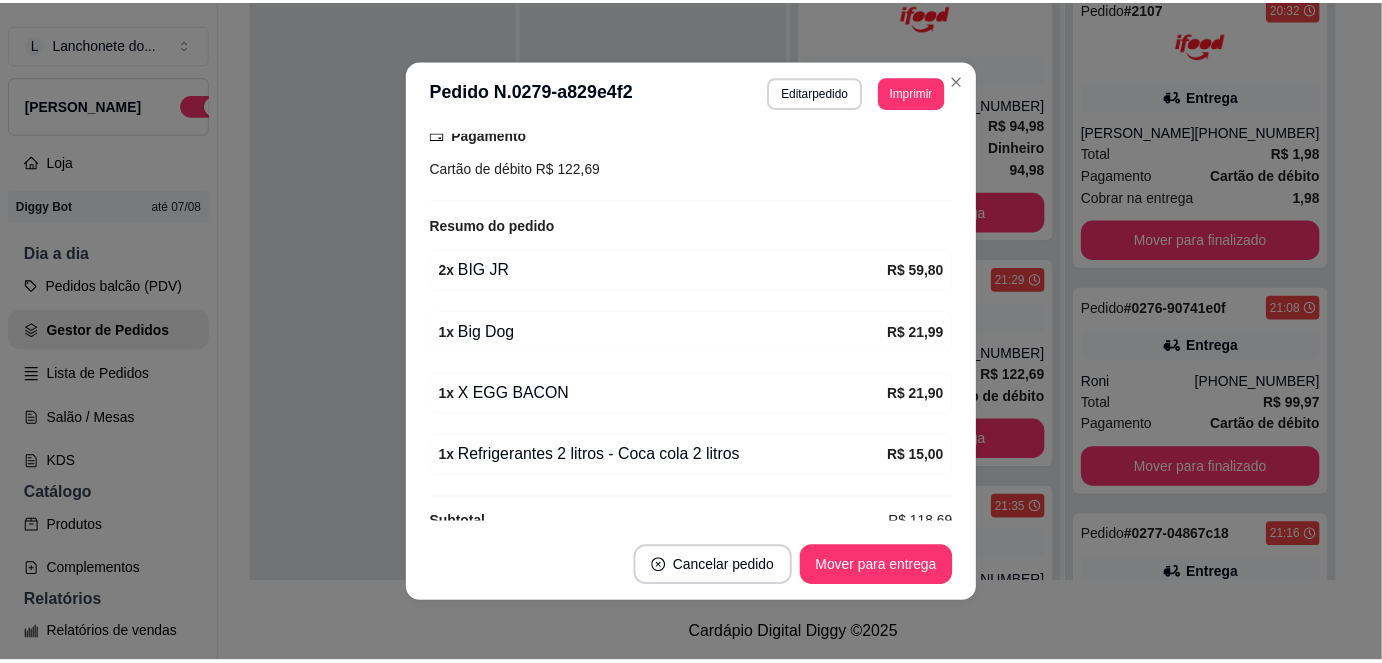 scroll, scrollTop: 566, scrollLeft: 0, axis: vertical 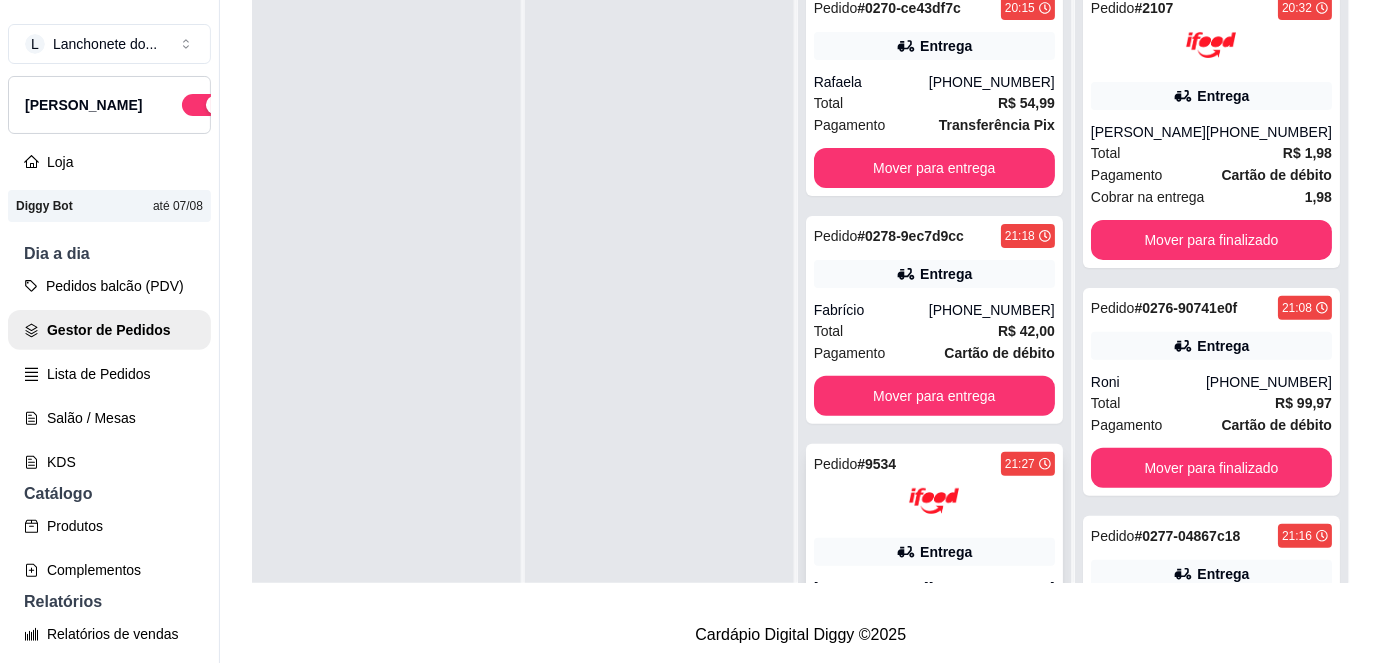 click at bounding box center (934, 501) 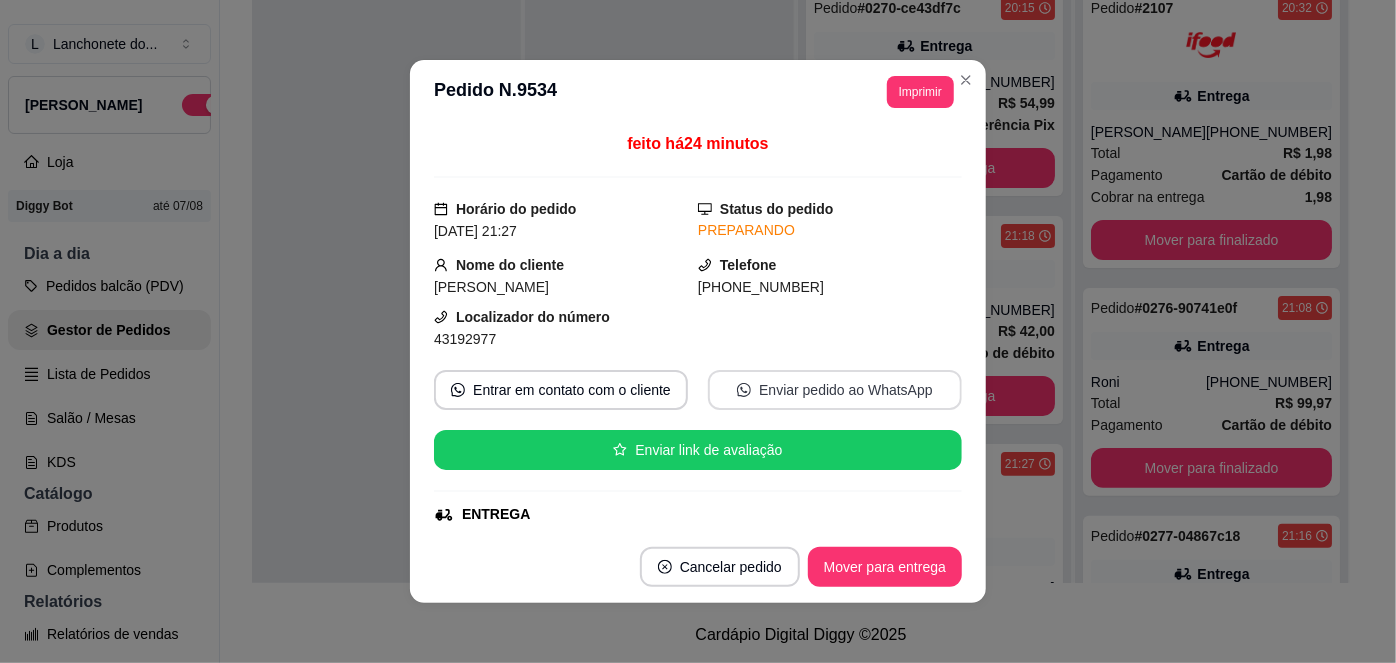 scroll, scrollTop: 342, scrollLeft: 0, axis: vertical 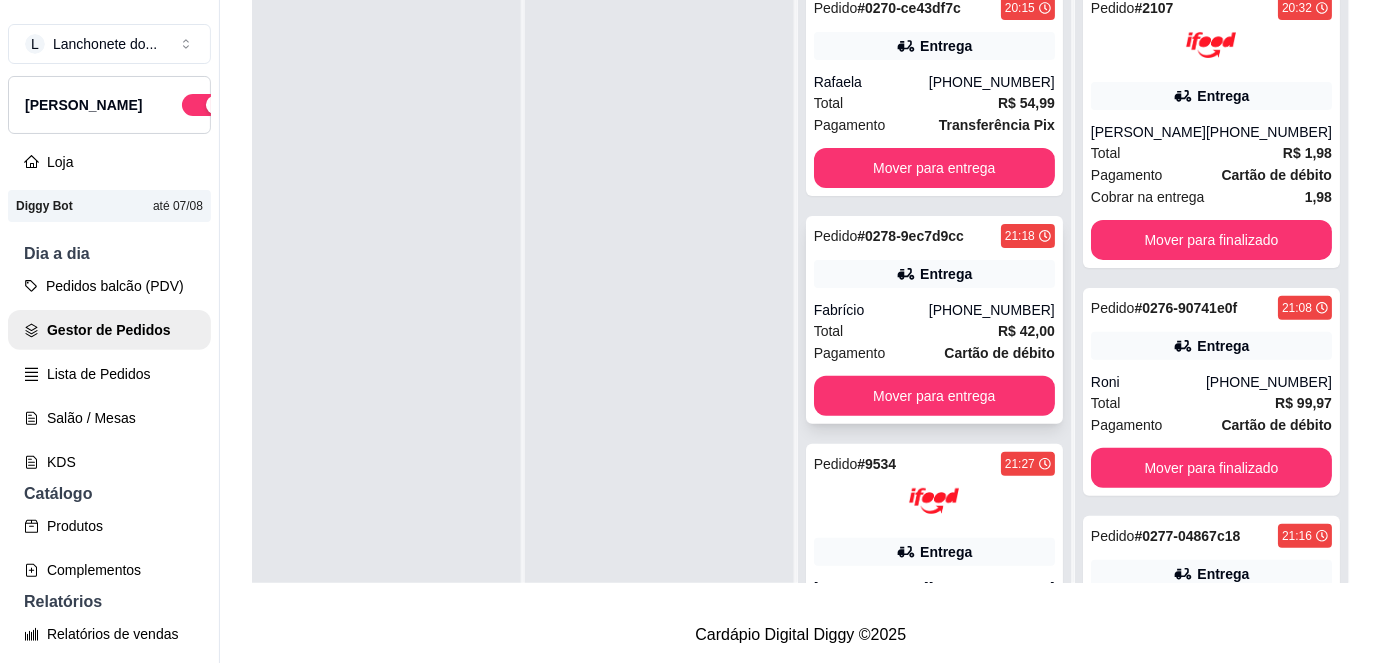 click on "Pedido  # 0278-9ec7d9cc 21:18 Entrega Fabrício  [PHONE_NUMBER] Total R$ 42,00 Pagamento Cartão de débito Mover para entrega" at bounding box center (934, 320) 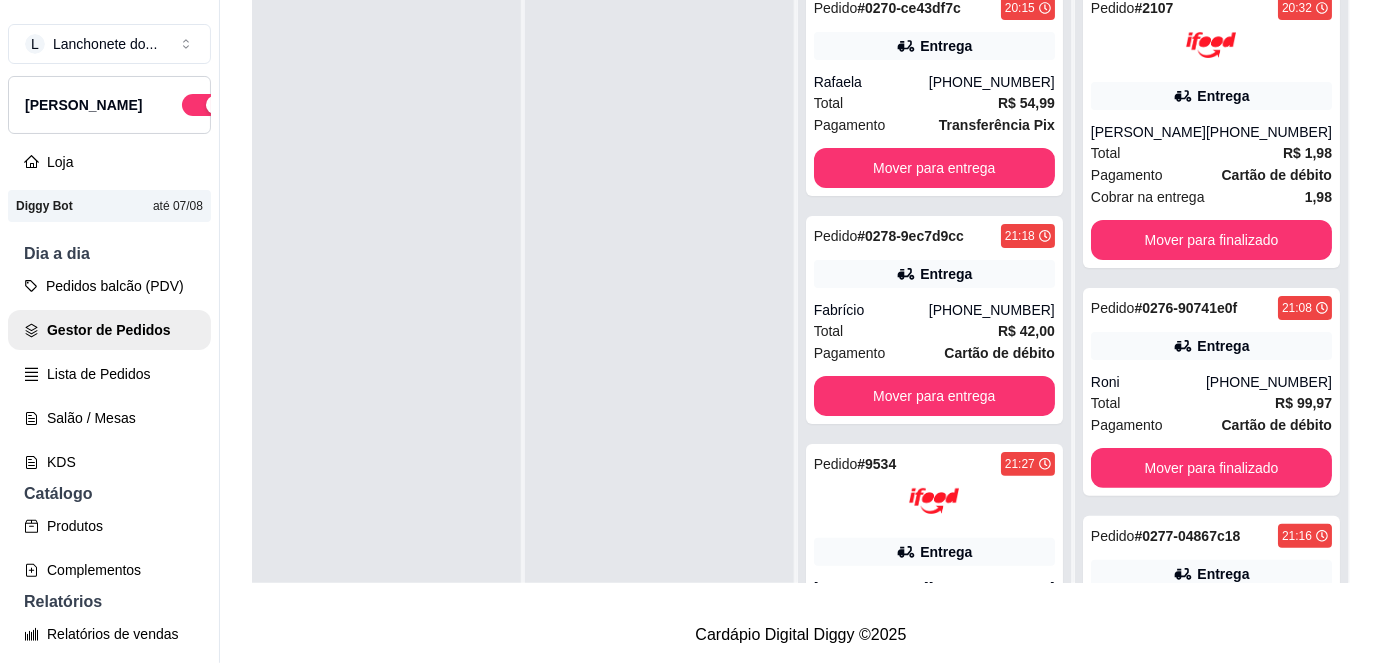 scroll, scrollTop: 342, scrollLeft: 0, axis: vertical 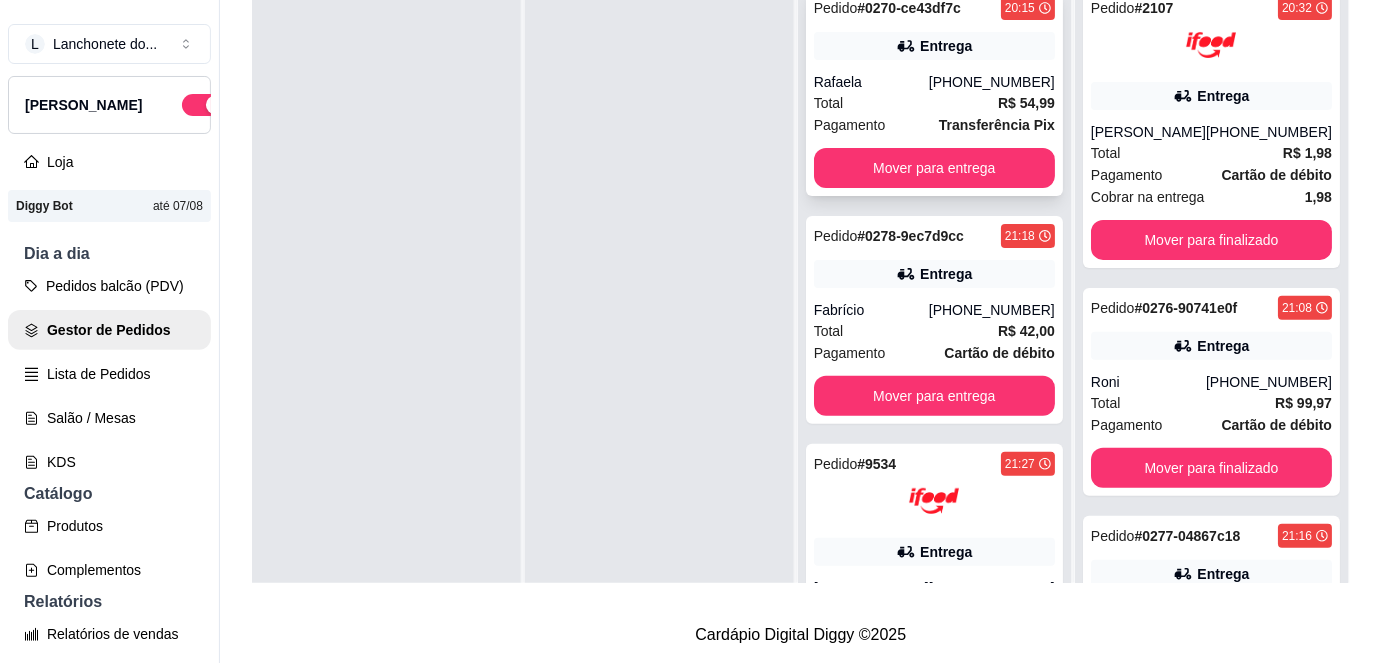 click on "Total R$ 54,99" at bounding box center [934, 103] 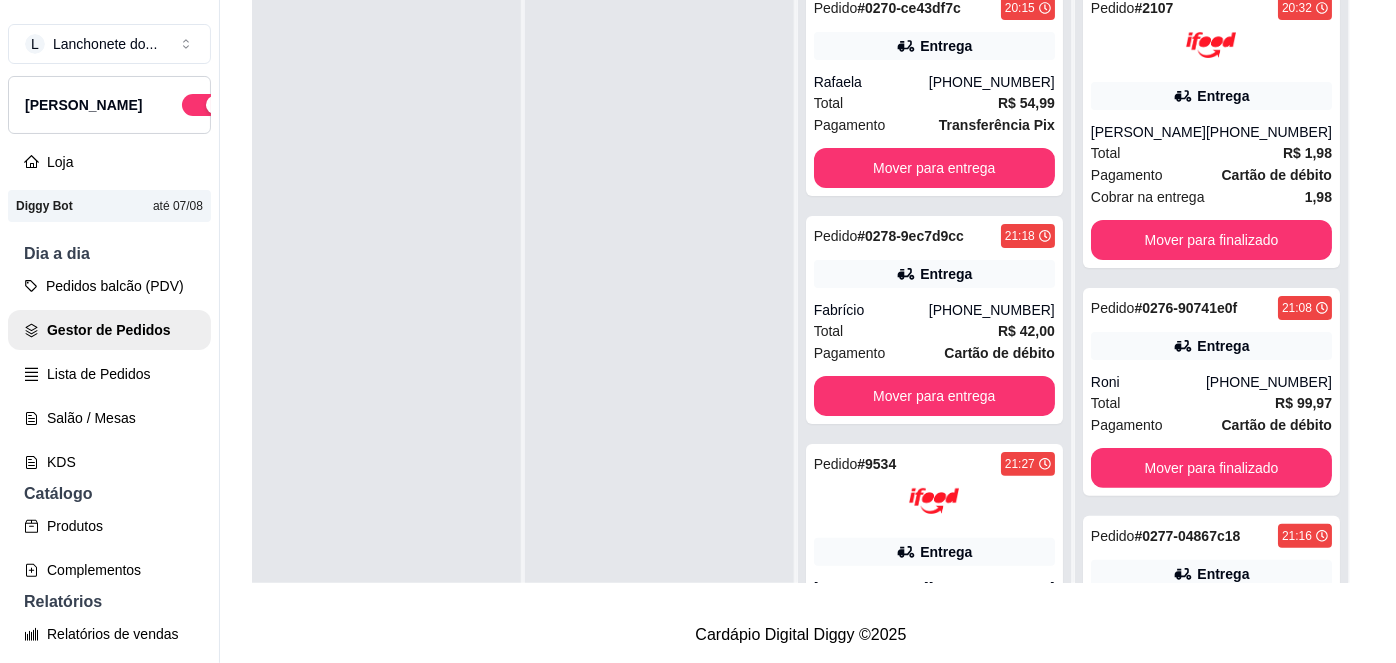 scroll, scrollTop: 342, scrollLeft: 0, axis: vertical 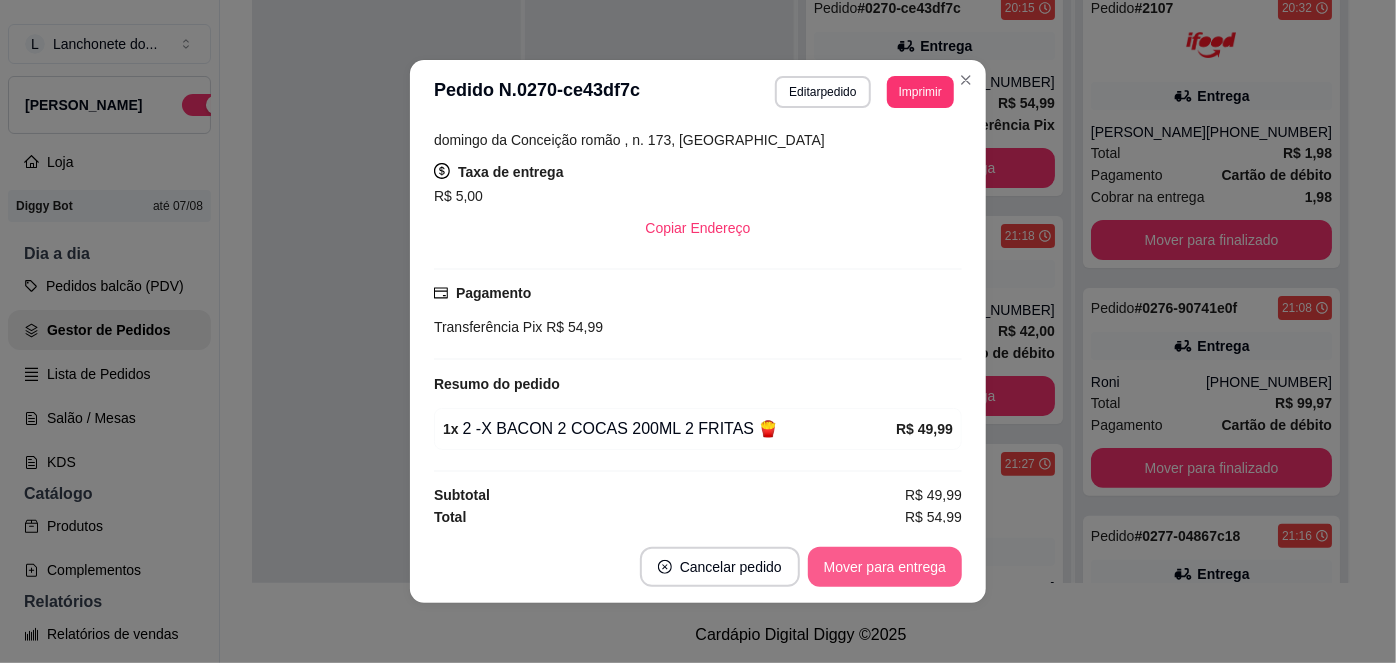 click on "Mover para entrega" at bounding box center [885, 567] 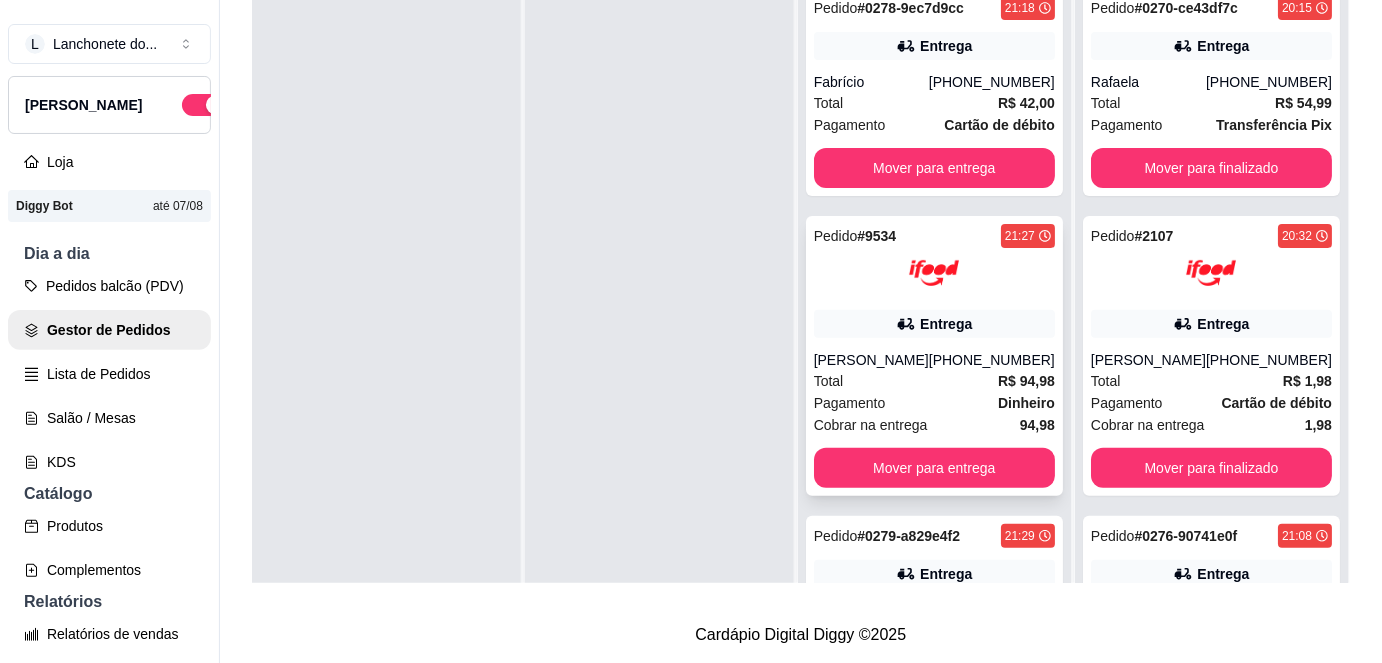 click on "Total R$ 94,98" at bounding box center [934, 381] 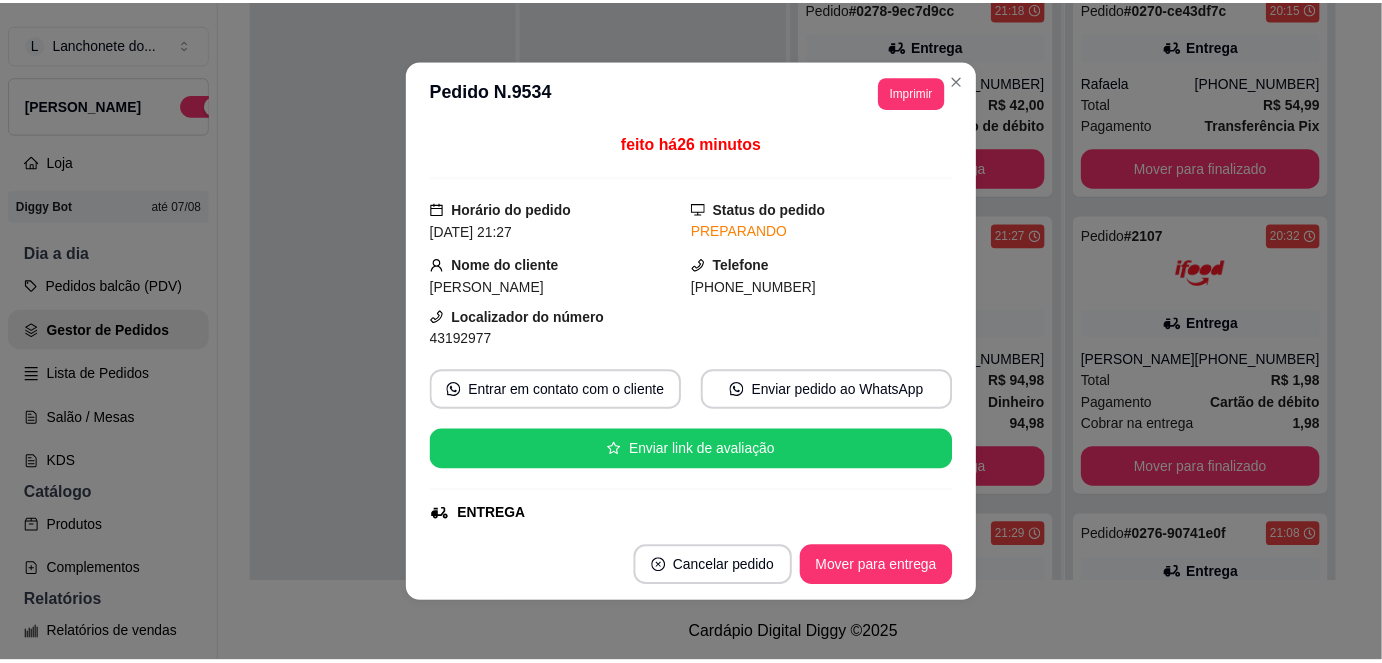 scroll, scrollTop: 342, scrollLeft: 0, axis: vertical 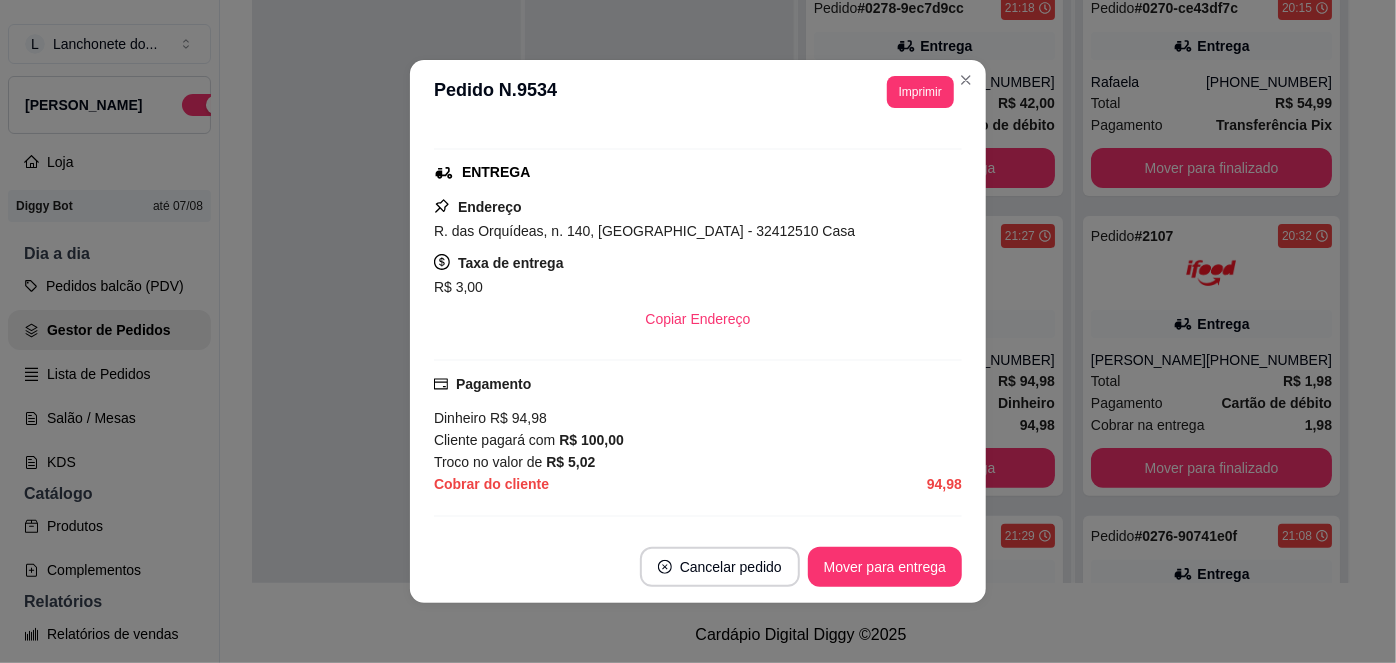 click on "**********" at bounding box center [698, 92] 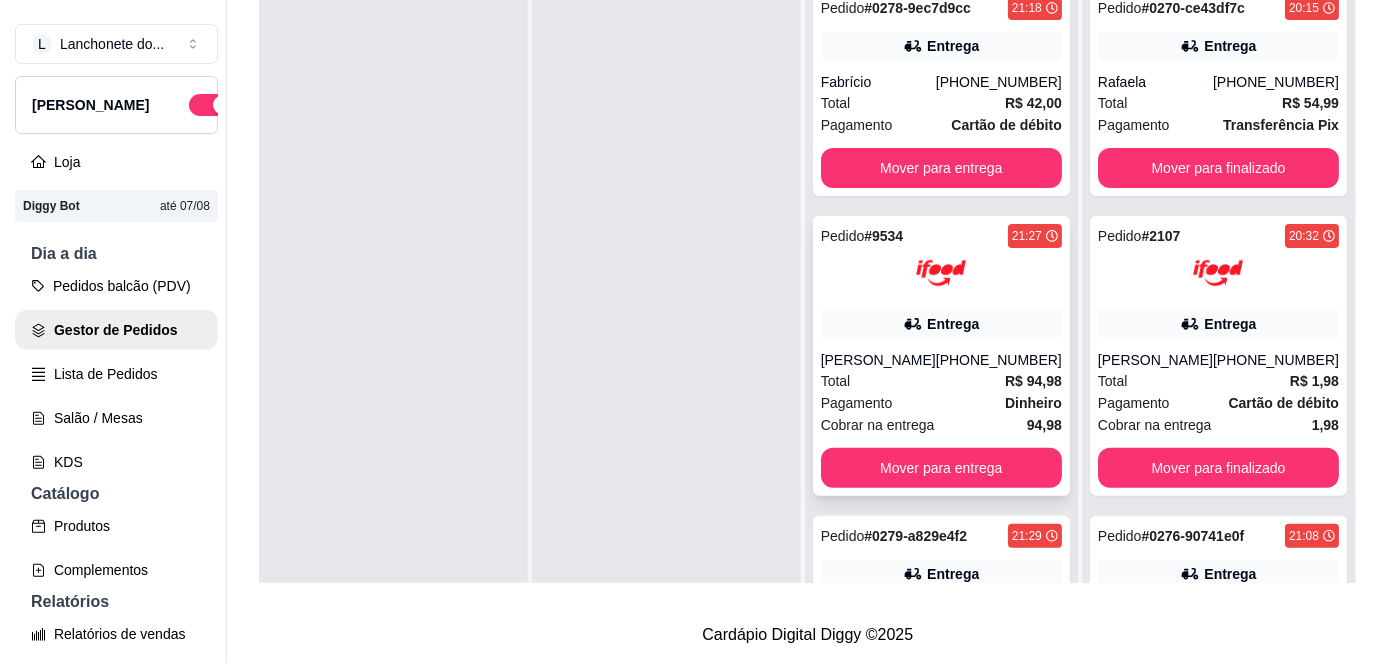 scroll, scrollTop: 580, scrollLeft: 0, axis: vertical 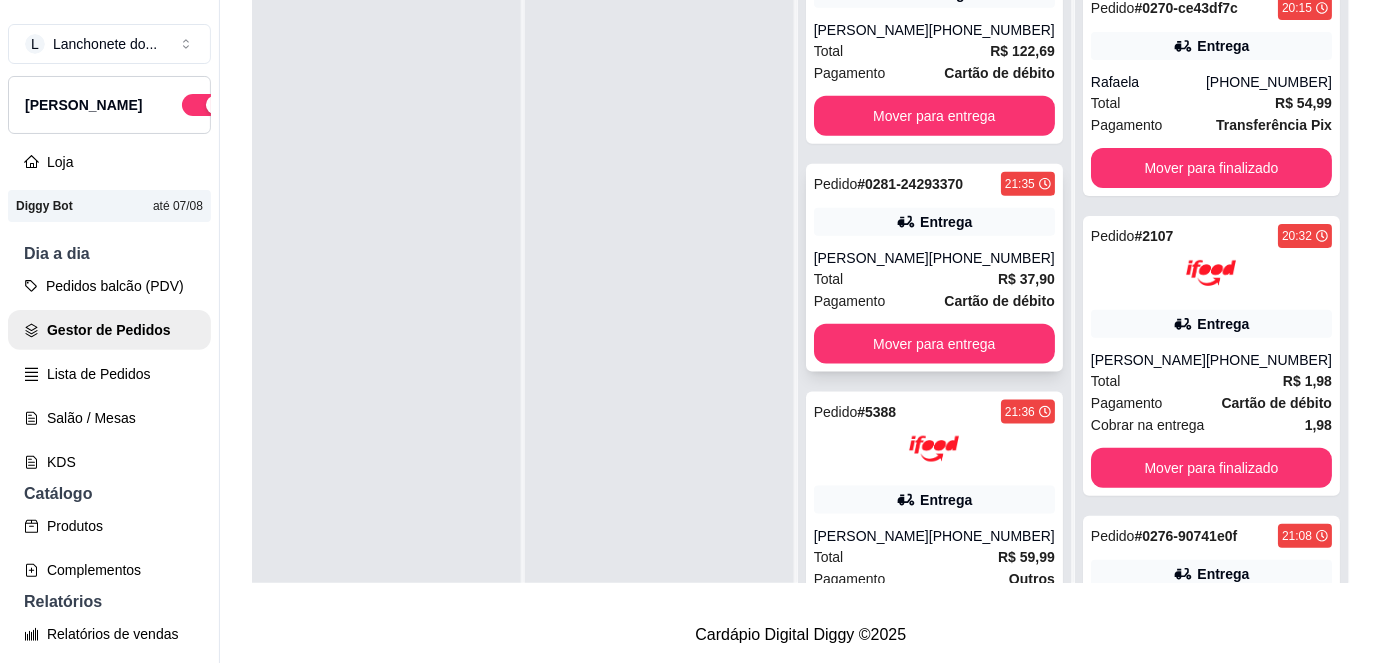 click on "Total R$ 37,90" at bounding box center [934, 279] 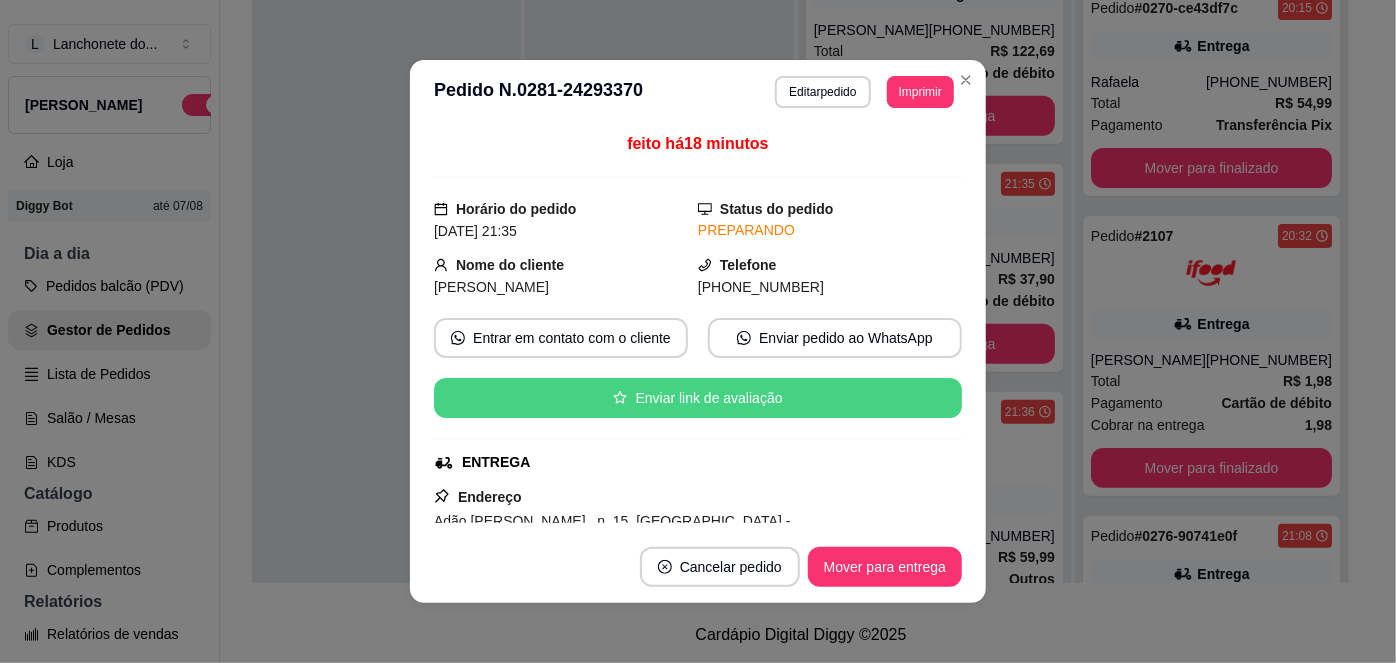 scroll, scrollTop: 342, scrollLeft: 0, axis: vertical 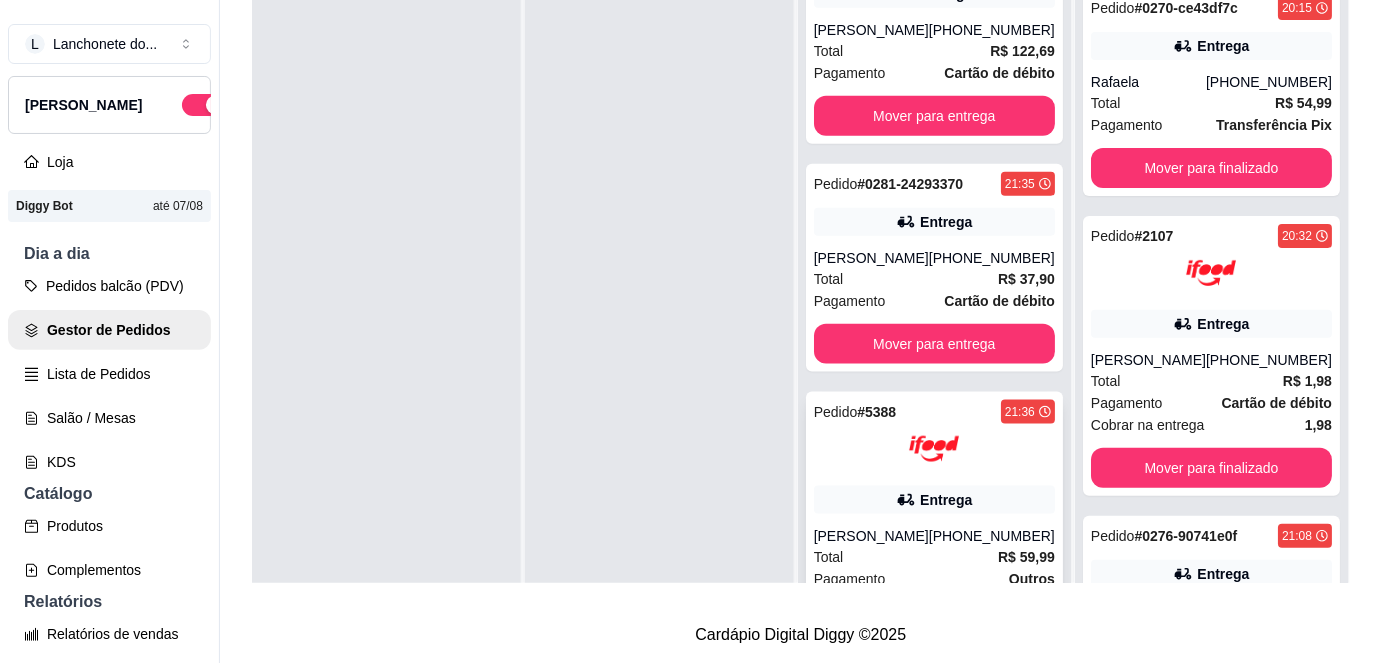 click at bounding box center (934, 449) 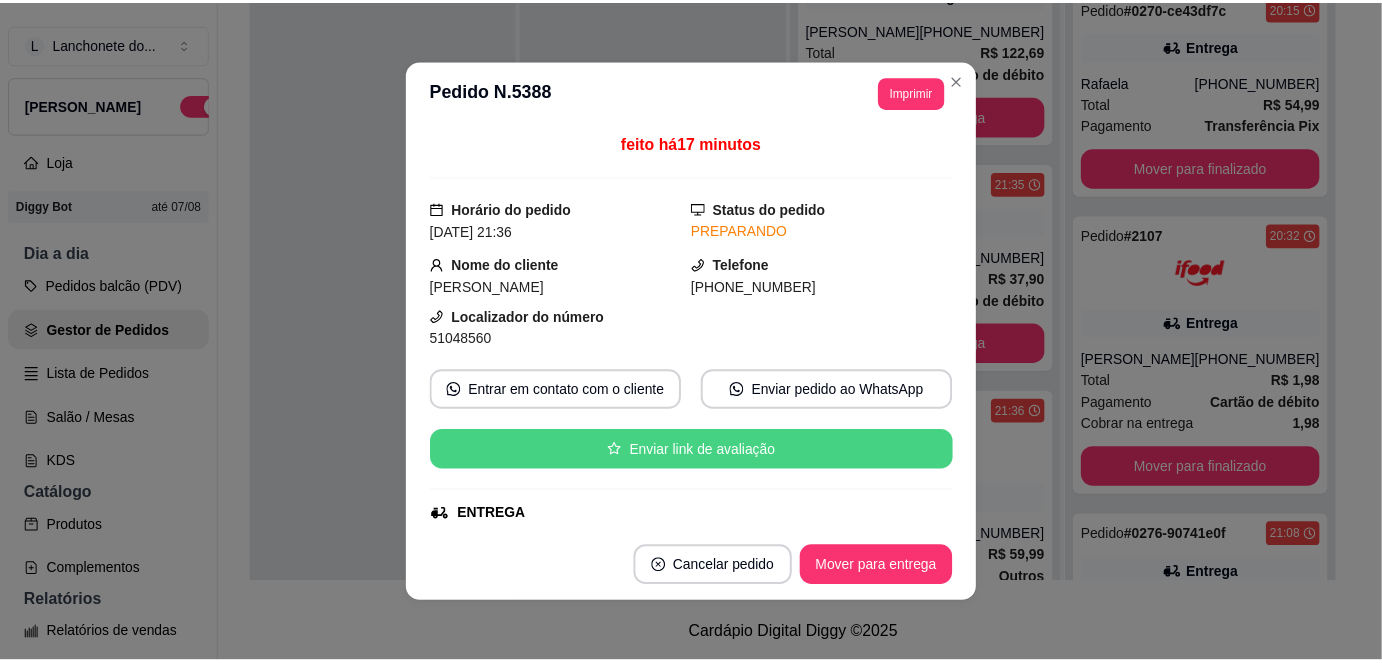 scroll, scrollTop: 342, scrollLeft: 0, axis: vertical 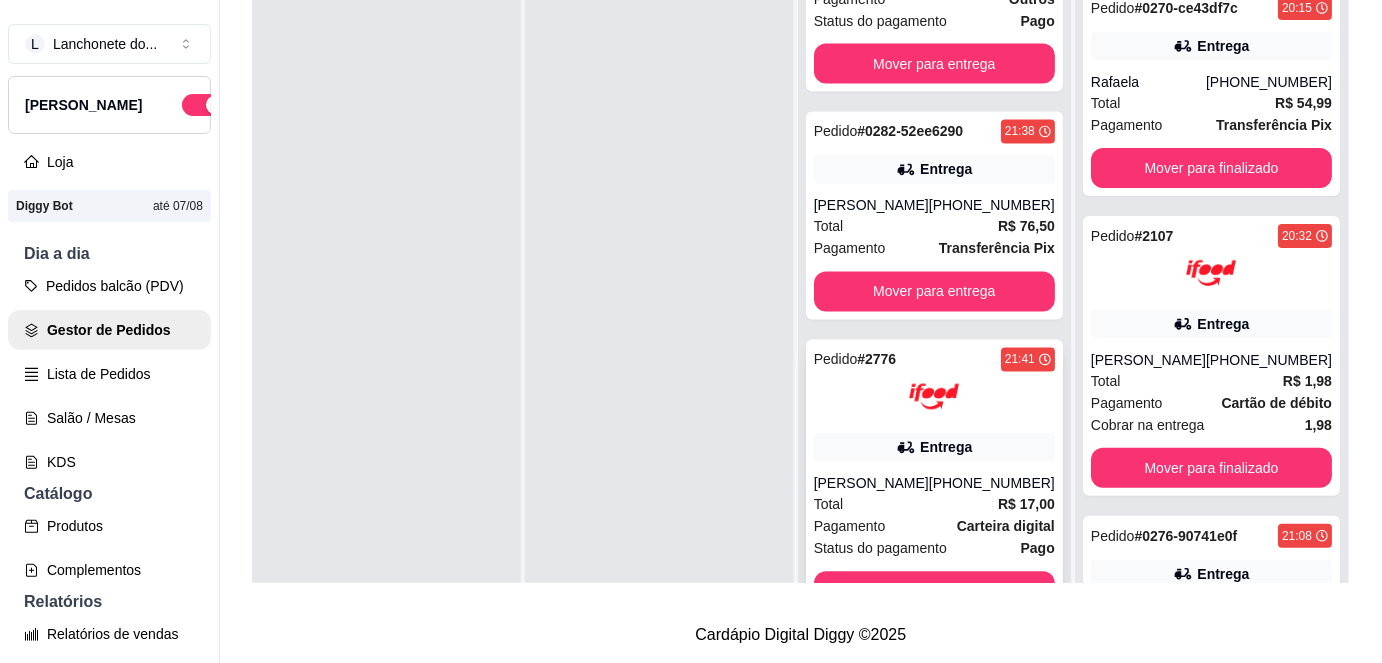 click at bounding box center [934, 397] 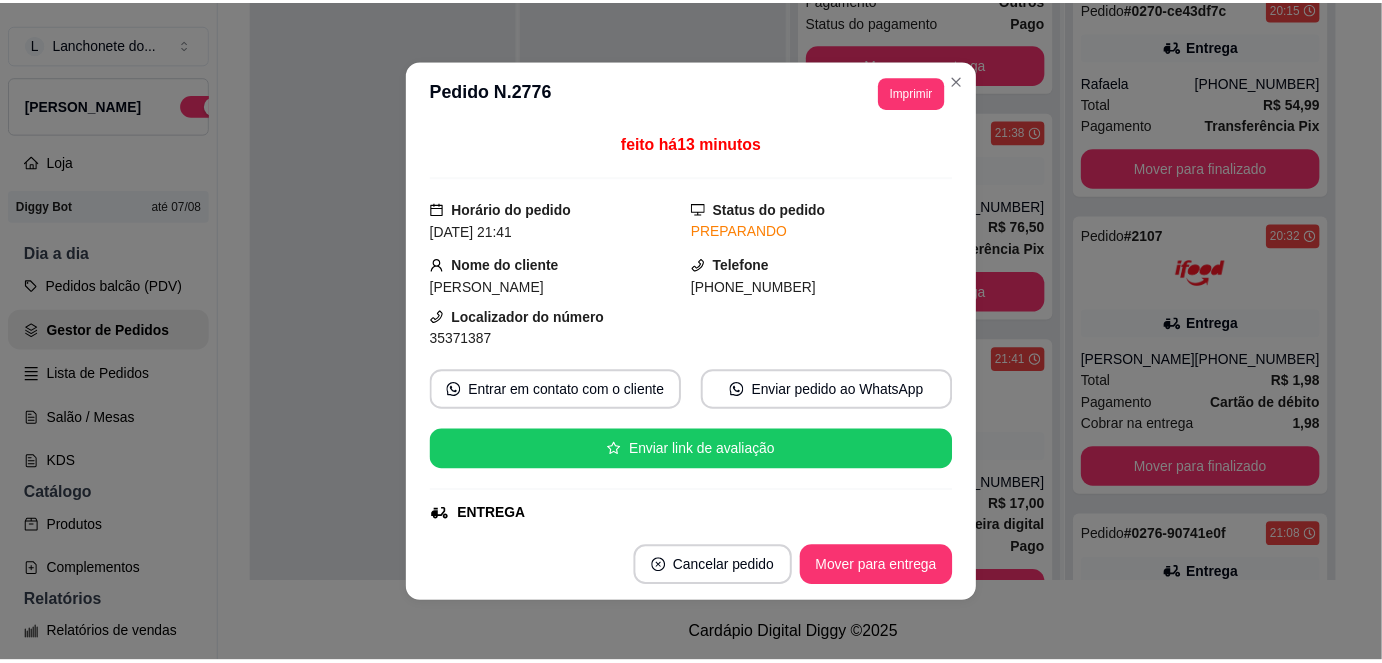 scroll, scrollTop: 588, scrollLeft: 0, axis: vertical 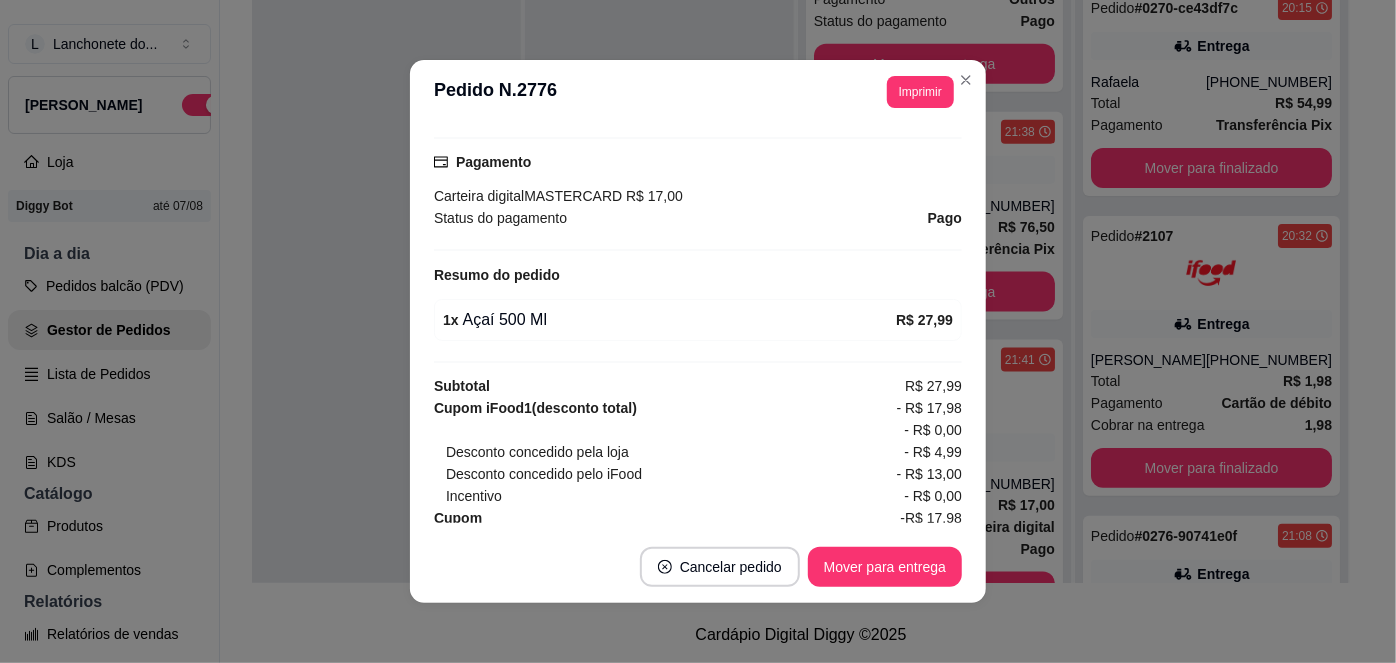 click on "**********" at bounding box center [698, 92] 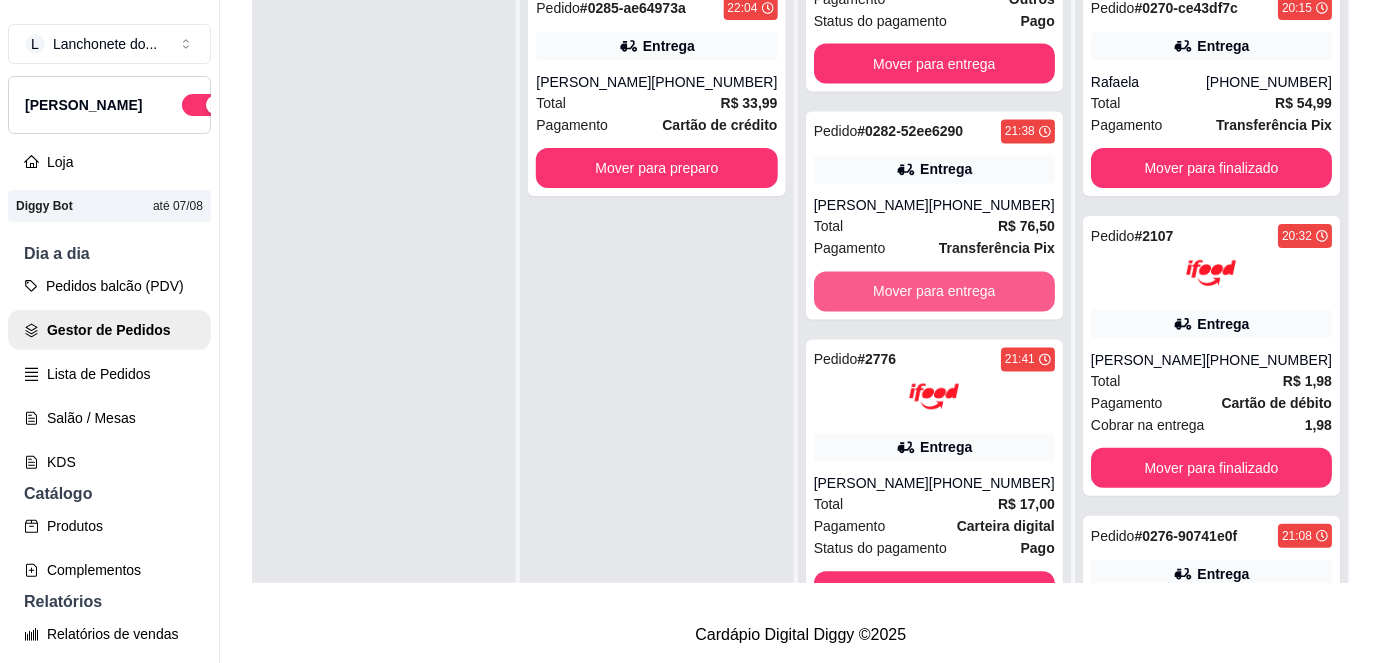 scroll, scrollTop: 1685, scrollLeft: 0, axis: vertical 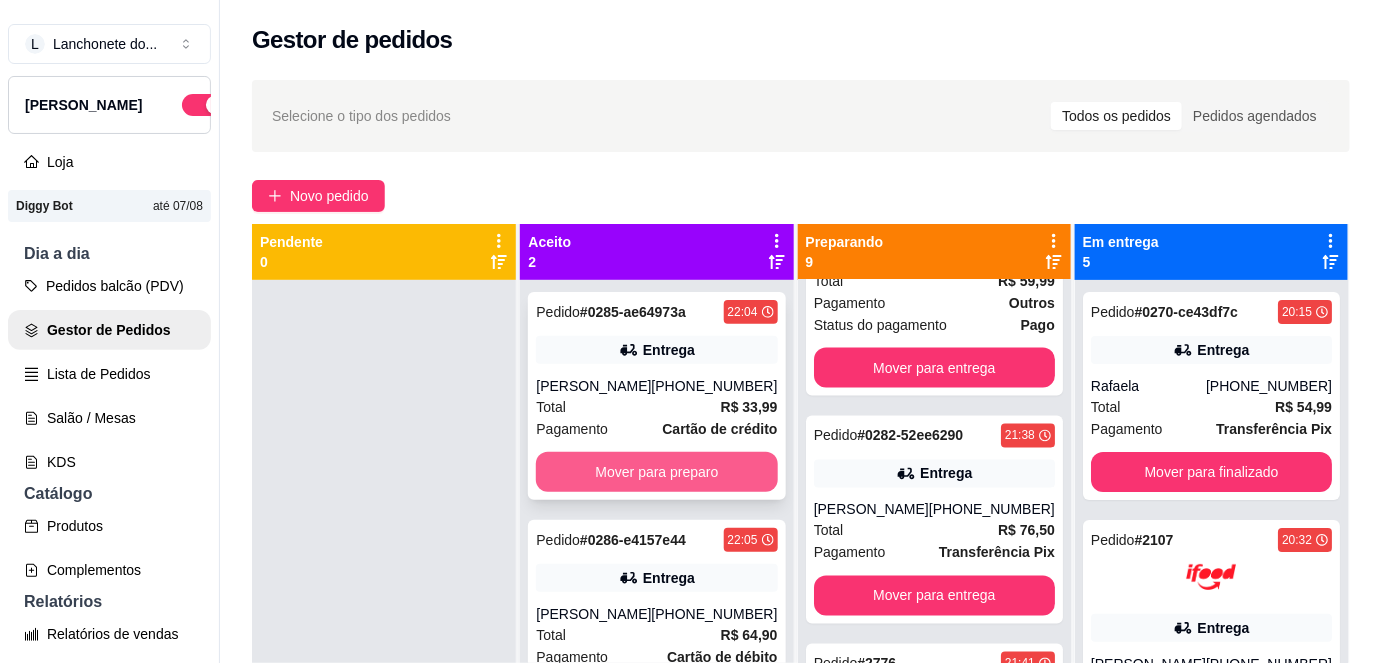 click on "Mover para preparo" at bounding box center (656, 472) 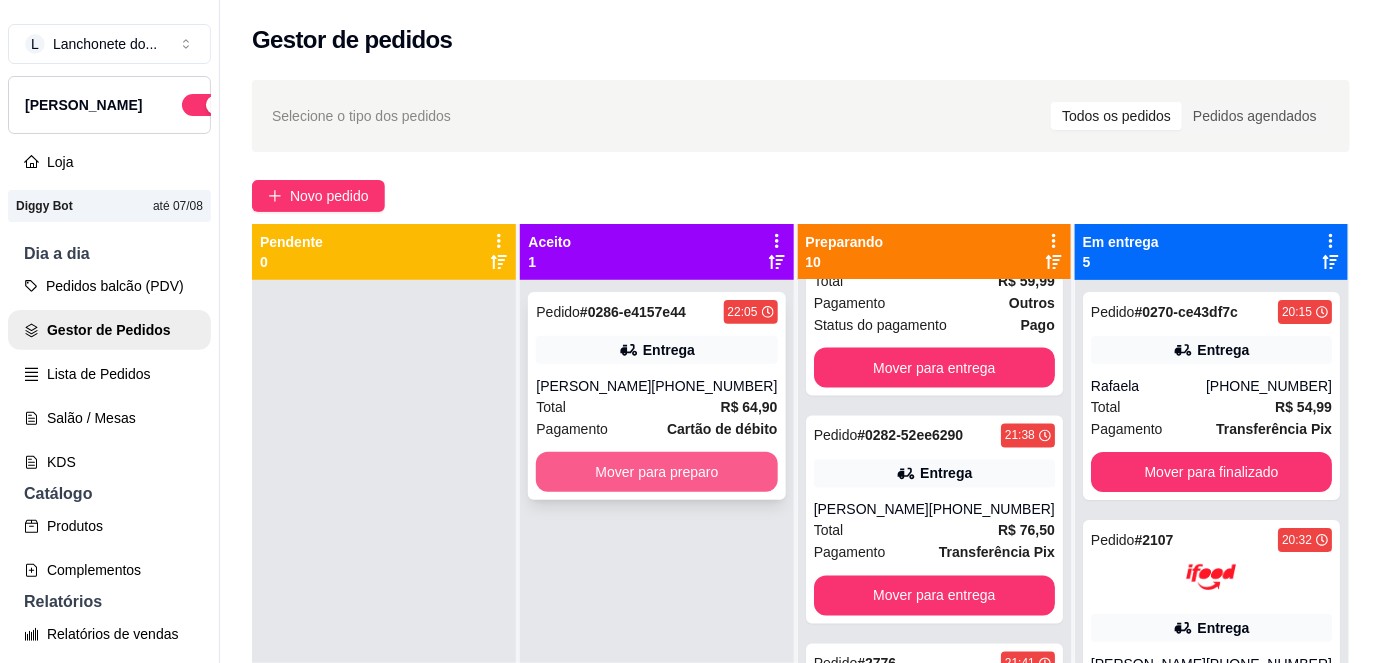 click on "Mover para preparo" at bounding box center (656, 472) 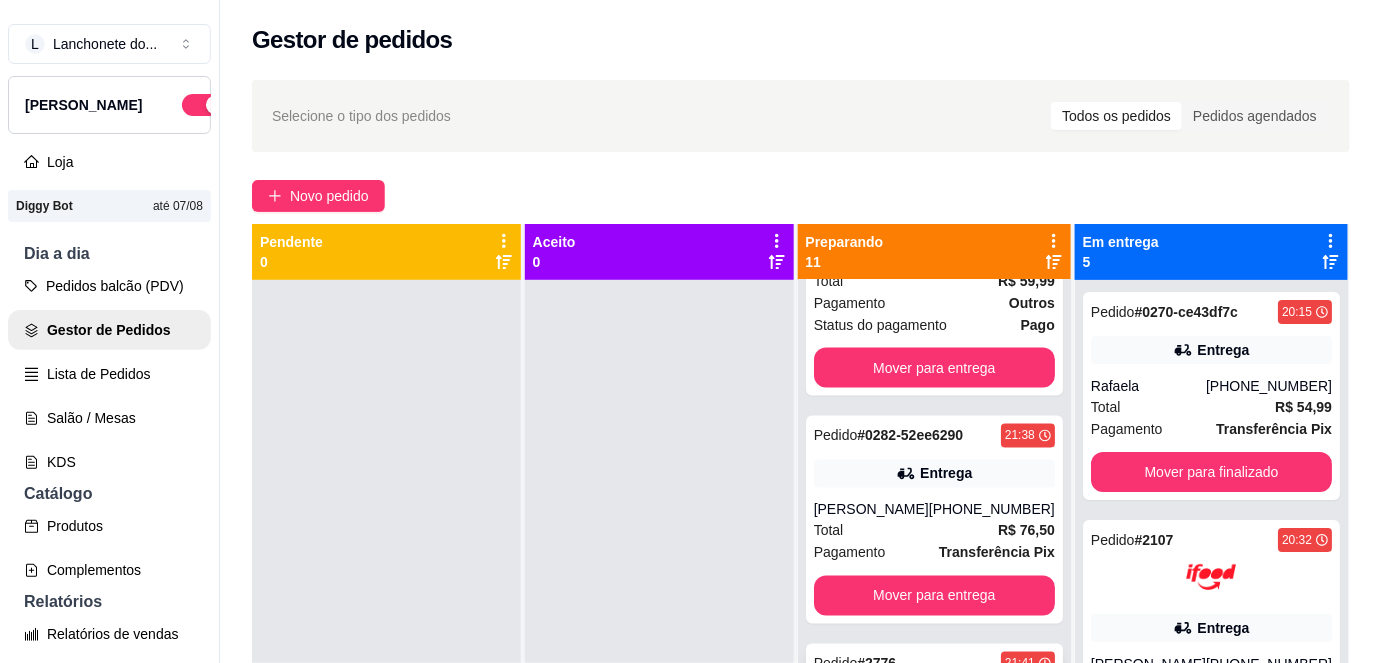scroll, scrollTop: 2141, scrollLeft: 0, axis: vertical 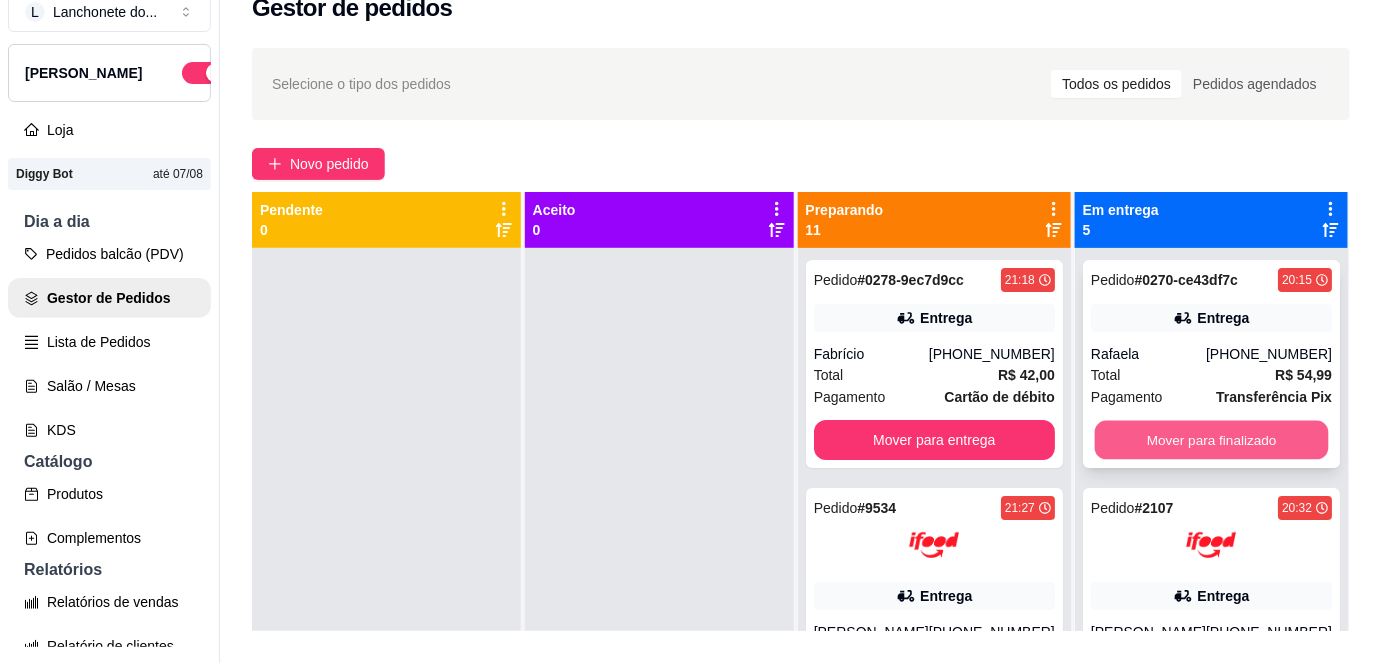 click on "Mover para finalizado" at bounding box center [1211, 440] 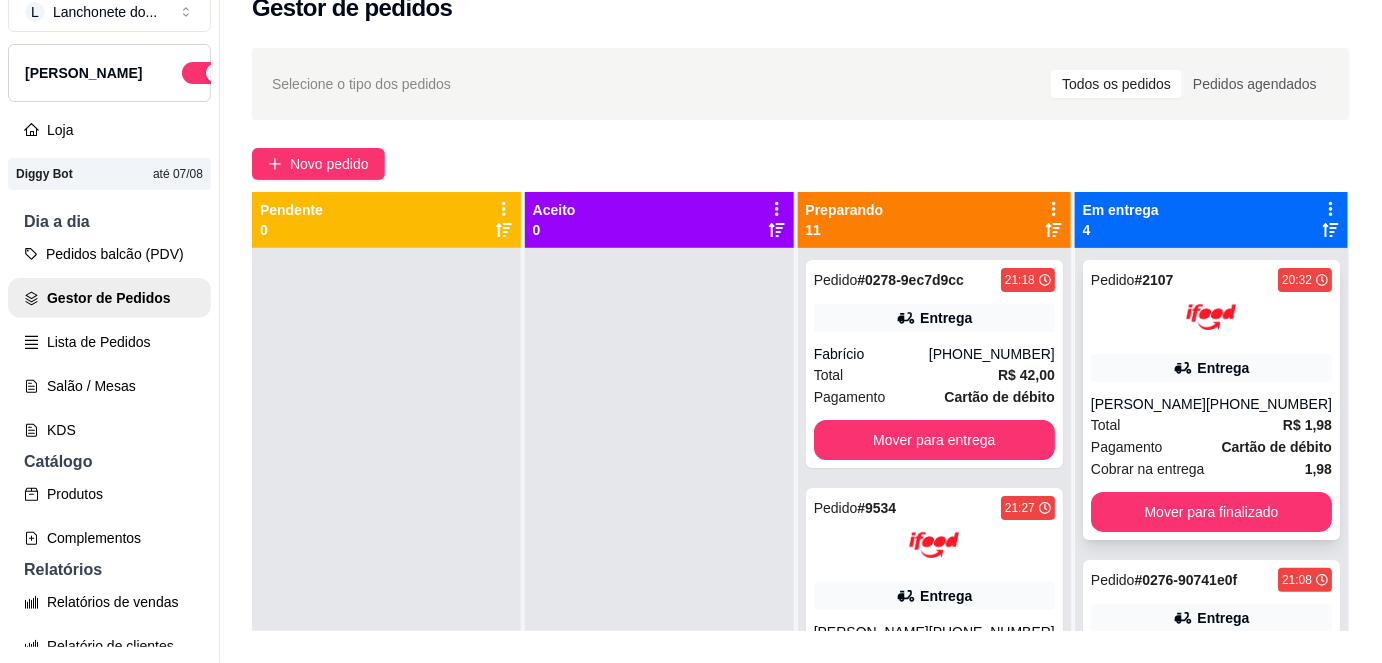 click on "Pedido  # 2107 20:32 Entrega Arlete  Arcanjo [PHONE_NUMBER] Total R$ 1,98 Pagamento Cartão de débito Cobrar na entrega 1,98 Mover para finalizado" at bounding box center [1211, 400] 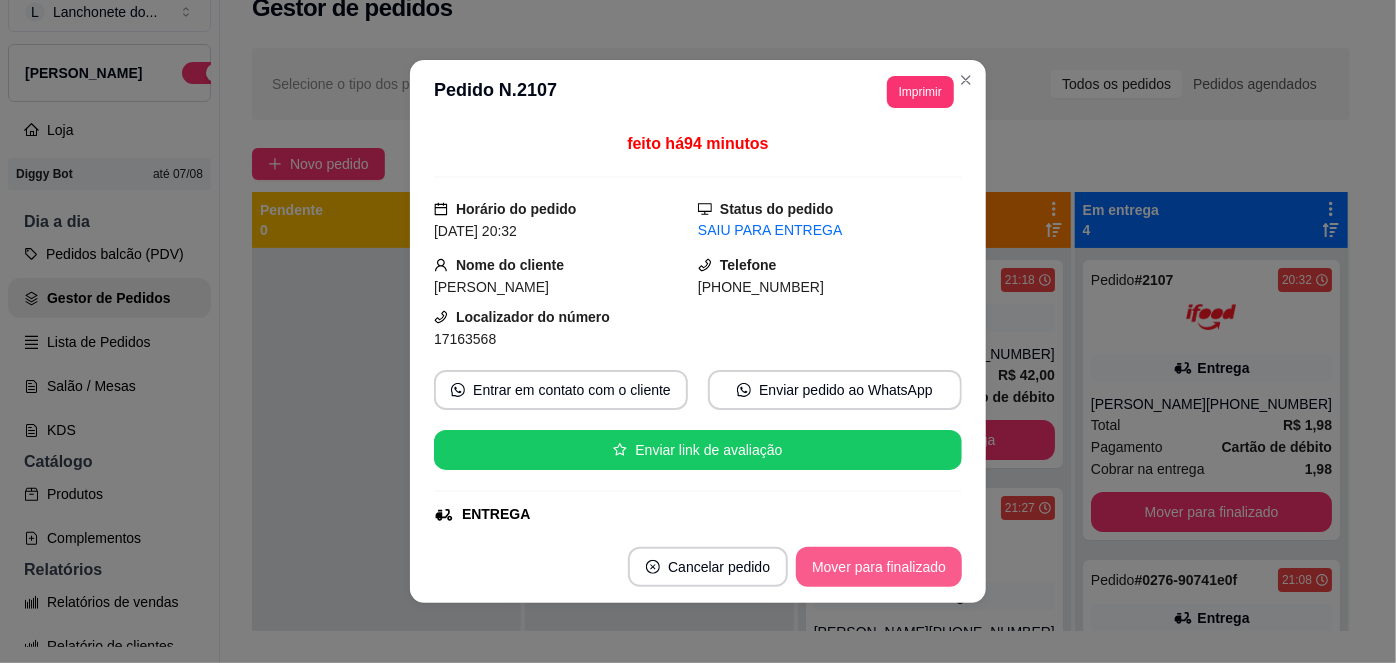 click on "Mover para finalizado" at bounding box center [879, 567] 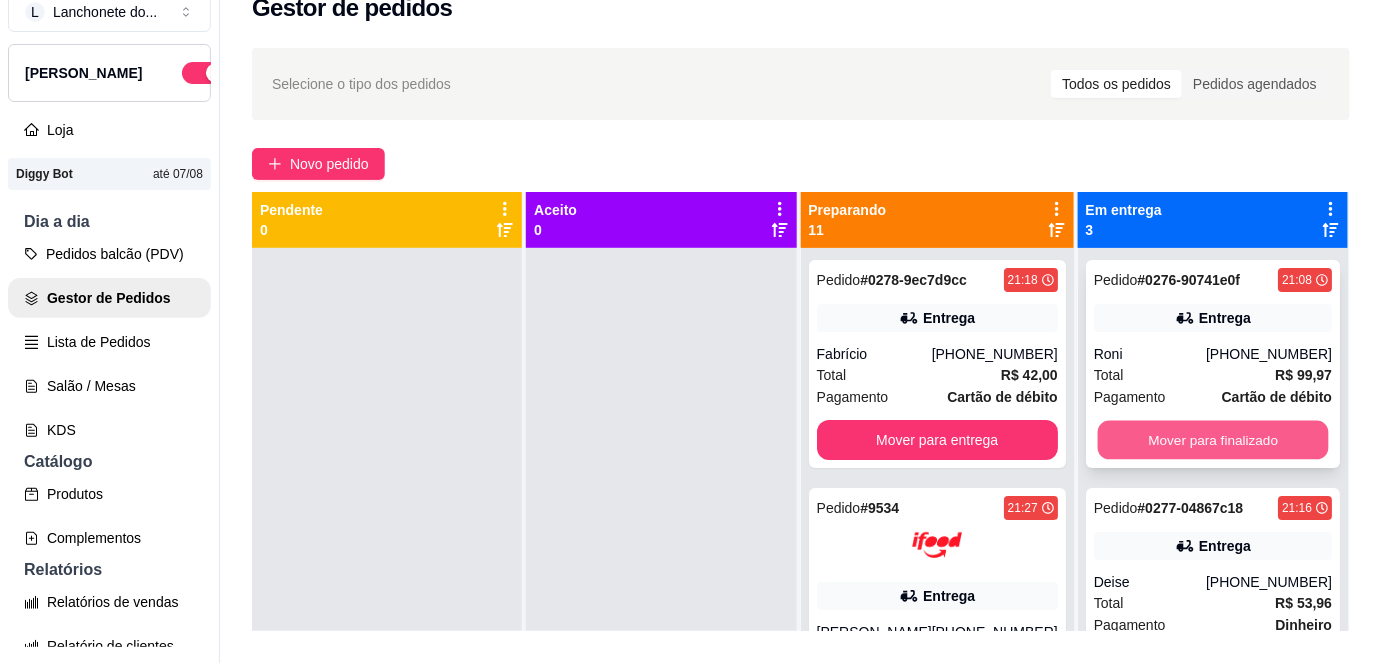 click on "Mover para finalizado" at bounding box center [1212, 440] 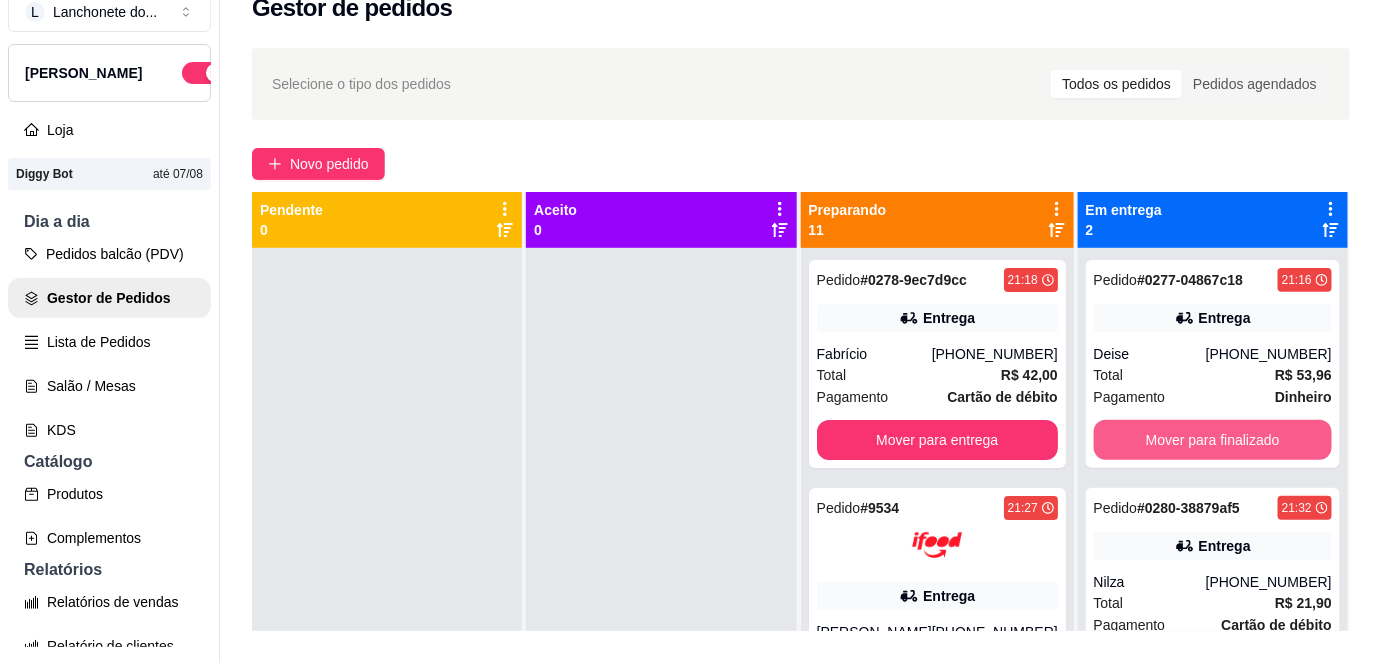 click on "Mover para finalizado" at bounding box center [1213, 440] 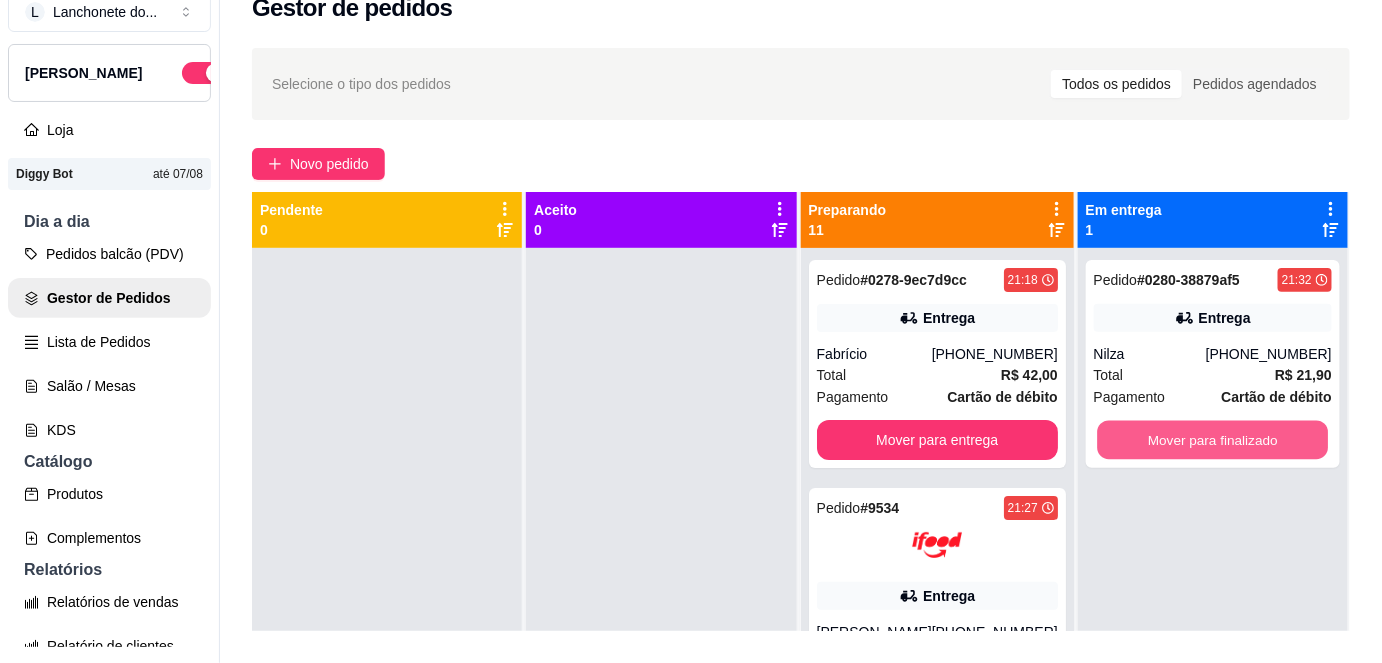 click on "Mover para finalizado" at bounding box center (1212, 440) 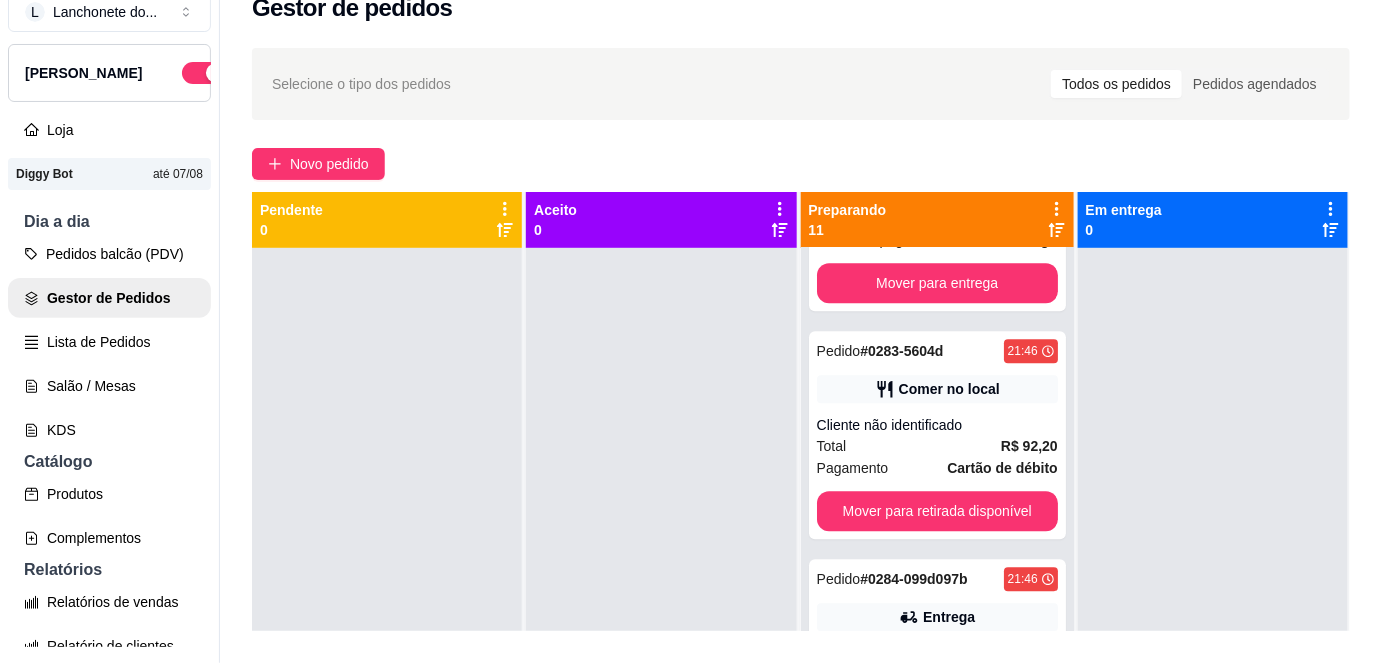 scroll, scrollTop: 580, scrollLeft: 0, axis: vertical 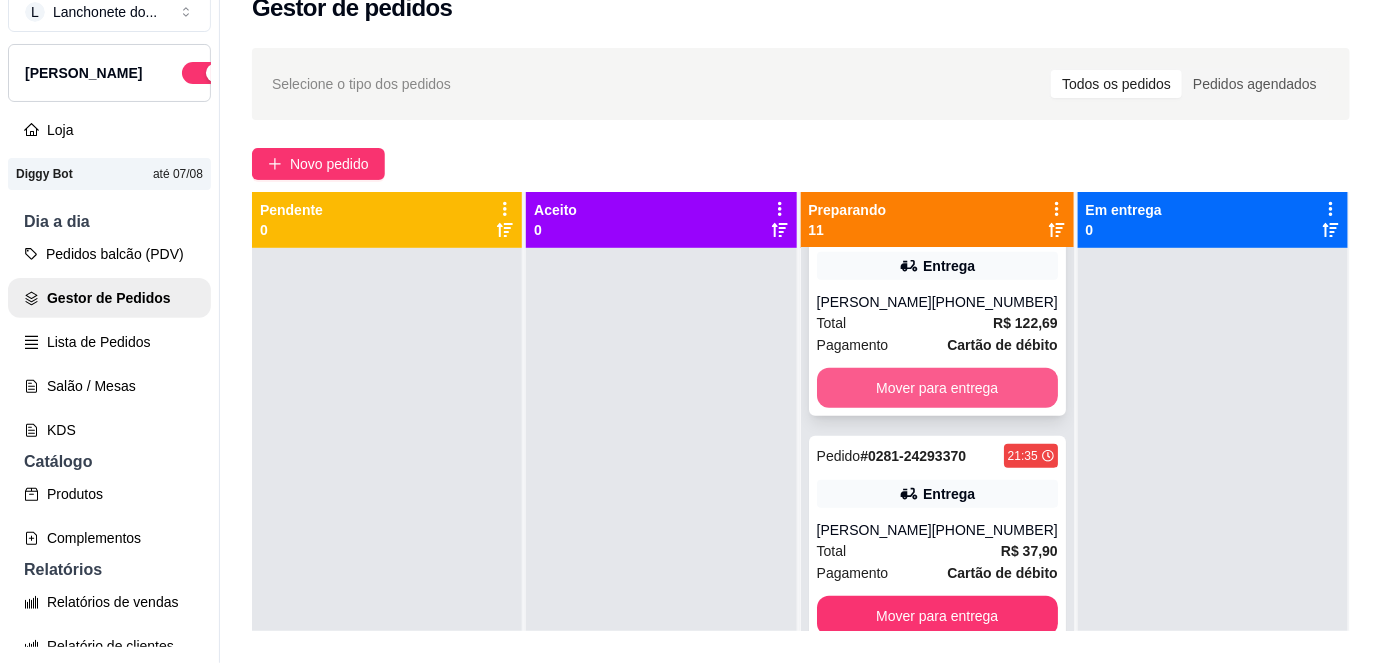 click on "Mover para entrega" at bounding box center [937, 388] 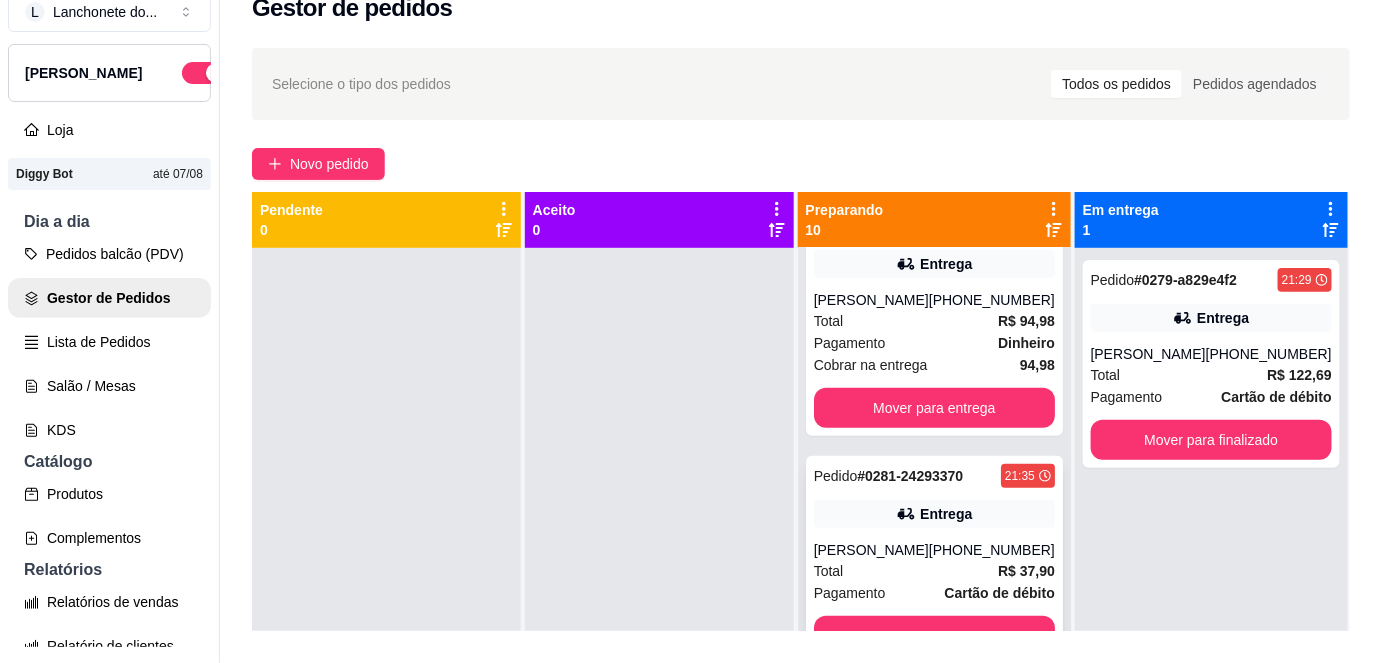 scroll, scrollTop: 1893, scrollLeft: 0, axis: vertical 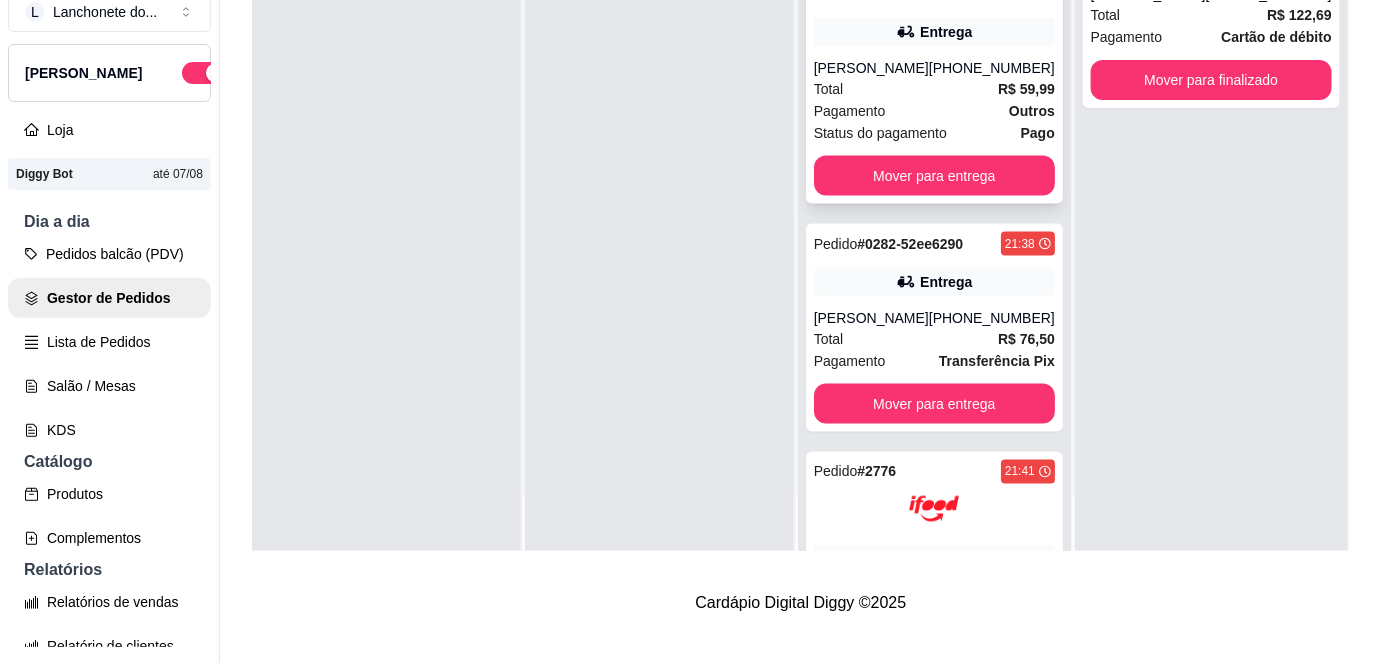 click on "Total R$ 59,99" at bounding box center (934, 89) 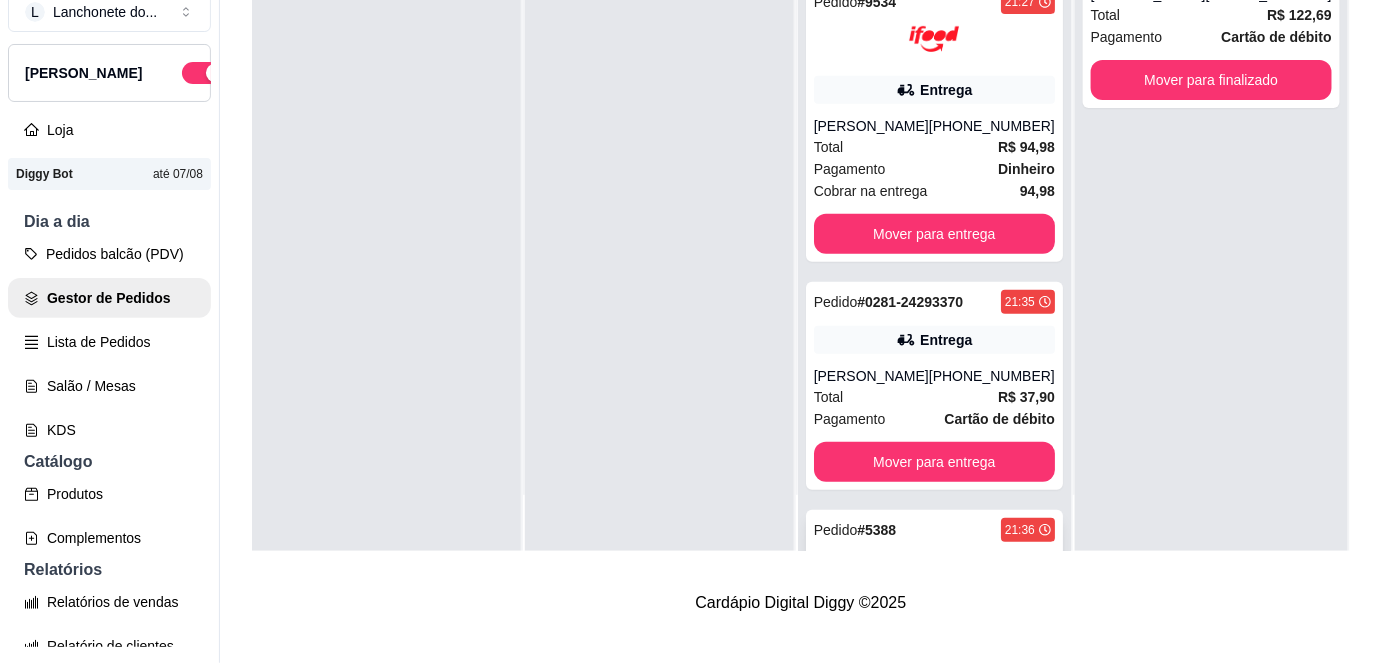scroll, scrollTop: 0, scrollLeft: 0, axis: both 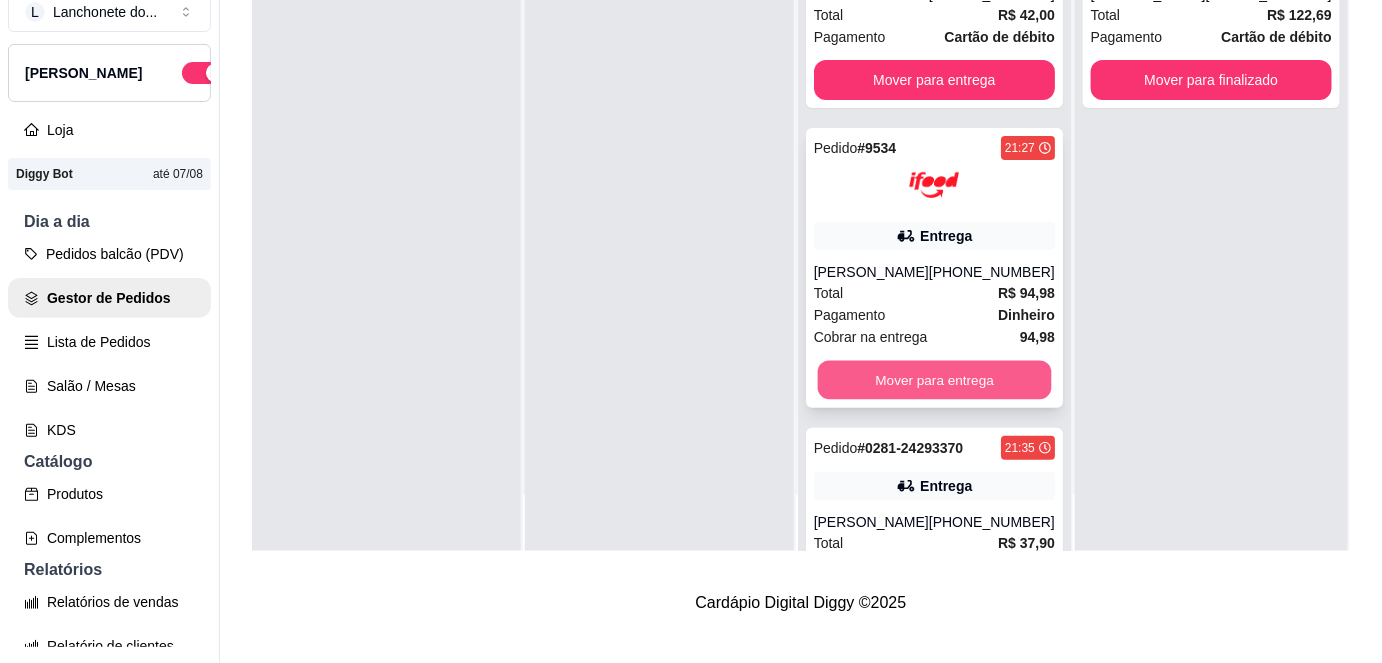 click on "Mover para entrega" at bounding box center [934, 380] 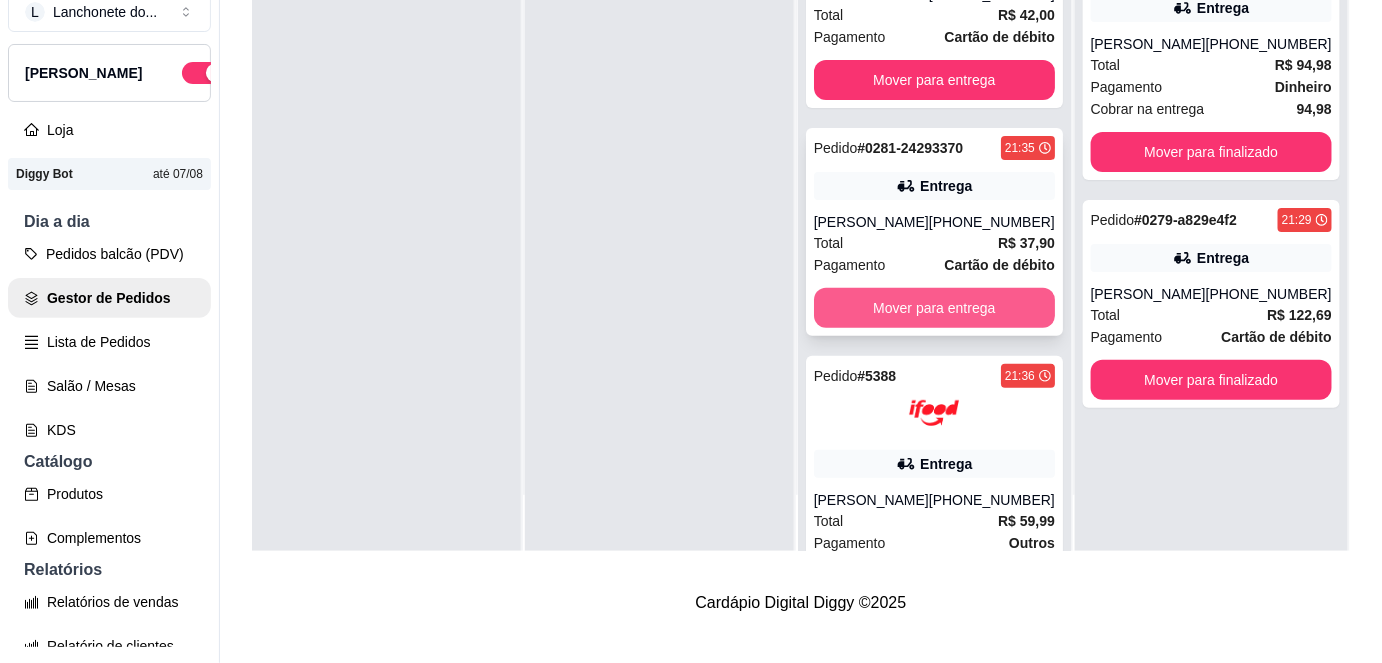 click on "Mover para entrega" at bounding box center (934, 308) 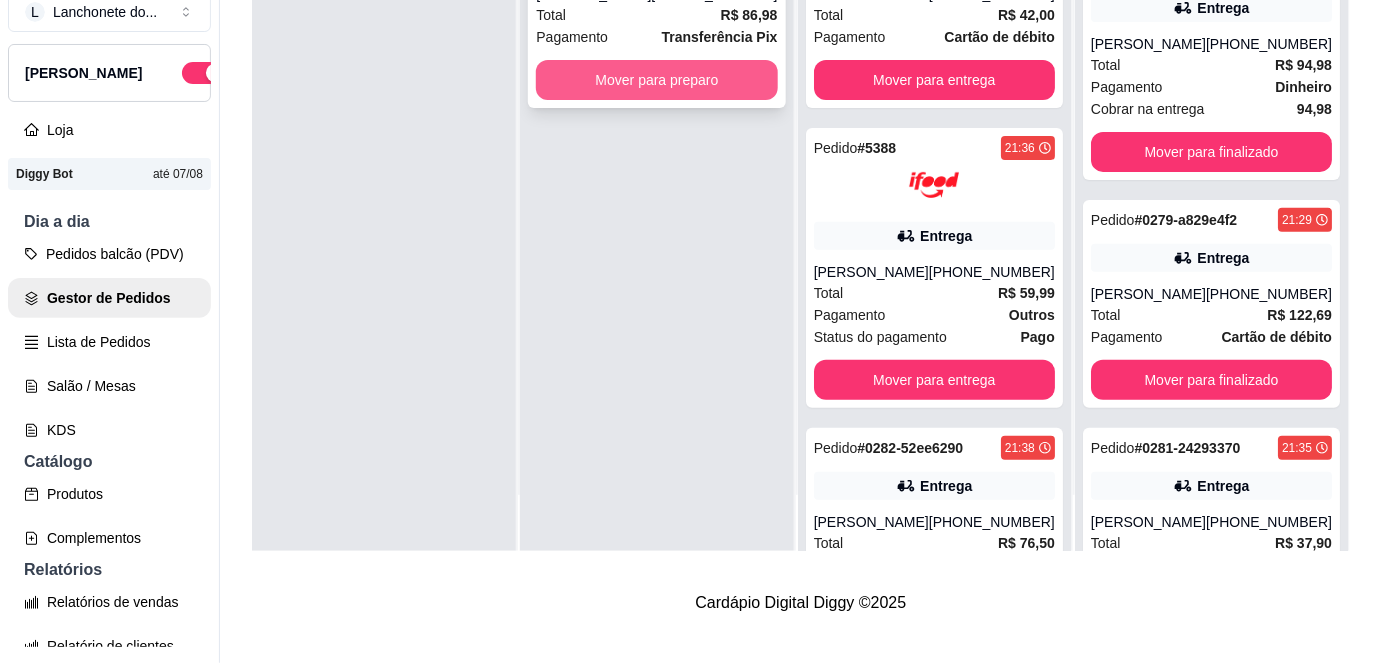 click on "Mover para preparo" at bounding box center (656, 80) 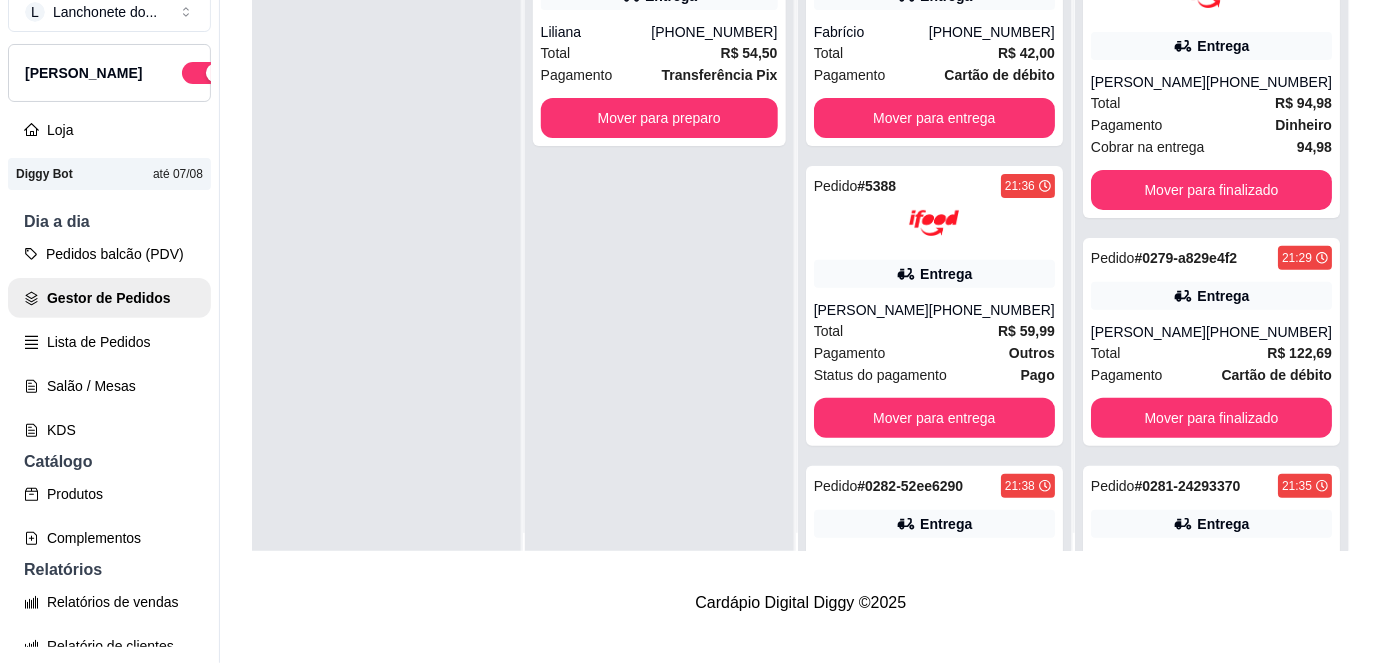 scroll, scrollTop: 0, scrollLeft: 0, axis: both 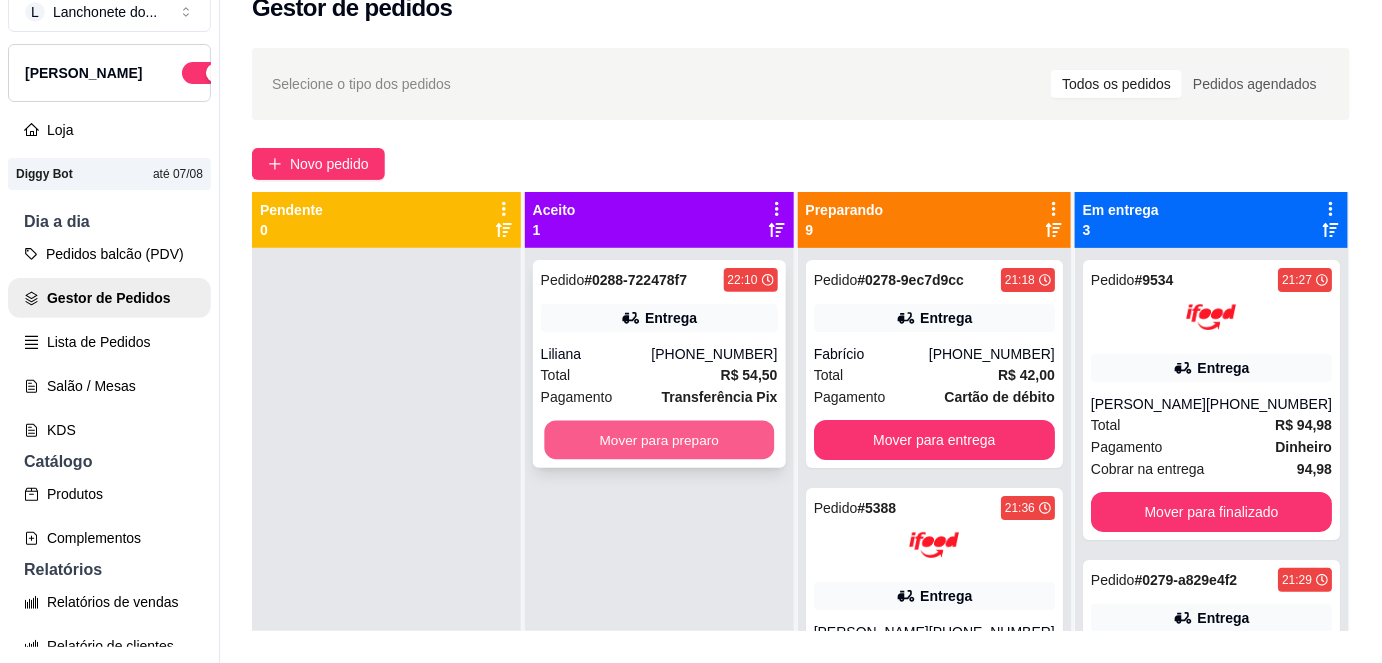 click on "Mover para preparo" at bounding box center [659, 440] 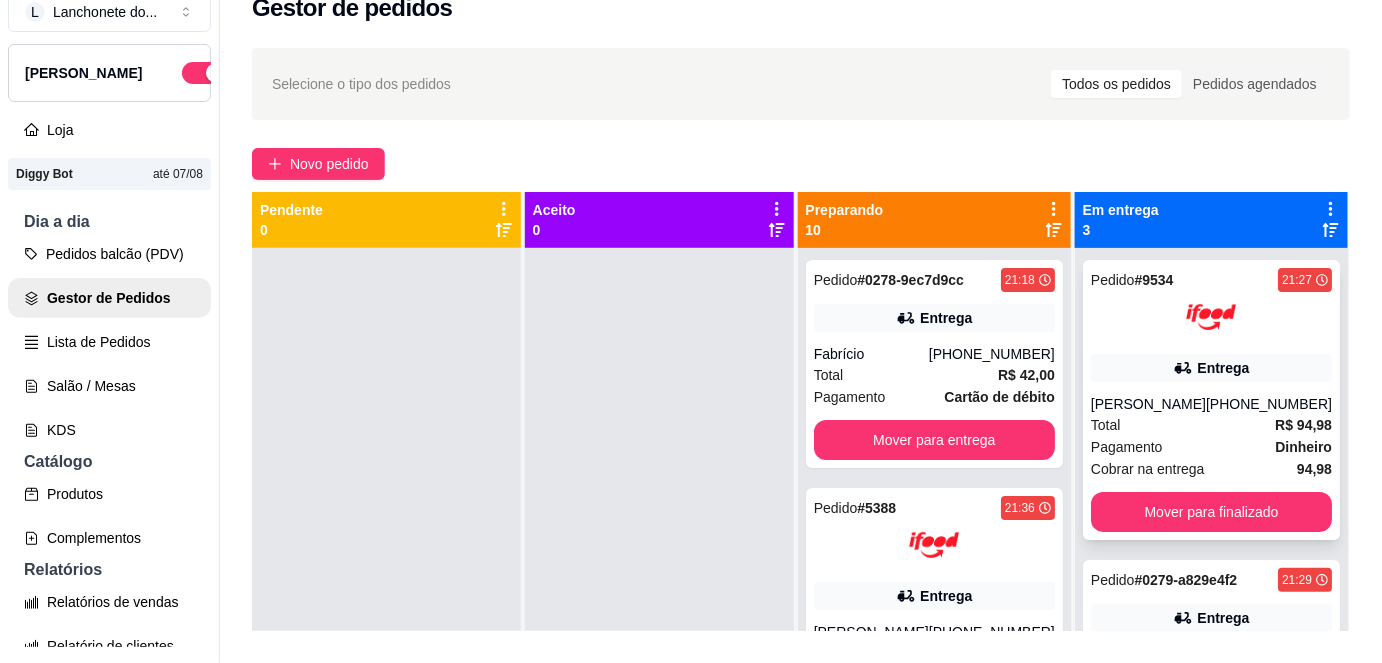 scroll, scrollTop: 152, scrollLeft: 0, axis: vertical 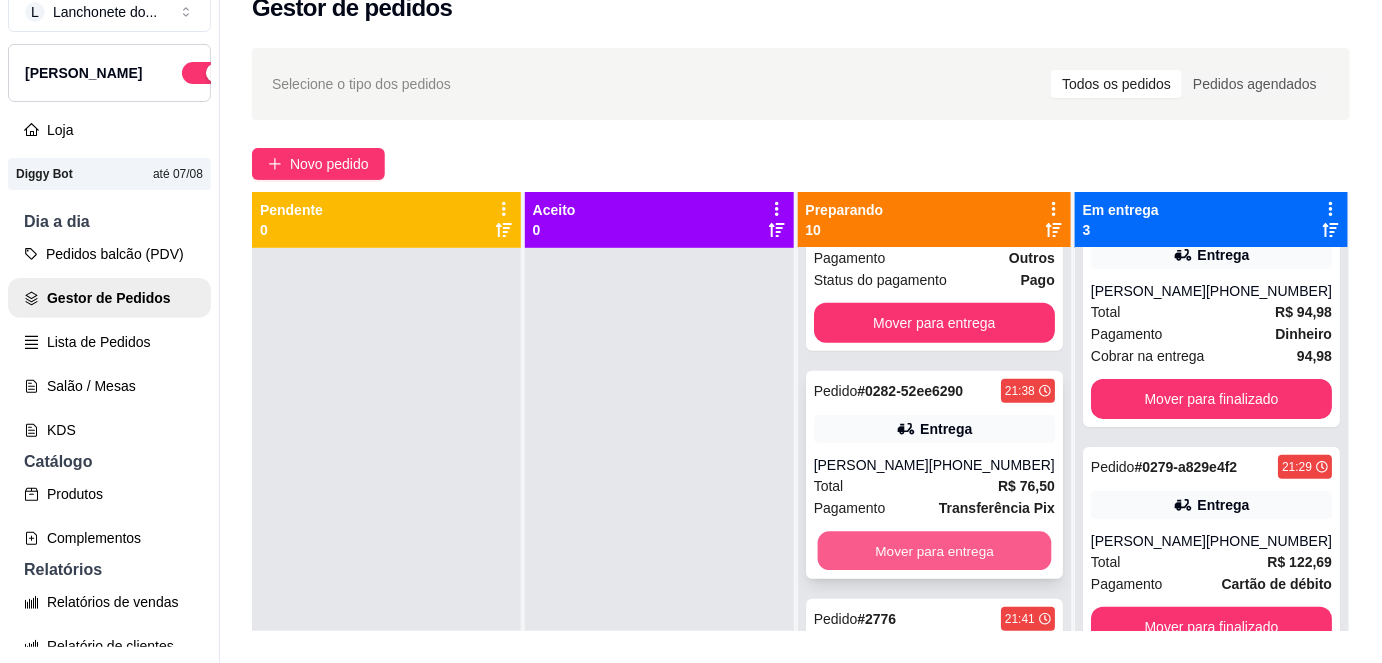 click on "Mover para entrega" at bounding box center [934, 551] 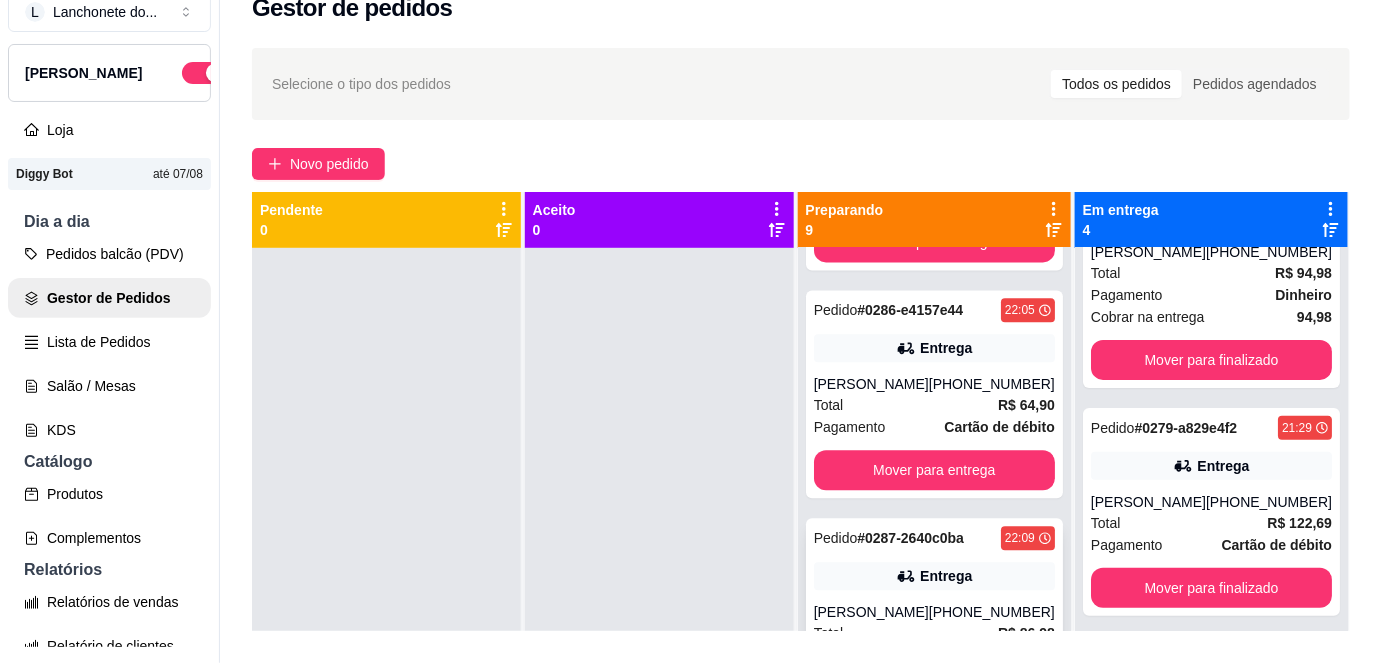 scroll, scrollTop: 1573, scrollLeft: 0, axis: vertical 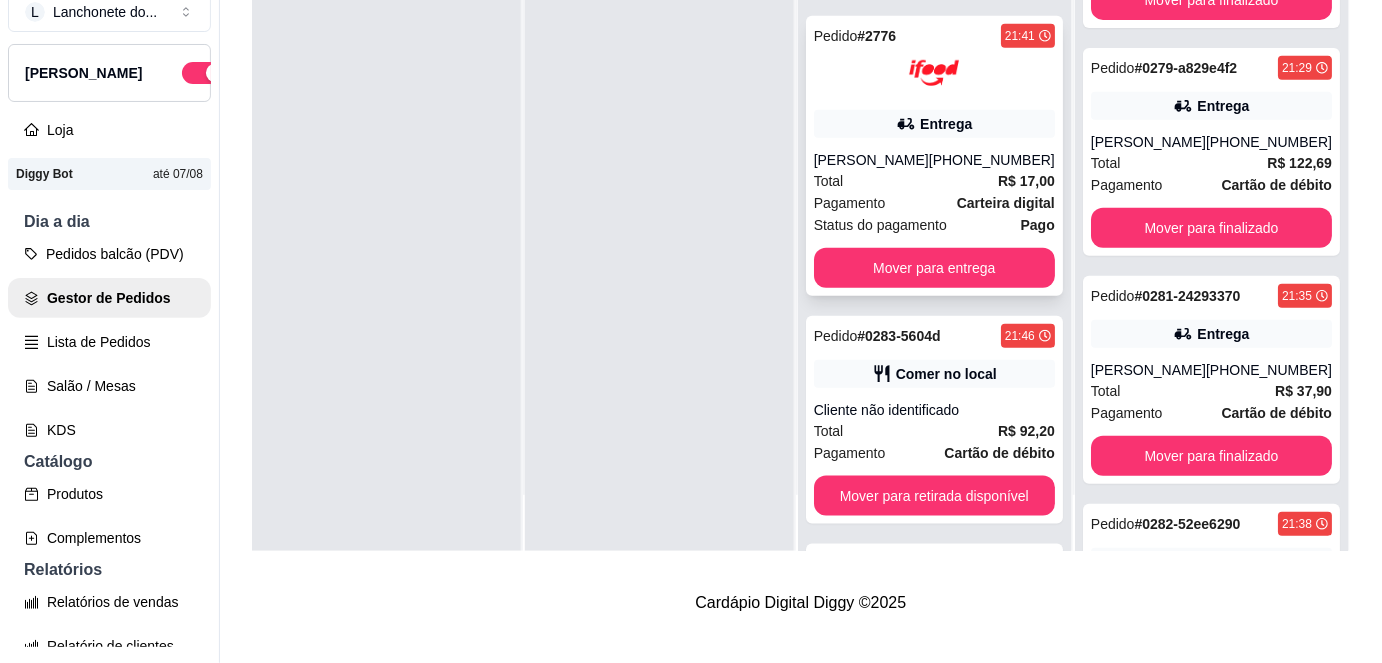 click on "Total R$ 17,00" at bounding box center (934, 181) 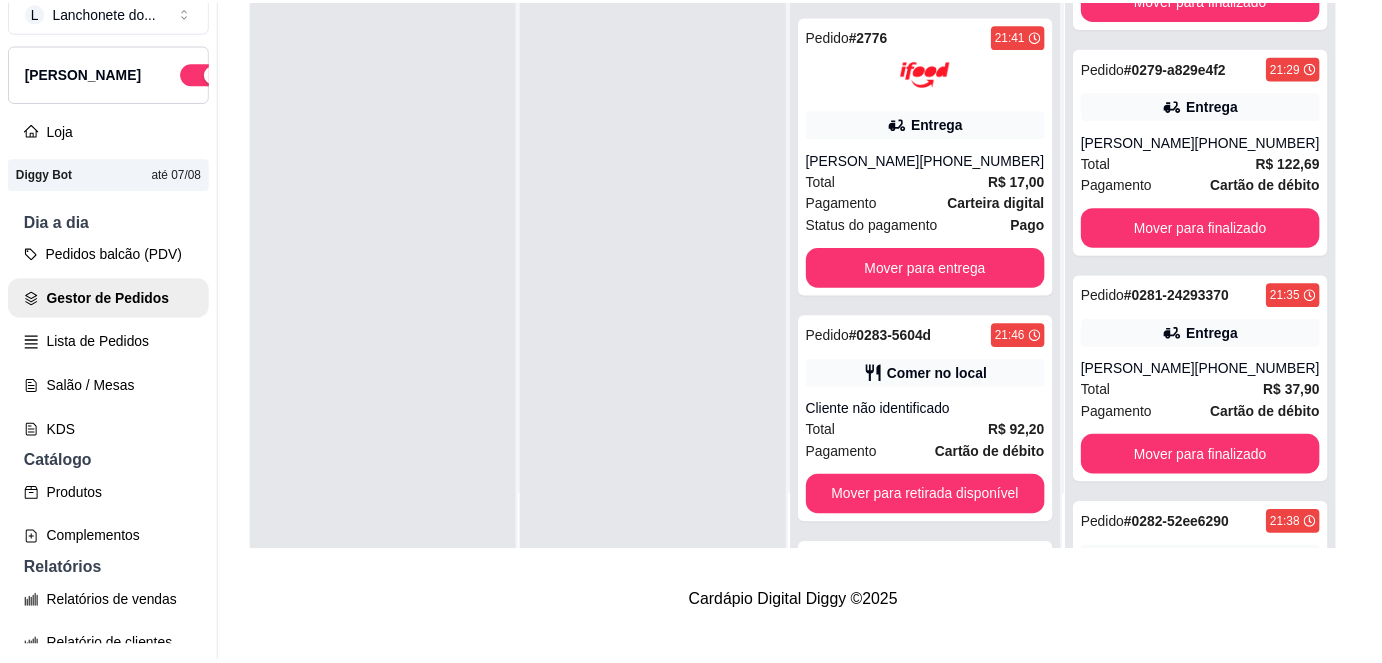 scroll, scrollTop: 588, scrollLeft: 0, axis: vertical 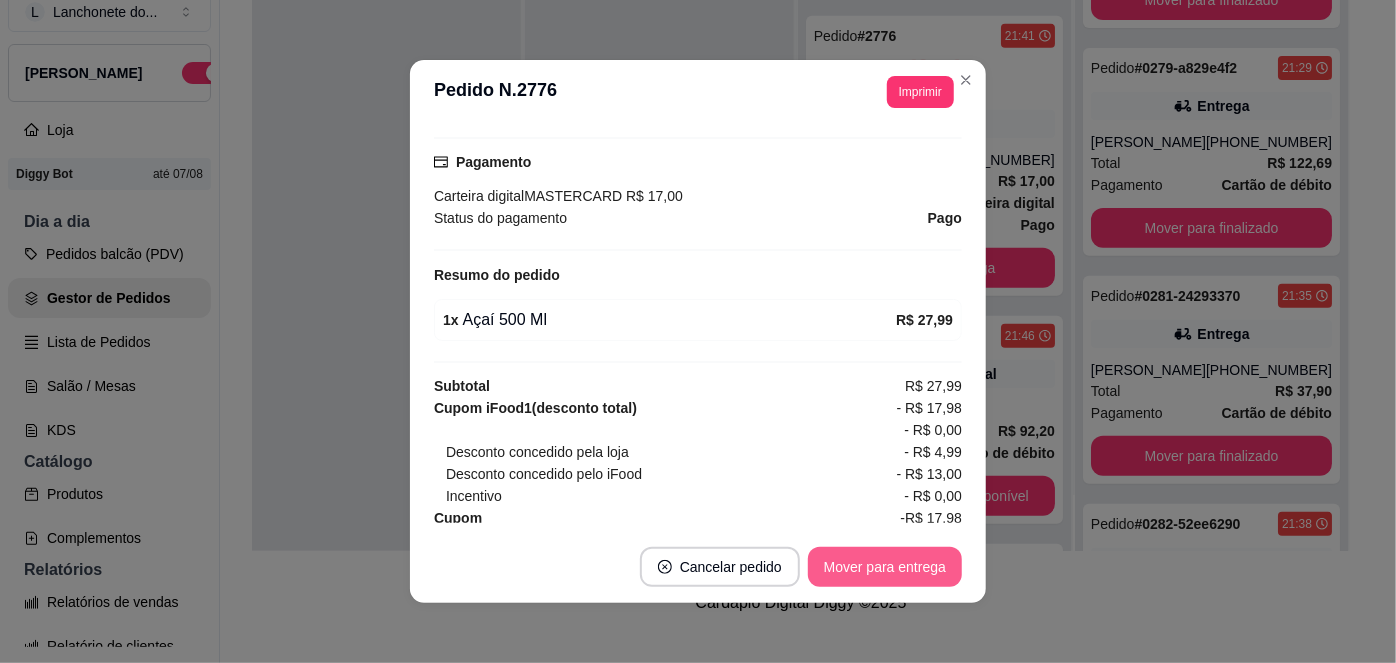 click on "Mover para entrega" at bounding box center [885, 567] 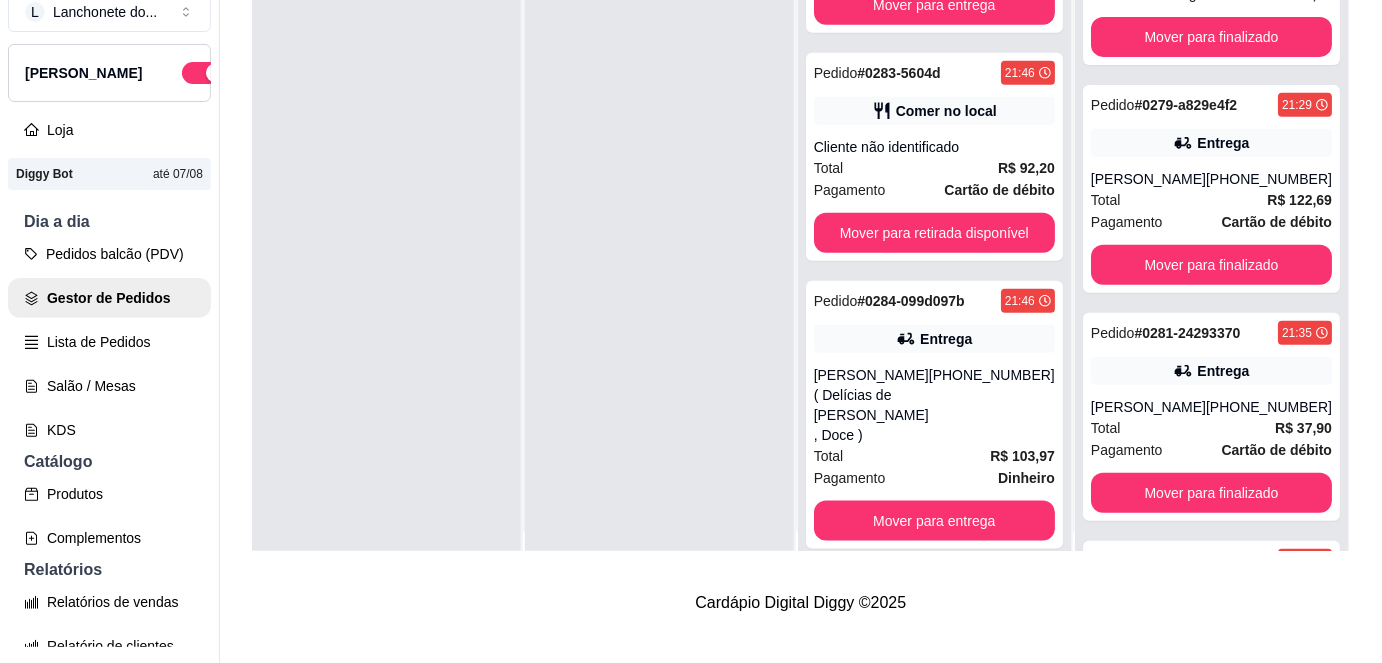 scroll, scrollTop: 0, scrollLeft: 0, axis: both 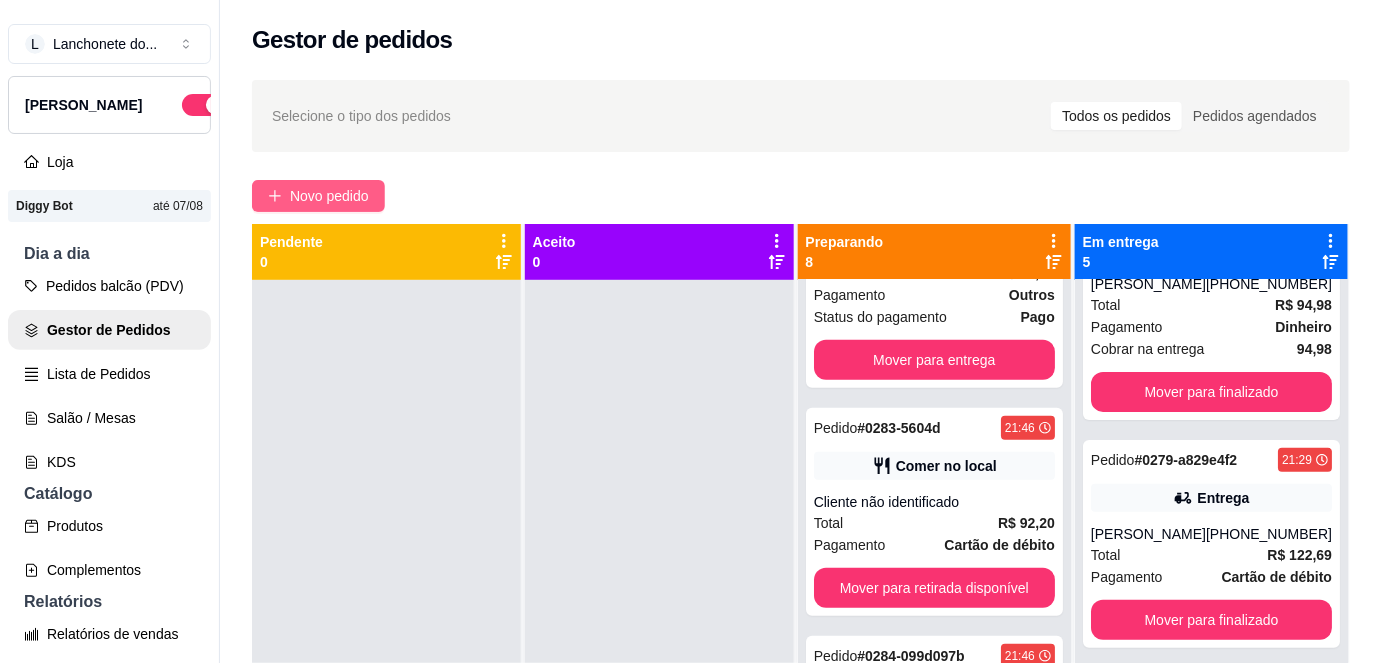 click on "Novo pedido" at bounding box center [329, 196] 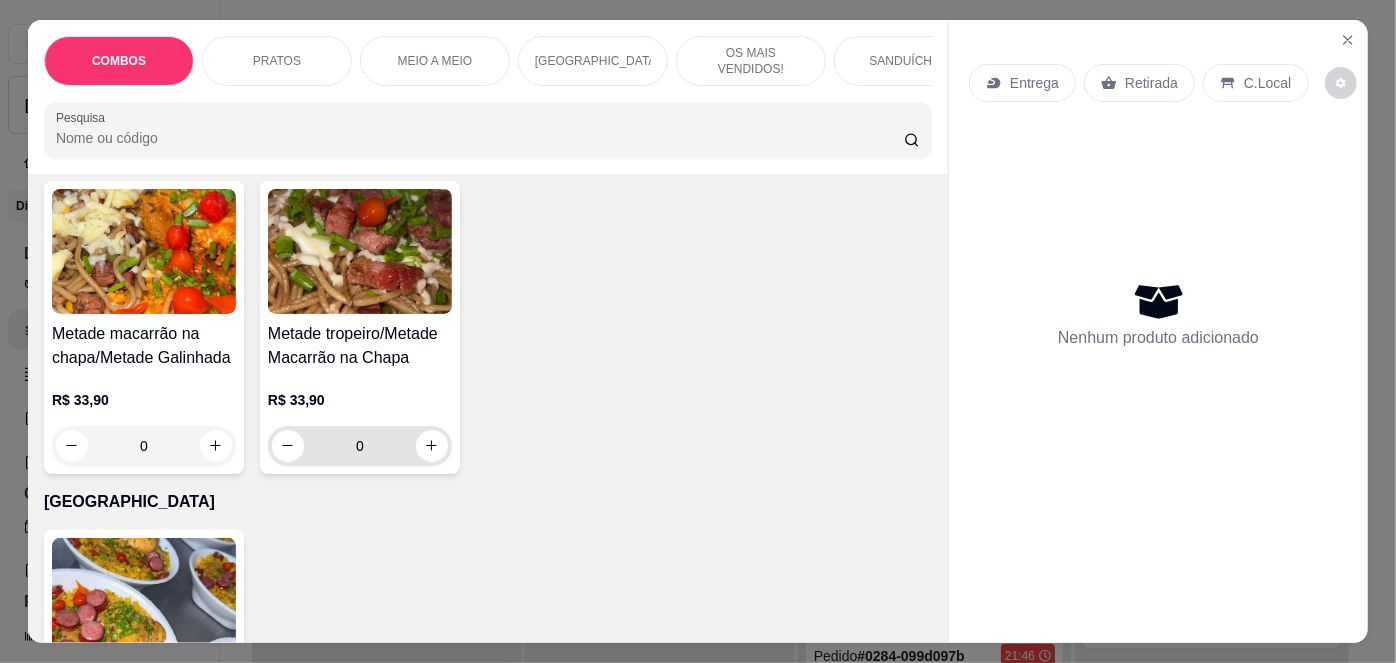 scroll, scrollTop: 1197, scrollLeft: 0, axis: vertical 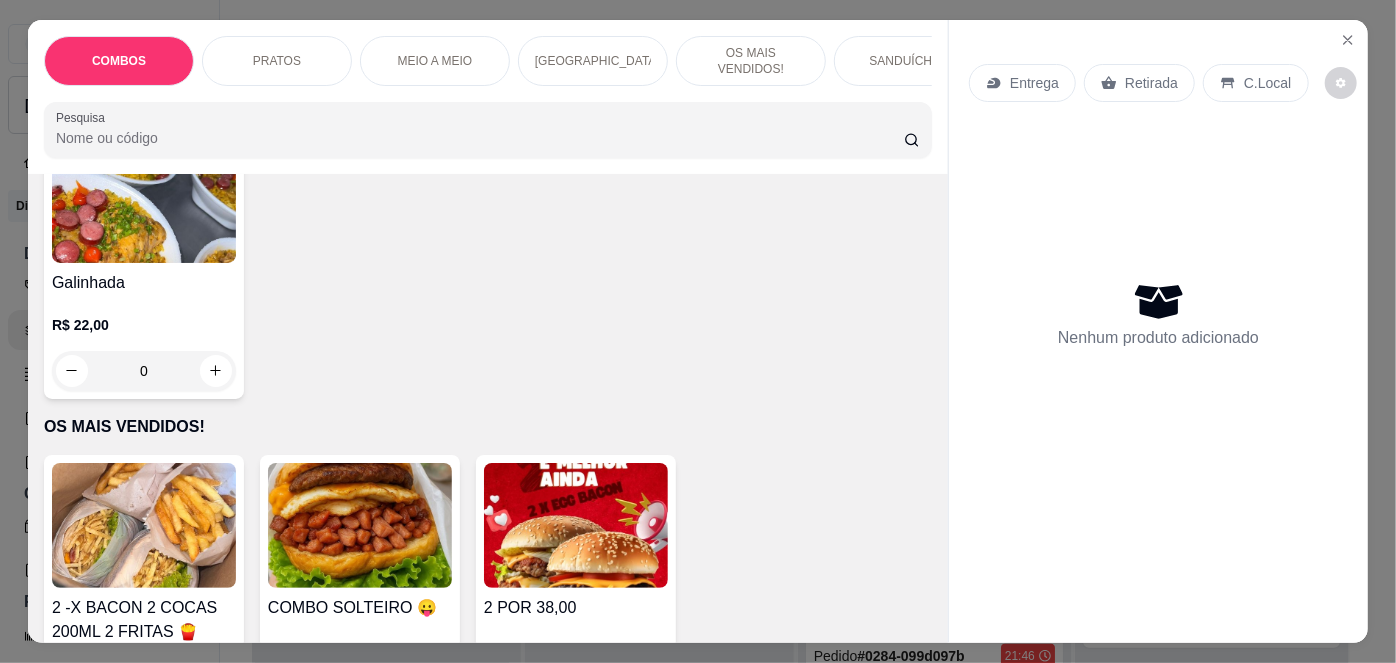 click on "R$ 22,00" at bounding box center [144, 325] 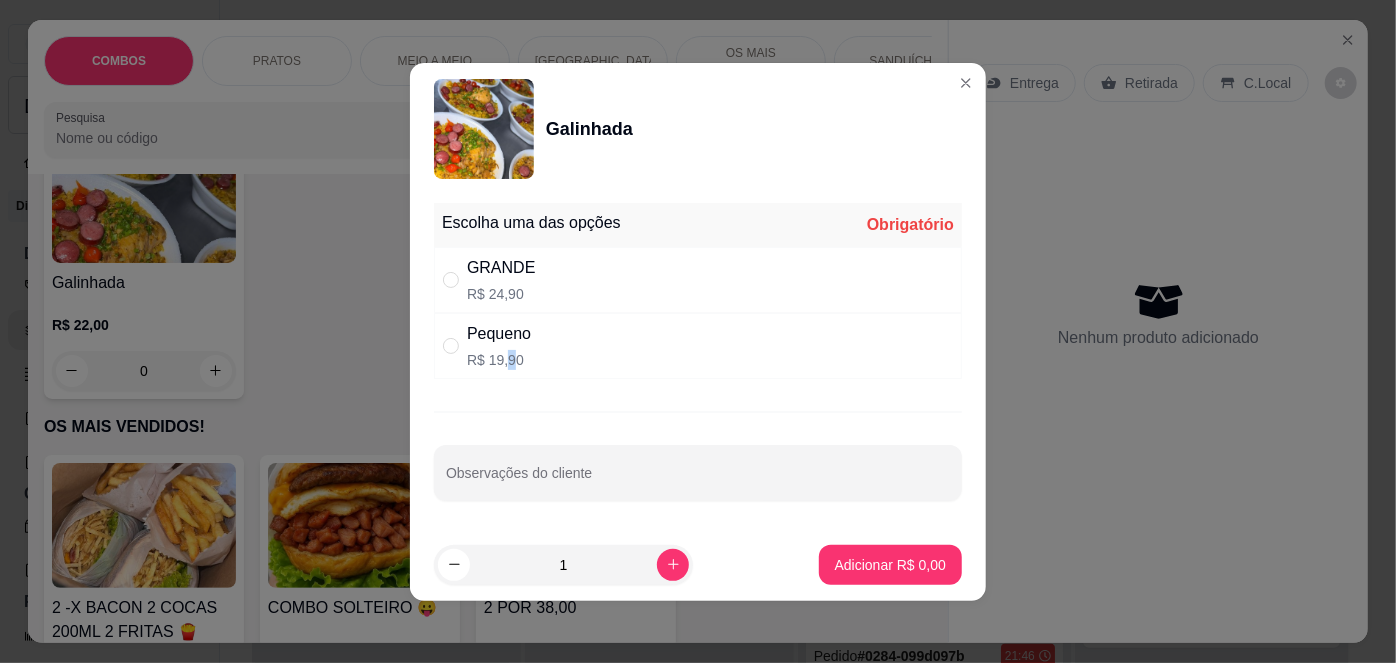 click on "R$ 19,90" at bounding box center (499, 360) 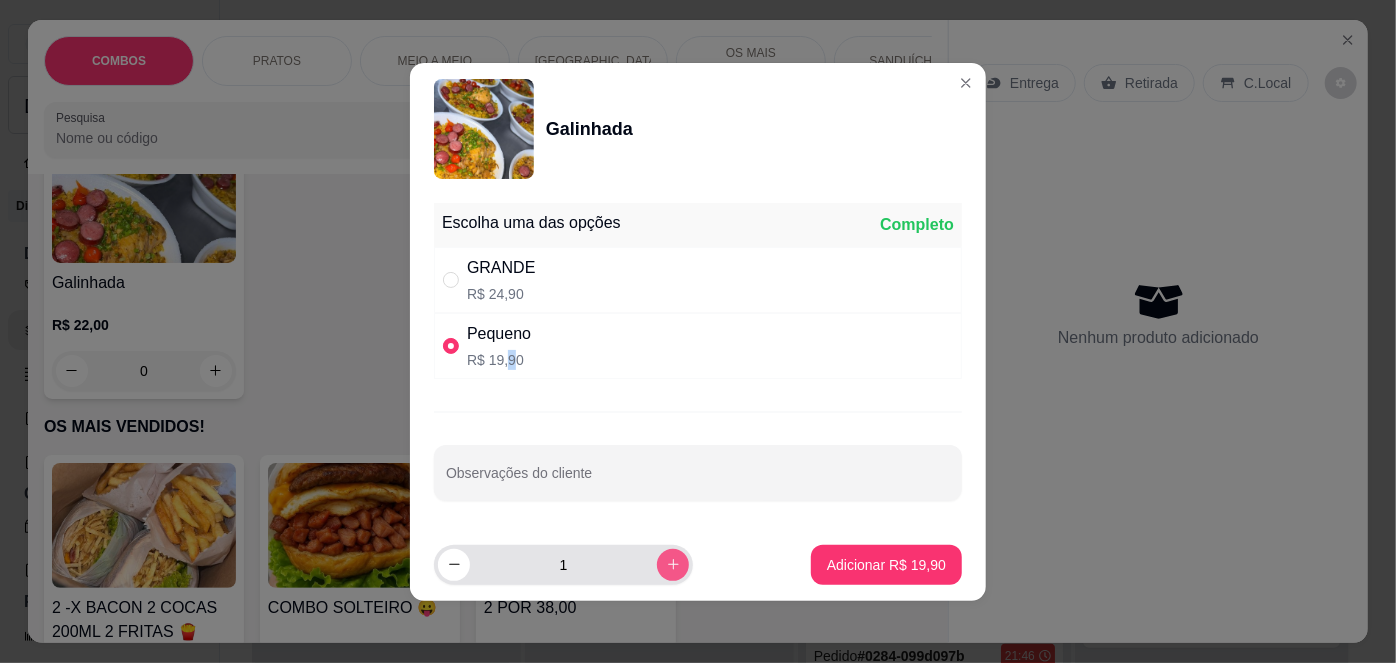 click 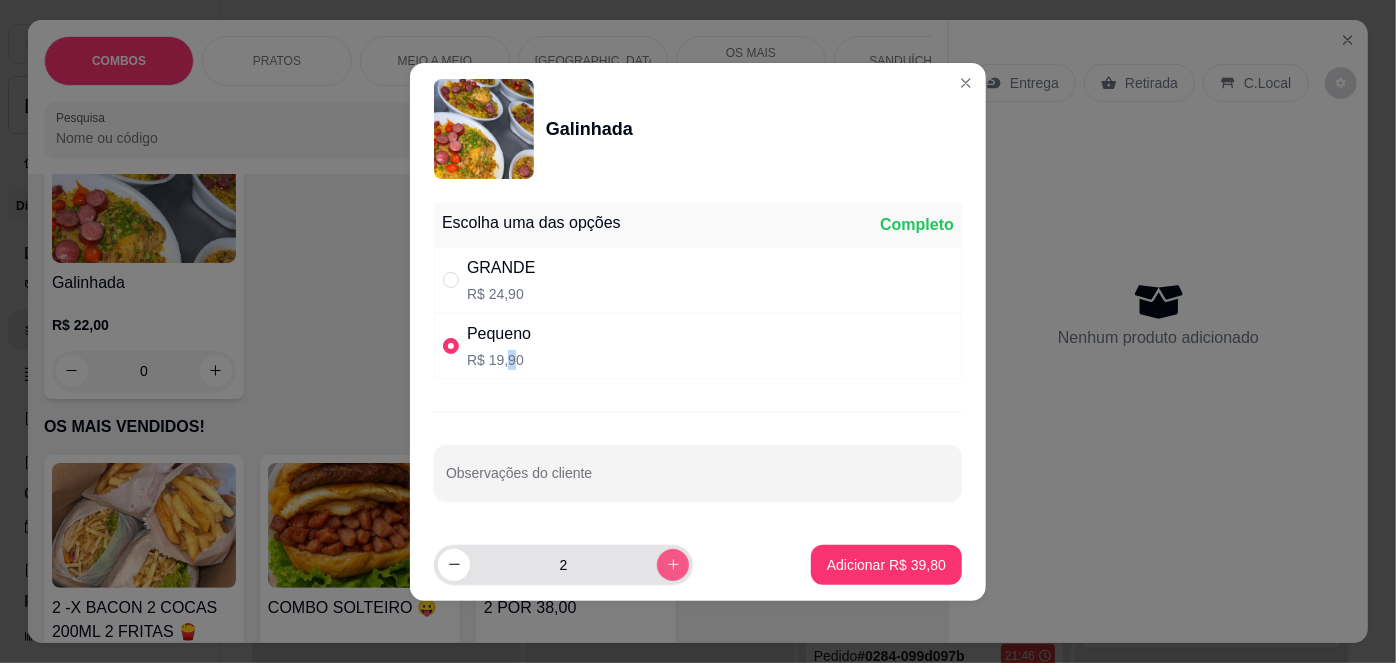 click 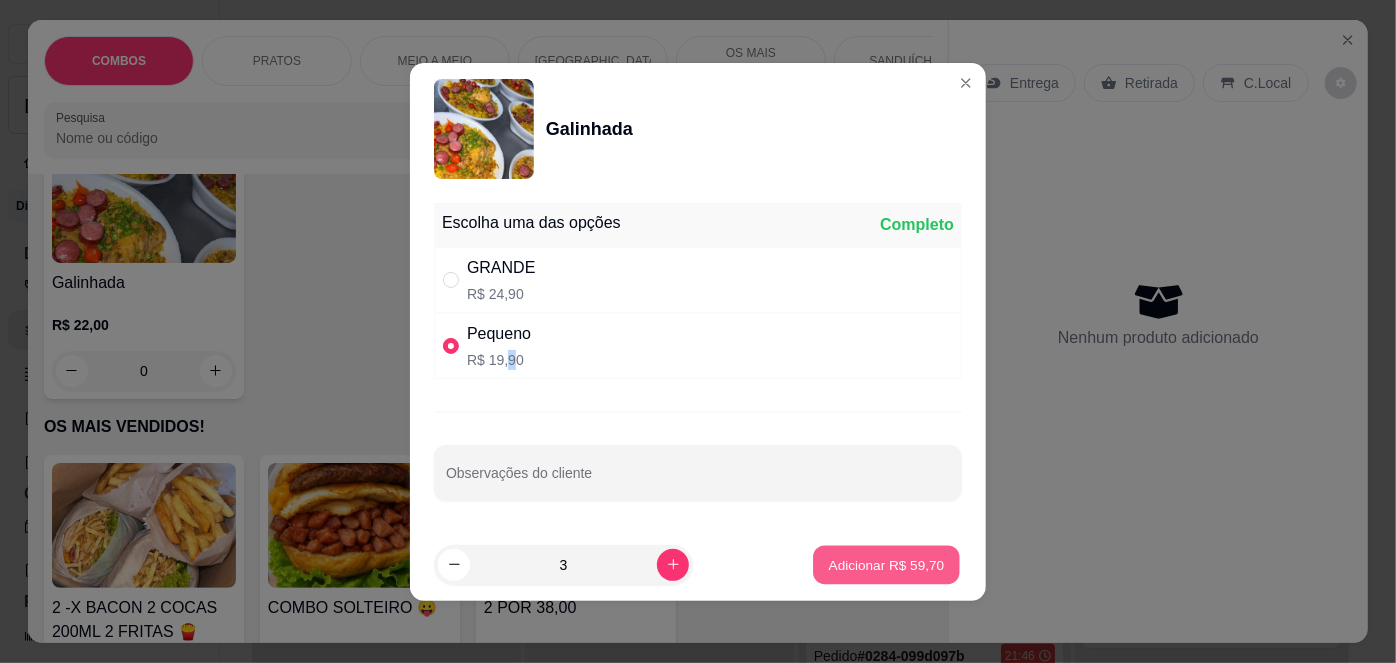 click on "Adicionar   R$ 59,70" at bounding box center [887, 564] 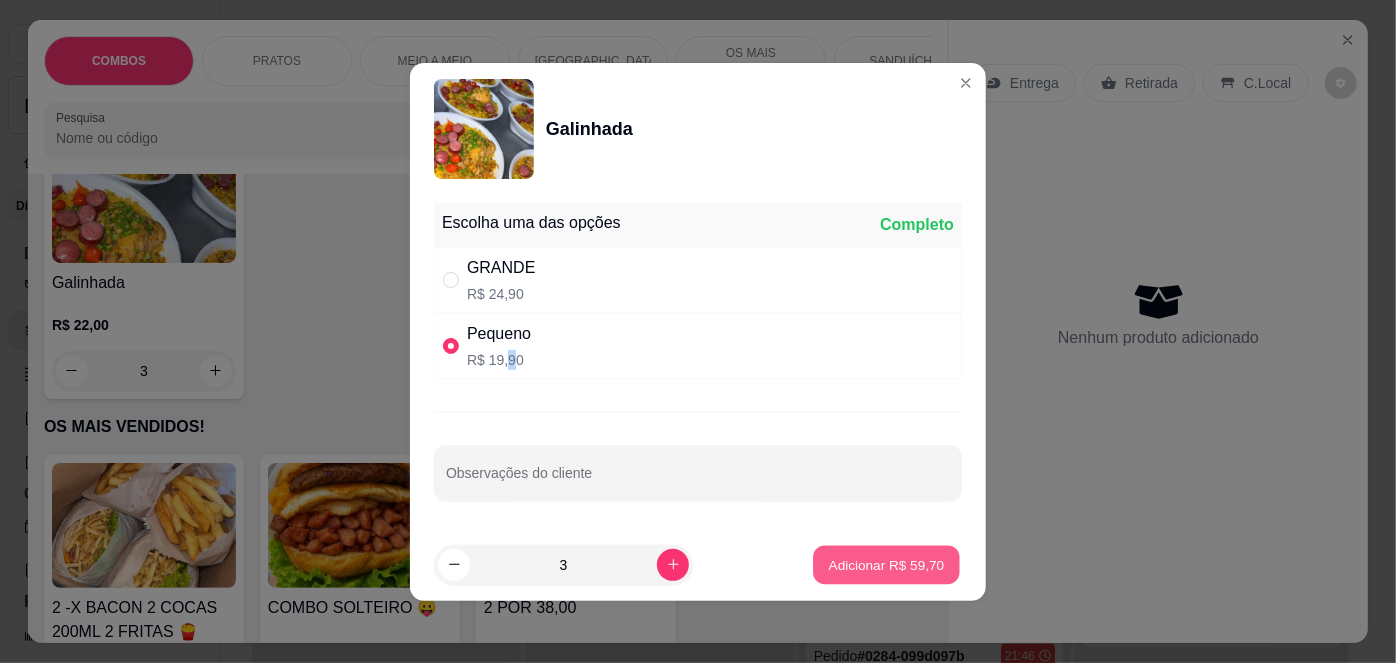 scroll, scrollTop: 1197, scrollLeft: 0, axis: vertical 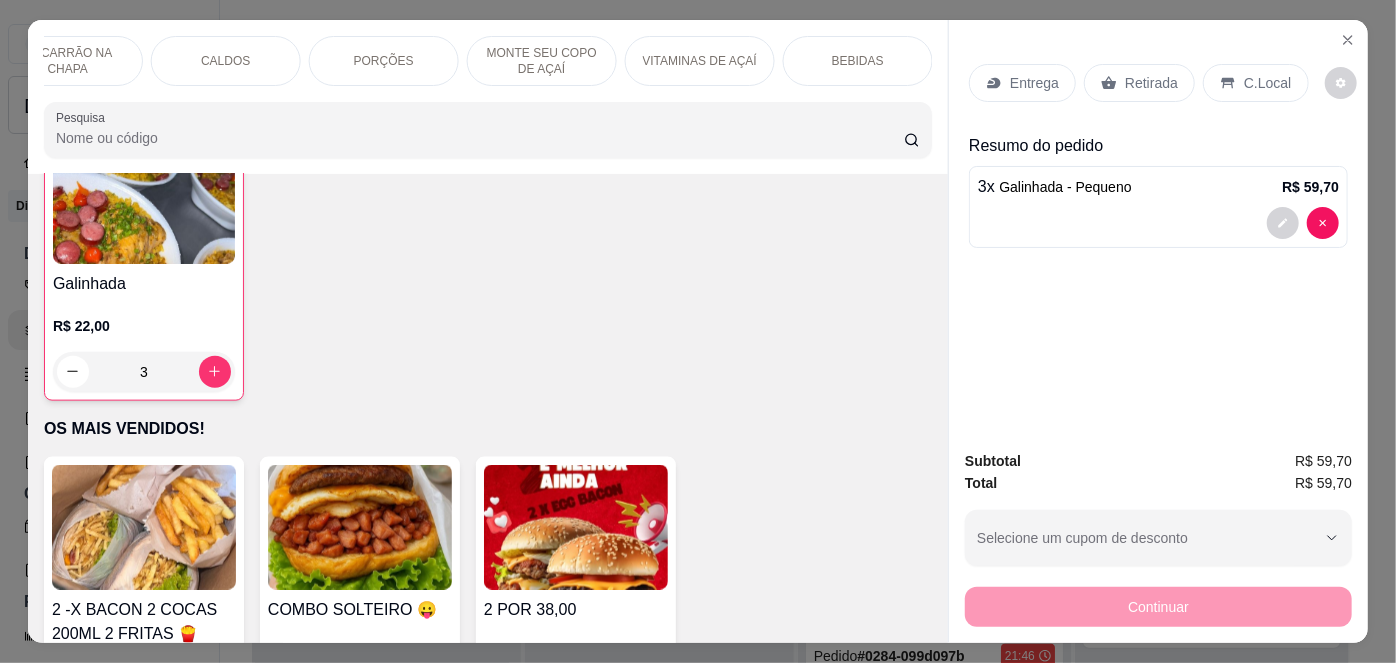 click on "BEBIDAS" at bounding box center [858, 61] 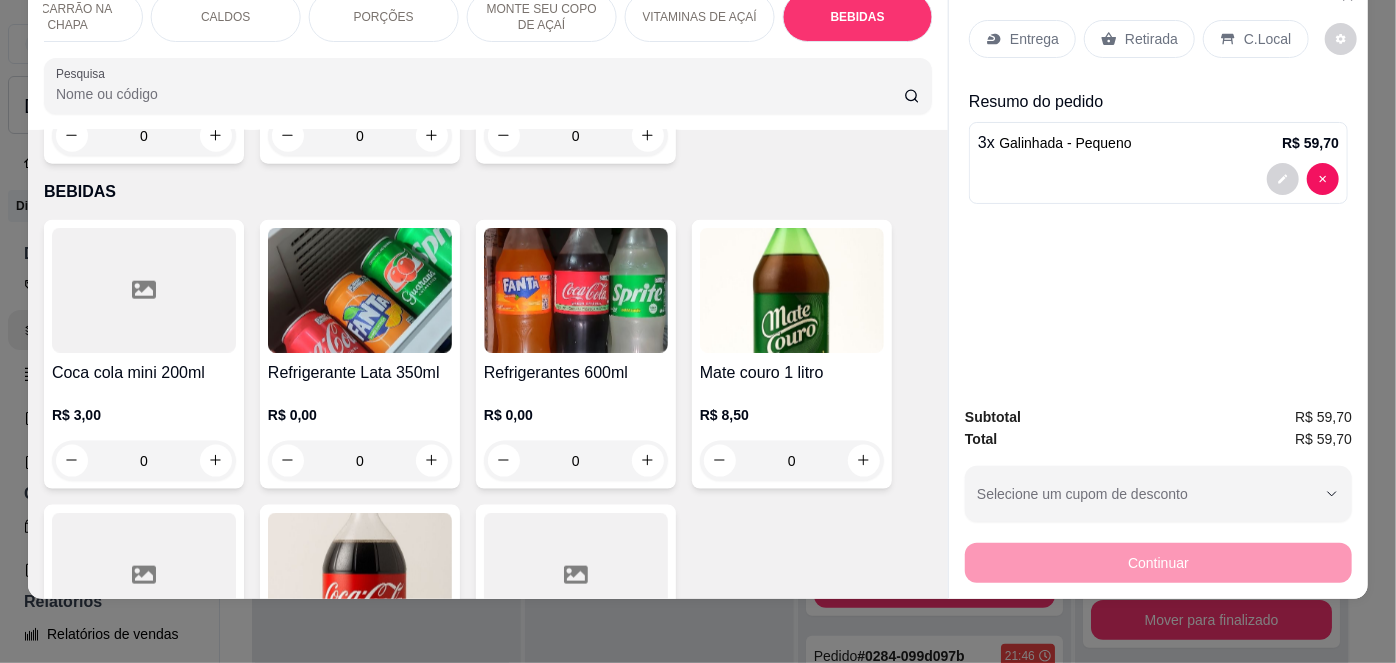 scroll, scrollTop: 5192, scrollLeft: 0, axis: vertical 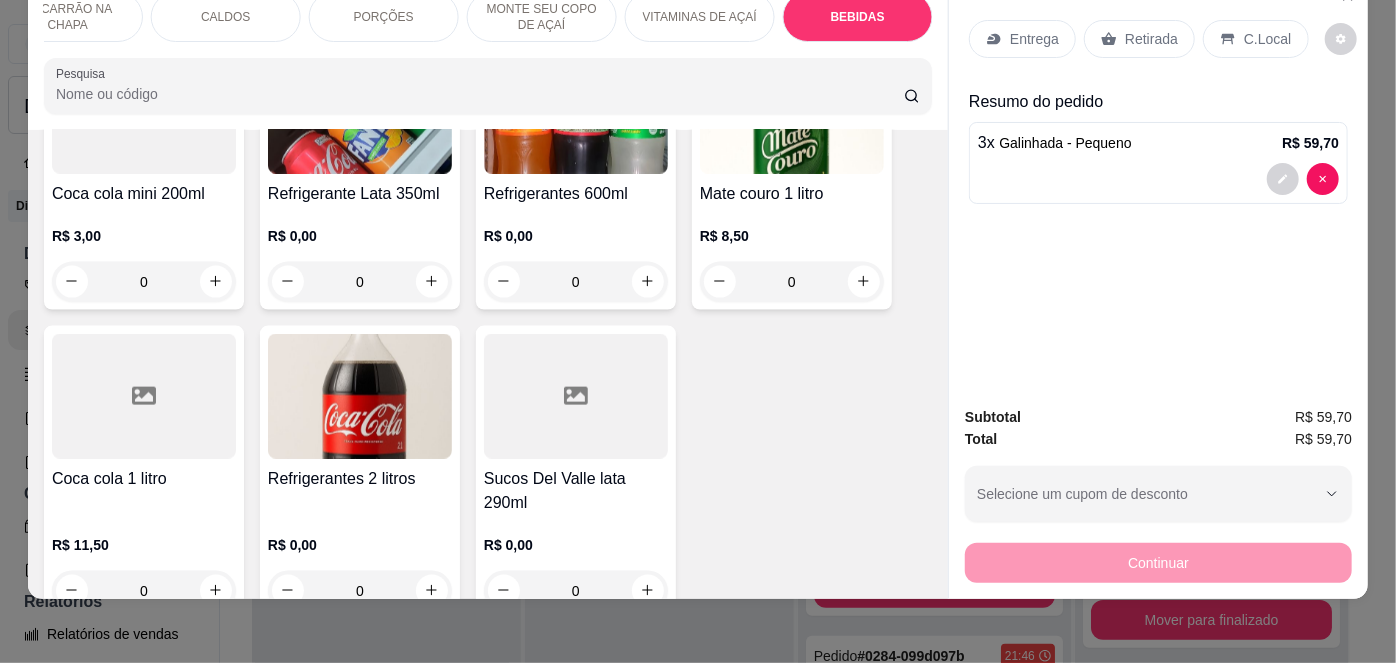 click on "Refrigerantes 2 litros" at bounding box center (360, 479) 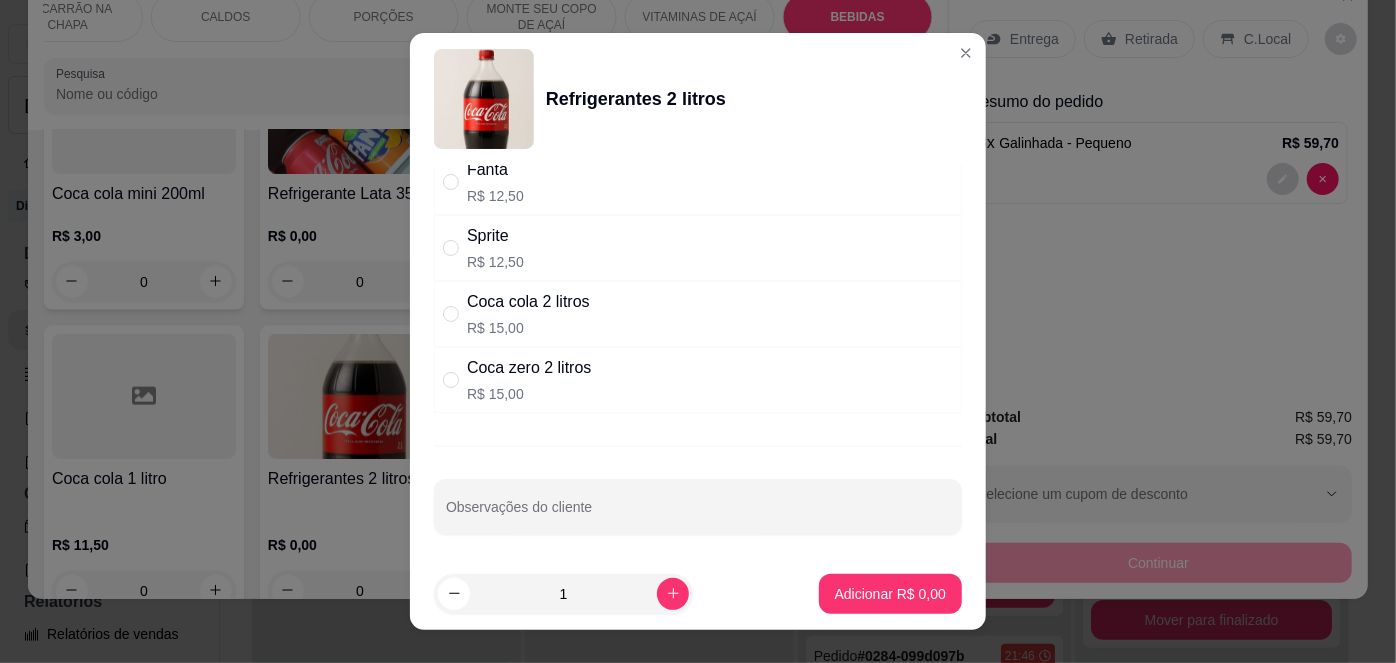 scroll, scrollTop: 0, scrollLeft: 0, axis: both 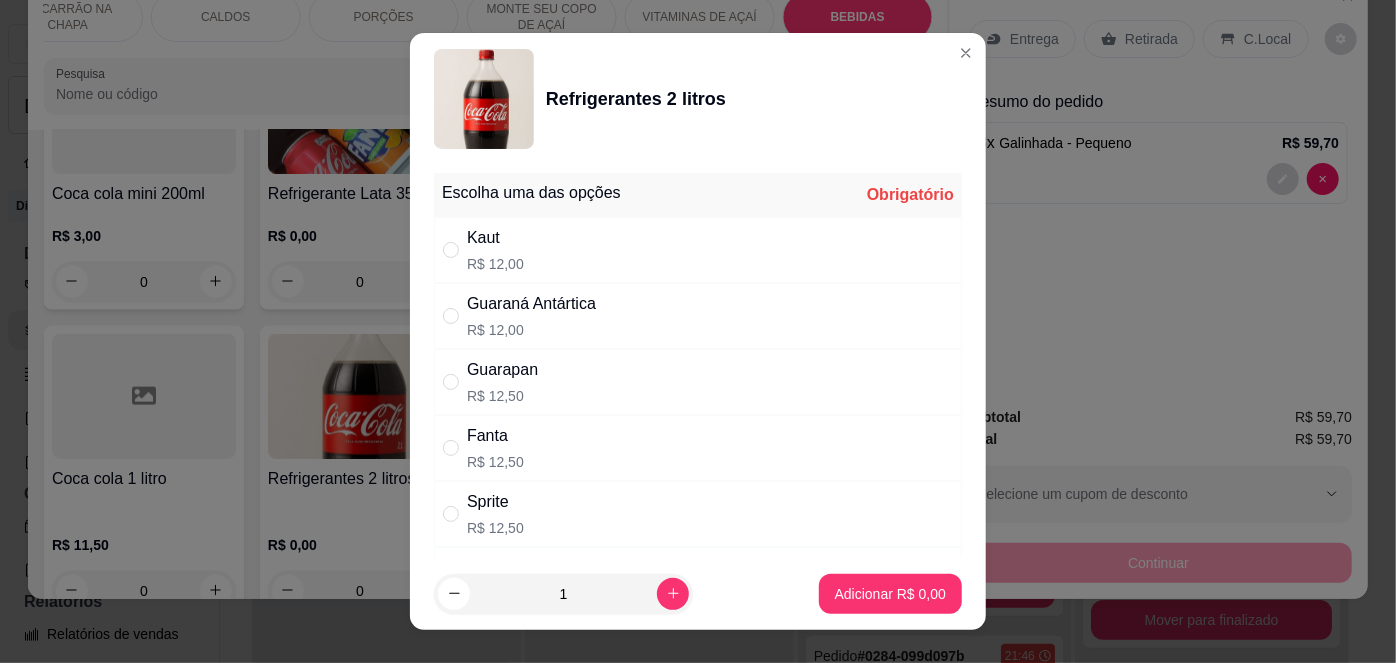click on "Kaut R$ 12,00" at bounding box center [698, 250] 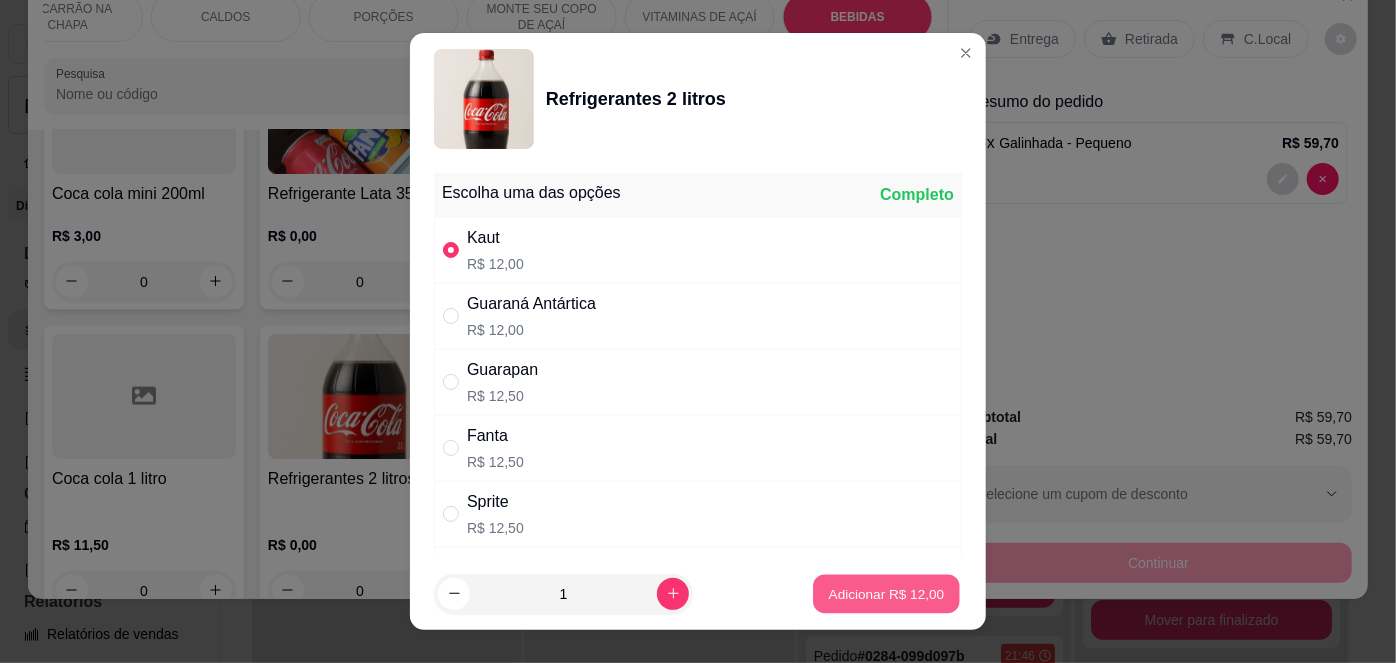 click on "Adicionar   R$ 12,00" at bounding box center (887, 593) 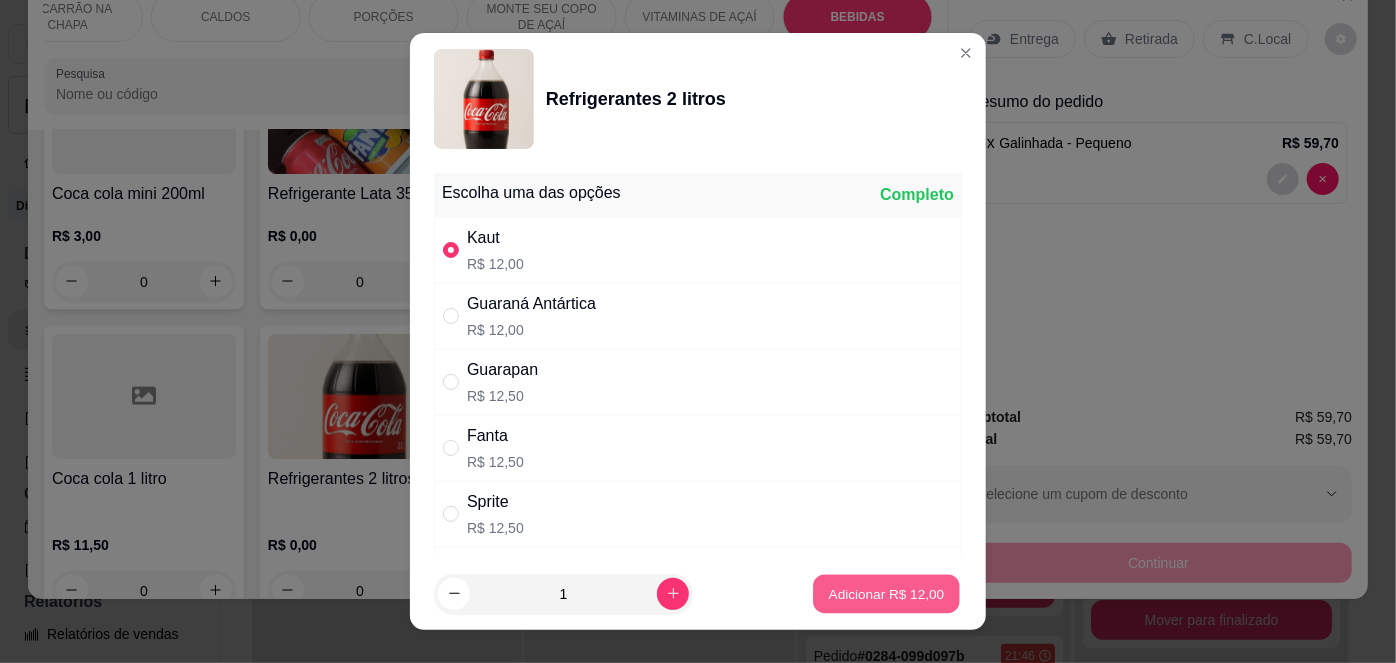 type on "1" 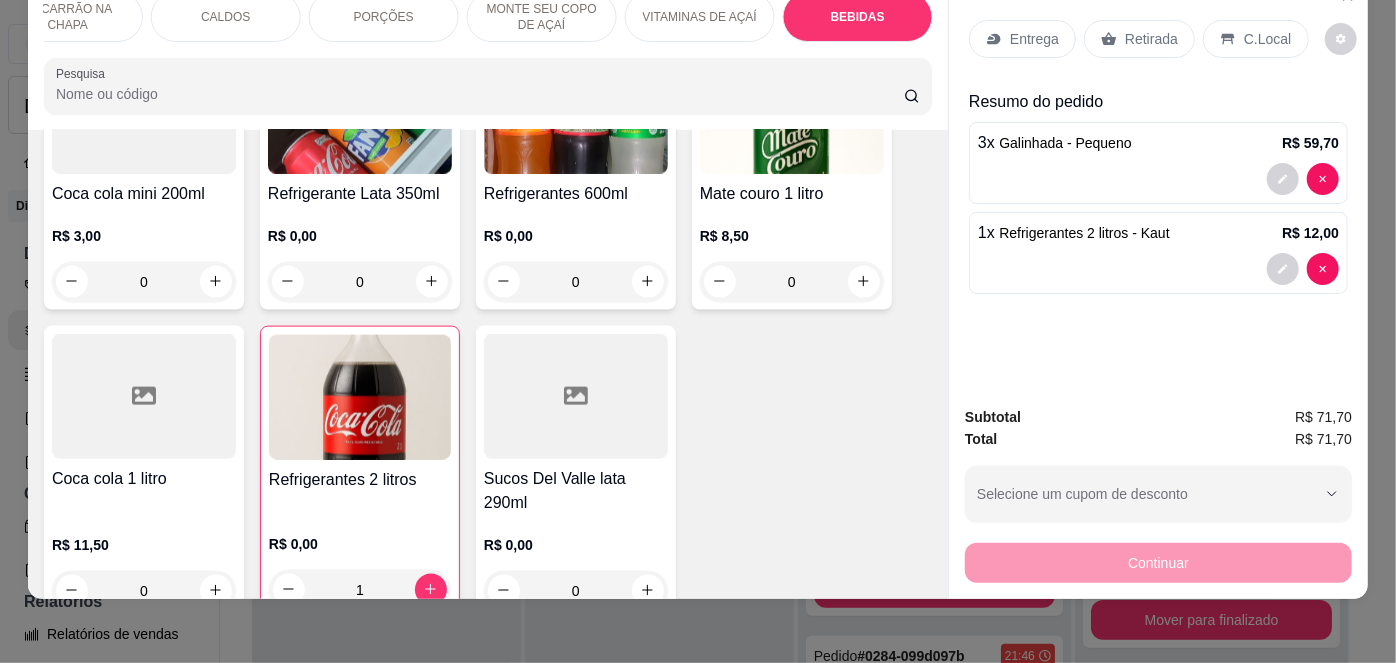click on "C.Local" at bounding box center (1255, 39) 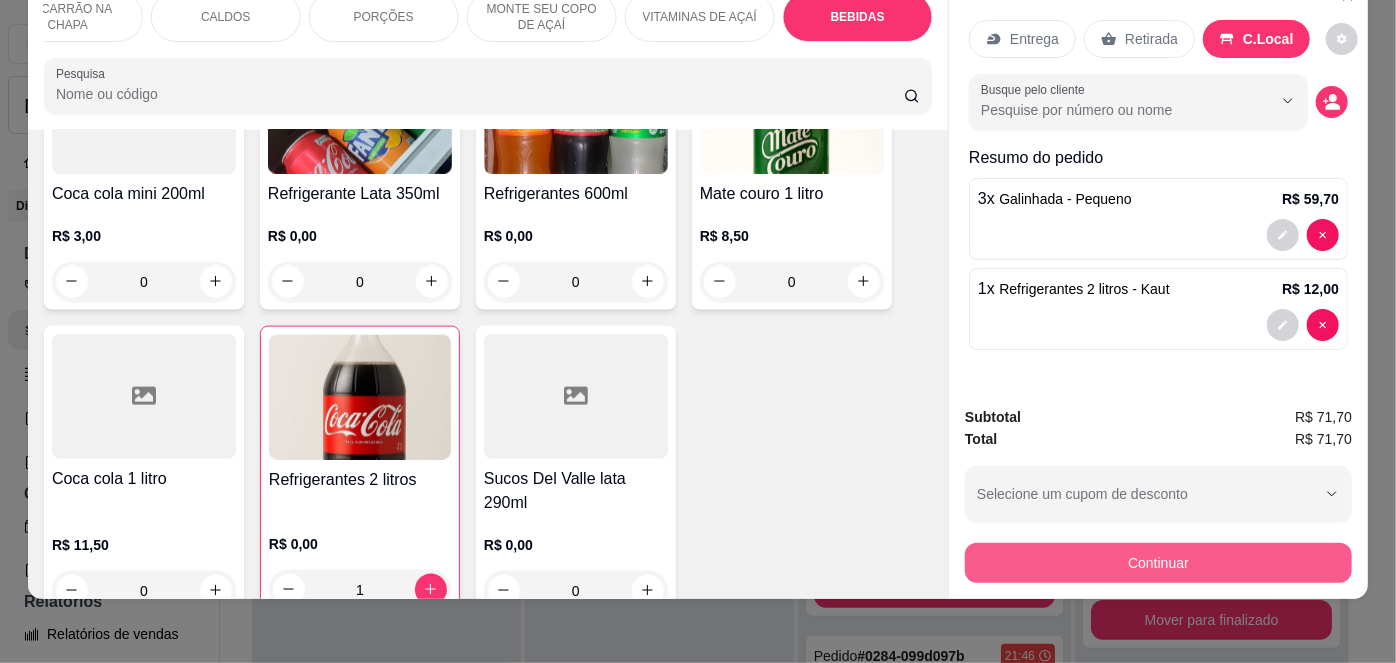 click on "Continuar" at bounding box center [1158, 563] 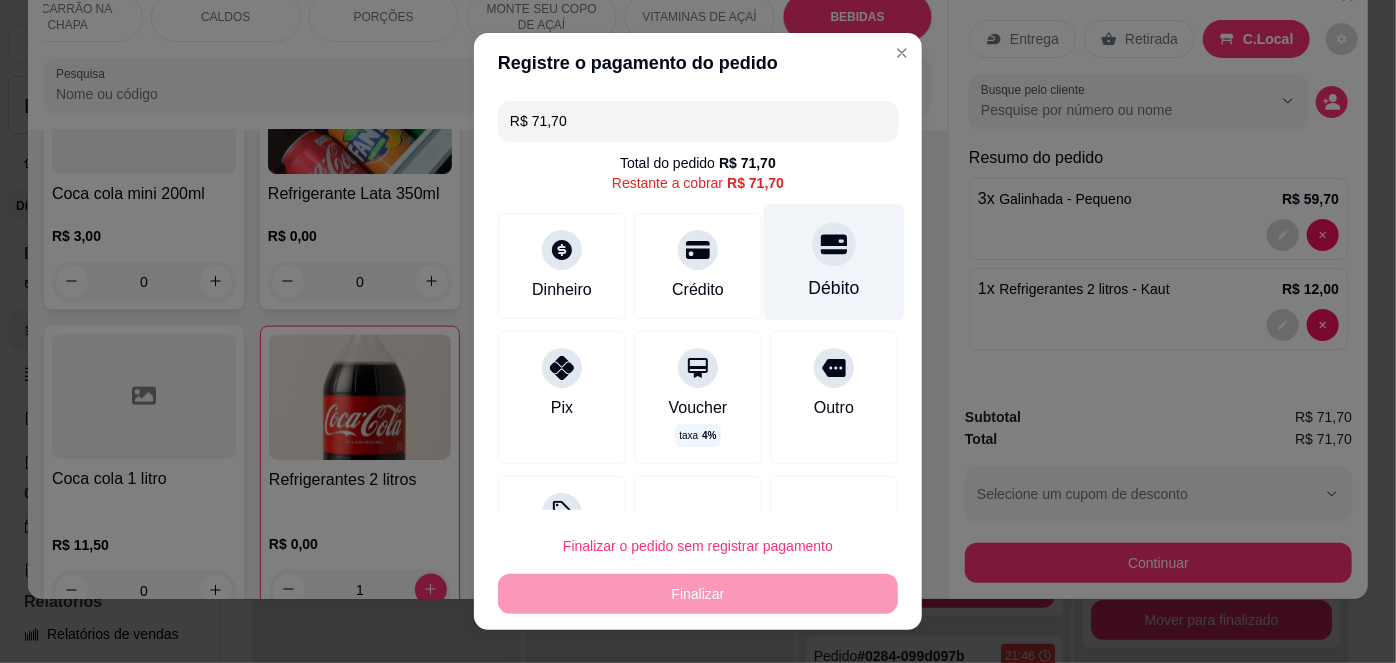 click on "Débito" at bounding box center (834, 262) 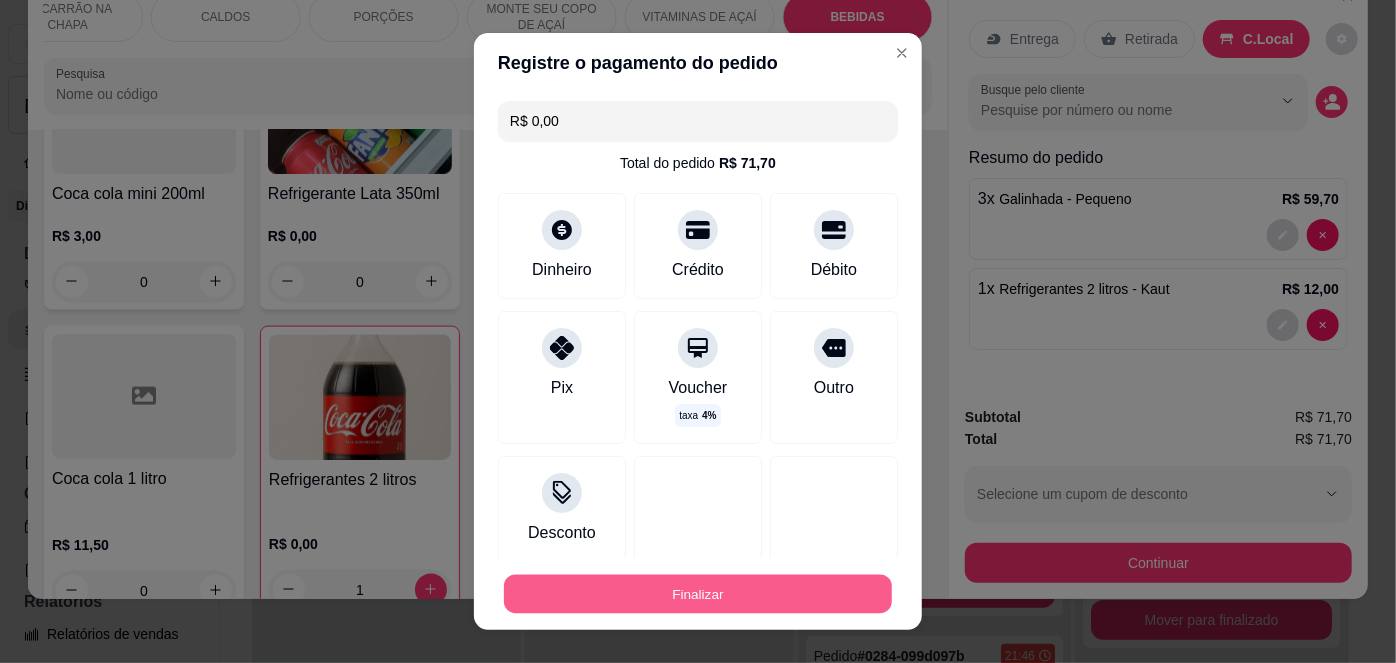 click on "Finalizar" at bounding box center [698, 593] 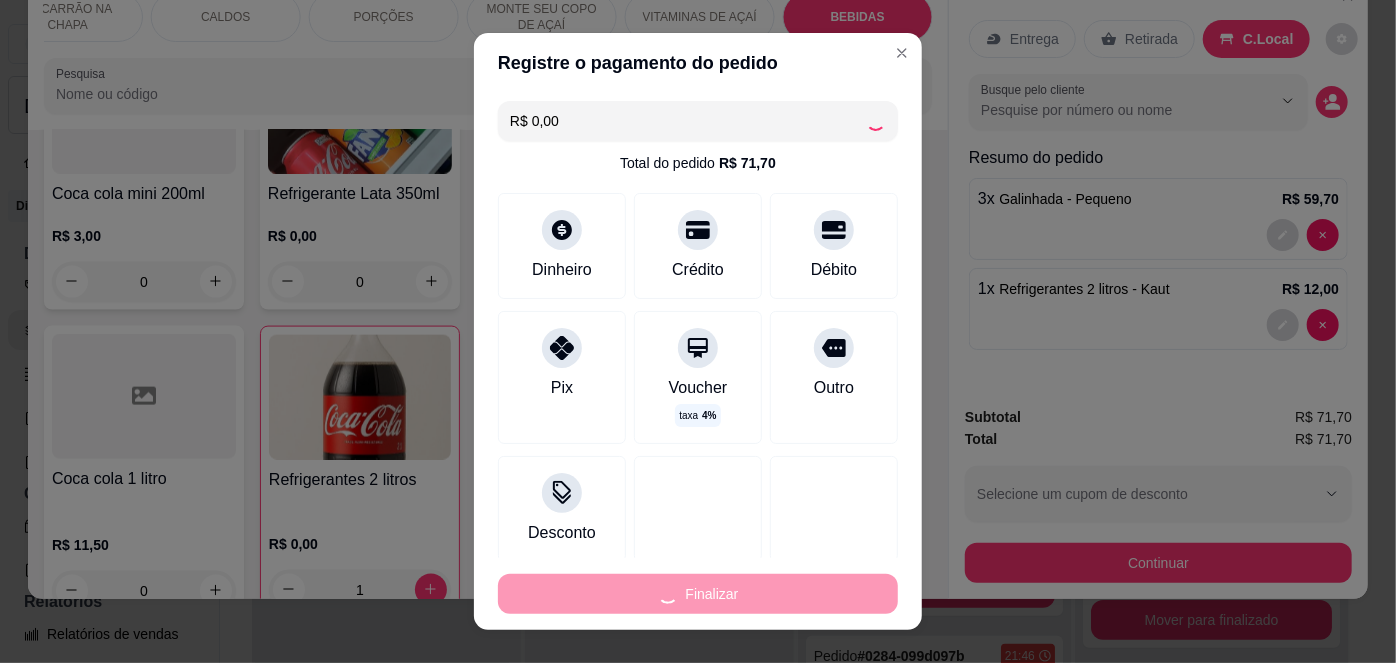 type on "0" 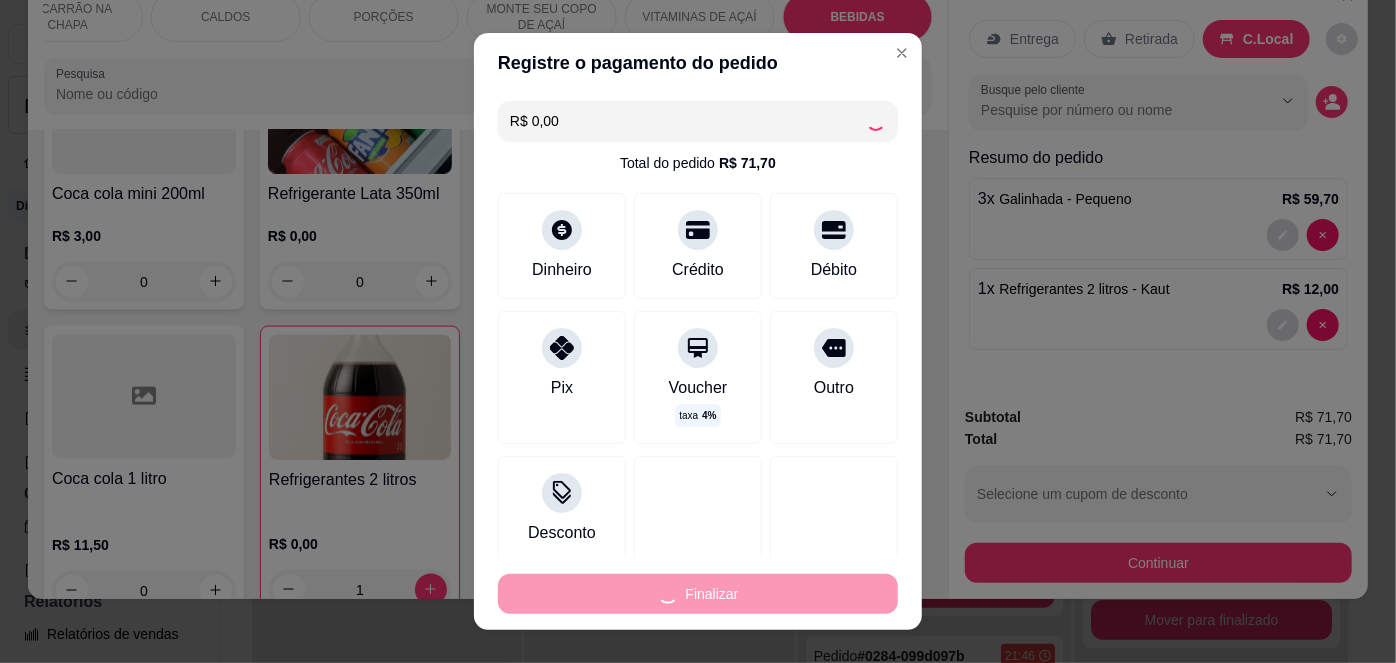 type on "0" 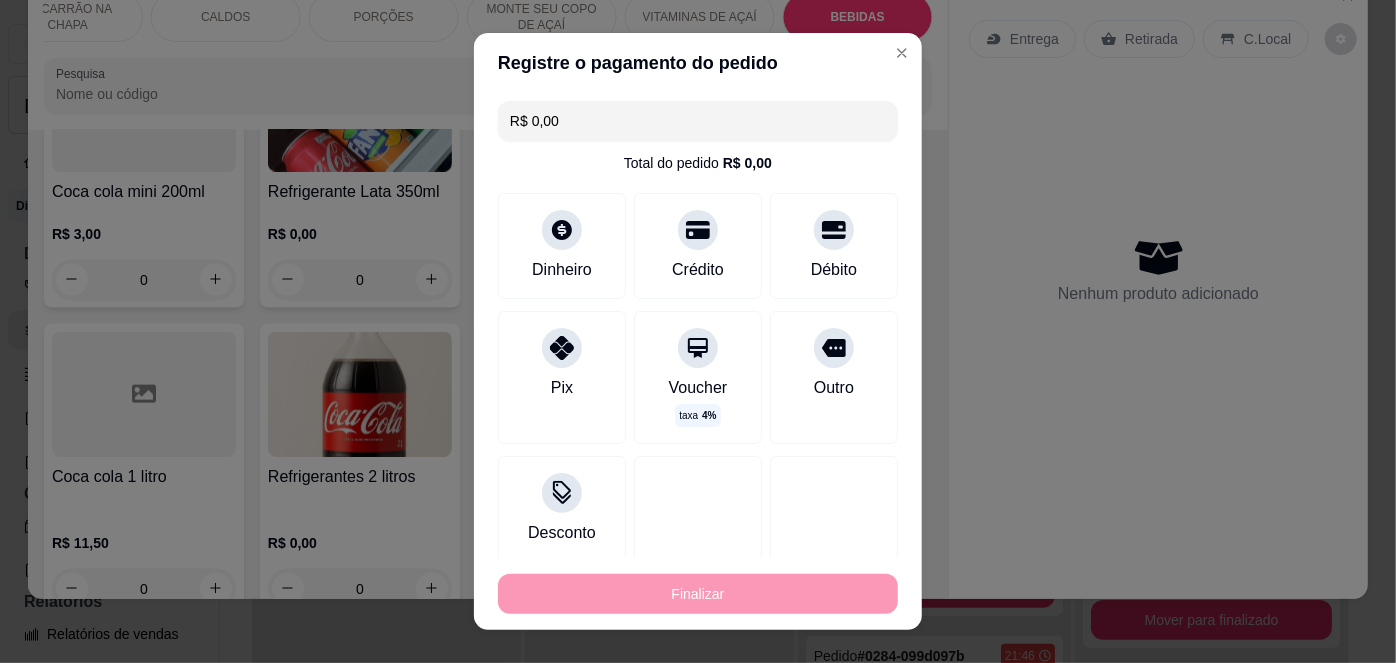 type on "-R$ 71,70" 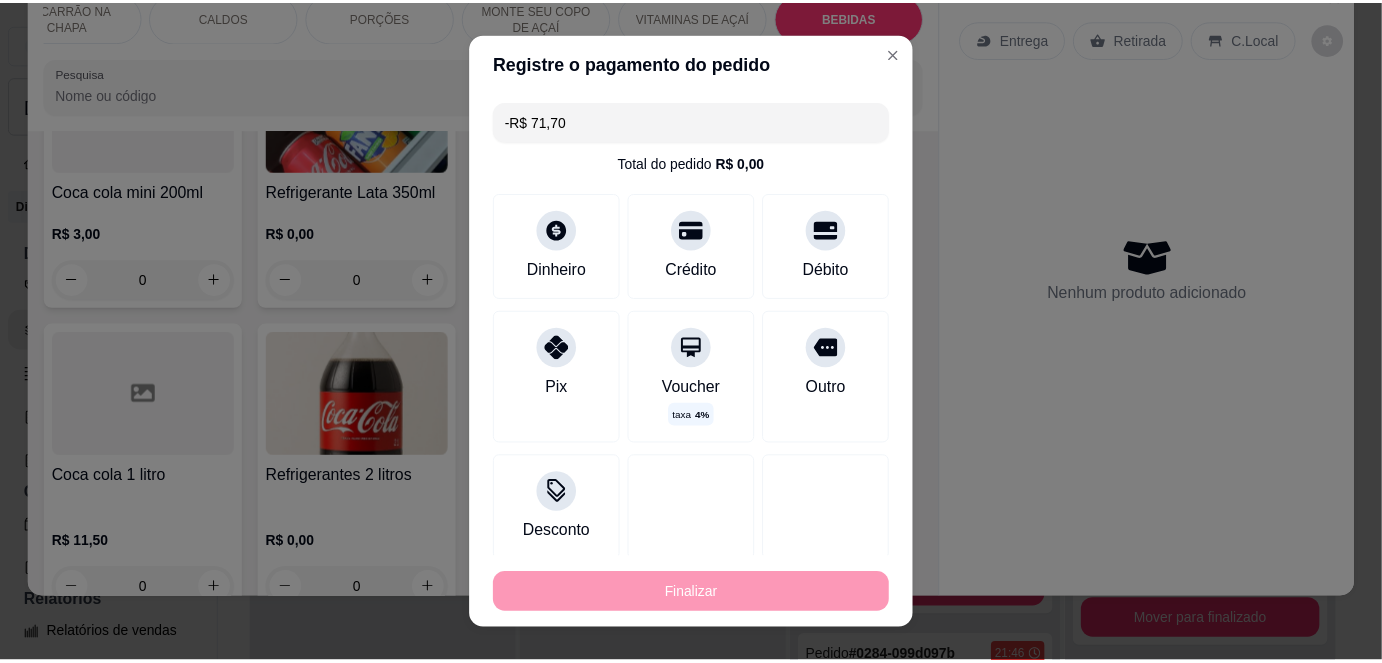 scroll, scrollTop: 5190, scrollLeft: 0, axis: vertical 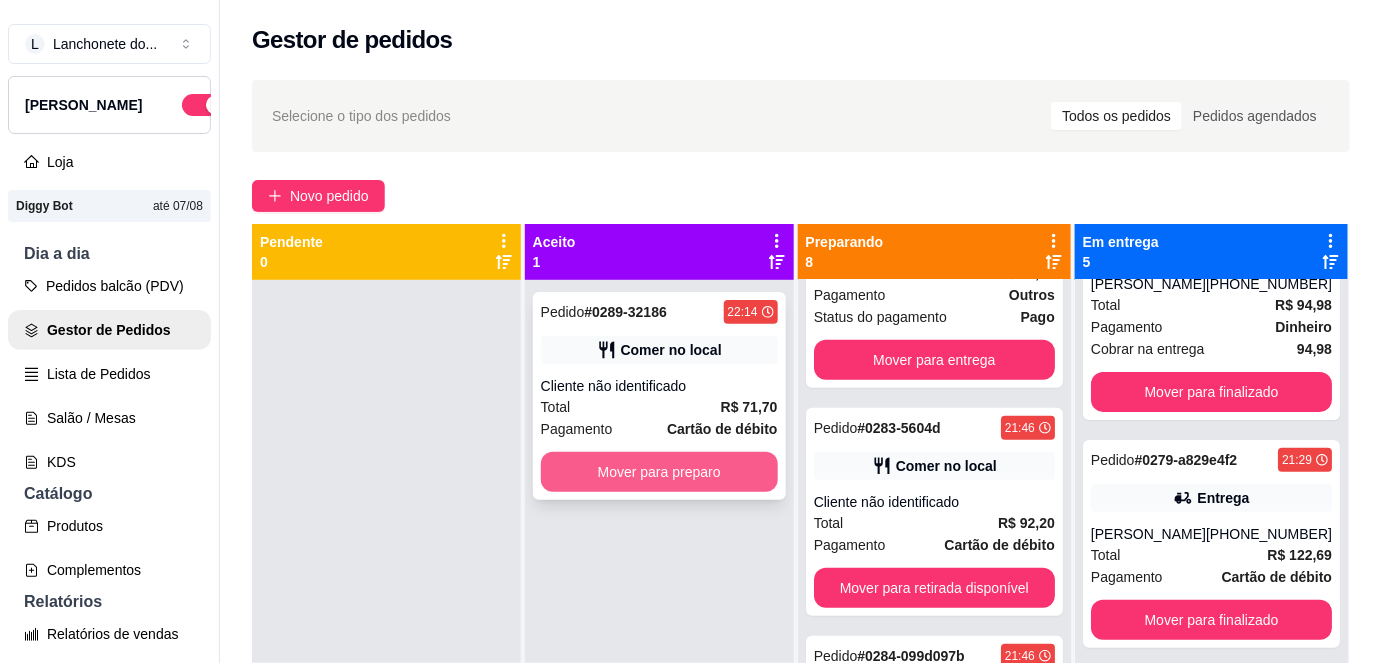 click on "Mover para preparo" at bounding box center (659, 472) 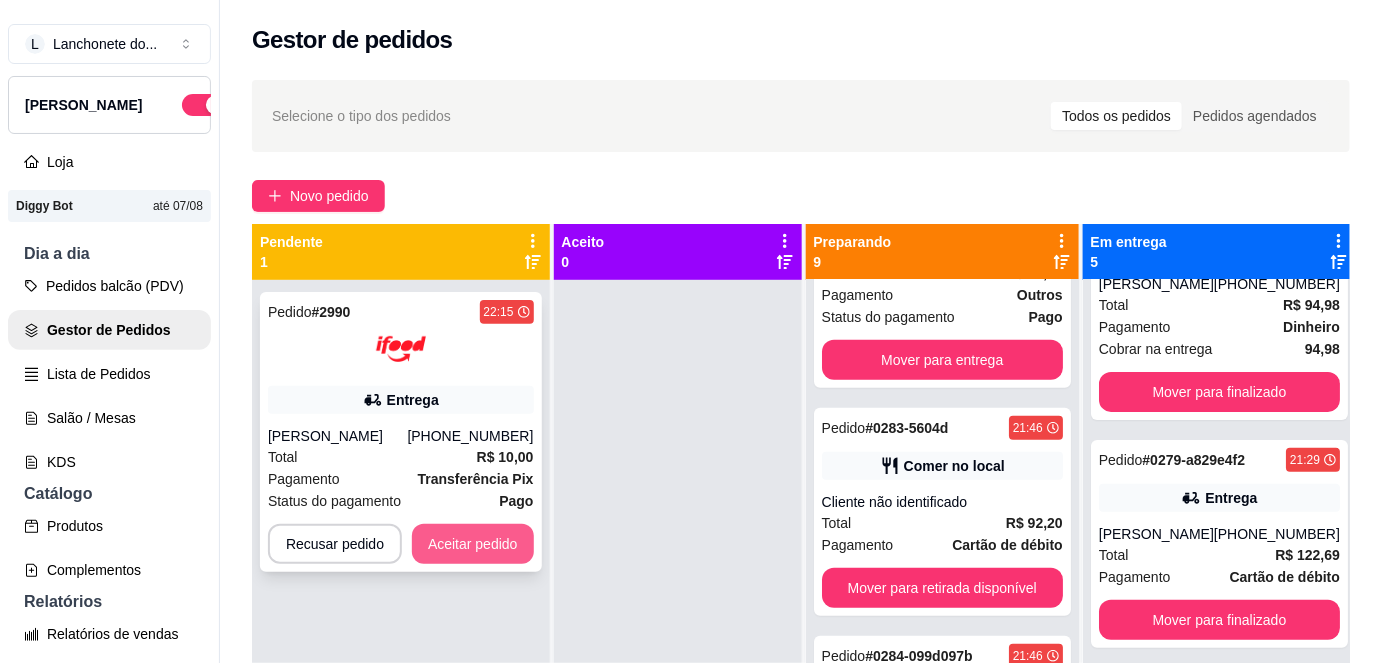 click on "Aceitar pedido" at bounding box center (473, 544) 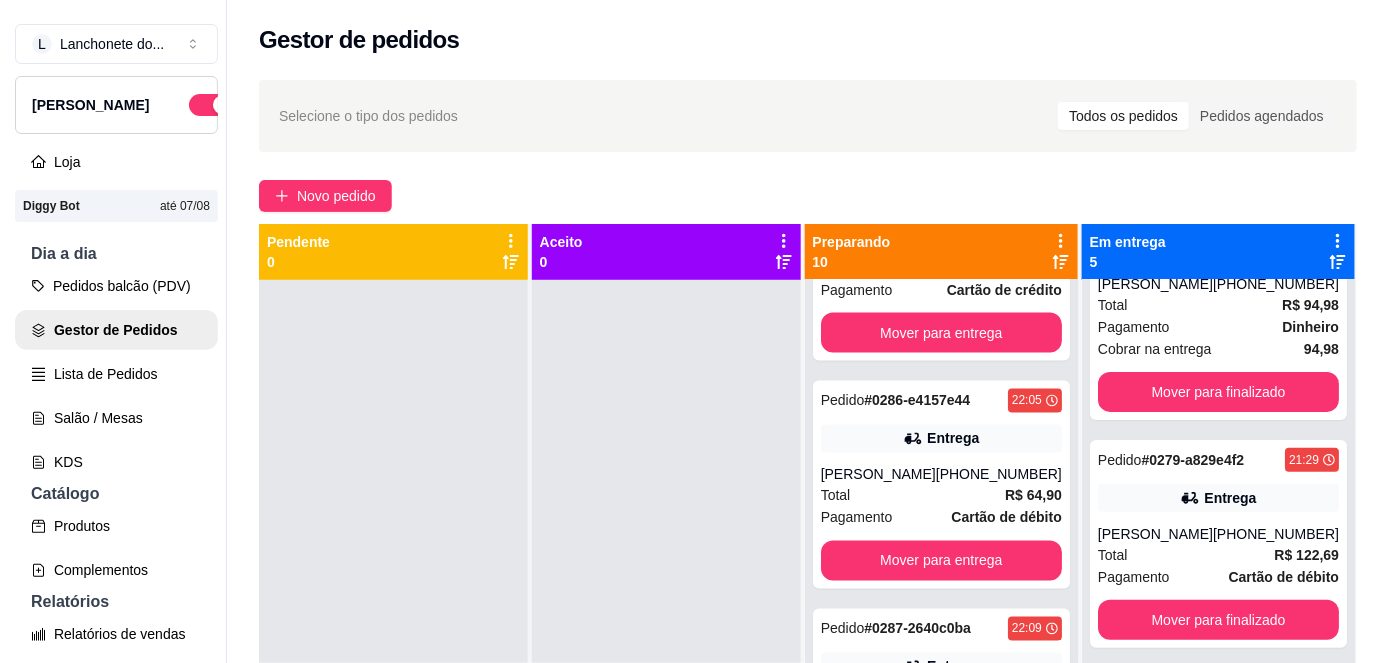scroll, scrollTop: 640, scrollLeft: 0, axis: vertical 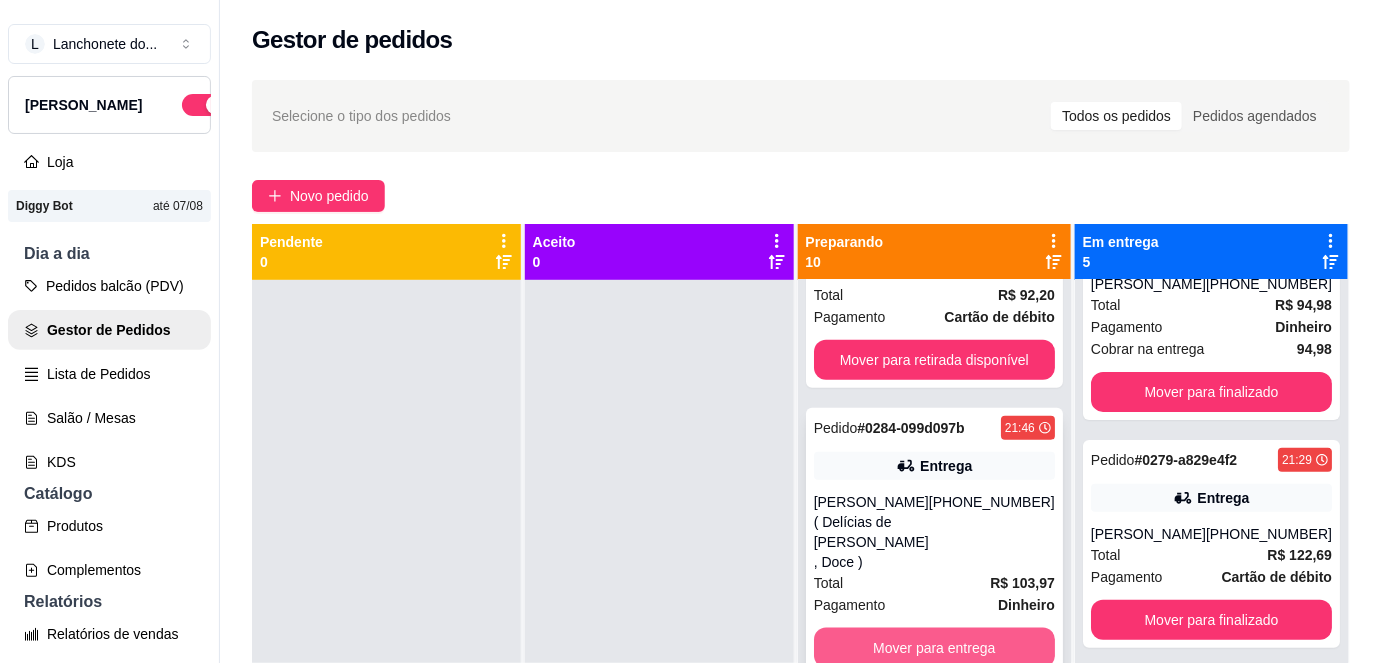 click on "Mover para entrega" at bounding box center (934, 648) 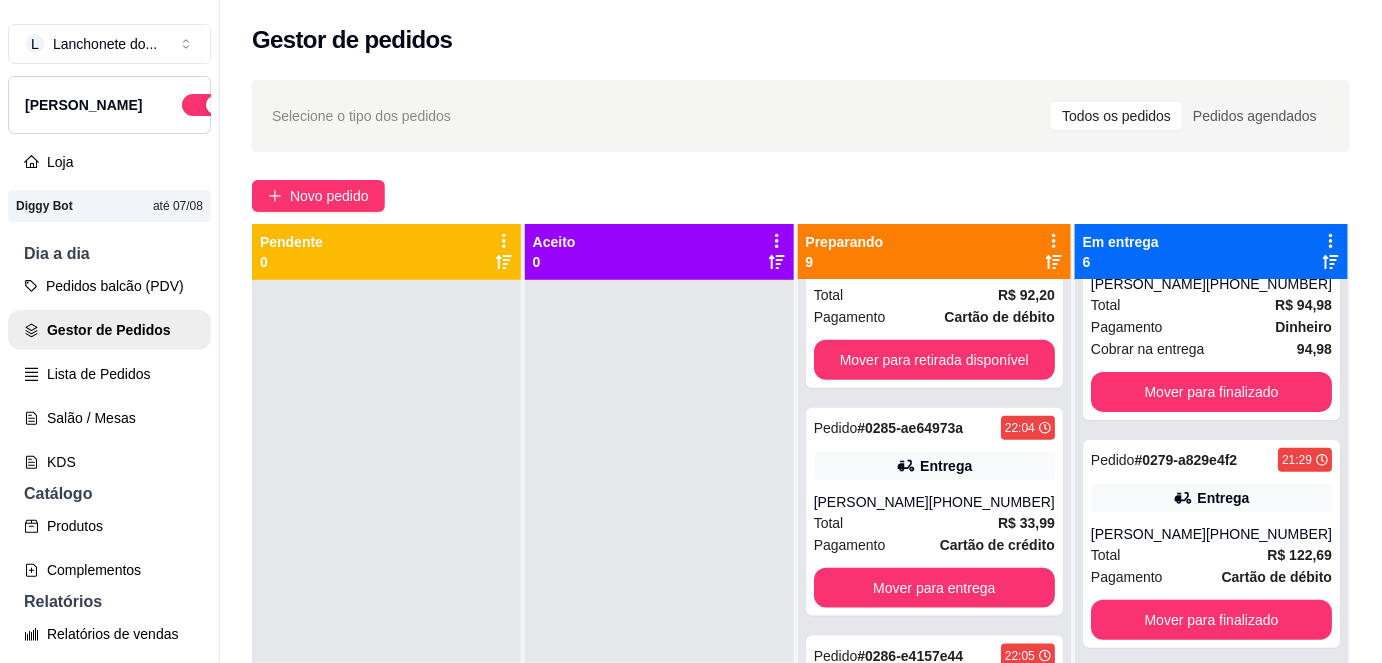 click on "Selecione o tipo dos pedidos Todos os pedidos Pedidos agendados Novo pedido Pendente 0 Aceito 0 Preparando 9 Pedido  # 0278-9ec7d9cc 21:18 Entrega Fabrício  [PHONE_NUMBER] Total R$ 42,00 Pagamento Cartão de débito Mover para entrega Pedido  # 5388 21:36 Entrega [PERSON_NAME] [PHONE_NUMBER] Total R$ 59,99 Pagamento Outros Status do pagamento Pago Mover para entrega Pedido  # 0283-5604d 21:46 Comer no local Cliente não identificado Total R$ 92,20 Pagamento Cartão de débito Mover para retirada disponível Pedido  # 0285-ae64973a 22:04 Entrega Dan  [PHONE_NUMBER] Total R$ 33,99 Pagamento Cartão de crédito Mover para entrega Pedido  # 0286-e4157e44 22:05 Entrega [PERSON_NAME] [PHONE_NUMBER] Total R$ 64,90 Pagamento Cartão de débito Mover para entrega Pedido  # 0287-2640c0ba 22:09 Entrega Fernanda [PHONE_NUMBER] Total R$ 86,98 Pagamento Transferência Pix Mover para entrega Pedido  # 0288-722478f7 22:10 Entrega Liliana  [PHONE_NUMBER] Total R$ 54,50 Pagamento Transferência Pix Pedido  # 22:14" at bounding box center [801, 489] 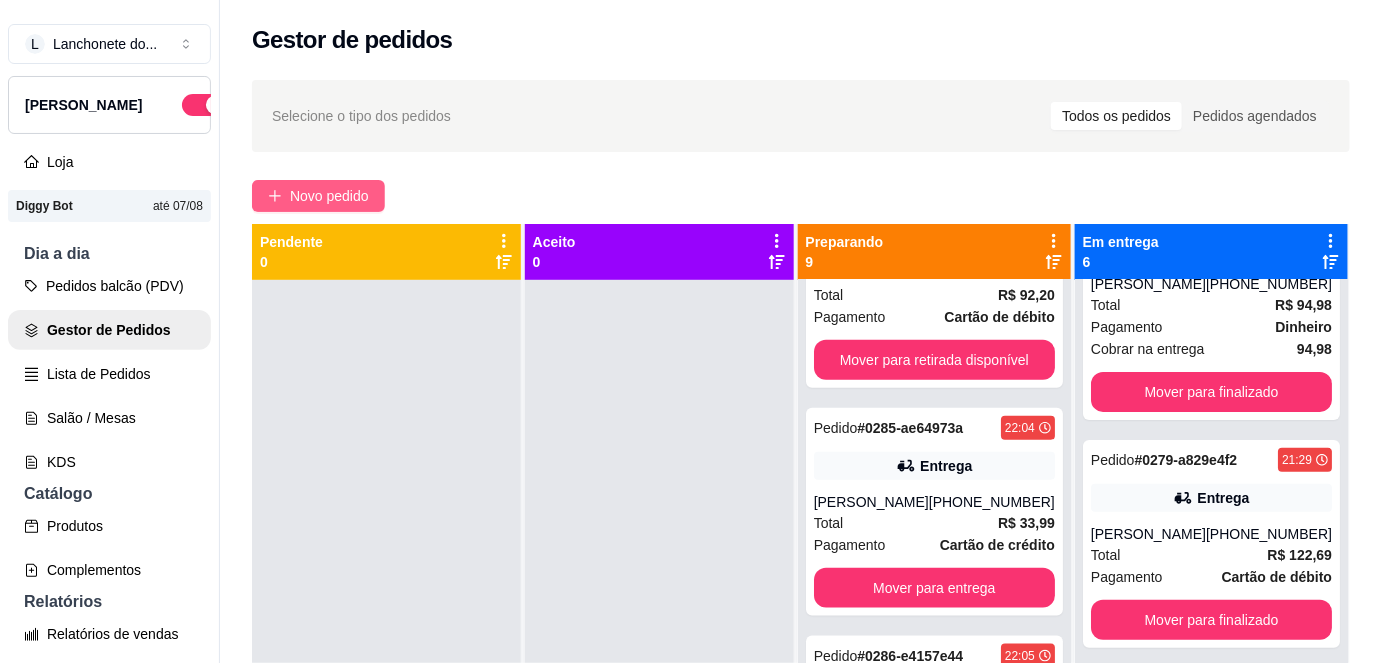 click on "Novo pedido" at bounding box center (318, 196) 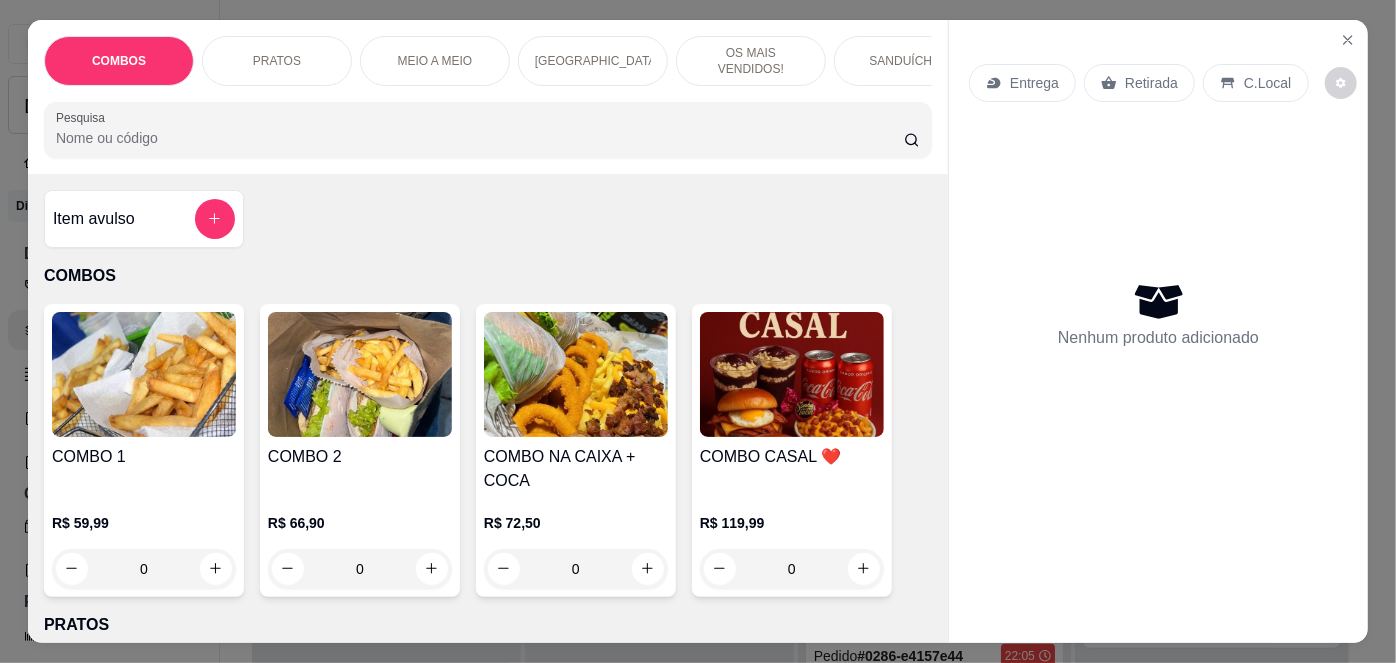 click 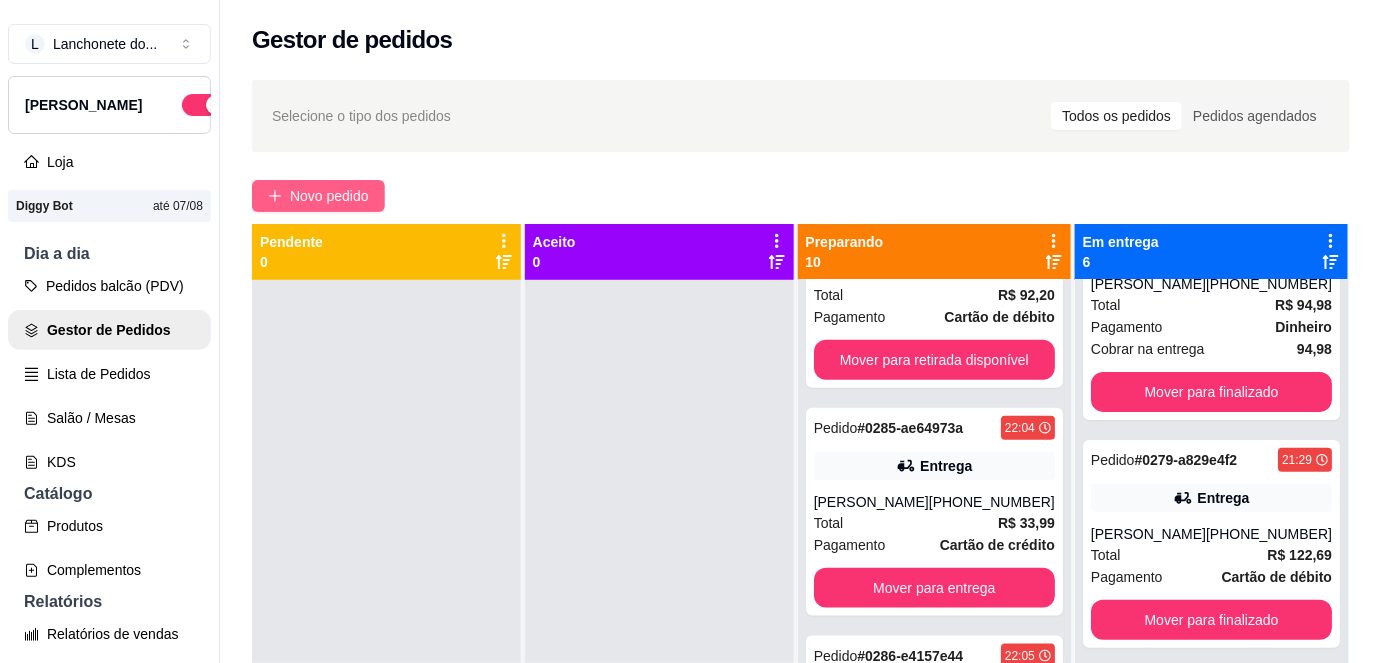 click on "Novo pedido" at bounding box center (329, 196) 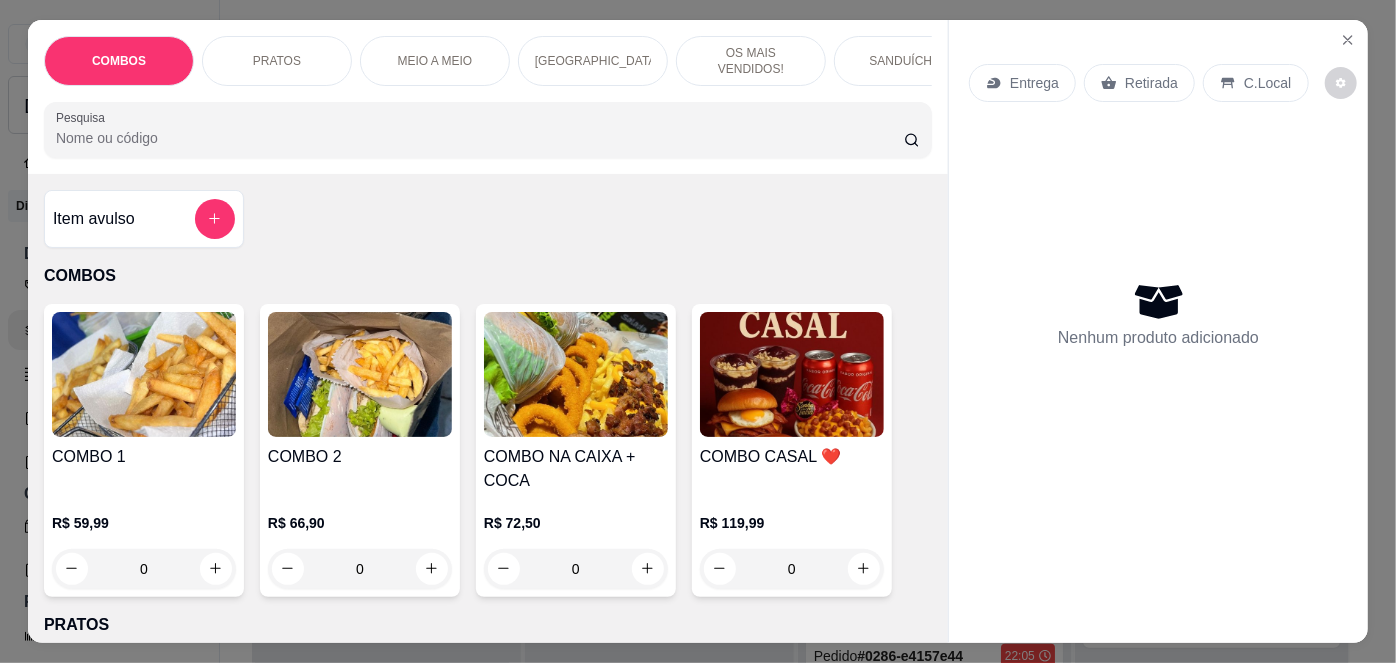 click on "Item avulso" at bounding box center (144, 219) 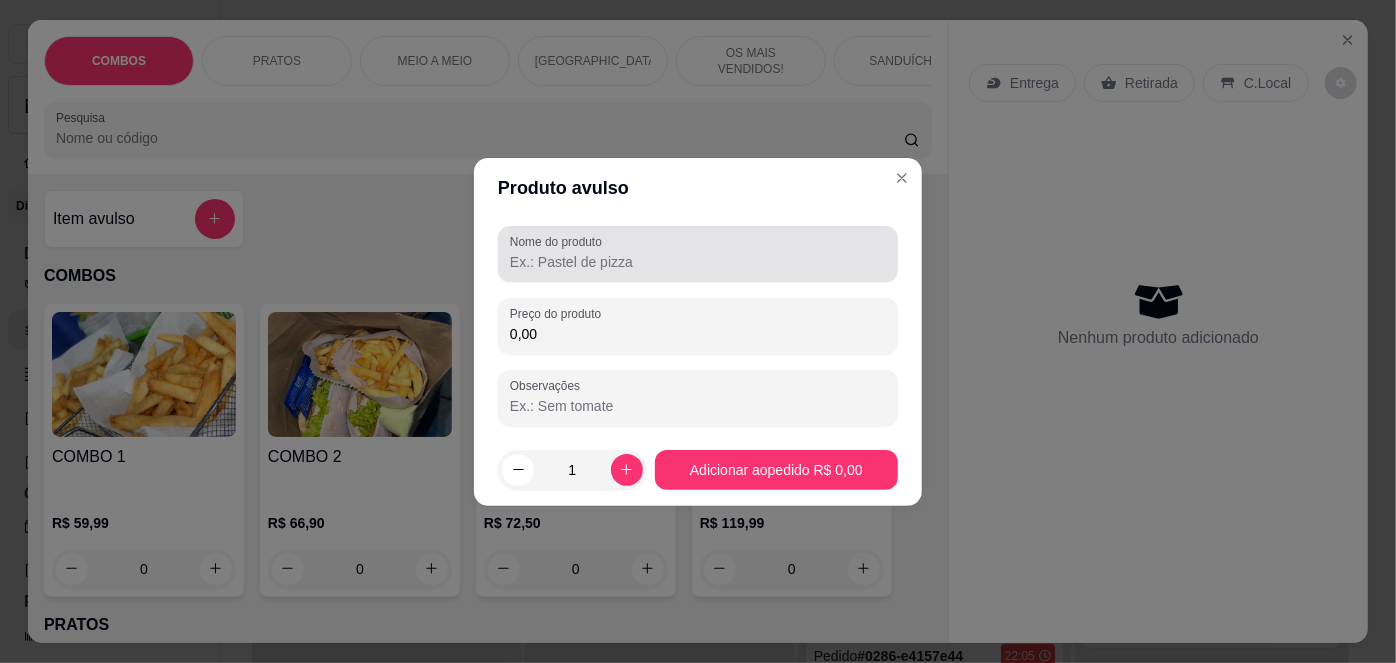 click on "Nome do produto" at bounding box center [698, 262] 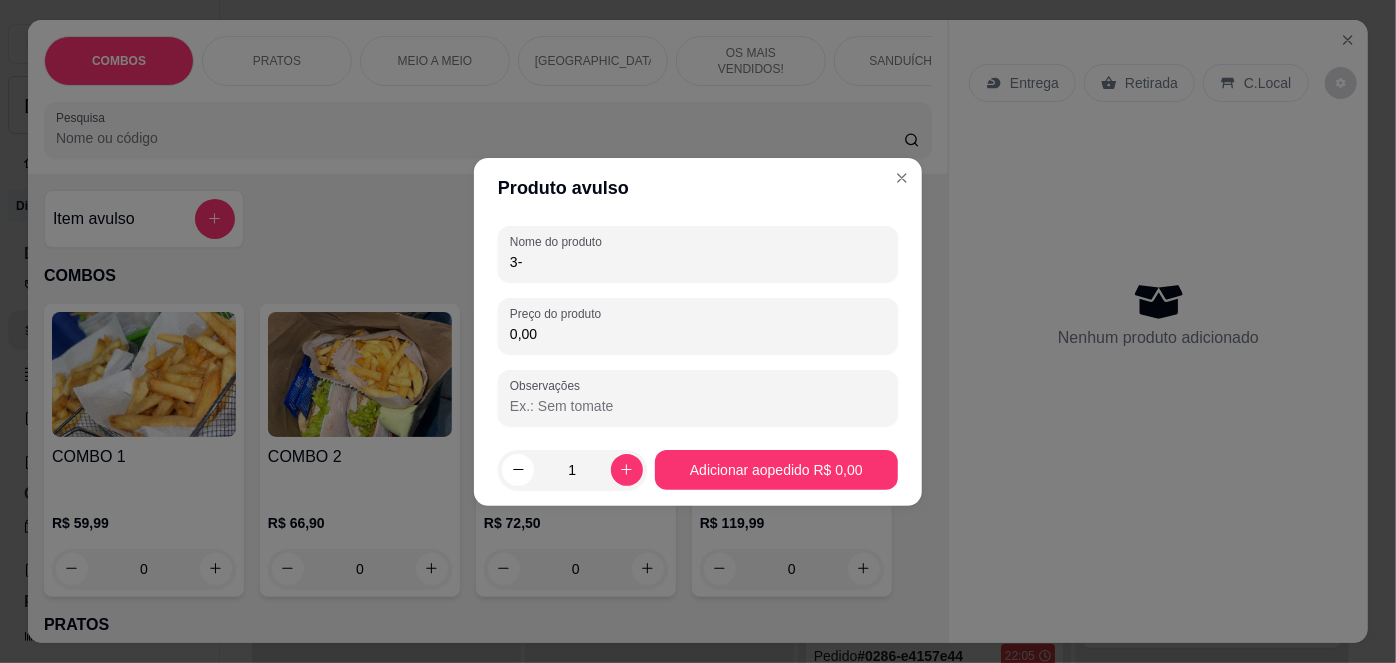 type on "3" 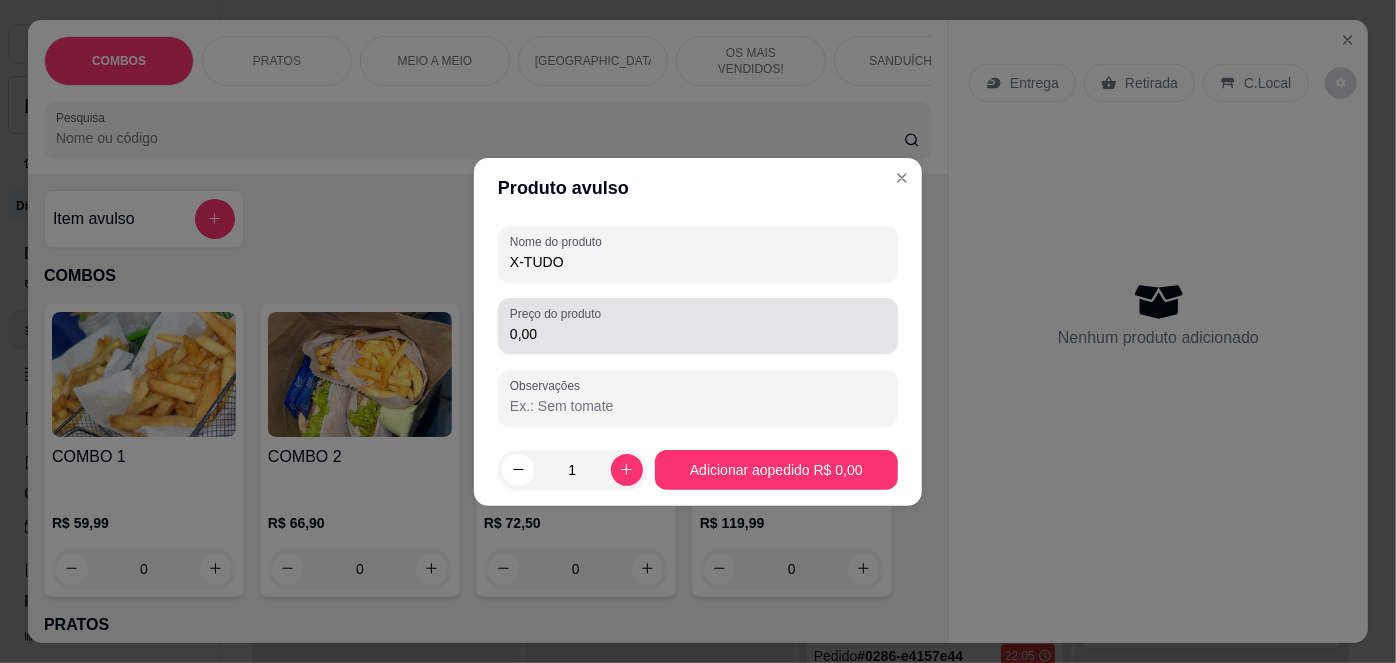 type on "X-TUDO" 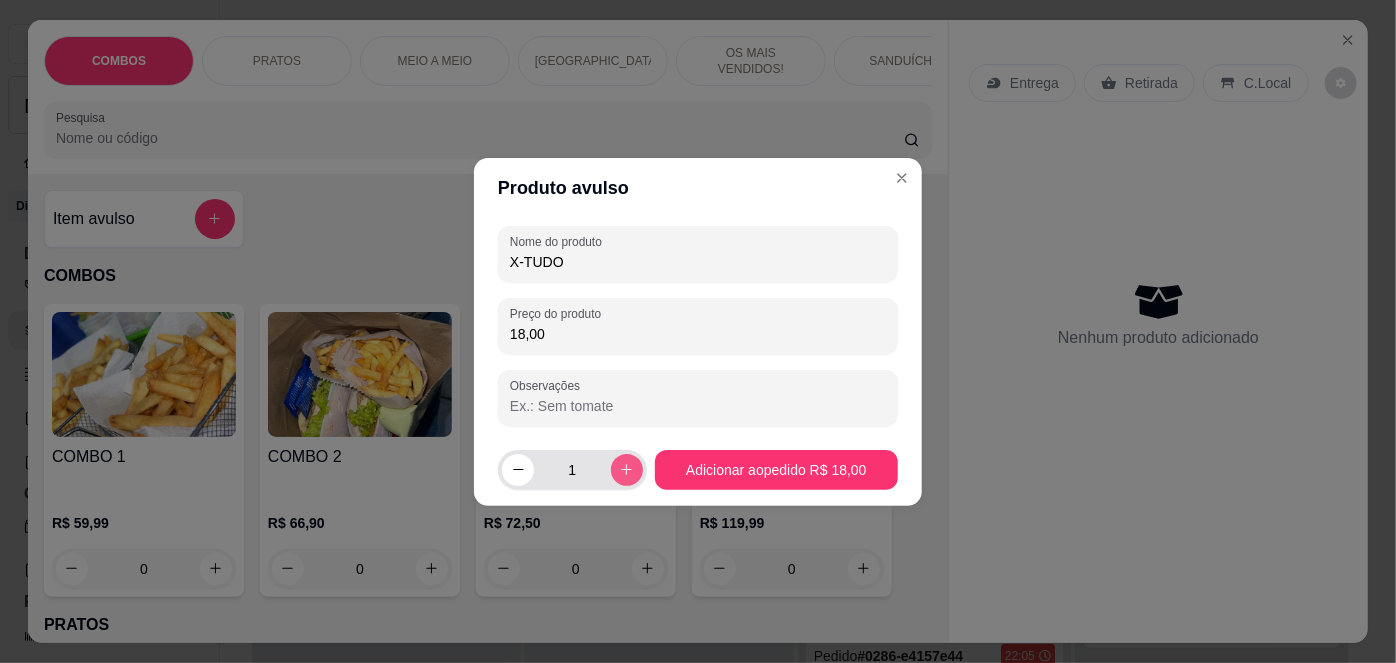 type on "18,00" 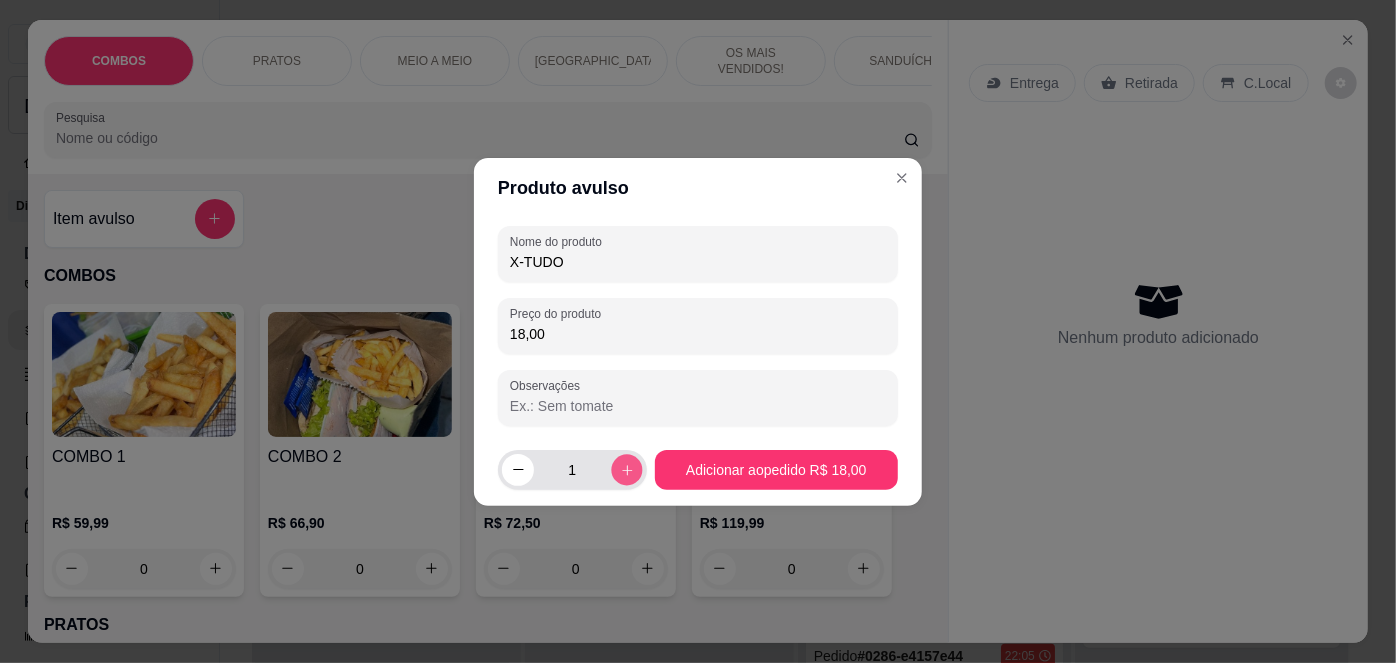 click 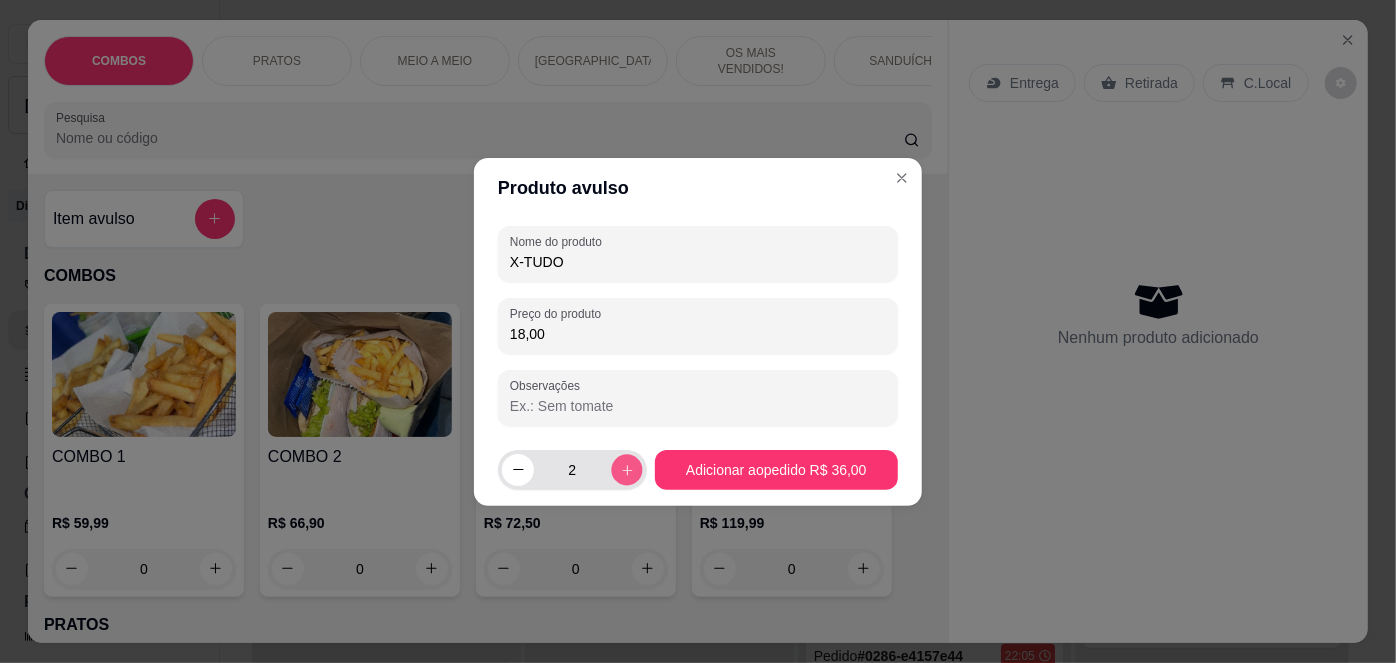 click 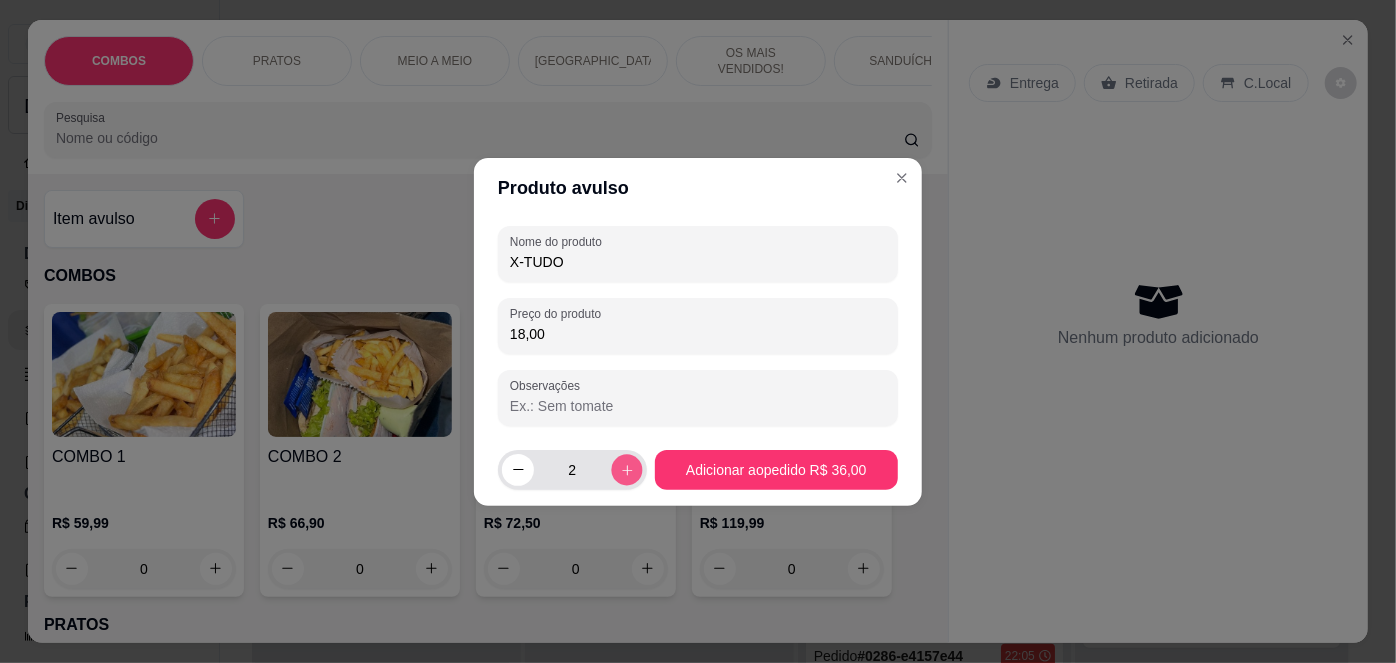 type on "3" 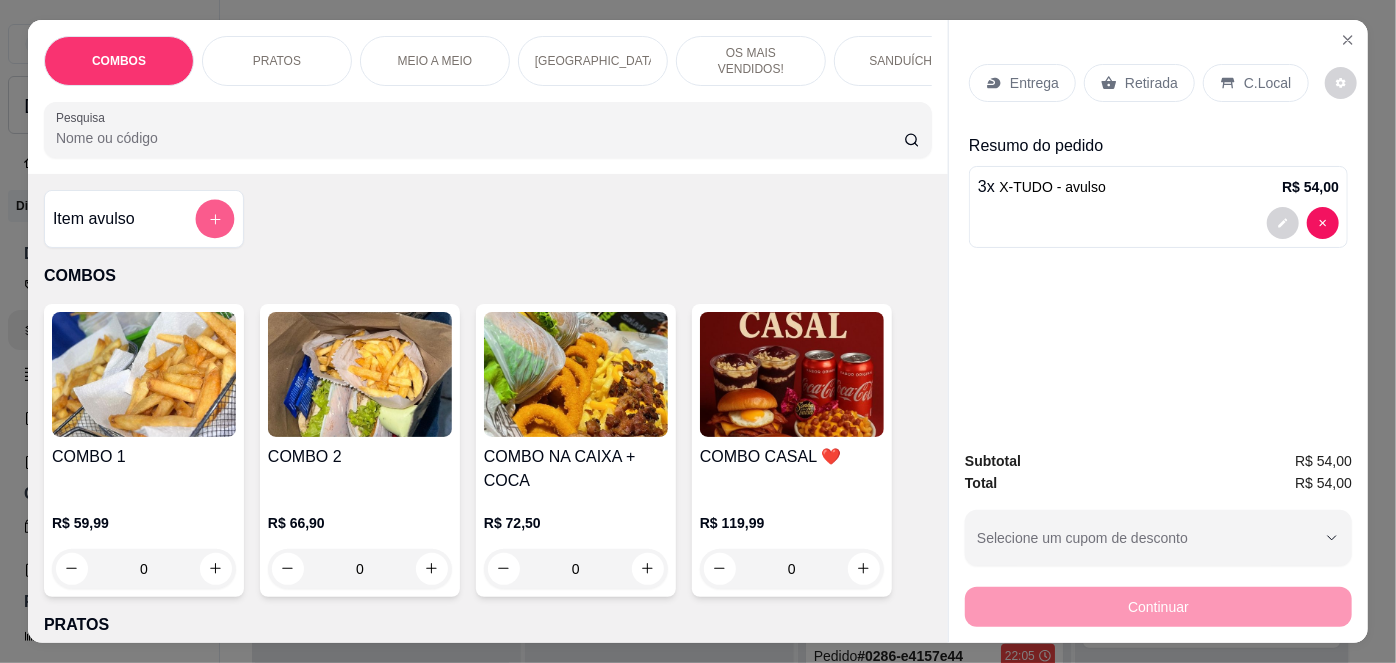 click at bounding box center [215, 218] 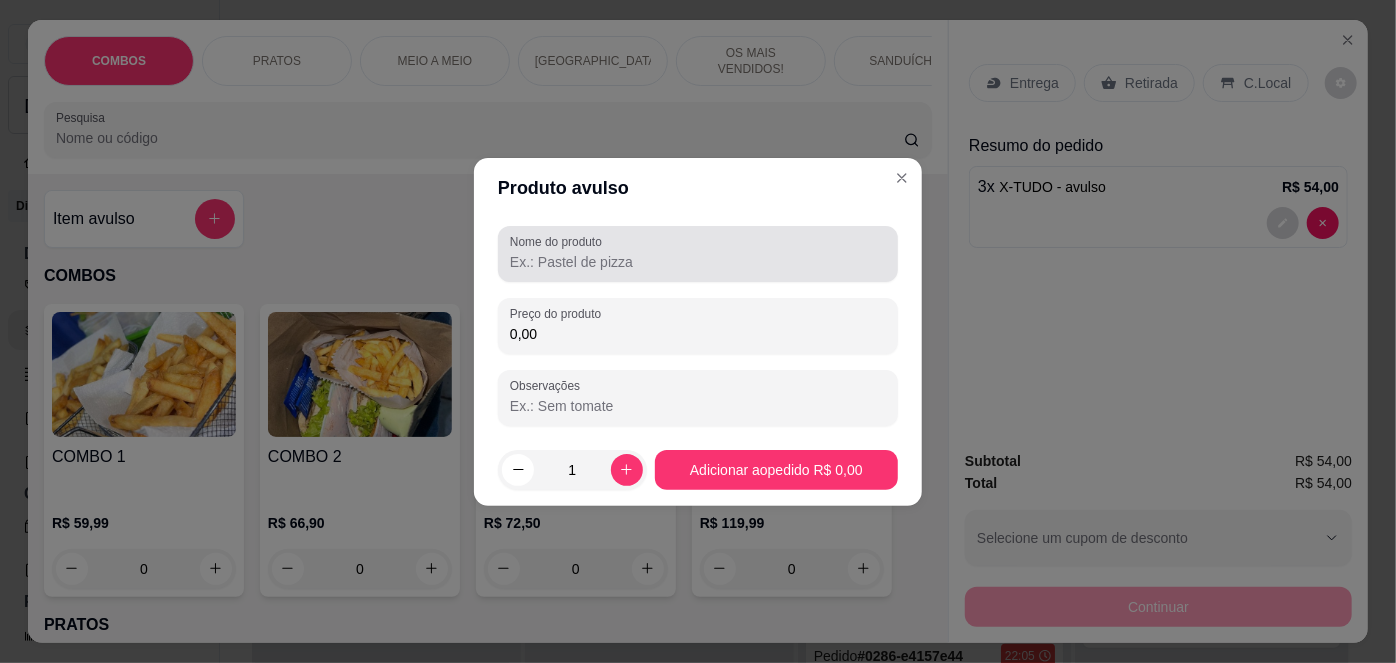 click on "Nome do produto" at bounding box center (559, 241) 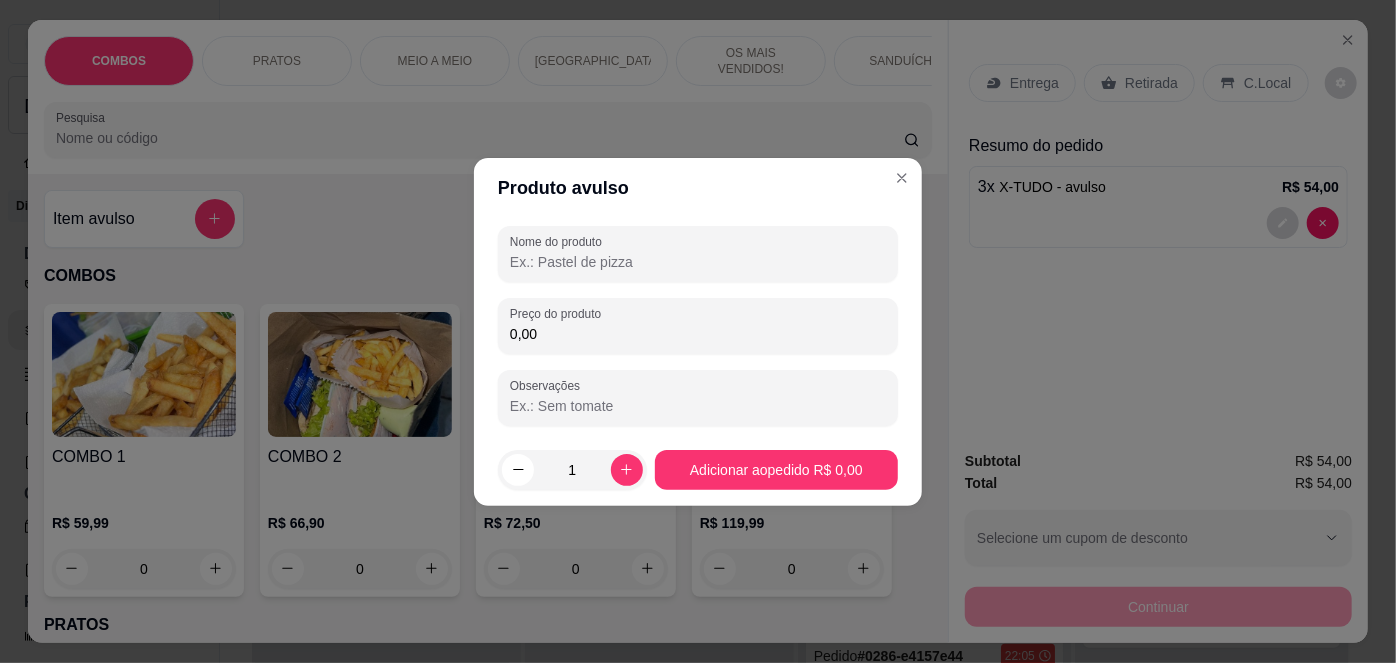 paste on "400 gr de fritras bacon e chedar" 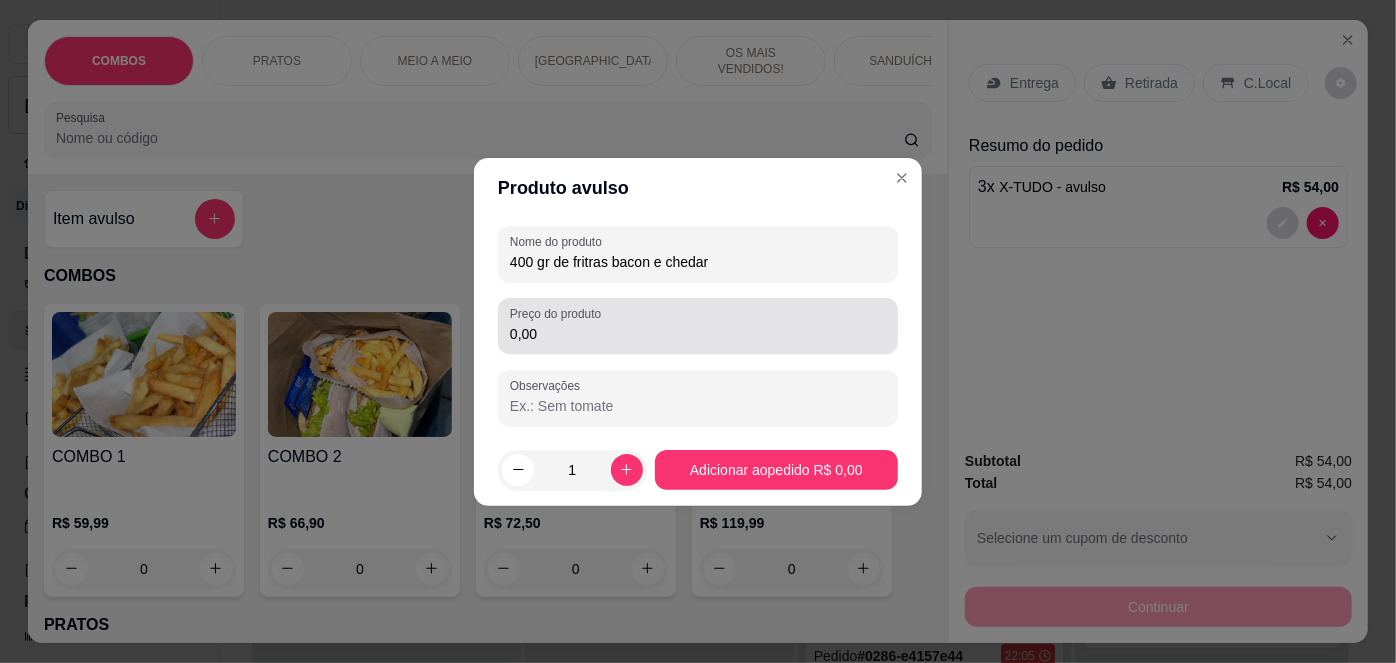 type on "400 gr de fritras bacon e chedar" 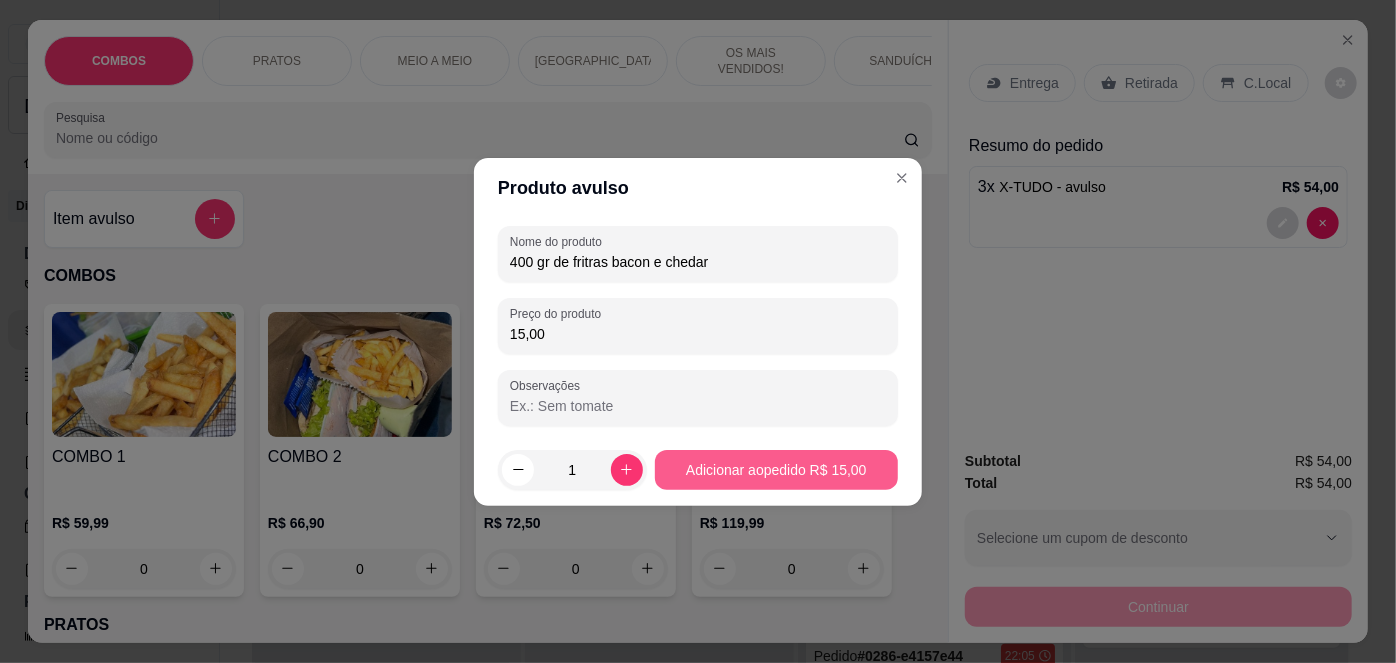 type on "15,00" 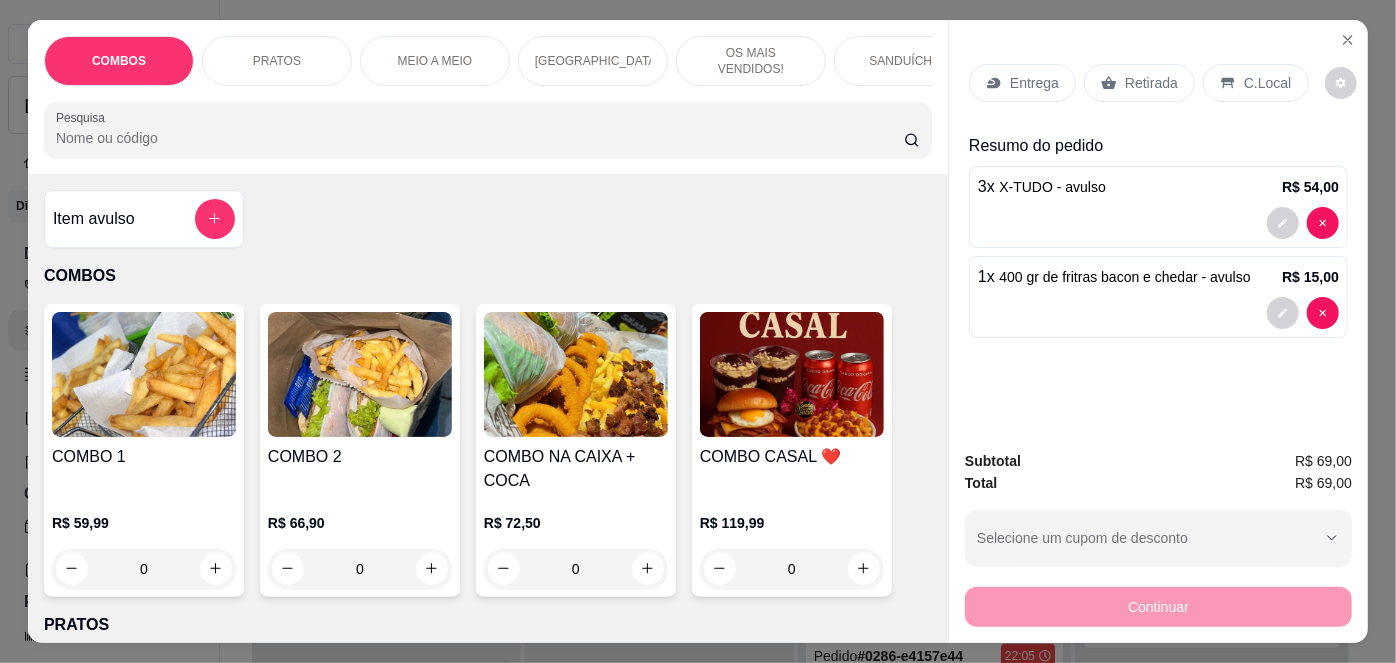 click on "Item avulso" at bounding box center [144, 219] 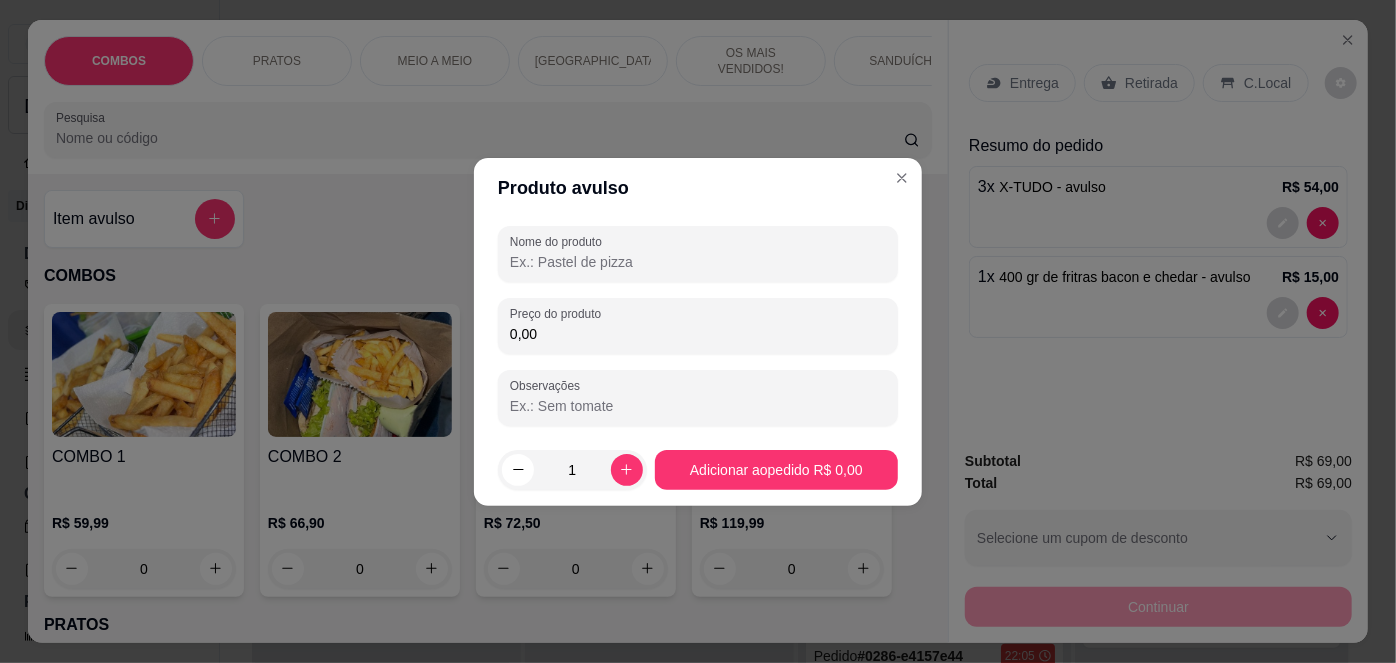 click on "Nome do produto" at bounding box center (698, 262) 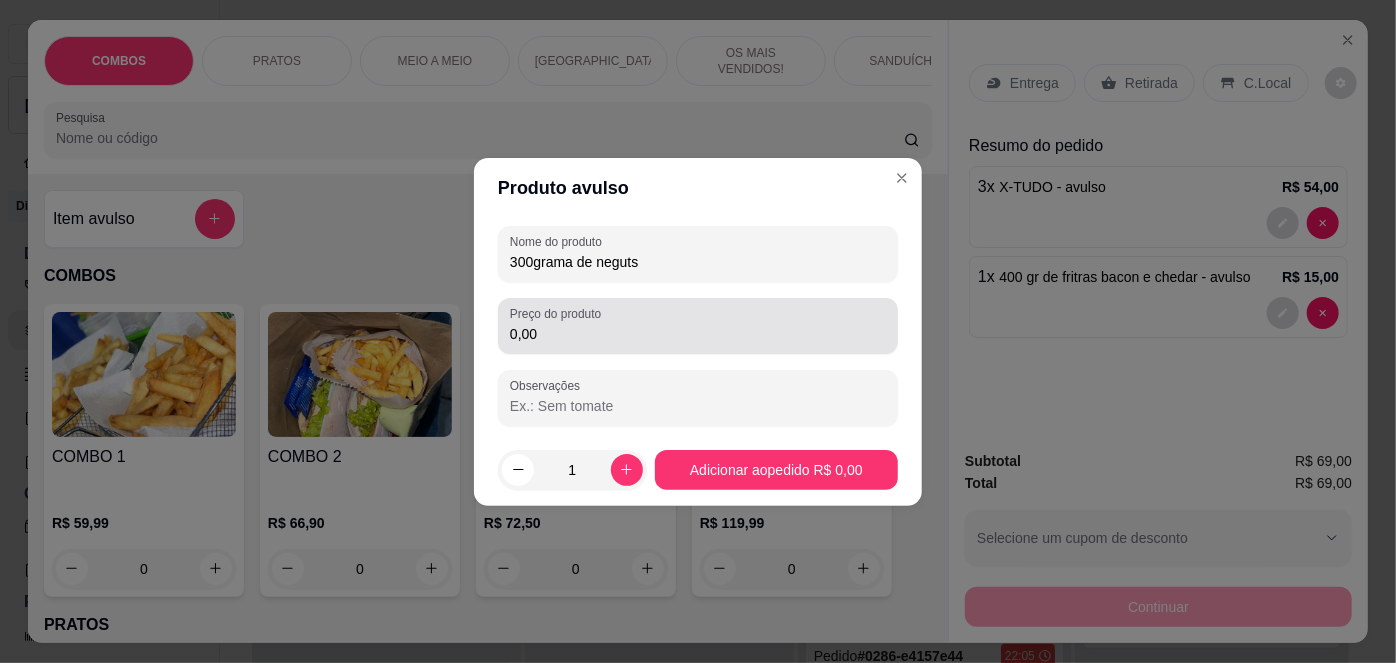 type on "300grama de neguts" 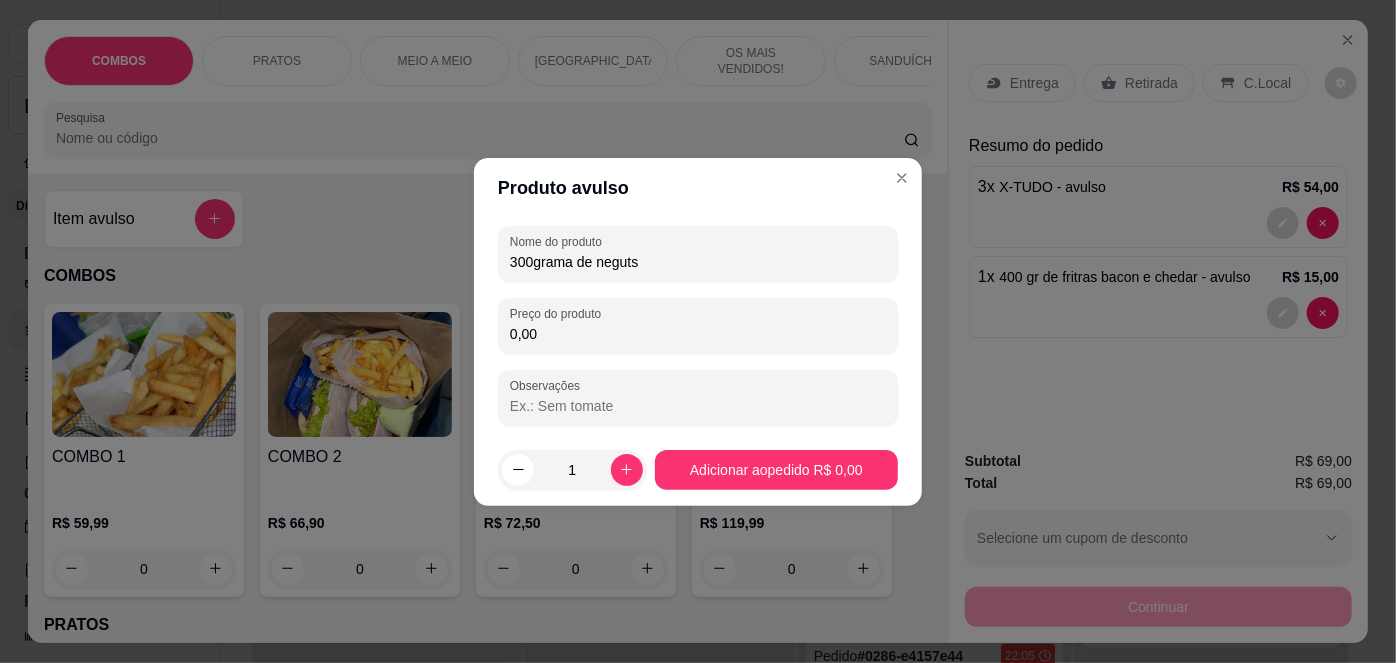 click on "Preço do produto 0,00" at bounding box center (698, 326) 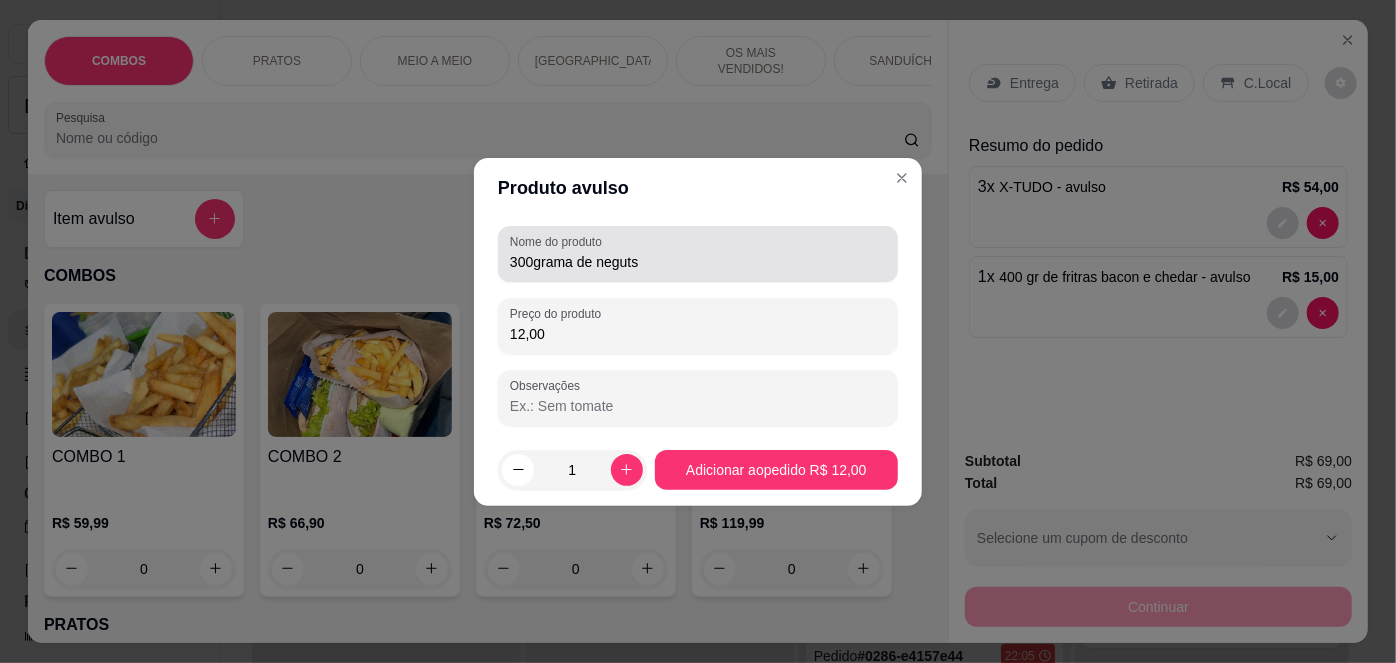 type on "12,00" 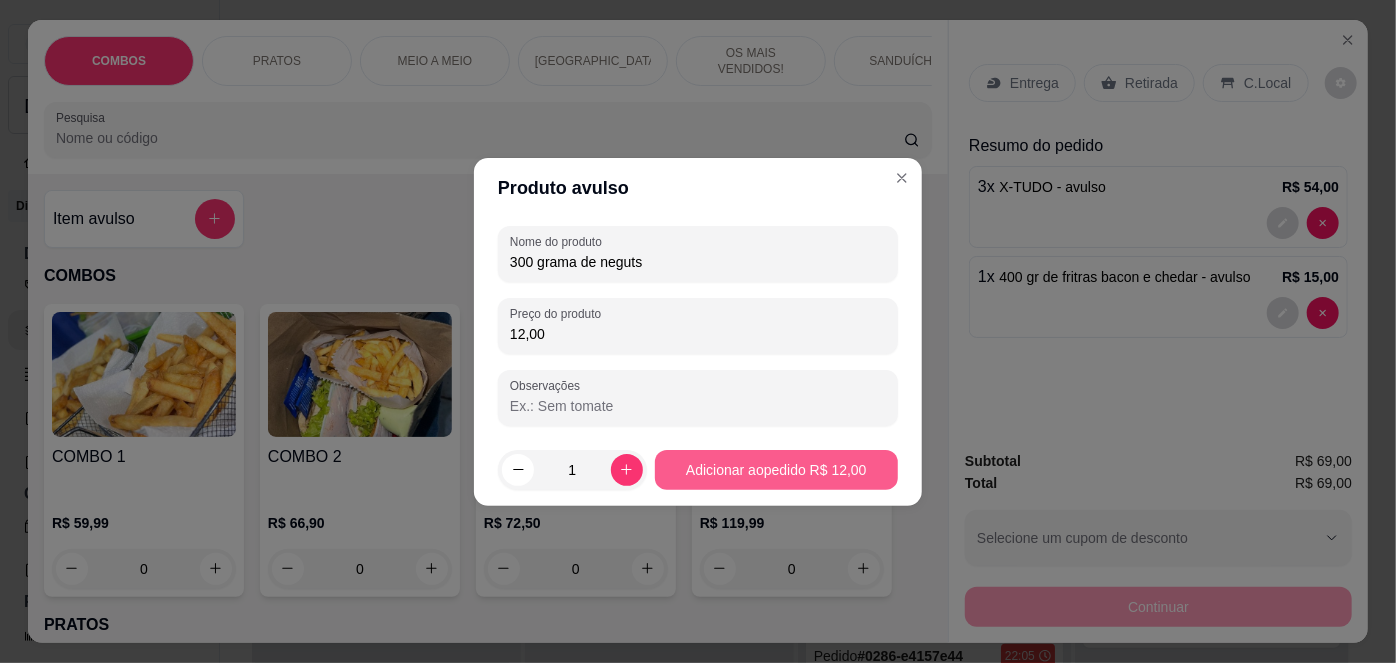 type on "300 grama de neguts" 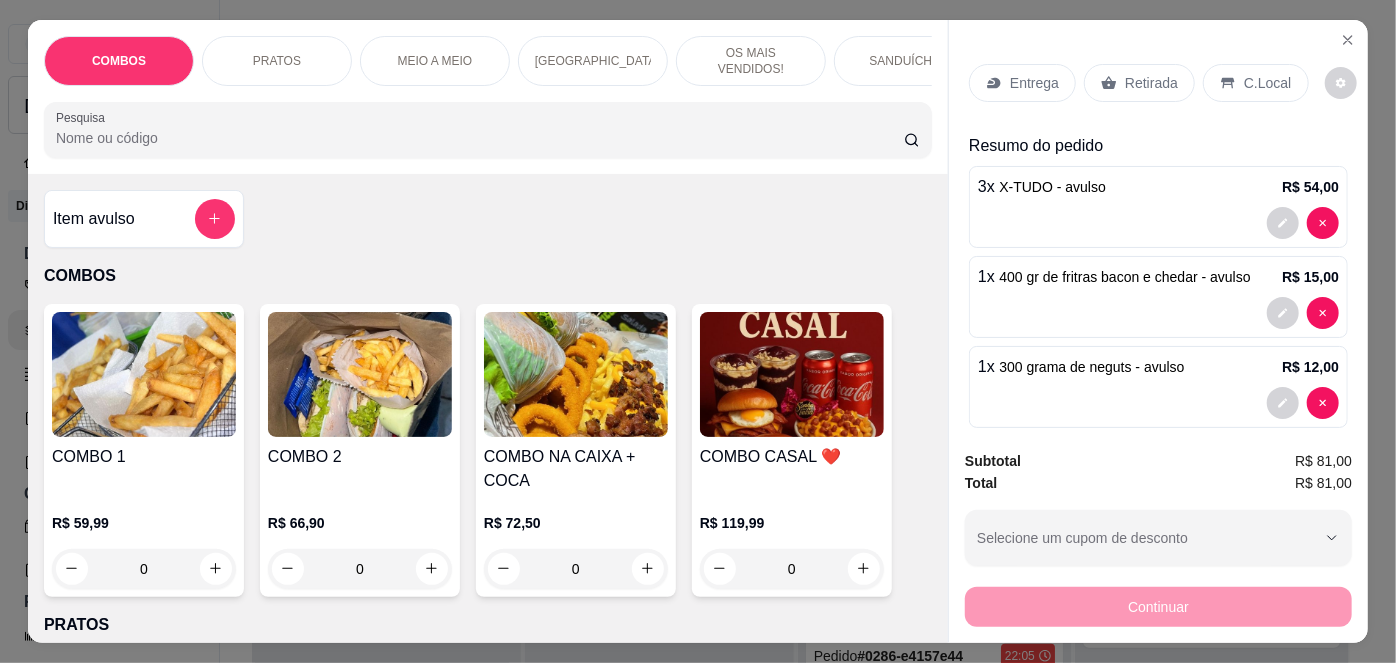 click on "Item avulso" at bounding box center [94, 219] 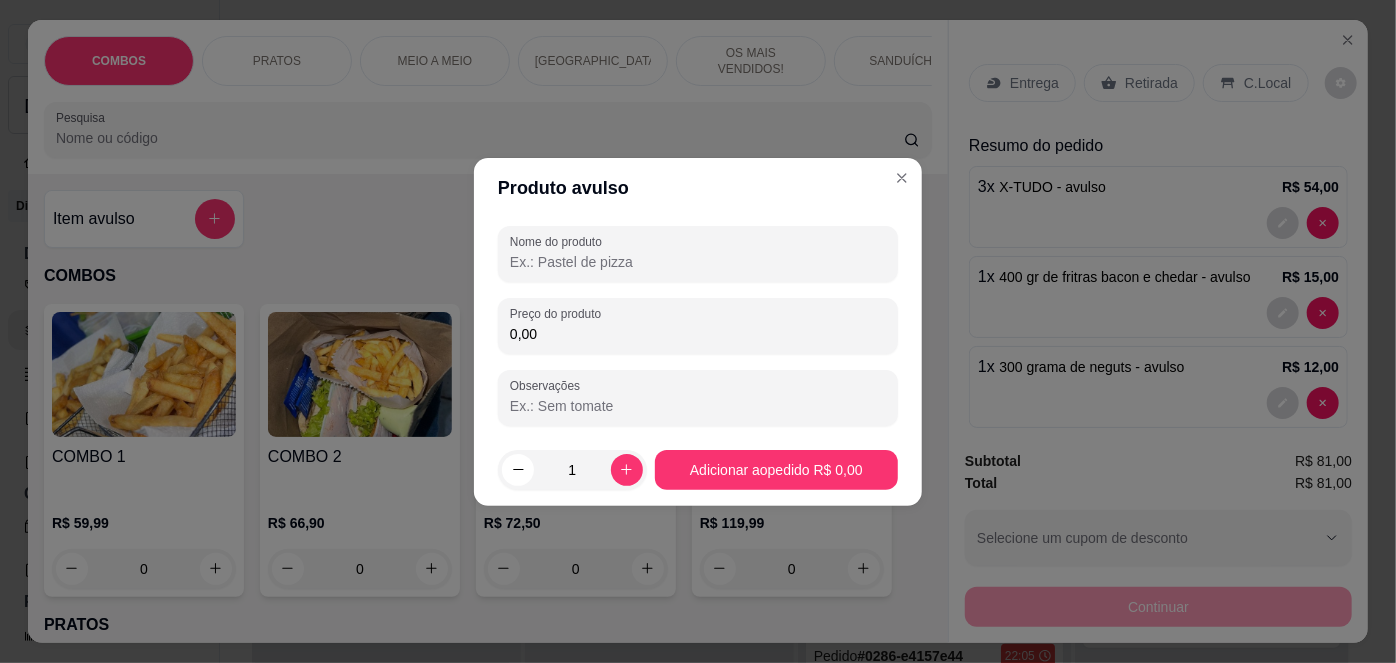 click on "Nome do produto" at bounding box center [698, 262] 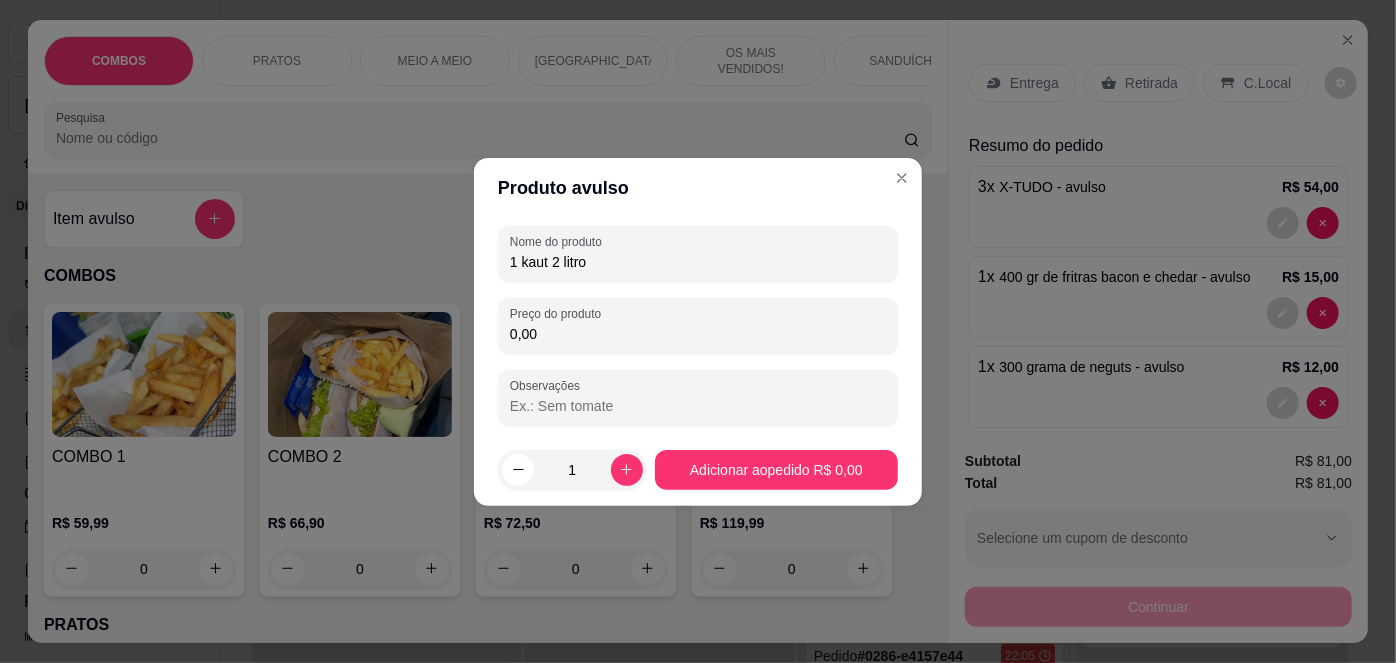click on "1 kaut 2 litro" at bounding box center [698, 262] 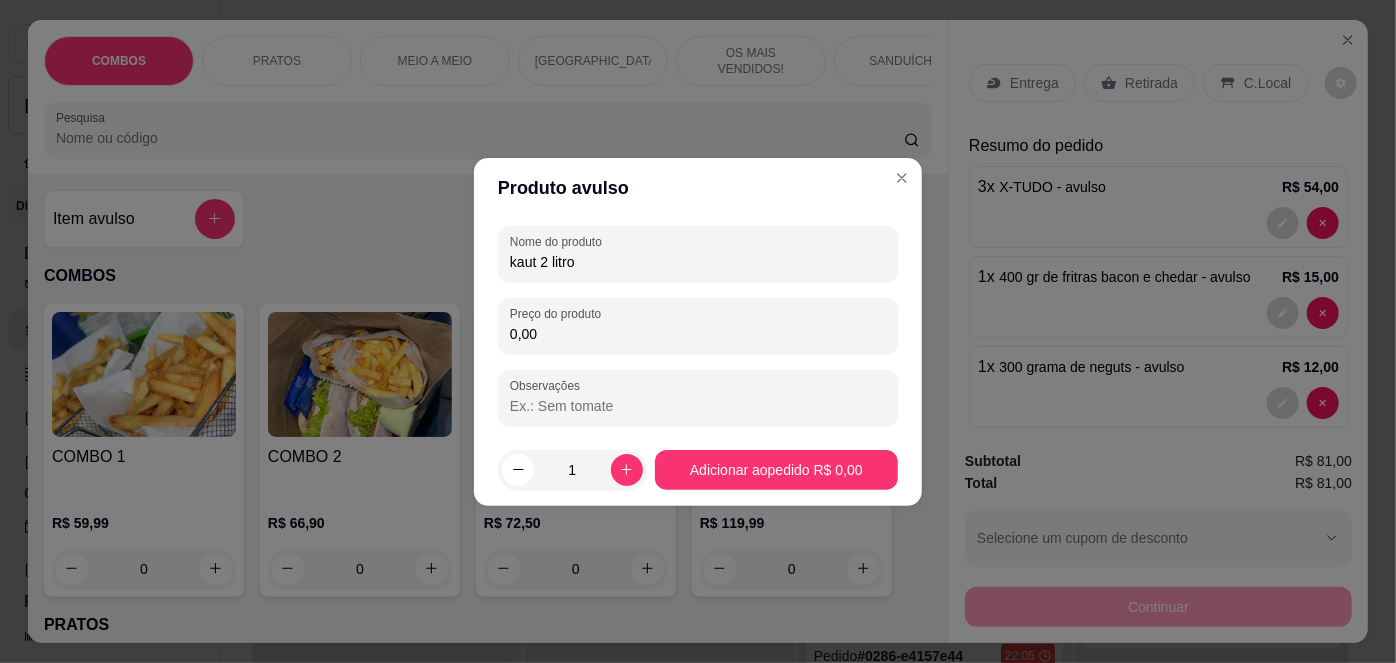 type on "kaut 2 litro" 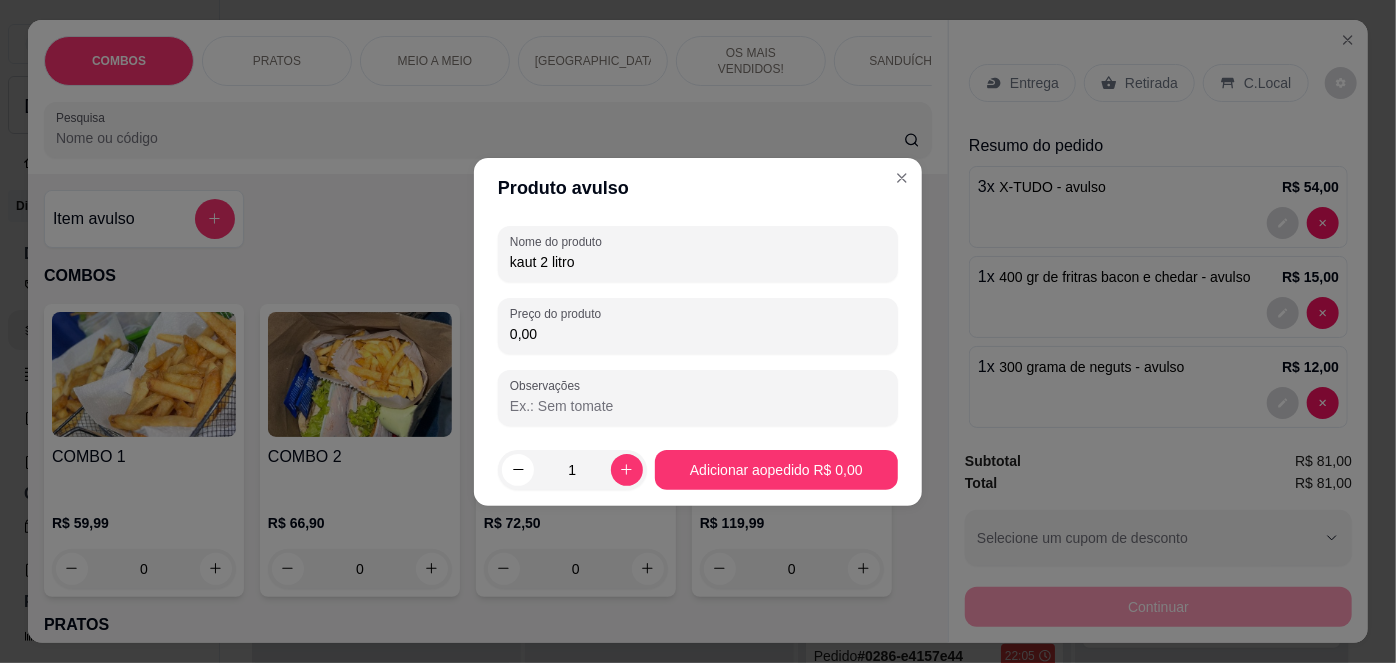 click on "0,00" at bounding box center [698, 334] 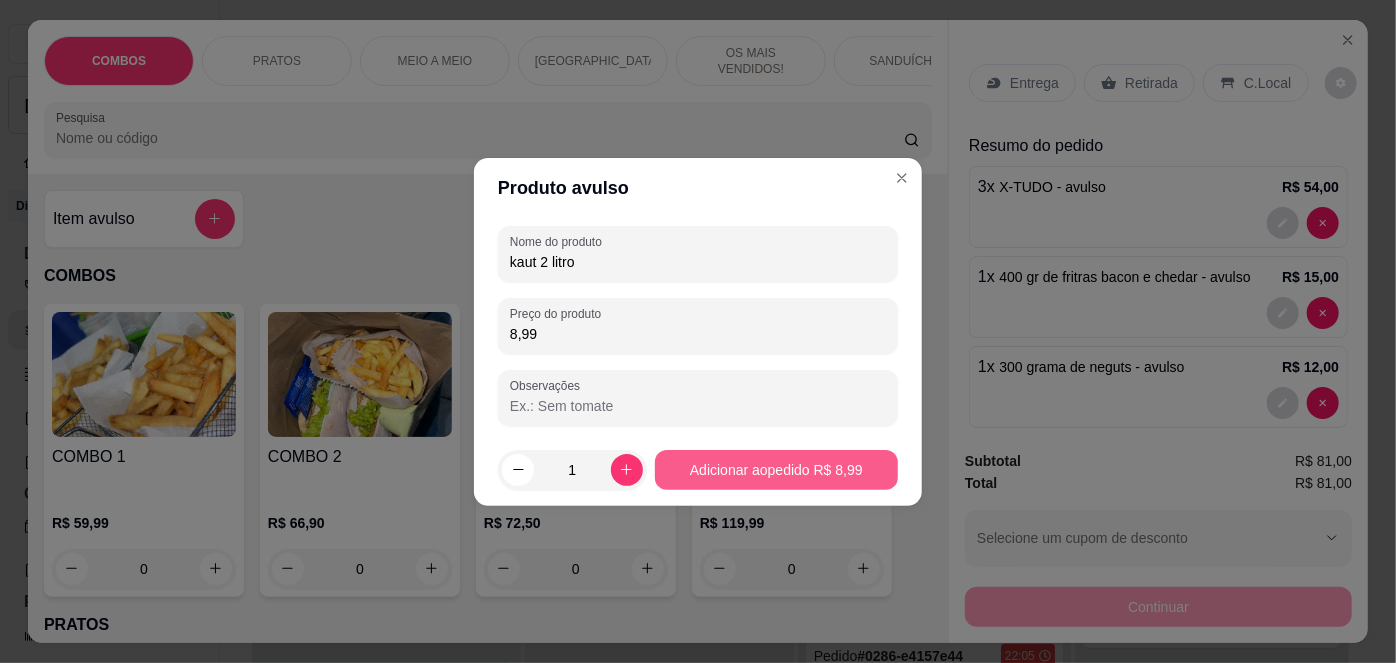 type on "8,99" 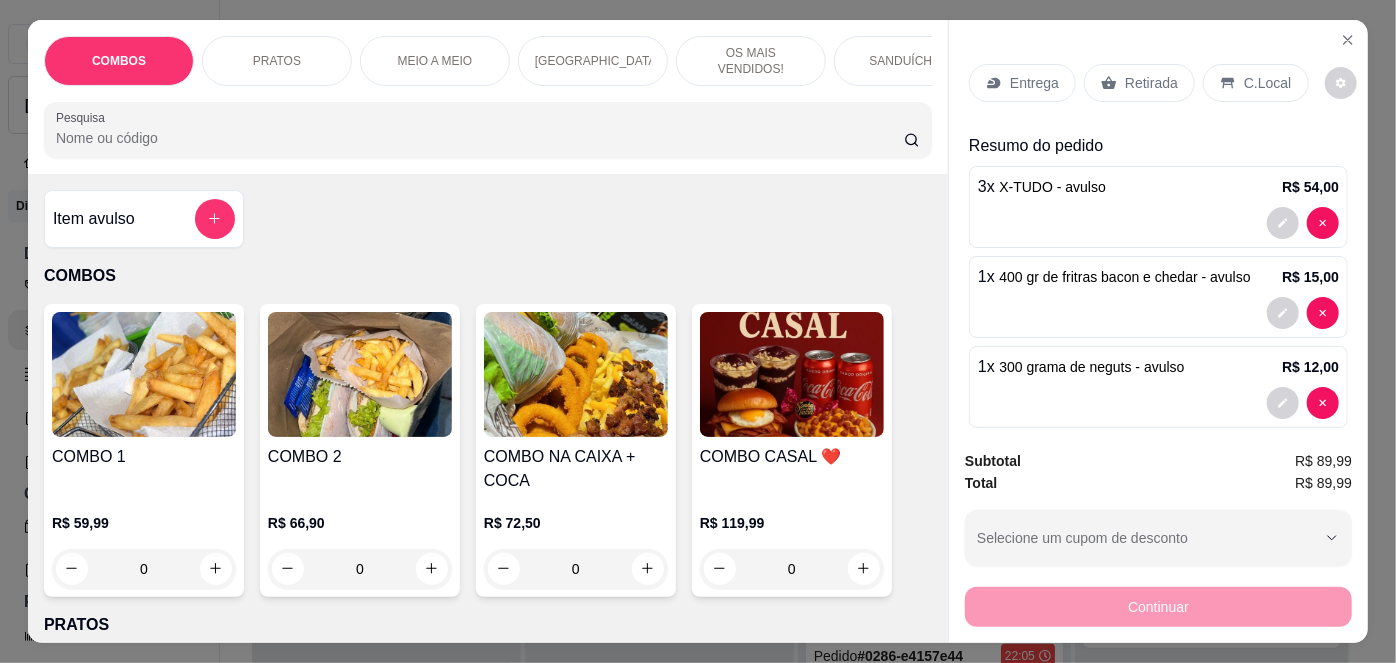 click on "Entrega" at bounding box center [1034, 83] 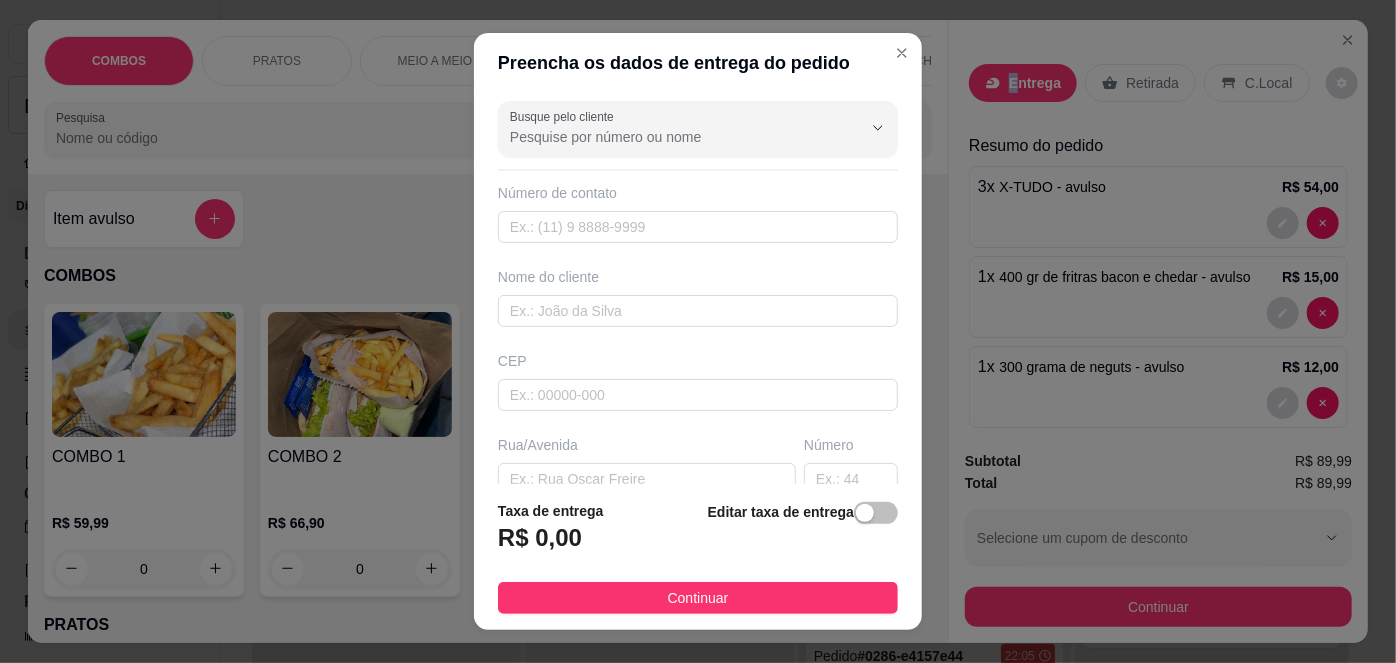 scroll, scrollTop: 279, scrollLeft: 0, axis: vertical 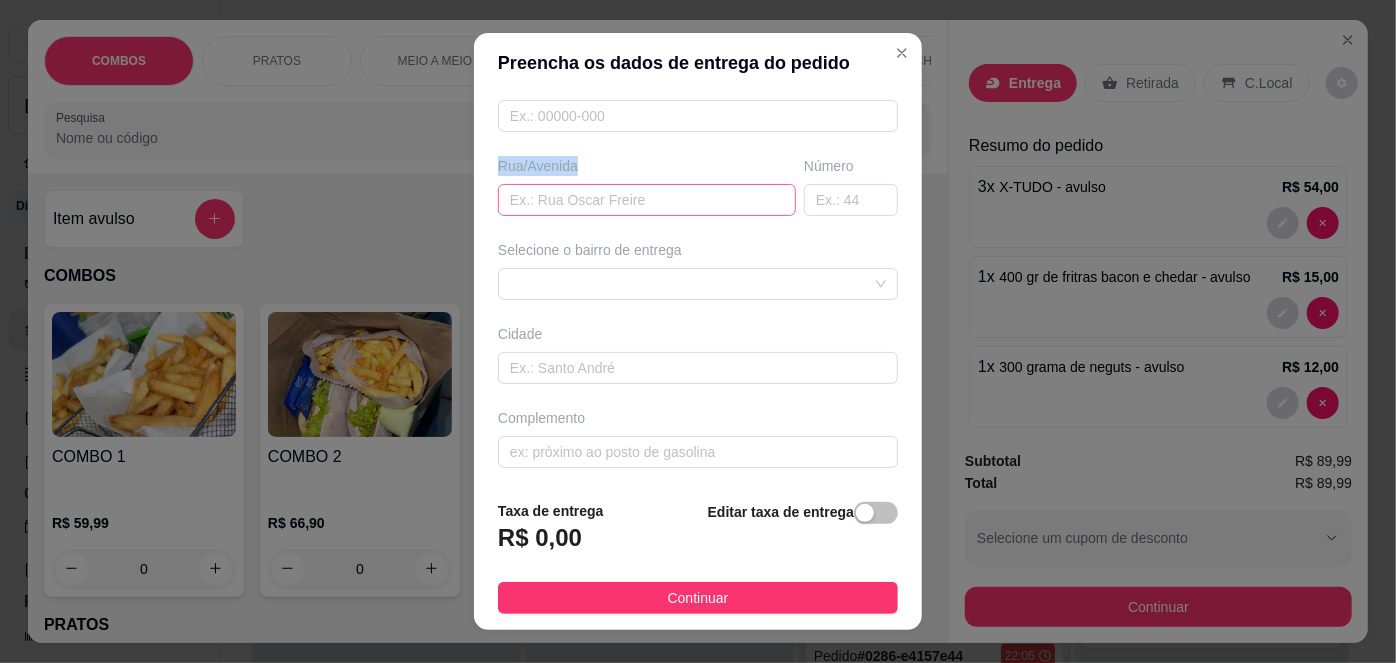 drag, startPoint x: 553, startPoint y: 214, endPoint x: 555, endPoint y: 203, distance: 11.18034 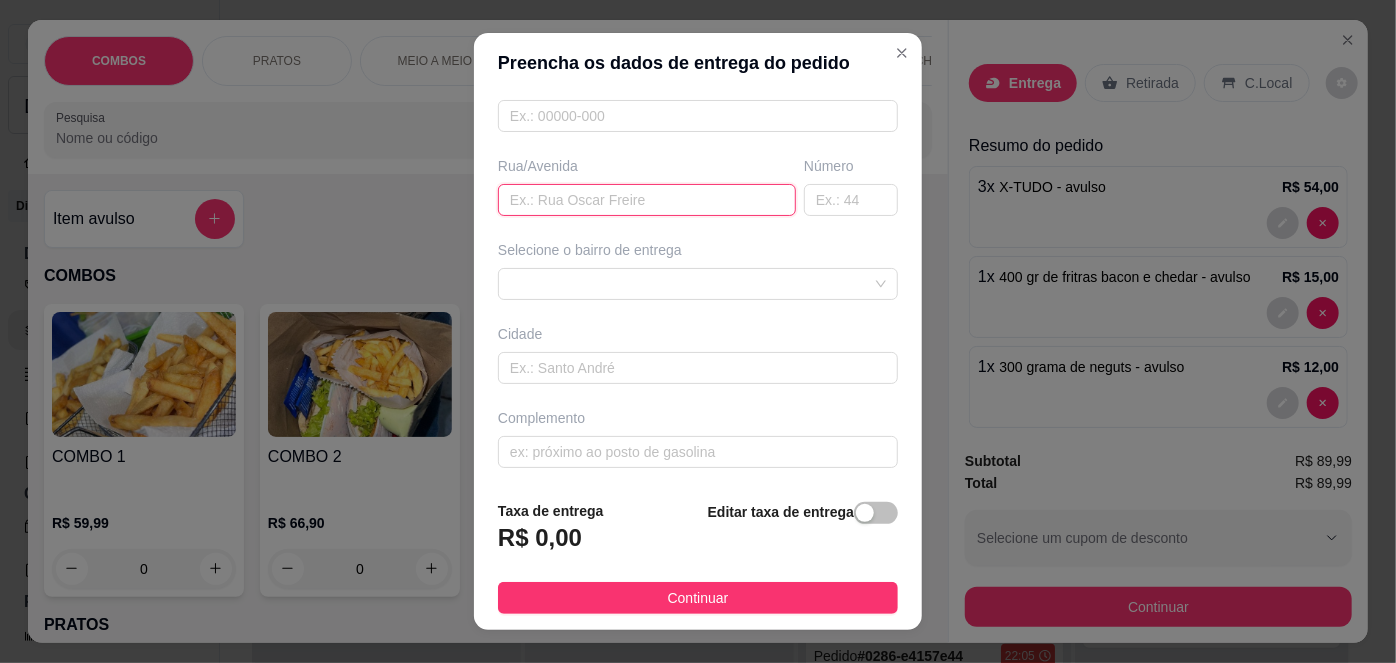 paste on "[STREET_ADDRESS]" 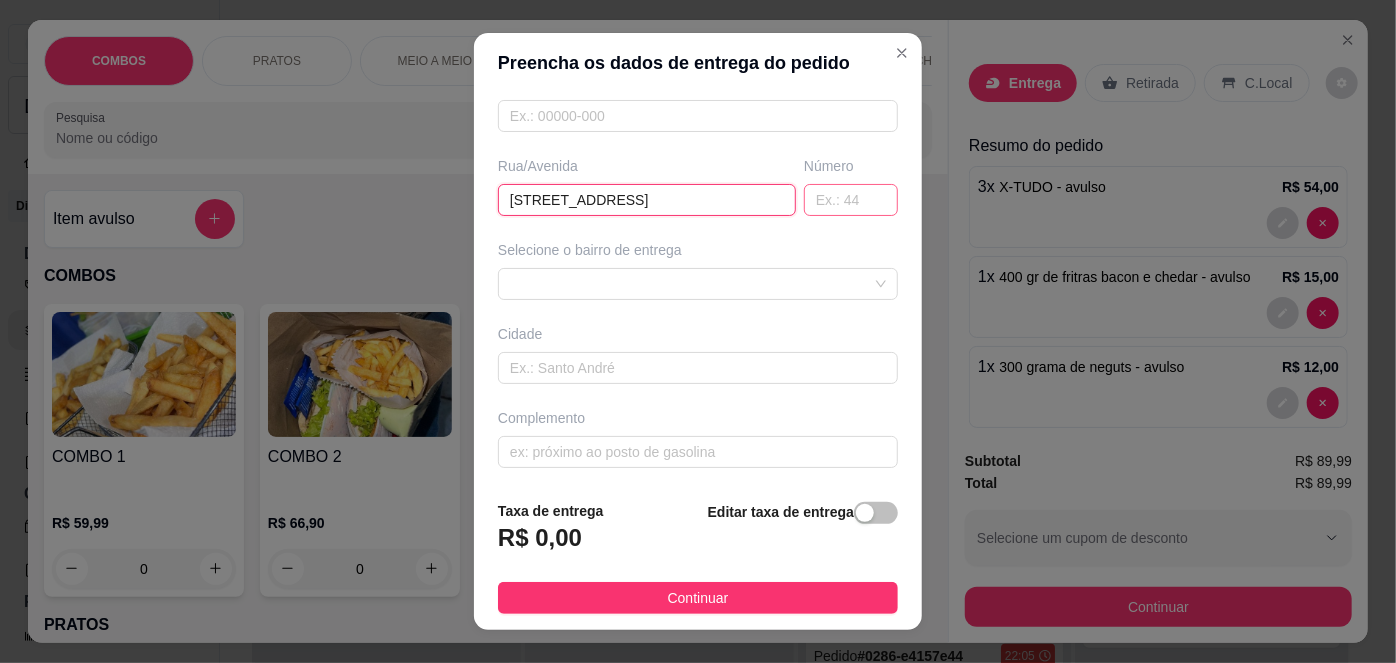 type on "[STREET_ADDRESS]" 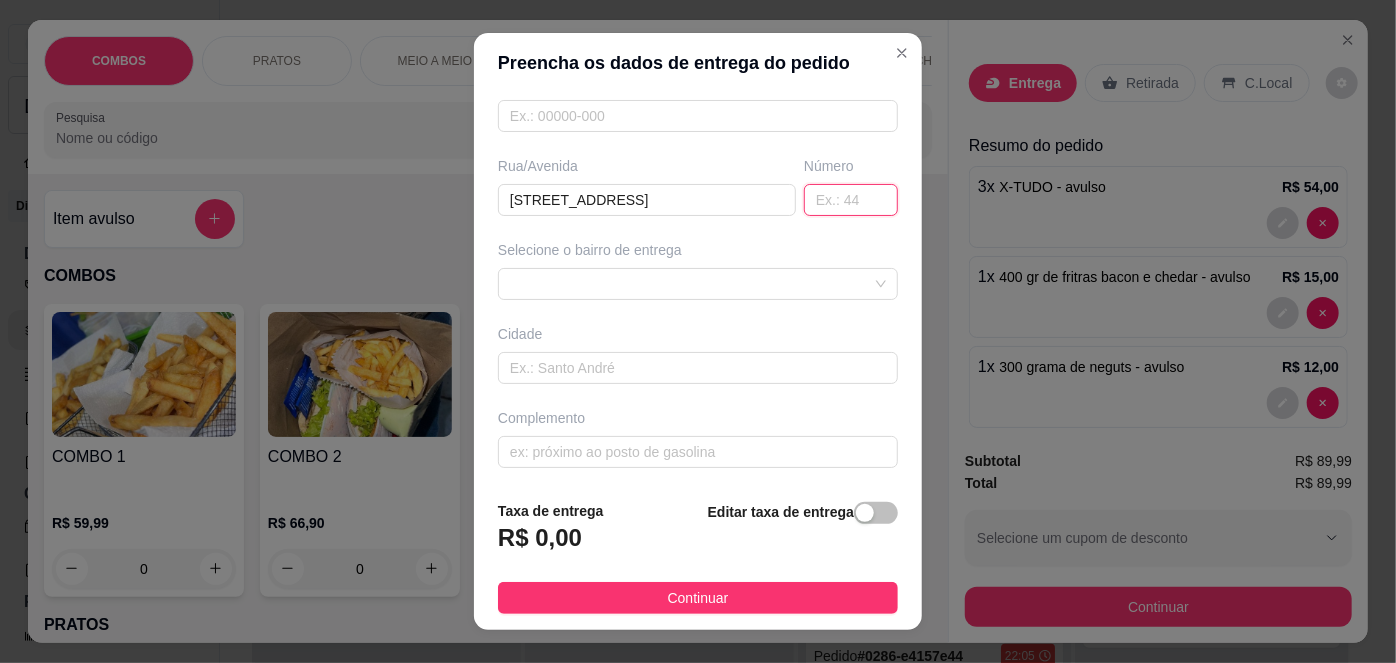 click at bounding box center [851, 200] 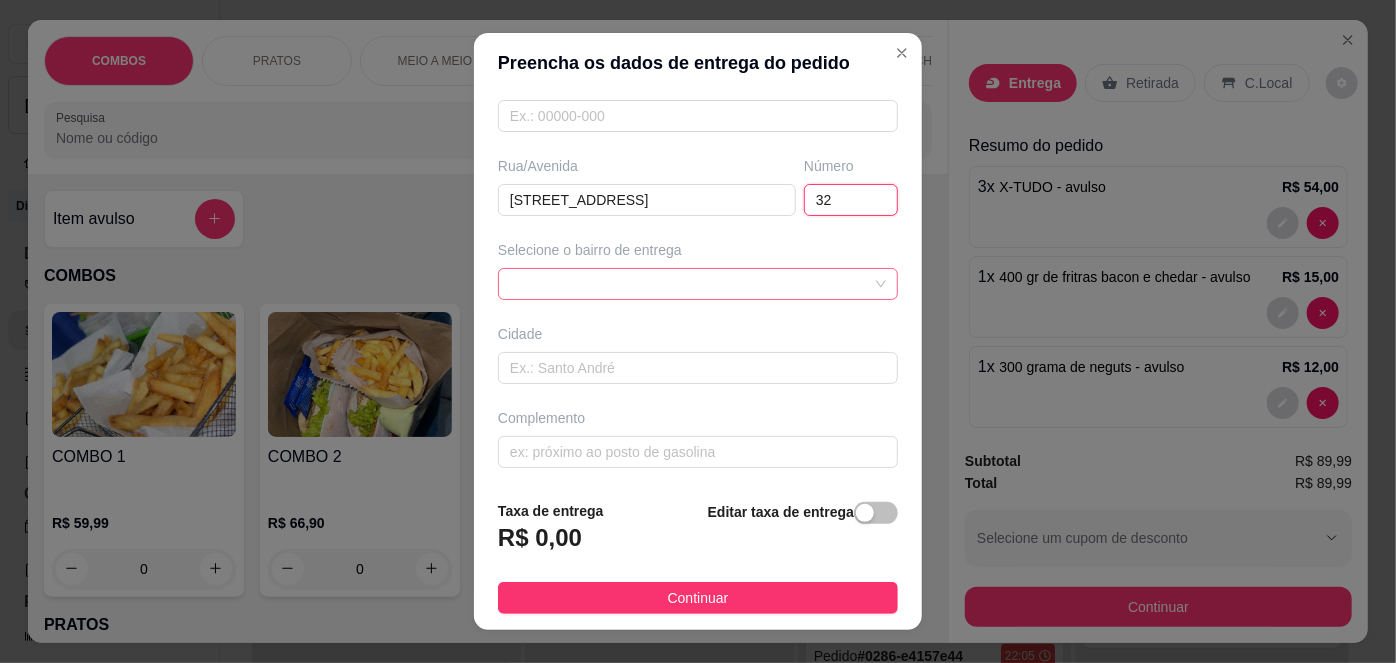 click at bounding box center [698, 284] 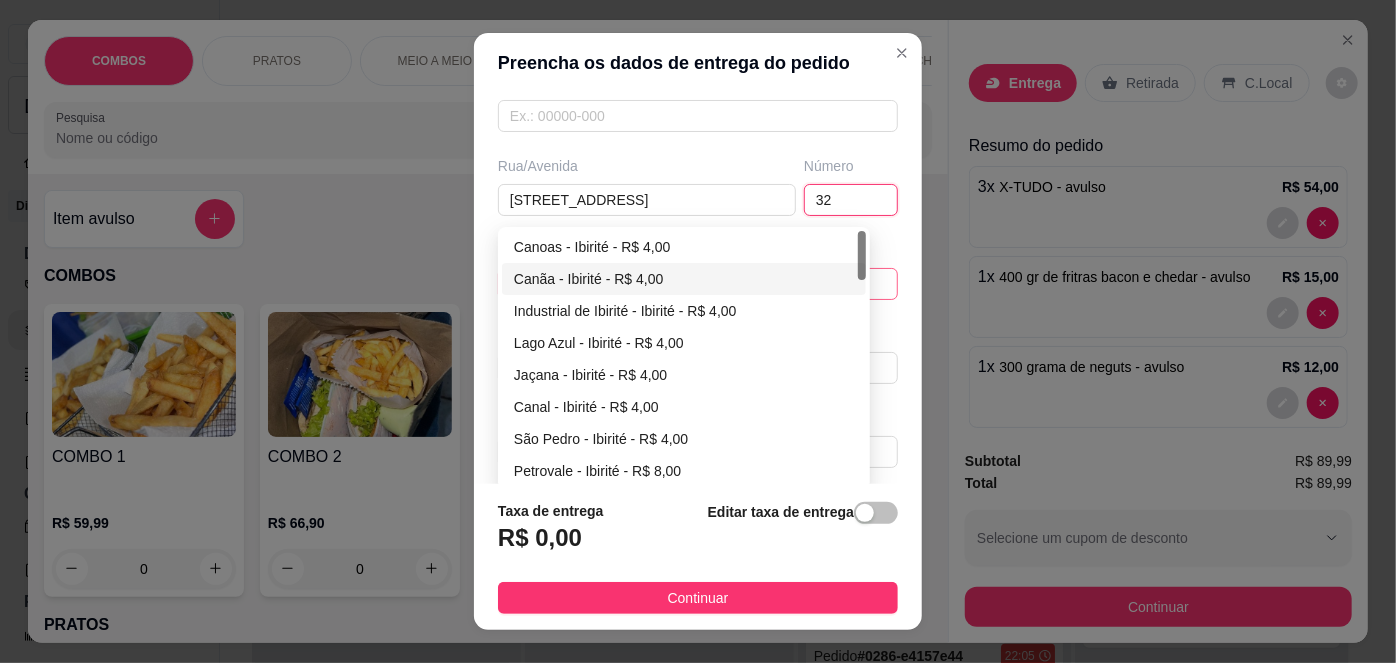 type on "32" 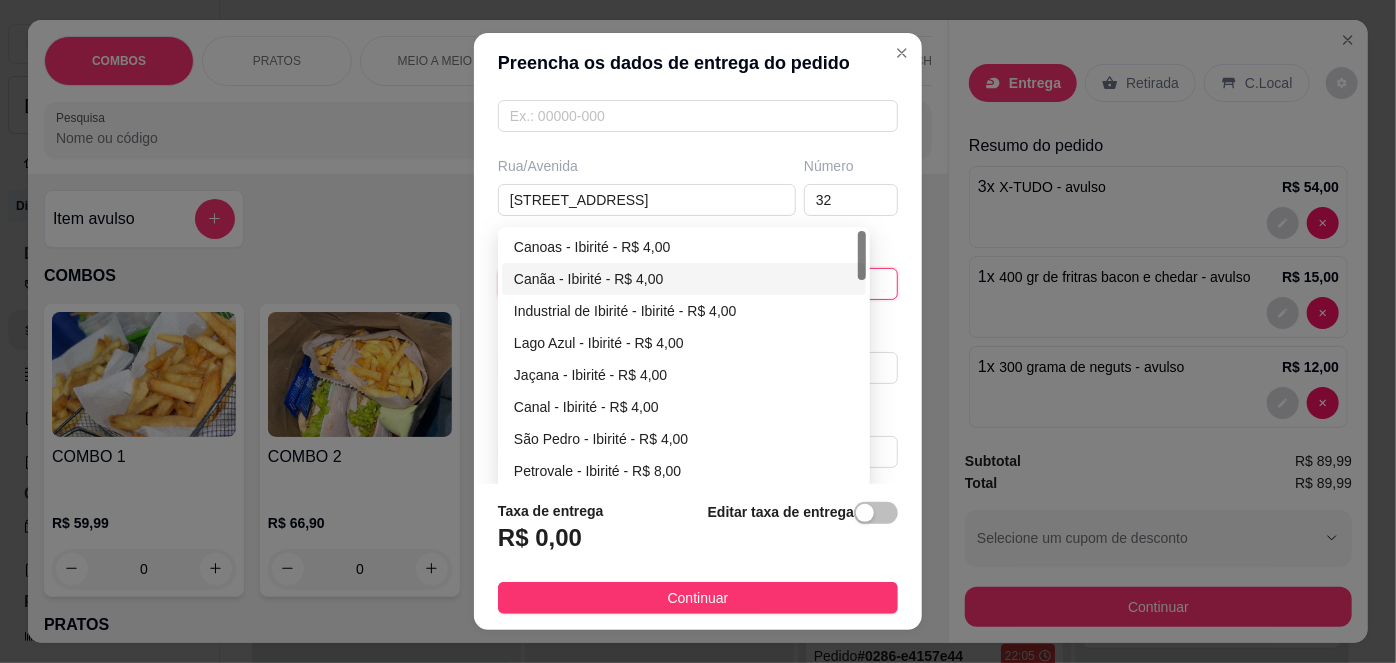 click on "Canãa - Ibirité -  R$ 4,00" at bounding box center [684, 279] 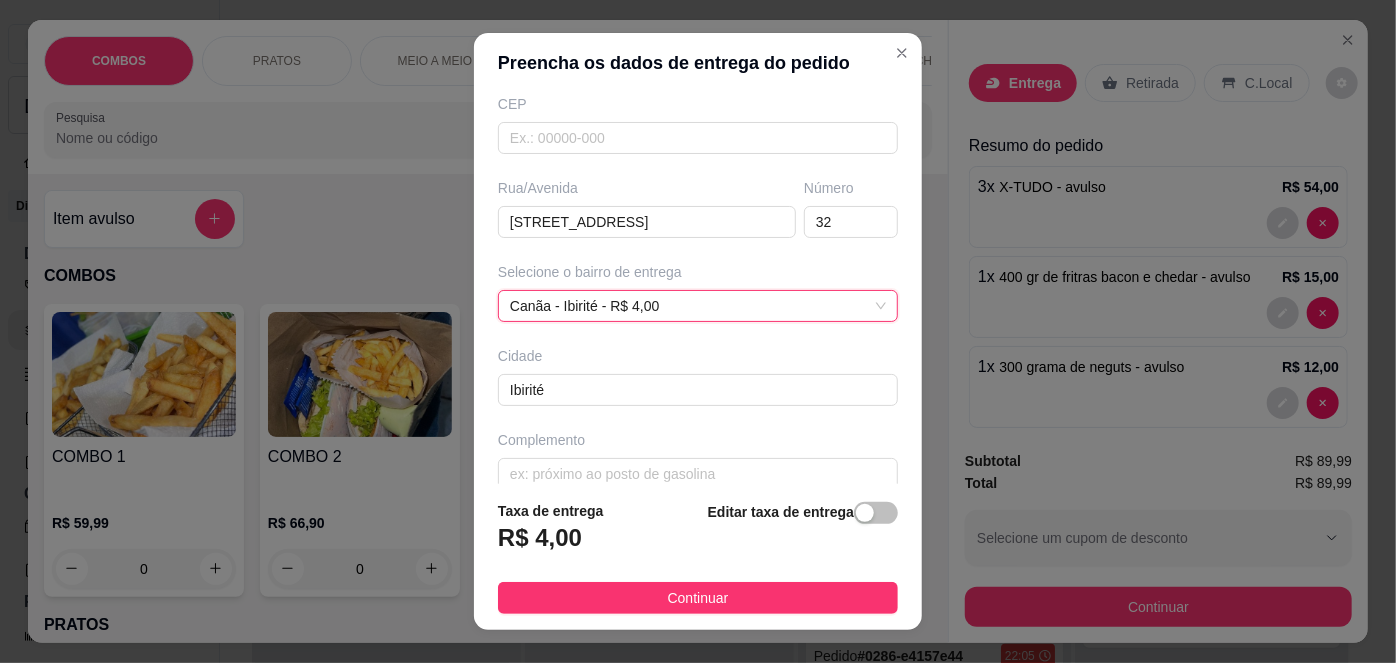 scroll, scrollTop: 279, scrollLeft: 0, axis: vertical 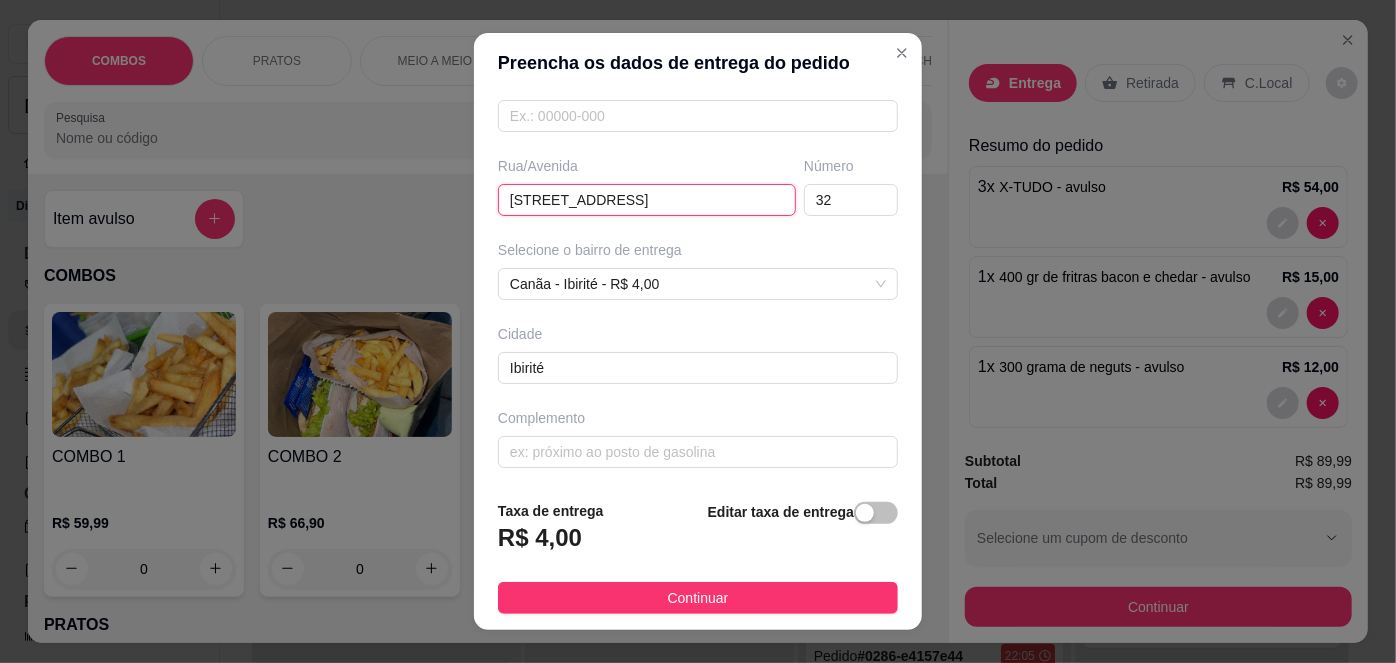 drag, startPoint x: 662, startPoint y: 194, endPoint x: 740, endPoint y: 207, distance: 79.07591 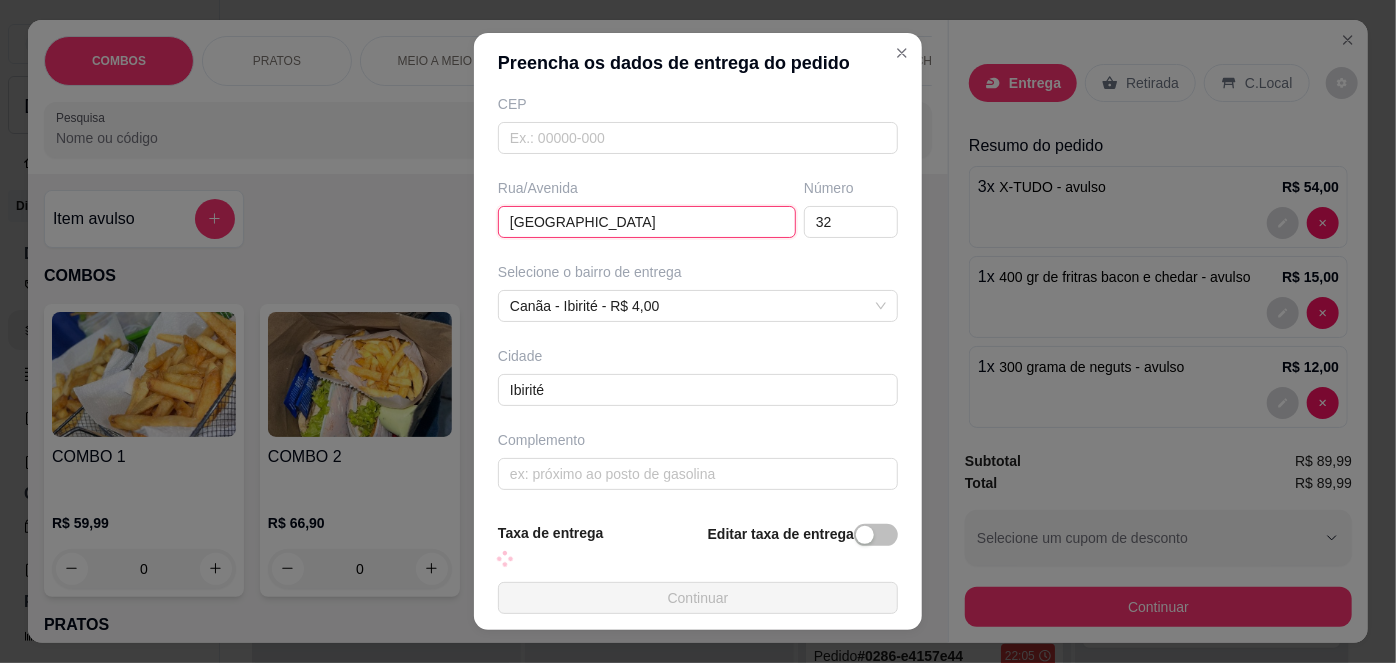 scroll, scrollTop: 279, scrollLeft: 0, axis: vertical 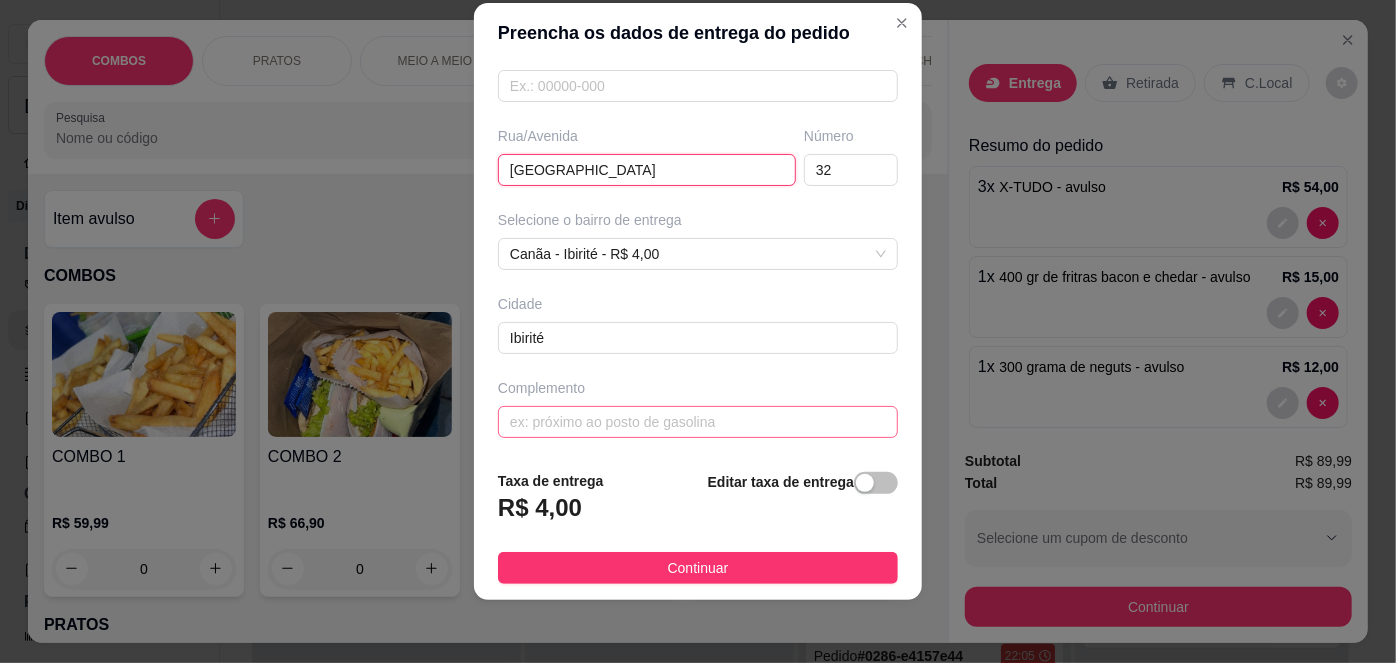 type on "[GEOGRAPHIC_DATA]" 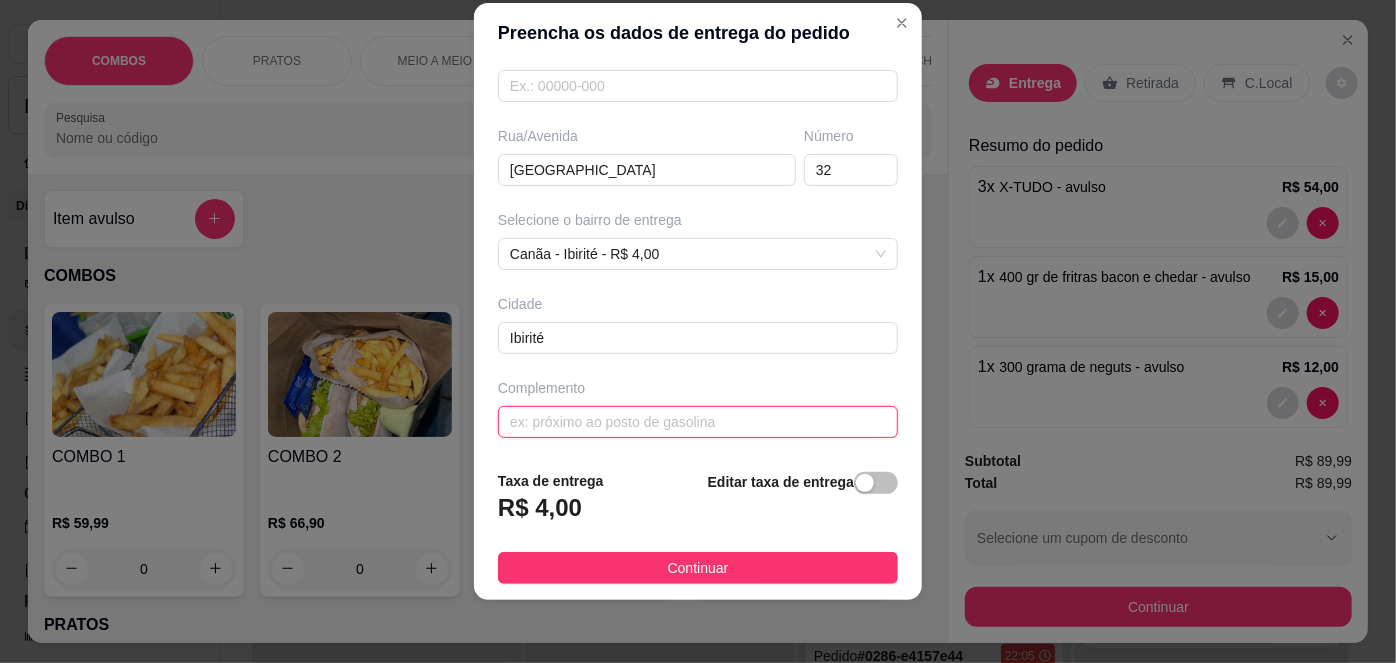 click at bounding box center (698, 422) 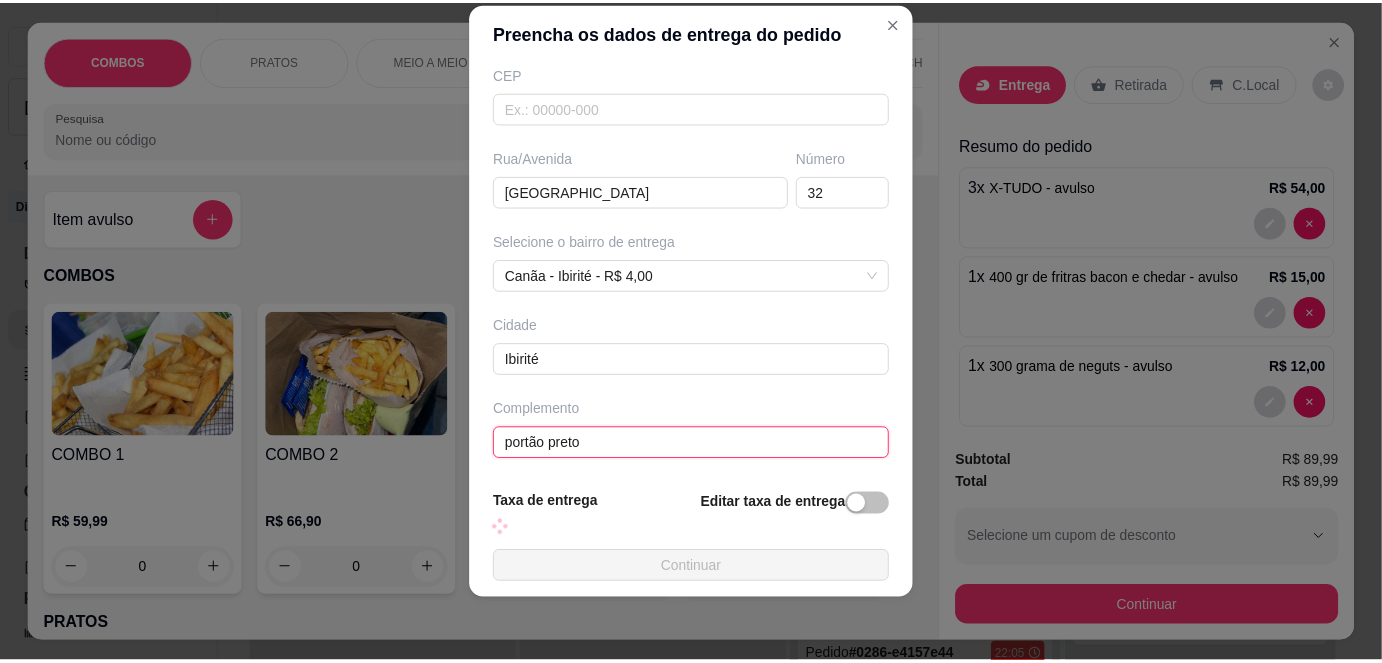 scroll, scrollTop: 279, scrollLeft: 0, axis: vertical 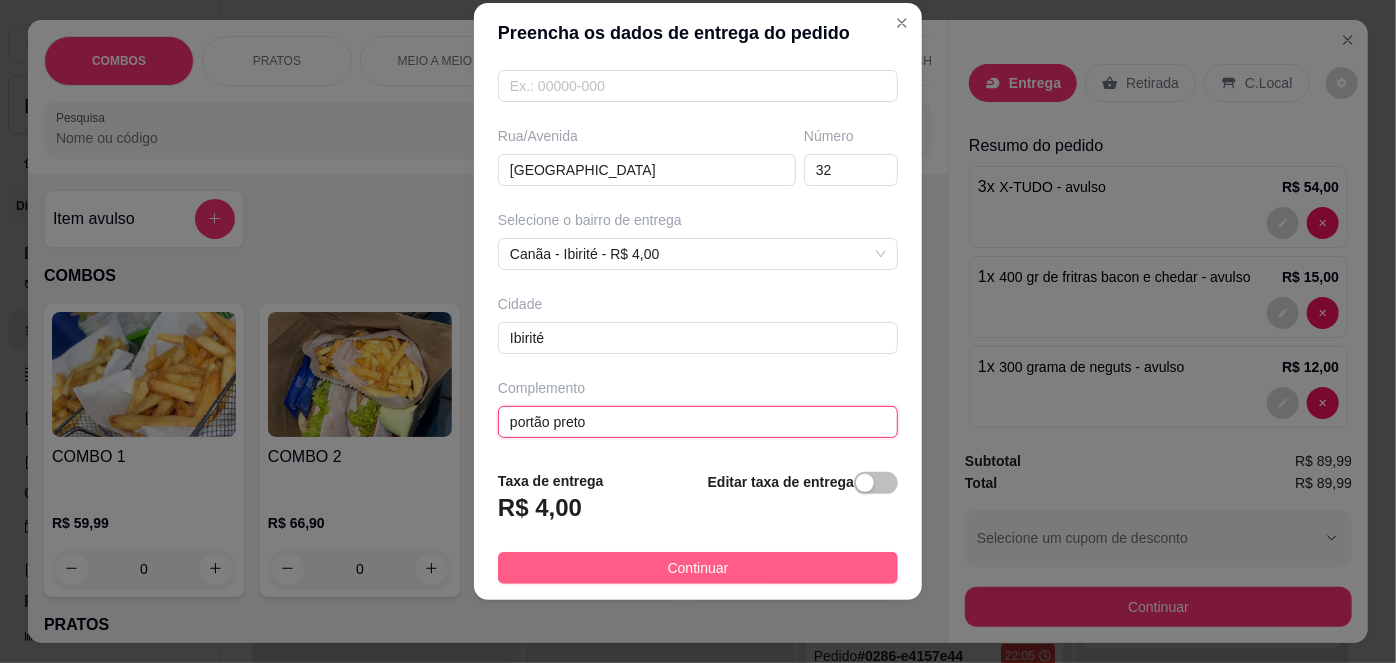 type on "portão preto" 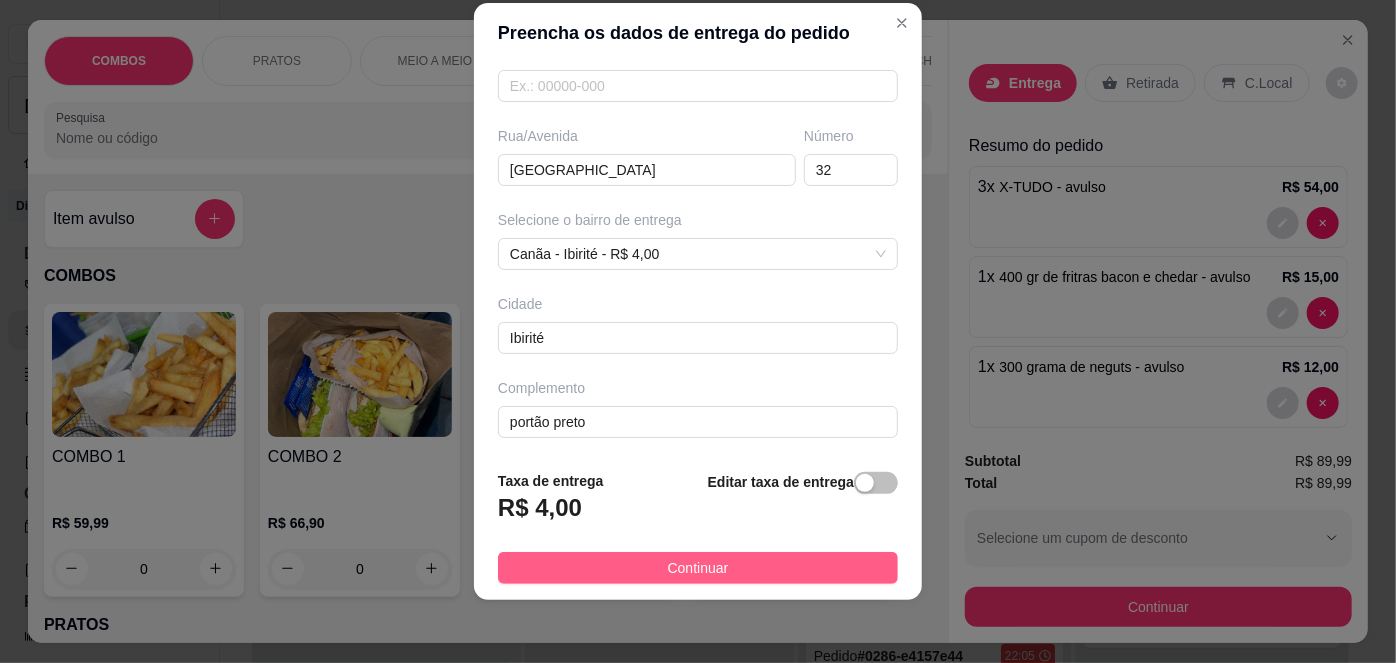 click on "Continuar" at bounding box center (698, 568) 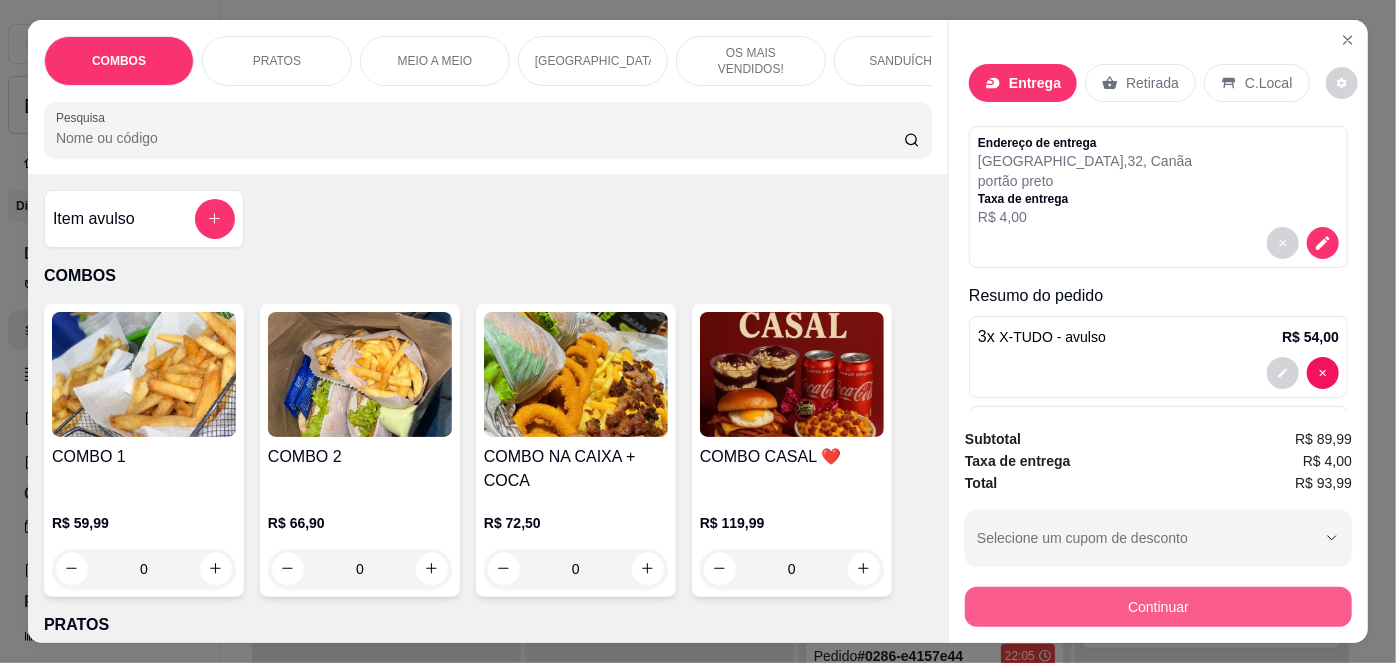 click on "Continuar" at bounding box center (1158, 607) 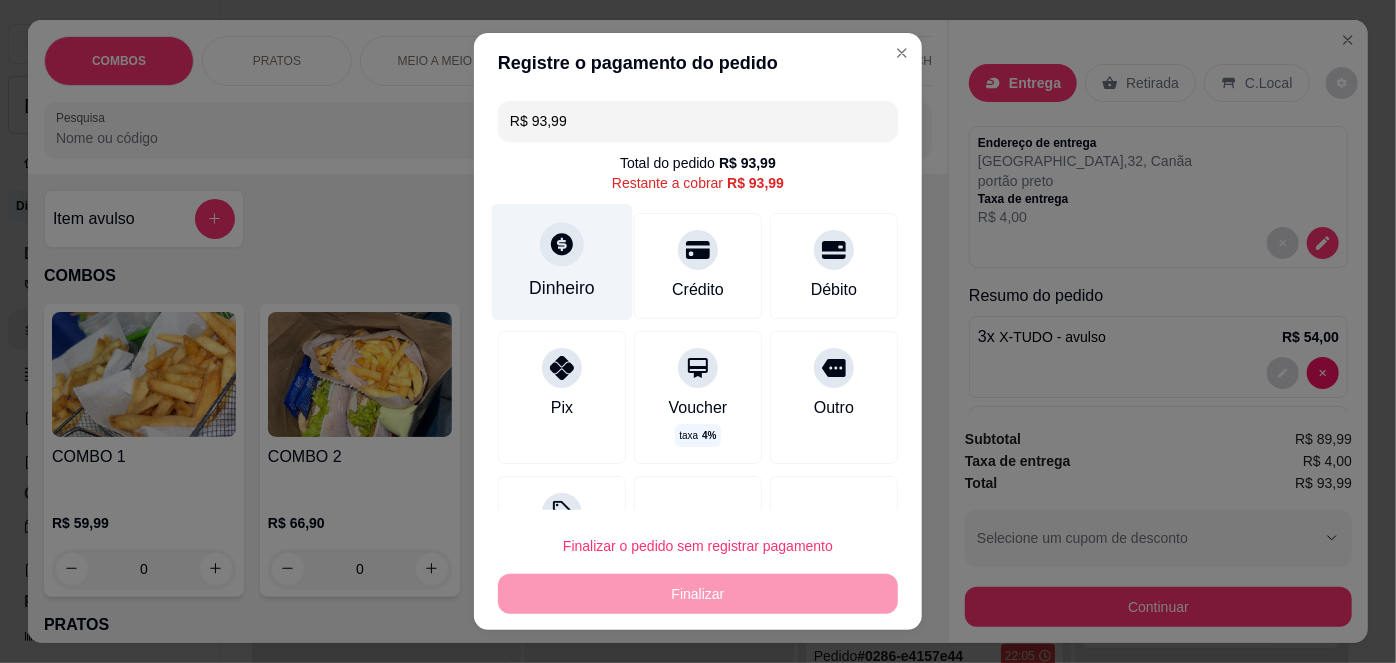 click on "Dinheiro" at bounding box center (562, 288) 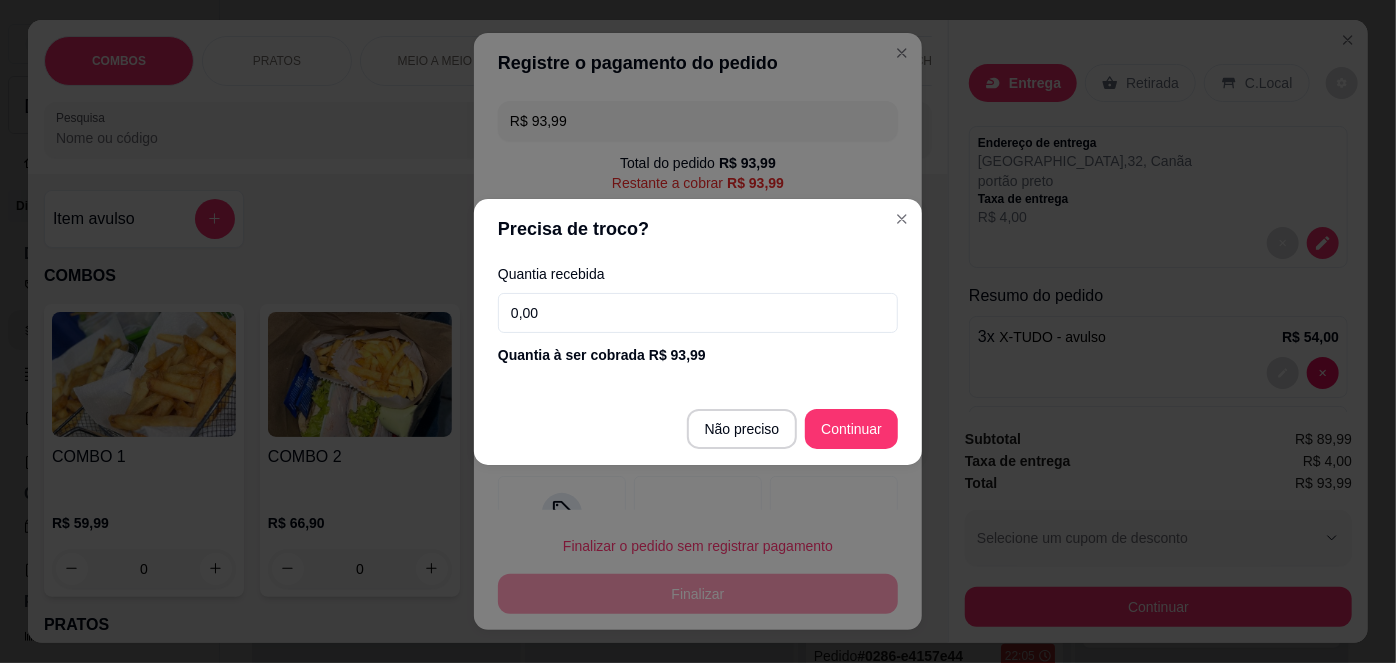 click on "0,00" at bounding box center (698, 313) 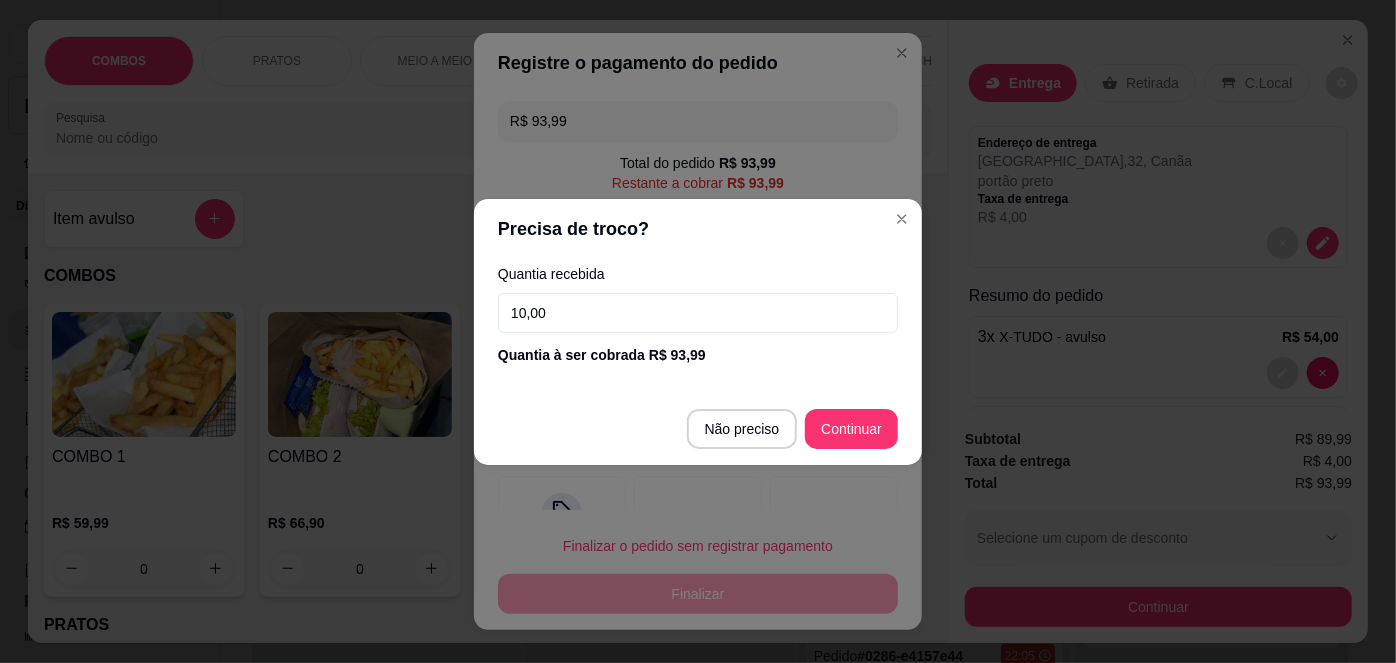 type on "100,00" 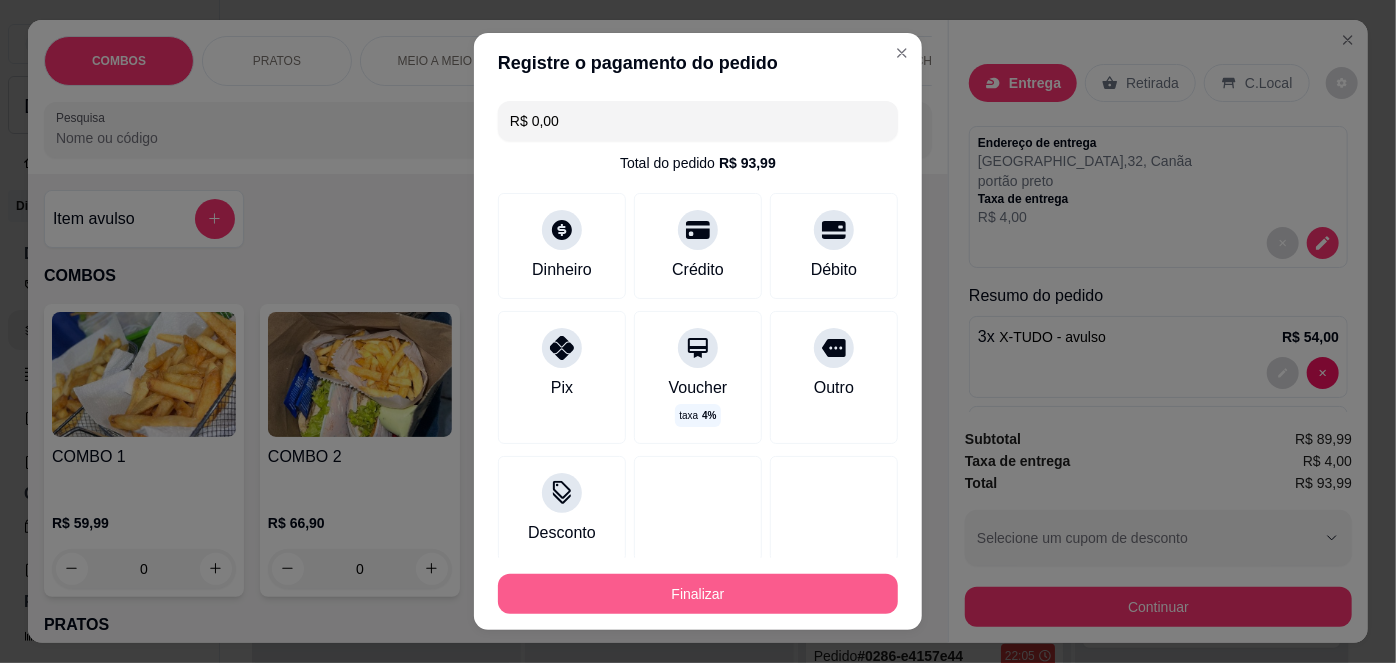 click on "Finalizar" at bounding box center (698, 594) 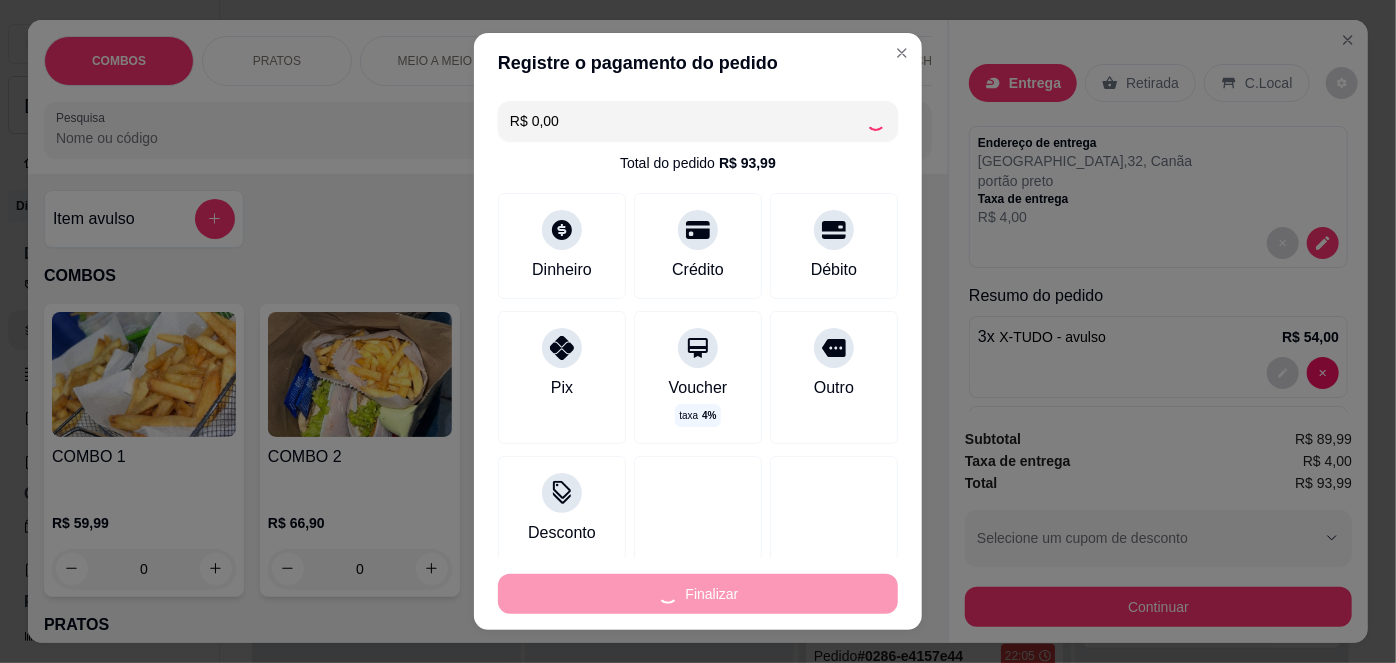type on "-R$ 93,99" 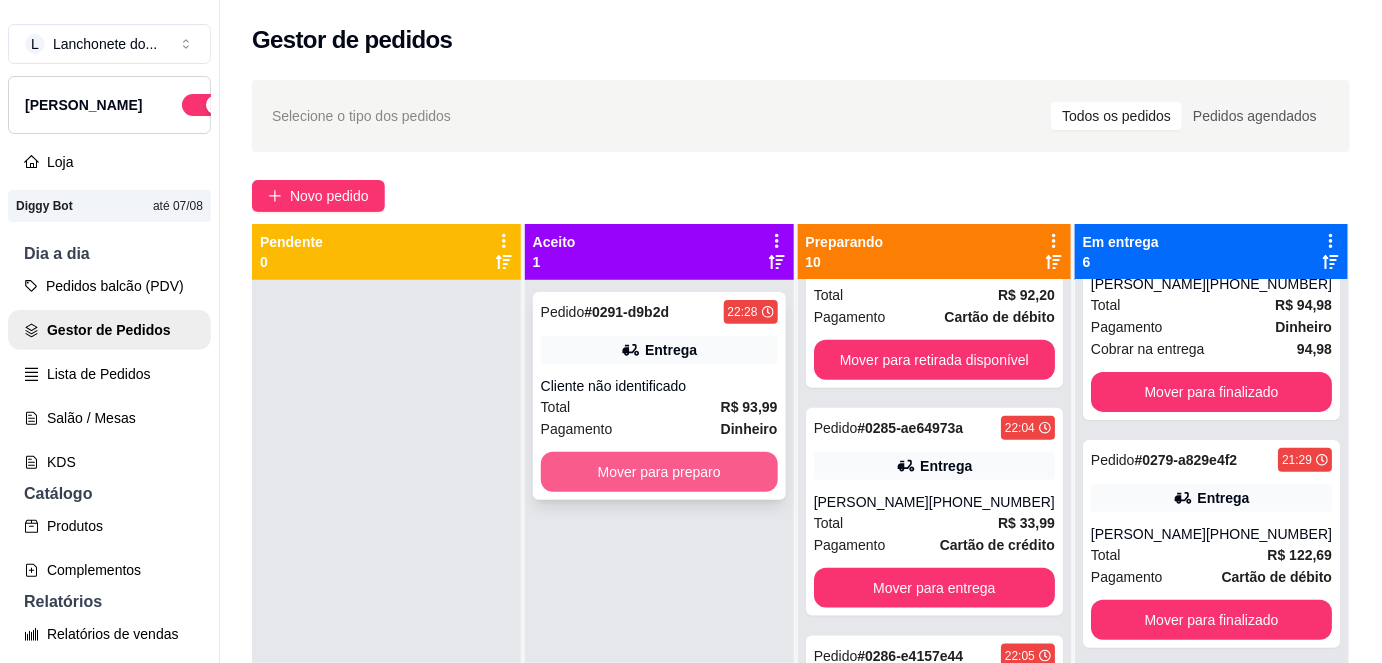 click on "Mover para preparo" at bounding box center [659, 472] 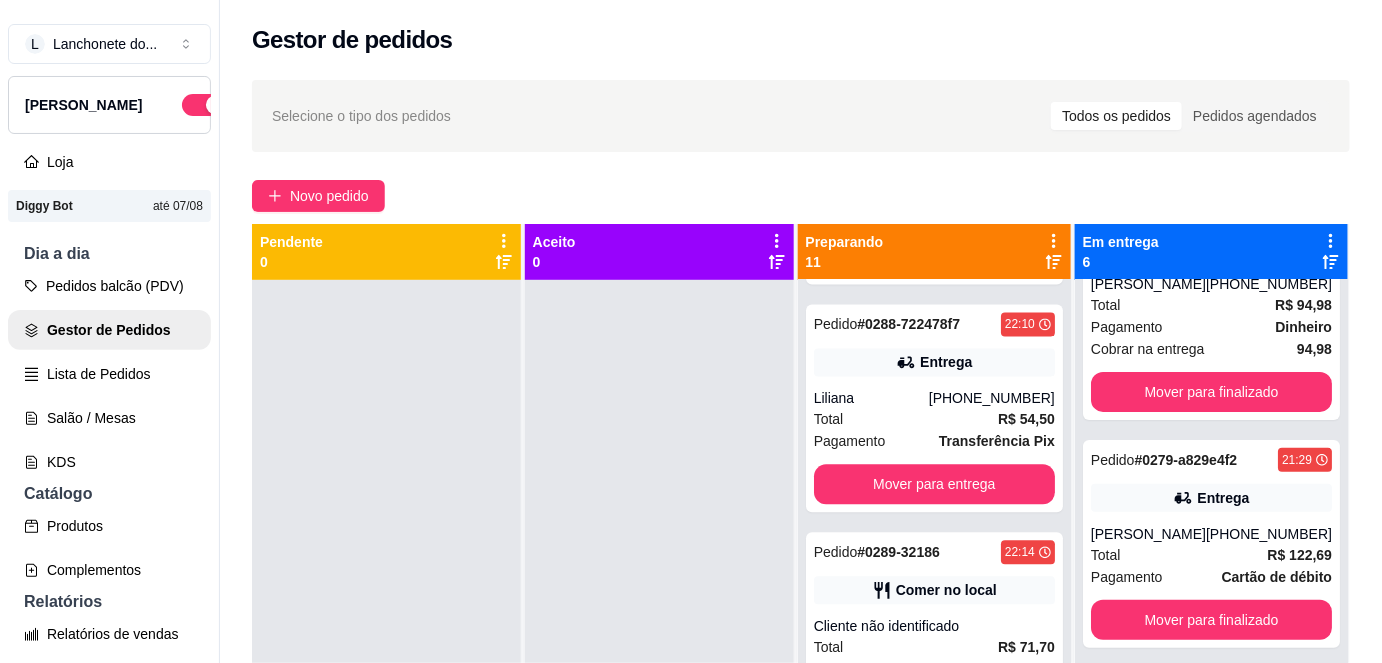 scroll, scrollTop: 2008, scrollLeft: 0, axis: vertical 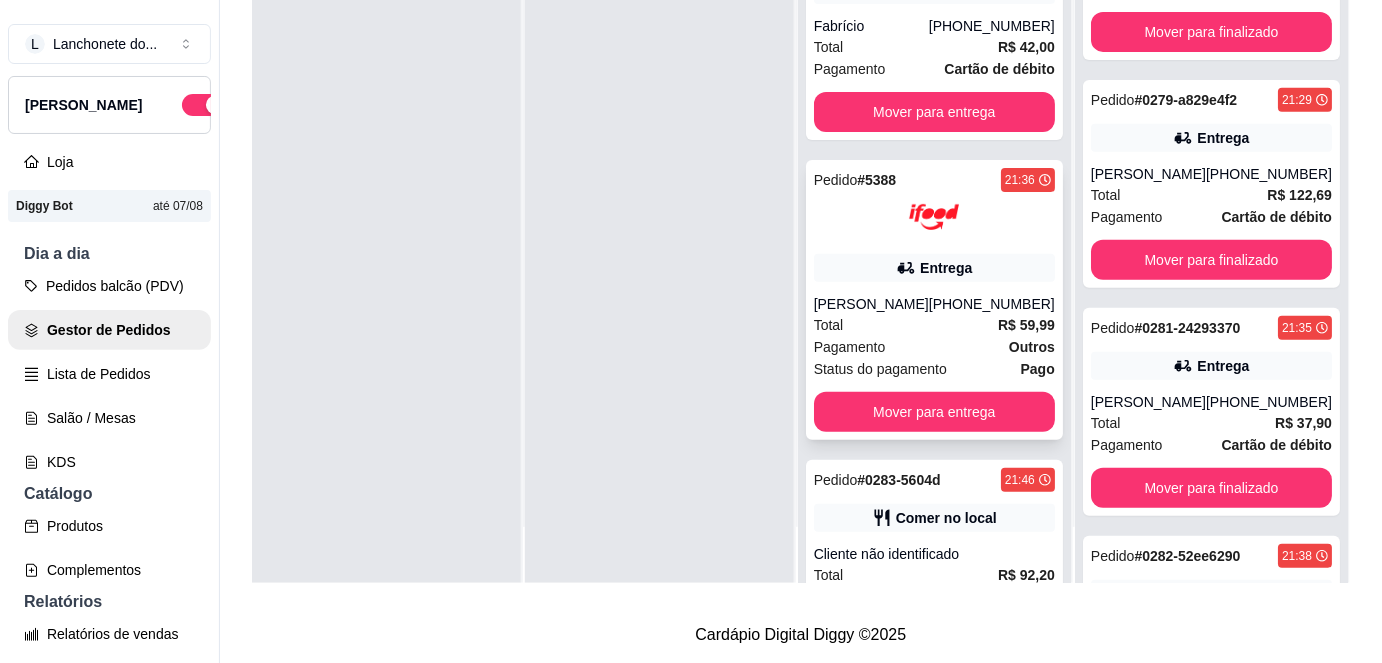 click on "Pagamento Outros" at bounding box center [934, 347] 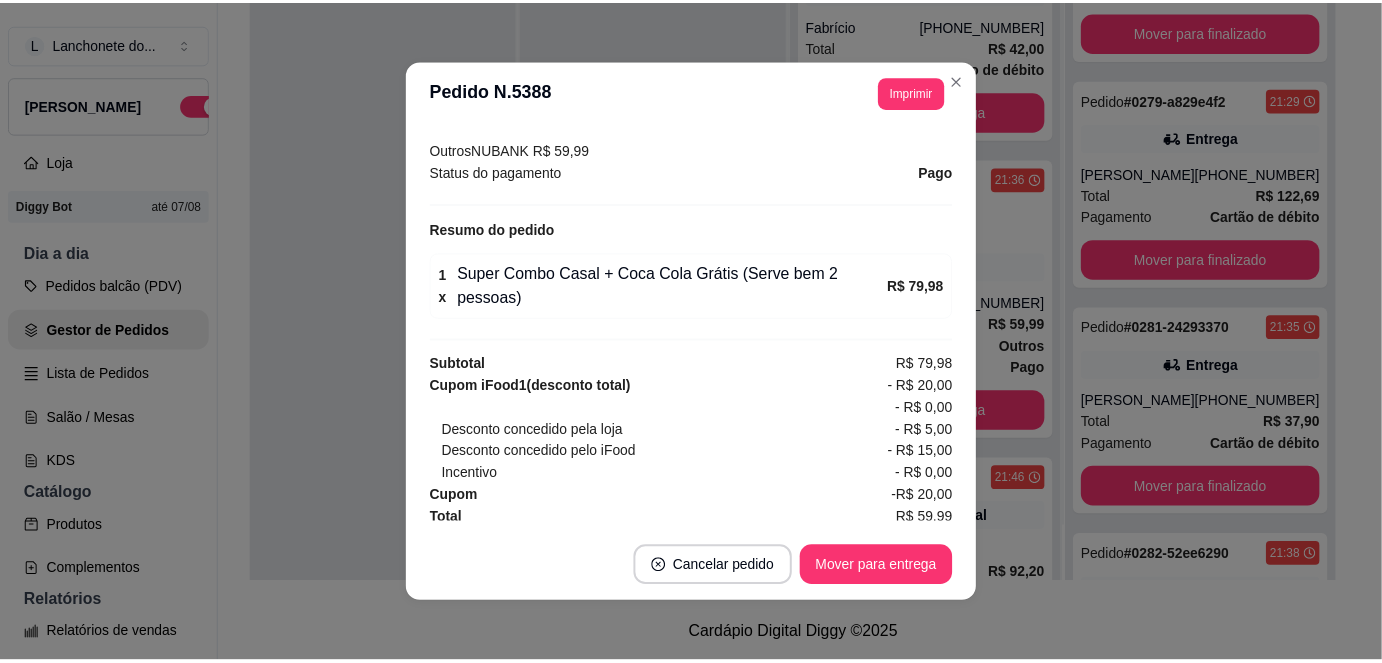 scroll, scrollTop: 612, scrollLeft: 0, axis: vertical 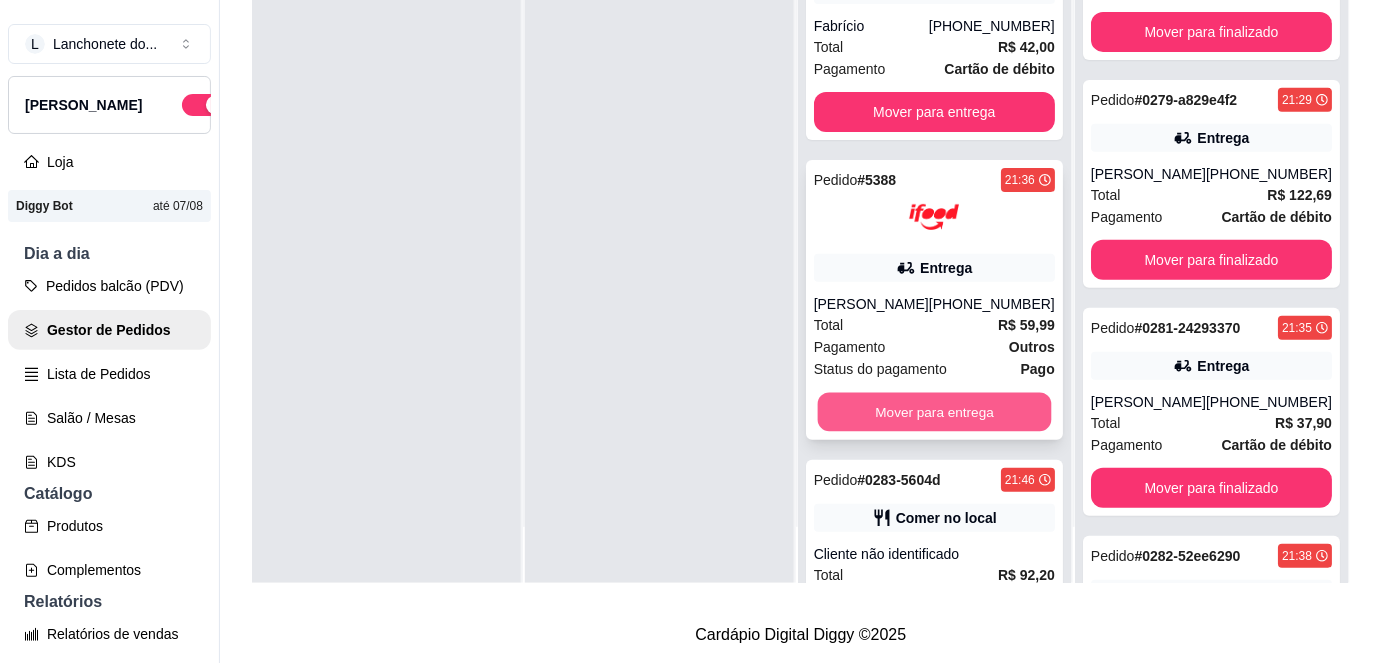 click on "Mover para entrega" at bounding box center [934, 412] 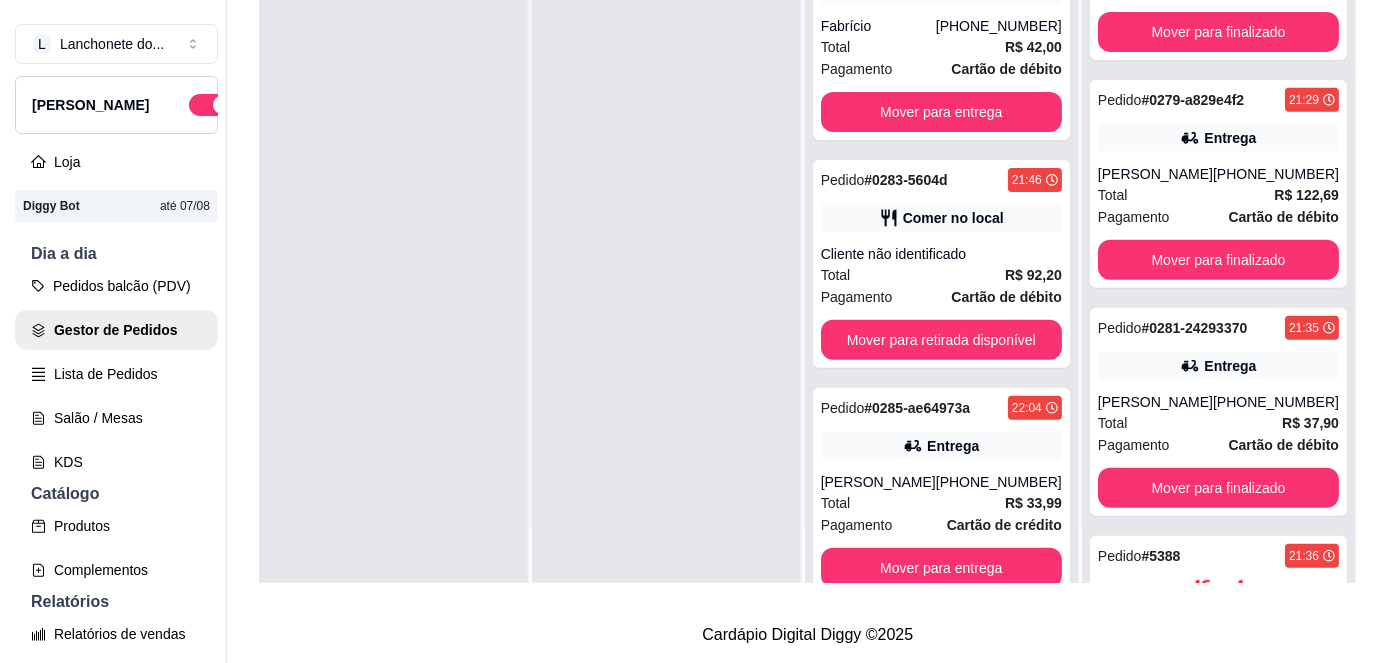 scroll, scrollTop: 0, scrollLeft: 0, axis: both 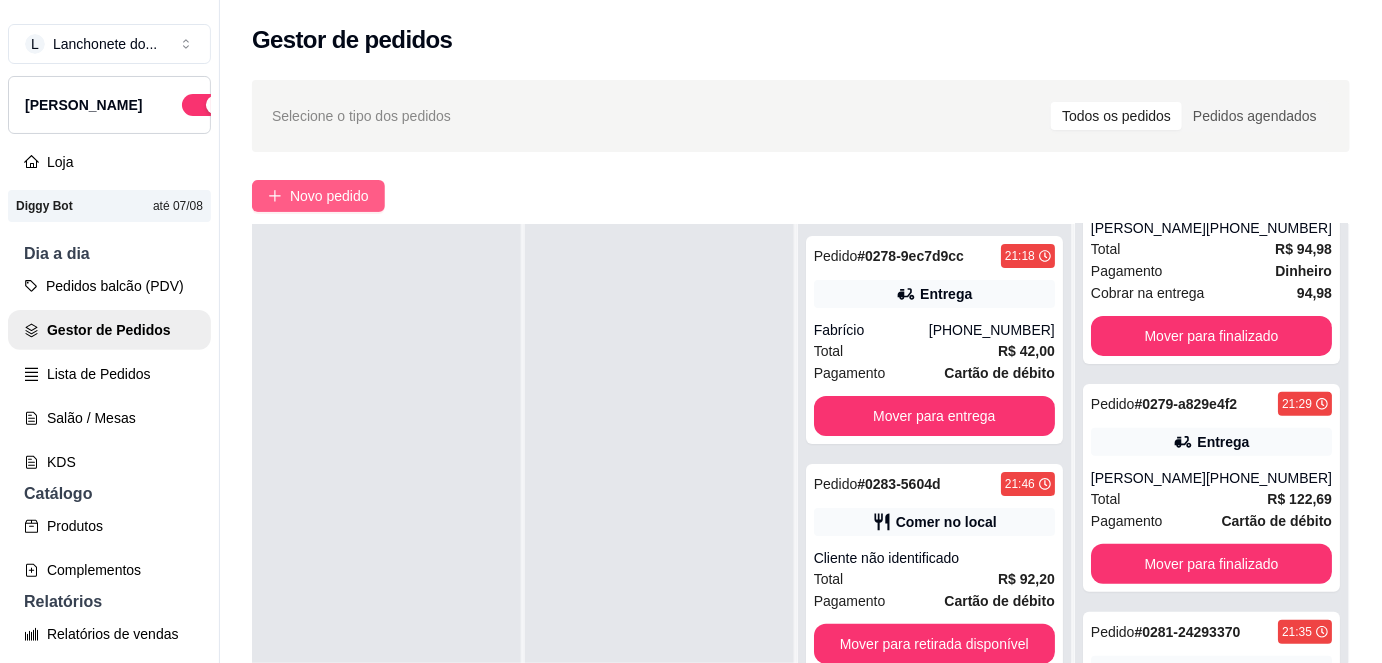 click on "Novo pedido" at bounding box center [329, 196] 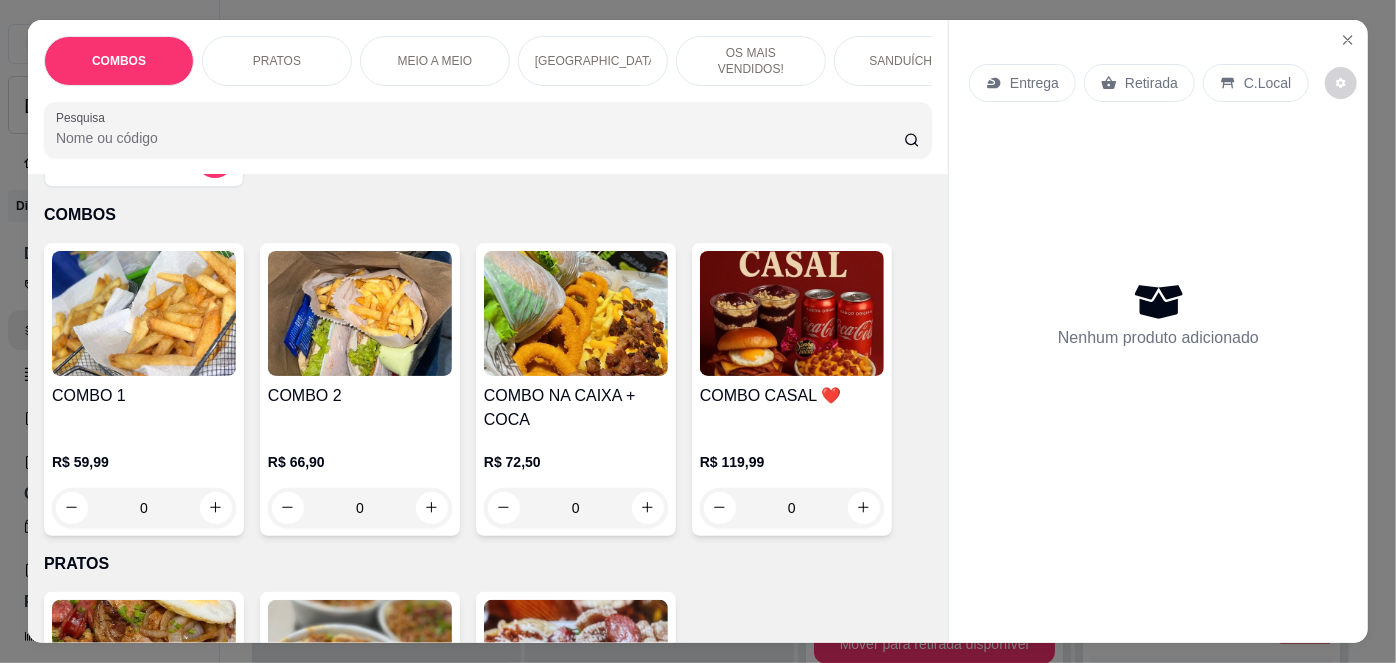scroll, scrollTop: 0, scrollLeft: 0, axis: both 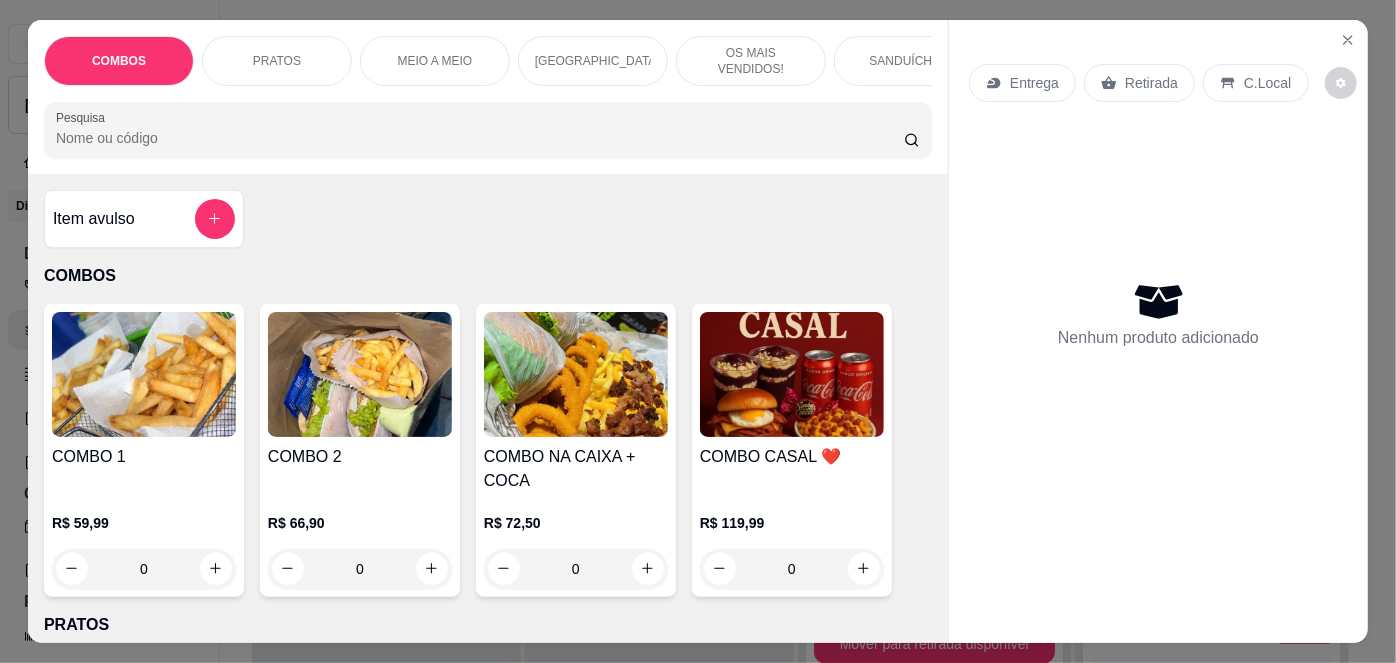 click on "Item avulso" at bounding box center (144, 219) 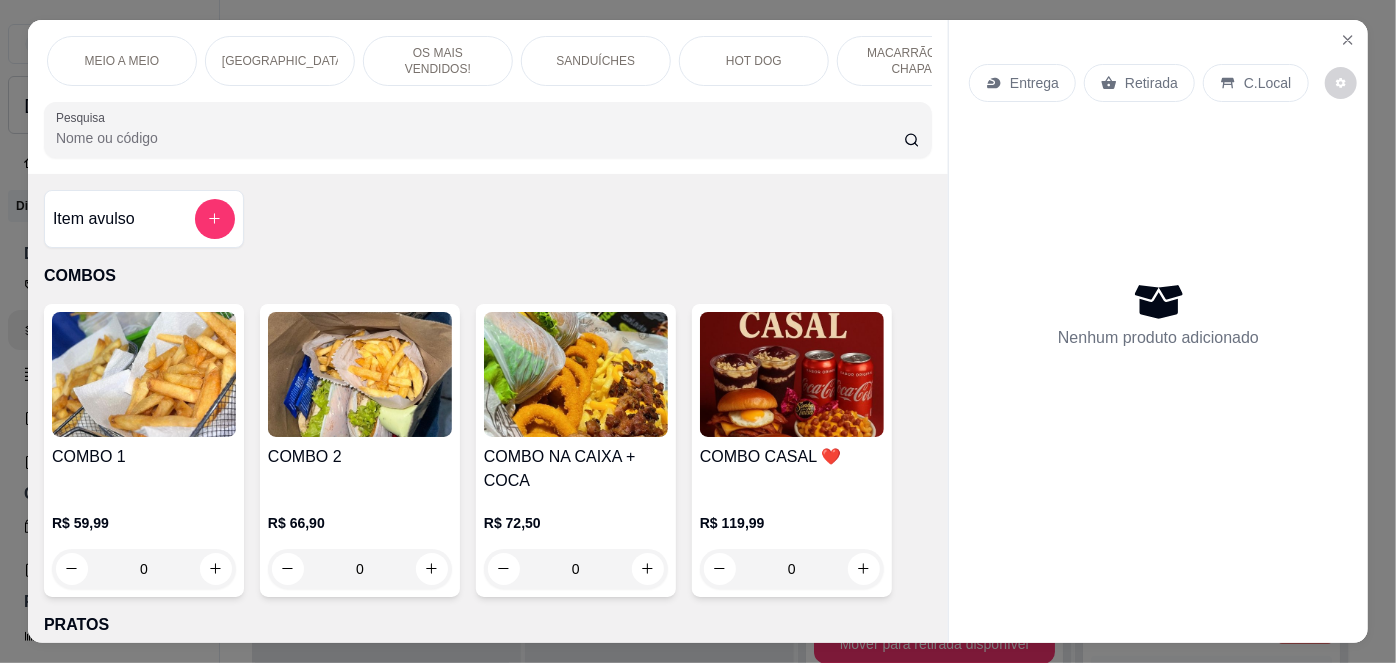 scroll, scrollTop: 0, scrollLeft: 320, axis: horizontal 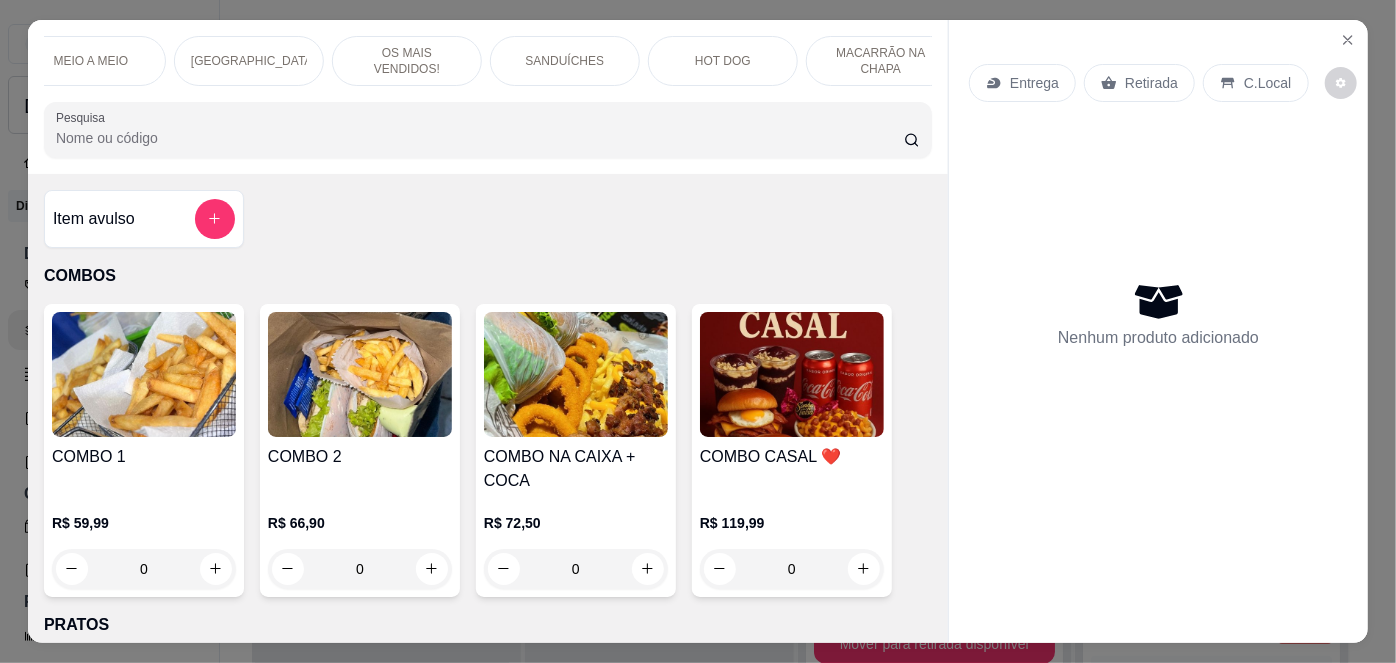 click on "COMBO 1" at bounding box center (144, 469) 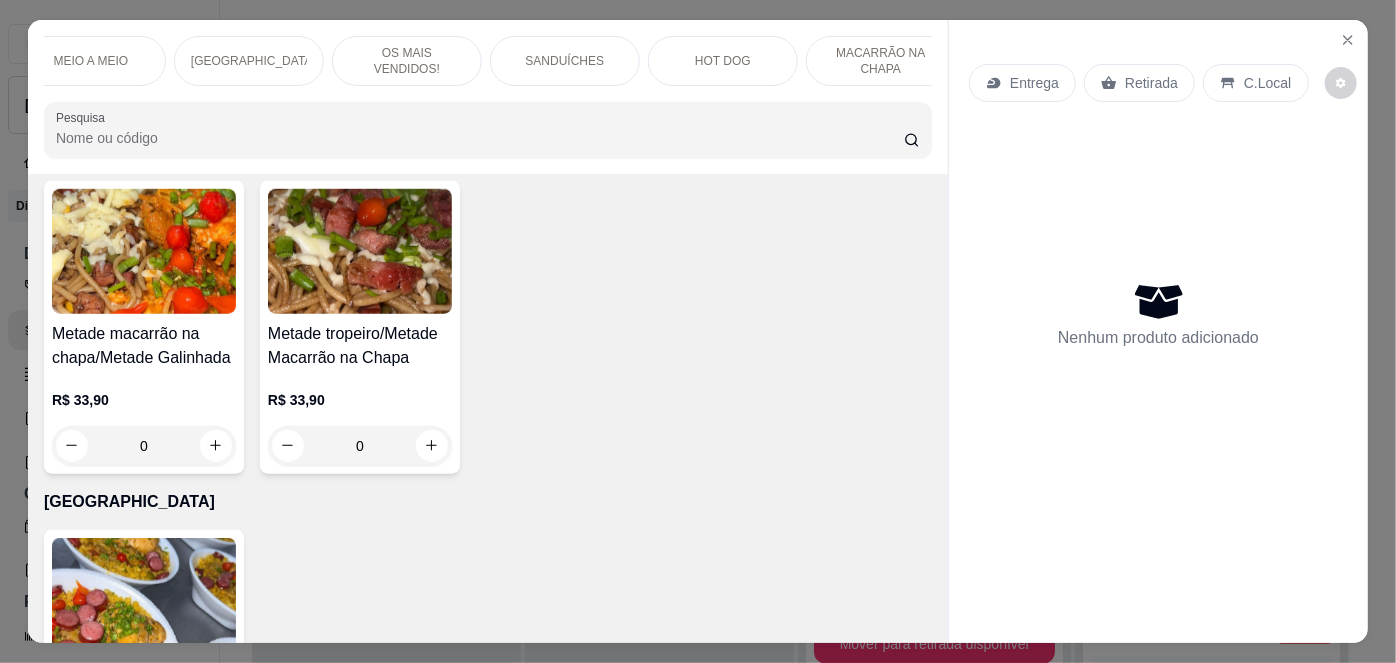 scroll, scrollTop: 1197, scrollLeft: 0, axis: vertical 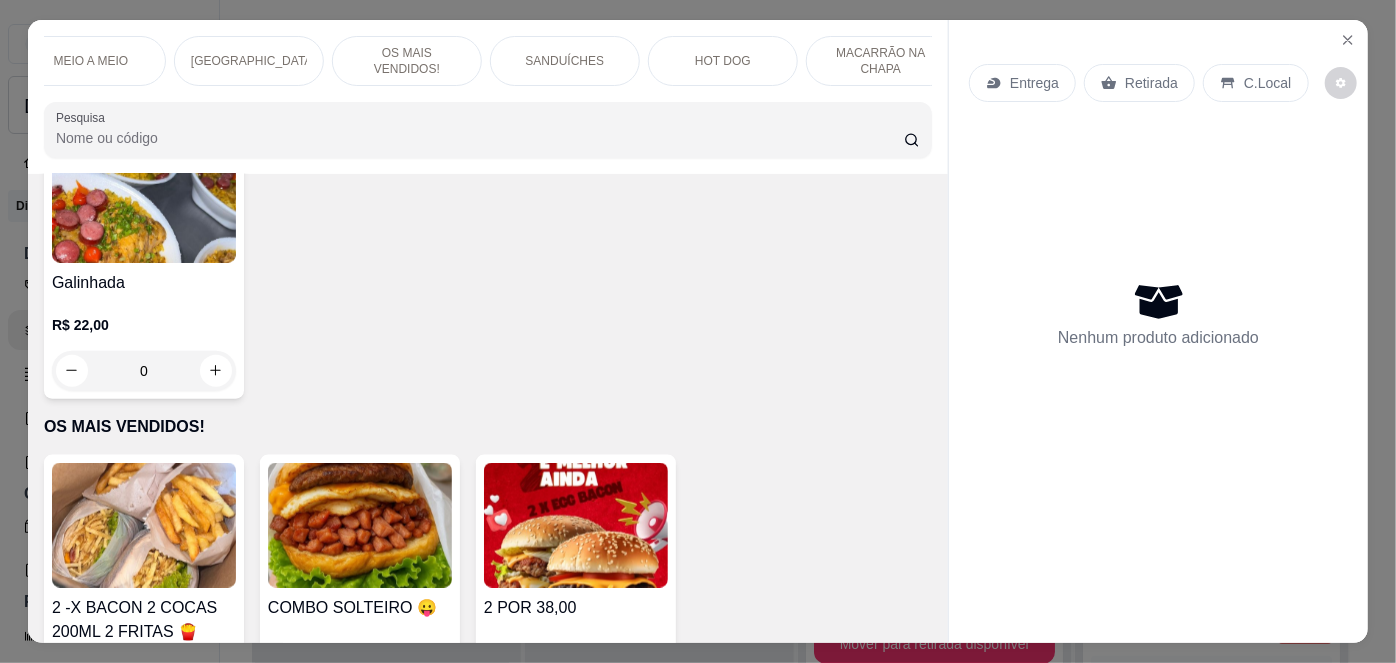 click at bounding box center (576, 525) 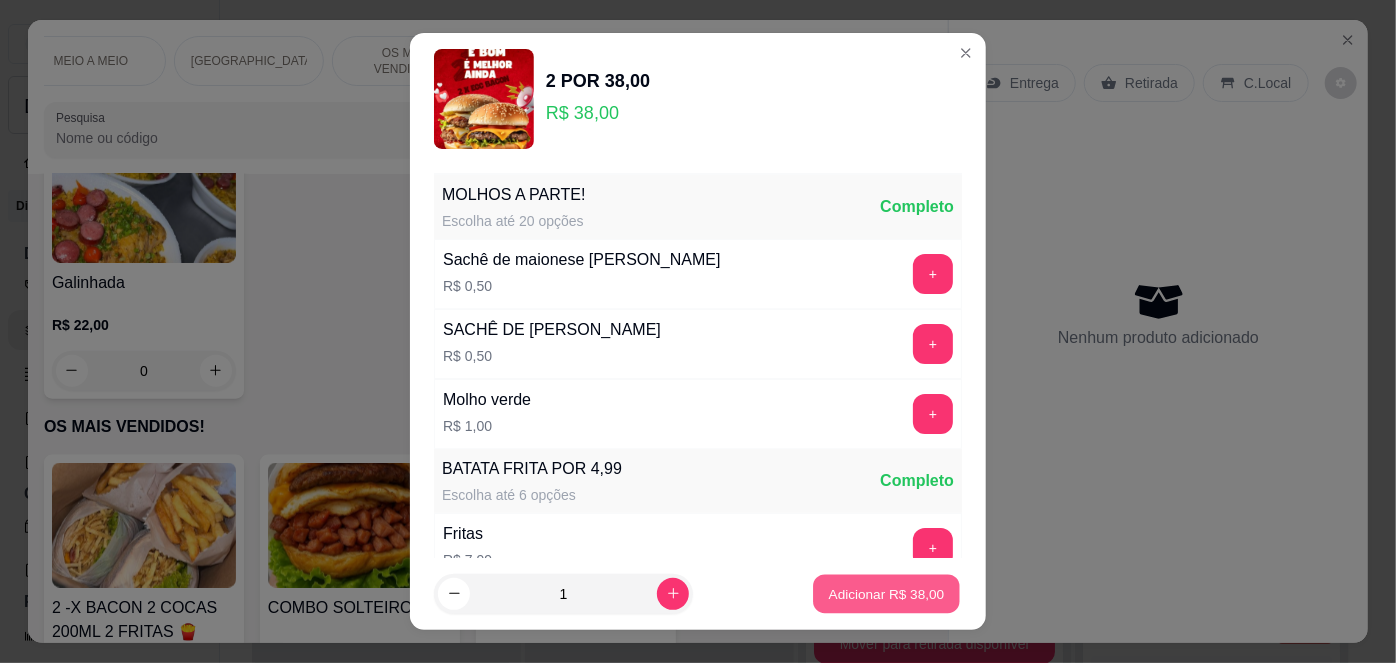 click on "Adicionar   R$ 38,00" at bounding box center [886, 593] 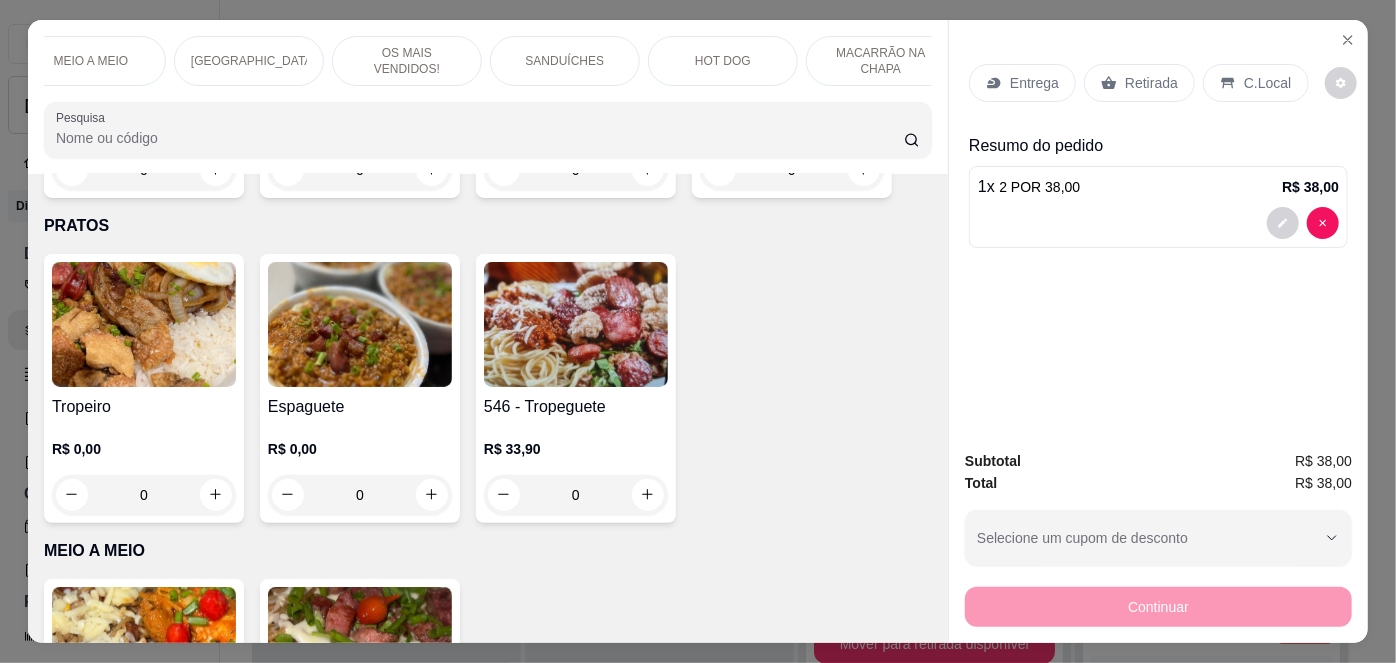 scroll, scrollTop: 0, scrollLeft: 0, axis: both 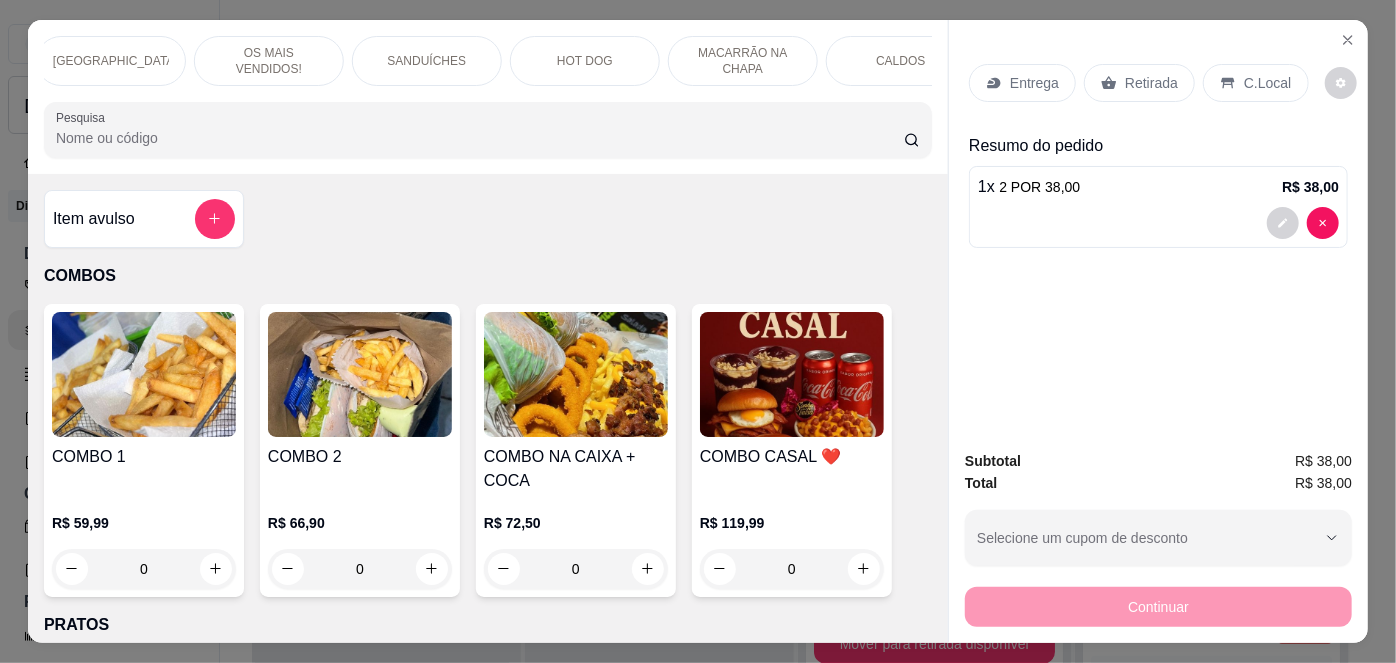 click on "HOT DOG" at bounding box center (585, 61) 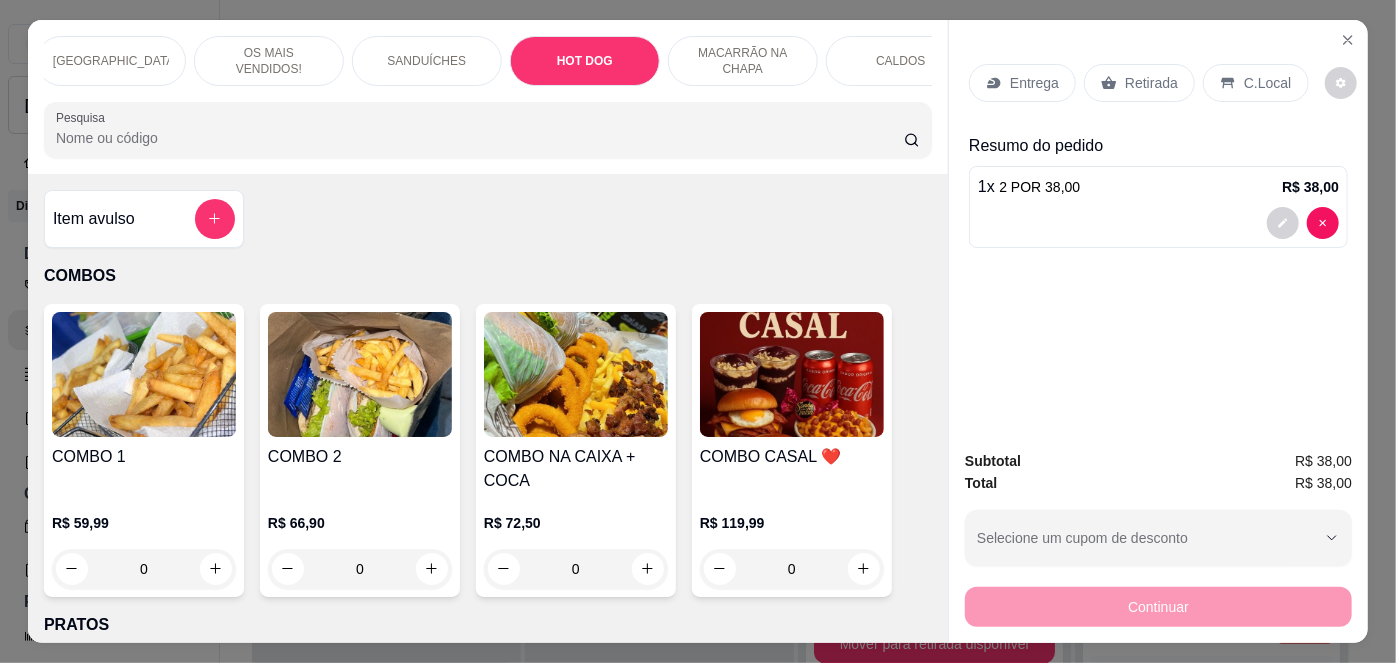 scroll, scrollTop: 2982, scrollLeft: 0, axis: vertical 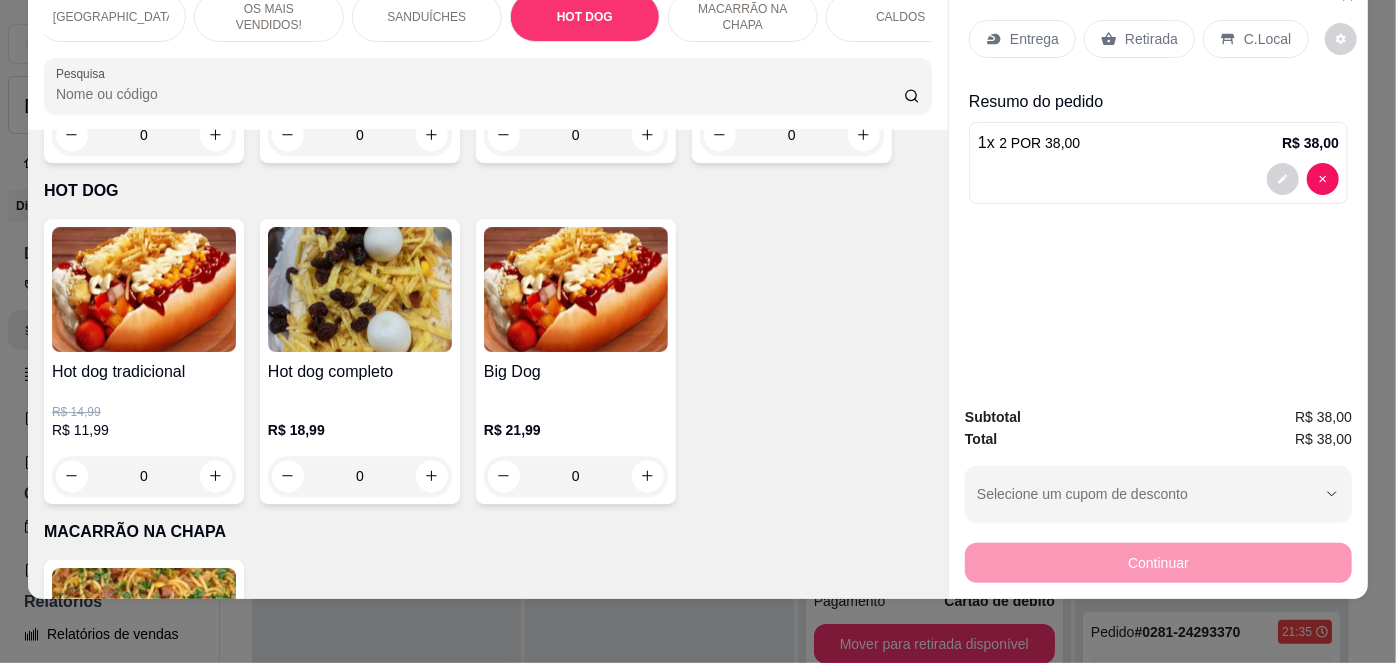 click on "Hot dog tradicional" at bounding box center (144, 372) 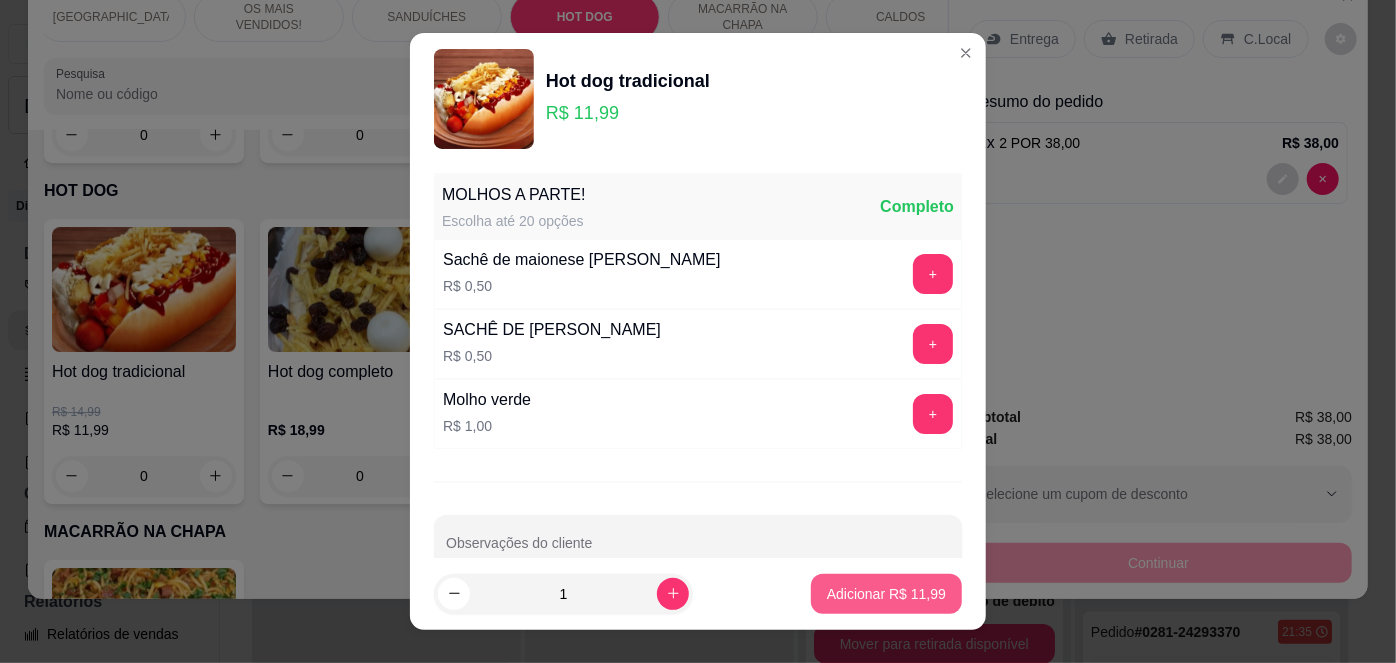 click on "Adicionar   R$ 11,99" at bounding box center [886, 594] 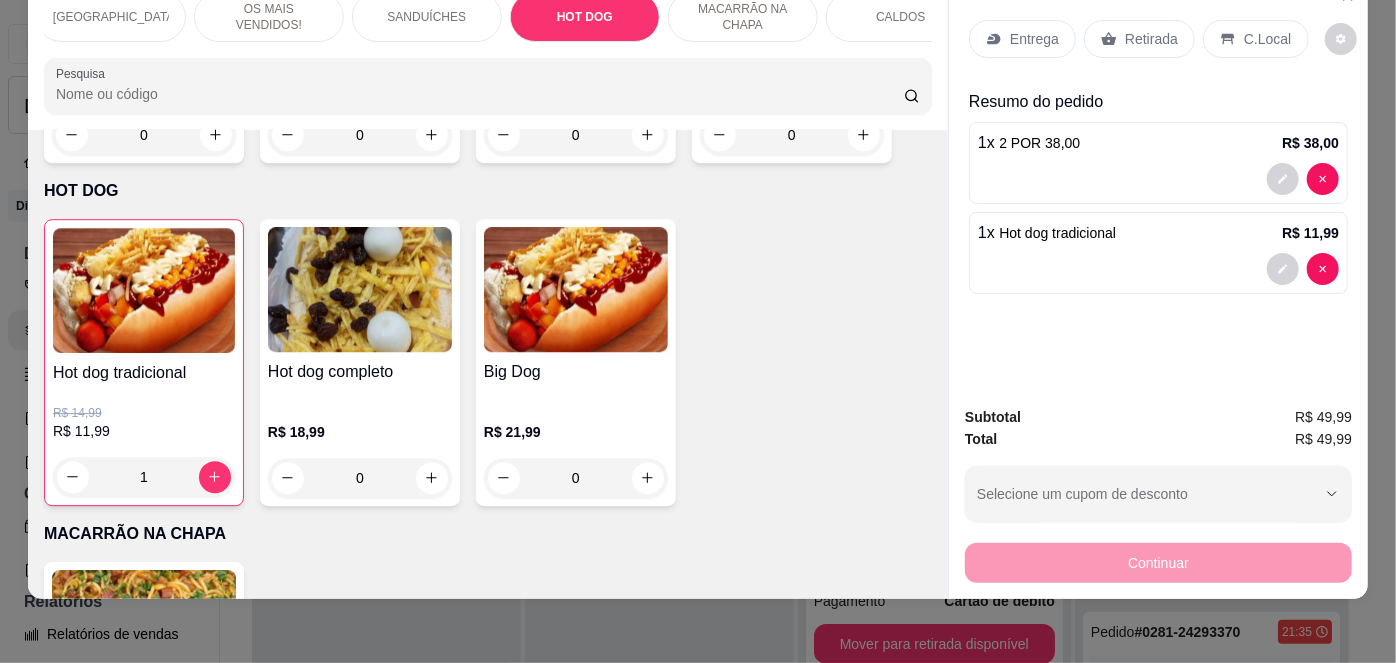 click on "Retirada" at bounding box center [1151, 39] 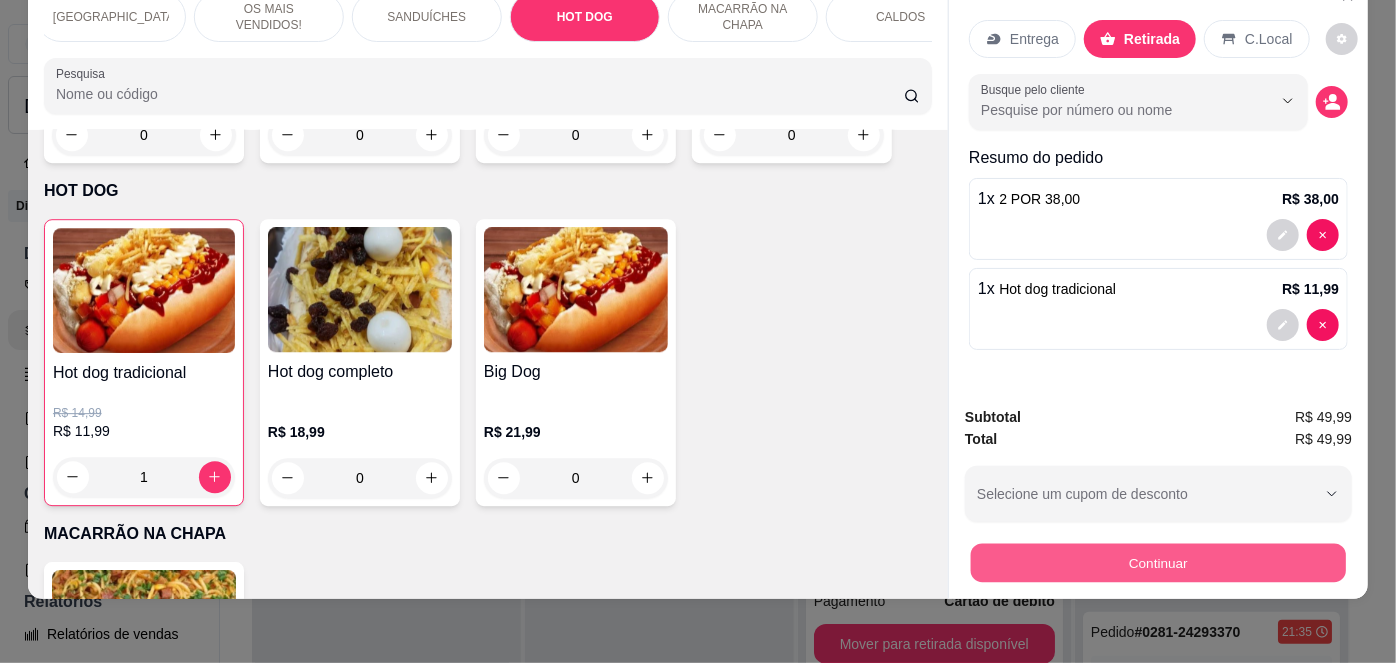 click on "Continuar" at bounding box center [1158, 563] 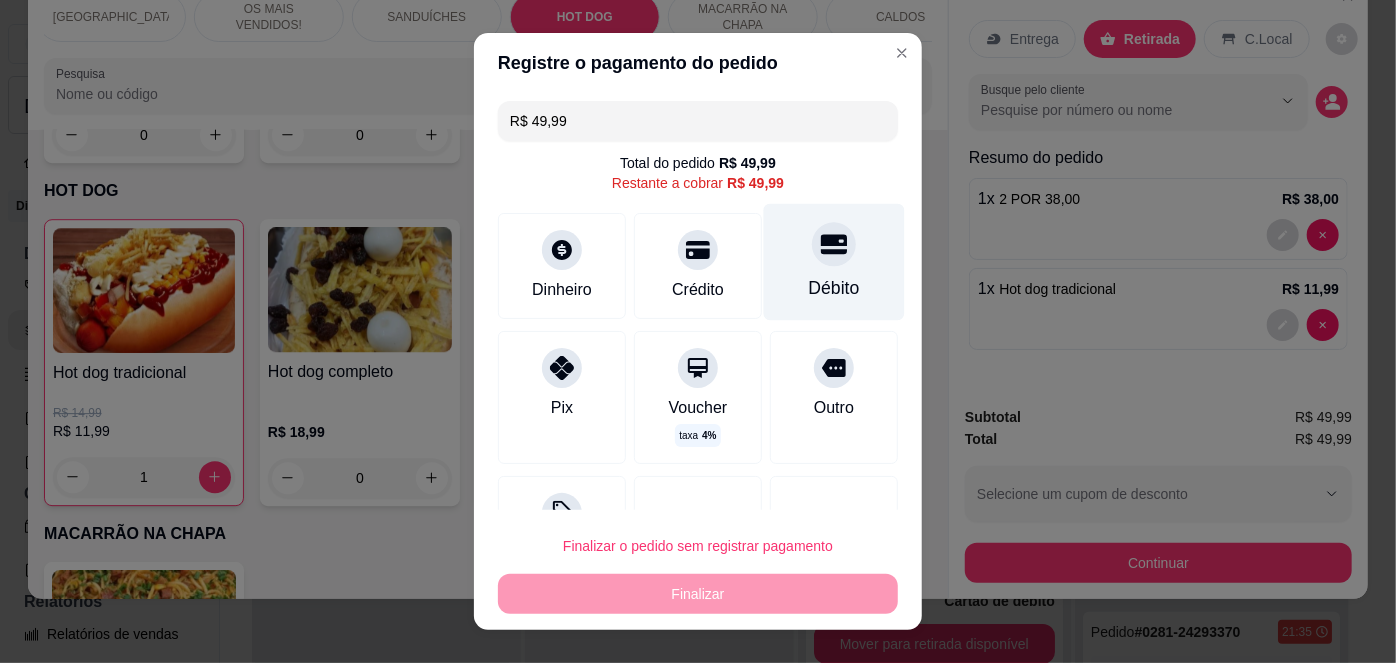 click on "Débito" at bounding box center (834, 262) 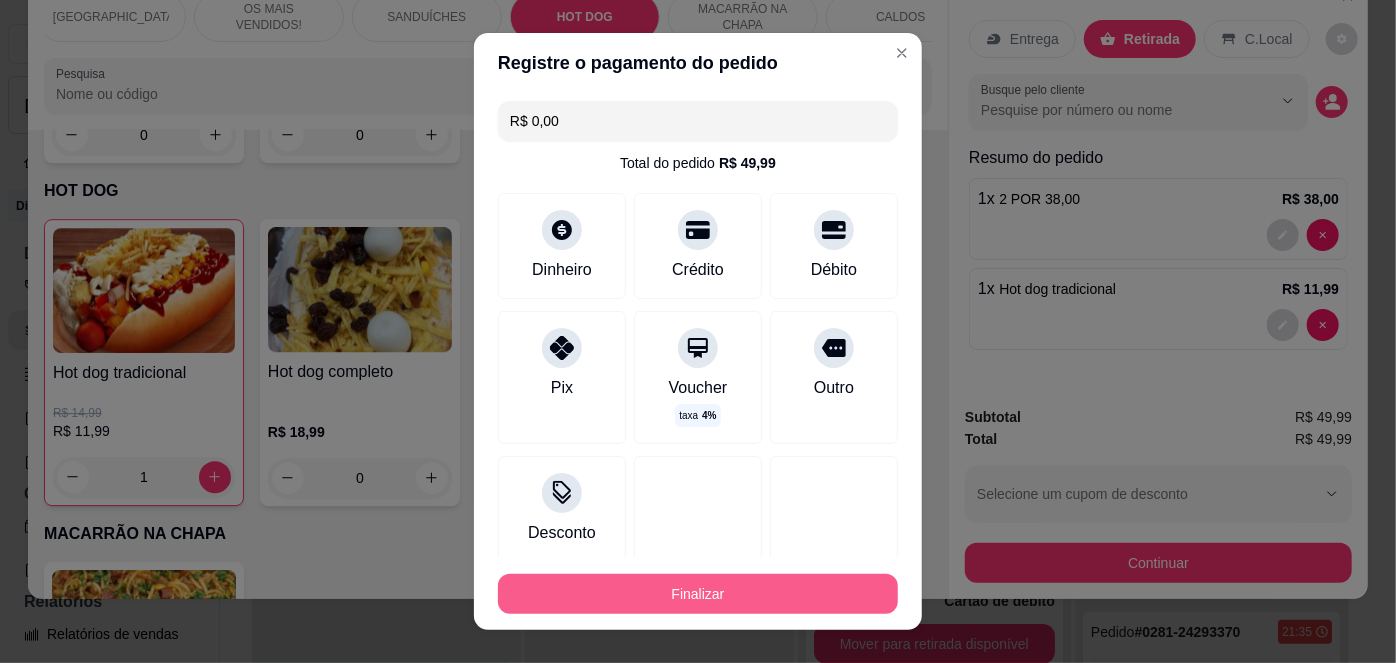click on "Finalizar" at bounding box center [698, 594] 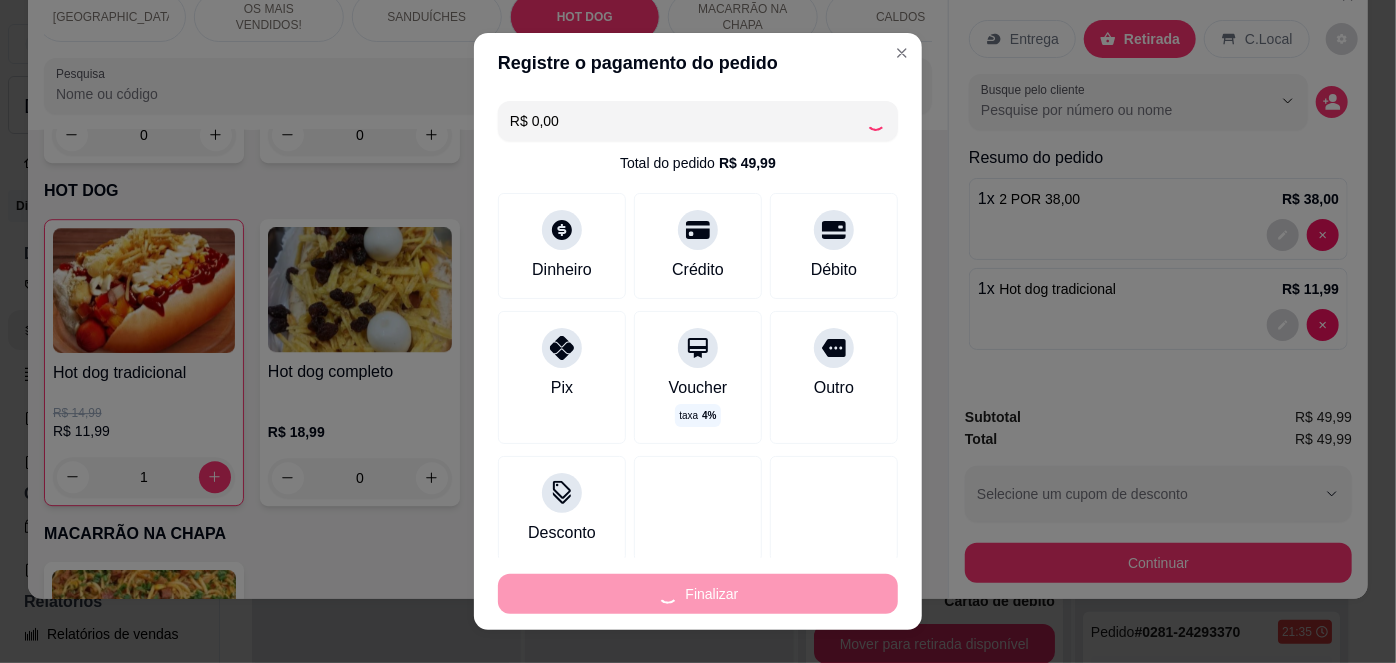 type on "0" 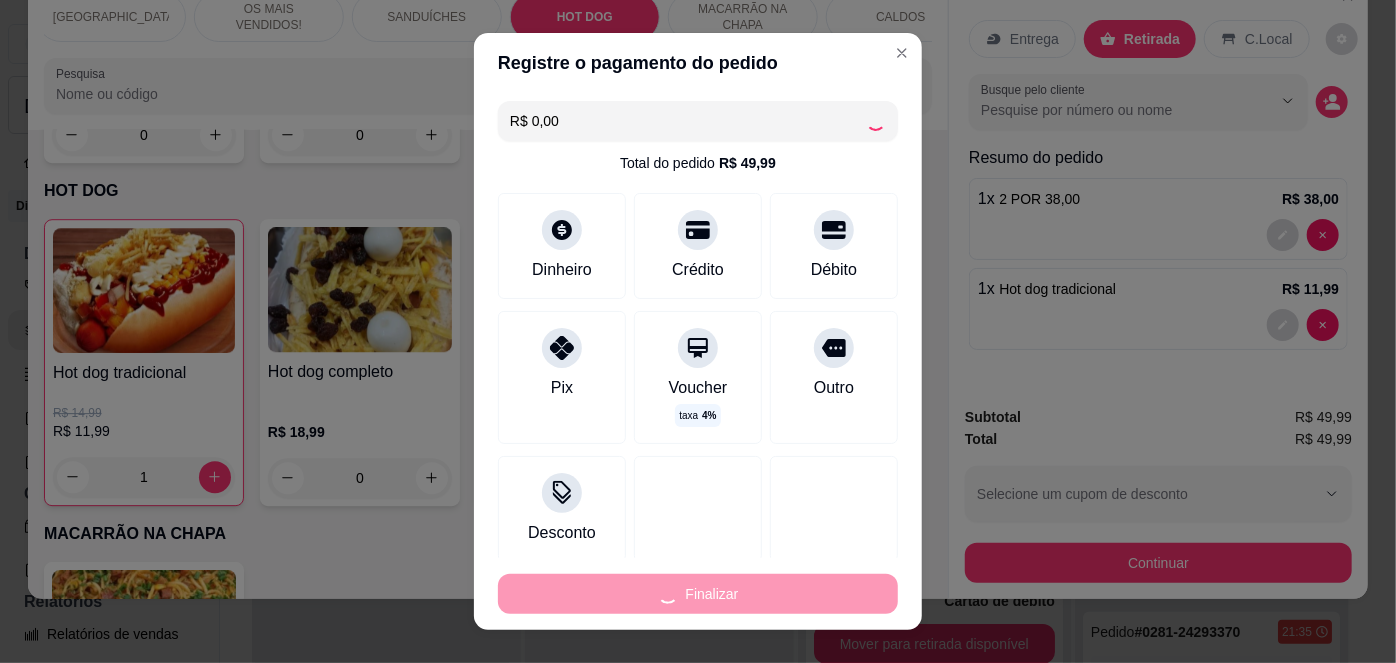 type on "0" 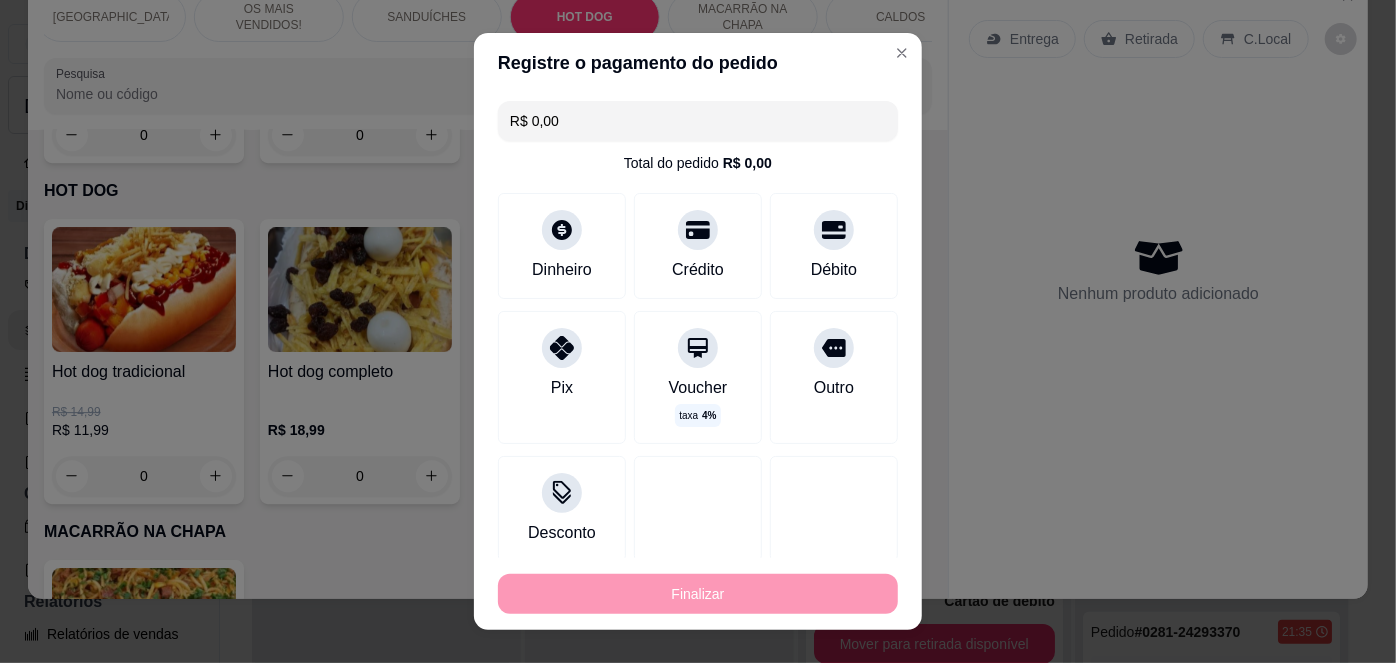 type on "-R$ 49,99" 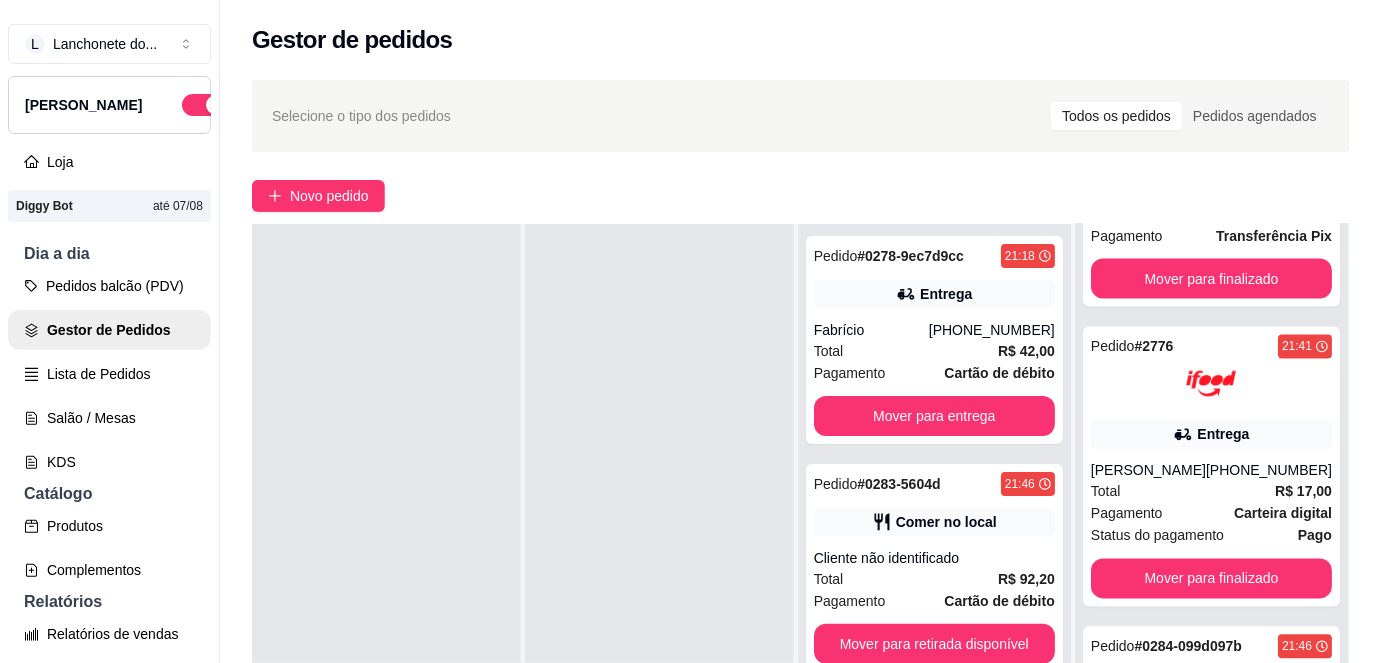 scroll, scrollTop: 1229, scrollLeft: 0, axis: vertical 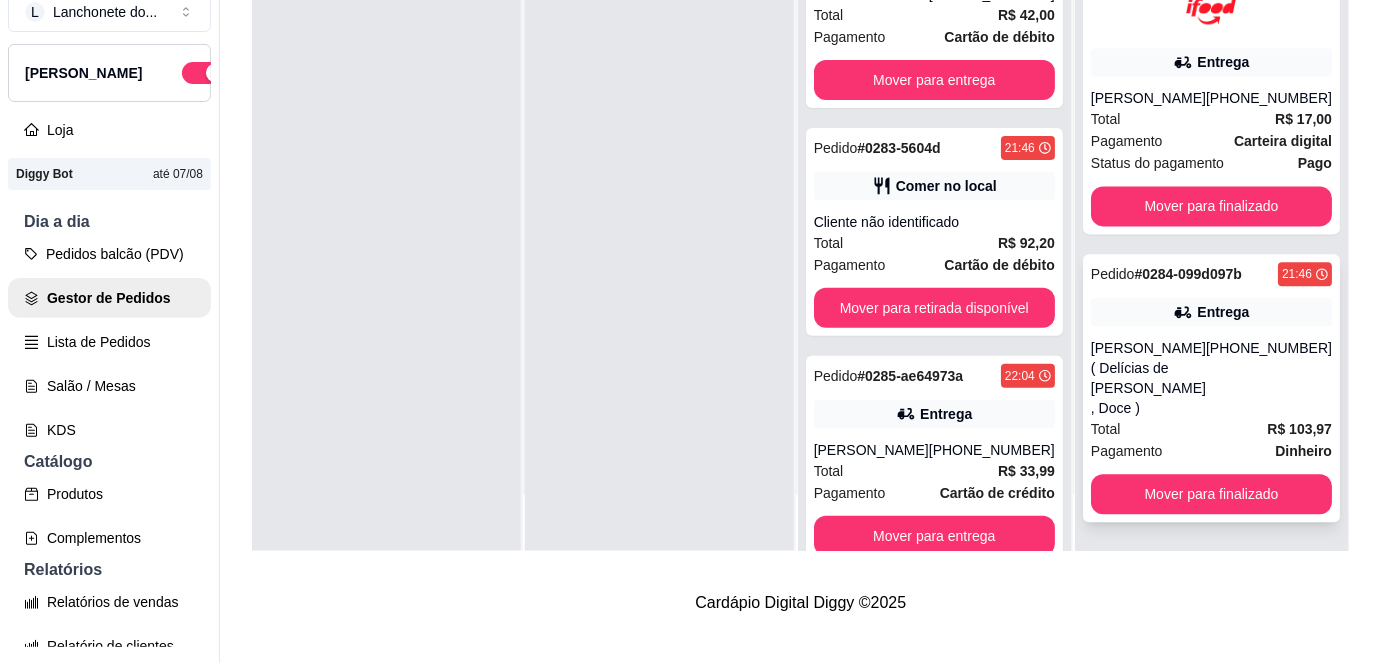 click on "Total R$ 103,97" at bounding box center [1211, 430] 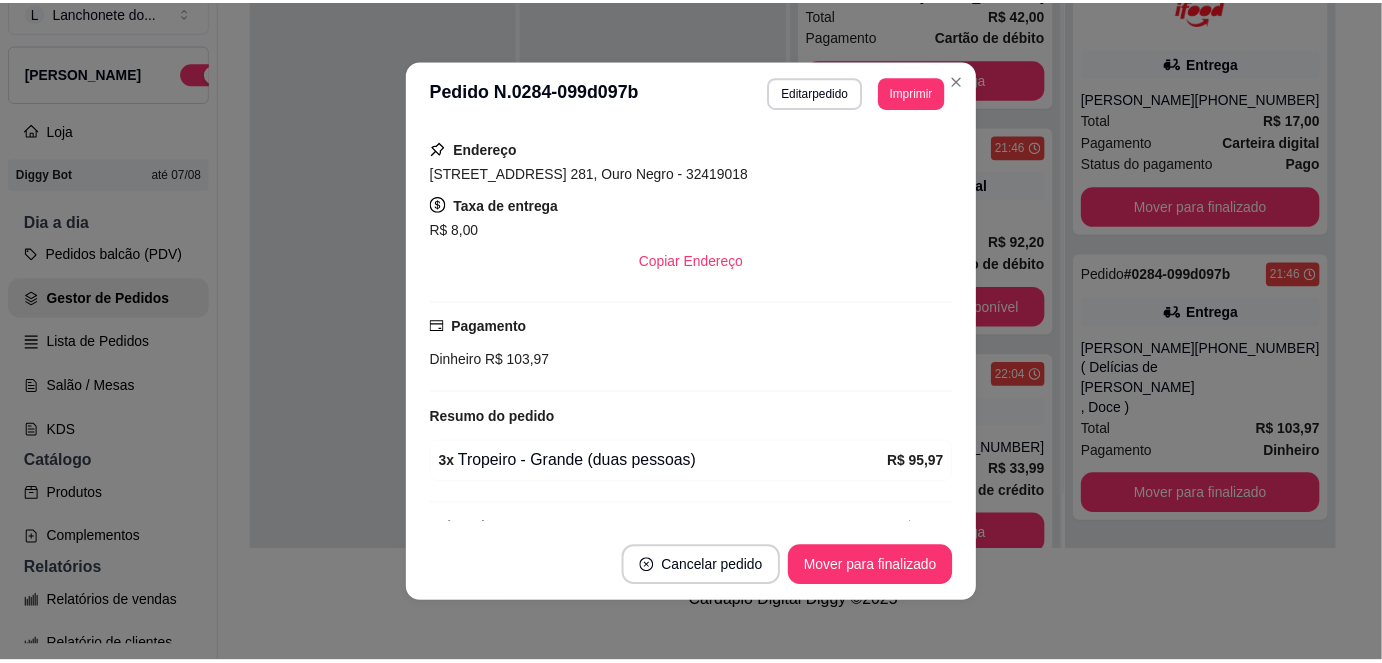 scroll, scrollTop: 381, scrollLeft: 0, axis: vertical 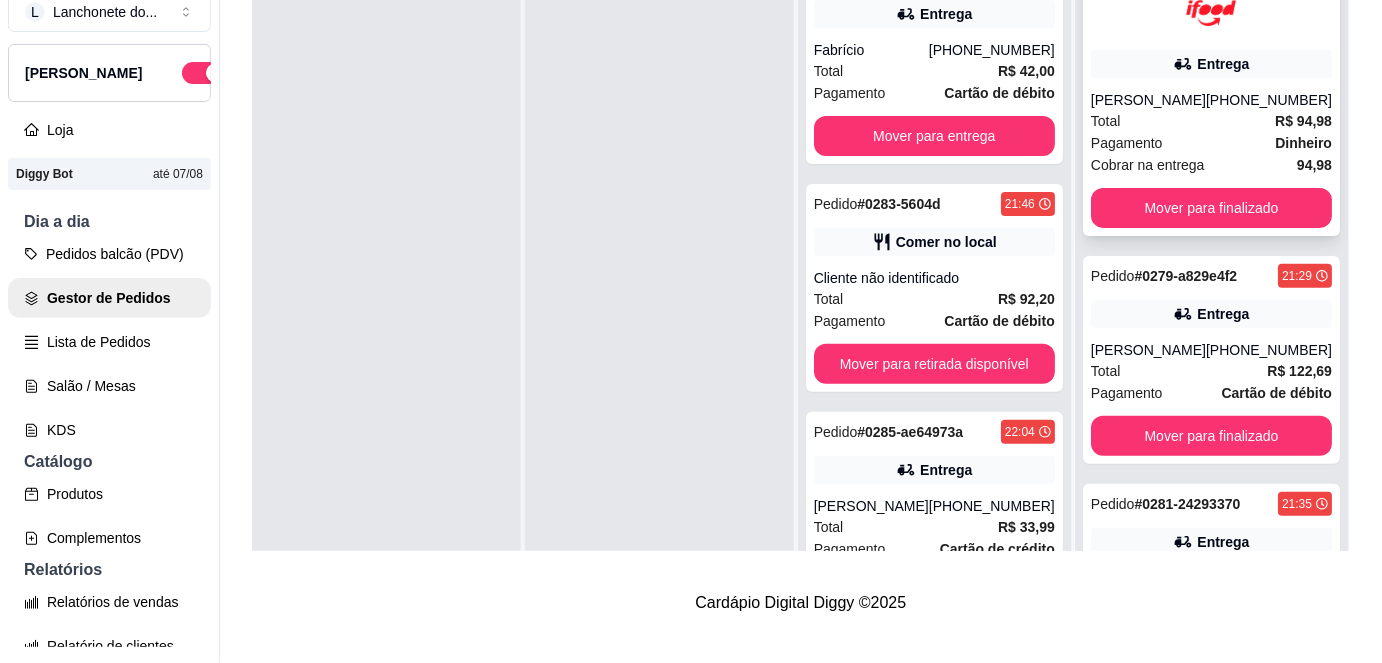 click on "Pagamento Dinheiro" at bounding box center (1211, 143) 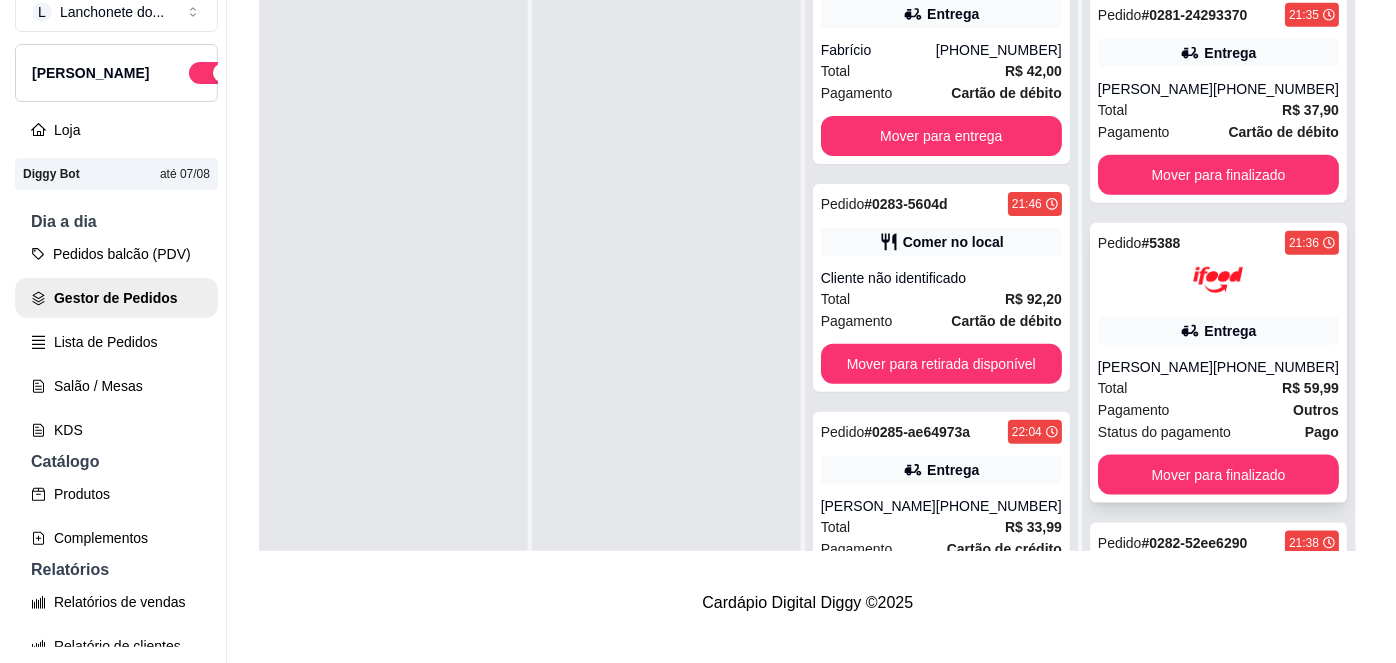 scroll, scrollTop: 509, scrollLeft: 0, axis: vertical 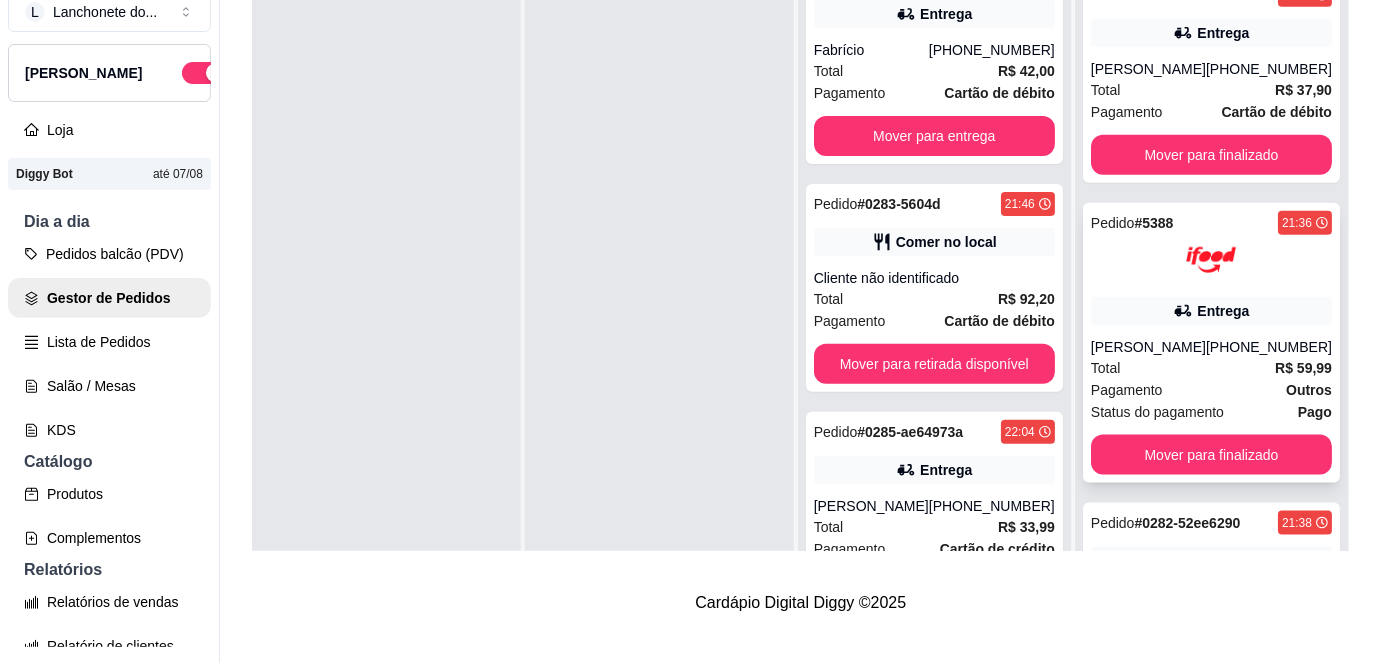 click on "R$ 59,99" at bounding box center (1303, 368) 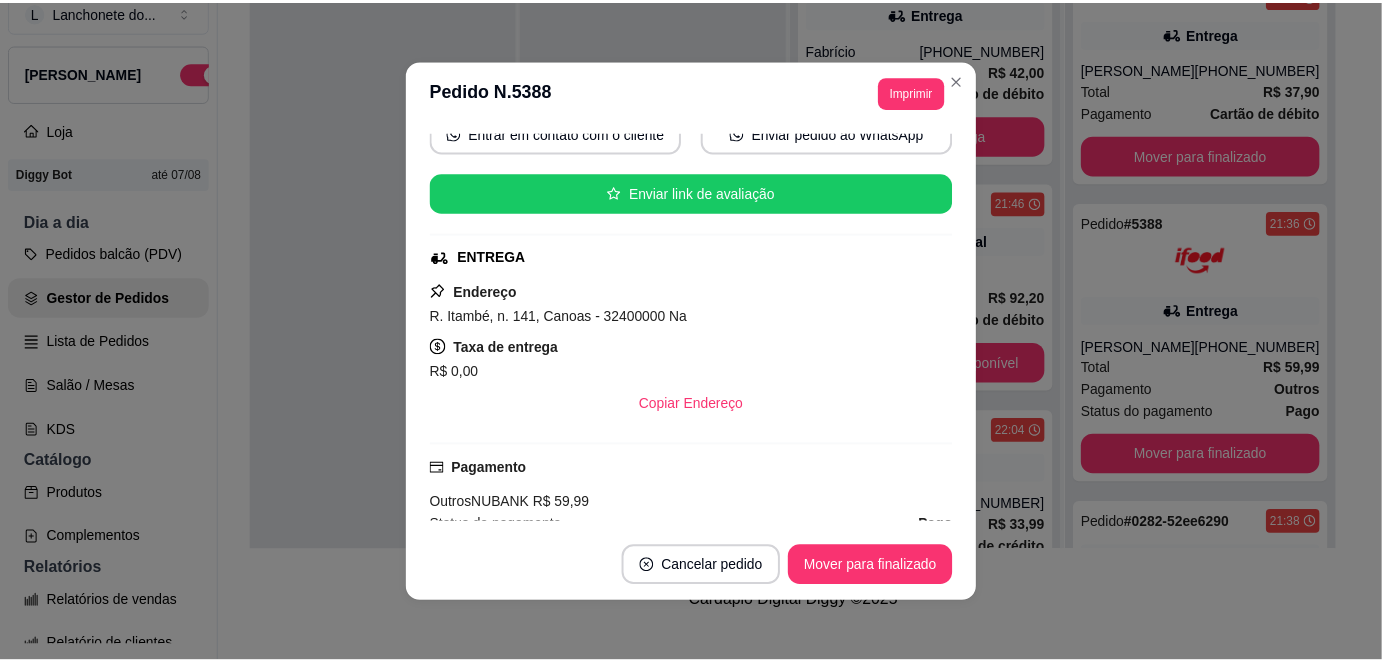 scroll, scrollTop: 0, scrollLeft: 0, axis: both 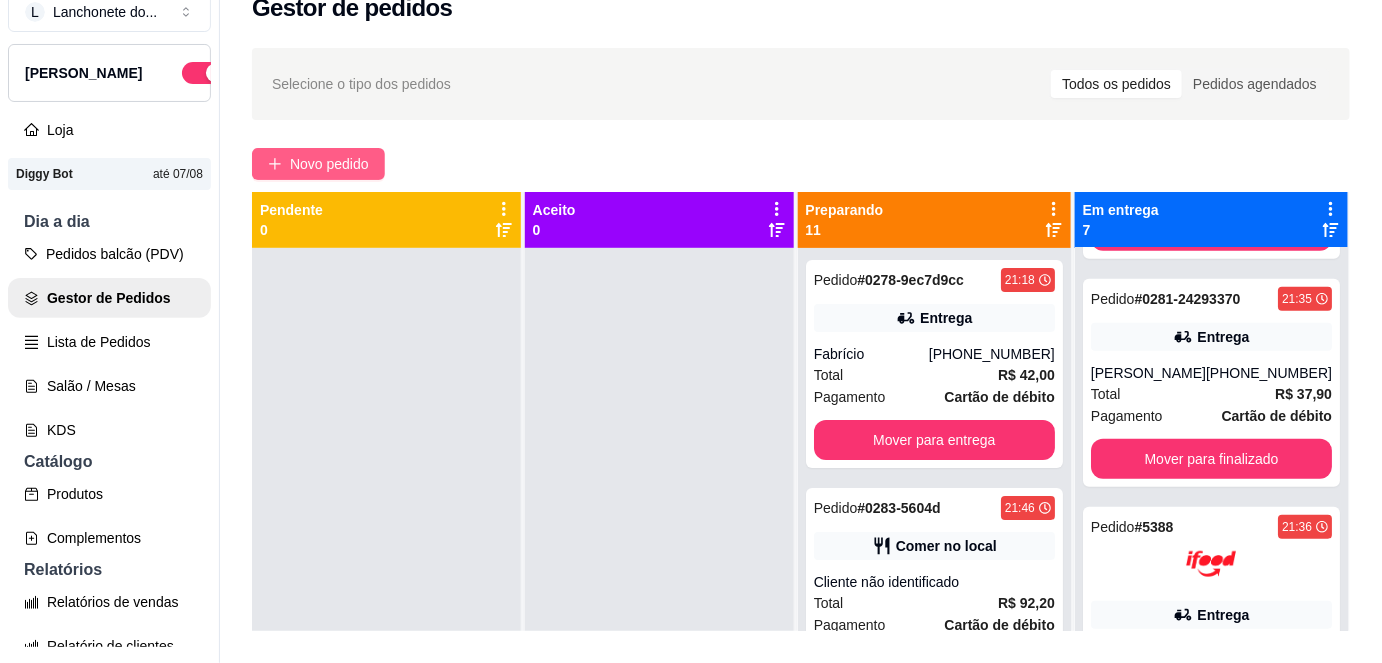 click on "Novo pedido" at bounding box center (318, 164) 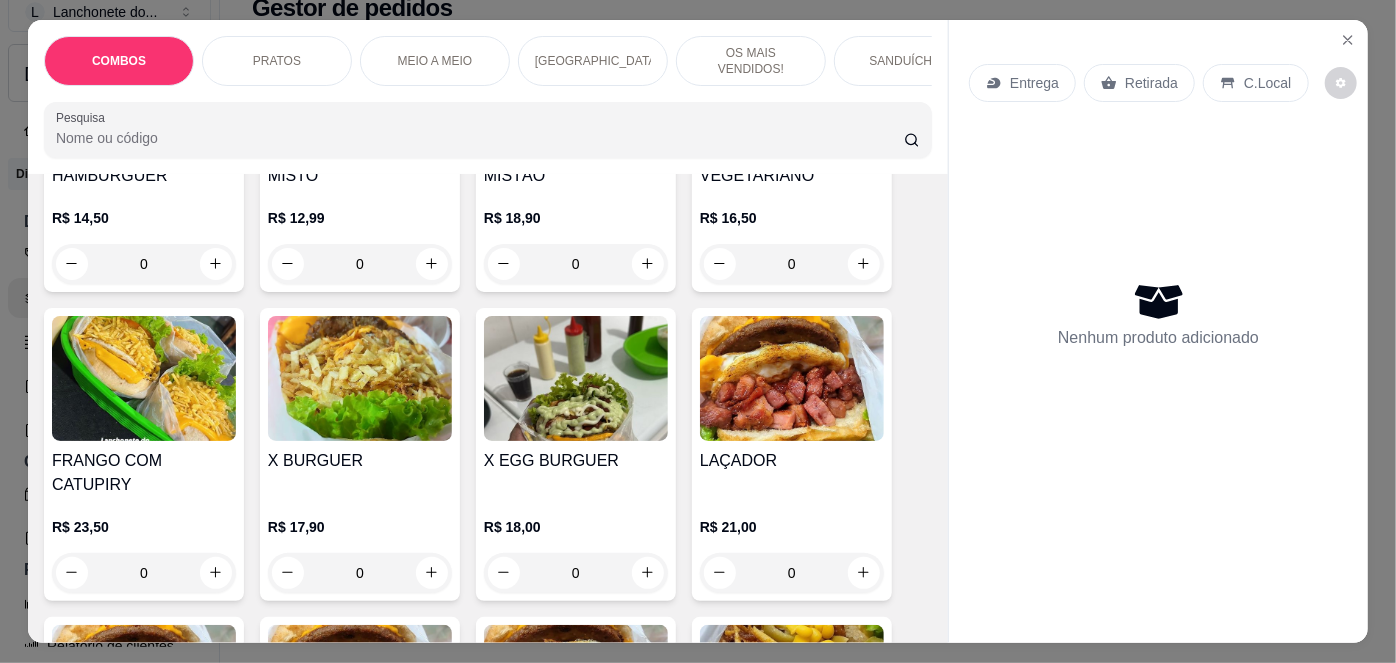 scroll, scrollTop: 2394, scrollLeft: 0, axis: vertical 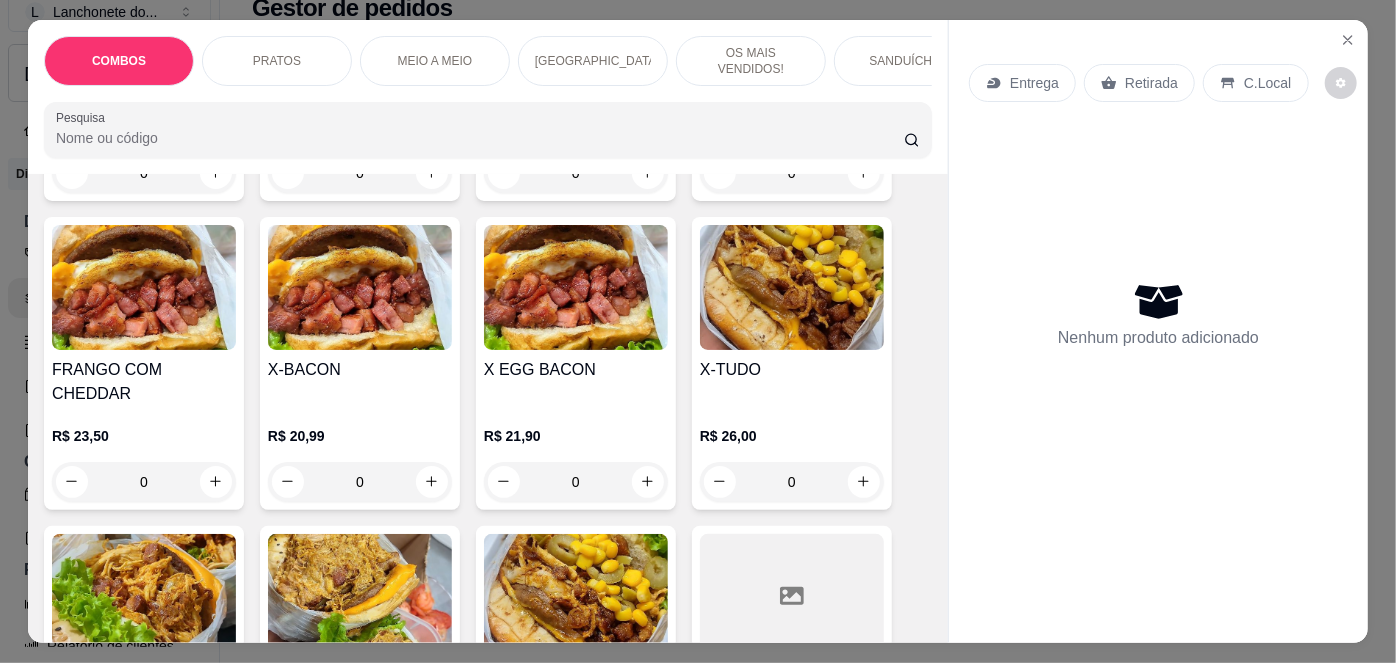 click on "R$ 26,00 0" at bounding box center [792, 454] 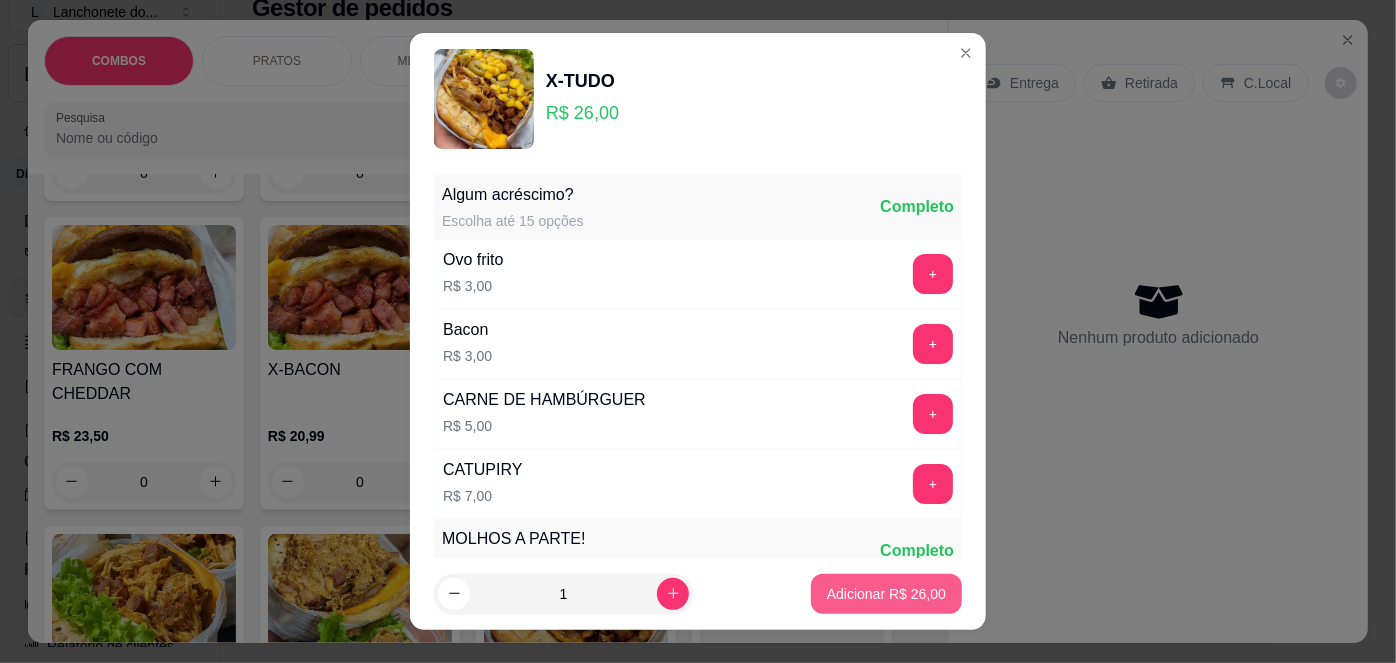 click on "Adicionar   R$ 26,00" at bounding box center (886, 594) 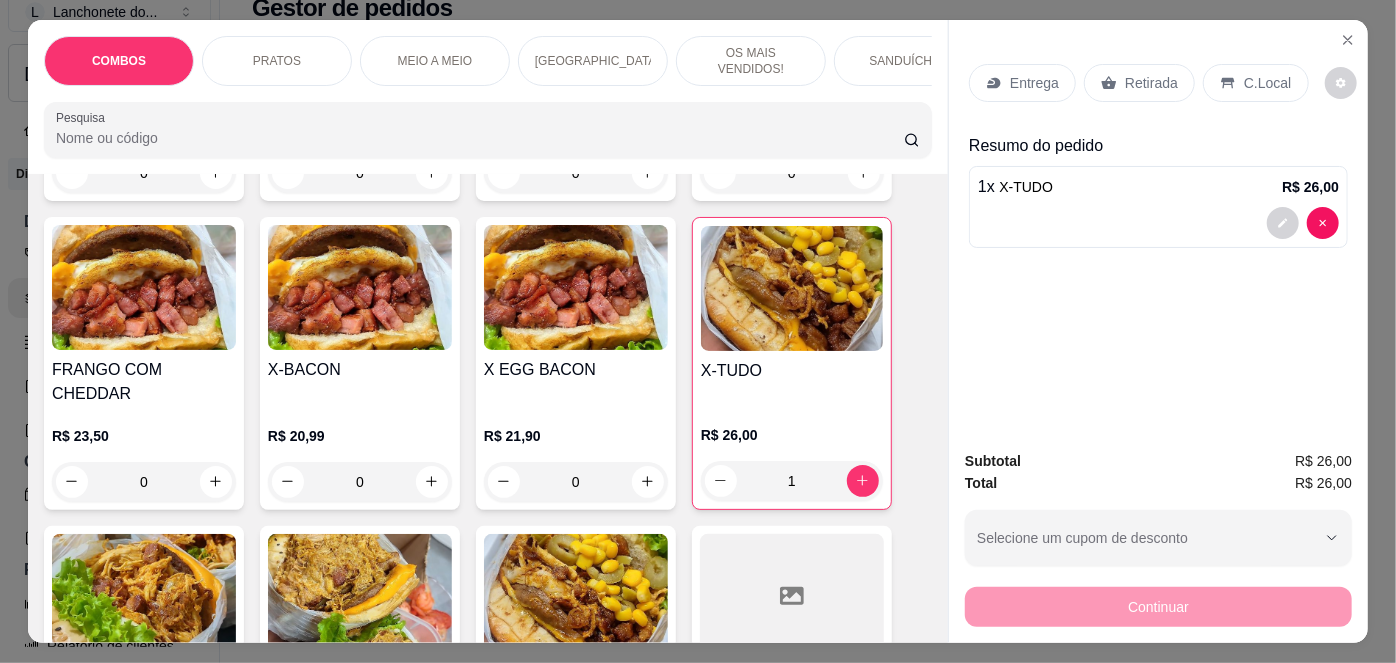 click on "Entrega Retirada C.Local" at bounding box center (1158, 83) 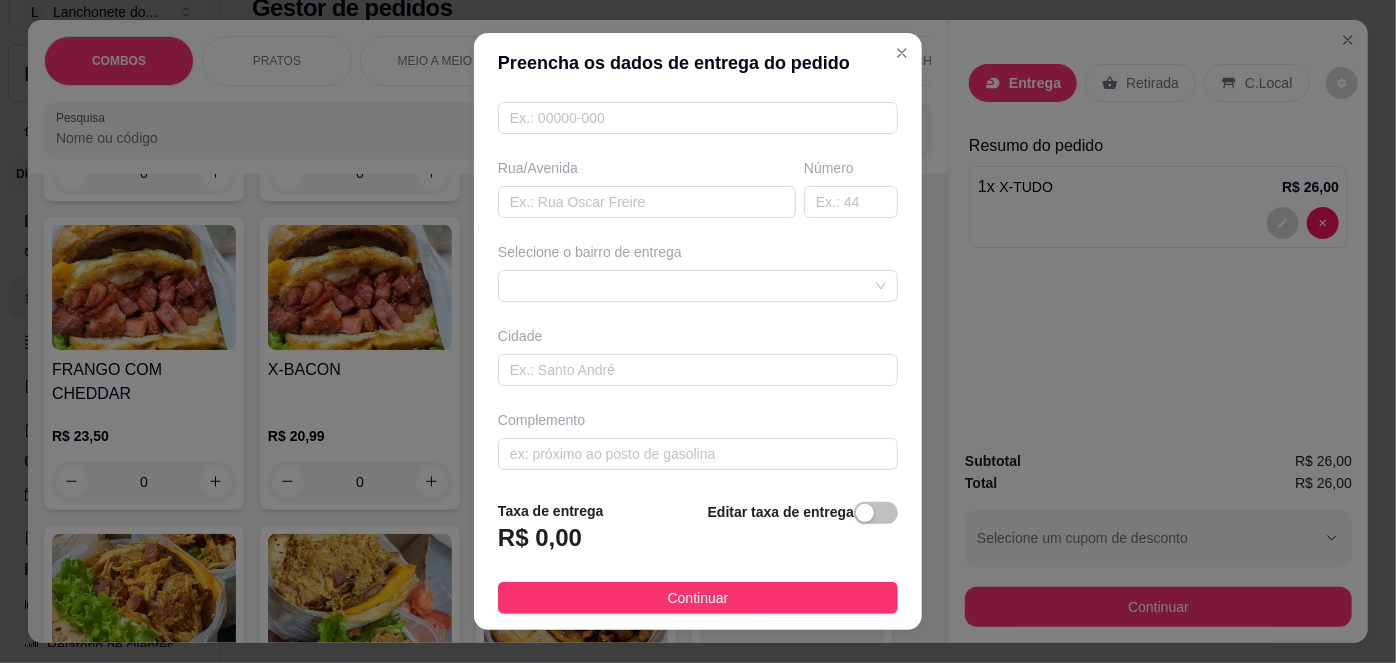 scroll, scrollTop: 279, scrollLeft: 0, axis: vertical 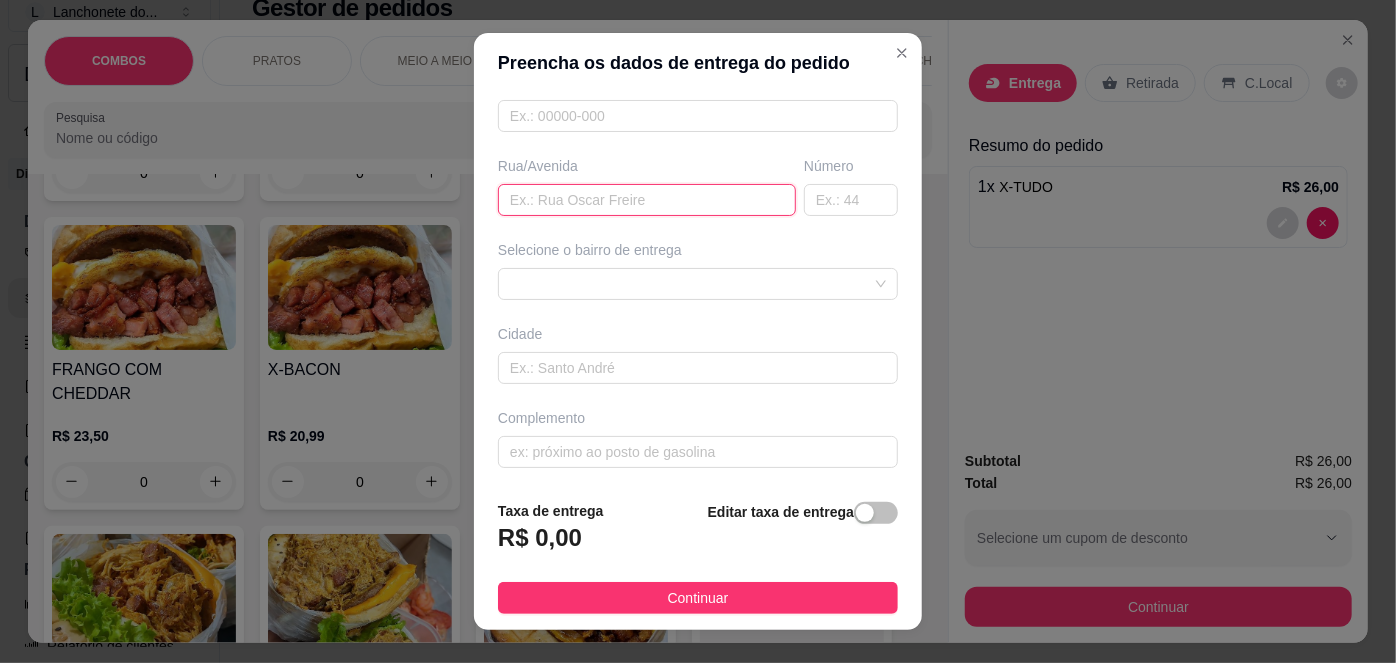 click at bounding box center [647, 200] 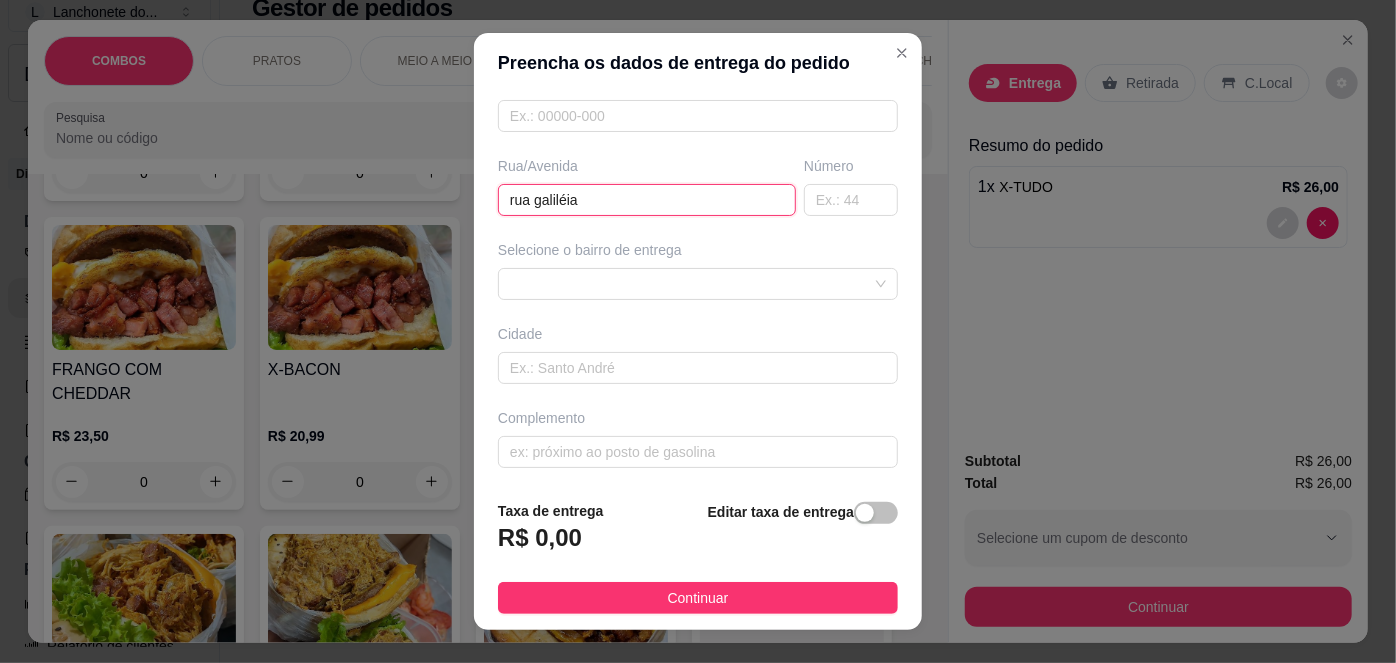 type on "rua galiléia" 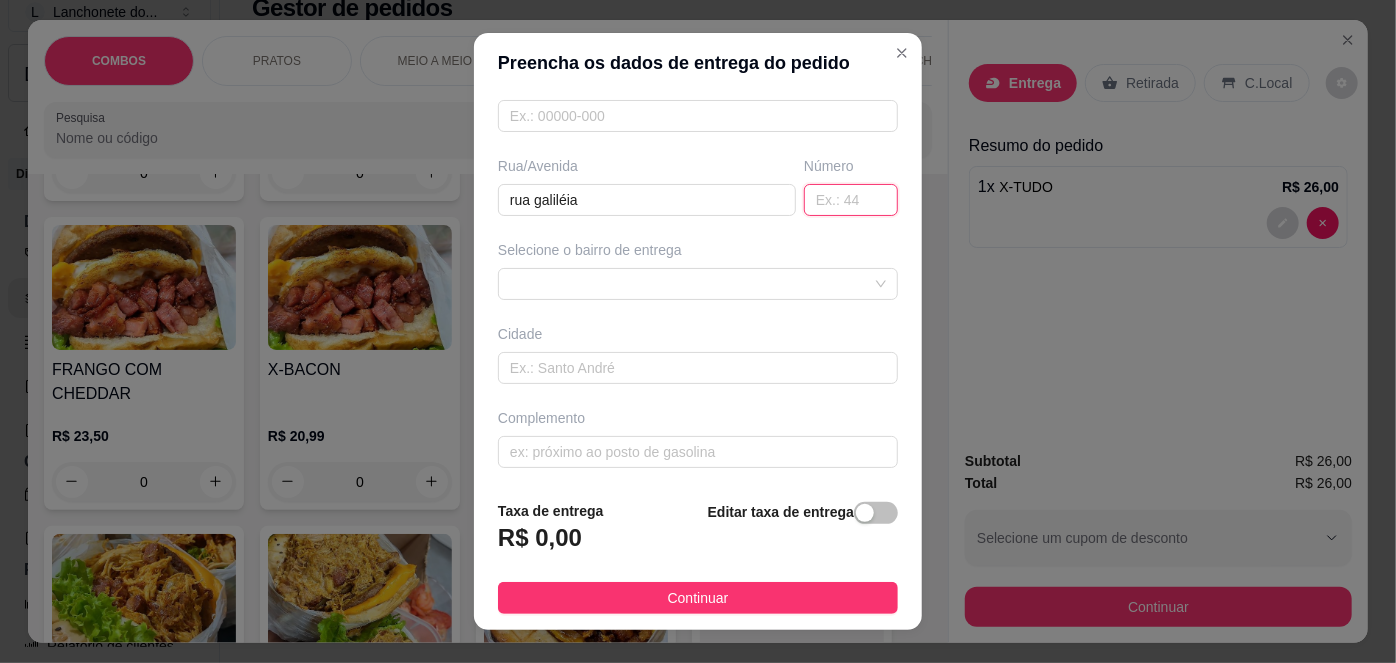 click at bounding box center [851, 200] 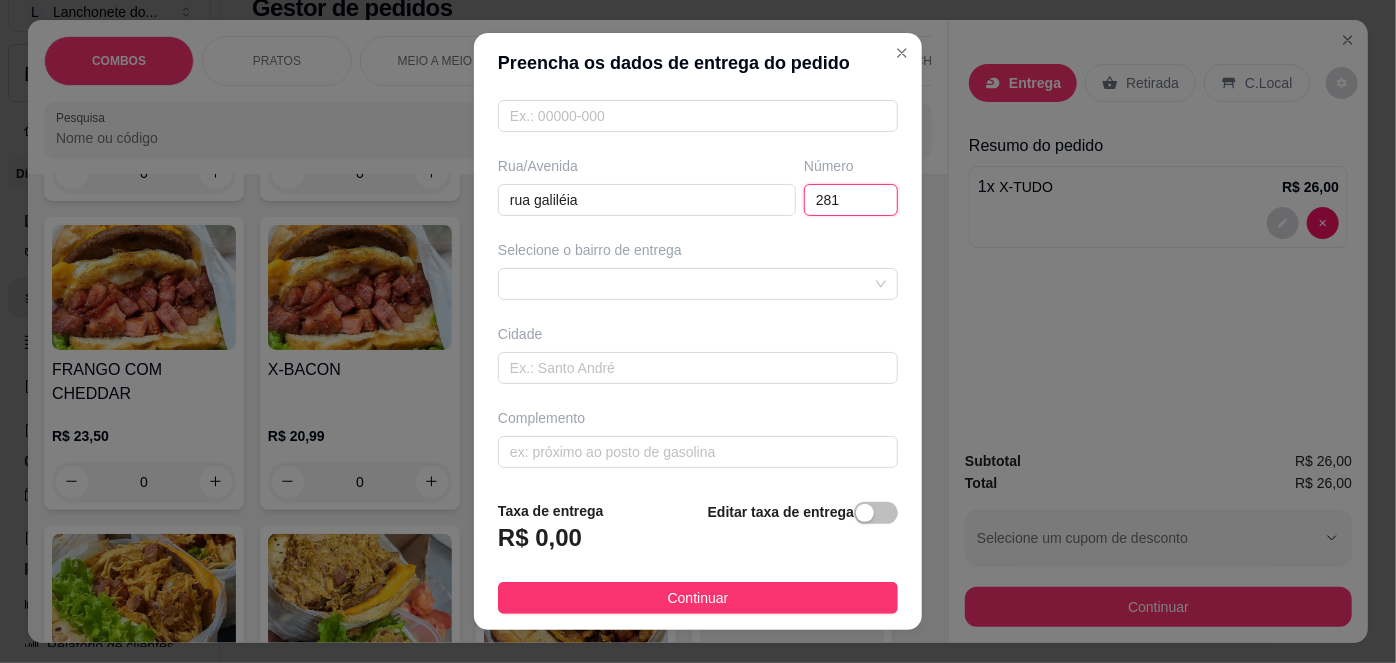 type on "281" 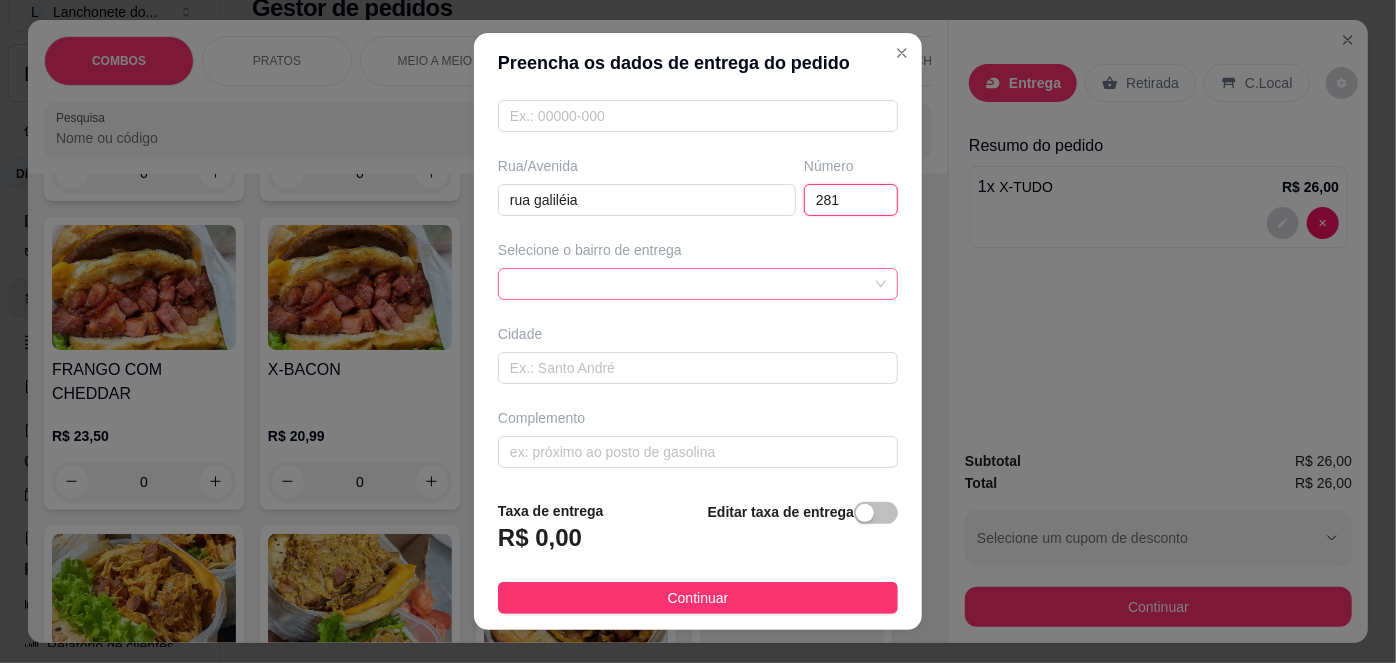 click at bounding box center (698, 284) 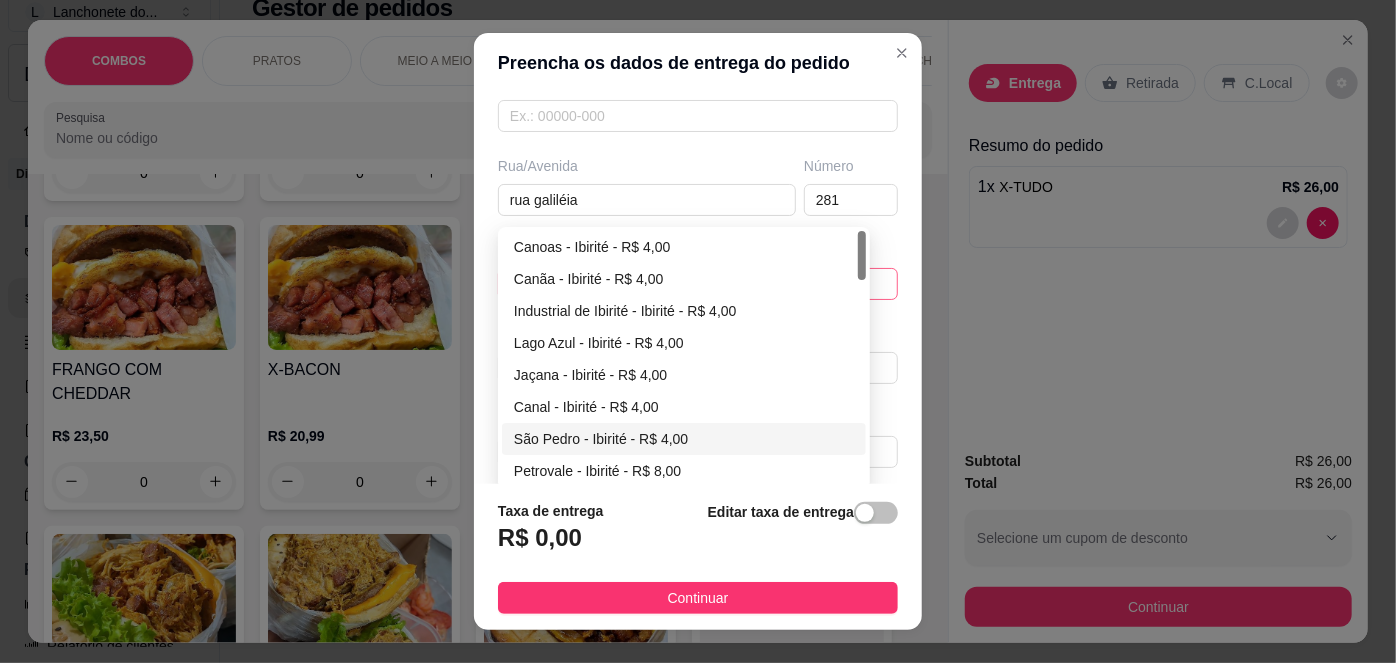 click on "São Pedro - Ibirité -  R$ 4,00" at bounding box center (684, 439) 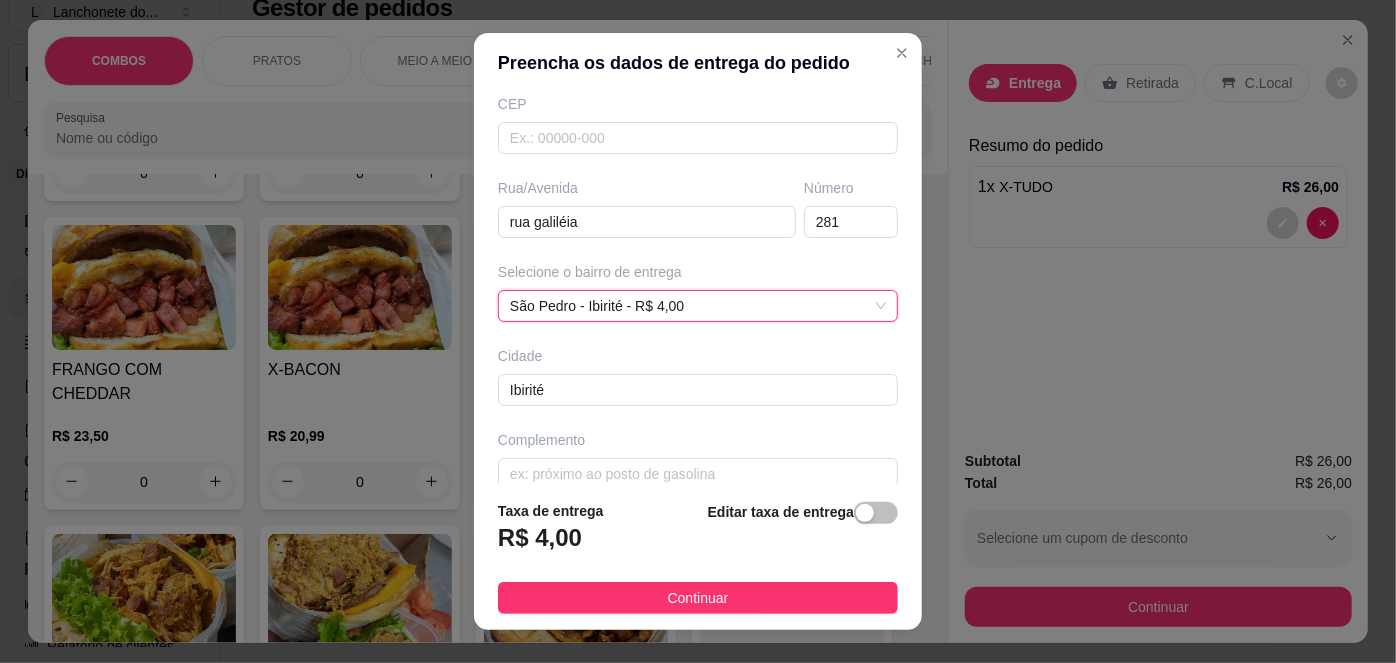 scroll, scrollTop: 279, scrollLeft: 0, axis: vertical 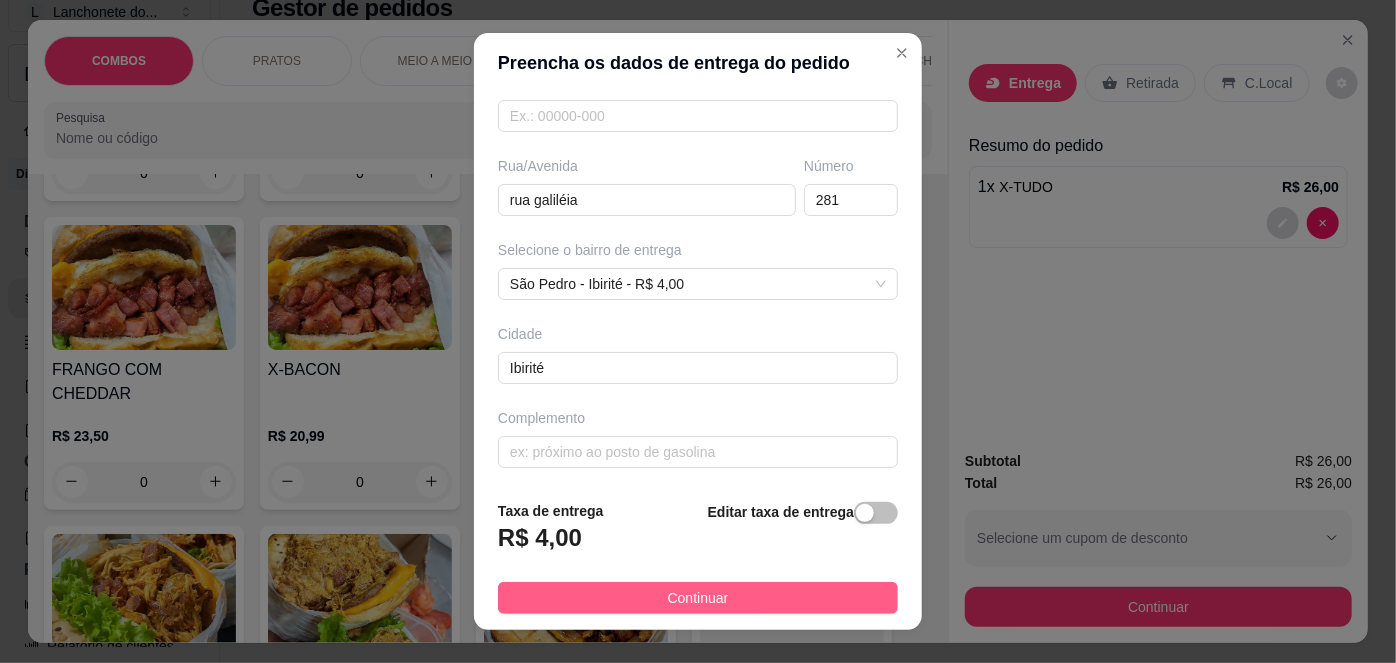 click on "Continuar" at bounding box center (698, 598) 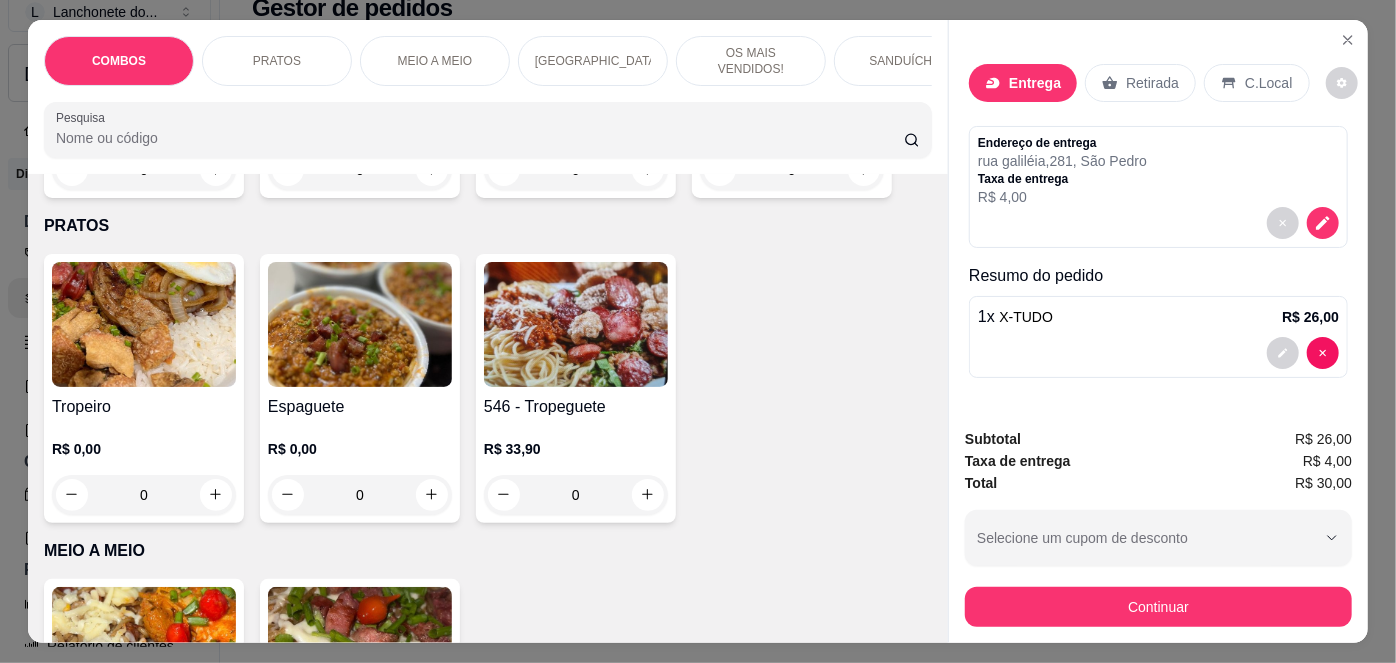 scroll, scrollTop: 0, scrollLeft: 0, axis: both 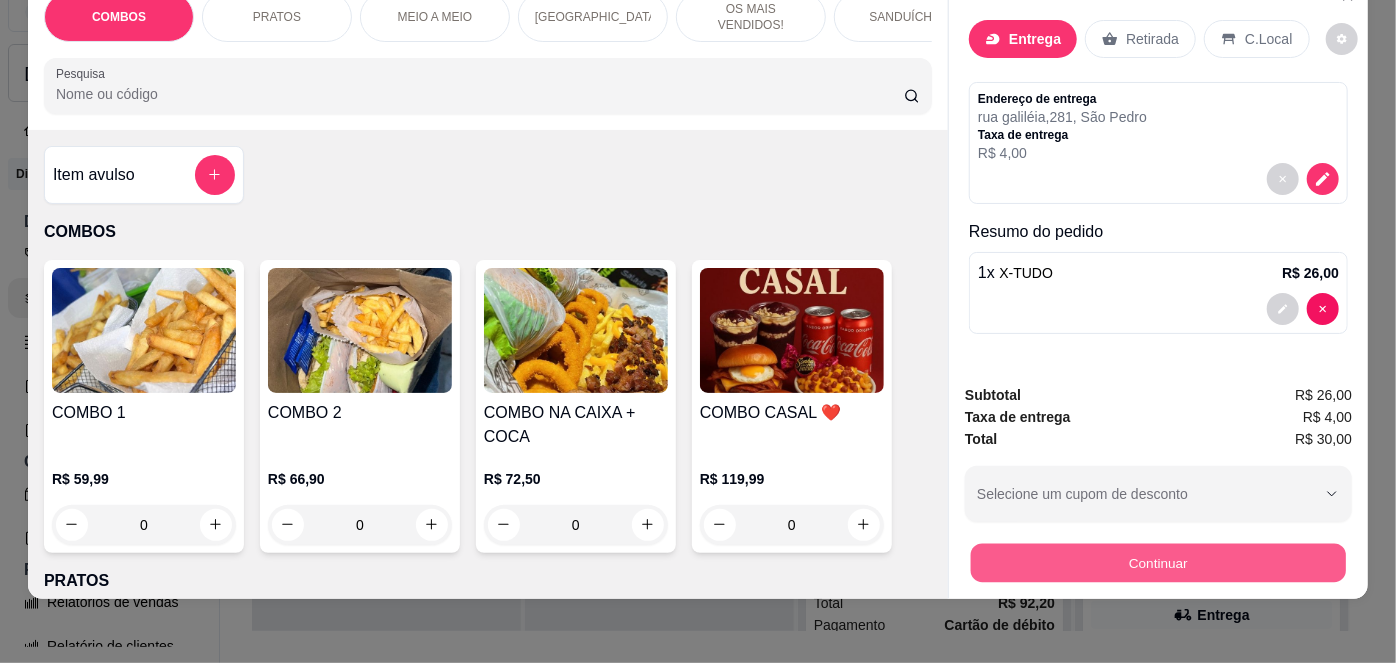 click on "Continuar" at bounding box center (1158, 563) 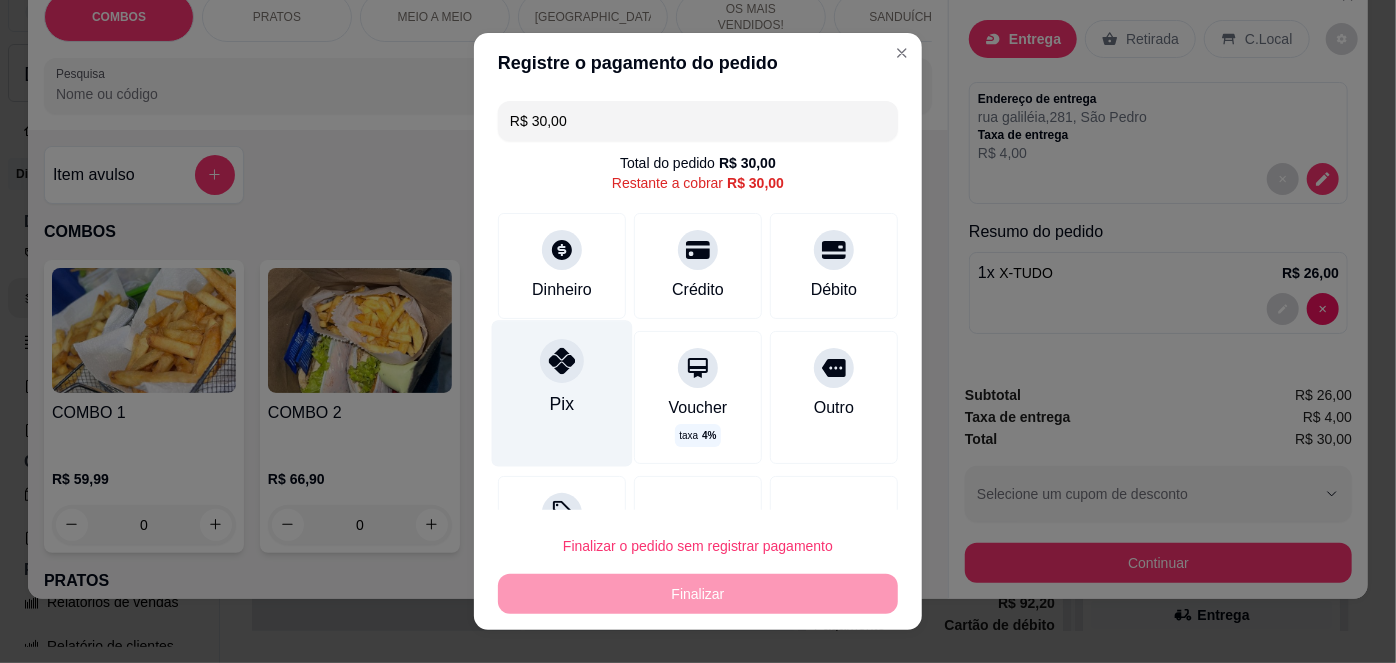 click on "Pix" at bounding box center (562, 394) 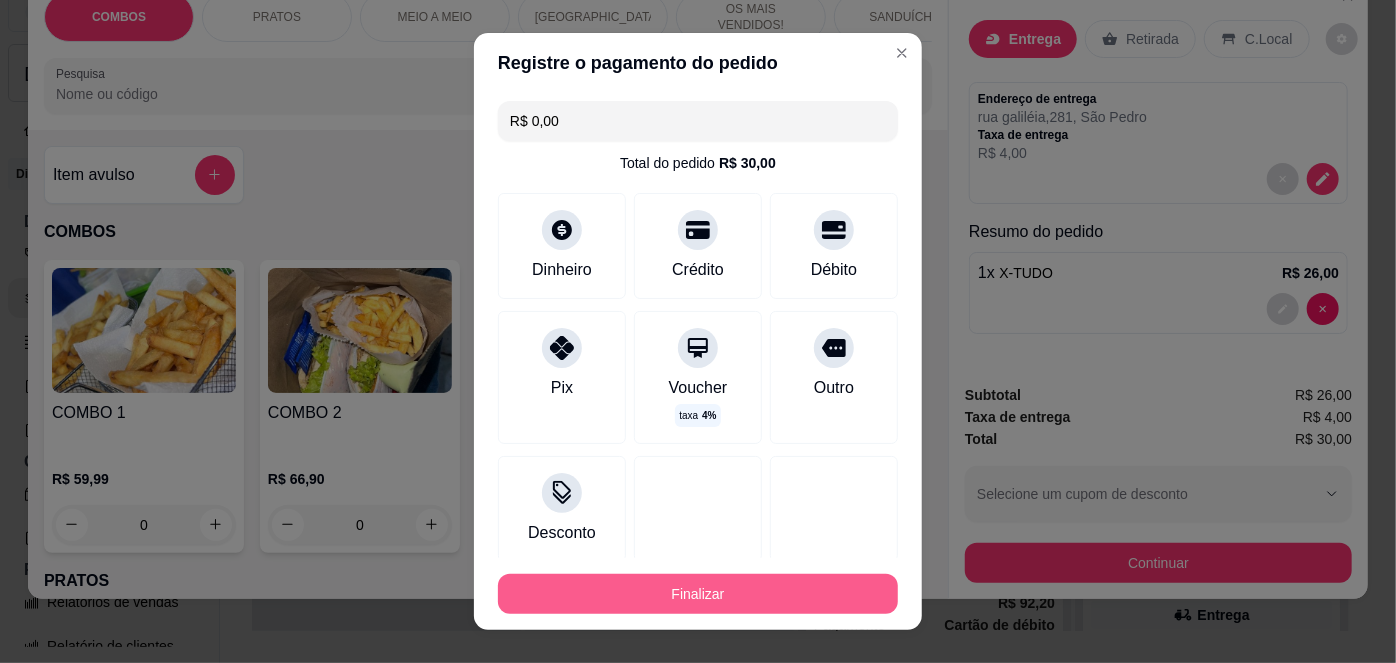 click on "Finalizar" at bounding box center (698, 594) 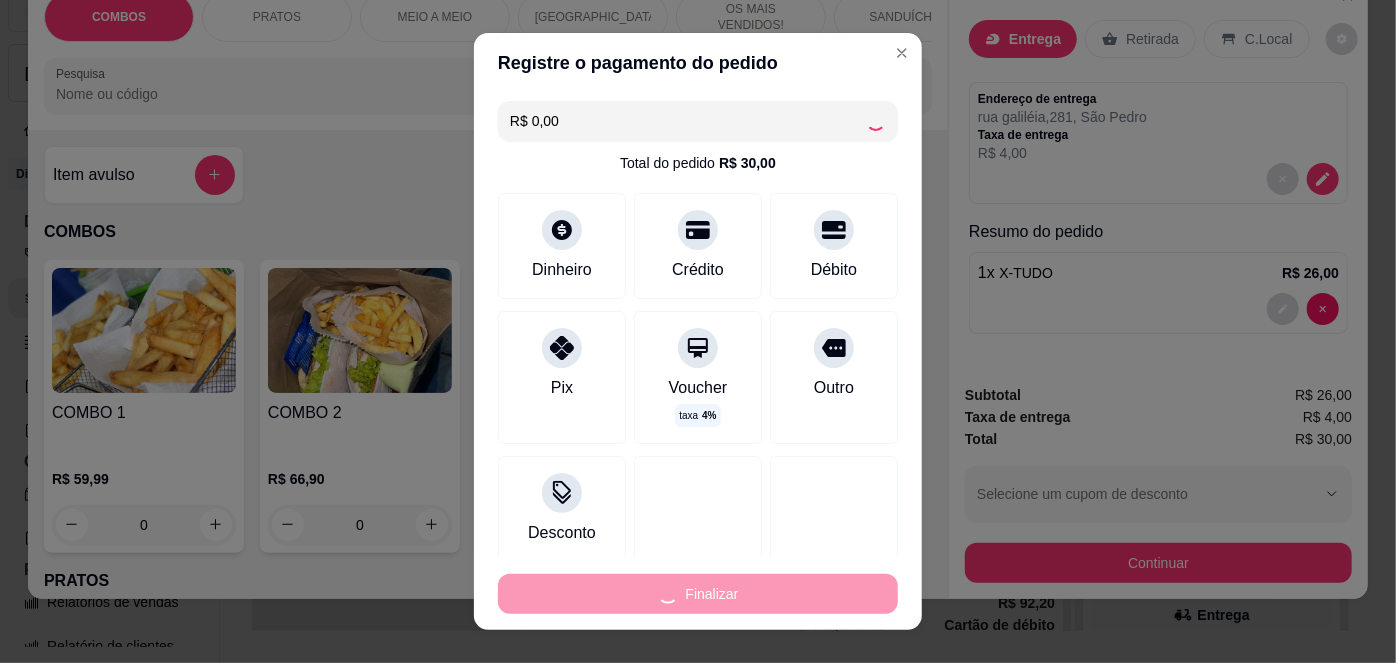 type on "0" 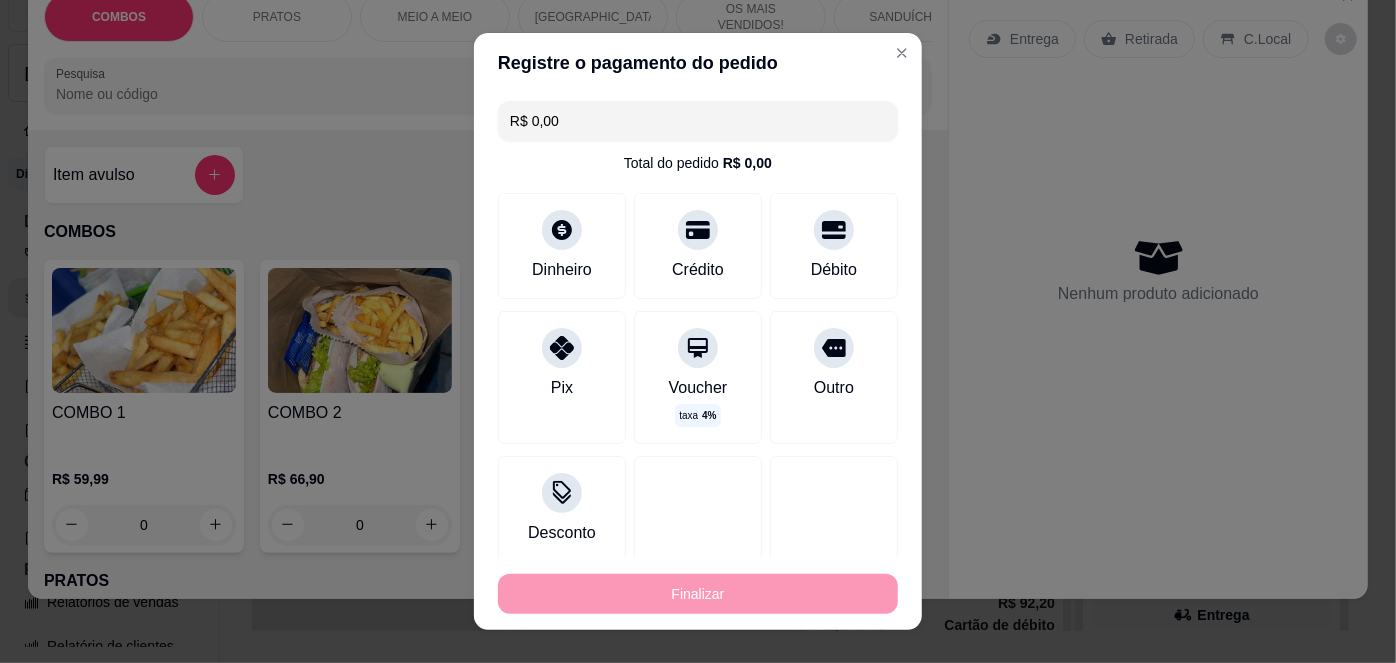 type on "-R$ 30,00" 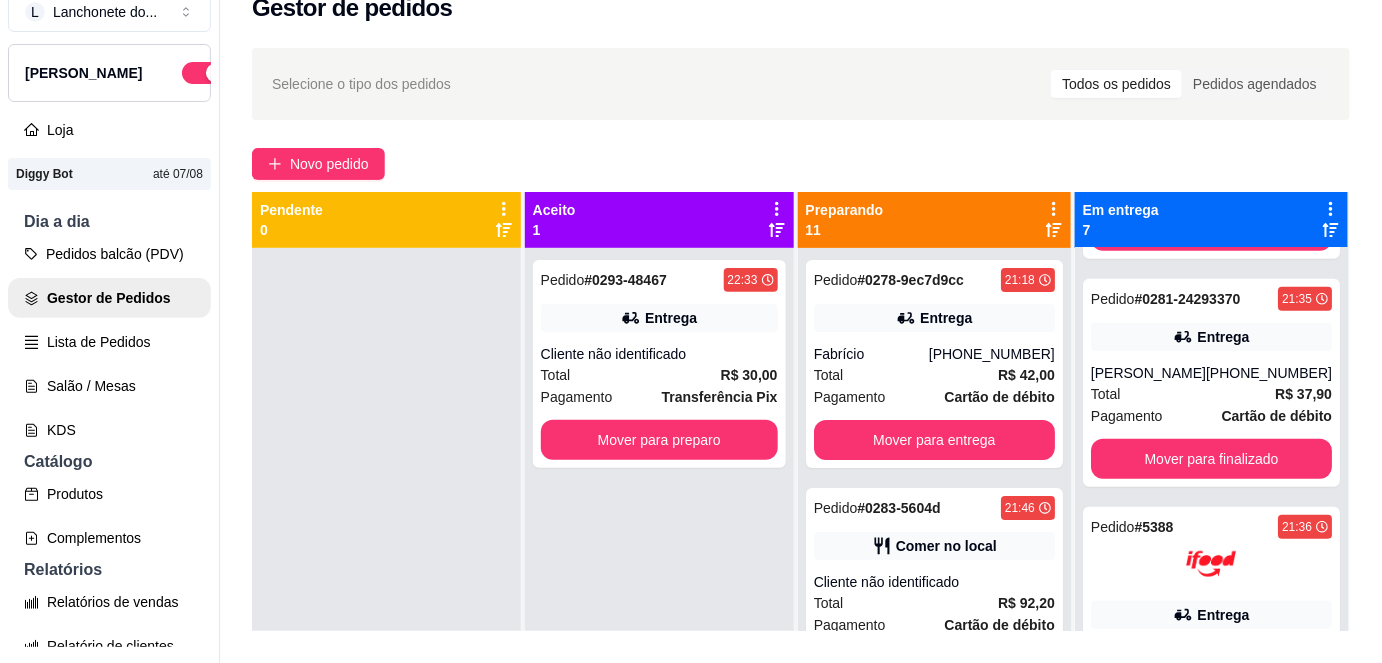 click on "Pendente" at bounding box center [291, 210] 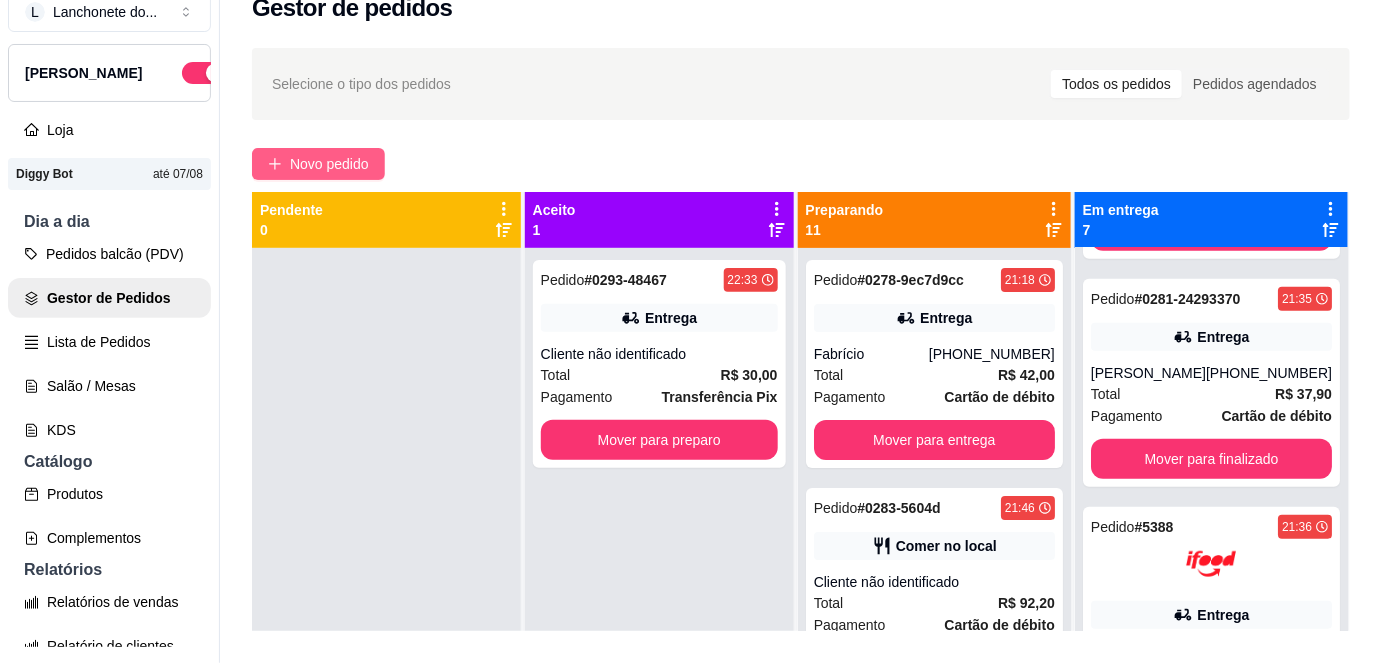 click on "Novo pedido" at bounding box center [329, 164] 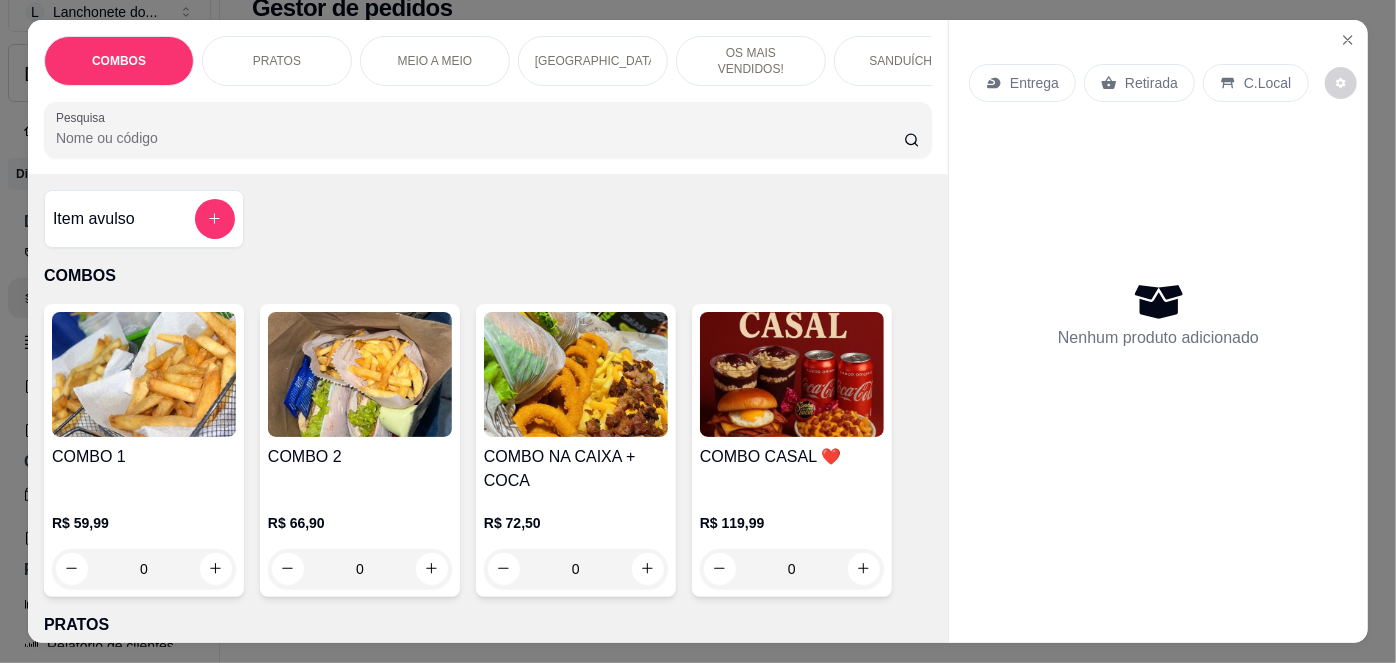 scroll, scrollTop: 209, scrollLeft: 0, axis: vertical 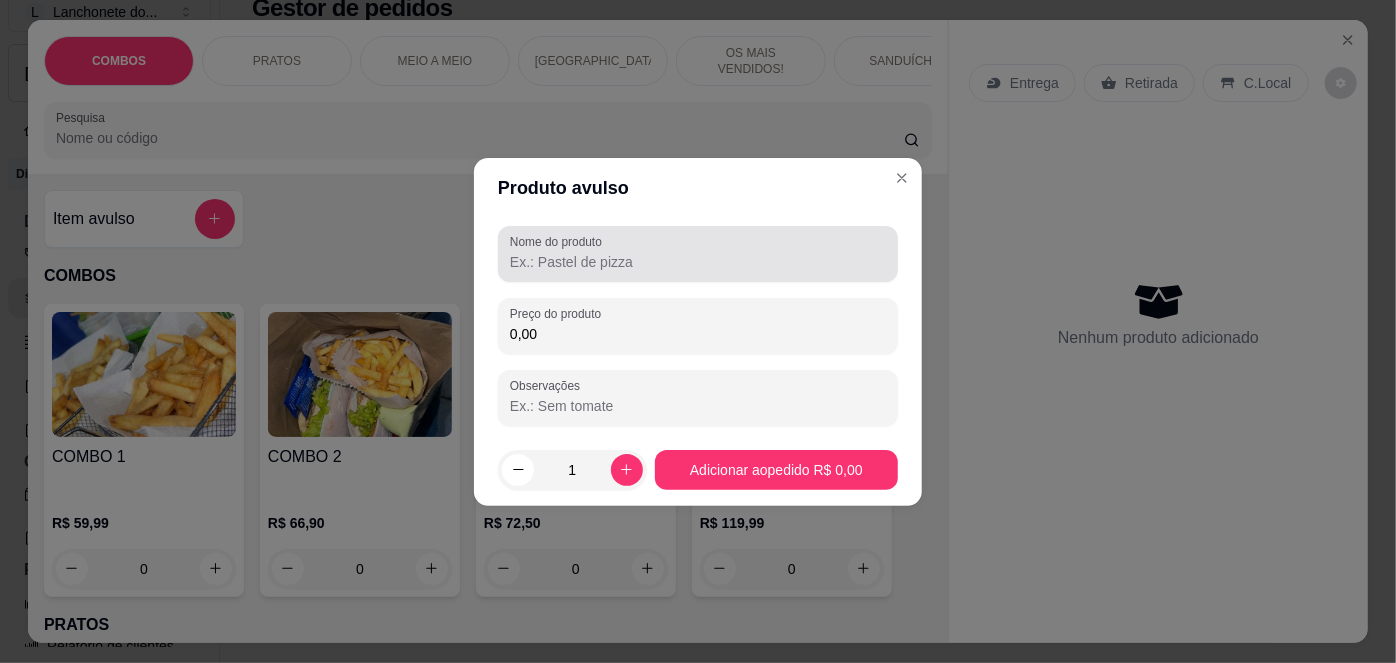 click on "Nome do produto" at bounding box center (559, 241) 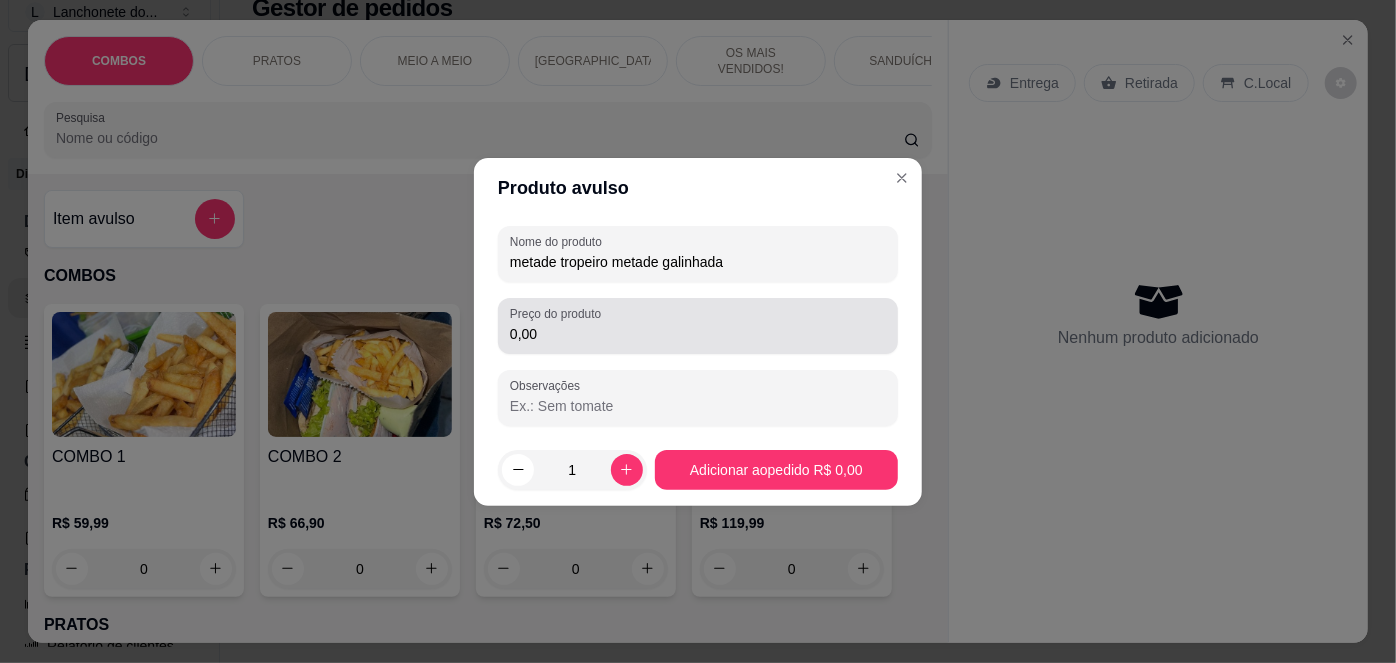 type on "metade tropeiro metade galinhada" 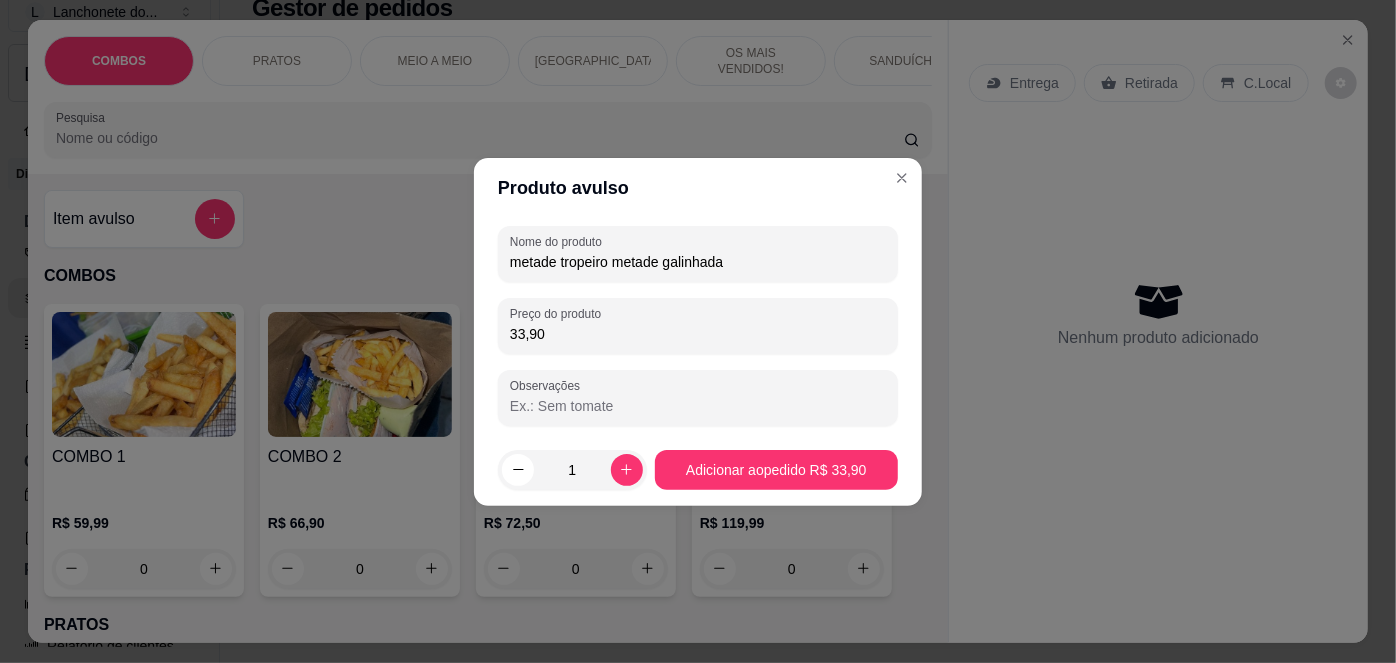 type on "33,90" 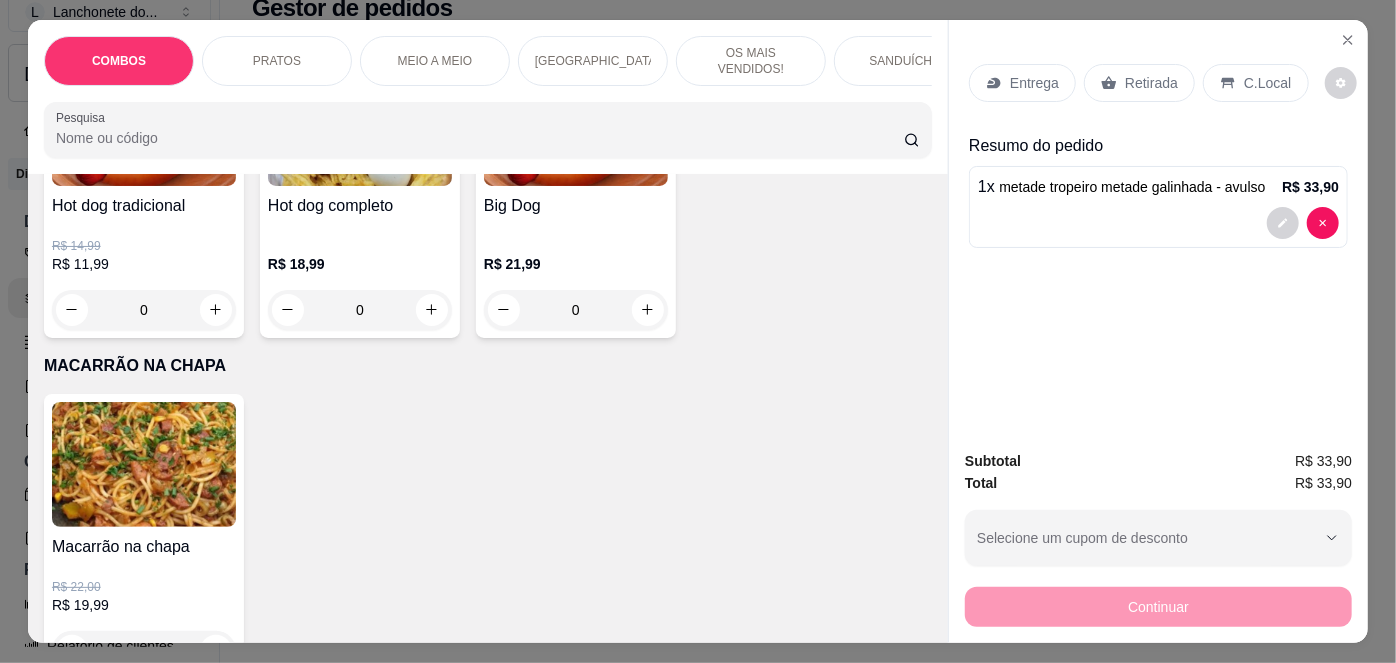 scroll, scrollTop: 2792, scrollLeft: 0, axis: vertical 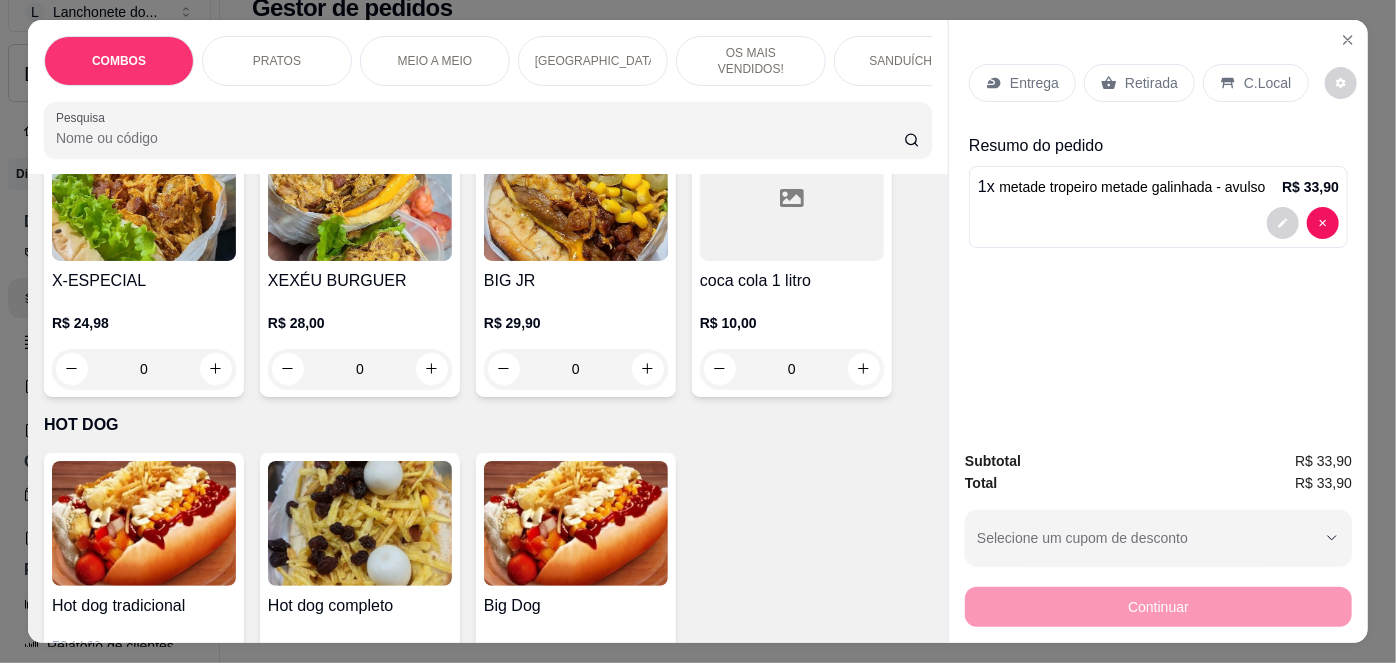 click on "BIG JR" at bounding box center (576, 281) 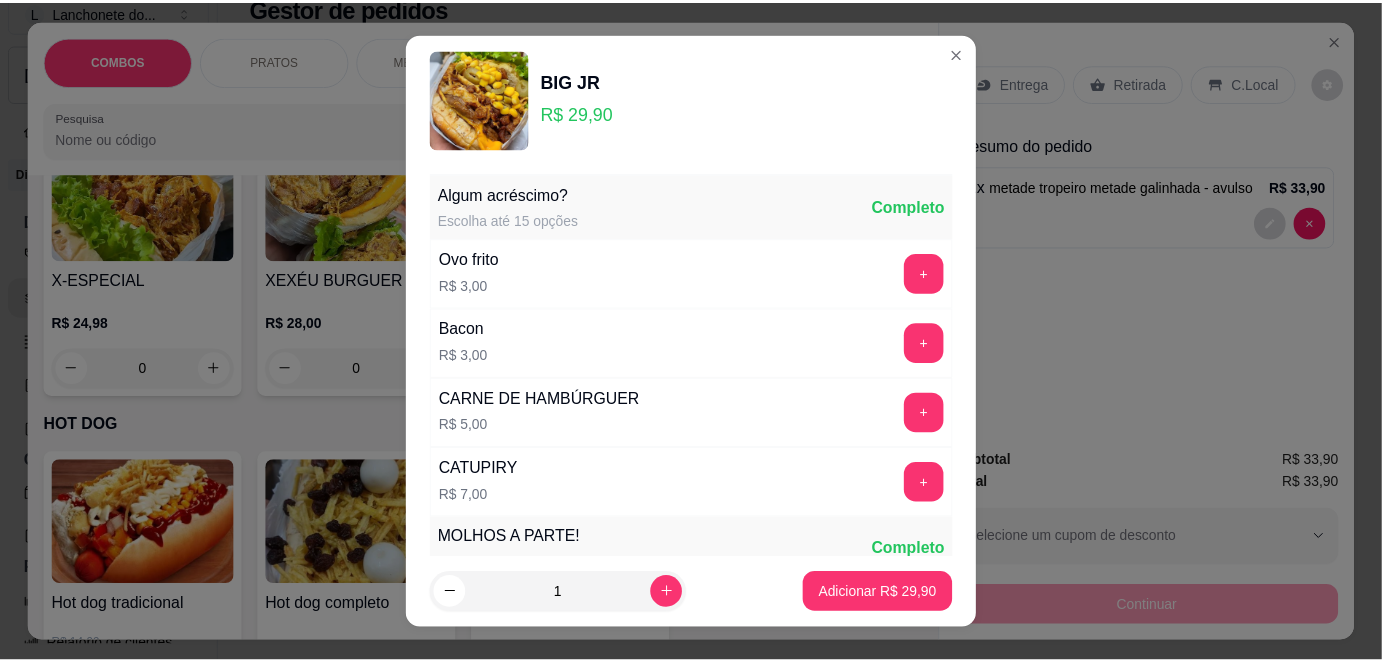 scroll, scrollTop: 380, scrollLeft: 0, axis: vertical 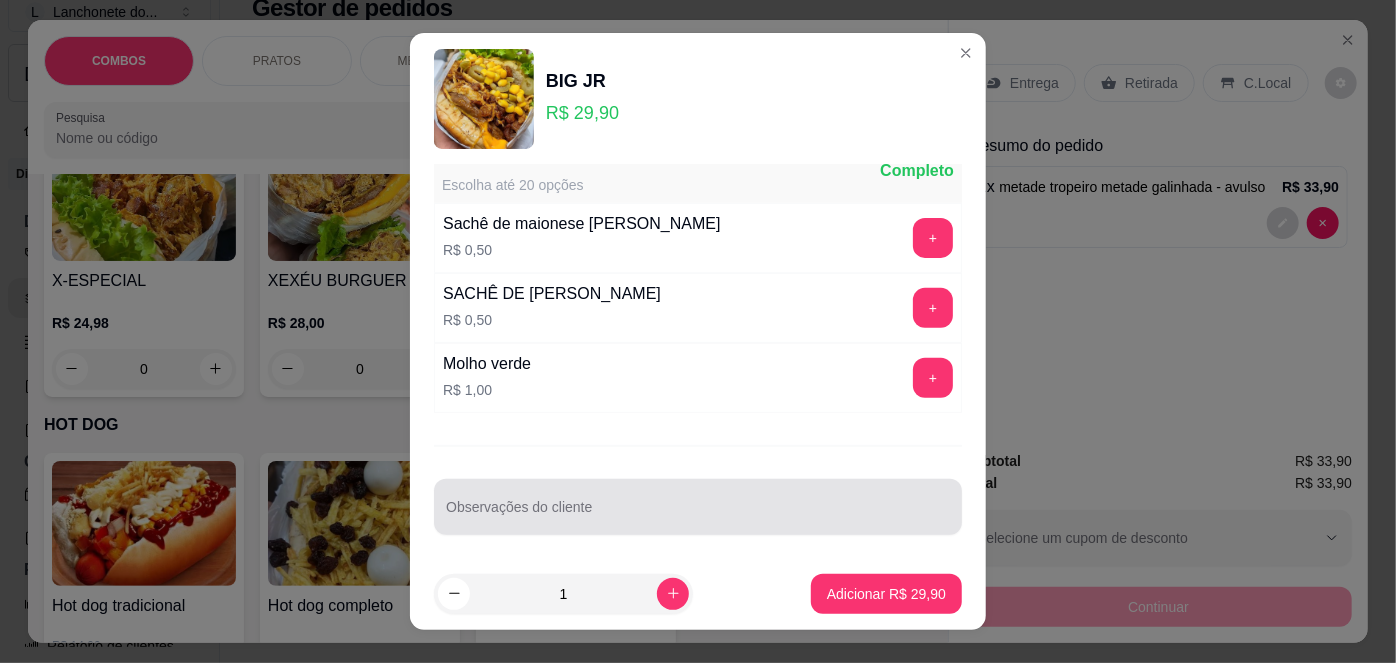 click at bounding box center [698, 507] 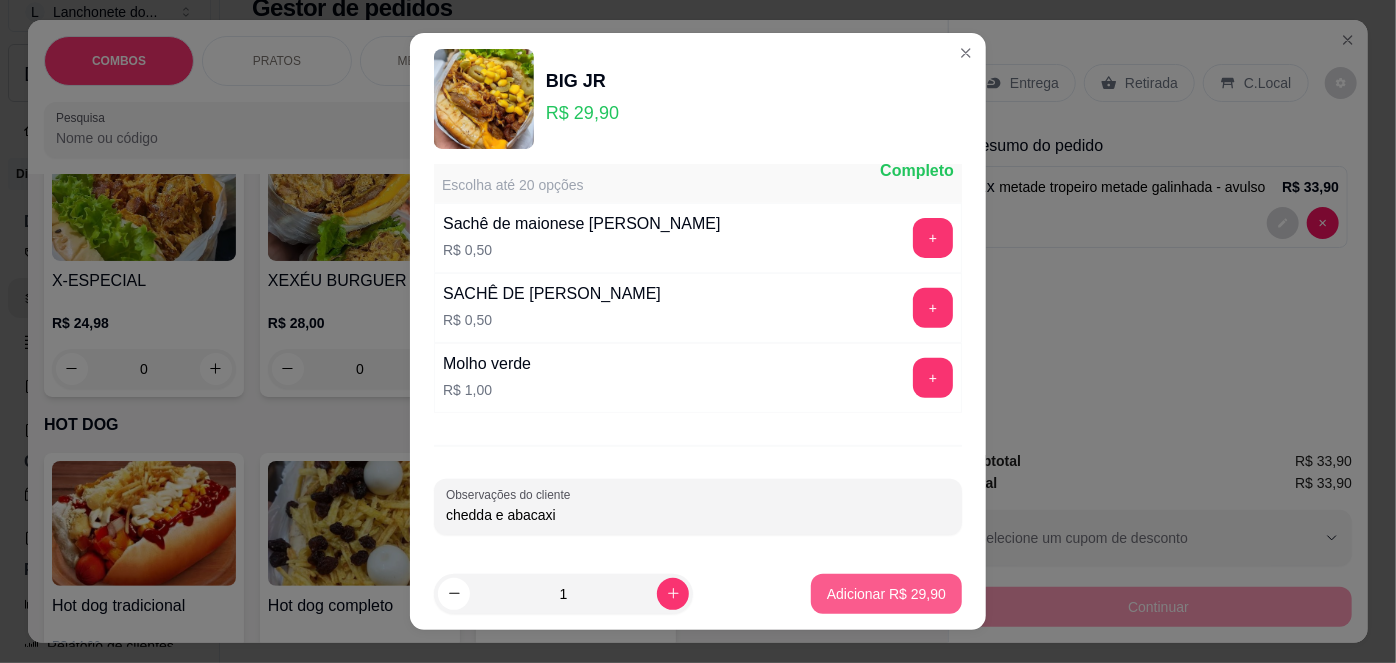 type on "chedda e abacaxi" 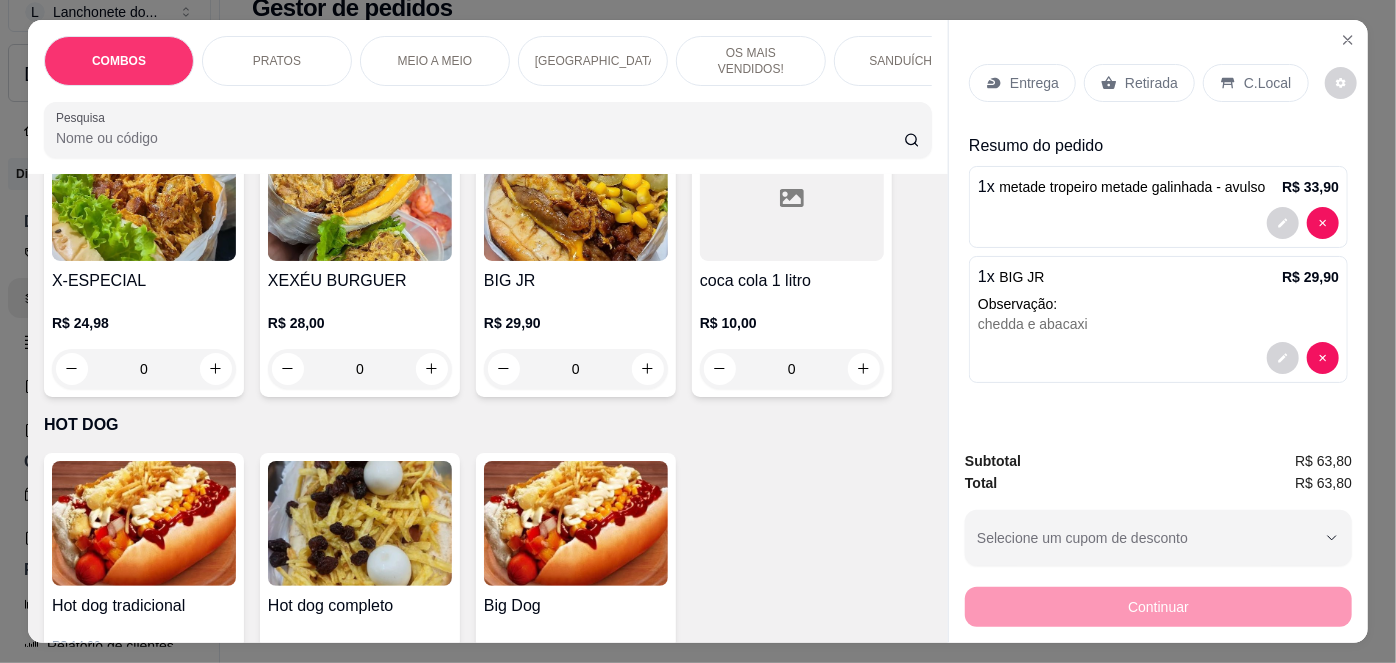 click on "C.Local" at bounding box center [1267, 83] 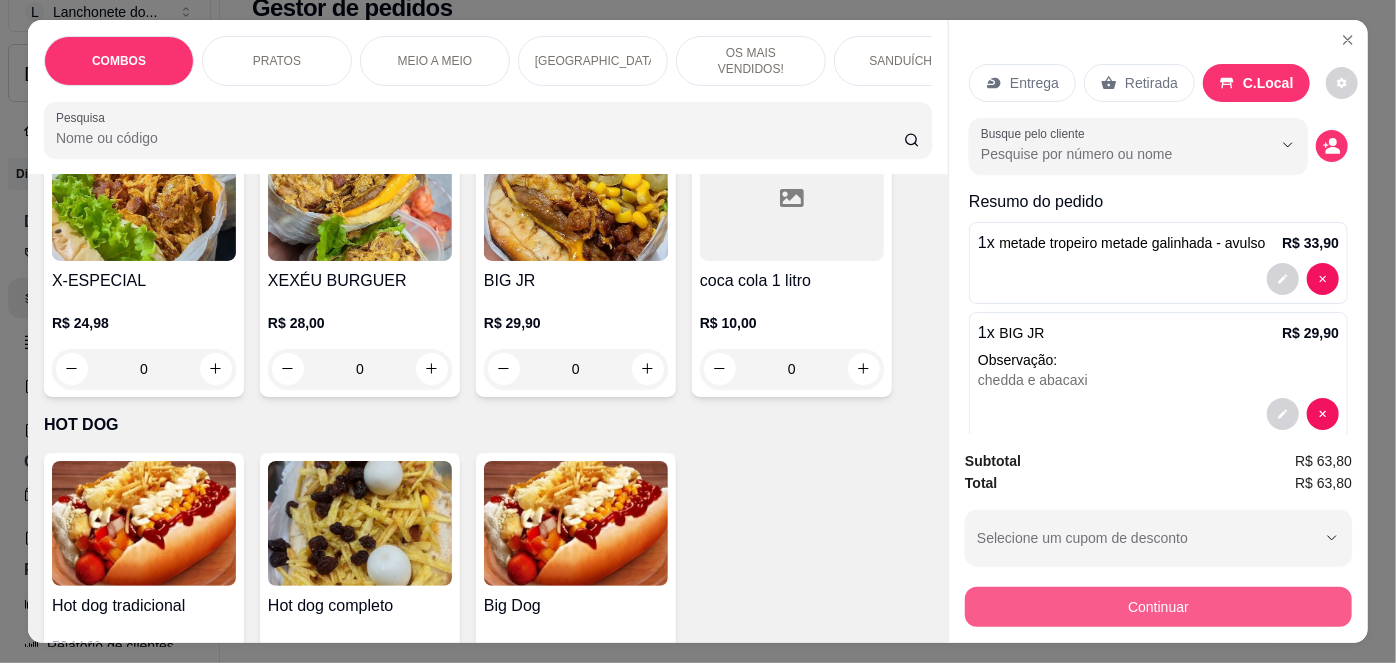 click on "Continuar" at bounding box center (1158, 607) 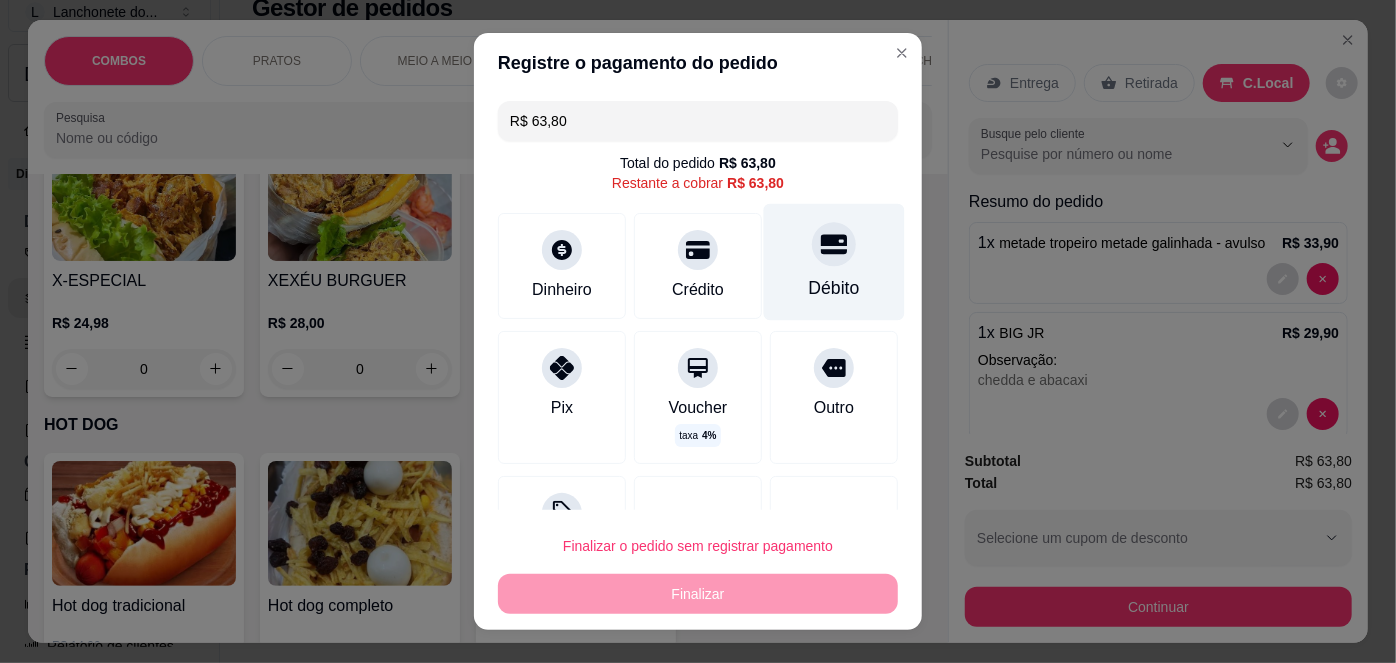 click on "Débito" at bounding box center [834, 262] 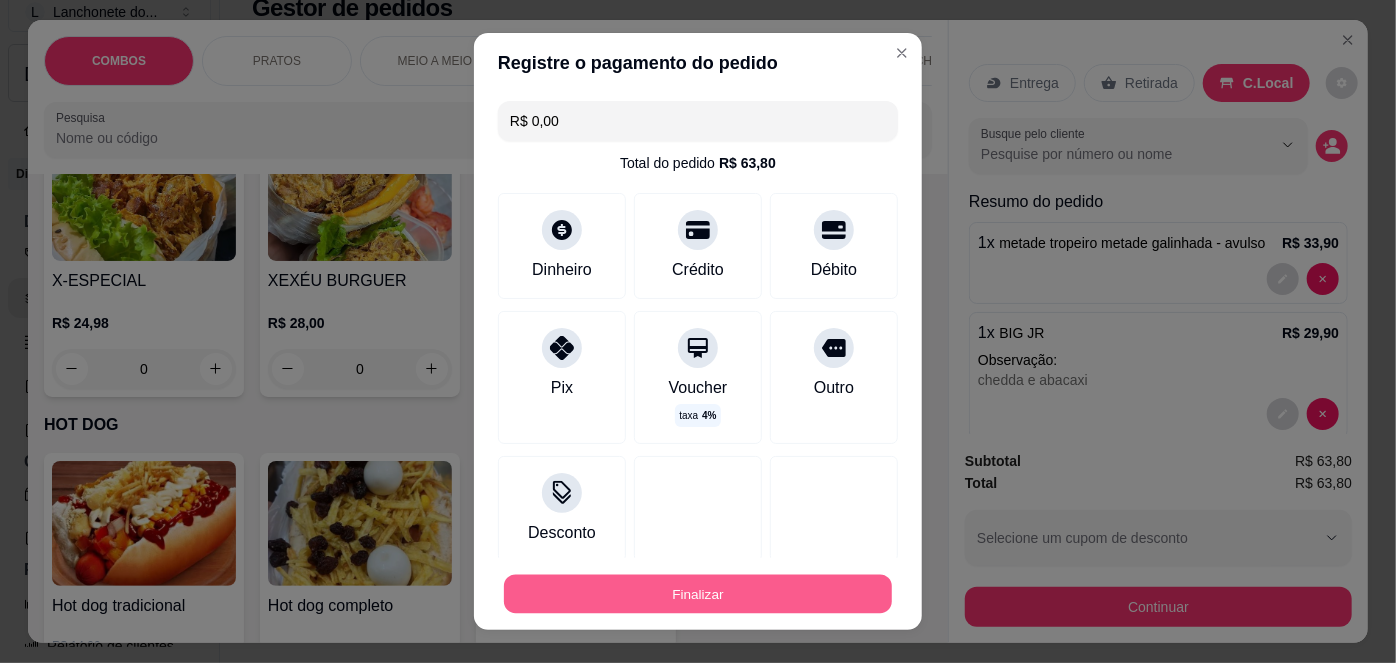 click on "Finalizar" at bounding box center (698, 593) 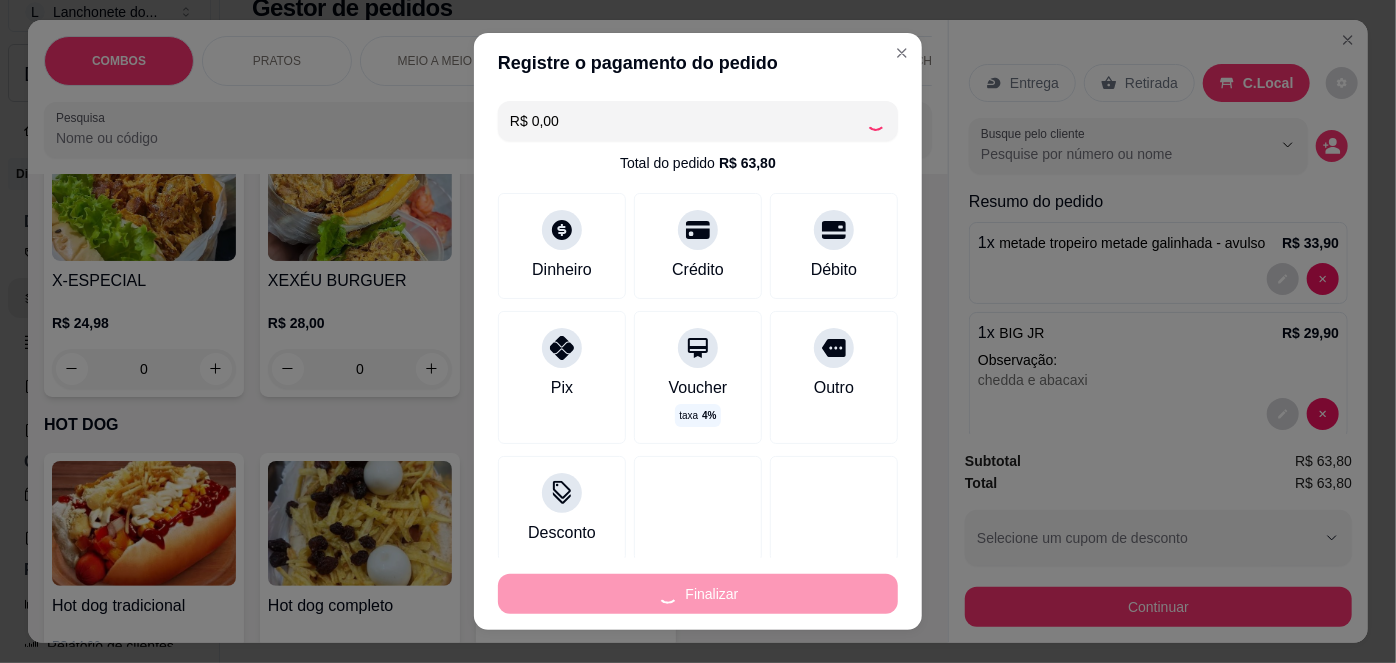 type on "-R$ 63,80" 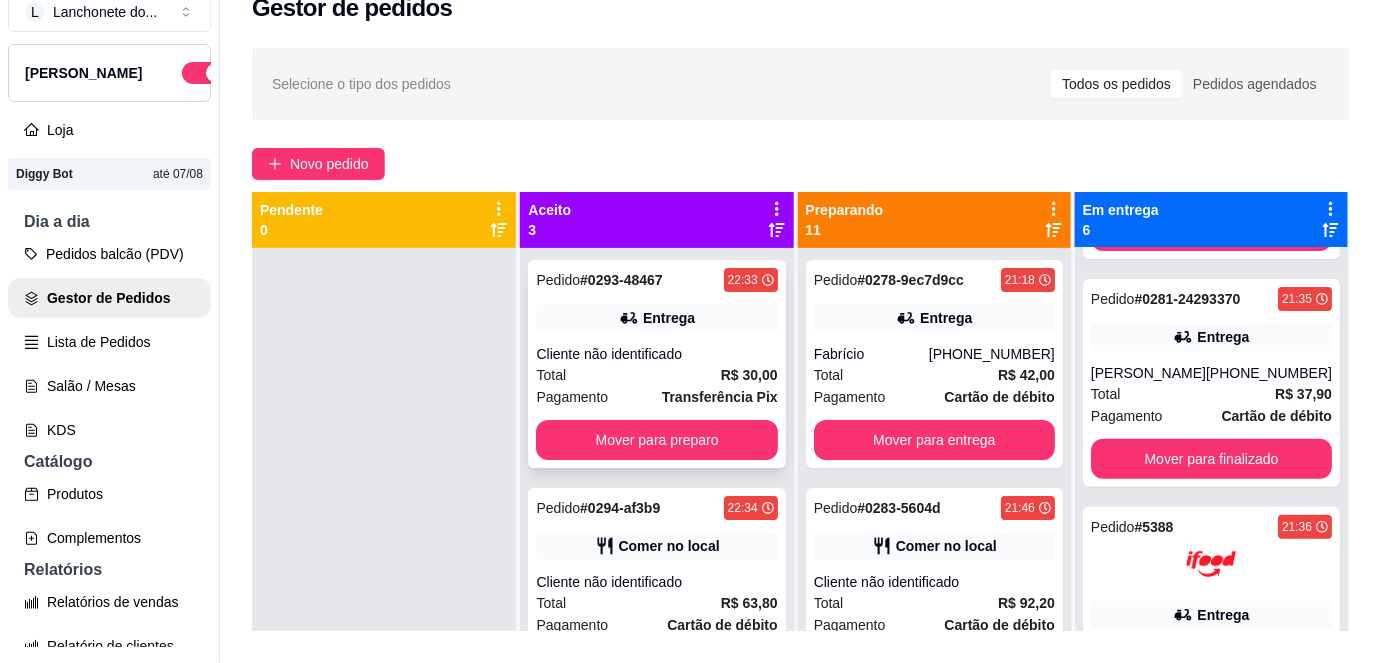 scroll, scrollTop: 40, scrollLeft: 0, axis: vertical 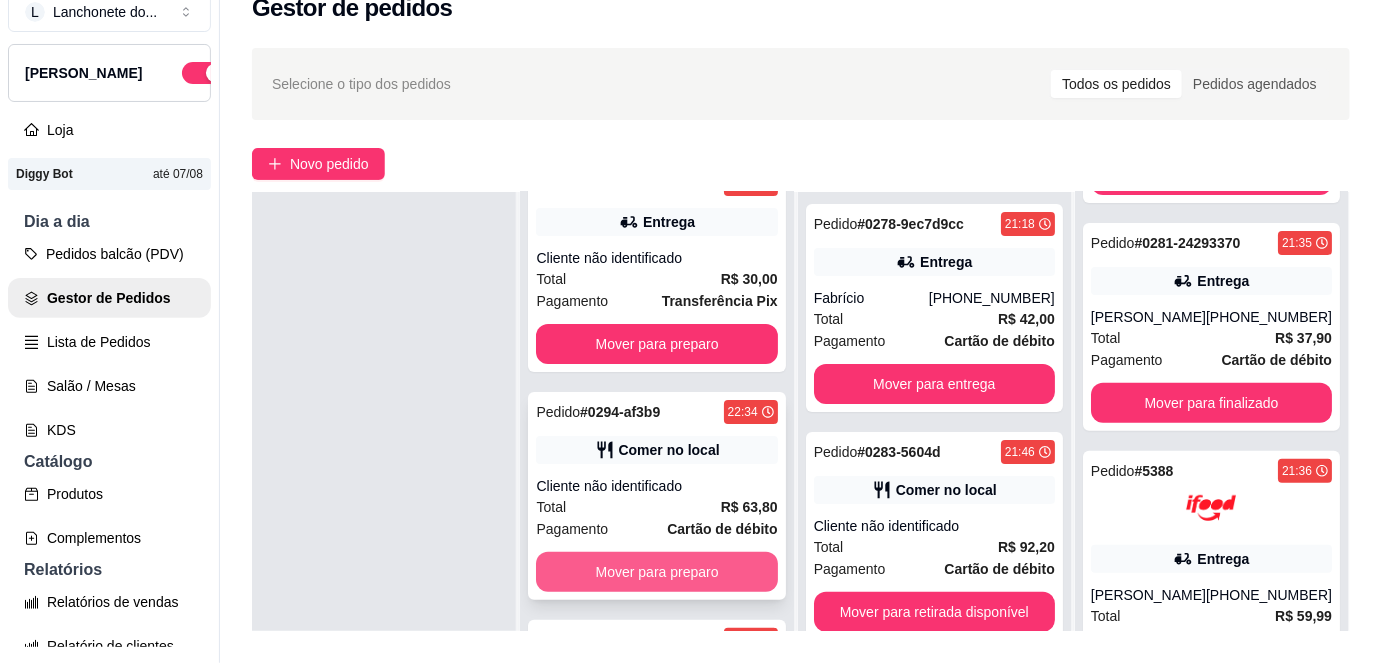 click on "Mover para preparo" at bounding box center (656, 572) 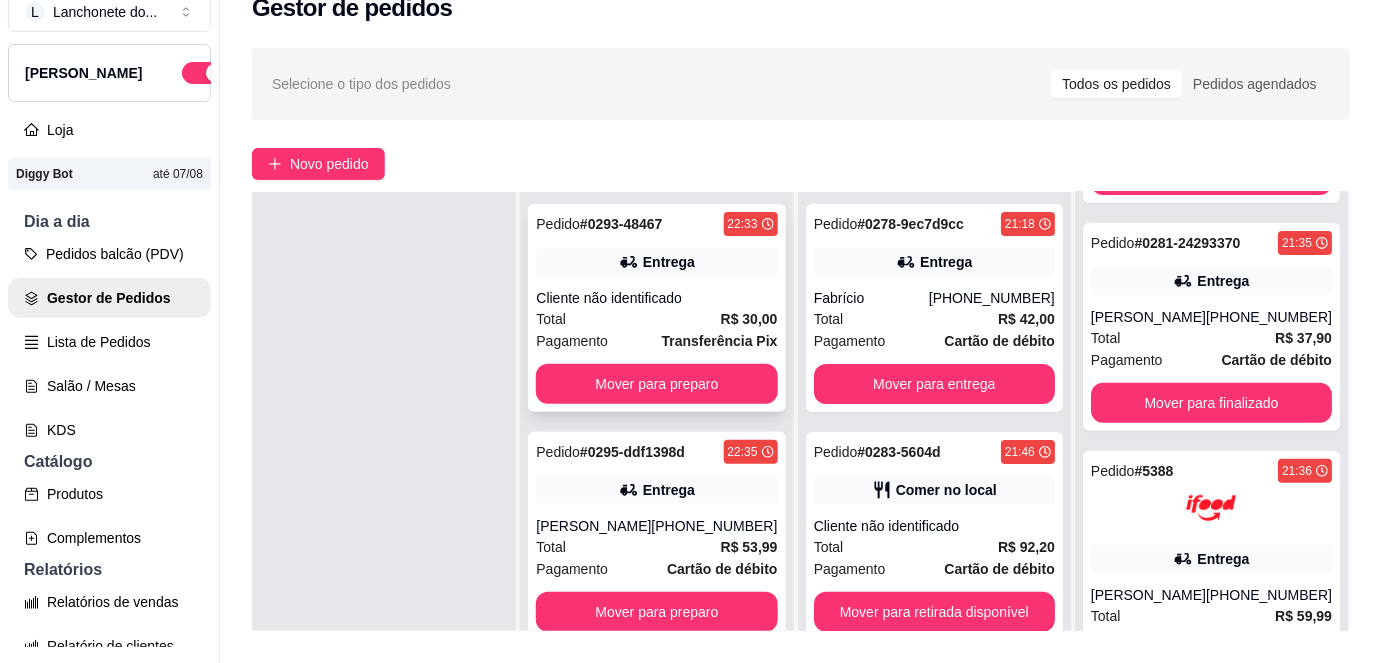 scroll, scrollTop: 0, scrollLeft: 0, axis: both 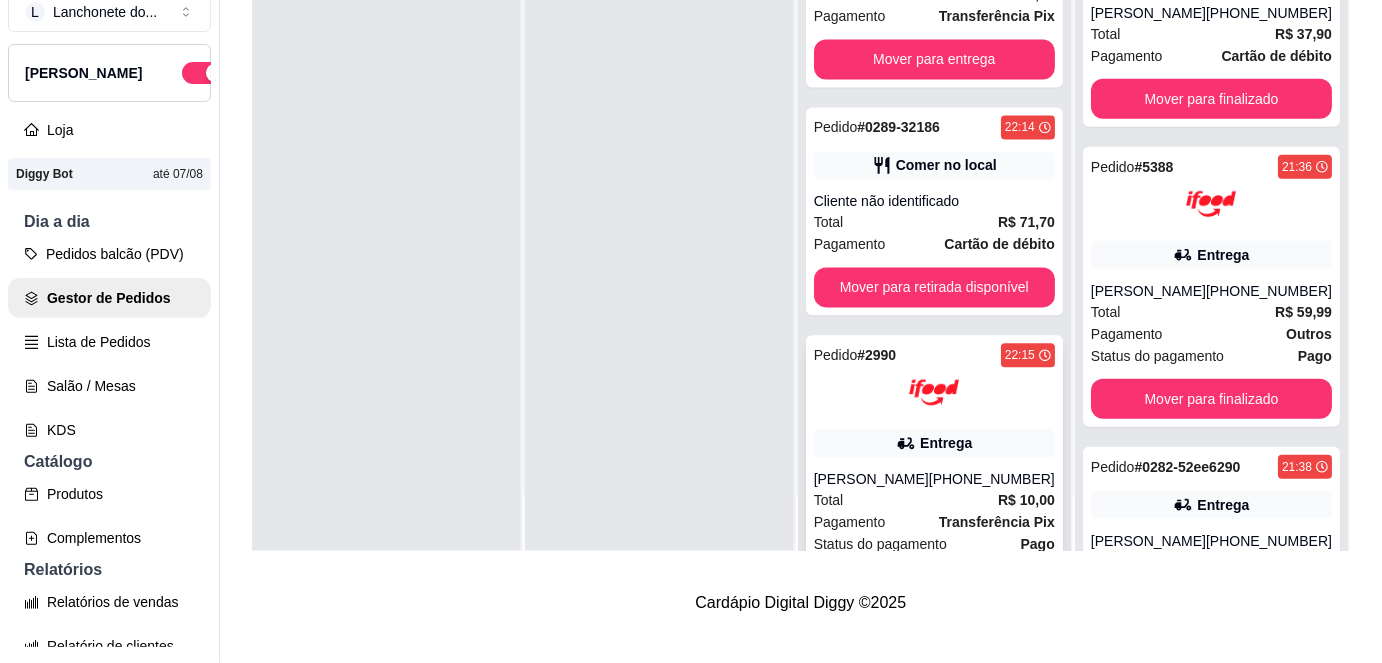 click on "Entrega" at bounding box center [934, 444] 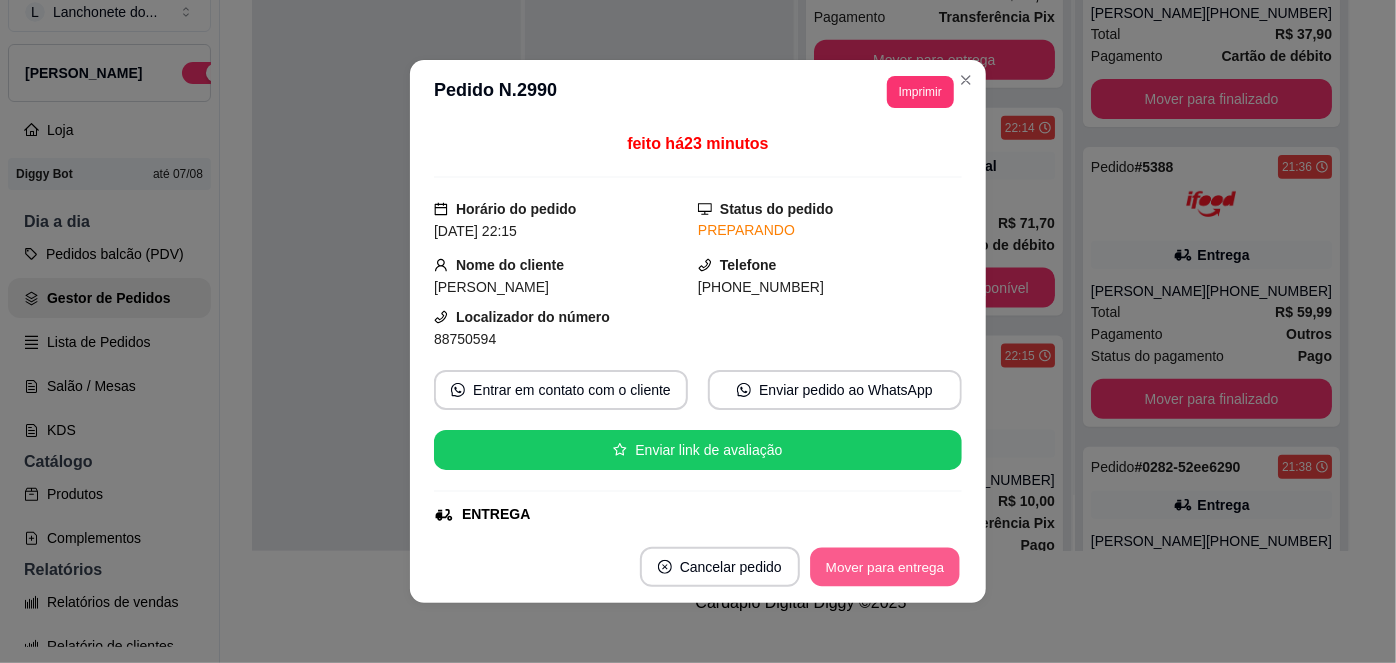 click on "Mover para entrega" at bounding box center (885, 567) 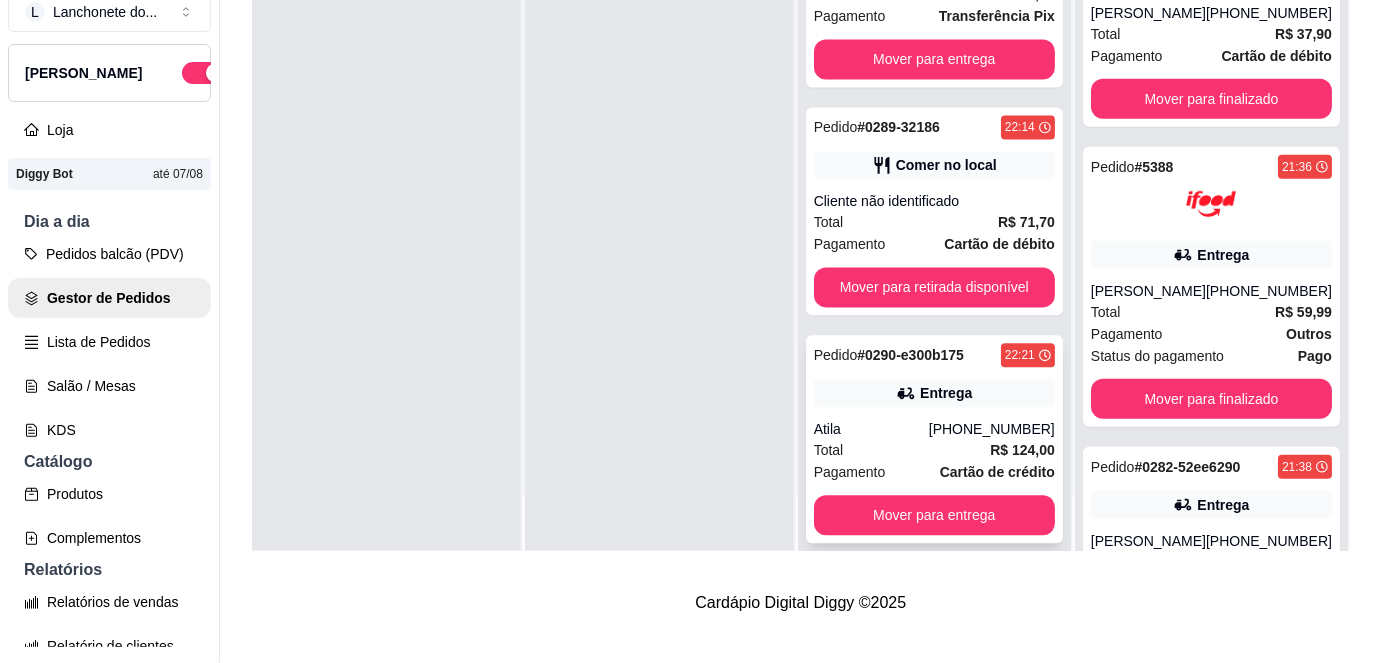 scroll, scrollTop: 580, scrollLeft: 0, axis: vertical 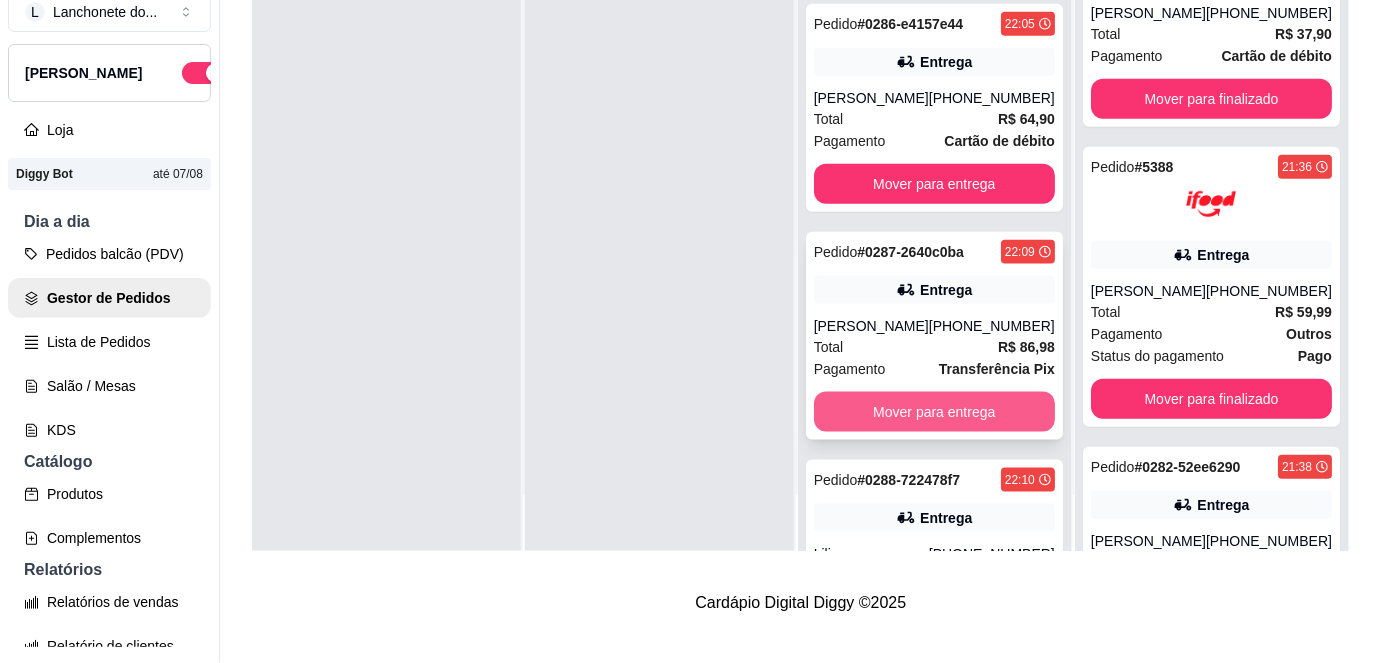 click on "Mover para entrega" at bounding box center [934, 412] 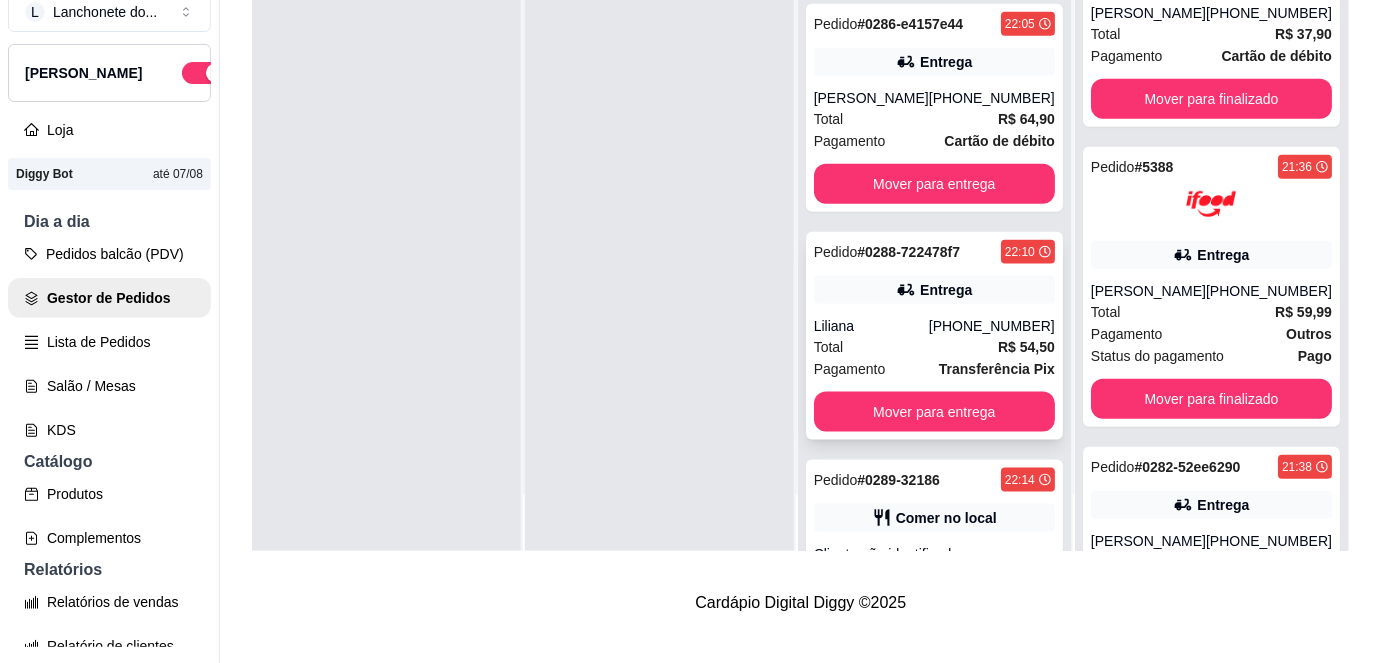 scroll, scrollTop: 0, scrollLeft: 0, axis: both 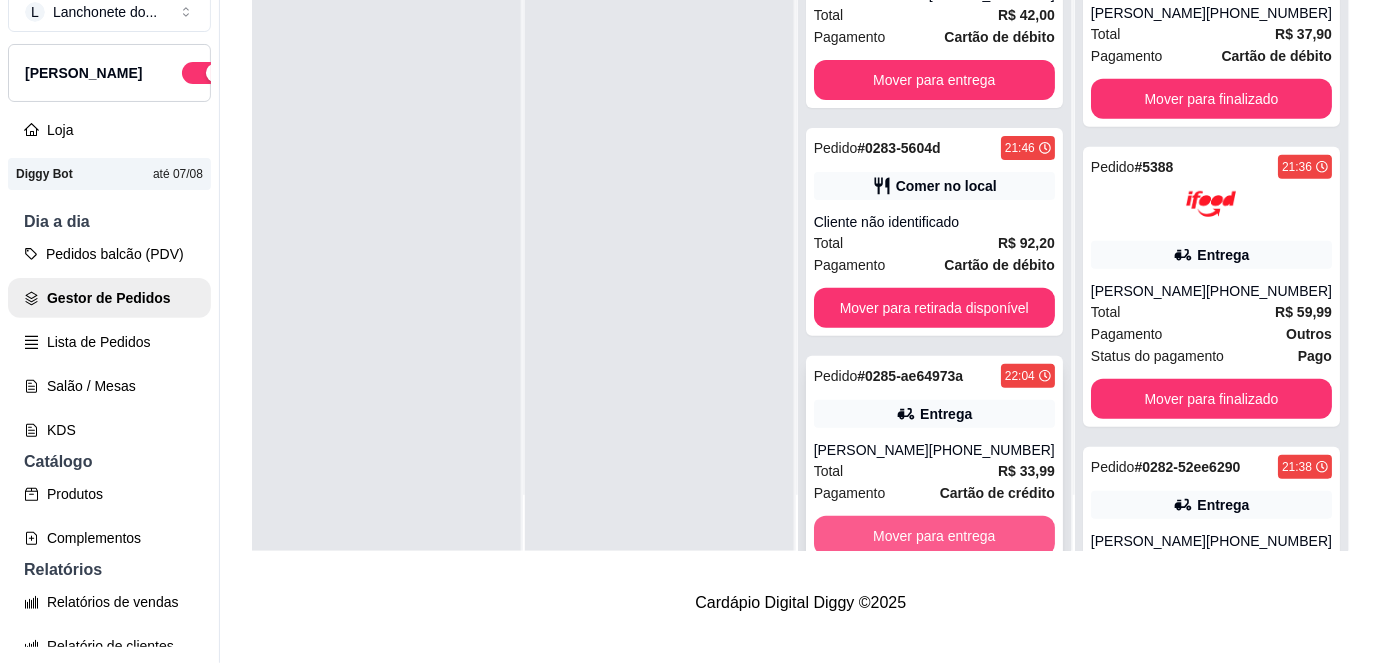 click on "Mover para entrega" at bounding box center [934, 536] 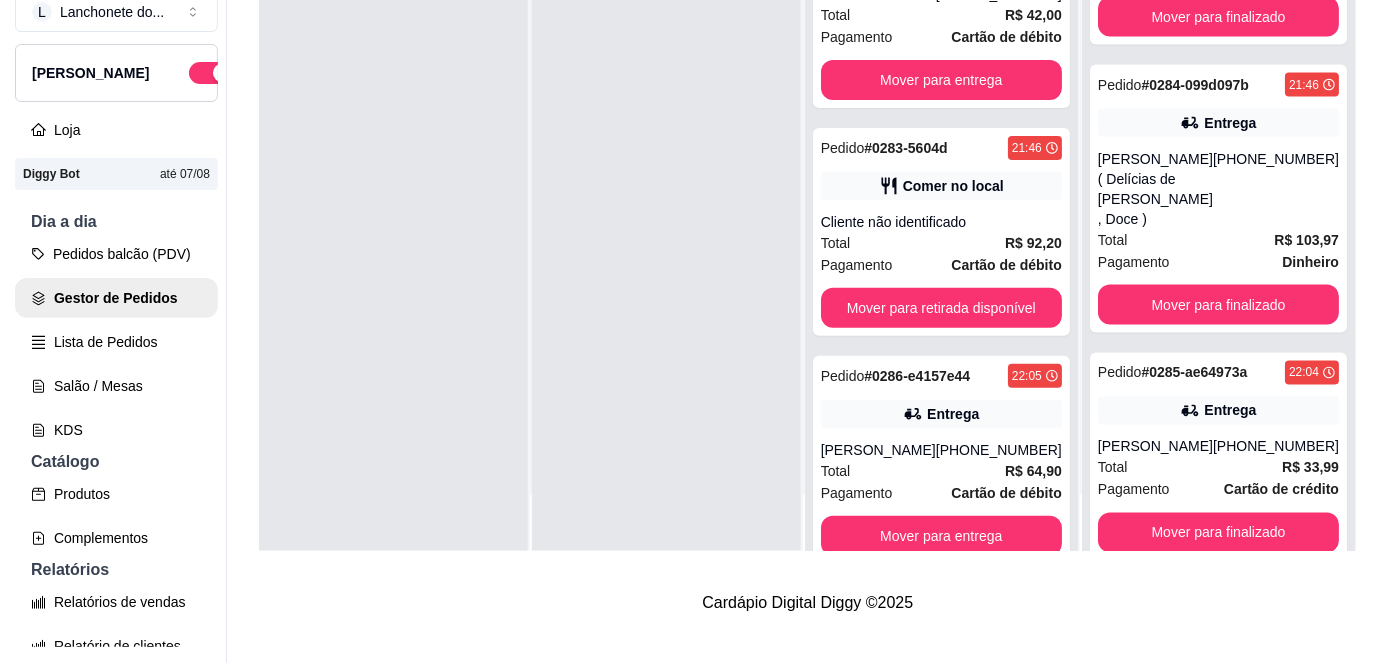 scroll, scrollTop: 1160, scrollLeft: 0, axis: vertical 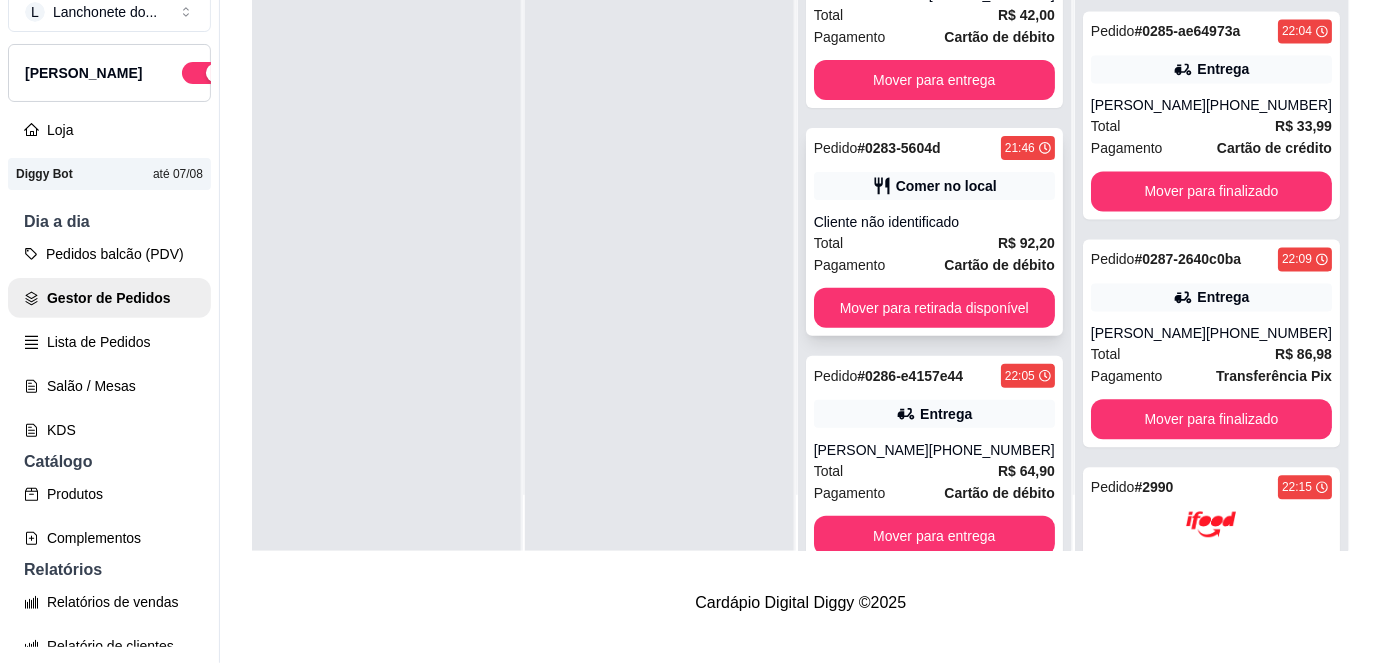 click on "Total R$ 92,20" at bounding box center [934, 243] 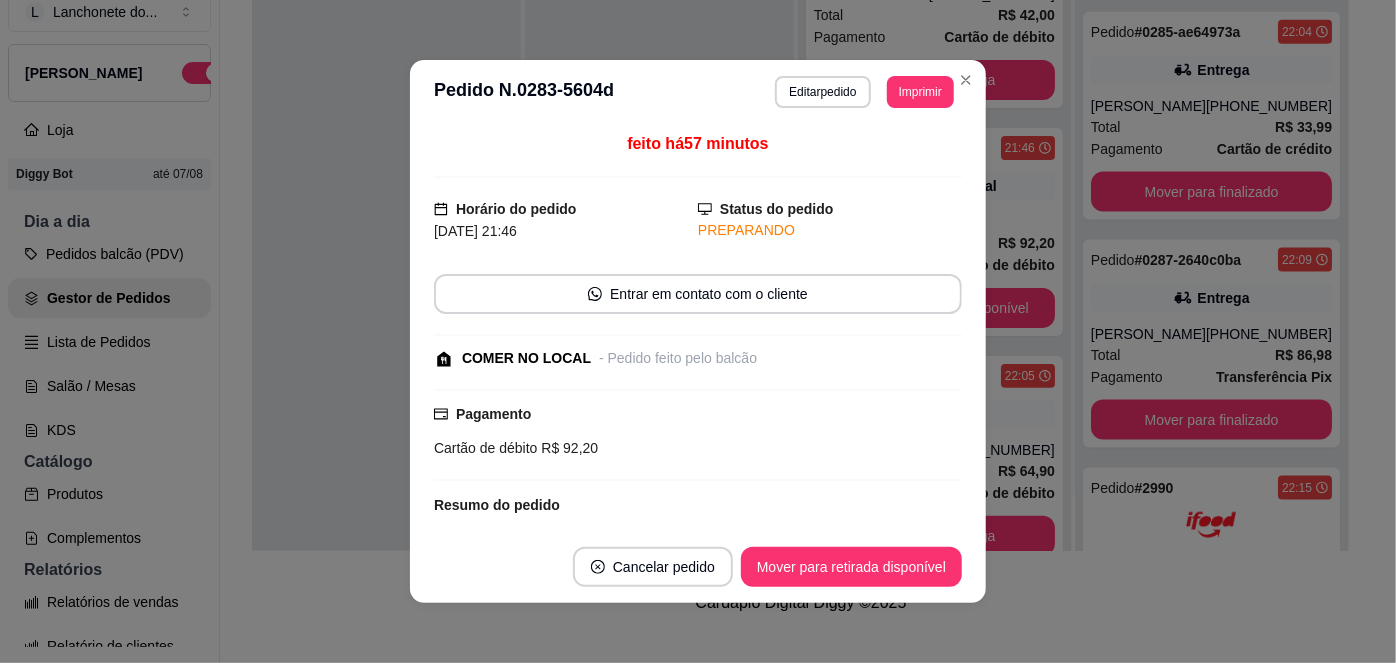 scroll, scrollTop: 306, scrollLeft: 0, axis: vertical 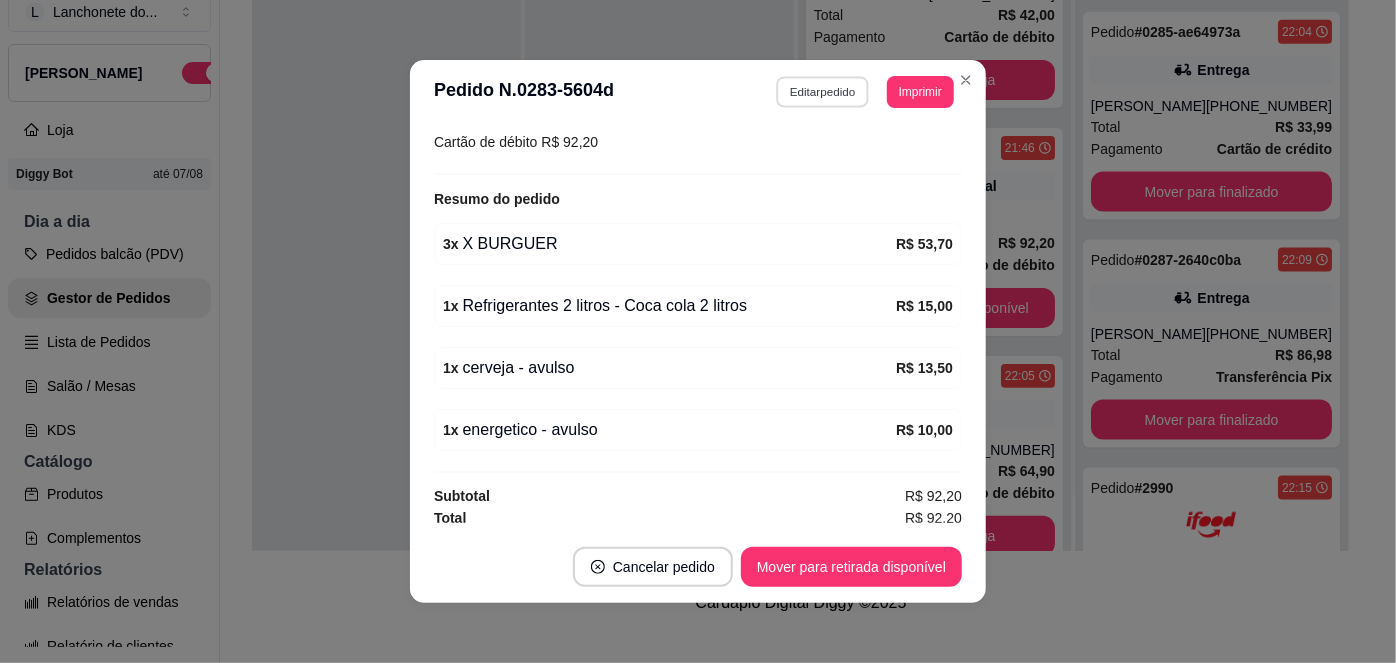 click on "Editar  pedido" at bounding box center [823, 91] 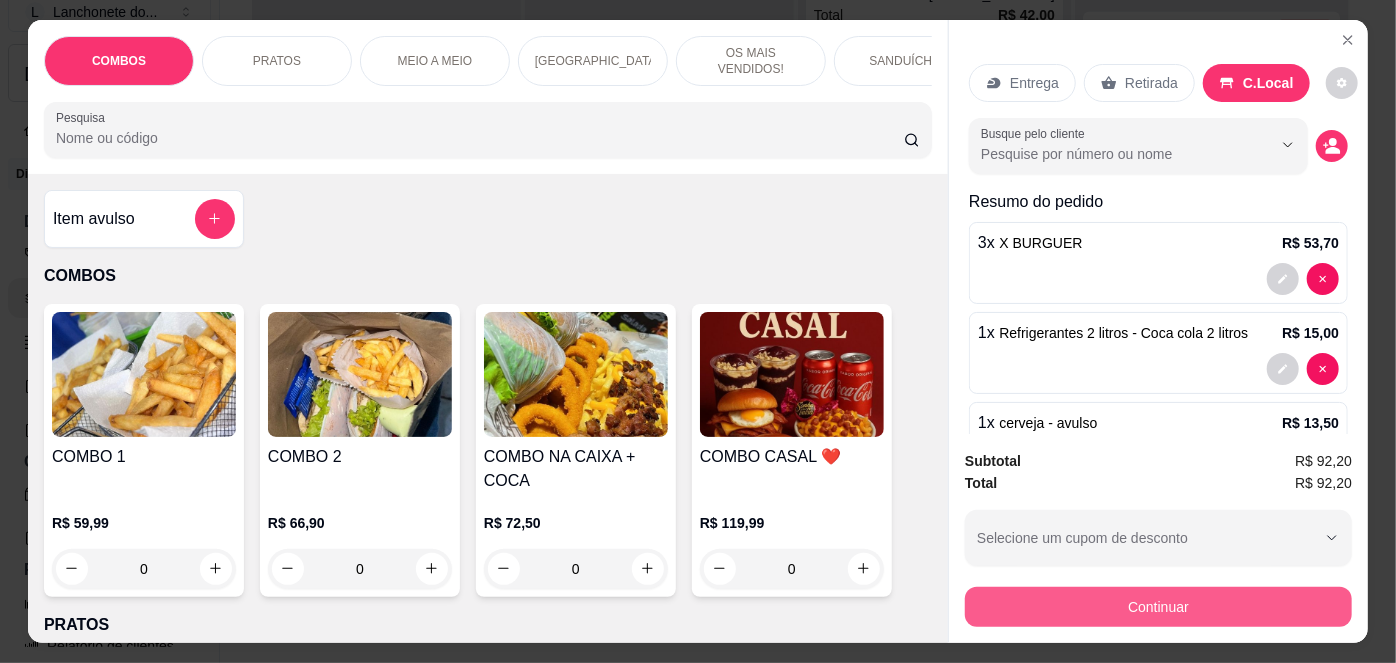 click on "Continuar" at bounding box center [1158, 607] 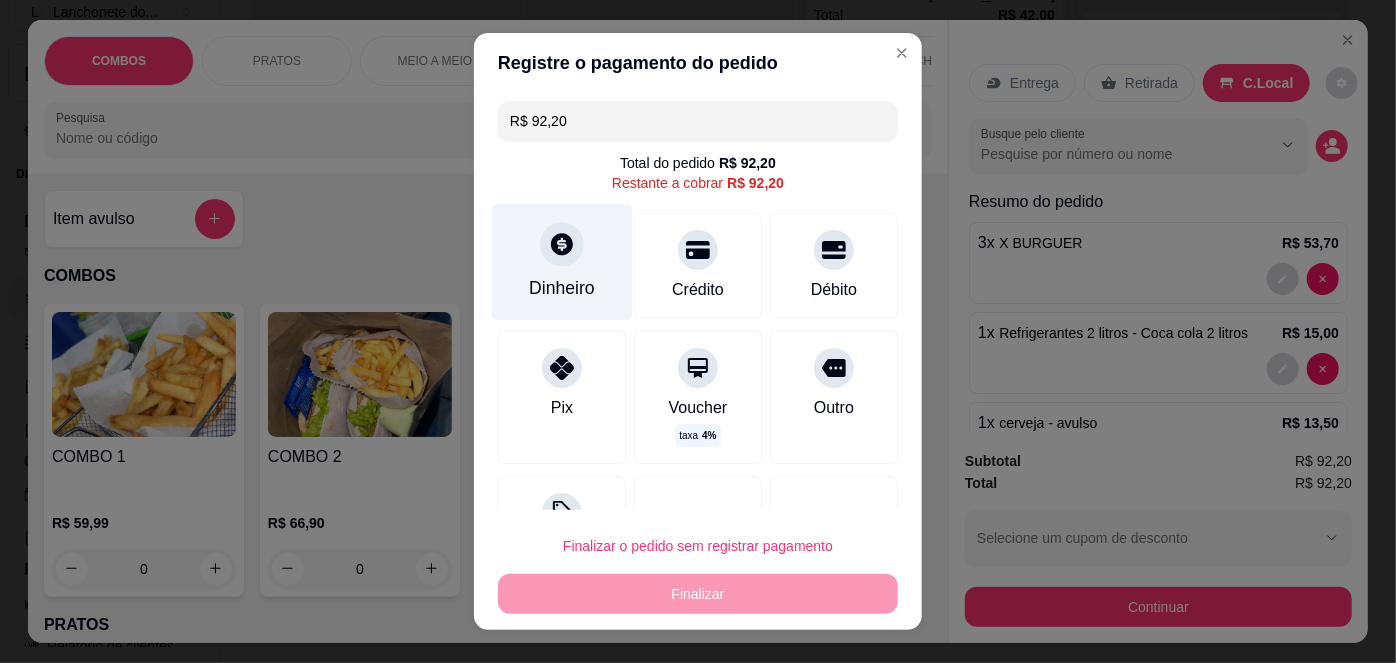 click 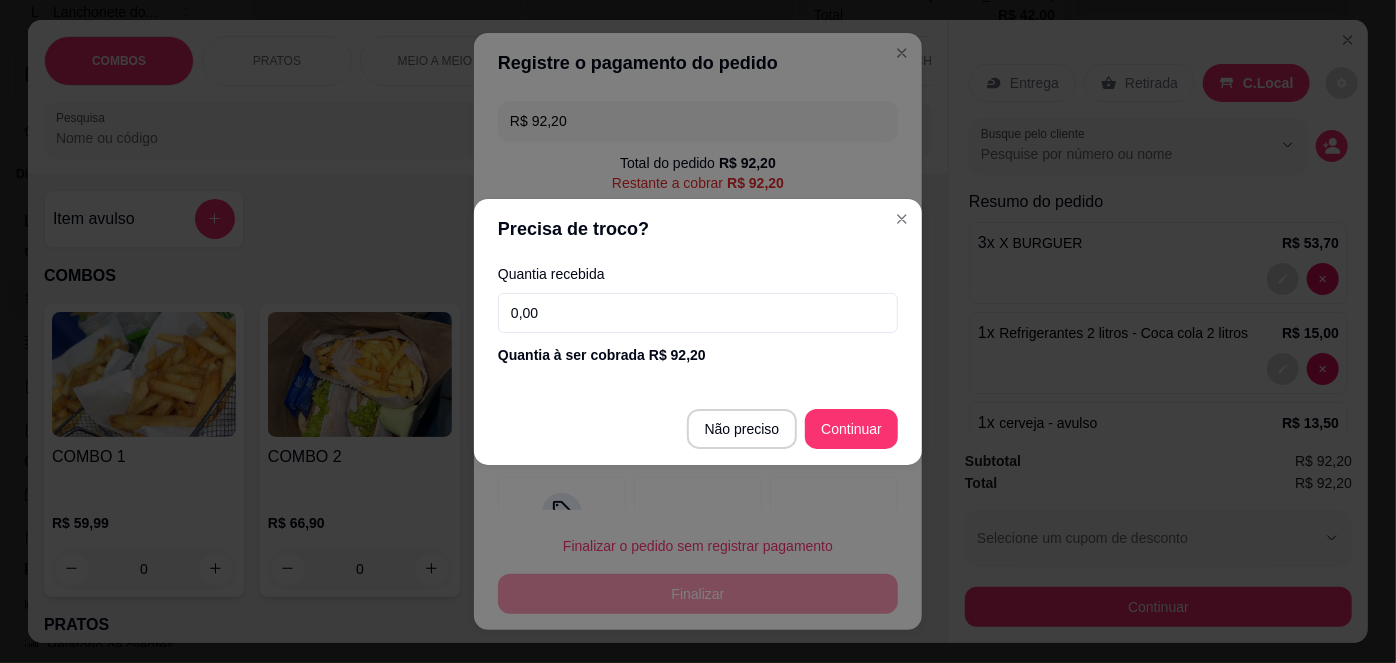 click on "0,00" at bounding box center [698, 313] 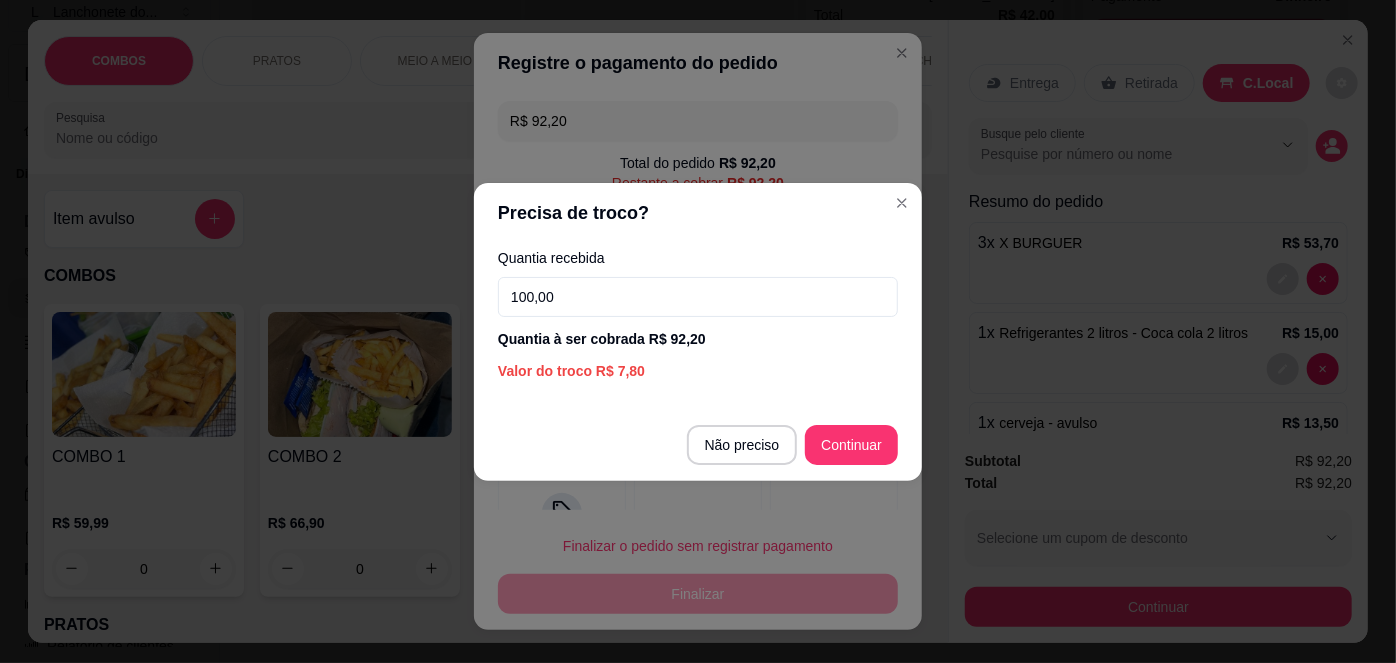 scroll, scrollTop: 1085, scrollLeft: 0, axis: vertical 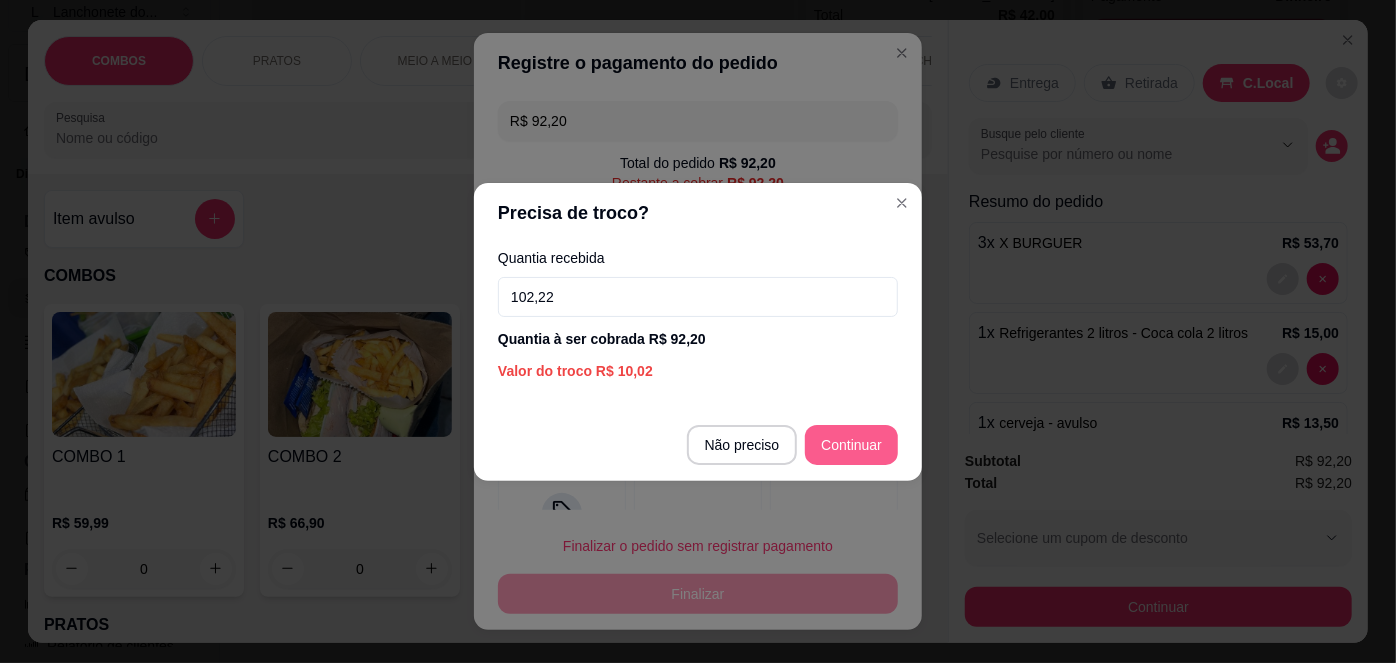type on "102,22" 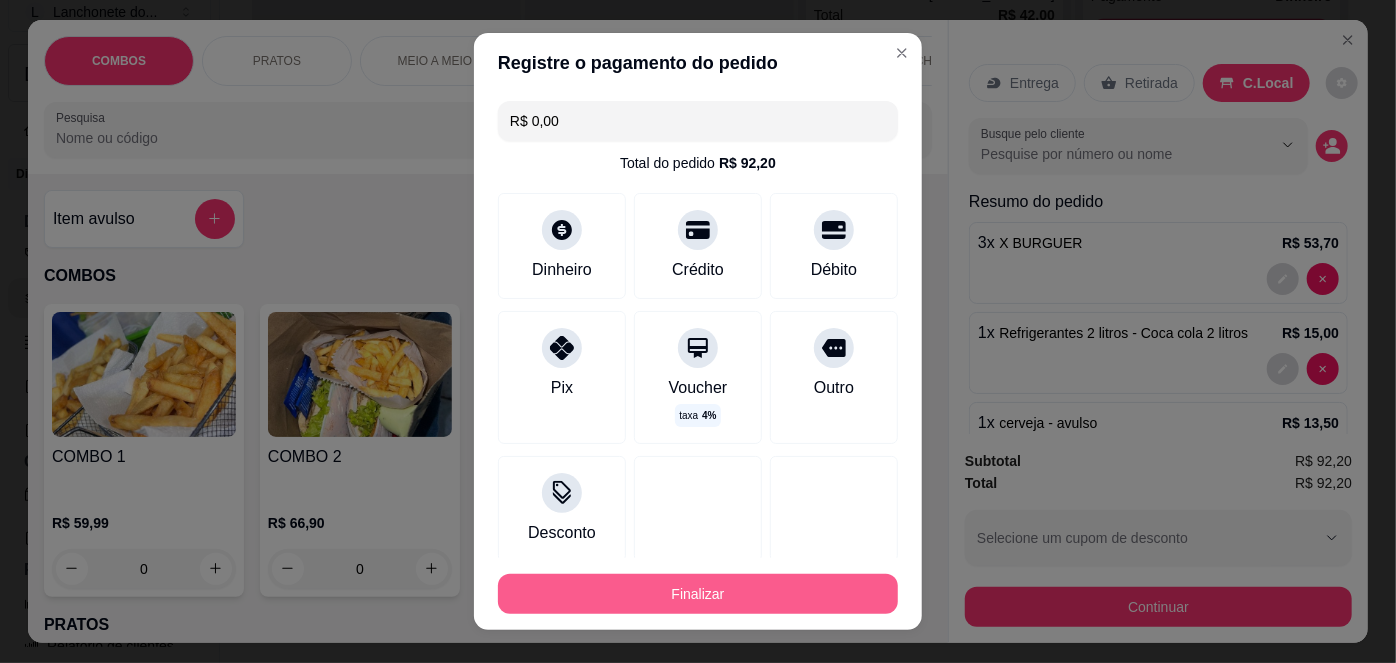 click on "Finalizar" at bounding box center (698, 594) 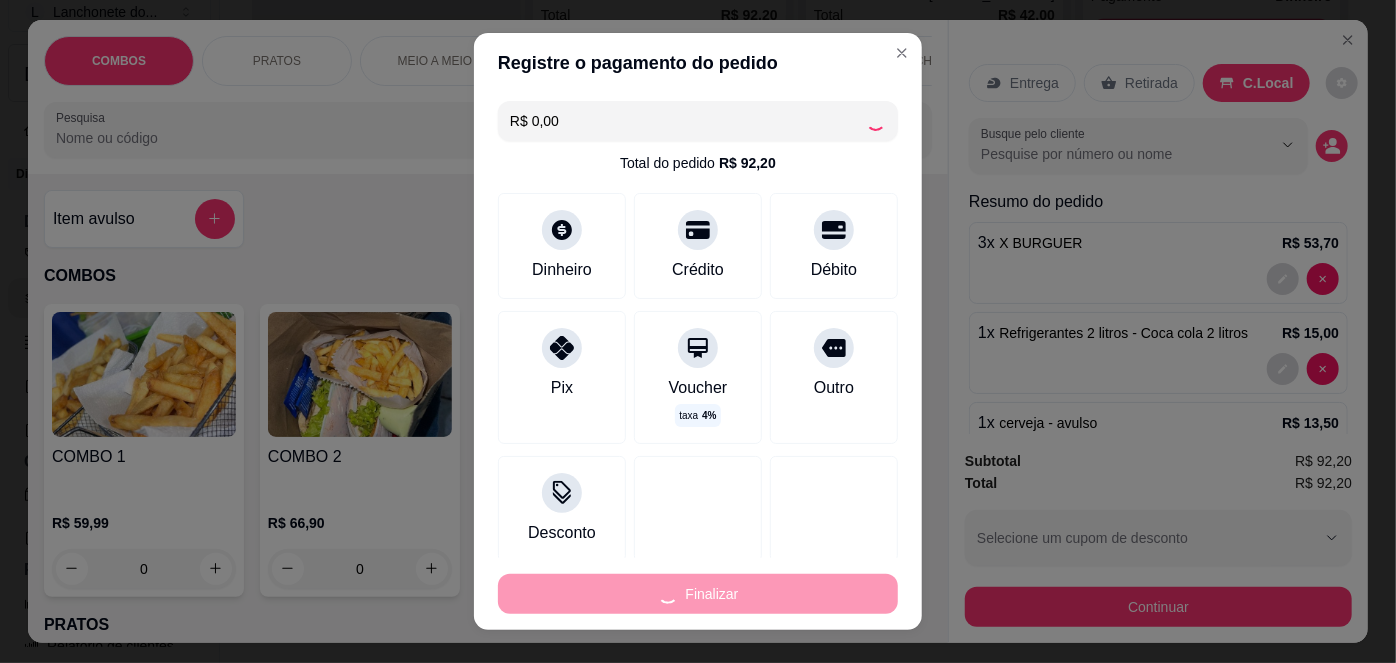 click on "Finalizar" at bounding box center [698, 594] 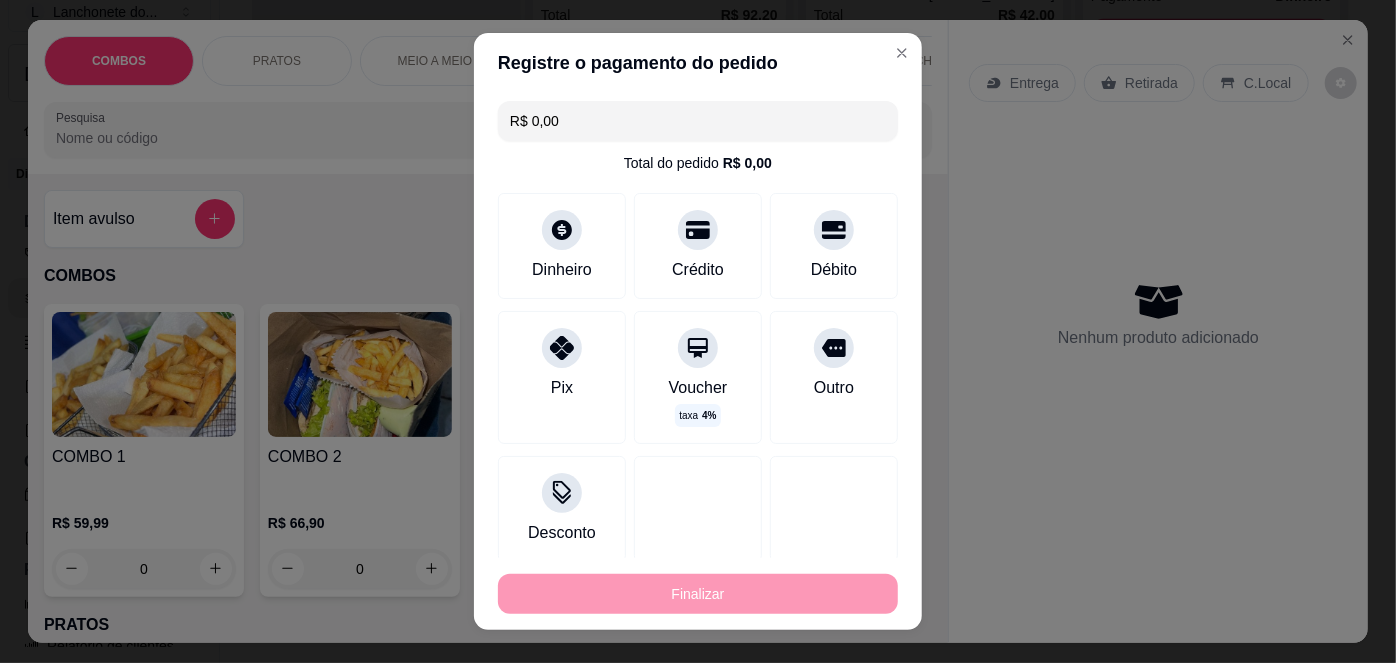 type on "-R$ 92,20" 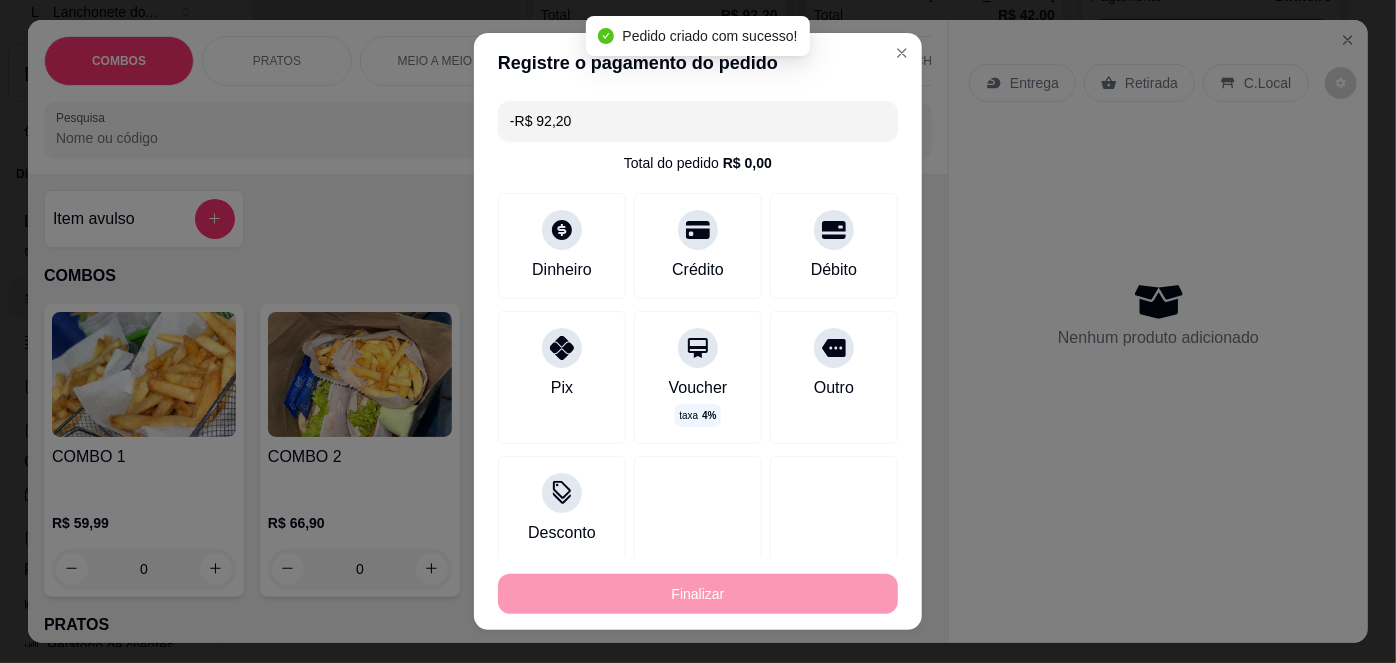 click on "Finalizar" at bounding box center [698, 594] 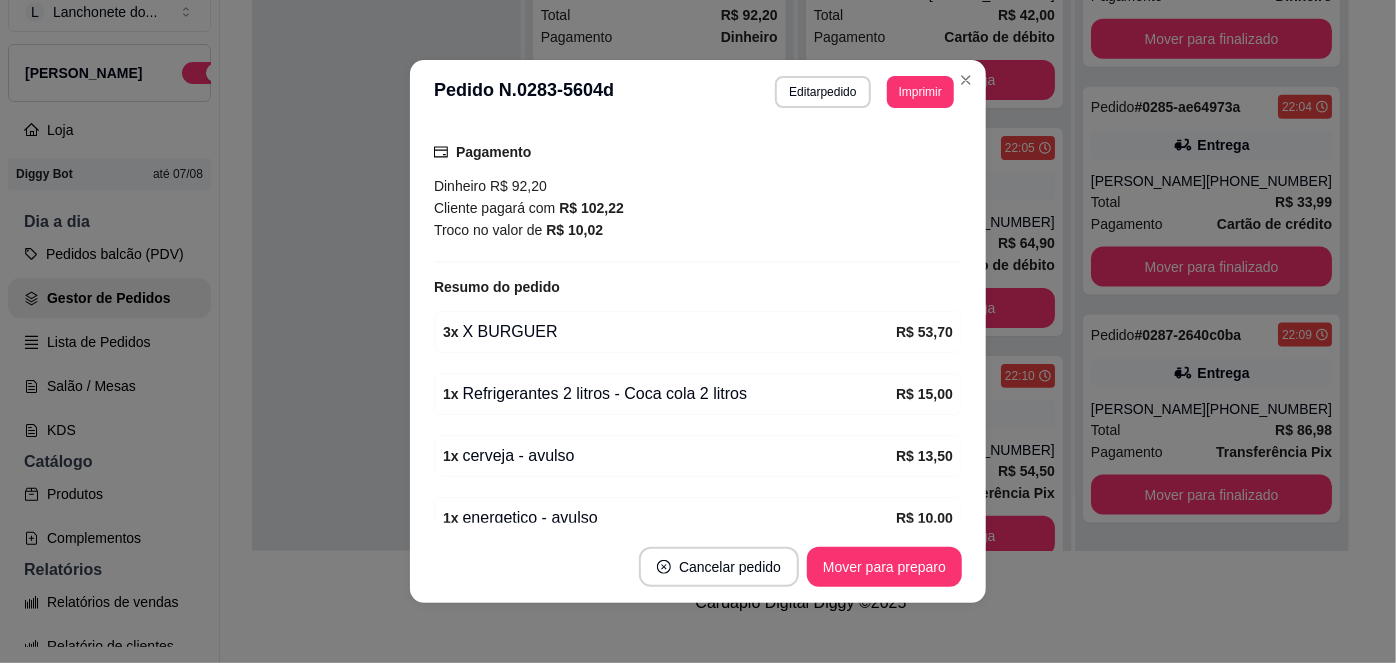 scroll, scrollTop: 350, scrollLeft: 0, axis: vertical 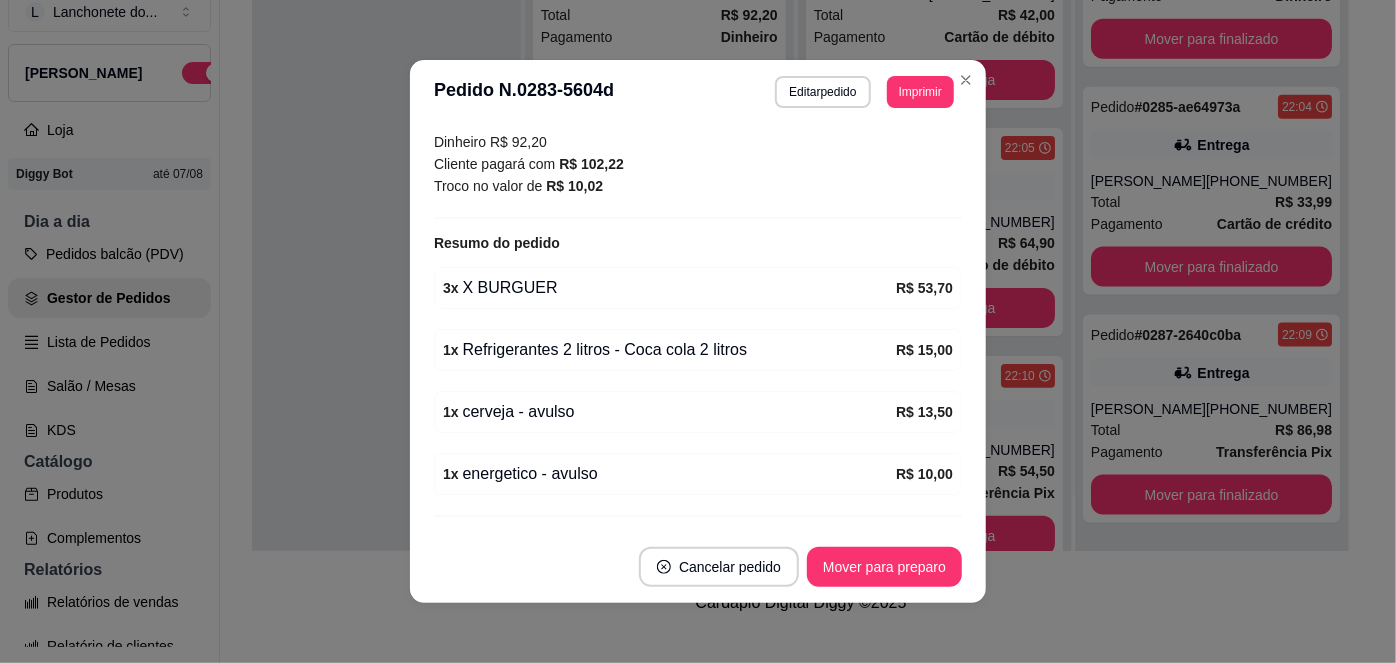 click on "feito há  57   minutos Editado por  [EMAIL_ADDRESS][DOMAIN_NAME] Horário do pedido [DATE] 21:47 Status do pedido ACEITO Entrar em contato com o cliente COMER NO LOCAL - Pedido feito pelo balcão Pagamento Dinheiro   R$ 92,20 Cliente pagará com   R$ 102,22 Troco no valor de   R$ 10,02 Resumo do pedido 3 x     X  BURGUER  R$ 53,70 1 x     Refrigerantes 2 litros  - Coca cola 2 litros  R$ 15,00 1 x     cerveja  - avulso R$ 13,50 1 x     energetico  - avulso R$ 10,00 Subtotal R$ 92,20 Total R$ 92,20" at bounding box center (698, 327) 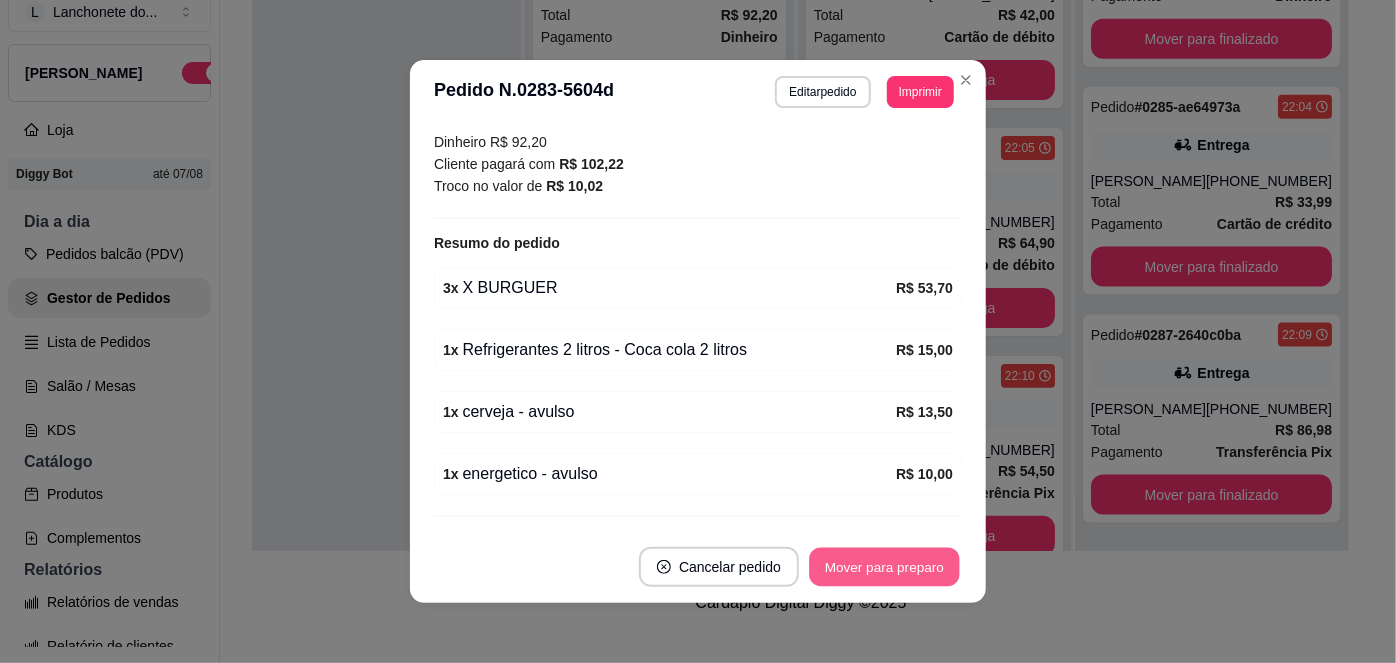 click on "Mover para preparo" at bounding box center [884, 567] 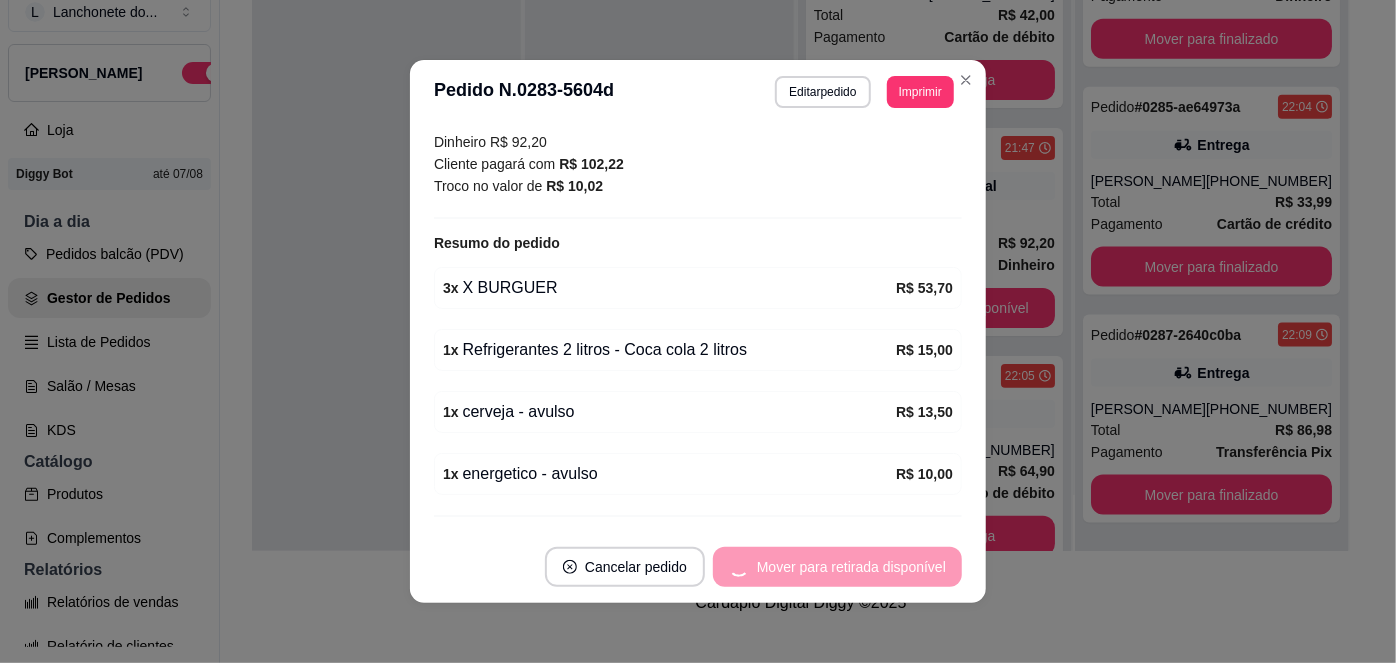 click on "Mover para retirada disponível" at bounding box center [837, 567] 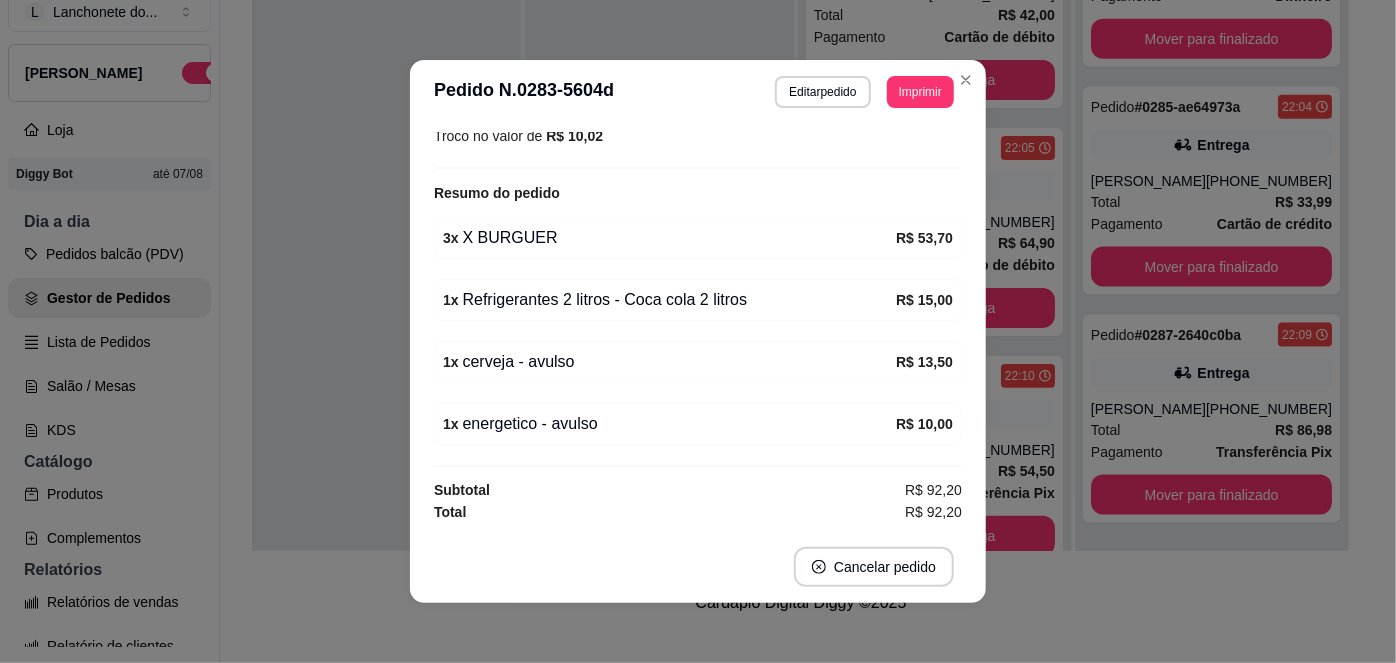 scroll, scrollTop: 1085, scrollLeft: 0, axis: vertical 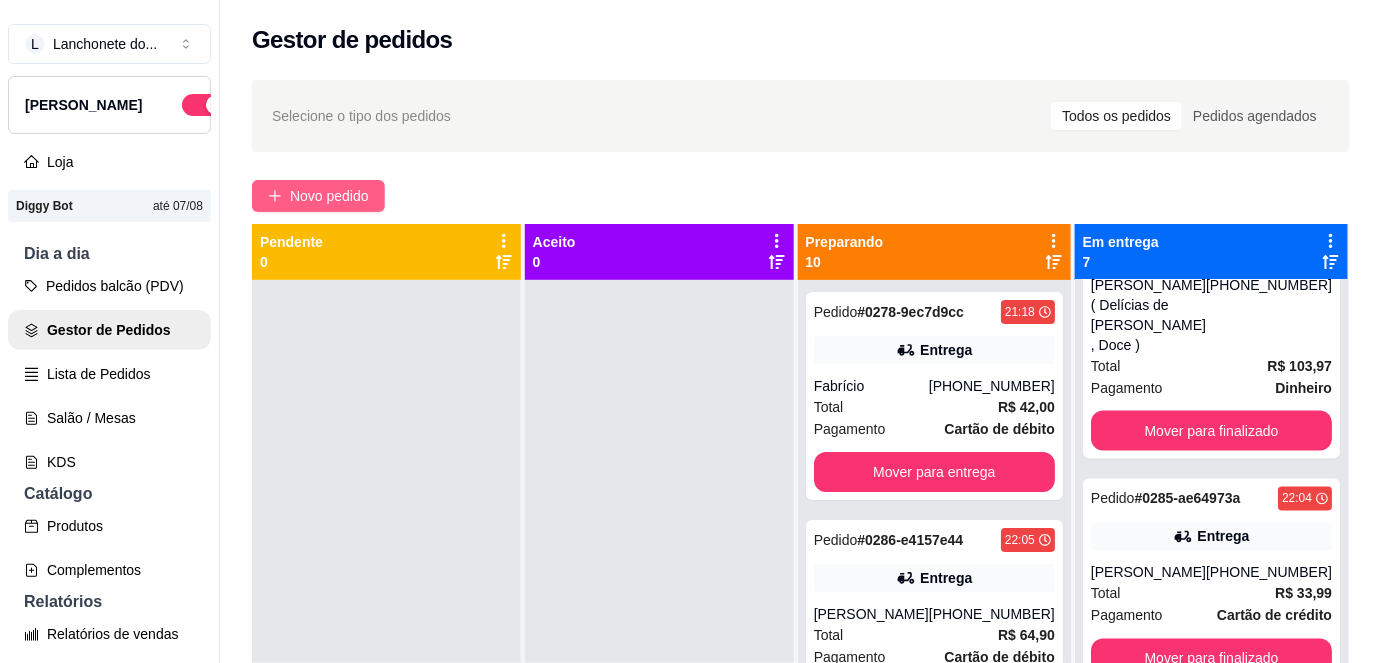 click on "Novo pedido" at bounding box center (329, 196) 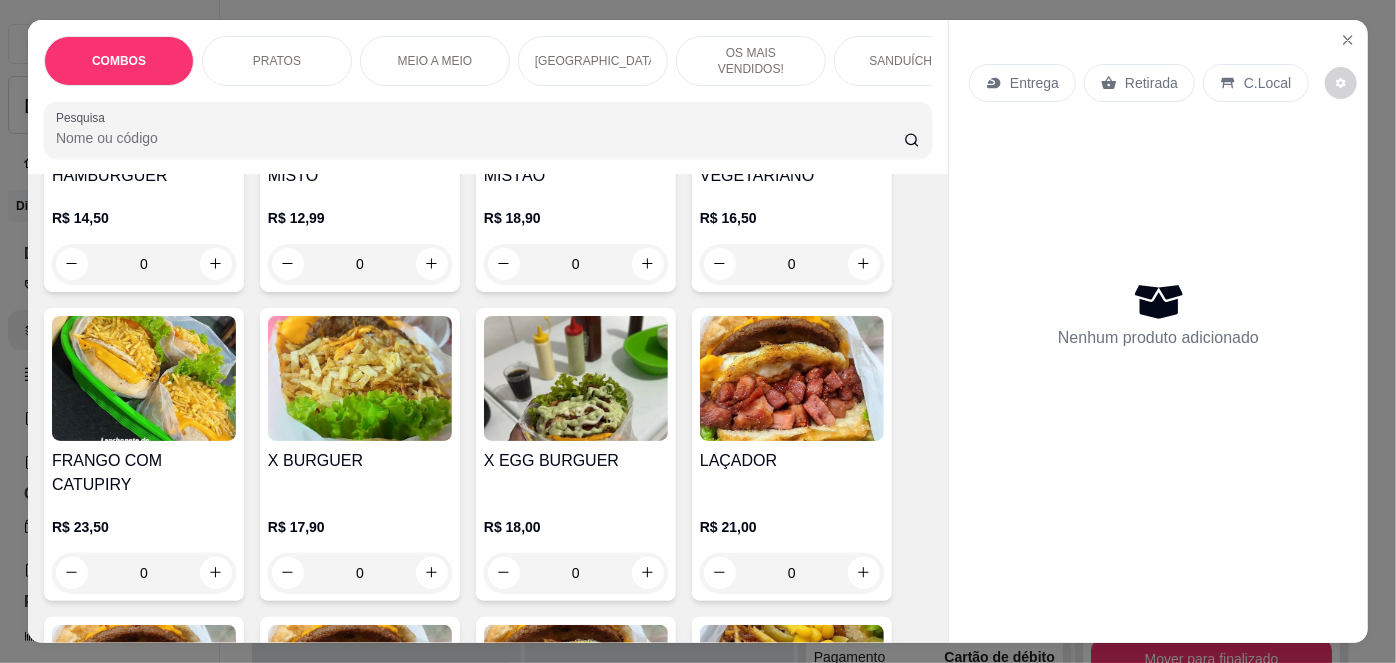 scroll, scrollTop: 2394, scrollLeft: 0, axis: vertical 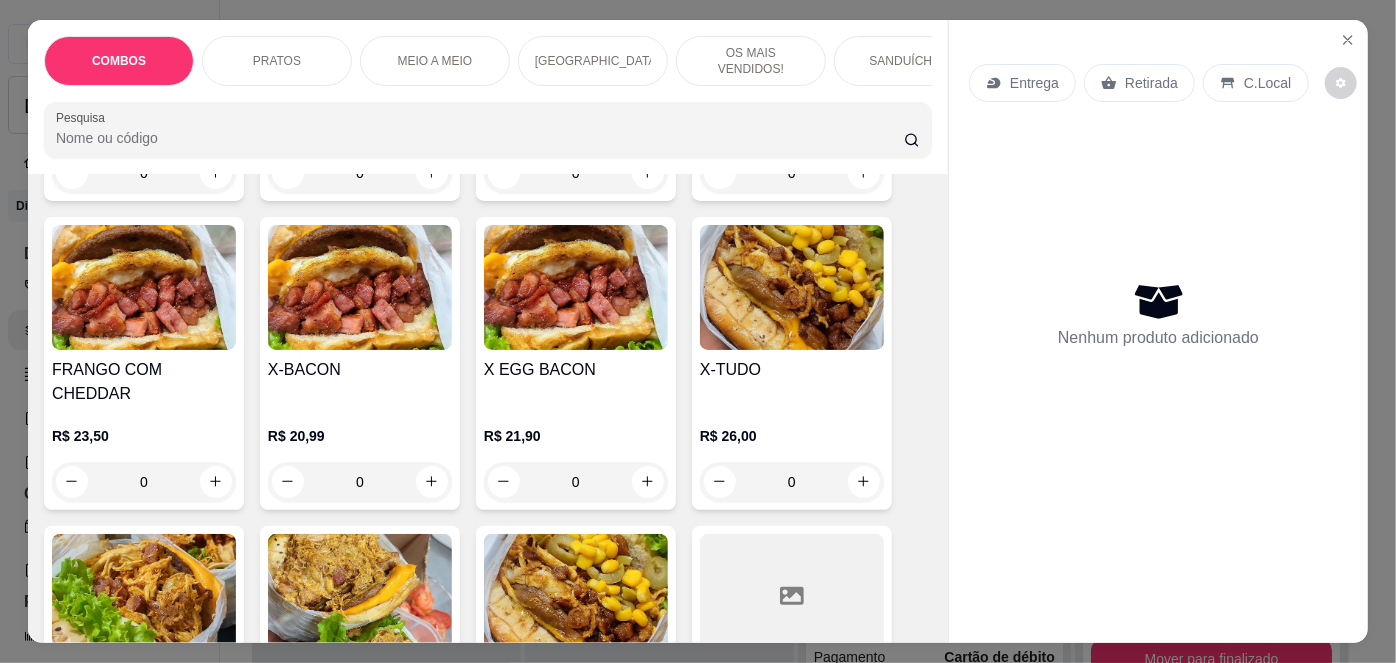 click on "R$ 21,90 0" at bounding box center [576, 454] 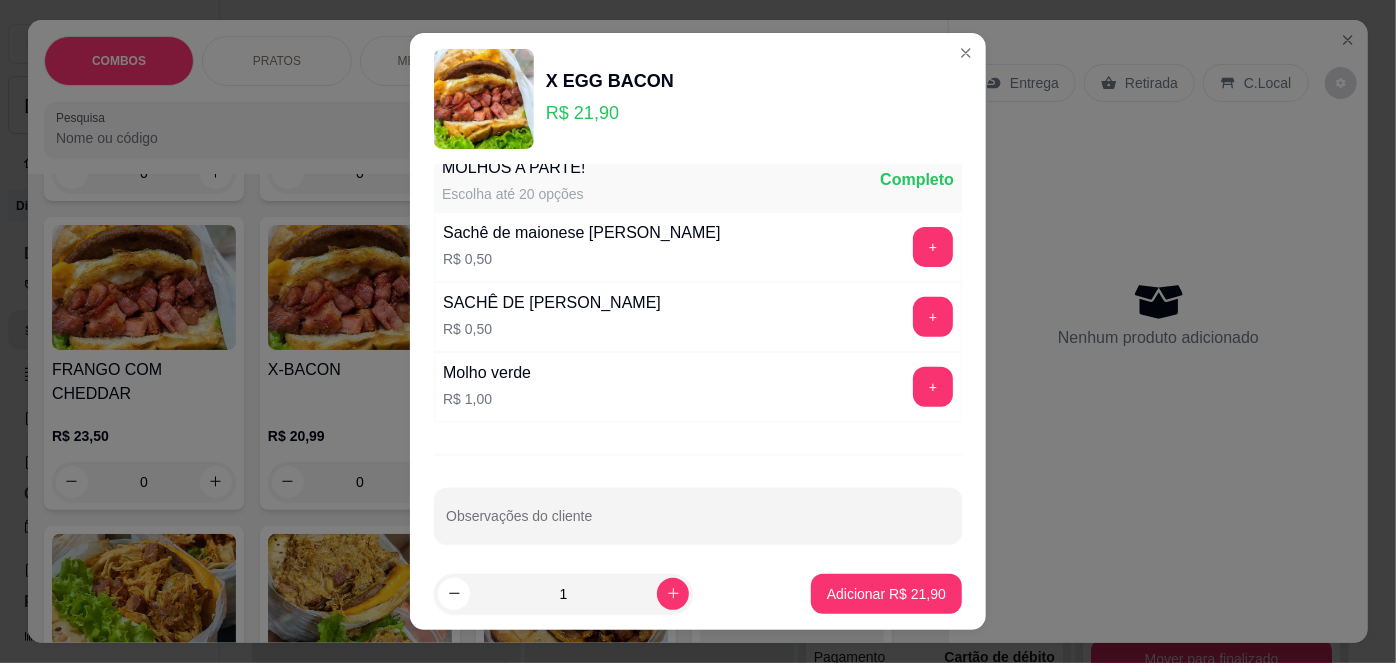scroll, scrollTop: 380, scrollLeft: 0, axis: vertical 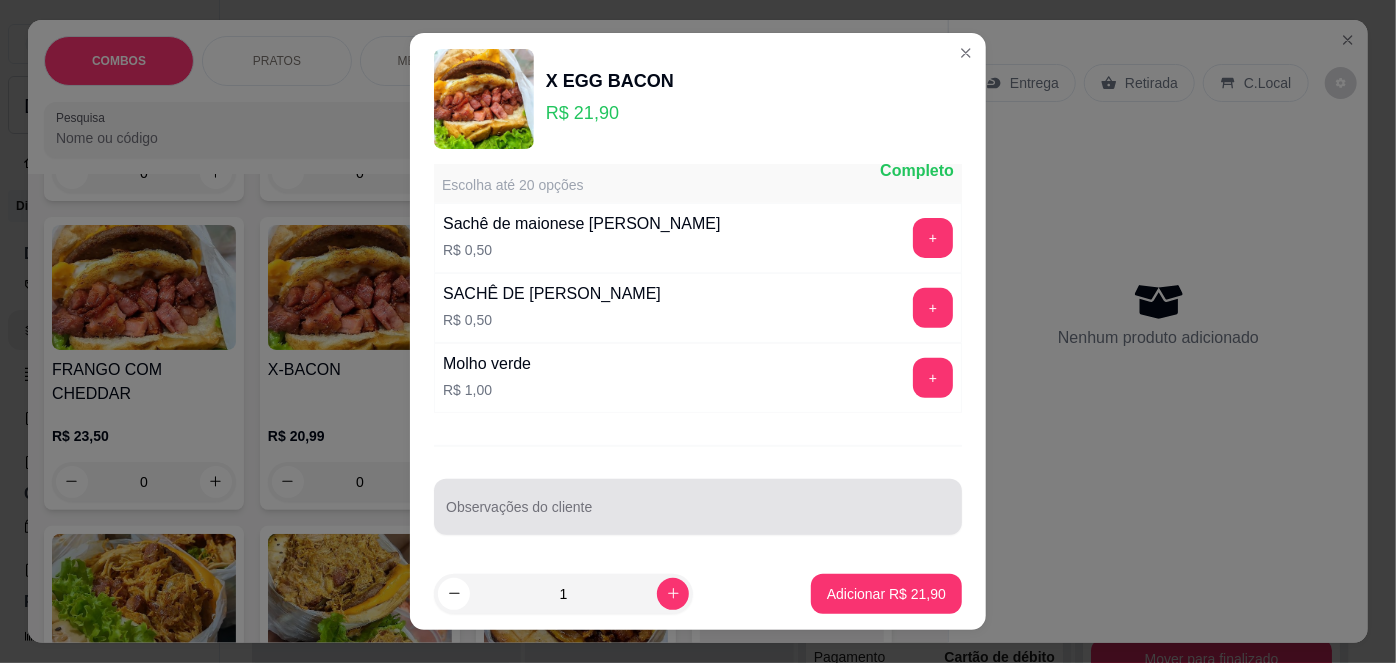 click at bounding box center [698, 507] 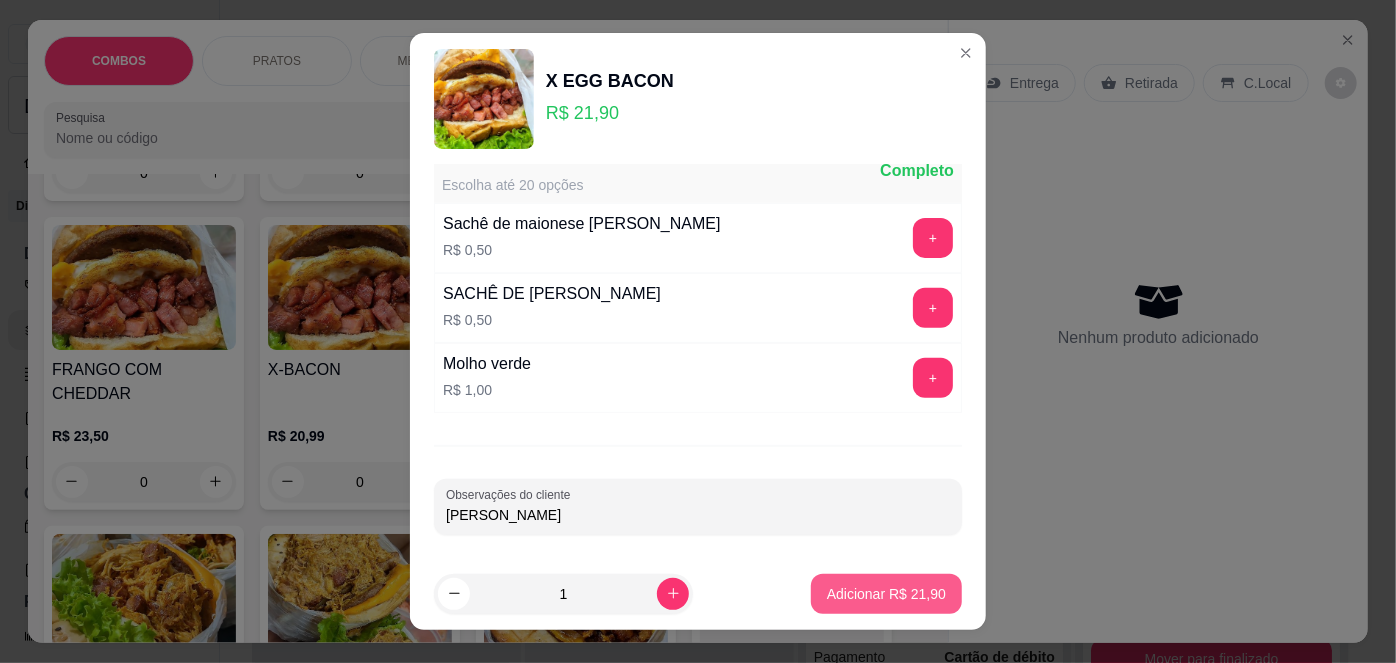 type on "[PERSON_NAME]" 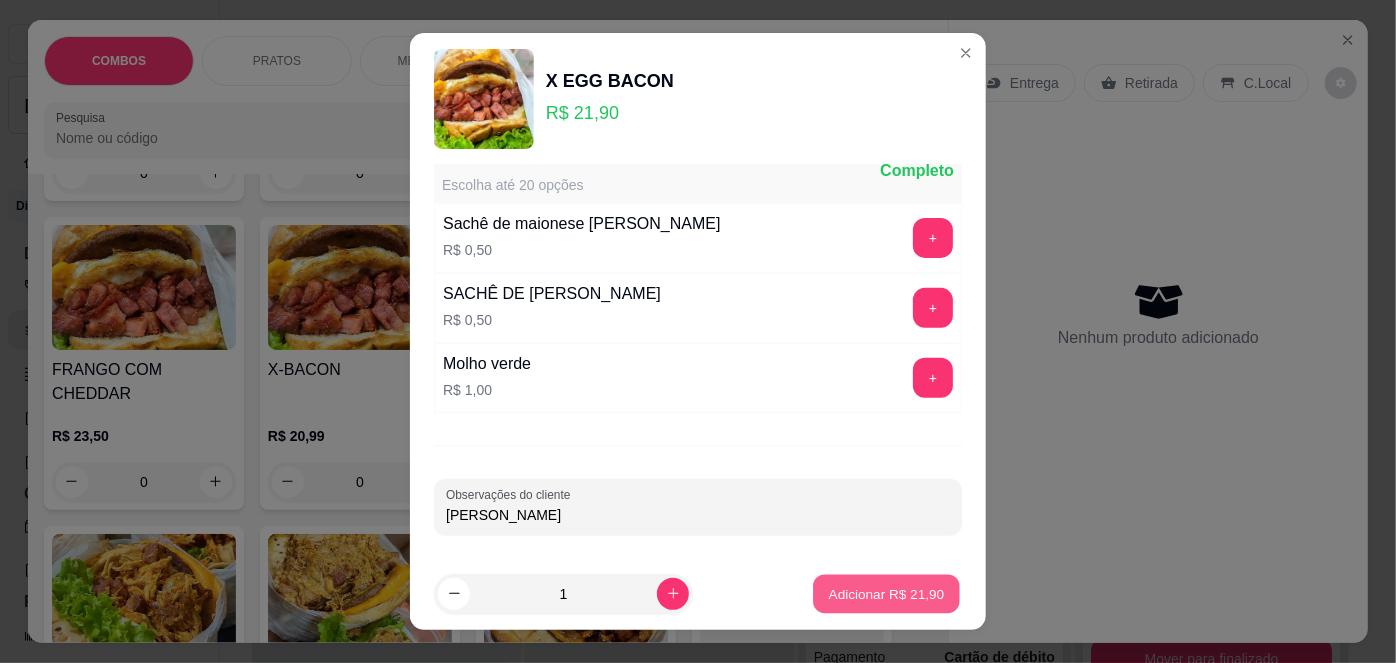click on "Adicionar   R$ 21,90" at bounding box center (887, 593) 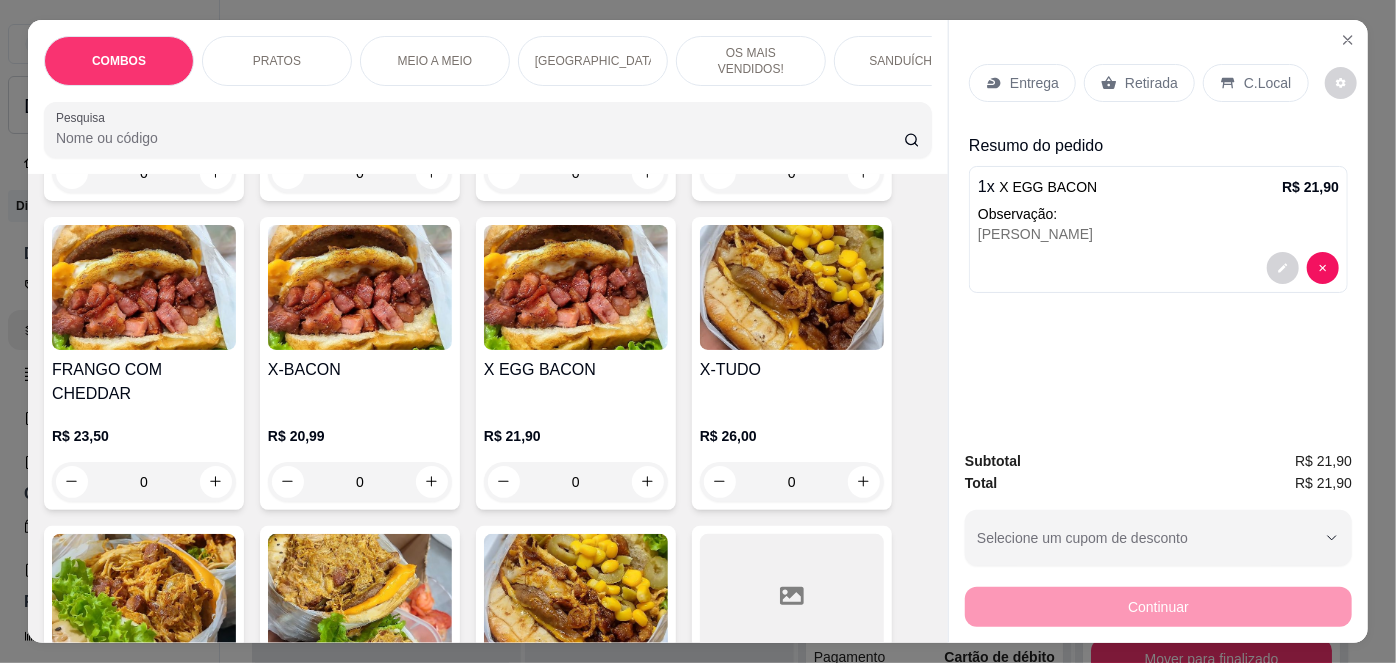 click on "Retirada" at bounding box center (1151, 83) 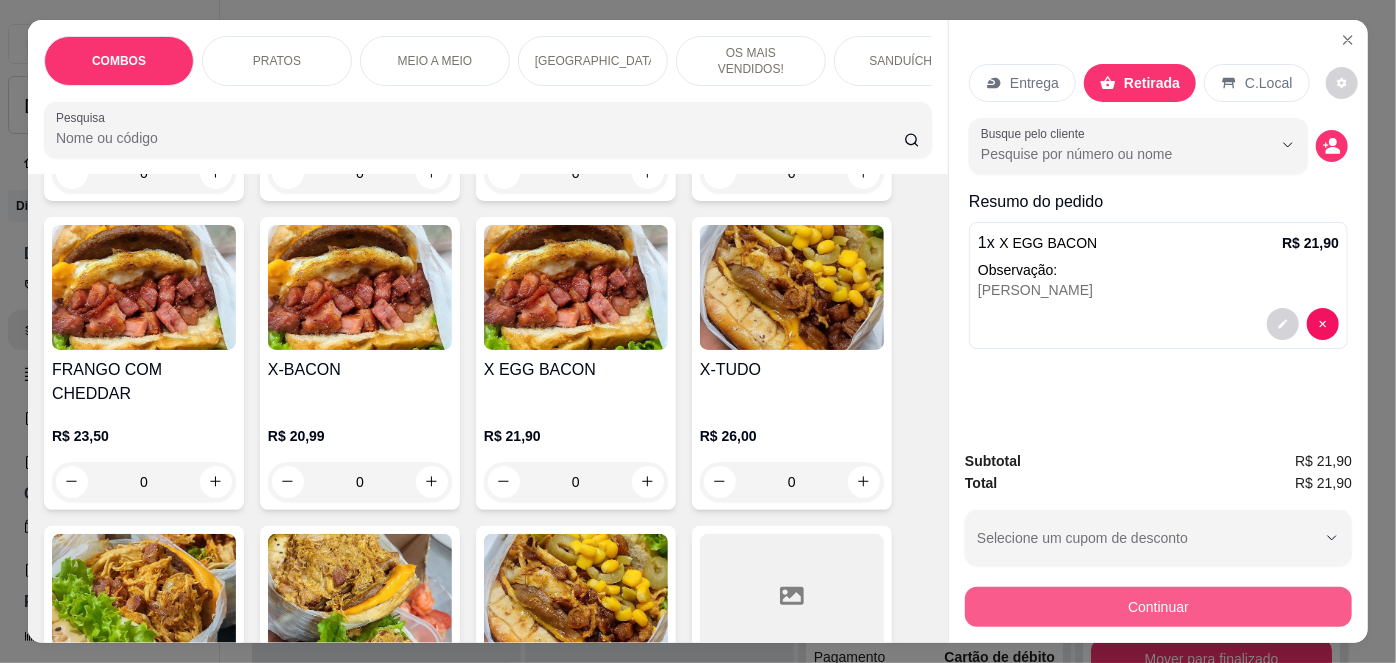 click on "Continuar" at bounding box center (1158, 607) 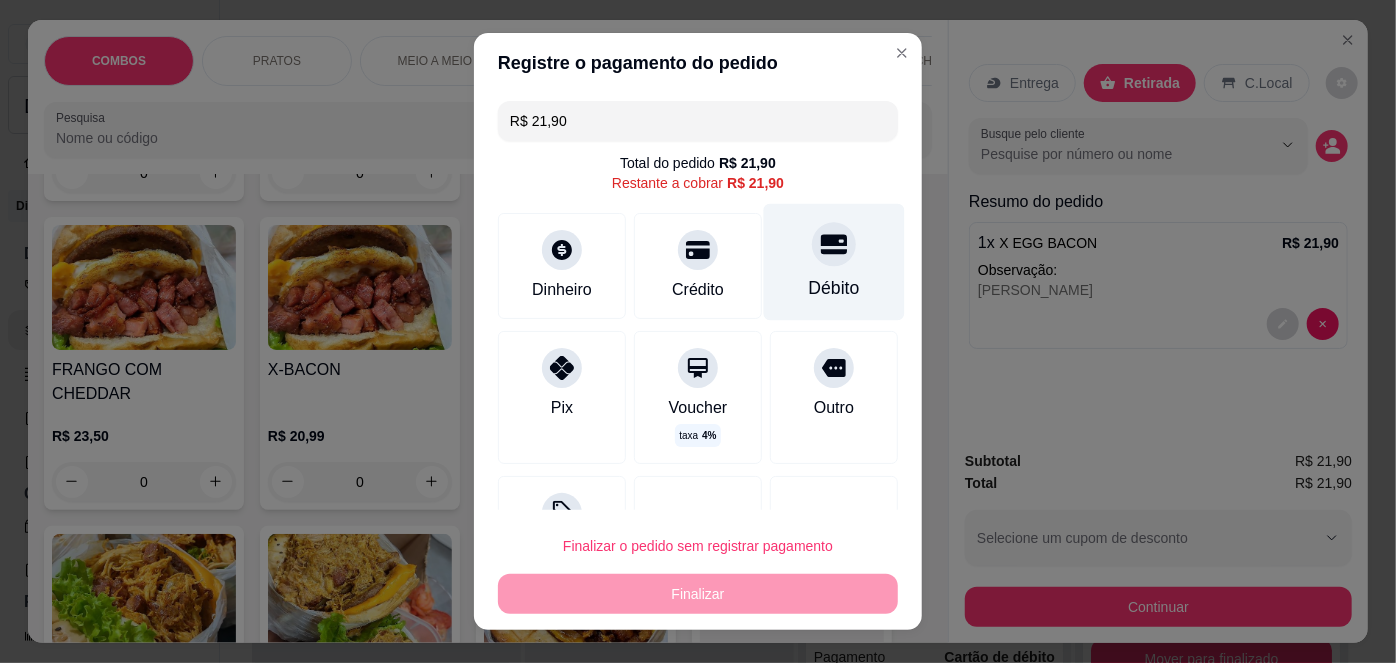 click on "Débito" at bounding box center (834, 288) 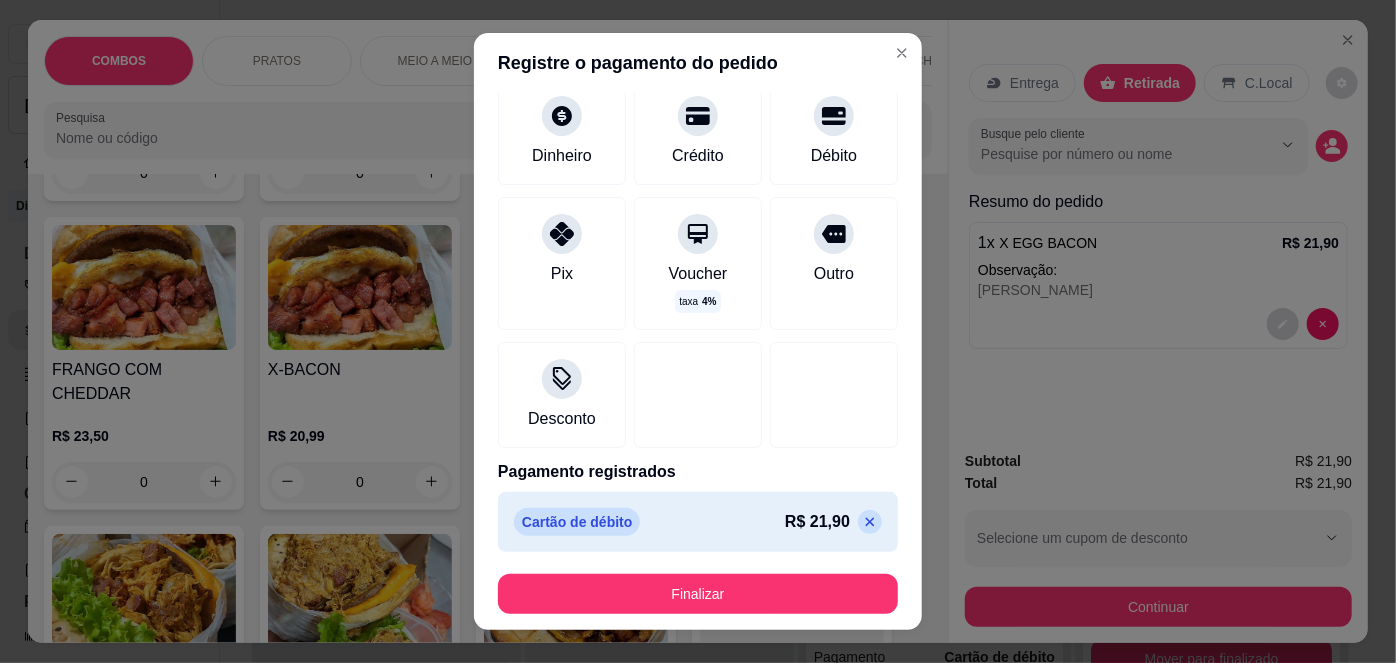 click at bounding box center (870, 522) 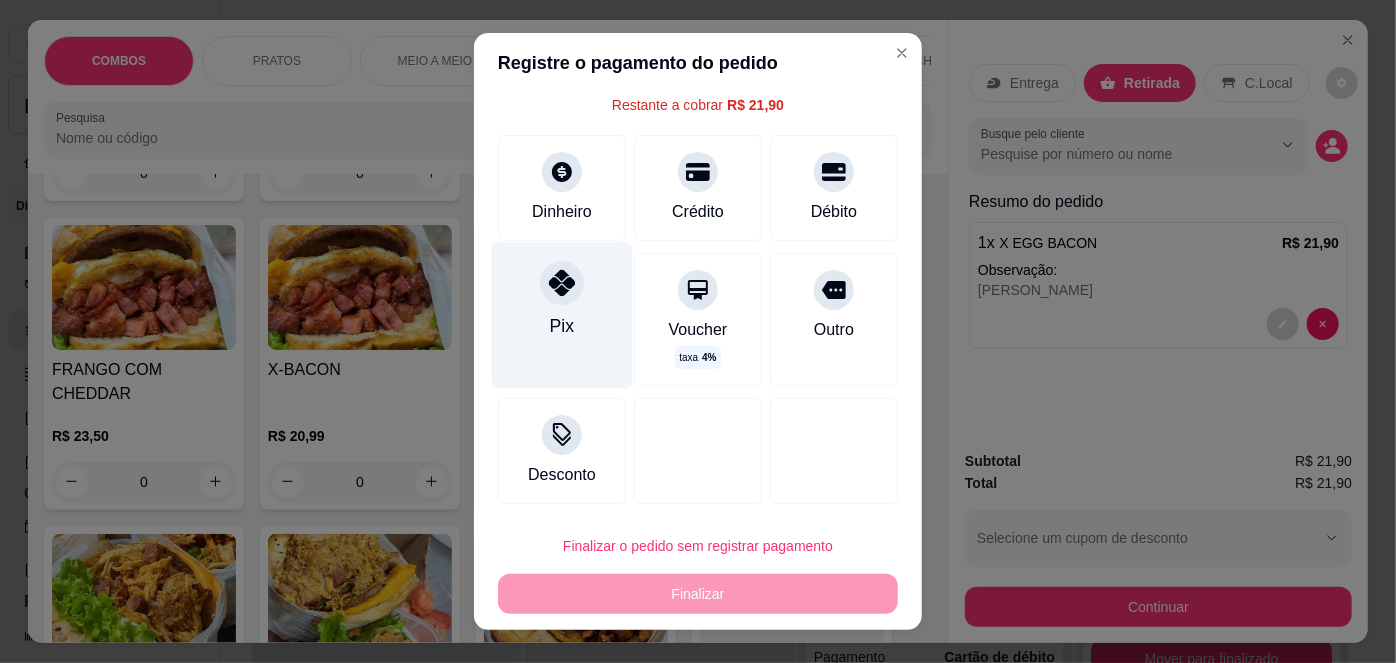 click on "Pix" at bounding box center [562, 316] 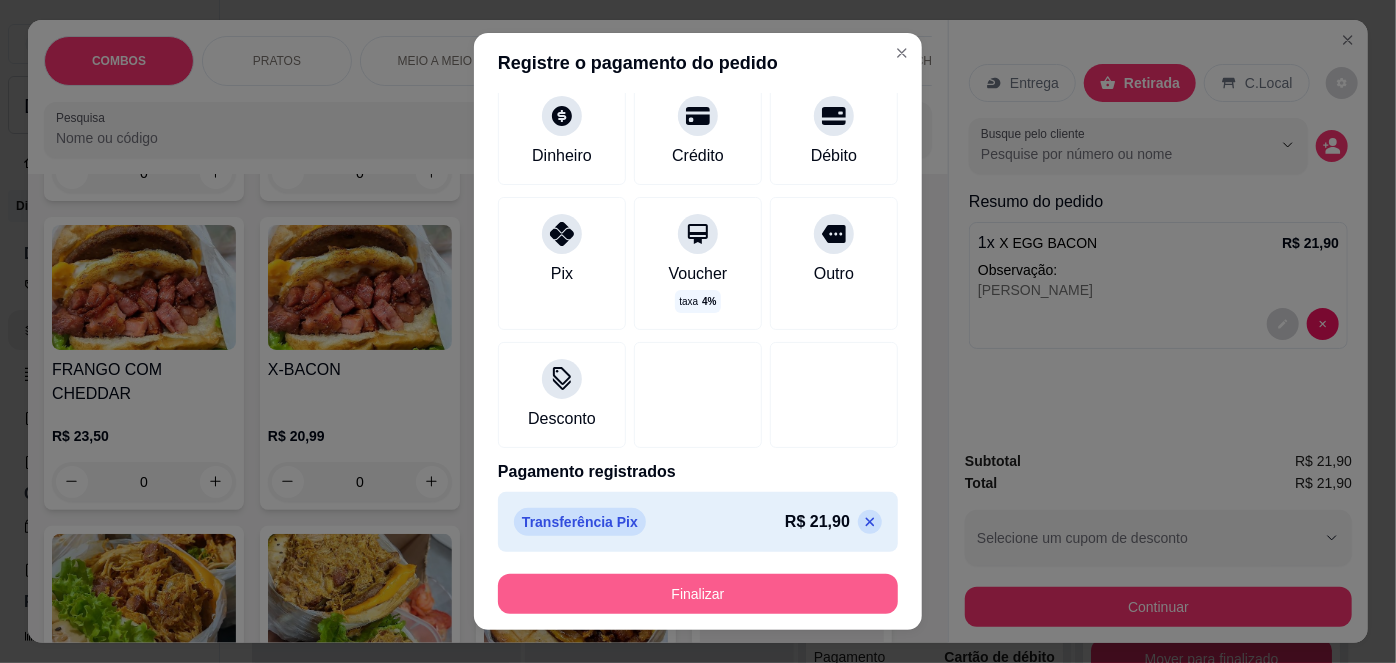 click on "Finalizar" at bounding box center (698, 594) 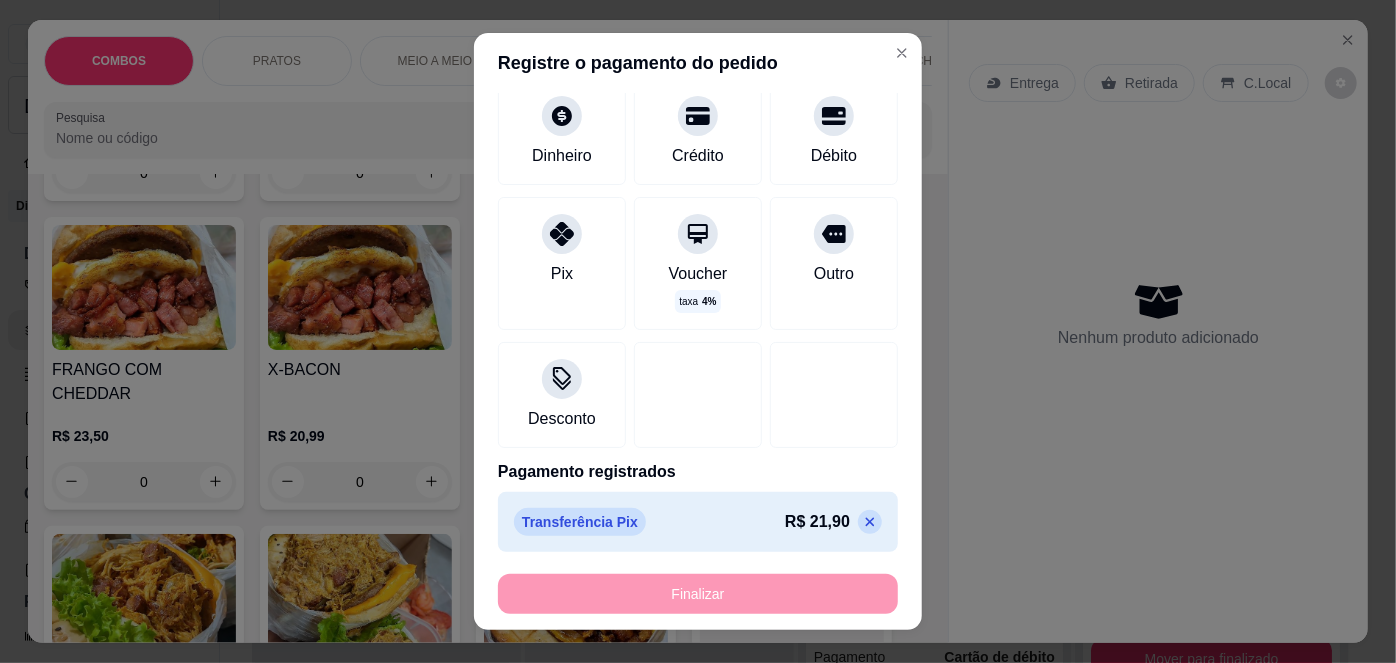 type on "-R$ 21,90" 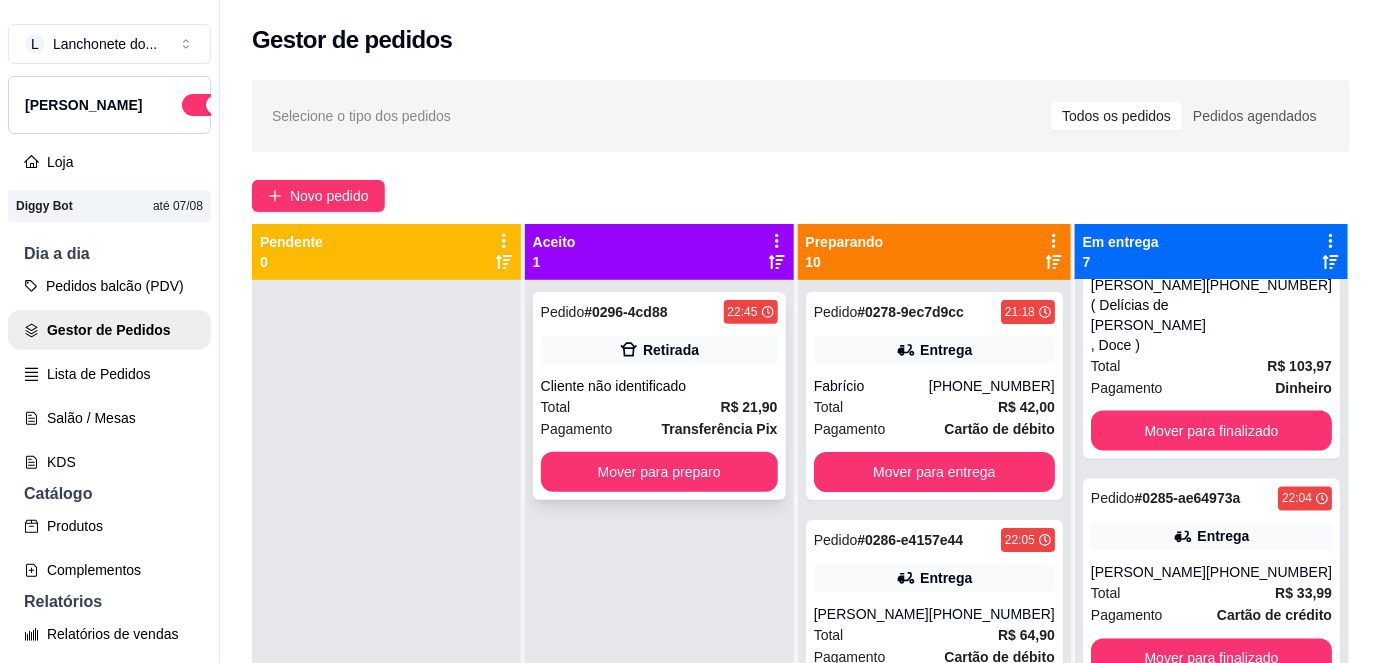click on "Mover para preparo" at bounding box center (659, 472) 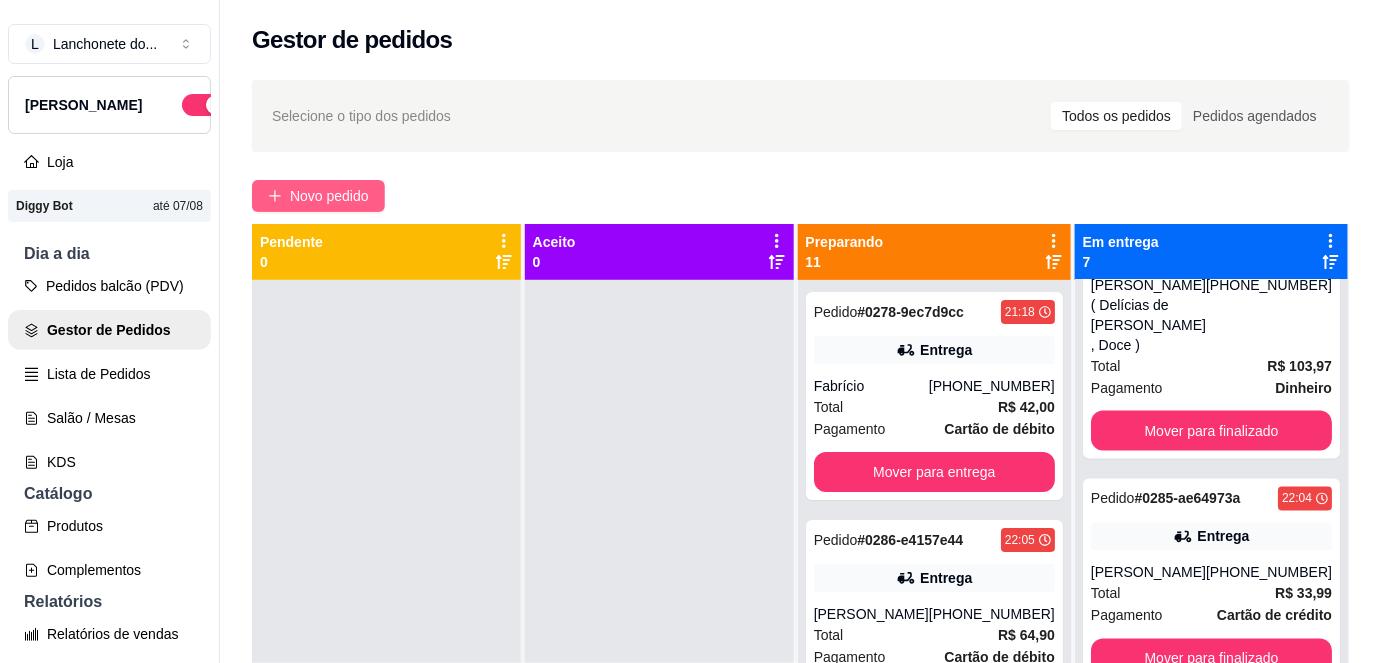 click on "Novo pedido" at bounding box center [329, 196] 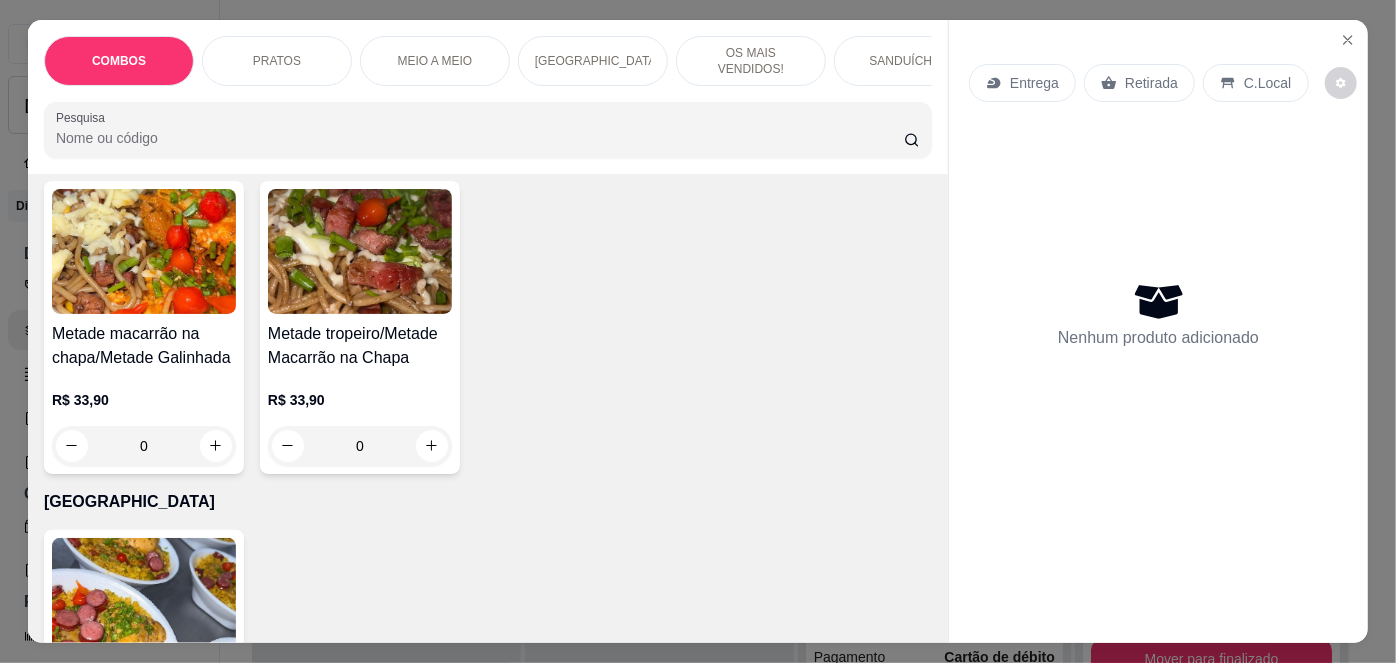 scroll, scrollTop: 399, scrollLeft: 0, axis: vertical 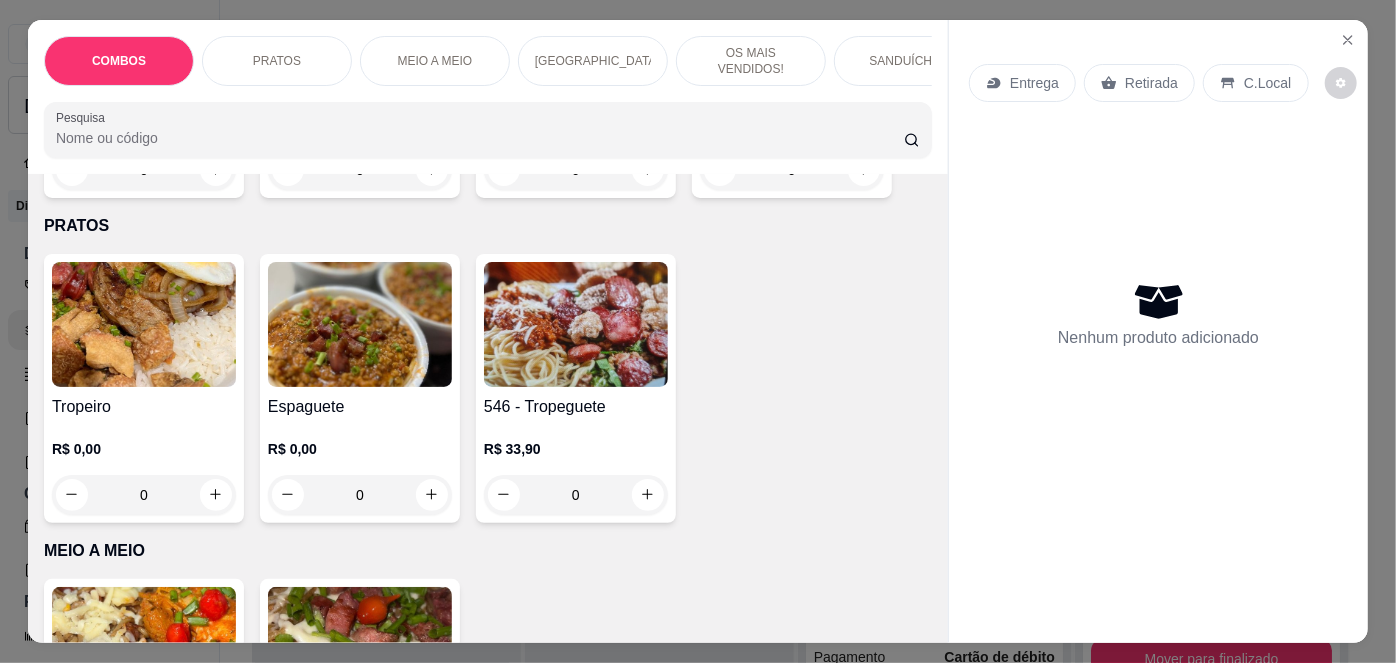 click on "Espaguete" at bounding box center (360, 407) 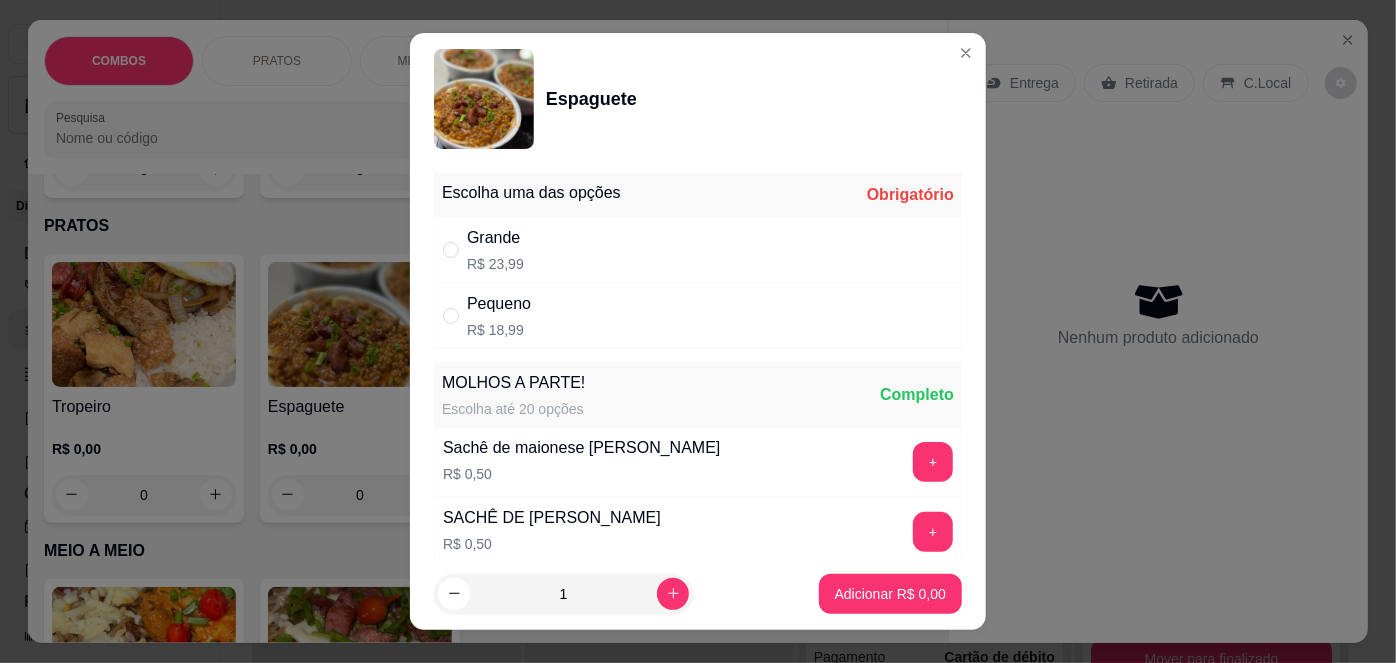 click on "Pequeno  R$ 18,99" at bounding box center [698, 316] 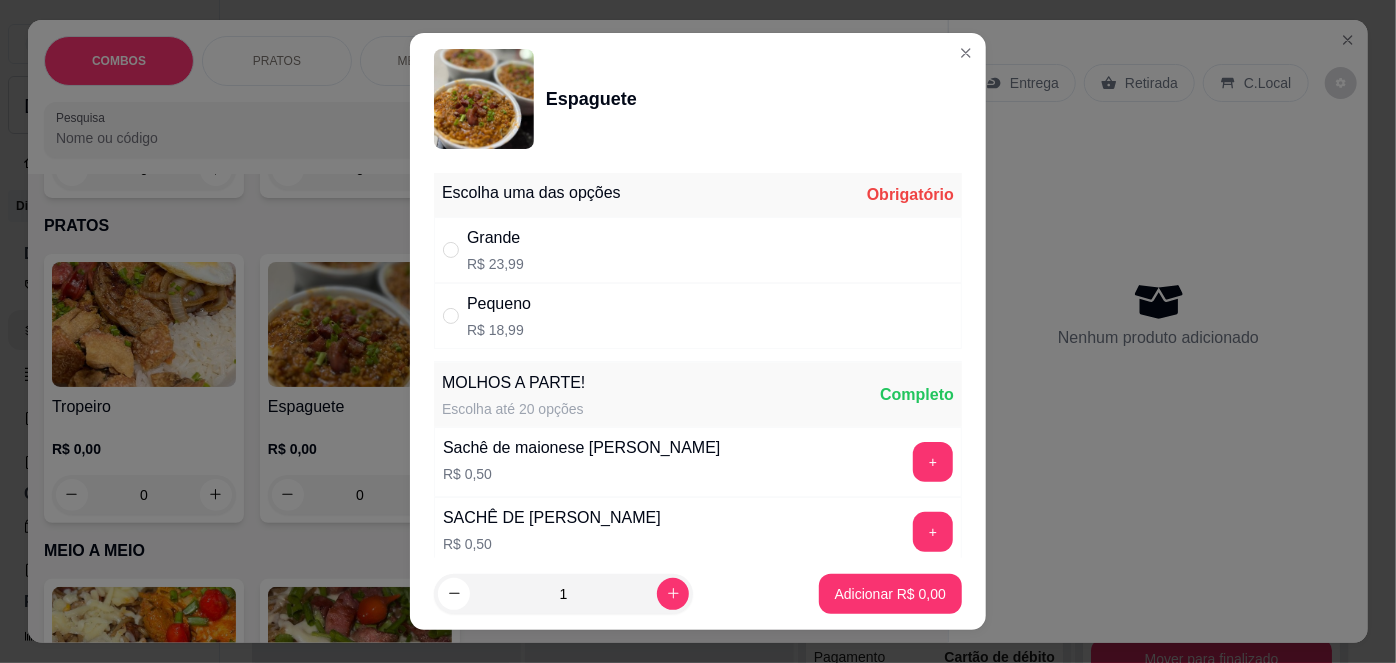 radio on "true" 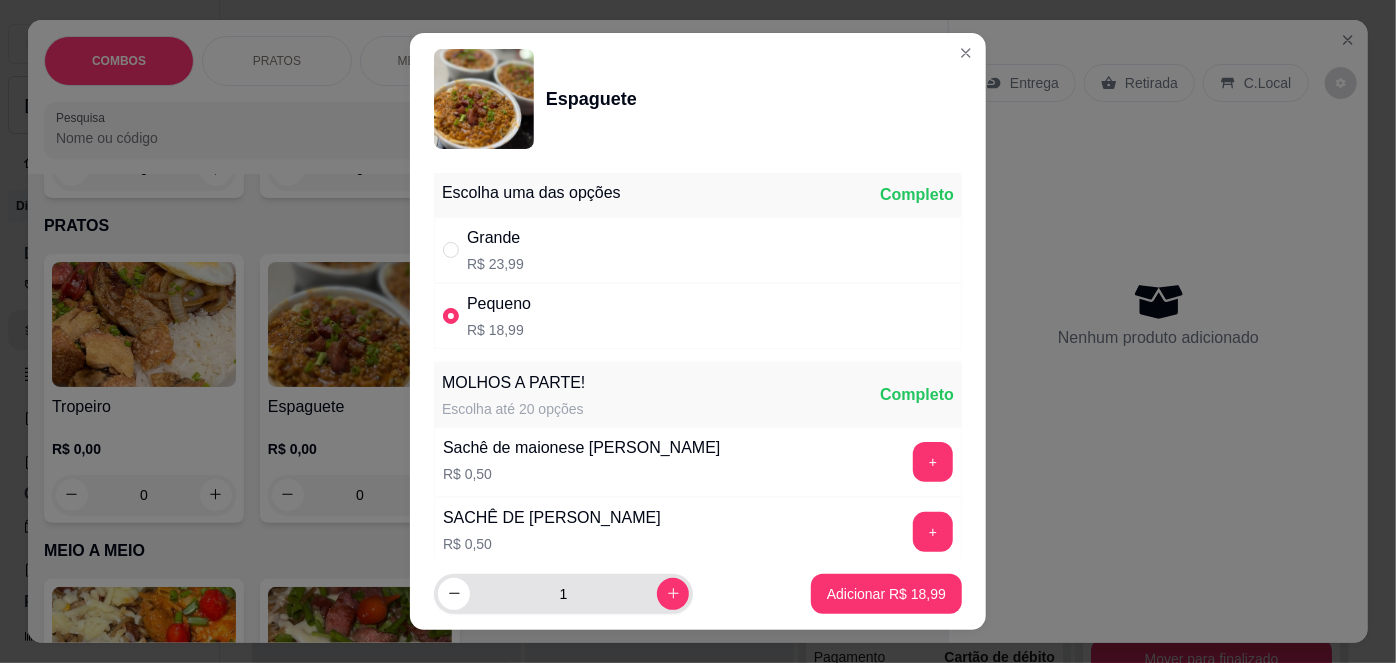 click at bounding box center [673, 594] 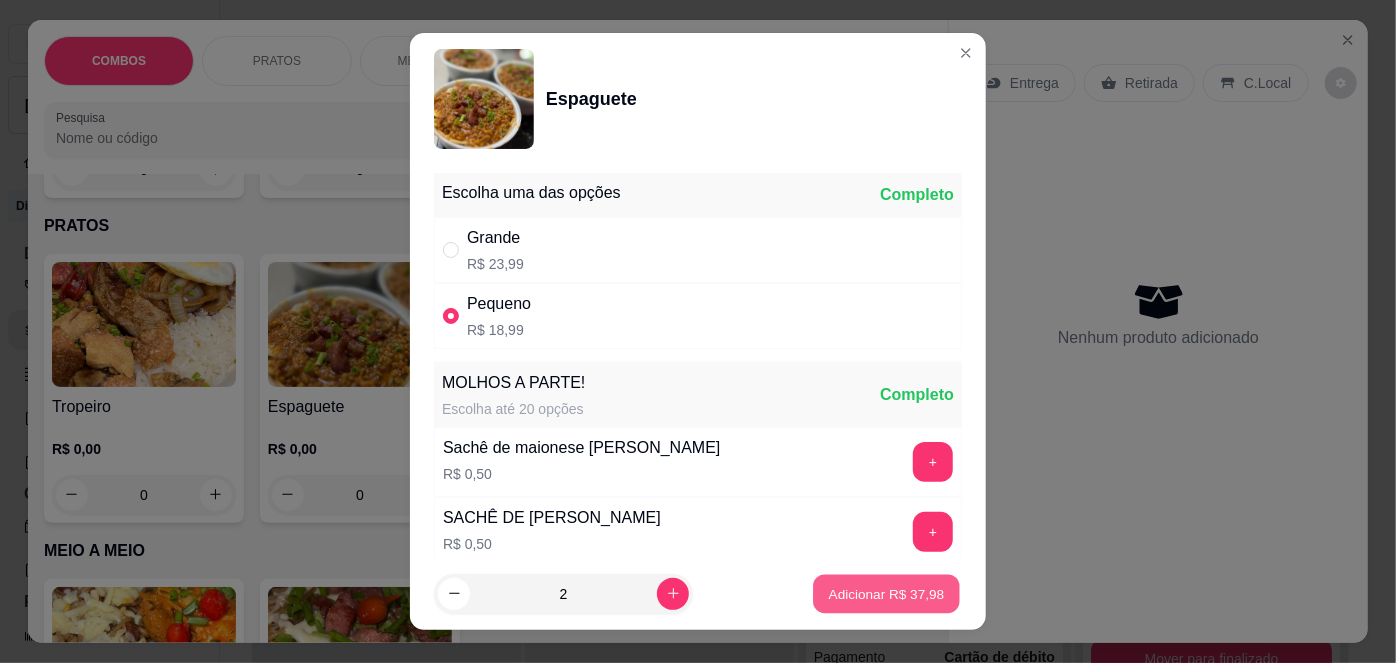 click on "Adicionar   R$ 37,98" at bounding box center [887, 593] 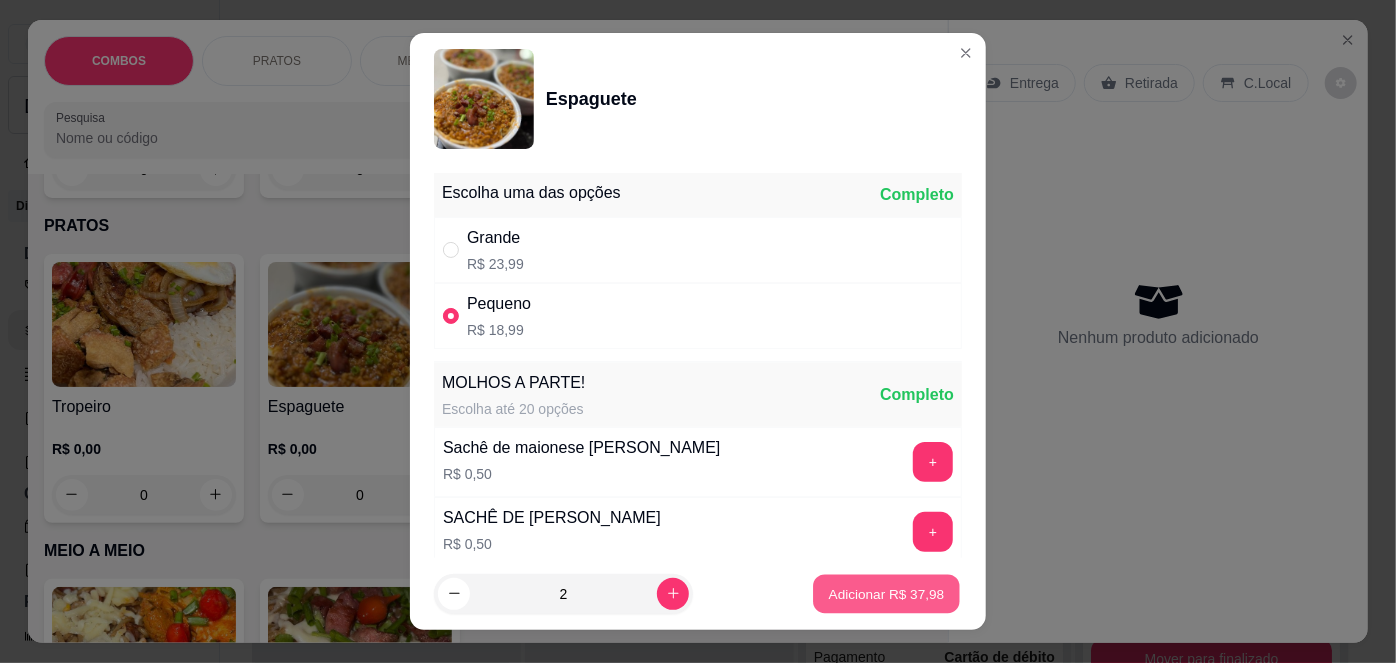 type on "2" 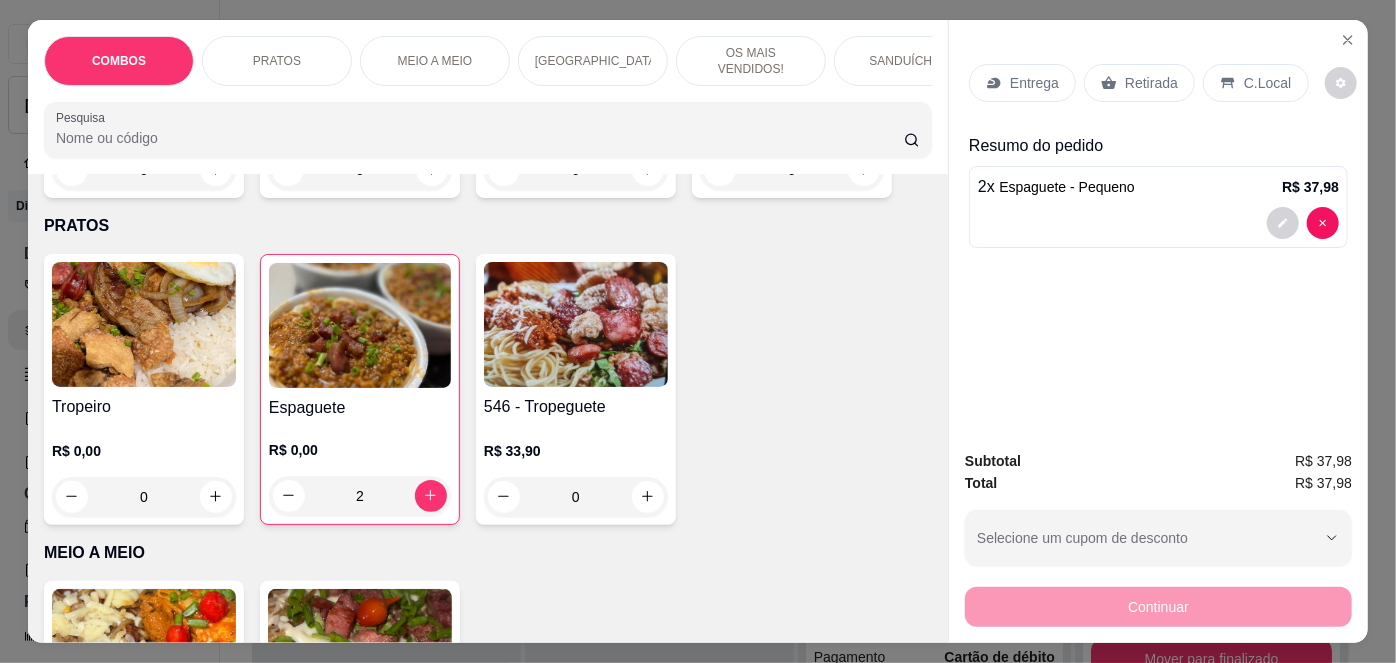 click on "Tropeiro    R$ 0,00 0 Espaguete    R$ 0,00 2 546 - Tropeguete   R$ 33,90 0" at bounding box center [488, 389] 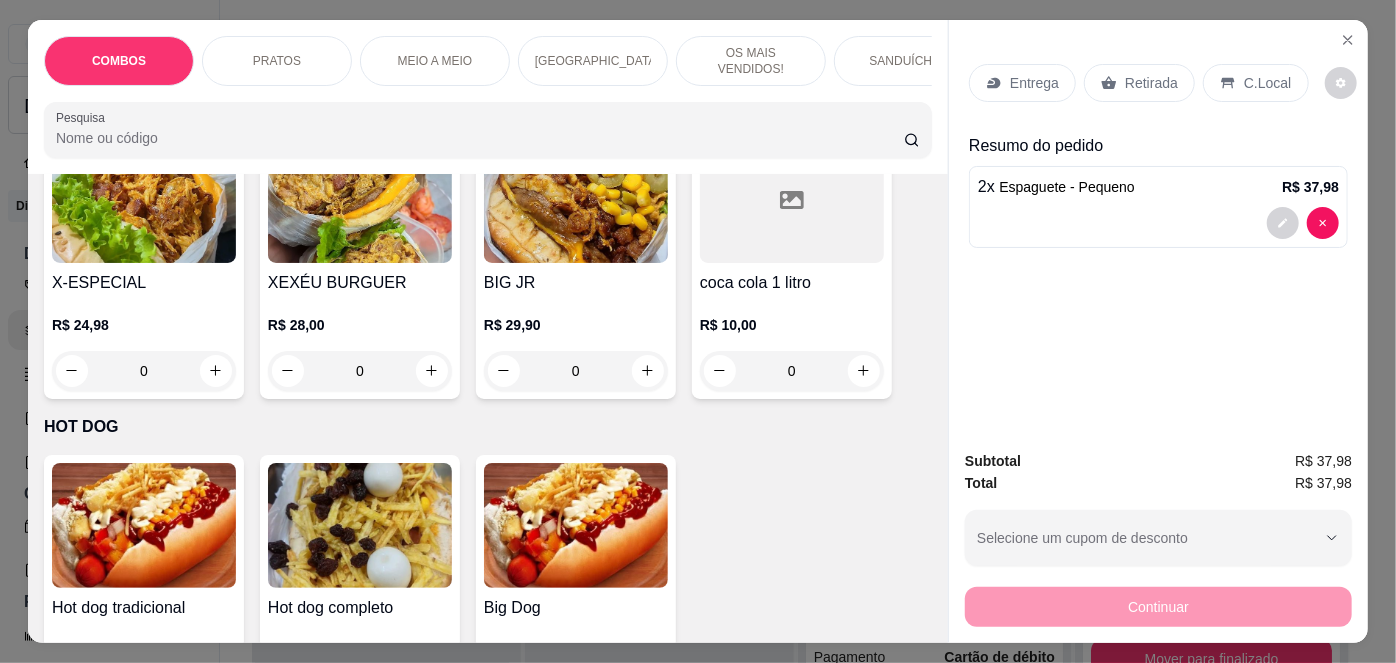 scroll, scrollTop: 2394, scrollLeft: 0, axis: vertical 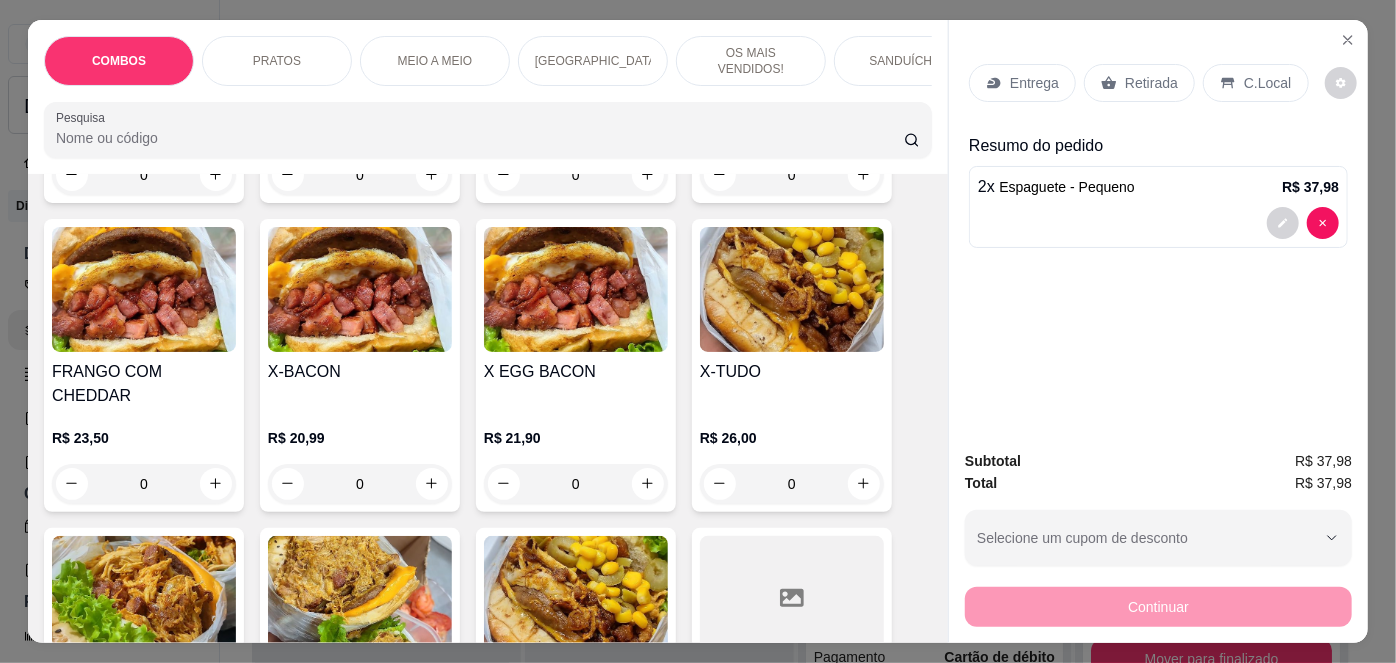 click on "R$ 21,90" at bounding box center (576, 438) 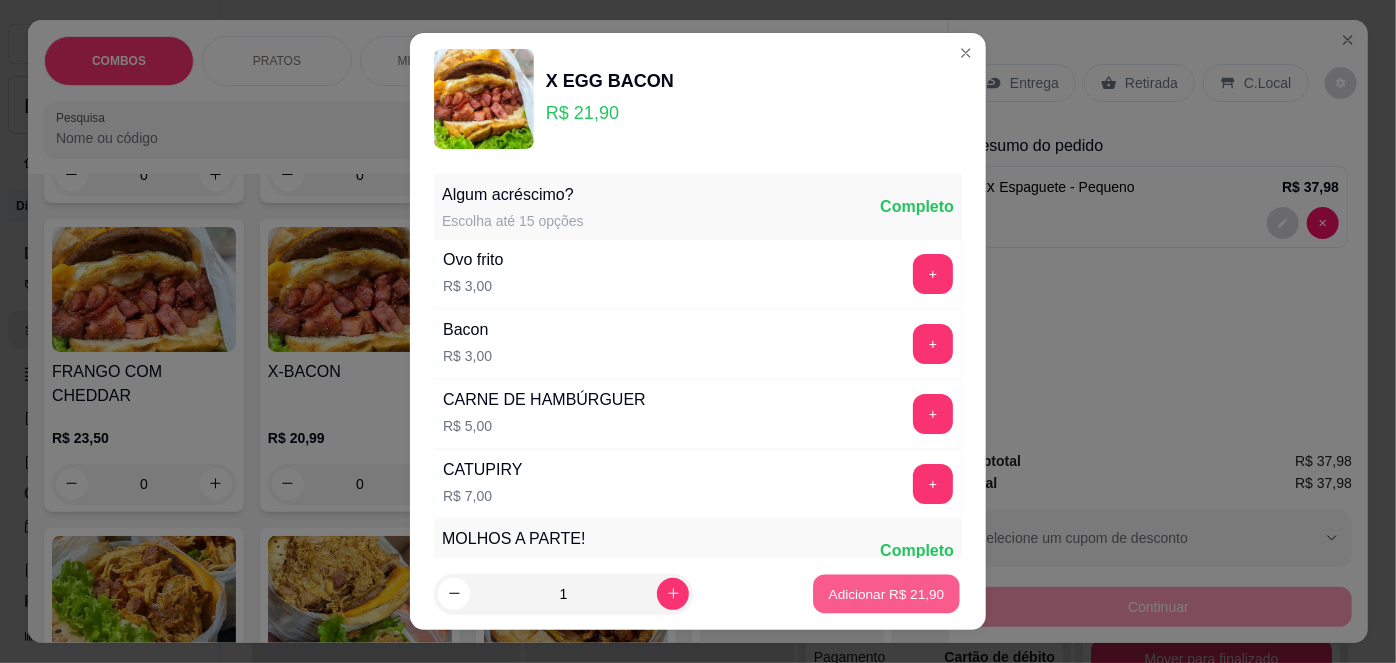 click on "Adicionar   R$ 21,90" at bounding box center [886, 593] 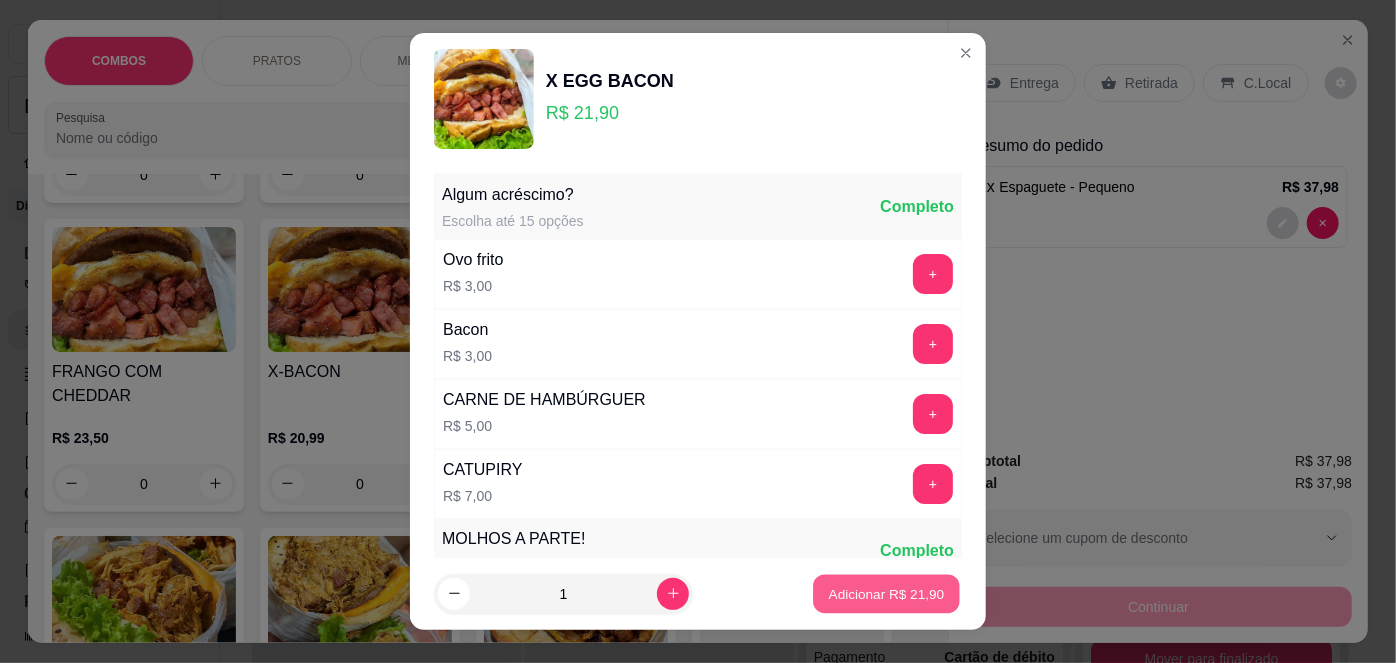 type on "1" 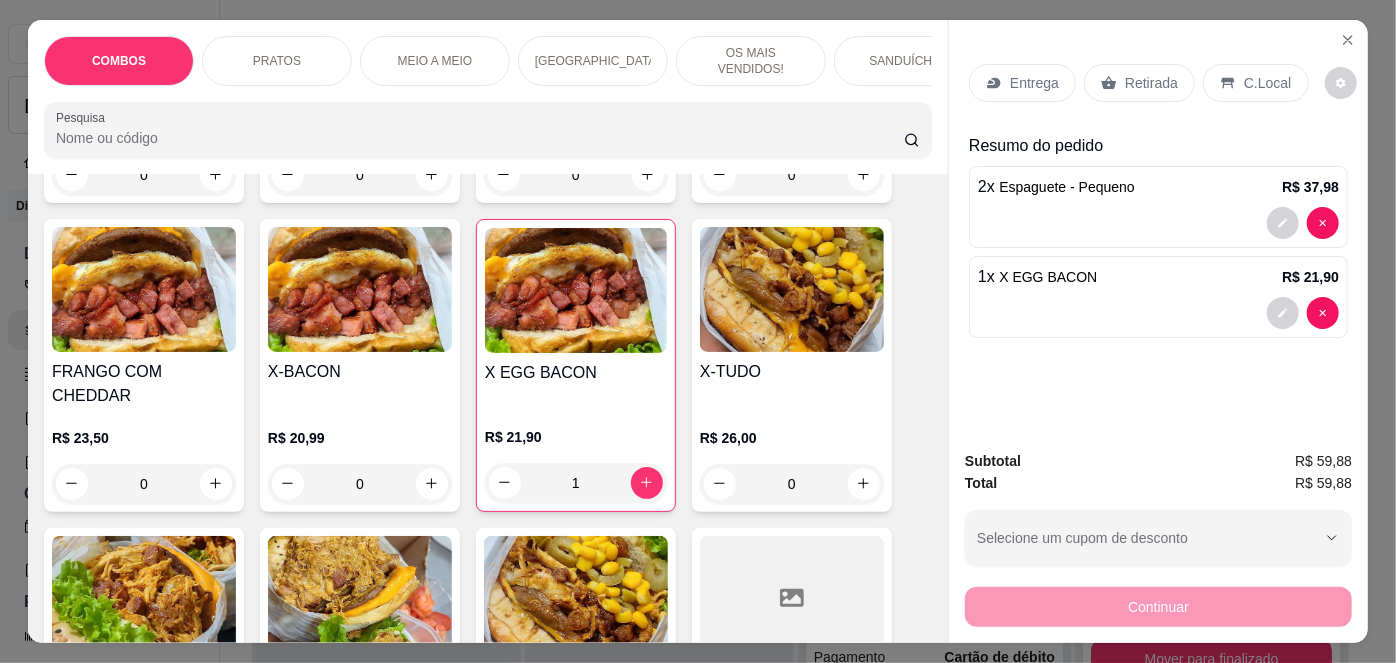 click on "Entrega Retirada C.Local Resumo do pedido 2 x   Espaguete  - Pequeno  R$ 37,98 1 x   X EGG BACON  R$ 21,90" at bounding box center [1158, 227] 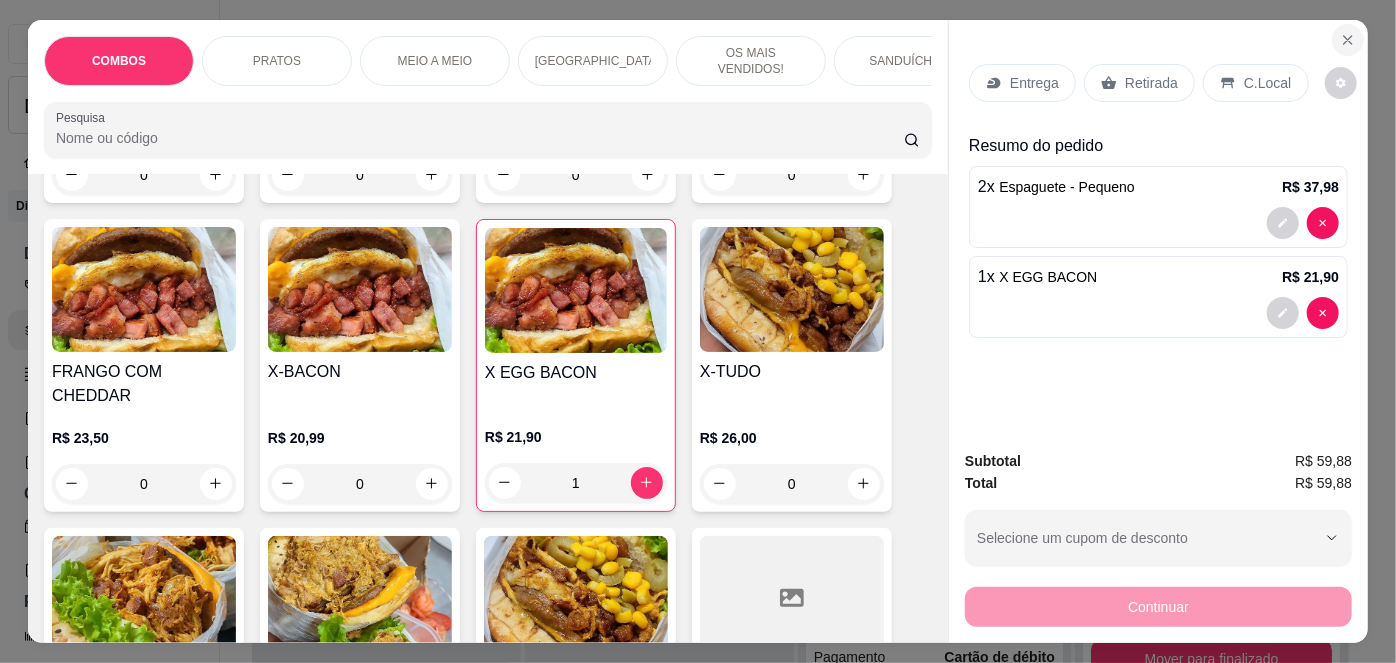 click 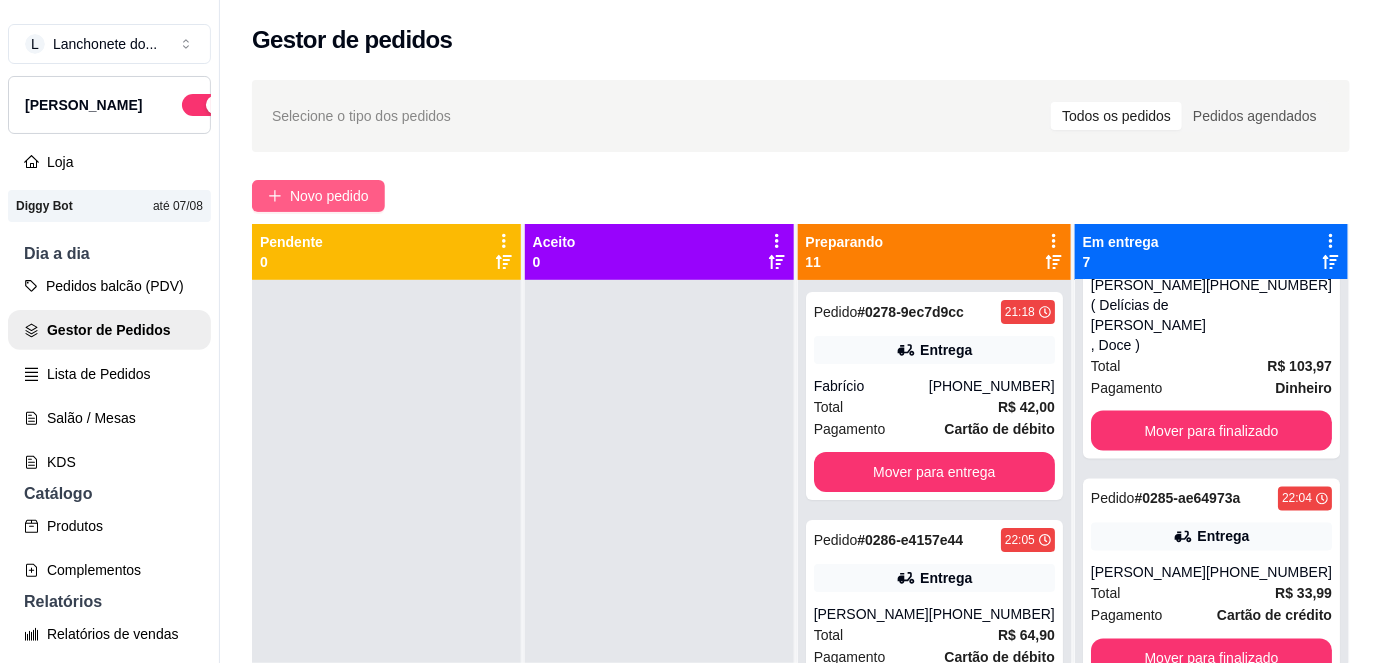 click on "Novo pedido" at bounding box center [329, 196] 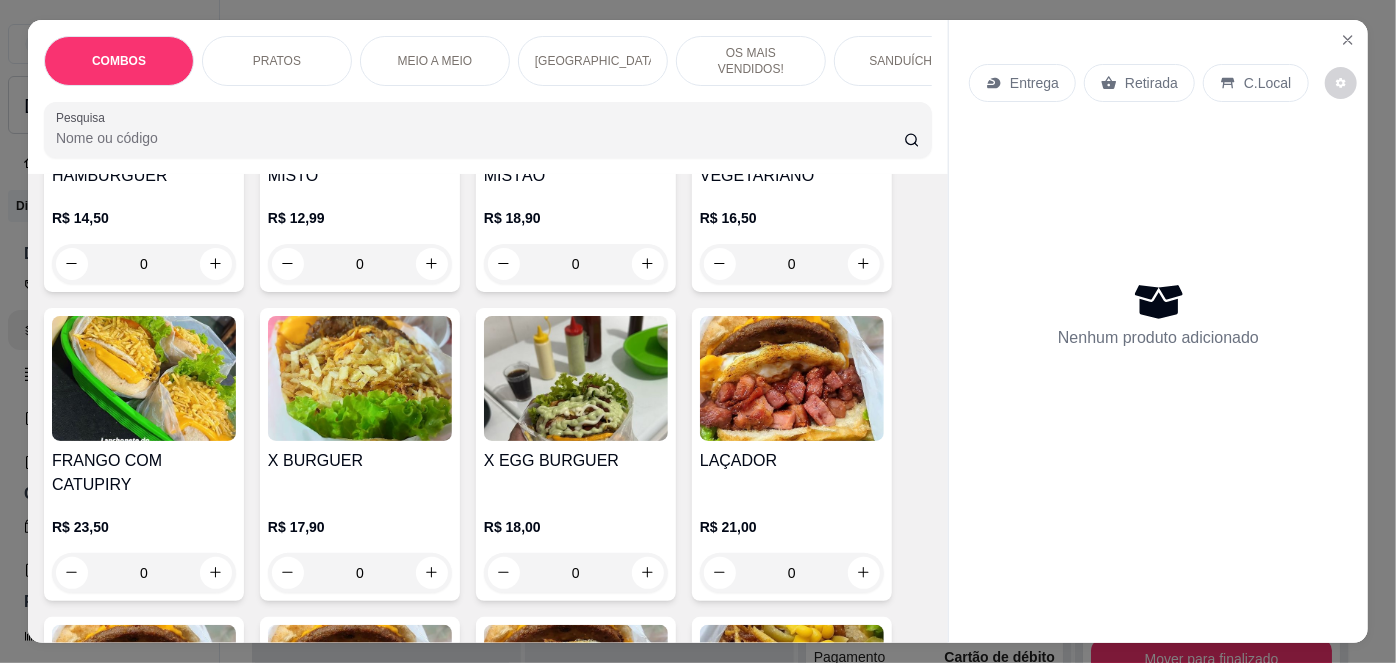 scroll, scrollTop: 2394, scrollLeft: 0, axis: vertical 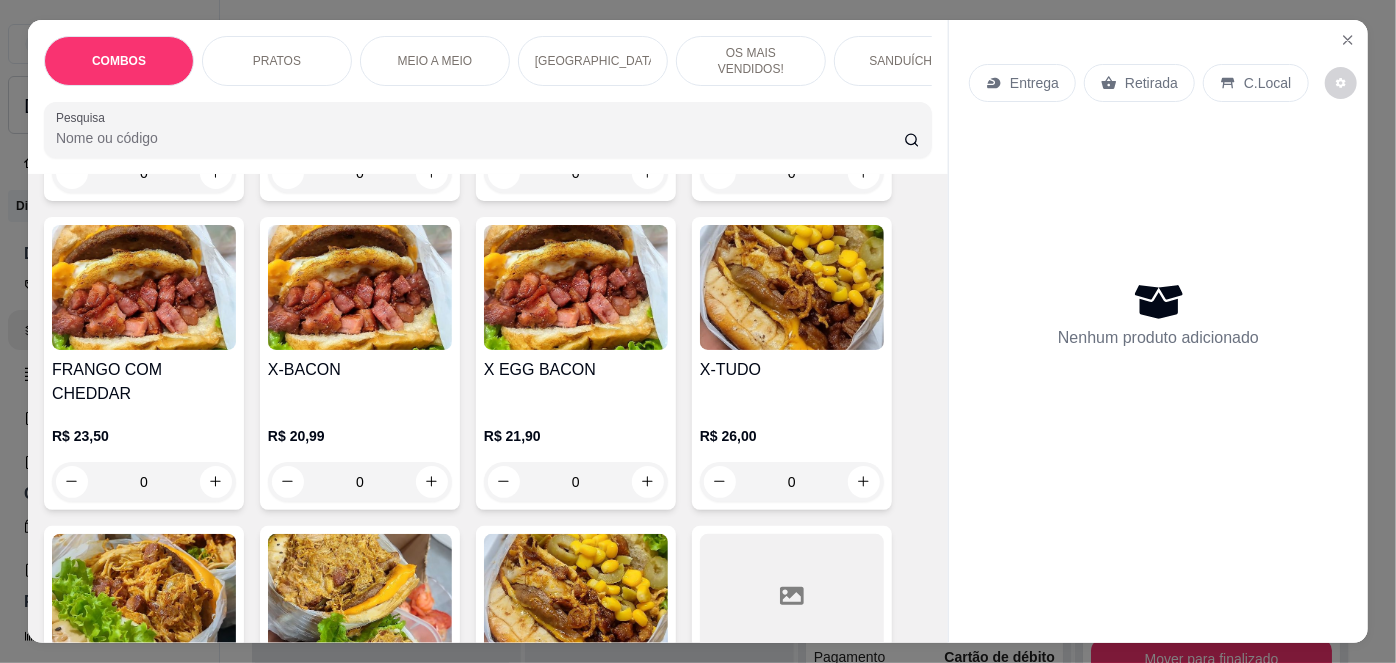 click on "0" at bounding box center [360, 482] 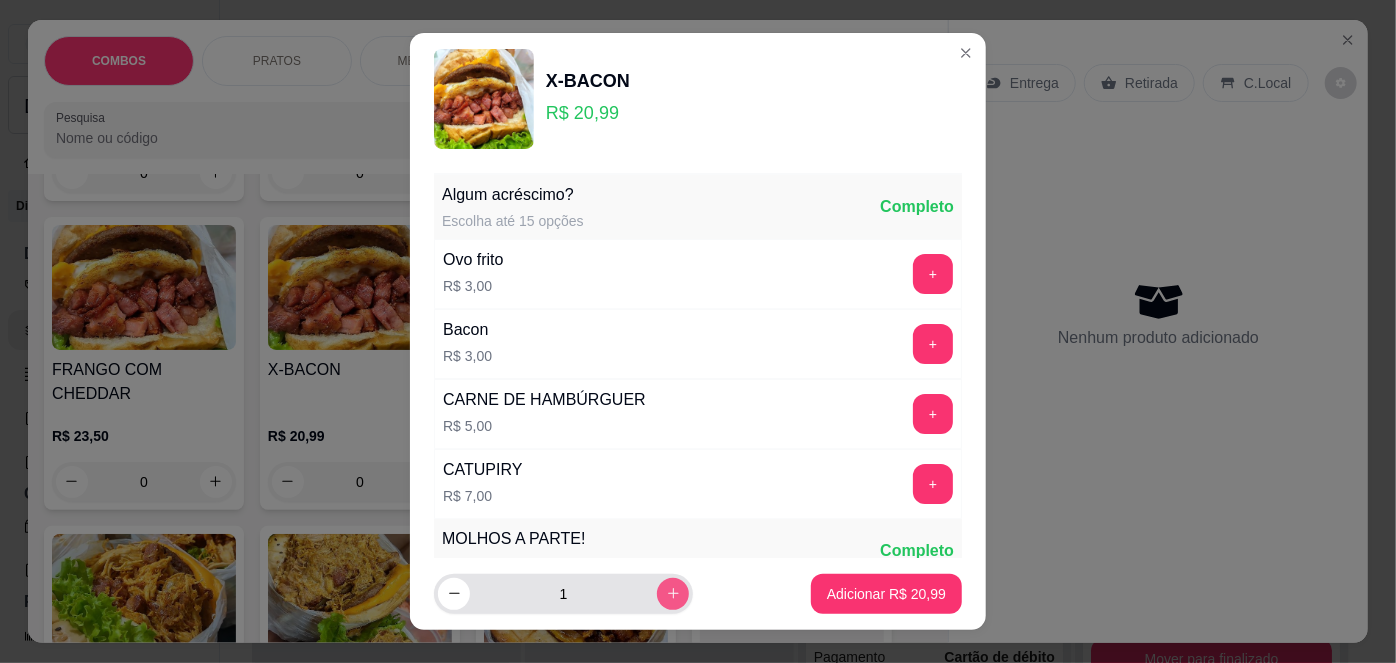 click 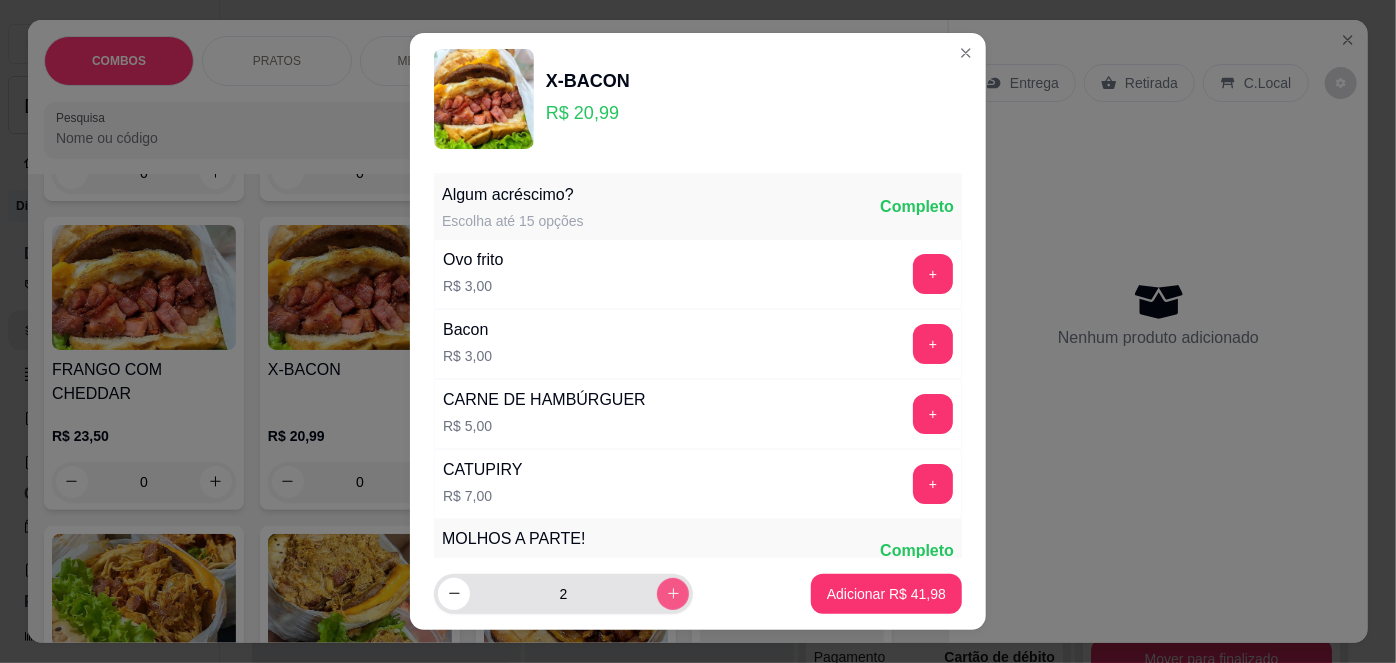 click 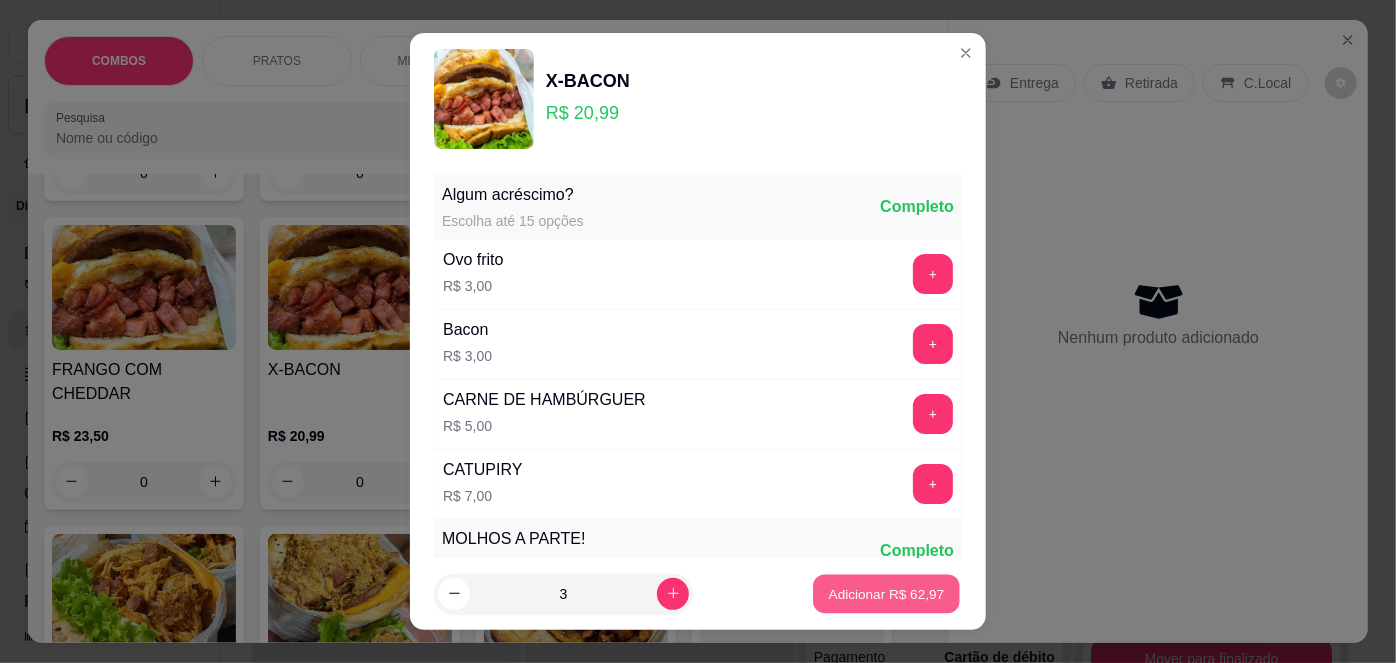 click on "Adicionar   R$ 62,97" at bounding box center [887, 593] 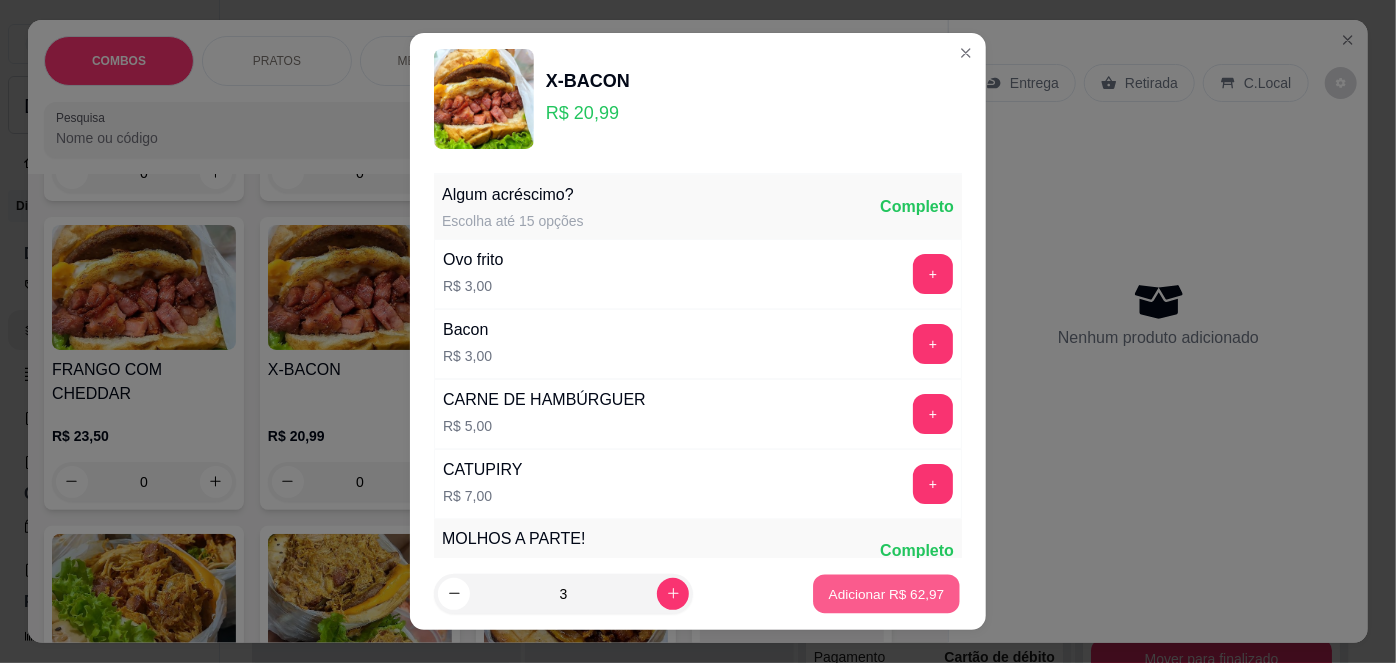 type on "3" 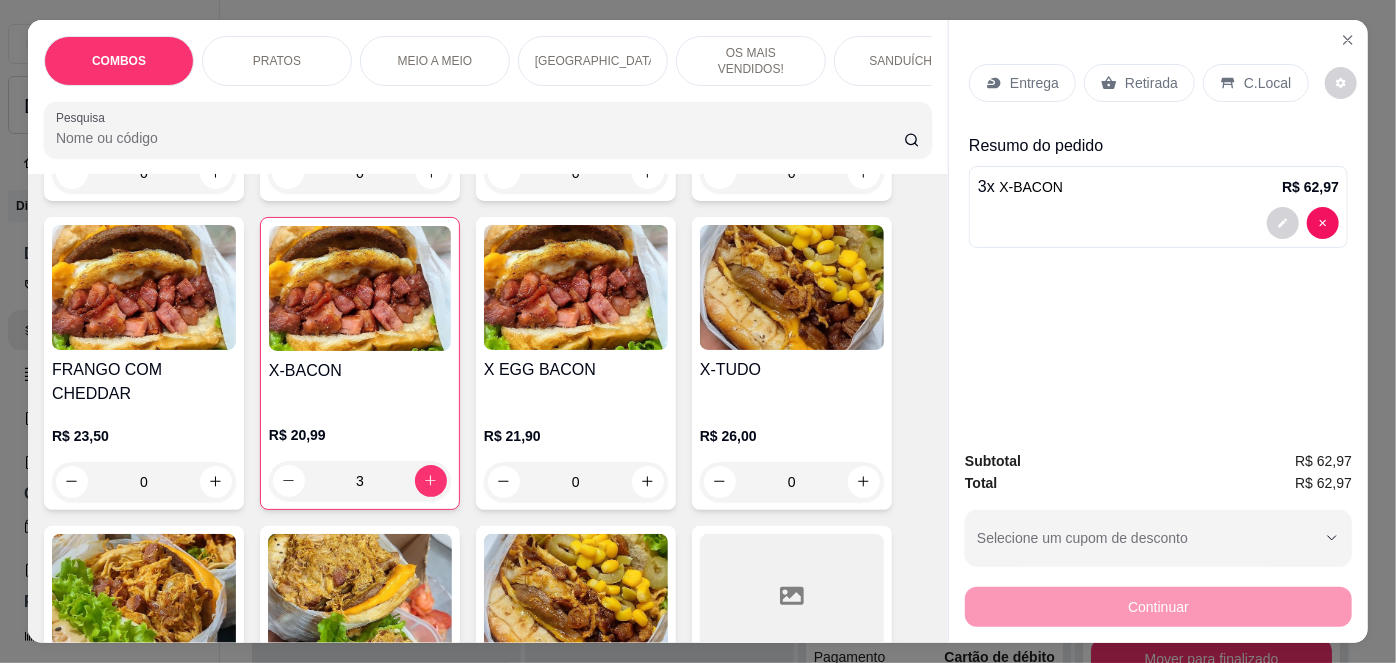 click on "Entrega" at bounding box center [1034, 83] 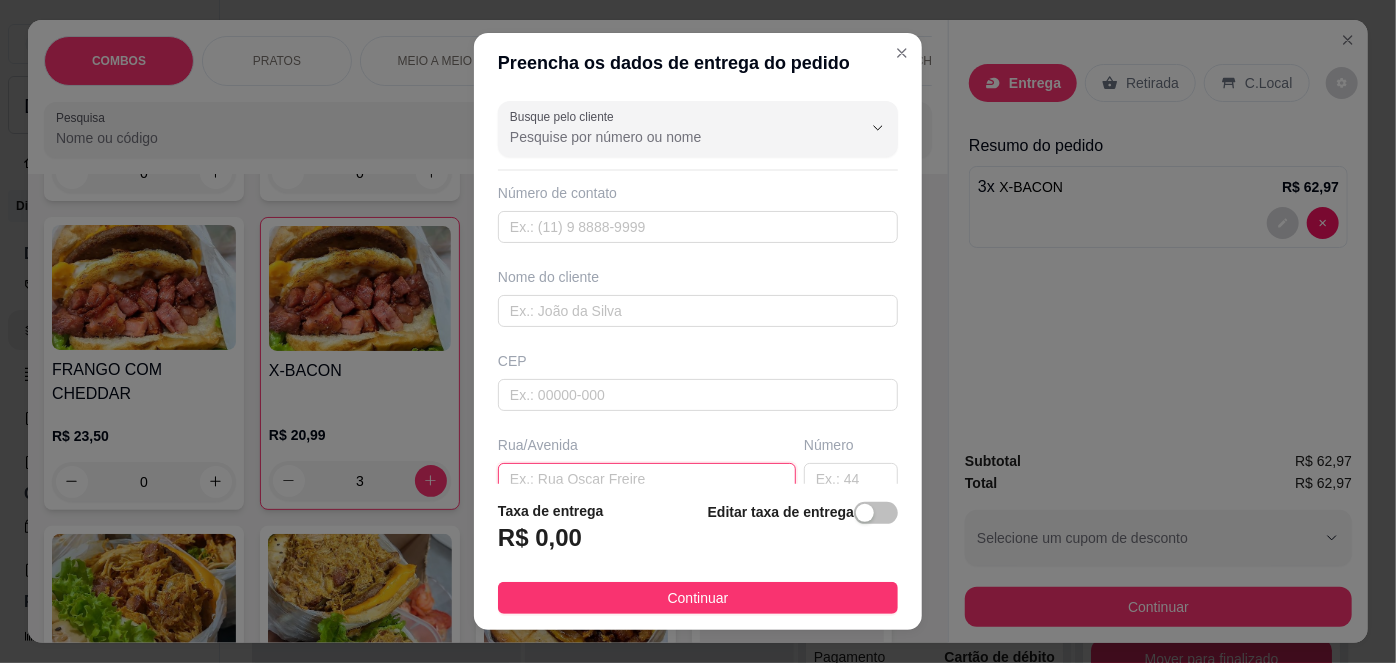click at bounding box center (647, 479) 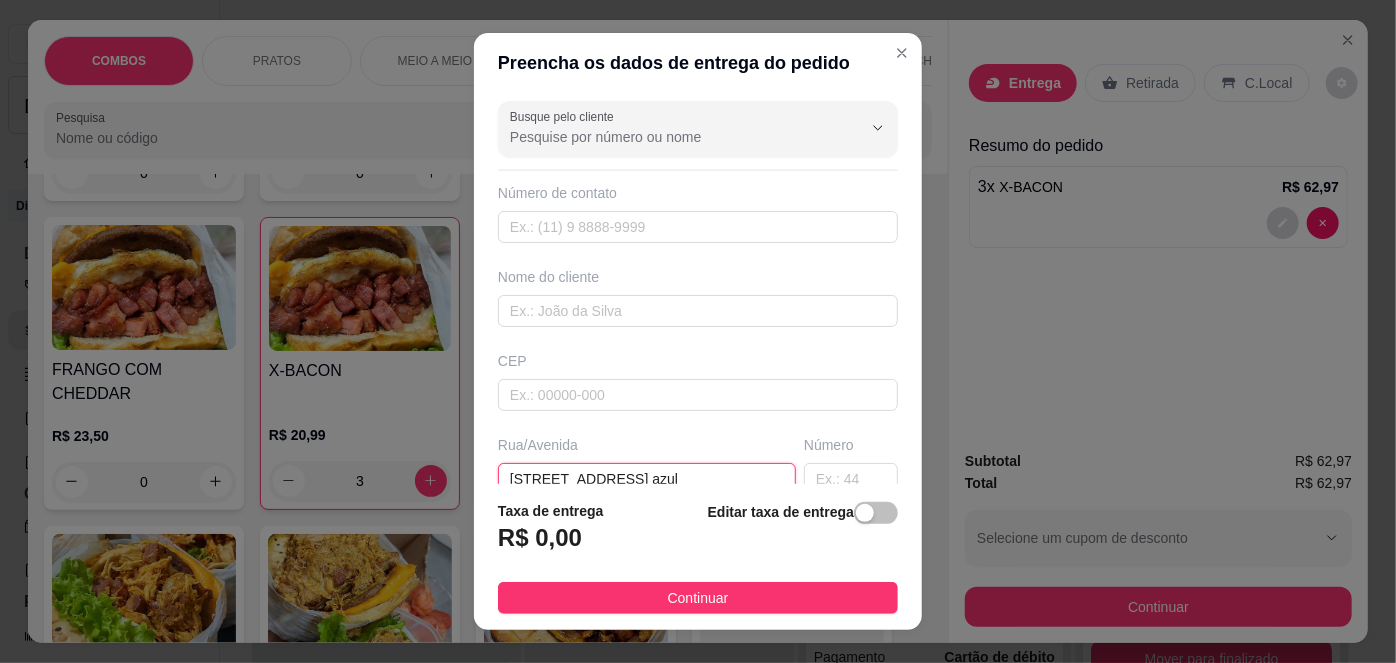 scroll, scrollTop: 2, scrollLeft: 0, axis: vertical 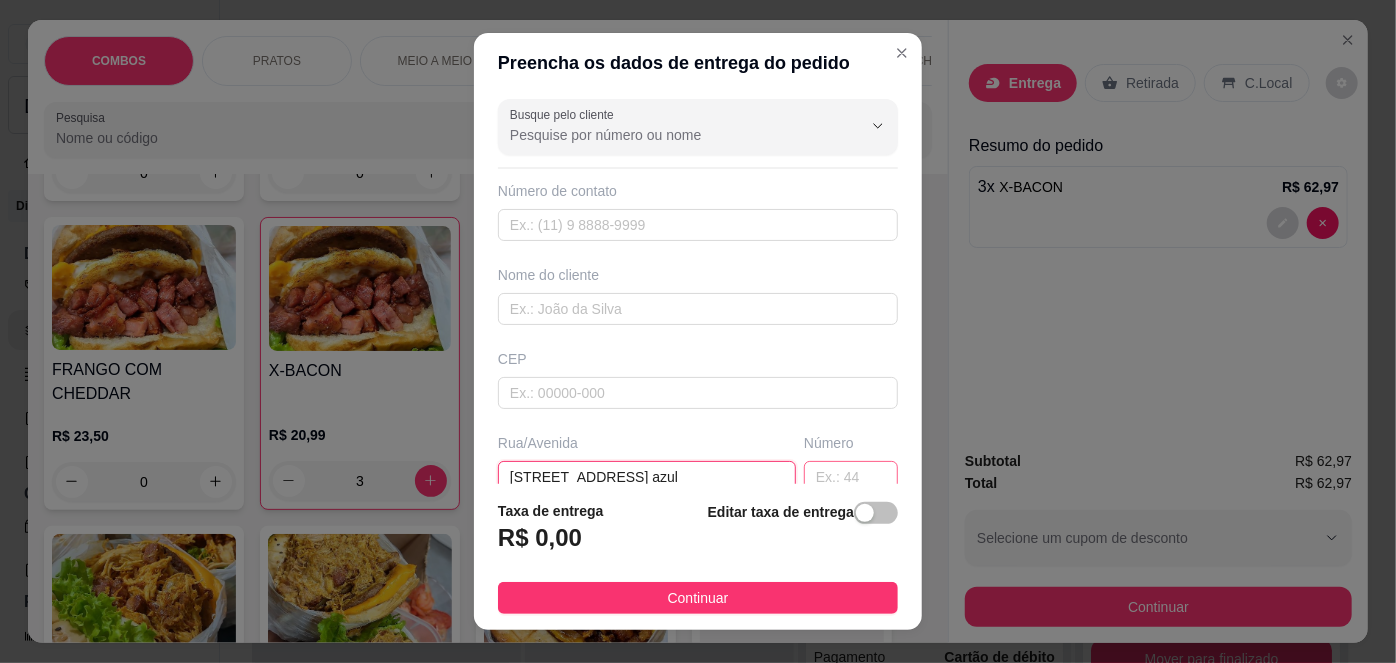 type on "[STREET_ADDRESS] azul" 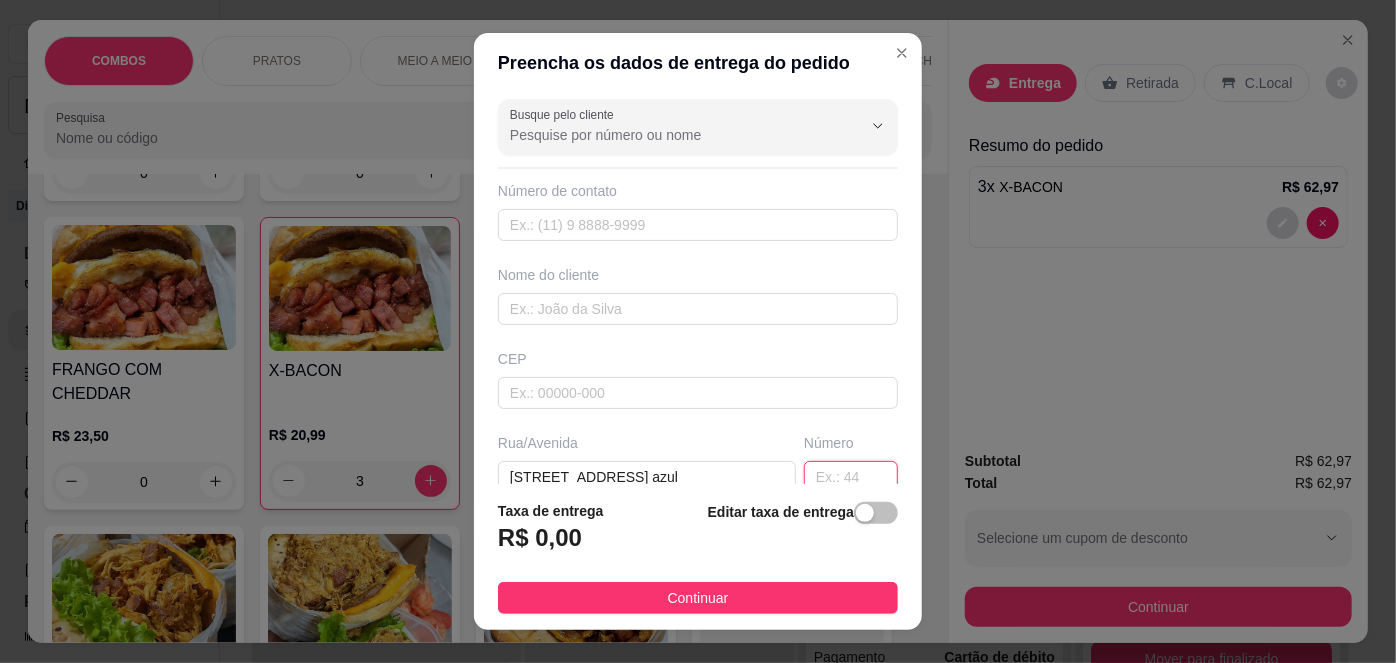 click at bounding box center (851, 477) 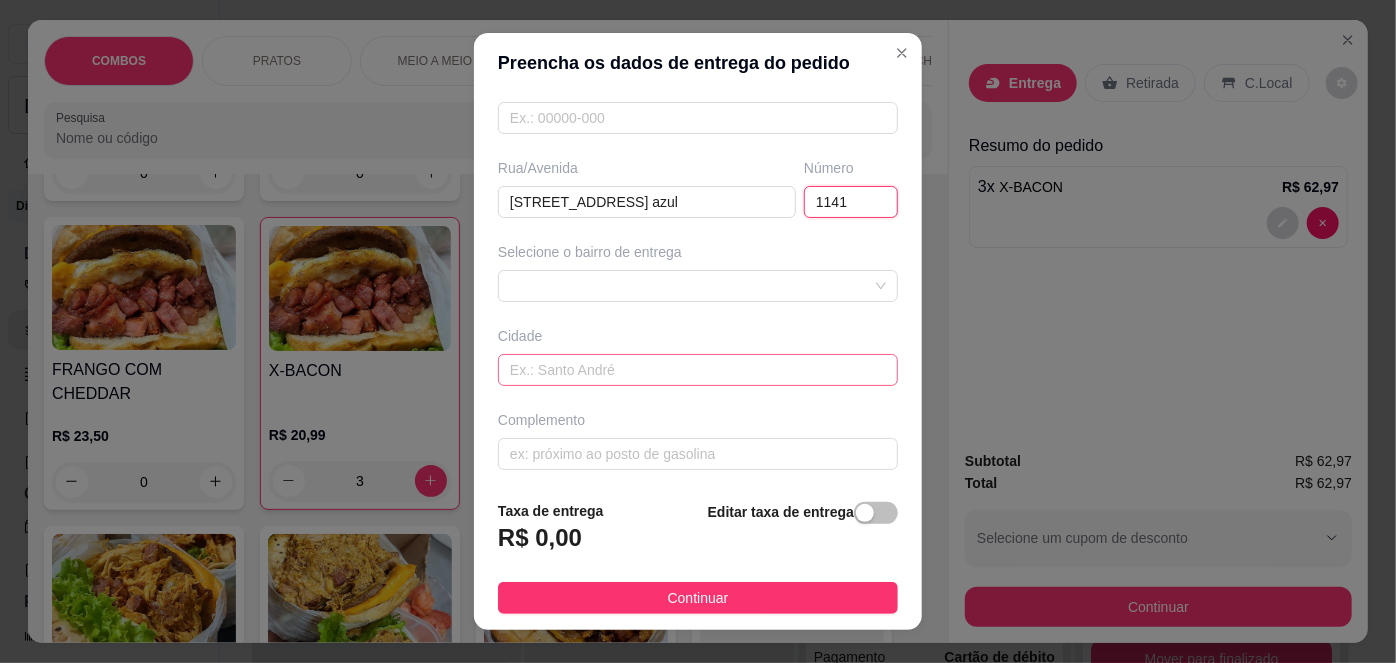 scroll, scrollTop: 279, scrollLeft: 0, axis: vertical 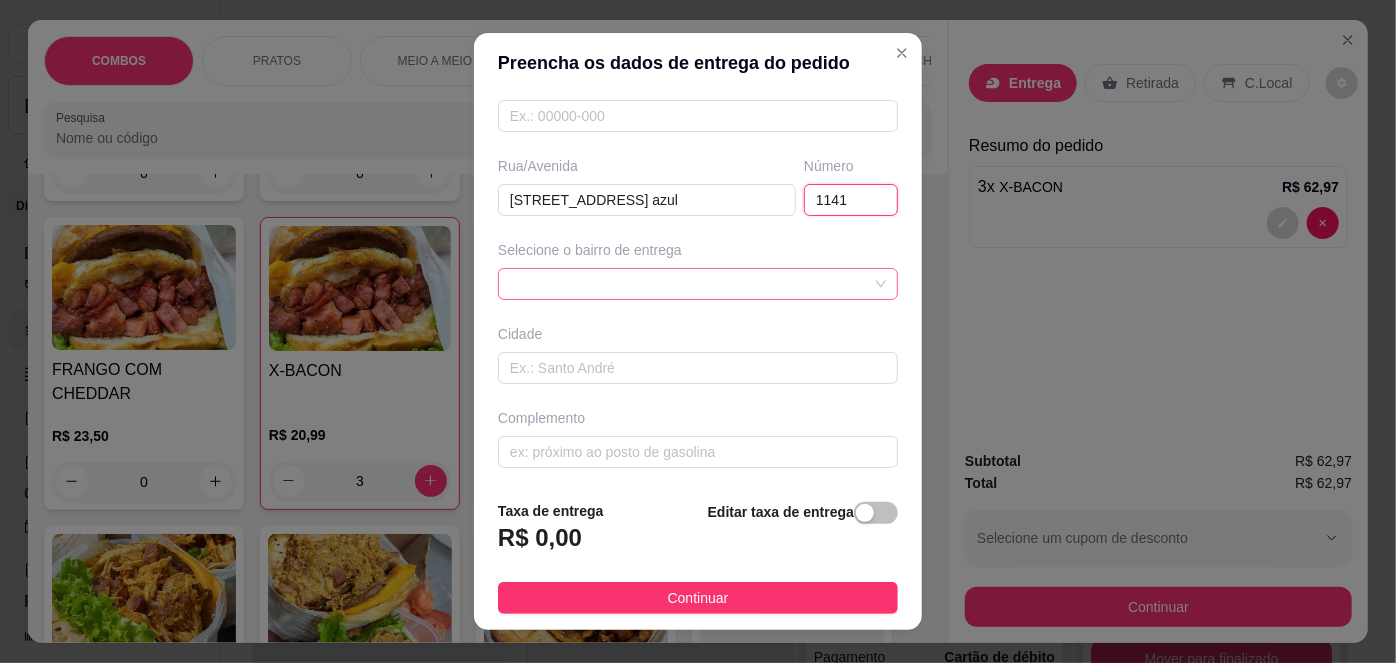 click at bounding box center [698, 284] 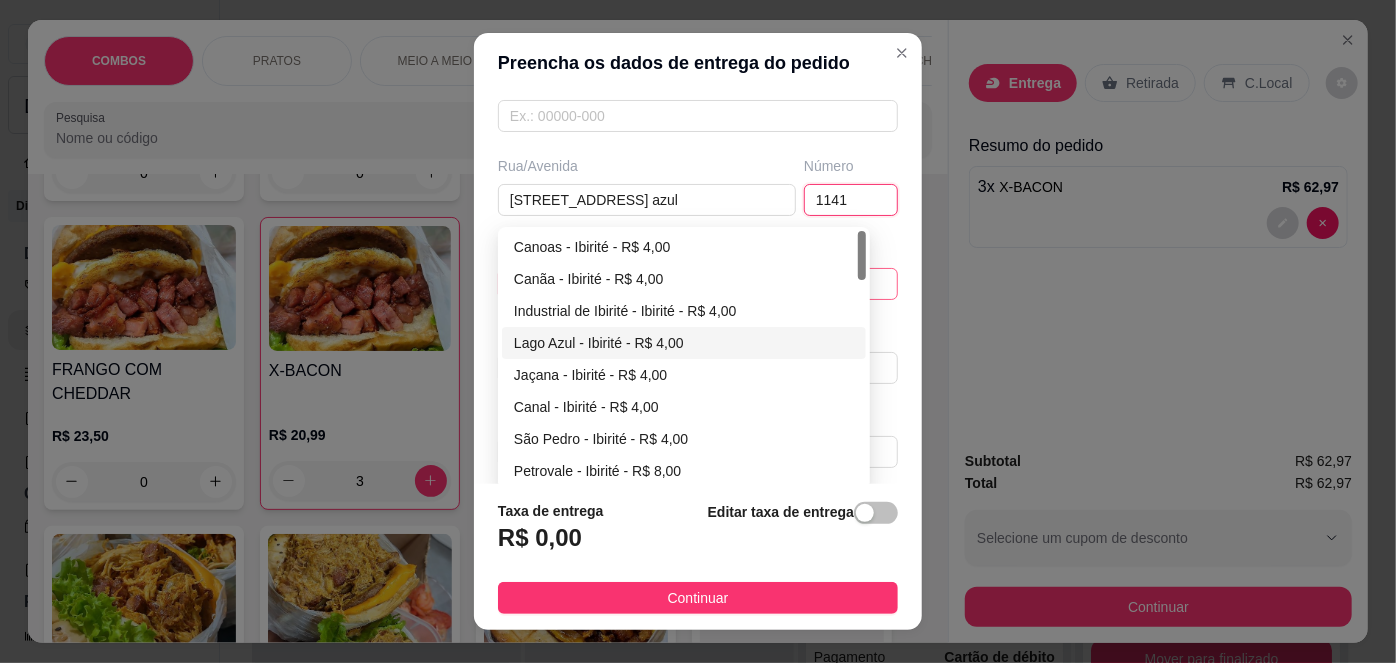 type on "1141" 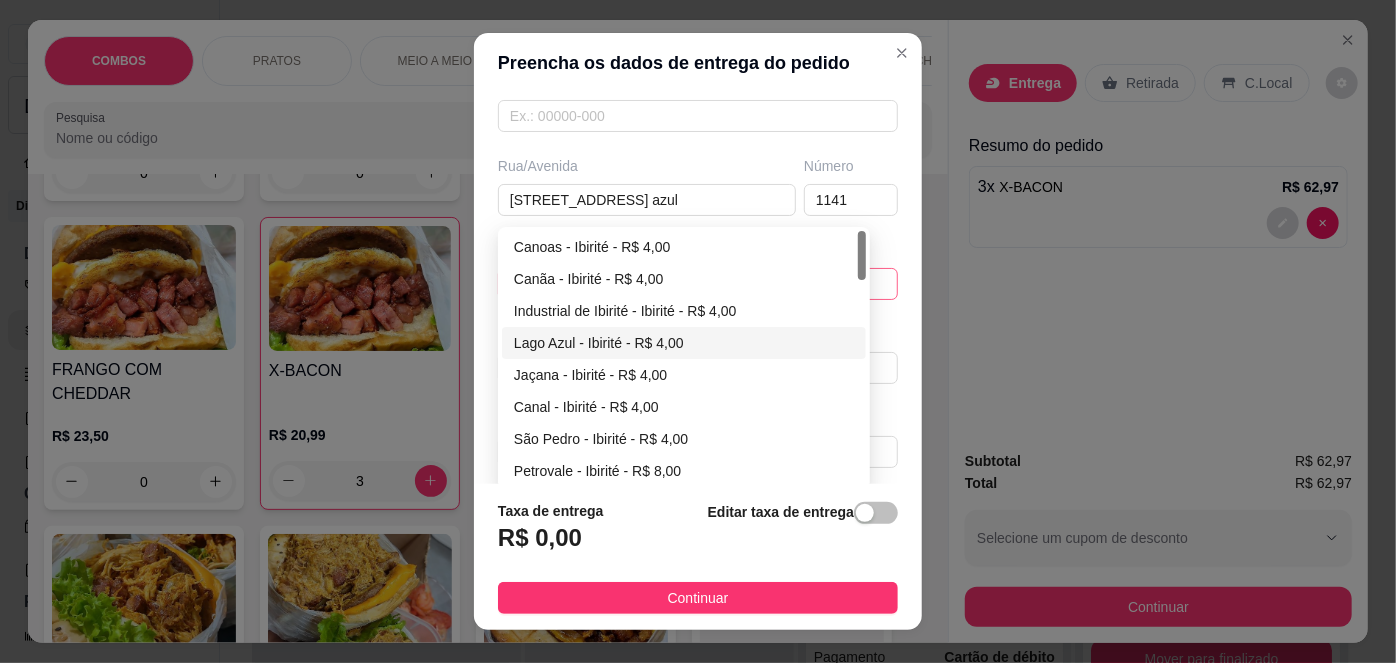 click on "Lago Azul - Ibirité -  R$ 4,00" at bounding box center [684, 343] 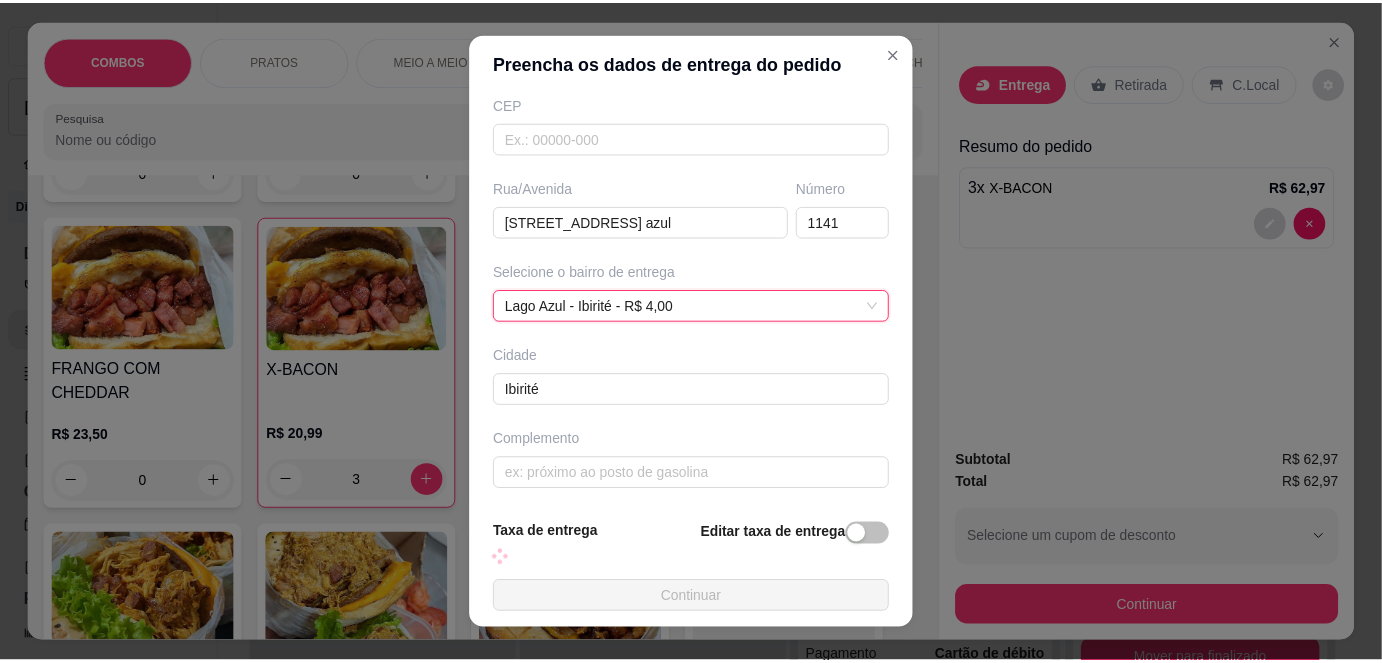 scroll, scrollTop: 279, scrollLeft: 0, axis: vertical 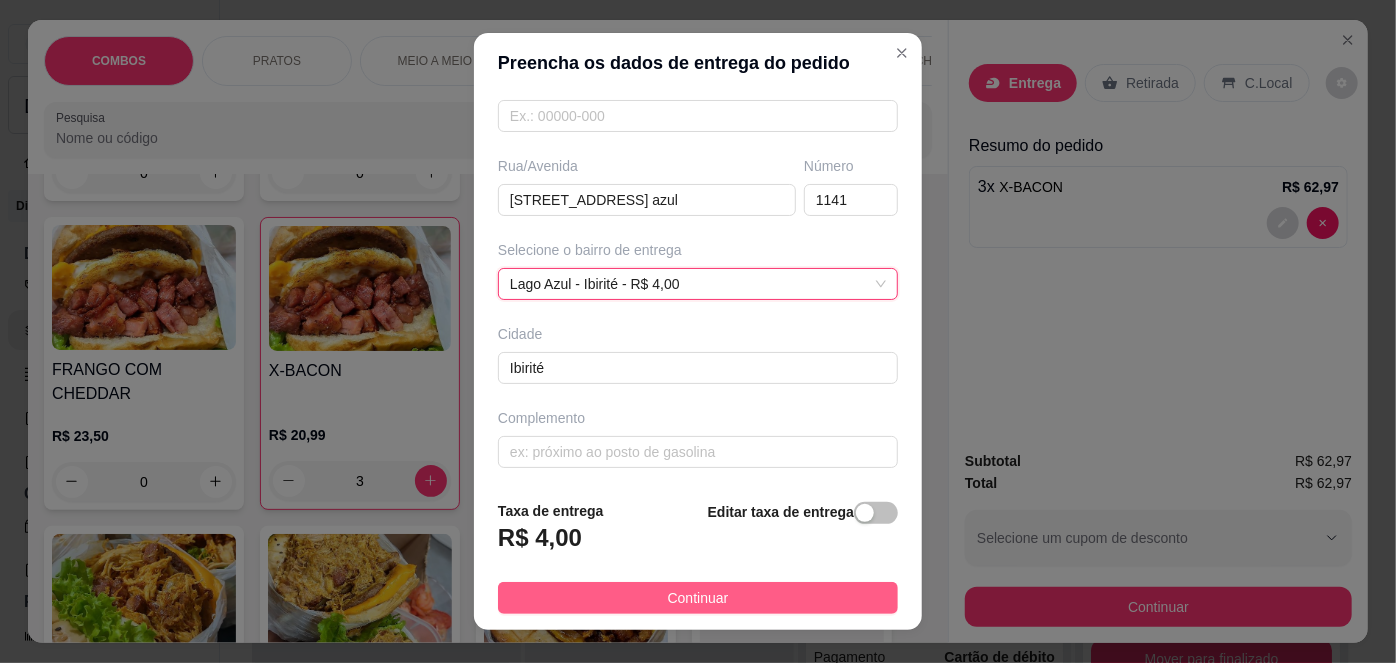 click on "Continuar" at bounding box center [698, 598] 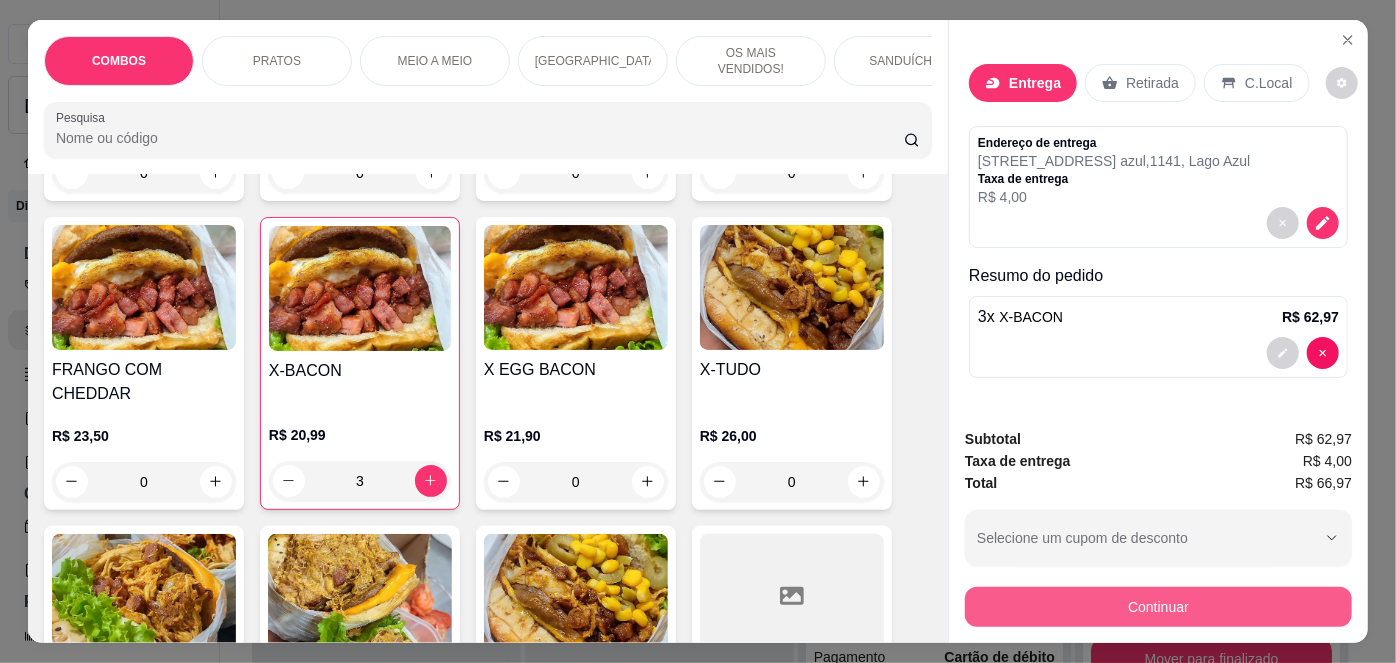 click on "Continuar" at bounding box center (1158, 607) 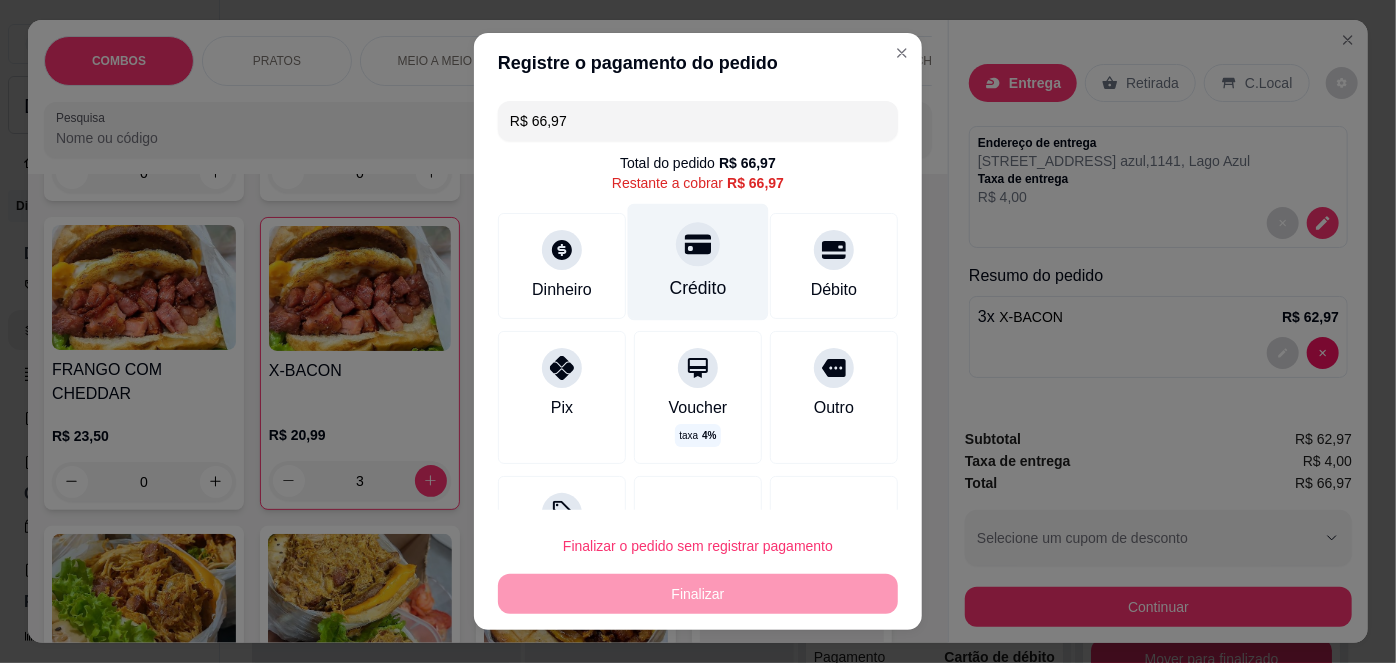 click on "Crédito" at bounding box center (698, 288) 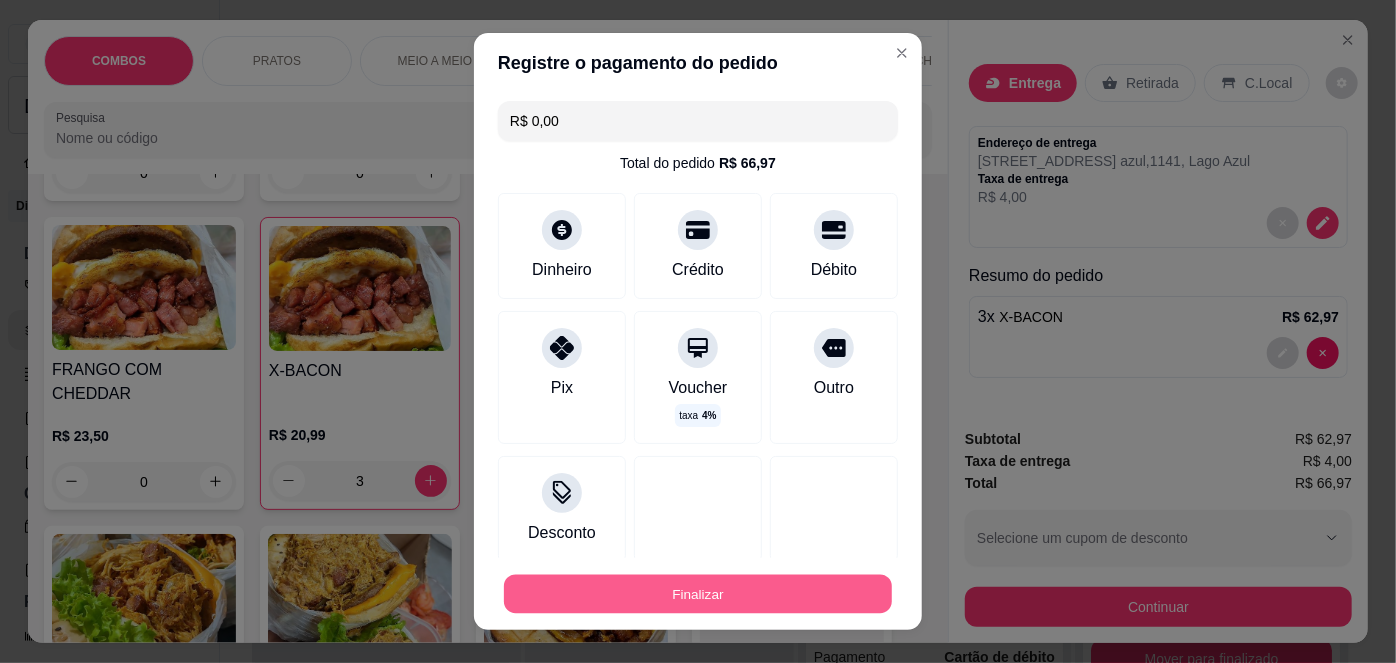 click on "Finalizar" at bounding box center (698, 593) 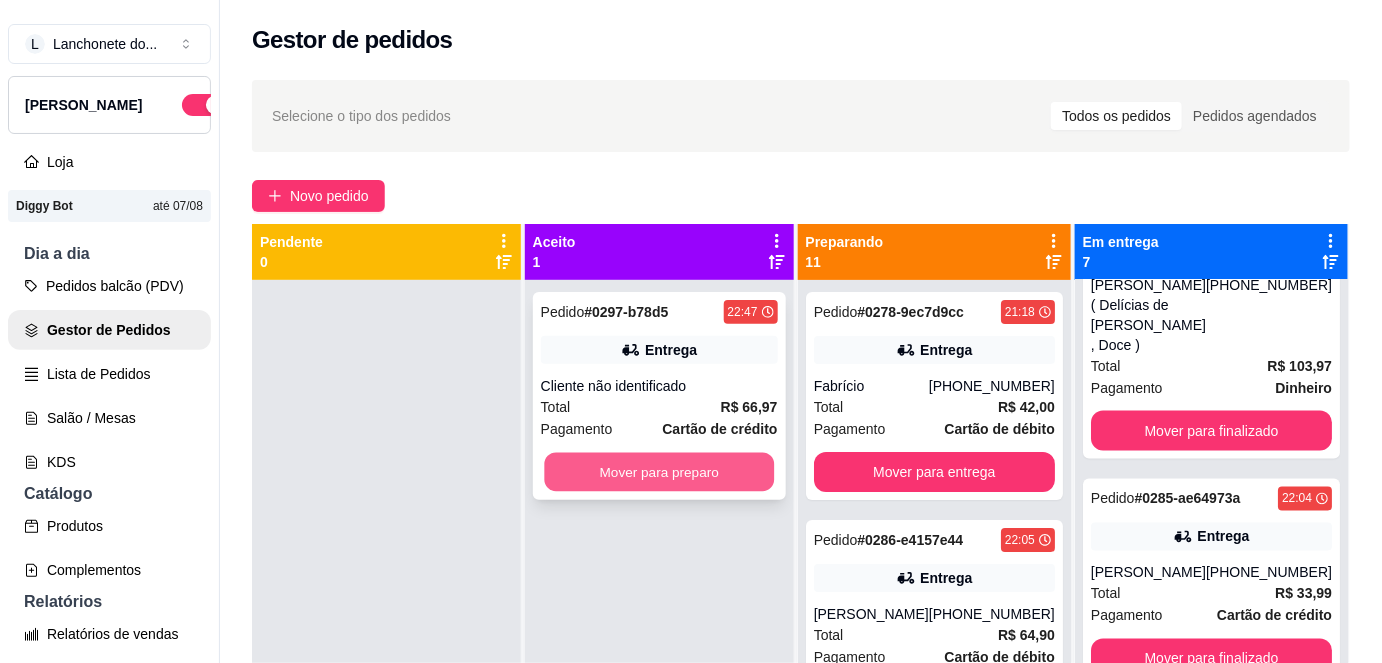 click on "Mover para preparo" at bounding box center (659, 472) 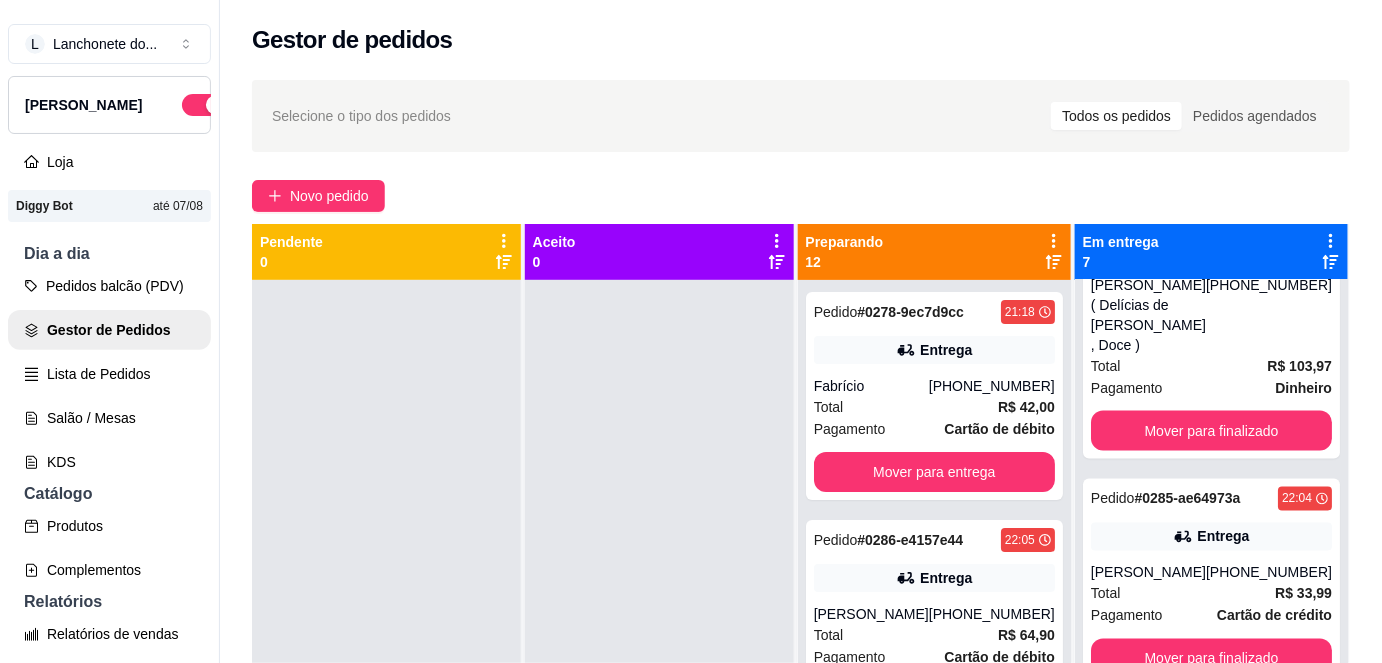 scroll, scrollTop: 0, scrollLeft: 0, axis: both 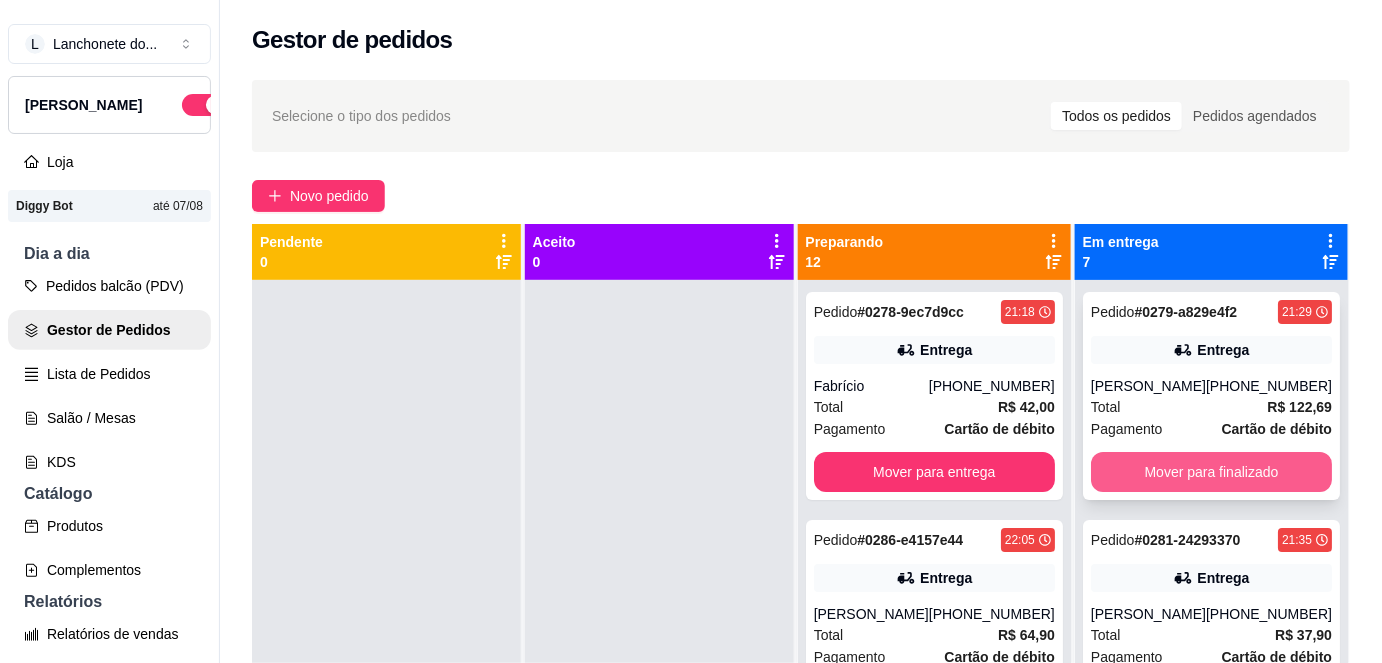 click on "Mover para finalizado" at bounding box center (1211, 472) 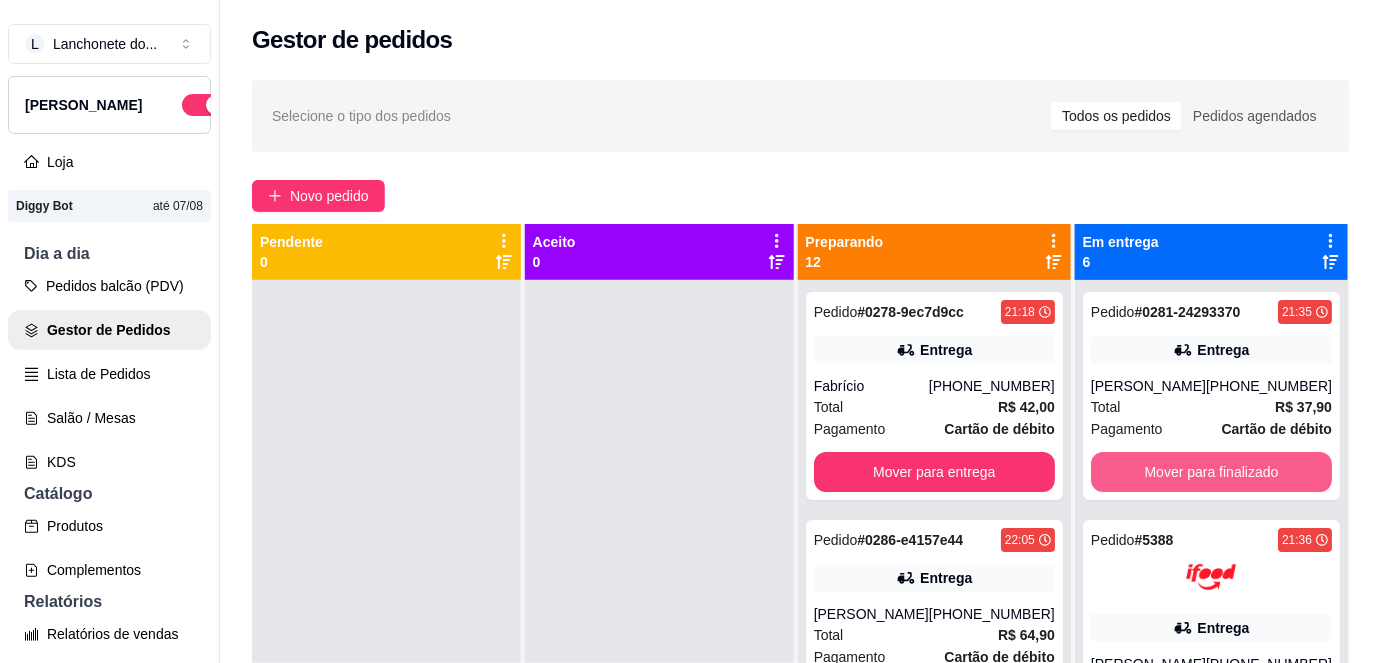 click on "Mover para finalizado" at bounding box center (1211, 472) 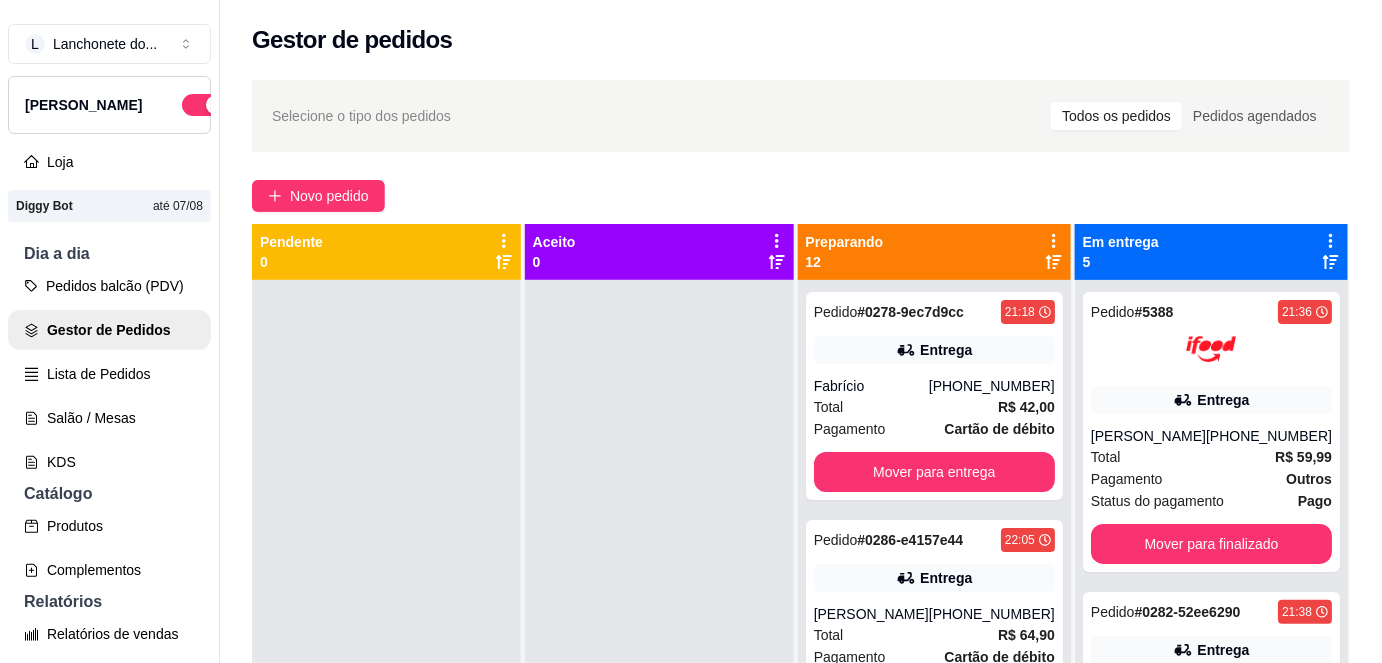 scroll, scrollTop: 580, scrollLeft: 0, axis: vertical 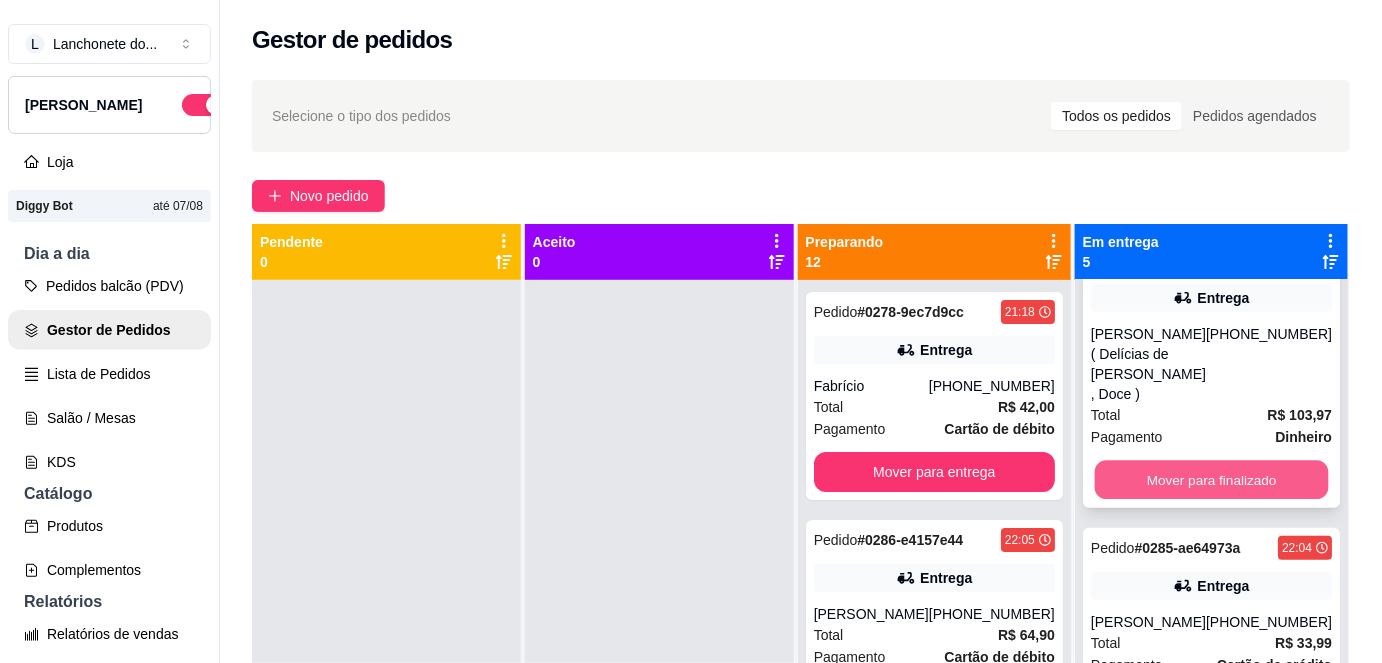 click on "Mover para finalizado" at bounding box center [1211, 480] 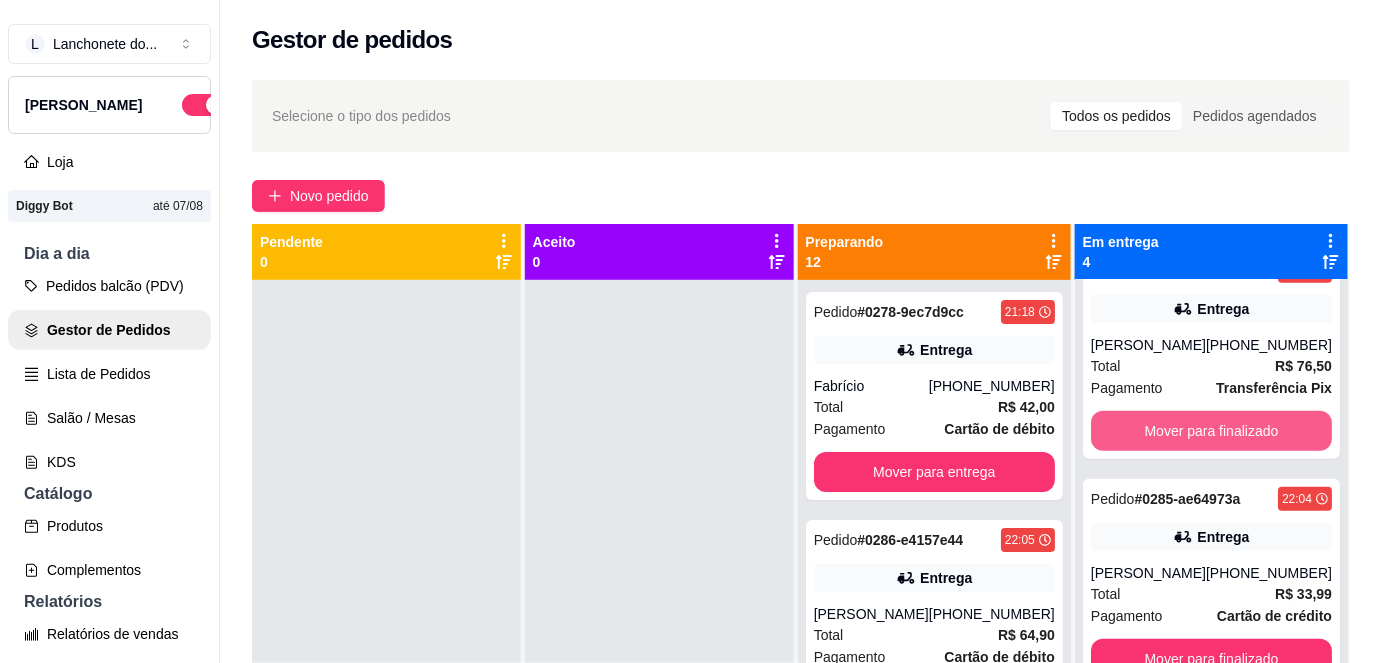 scroll, scrollTop: 332, scrollLeft: 0, axis: vertical 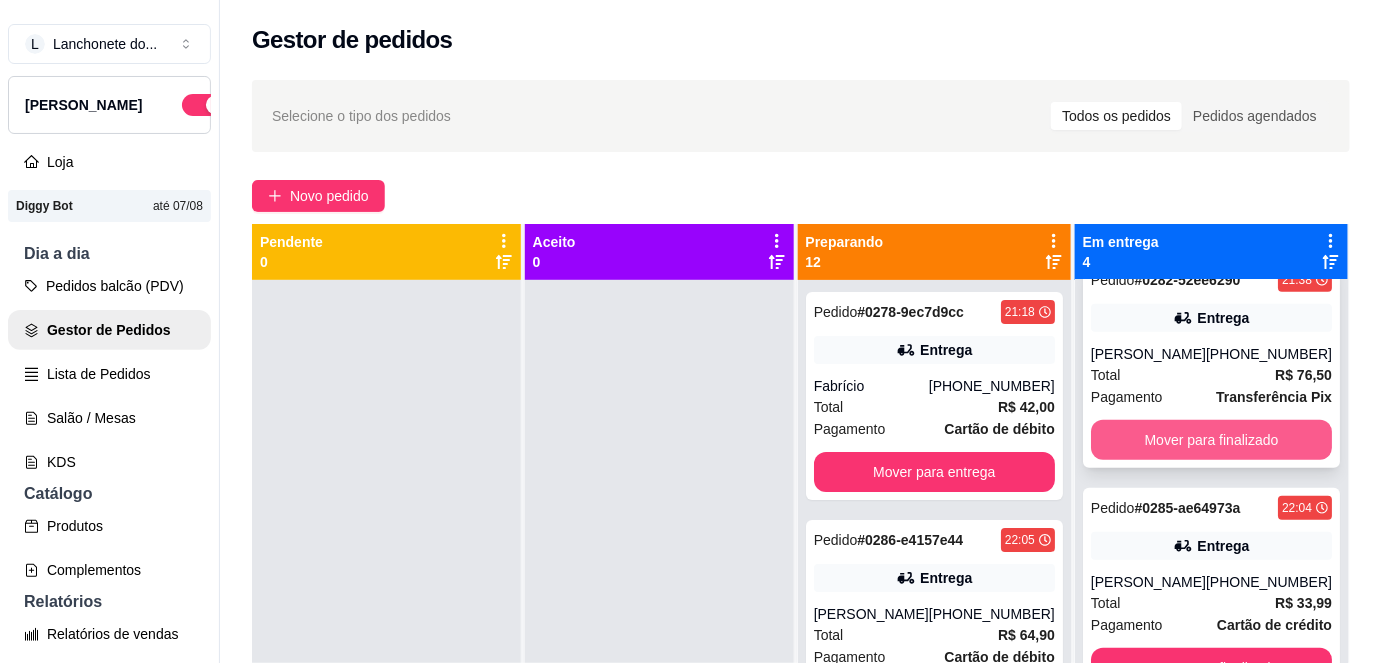 click on "Mover para finalizado" at bounding box center (1211, 440) 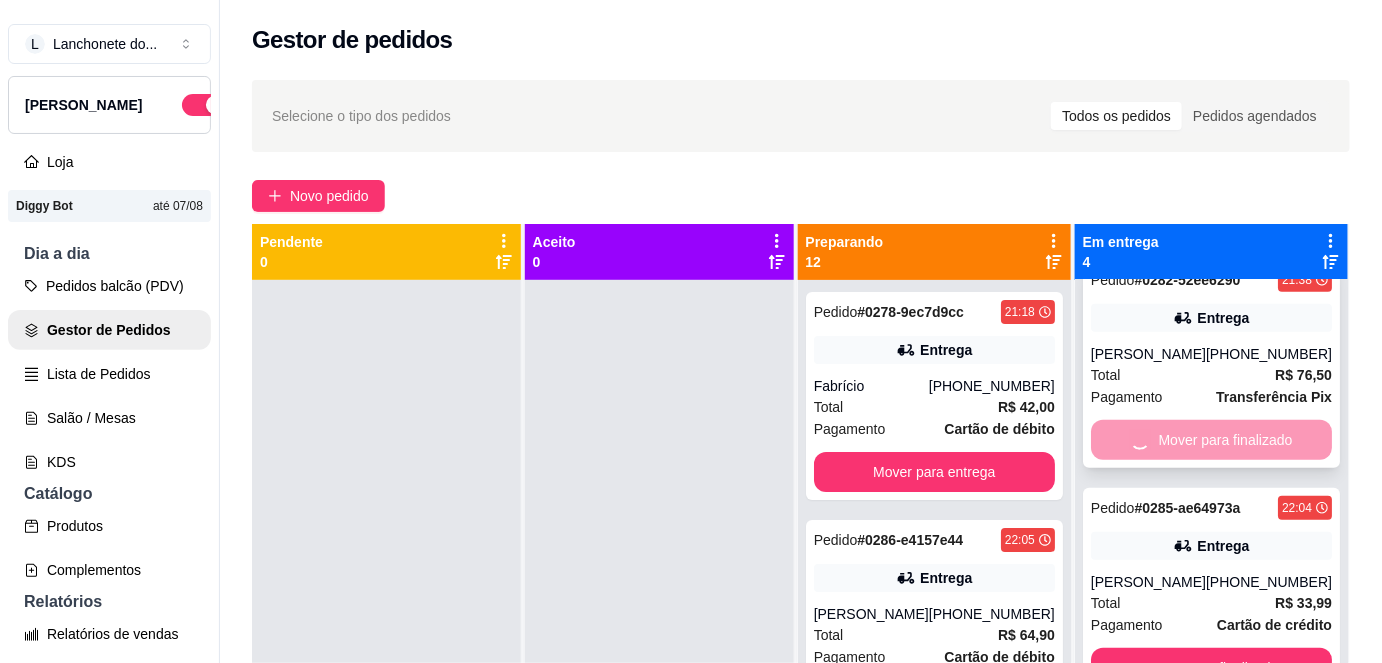 scroll, scrollTop: 104, scrollLeft: 0, axis: vertical 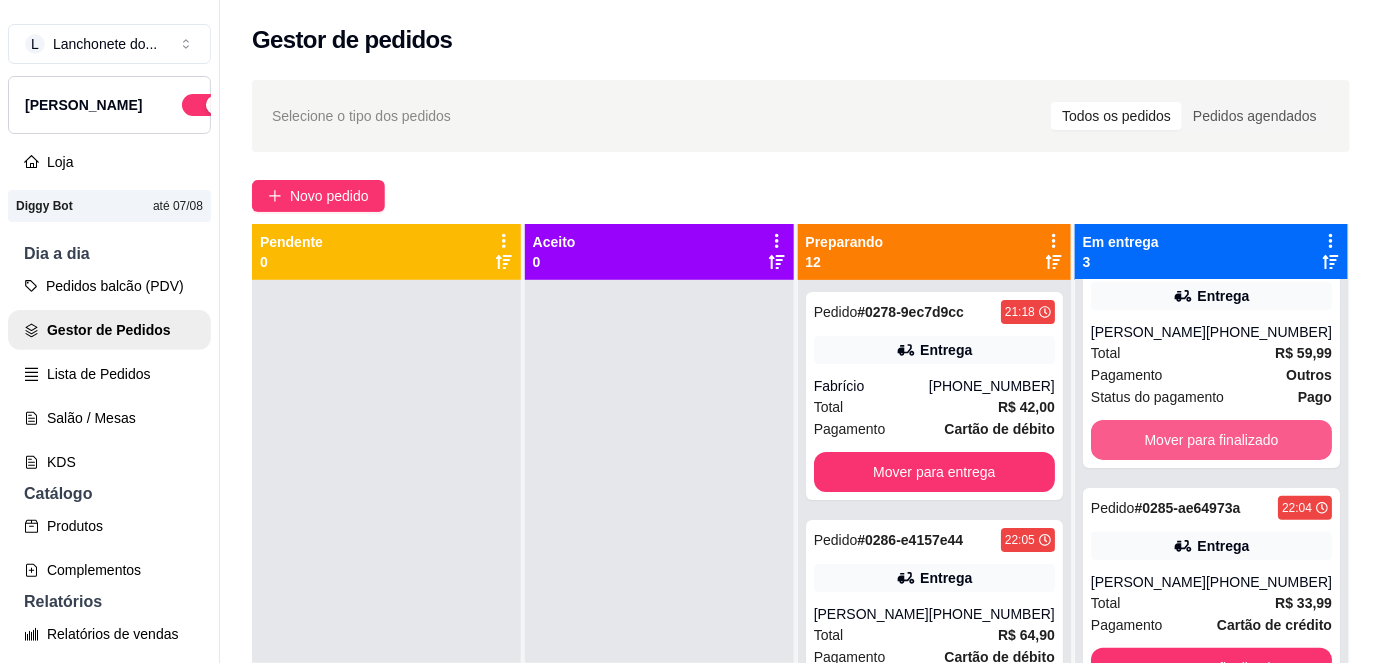 click on "Mover para finalizado" at bounding box center (1211, 440) 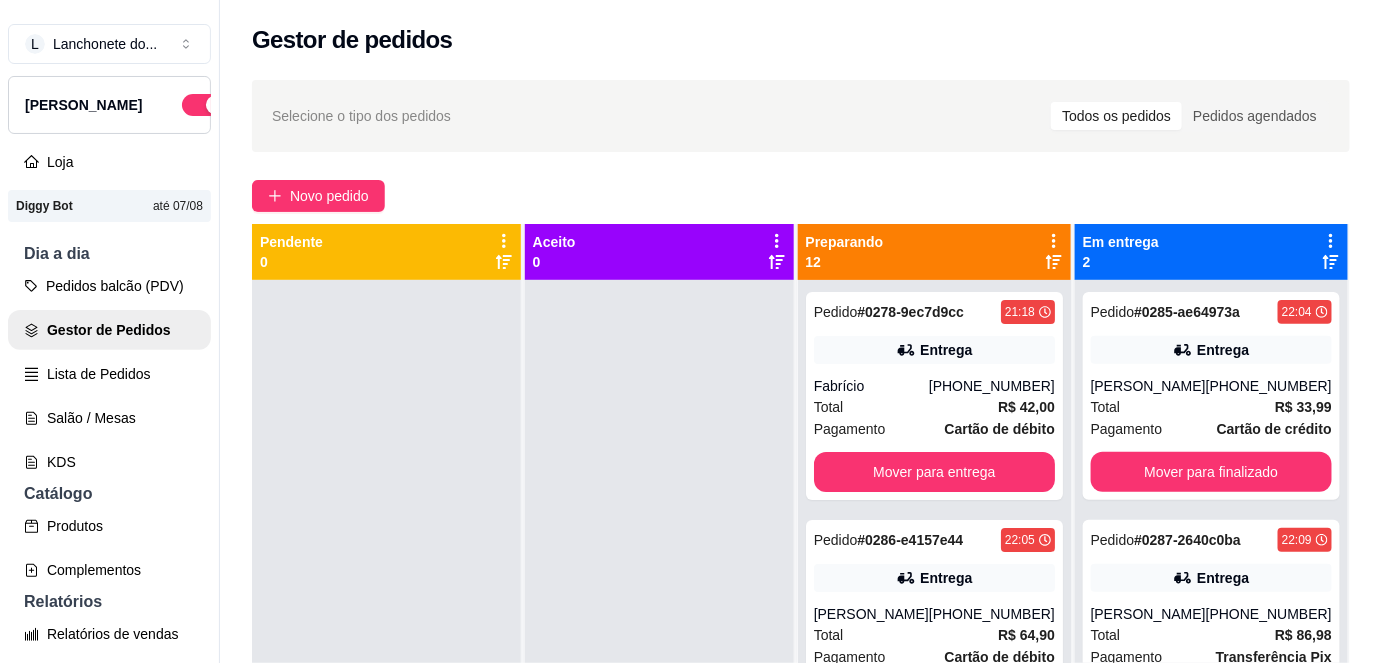 scroll, scrollTop: 0, scrollLeft: 0, axis: both 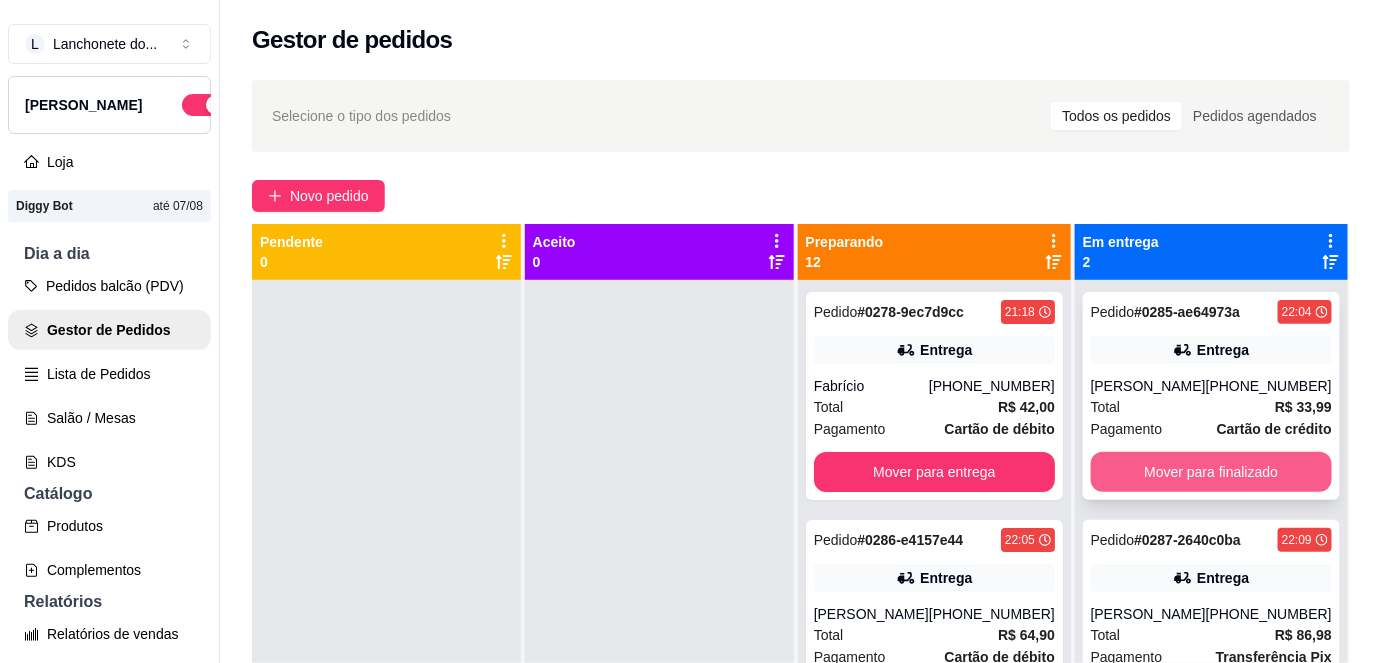 click on "Mover para finalizado" at bounding box center (1211, 472) 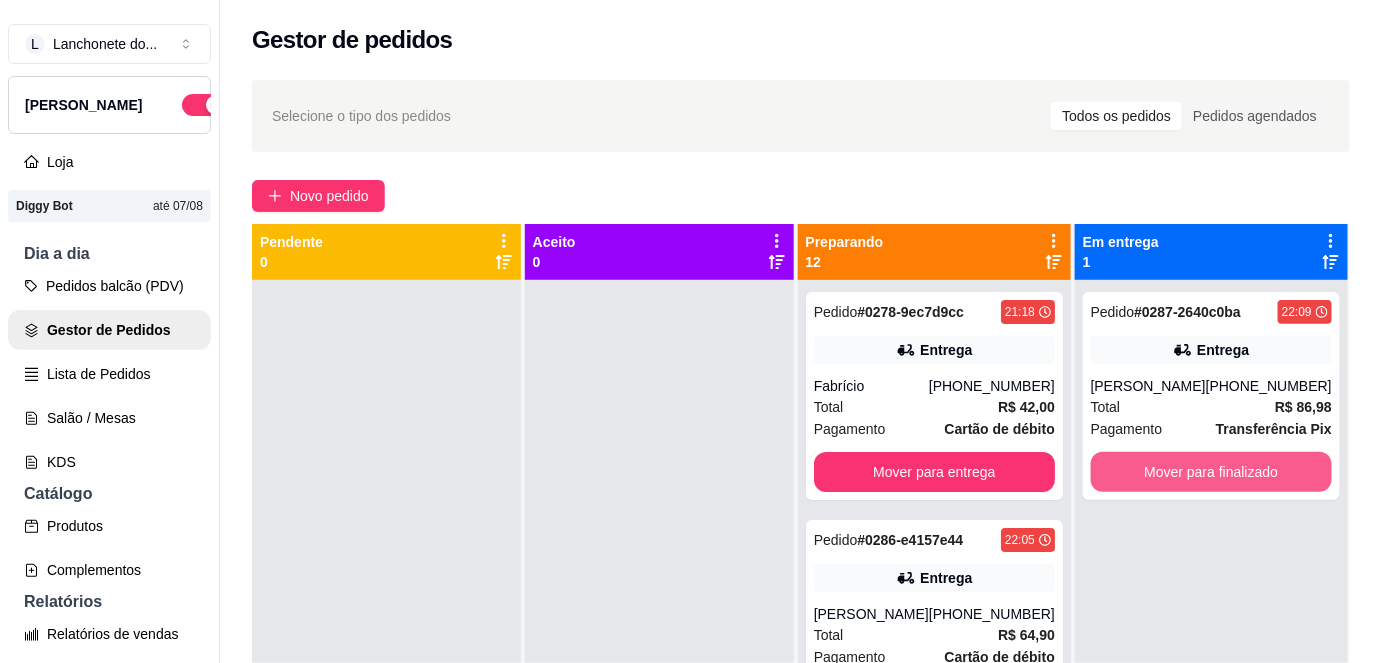 click on "Mover para finalizado" at bounding box center [1211, 472] 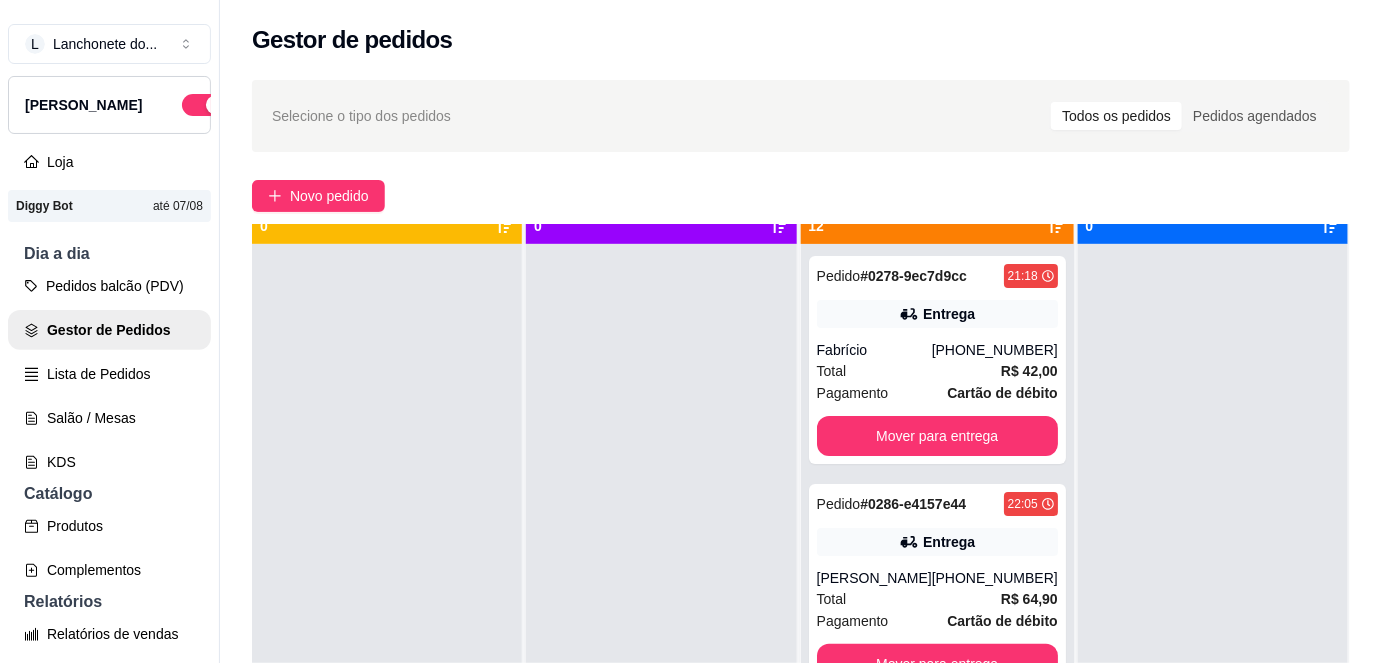 scroll, scrollTop: 56, scrollLeft: 0, axis: vertical 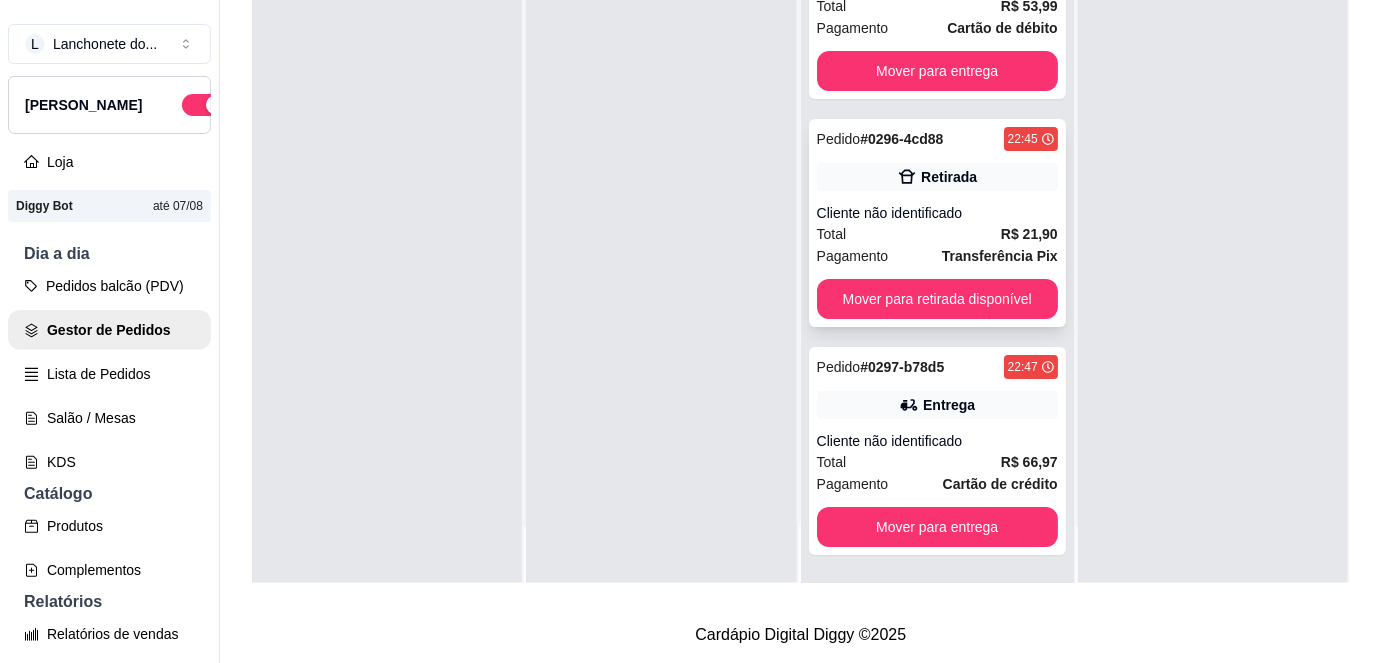 click on "Transferência Pix" at bounding box center (1000, 256) 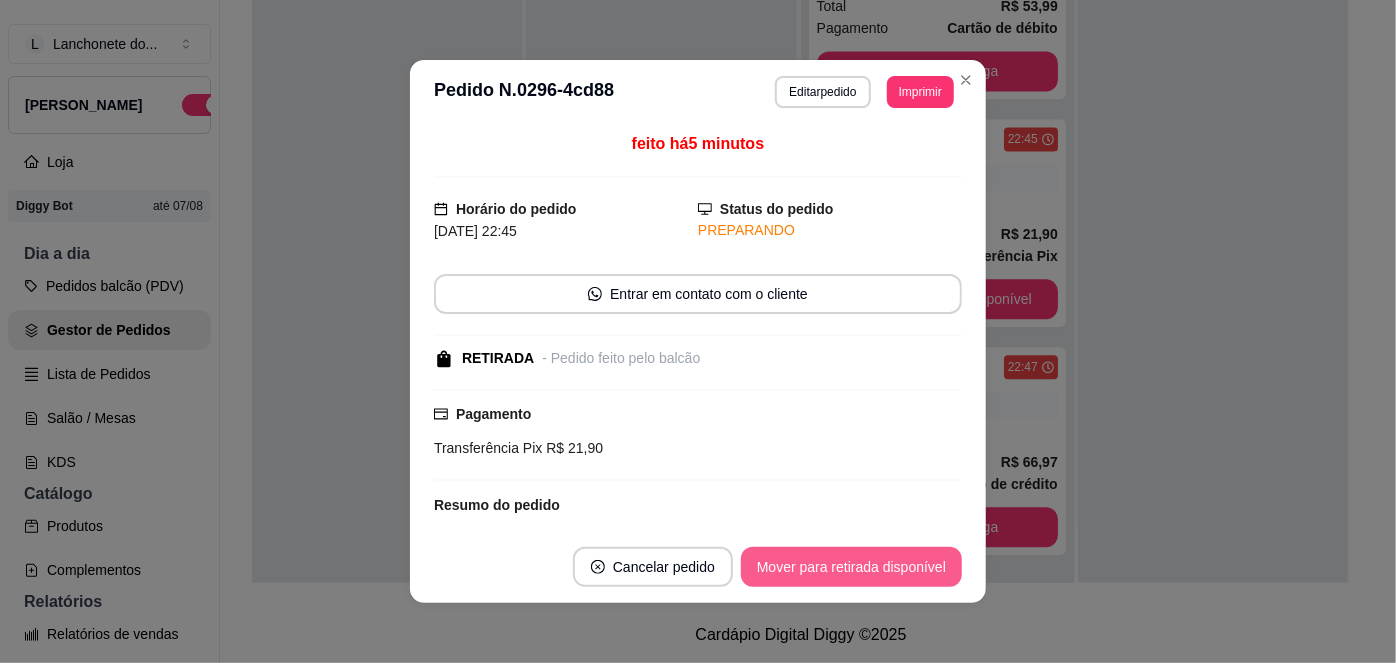 click on "Mover para retirada disponível" at bounding box center (851, 567) 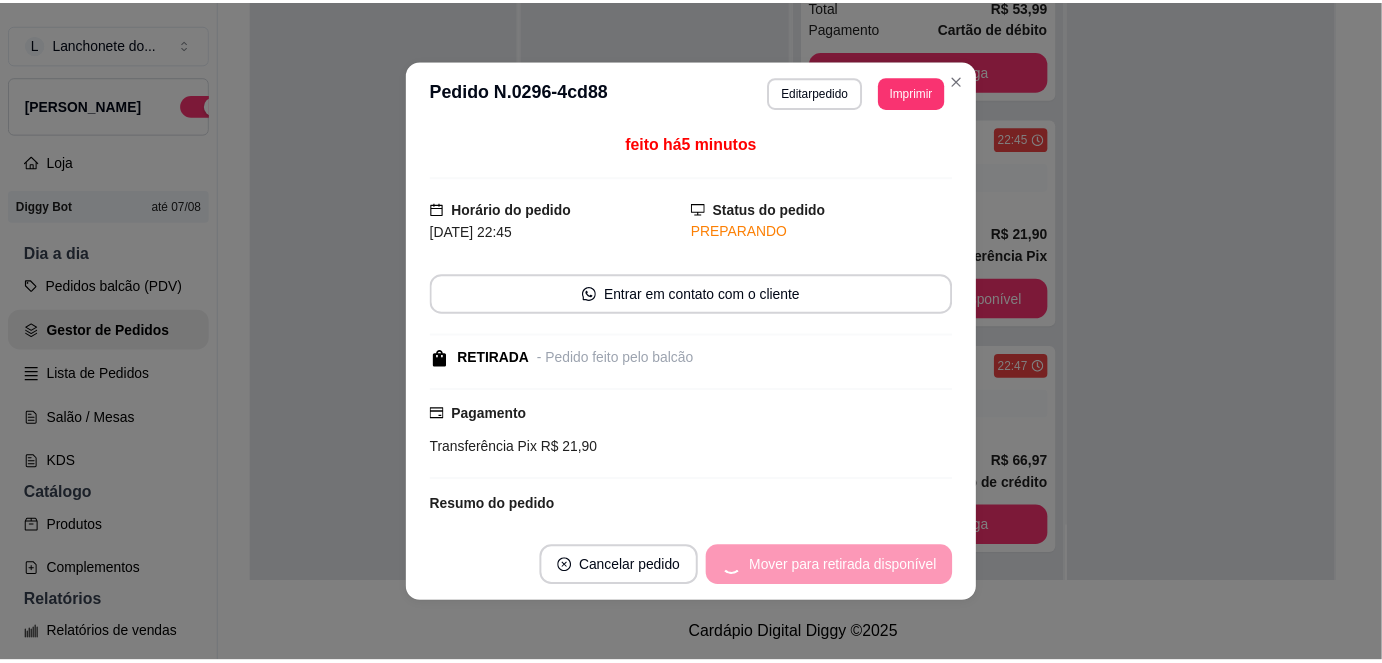 scroll, scrollTop: 1864, scrollLeft: 0, axis: vertical 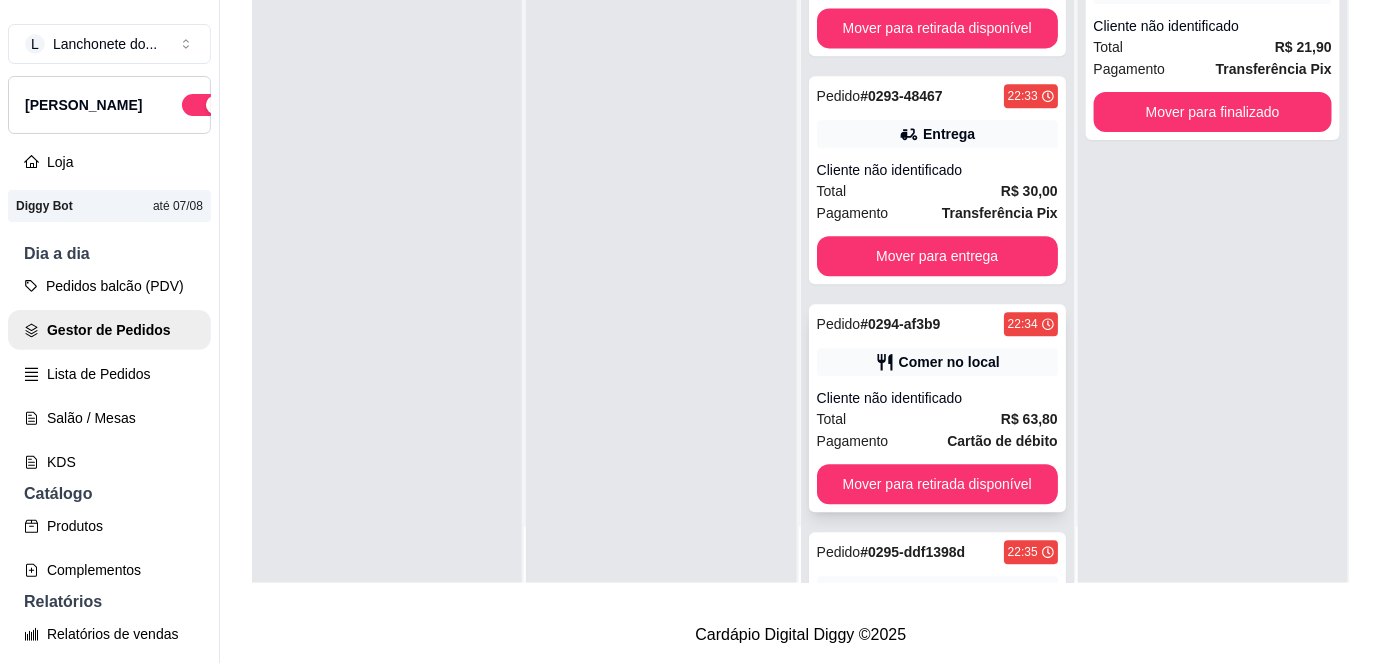click on "Cartão de débito" at bounding box center [1002, 441] 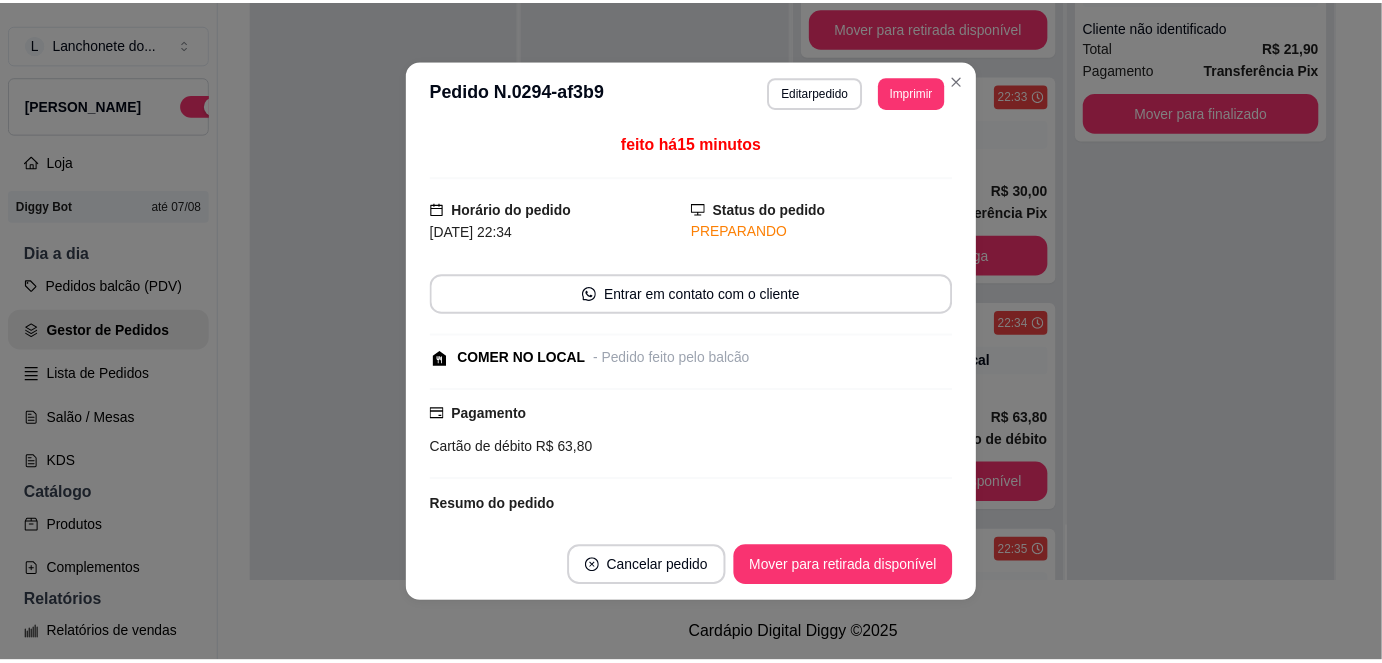 scroll, scrollTop: 235, scrollLeft: 0, axis: vertical 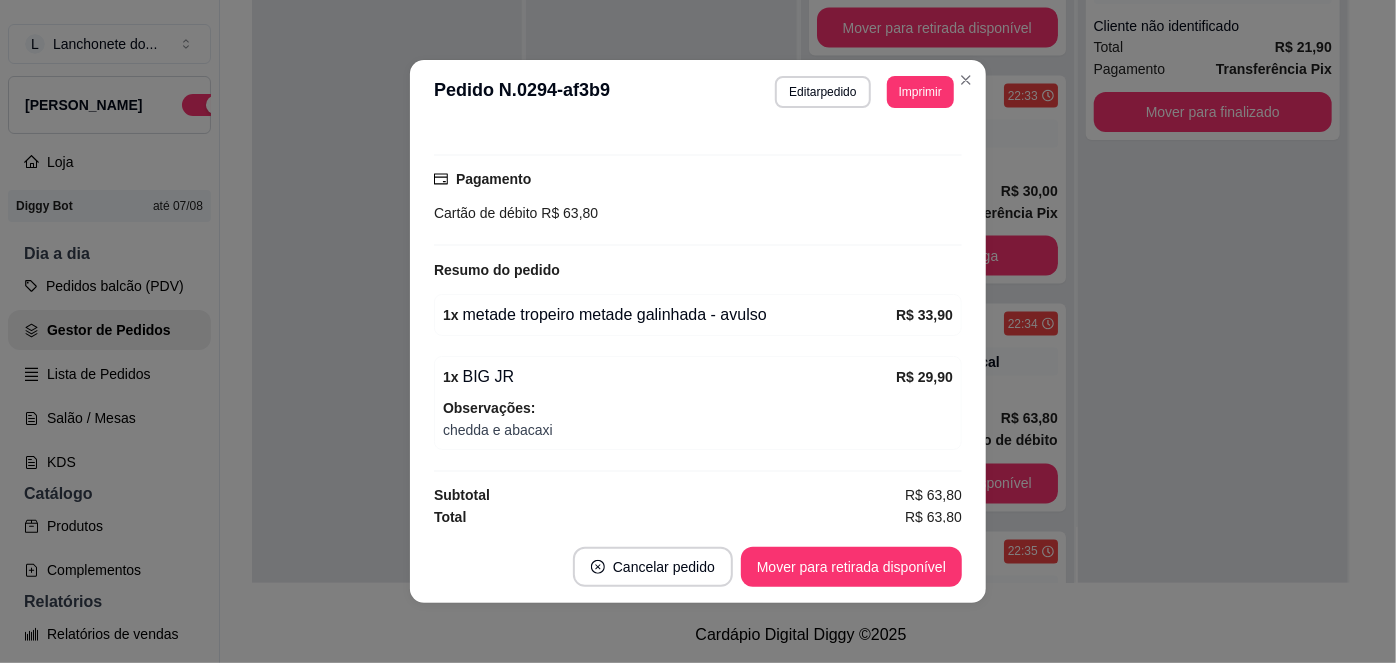 click on "**********" at bounding box center (698, 92) 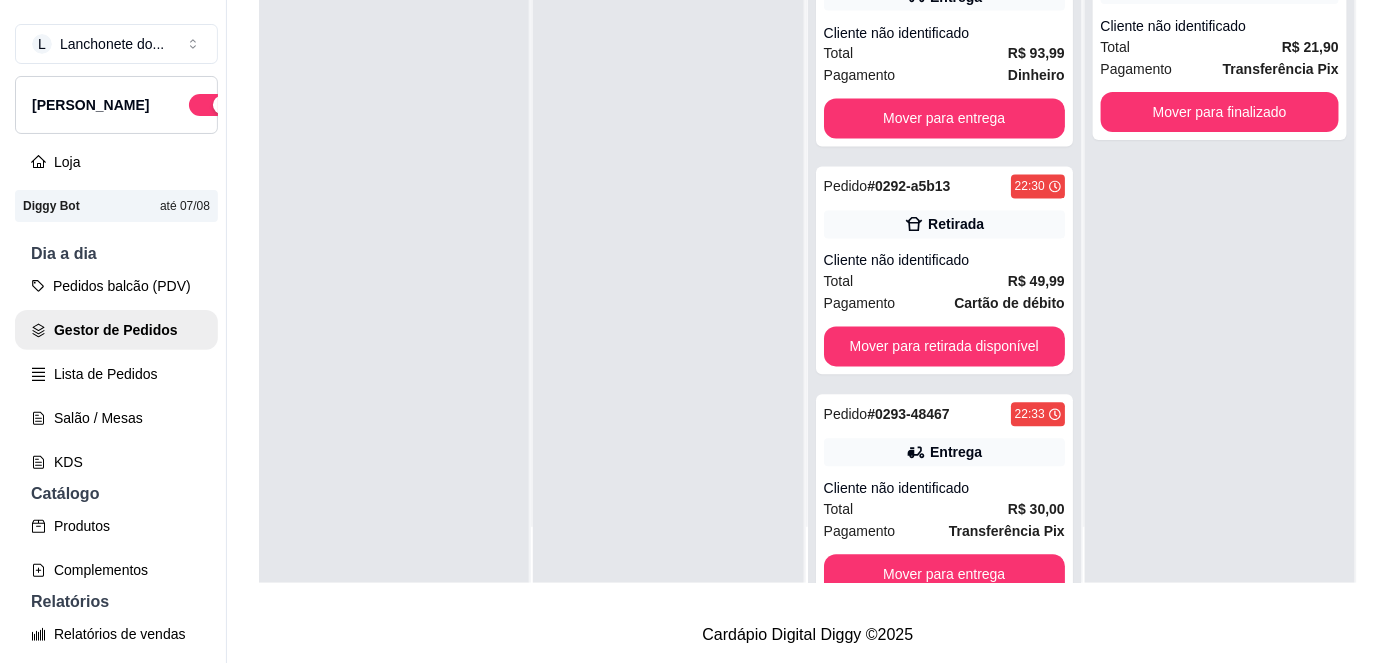 scroll, scrollTop: 1119, scrollLeft: 0, axis: vertical 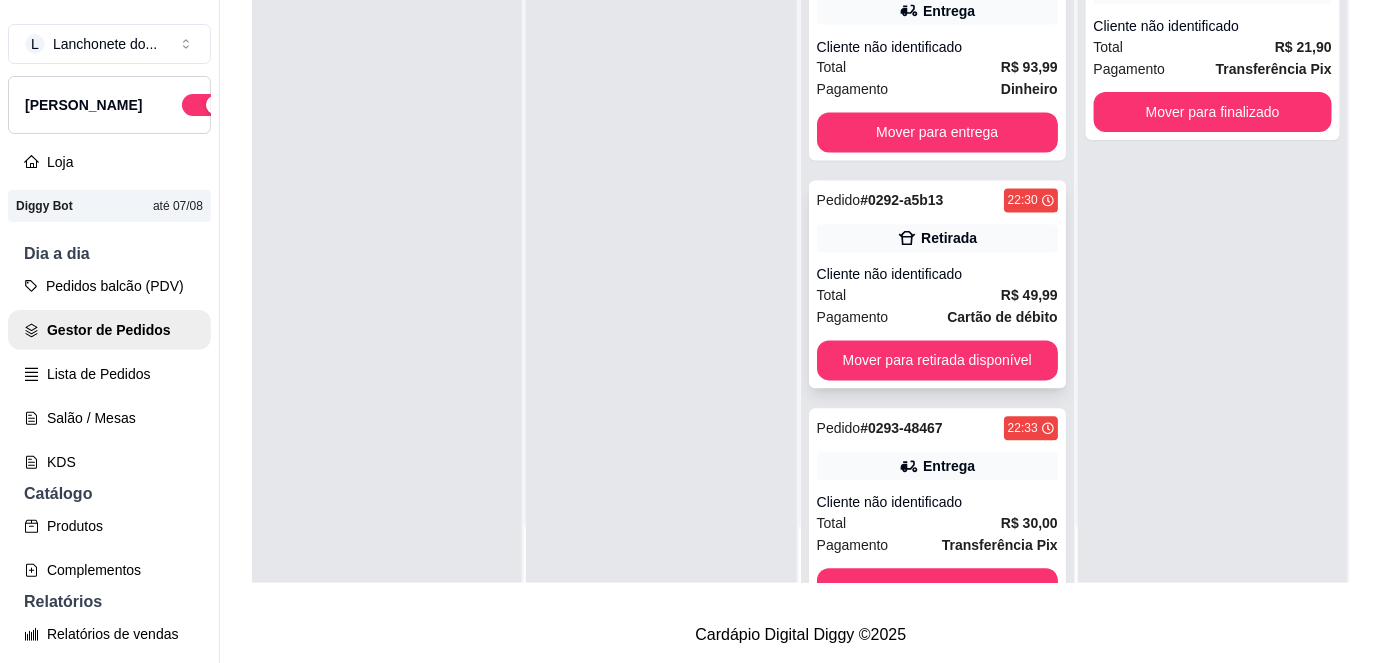 click on "Cliente não identificado" at bounding box center (937, 275) 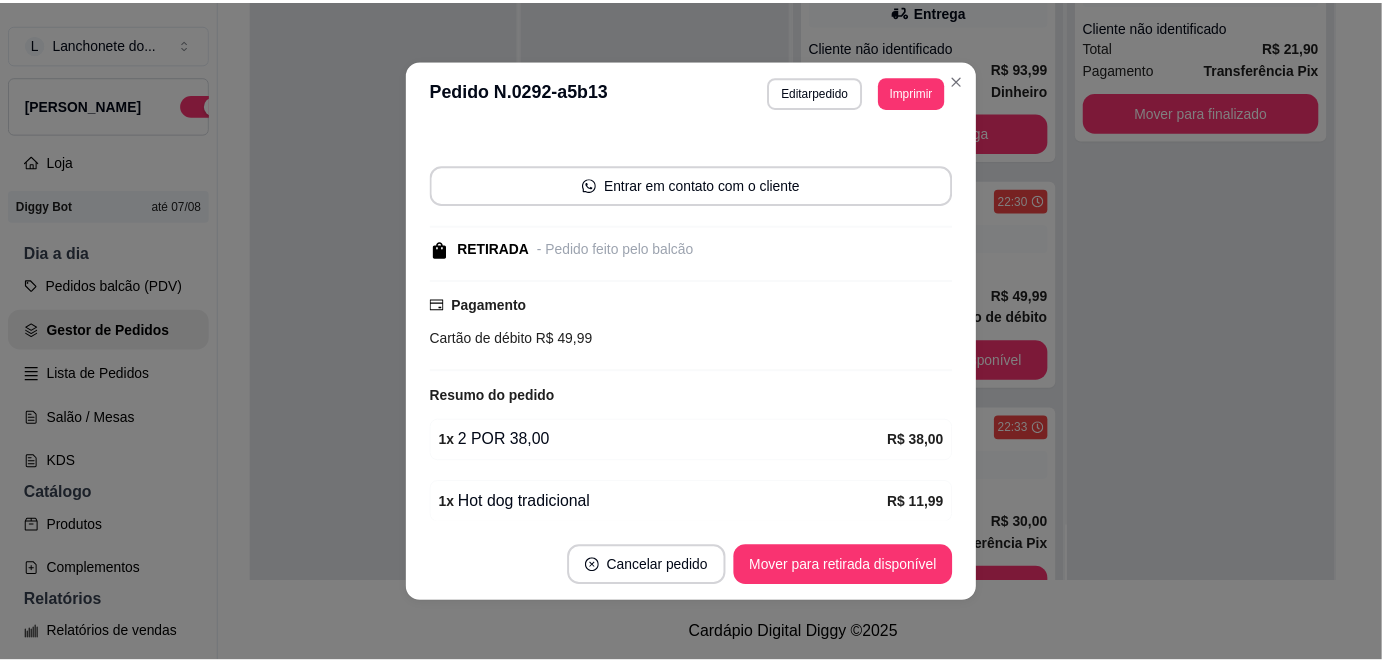 scroll, scrollTop: 183, scrollLeft: 0, axis: vertical 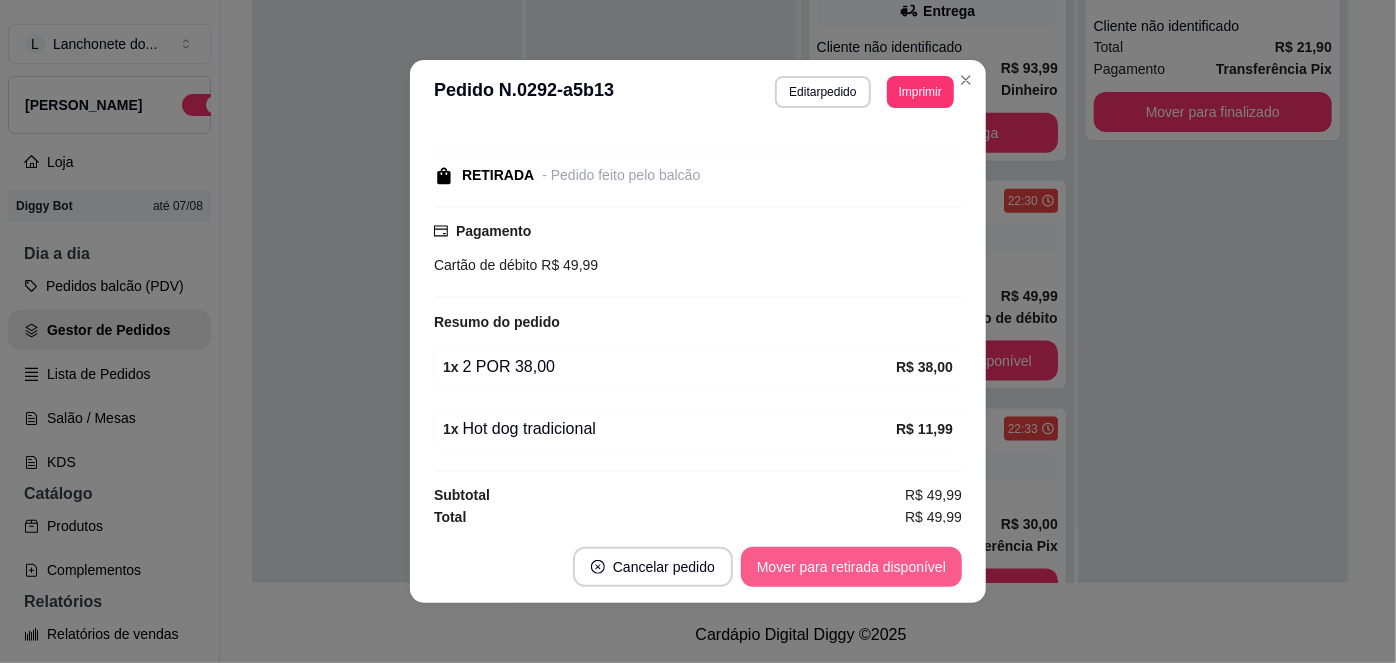 click on "Mover para retirada disponível" at bounding box center (851, 567) 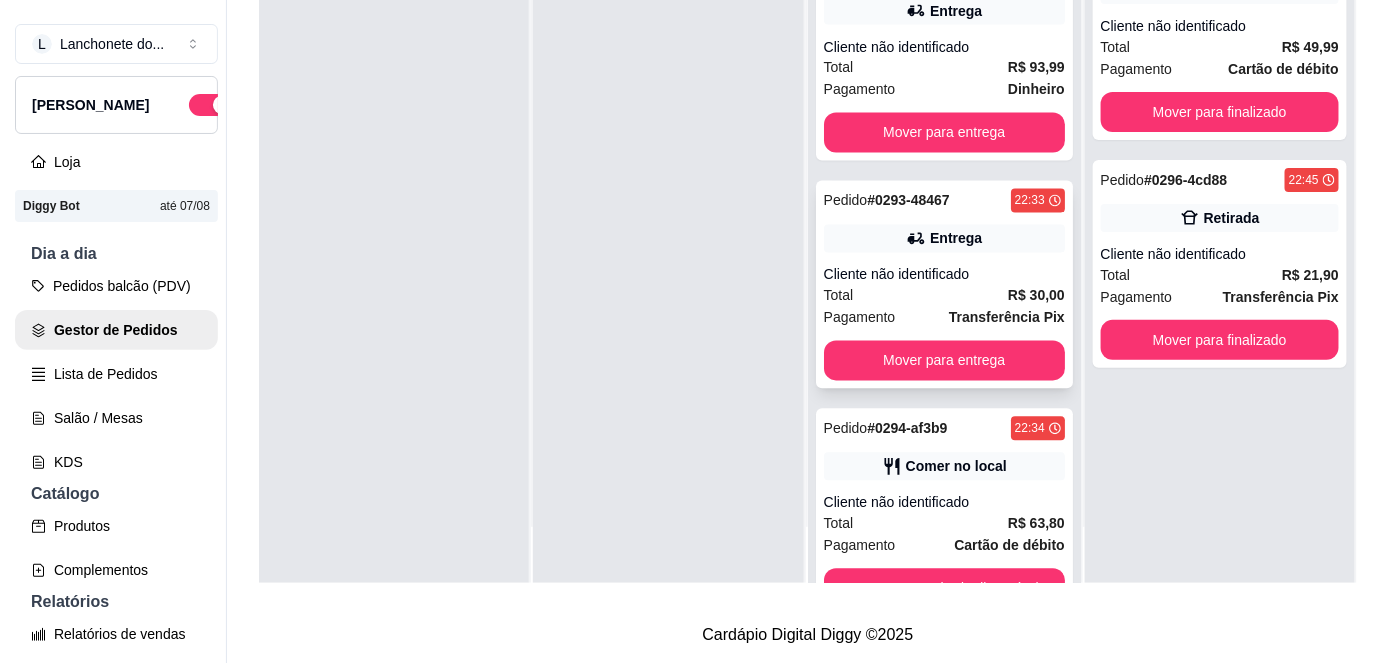scroll, scrollTop: 538, scrollLeft: 0, axis: vertical 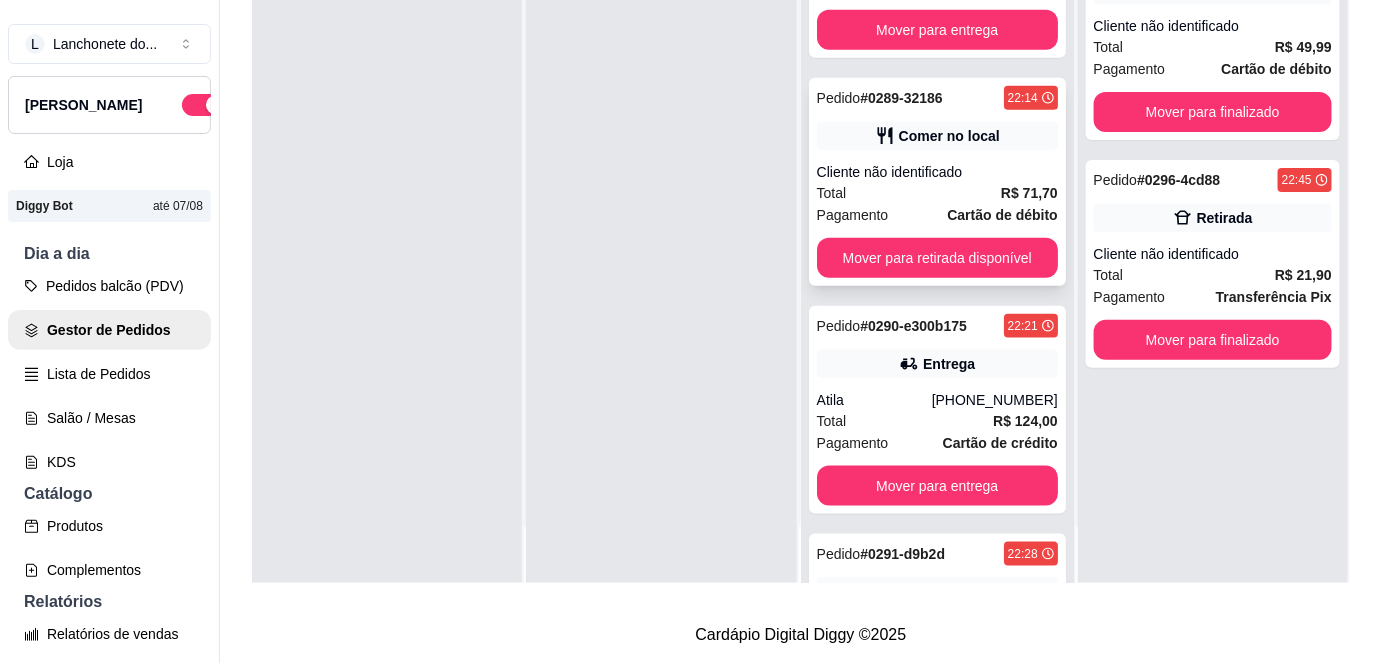 click on "R$ 71,70" at bounding box center (1029, 193) 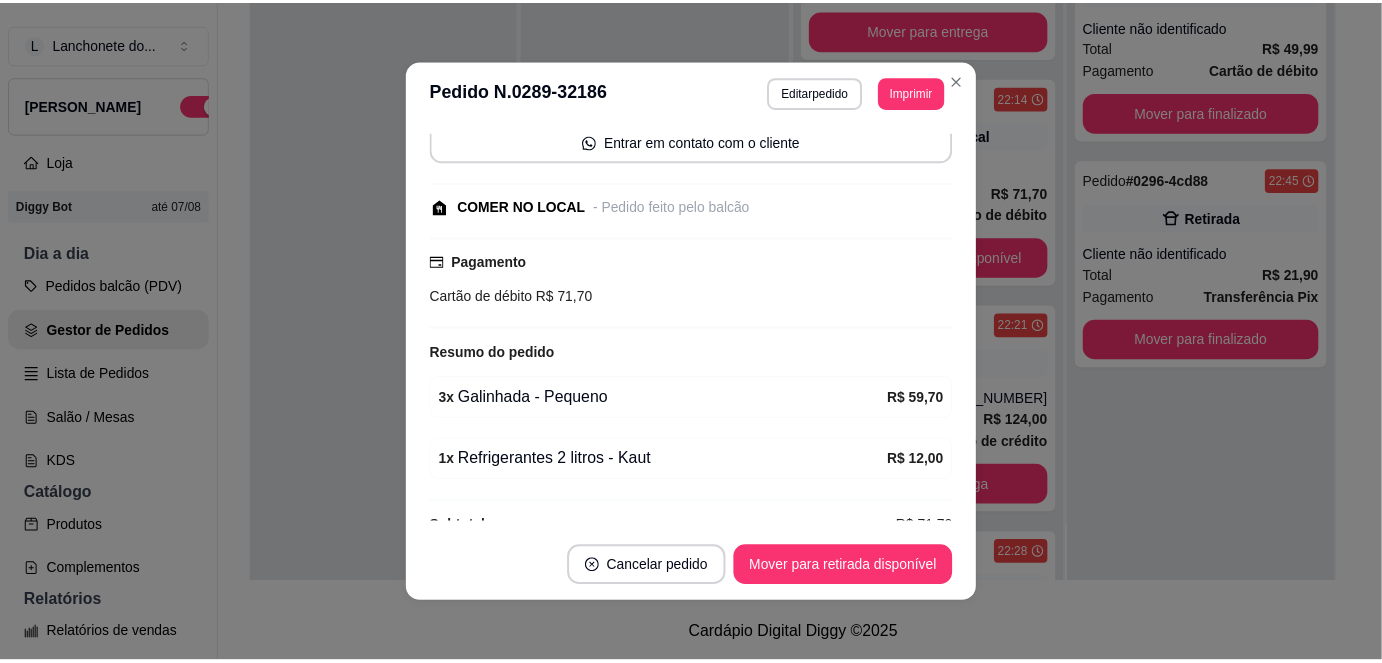scroll, scrollTop: 183, scrollLeft: 0, axis: vertical 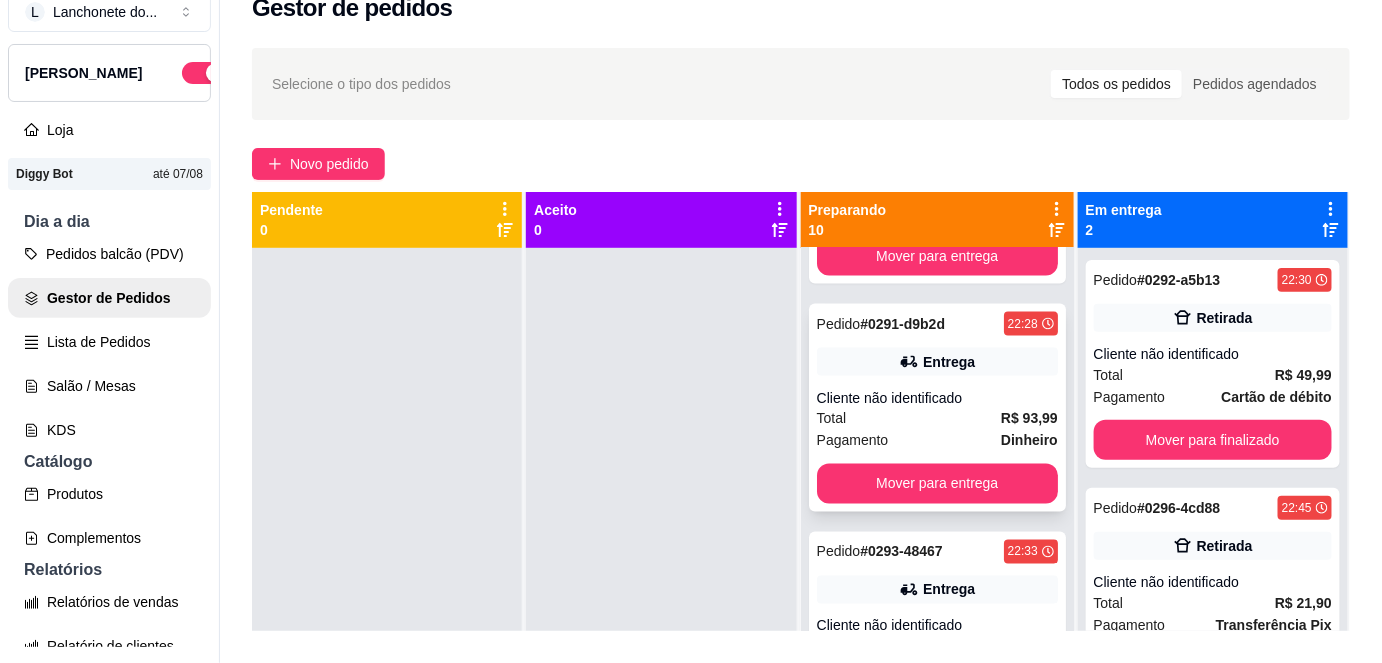 click on "Cliente não identificado" at bounding box center [937, 398] 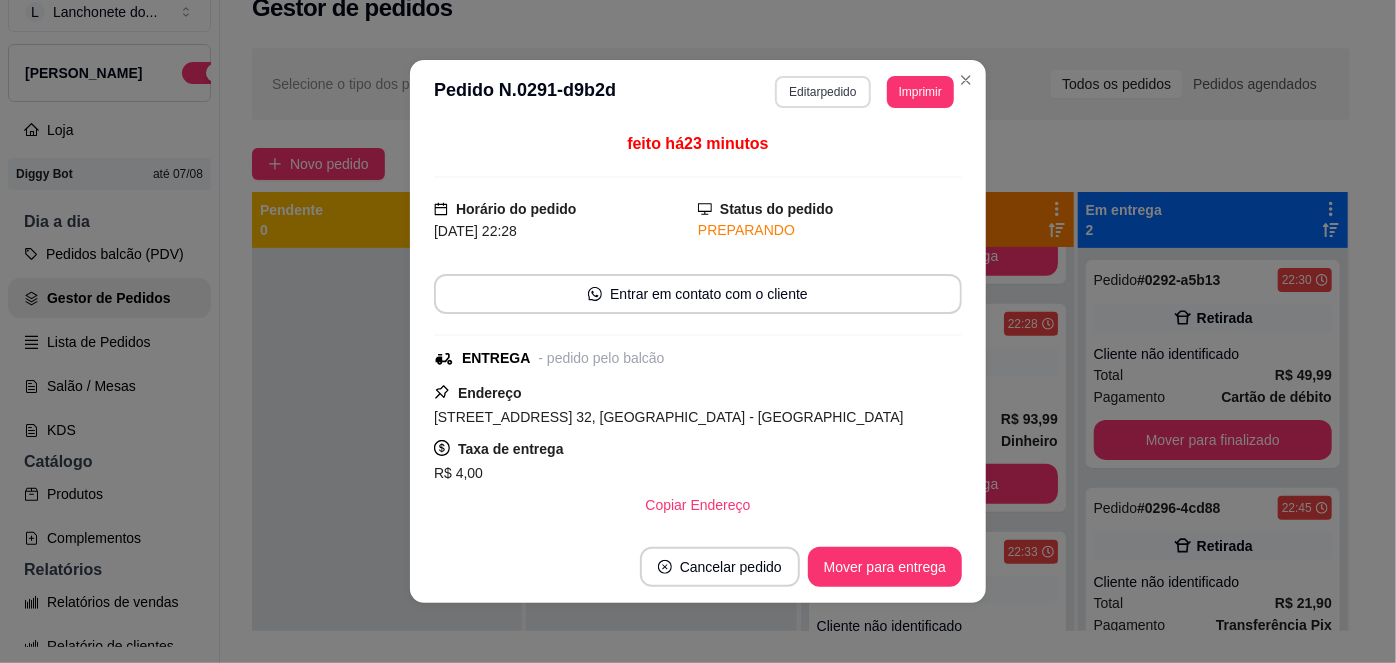 click on "Editar  pedido" at bounding box center (822, 92) 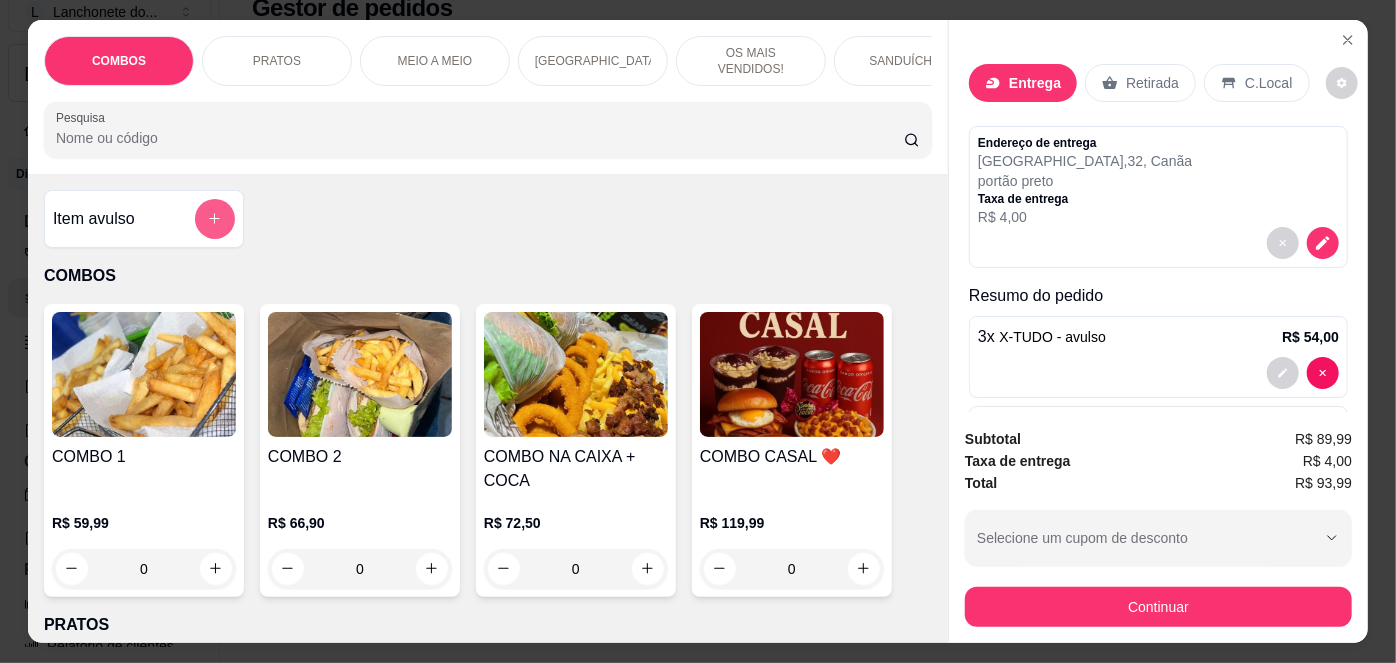 click at bounding box center [215, 219] 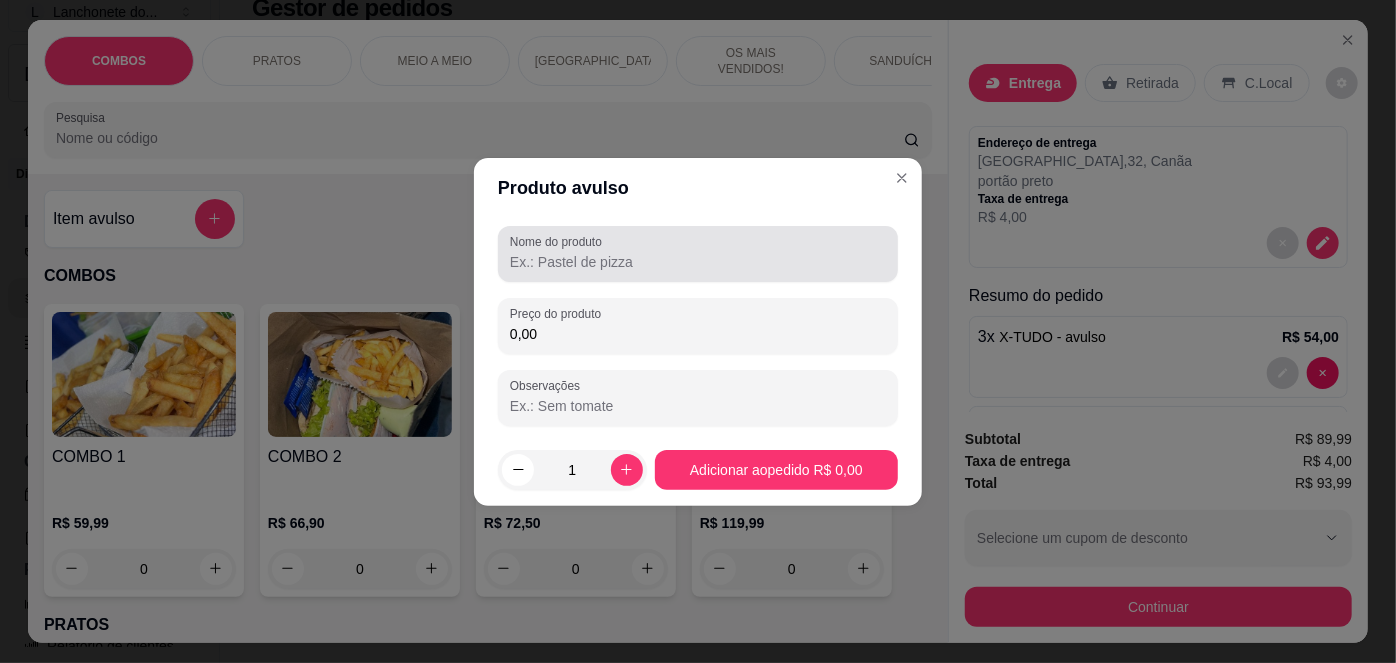 click on "Nome do produto" at bounding box center (698, 262) 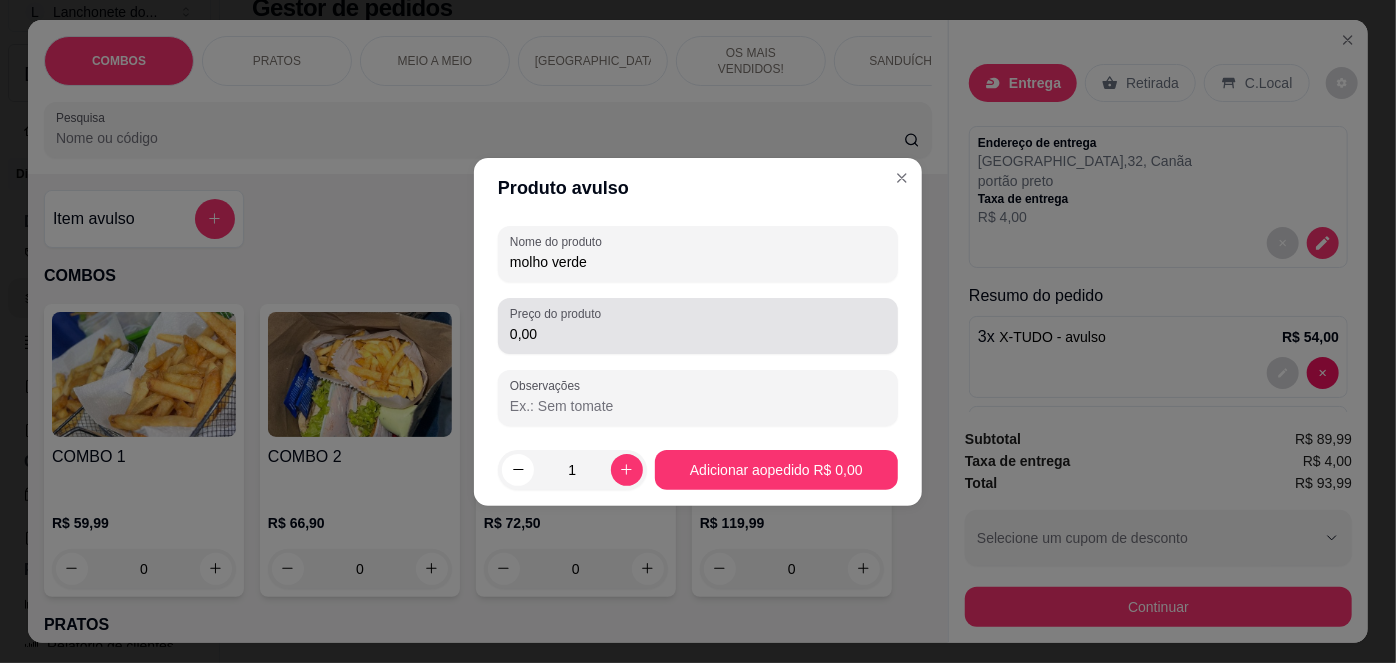 type on "molho verde" 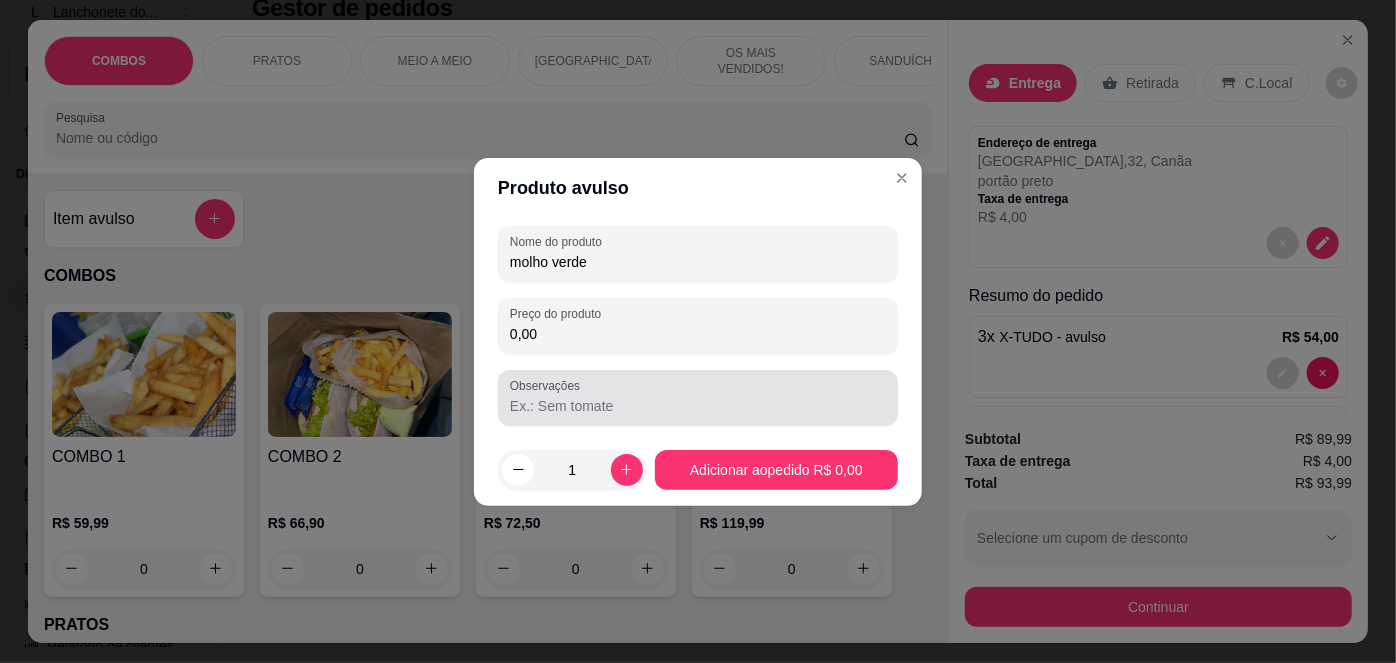 drag, startPoint x: 608, startPoint y: 380, endPoint x: 621, endPoint y: 350, distance: 32.695564 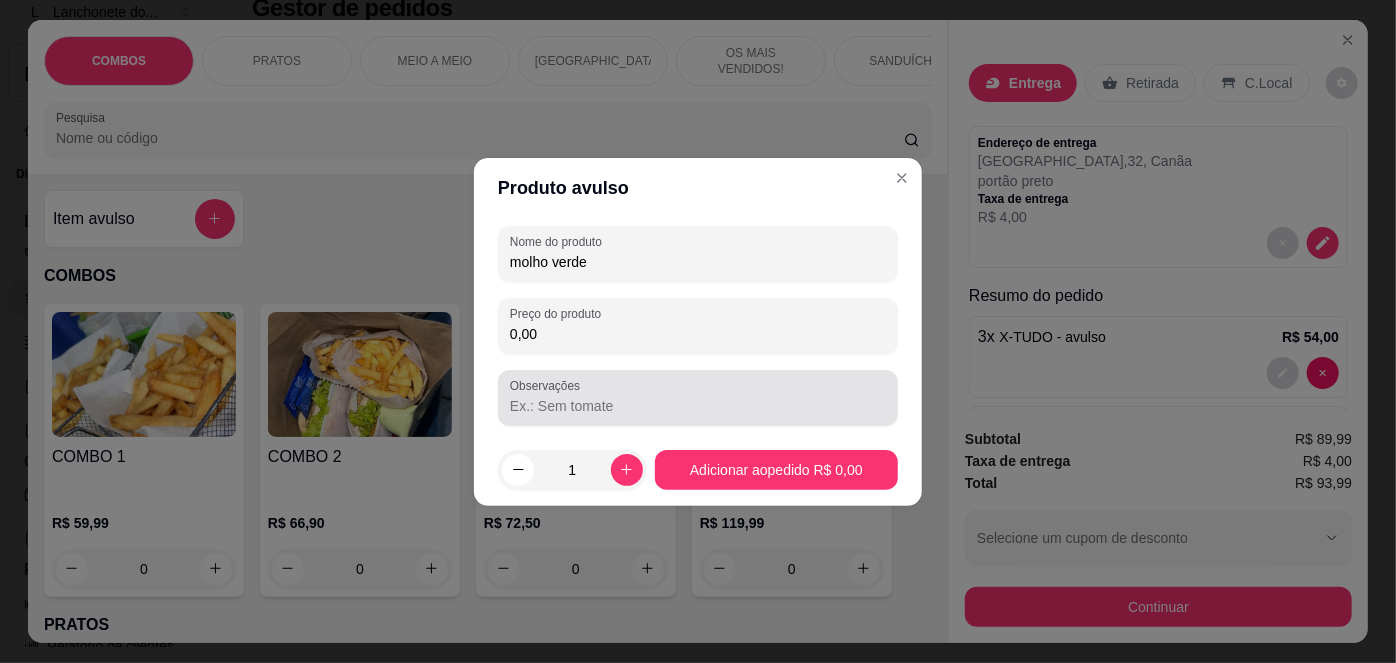 click on "Observações" at bounding box center (698, 398) 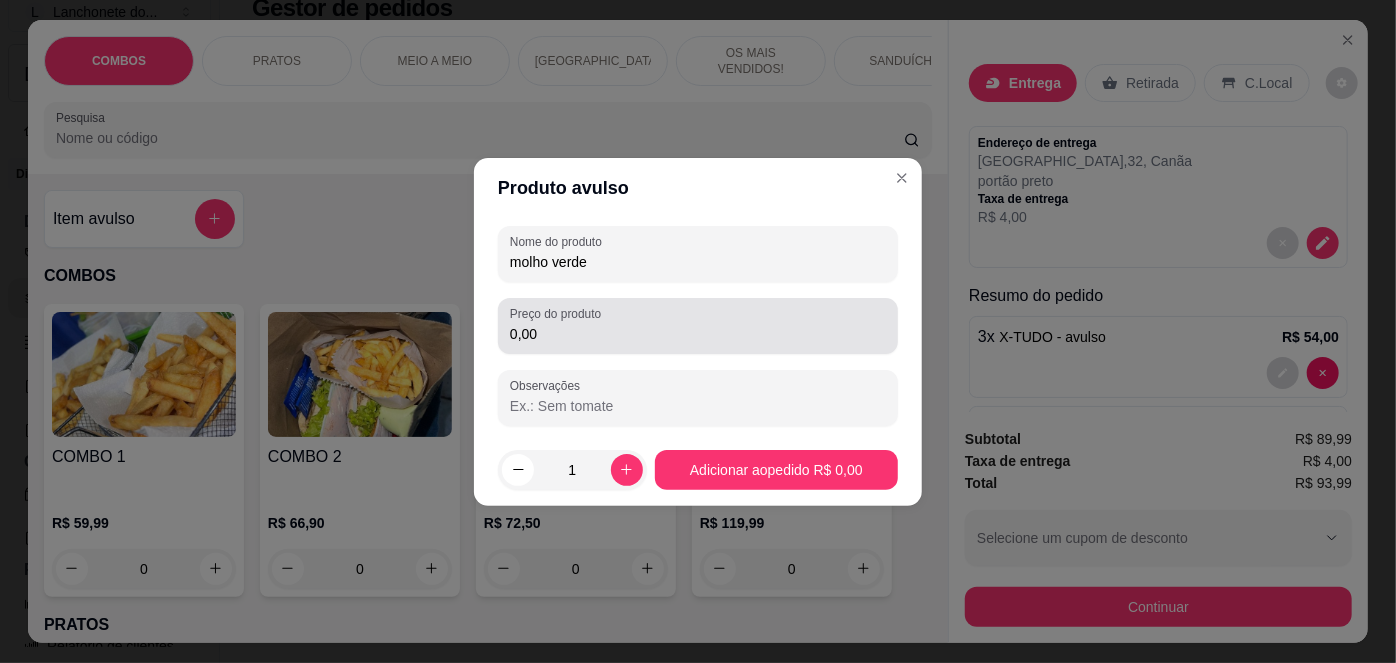 click on "0,00" at bounding box center [698, 334] 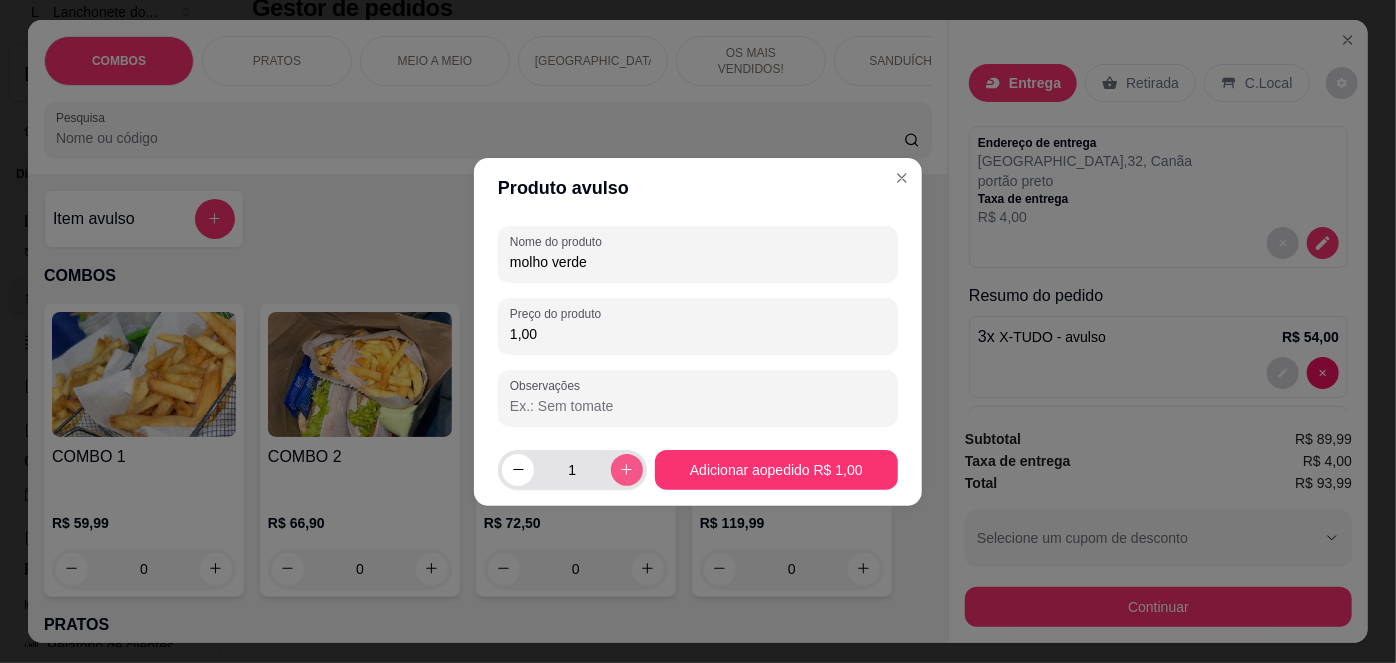 type on "1,00" 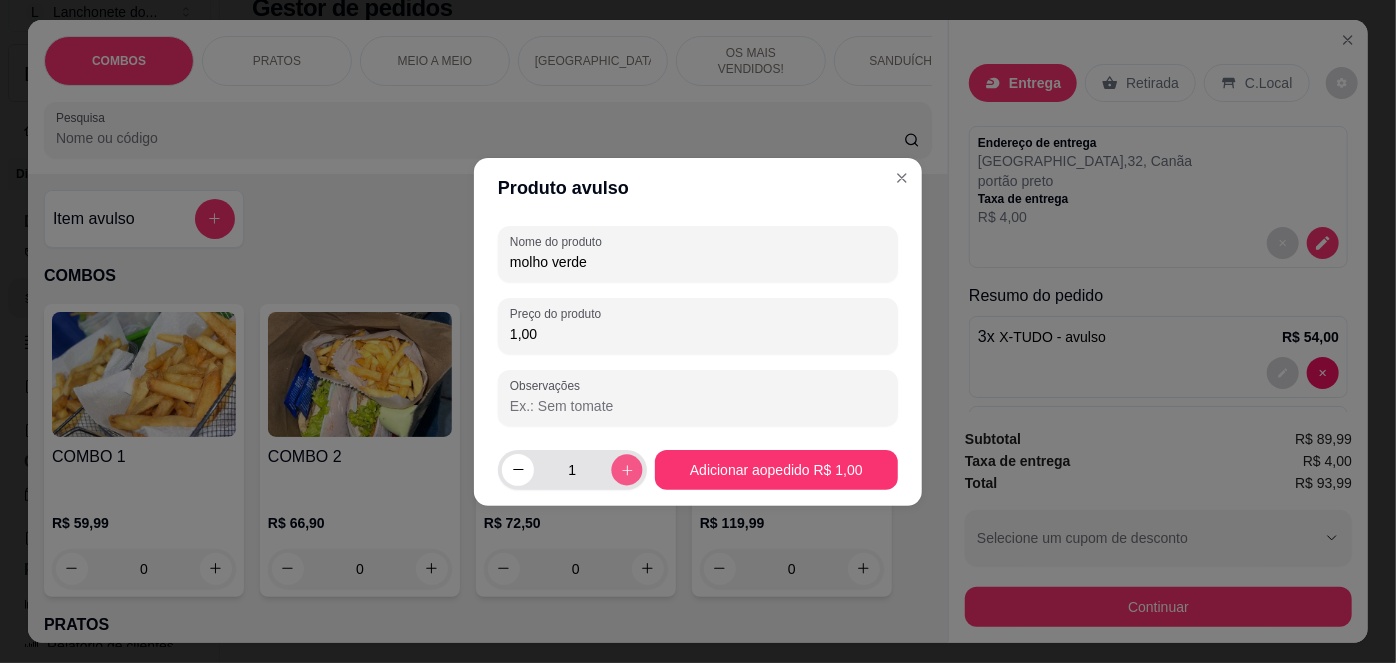 click 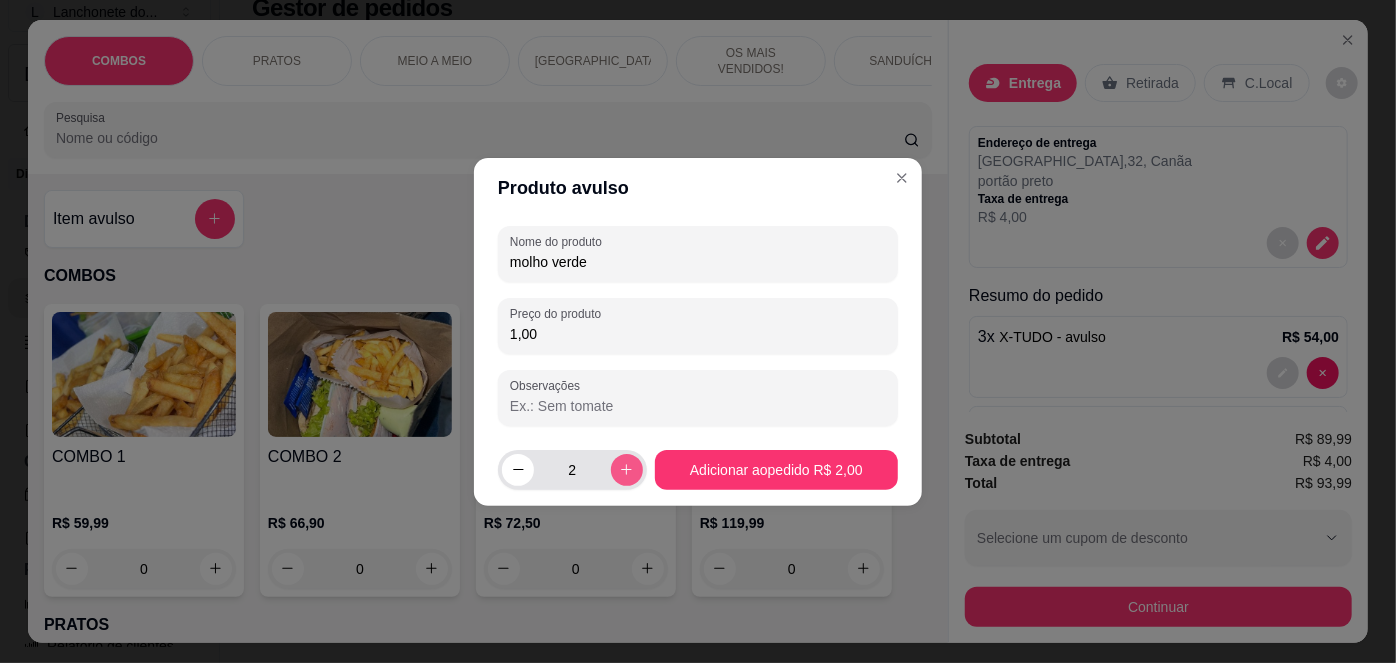 click 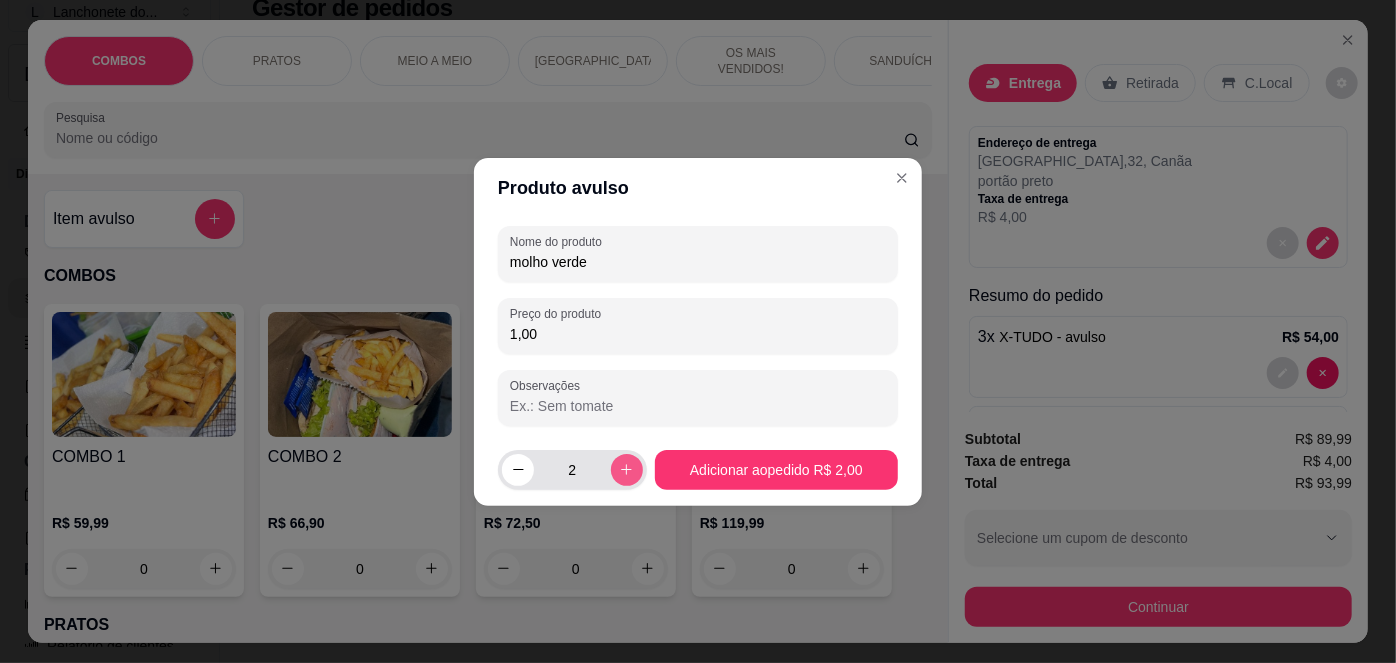 type on "3" 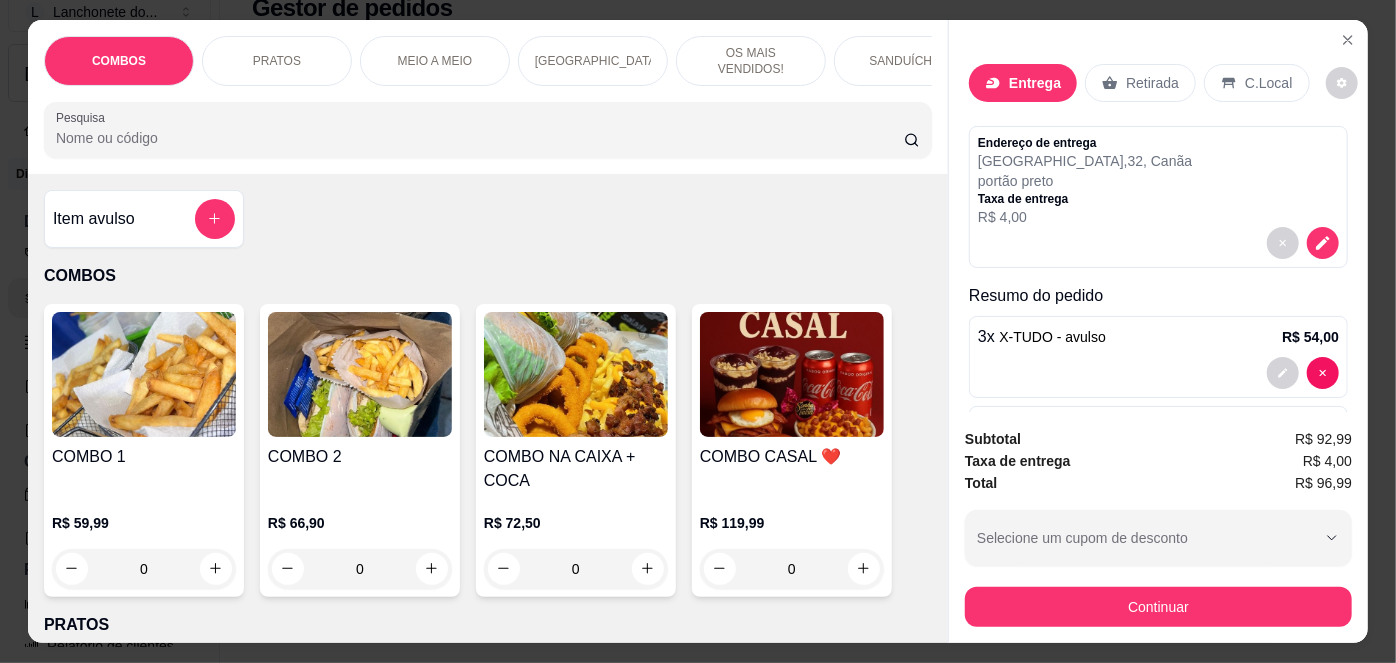 scroll, scrollTop: 369, scrollLeft: 0, axis: vertical 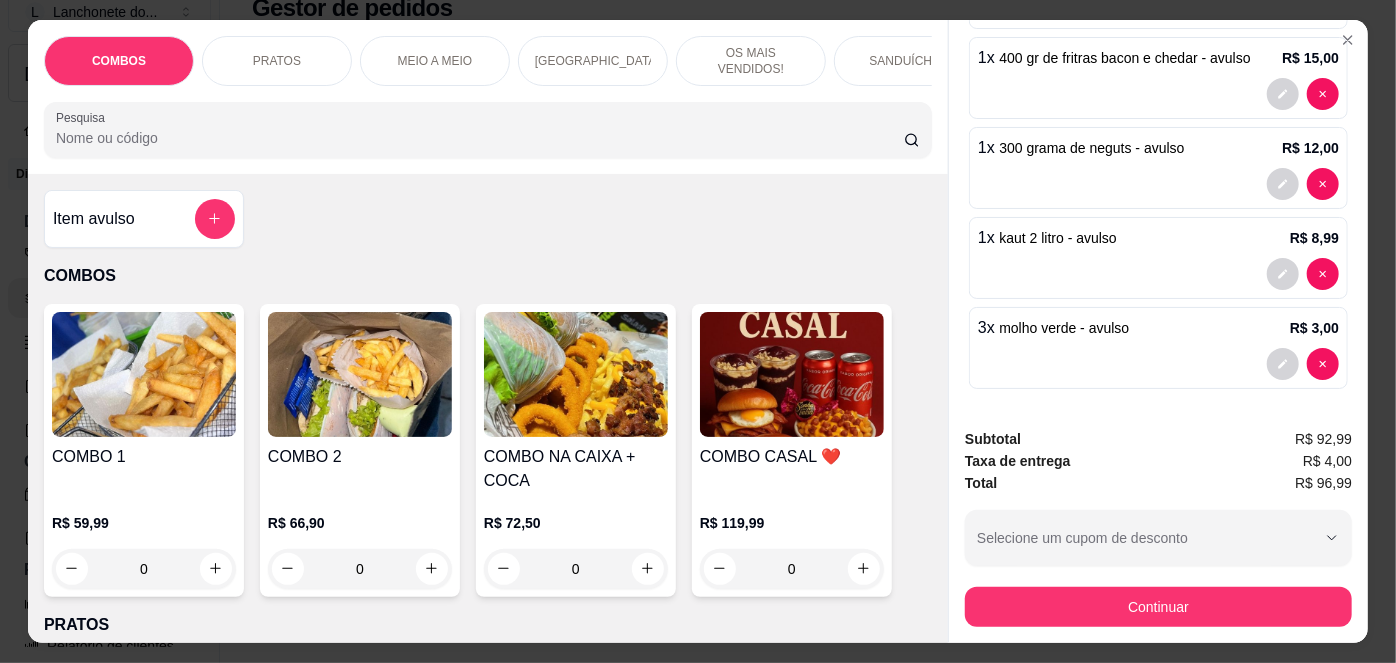 click at bounding box center (1158, 364) 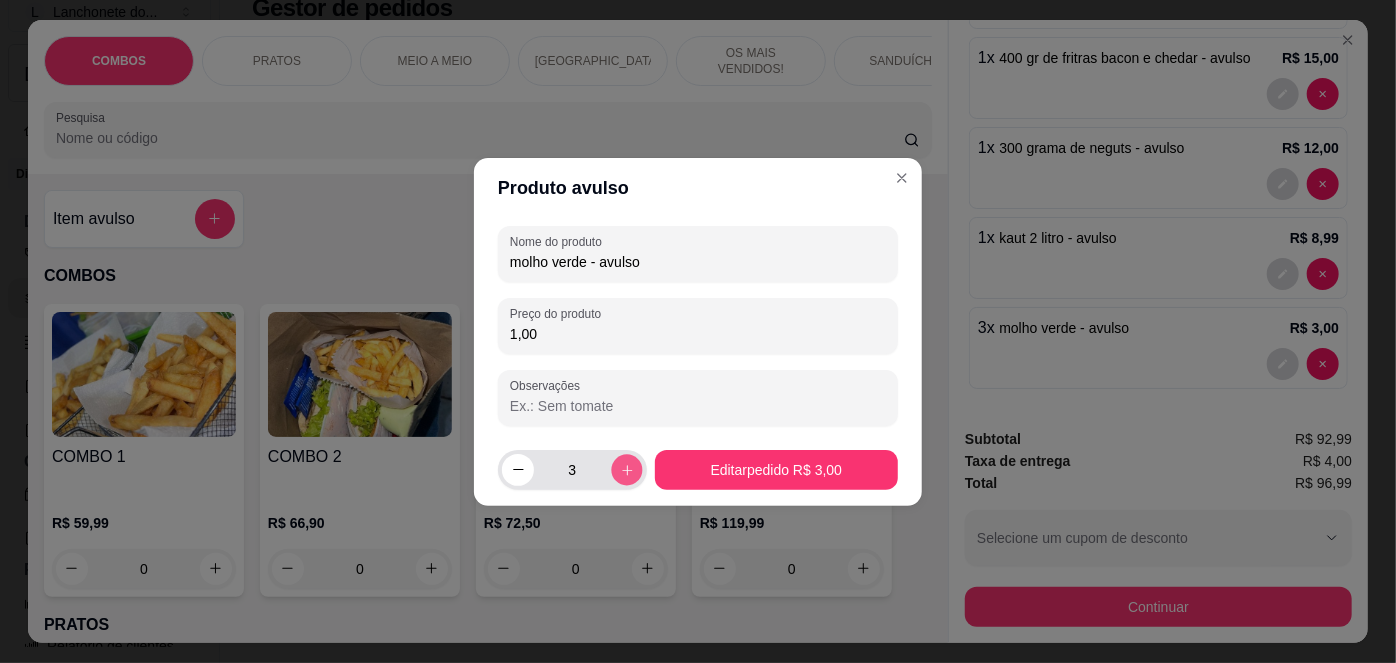click 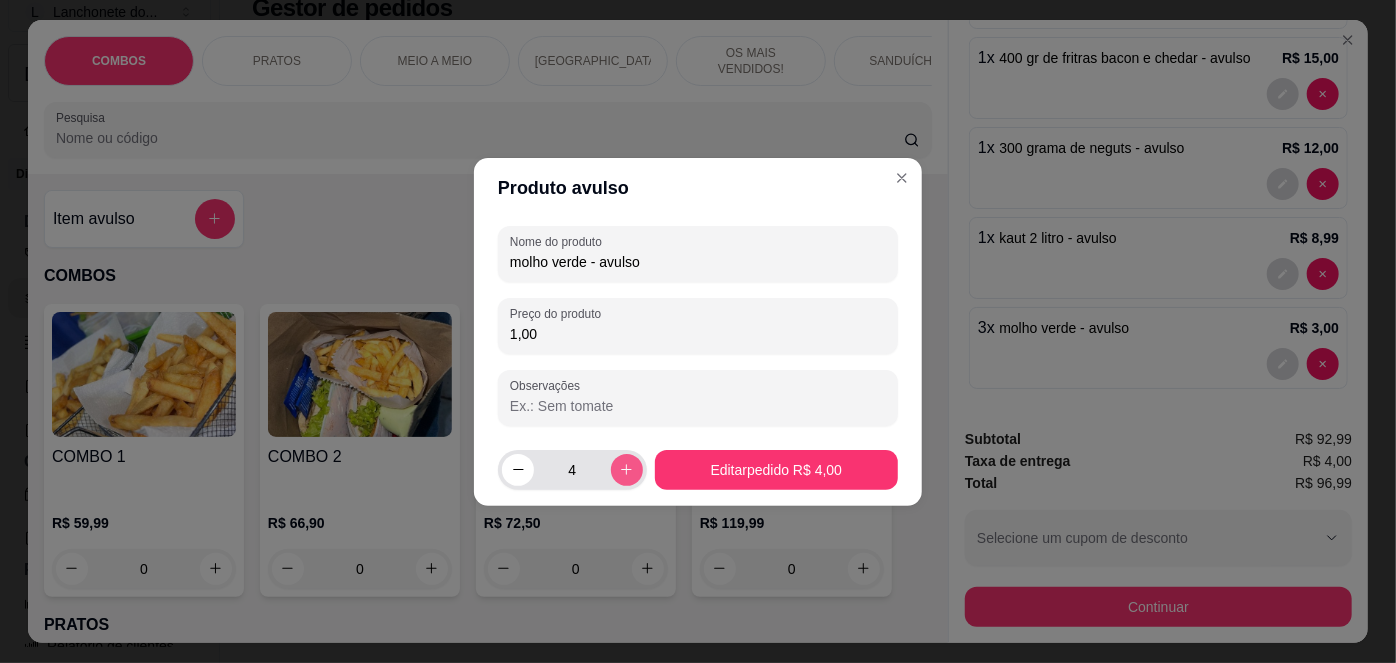 click 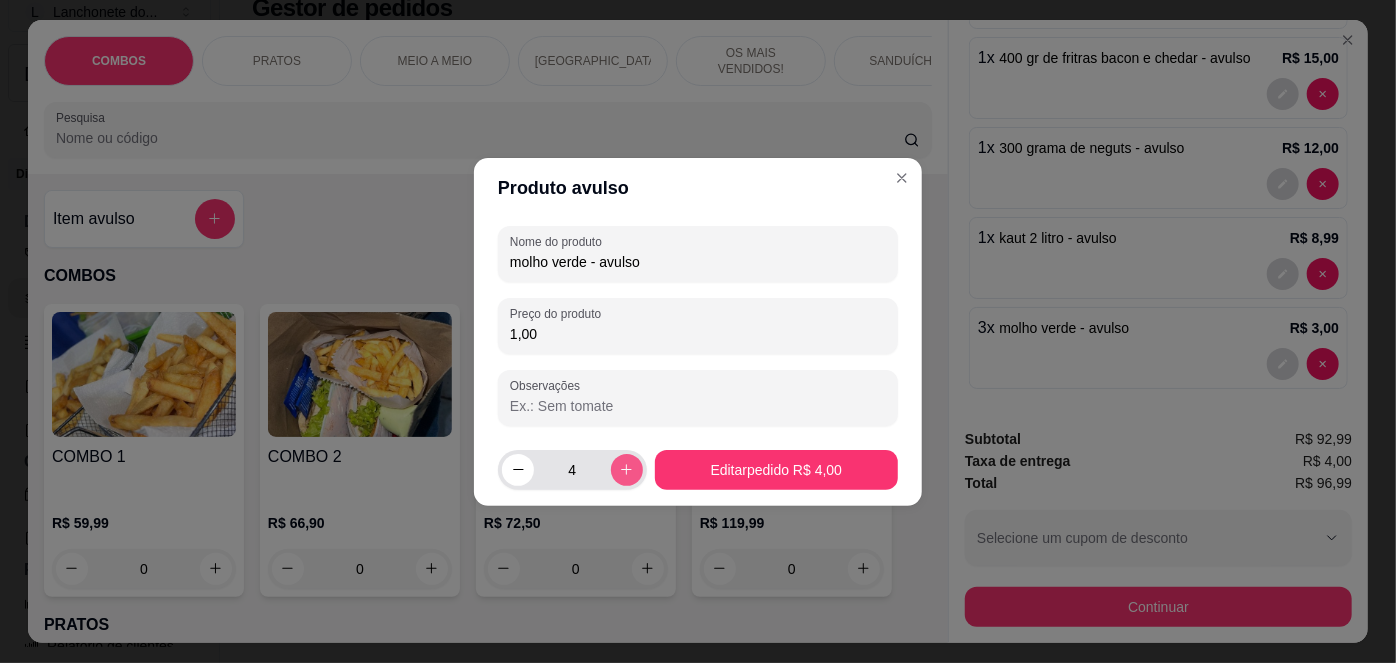 type on "5" 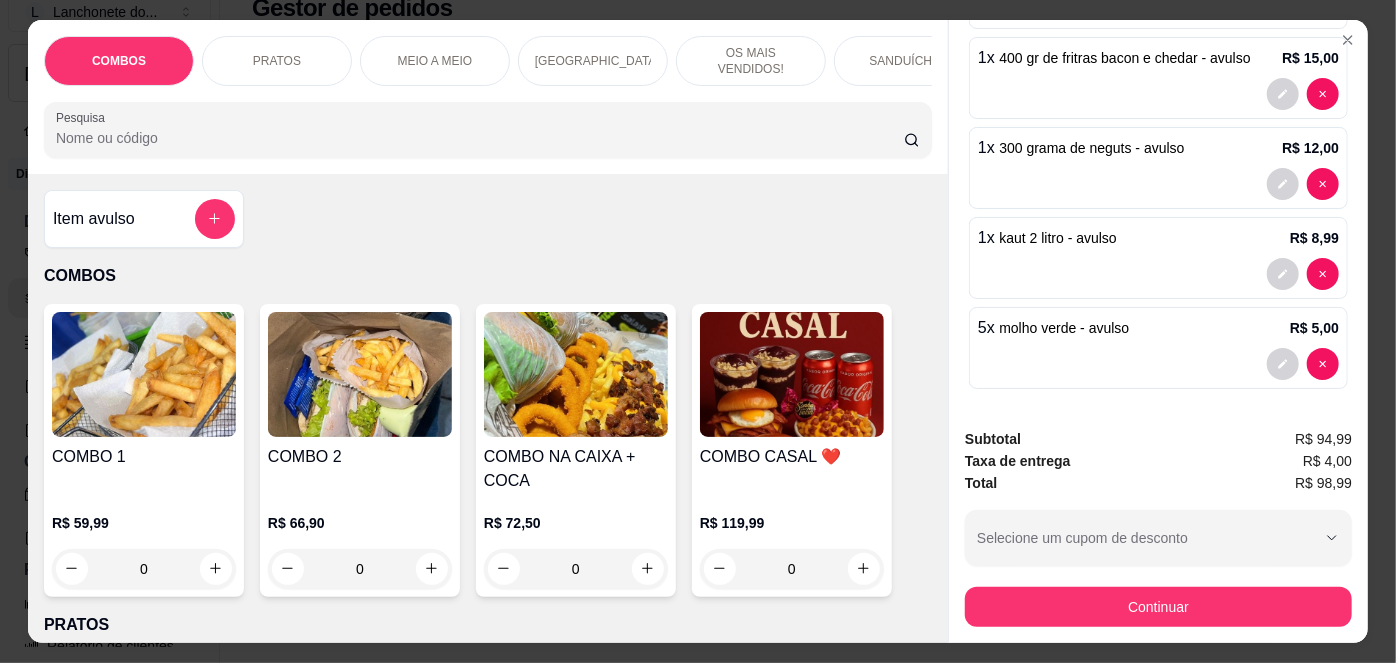 click at bounding box center (1158, 364) 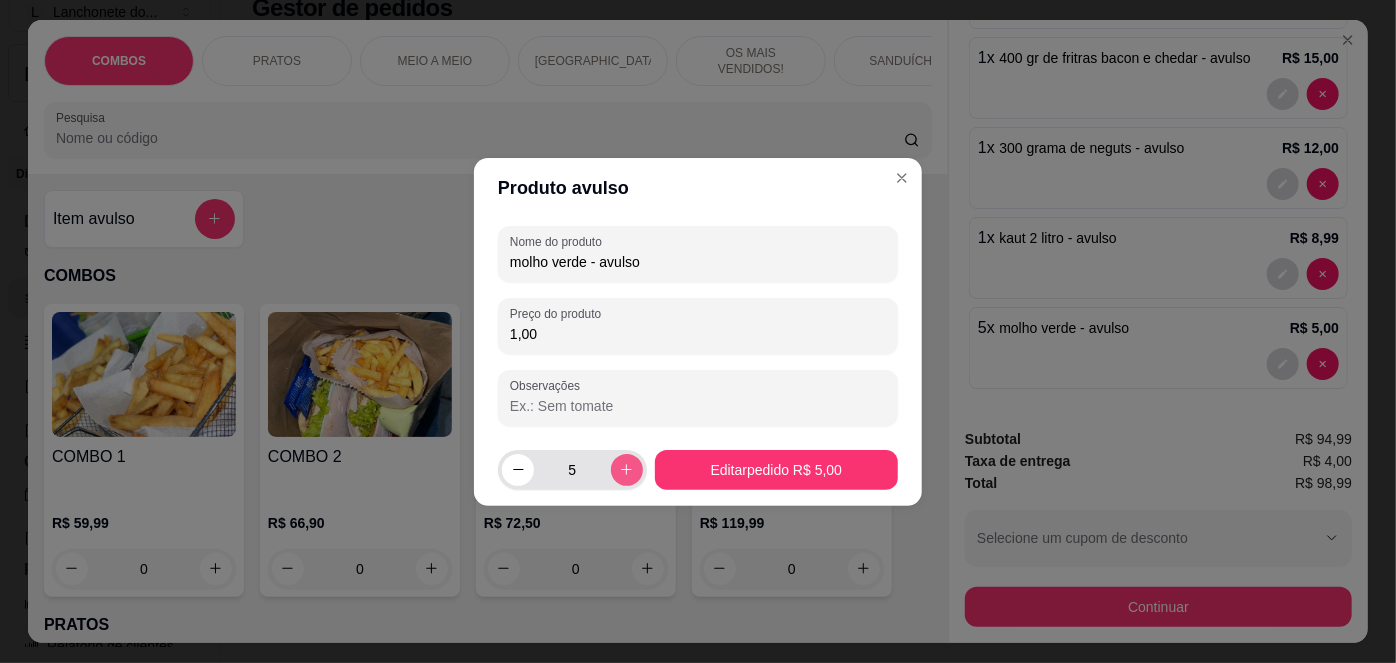 click 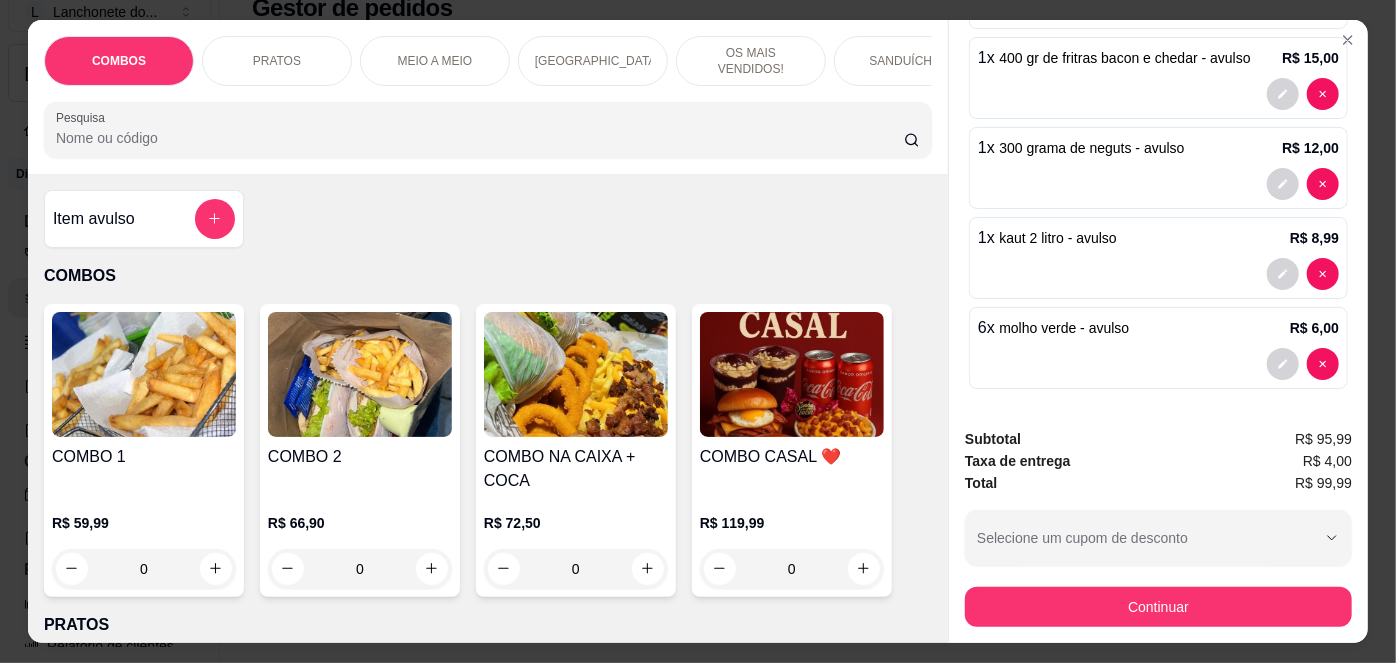 click at bounding box center (1158, 364) 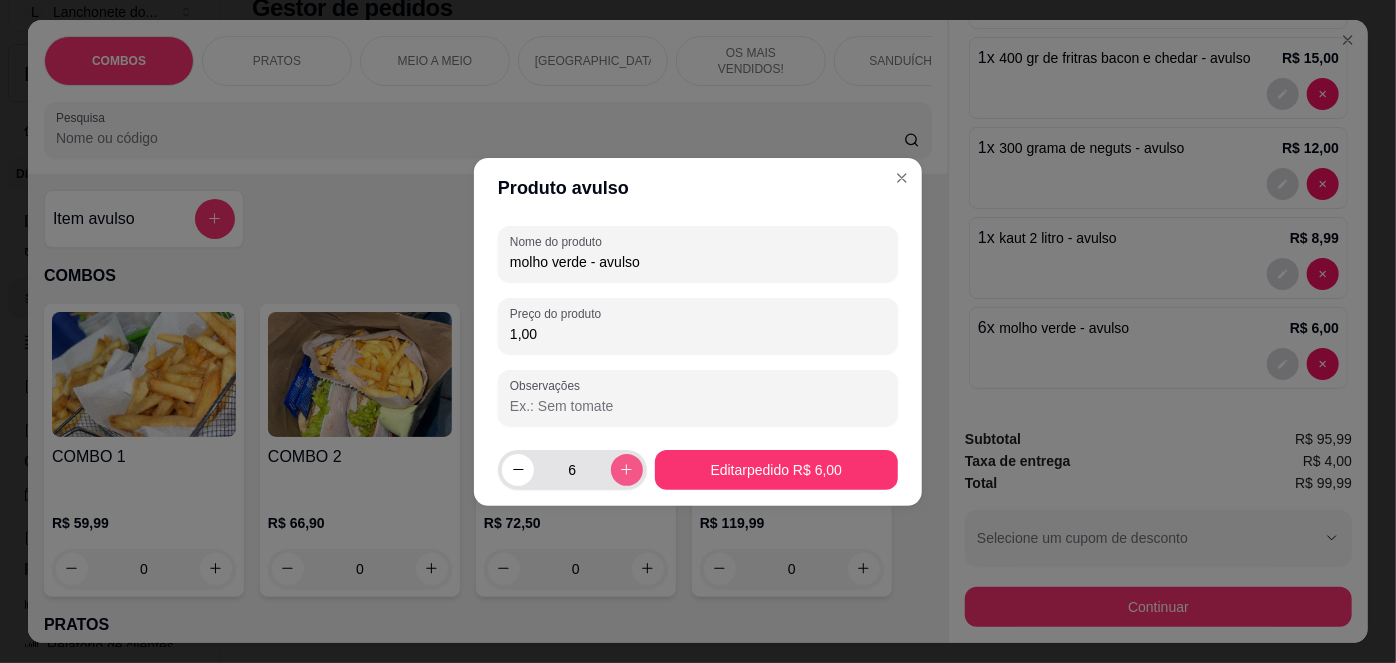 click at bounding box center (627, 470) 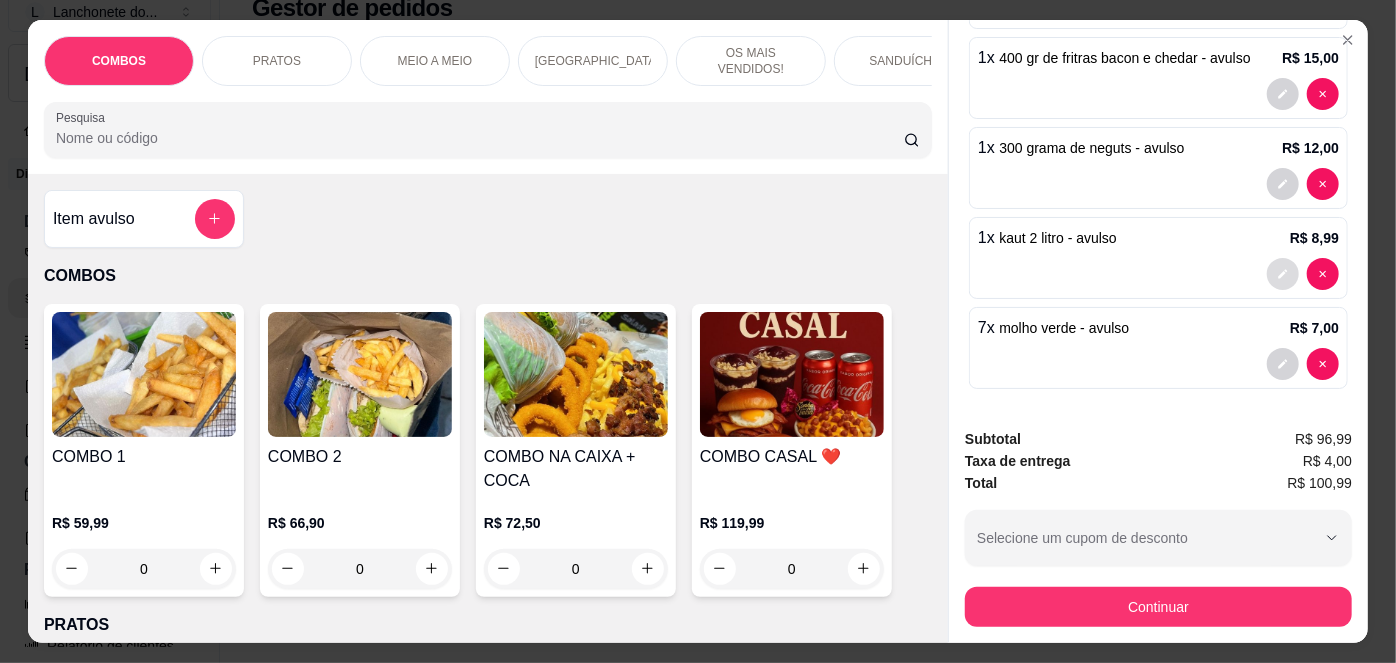 click 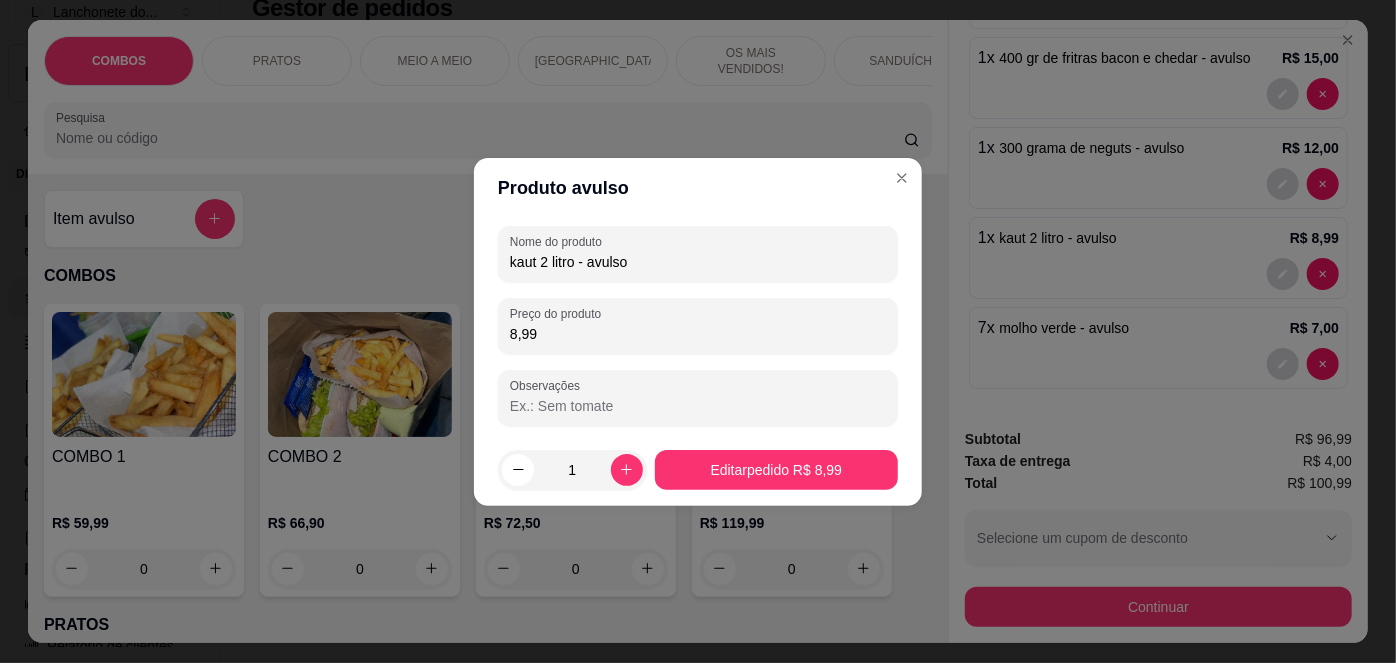 click on "8,99" at bounding box center (698, 334) 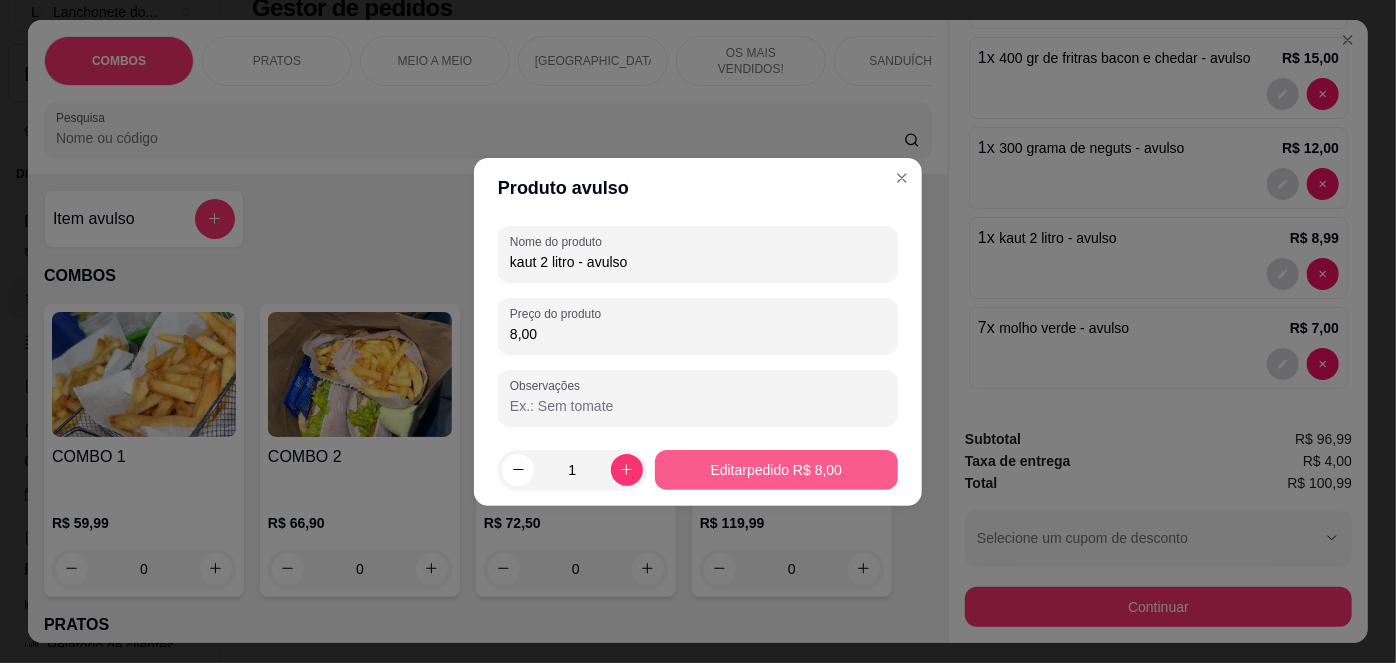 type on "8,00" 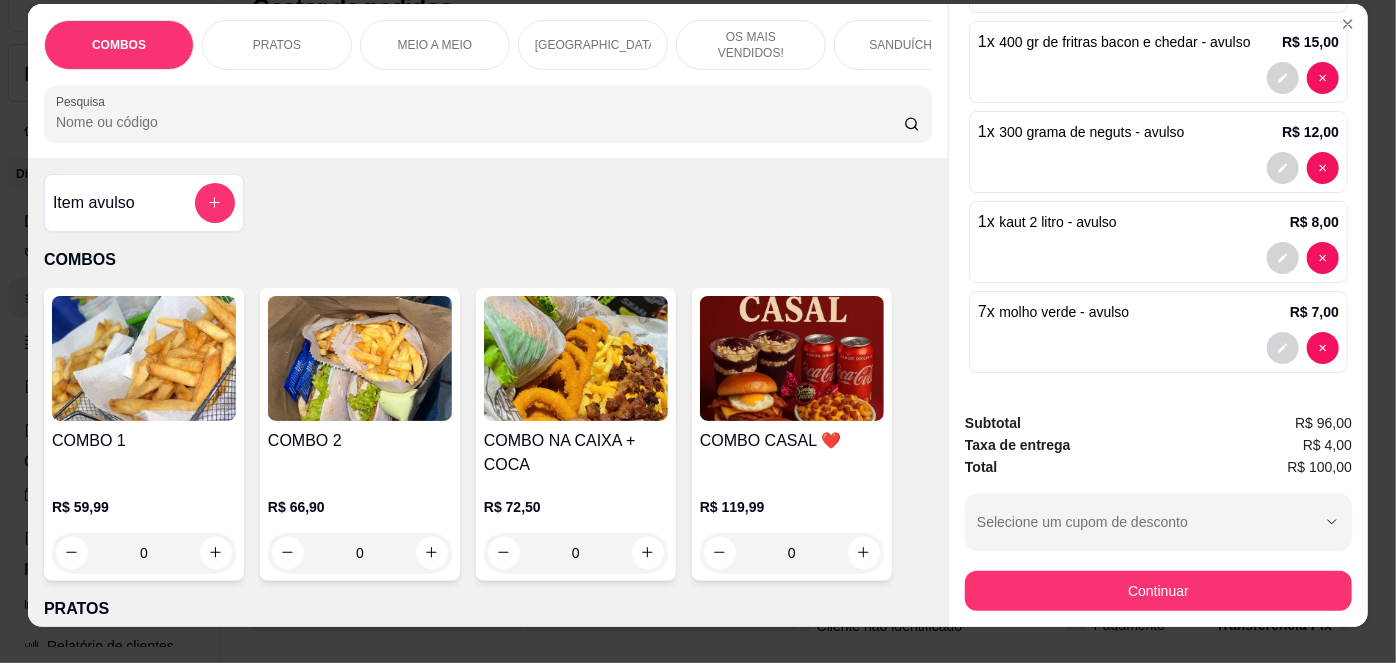 scroll, scrollTop: 0, scrollLeft: 0, axis: both 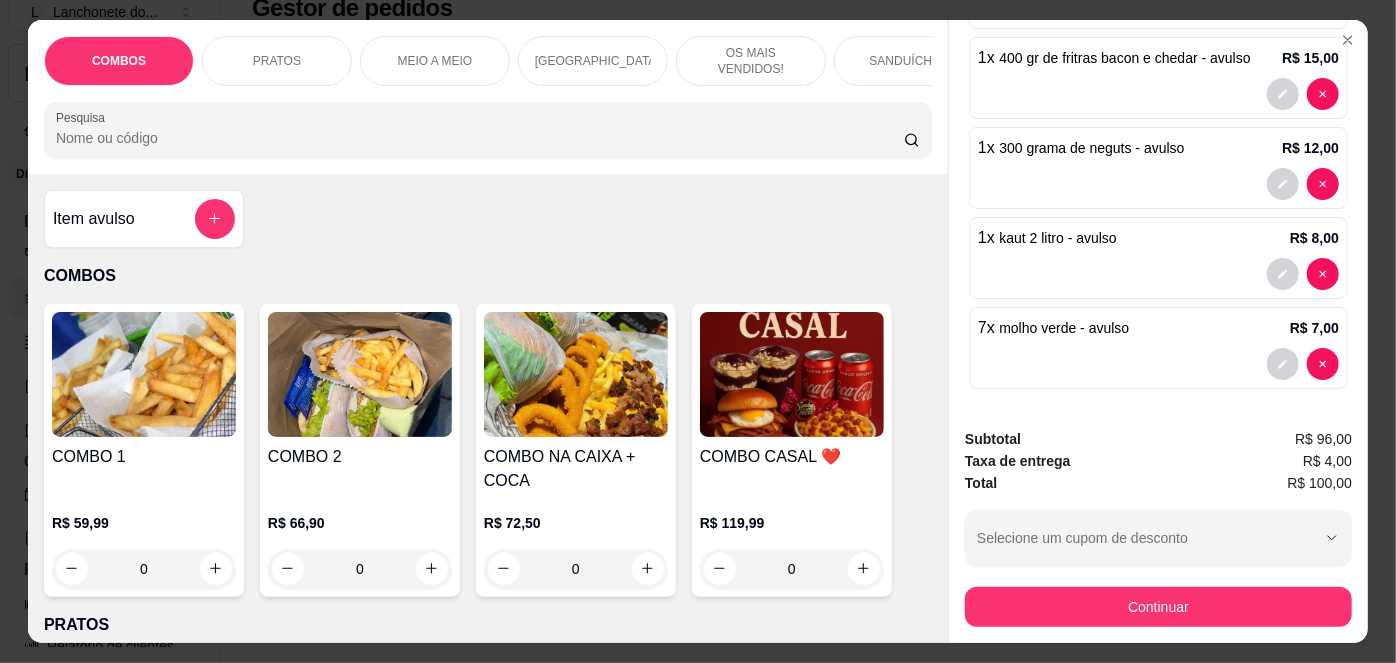 click on "Item avulso COMBOS  COMBO 1   R$ 59,99 0 COMBO 2   R$ 66,90 0 COMBO NA CAIXA + COCA    R$ 72,50 0 COMBO CASAL ❤️   R$ 119,99 0 PRATOS  Tropeiro    R$ 0,00 0 Espaguete    R$ 0,00 0 546 - Tropeguete   R$ 33,90 0 MEIO A MEIO  Metade macarrão na chapa/Metade Galinhada    R$ 33,90 0 Metade tropeiro/Metade Macarrão na Chapa    R$ 33,90 0 GALINHADA Galinhada    R$ 22,00 0 OS MAIS VENDIDOS! 2 -X BACON 2 COCAS 200ML 2 FRITAS 🍟   R$ 59,80 R$ 49,99 0 COMBO SOLTEIRO 😛   R$ 29,99 0 2 POR 38,00   R$ 47,90 R$ 38,00 0 SANDUÍCHES HAMBÚRGUER    R$ 14,50 0 MISTO     R$ 12,99 0 MISTÃO    R$ 18,90 0 VEGETARIANO    R$ 16,50 0 FRANGO COM CATUPIRY    R$ 23,50 0 X  BURGUER    R$ 17,90 0 X EGG BURGUER    R$ 18,00 0 LAÇADOR    R$ 21,00 0 FRANGO COM CHEDDAR    R$ 23,50 0 X-BACON    R$ 20,99 0 X EGG BACON    R$ 21,90 0 X-TUDO    R$ 26,00 0 X-ESPECIAL    R$ 24,98 0 XEXÉU BURGUER    R$ 28,00 0 BIG JR    R$ 29,90 0 coca cola 1 litro   R$ 10,00 0 HOT DOG Hot dog tradicional    R$ 14,99 0   0" at bounding box center (488, 408) 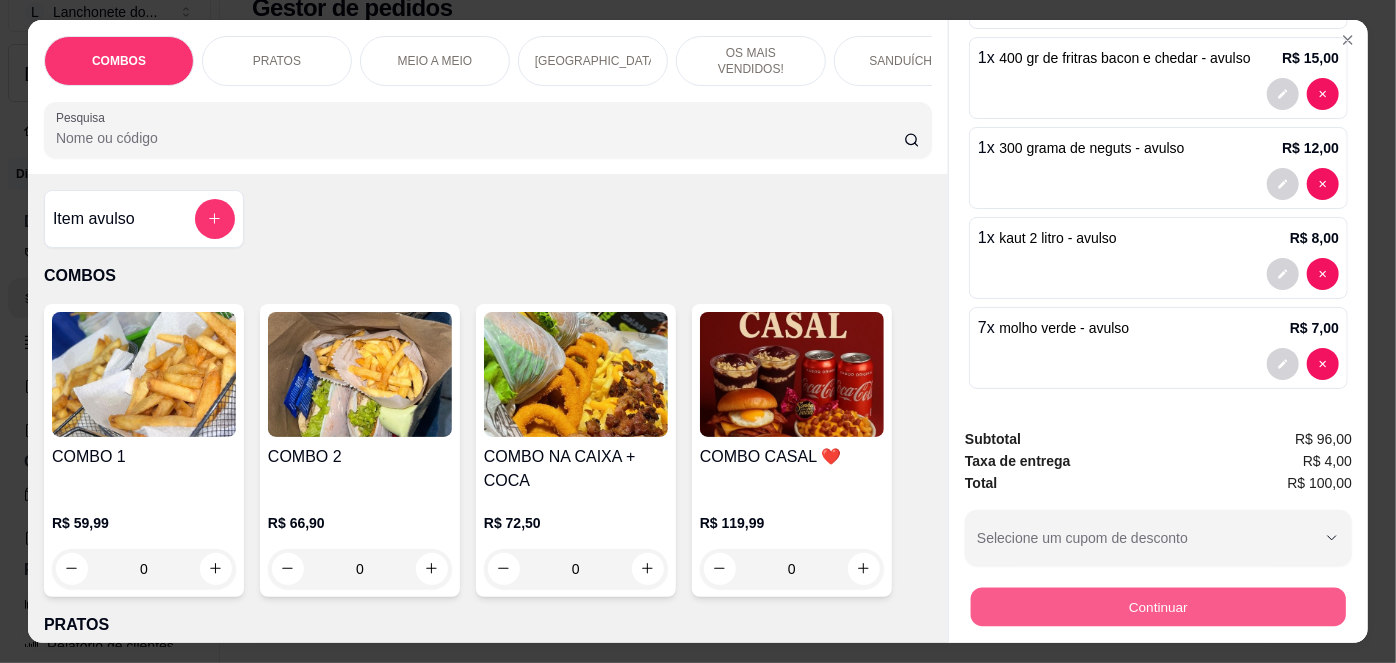 click on "Continuar" at bounding box center [1158, 607] 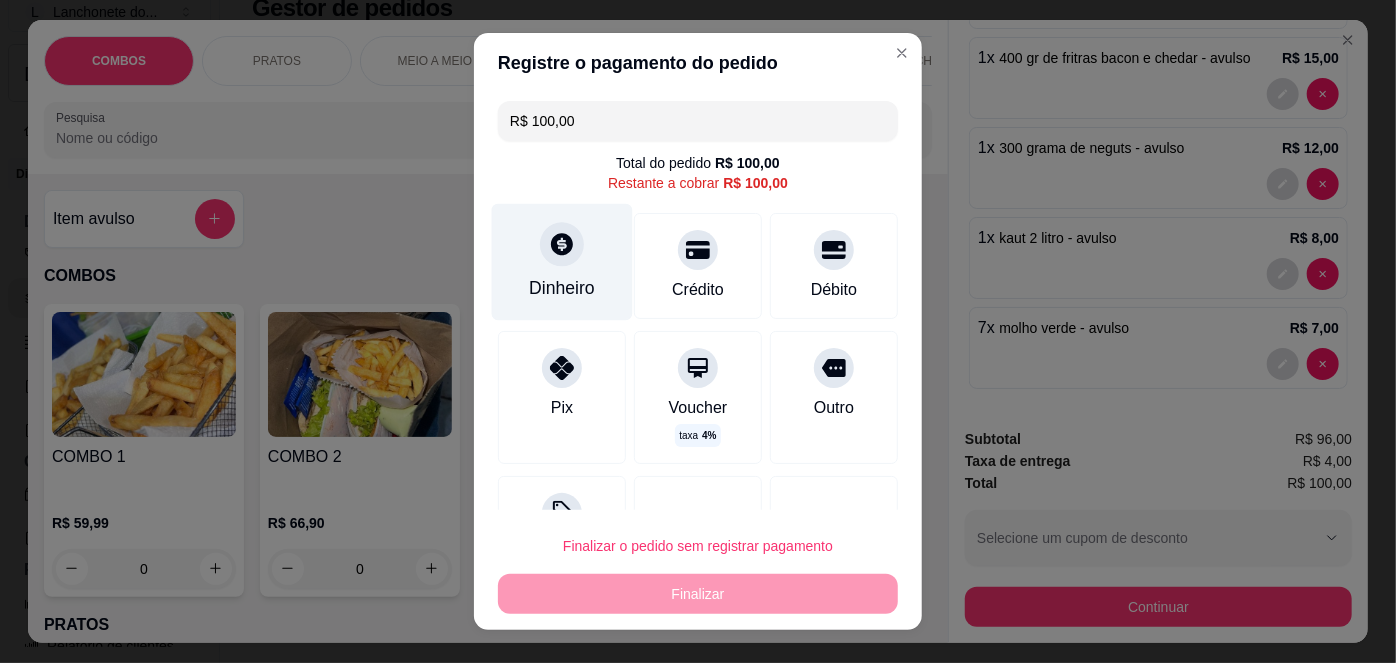click on "Dinheiro" at bounding box center (562, 262) 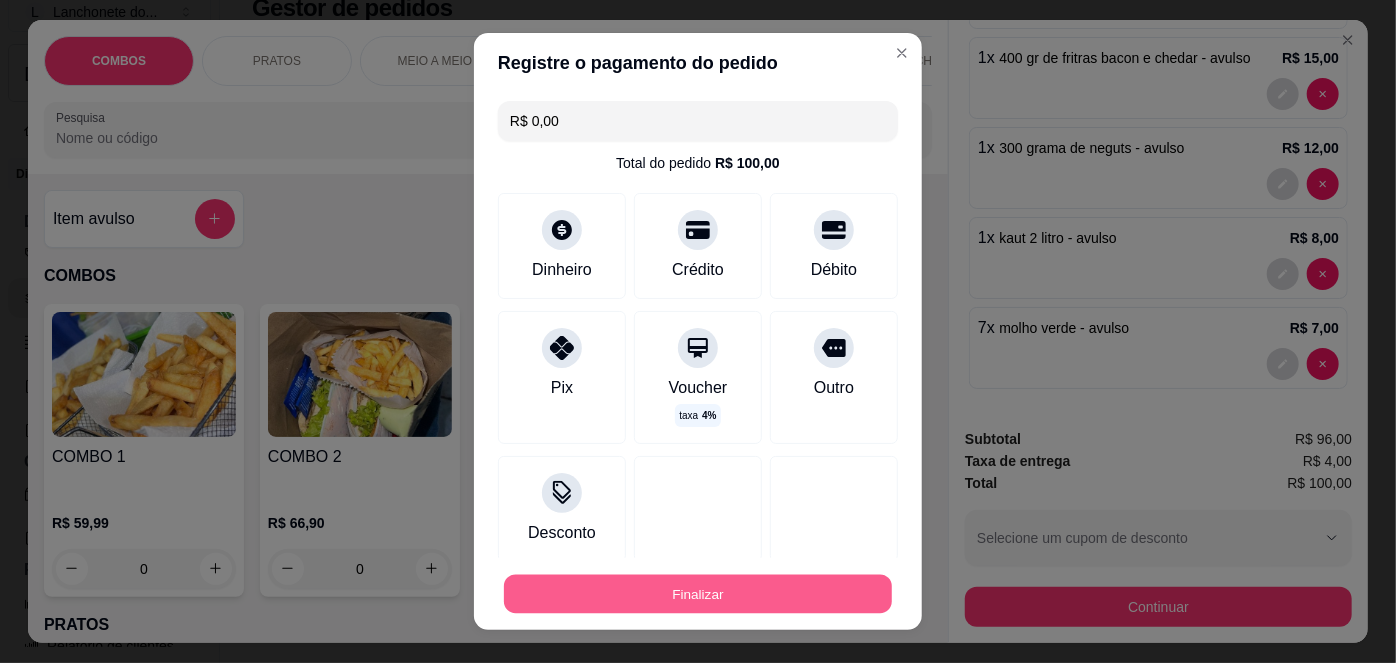 click on "Finalizar" at bounding box center [698, 593] 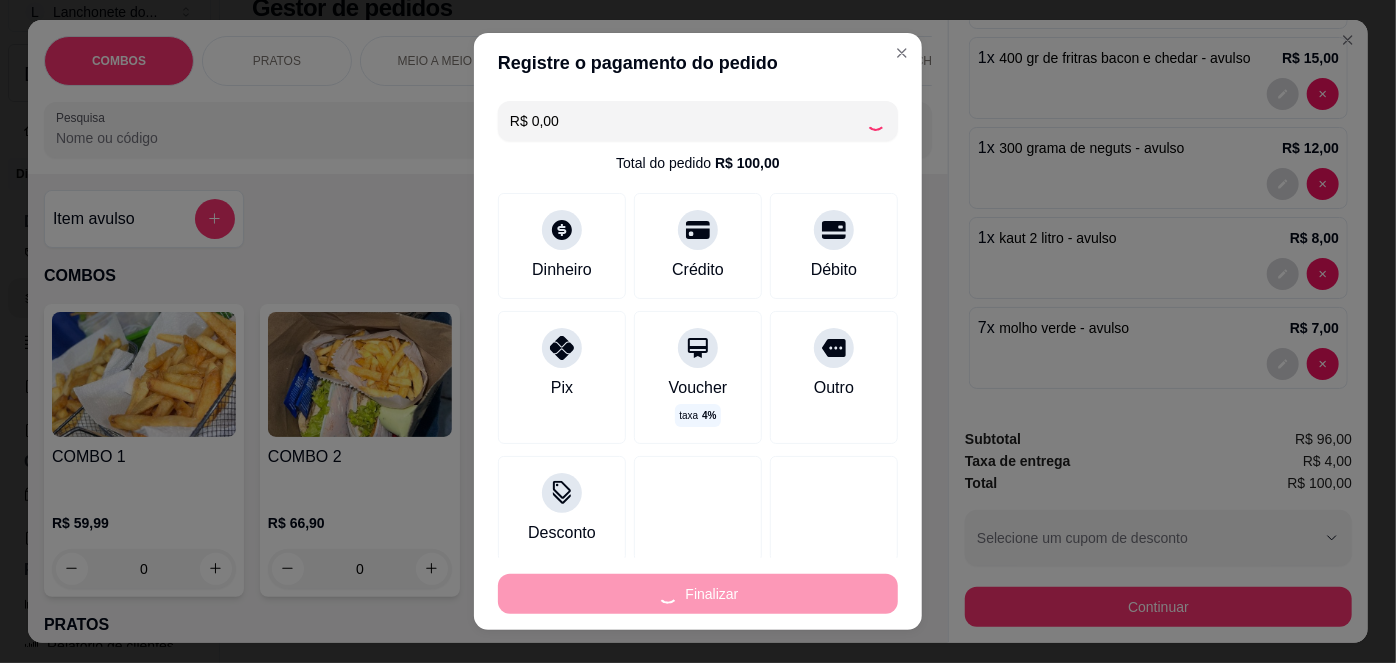 type on "-R$ 100,00" 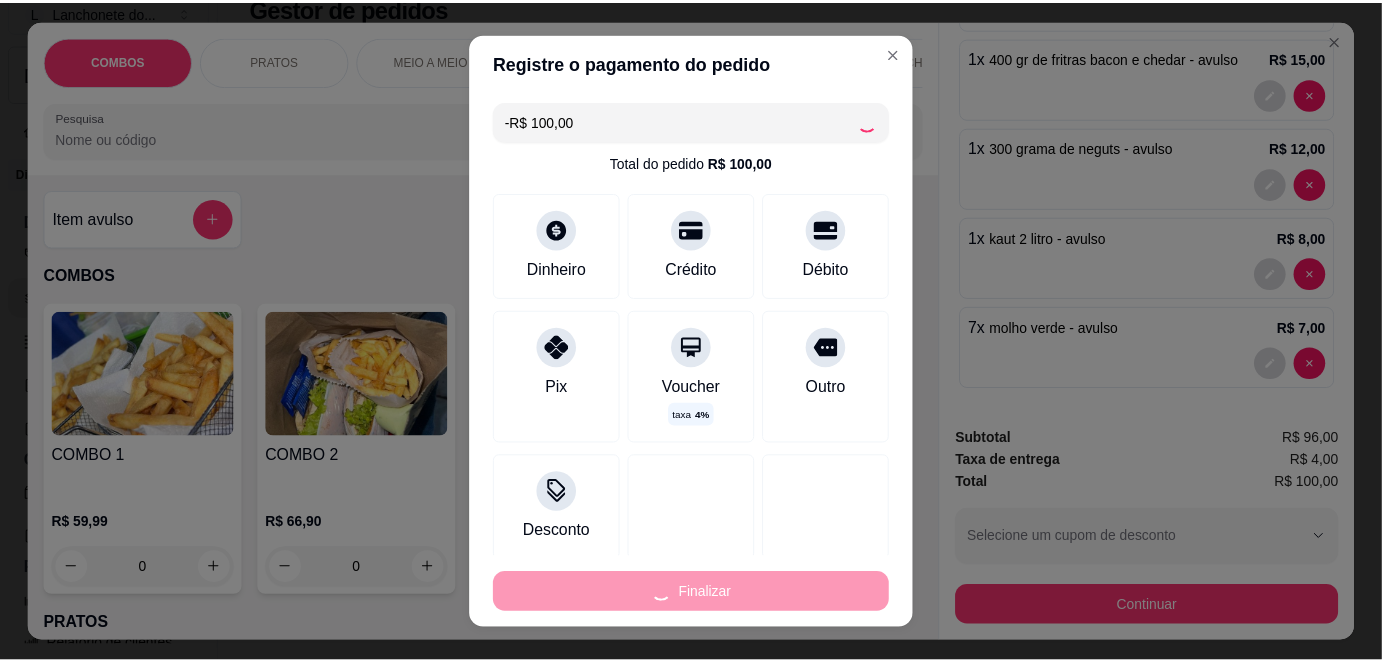scroll, scrollTop: 0, scrollLeft: 0, axis: both 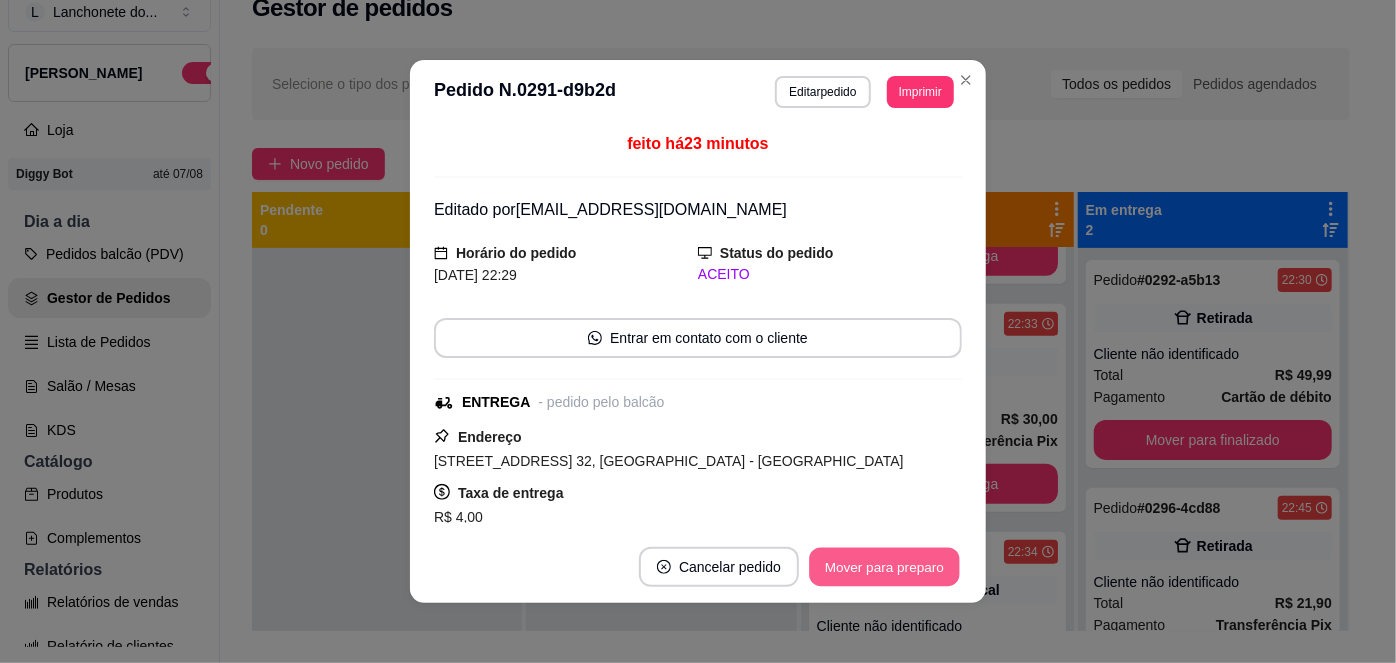 click on "Mover para preparo" at bounding box center [884, 567] 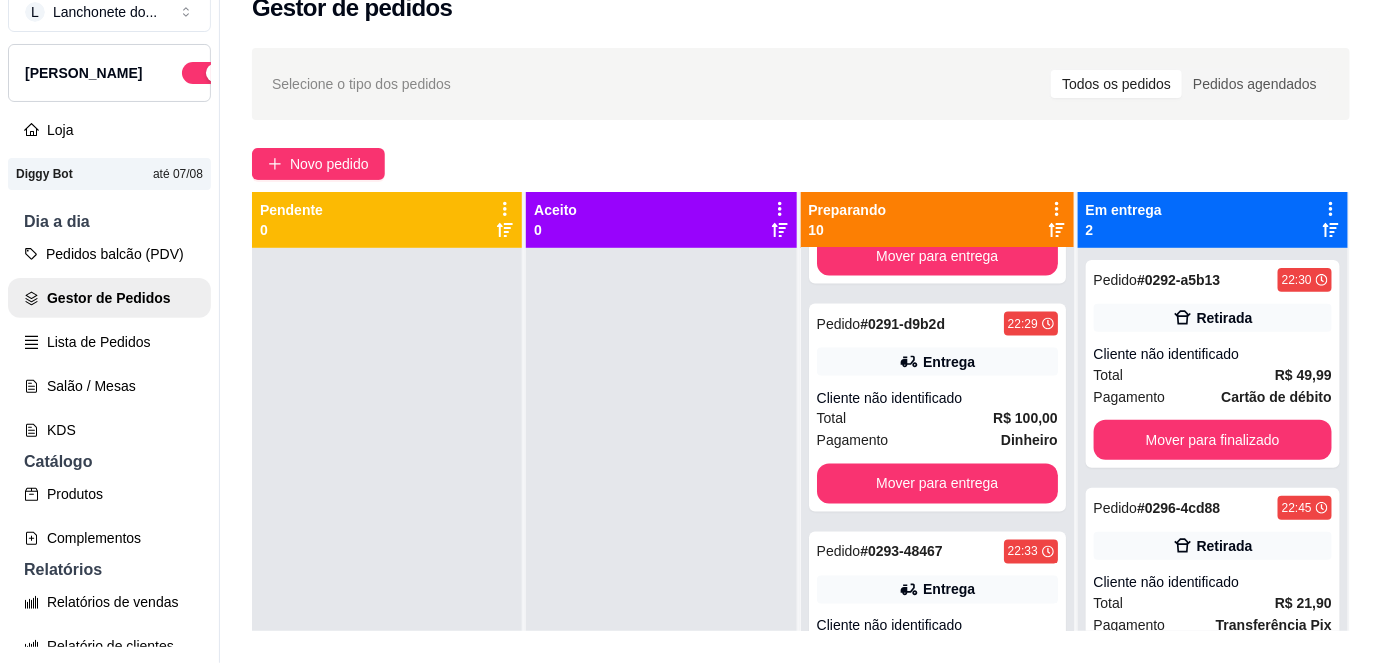 scroll, scrollTop: 1637, scrollLeft: 0, axis: vertical 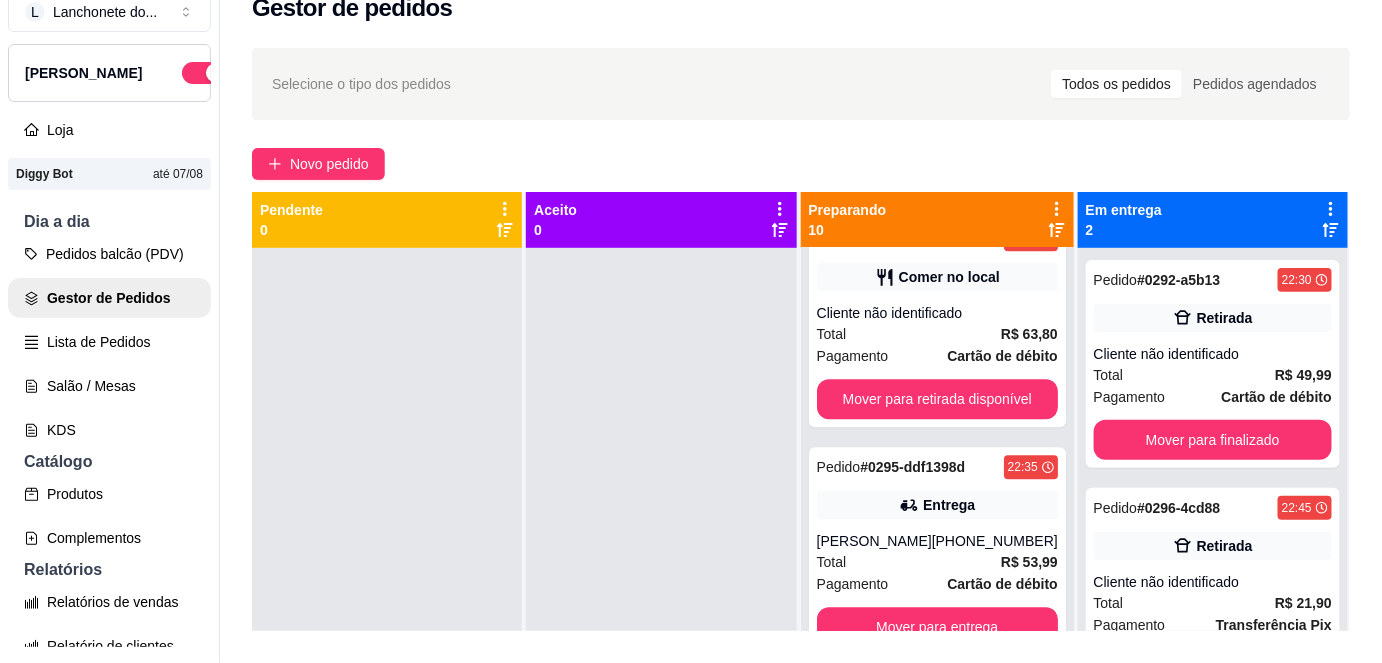 click on "Pedido  # 0278-9ec7d9cc 21:18 Entrega Fabrício  [PHONE_NUMBER] Total R$ 42,00 Pagamento Cartão de débito Mover para entrega Pedido  # 0286-e4157e44 22:05 Entrega [PERSON_NAME] [PHONE_NUMBER] Total R$ 64,90 Pagamento Cartão de débito Mover para entrega Pedido  # 0288-722478f7 22:10 Entrega Liliana  [PHONE_NUMBER] Total R$ 54,50 Pagamento Transferência Pix Mover para entrega Pedido  # 0289-32186 22:14 Comer no local Cliente não identificado Total R$ 71,70 Pagamento Cartão de débito Mover para retirada disponível Pedido  # 0290-e300b175 22:21 Entrega Atila [PHONE_NUMBER] Total R$ 124,00 Pagamento Cartão de crédito Mover para entrega Pedido  # 0291-d9b2d 22:29 Entrega Cliente não identificado Total R$ 100,00 Pagamento Dinheiro Mover para entrega Pedido  # 0293-48467 22:33 Entrega Cliente não identificado Total R$ 30,00 Pagamento Transferência Pix Mover para entrega Pedido  # 0294-af3b9 22:34 Comer no local Cliente não identificado Total R$ 63,80 Pagamento Cartão de débito Pedido  # #" at bounding box center (937, 579) 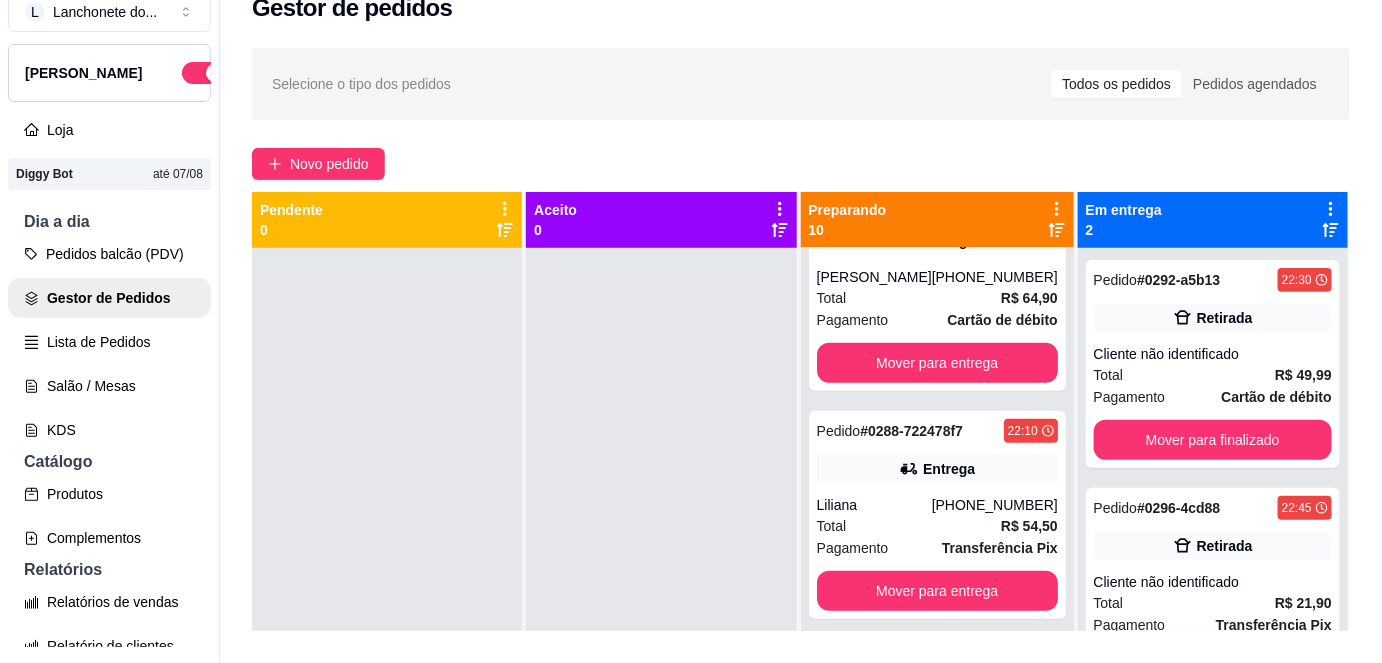scroll, scrollTop: 293, scrollLeft: 0, axis: vertical 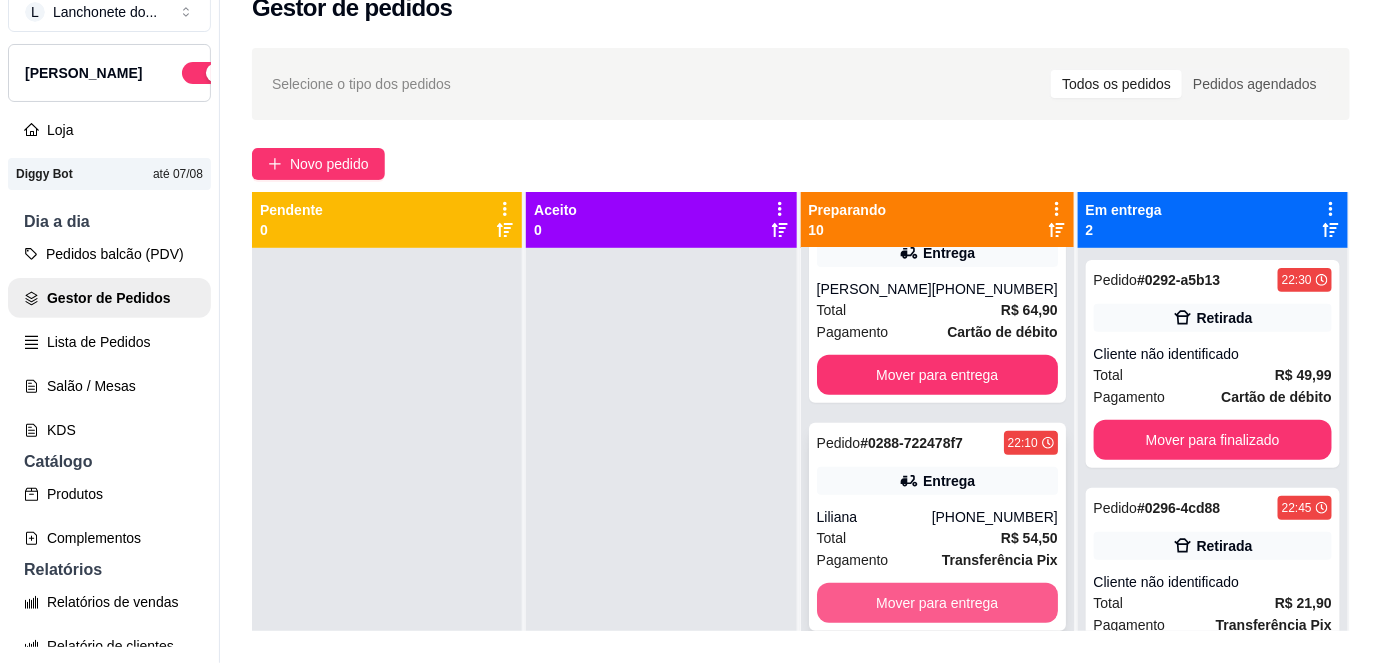 click on "Mover para entrega" at bounding box center [937, 603] 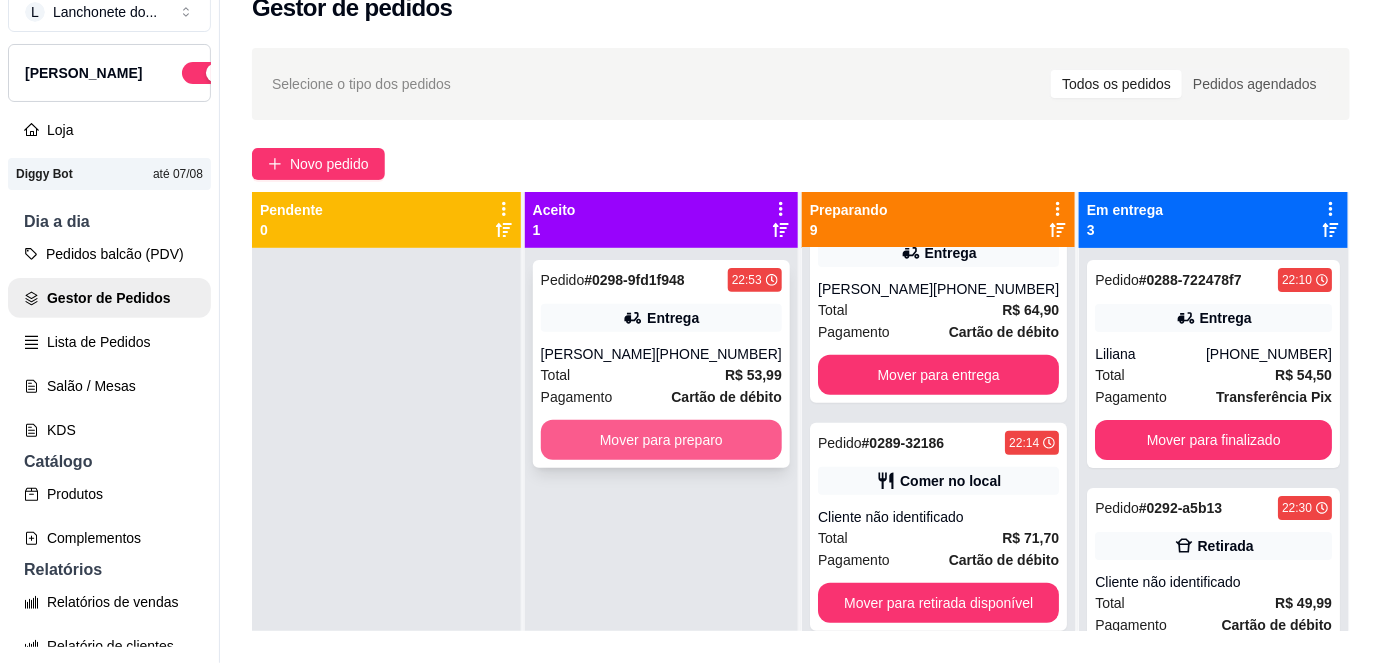 click on "Mover para preparo" at bounding box center [661, 440] 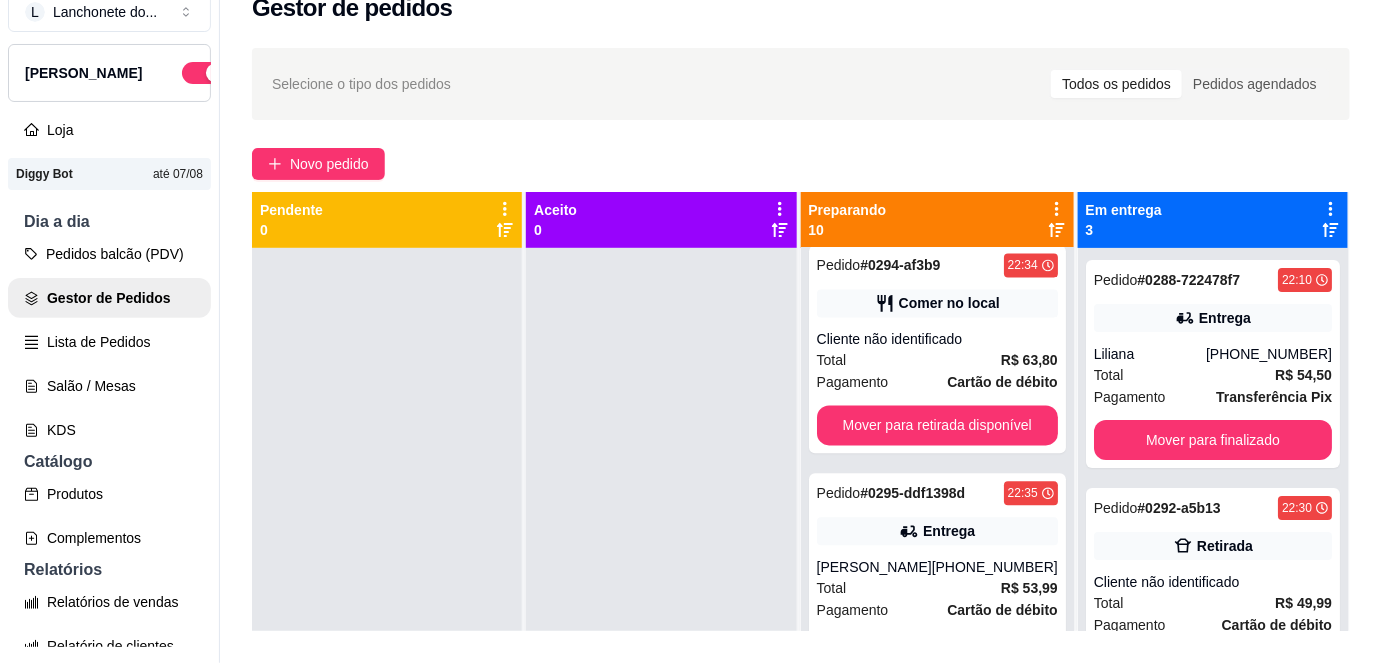 scroll, scrollTop: 1637, scrollLeft: 0, axis: vertical 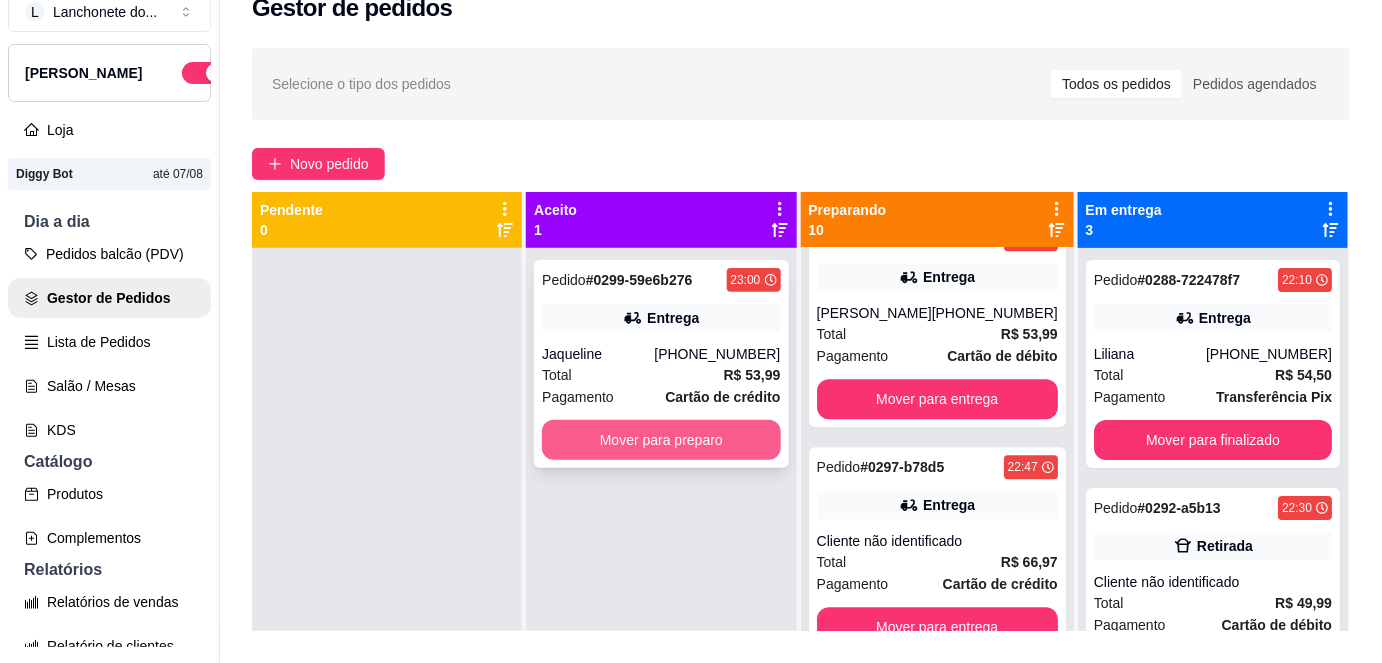 click on "Mover para preparo" at bounding box center [661, 440] 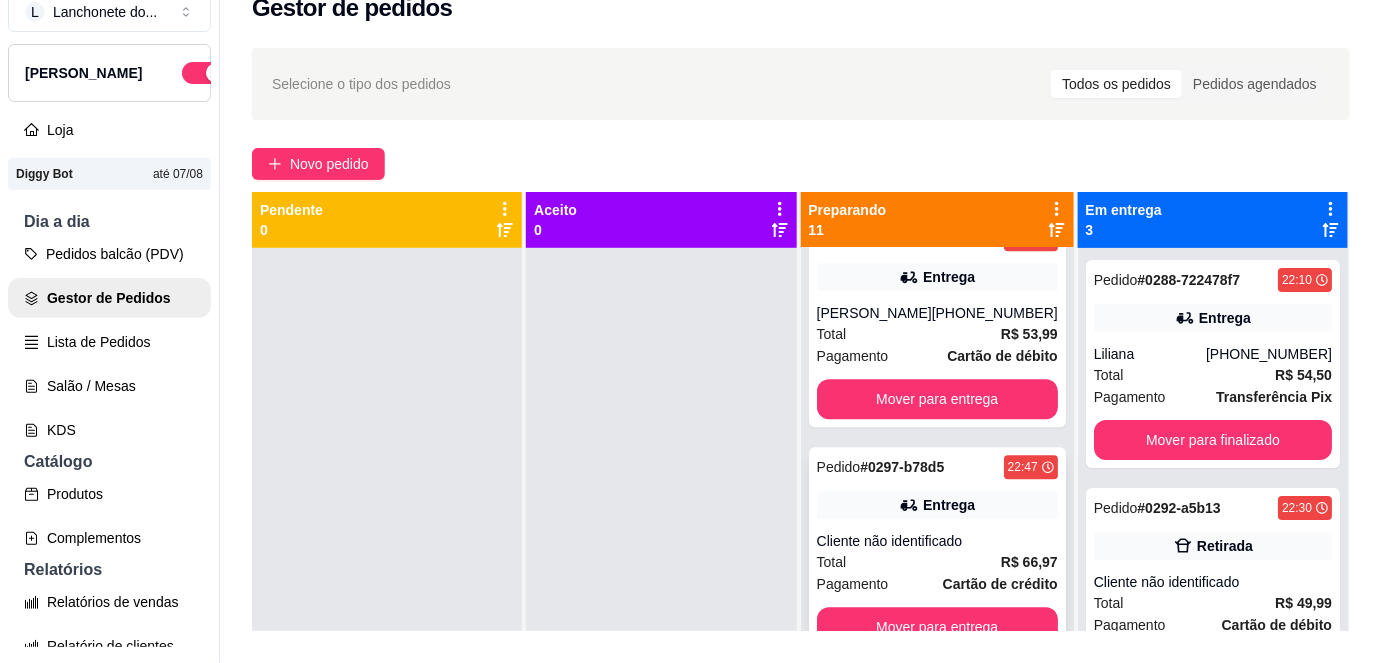 scroll, scrollTop: 1864, scrollLeft: 0, axis: vertical 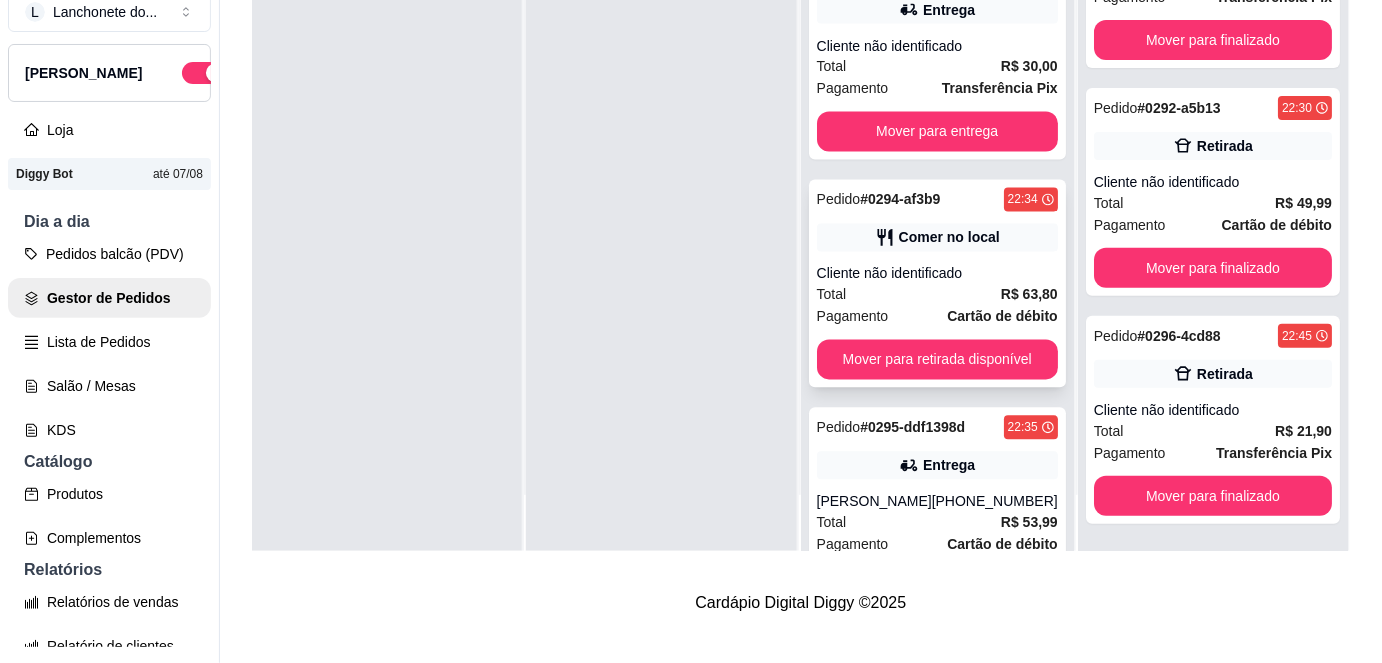 click on "Total R$ 63,80" at bounding box center (937, 295) 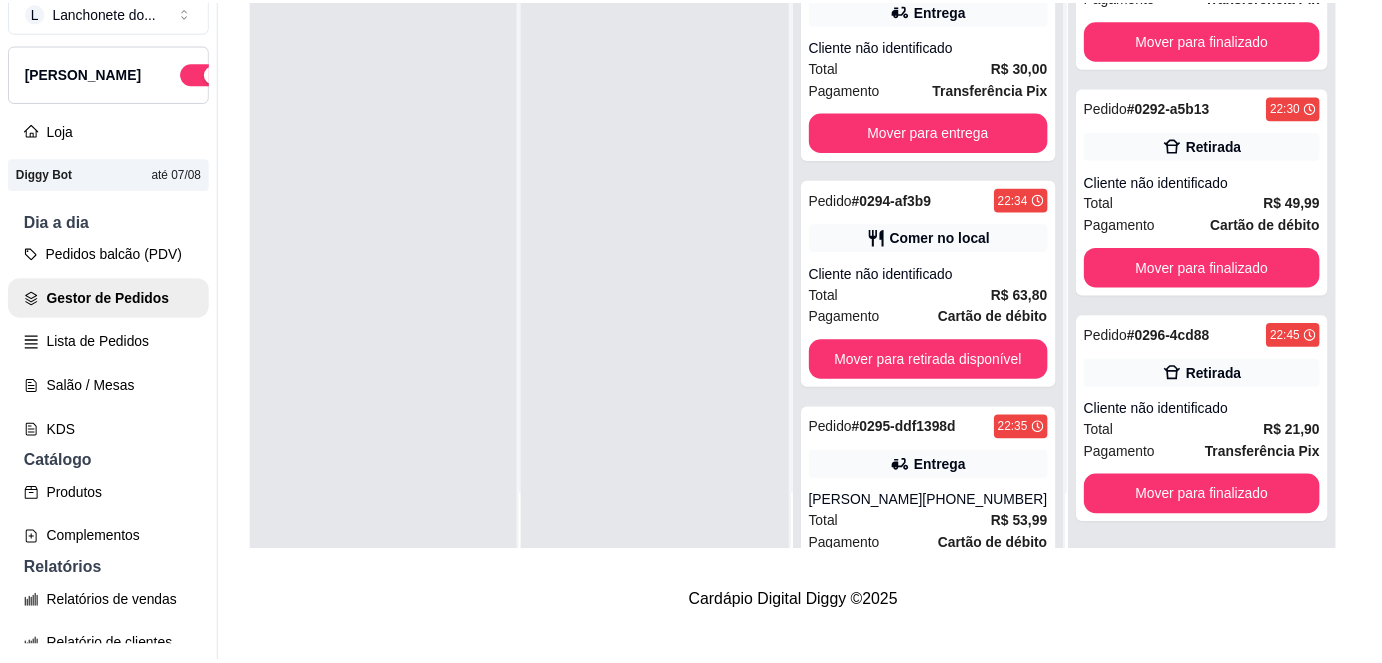 scroll, scrollTop: 235, scrollLeft: 0, axis: vertical 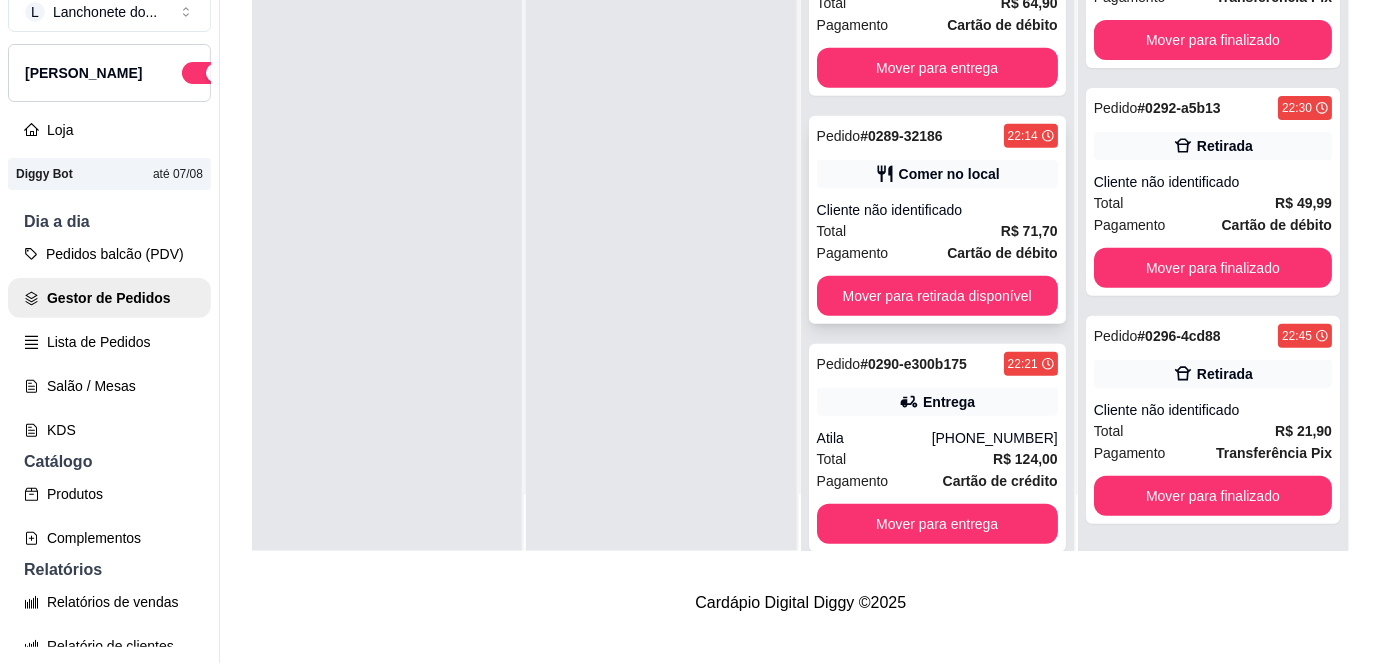 click on "Cliente não identificado" at bounding box center [937, 210] 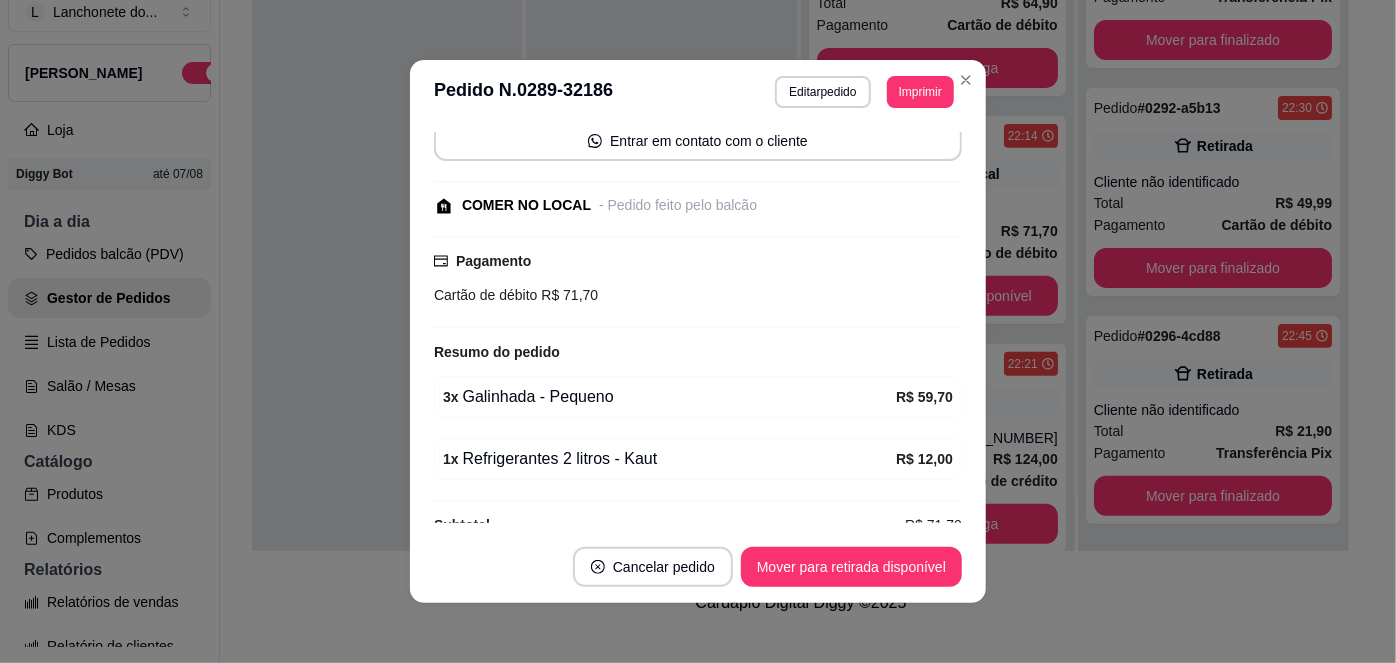 scroll, scrollTop: 183, scrollLeft: 0, axis: vertical 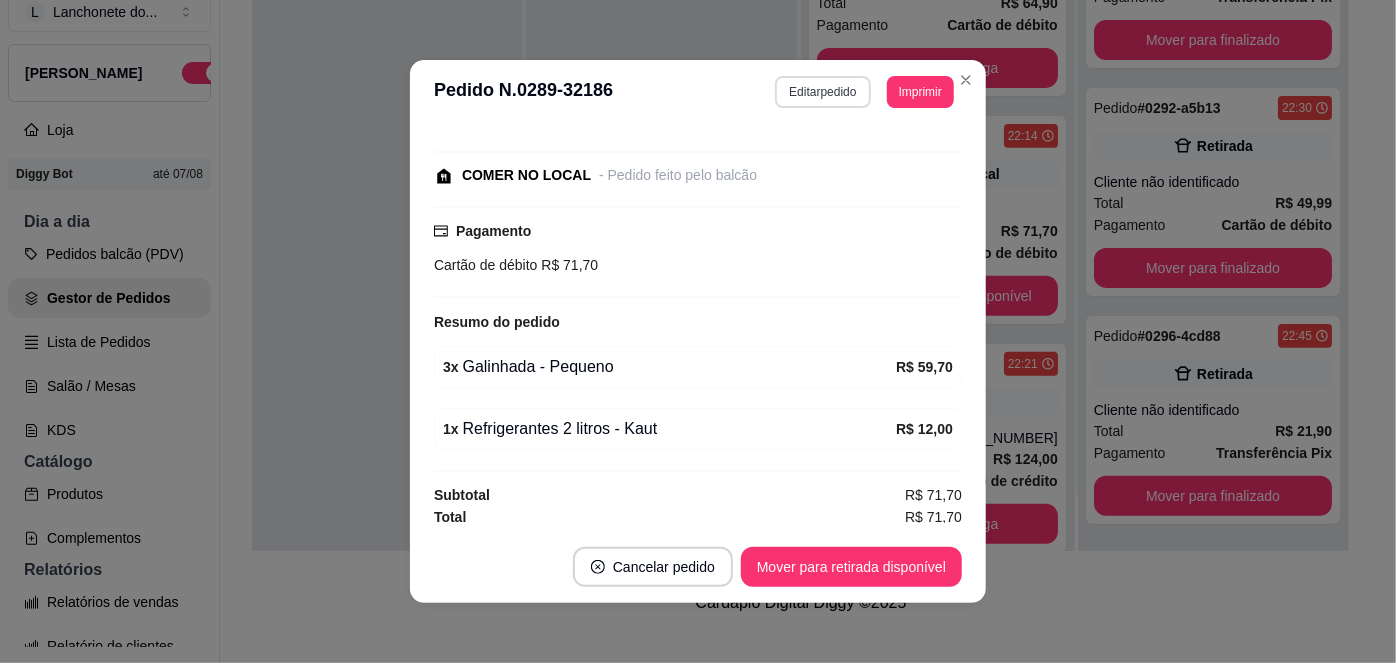 click on "Editar  pedido" at bounding box center [822, 92] 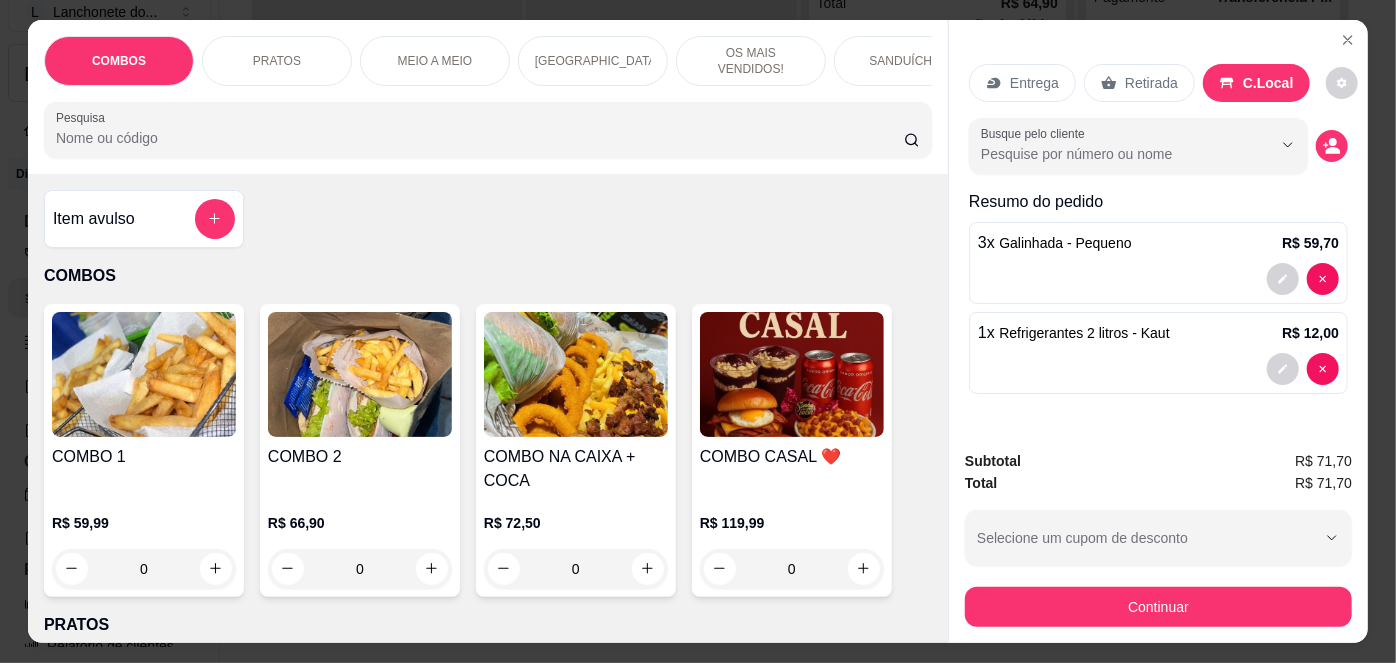 click on "Item avulso" at bounding box center [144, 219] 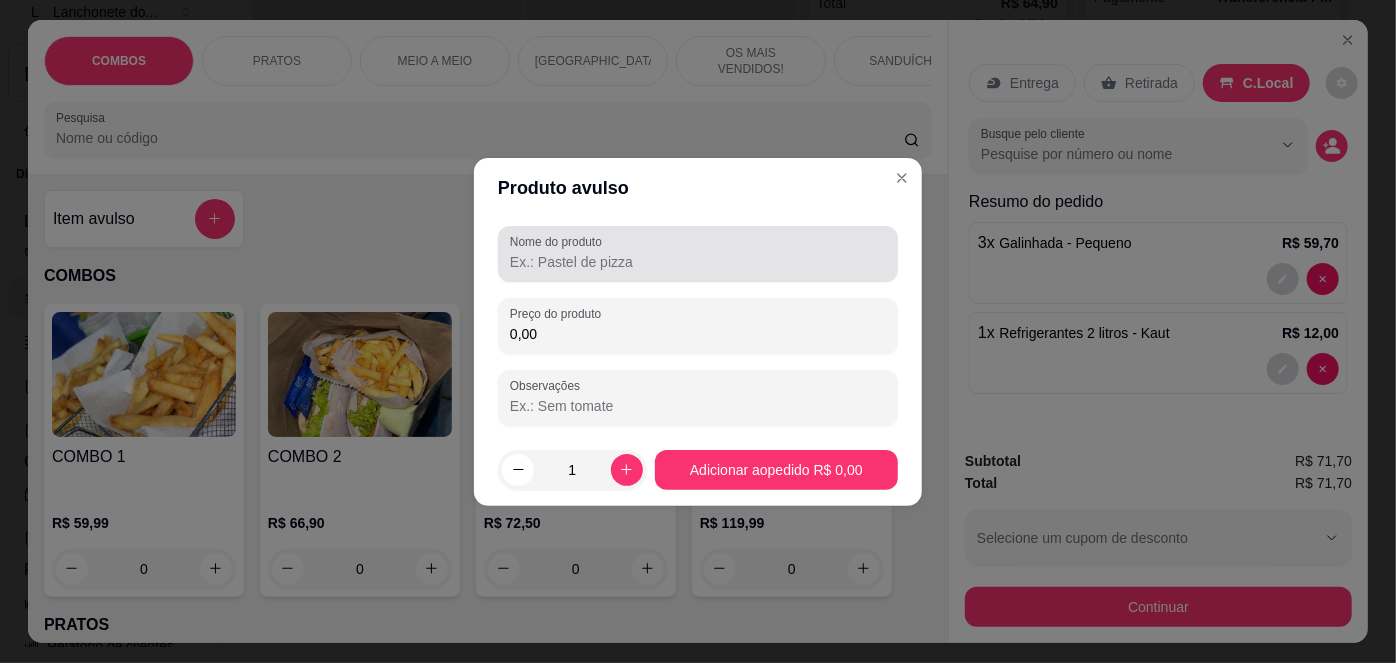 click on "Nome do produto" at bounding box center (698, 262) 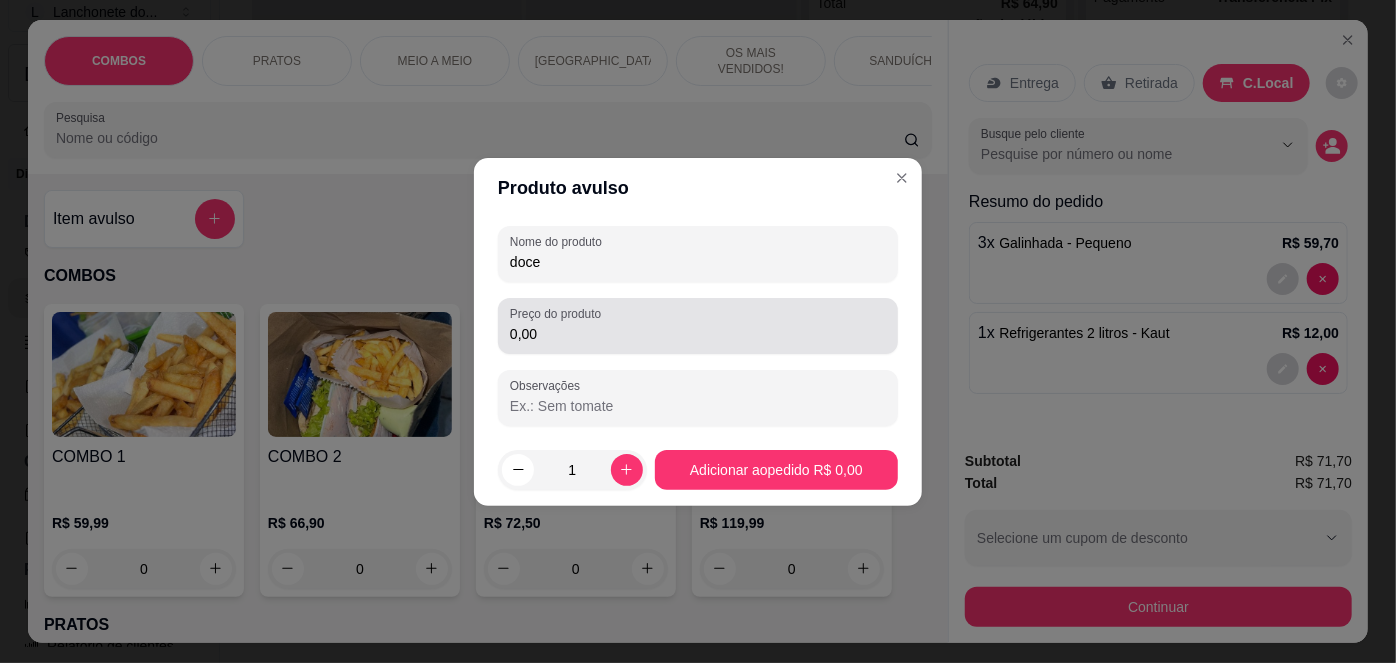 type on "doce" 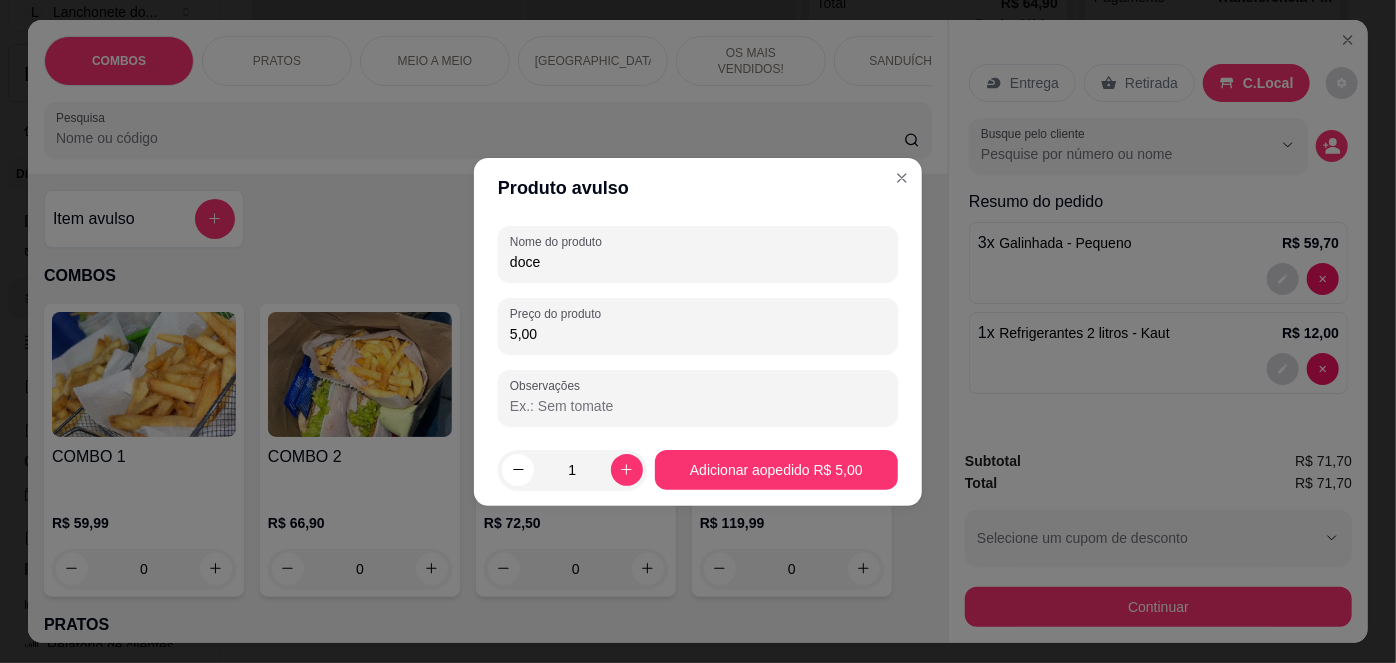 click on "5,00" at bounding box center (698, 334) 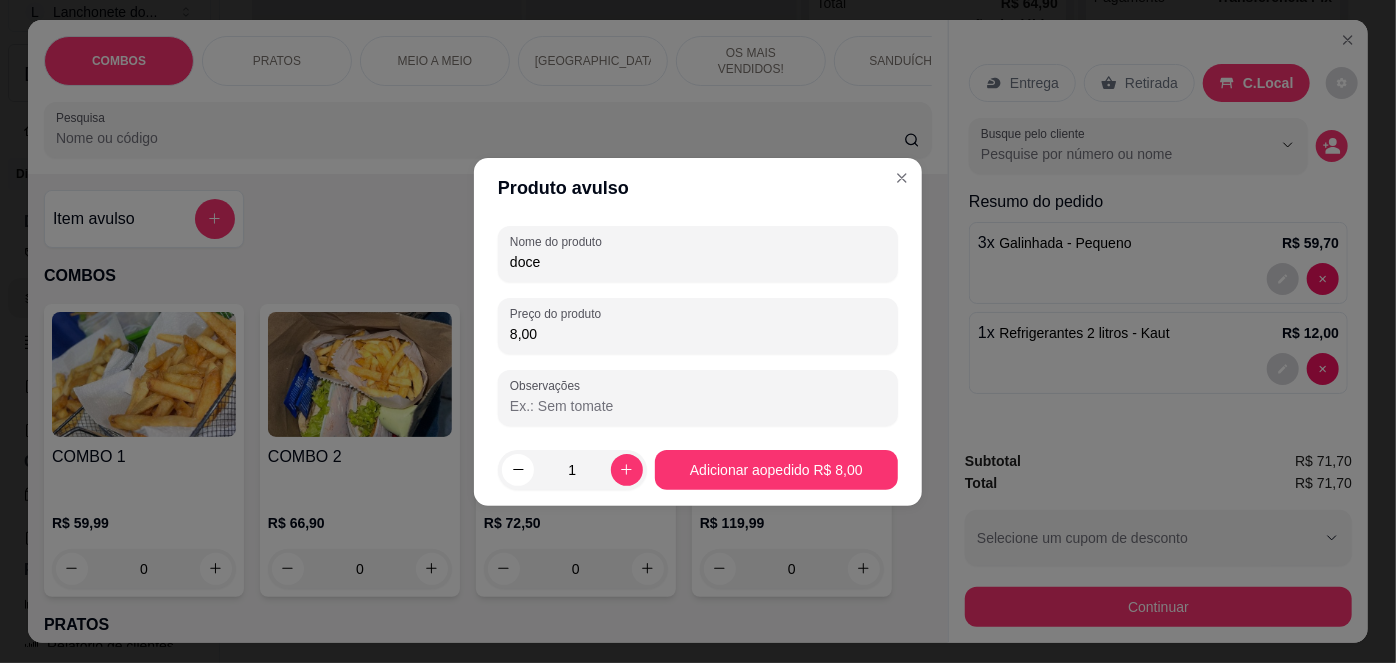 type on "8,00" 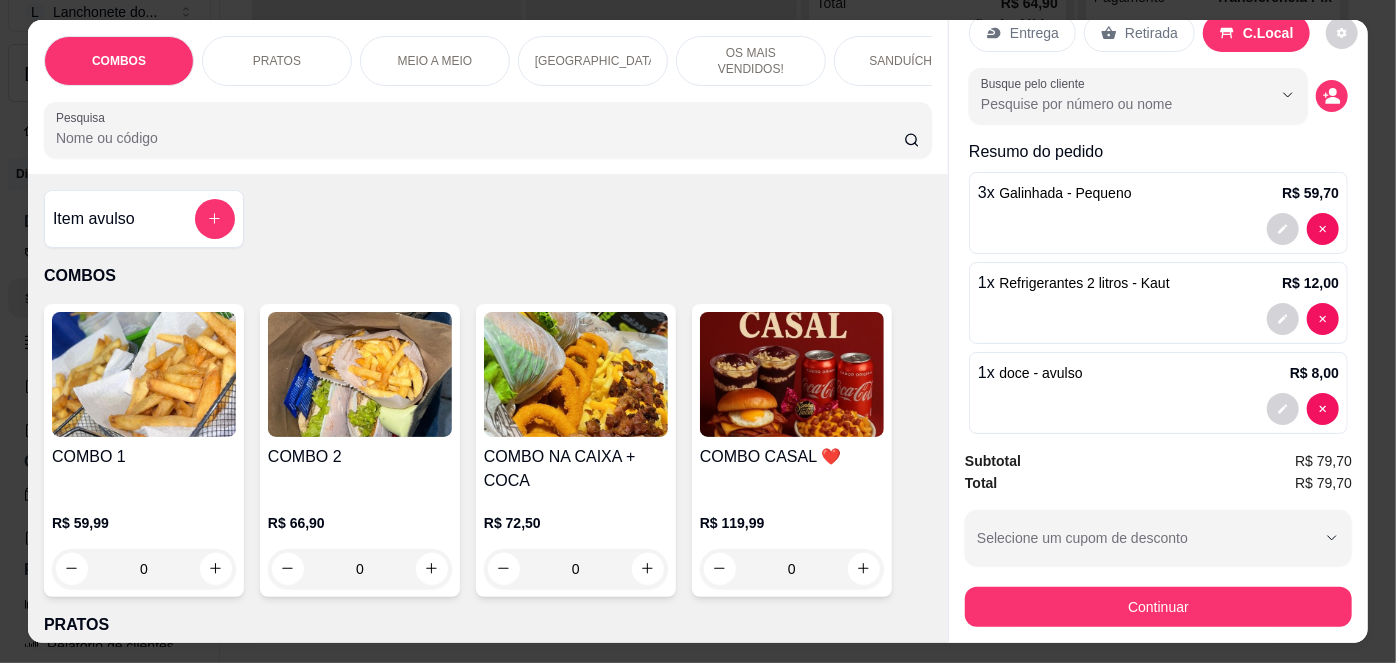 scroll, scrollTop: 74, scrollLeft: 0, axis: vertical 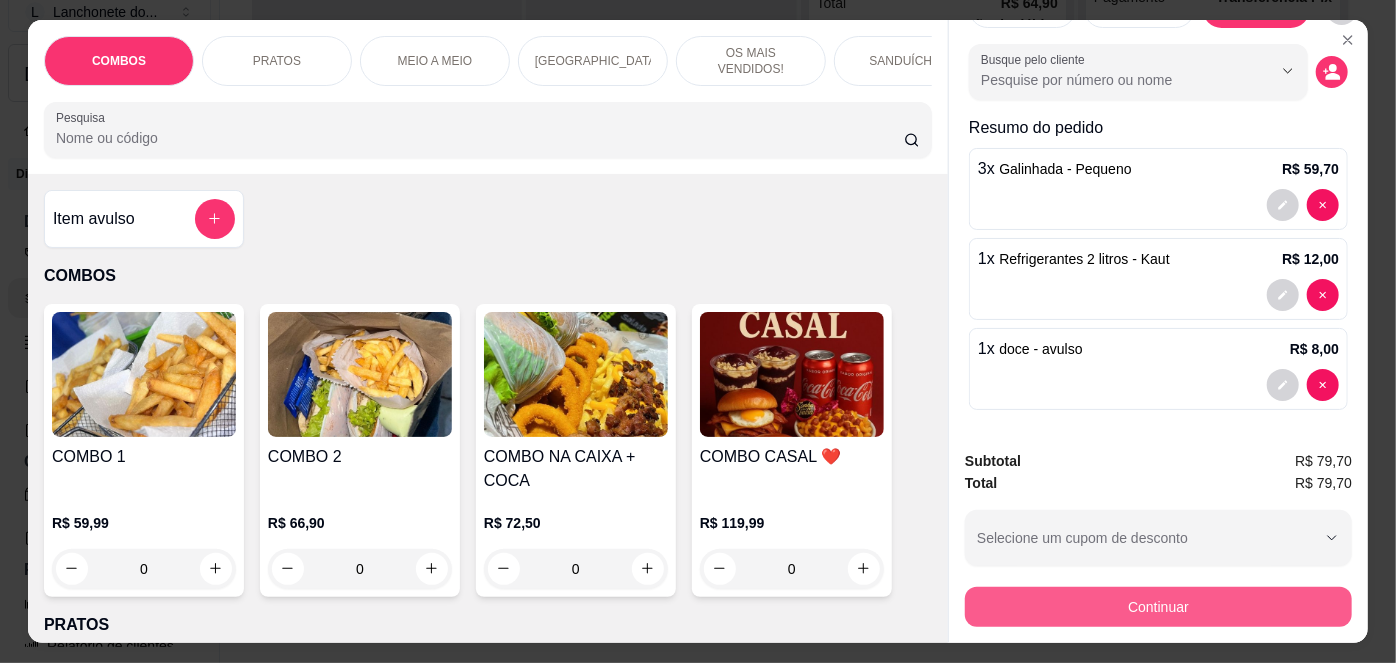 click on "Continuar" at bounding box center [1158, 607] 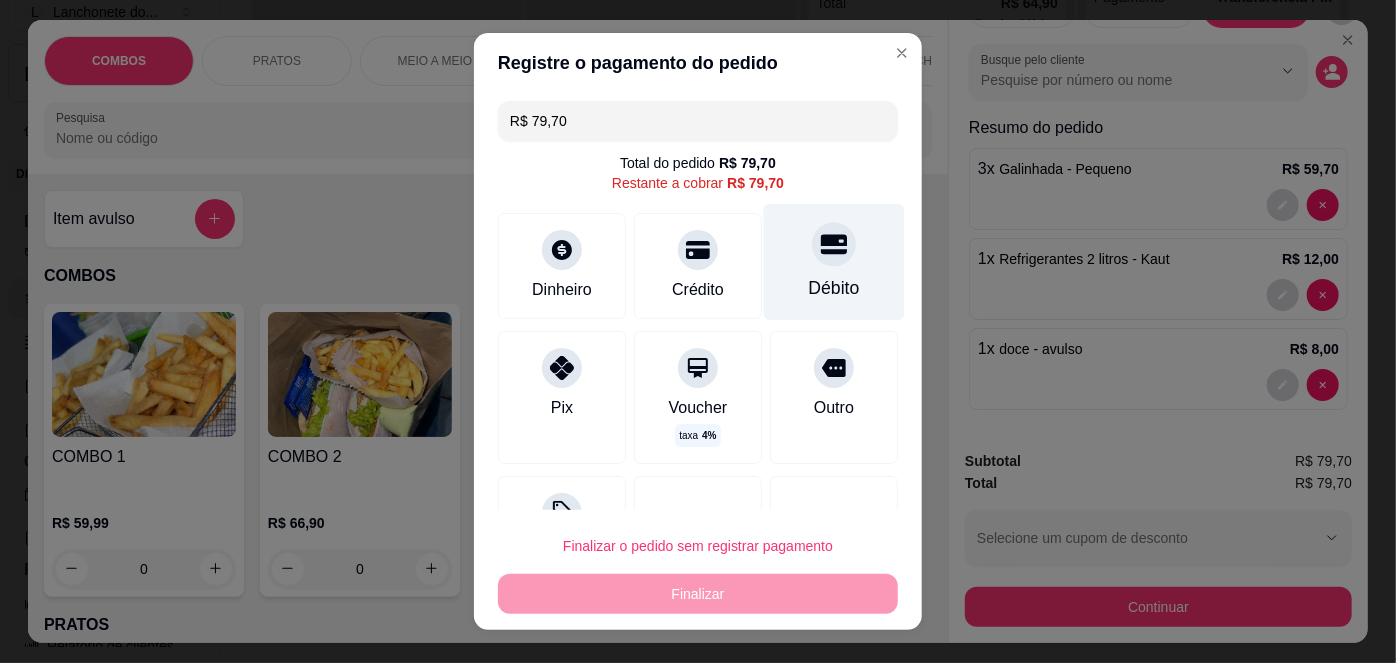 click on "Débito" at bounding box center (834, 262) 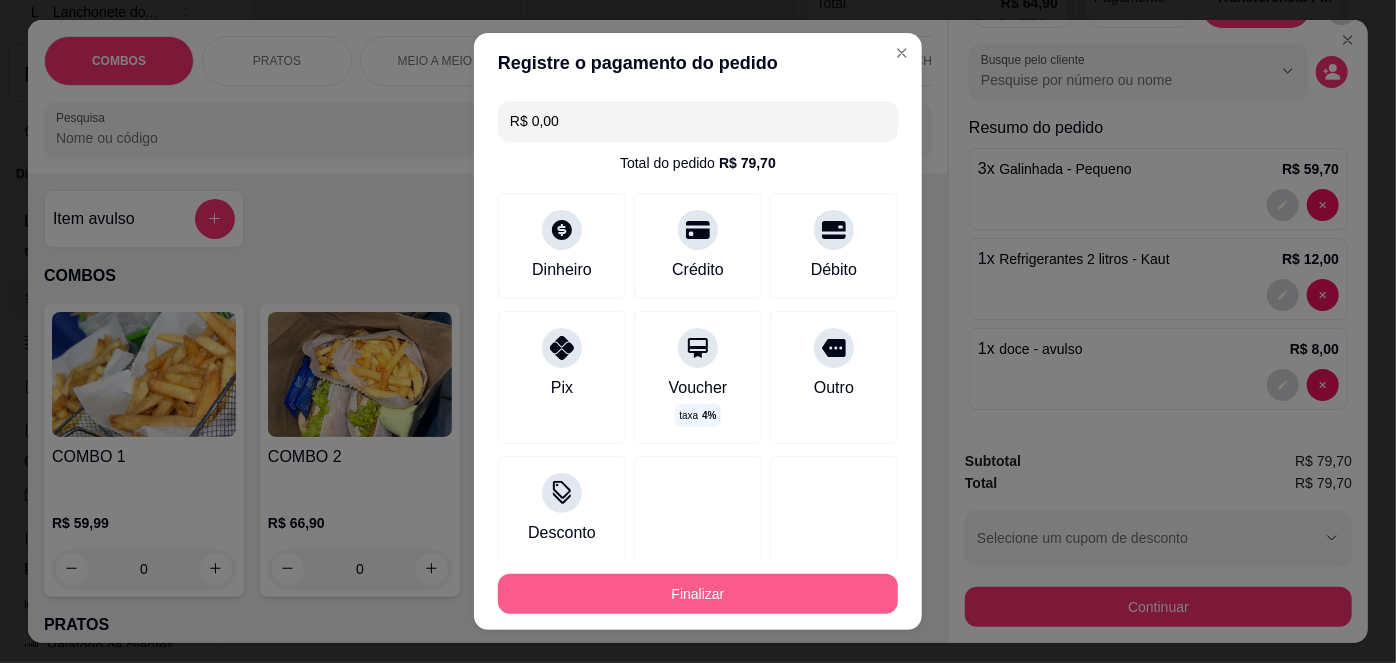 click on "Finalizar" at bounding box center (698, 594) 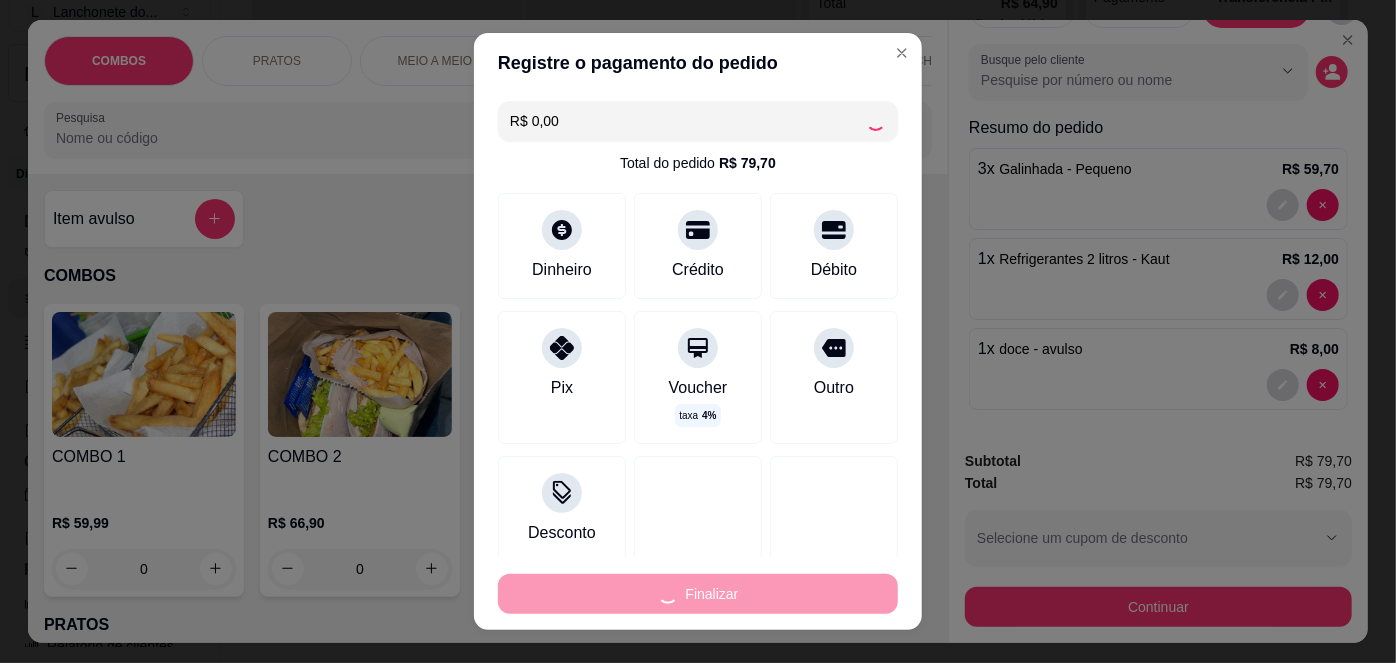 type on "0" 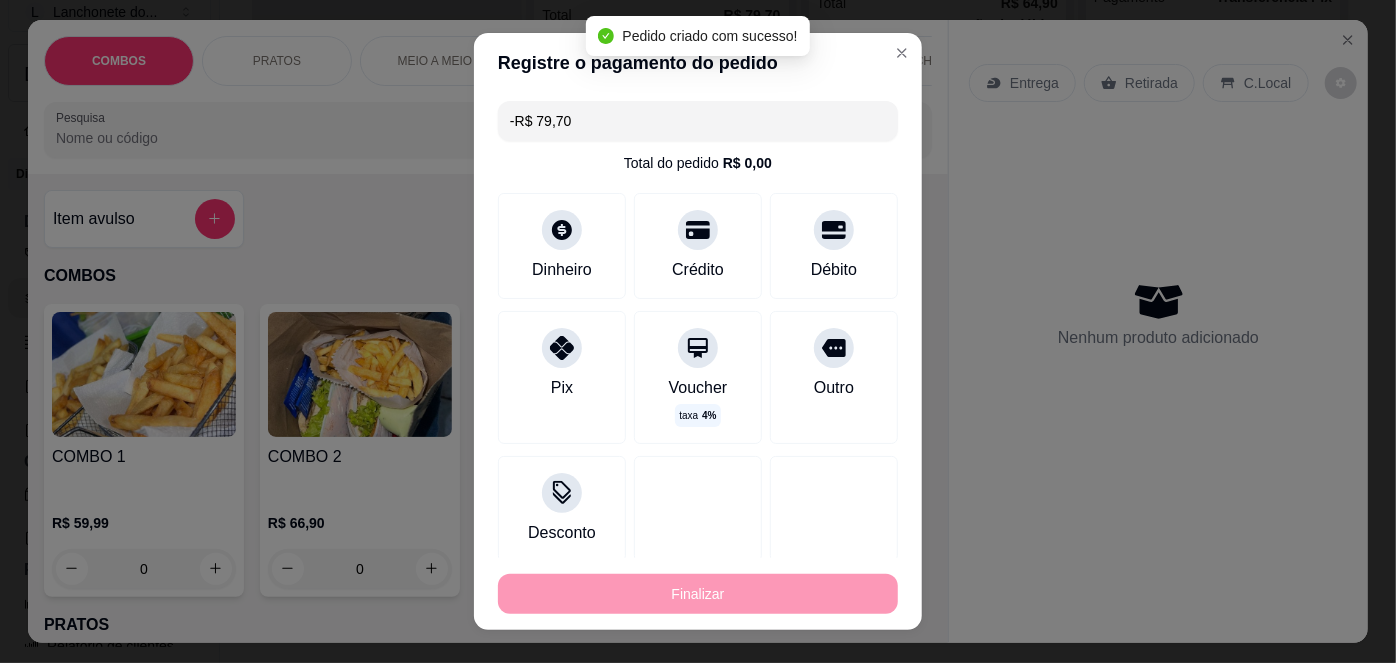 scroll, scrollTop: 0, scrollLeft: 0, axis: both 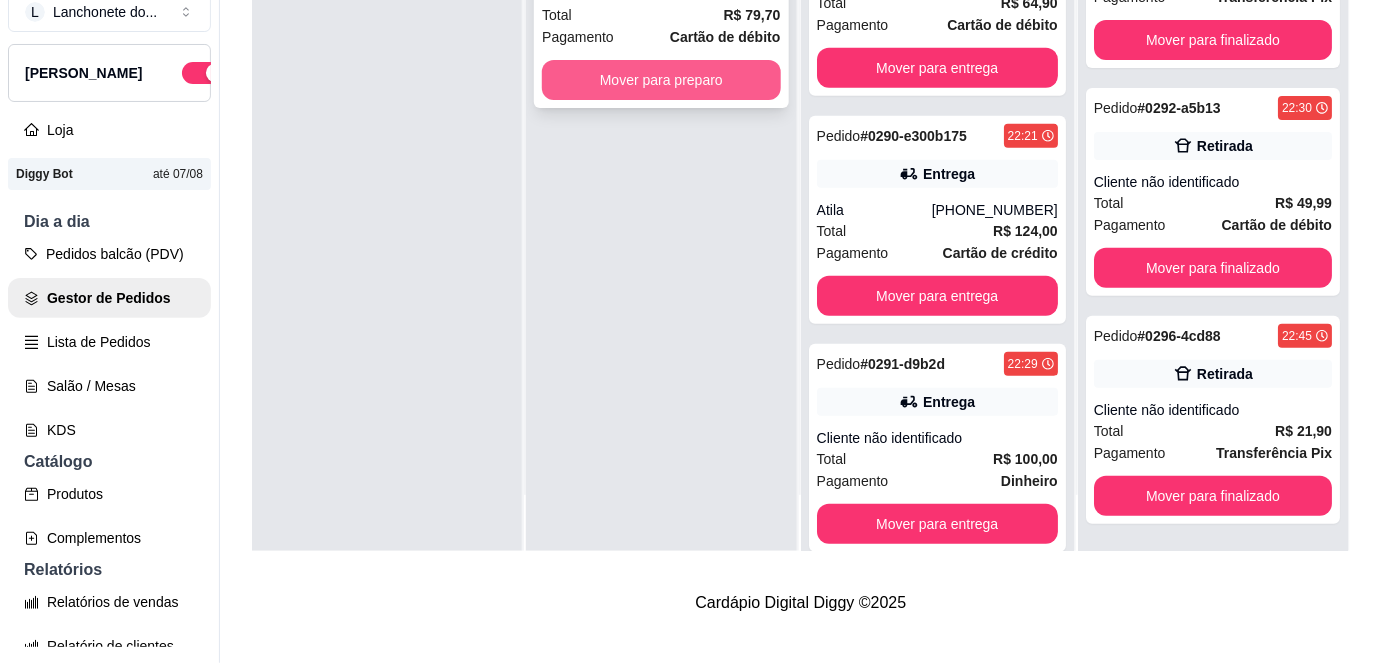 click on "Mover para preparo" at bounding box center [661, 80] 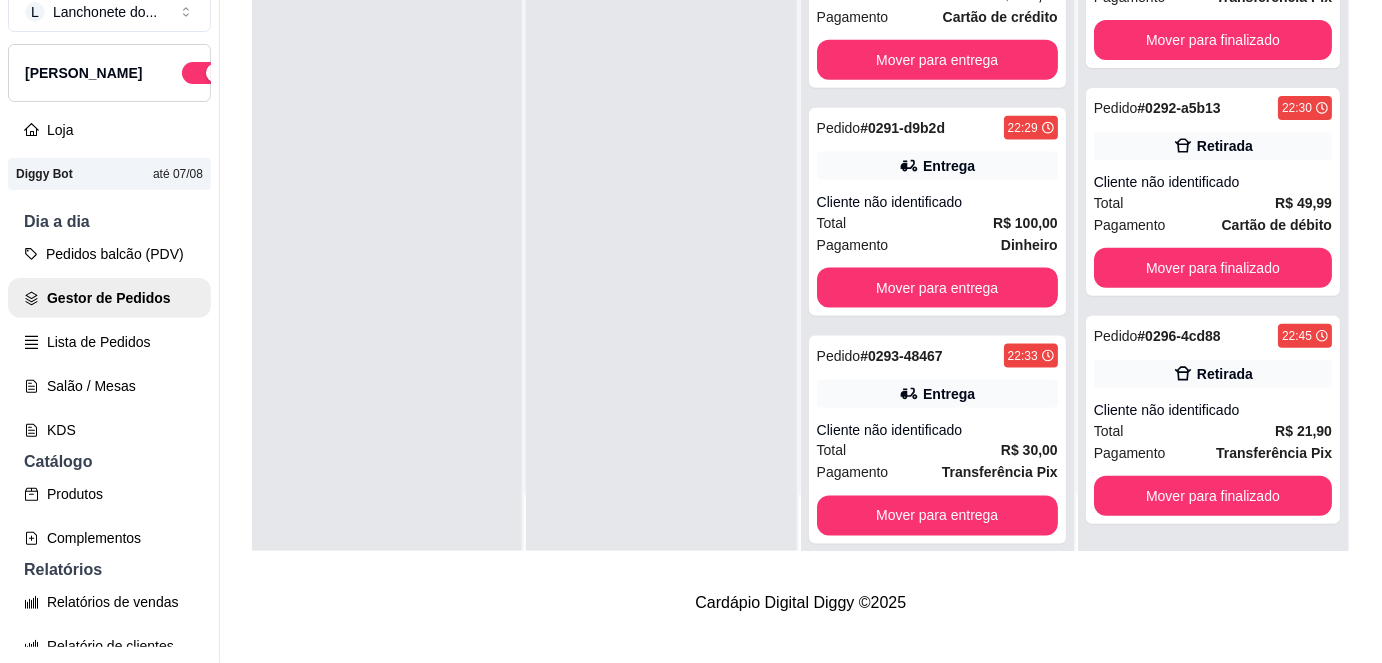 scroll, scrollTop: 123, scrollLeft: 0, axis: vertical 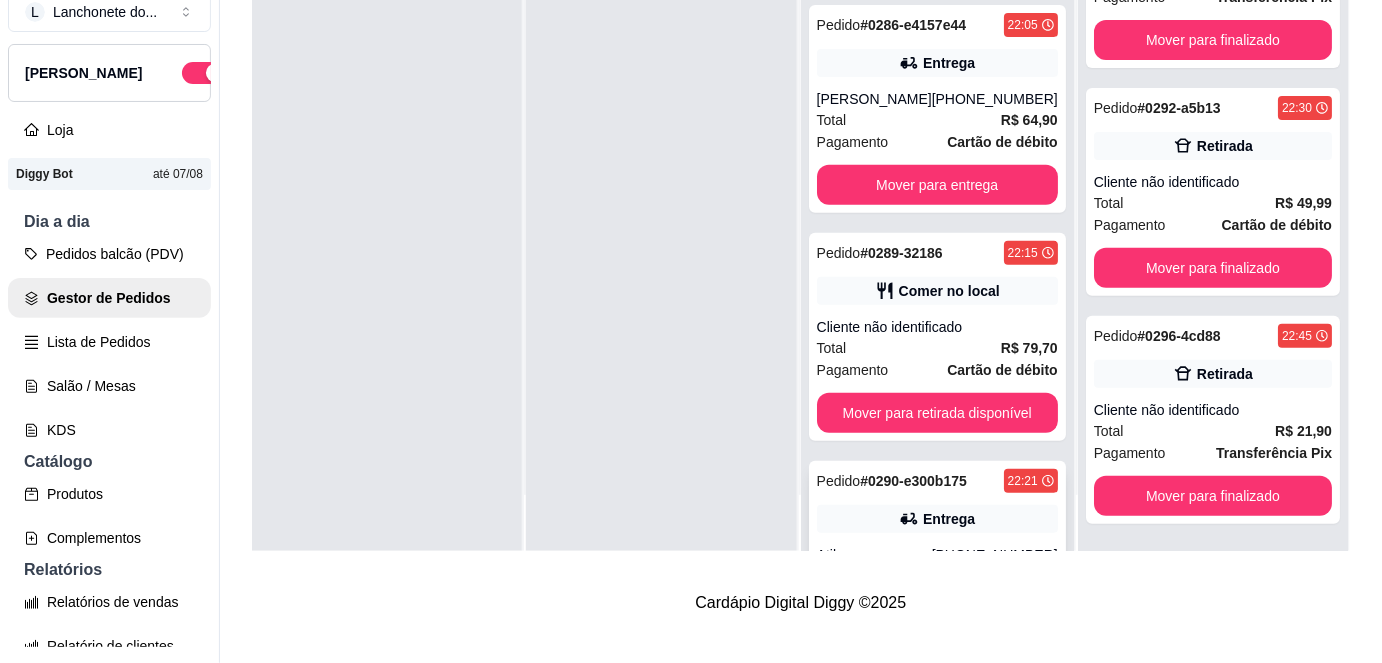 click 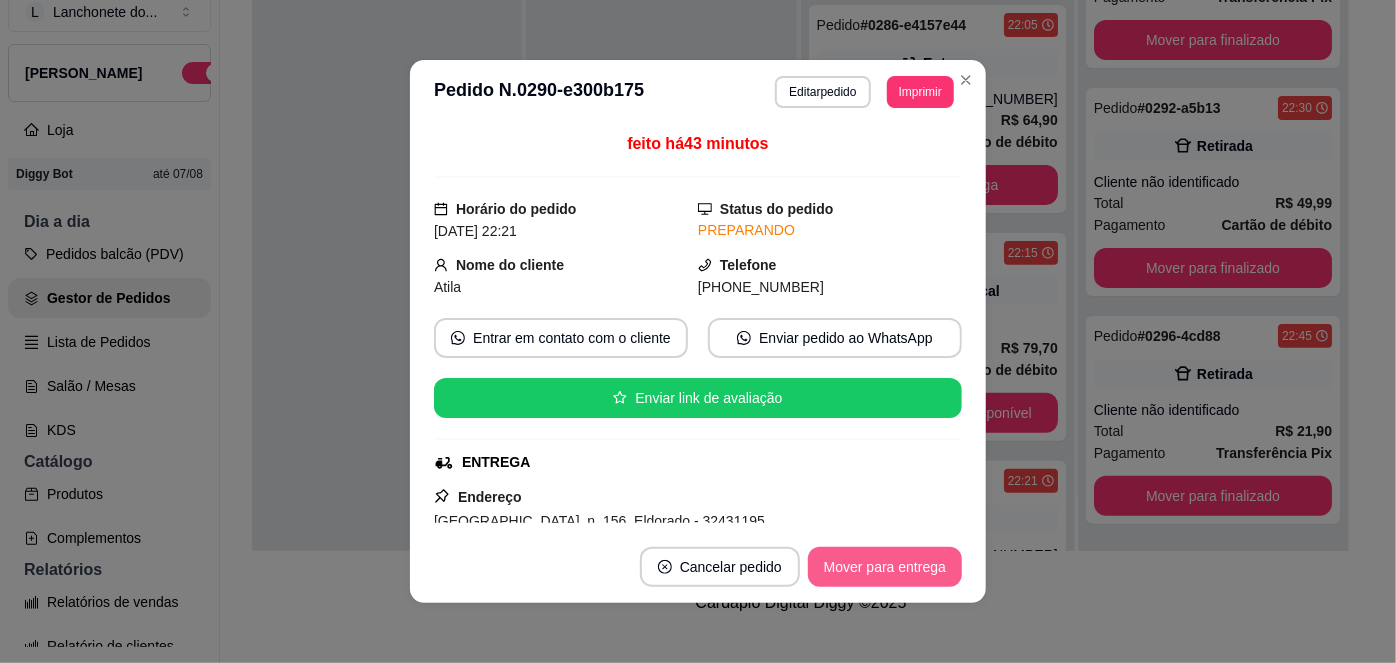 click on "Mover para entrega" at bounding box center (885, 567) 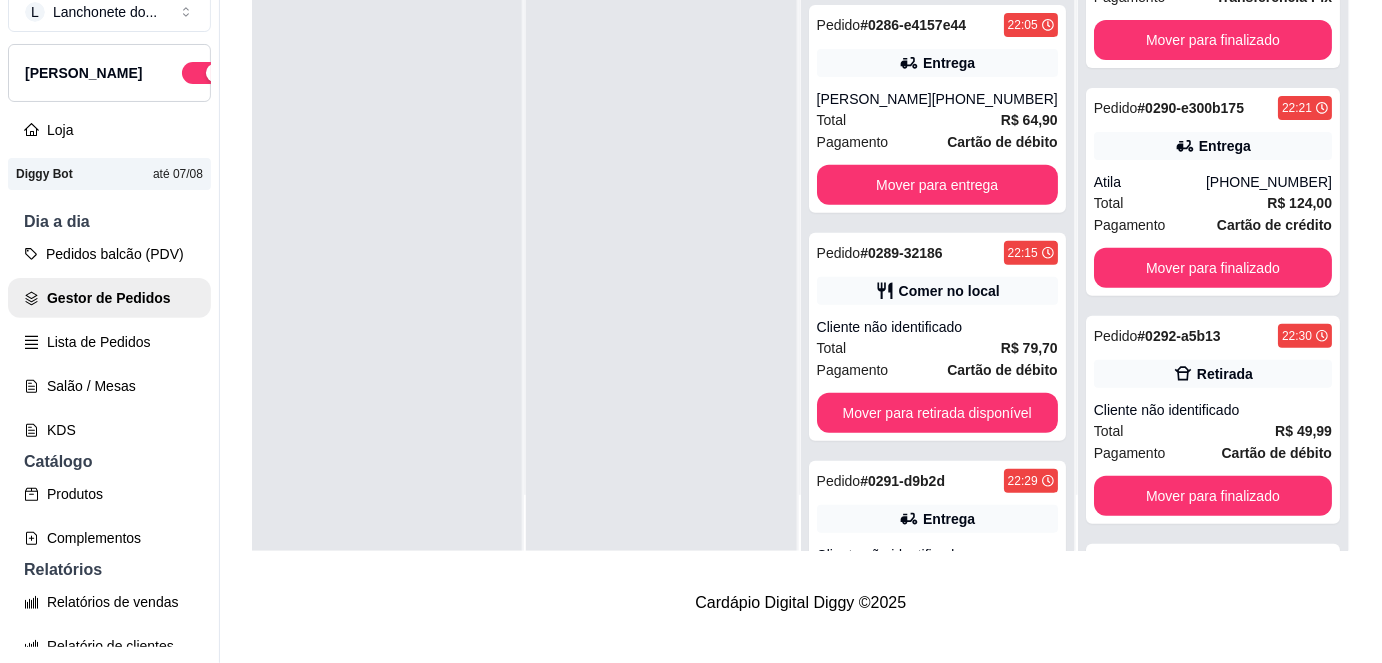 scroll, scrollTop: 0, scrollLeft: 0, axis: both 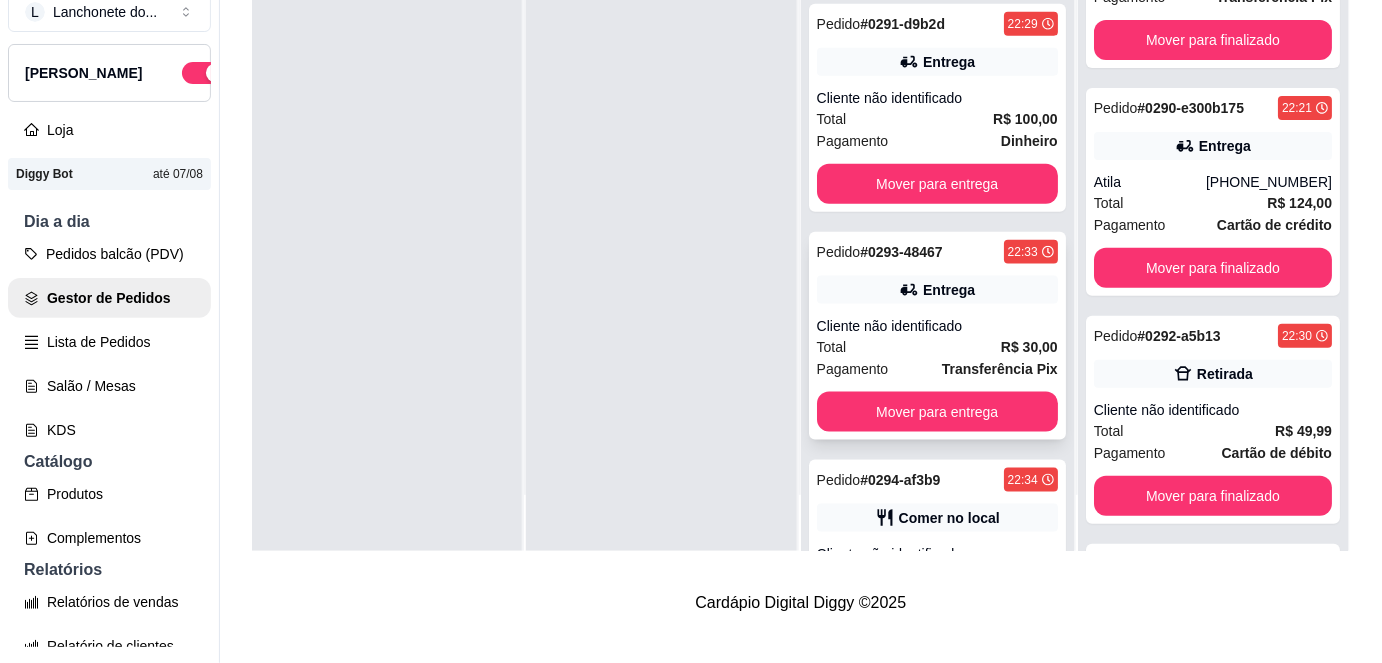 click on "Transferência Pix" at bounding box center (1000, 369) 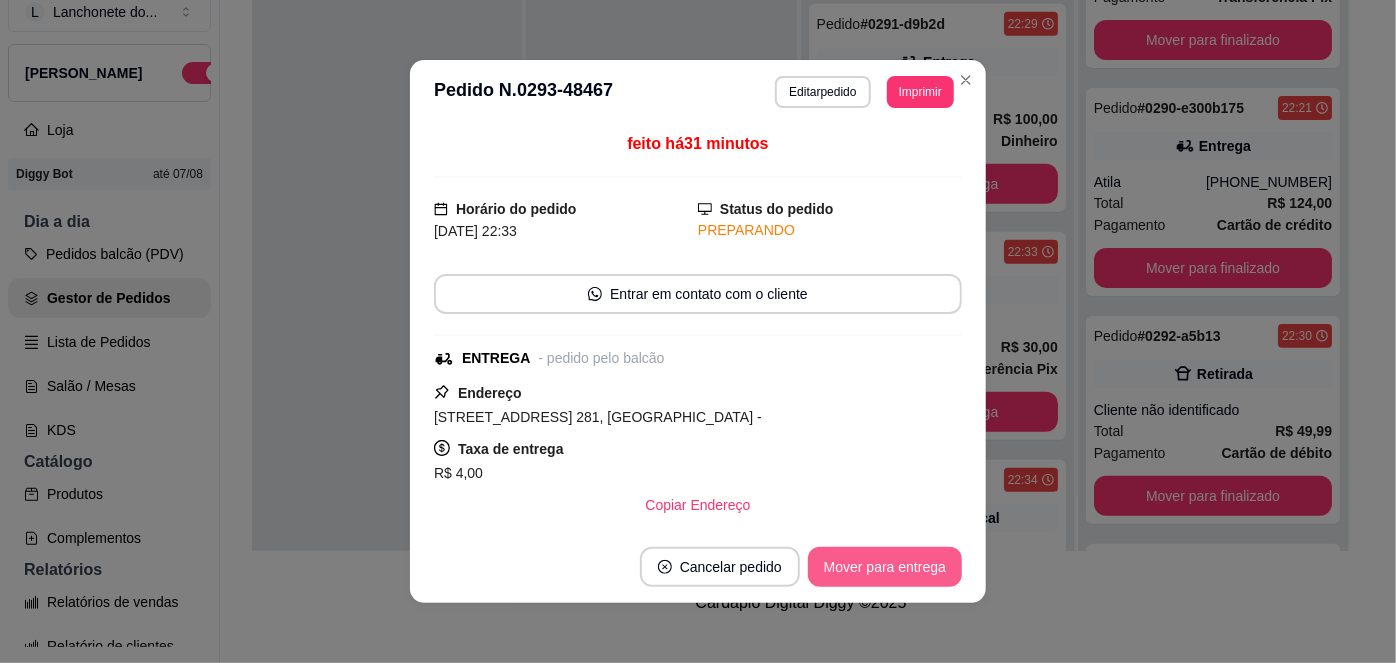 click on "Mover para entrega" at bounding box center [885, 567] 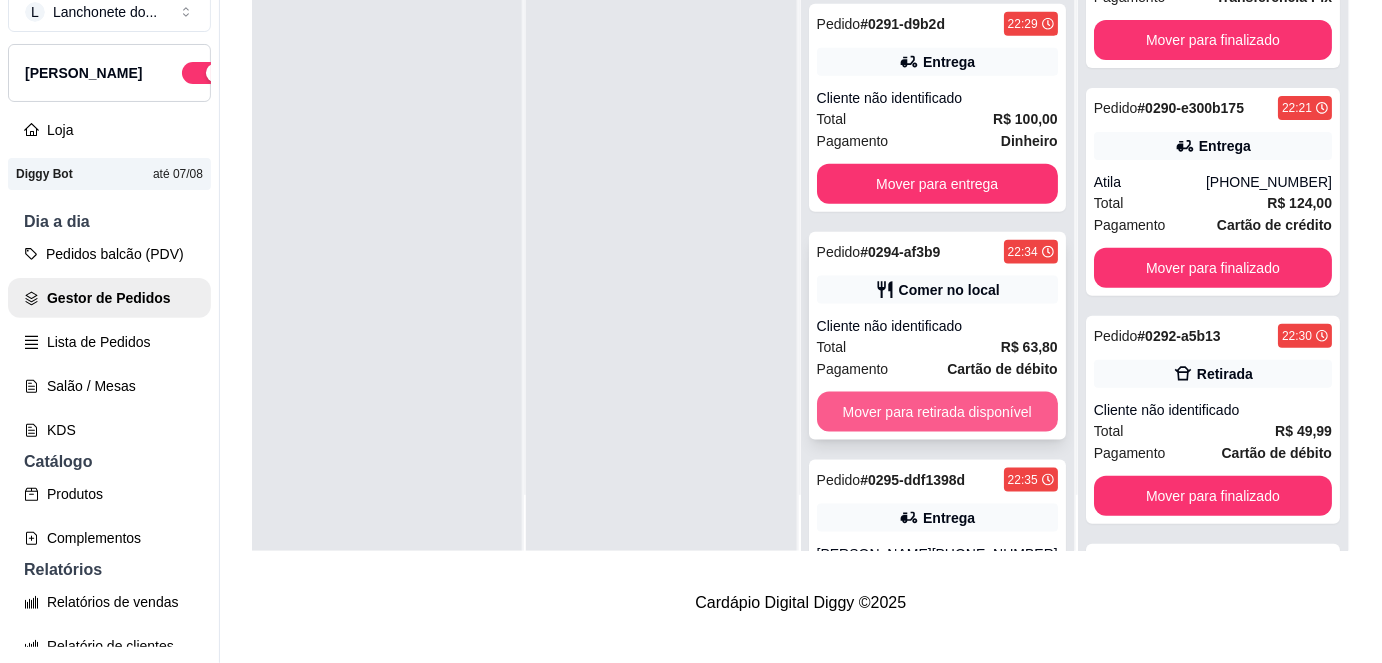 scroll, scrollTop: 1160, scrollLeft: 0, axis: vertical 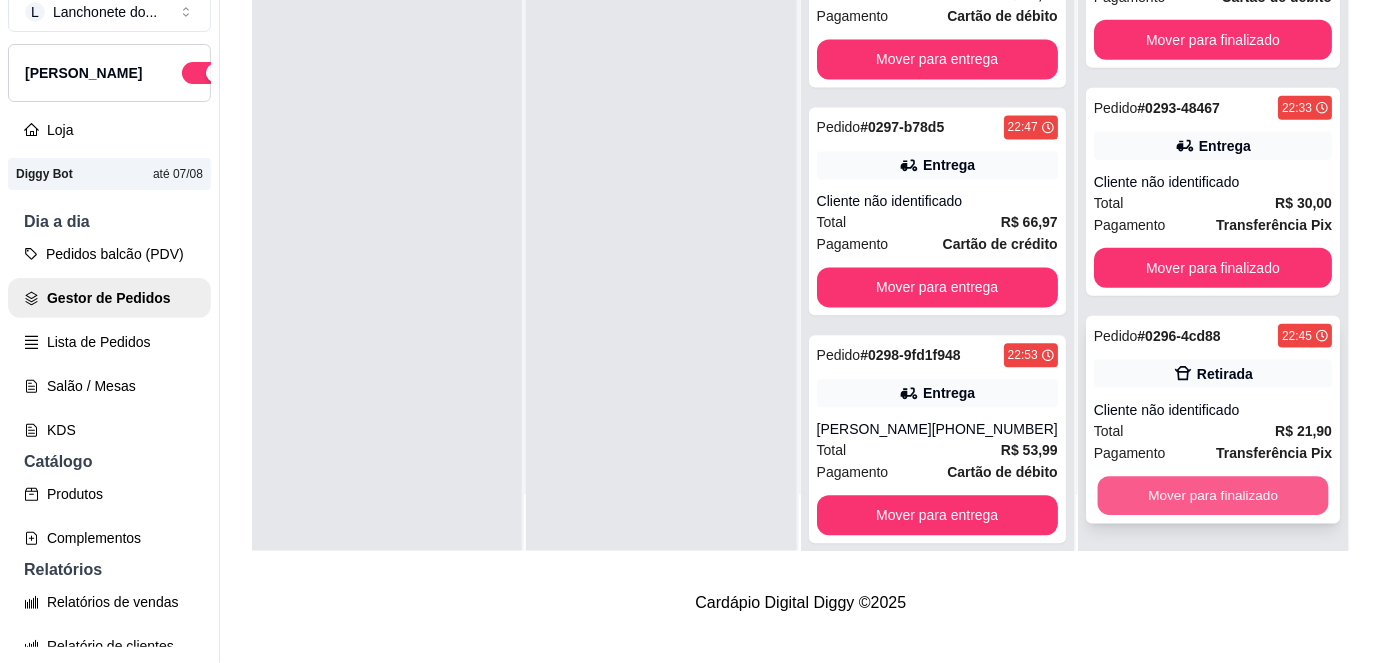 click on "Mover para finalizado" at bounding box center [1212, 496] 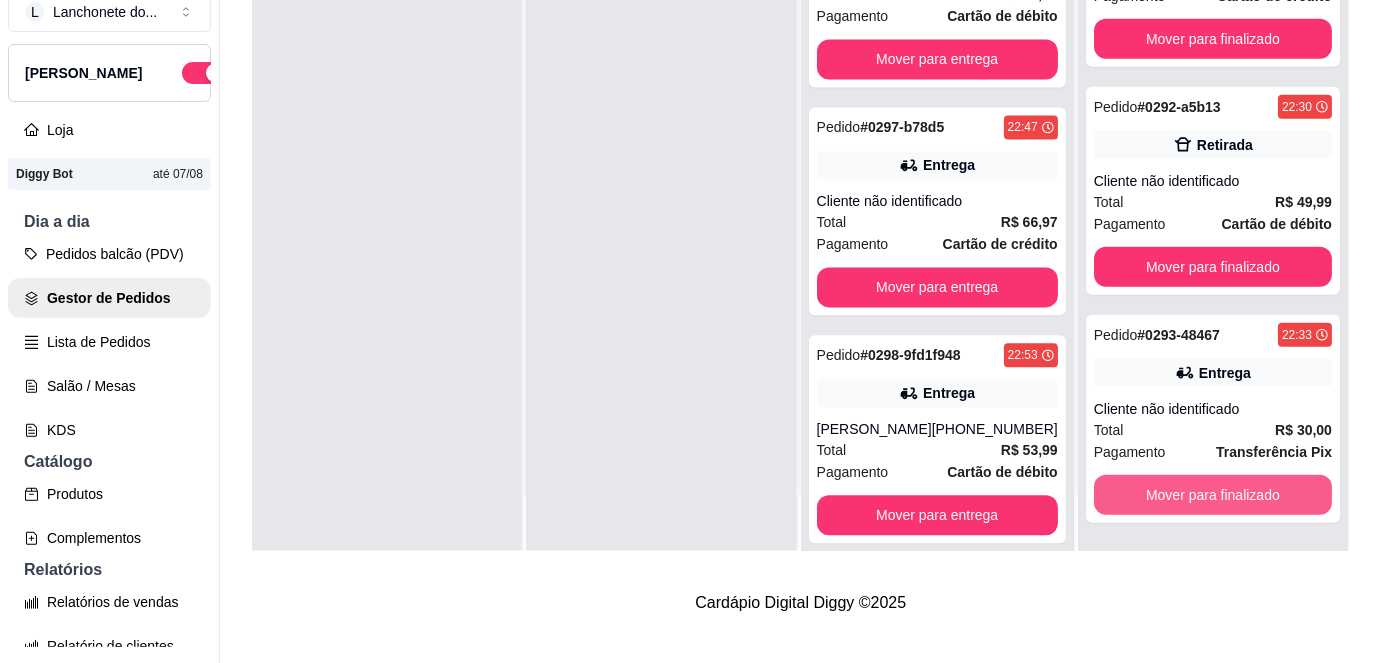 scroll, scrollTop: 269, scrollLeft: 0, axis: vertical 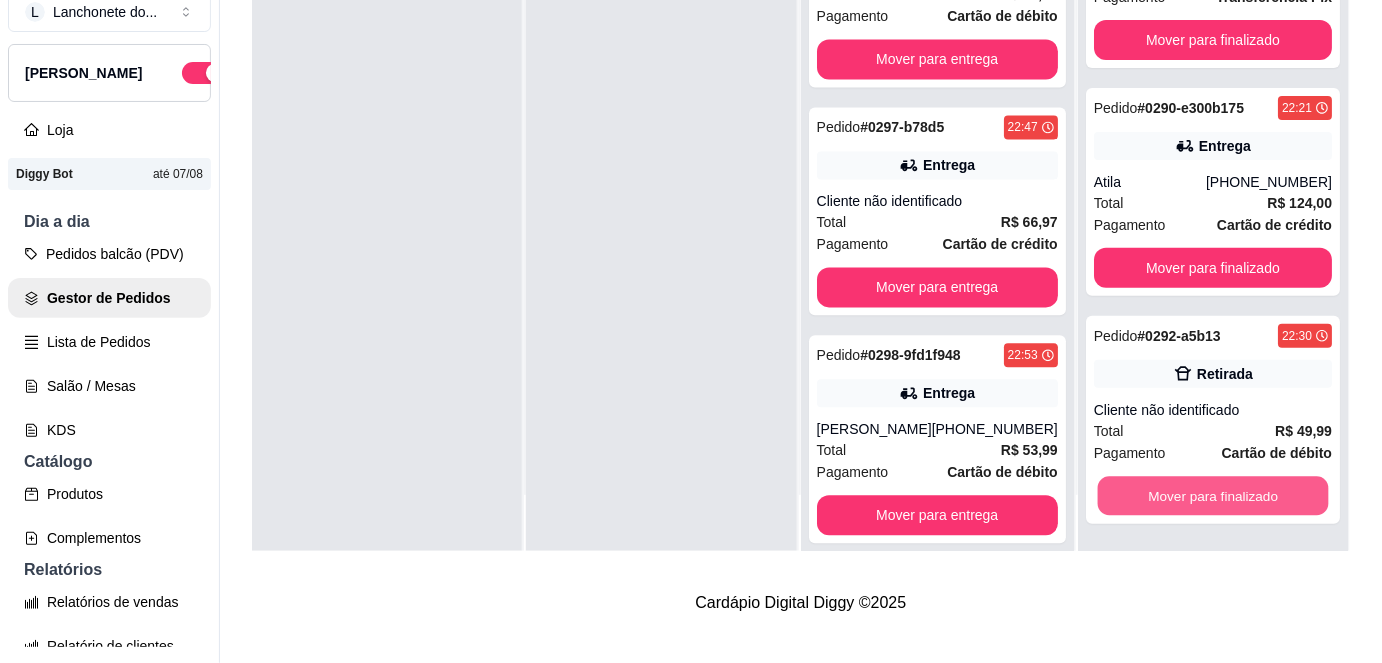 click on "Mover para finalizado" at bounding box center [1212, 496] 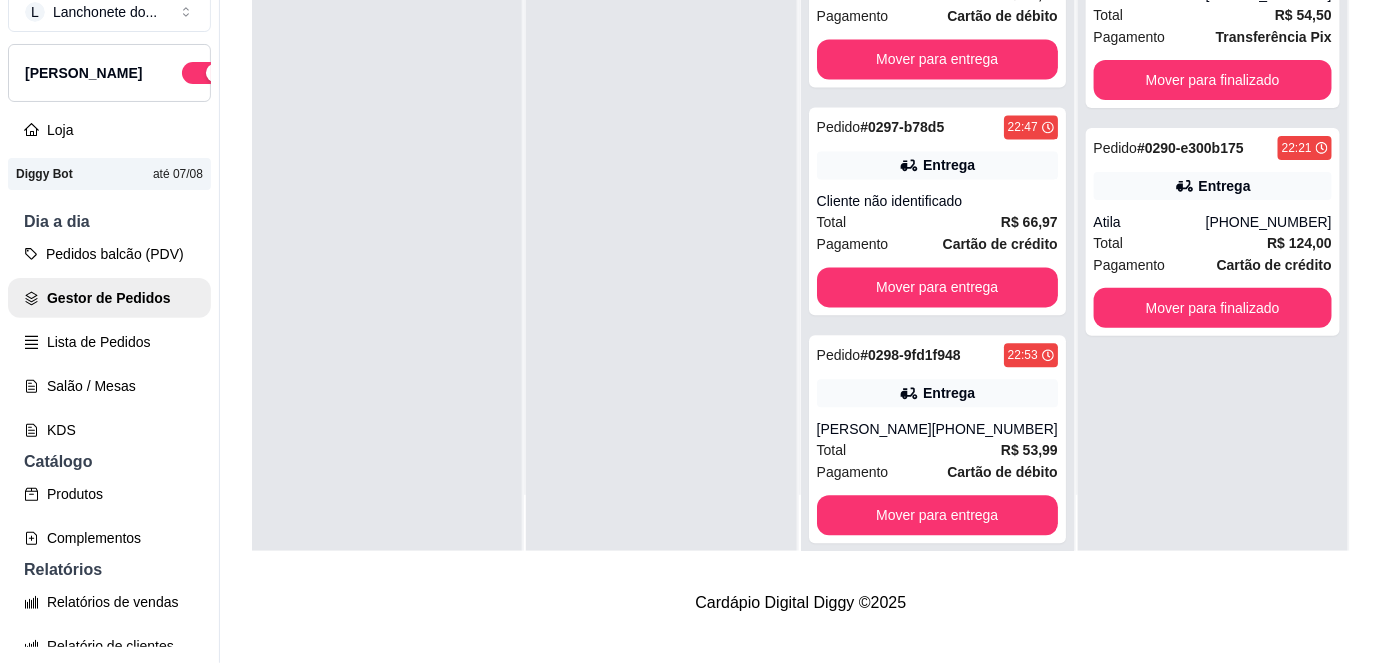 scroll, scrollTop: 0, scrollLeft: 0, axis: both 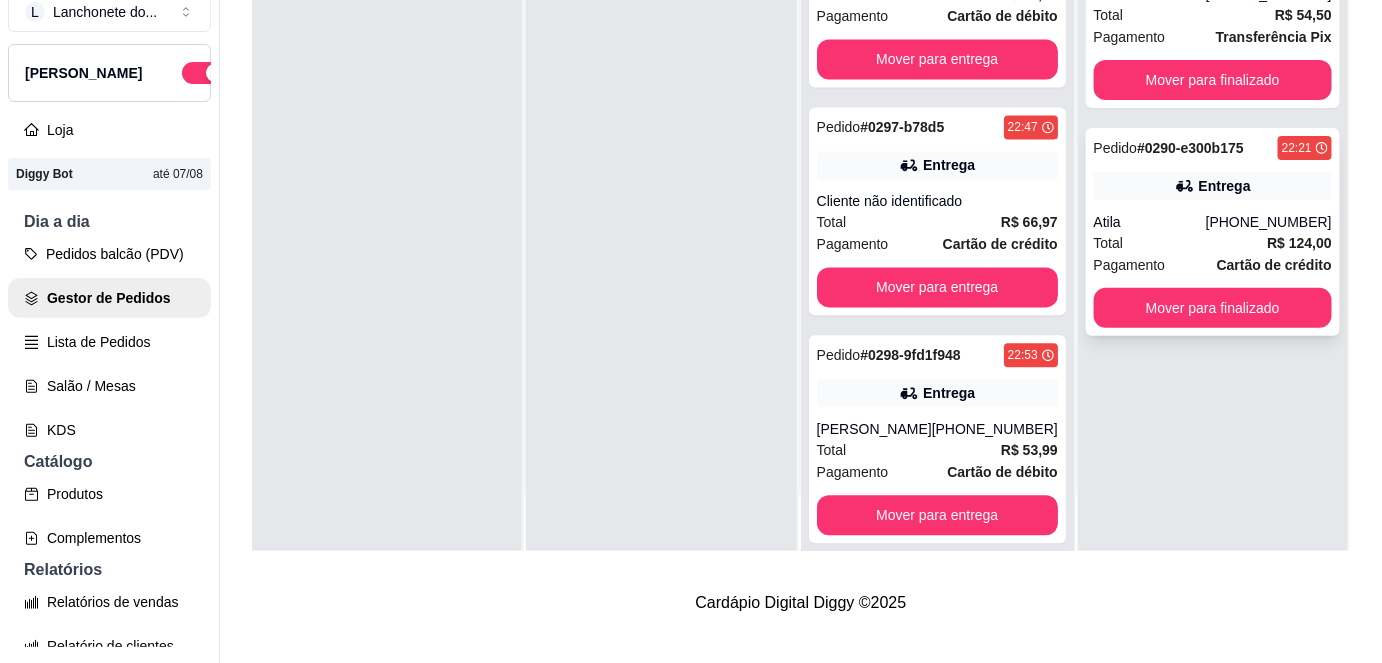 click on "Mover para finalizado" at bounding box center (1213, 308) 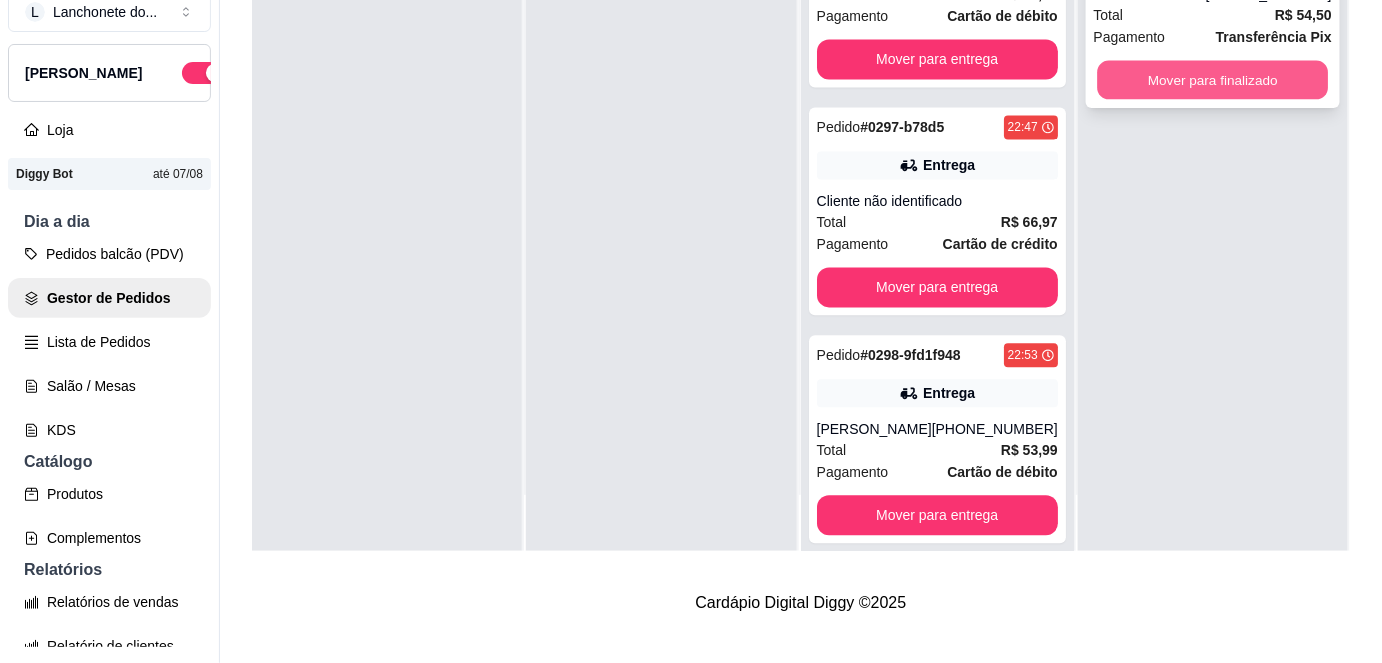 click on "Mover para finalizado" at bounding box center [1212, 80] 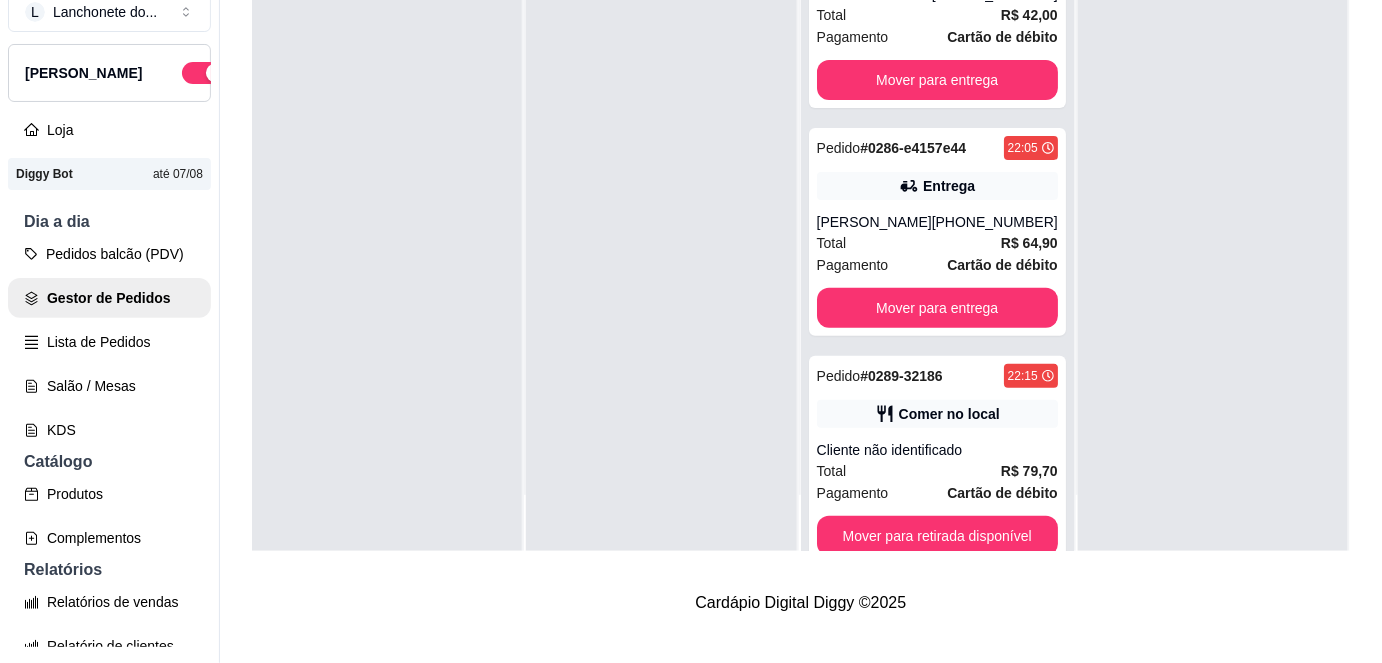 scroll, scrollTop: 580, scrollLeft: 0, axis: vertical 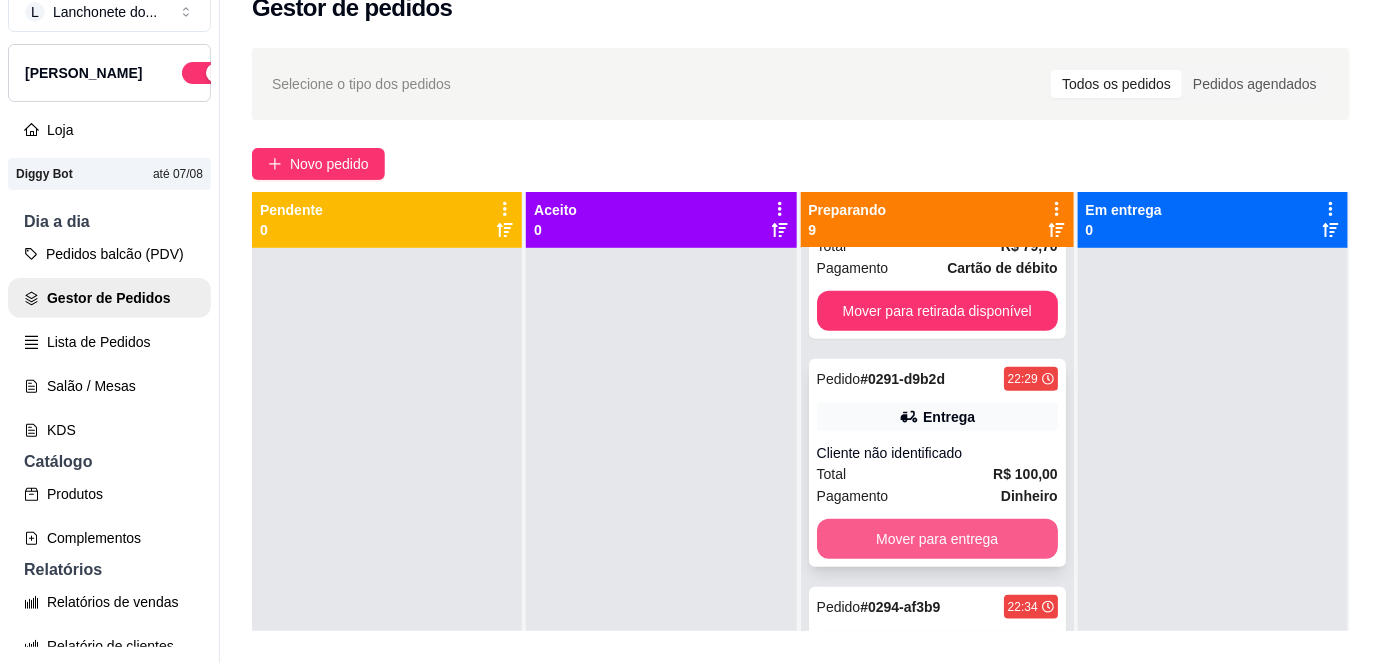 click on "Mover para entrega" at bounding box center (937, 539) 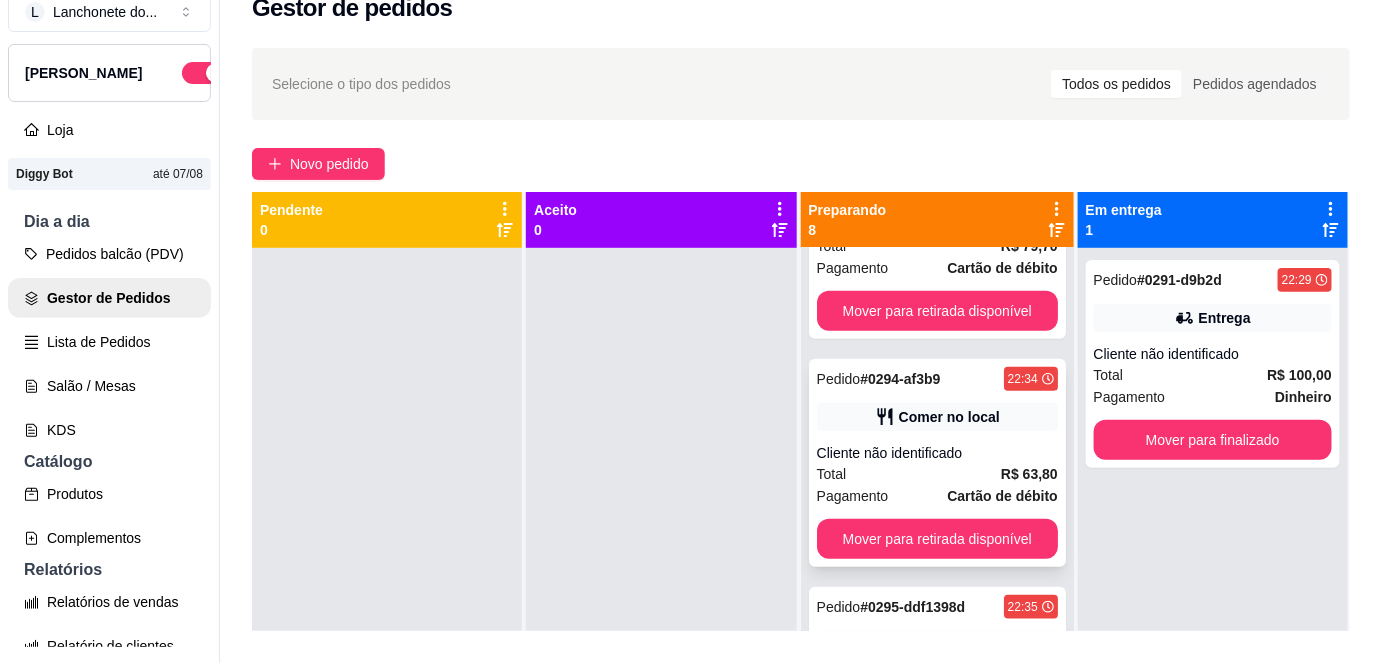 click on "Total R$ 63,80" at bounding box center (937, 474) 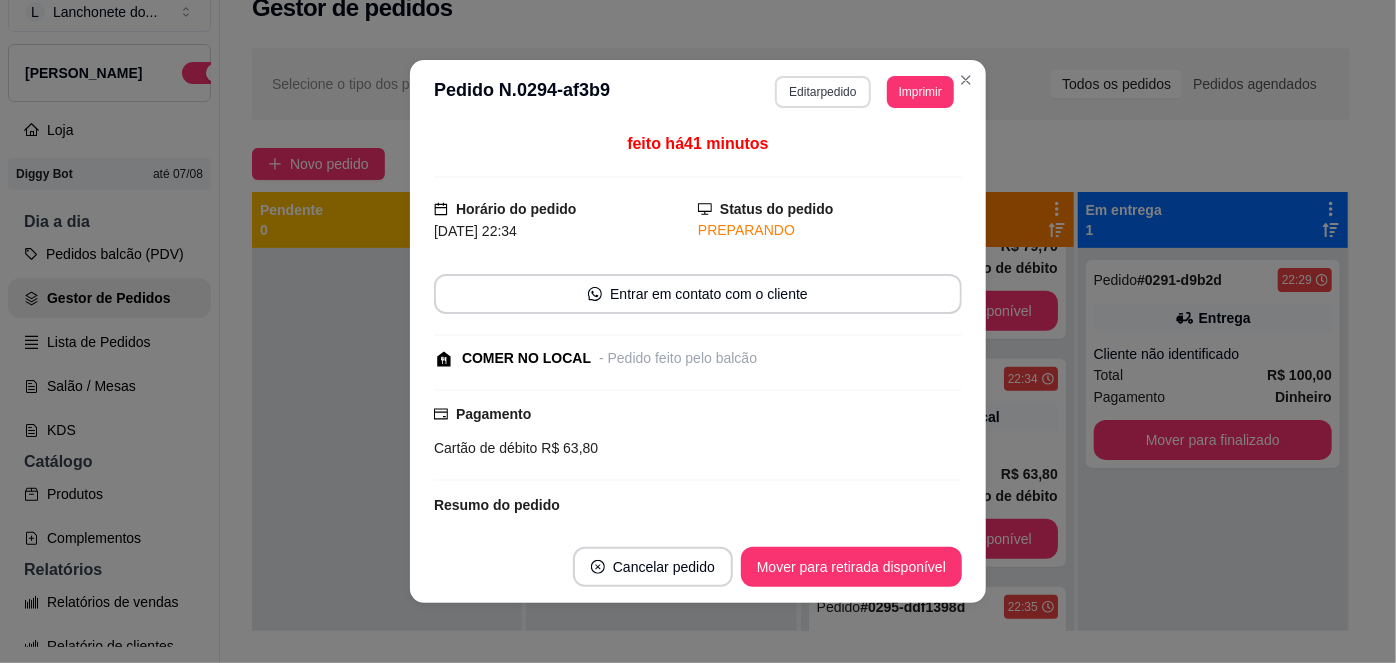 click on "Editar  pedido" at bounding box center [822, 92] 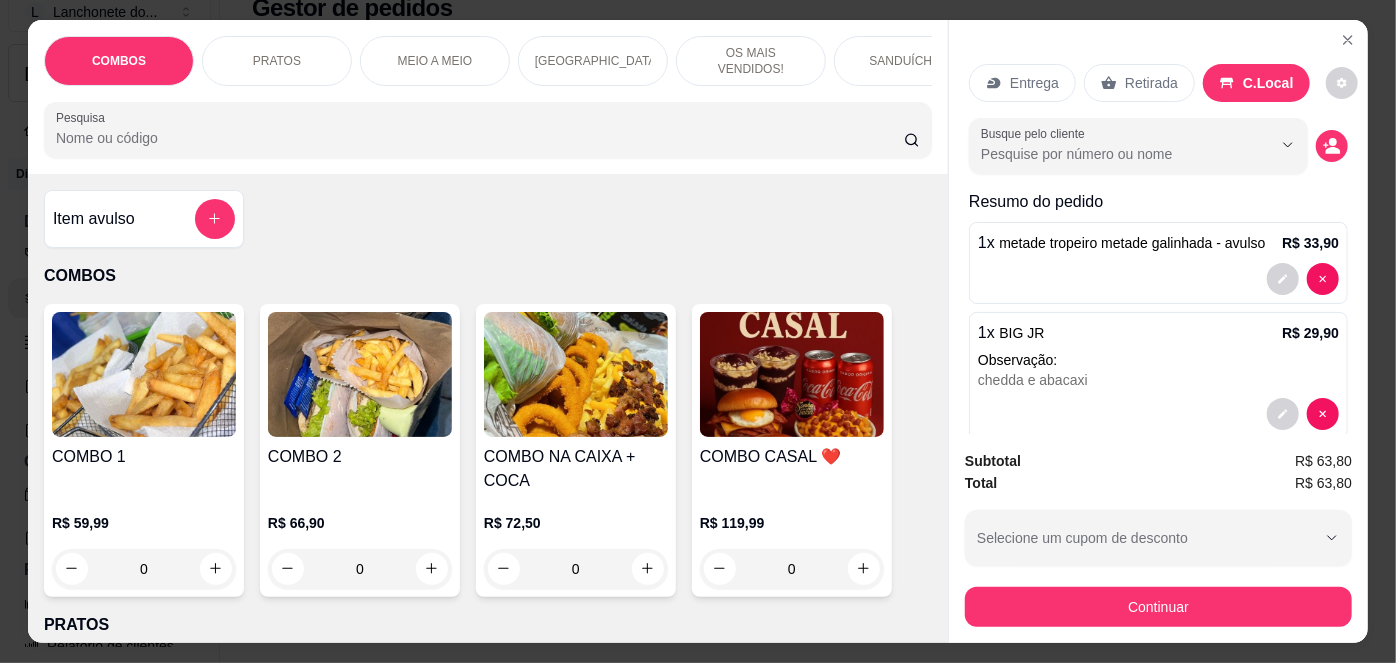 click at bounding box center [1158, 279] 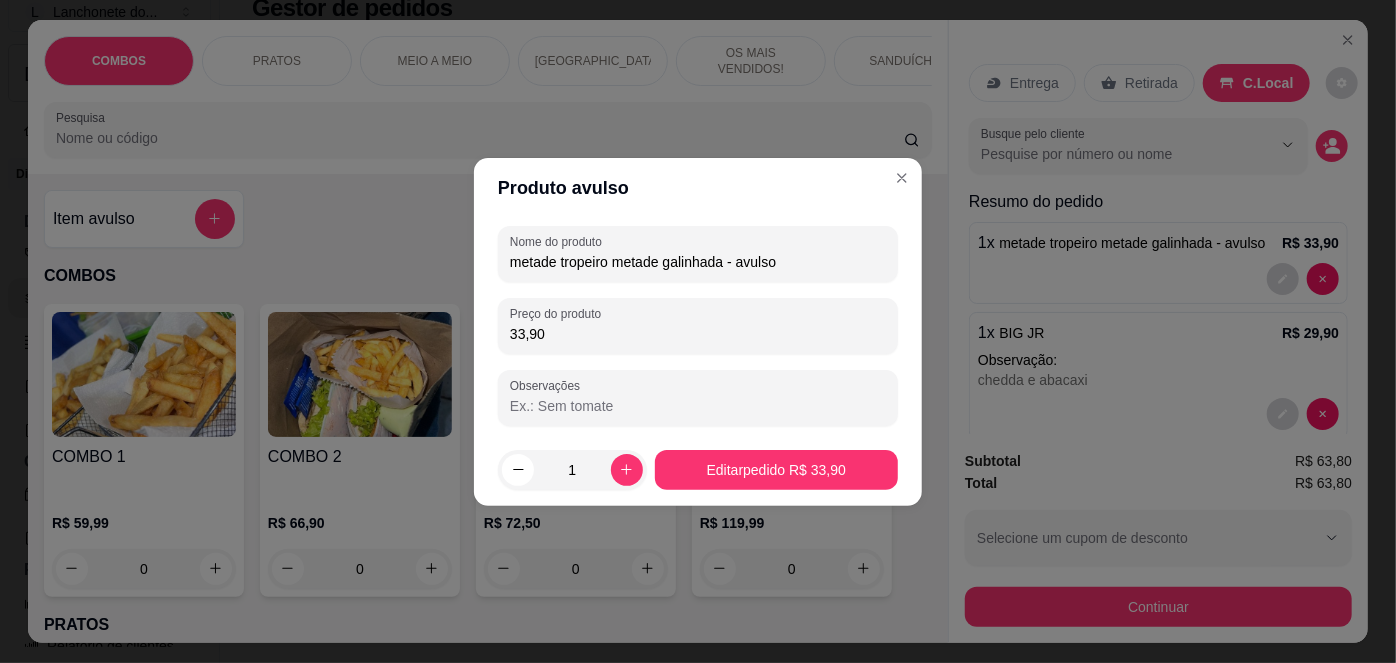 click on "33,90" at bounding box center [698, 334] 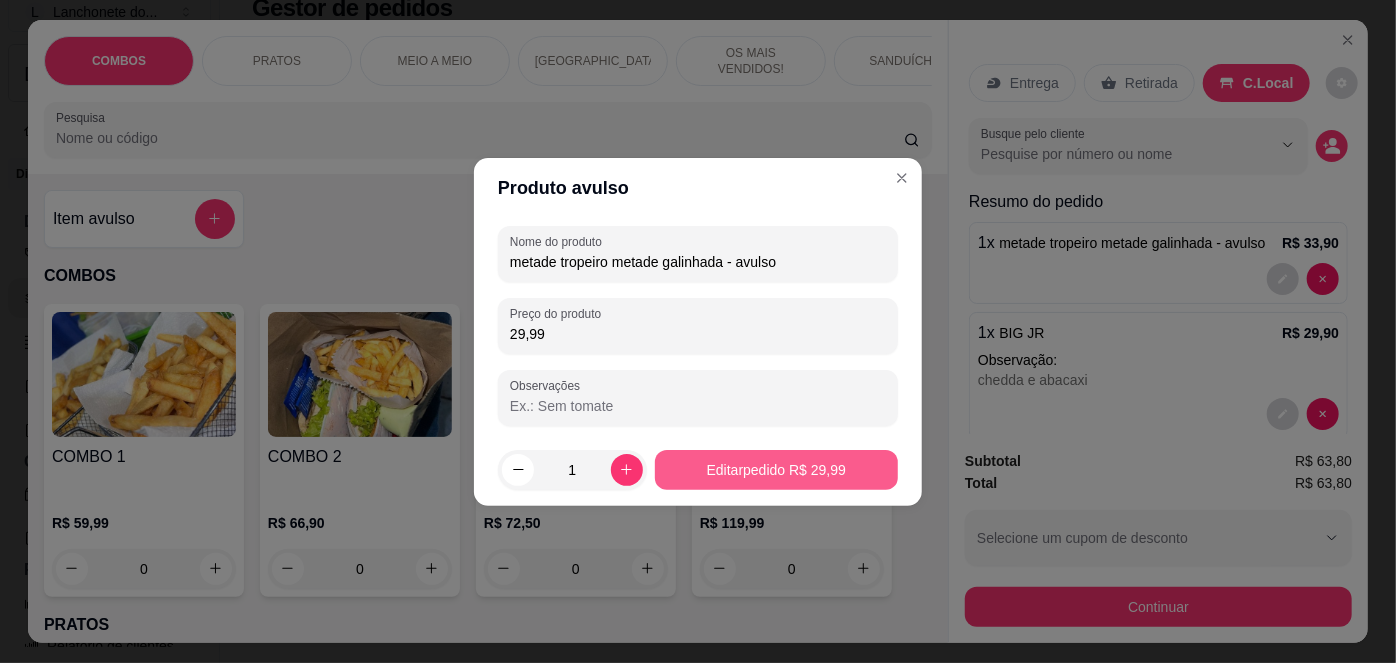 type on "29,99" 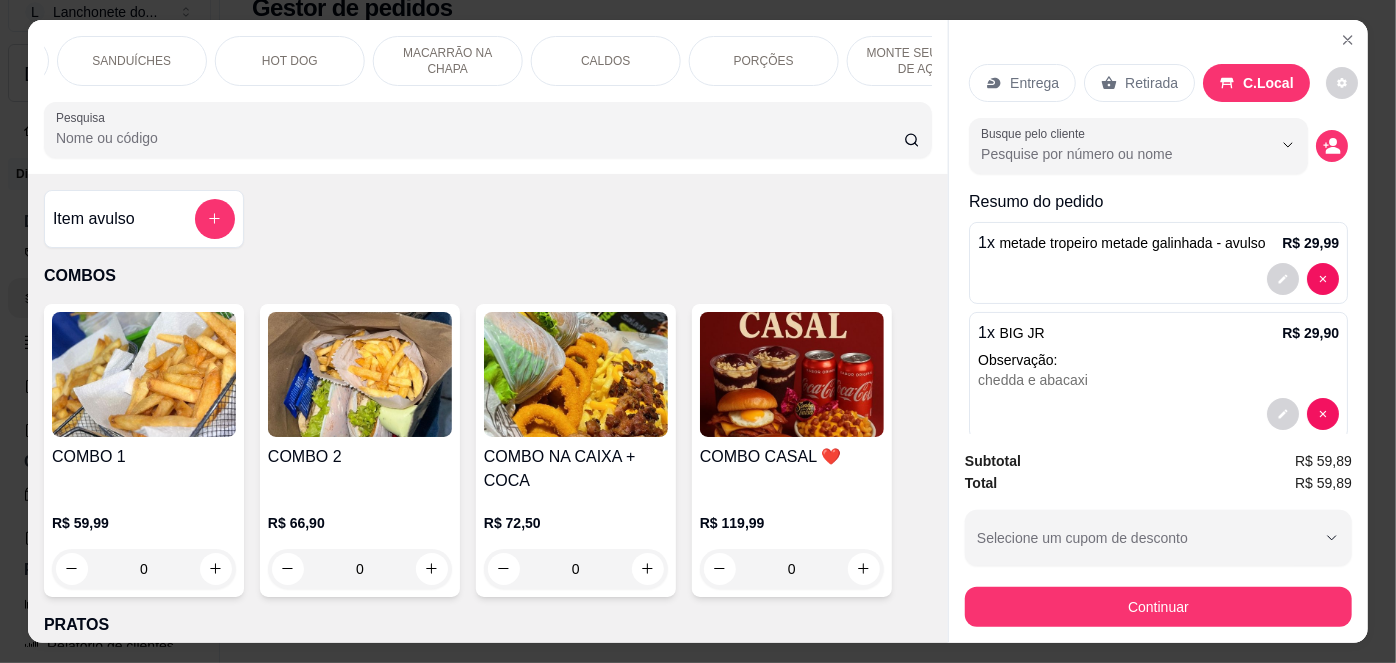 scroll, scrollTop: 0, scrollLeft: 1157, axis: horizontal 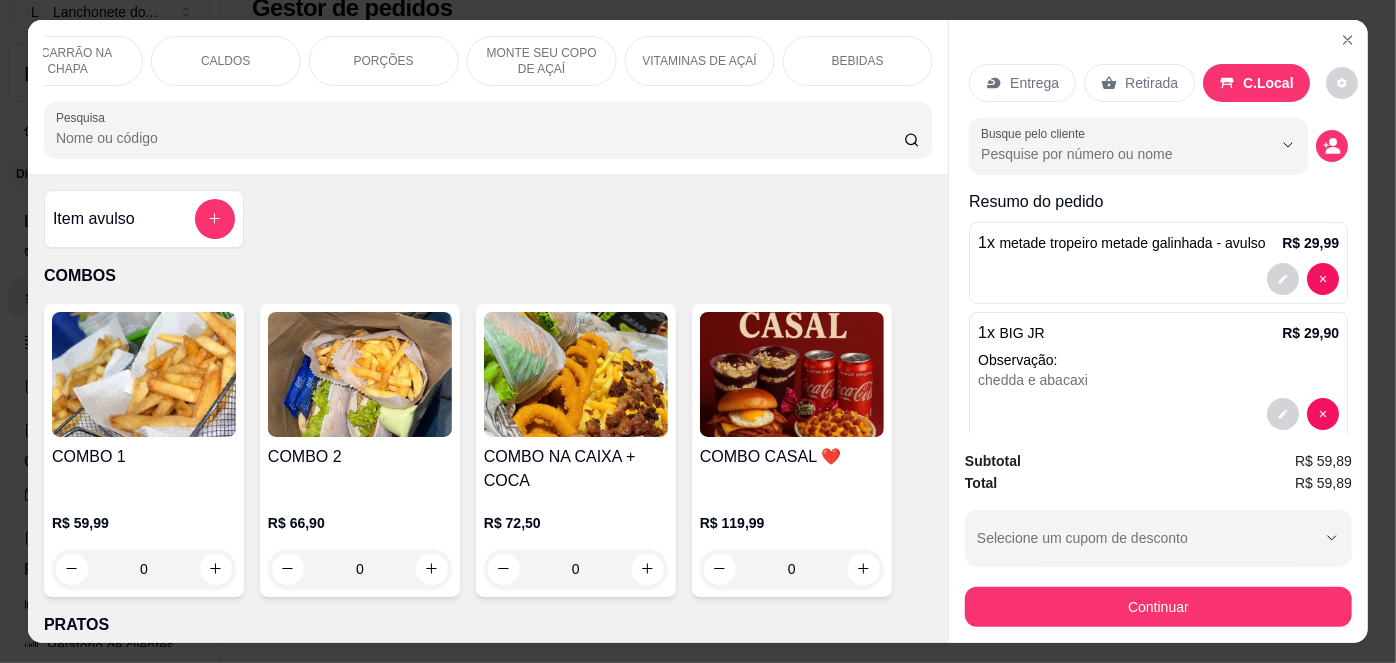 click on "BEBIDAS" at bounding box center (858, 61) 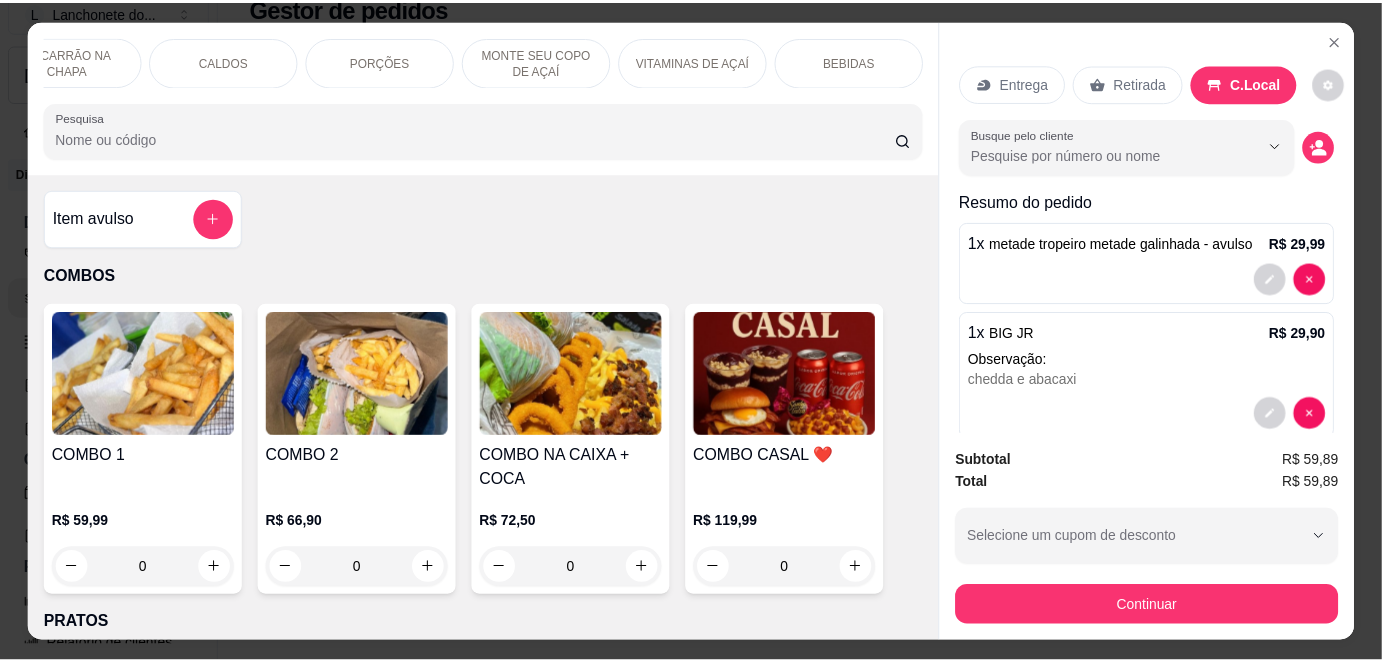 scroll, scrollTop: 50, scrollLeft: 0, axis: vertical 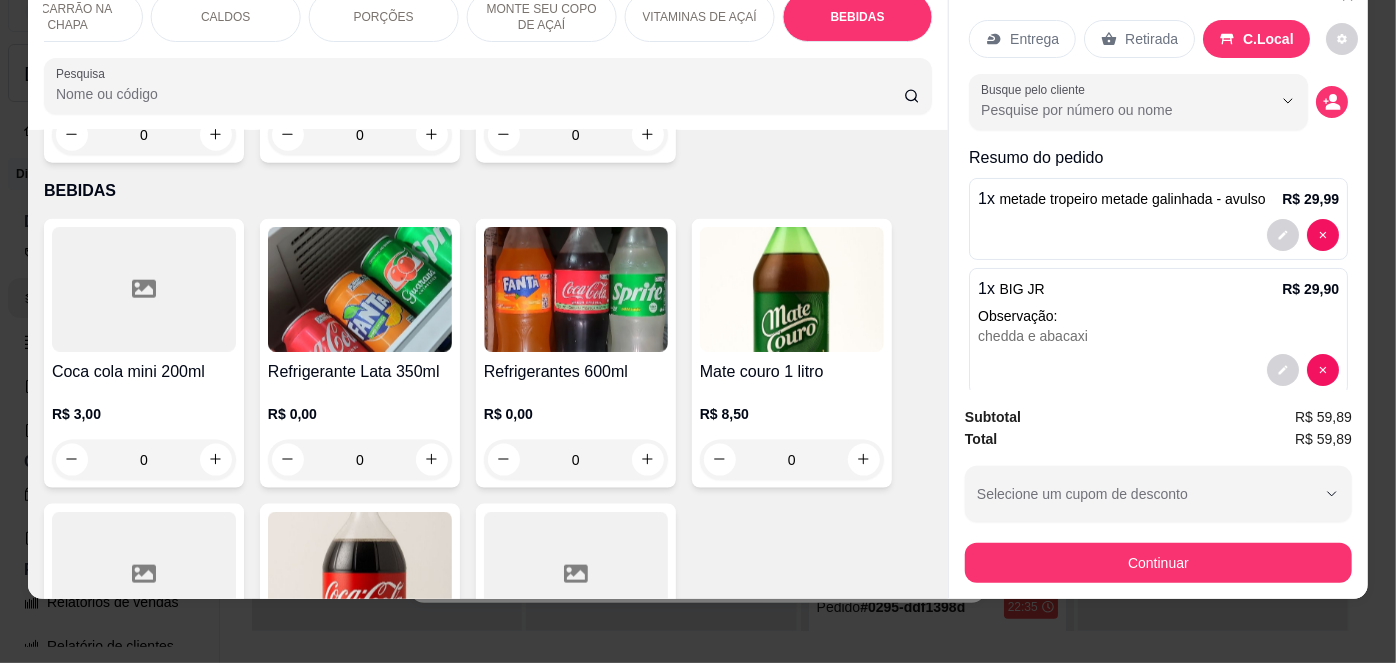 click at bounding box center (144, 574) 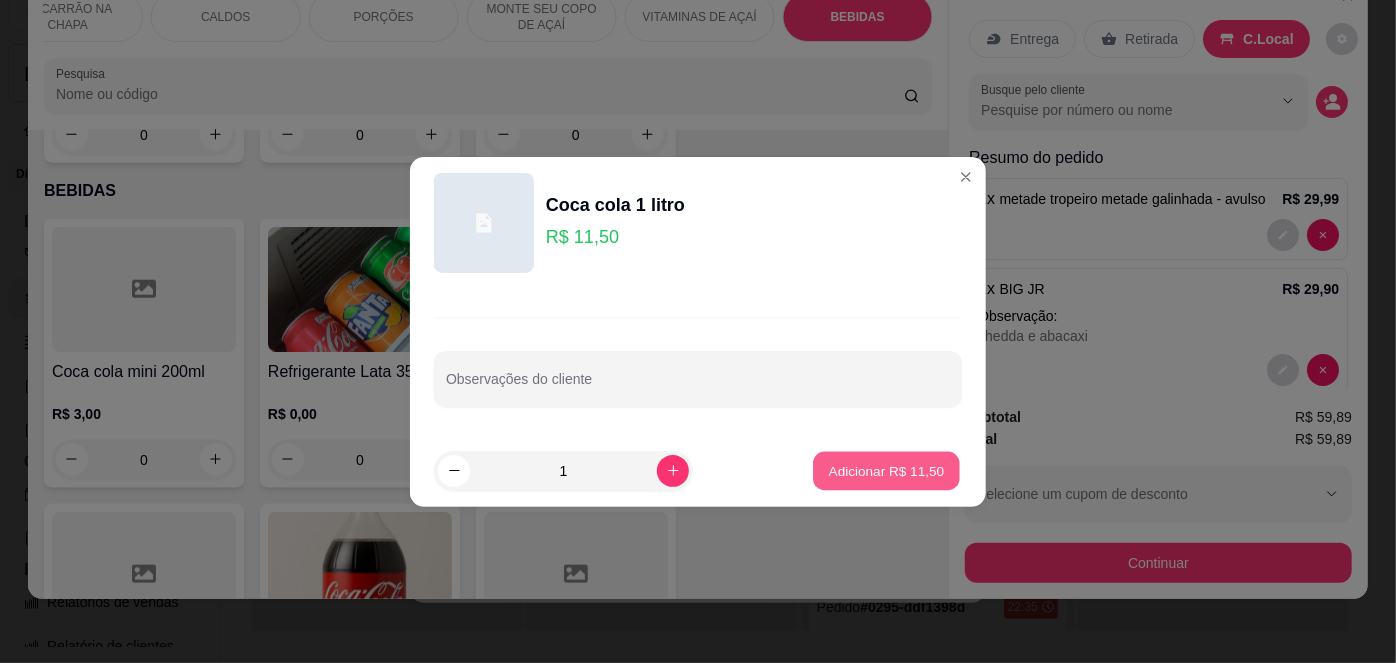 click on "Adicionar   R$ 11,50" at bounding box center (887, 470) 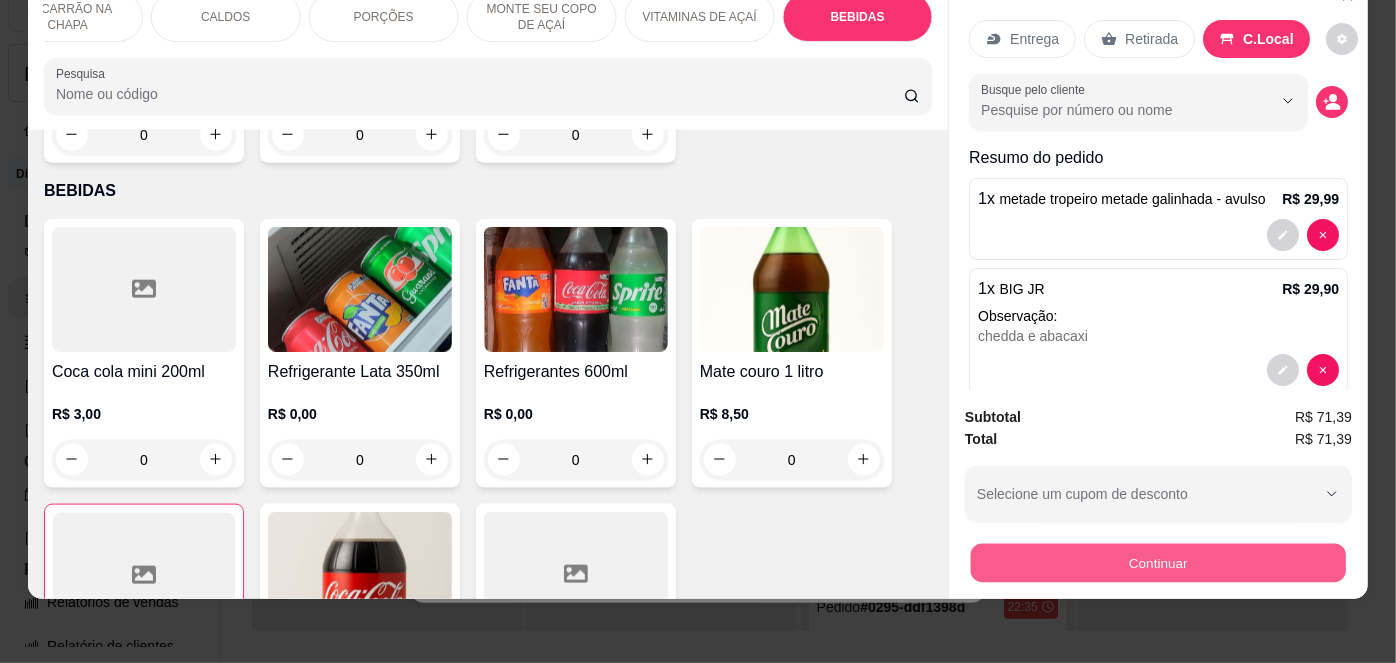 click on "Continuar" at bounding box center [1158, 563] 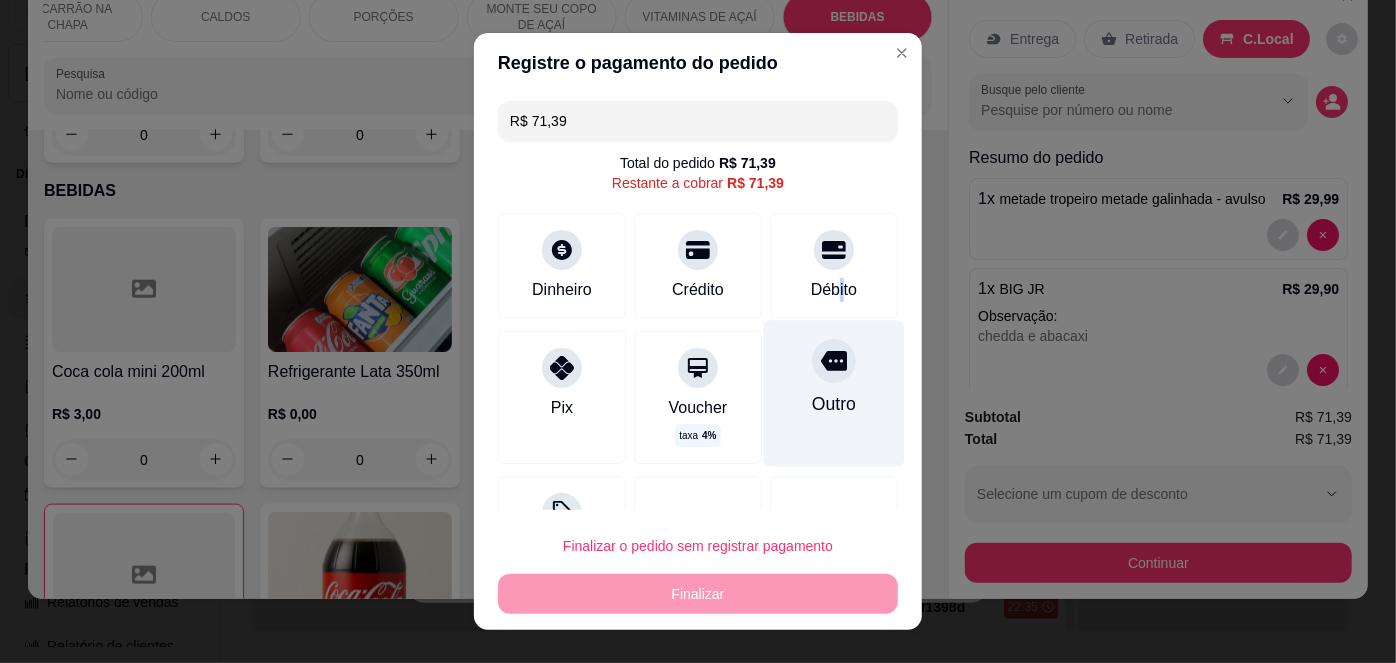 drag, startPoint x: 811, startPoint y: 272, endPoint x: 801, endPoint y: 315, distance: 44.14748 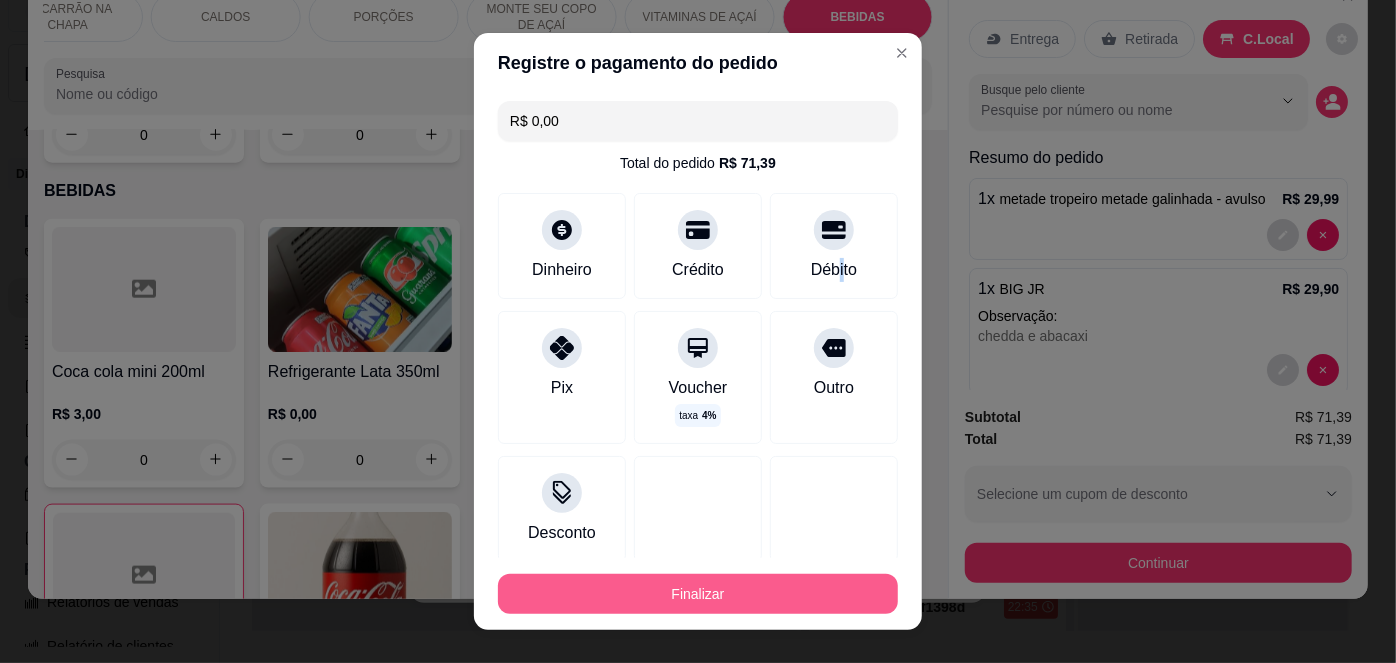 click on "Finalizar" at bounding box center (698, 594) 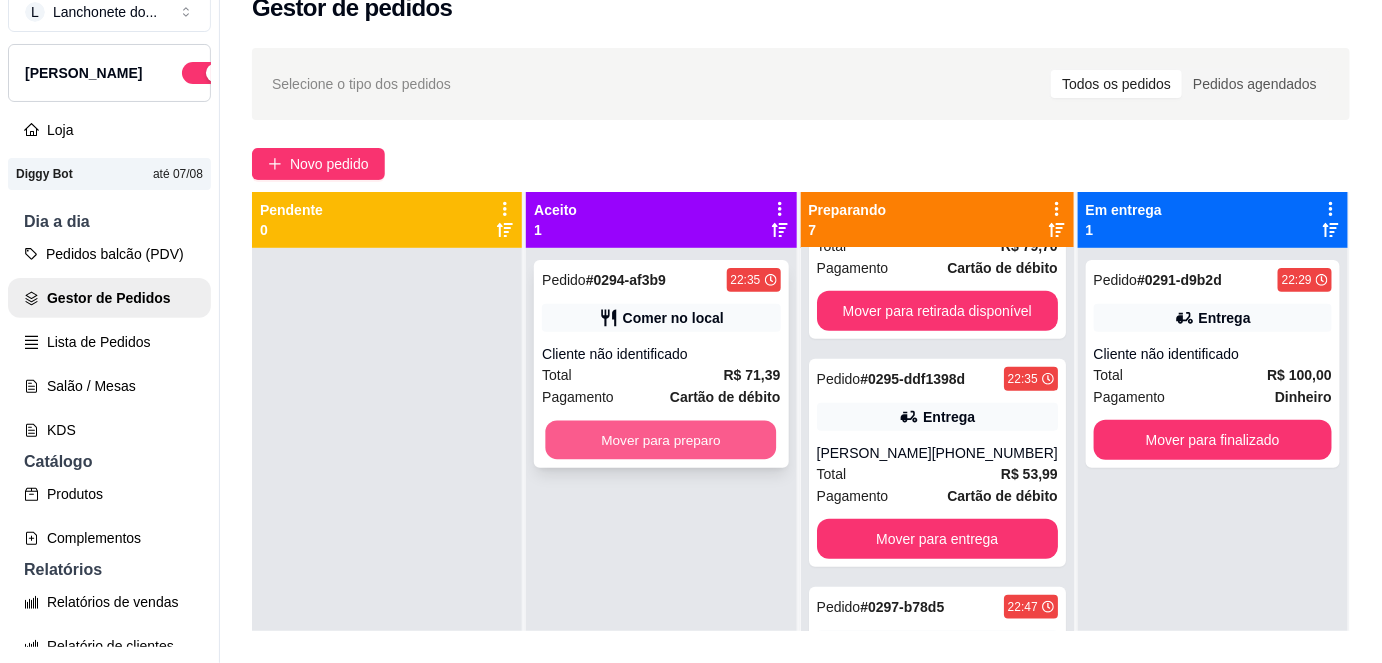 click on "Mover para preparo" at bounding box center (661, 440) 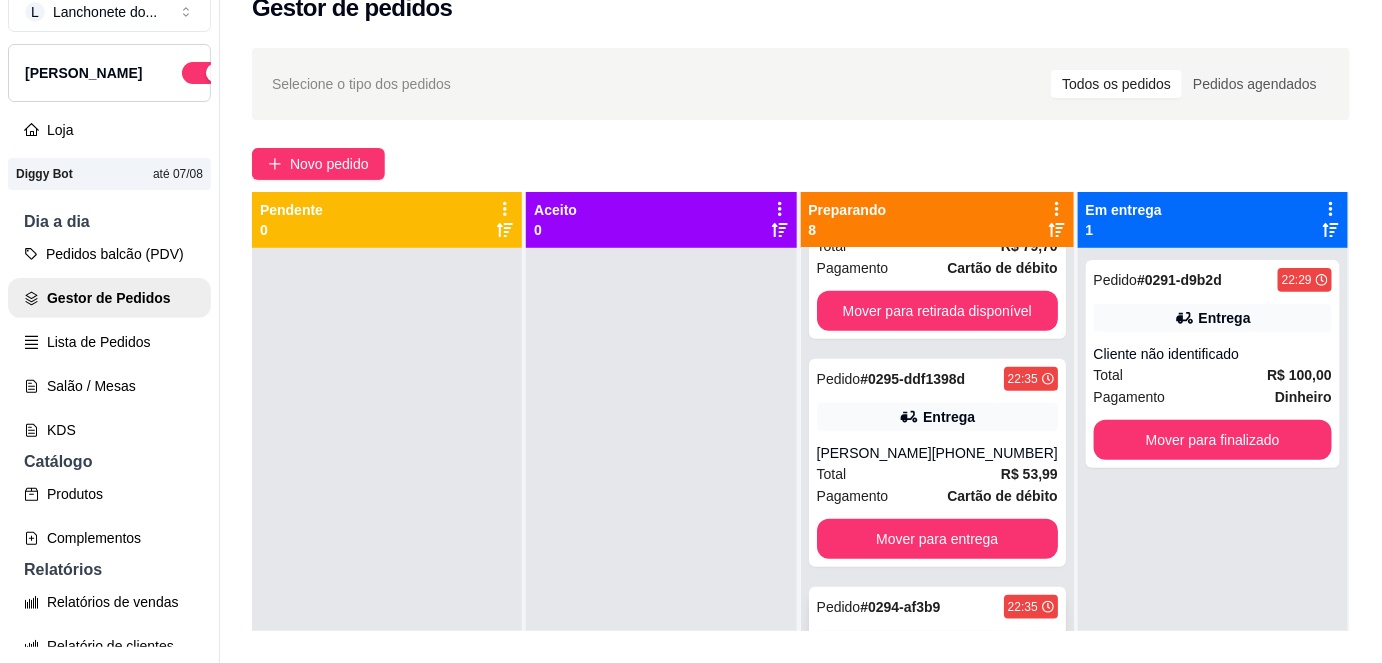 scroll, scrollTop: 1181, scrollLeft: 0, axis: vertical 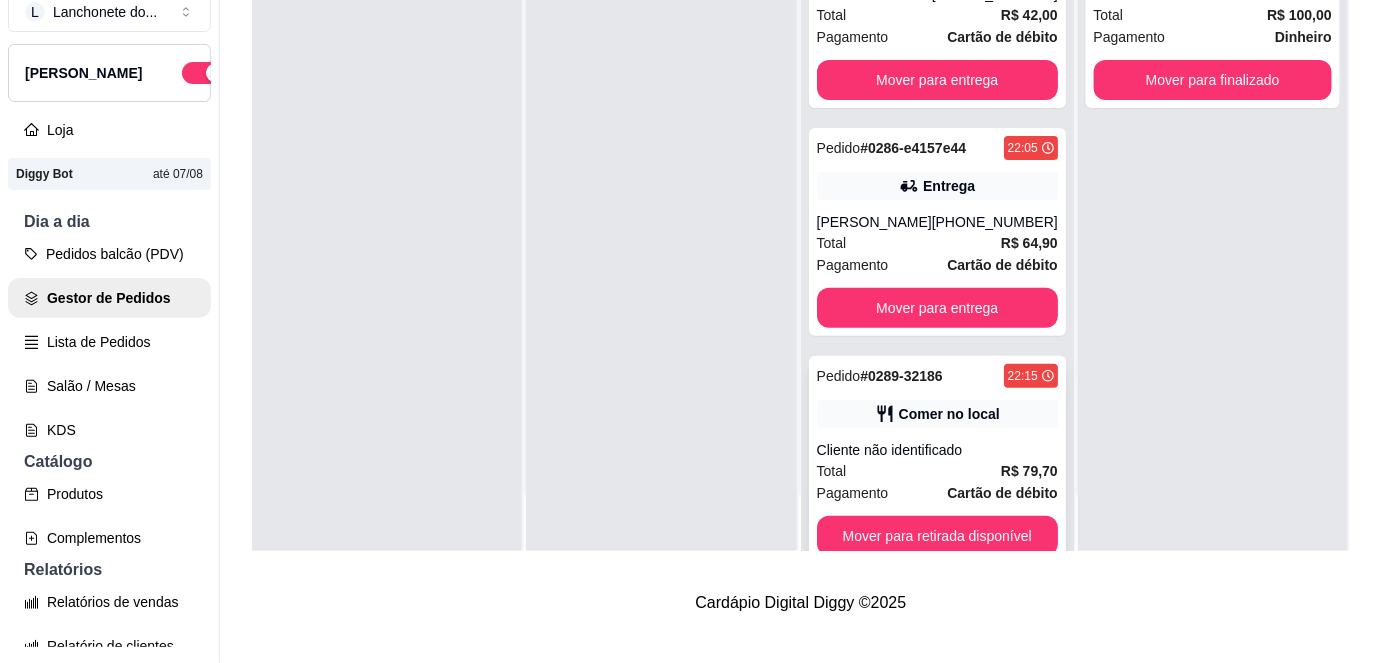 click on "Total R$ 79,70" at bounding box center (937, 471) 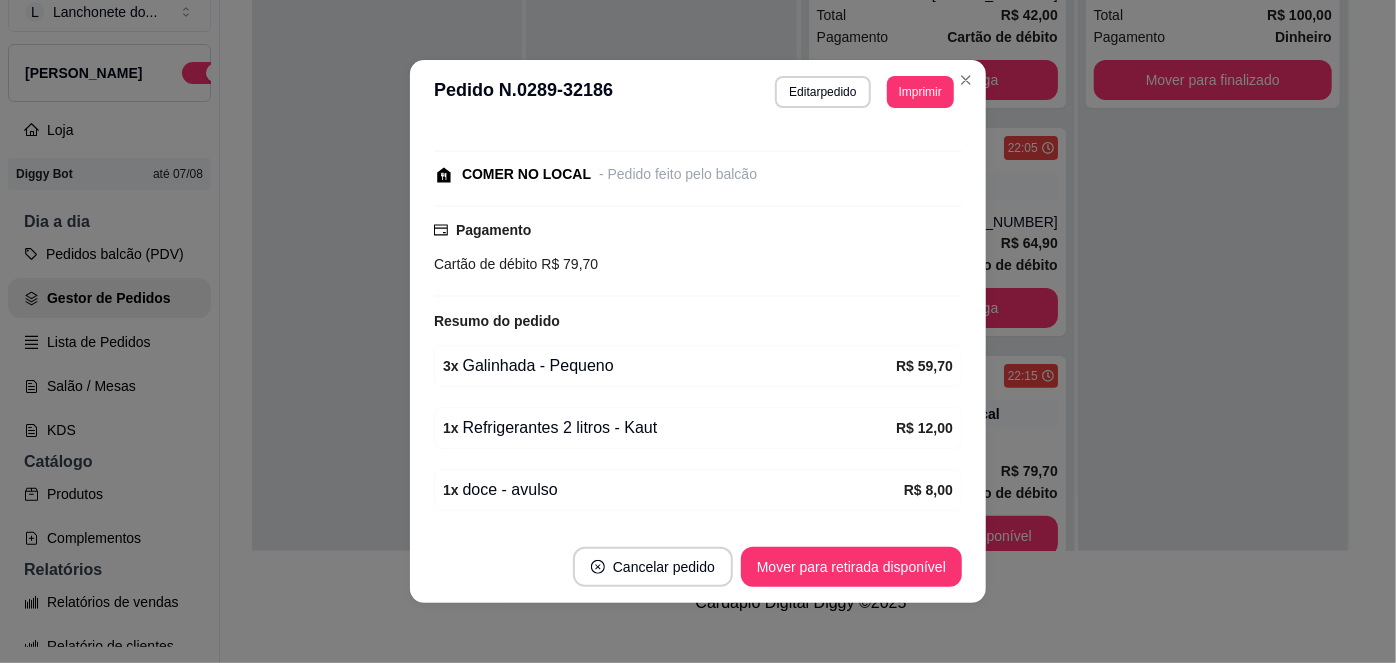 scroll, scrollTop: 288, scrollLeft: 0, axis: vertical 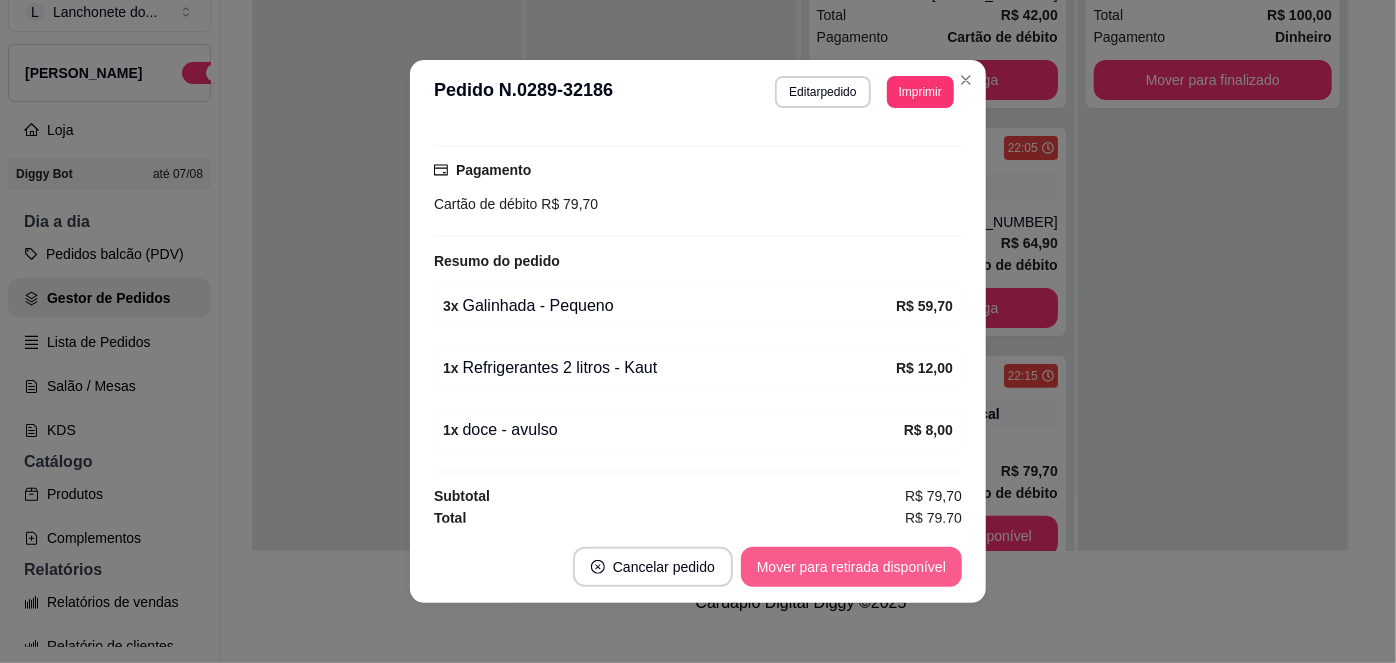 click on "Mover para retirada disponível" at bounding box center [851, 567] 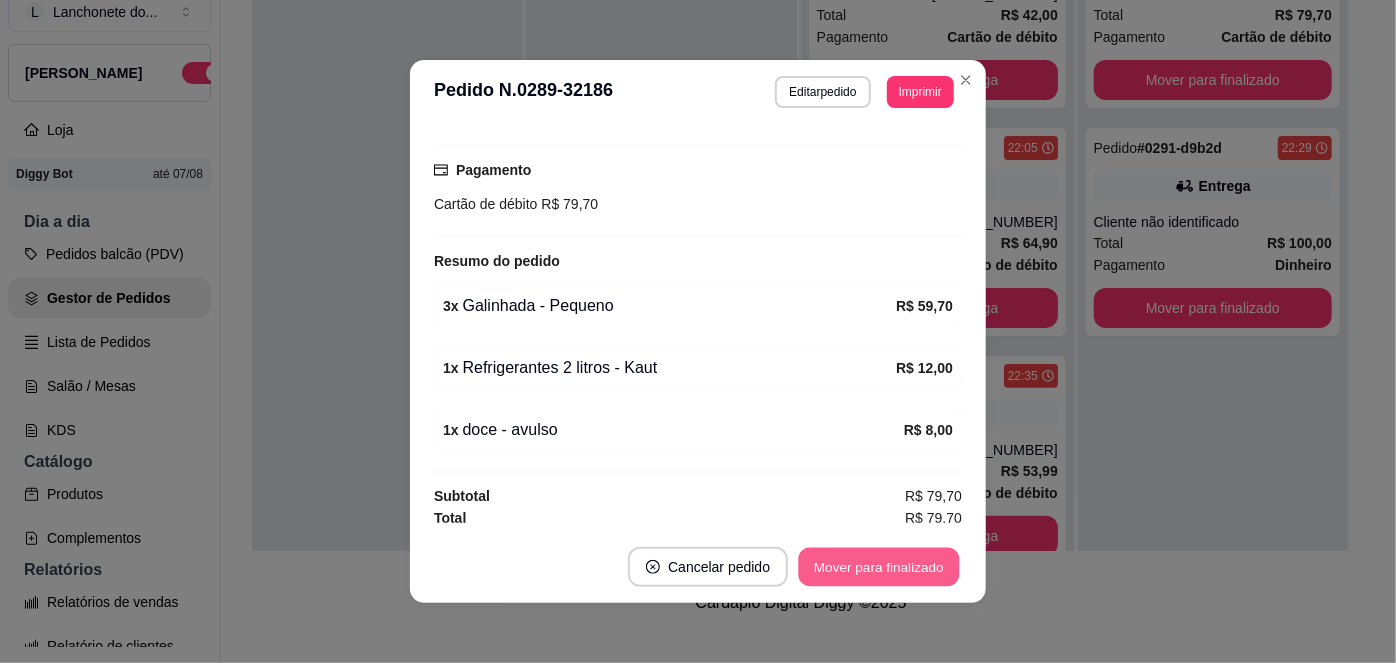 click on "Mover para finalizado" at bounding box center (879, 567) 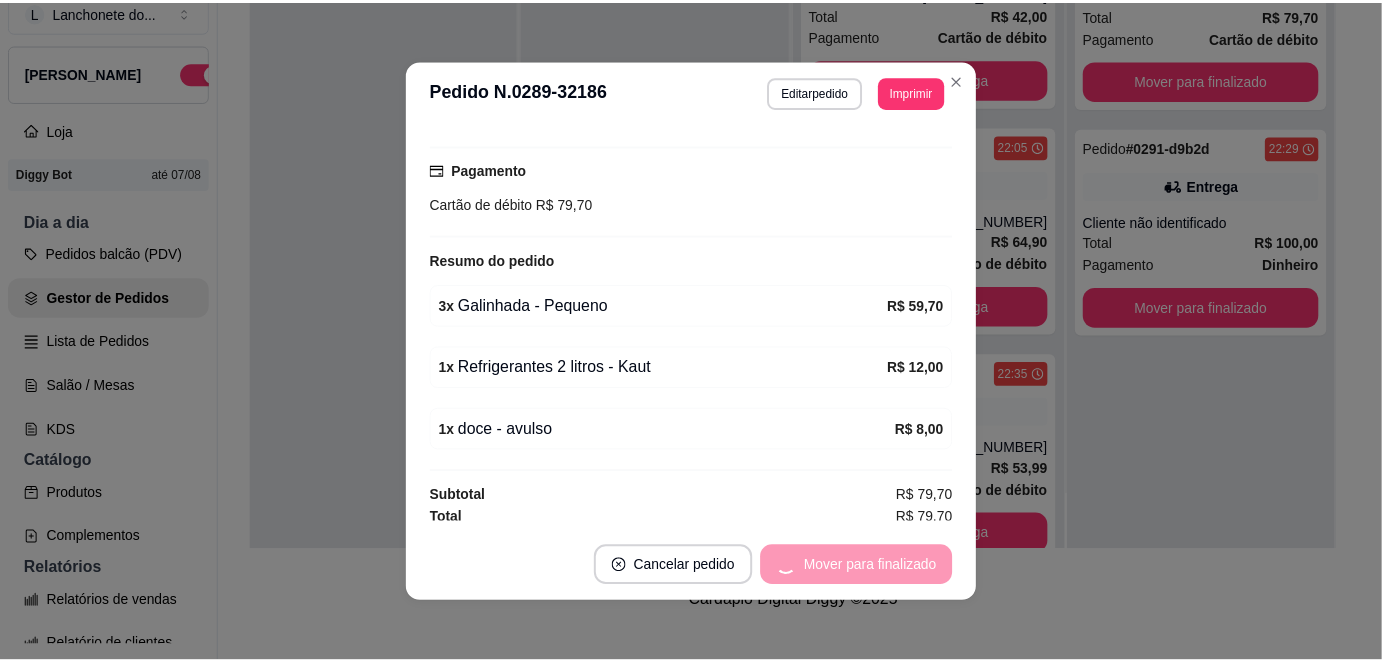scroll, scrollTop: 183, scrollLeft: 0, axis: vertical 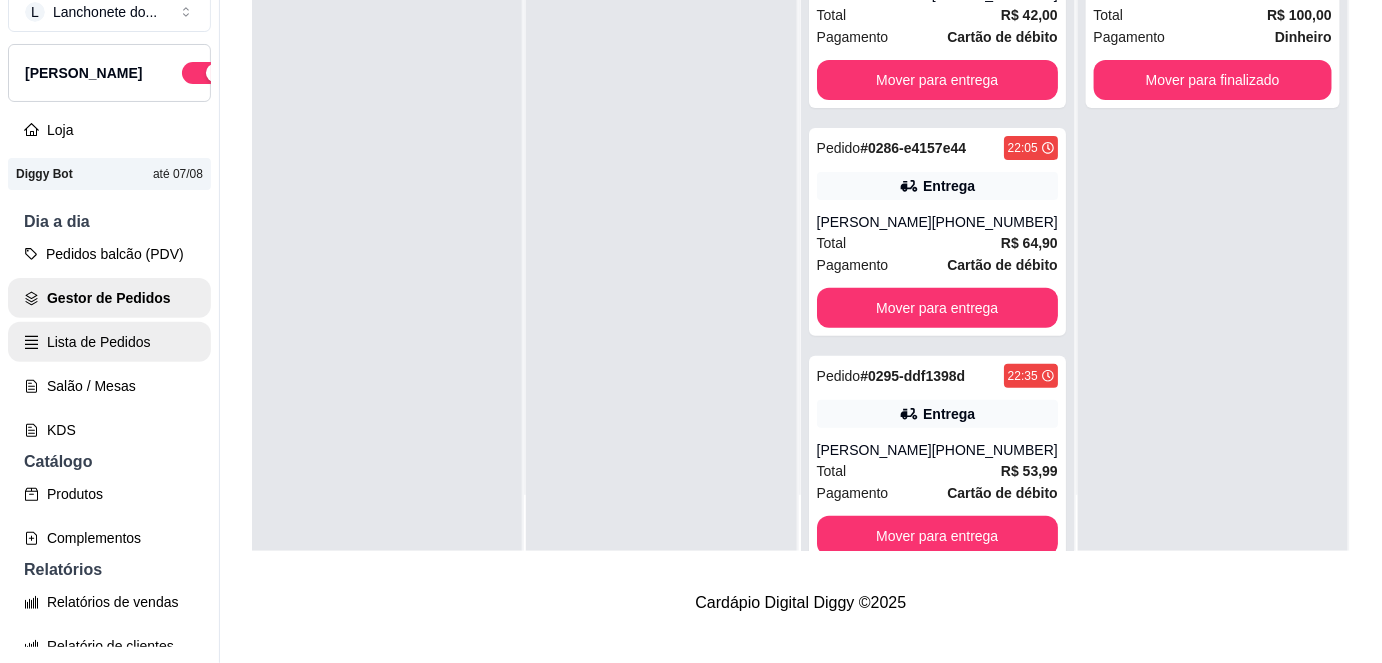 click on "Lista de Pedidos" at bounding box center (109, 342) 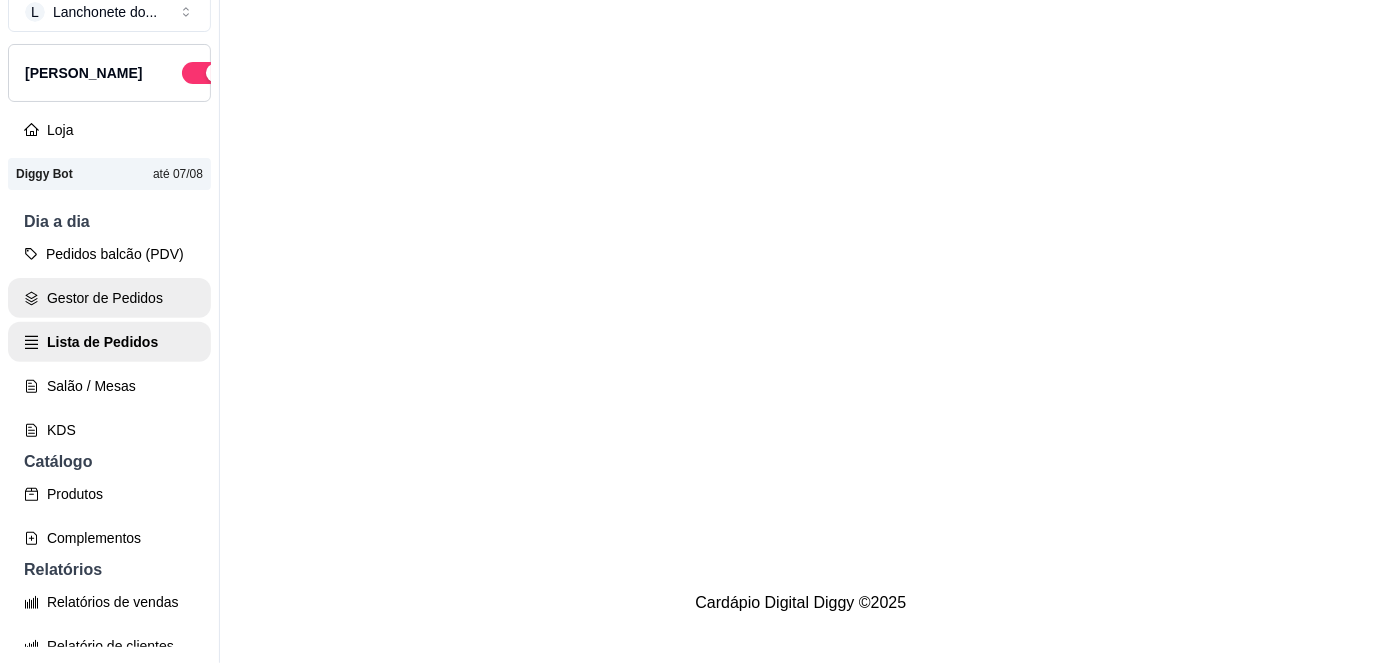 scroll, scrollTop: 0, scrollLeft: 0, axis: both 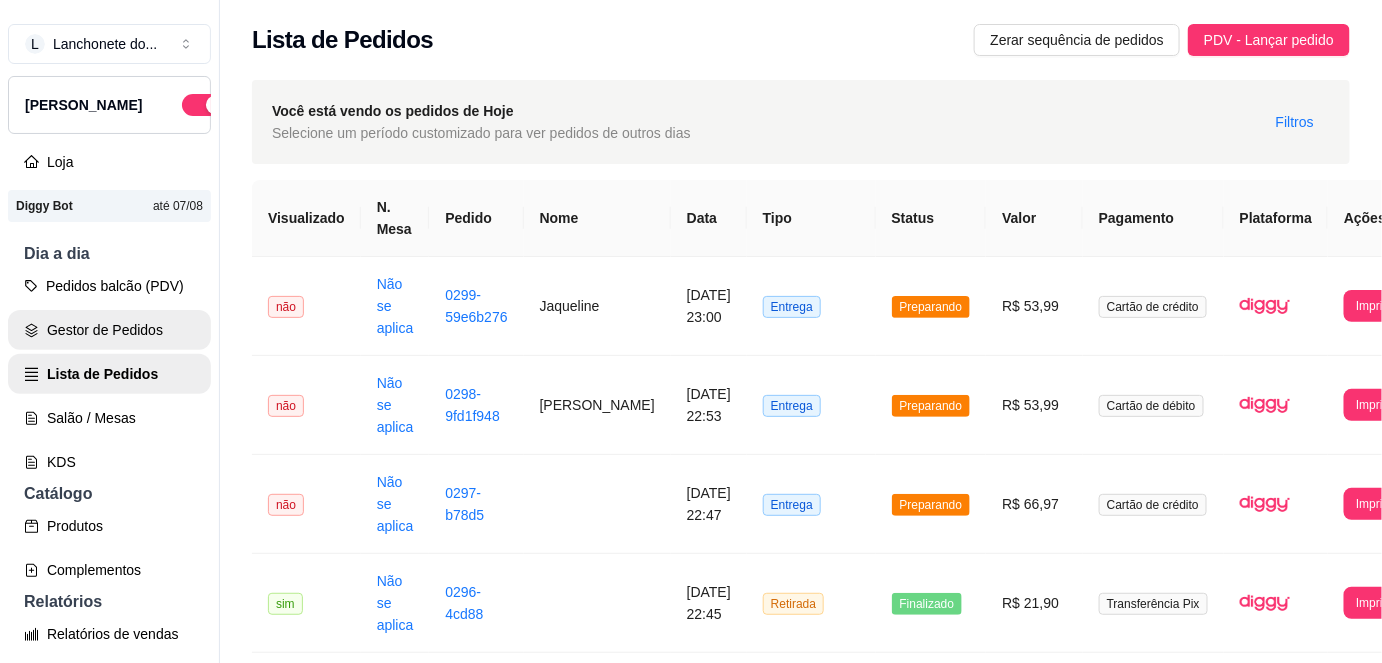 click on "Gestor de Pedidos" at bounding box center (109, 330) 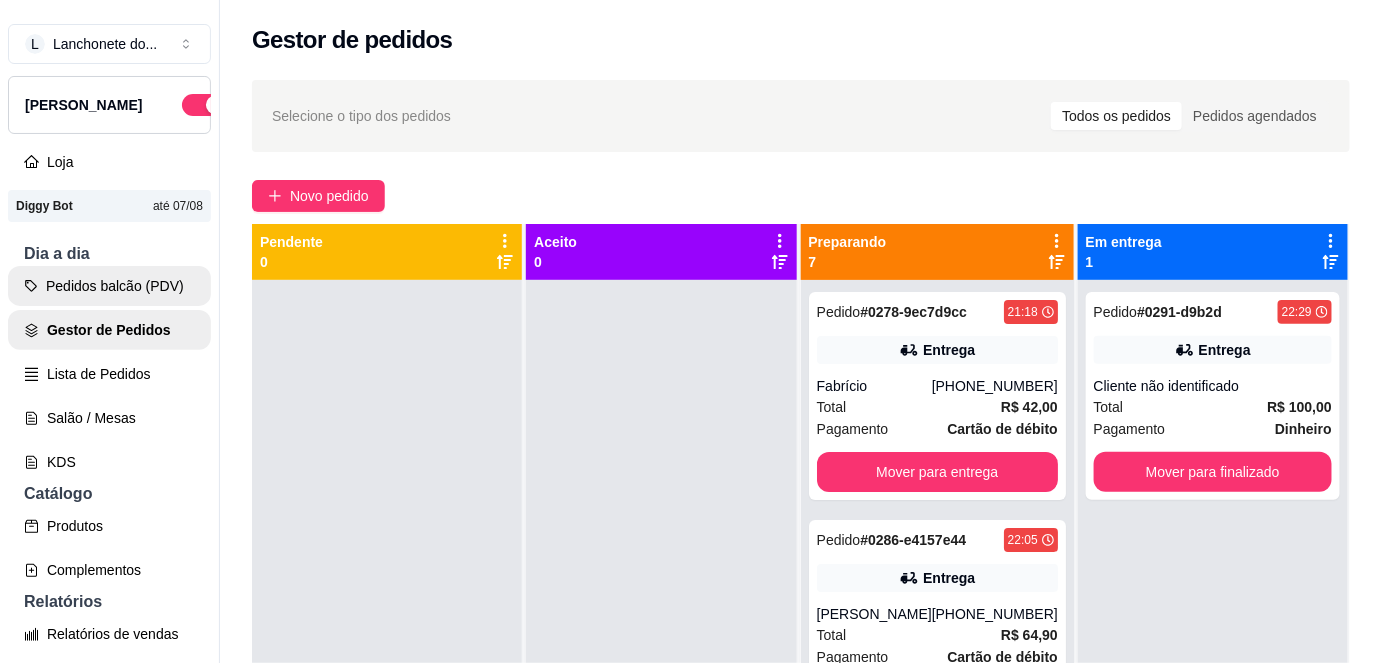 click on "Pedidos balcão (PDV)" at bounding box center (109, 286) 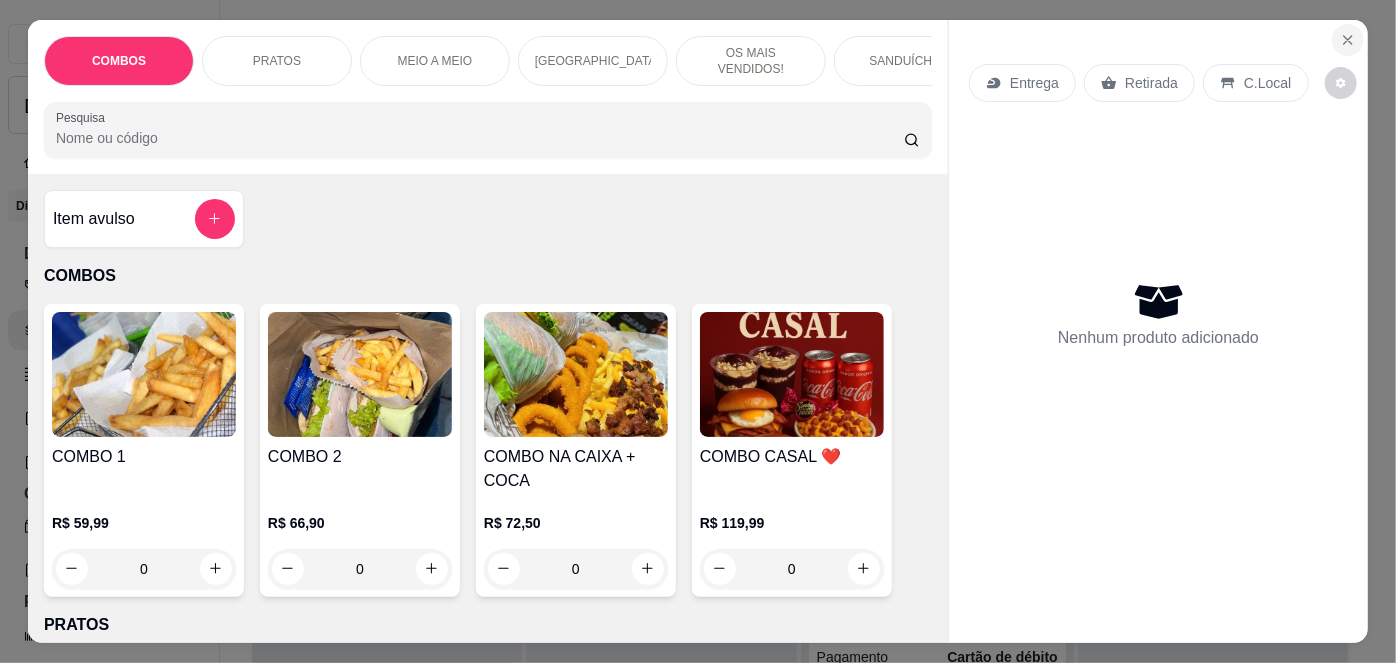 click 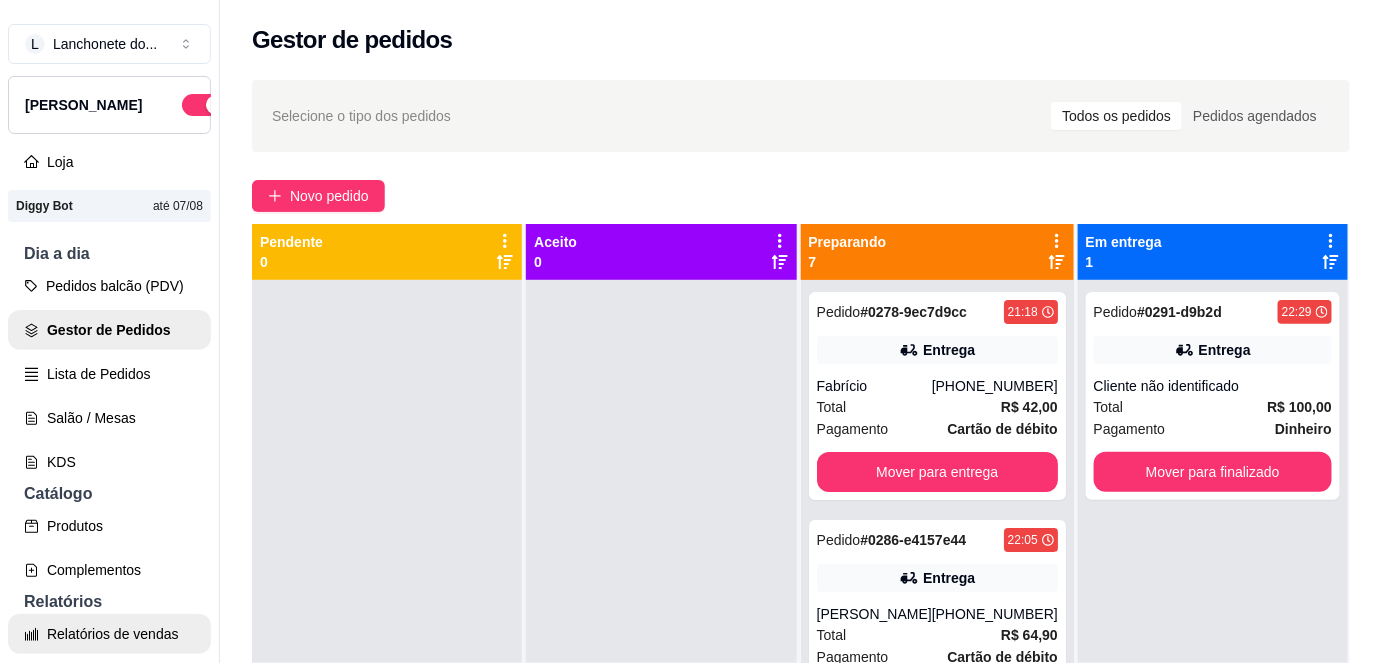 click on "Relatórios de vendas" at bounding box center [109, 634] 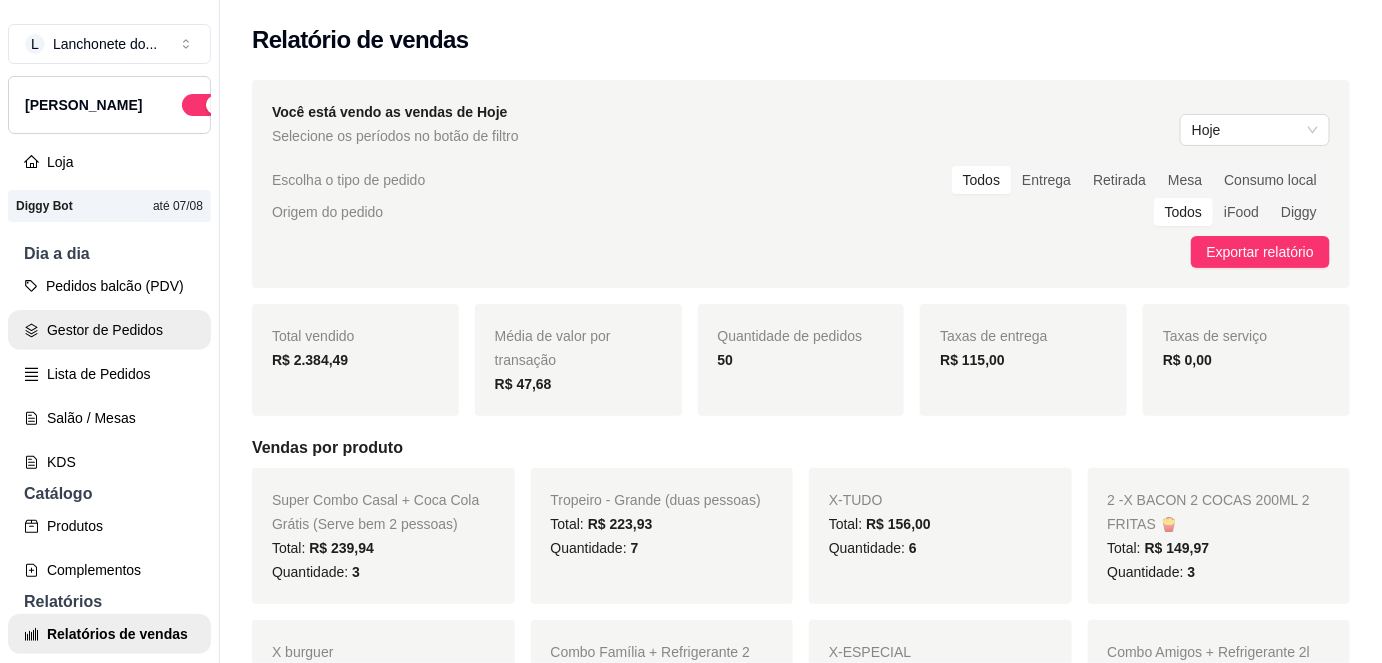 click on "Gestor de Pedidos" at bounding box center (109, 330) 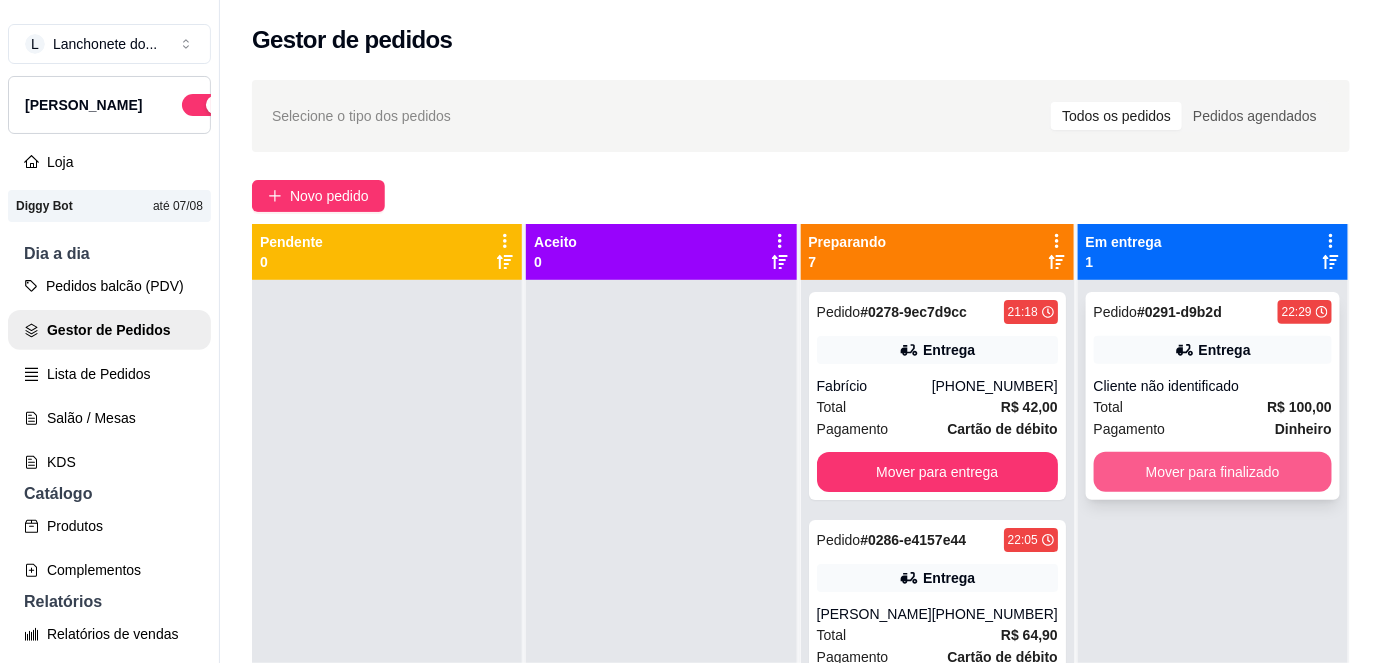 click on "Mover para finalizado" at bounding box center (1213, 472) 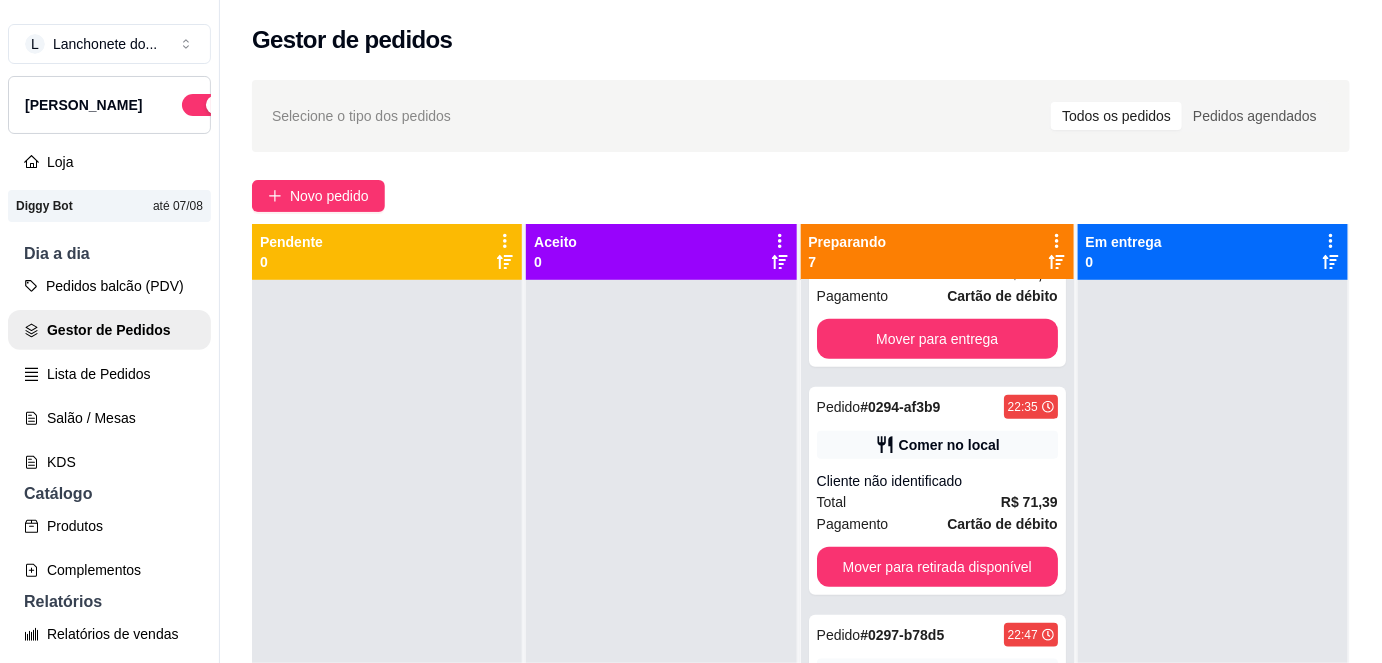 scroll, scrollTop: 952, scrollLeft: 0, axis: vertical 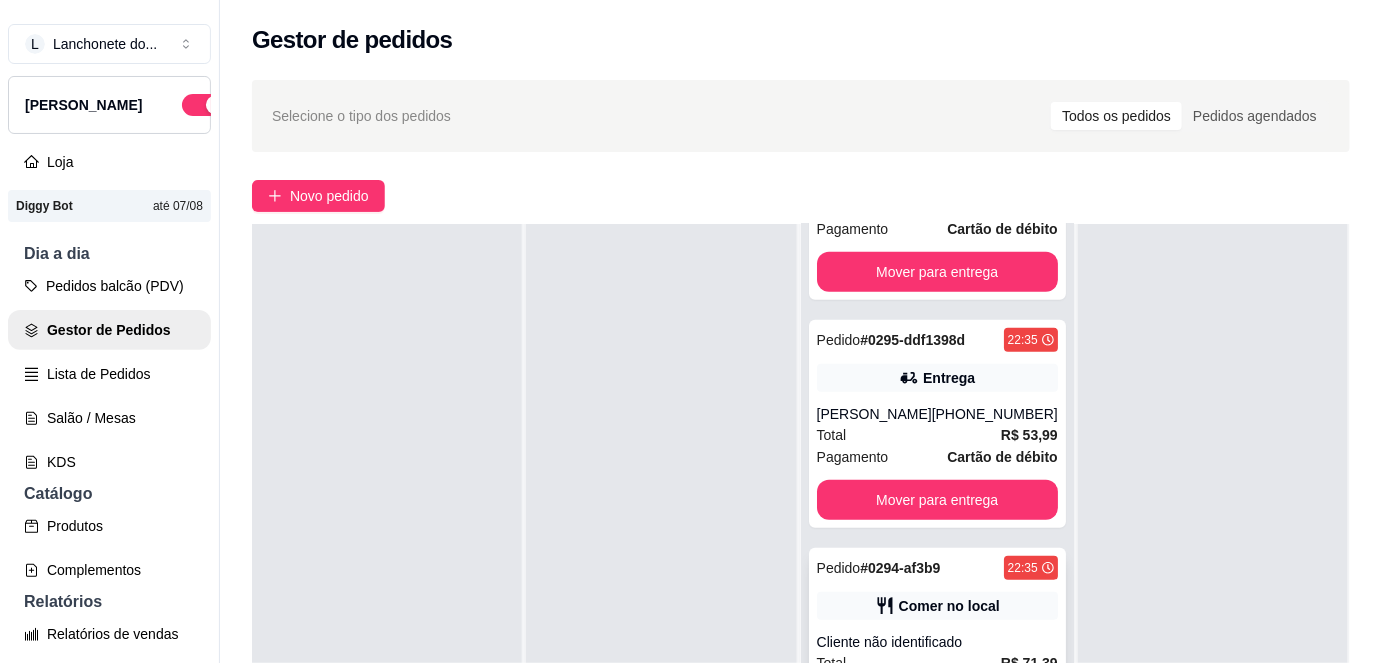 click on "Comer no local" at bounding box center [937, 606] 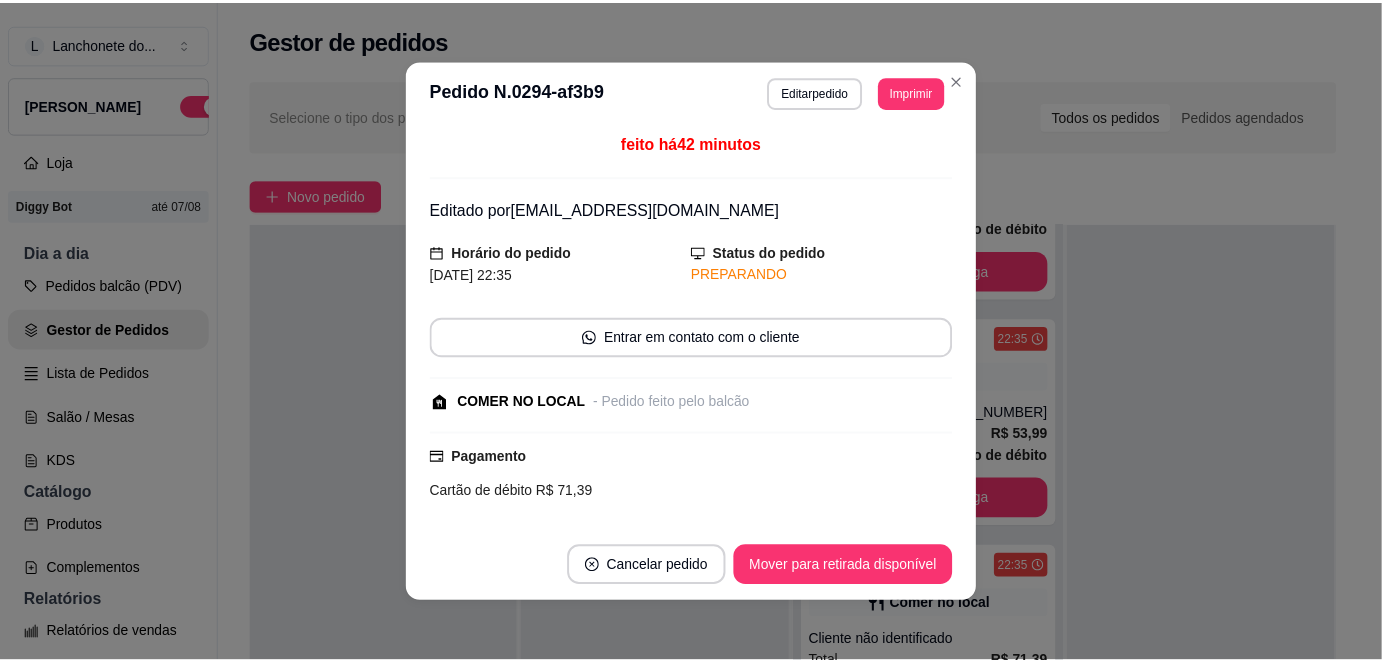 scroll, scrollTop: 341, scrollLeft: 0, axis: vertical 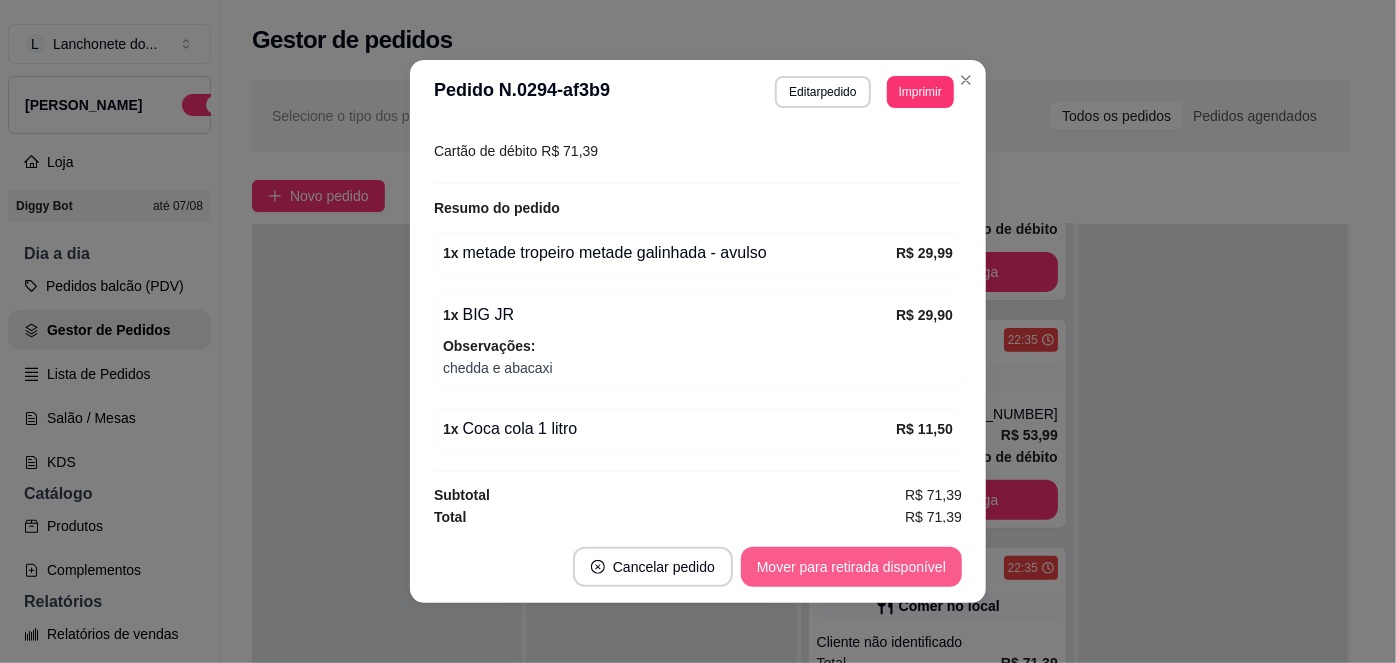 click on "Mover para retirada disponível" at bounding box center [851, 567] 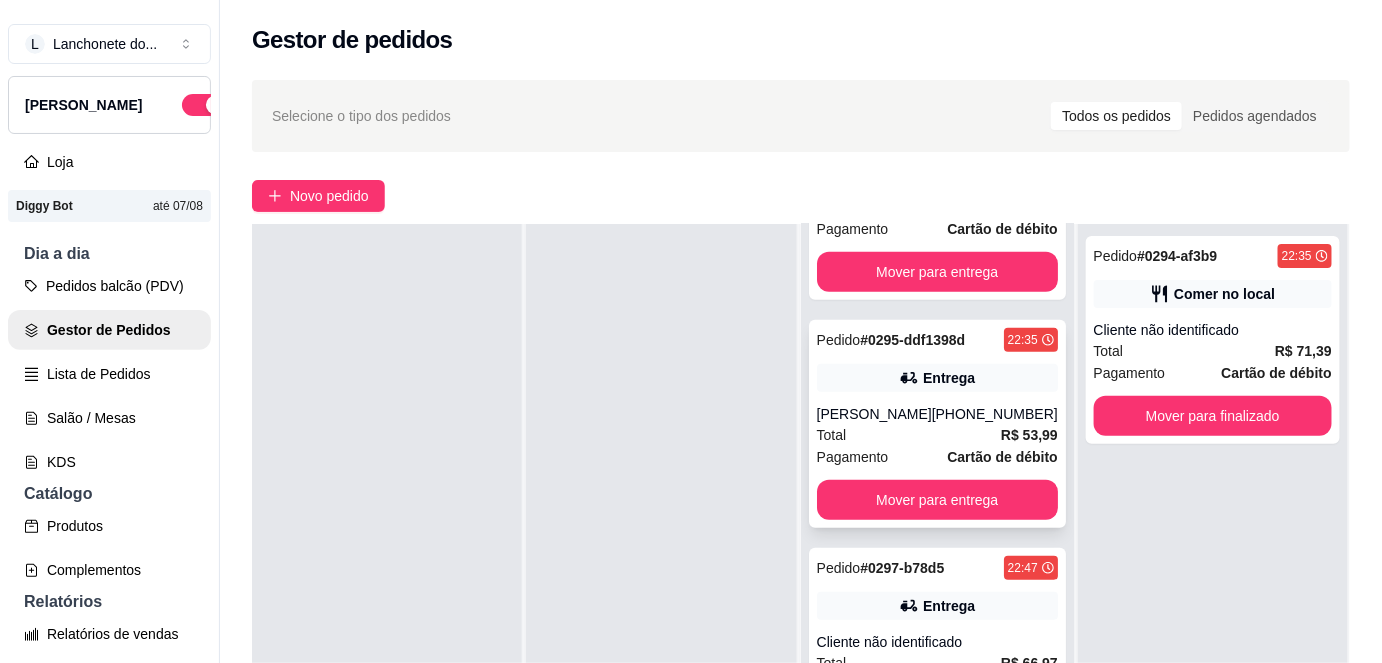 scroll, scrollTop: 0, scrollLeft: 0, axis: both 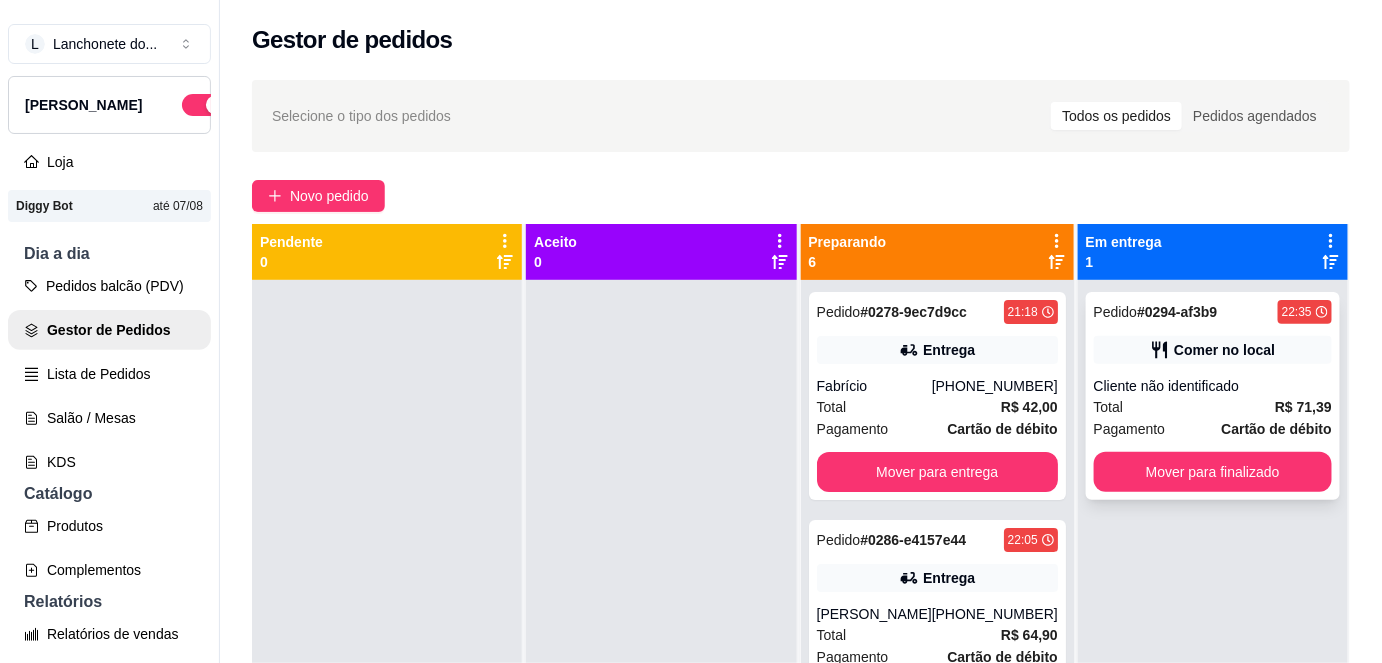 click on "Total R$ 71,39" at bounding box center (1213, 407) 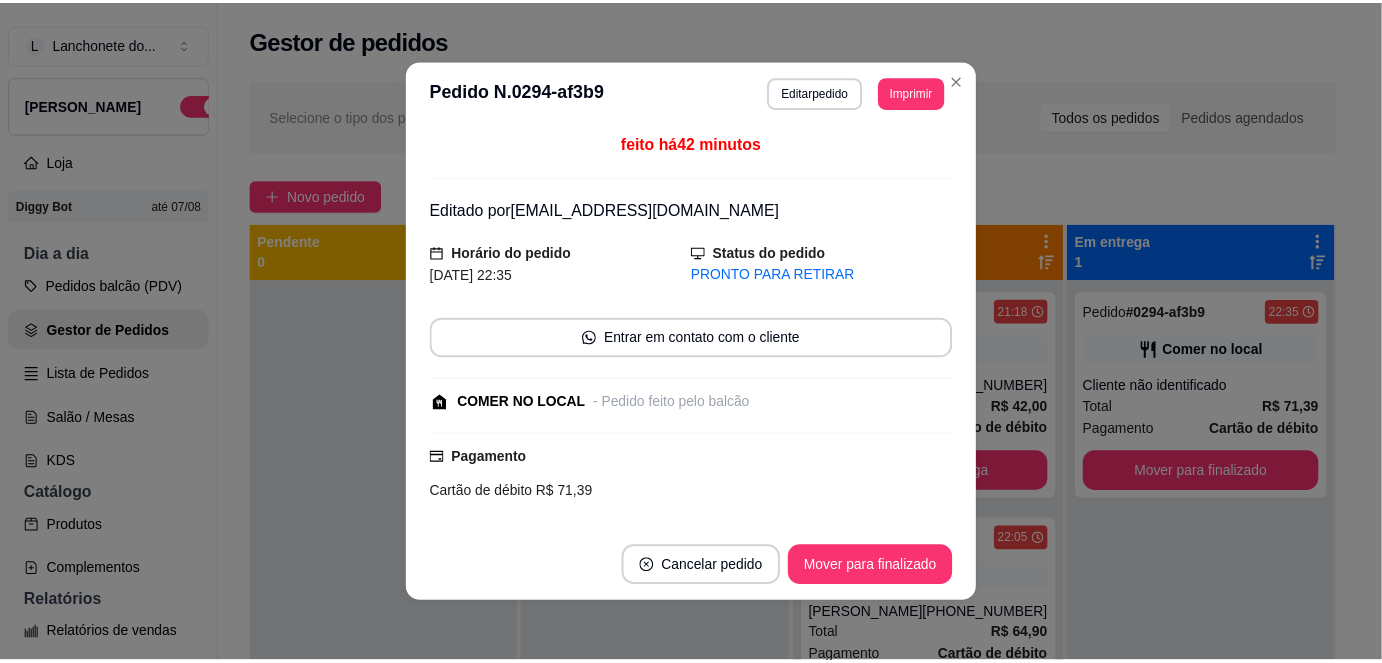 scroll, scrollTop: 341, scrollLeft: 0, axis: vertical 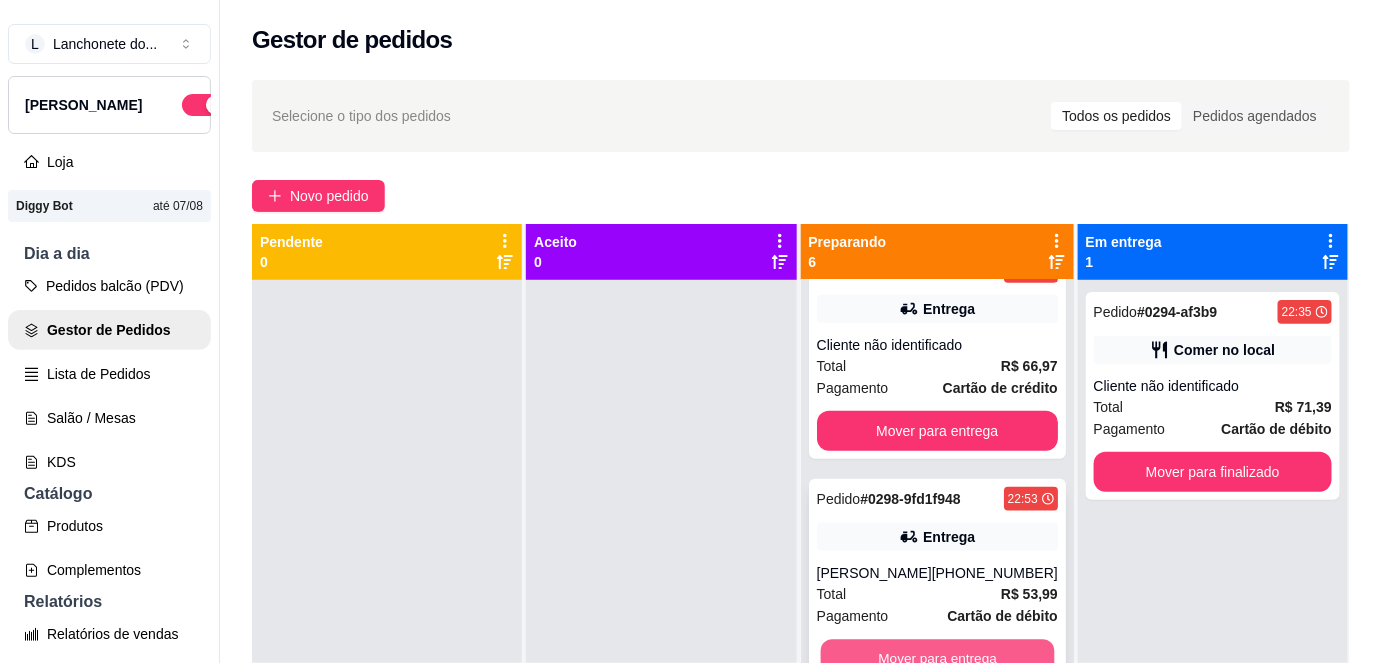 click on "Mover para entrega" at bounding box center [937, 659] 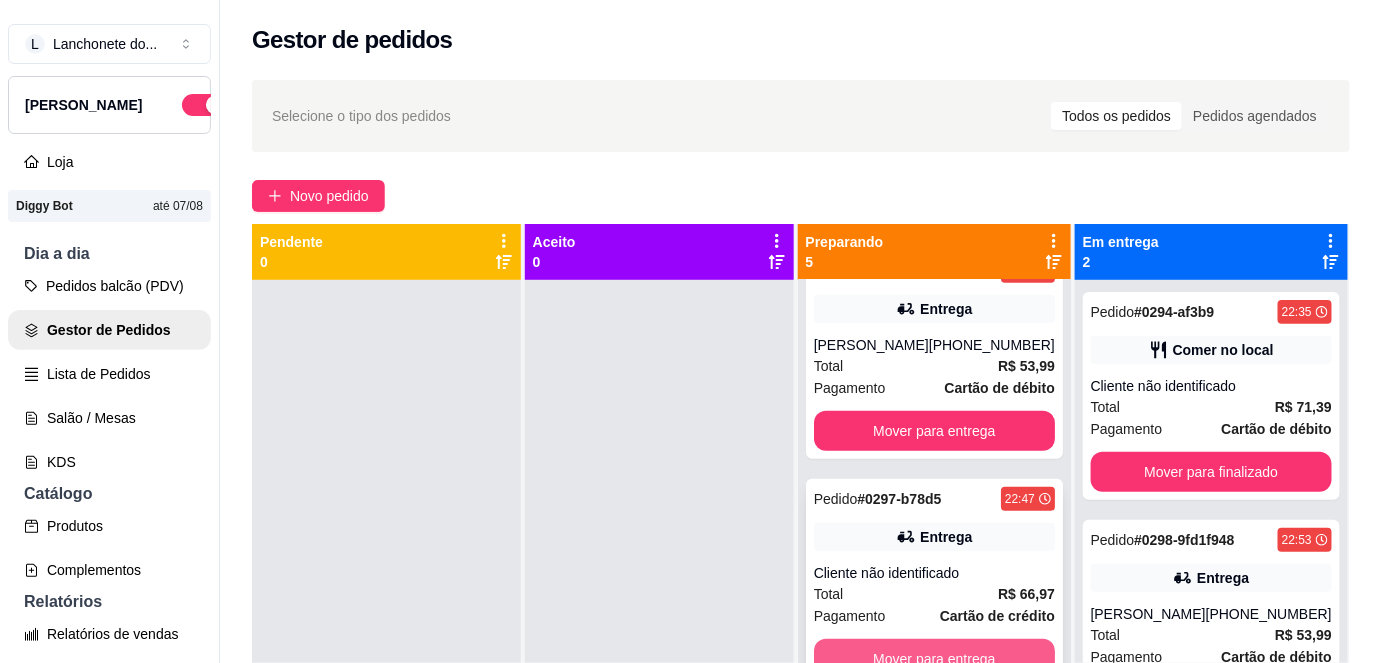 scroll, scrollTop: 496, scrollLeft: 0, axis: vertical 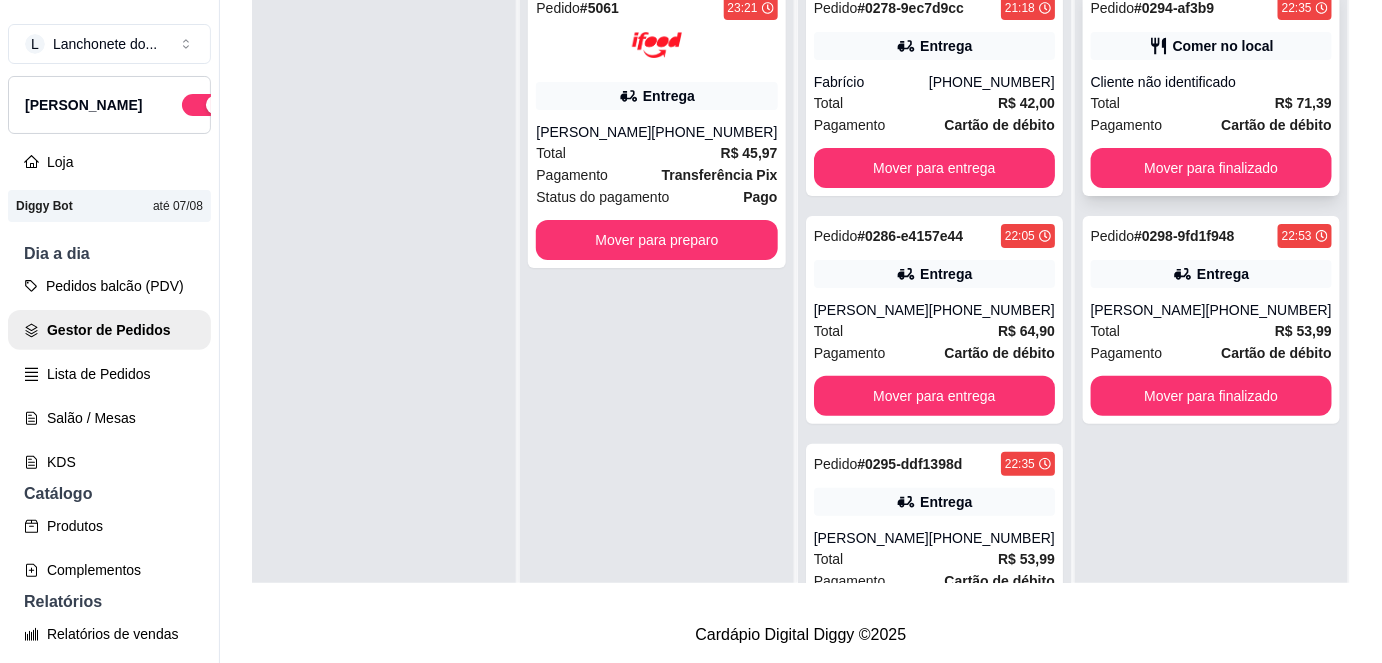 click on "Cartão de débito" at bounding box center [1277, 125] 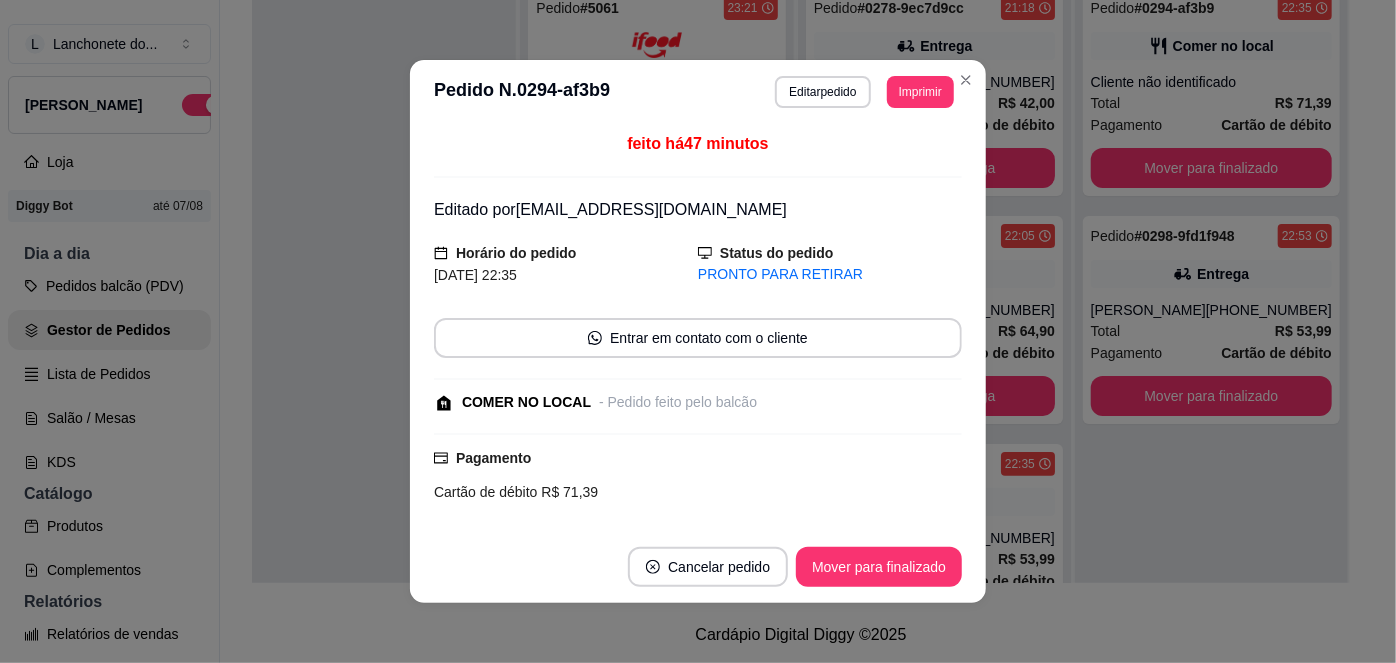 scroll, scrollTop: 341, scrollLeft: 0, axis: vertical 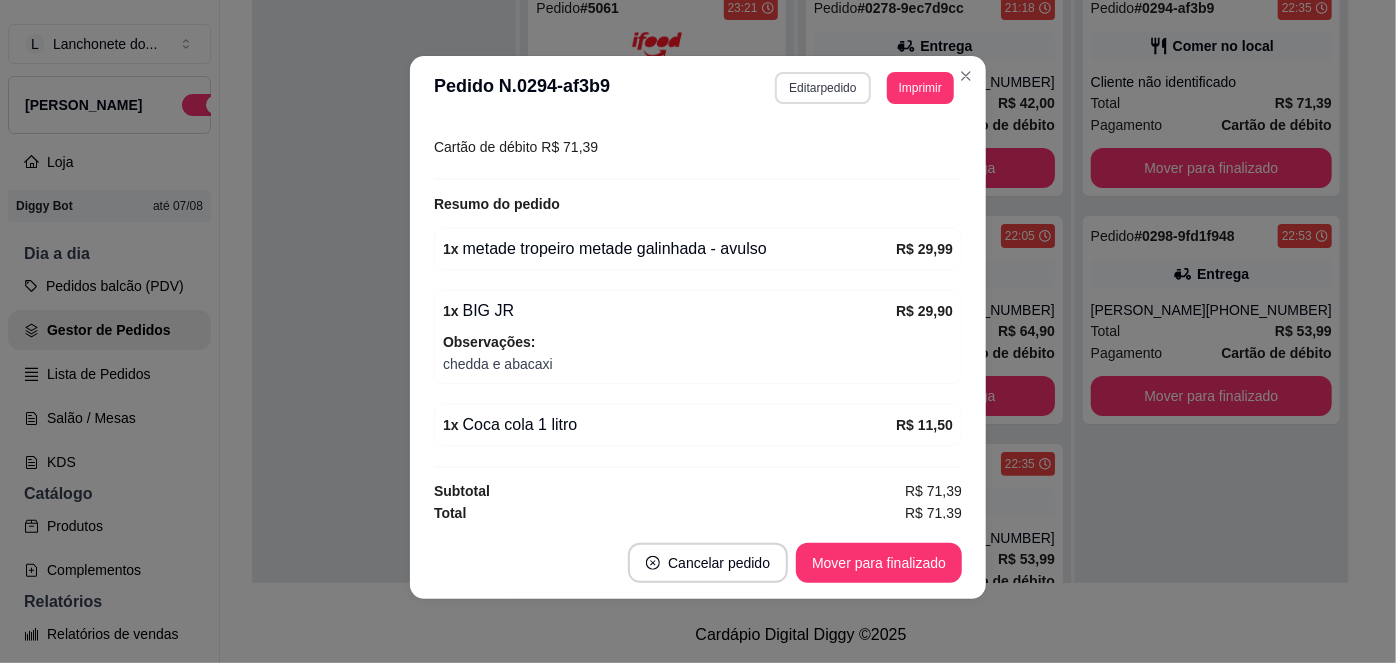 click on "Editar  pedido" at bounding box center [822, 88] 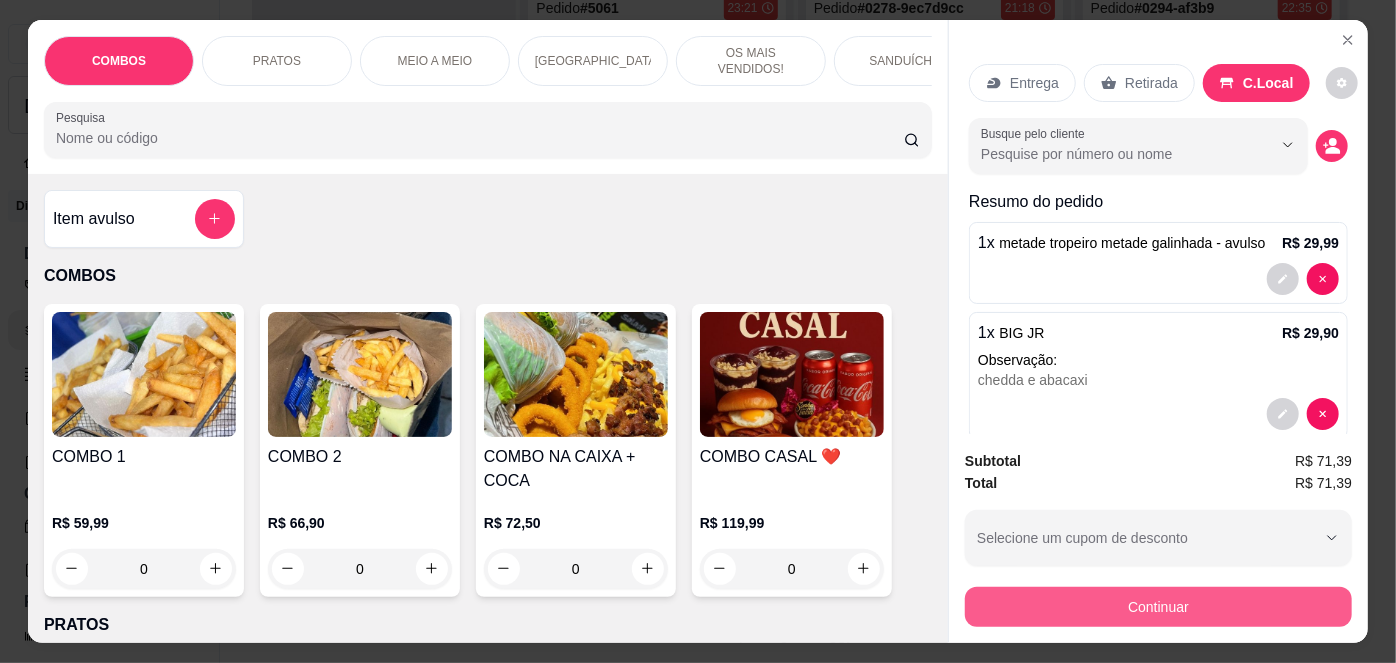 click on "Continuar" at bounding box center [1158, 607] 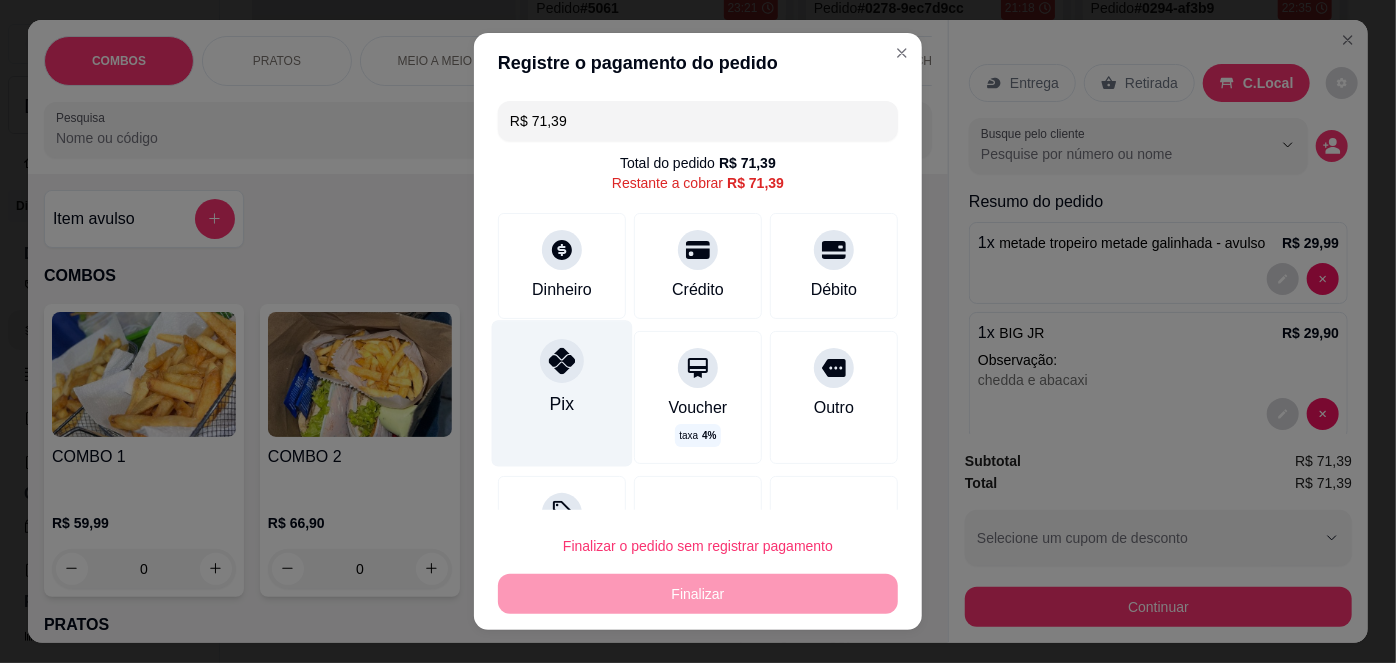 click on "Pix" at bounding box center [562, 394] 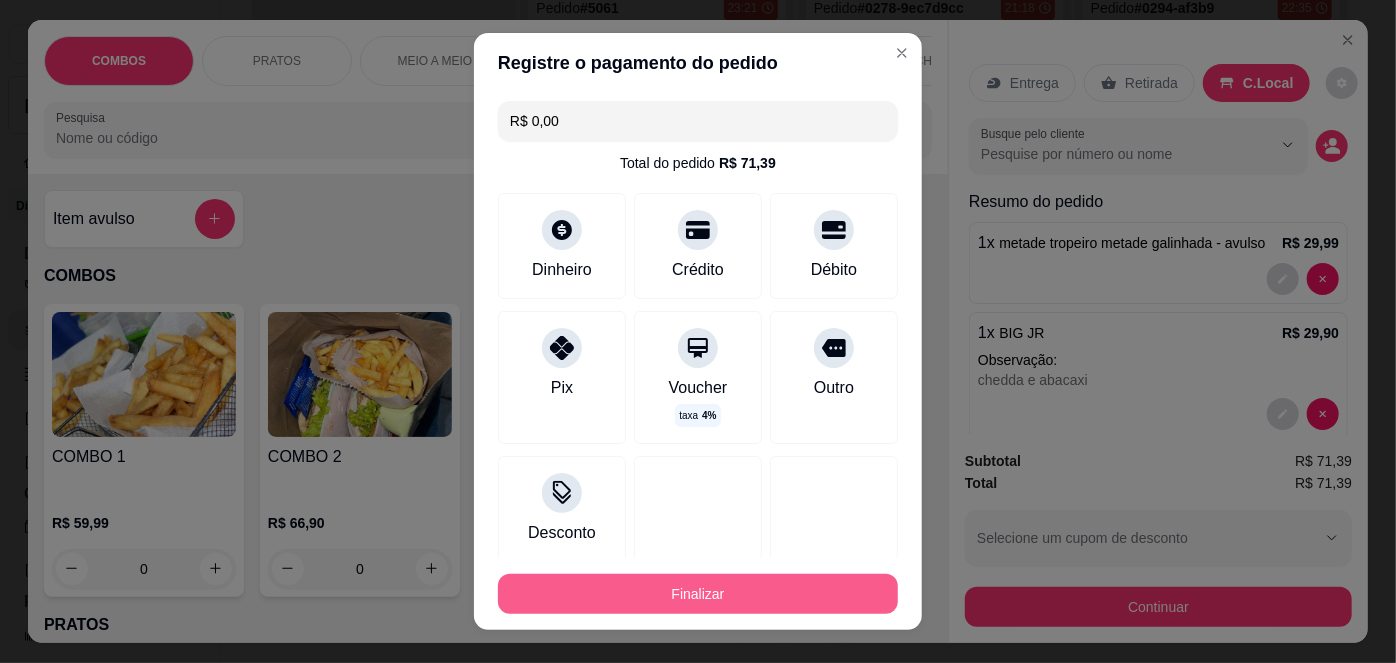 click on "Finalizar" at bounding box center [698, 594] 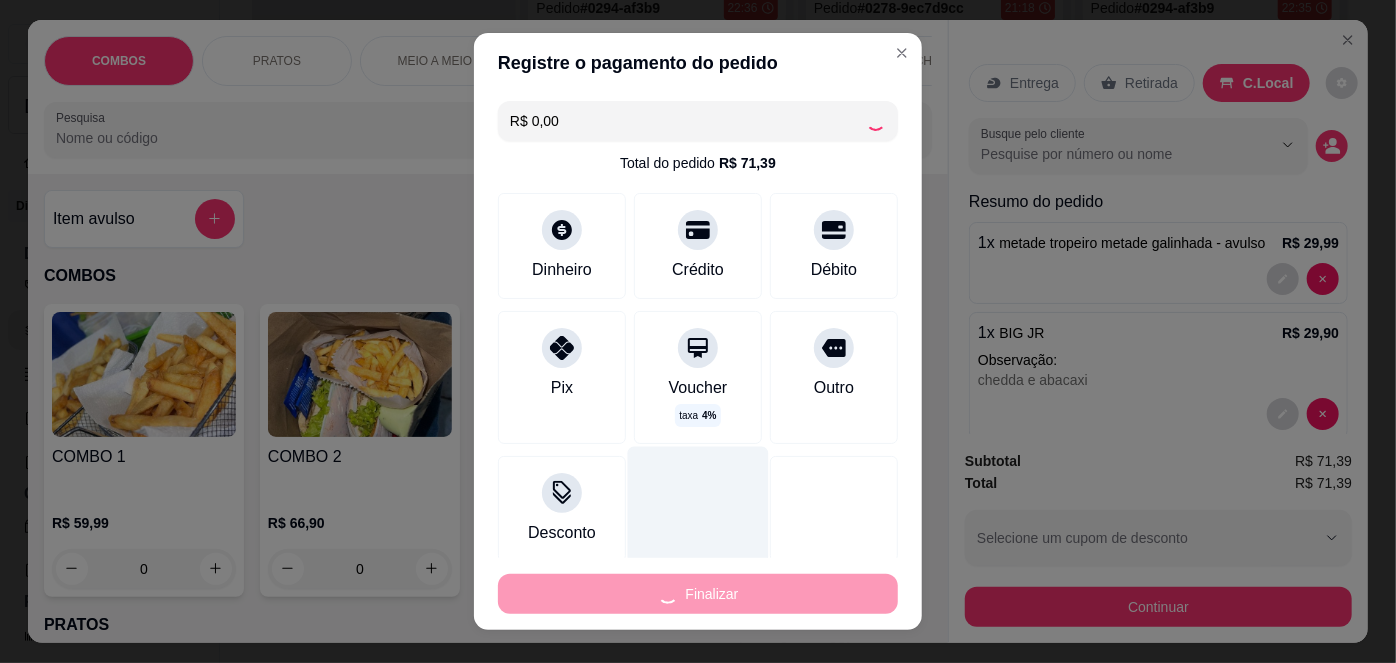 type on "0" 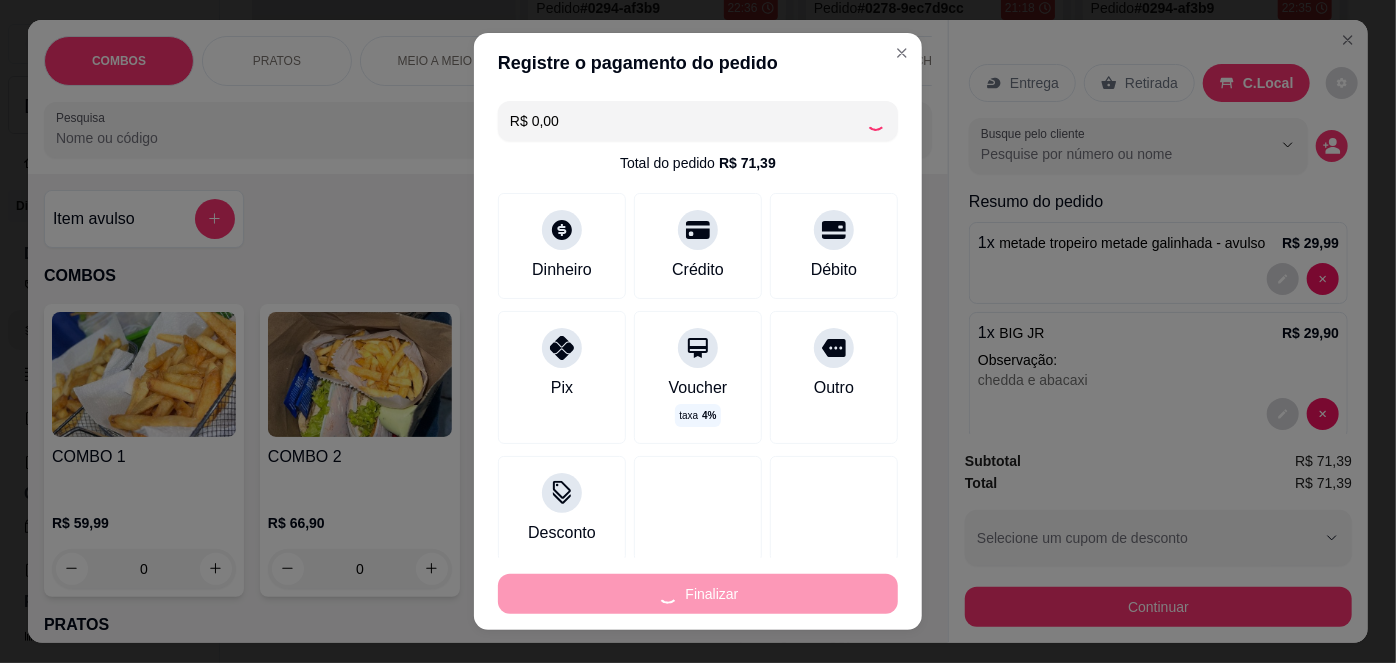 type on "-R$ 71,39" 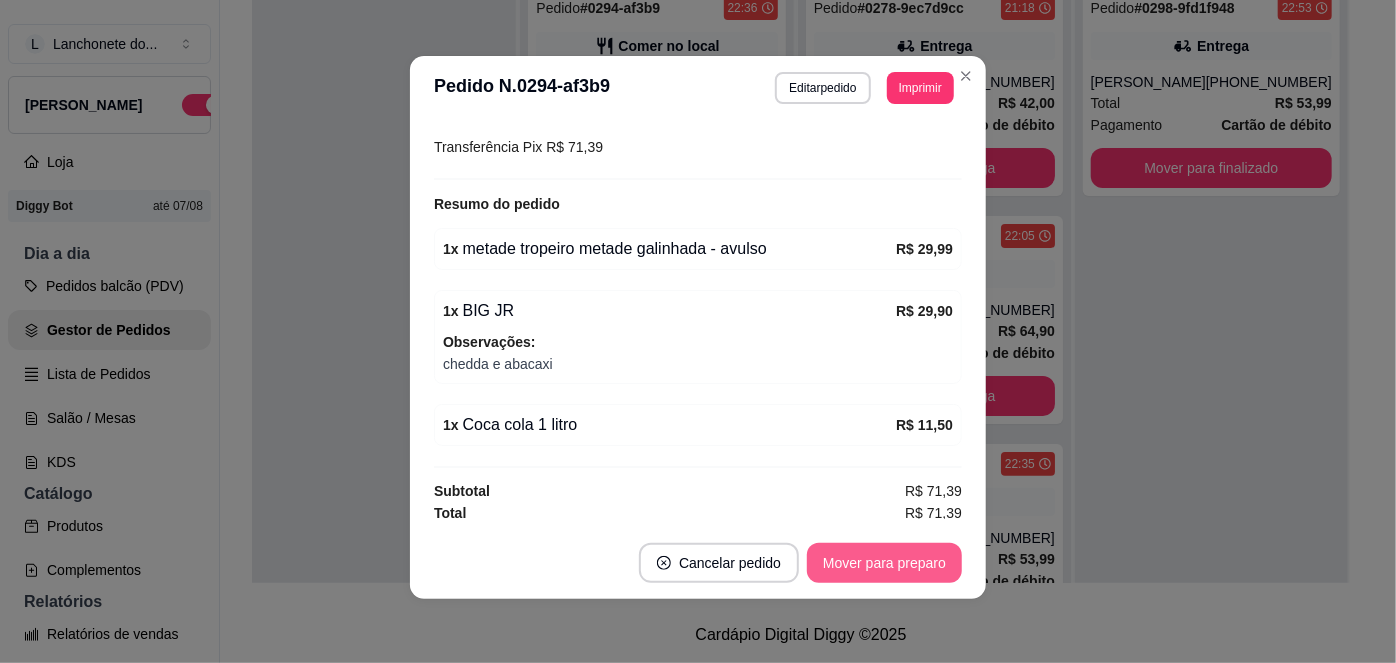 click on "Mover para preparo" at bounding box center [884, 563] 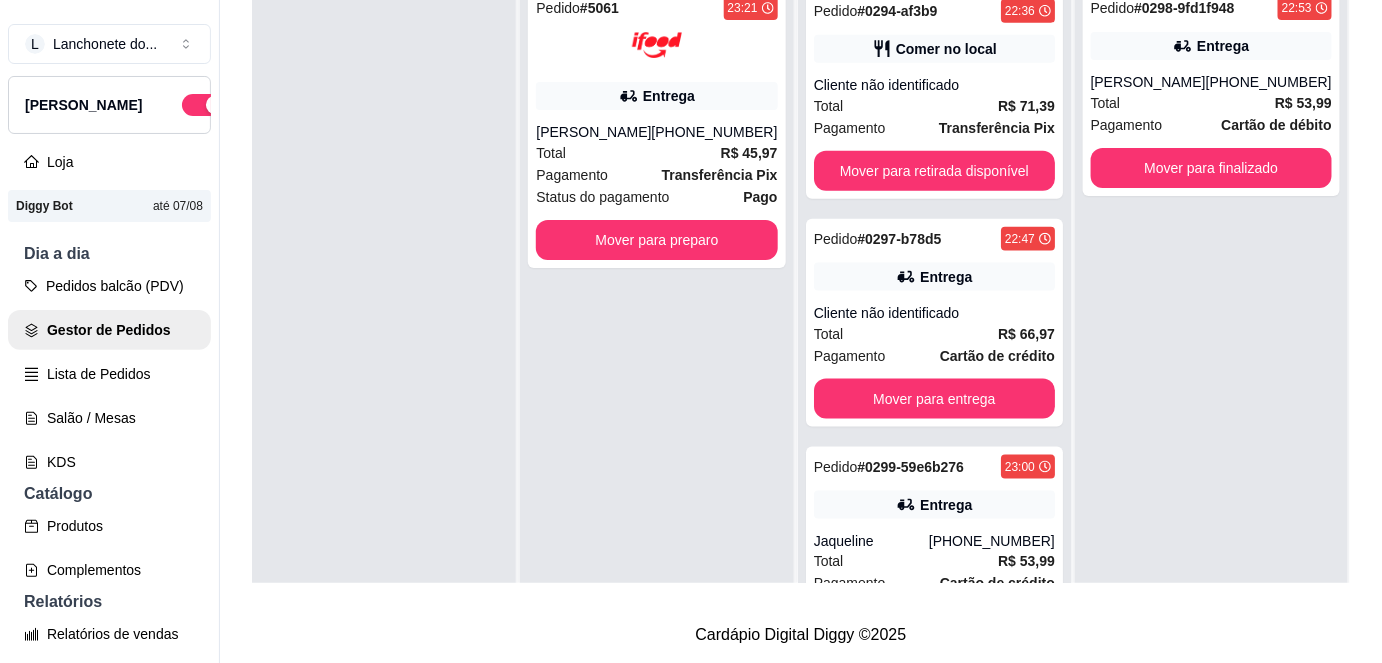 scroll, scrollTop: 725, scrollLeft: 0, axis: vertical 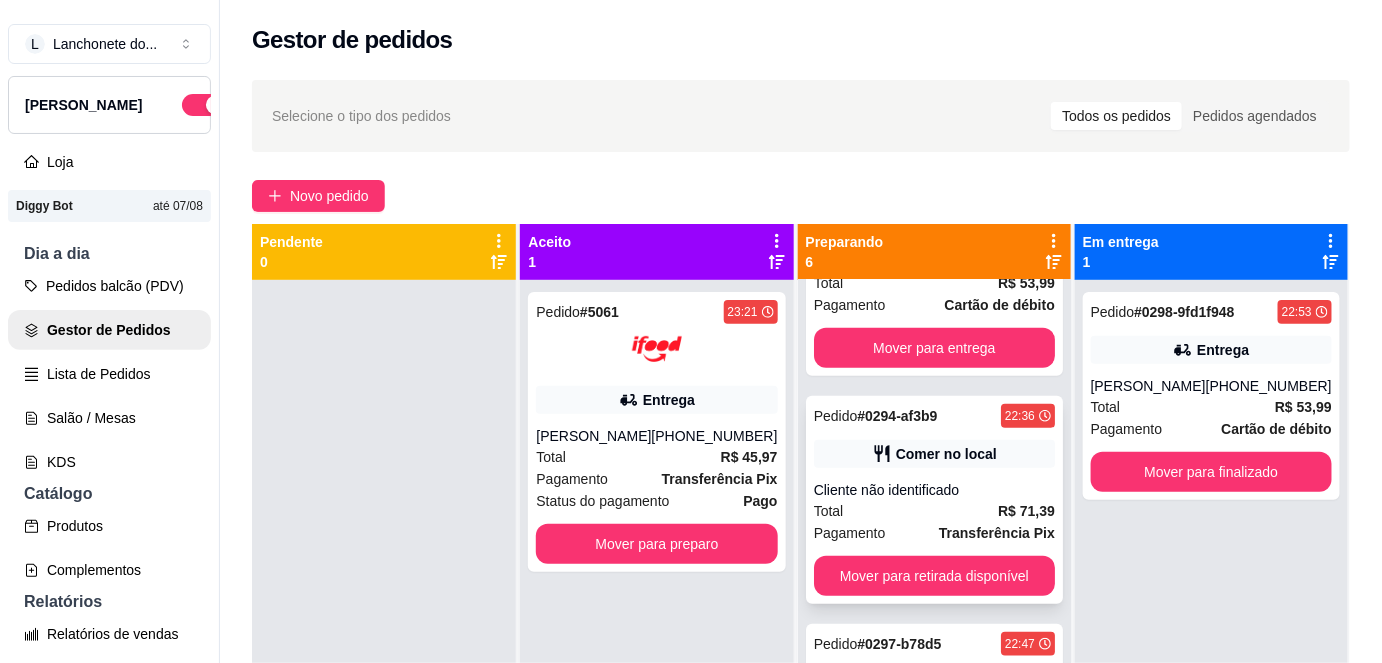 click on "Total R$ 71,39" at bounding box center [934, 511] 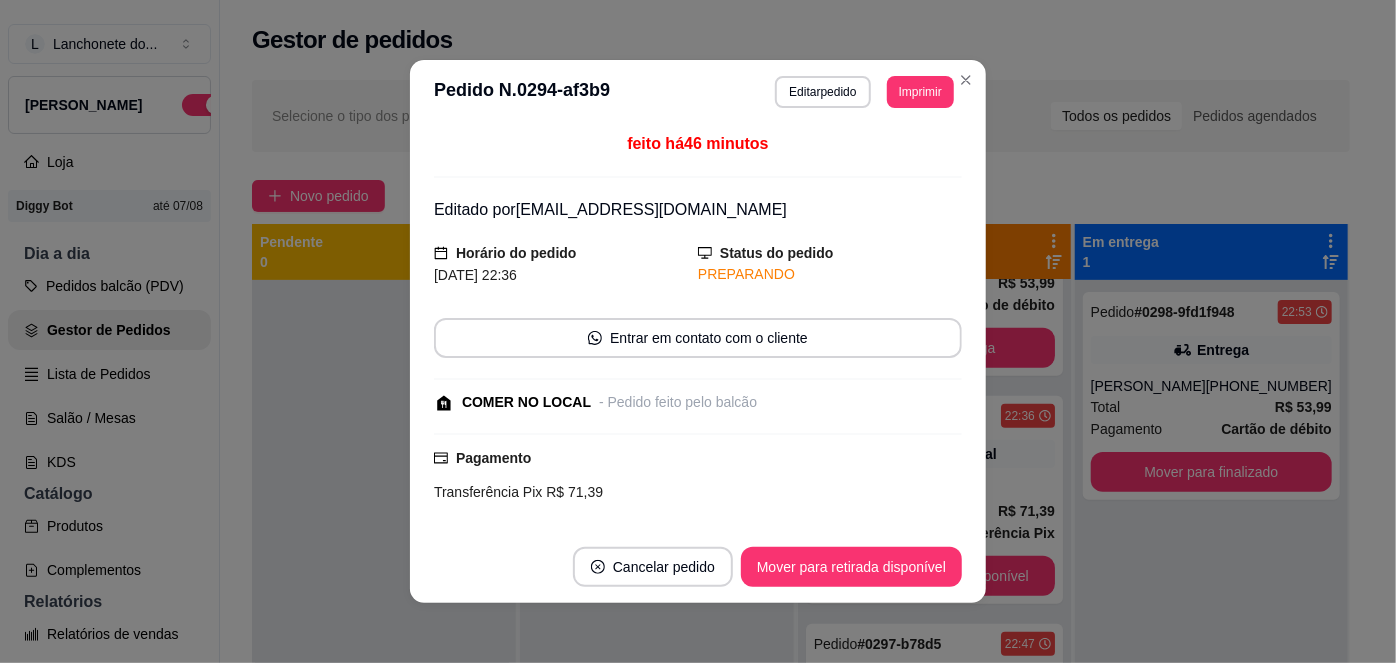 scroll, scrollTop: 341, scrollLeft: 0, axis: vertical 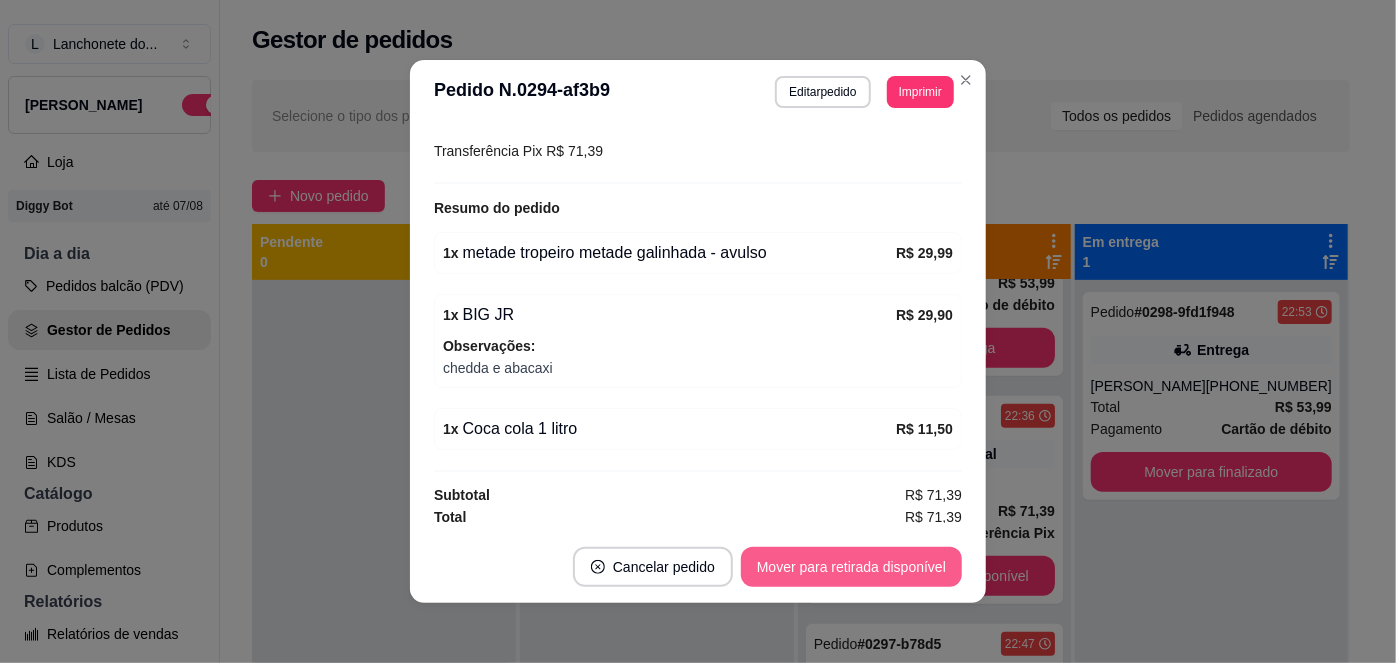click on "Mover para retirada disponível" at bounding box center (851, 567) 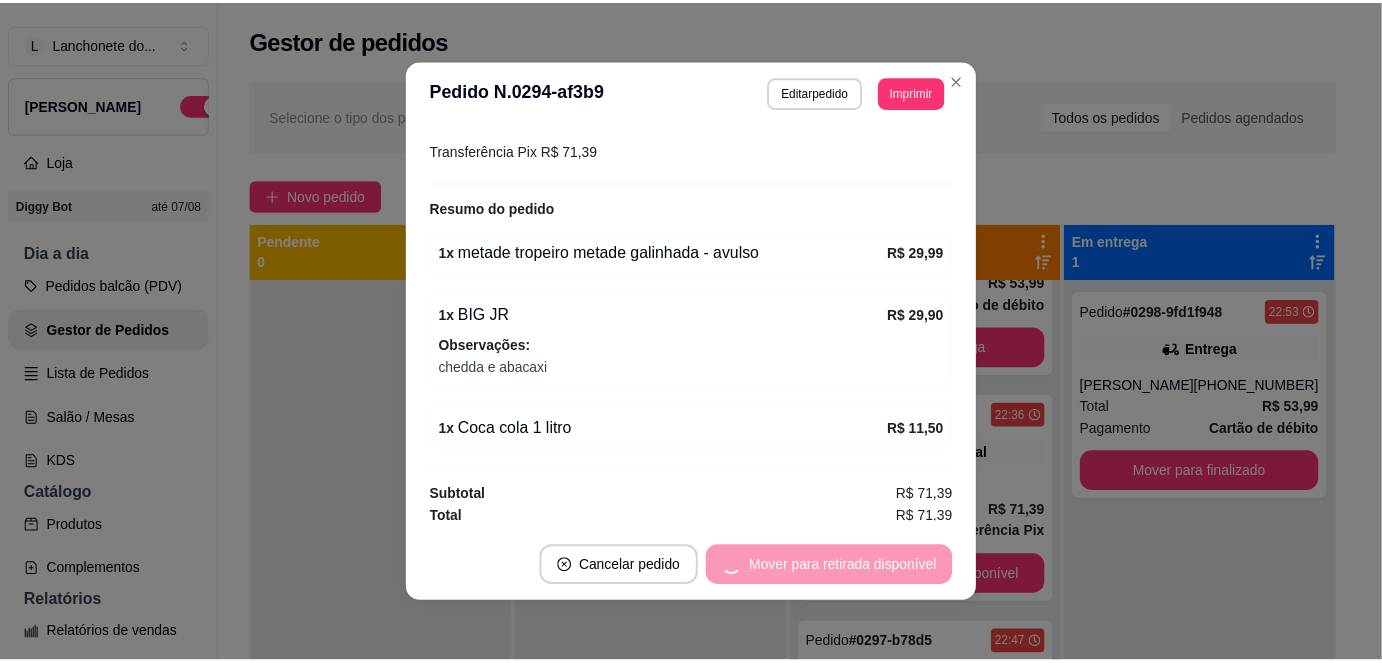 scroll, scrollTop: 496, scrollLeft: 0, axis: vertical 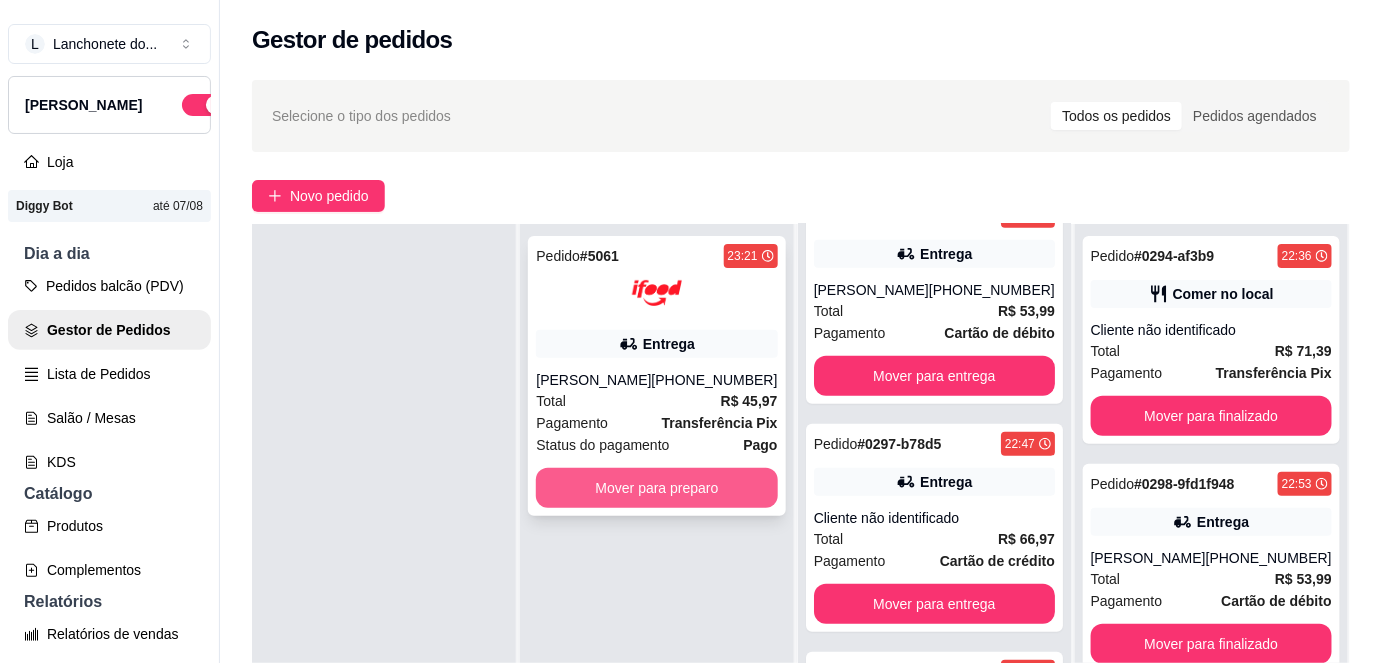 click on "Mover para preparo" at bounding box center (656, 488) 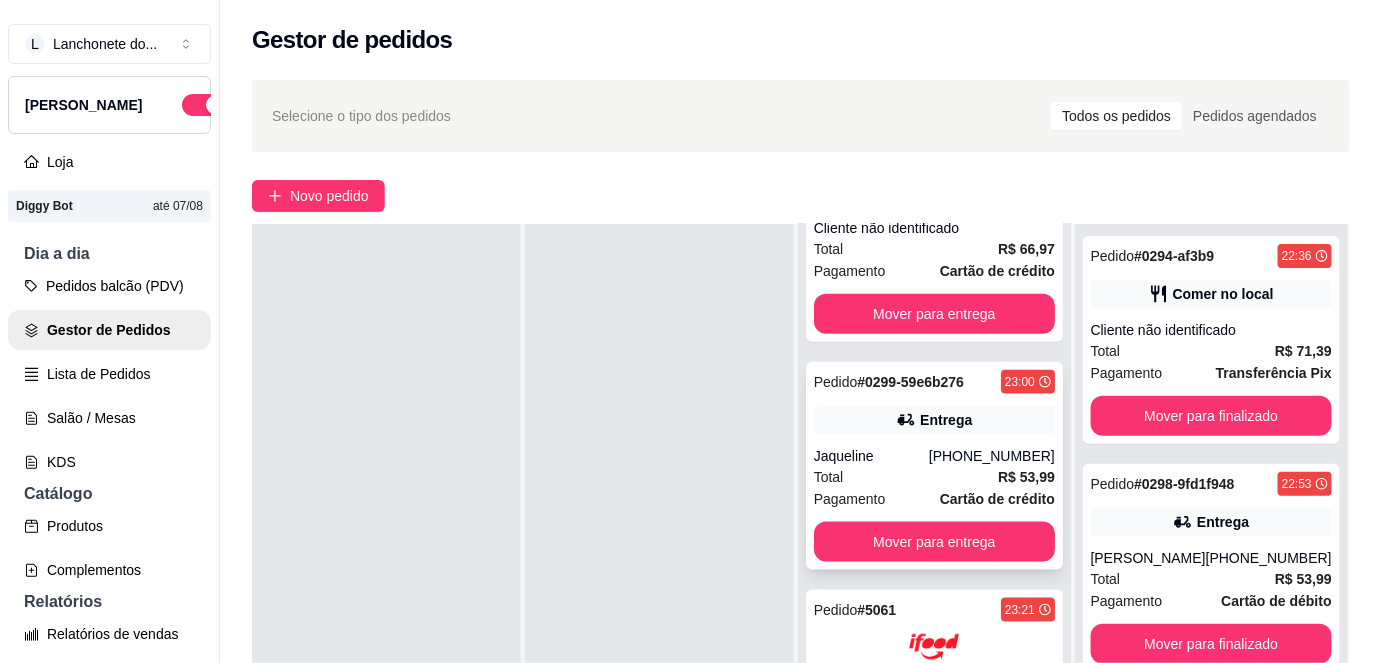 scroll, scrollTop: 797, scrollLeft: 0, axis: vertical 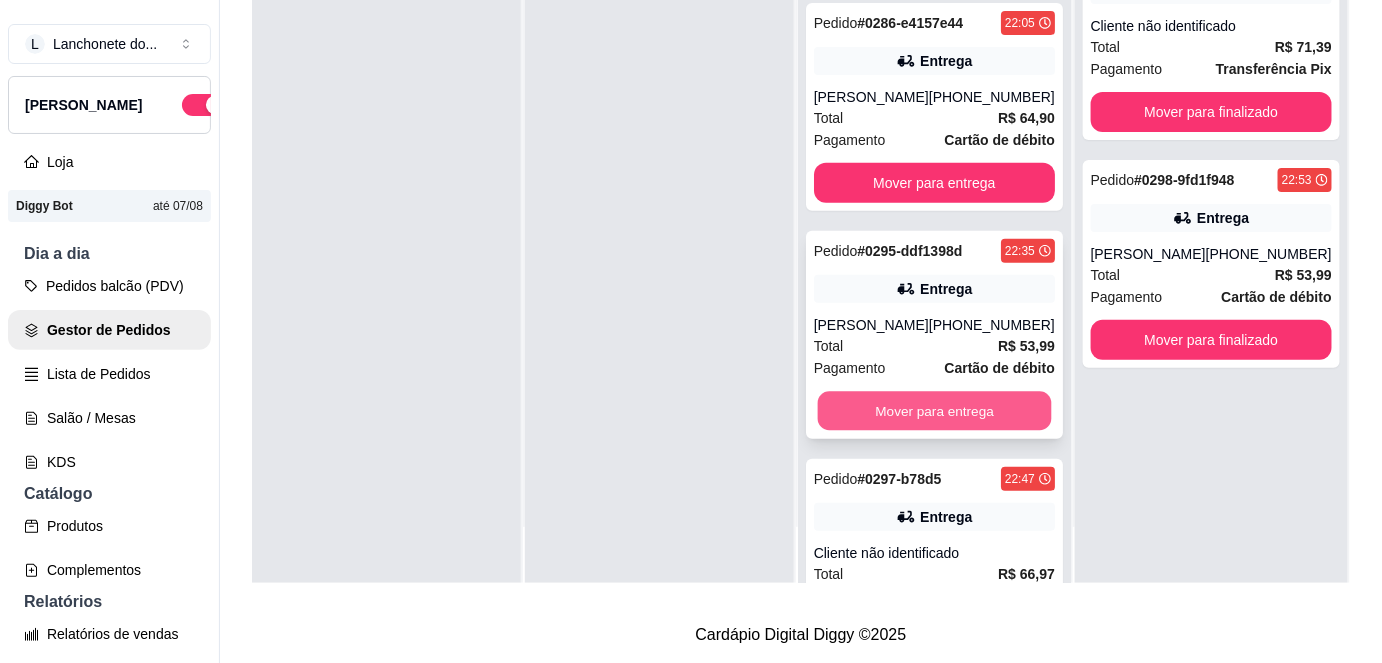 click on "Mover para entrega" at bounding box center [934, 411] 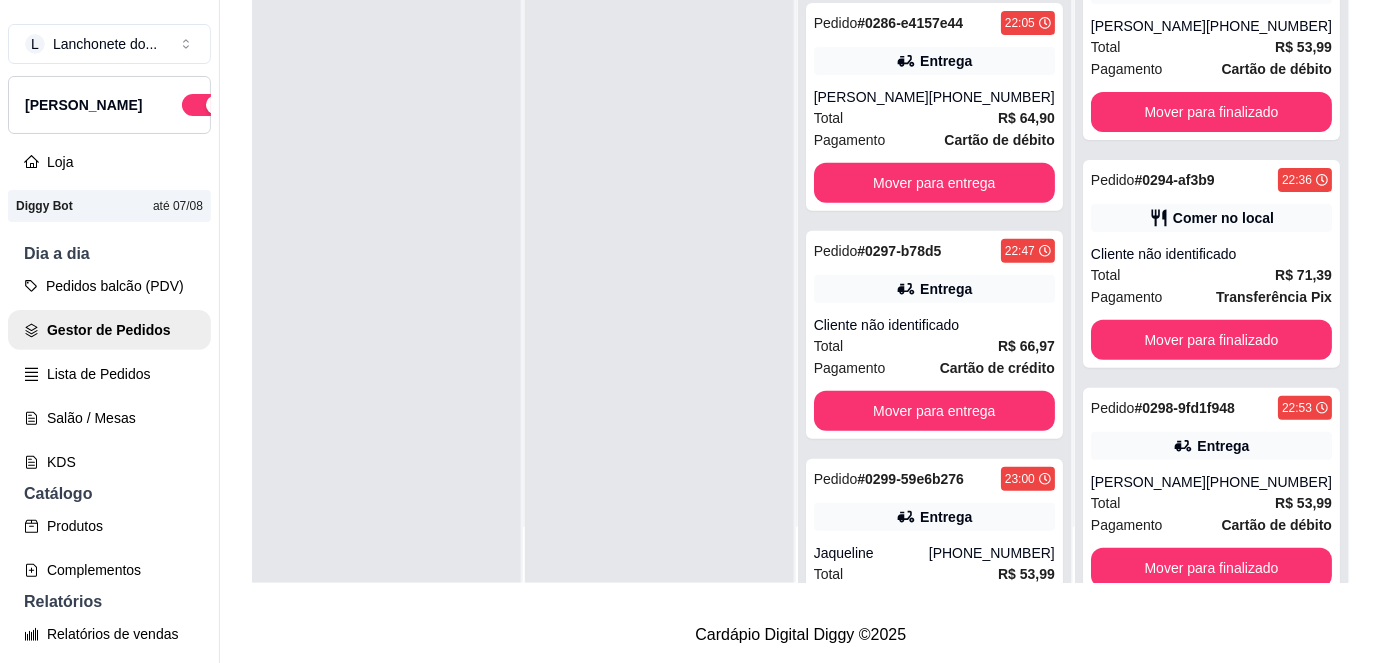 scroll, scrollTop: 568, scrollLeft: 0, axis: vertical 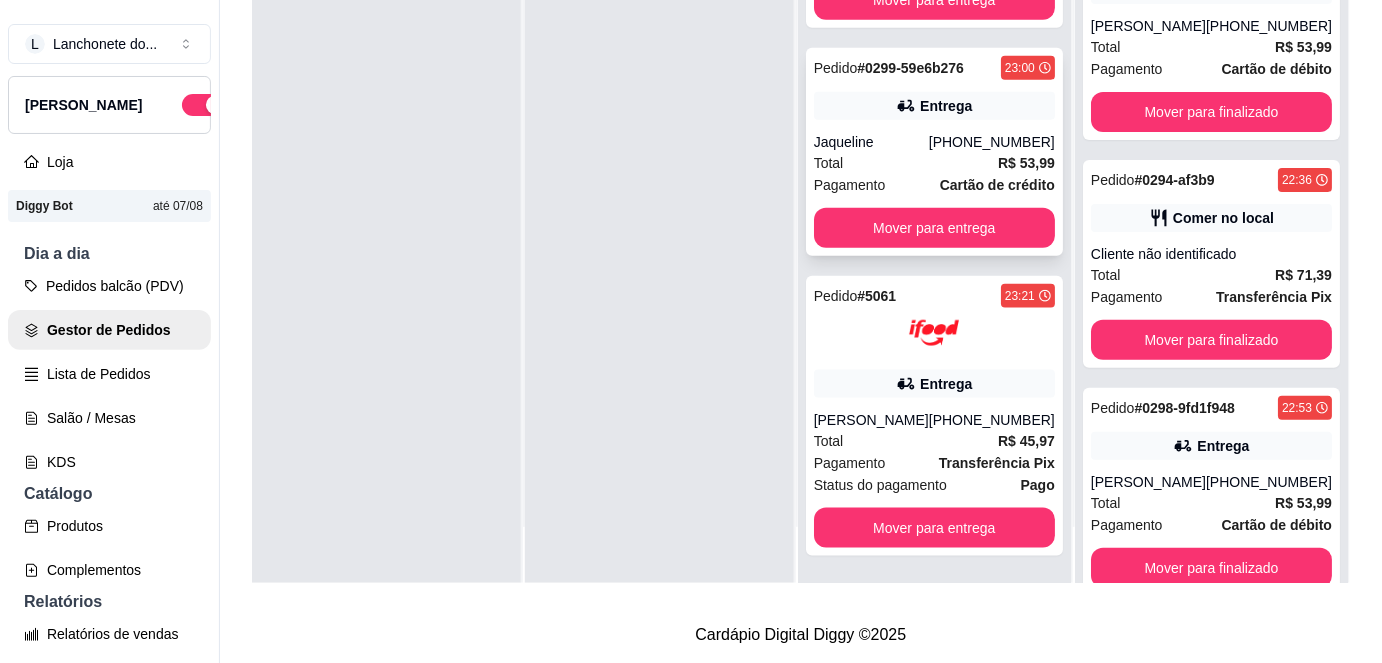 click on "Total R$ 53,99" at bounding box center (934, 163) 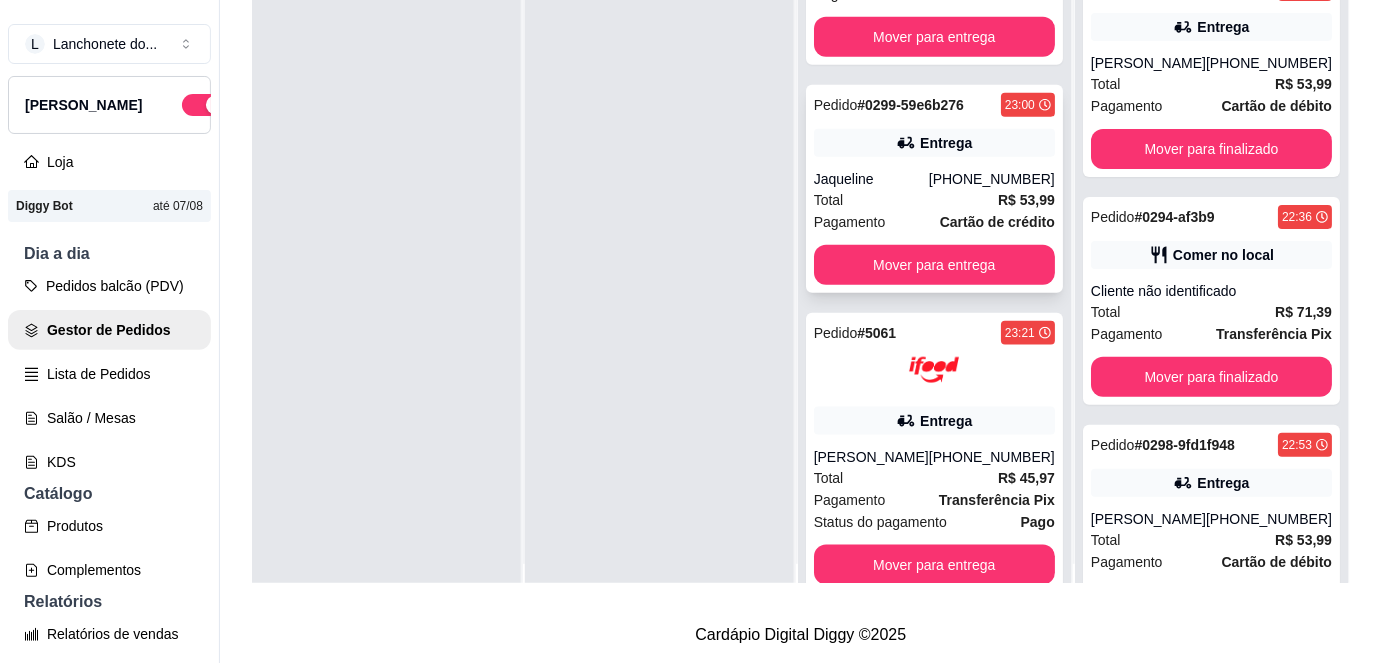 scroll, scrollTop: 0, scrollLeft: 0, axis: both 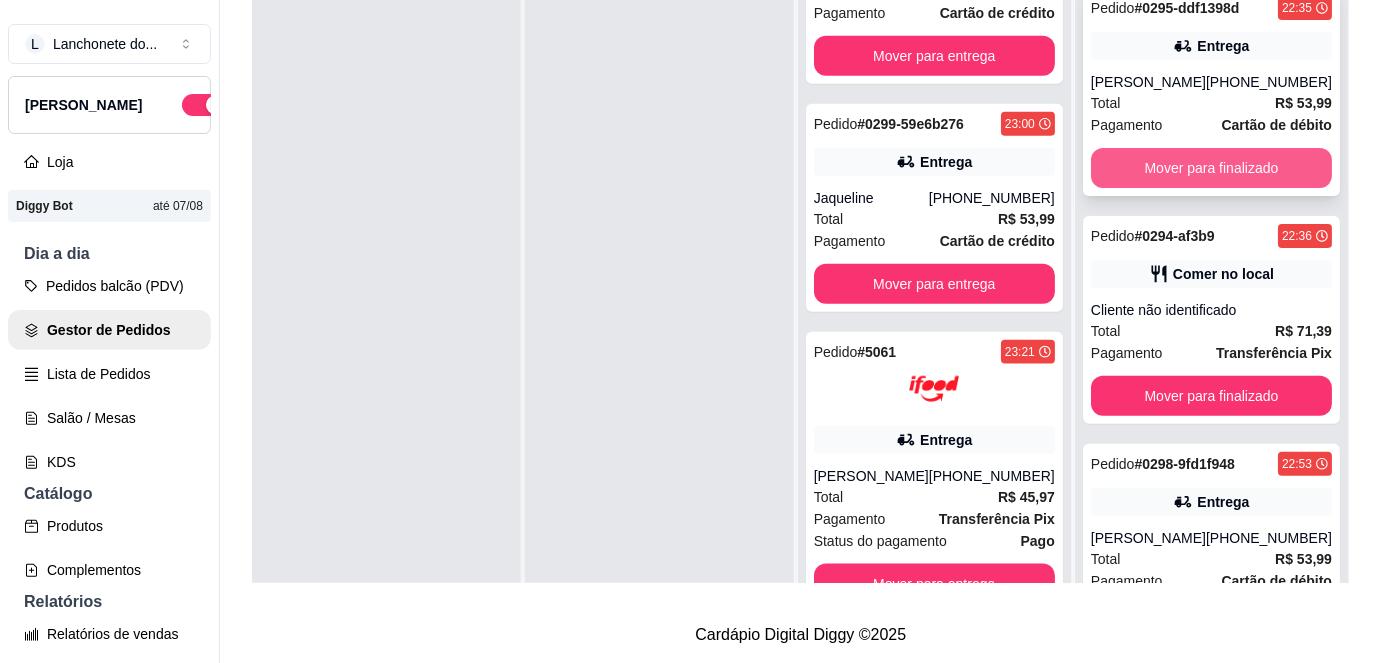 click on "Mover para finalizado" at bounding box center [1211, 168] 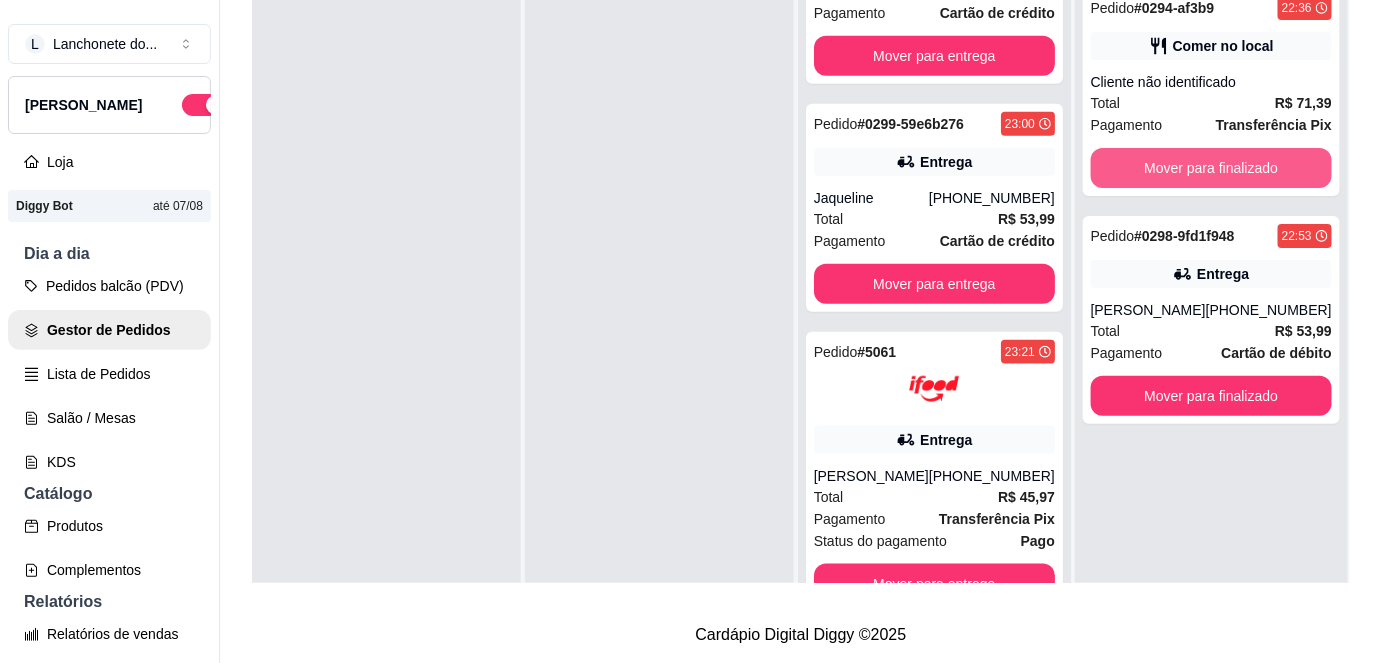 click on "Mover para finalizado" at bounding box center (1211, 168) 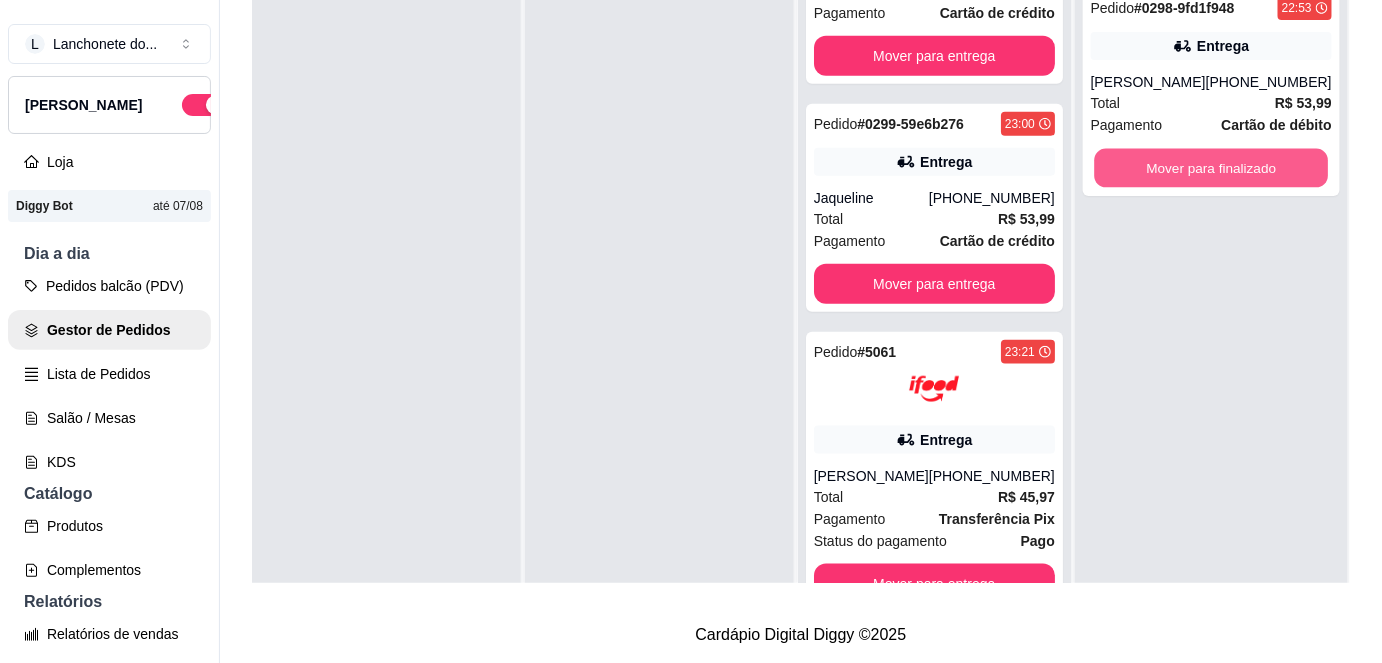 click on "Mover para finalizado" at bounding box center (1211, 168) 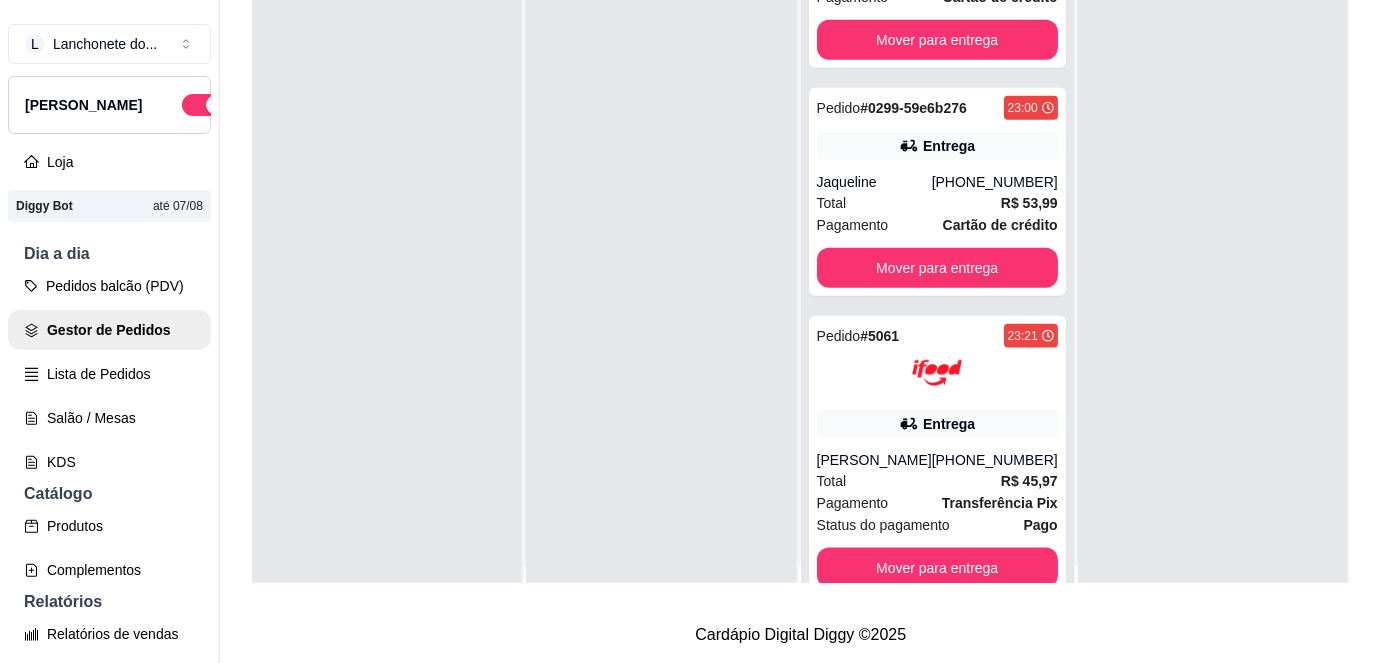 scroll, scrollTop: 0, scrollLeft: 0, axis: both 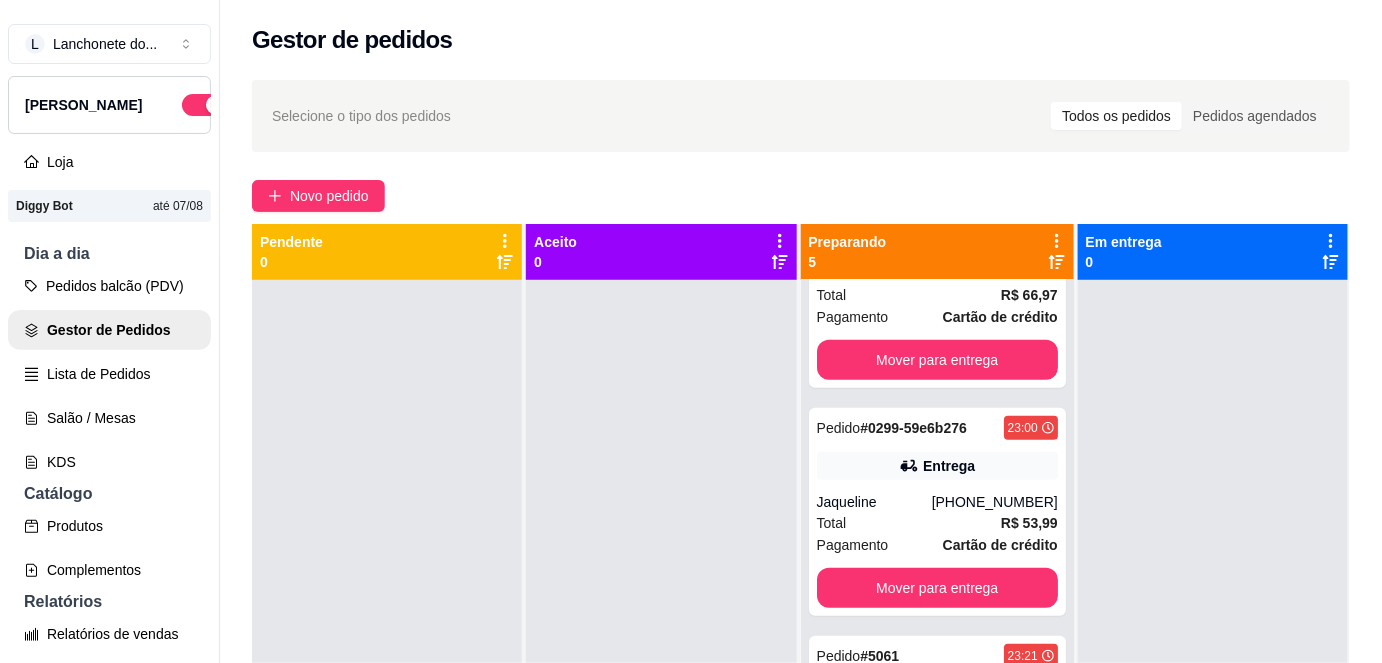 click on "Selecione o tipo dos pedidos Todos os pedidos Pedidos agendados Novo pedido Pendente 0 Aceito 0 Preparando 5 Pedido  # 0278-9ec7d9cc 21:18 Entrega Fabrício  [PHONE_NUMBER] Total R$ 42,00 Pagamento Cartão de débito Mover para entrega Pedido  # 0286-e4157e44 22:05 Entrega INES SILVA [PHONE_NUMBER] Total R$ 64,90 Pagamento Cartão de débito Mover para entrega Pedido  # 0297-b78d5 22:47 Entrega Cliente não identificado Total R$ 66,97 Pagamento Cartão de crédito Mover para entrega Pedido  # 0299-59e6b276 23:00 Entrega Jaqueline  [PHONE_NUMBER] Total R$ 53,99 Pagamento Cartão de crédito Mover para entrega Pedido  # 5061 23:21 Entrega [PERSON_NAME] [PHONE_NUMBER] Total R$ 45,97 Pagamento Transferência Pix Status do pagamento Pago Mover para entrega Em entrega 0" at bounding box center (801, 489) 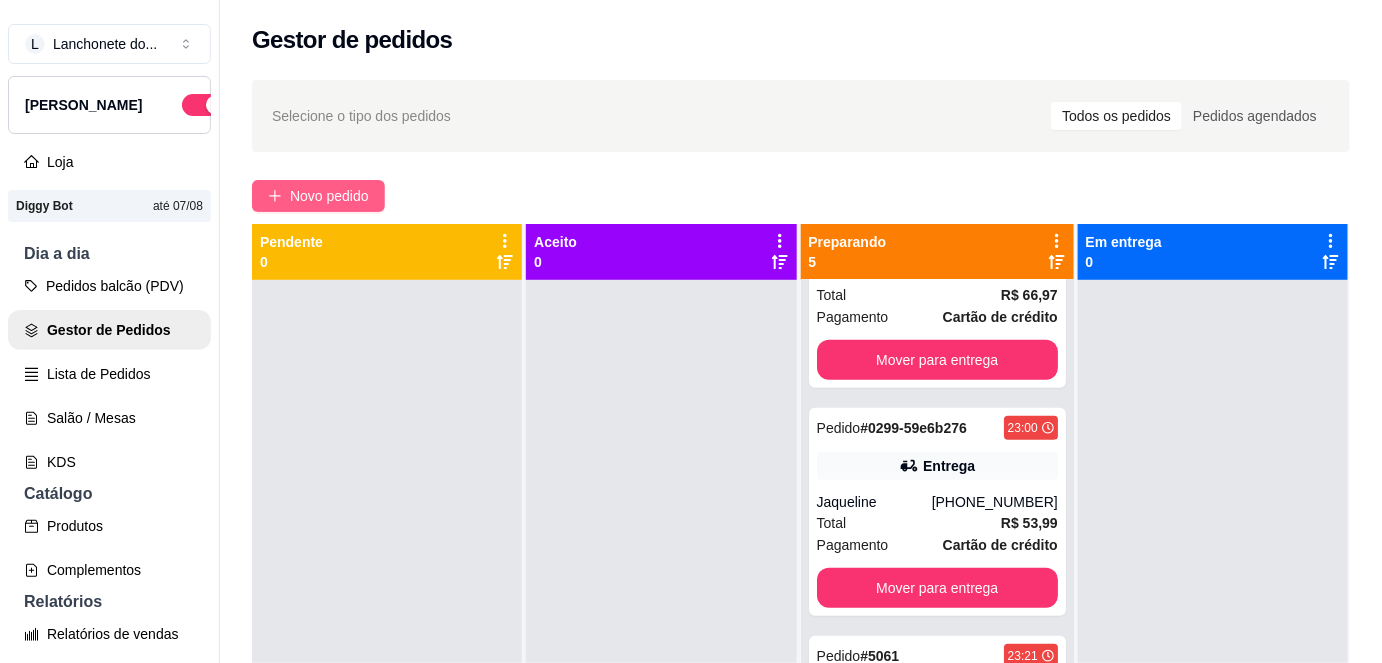 click on "Novo pedido" at bounding box center (329, 196) 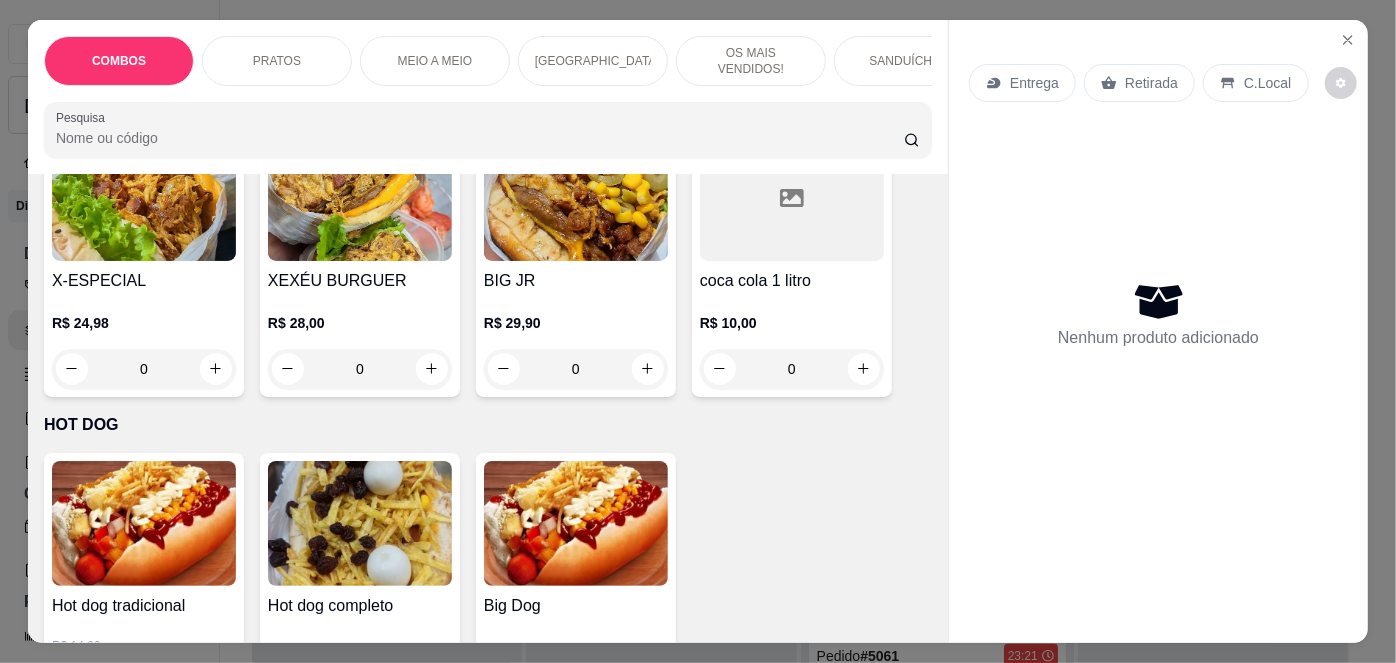 scroll, scrollTop: 2394, scrollLeft: 0, axis: vertical 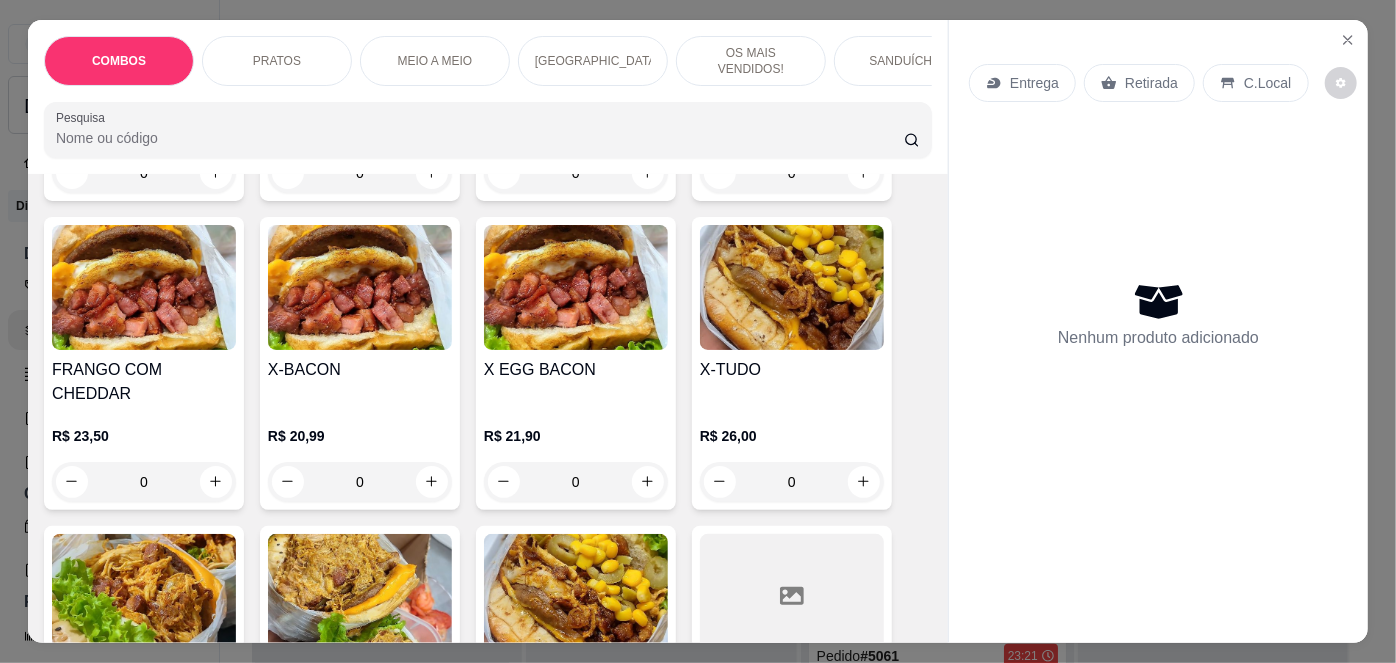 click on "R$ 26,00 0" at bounding box center [792, 454] 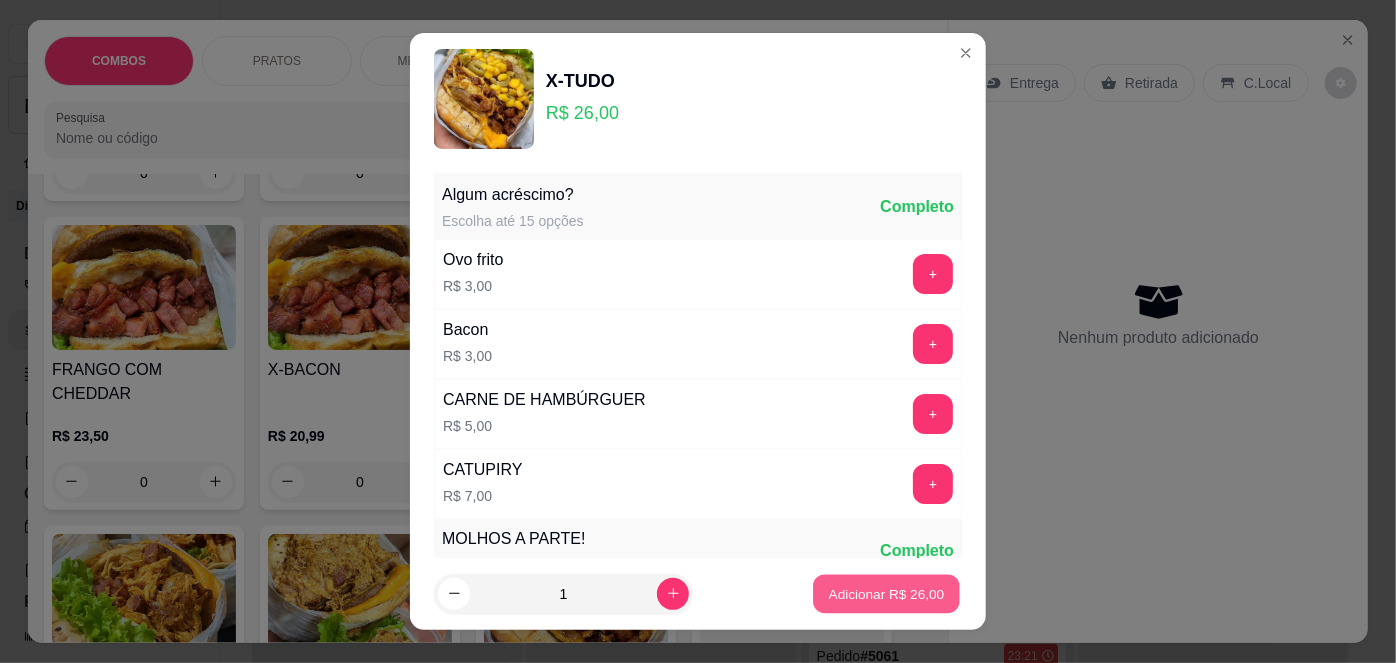 click on "Adicionar   R$ 26,00" at bounding box center [886, 593] 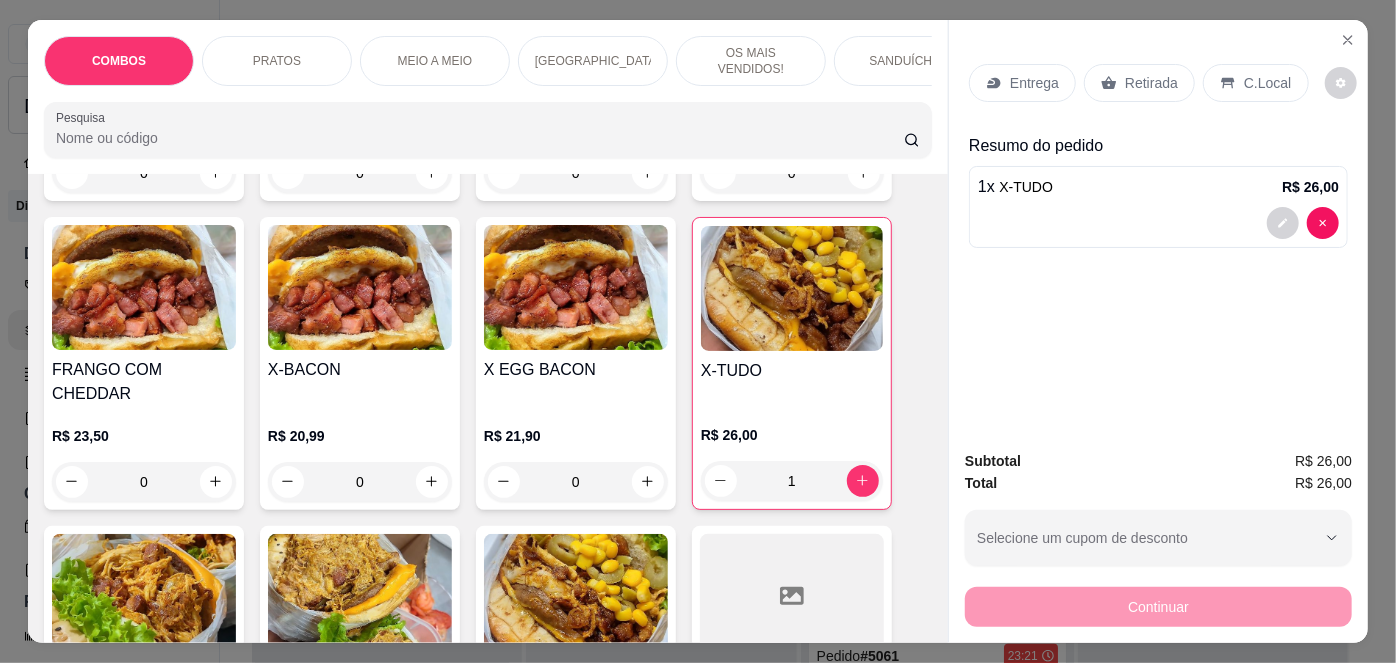 click on "1 x   X-TUDO  R$ 26,00" at bounding box center (1158, 187) 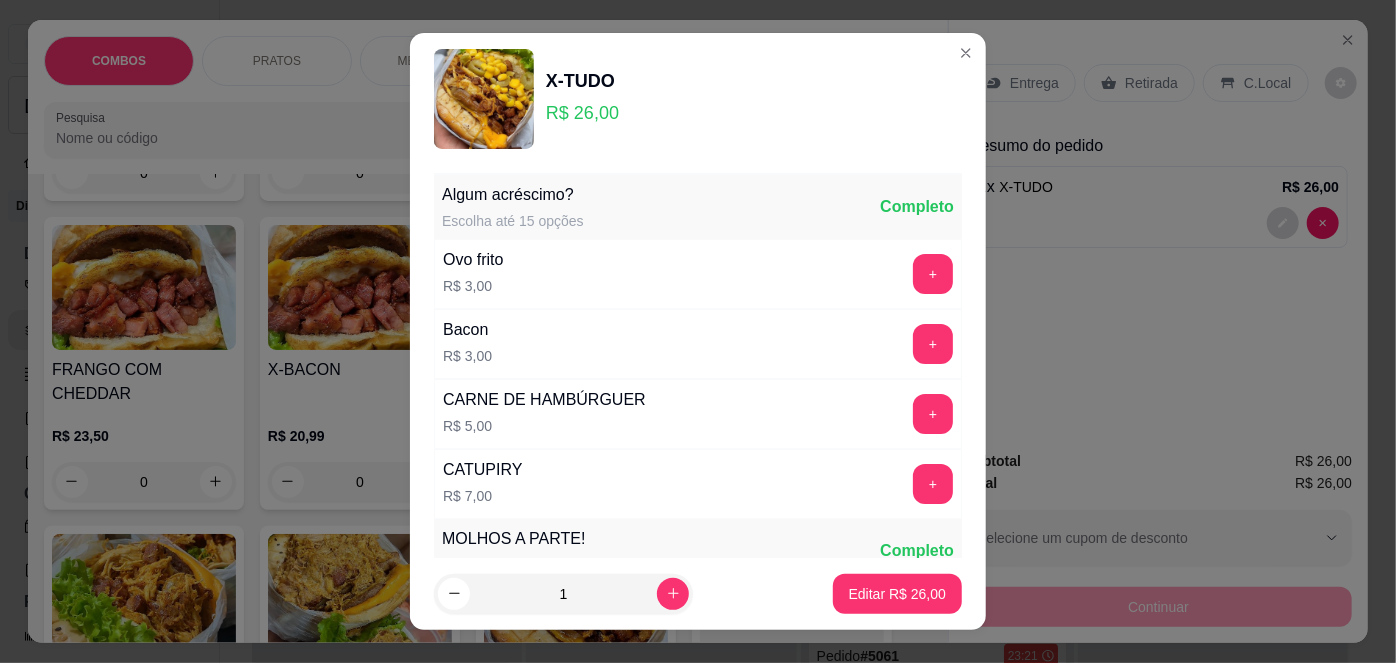 scroll, scrollTop: 380, scrollLeft: 0, axis: vertical 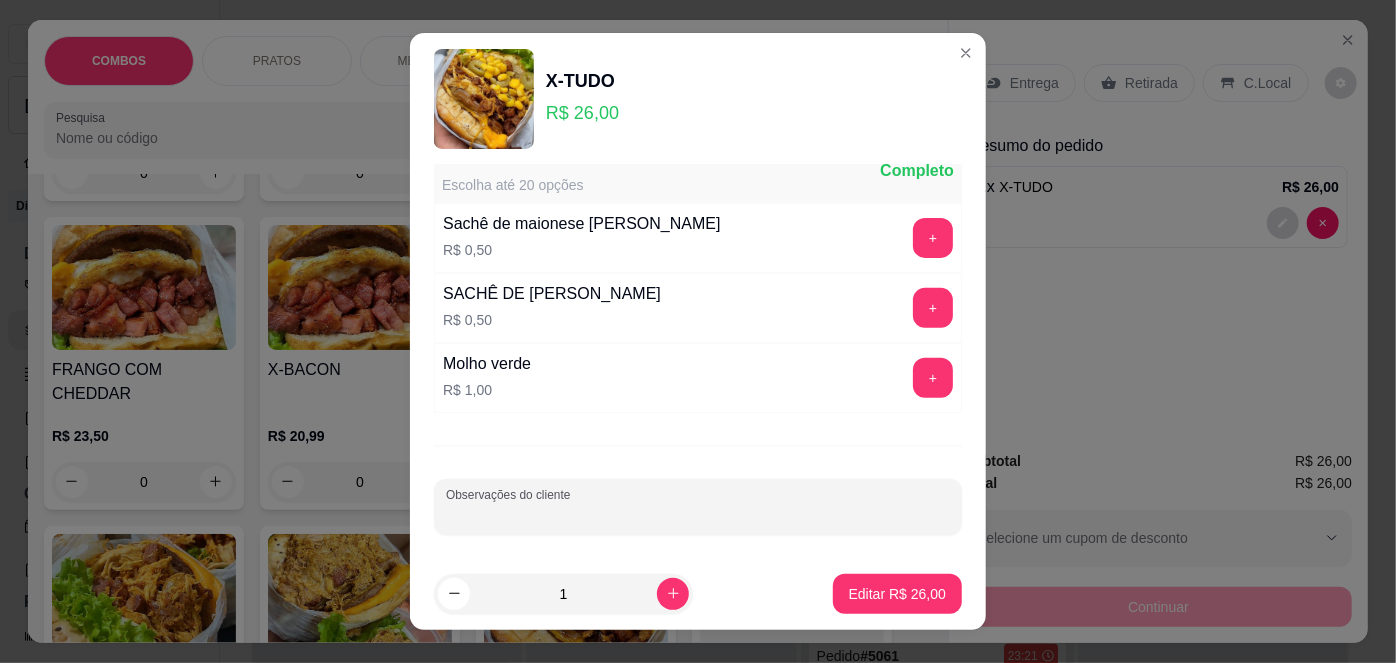 click on "Observações do cliente" at bounding box center [698, 515] 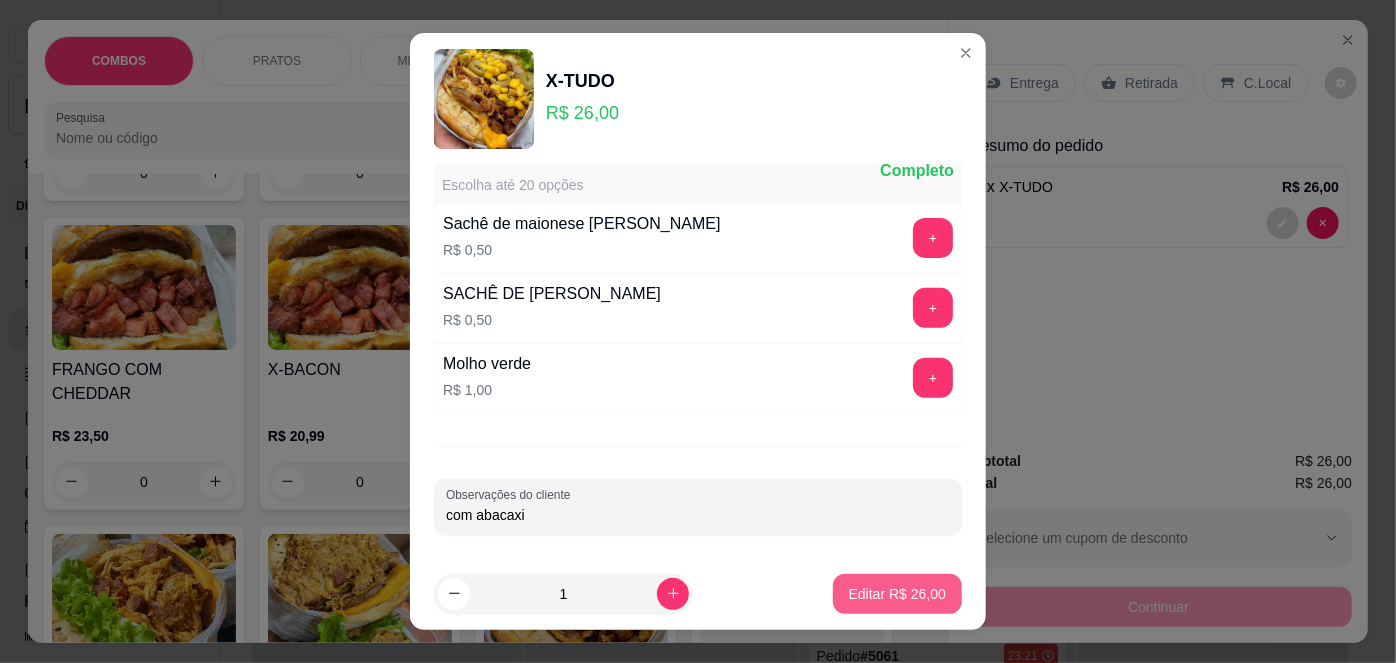 type on "com abacaxi" 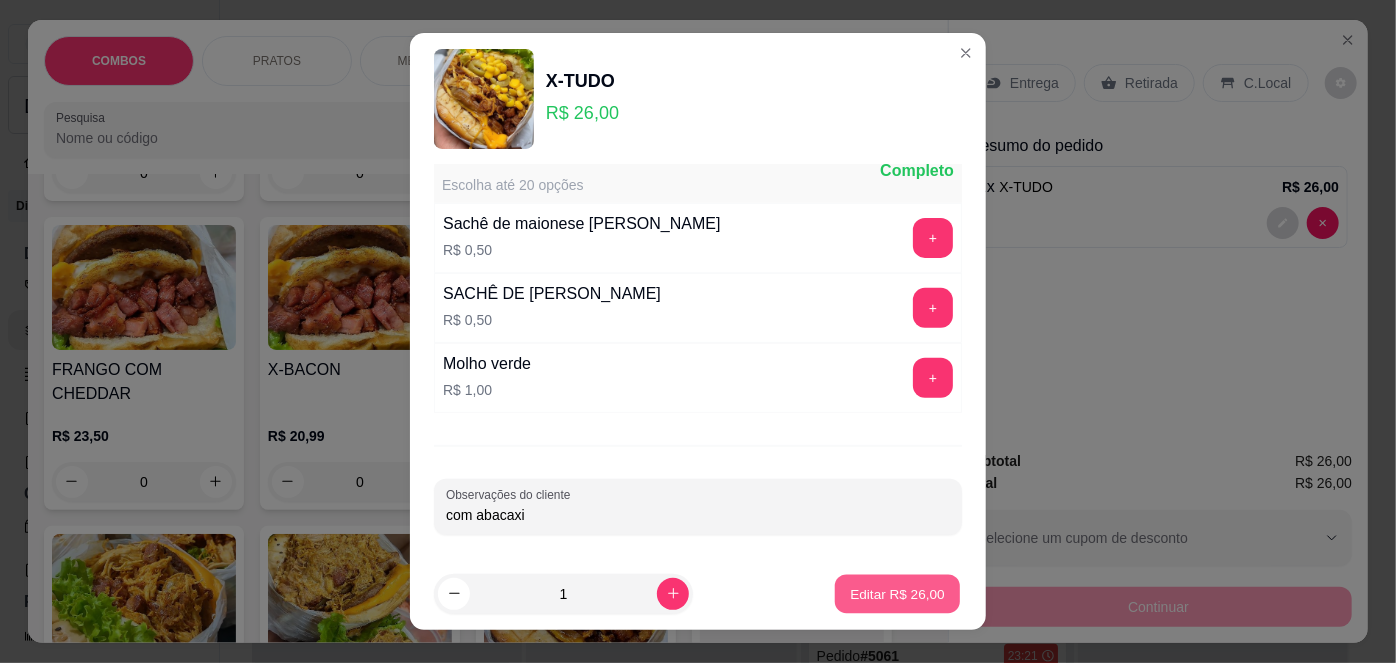 click on "Editar   R$ 26,00" at bounding box center (897, 593) 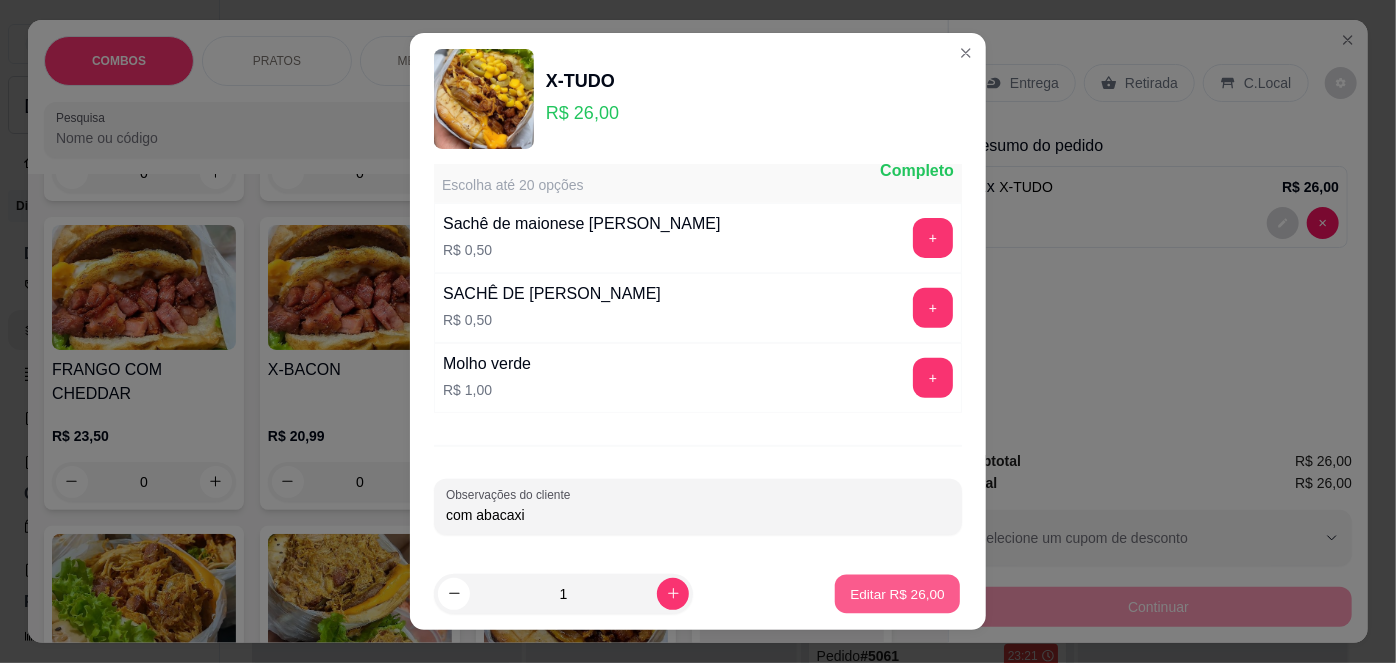 type on "0" 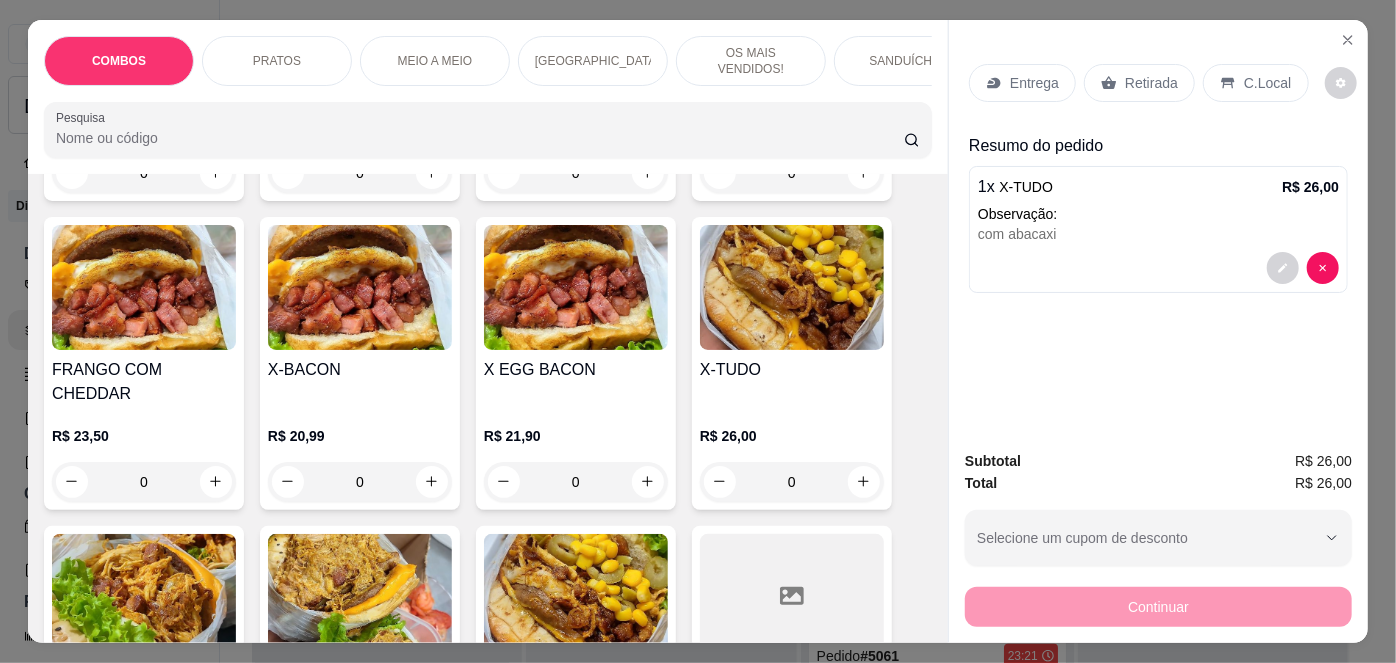 click on "Entrega" at bounding box center (1022, 83) 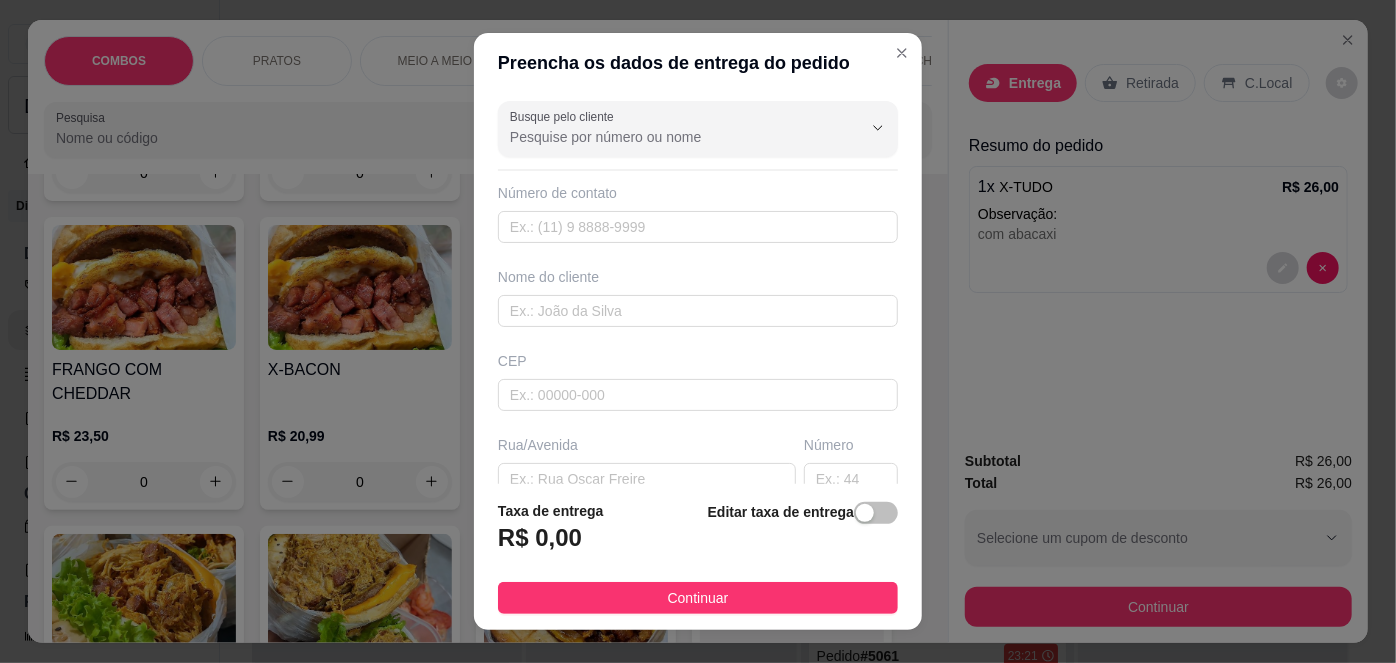 click on "Taxa de entrega R$ 0,00 Editar taxa de entrega  Continuar" at bounding box center [698, 557] 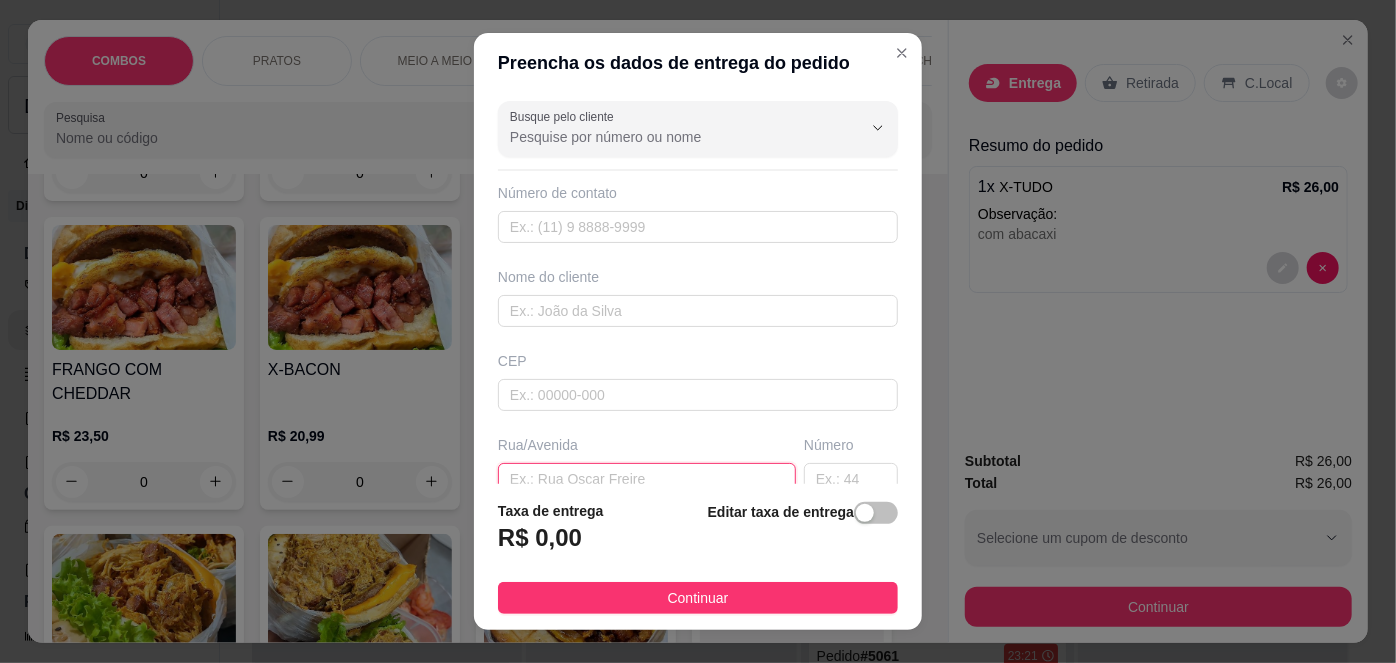 click at bounding box center (647, 479) 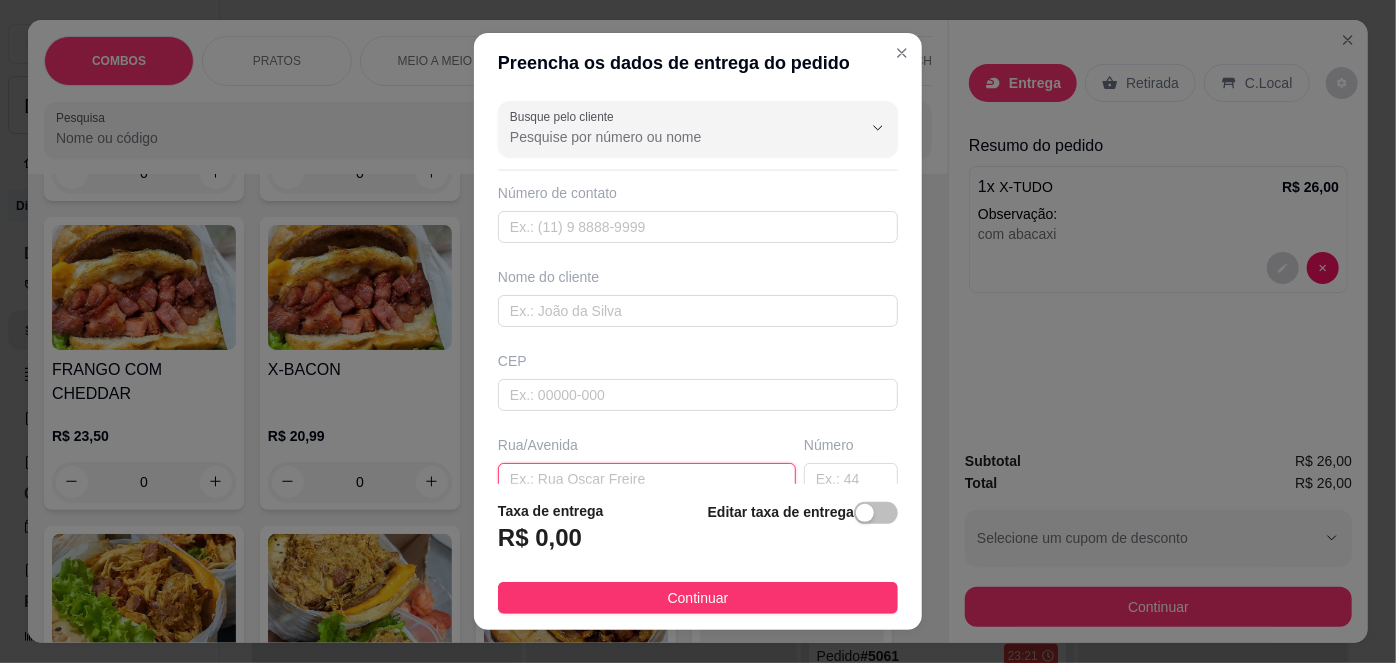 paste on "[STREET_ADDRESS]" 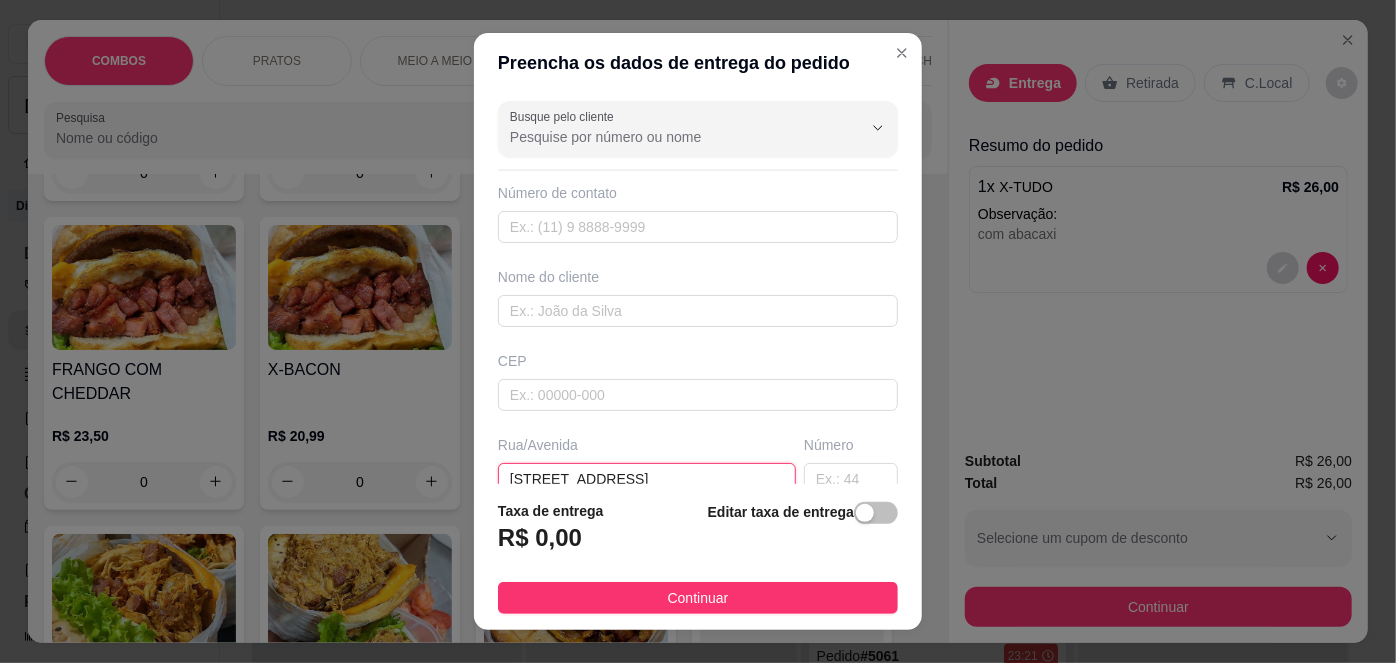 scroll, scrollTop: 2, scrollLeft: 0, axis: vertical 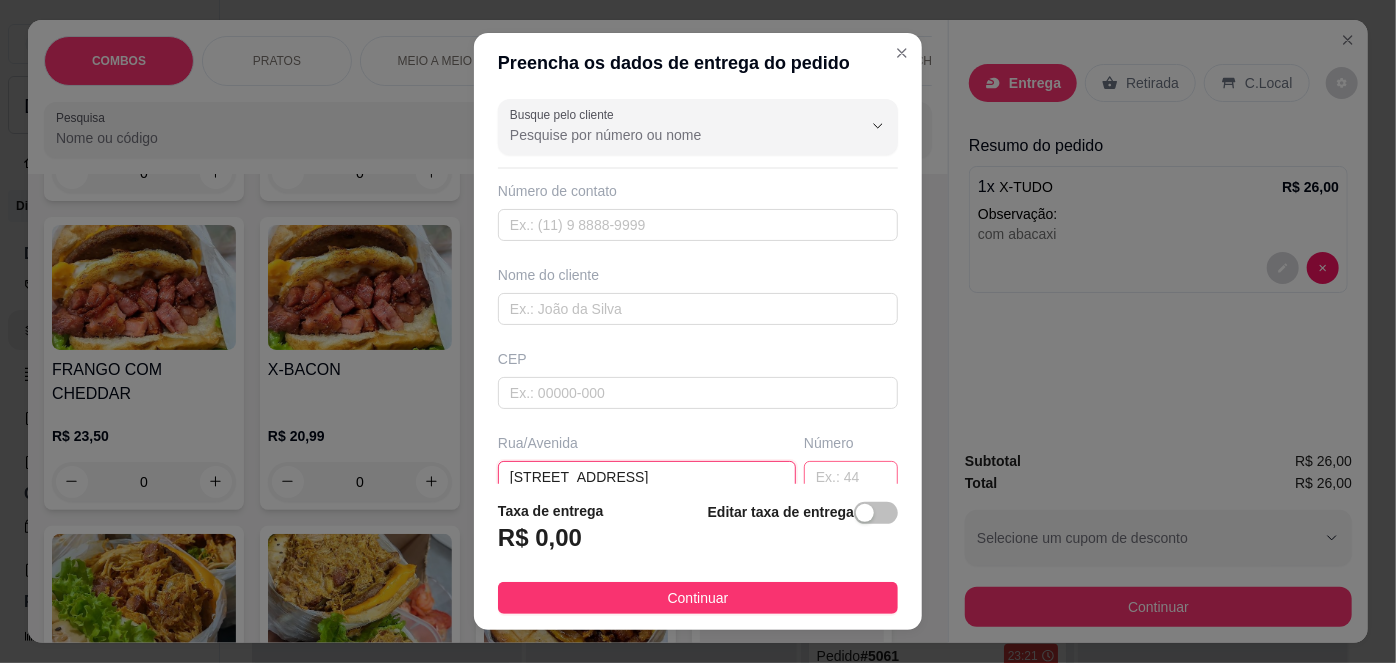 type on "[STREET_ADDRESS]" 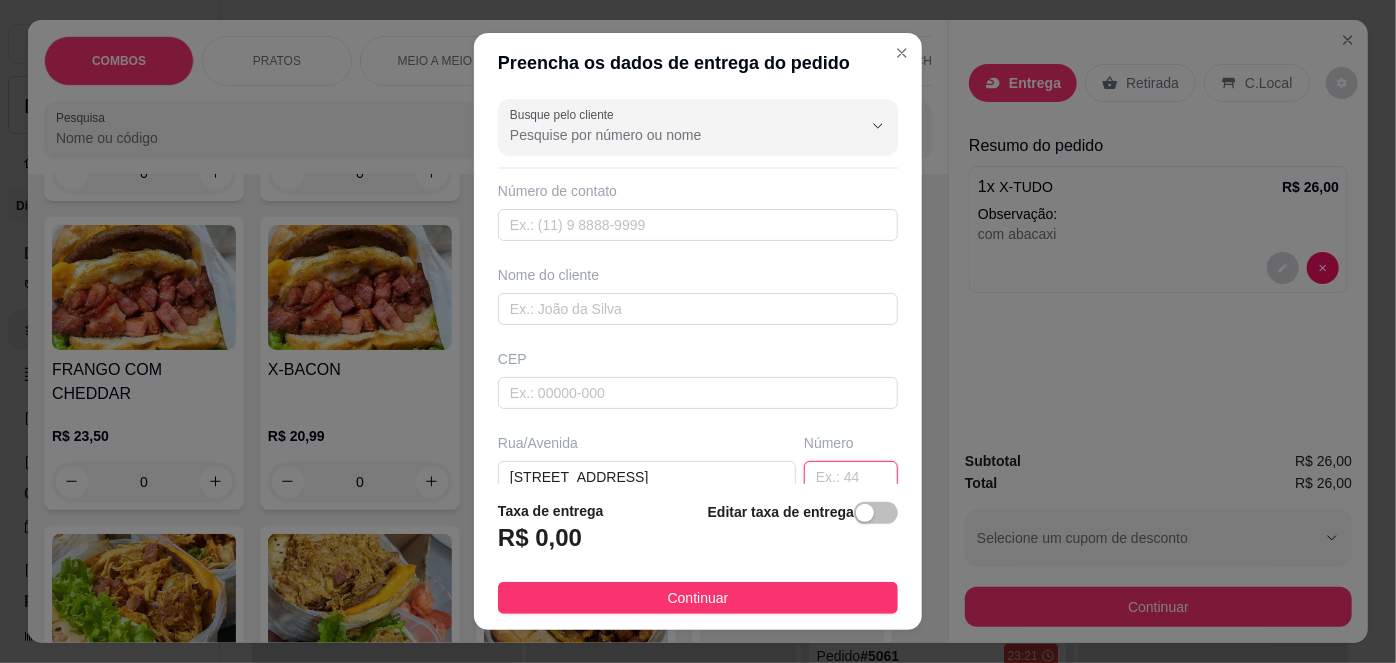 click at bounding box center (851, 477) 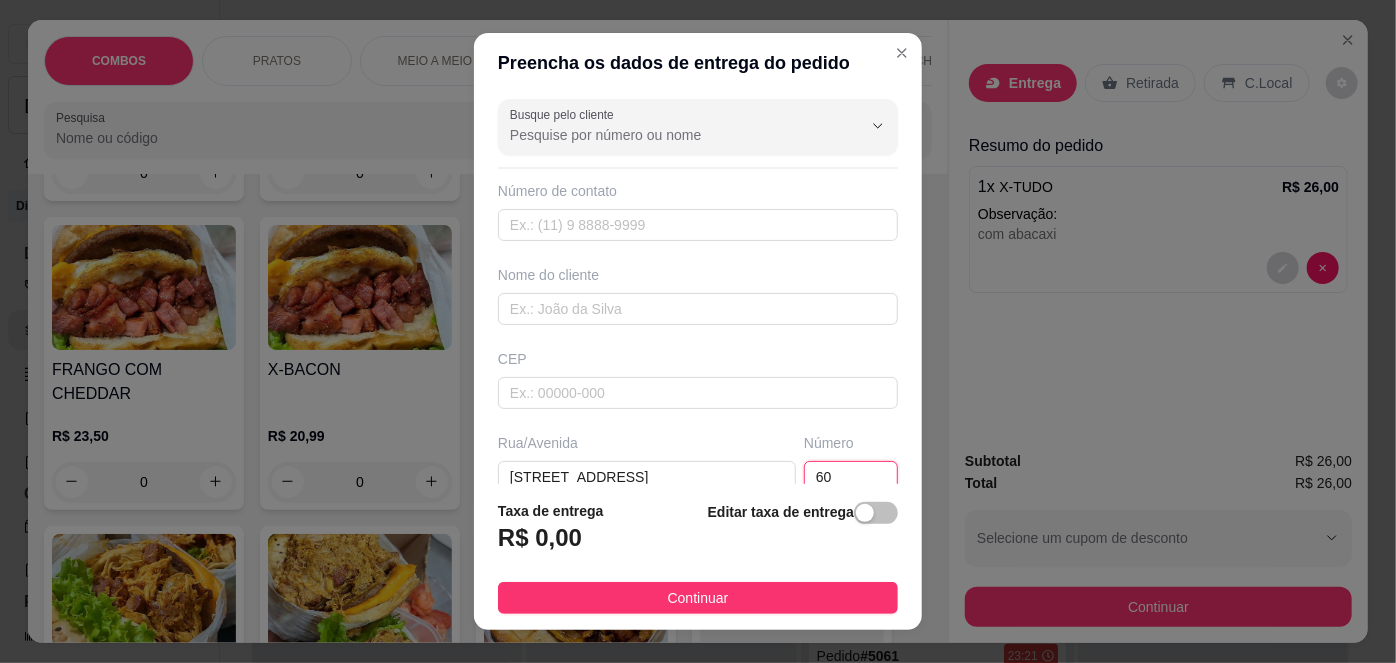 type on "60" 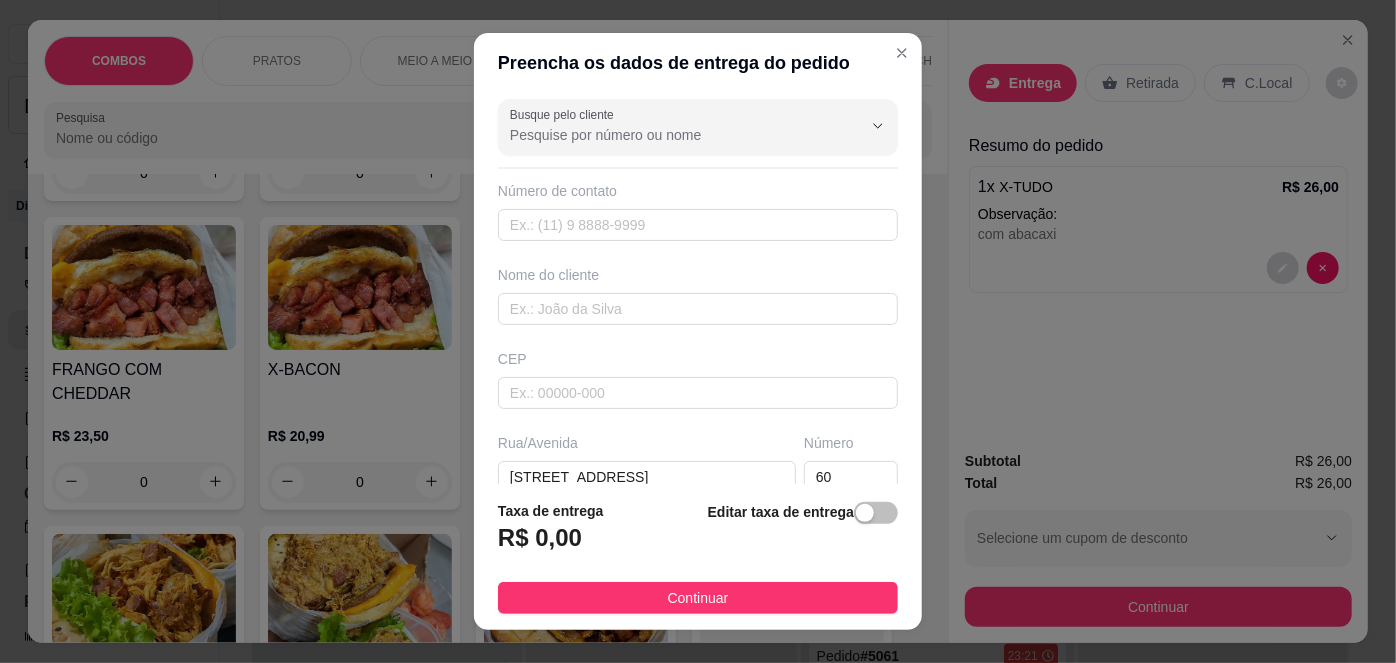 click on "Rua/[GEOGRAPHIC_DATA]" at bounding box center [647, 463] 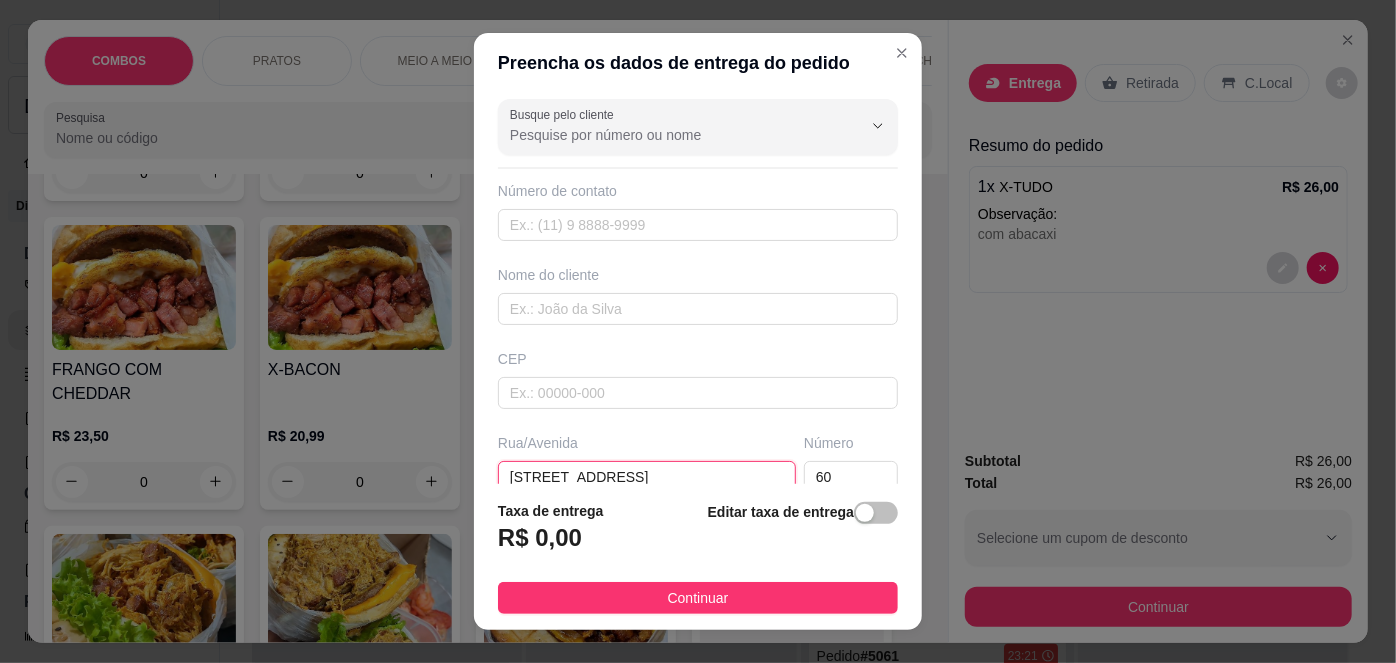 click on "[STREET_ADDRESS]" at bounding box center (647, 477) 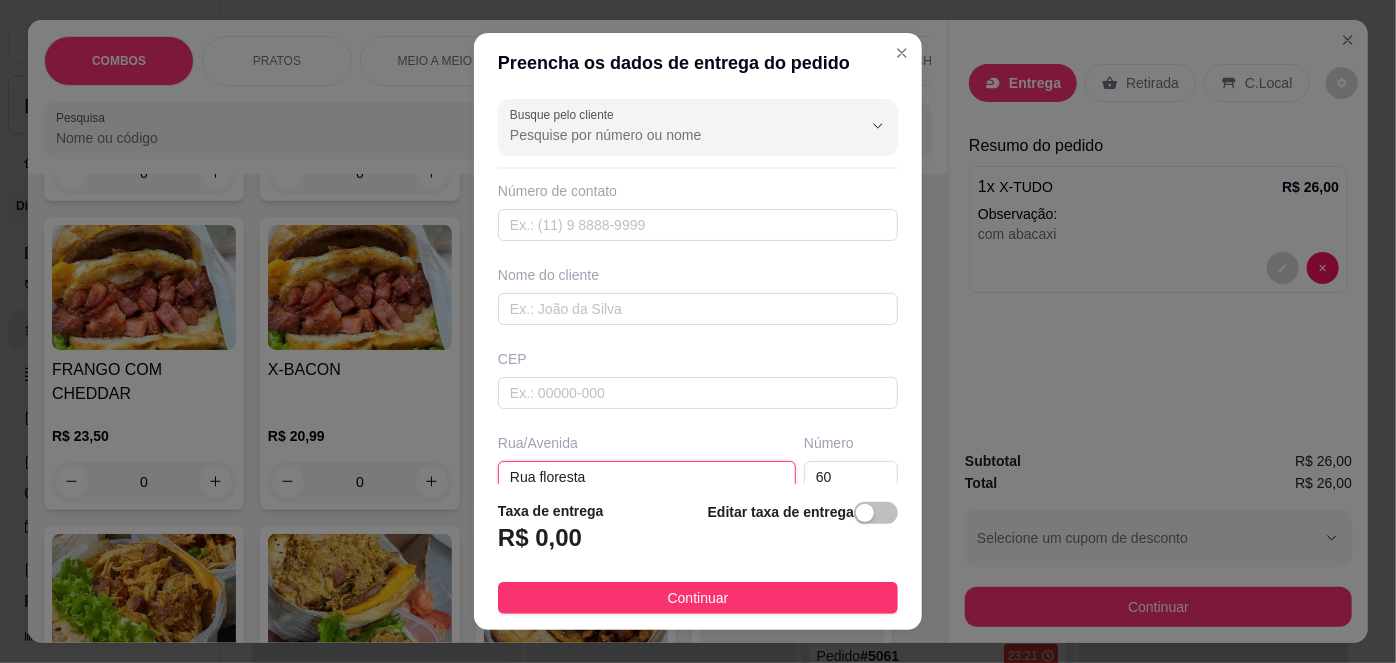 scroll, scrollTop: 279, scrollLeft: 0, axis: vertical 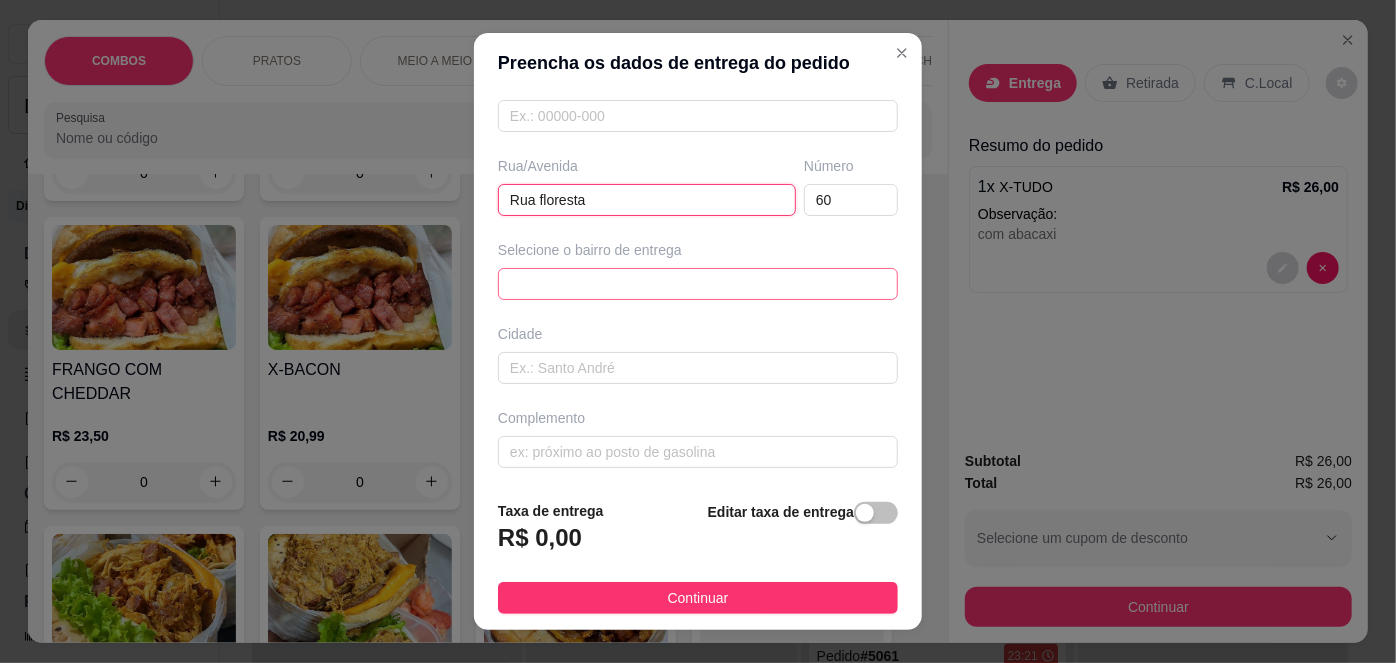 click on "65d9f8fe7086ed24f4caf566 65d9f9467086ed24f4caf569 Canoas - Ibirité -  R$ 4,00 Canãa - Ibirité -  R$ 4,00 Industrial de Ibirité - Ibirité -  R$ 4,00 [GEOGRAPHIC_DATA] - Ibirité -  R$ 4,00 [GEOGRAPHIC_DATA]  - Ibirité  -  R$ 4,00 Canal  - Ibirité  -  R$ 4,00 [GEOGRAPHIC_DATA] -  R$ 4,00 Petrovale - [GEOGRAPHIC_DATA] -  R$ 8,00 Petrolina - Ibirité -  R$ 6,00 Ouro Negro - Ibirité -  R$ 8,00" at bounding box center (698, 284) 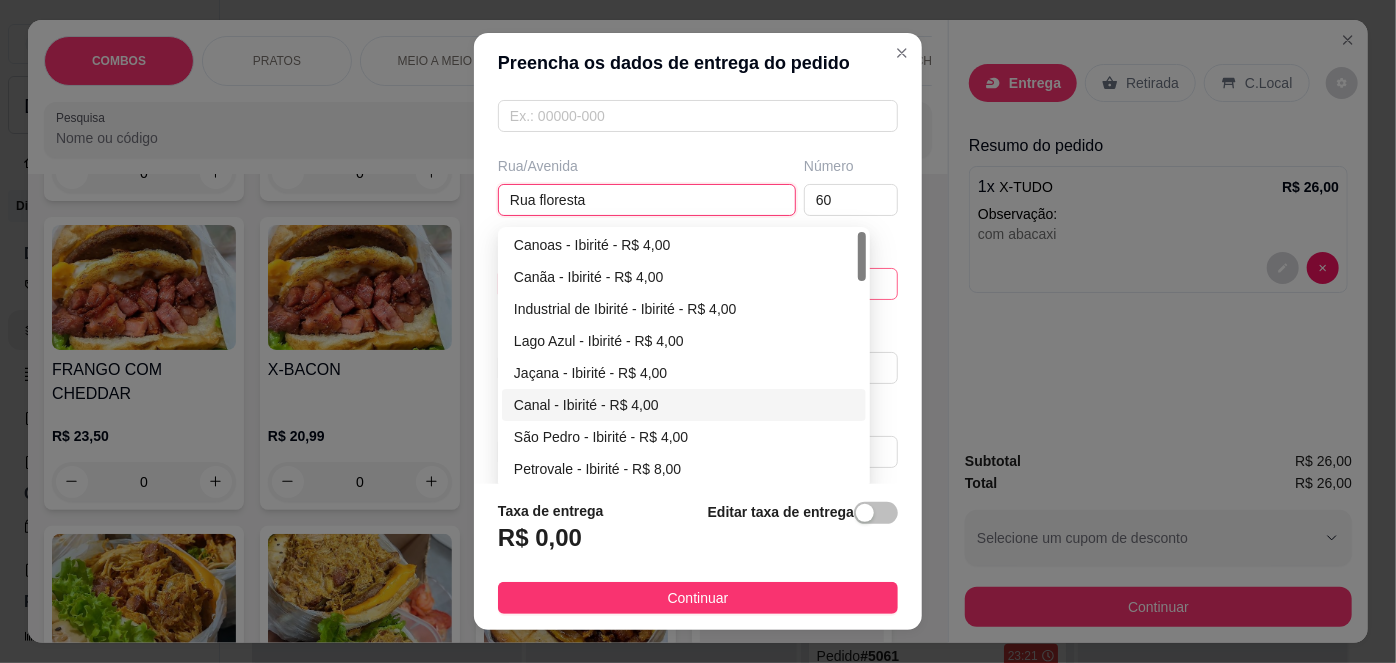scroll, scrollTop: 3, scrollLeft: 0, axis: vertical 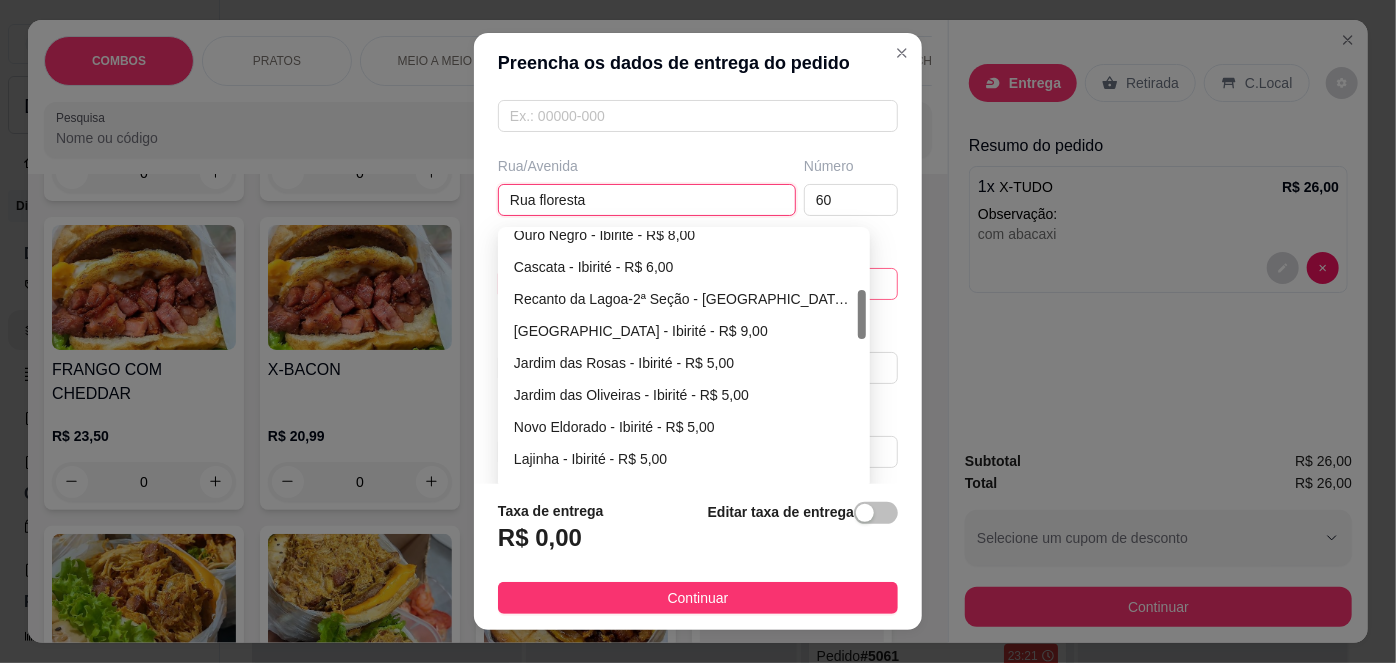 drag, startPoint x: 853, startPoint y: 243, endPoint x: 848, endPoint y: 301, distance: 58.21512 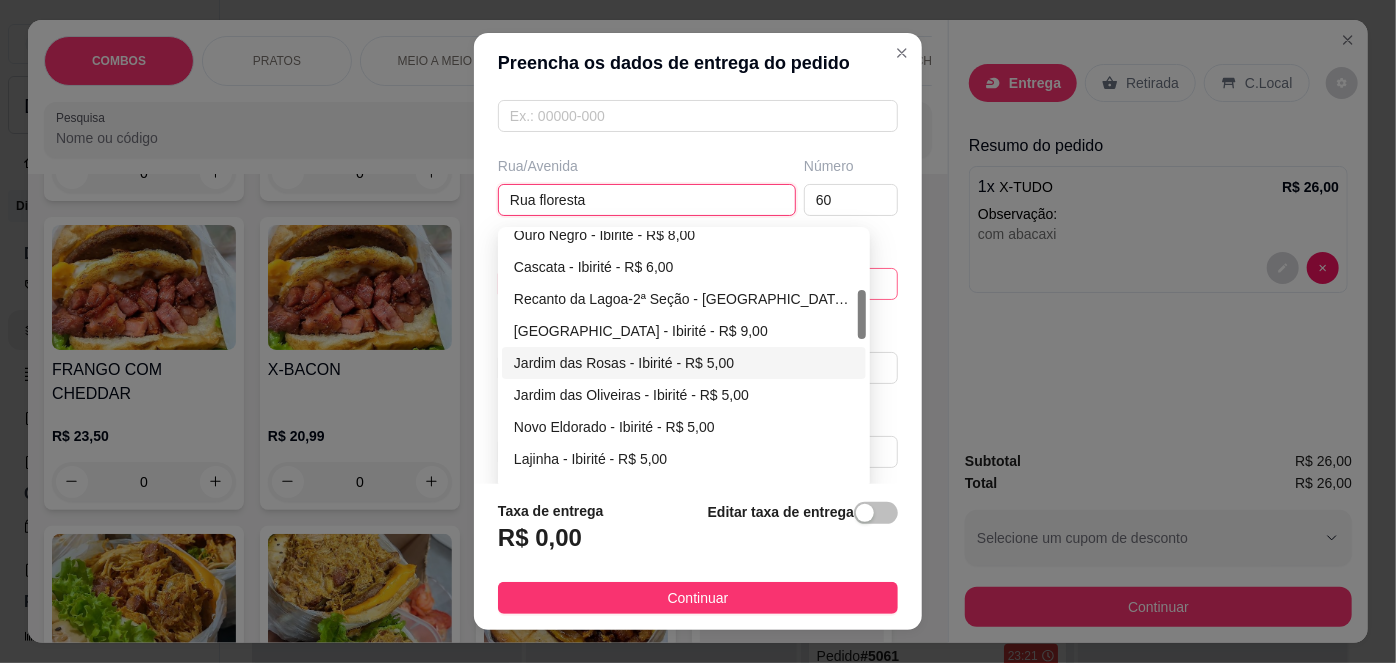 type on "Rua floresta" 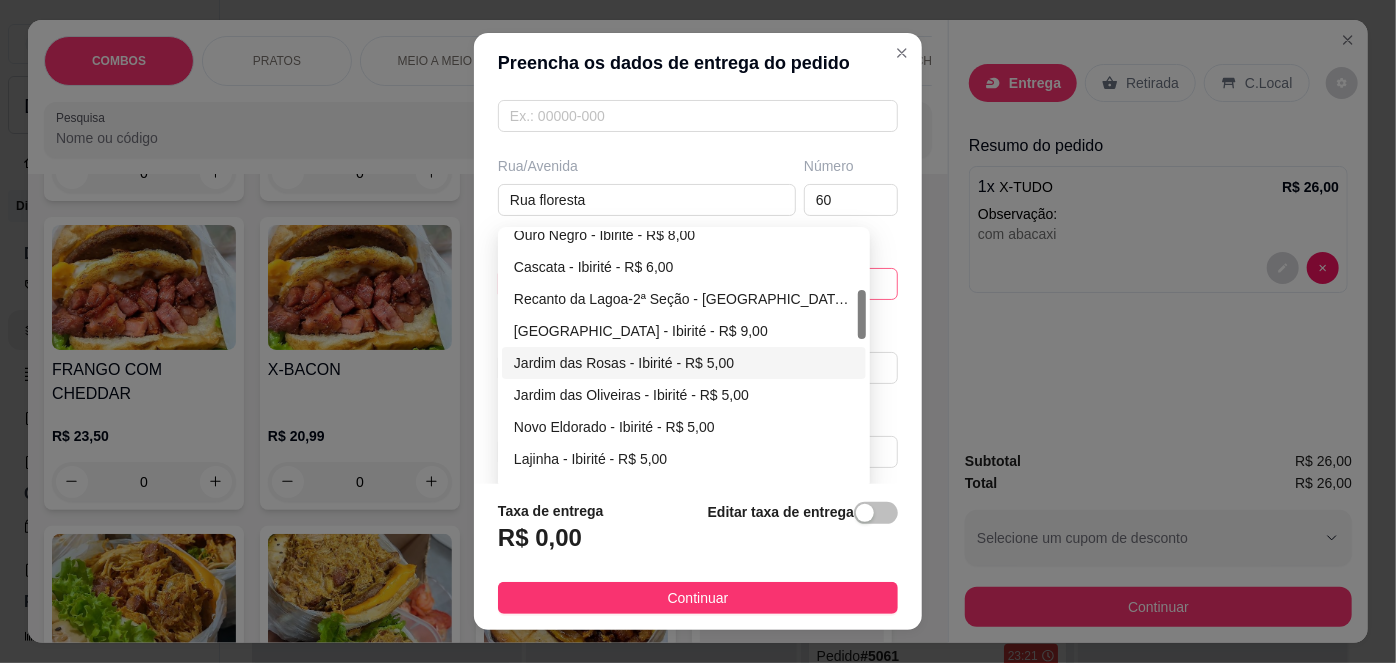 click on "Jardim das Rosas - Ibirité -  R$ 5,00" at bounding box center [684, 363] 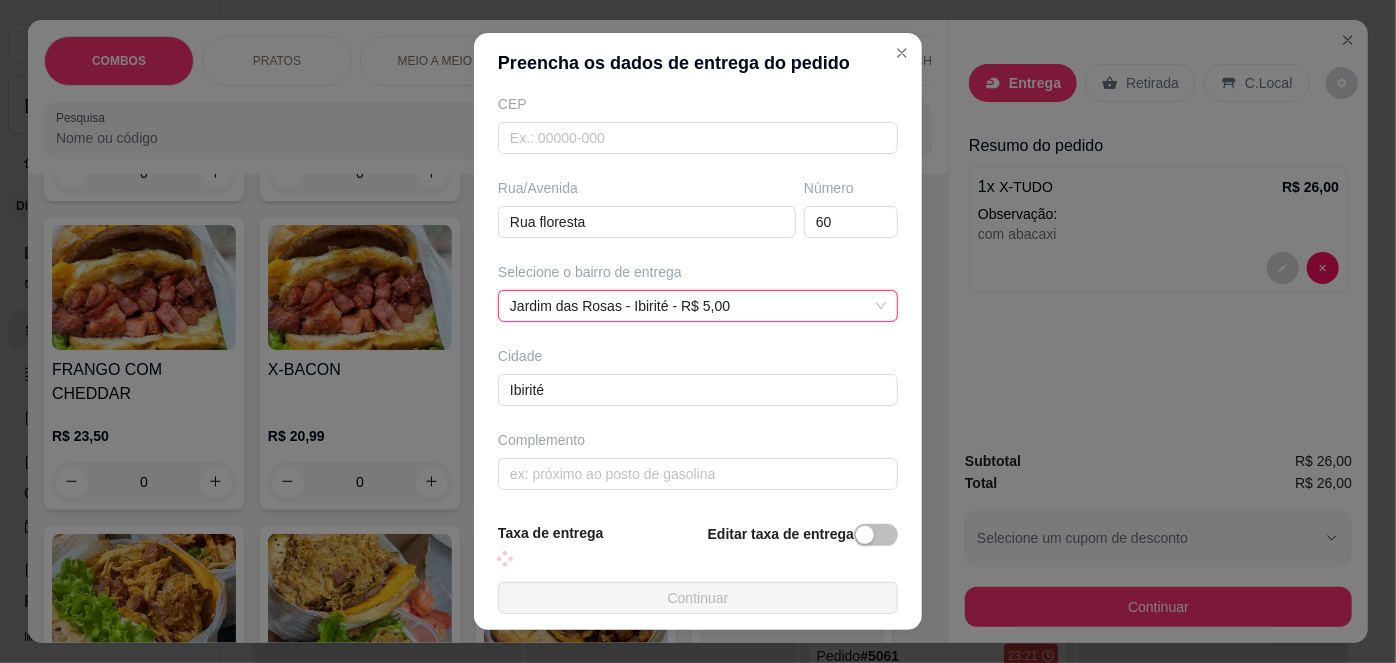 scroll, scrollTop: 279, scrollLeft: 0, axis: vertical 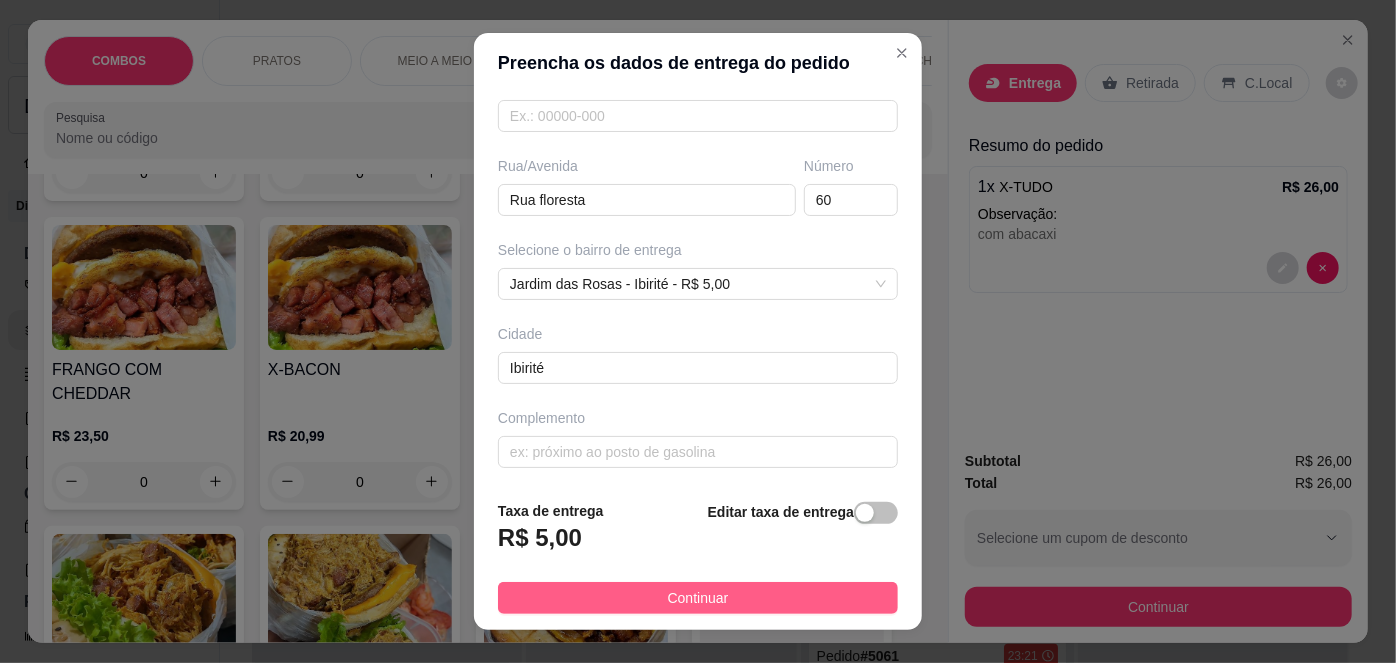 click on "Continuar" at bounding box center (698, 598) 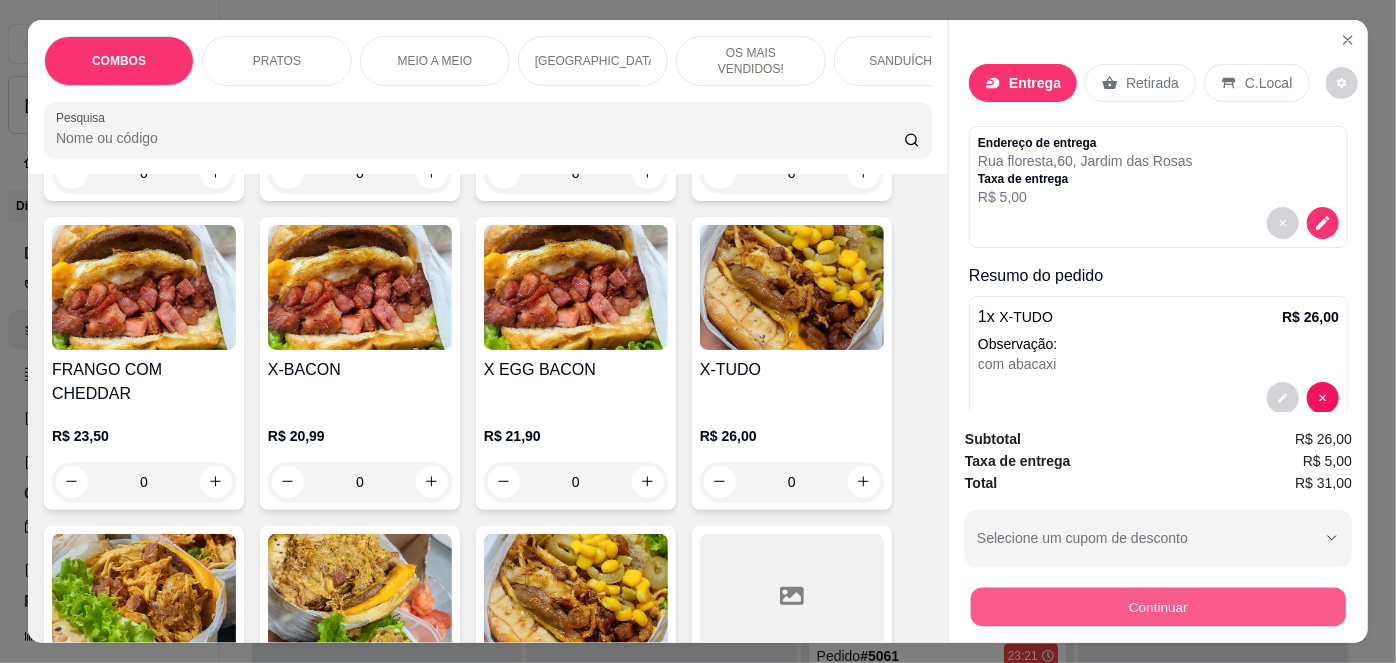 click on "Continuar" at bounding box center (1158, 607) 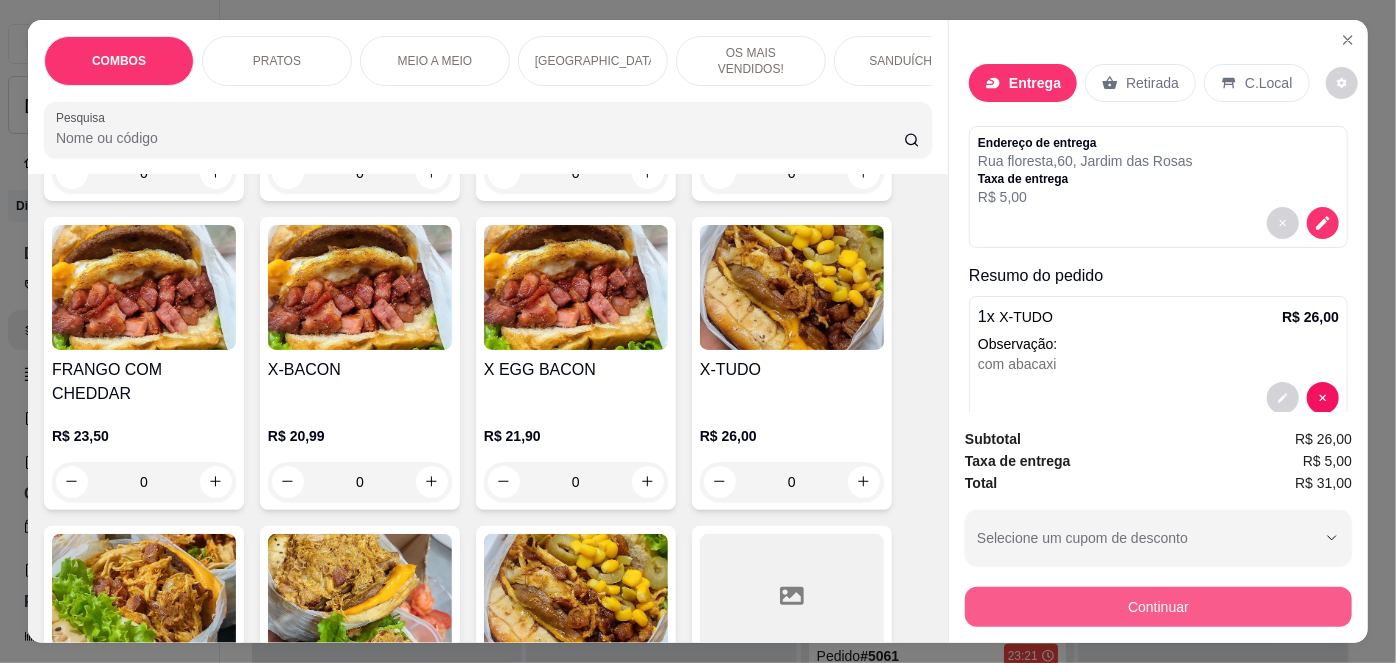 click on "Continuar" at bounding box center (1158, 607) 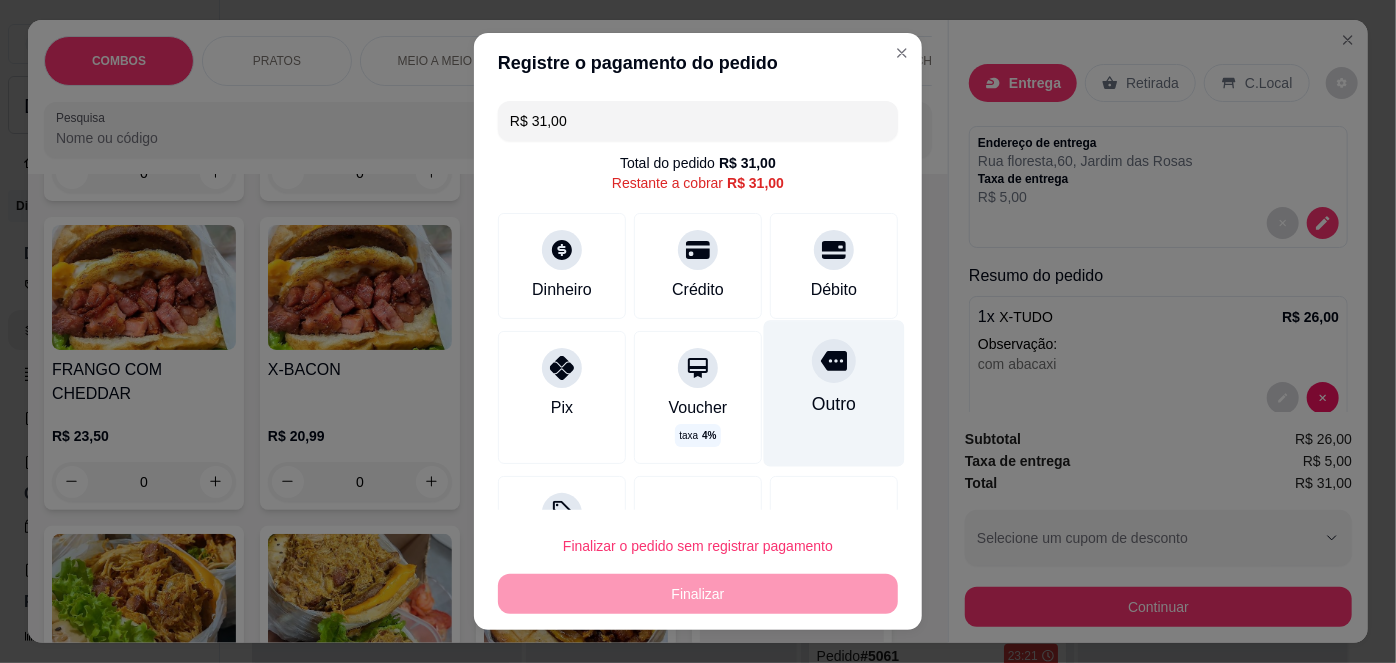 click on "Outro" at bounding box center [834, 405] 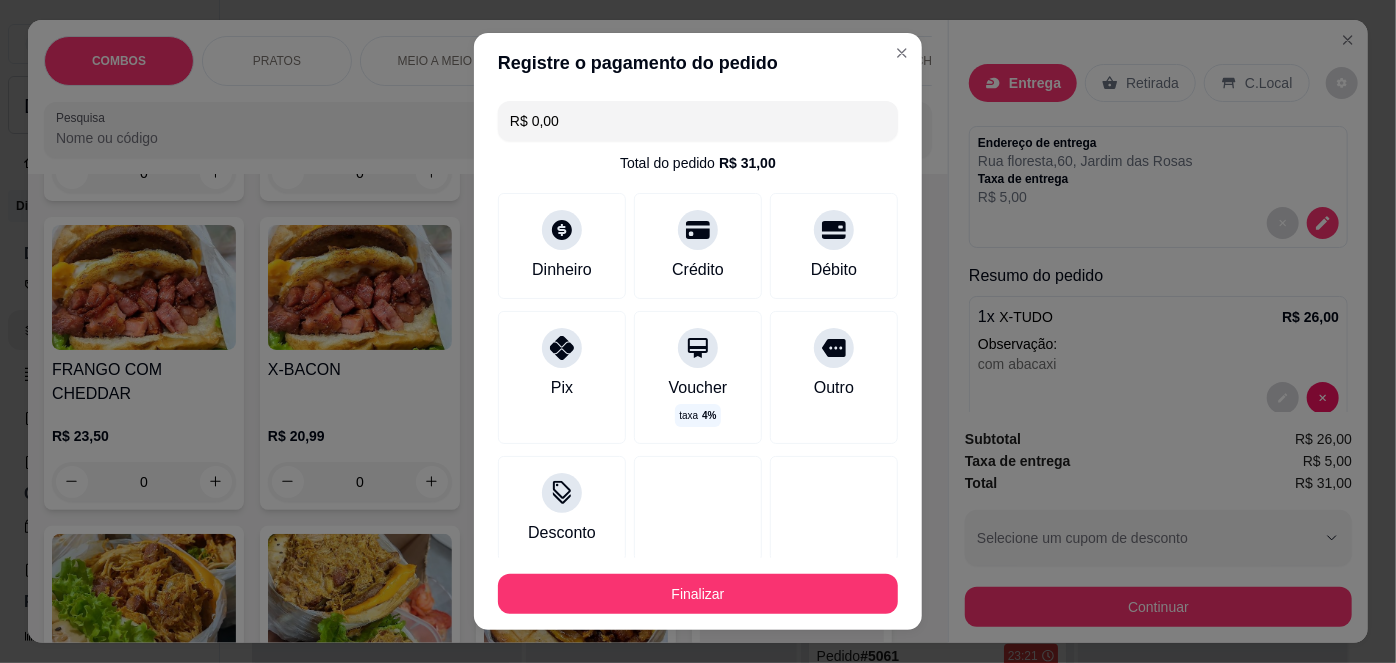 click on "Finalizar" at bounding box center [698, 594] 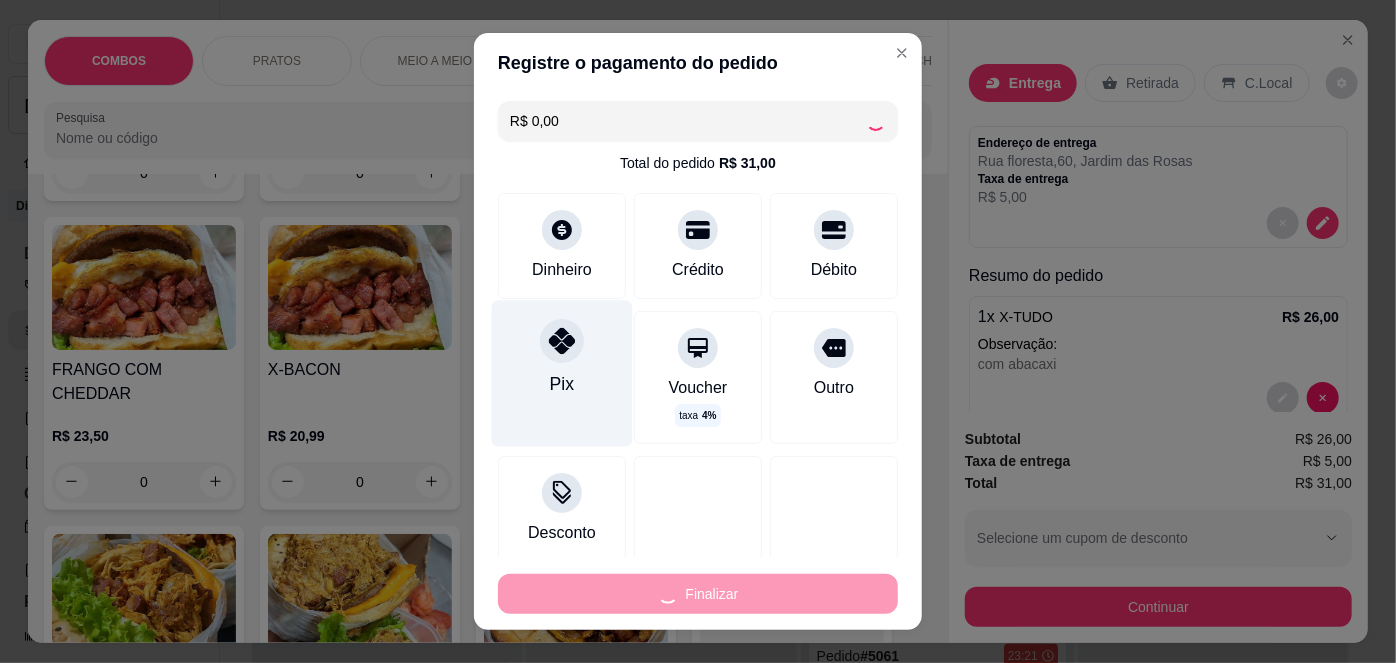 type on "-R$ 31,00" 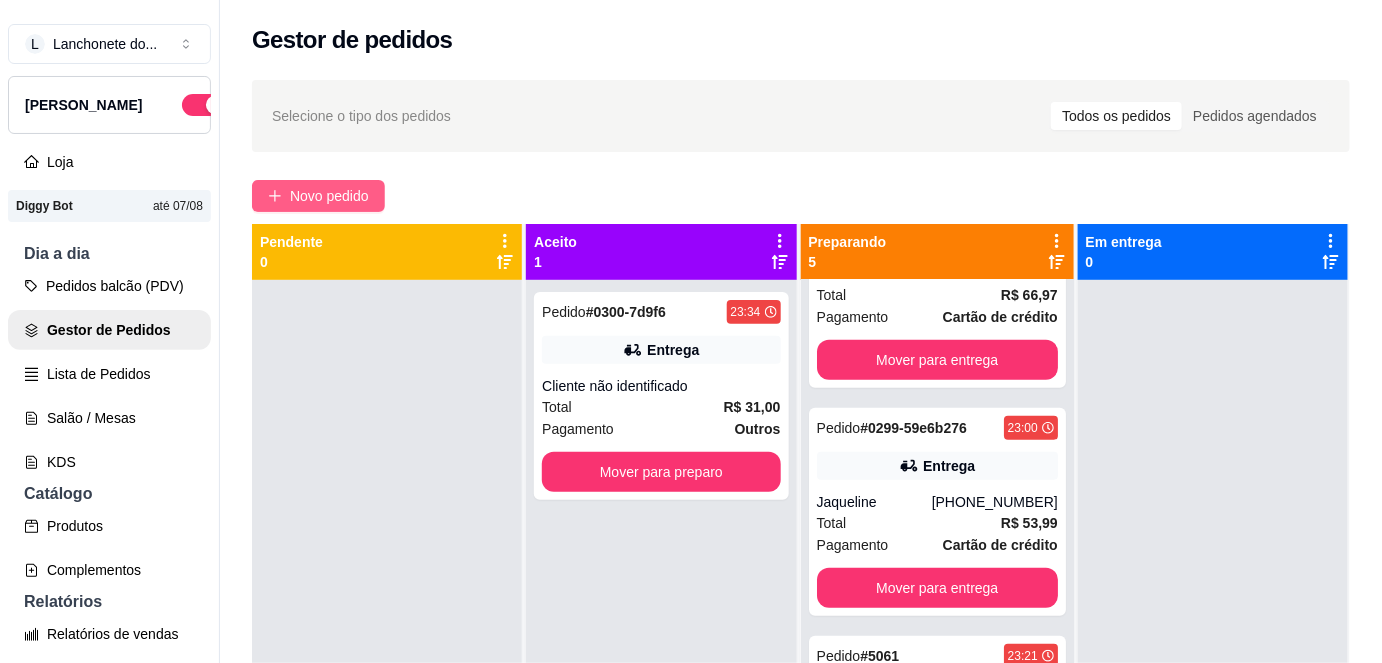 click on "Novo pedido" at bounding box center [318, 196] 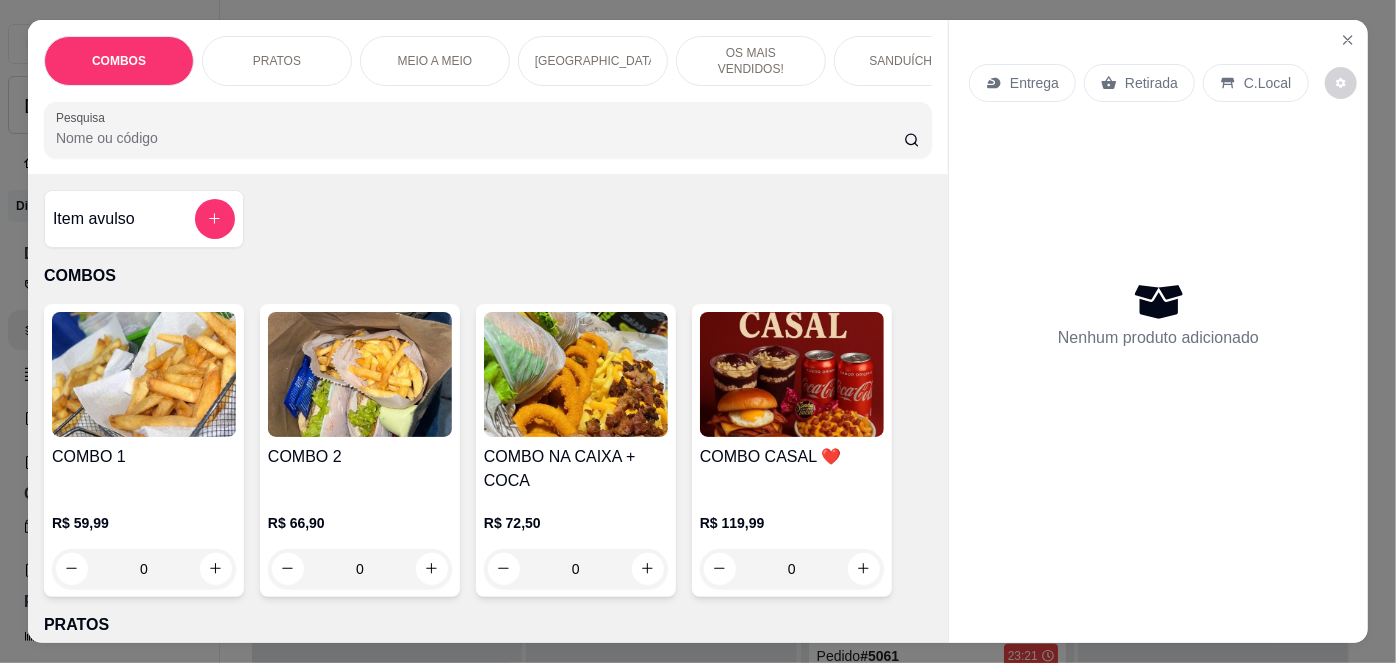 click on "COMBOS  PRATOS  MEIO A MEIO  GALINHADA OS MAIS VENDIDOS! SANDUÍCHES HOT DOG MACARRÃO NA CHAPA  CALDOS  PORÇÕES  MONTE SEU COPO DE AÇAÍ  VITAMINAS DE AÇAÍ  BEBIDAS  Pesquisa" at bounding box center (488, 97) 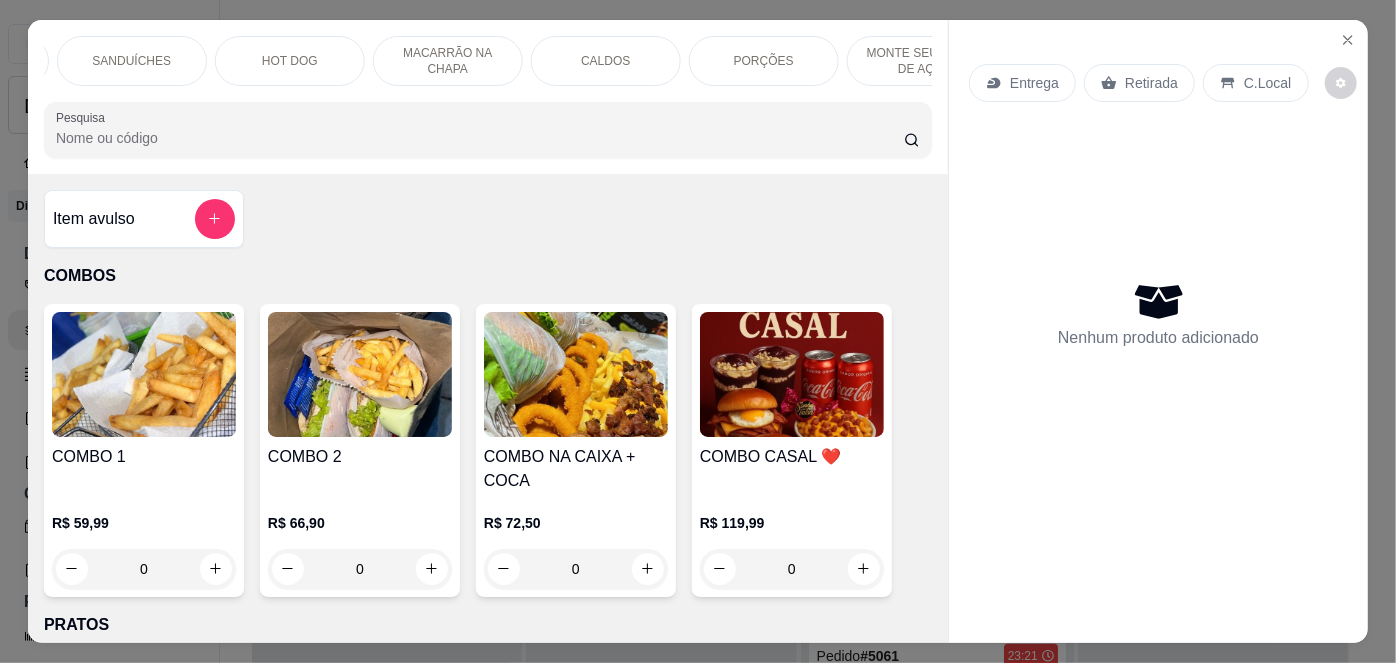 click on "COMBOS  PRATOS  MEIO A MEIO  GALINHADA OS MAIS VENDIDOS! SANDUÍCHES HOT DOG MACARRÃO NA CHAPA  CALDOS  PORÇÕES  MONTE SEU COPO DE AÇAÍ  VITAMINAS DE AÇAÍ  BEBIDAS  Pesquisa" at bounding box center (488, 97) 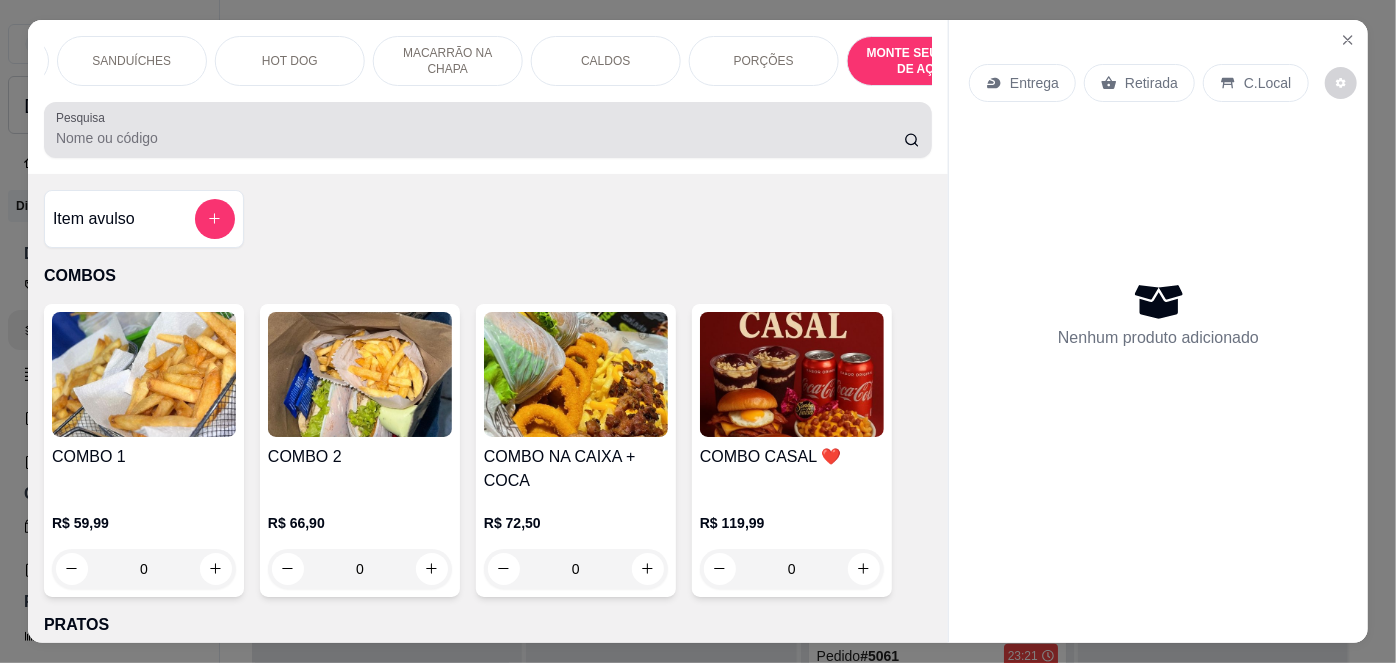 scroll, scrollTop: 4338, scrollLeft: 0, axis: vertical 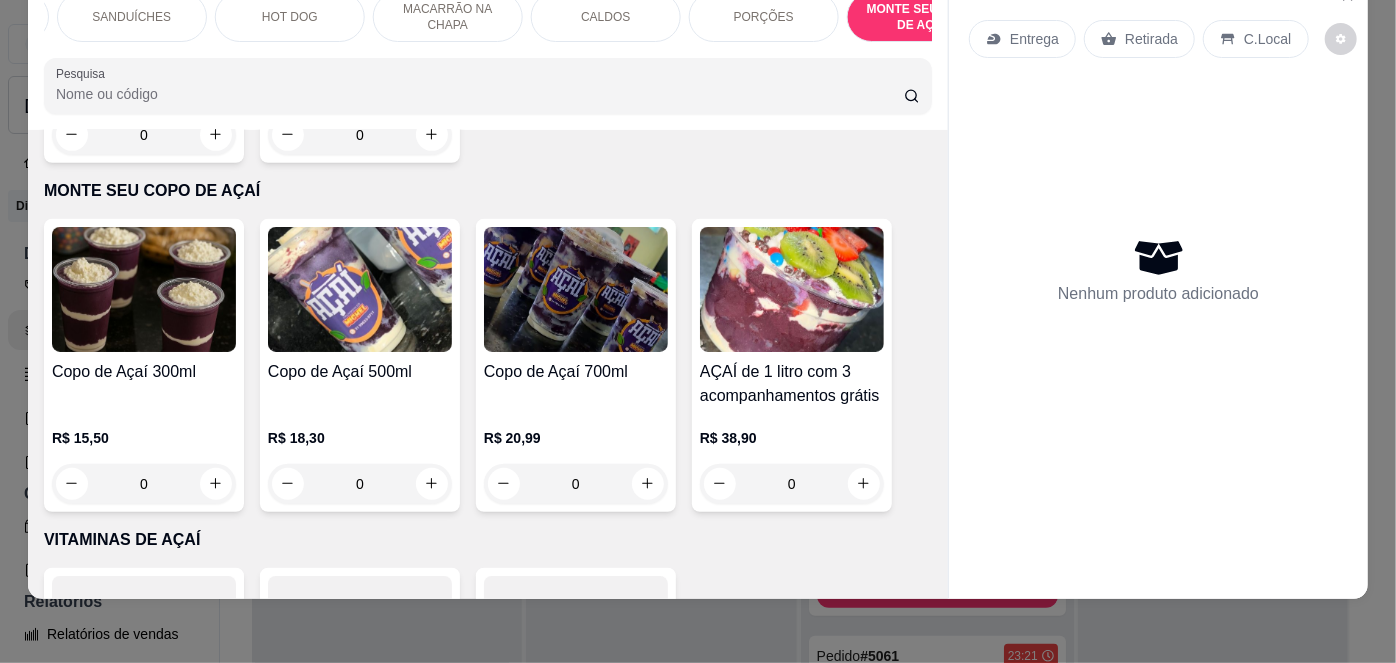 click at bounding box center (144, 289) 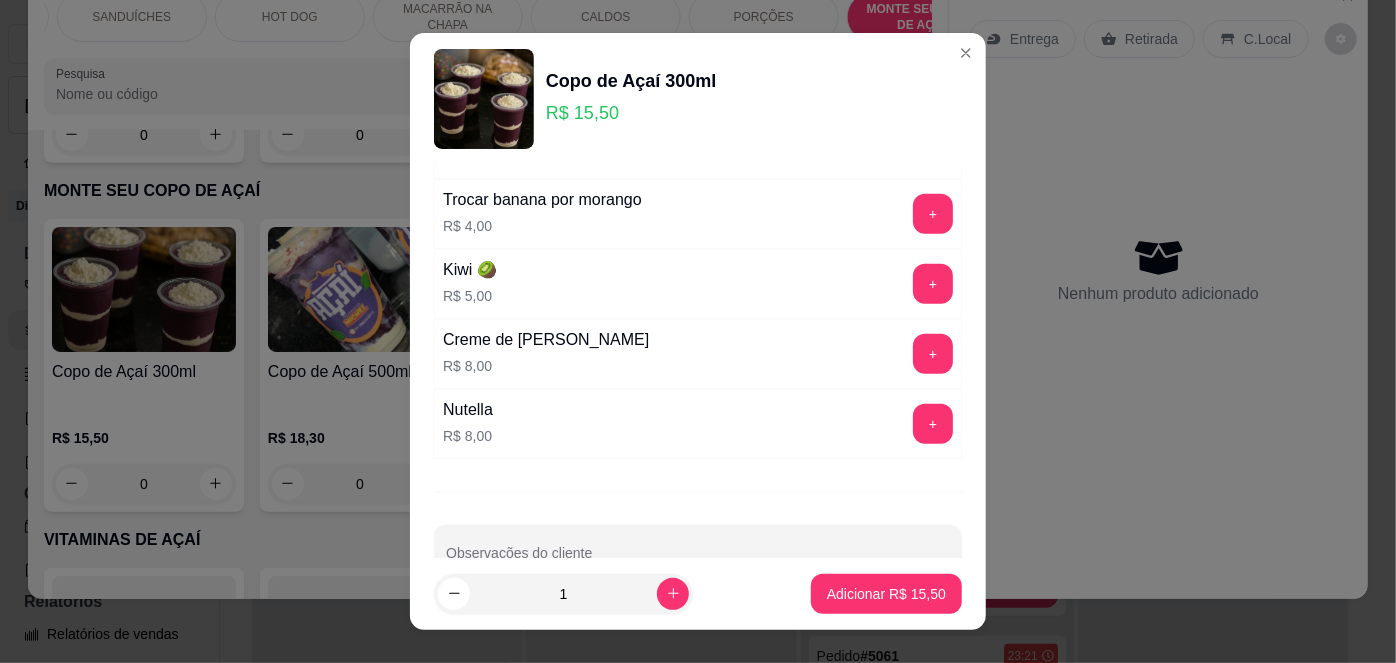 scroll, scrollTop: 733, scrollLeft: 0, axis: vertical 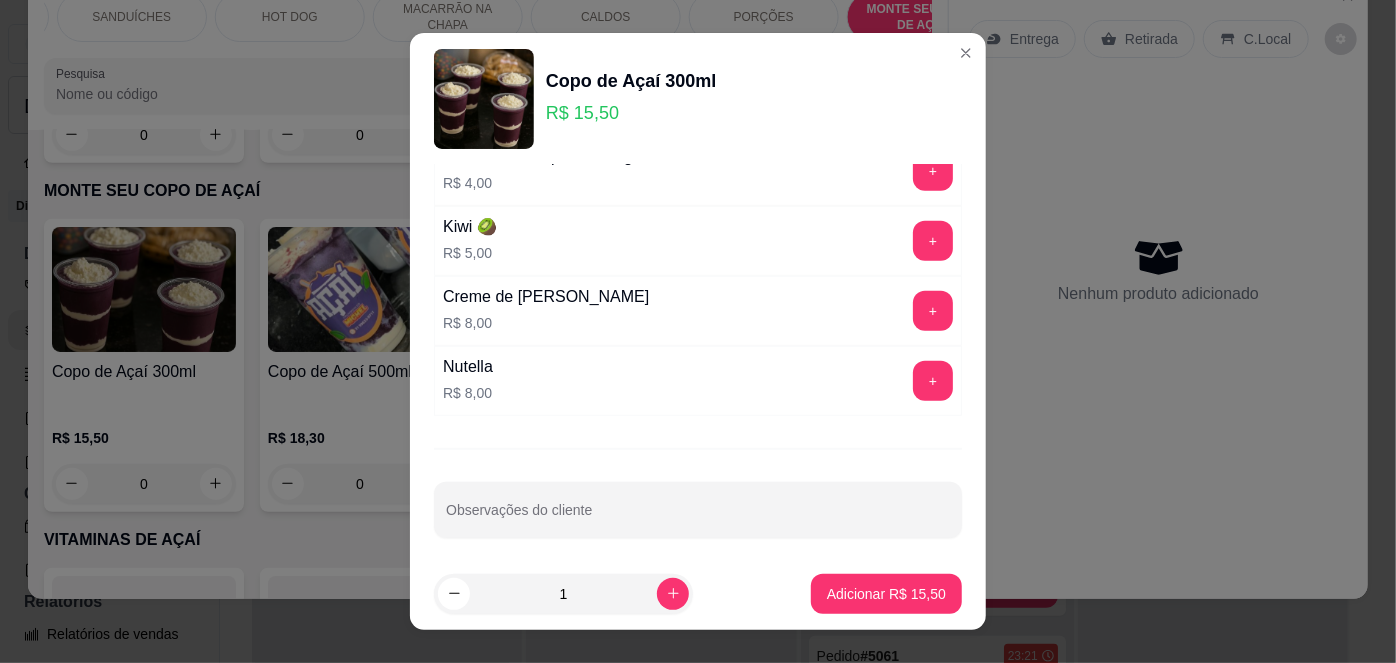 drag, startPoint x: 565, startPoint y: 360, endPoint x: 1013, endPoint y: 422, distance: 452.26984 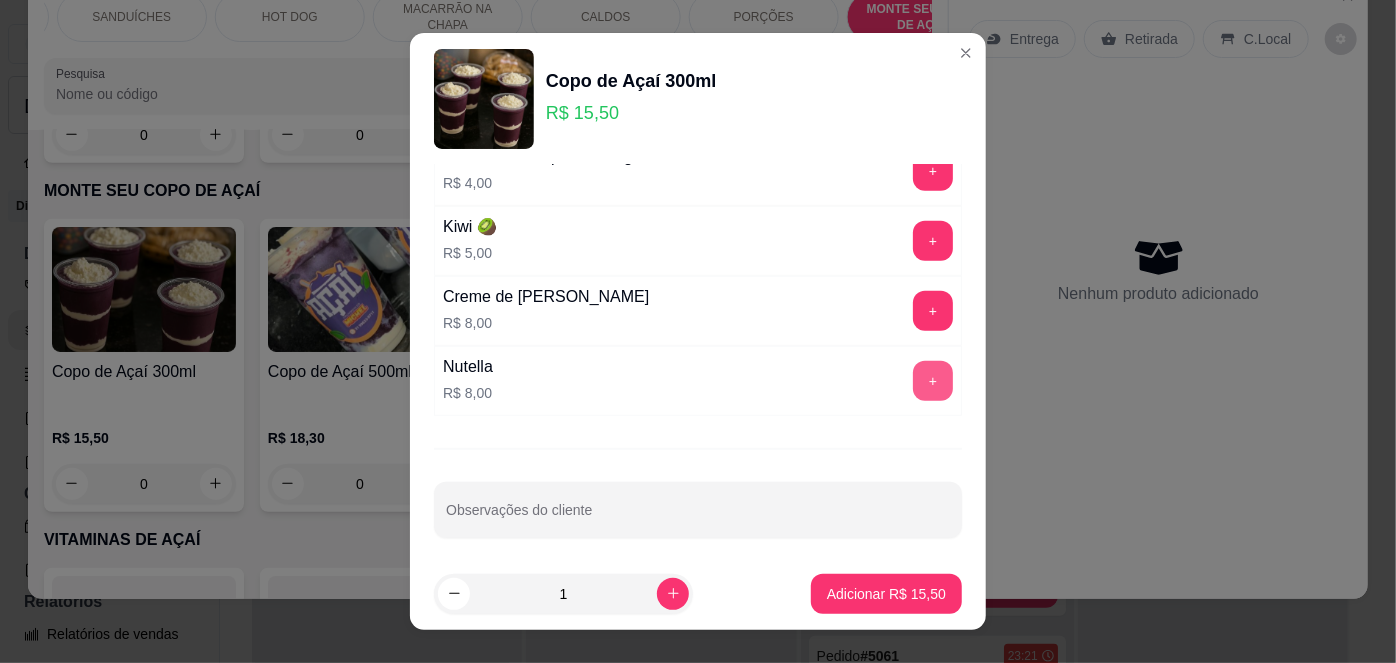 click on "+" at bounding box center (933, 381) 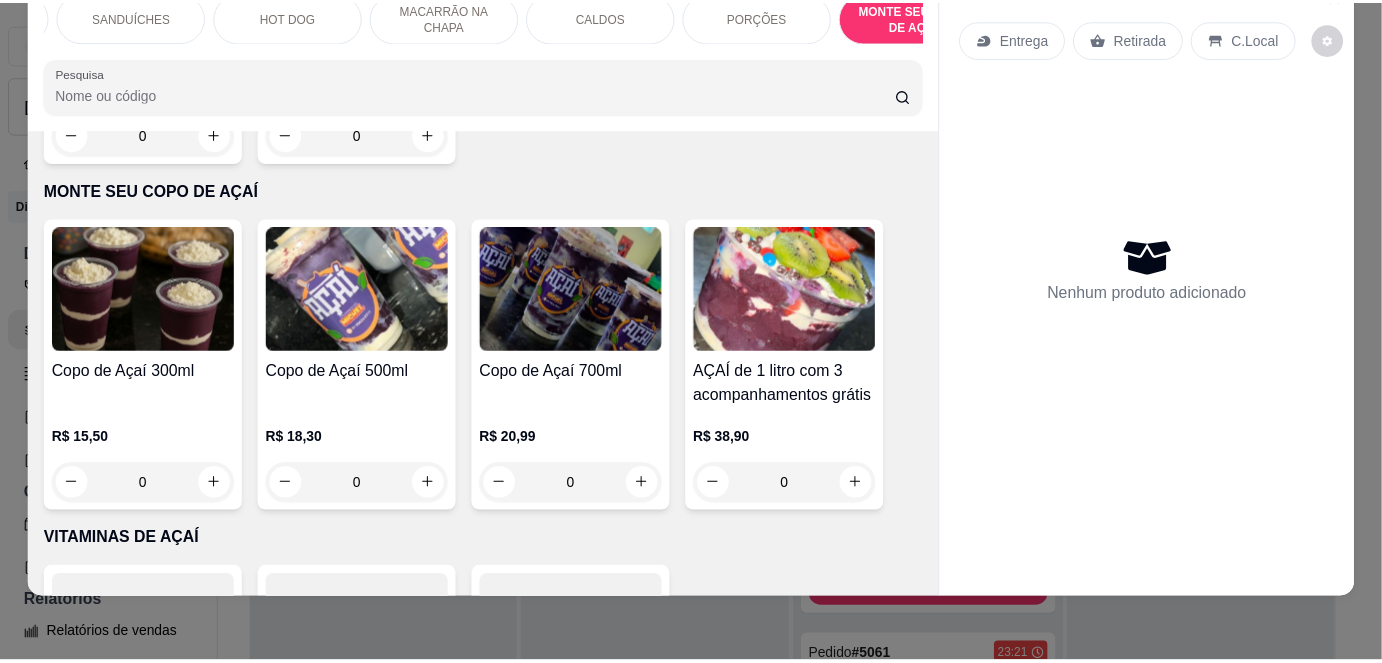 scroll, scrollTop: 0, scrollLeft: 0, axis: both 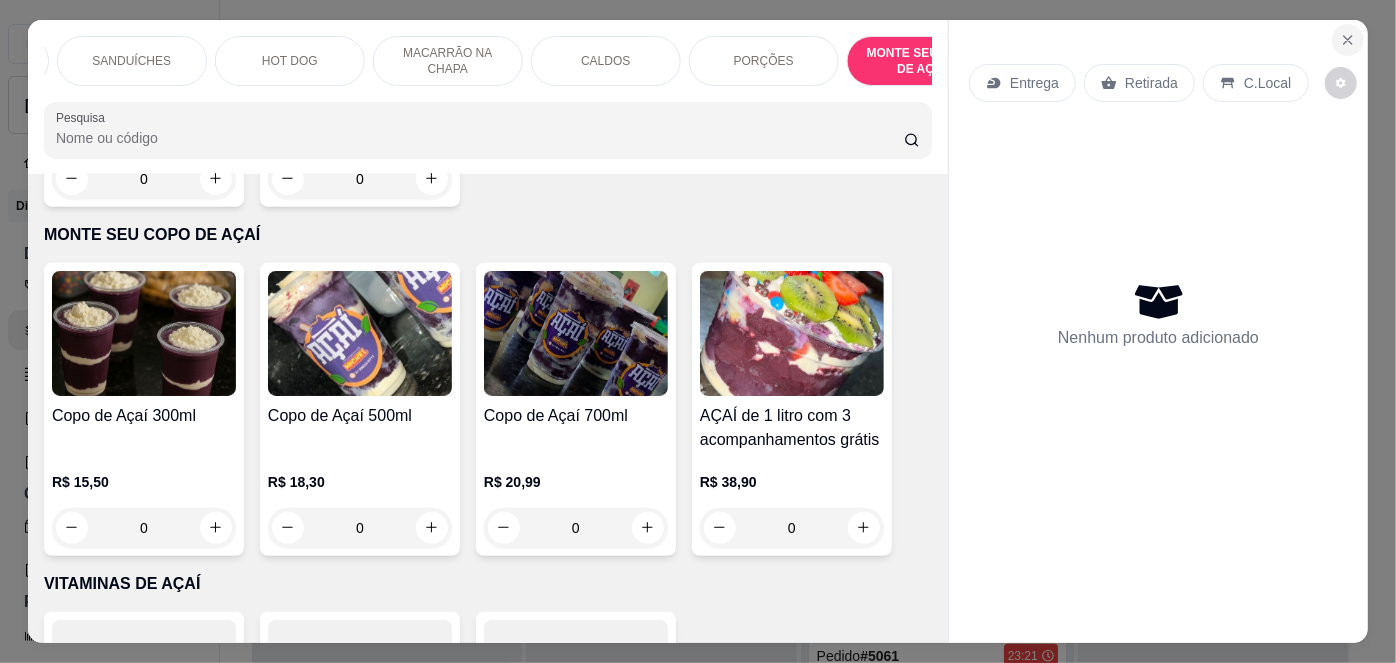 click 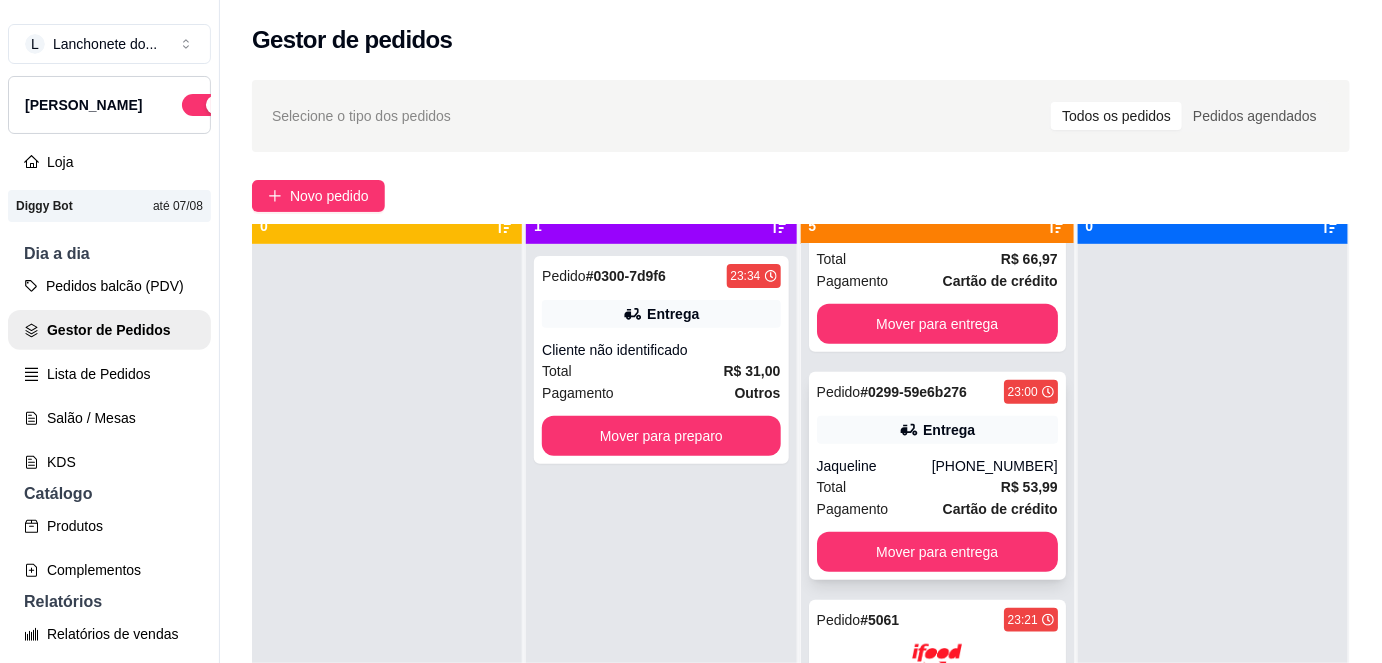 scroll, scrollTop: 56, scrollLeft: 0, axis: vertical 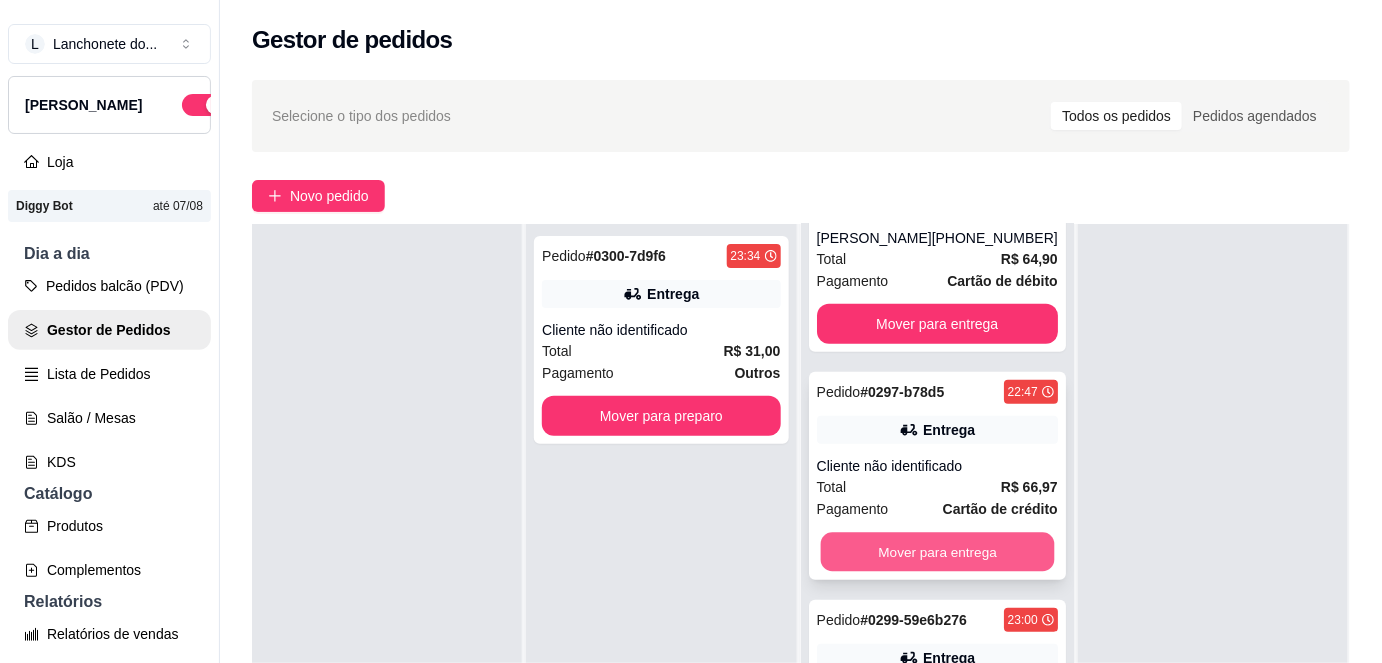 click on "Mover para entrega" at bounding box center (937, 552) 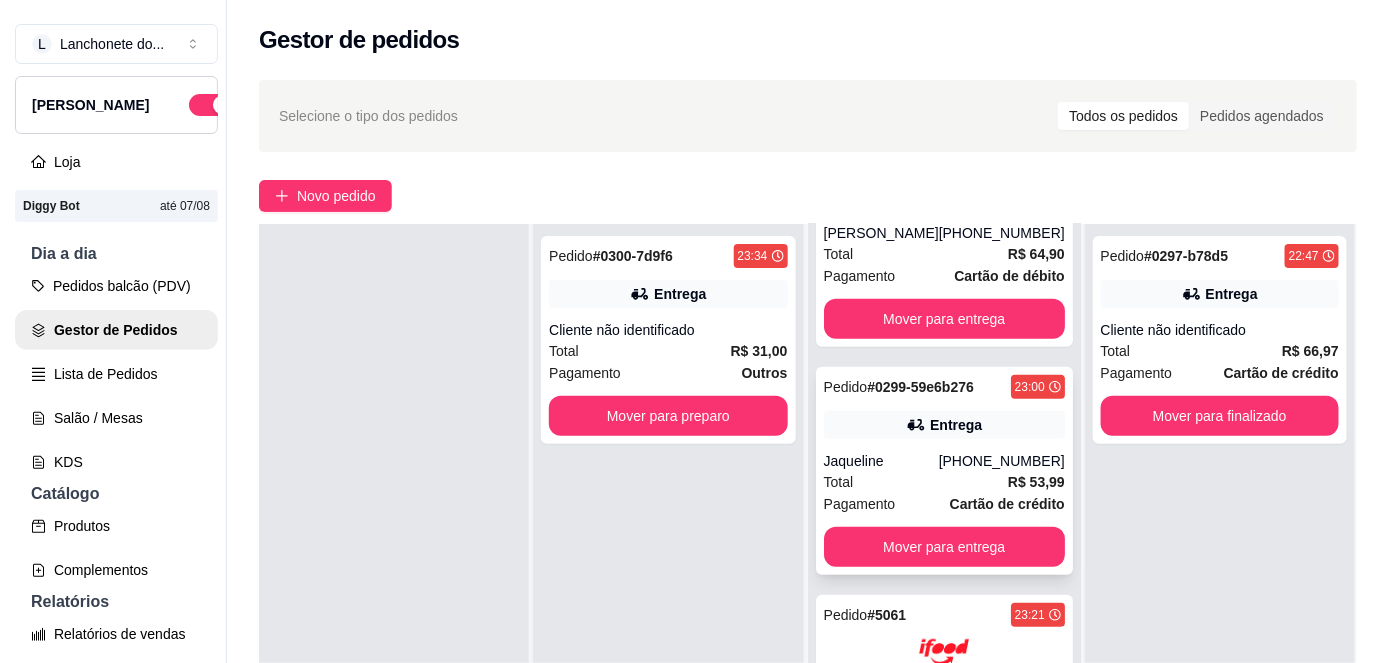 scroll, scrollTop: 341, scrollLeft: 0, axis: vertical 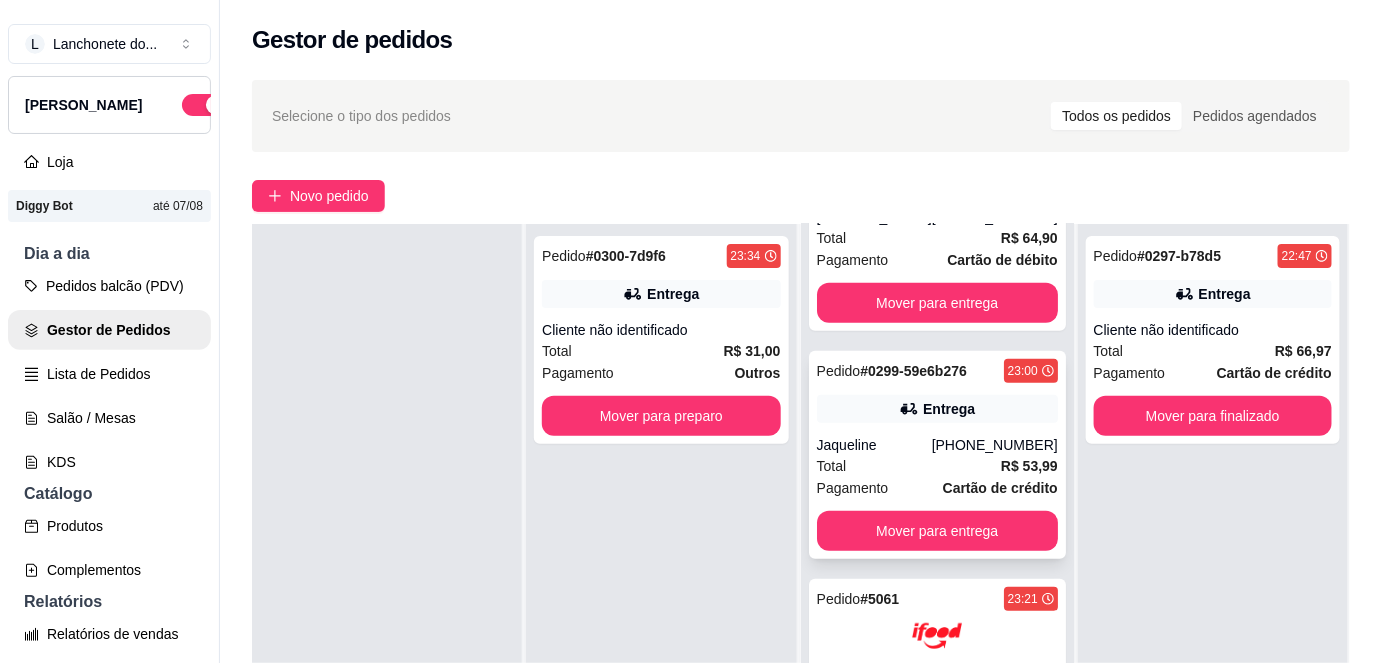 click on "Total R$ 53,99" at bounding box center (937, 466) 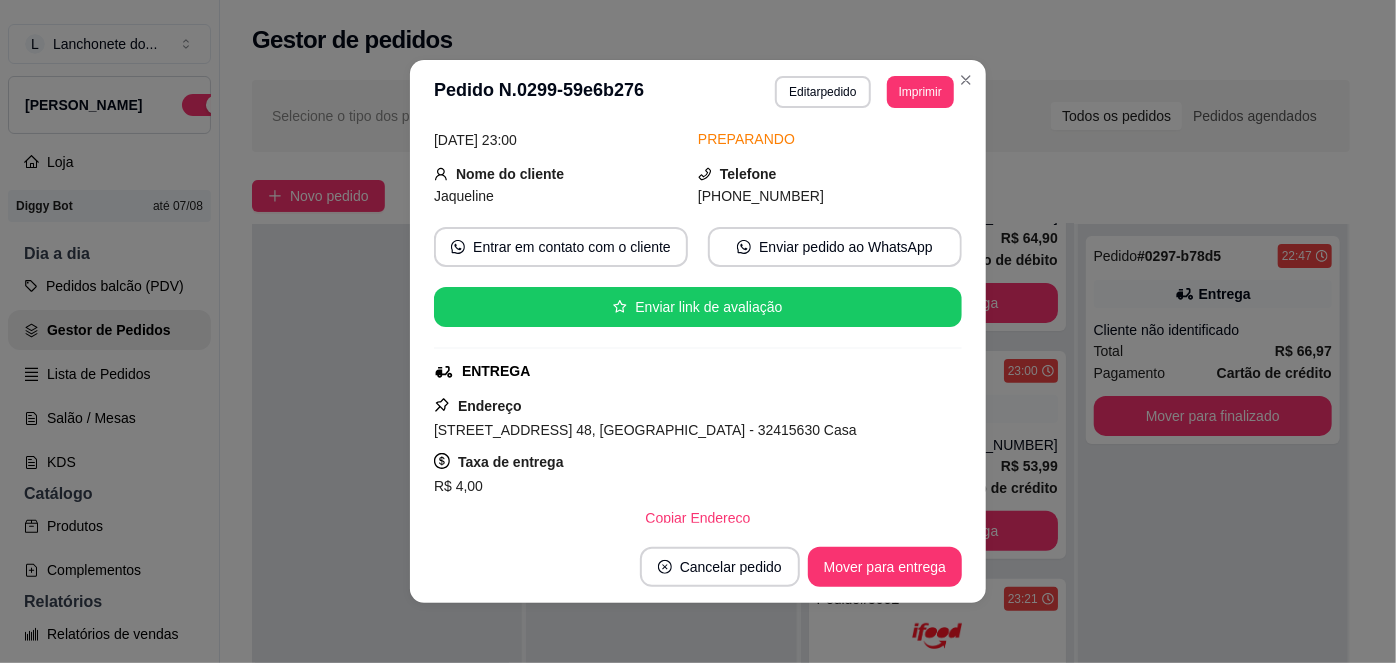 scroll, scrollTop: 434, scrollLeft: 0, axis: vertical 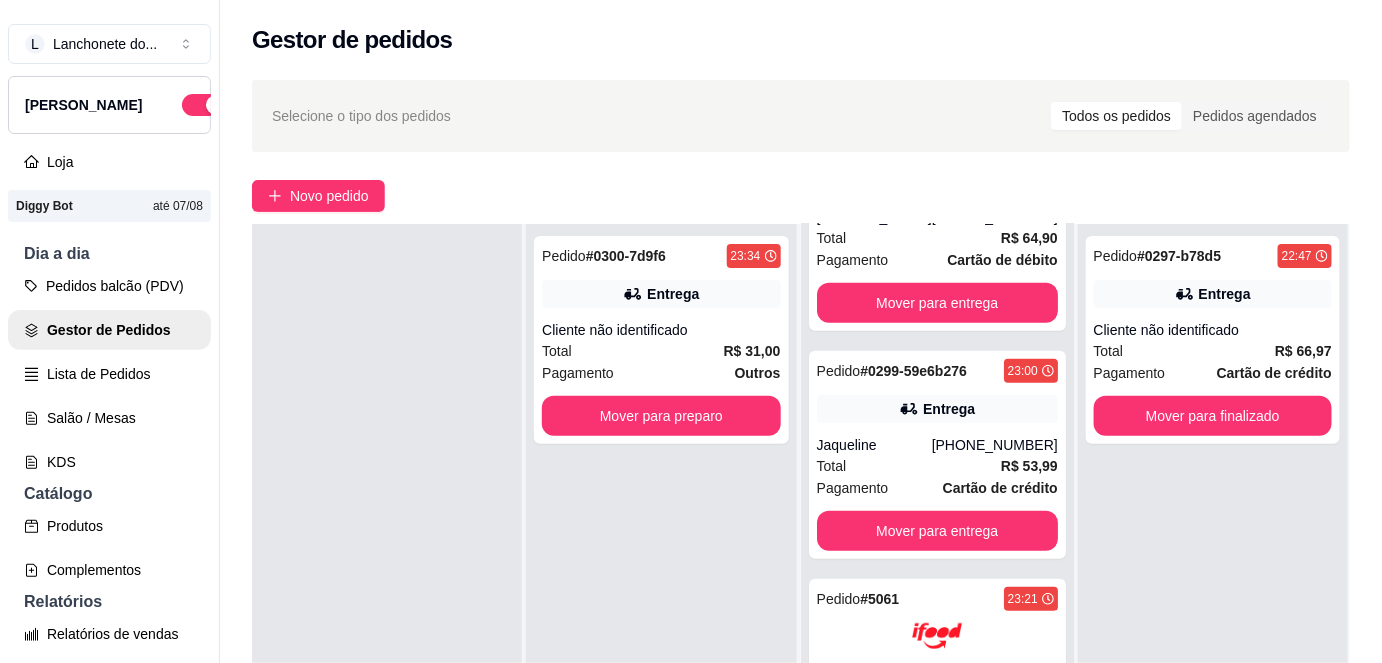 click on "Selecione o tipo dos pedidos Todos os pedidos Pedidos agendados Novo pedido Pendente 0 Aceito 1 Pedido  # 0300-7d9f6 23:34 Entrega Cliente não identificado Total R$ 31,00 Pagamento Outros Mover para preparo Preparando 4 Pedido  # 0278-9ec7d9cc 21:18 Entrega Fabrício  [PHONE_NUMBER] Total R$ 42,00 Pagamento Cartão de débito Mover para entrega Pedido  # 0286-e4157e44 22:05 Entrega [PERSON_NAME] [PHONE_NUMBER] Total R$ 64,90 Pagamento Cartão de débito Mover para entrega Pedido  # 0299-59e6b276 23:00 Entrega Jaqueline  [PHONE_NUMBER] Total R$ 53,99 Pagamento Cartão de crédito Mover para entrega Pedido  # 5061 23:21 Entrega [PERSON_NAME] [PHONE_NUMBER] Total R$ 45,97 Pagamento Transferência Pix Status do pagamento Pago Mover para entrega Em entrega 1 Pedido  # 0297-b78d5 22:47 Entrega Cliente não identificado Total R$ 66,97 Pagamento Cartão de crédito Mover para finalizado" at bounding box center (801, 489) 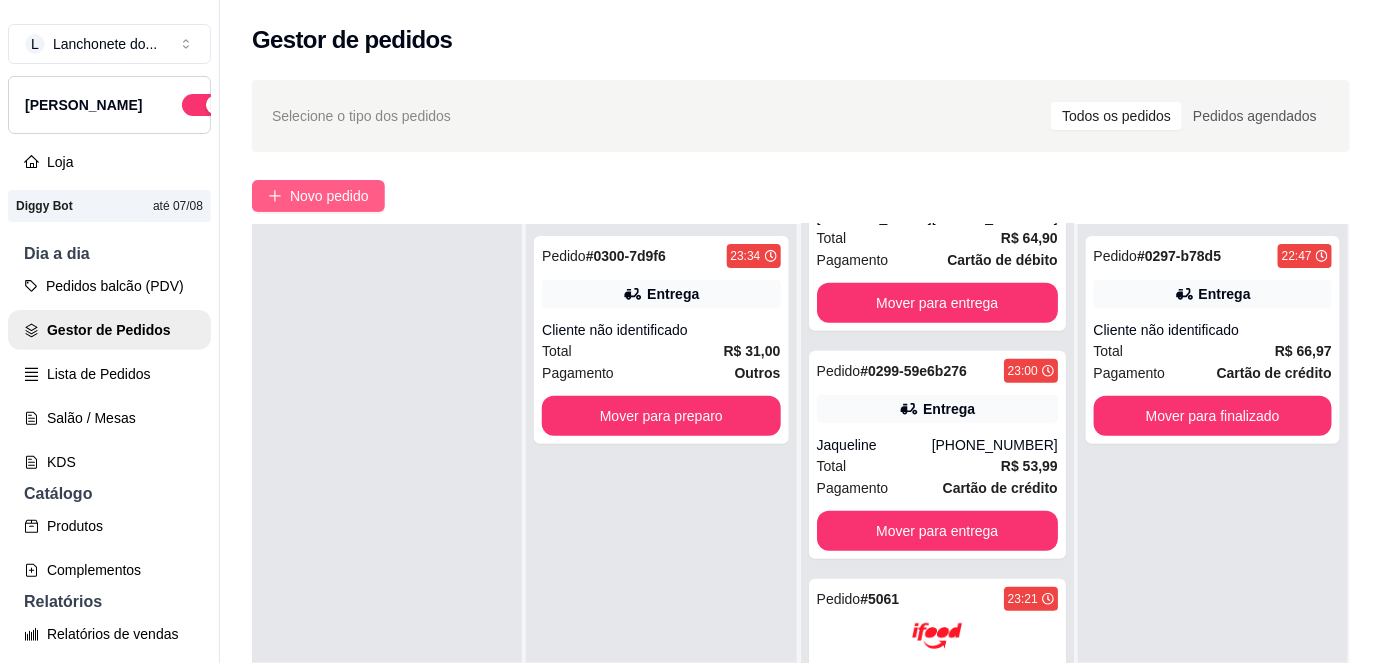 click on "Novo pedido" at bounding box center [329, 196] 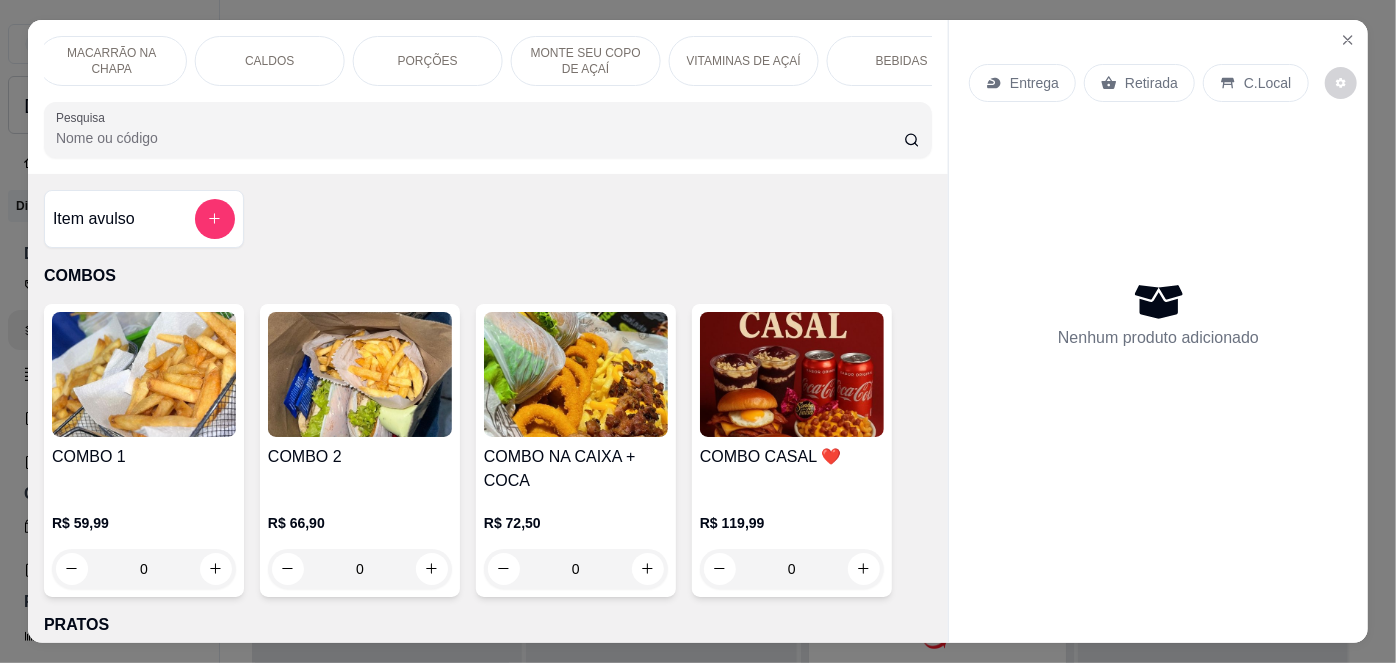 scroll, scrollTop: 0, scrollLeft: 1110, axis: horizontal 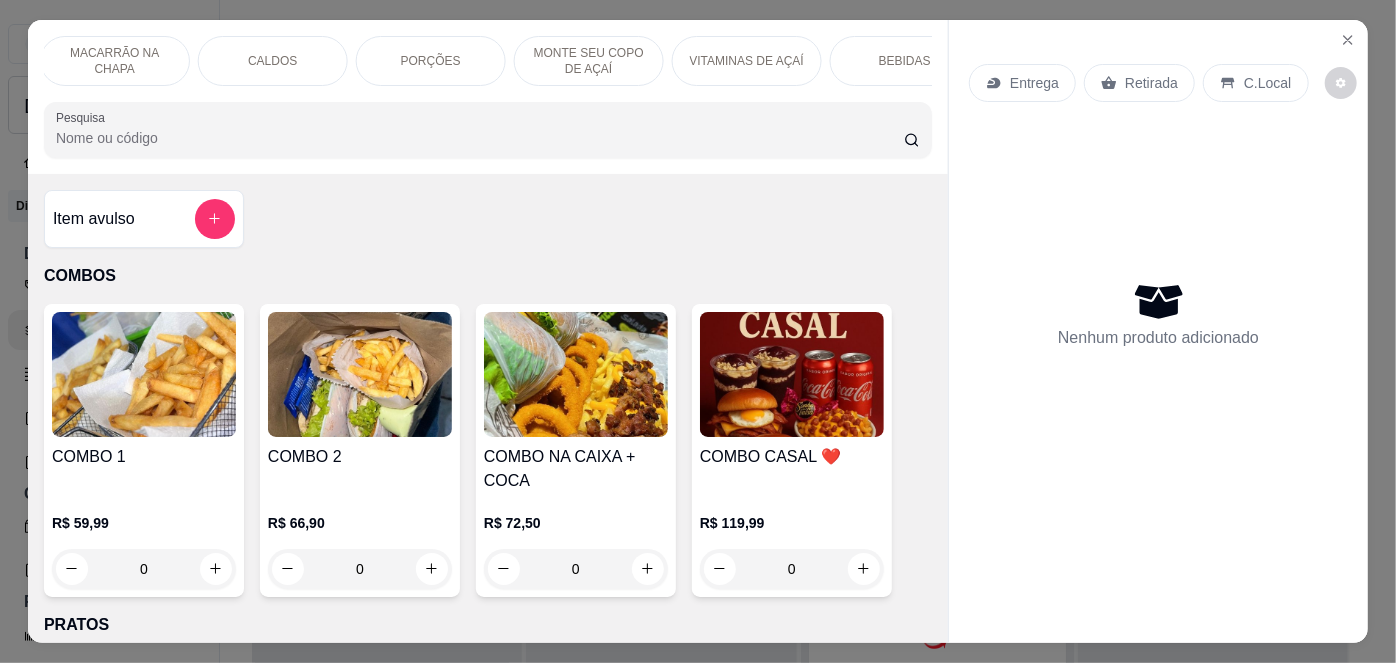 click on "MONTE SEU COPO DE AÇAÍ" at bounding box center [589, 61] 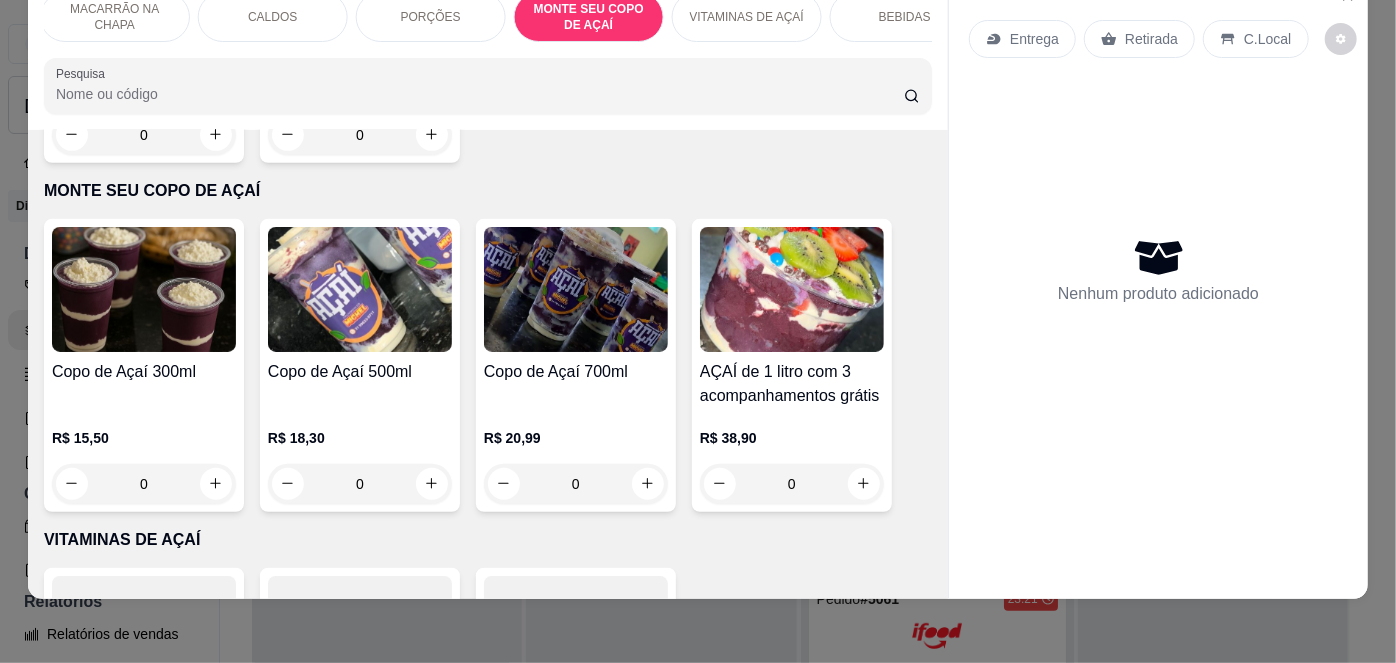 click on "Copo de Açaí 300ml" at bounding box center (144, 384) 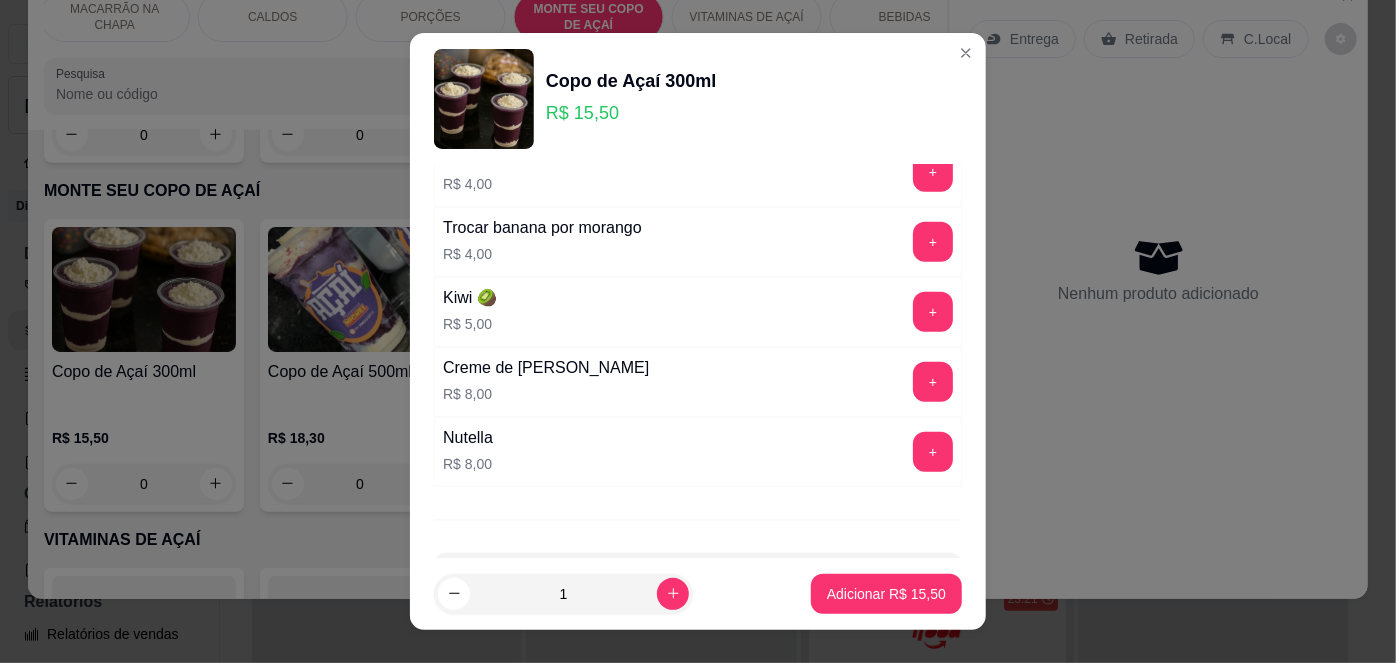 scroll, scrollTop: 674, scrollLeft: 0, axis: vertical 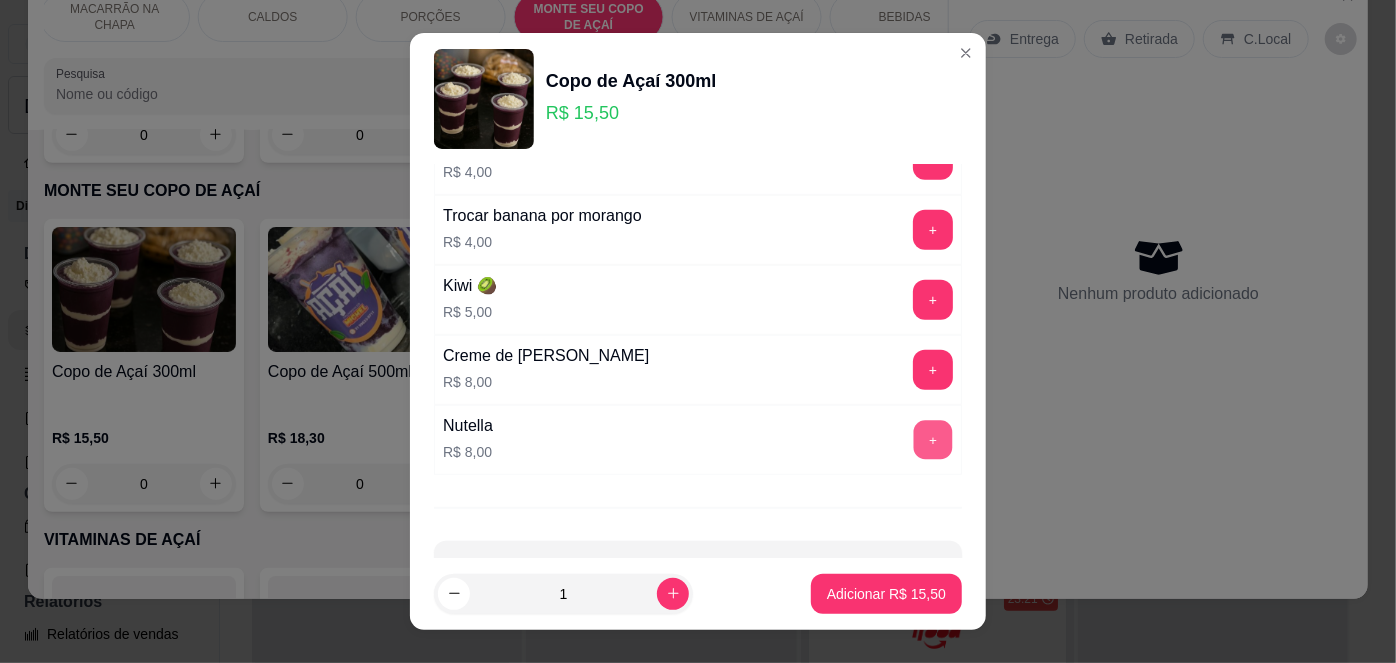 click on "+" at bounding box center (933, 440) 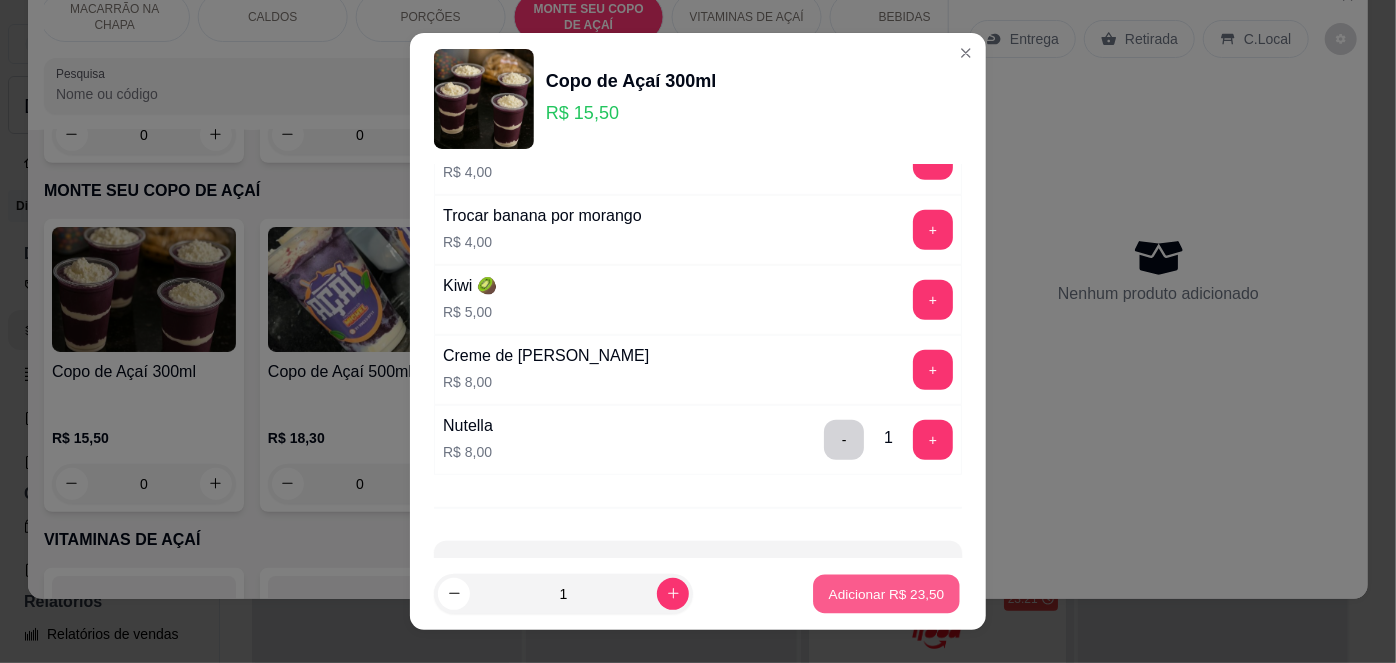 click on "Adicionar   R$ 23,50" at bounding box center (887, 593) 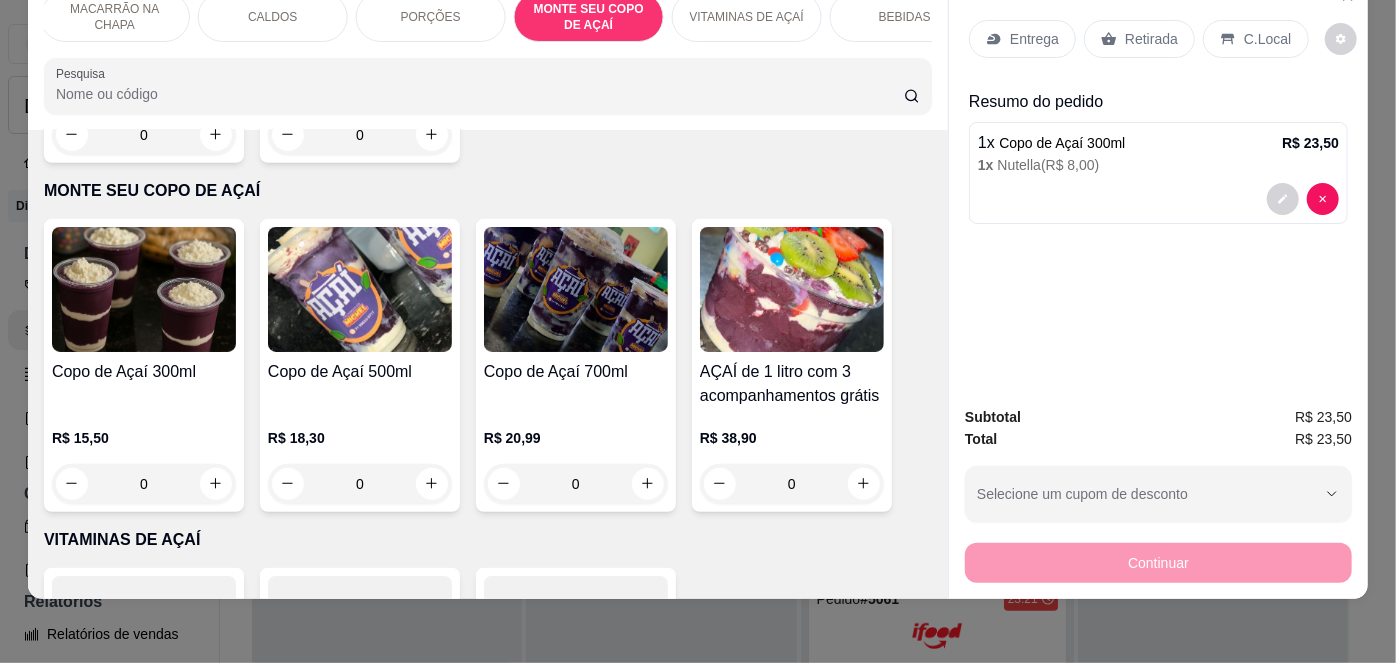 click on "Entrega" at bounding box center (1022, 39) 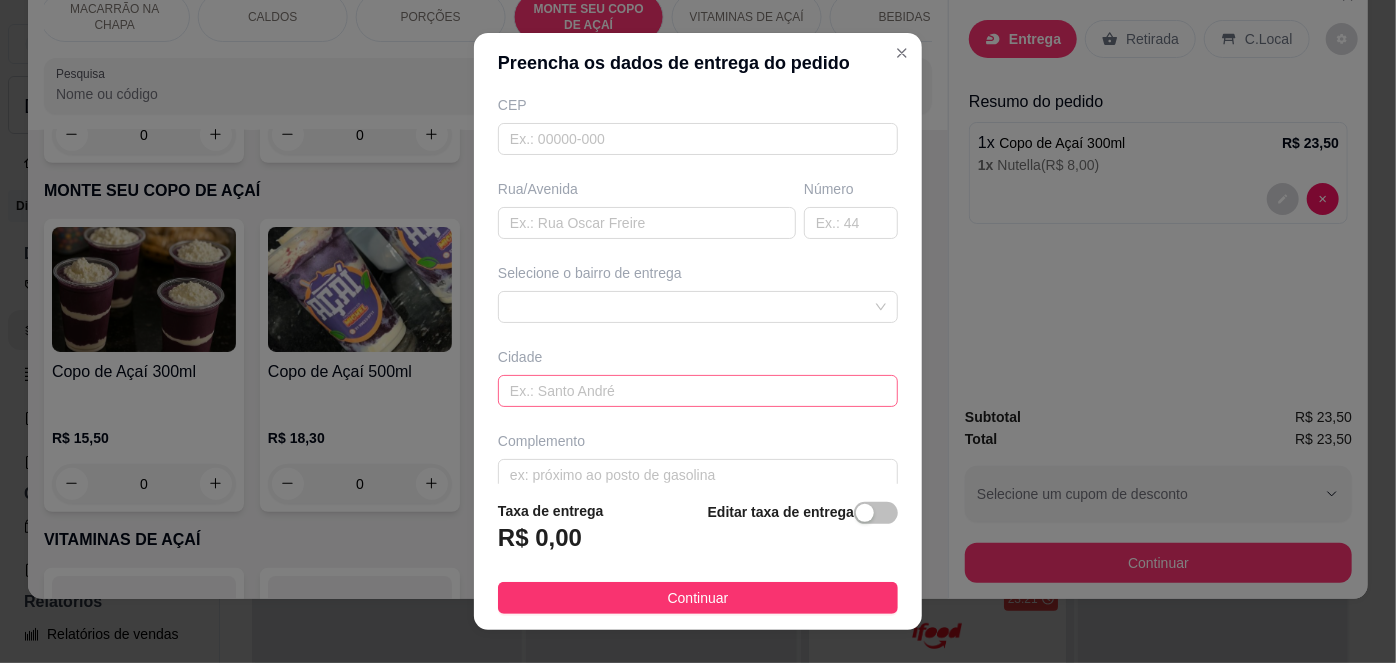 scroll, scrollTop: 279, scrollLeft: 0, axis: vertical 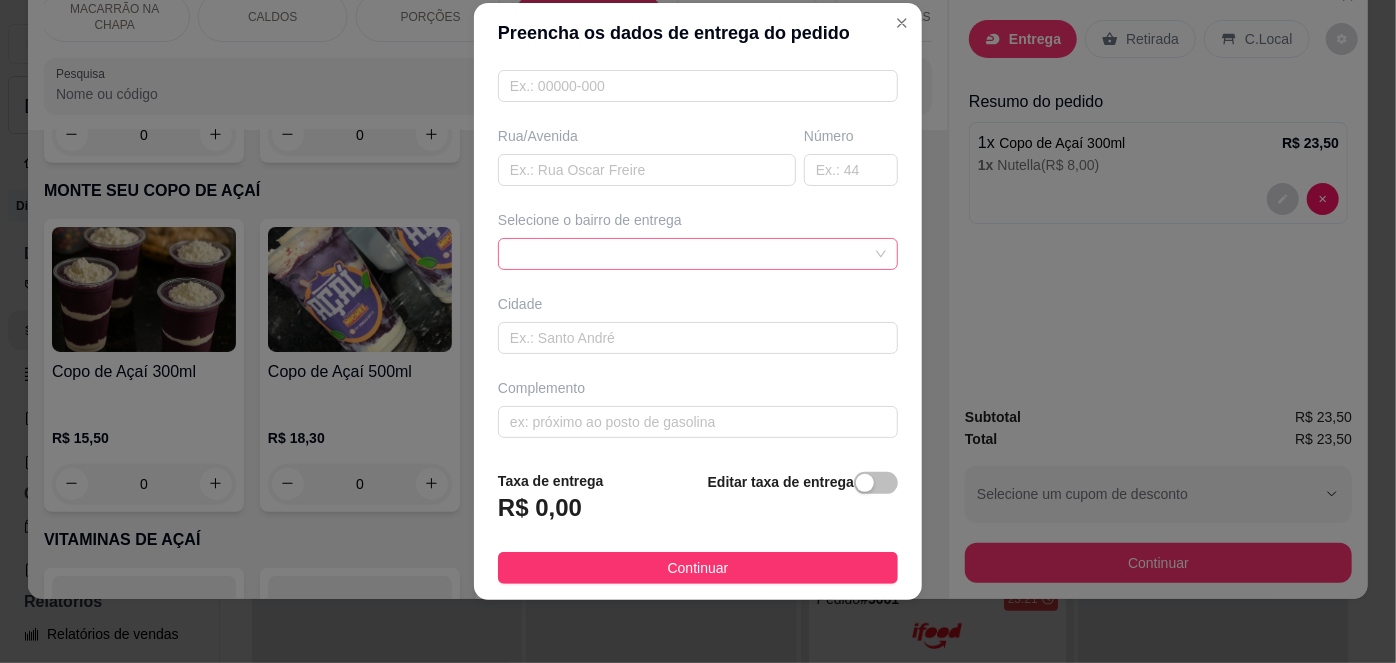 click at bounding box center (698, 254) 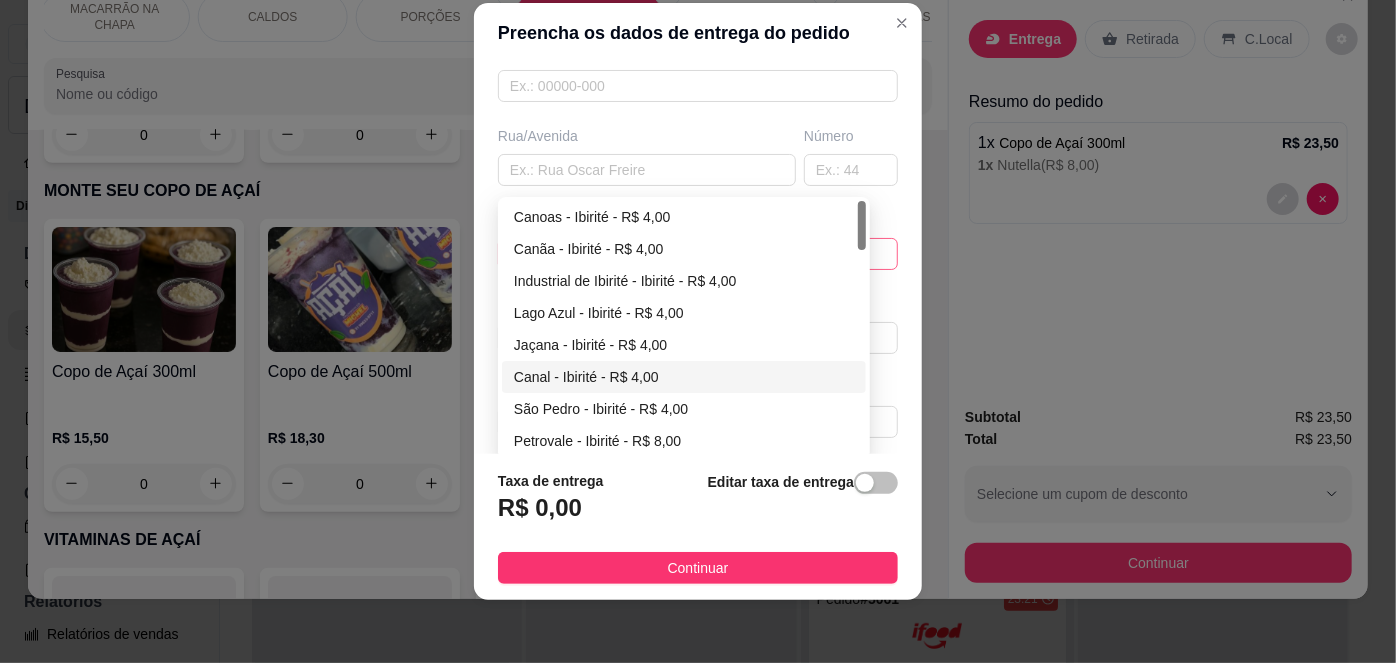 scroll, scrollTop: 1, scrollLeft: 0, axis: vertical 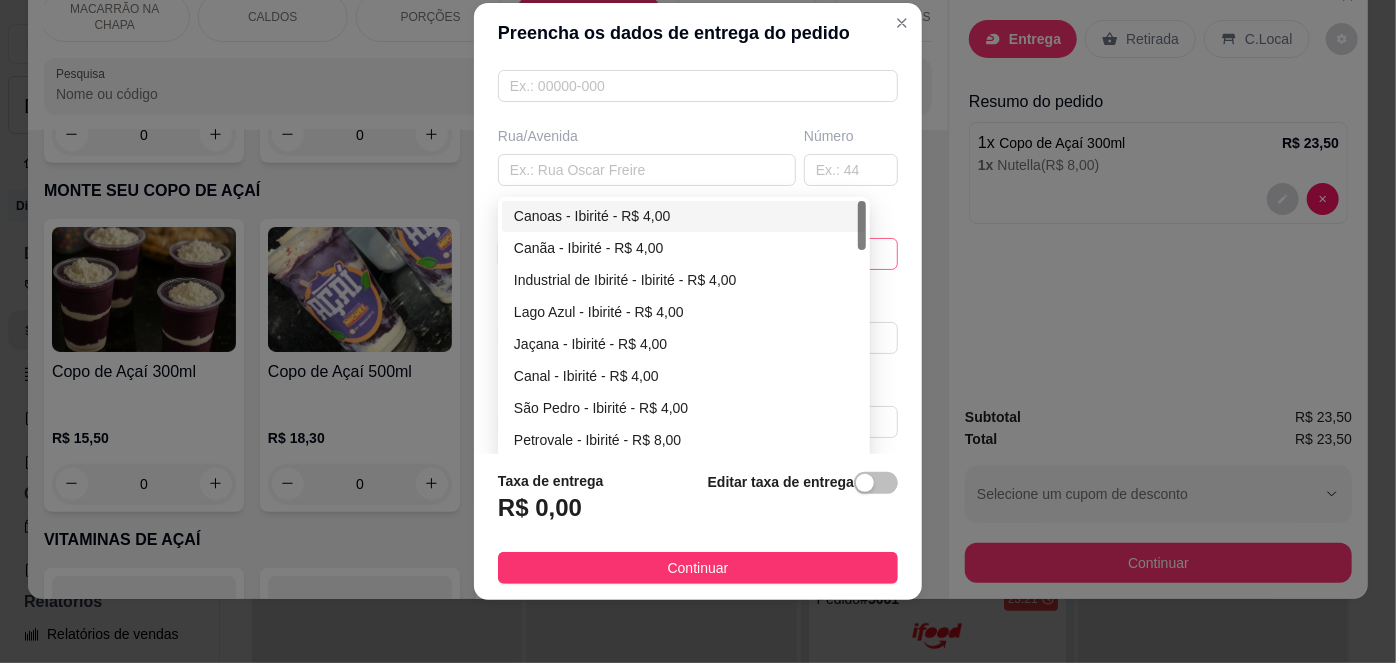click on "Canoas - Ibirité -  R$ 4,00" at bounding box center (684, 216) 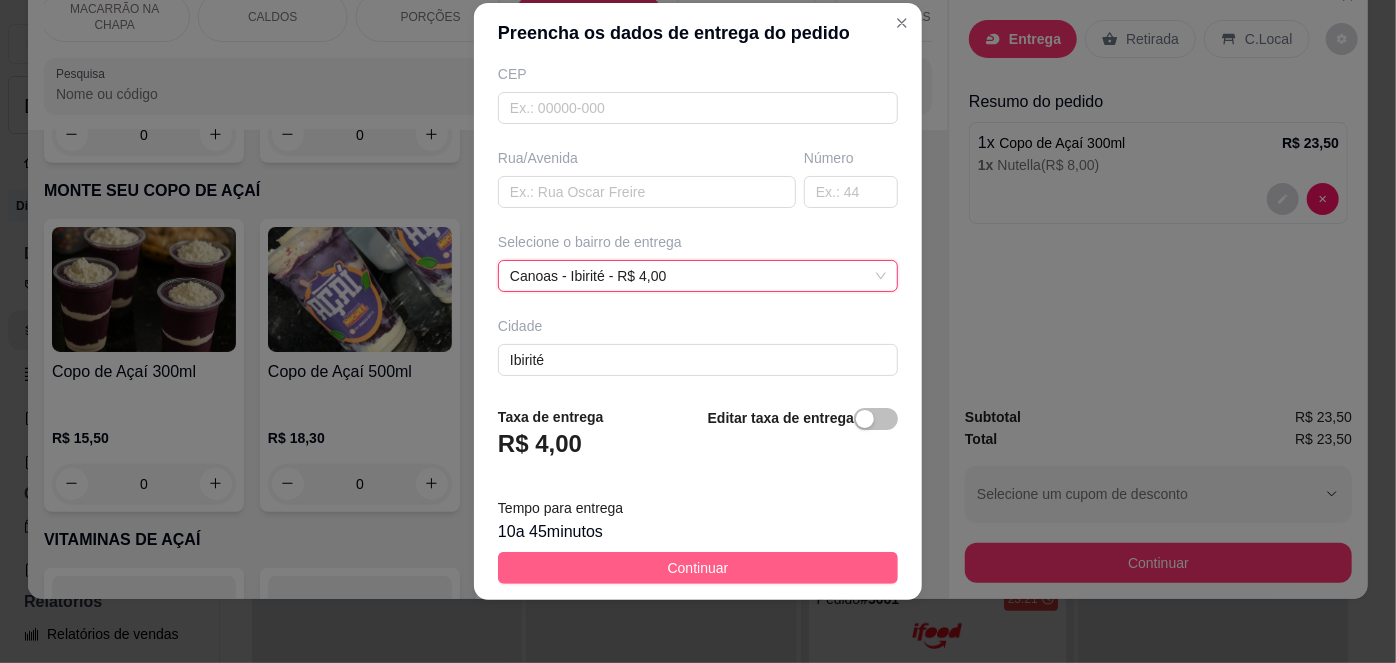 scroll, scrollTop: 279, scrollLeft: 0, axis: vertical 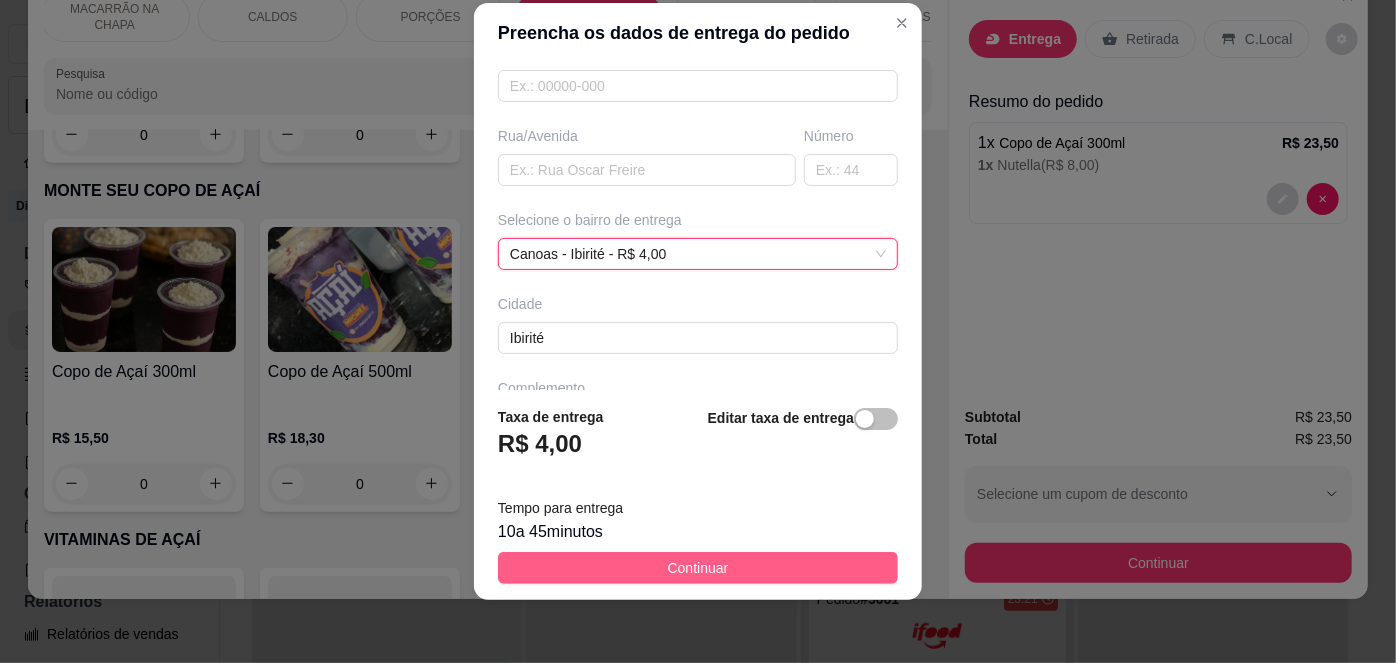 click on "Continuar" at bounding box center (698, 568) 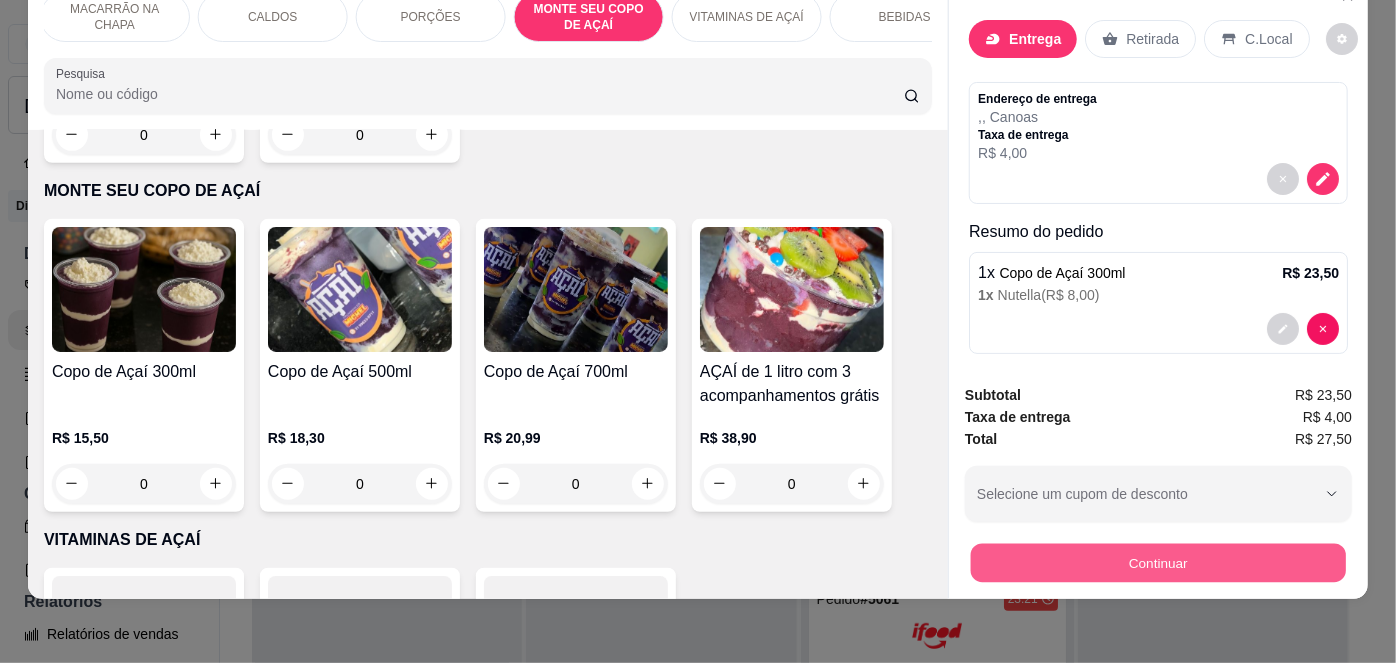 click on "Continuar" at bounding box center (1158, 563) 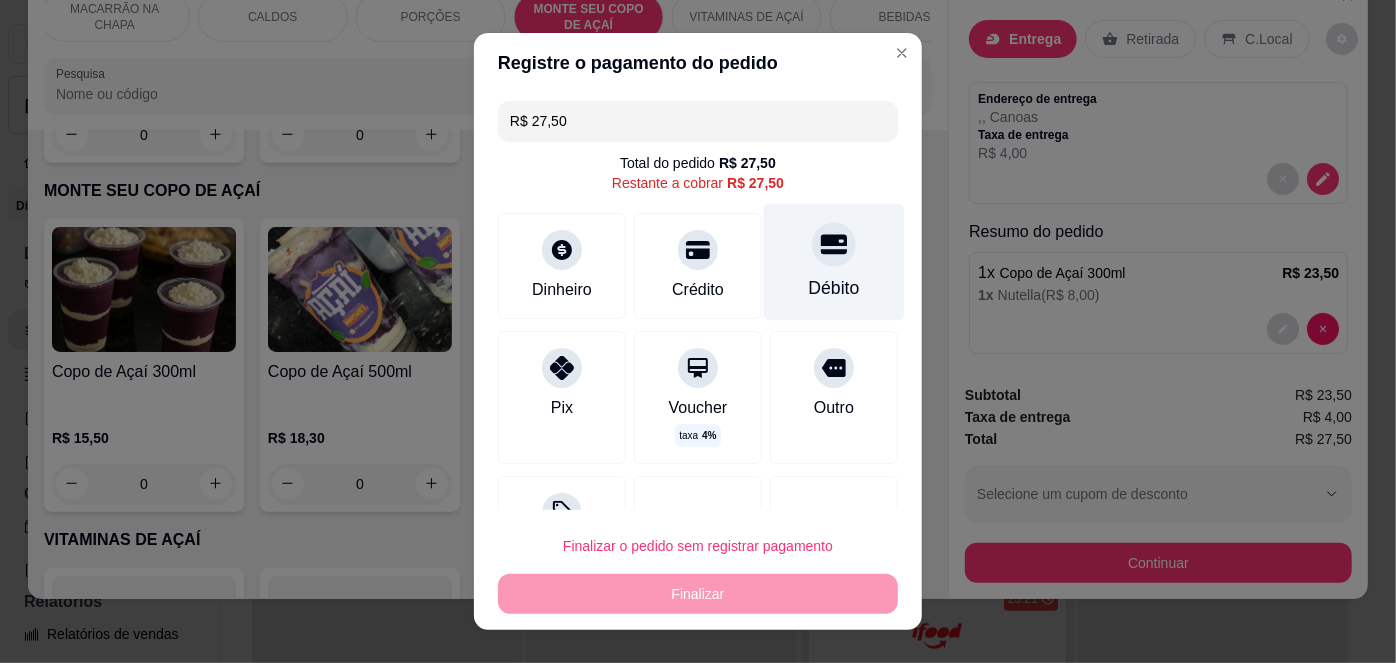 click at bounding box center [834, 245] 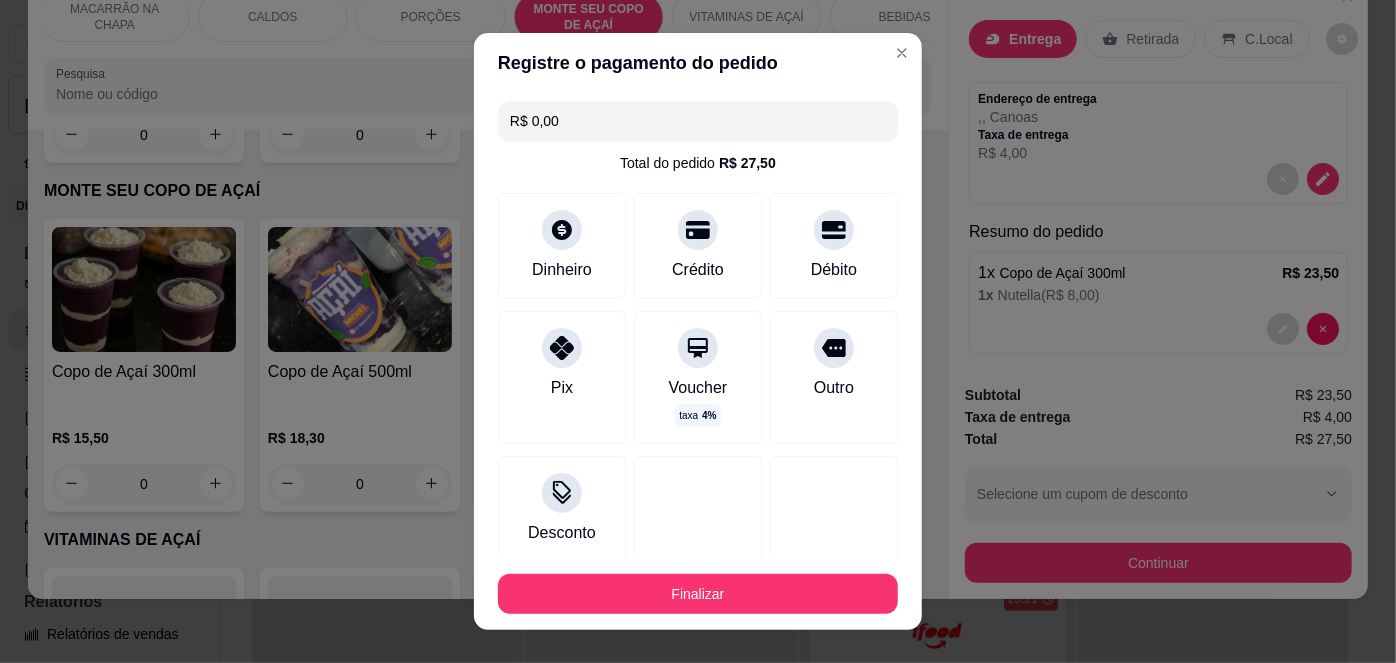 scroll, scrollTop: 114, scrollLeft: 0, axis: vertical 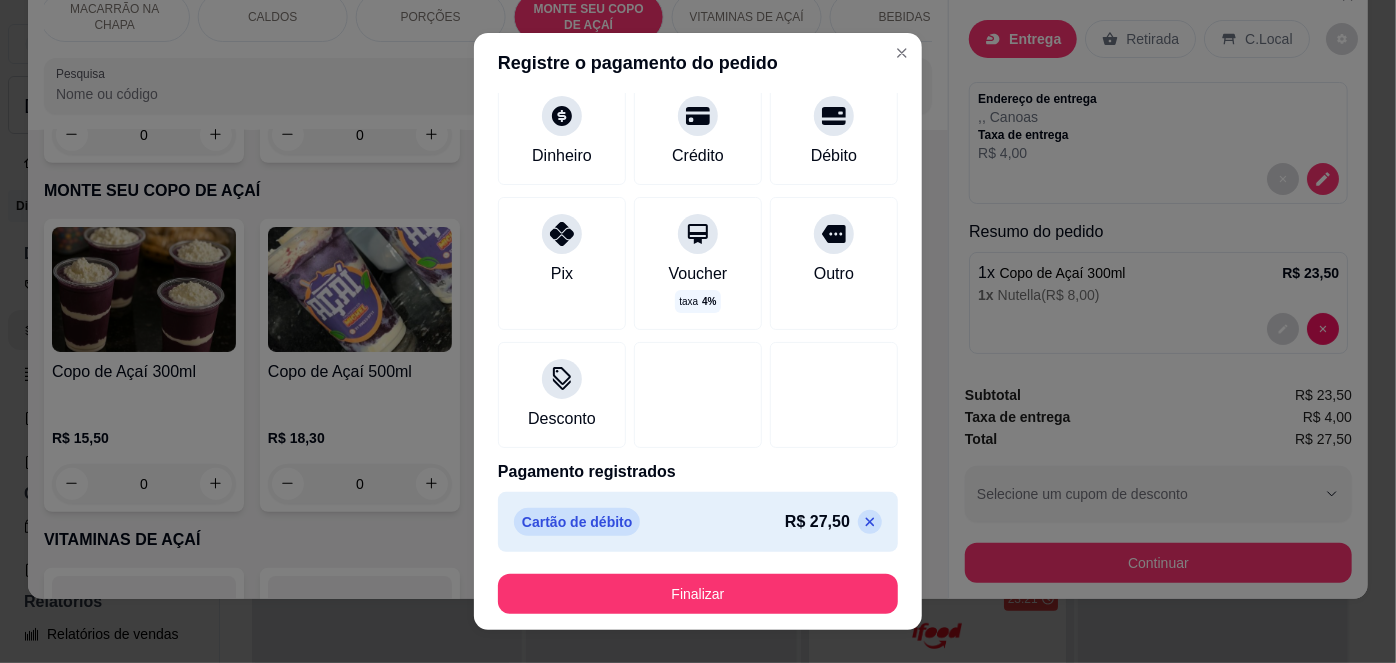 click 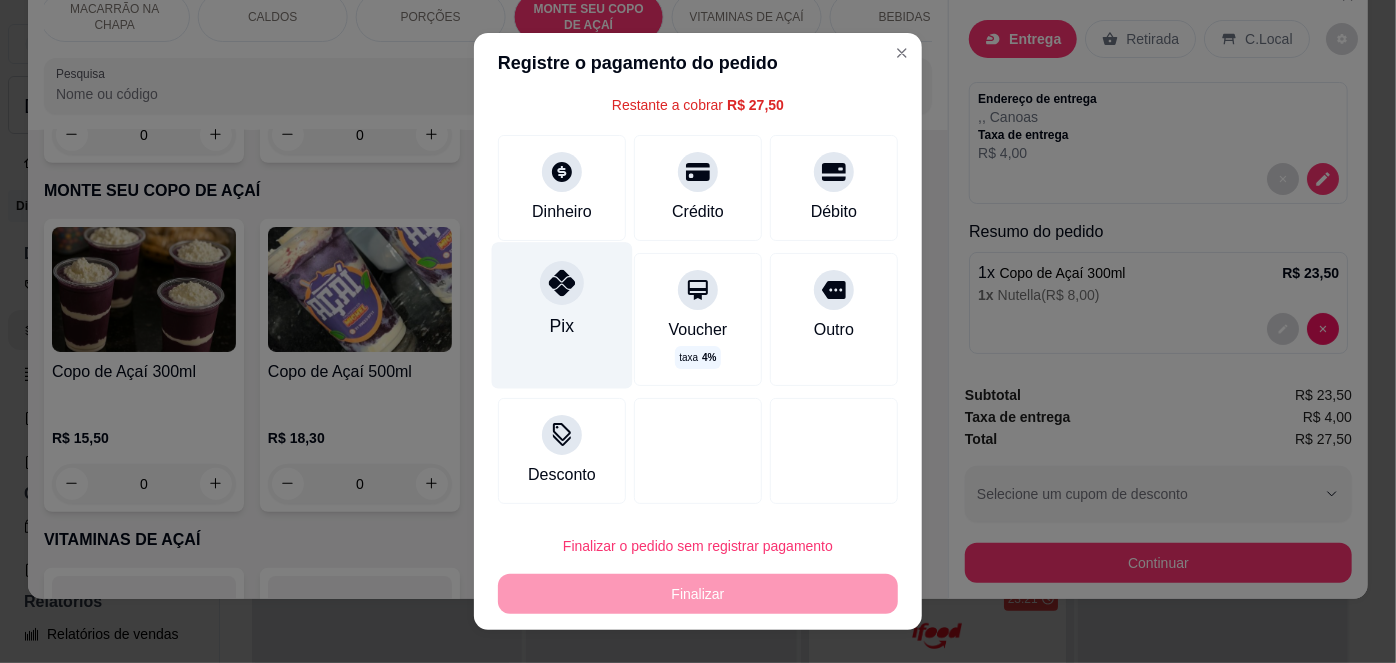 click on "Pix" at bounding box center [562, 327] 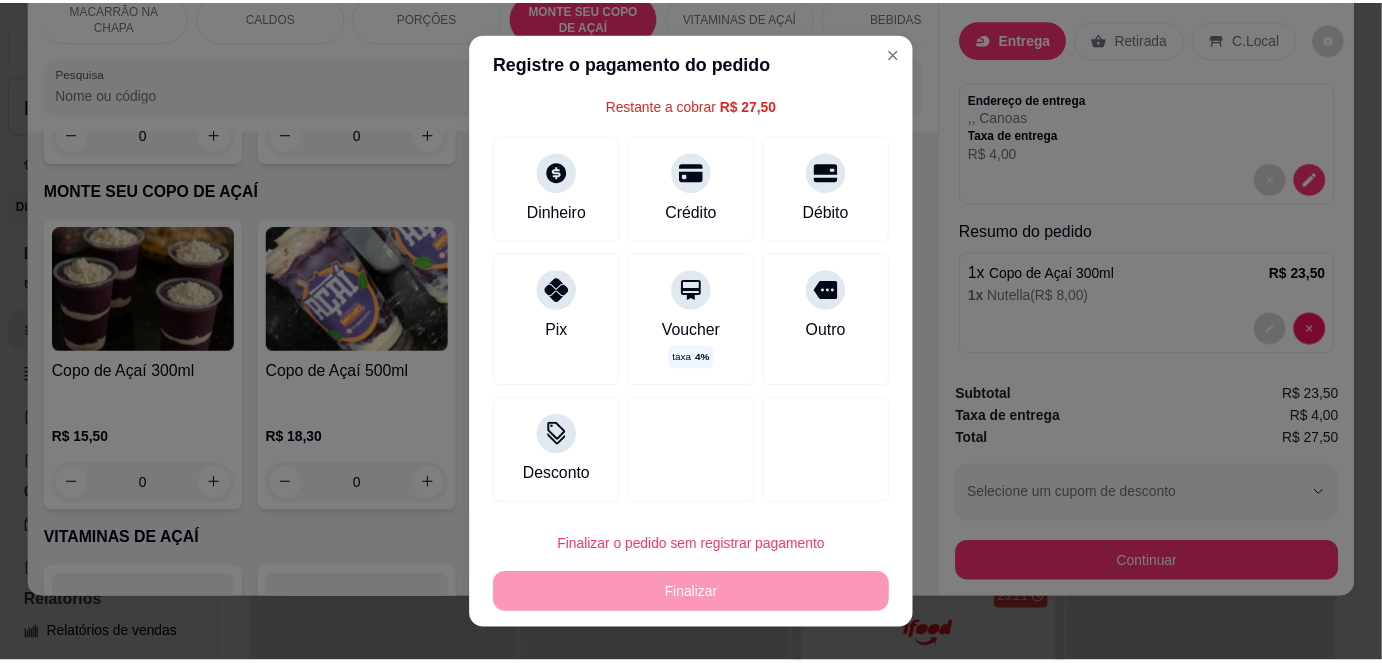 scroll, scrollTop: 114, scrollLeft: 0, axis: vertical 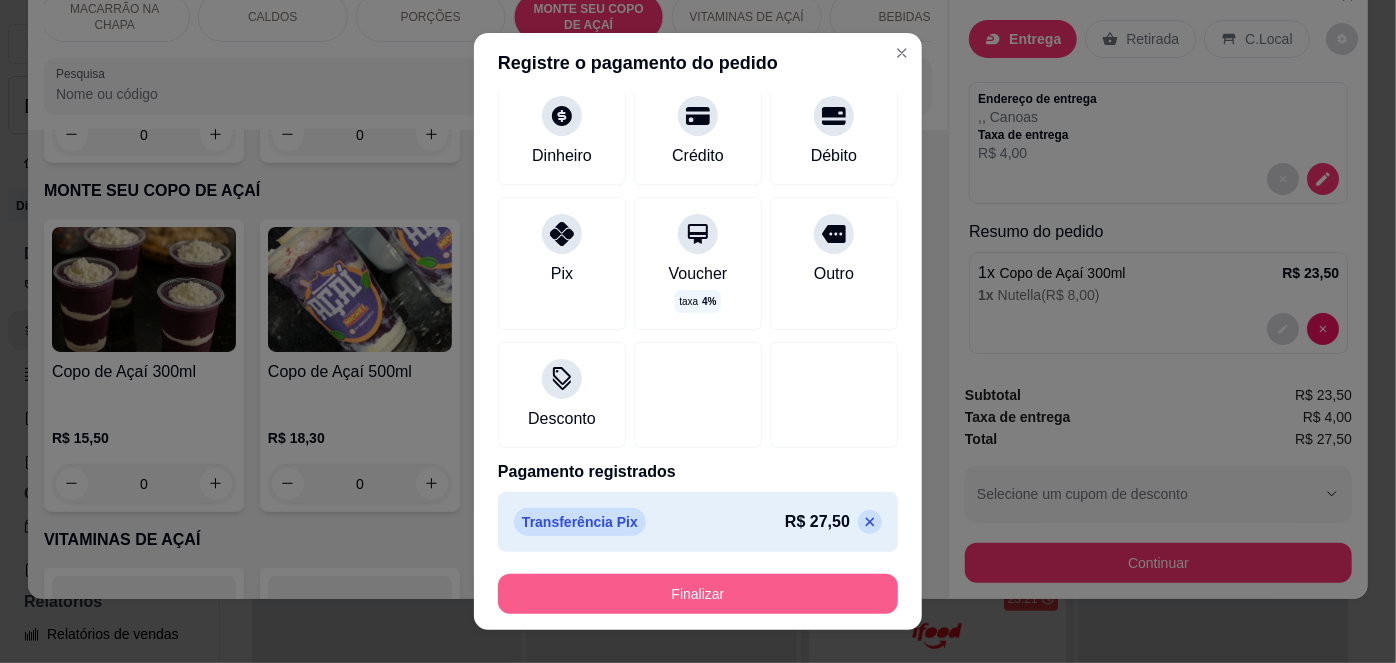 click on "Finalizar" at bounding box center [698, 594] 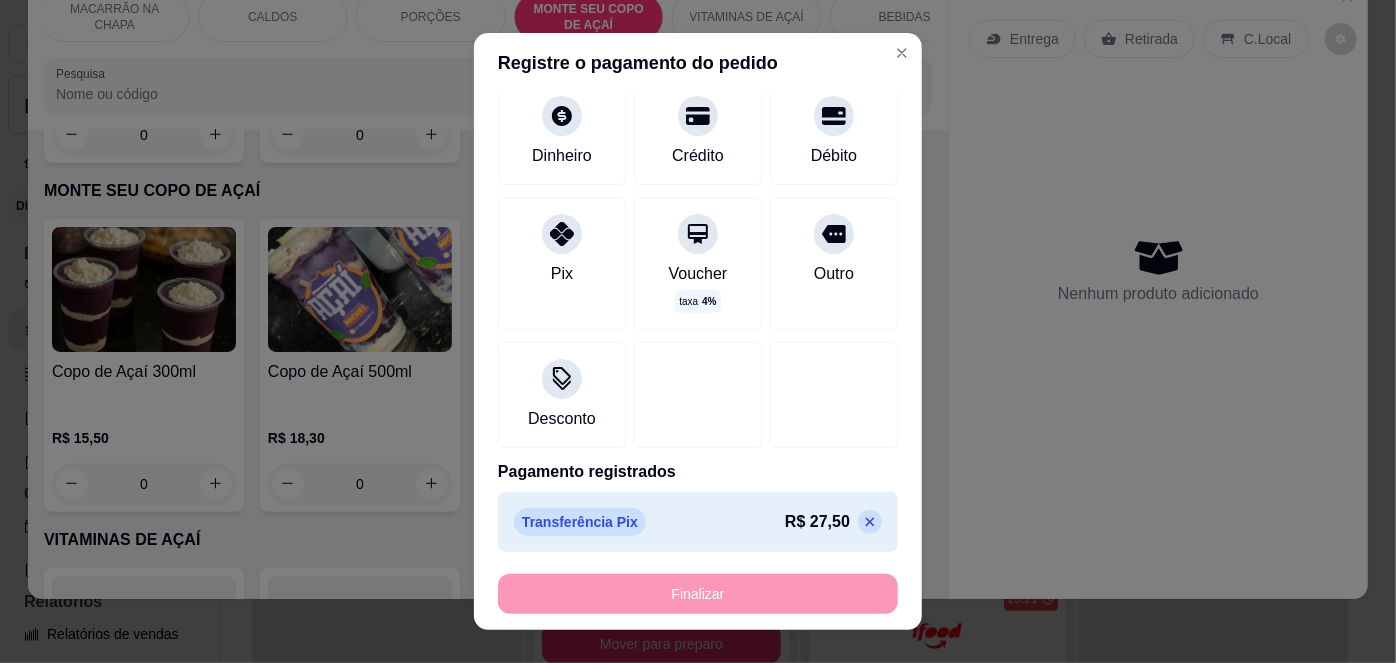 type on "-R$ 27,50" 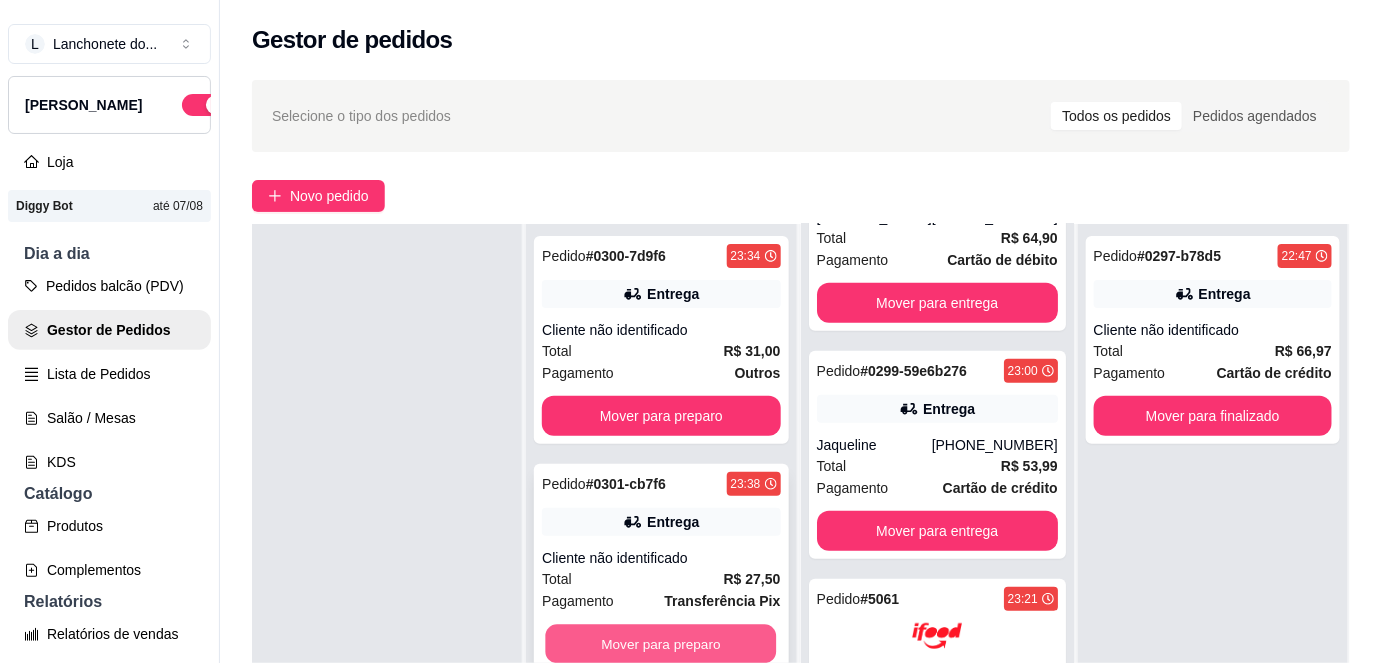 click on "Mover para preparo" at bounding box center [661, 644] 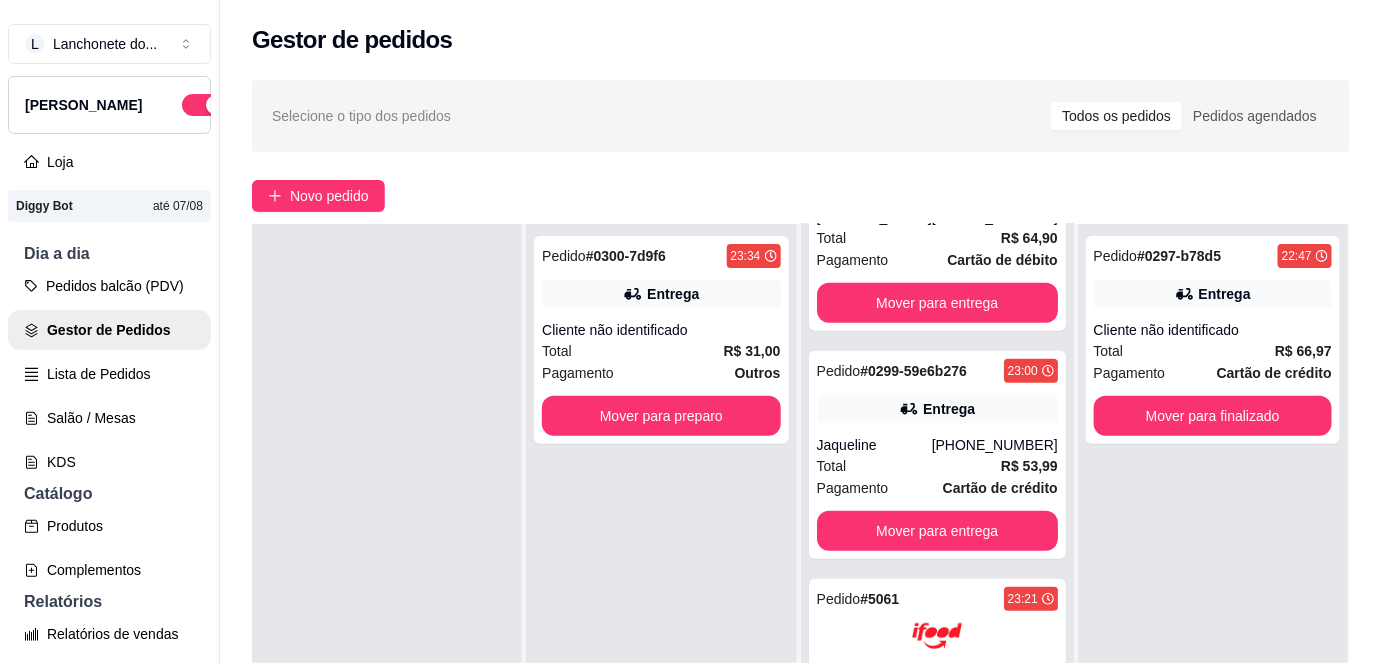 drag, startPoint x: 421, startPoint y: 516, endPoint x: 393, endPoint y: 502, distance: 31.304953 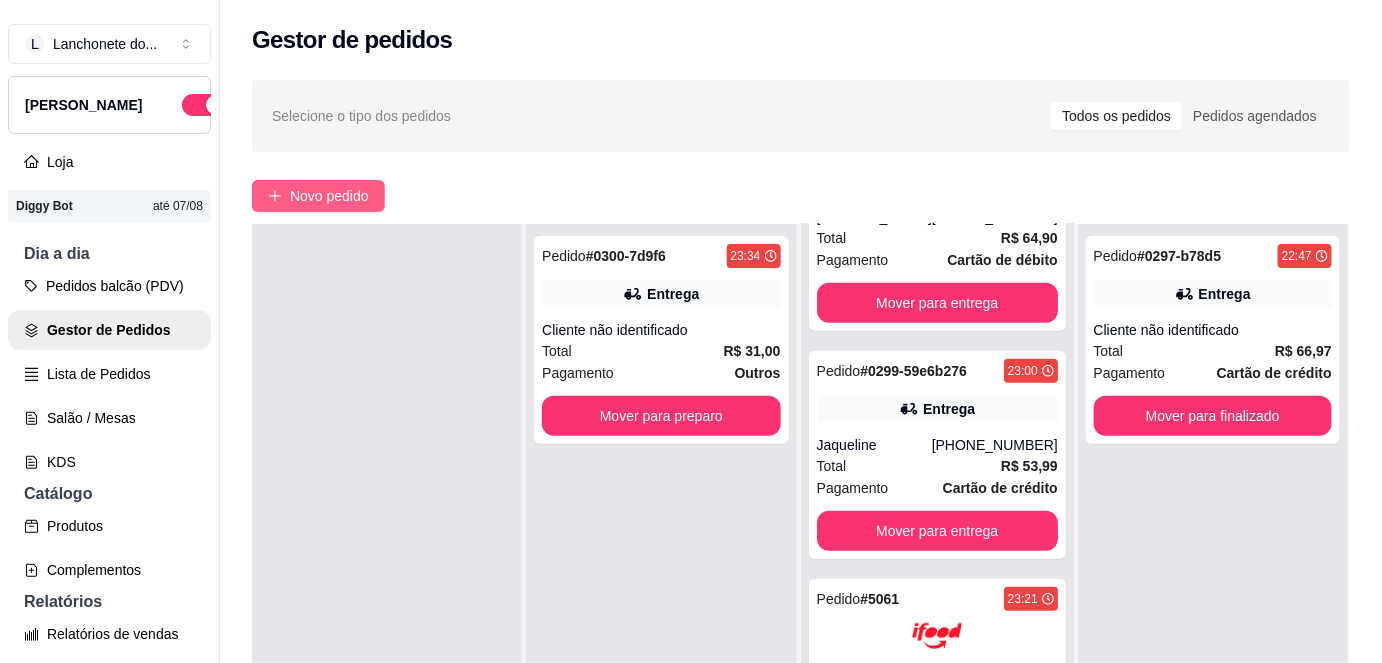 click on "Novo pedido" at bounding box center (329, 196) 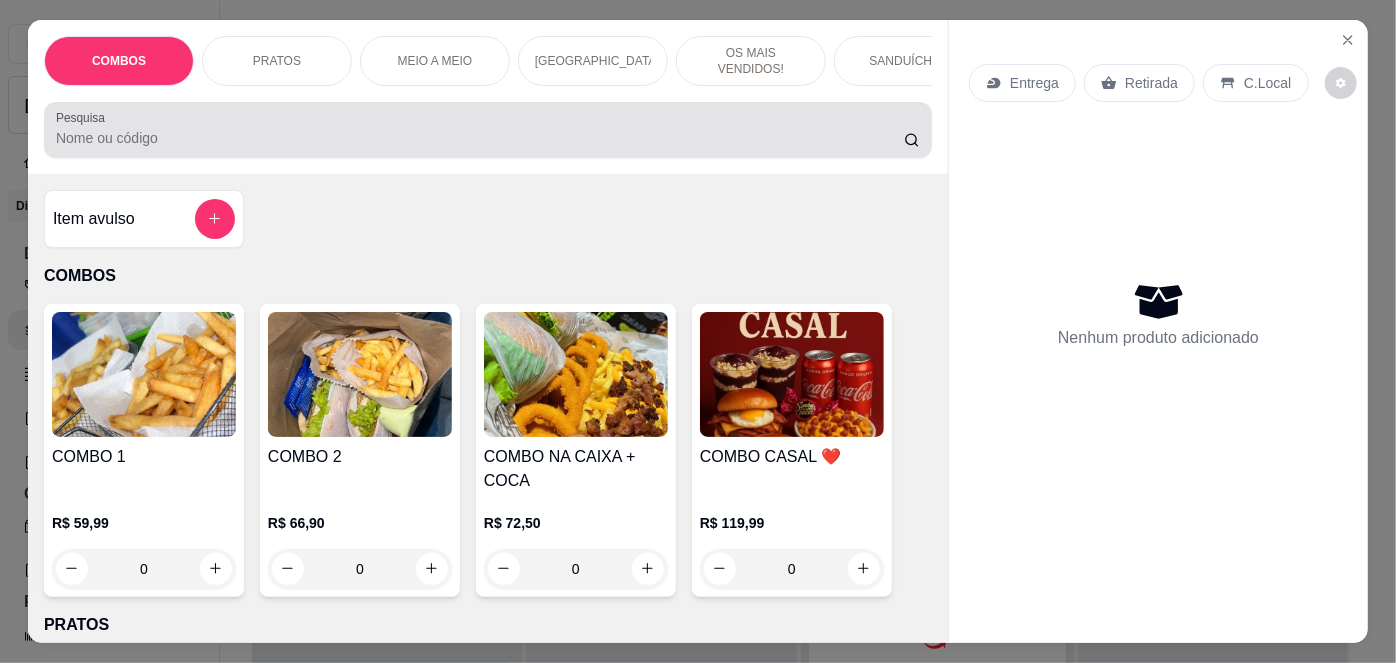 click on "Pesquisa" at bounding box center (480, 138) 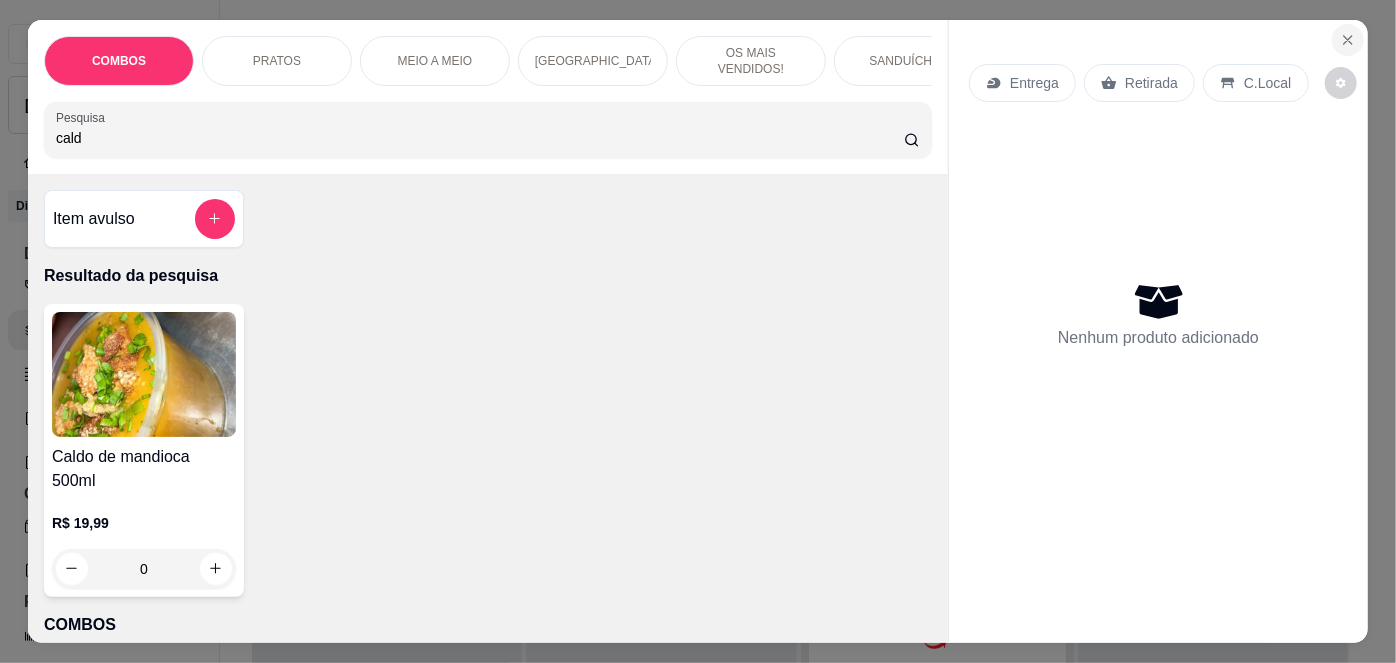 type on "cald" 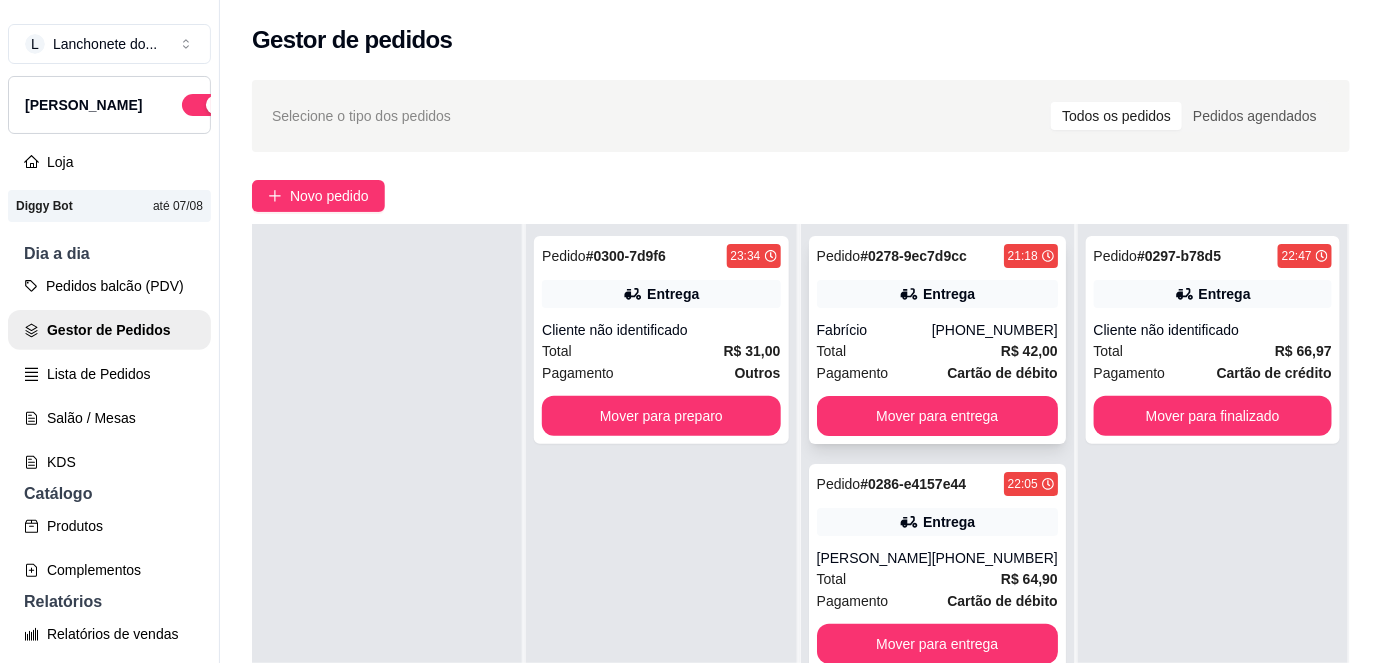 scroll, scrollTop: 568, scrollLeft: 0, axis: vertical 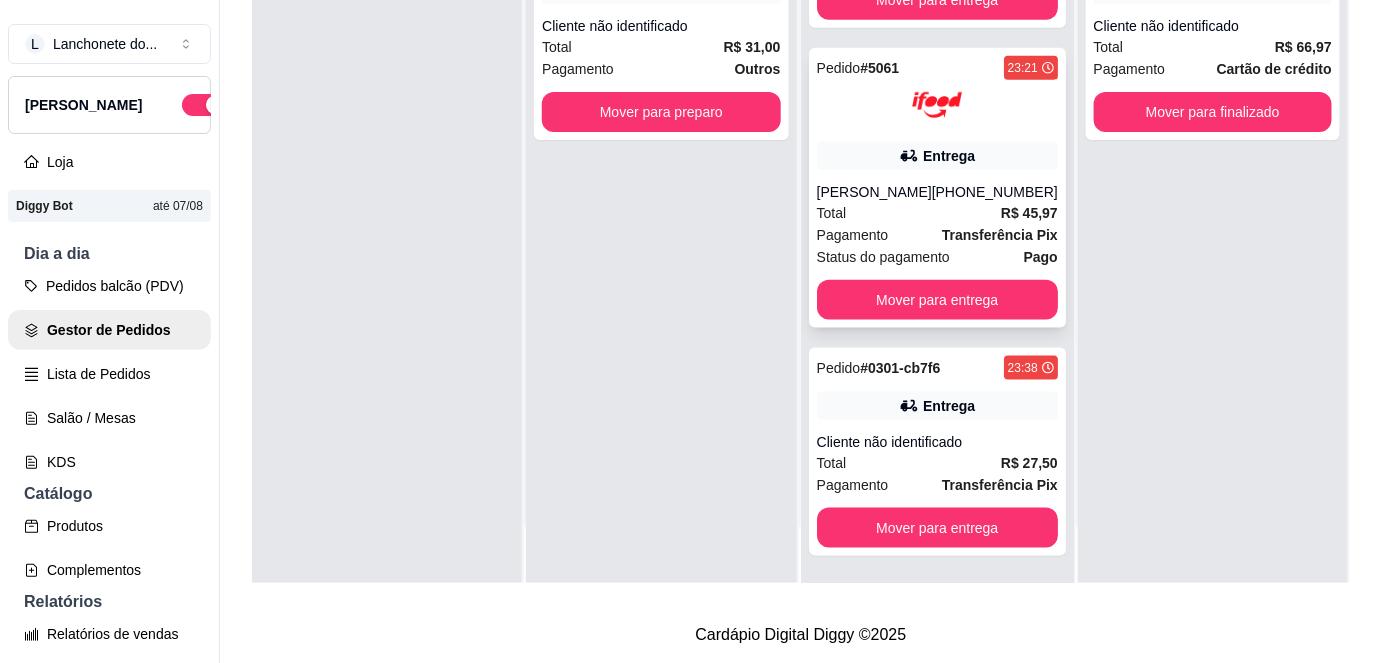 click on "Transferência Pix" at bounding box center (1000, 235) 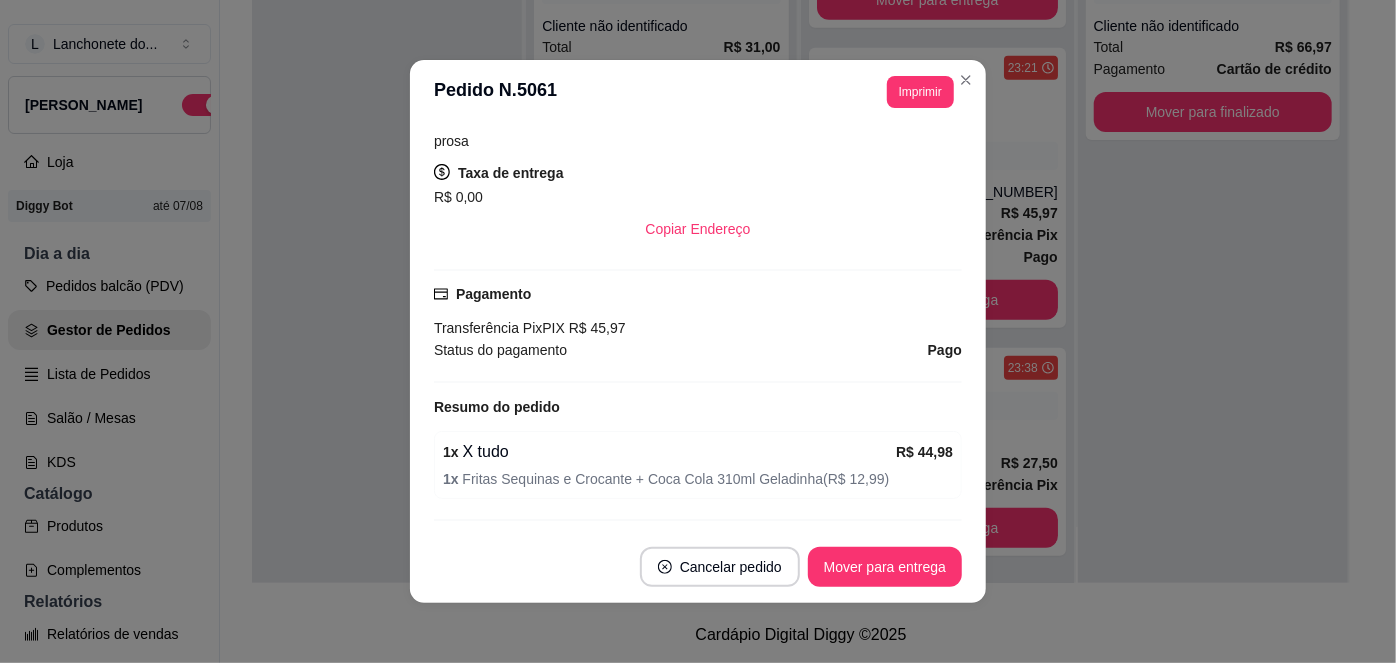 scroll, scrollTop: 482, scrollLeft: 0, axis: vertical 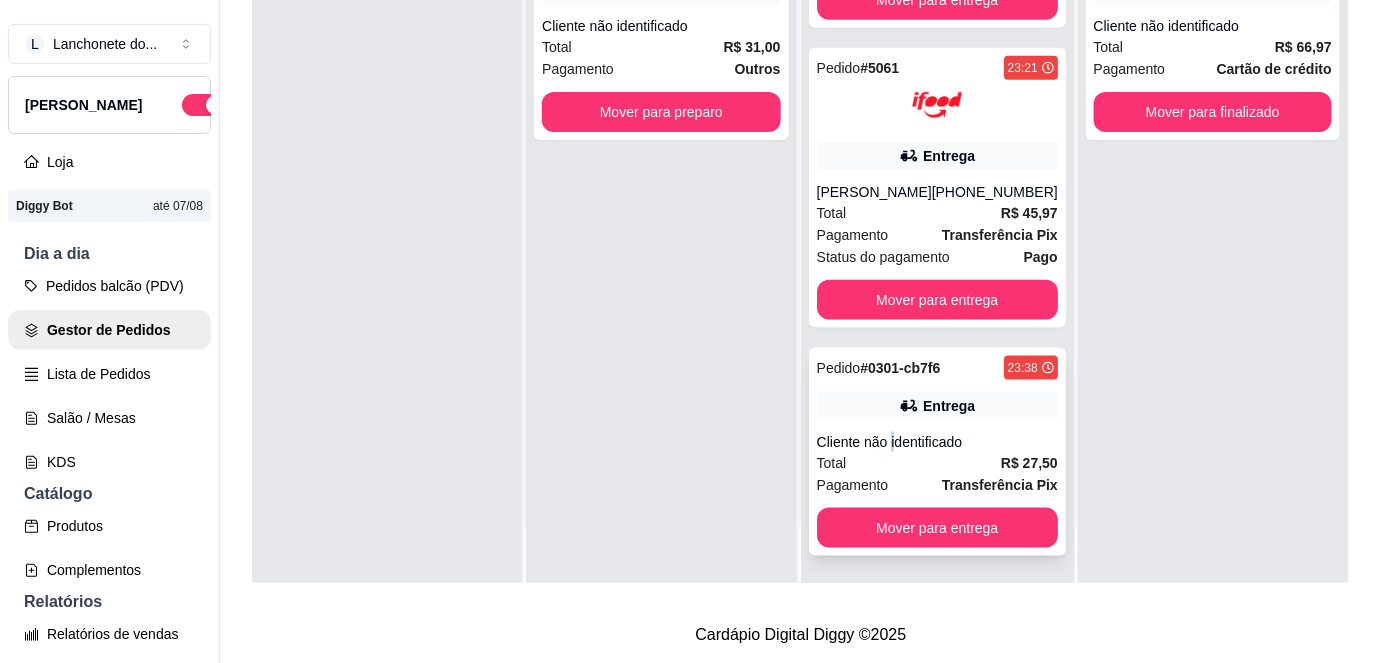 click on "Cliente não identificado" at bounding box center [937, 442] 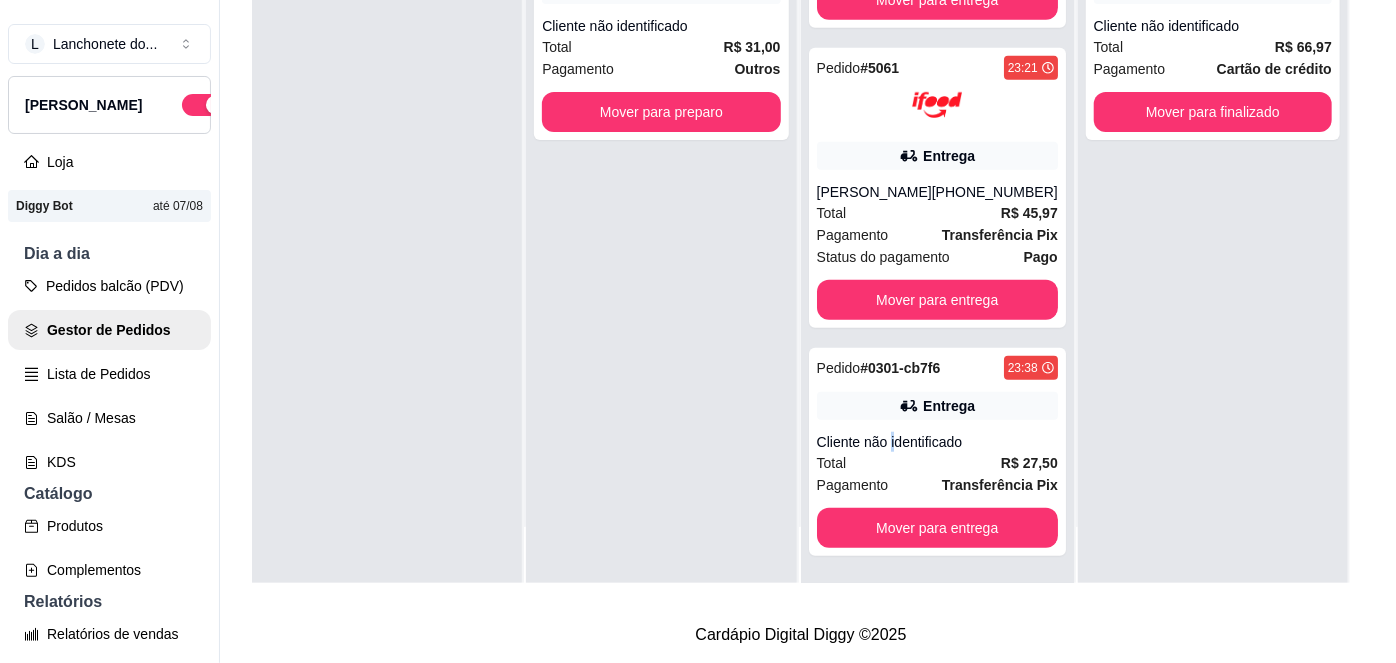scroll, scrollTop: 304, scrollLeft: 0, axis: vertical 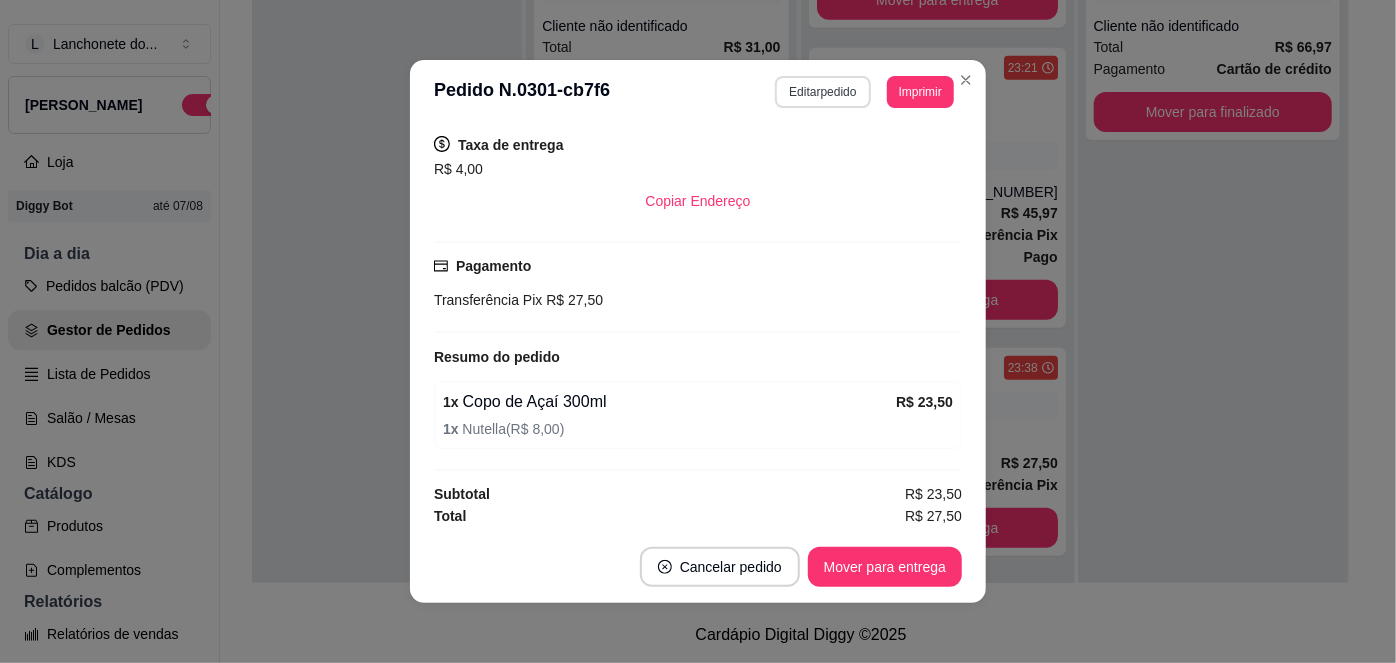 click on "Editar  pedido" at bounding box center [822, 92] 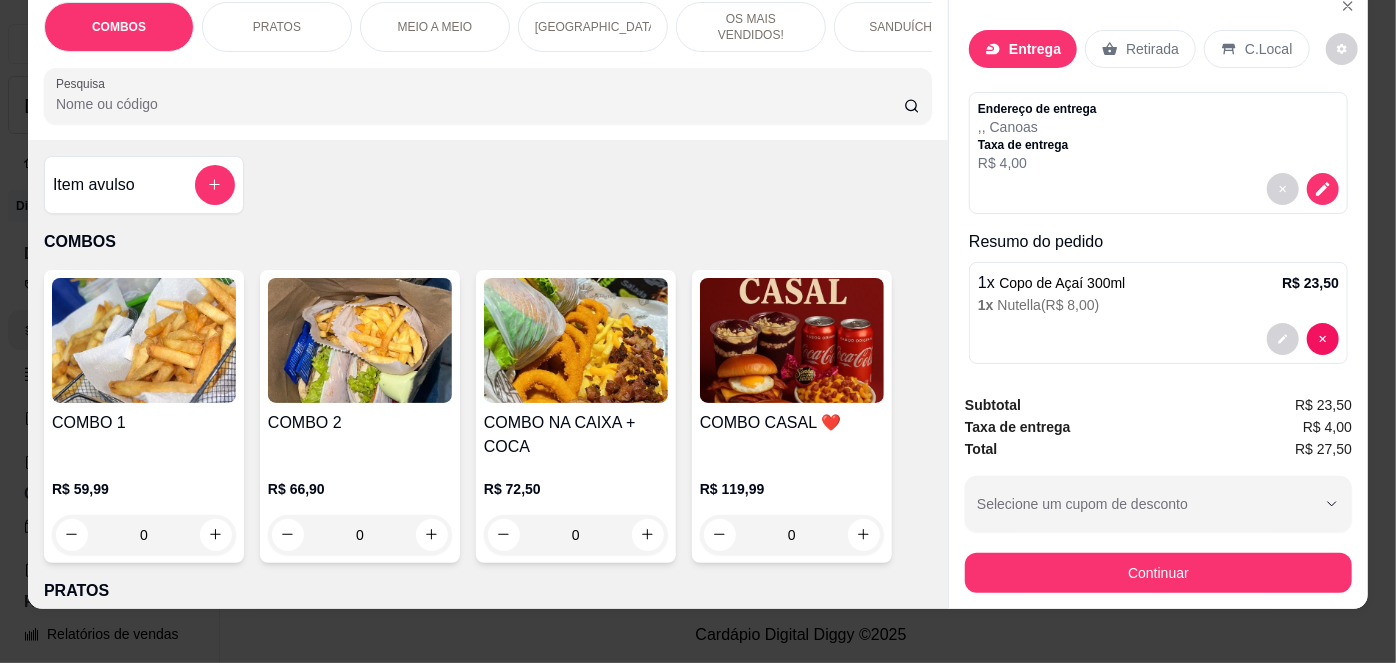 scroll, scrollTop: 50, scrollLeft: 0, axis: vertical 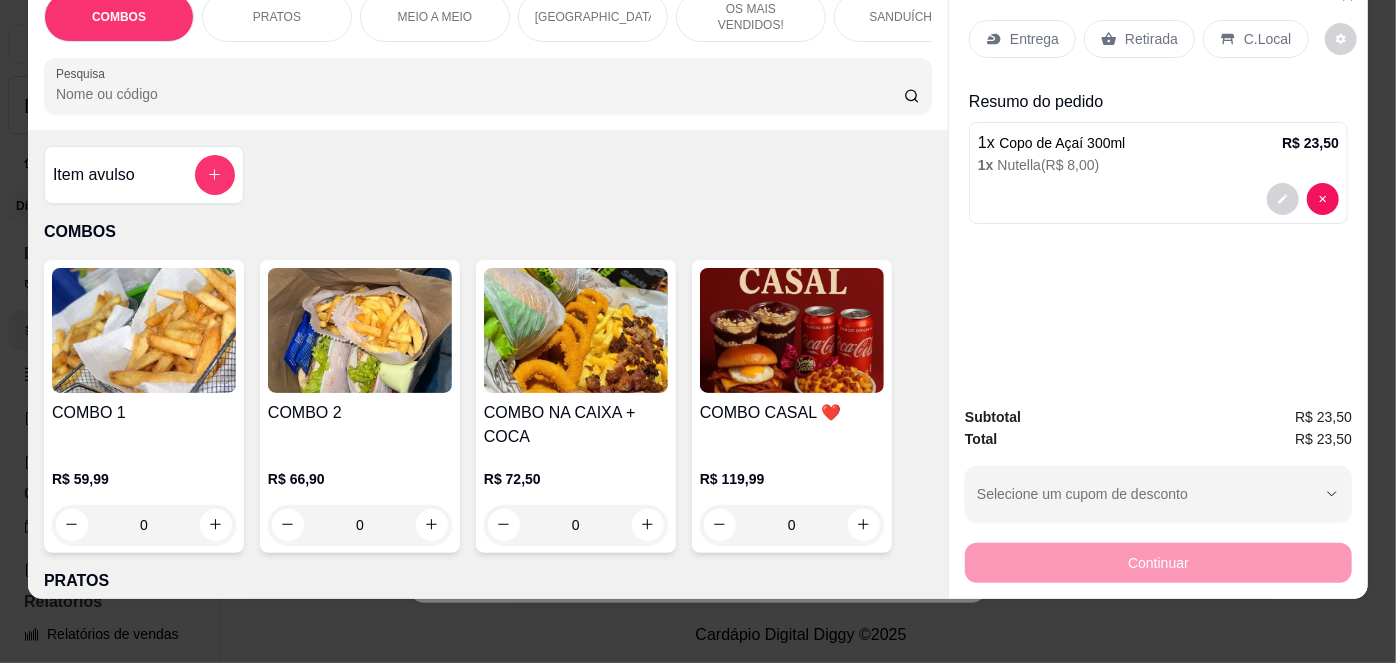 click on "Retirada" at bounding box center (1151, 39) 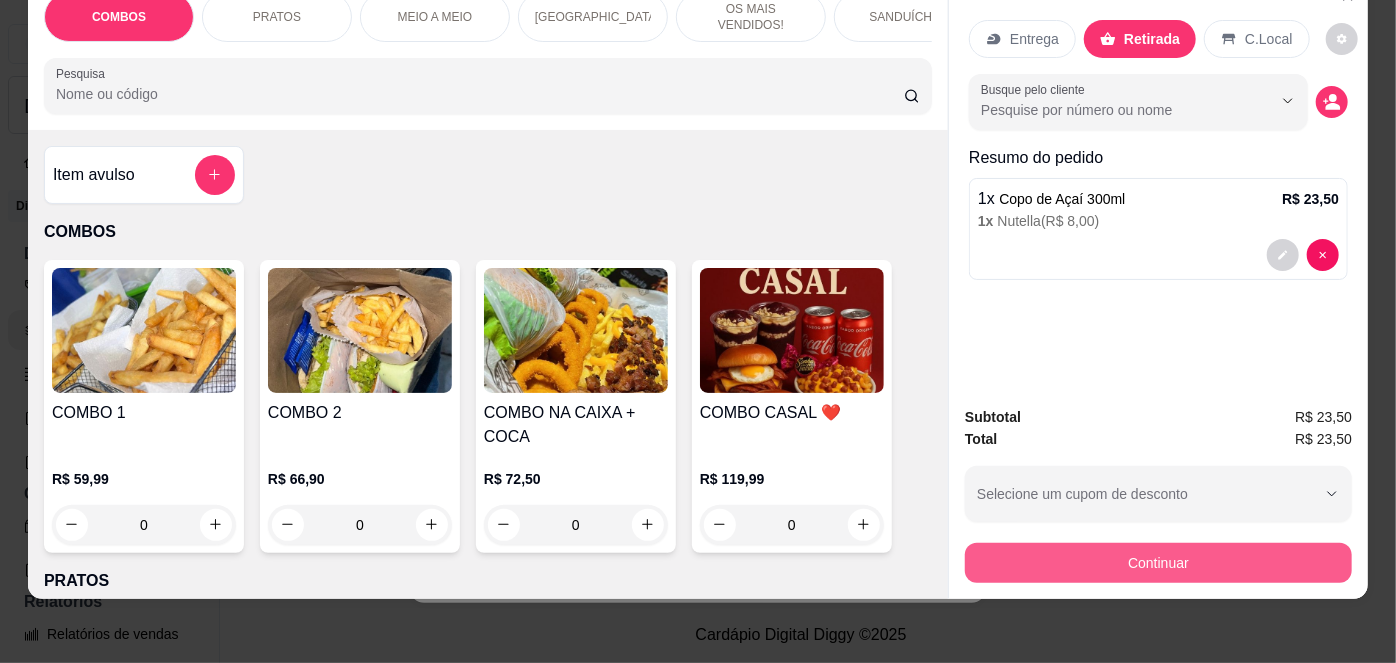 click on "Continuar" at bounding box center (1158, 563) 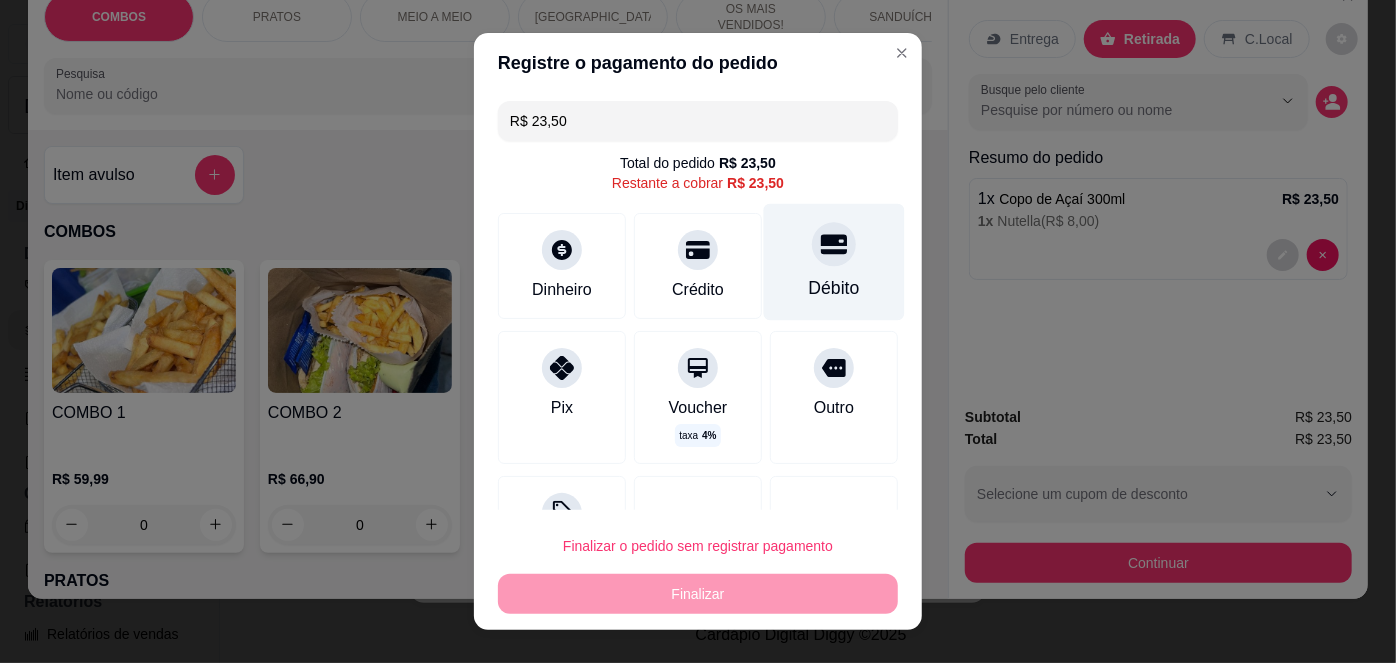 drag, startPoint x: 776, startPoint y: 268, endPoint x: 775, endPoint y: 284, distance: 16.03122 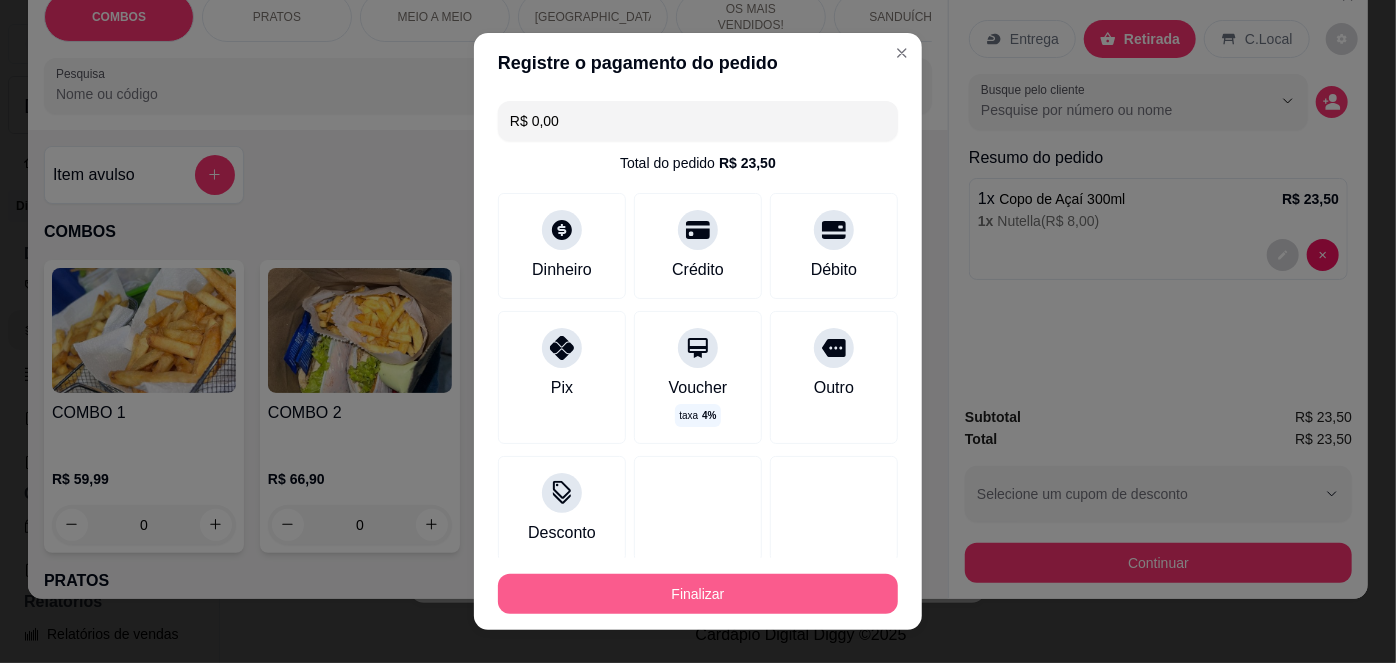 click on "Finalizar" at bounding box center (698, 594) 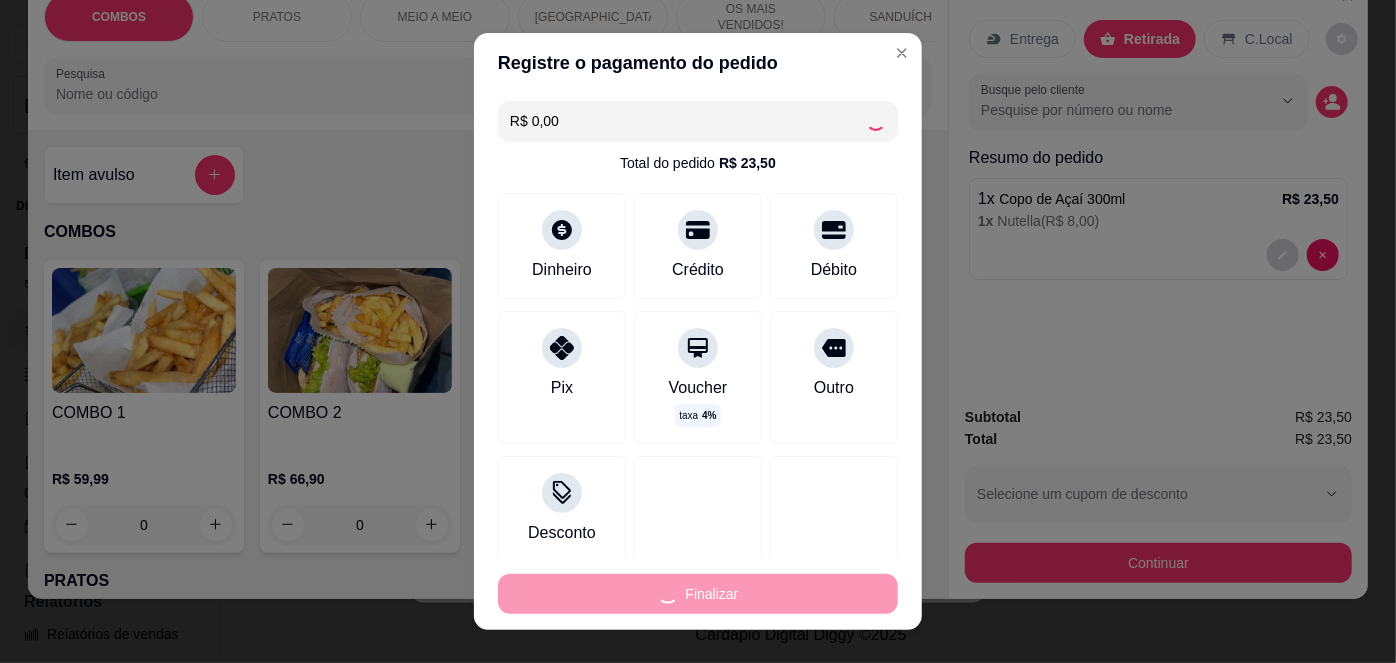 type on "-R$ 23,50" 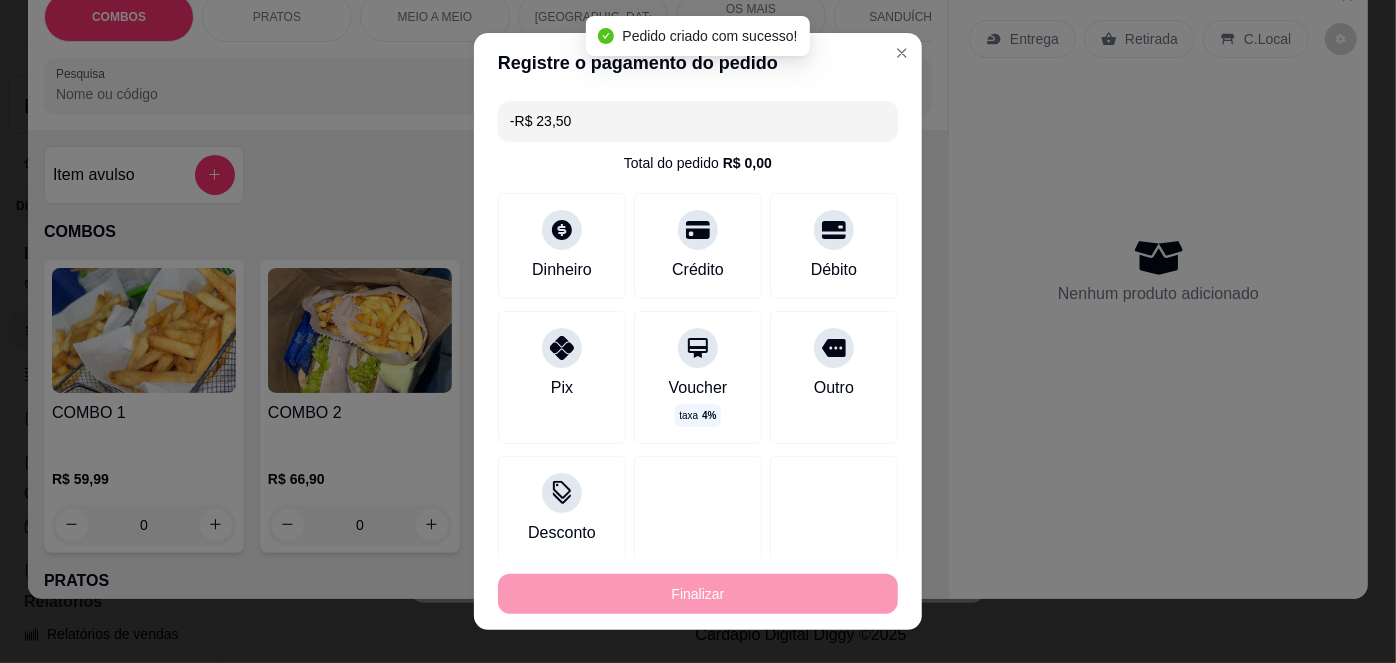scroll, scrollTop: 341, scrollLeft: 0, axis: vertical 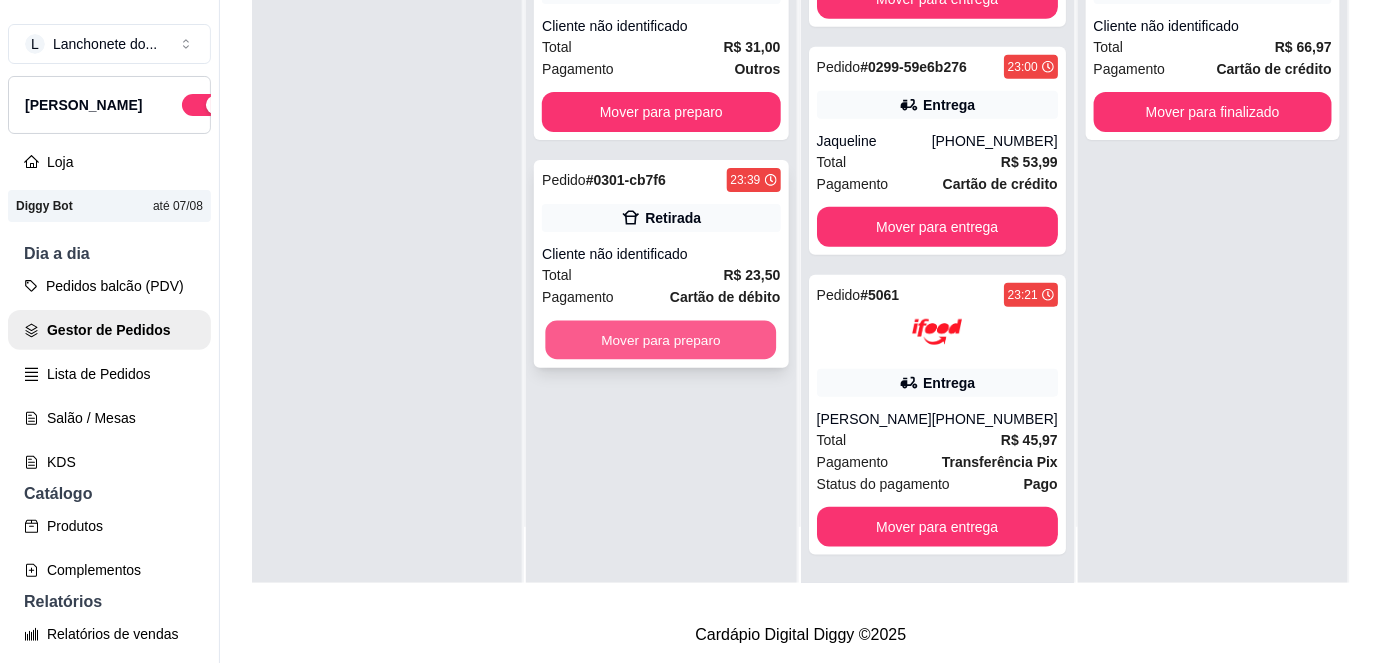 click on "Mover para preparo" at bounding box center (661, 340) 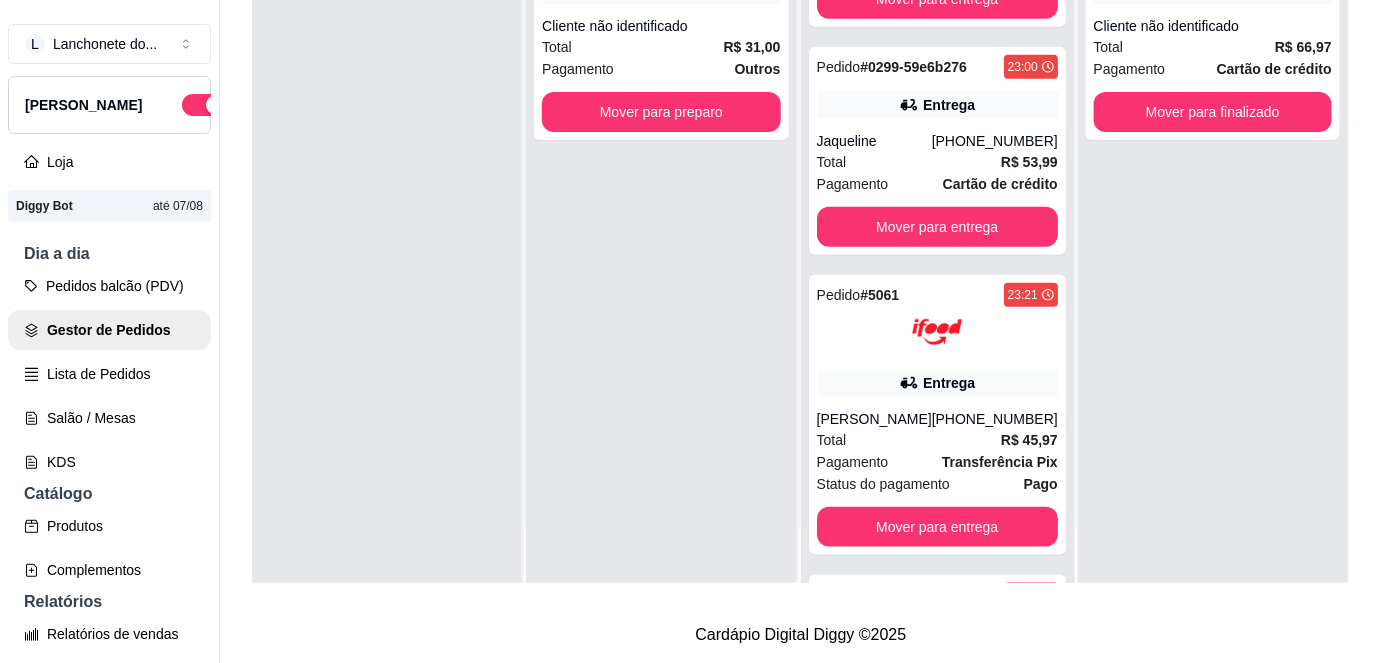 scroll, scrollTop: 568, scrollLeft: 0, axis: vertical 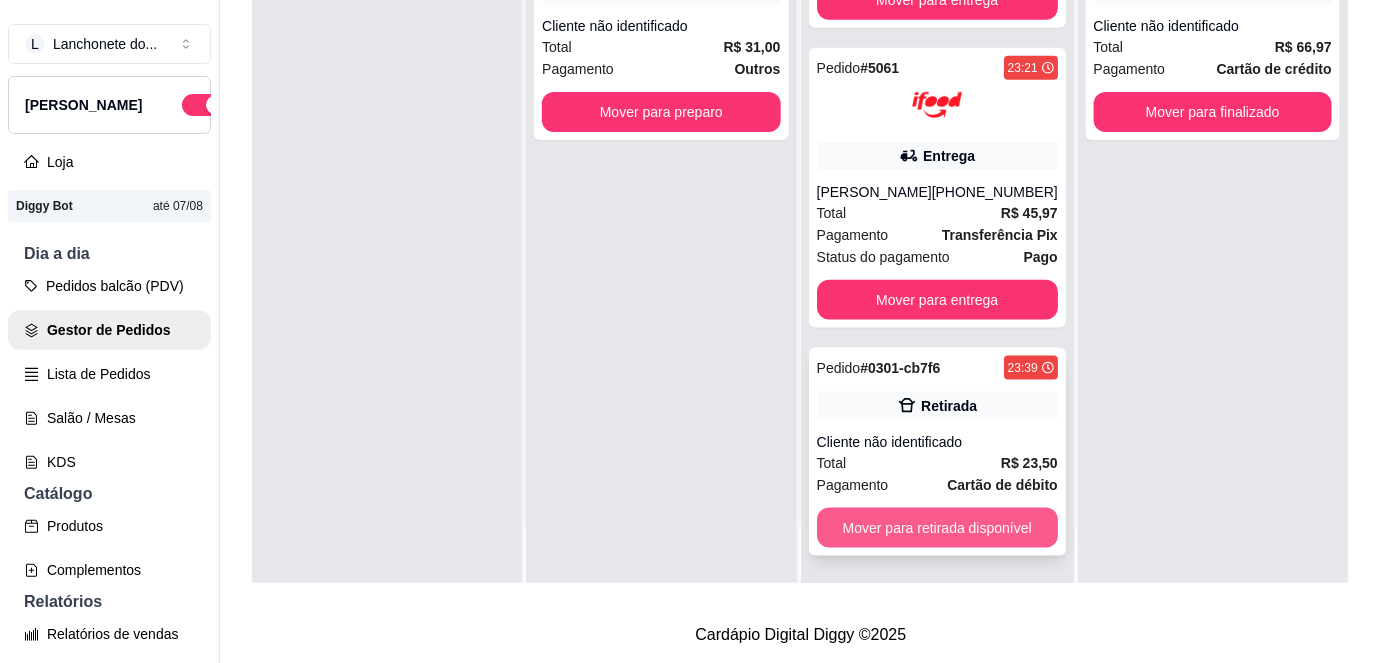 click on "Mover para retirada disponível" at bounding box center (937, 528) 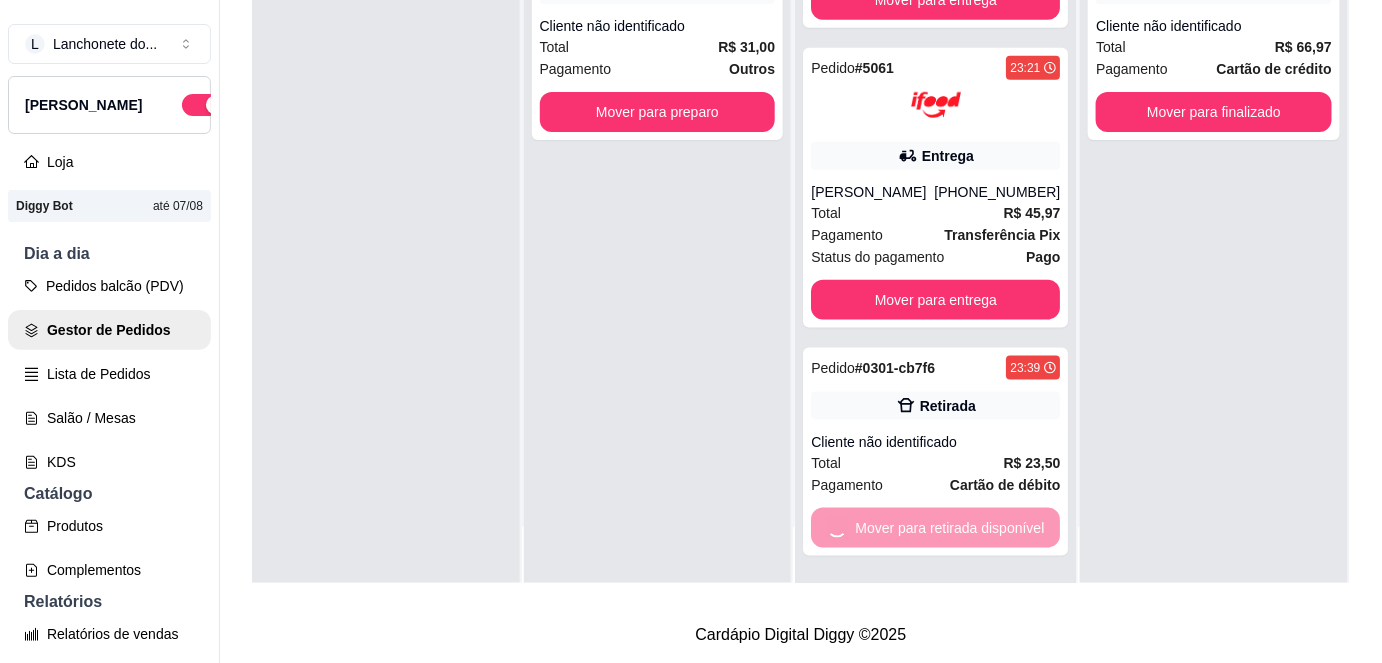 scroll, scrollTop: 341, scrollLeft: 0, axis: vertical 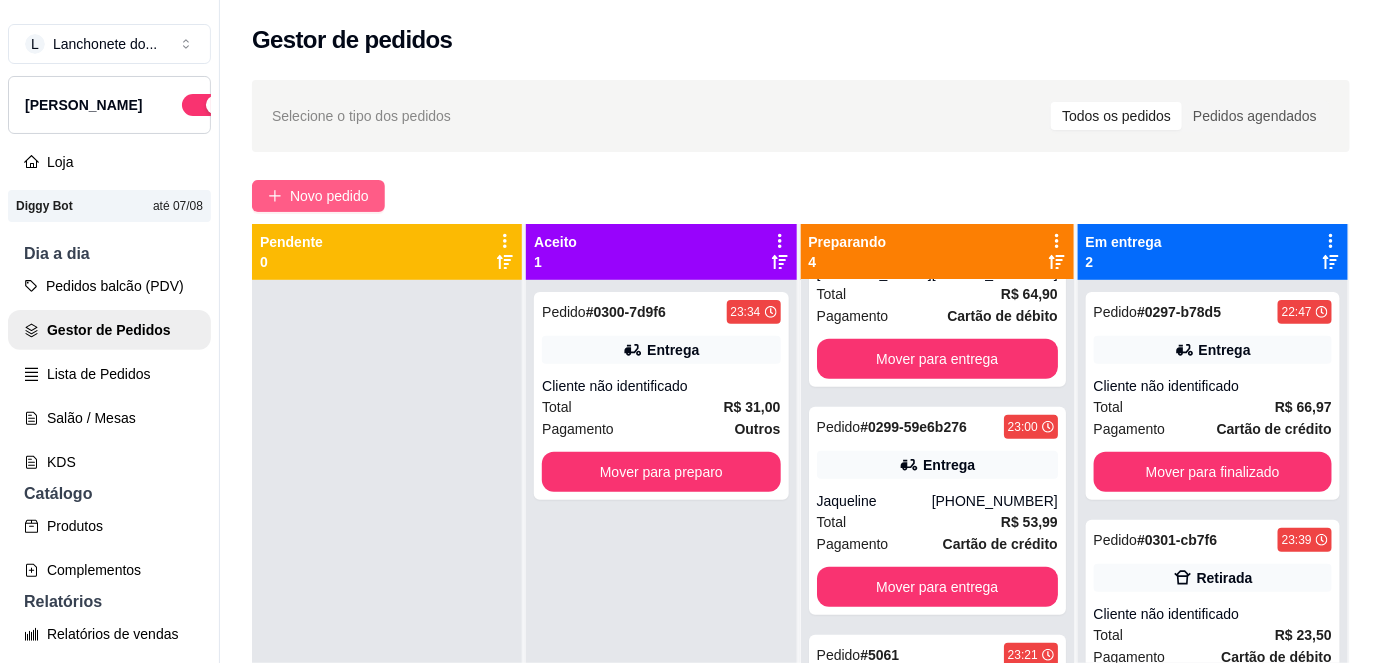 click 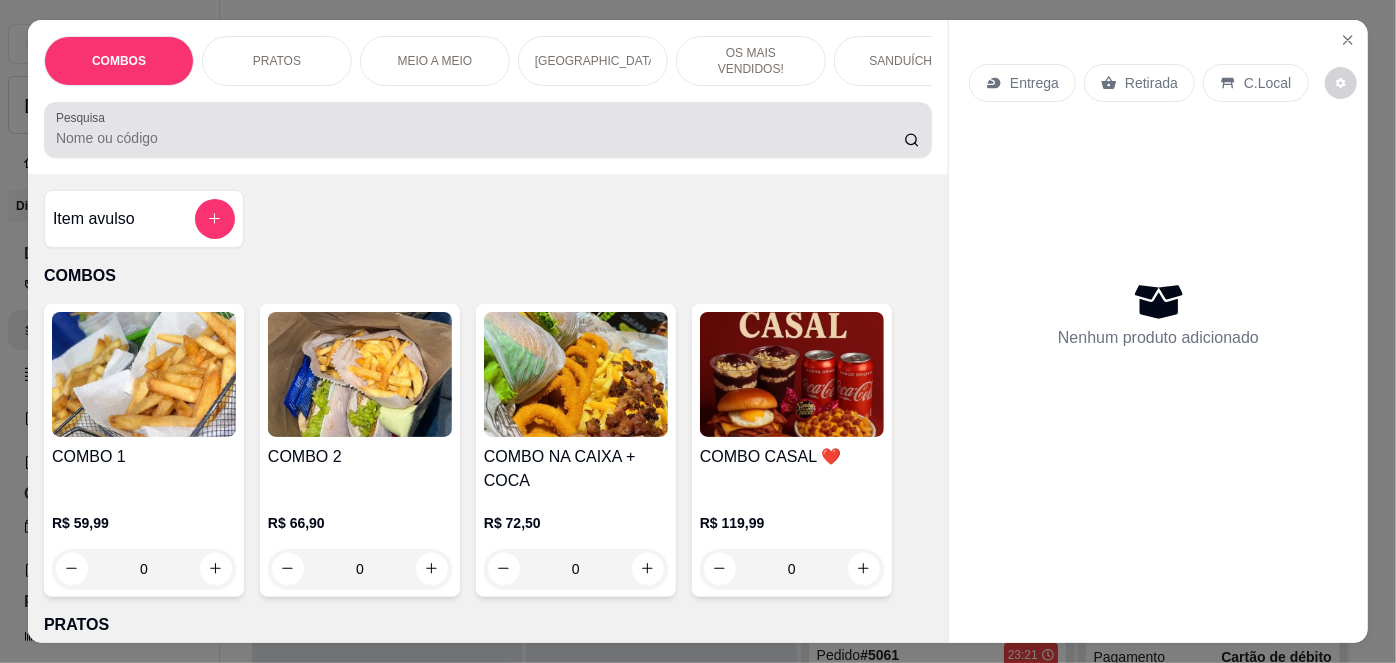 click at bounding box center [488, 130] 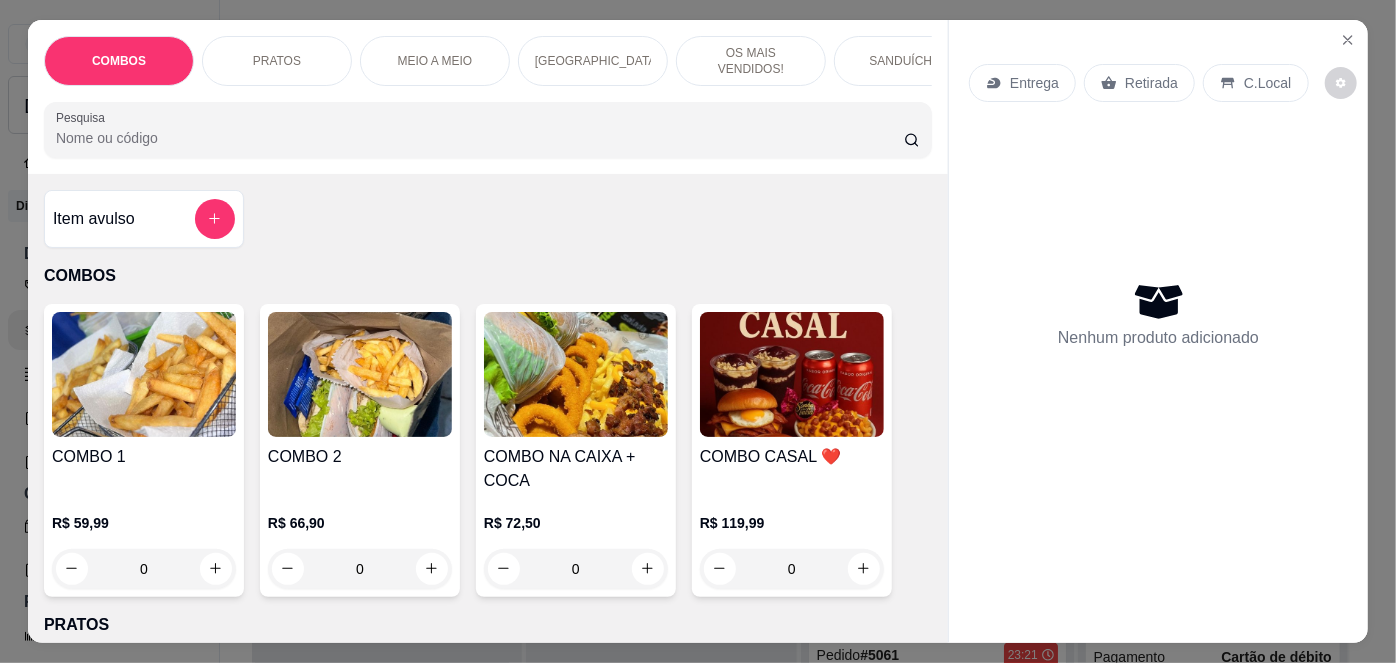 type on "a" 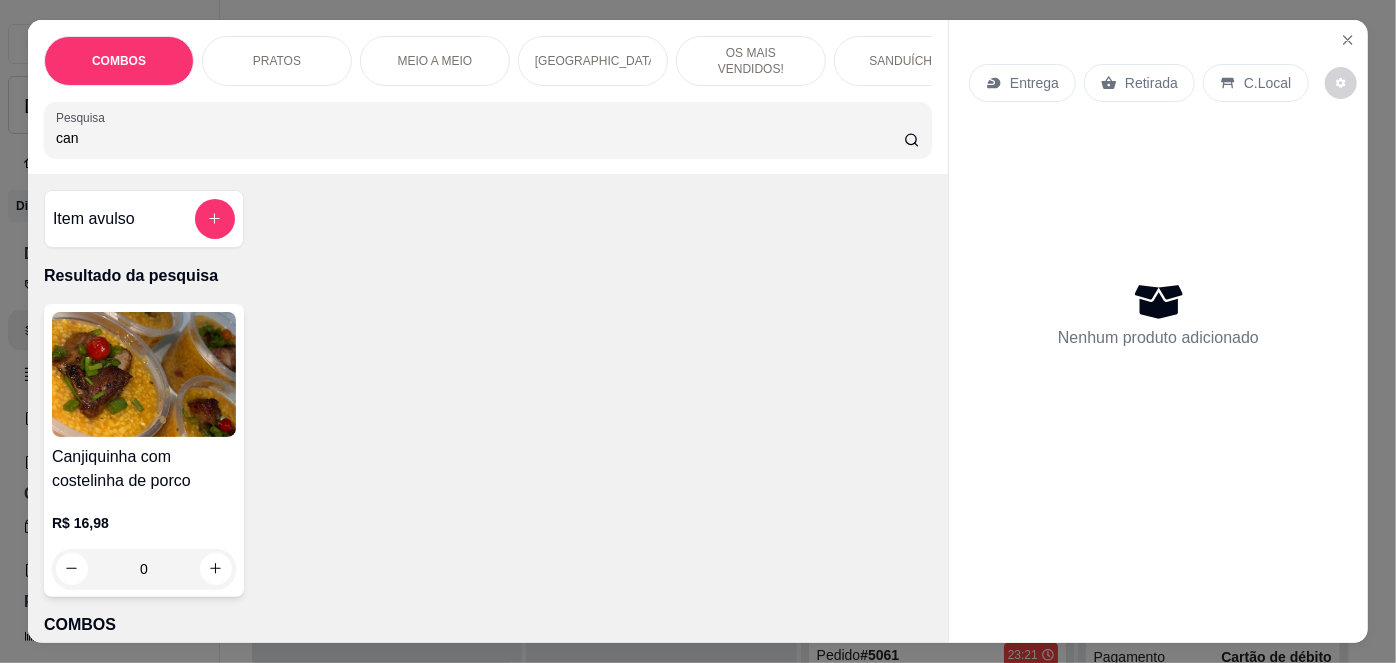 type on "can" 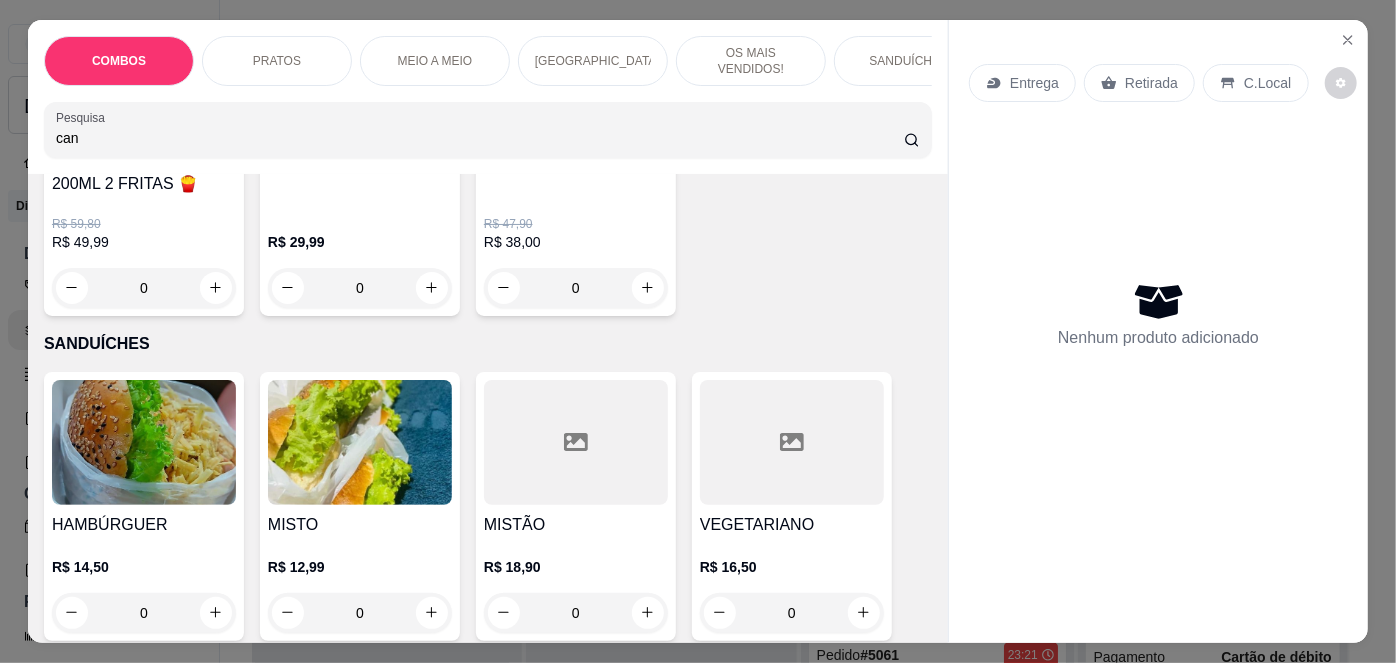 scroll, scrollTop: 2394, scrollLeft: 0, axis: vertical 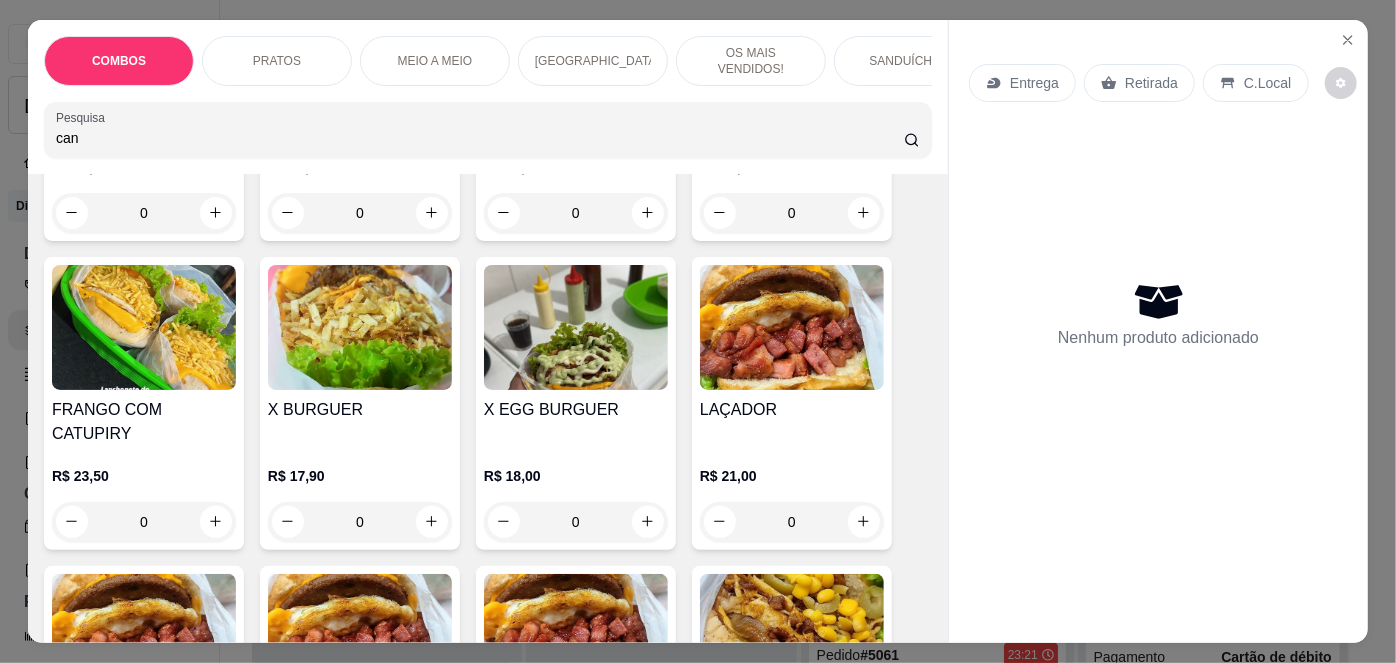click at bounding box center (792, 636) 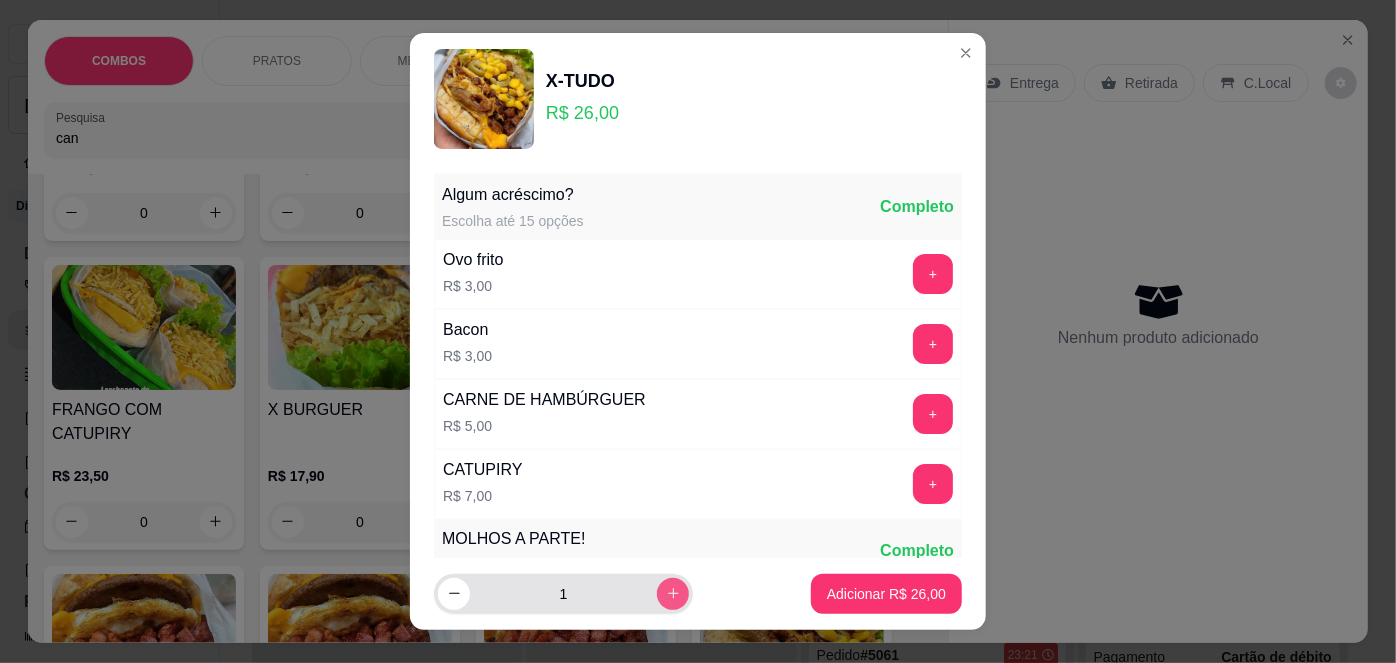 click 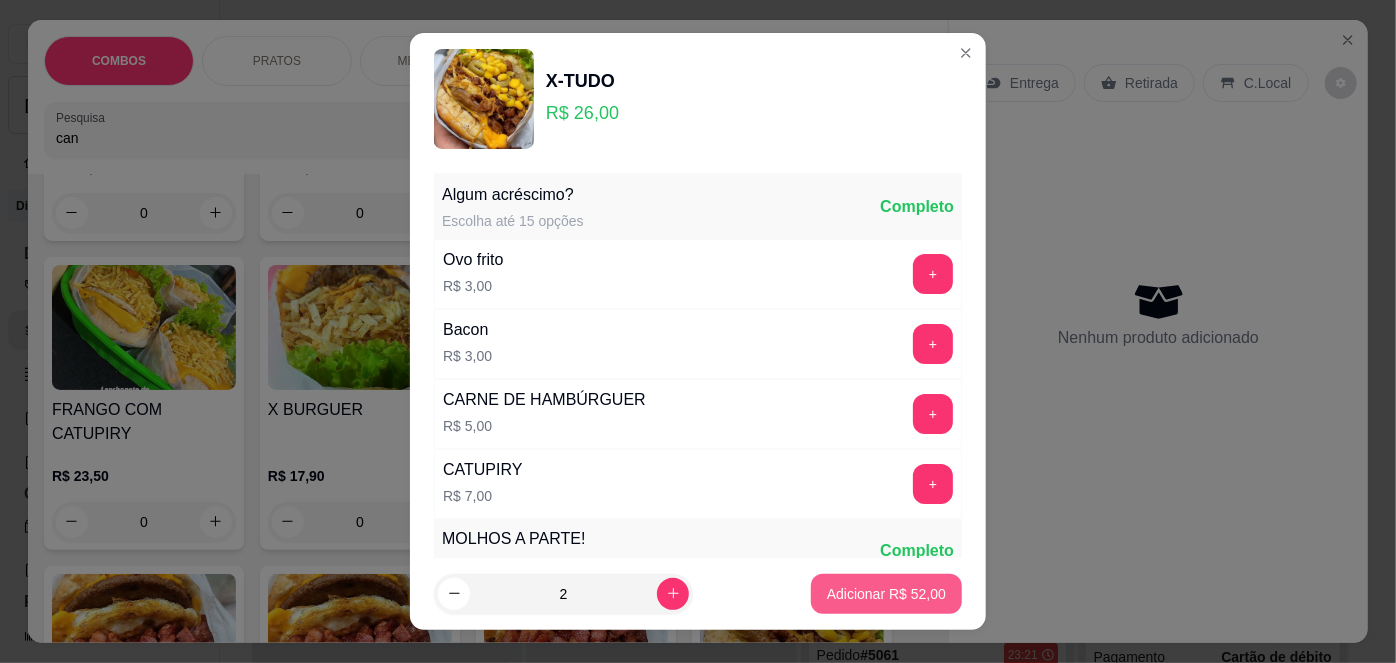 click on "Adicionar   R$ 52,00" at bounding box center (886, 594) 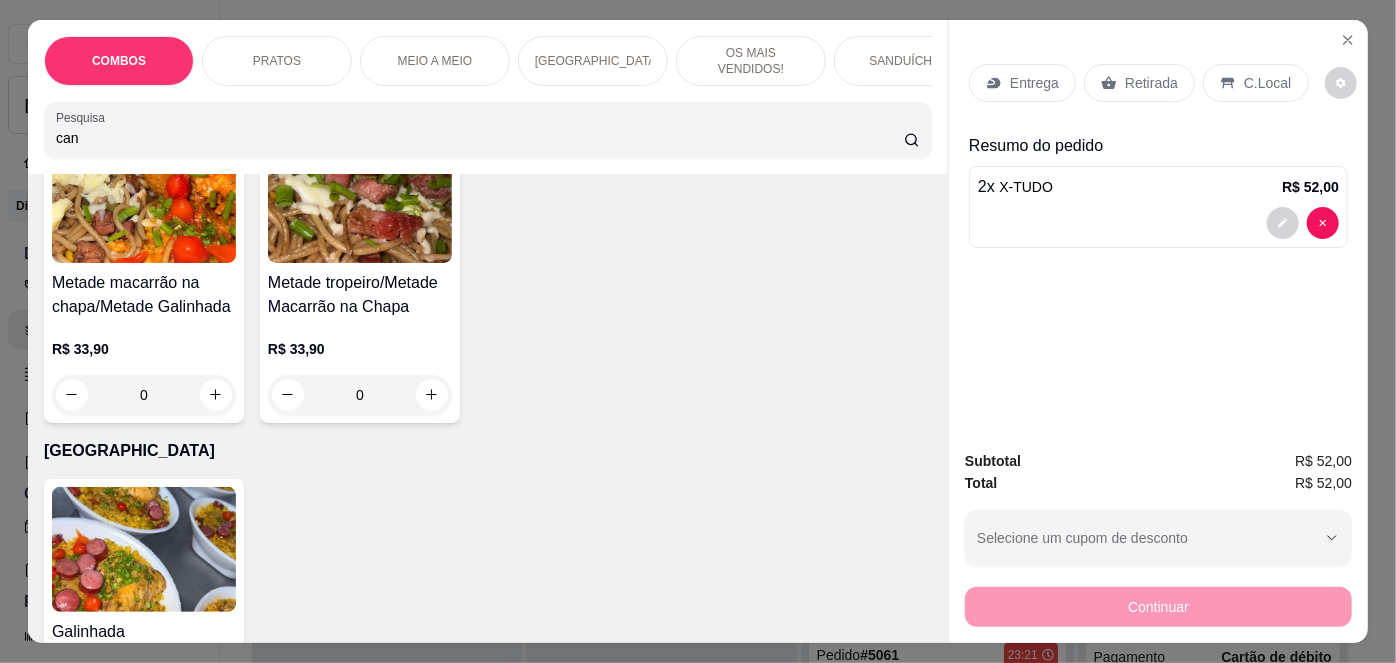 scroll, scrollTop: 0, scrollLeft: 0, axis: both 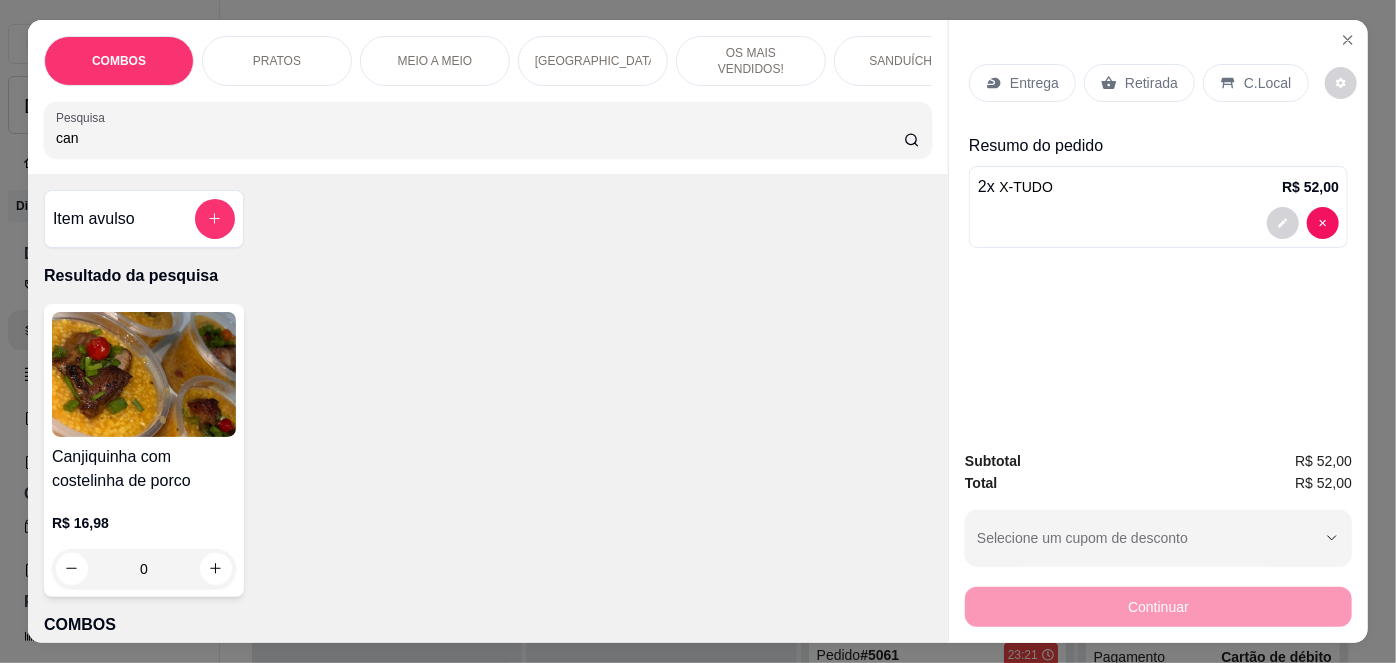 click at bounding box center [144, 374] 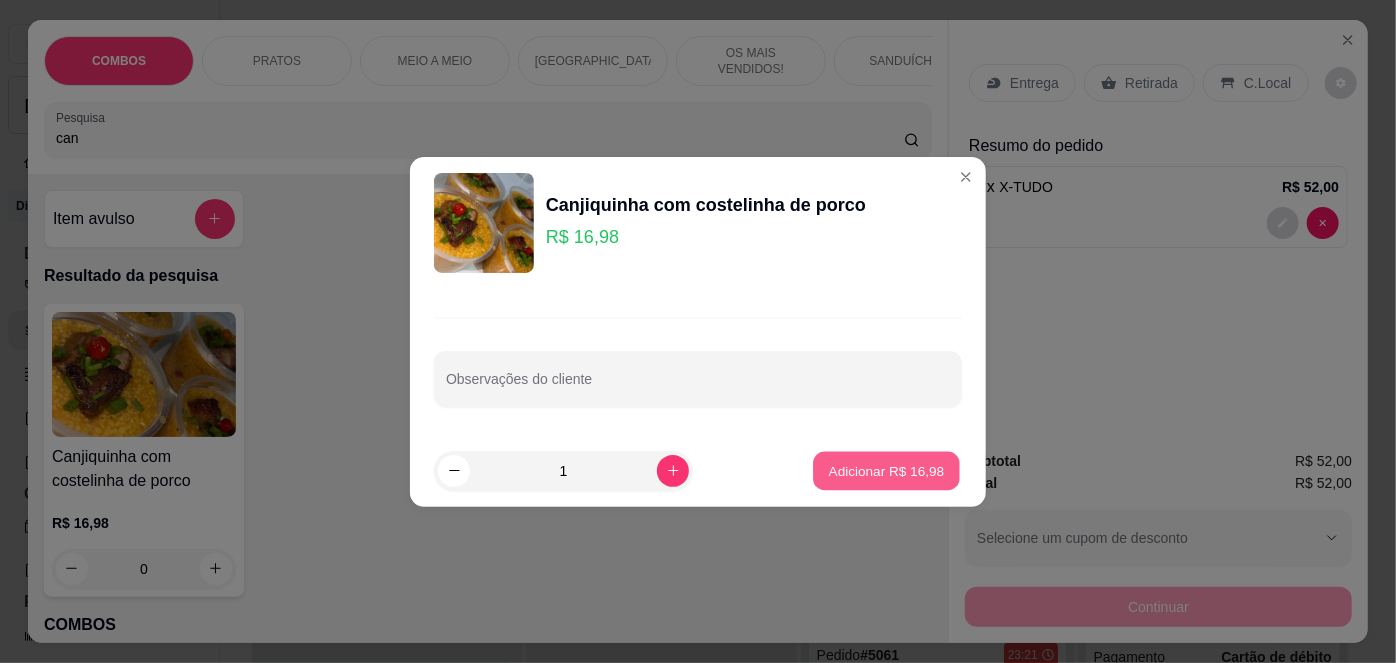 click on "Adicionar   R$ 16,98" at bounding box center [887, 470] 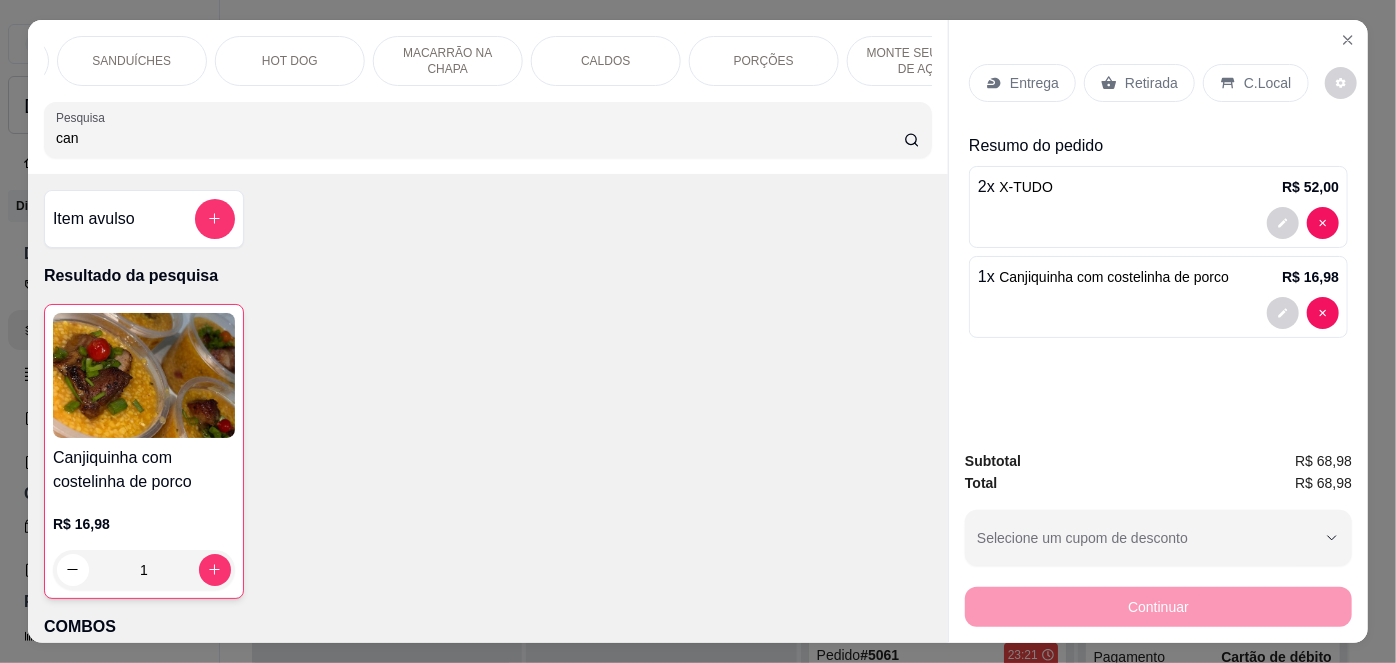 scroll, scrollTop: 0, scrollLeft: 1157, axis: horizontal 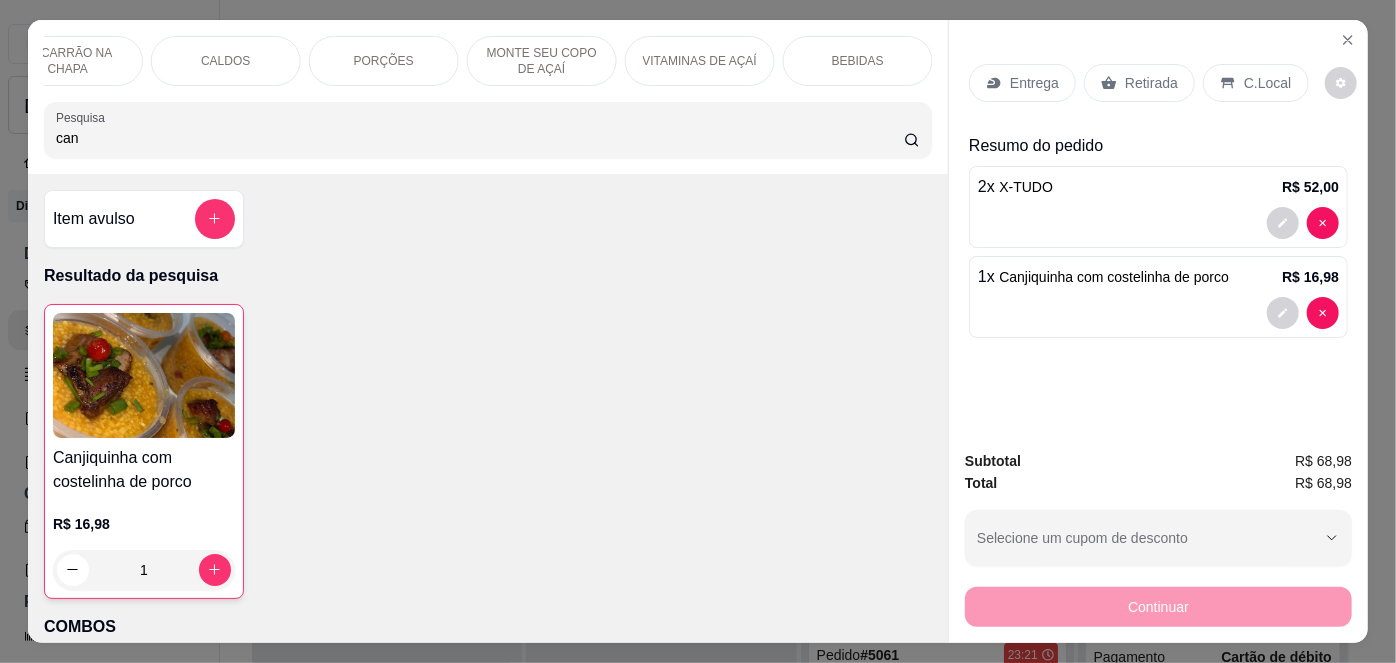 click on "BEBIDAS" at bounding box center [858, 61] 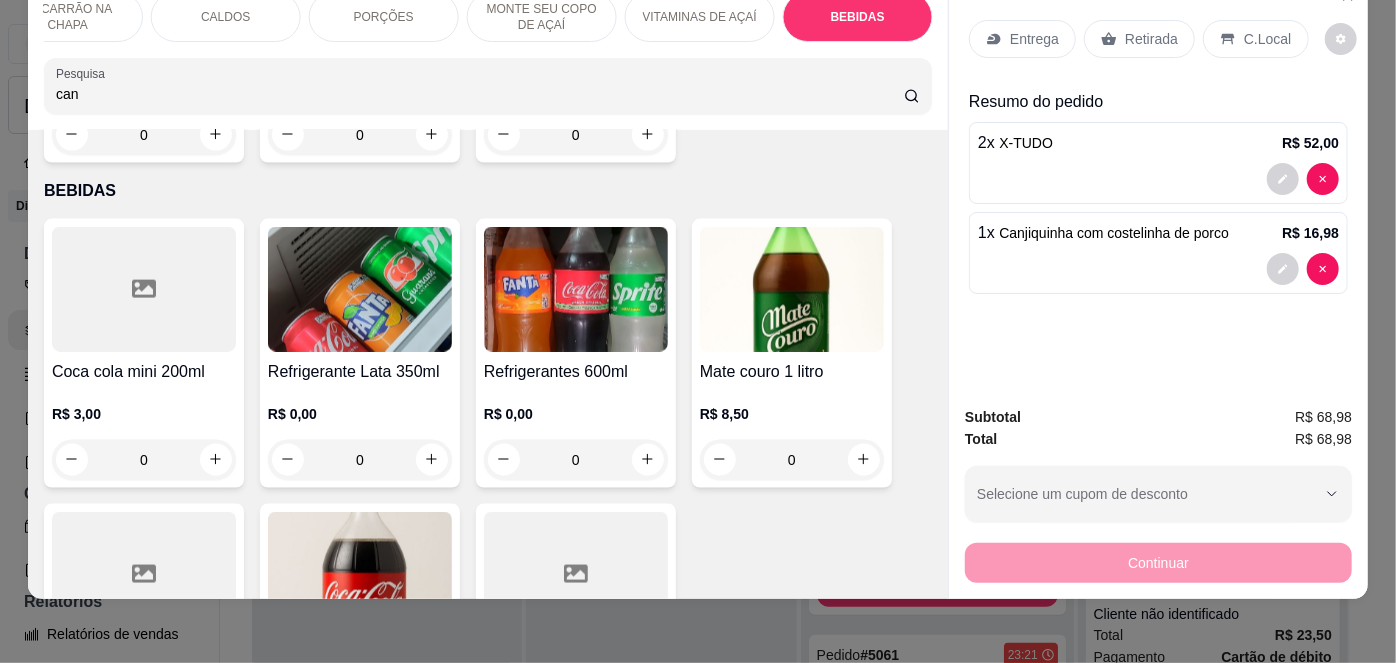click at bounding box center [360, 574] 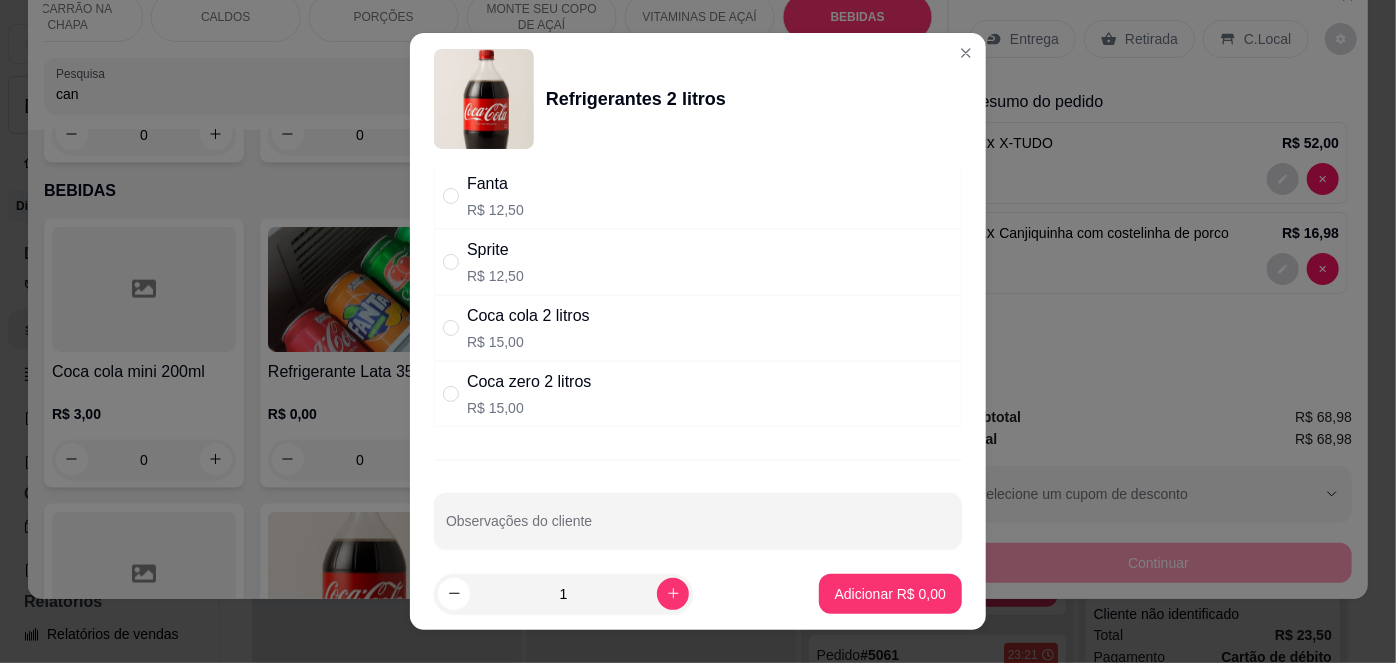 scroll, scrollTop: 266, scrollLeft: 0, axis: vertical 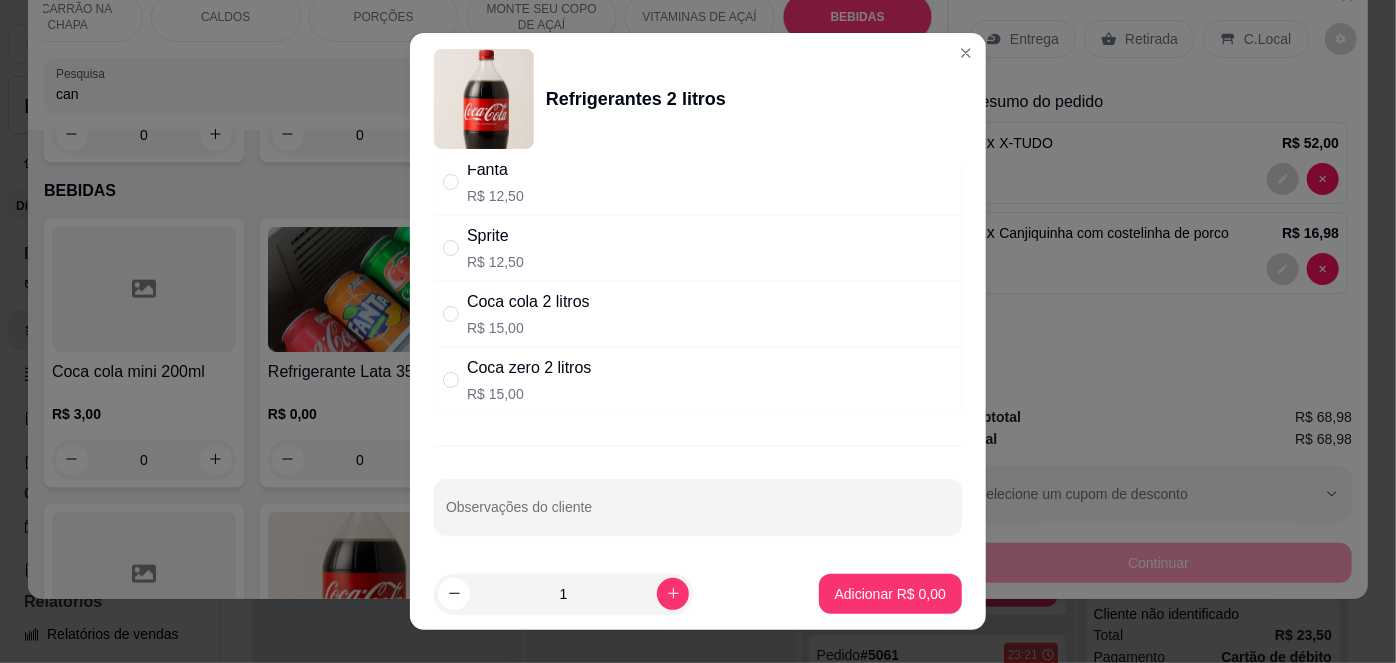 drag, startPoint x: 561, startPoint y: 294, endPoint x: 630, endPoint y: 344, distance: 85.2115 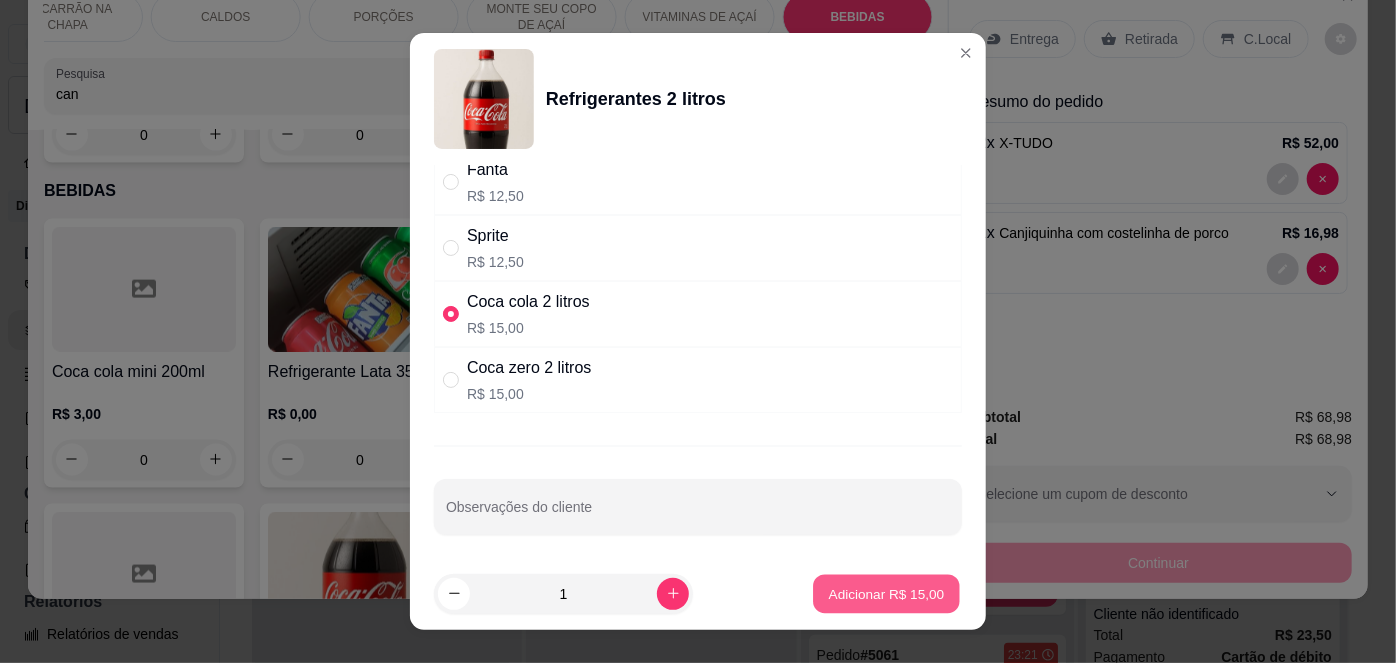 click on "Adicionar   R$ 15,00" at bounding box center [887, 593] 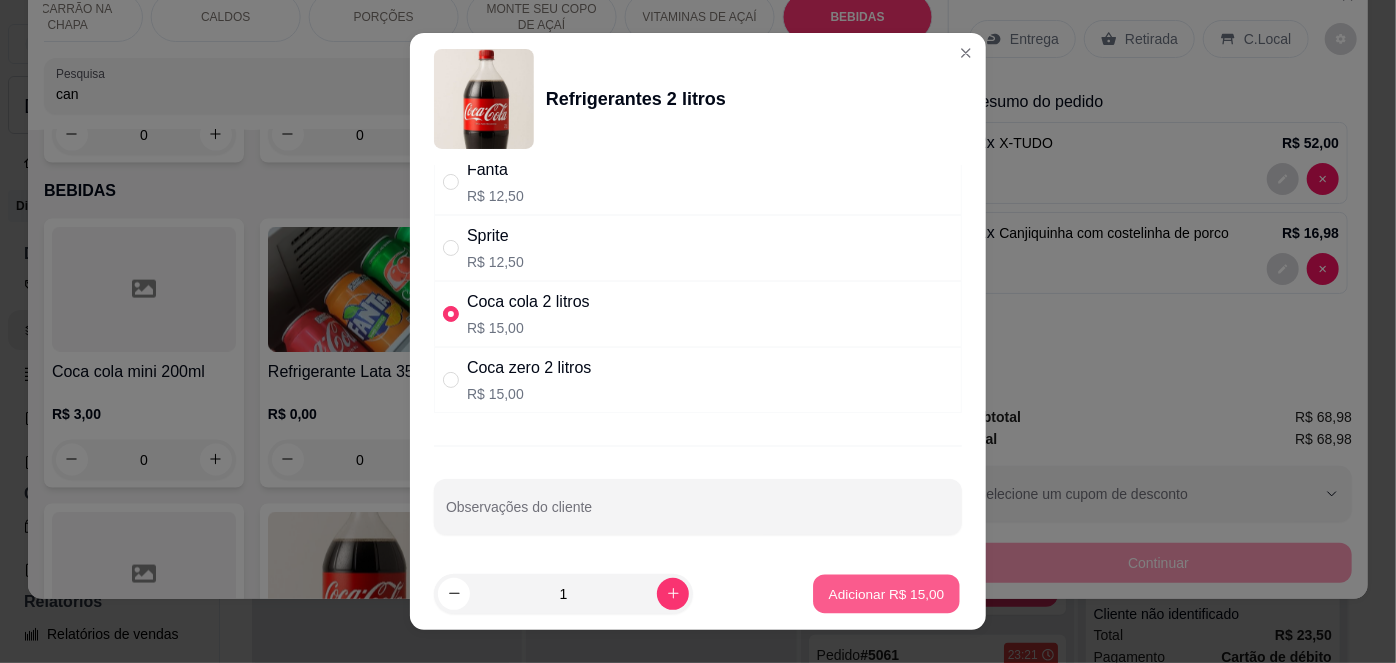 type on "1" 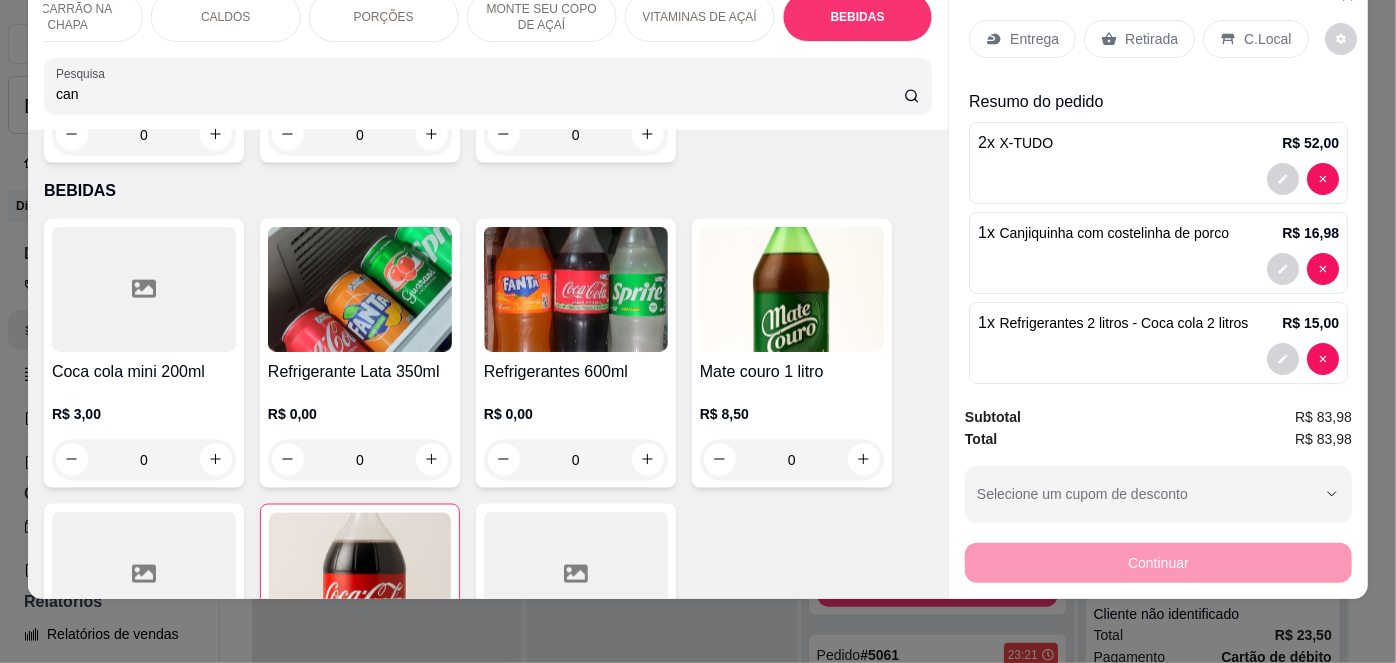 drag, startPoint x: 1129, startPoint y: 16, endPoint x: 1135, endPoint y: 121, distance: 105.17129 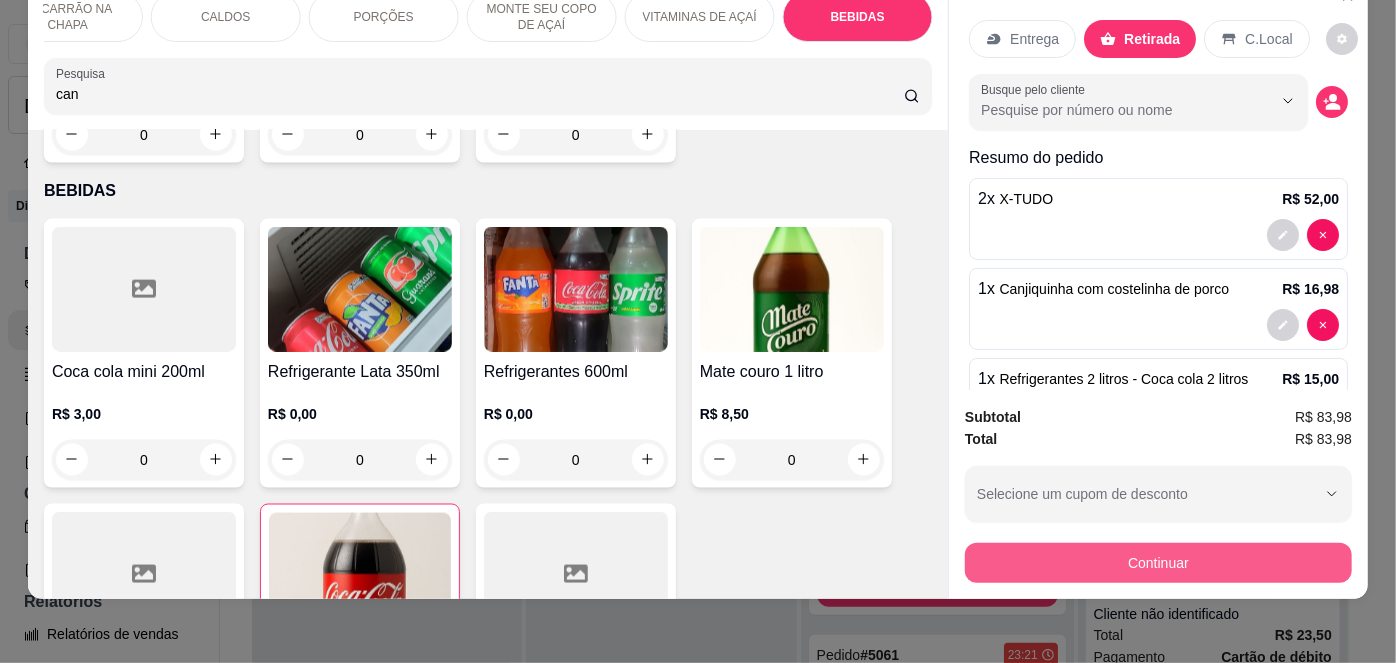 click on "Continuar" at bounding box center [1158, 563] 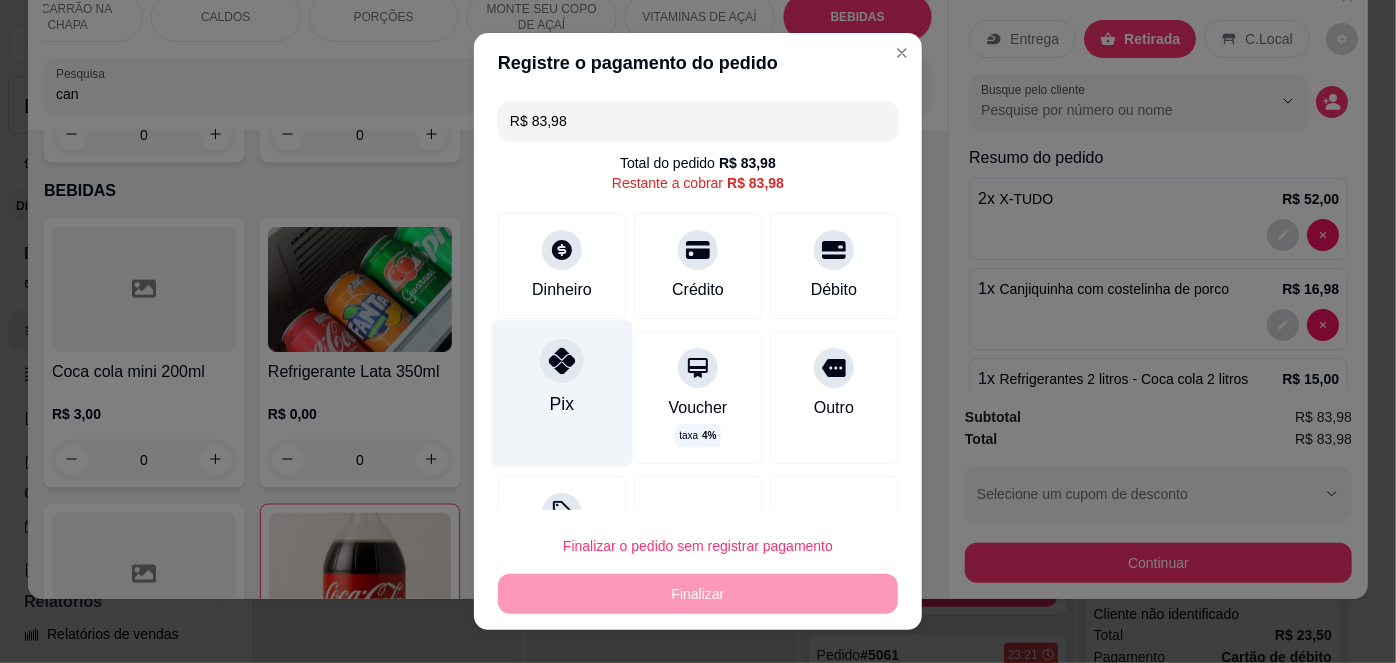 scroll, scrollTop: 78, scrollLeft: 0, axis: vertical 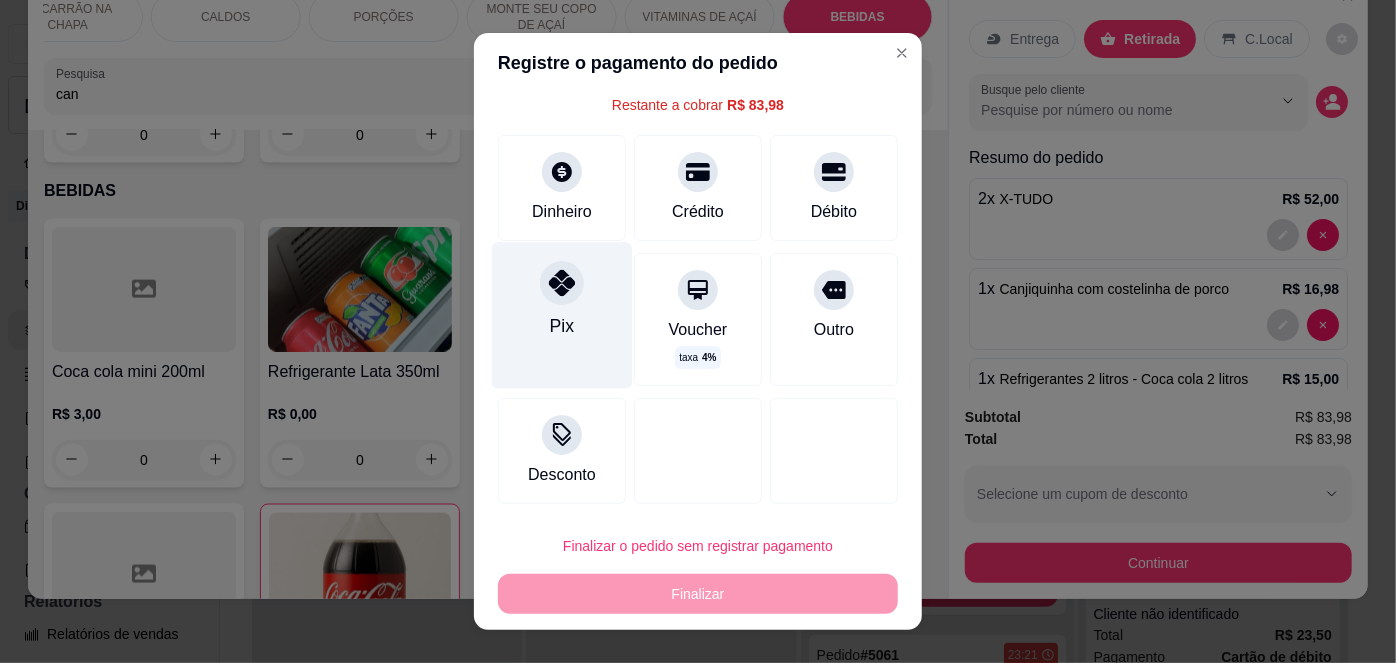 click 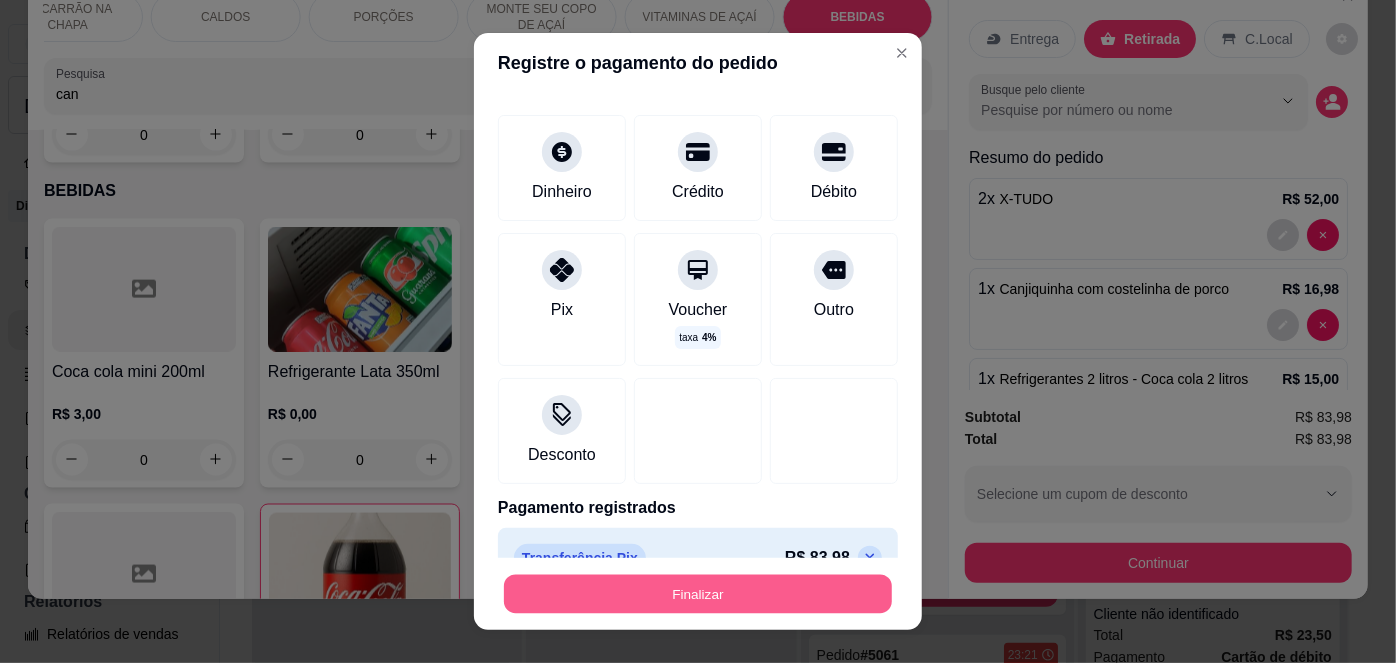 click on "Finalizar" at bounding box center (698, 593) 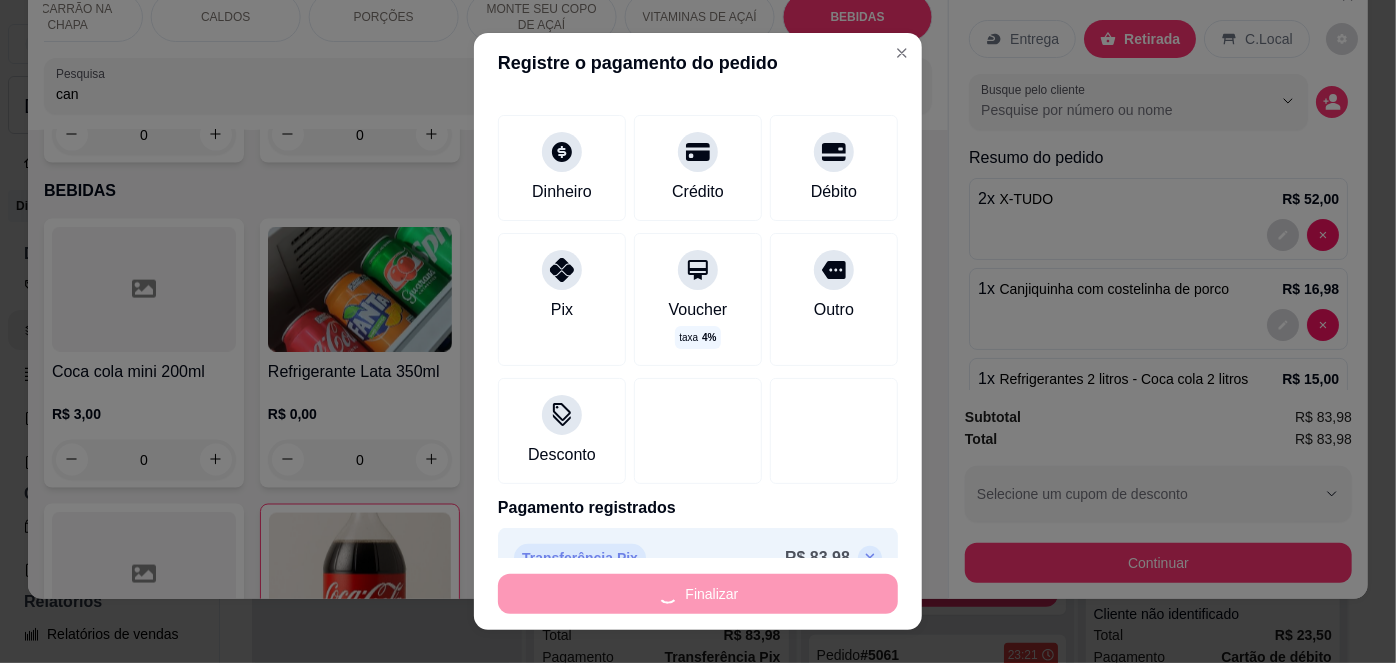 type on "0" 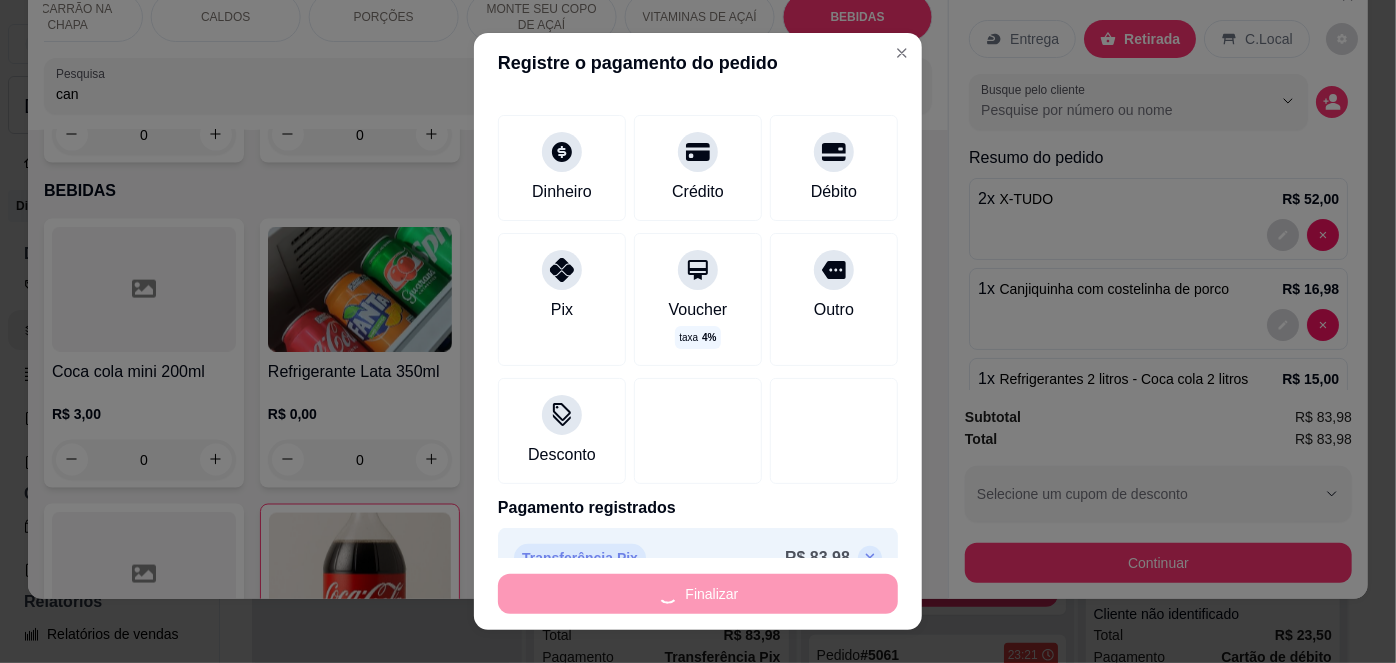 type on "0" 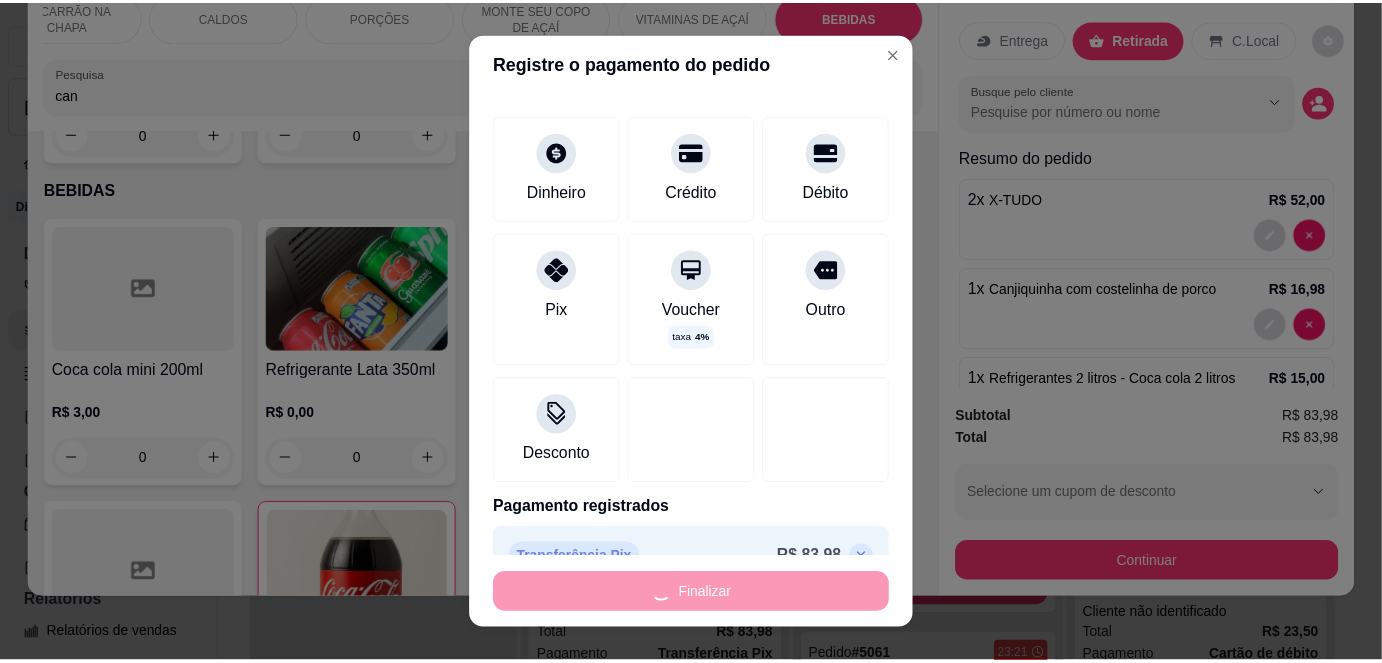 scroll, scrollTop: 5361, scrollLeft: 0, axis: vertical 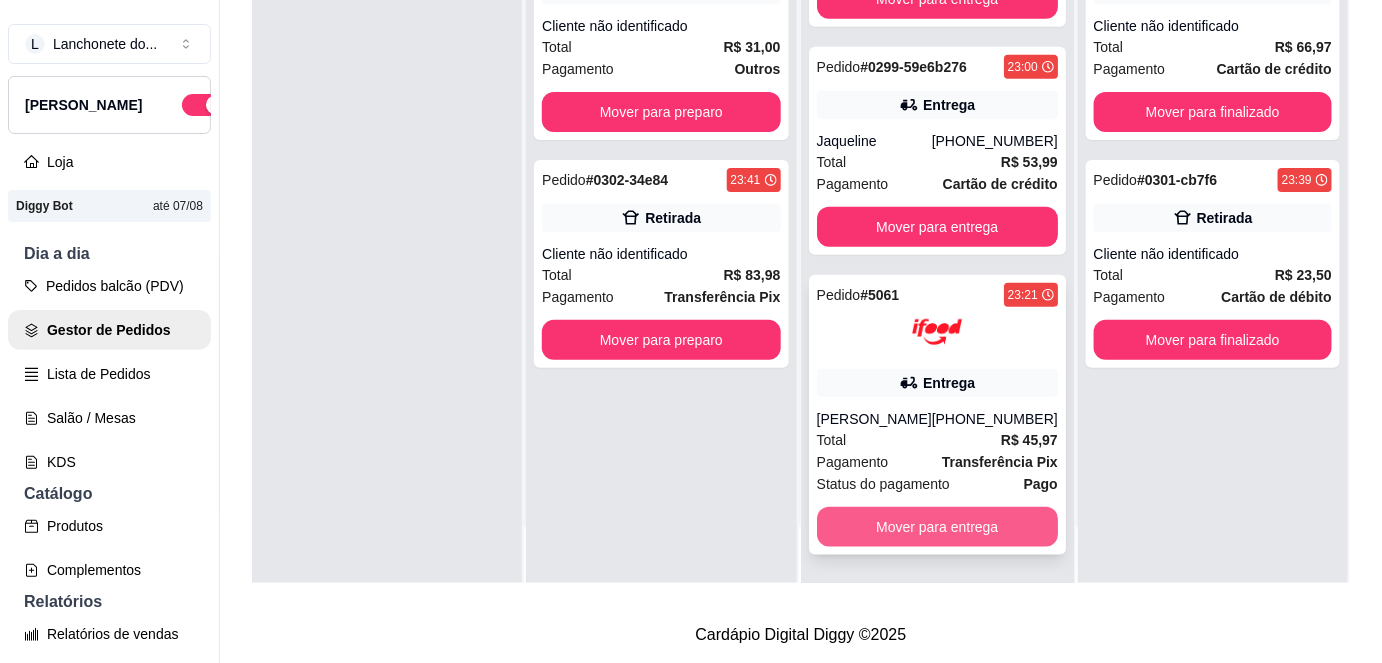 click on "Mover para entrega" at bounding box center (937, 527) 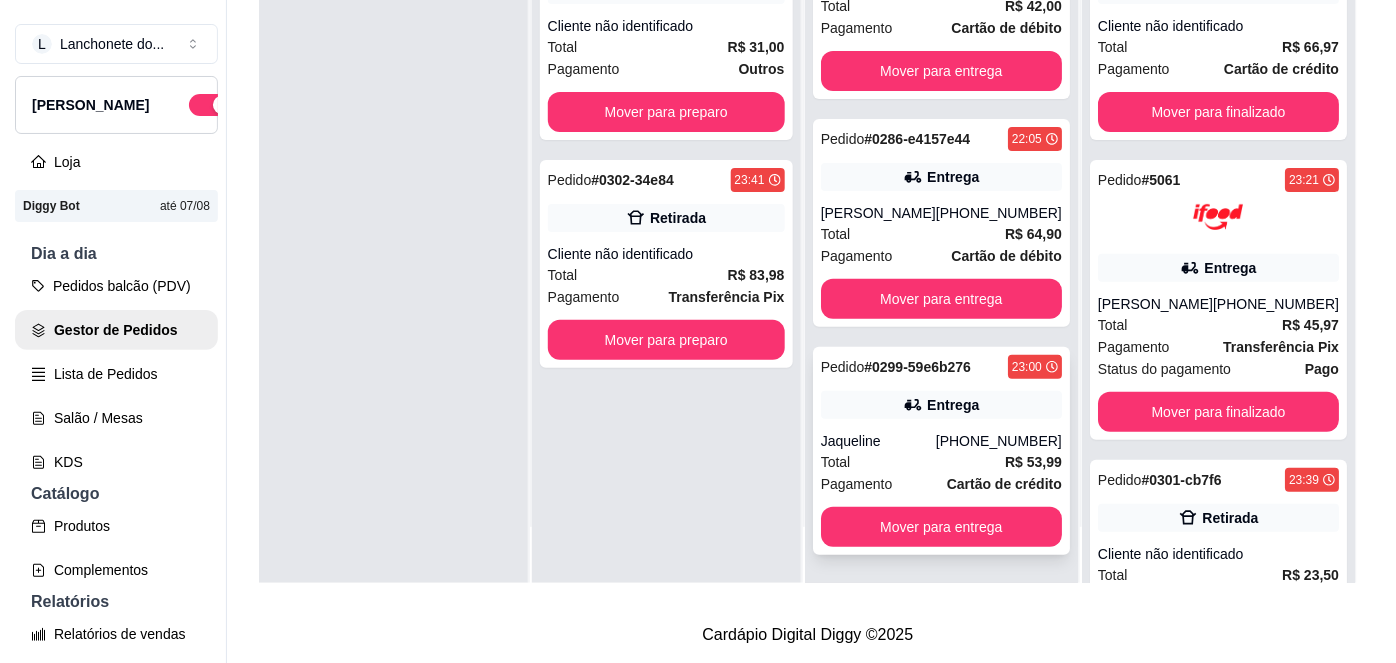 scroll, scrollTop: 40, scrollLeft: 0, axis: vertical 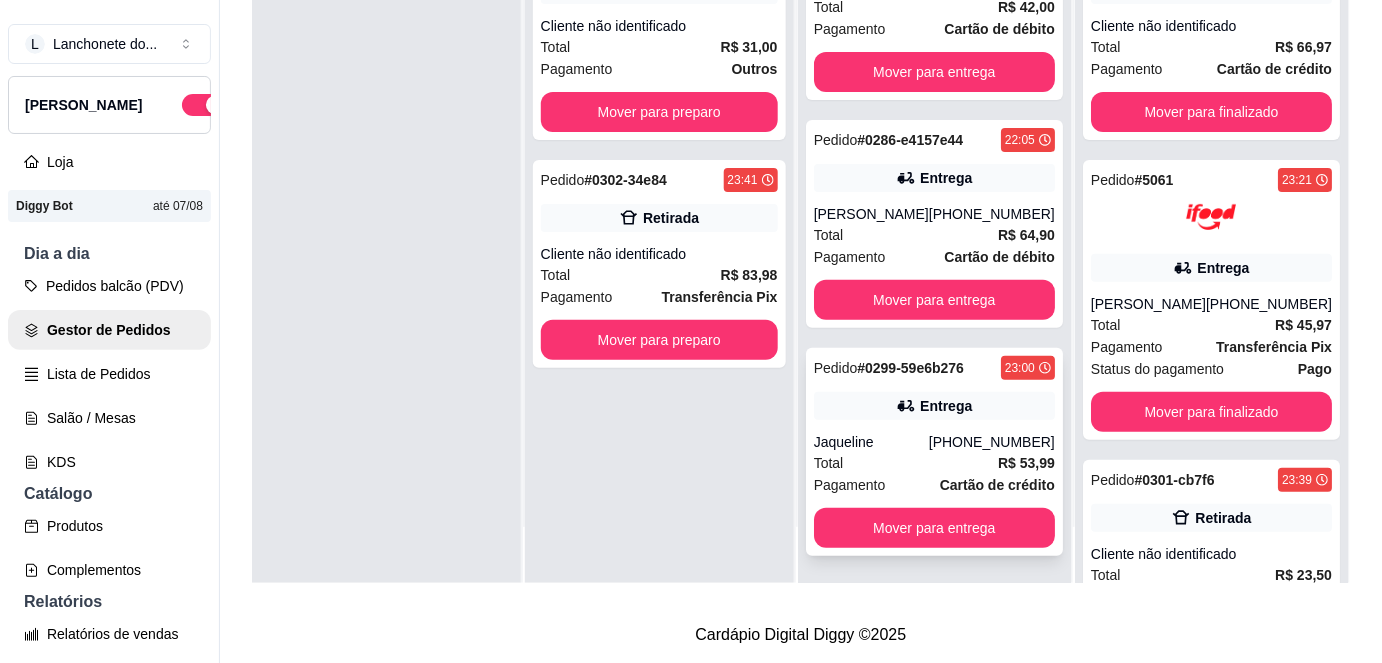 click on "Jaqueline" at bounding box center (871, 442) 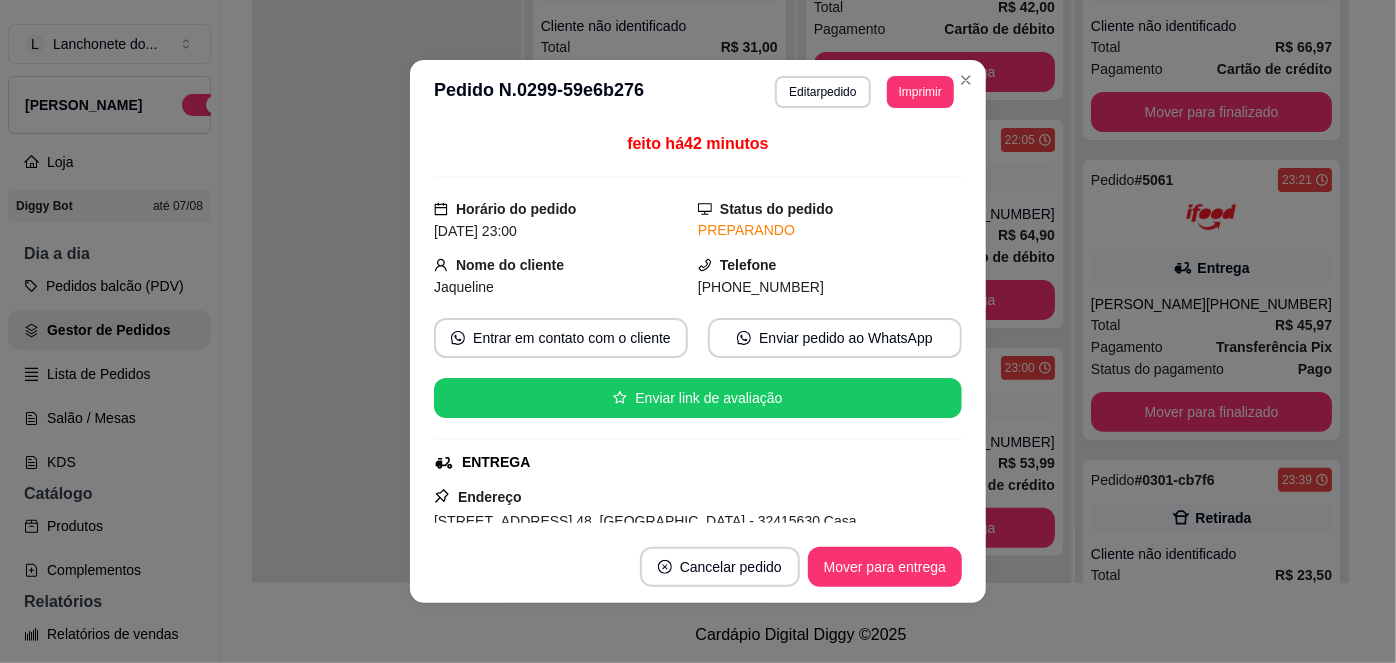 scroll, scrollTop: 434, scrollLeft: 0, axis: vertical 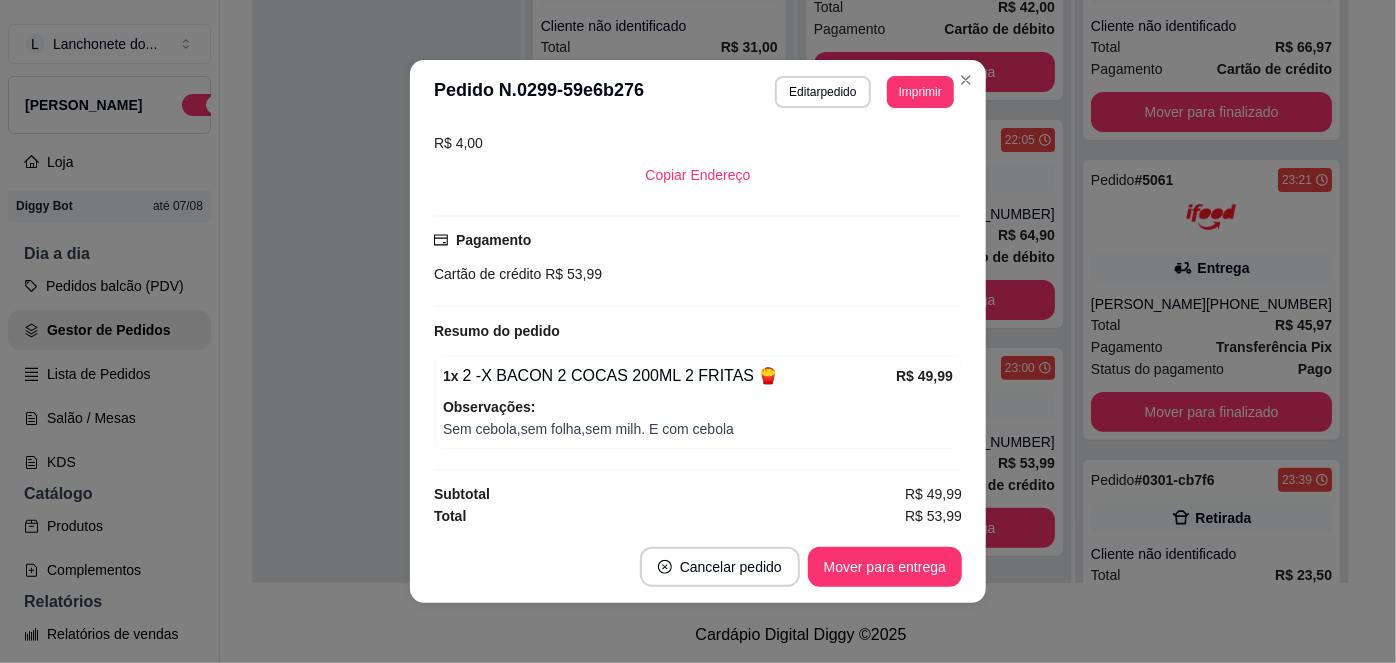 click on "Mover para entrega" at bounding box center (885, 567) 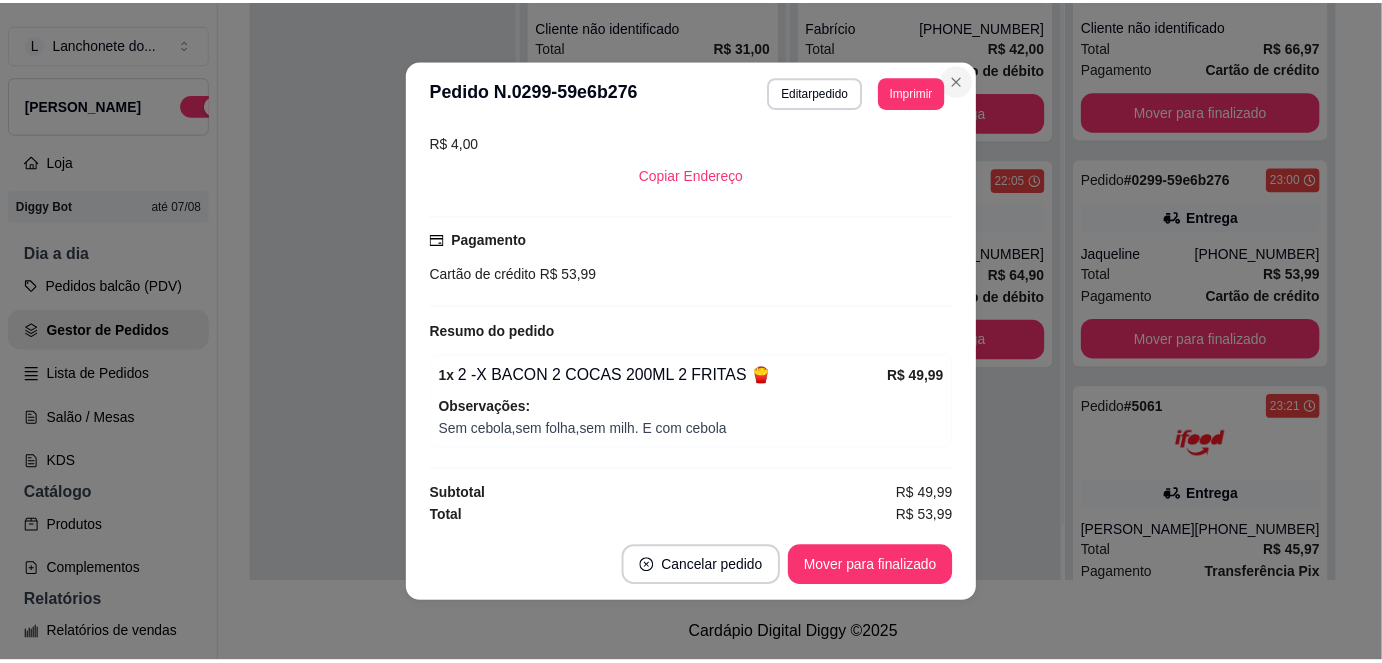 scroll, scrollTop: 0, scrollLeft: 0, axis: both 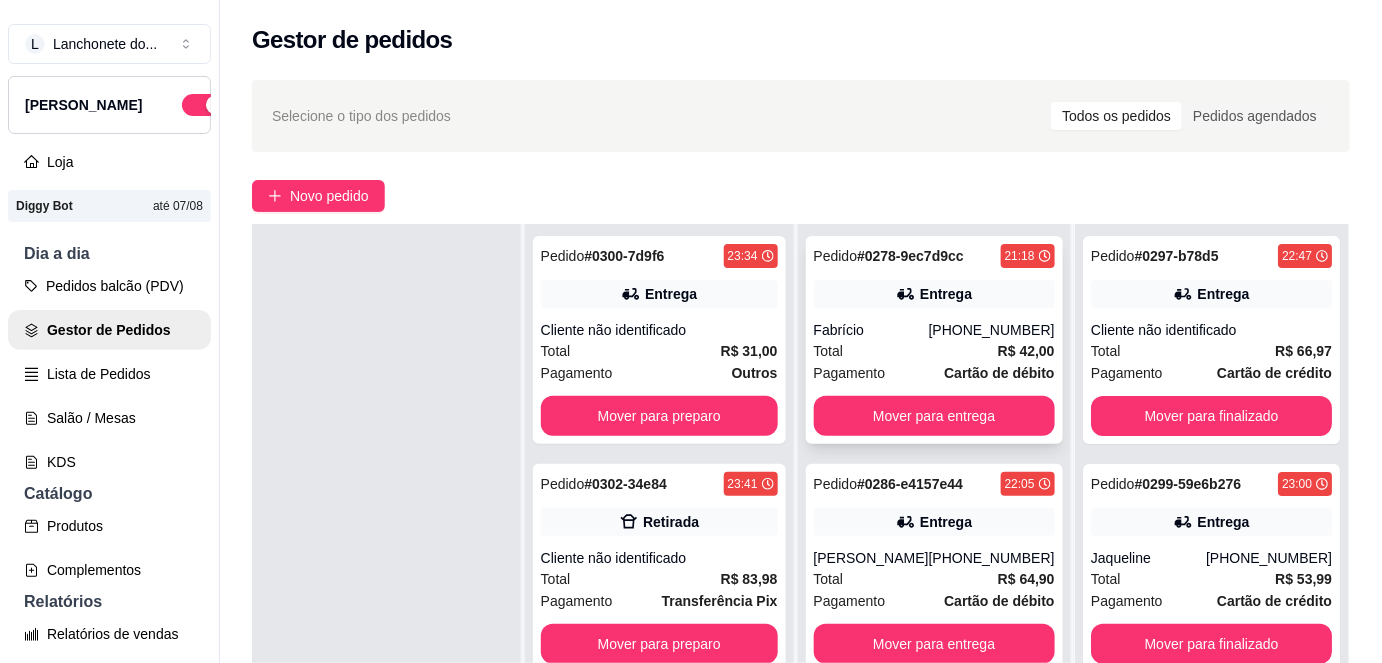 click on "Fabrício" at bounding box center [871, 330] 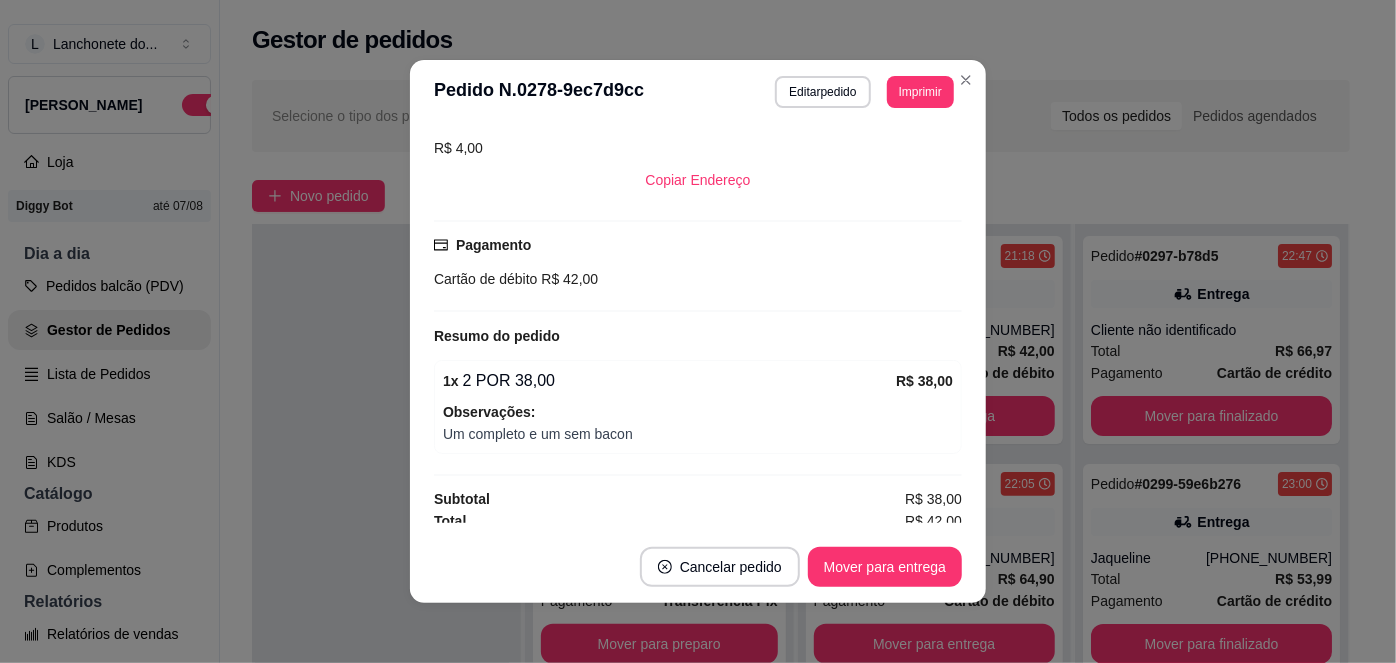 scroll, scrollTop: 434, scrollLeft: 0, axis: vertical 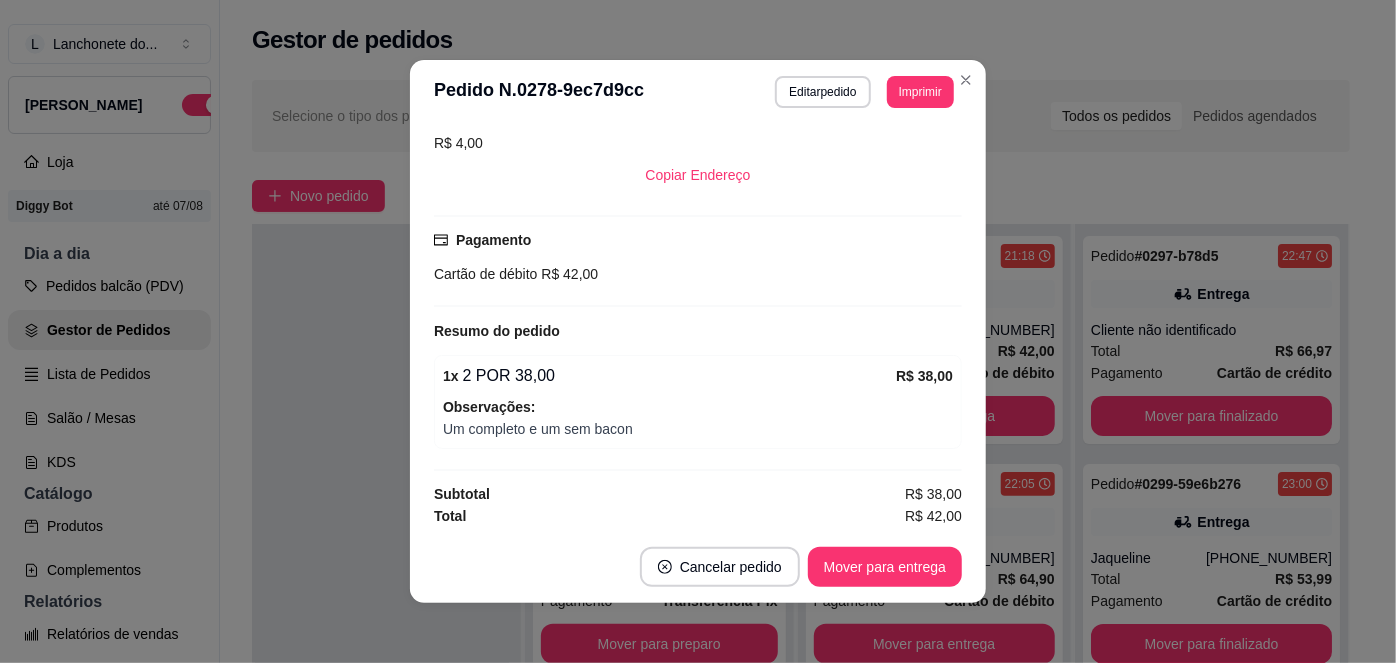 click on "Cancelar pedido Mover para entrega" at bounding box center [698, 567] 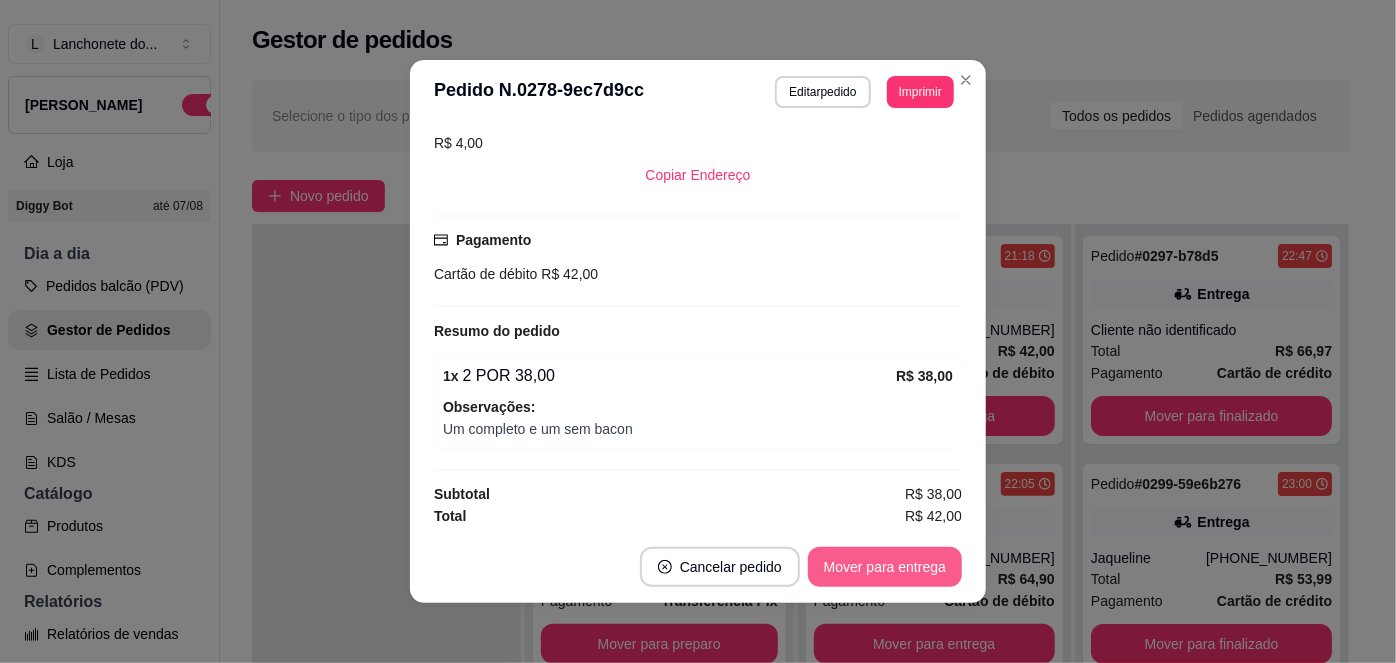 click on "Mover para entrega" at bounding box center [885, 567] 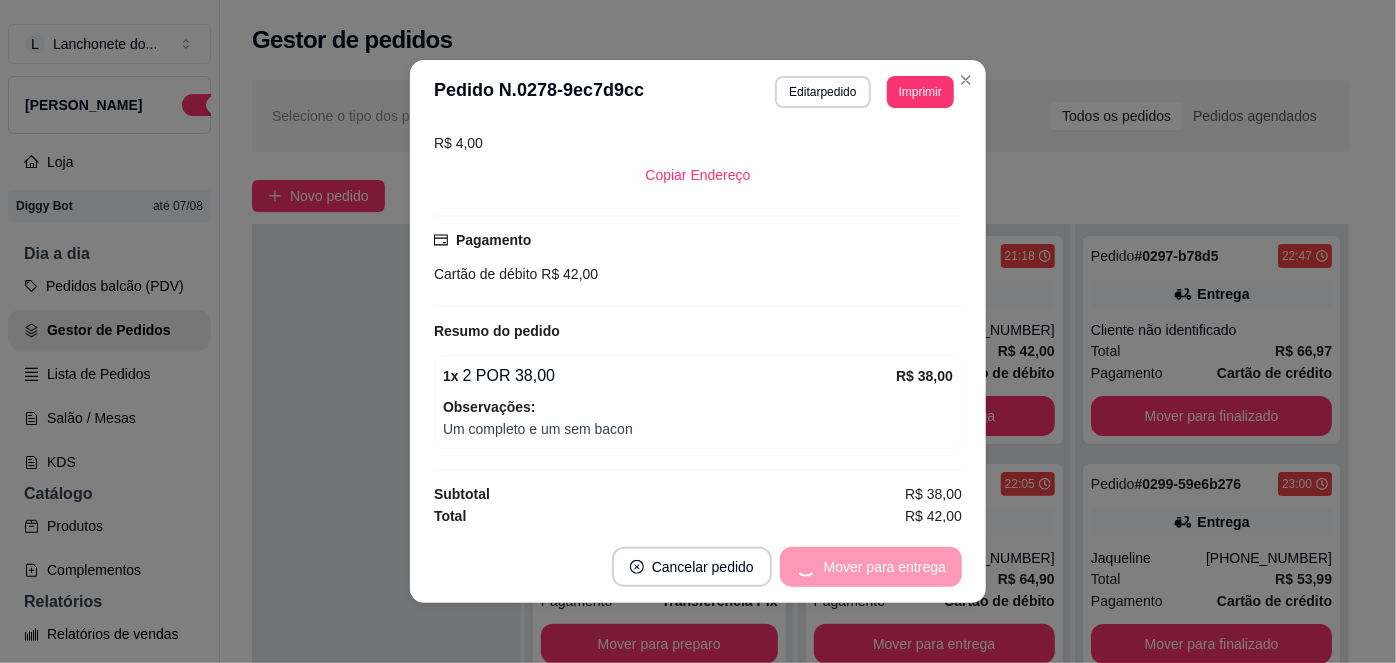 click on "Mover para entrega" at bounding box center [871, 567] 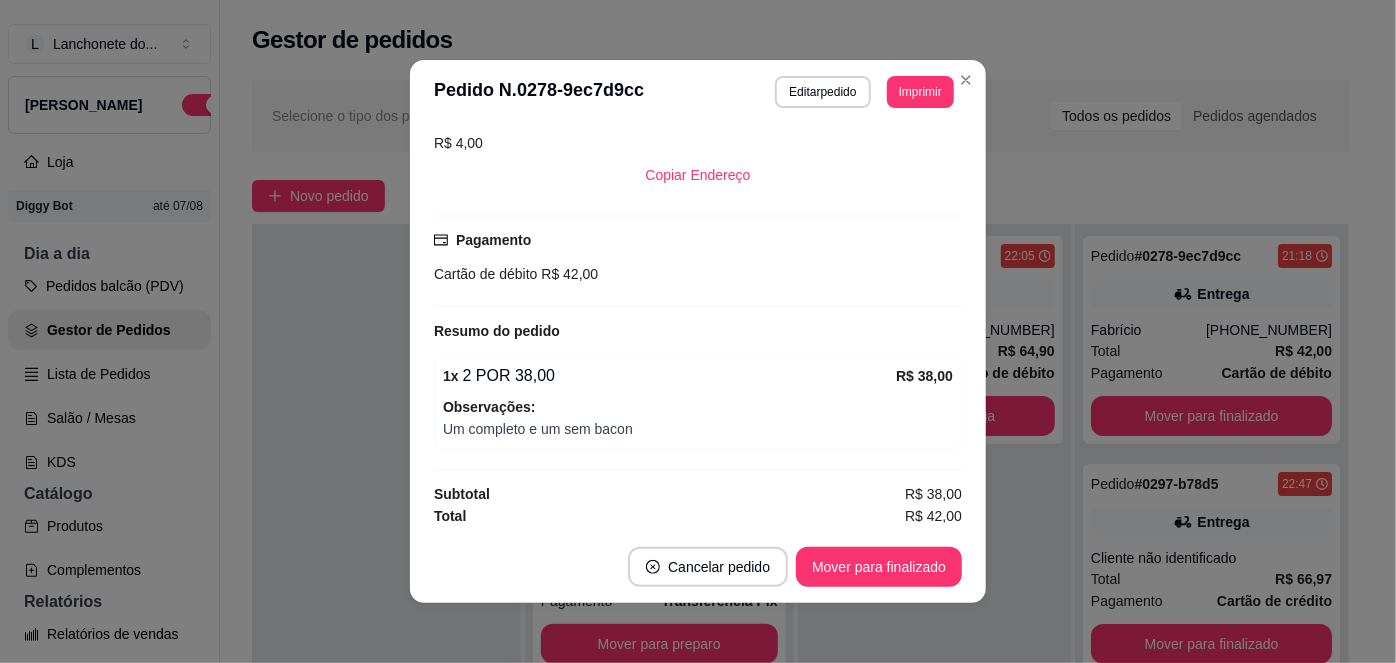 click on "Mover para finalizado" at bounding box center (879, 567) 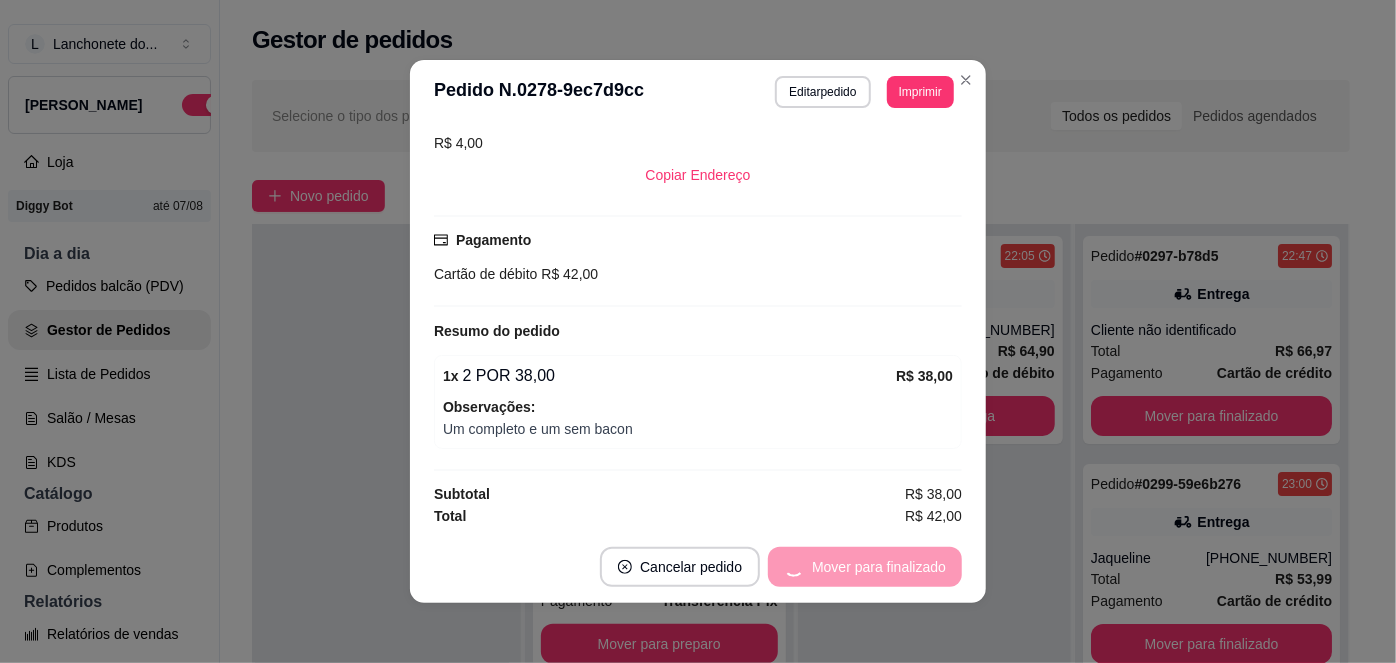 scroll, scrollTop: 388, scrollLeft: 0, axis: vertical 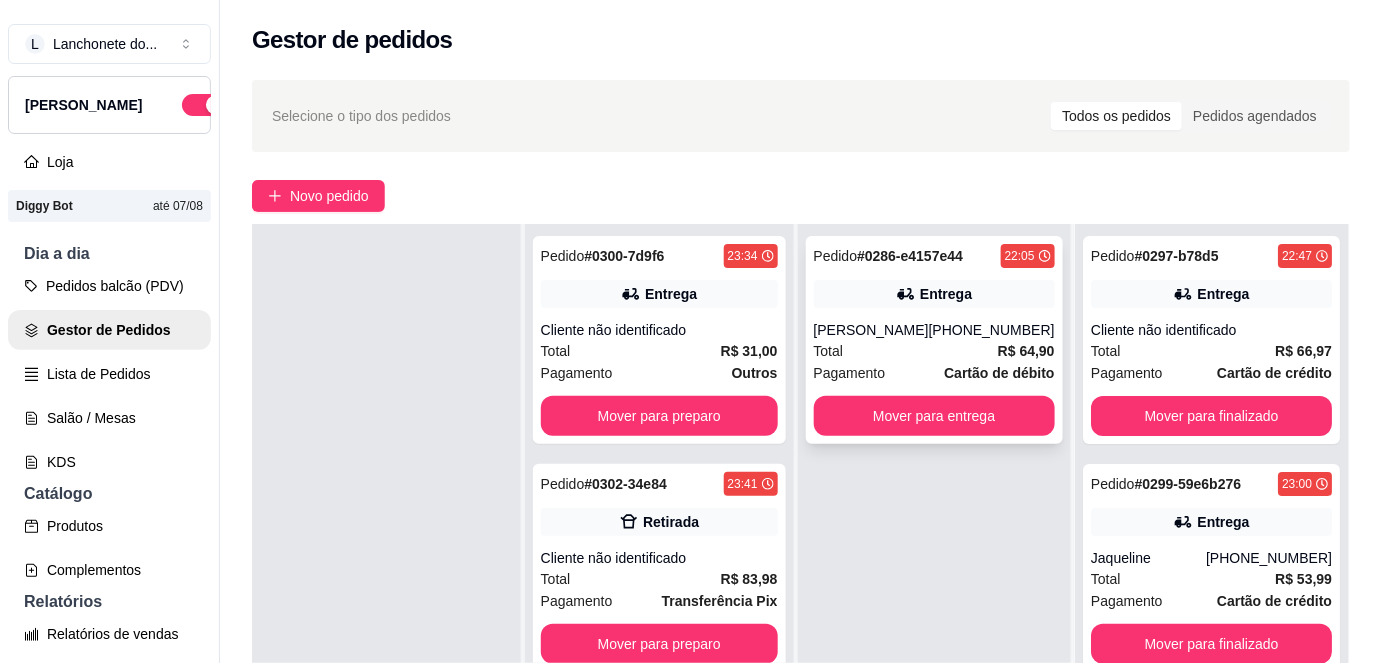 click on "[PHONE_NUMBER]" at bounding box center [992, 330] 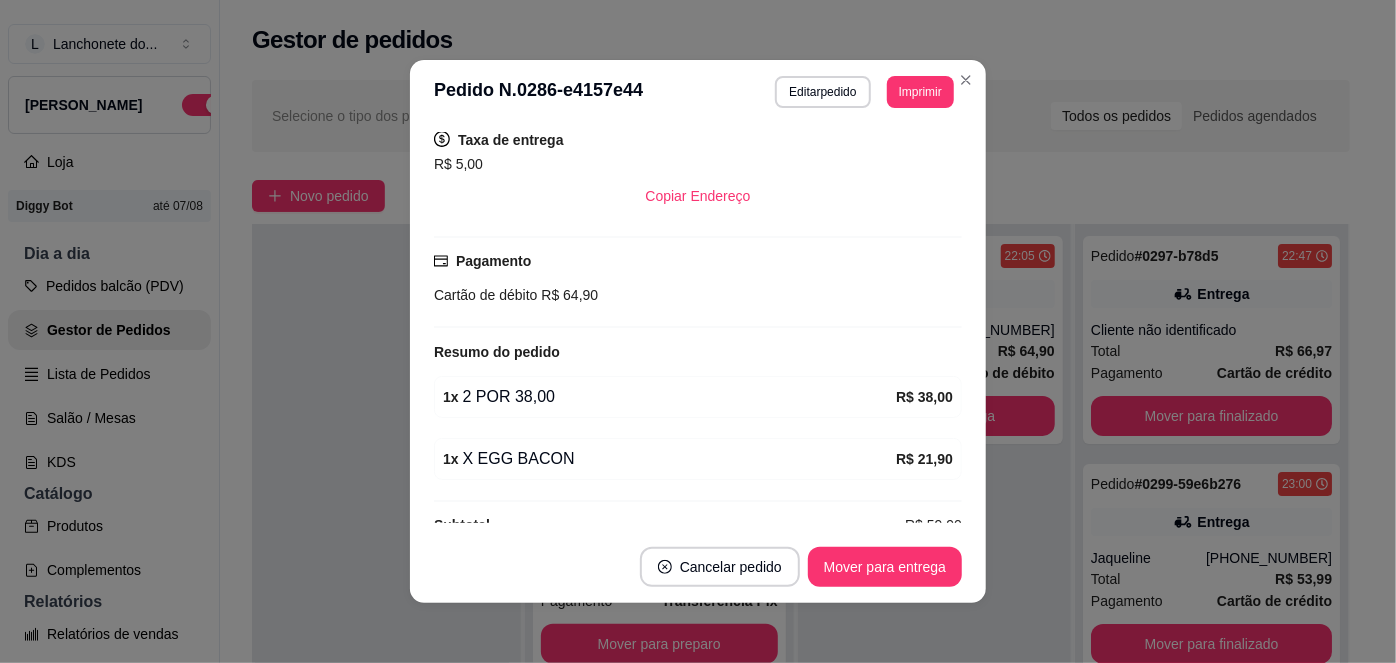 scroll, scrollTop: 443, scrollLeft: 0, axis: vertical 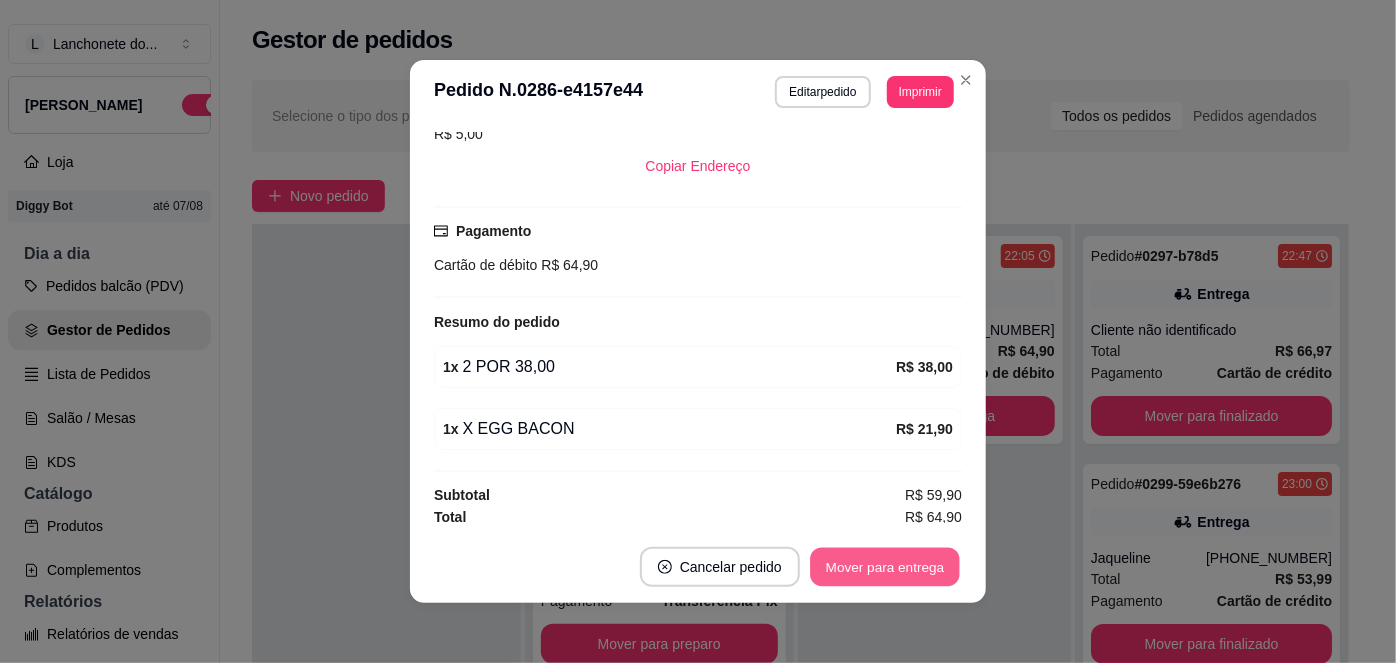 click on "Mover para entrega" at bounding box center [885, 567] 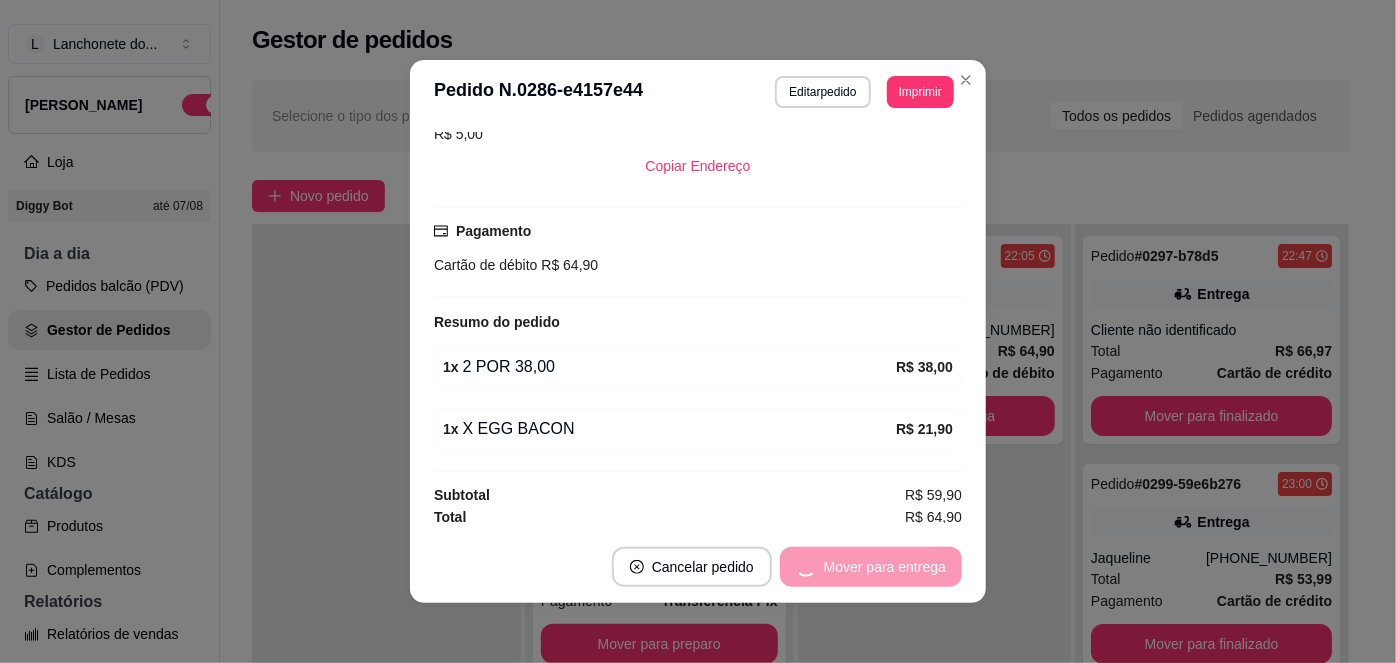 click on "Mover para entrega" at bounding box center (871, 567) 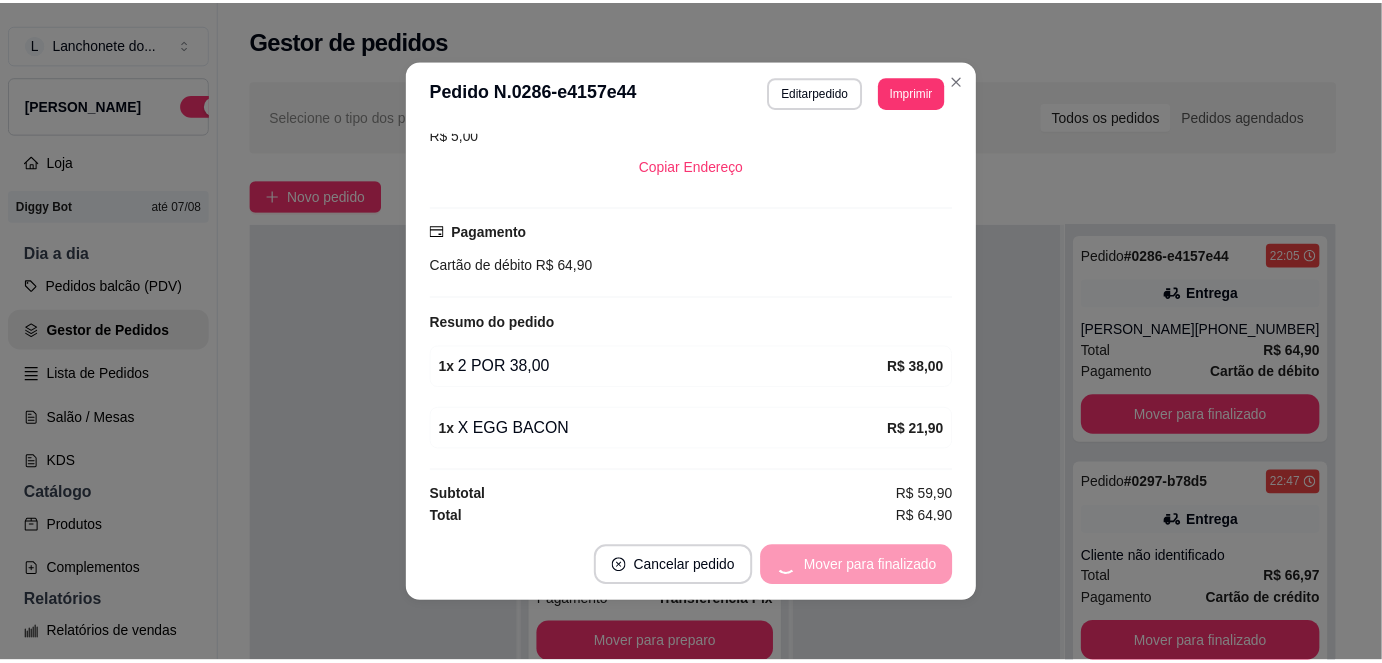 scroll, scrollTop: 397, scrollLeft: 0, axis: vertical 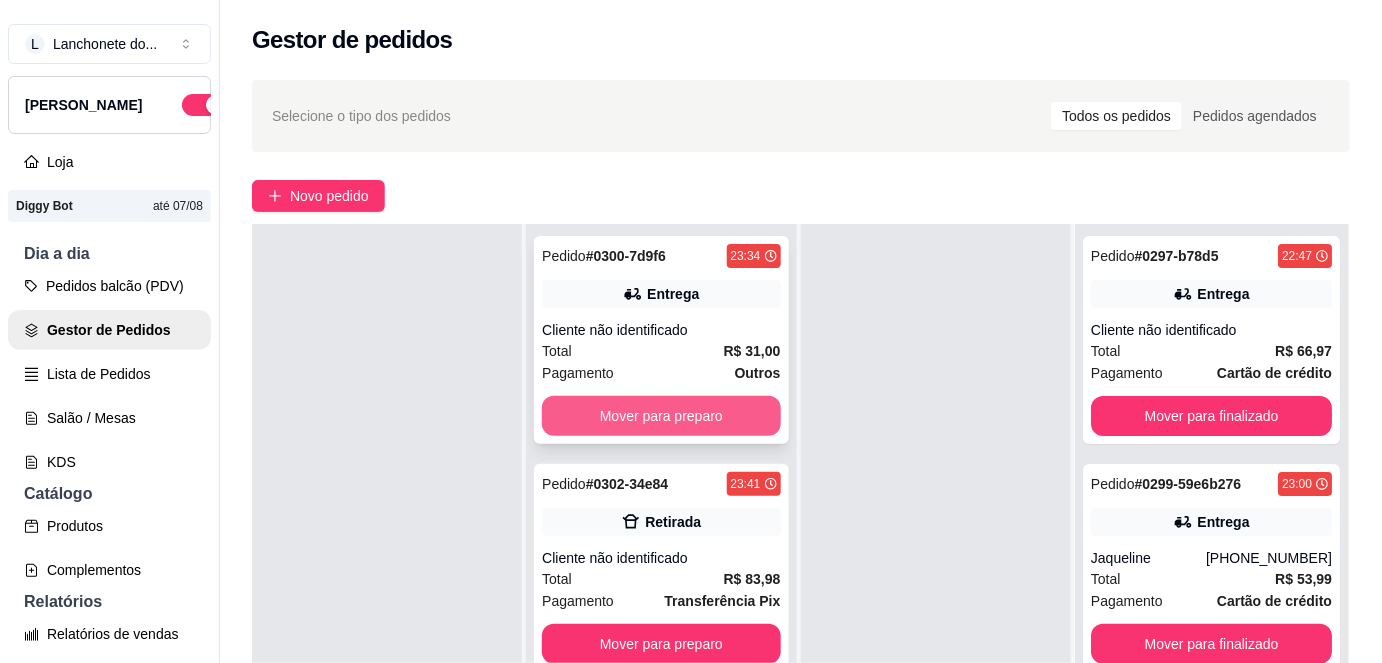 click on "Mover para preparo" at bounding box center [661, 416] 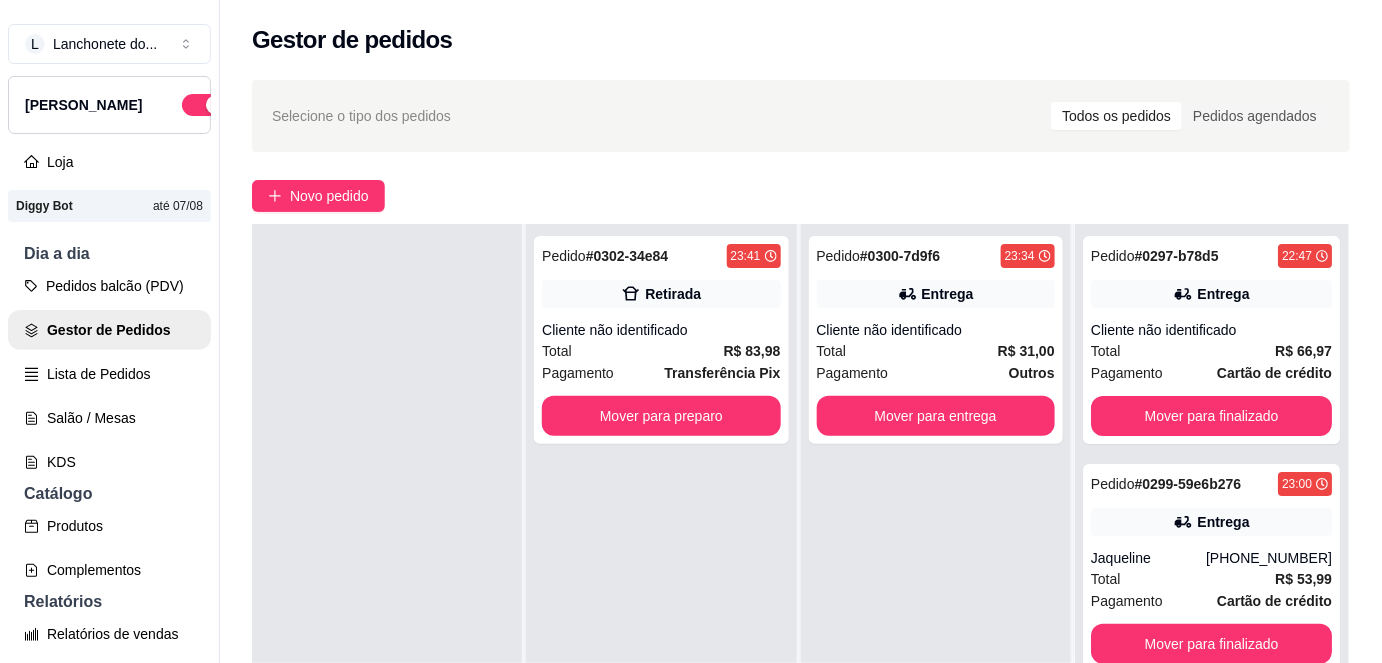 scroll, scrollTop: 317, scrollLeft: 0, axis: vertical 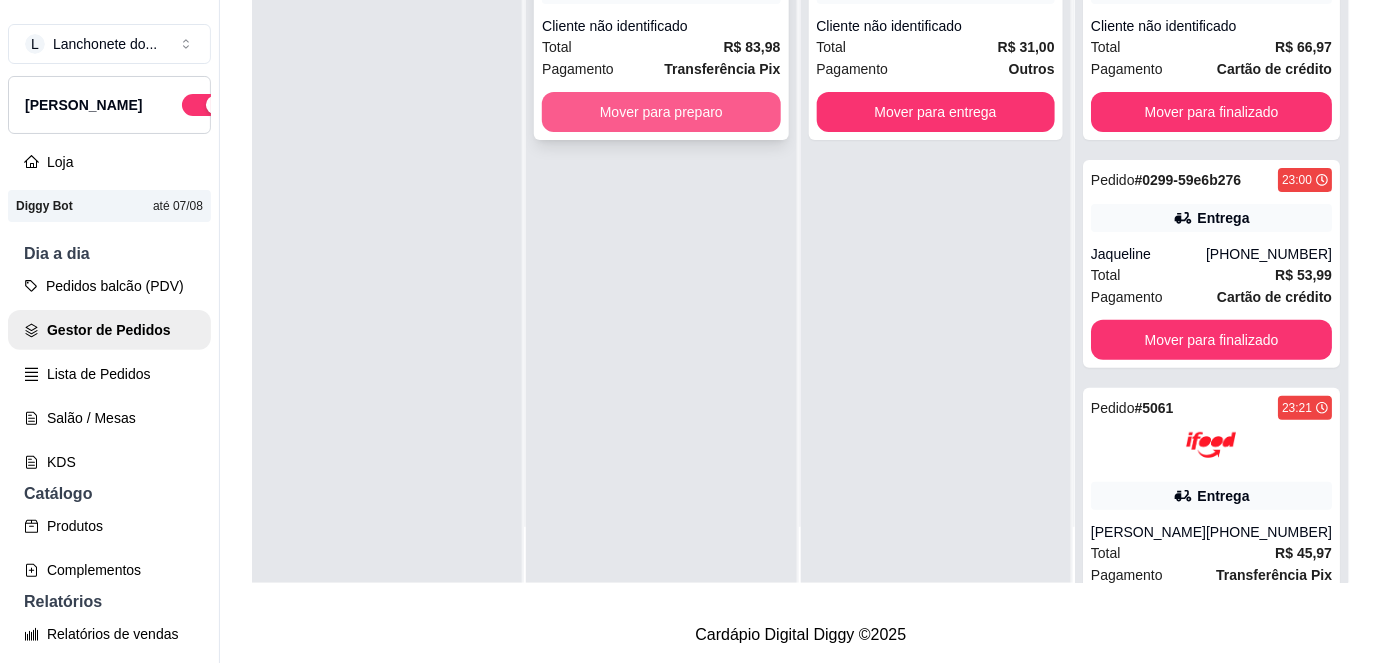 click on "Mover para preparo" at bounding box center (661, 112) 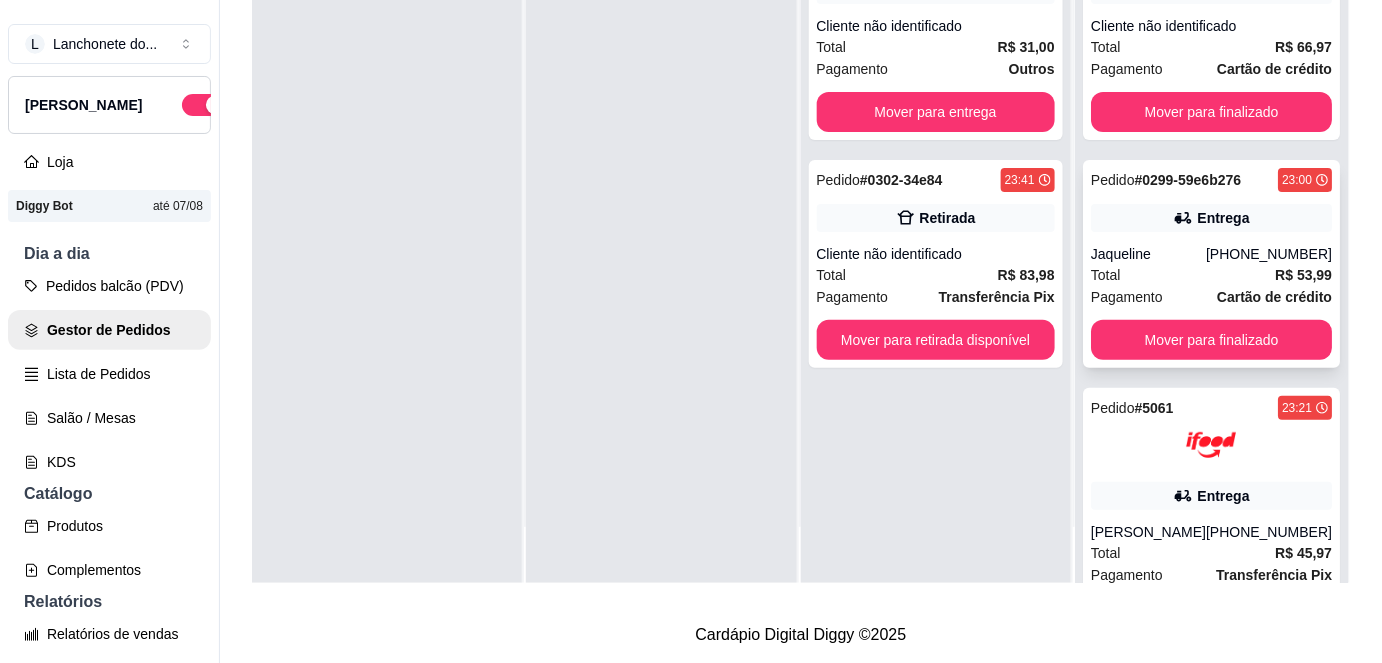 click on "Jaqueline" at bounding box center (1148, 254) 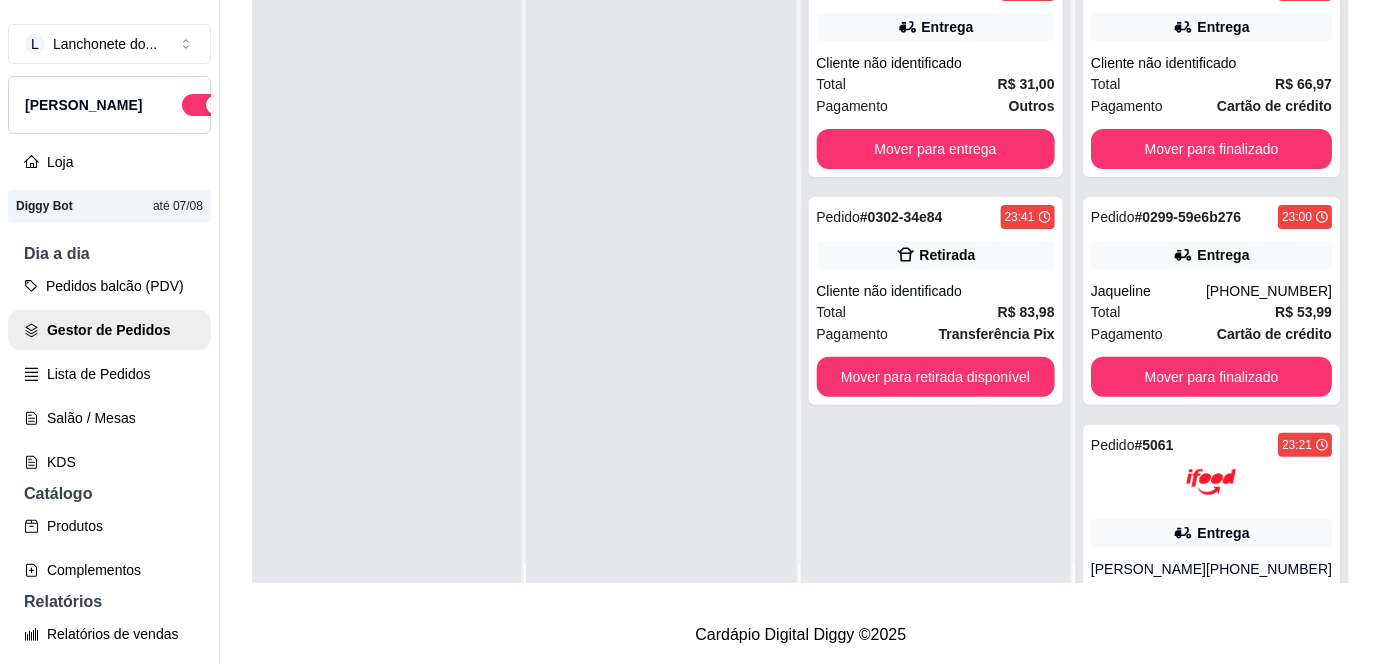 scroll, scrollTop: 0, scrollLeft: 0, axis: both 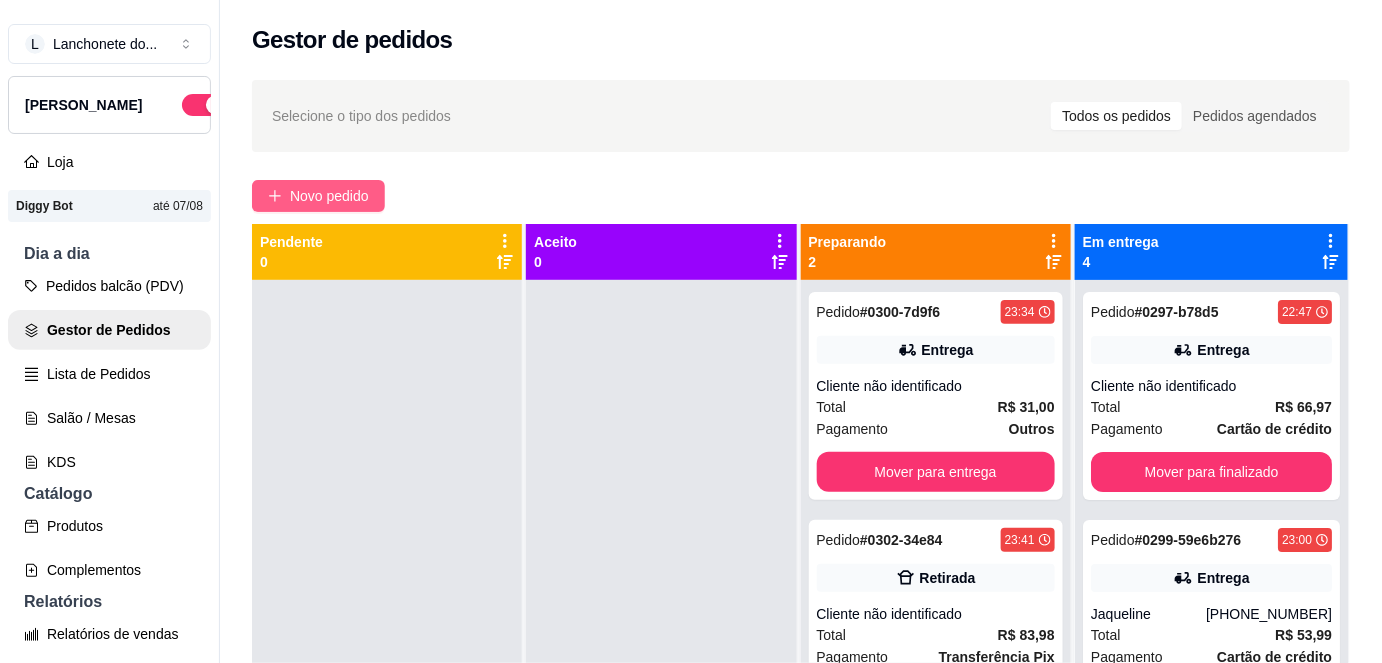 click on "Novo pedido" at bounding box center (318, 196) 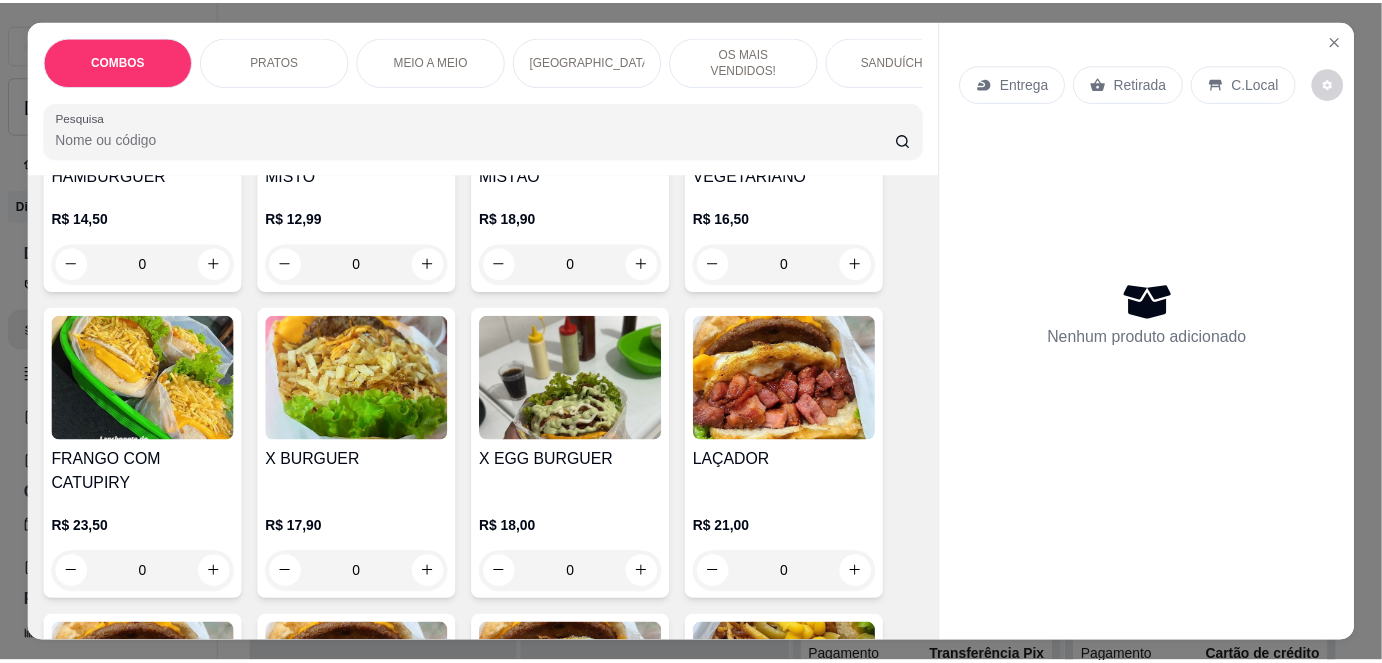 scroll, scrollTop: 2394, scrollLeft: 0, axis: vertical 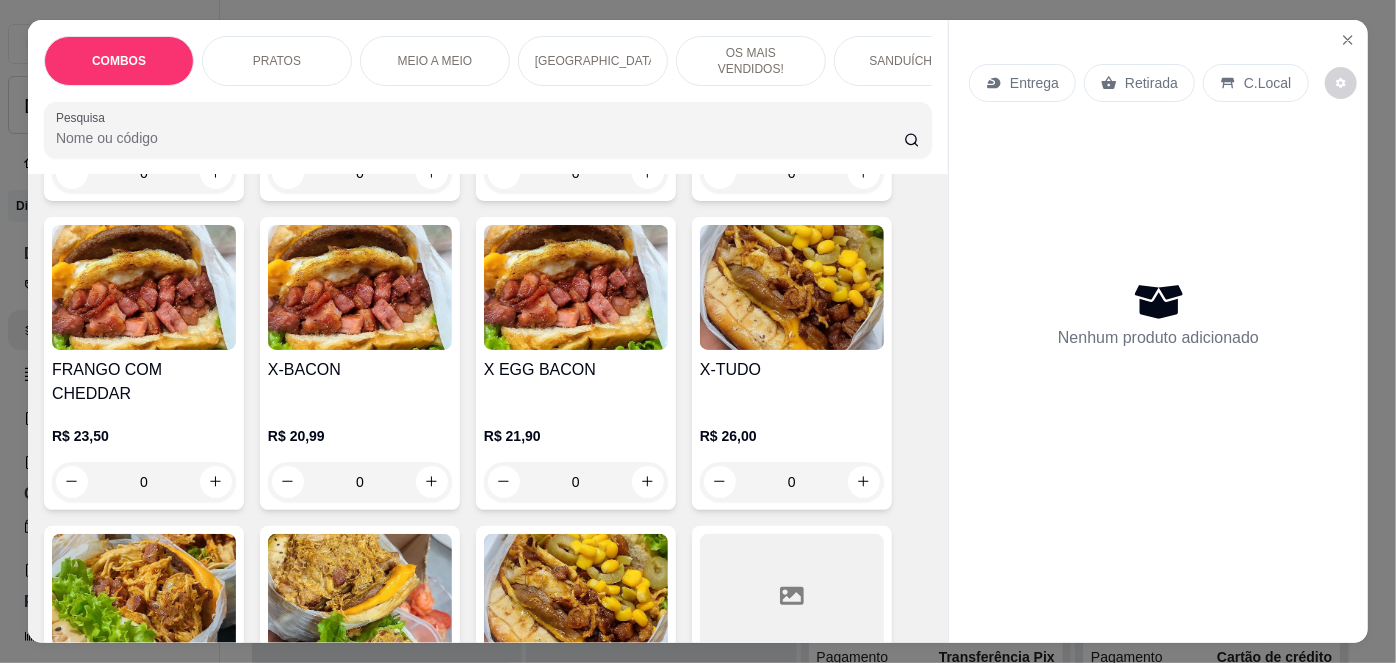 click at bounding box center [360, 287] 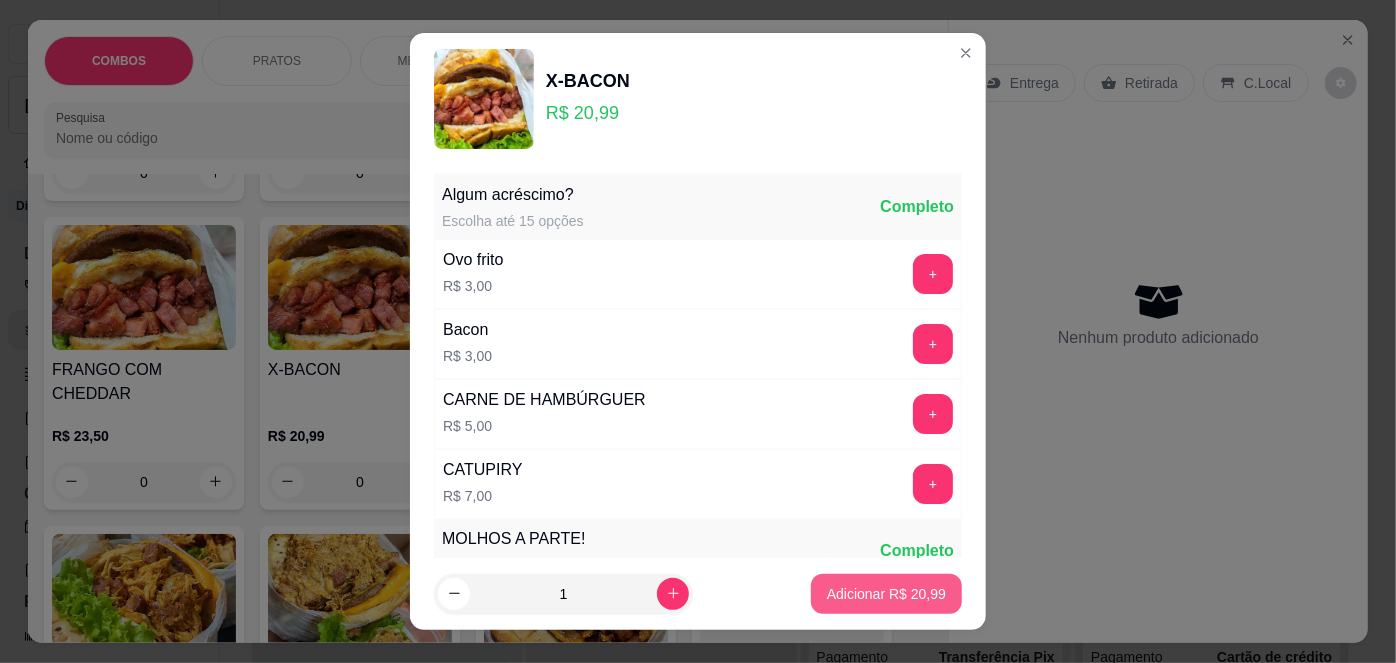 click on "Adicionar   R$ 20,99" at bounding box center (886, 594) 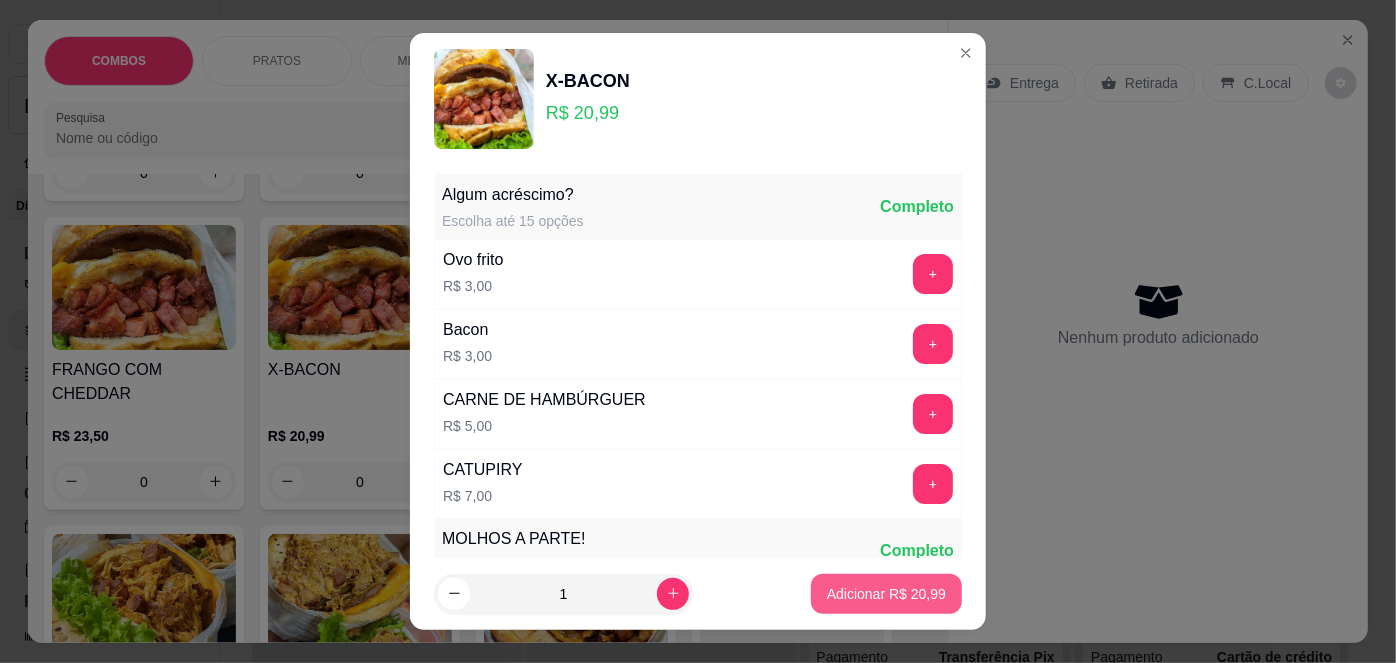 type on "1" 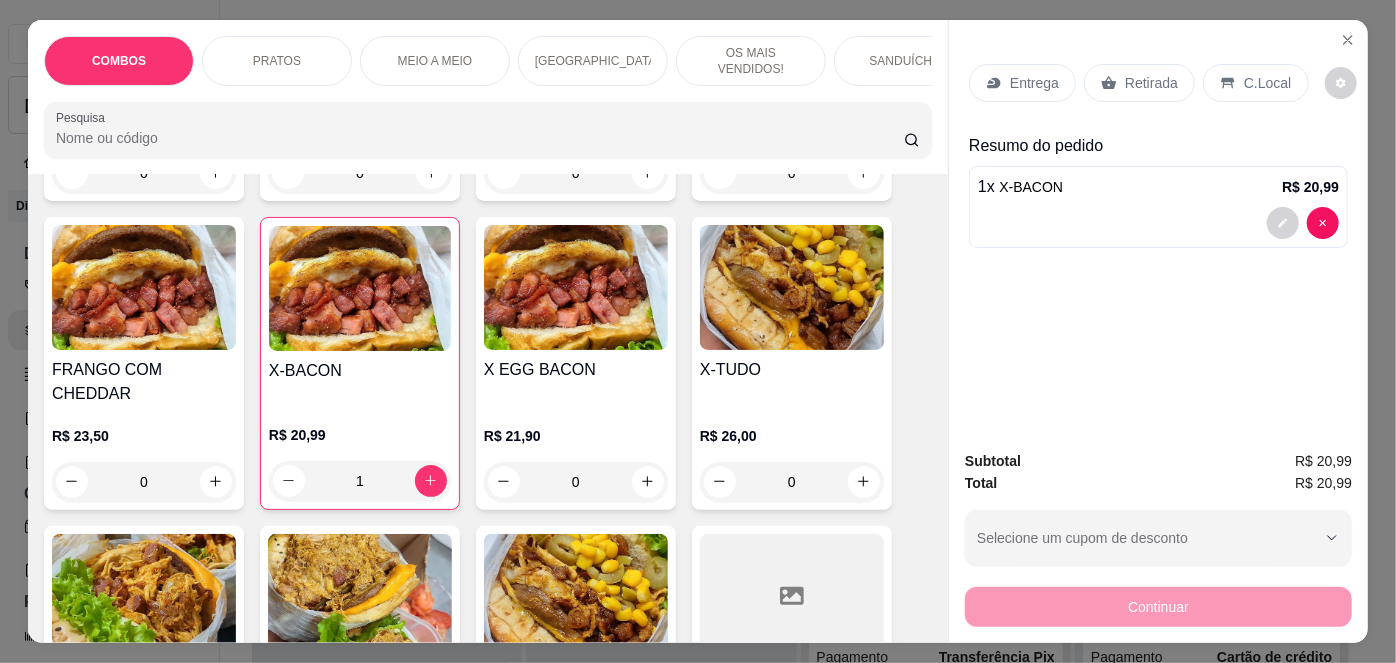 click on "Retirada" at bounding box center (1151, 83) 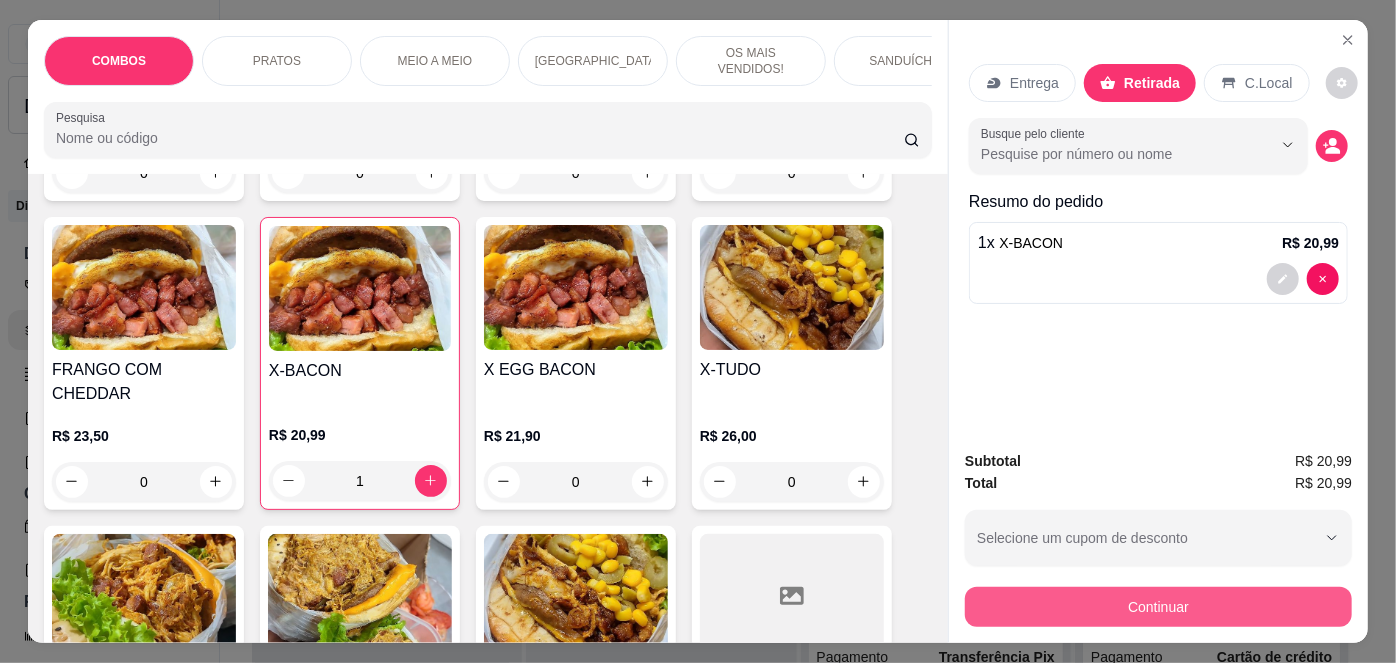 click on "Continuar" at bounding box center [1158, 607] 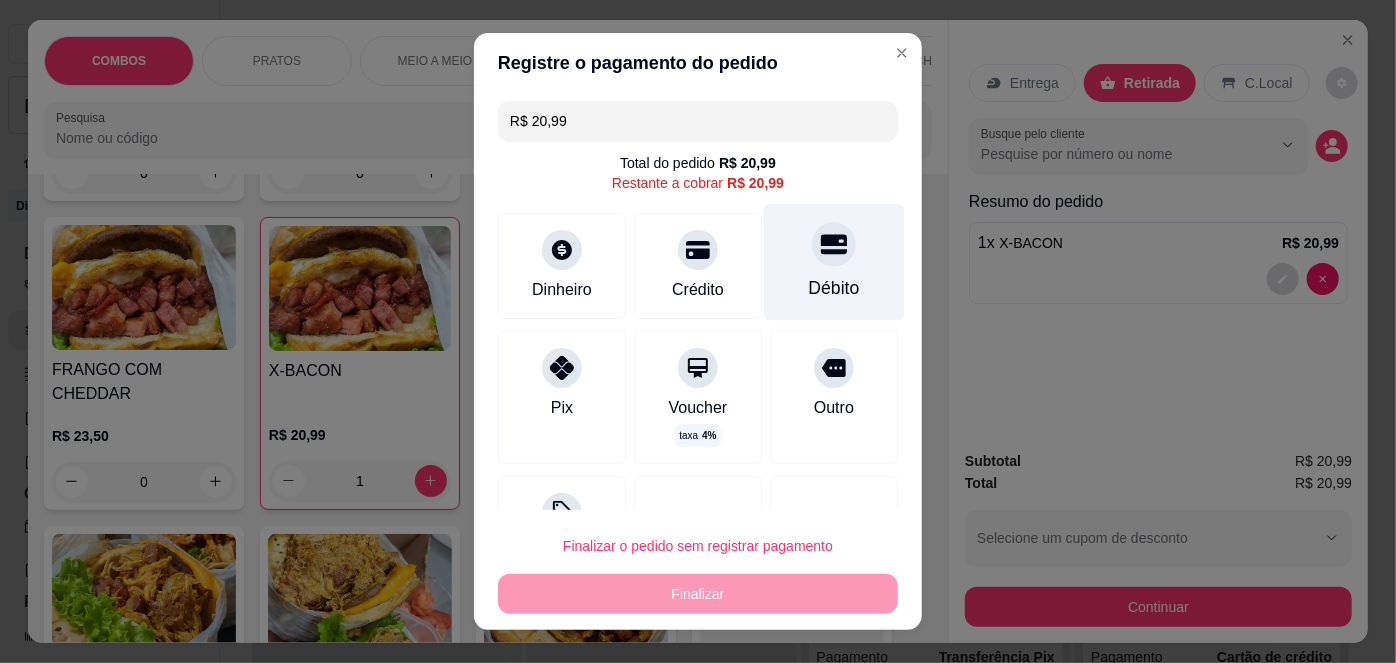 click on "Débito" at bounding box center [834, 288] 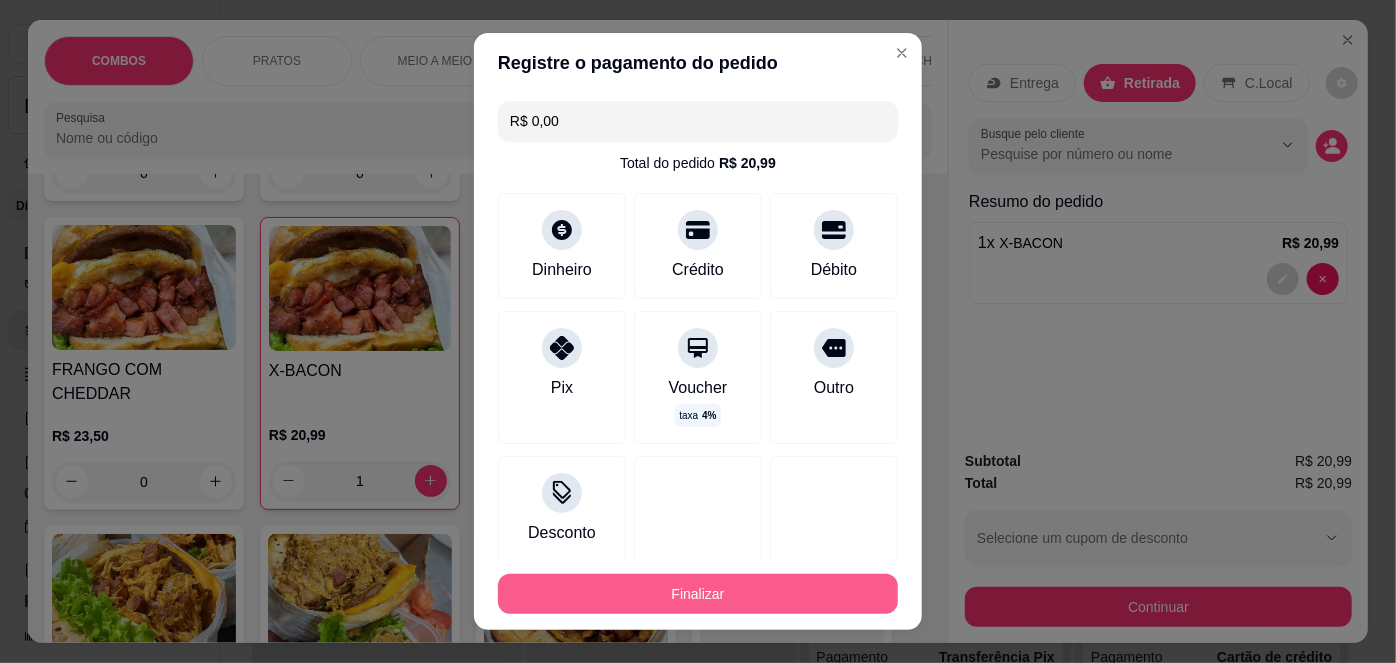 click on "Finalizar" at bounding box center [698, 594] 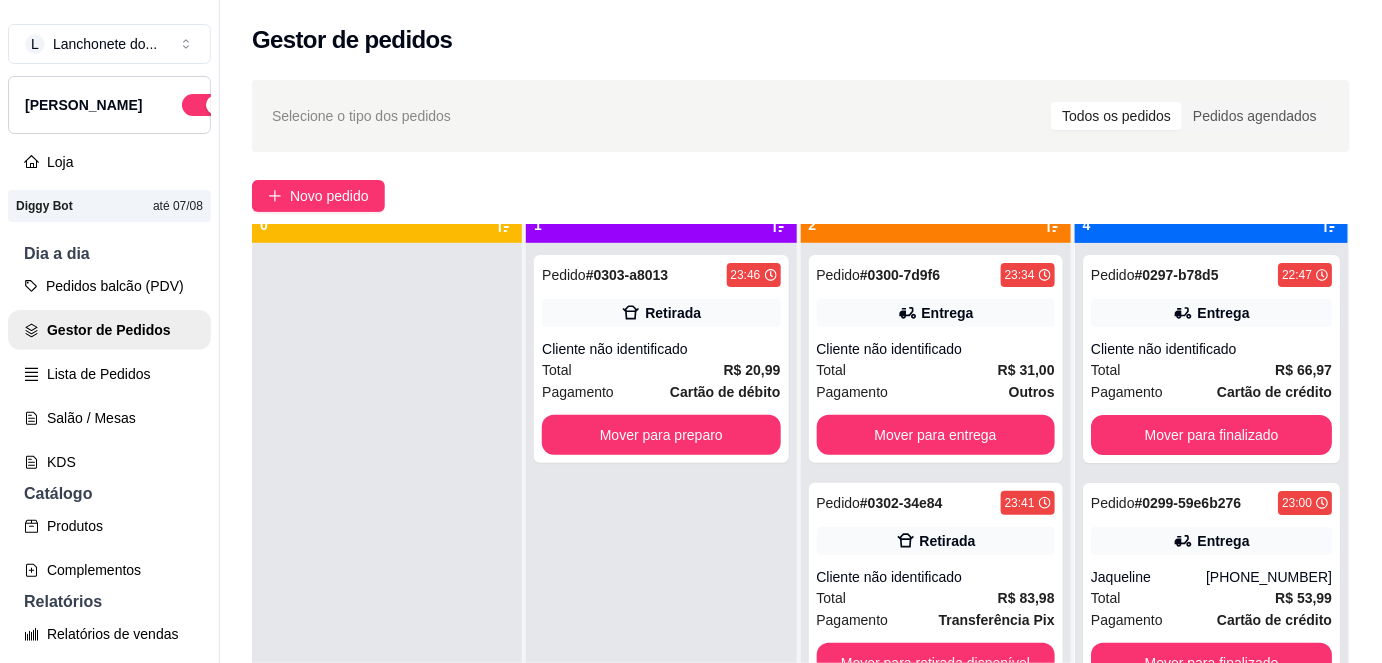 scroll, scrollTop: 56, scrollLeft: 0, axis: vertical 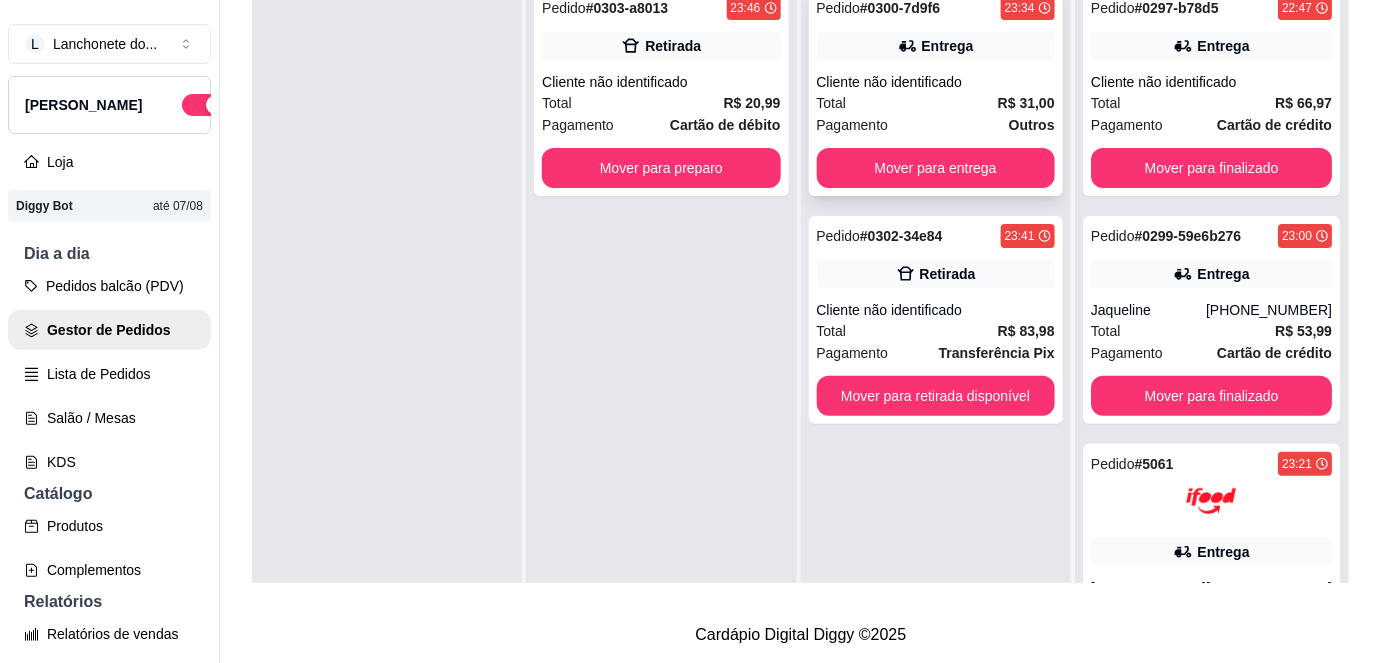 click on "Total R$ 31,00" at bounding box center [936, 103] 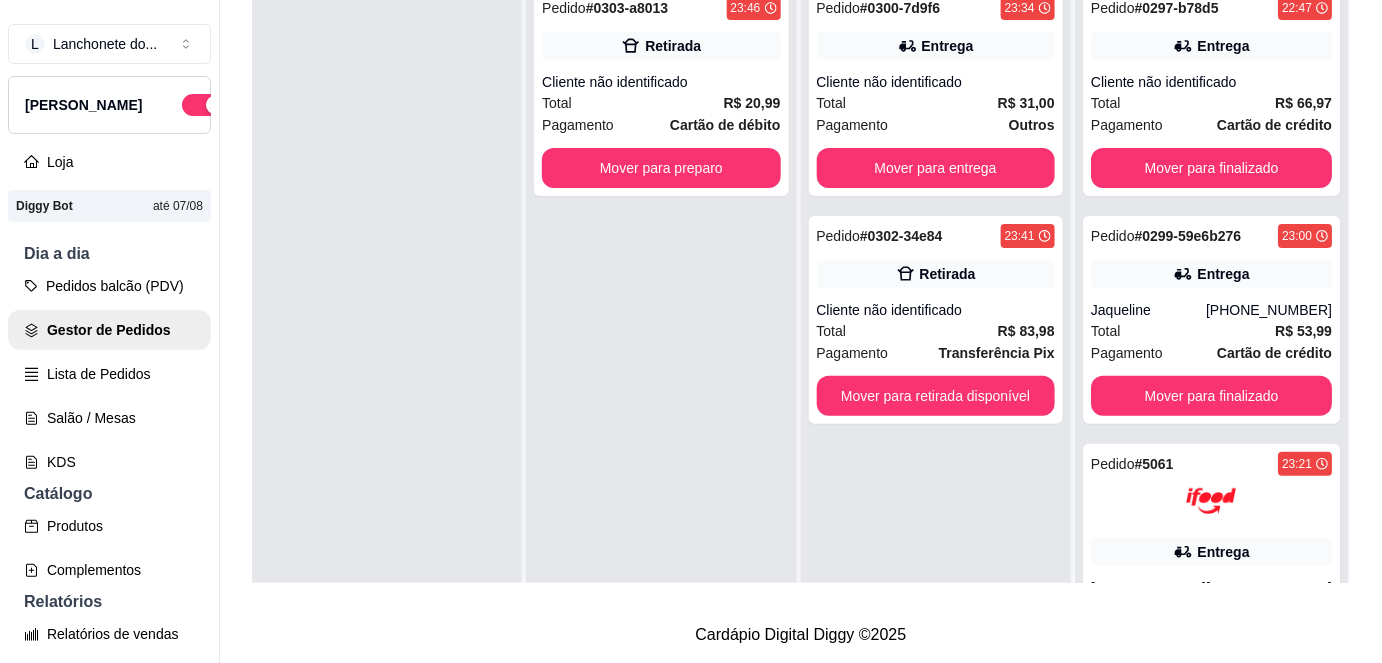 scroll, scrollTop: 0, scrollLeft: 0, axis: both 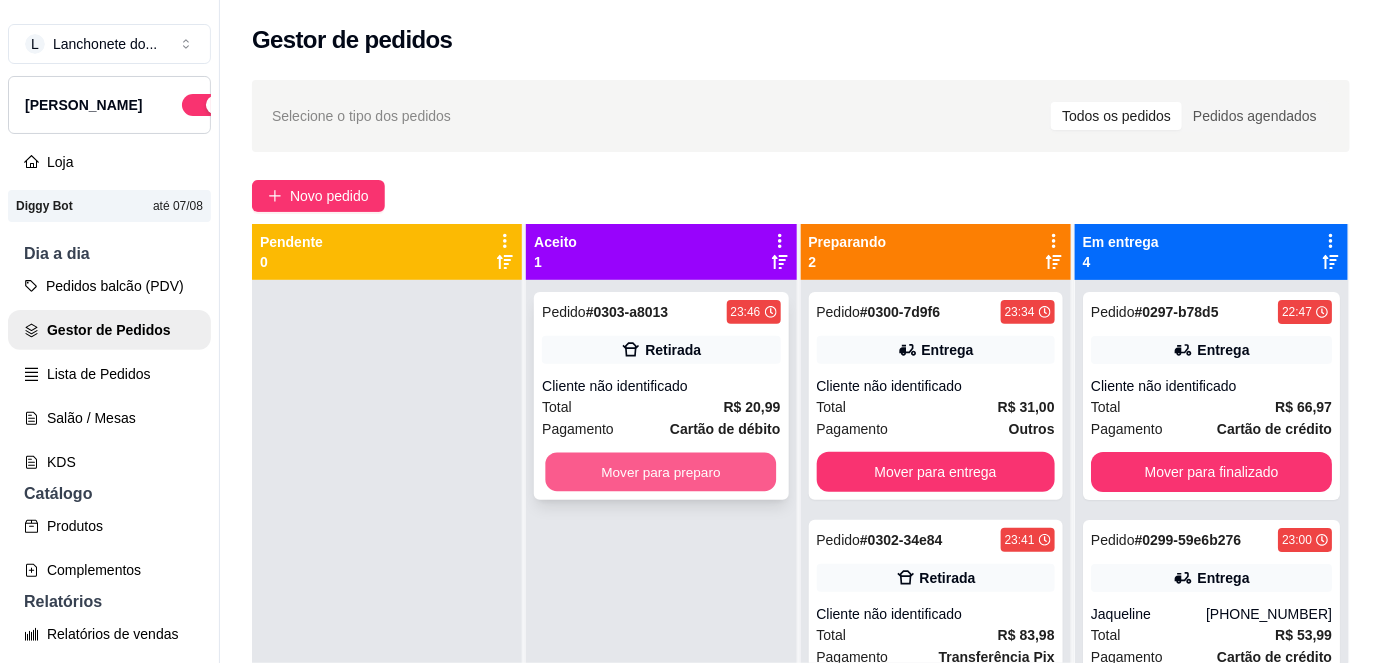 click on "Mover para preparo" at bounding box center [661, 472] 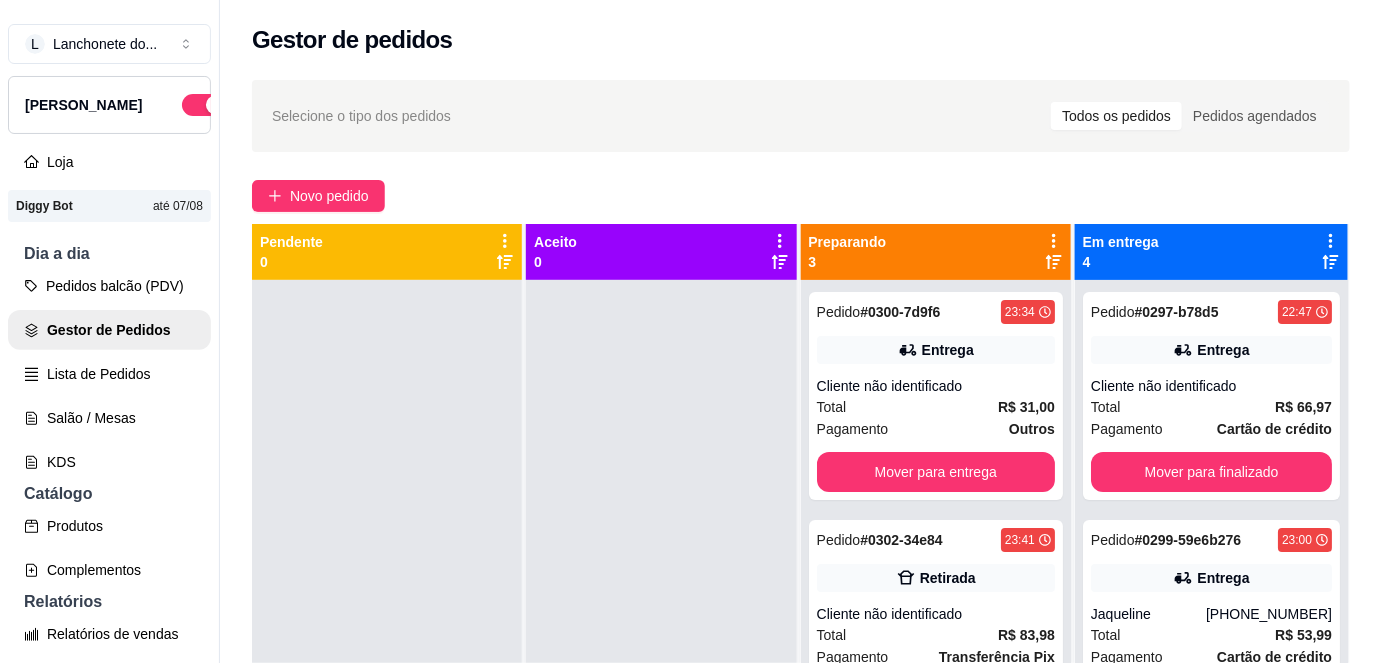 scroll, scrollTop: 341, scrollLeft: 0, axis: vertical 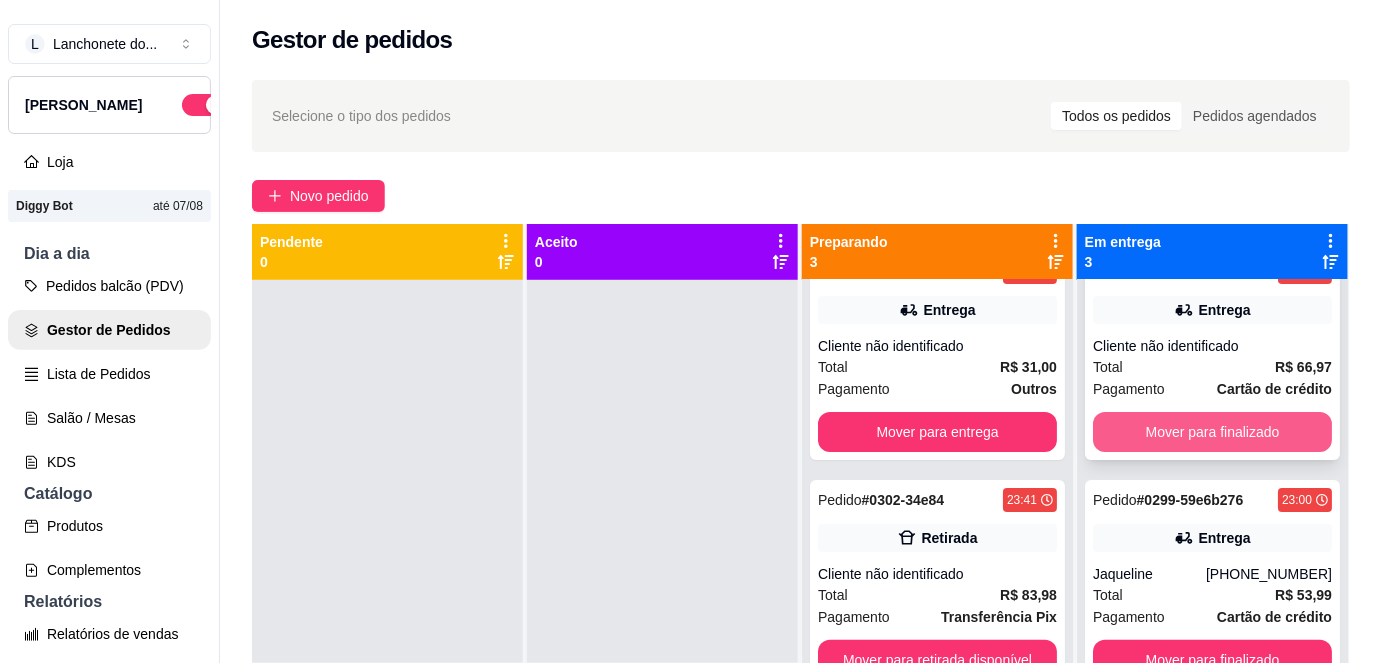 click on "Mover para finalizado" at bounding box center (1212, 432) 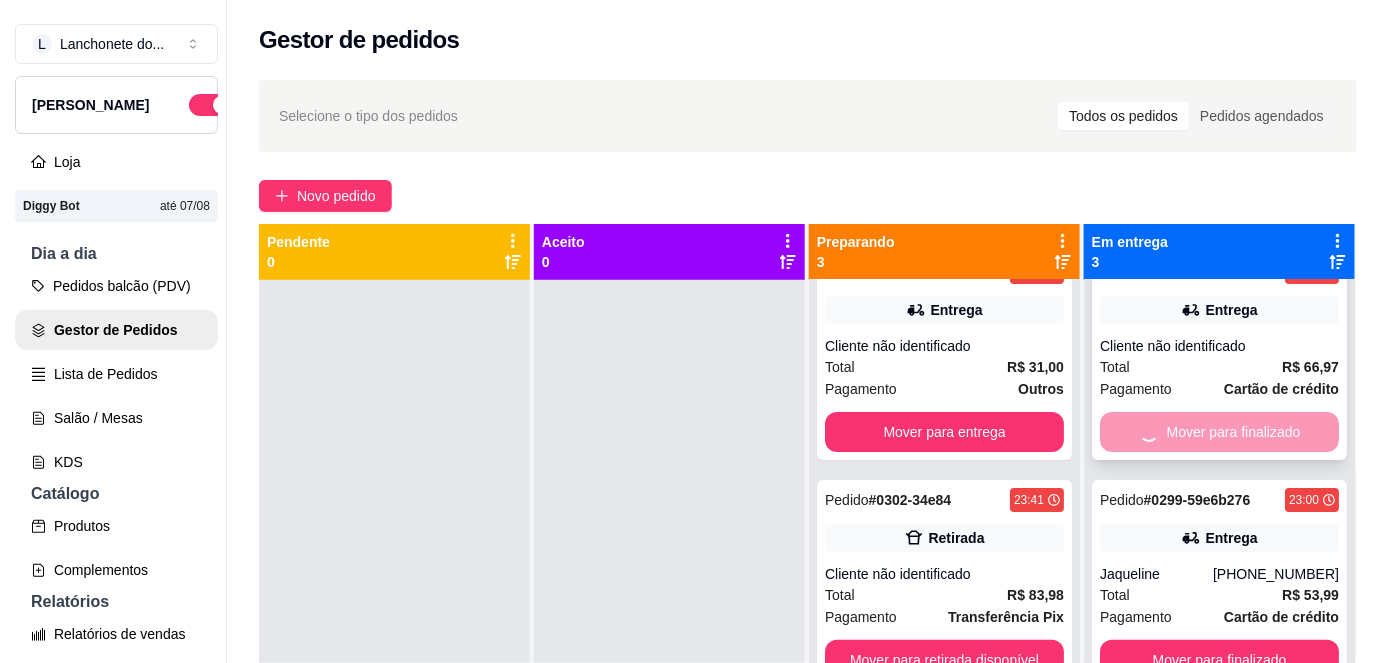 scroll, scrollTop: 0, scrollLeft: 0, axis: both 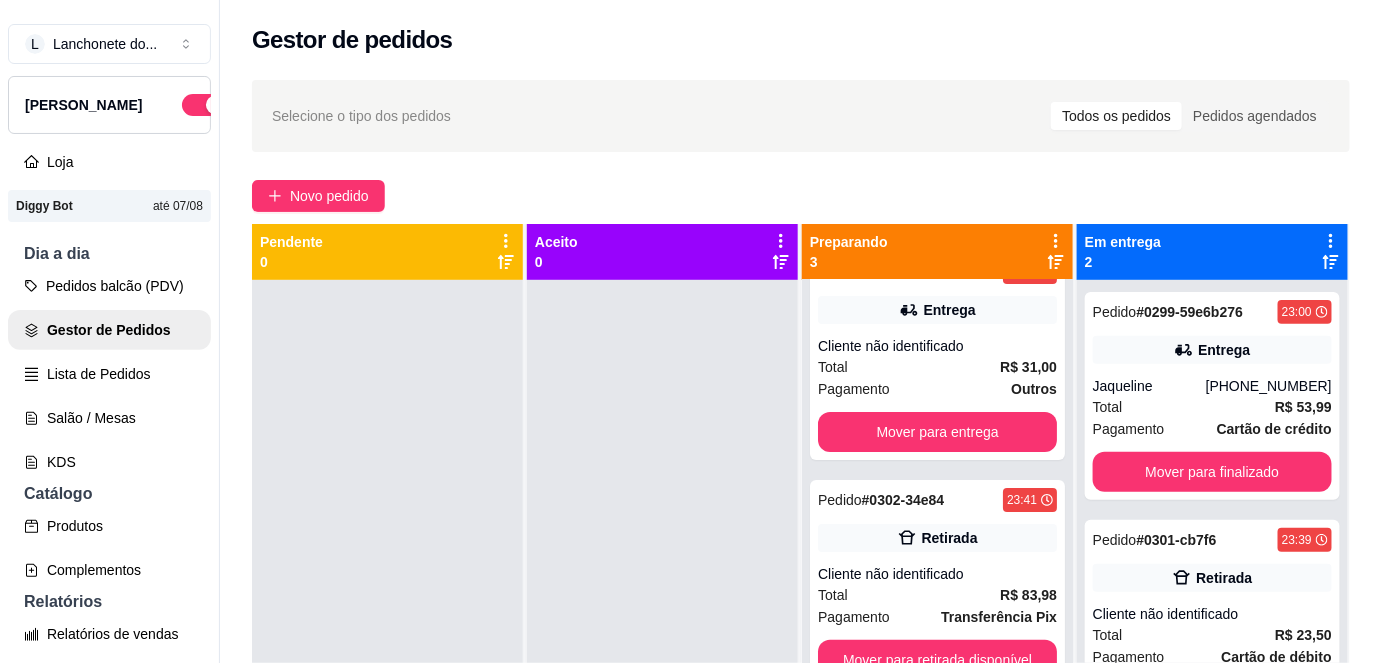 click on "Pagamento" at bounding box center [1129, 429] 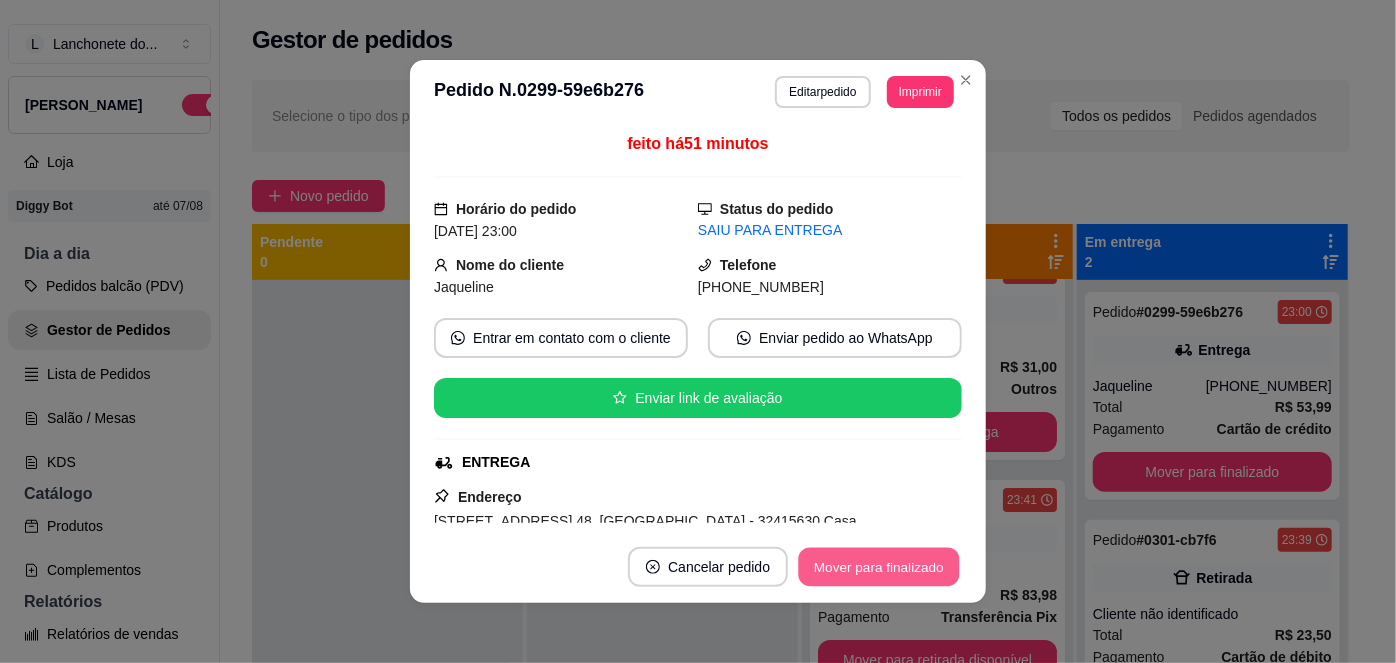 click on "Mover para finalizado" at bounding box center (879, 567) 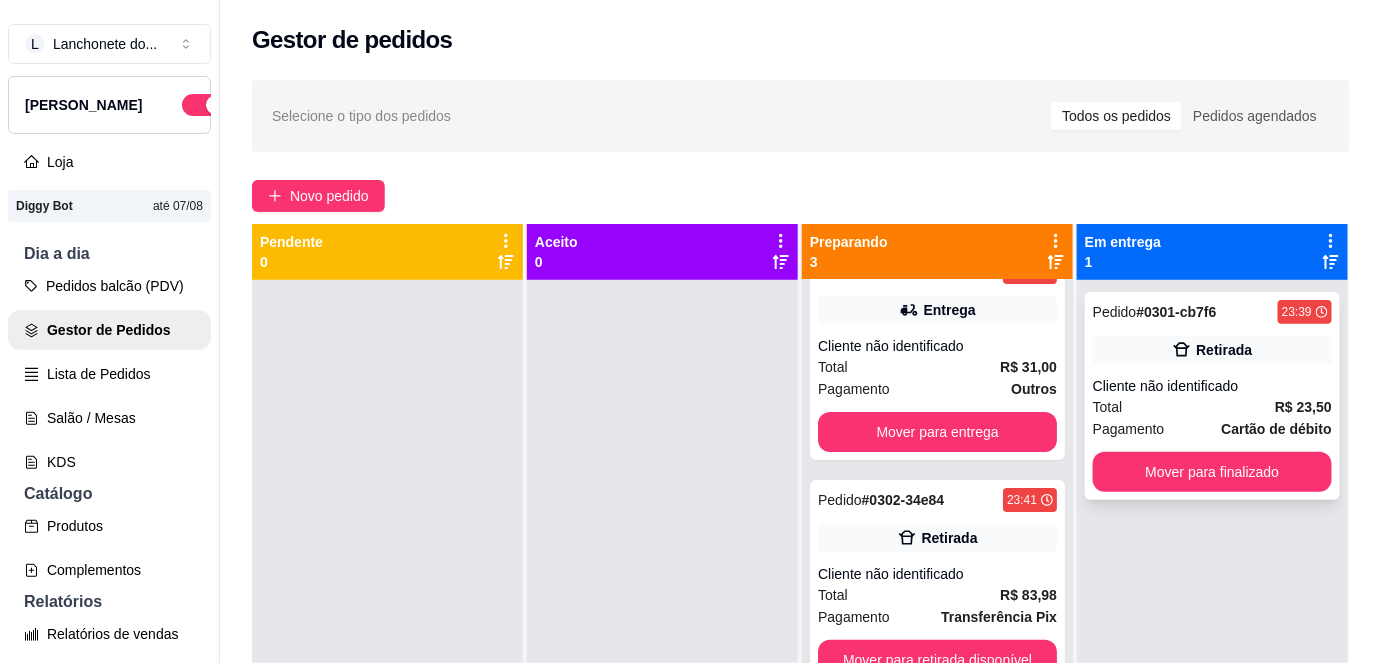 click on "Total R$ 23,50" at bounding box center [1212, 407] 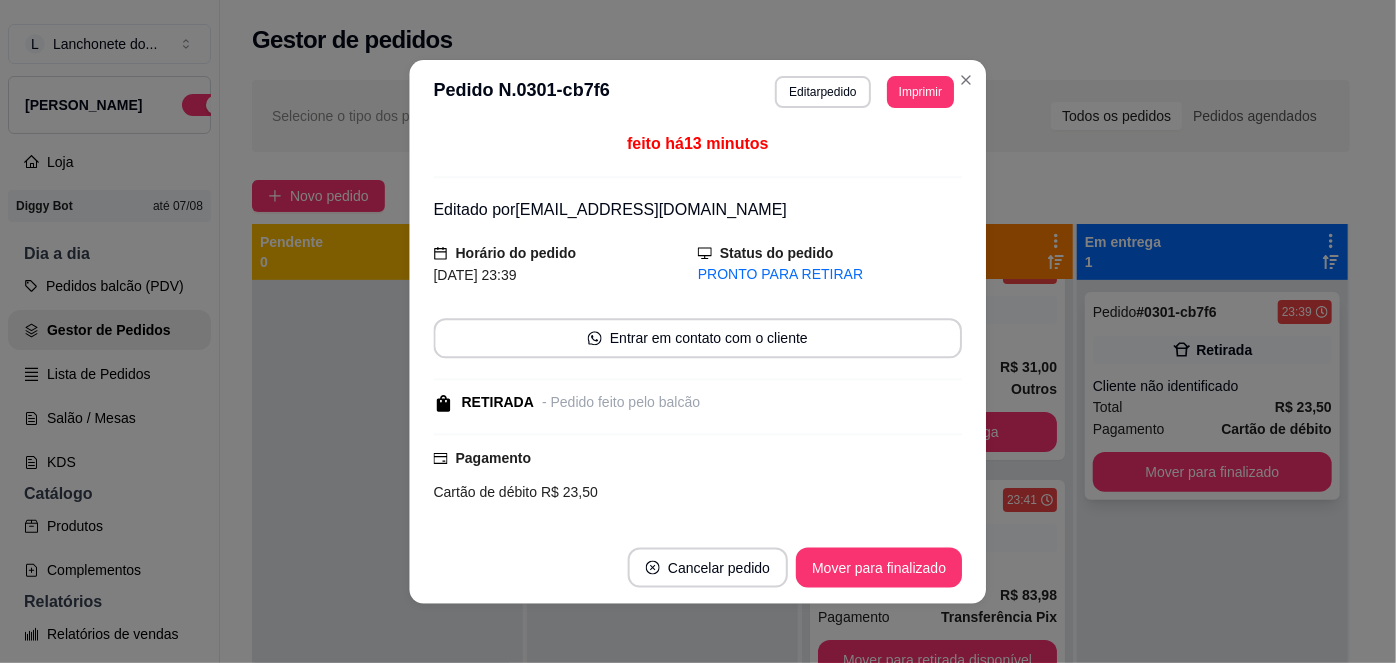 scroll, scrollTop: 4, scrollLeft: 0, axis: vertical 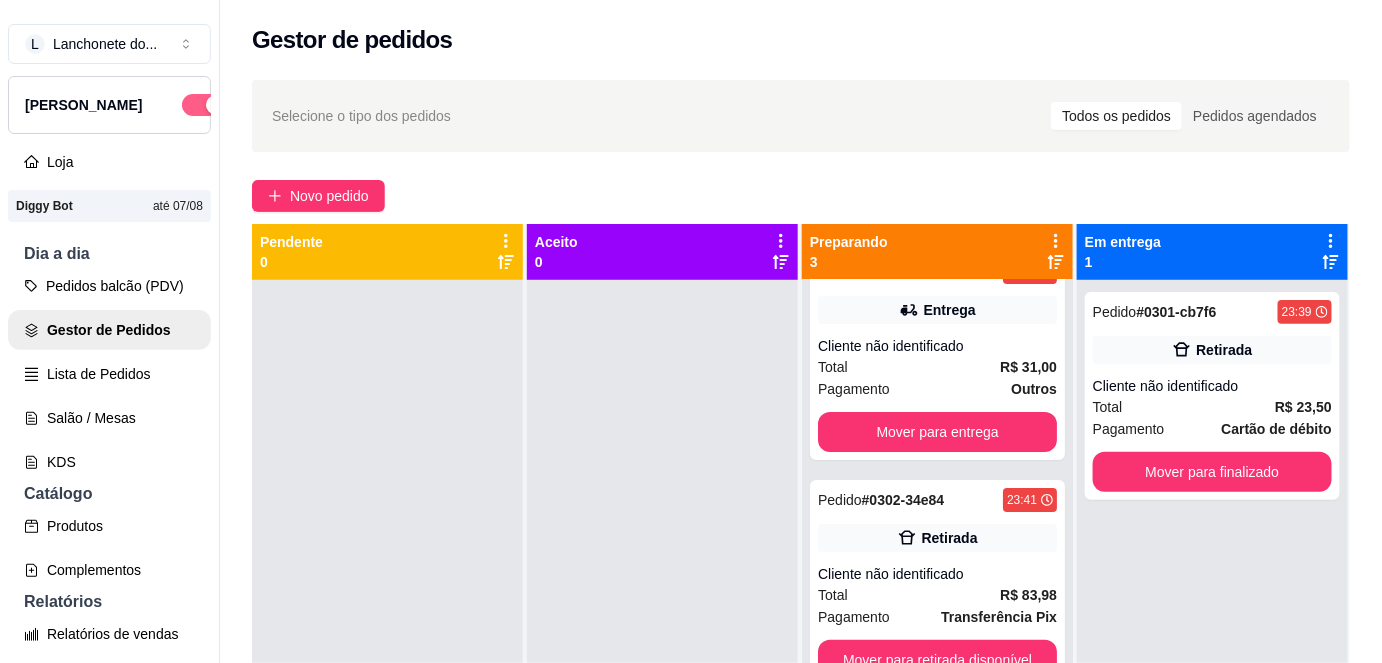 click at bounding box center [204, 105] 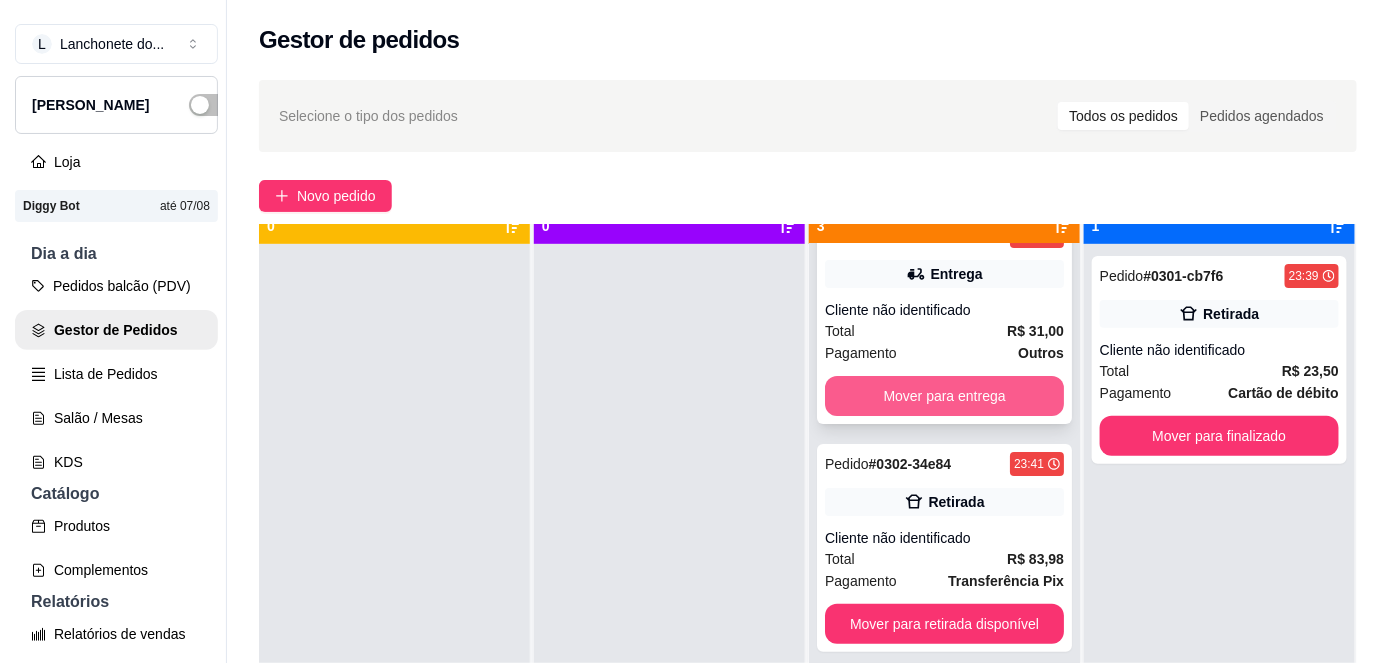scroll, scrollTop: 56, scrollLeft: 0, axis: vertical 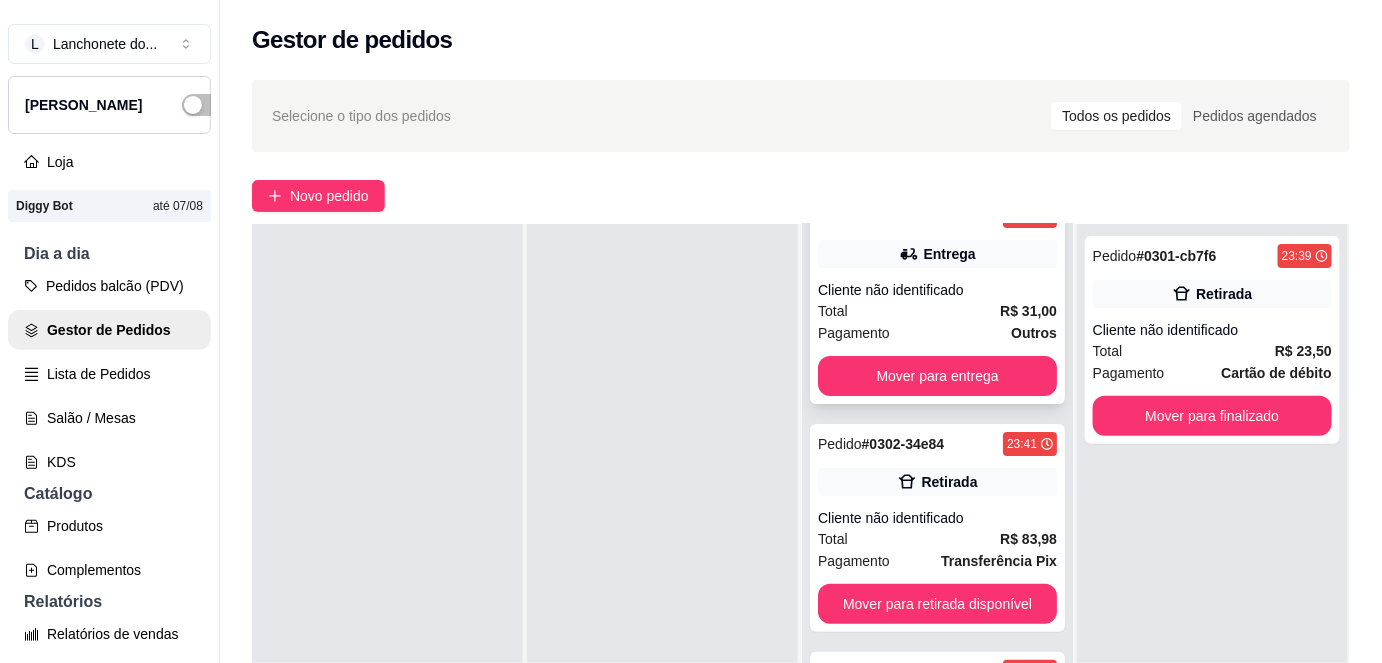 click on "Total R$ 31,00" at bounding box center (937, 311) 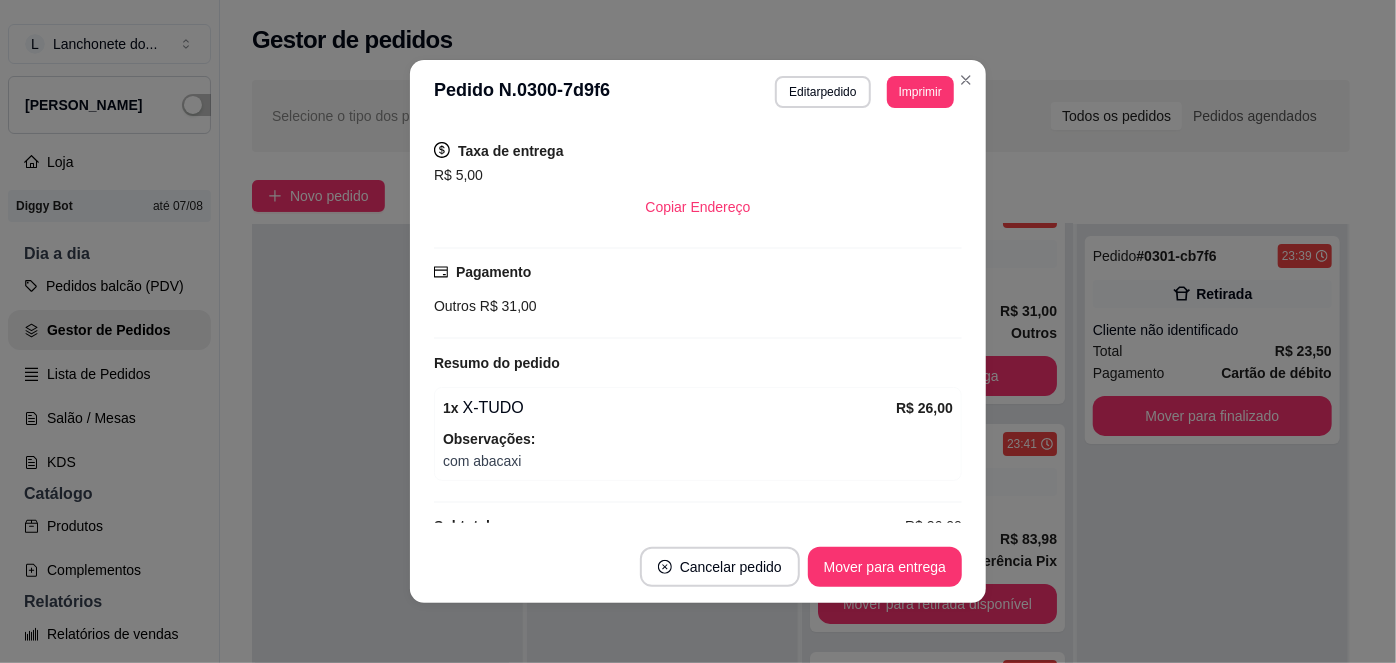 scroll, scrollTop: 330, scrollLeft: 0, axis: vertical 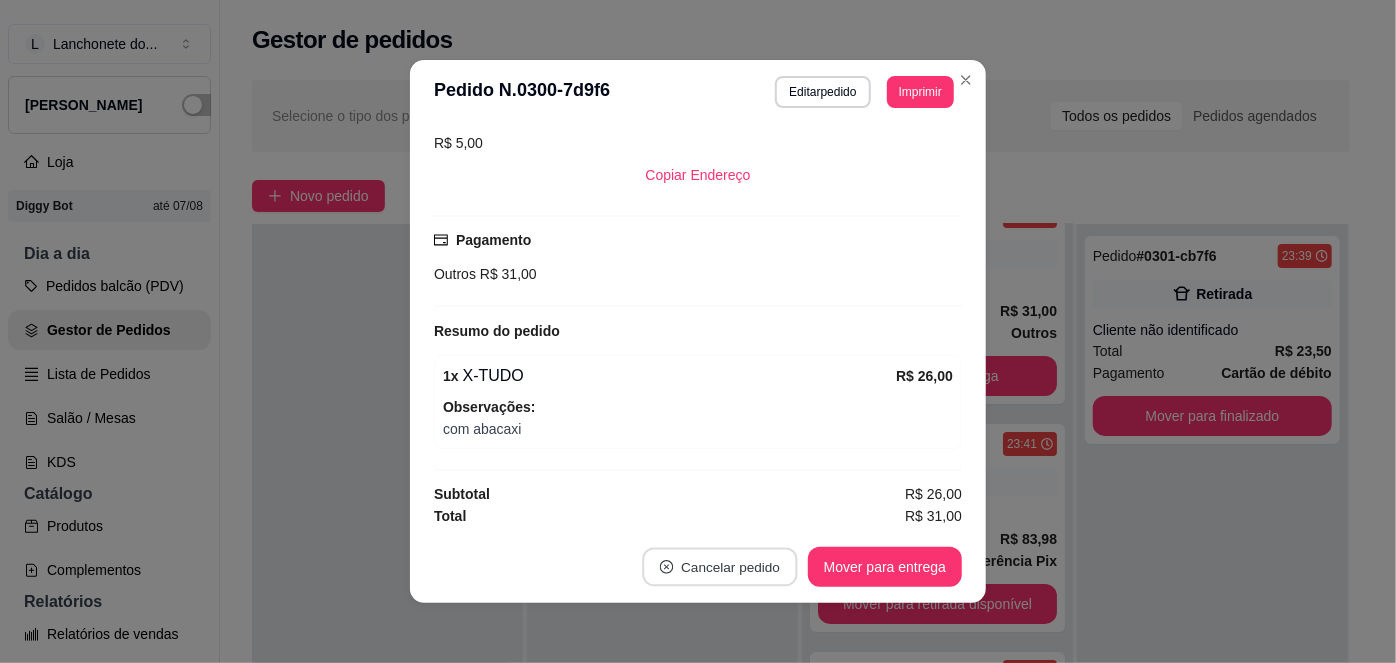 click on "Cancelar pedido" at bounding box center (719, 567) 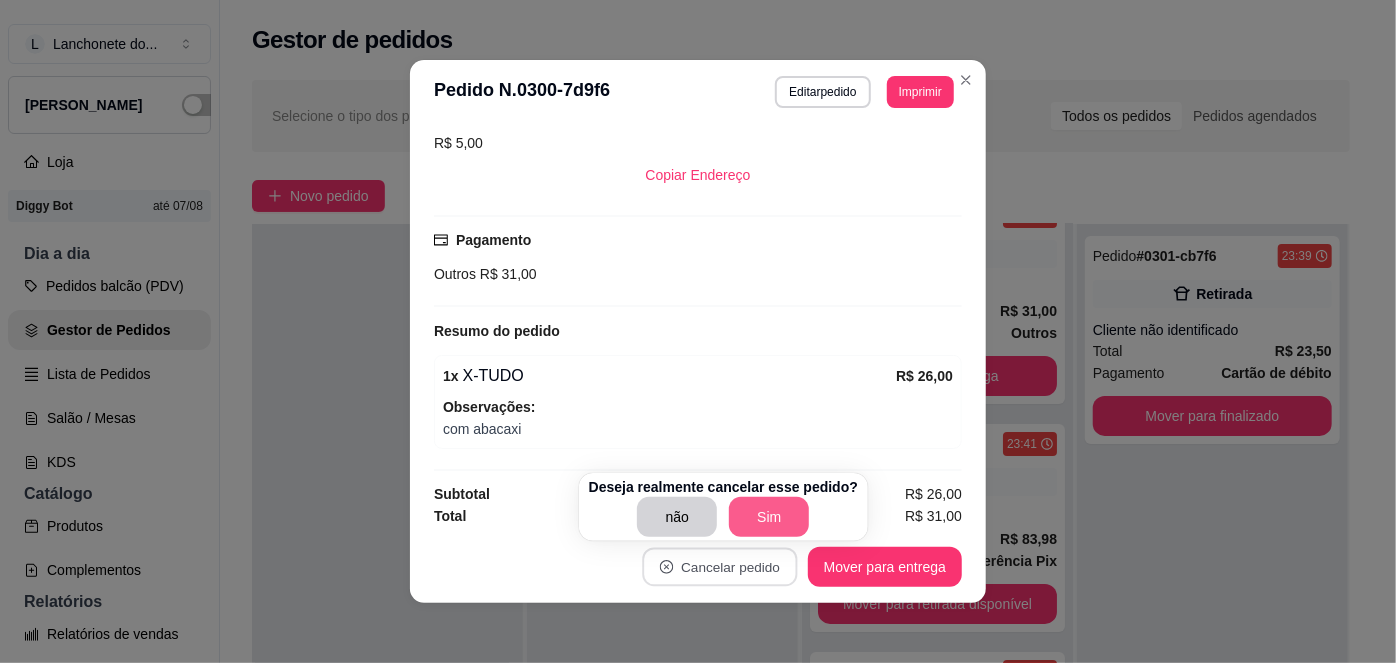 click on "Sim" at bounding box center (769, 517) 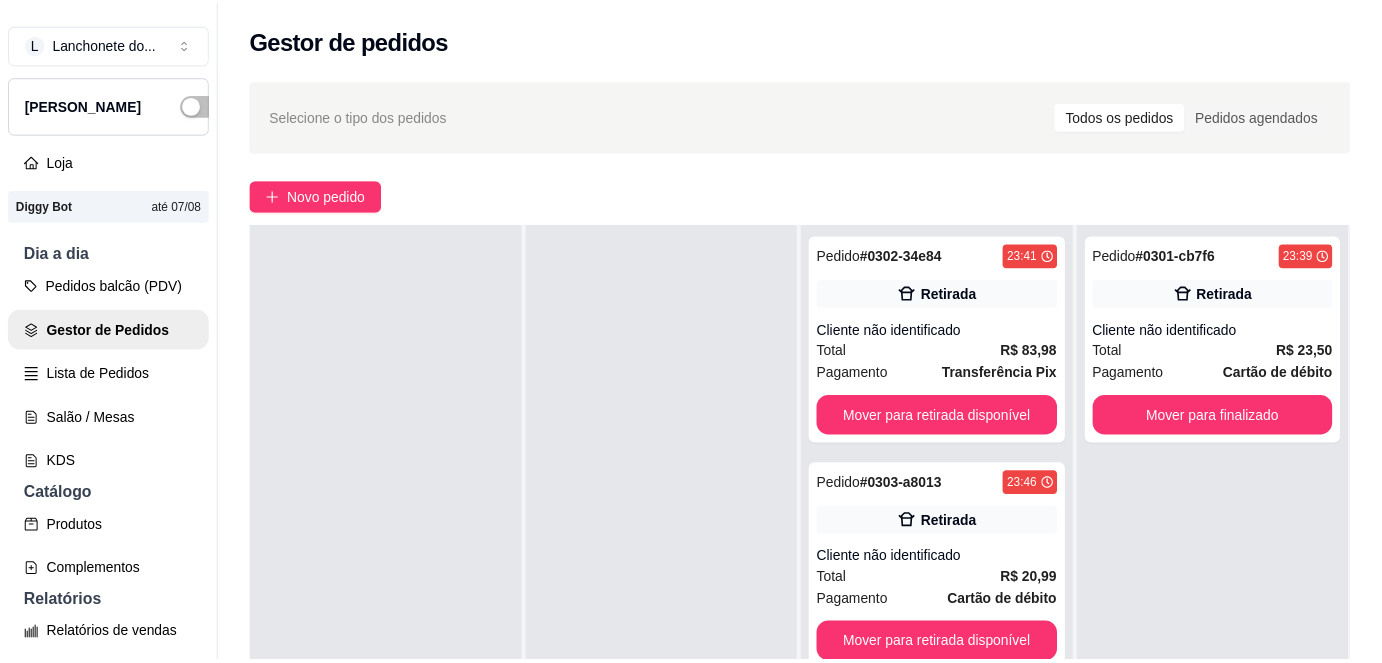 scroll, scrollTop: 0, scrollLeft: 0, axis: both 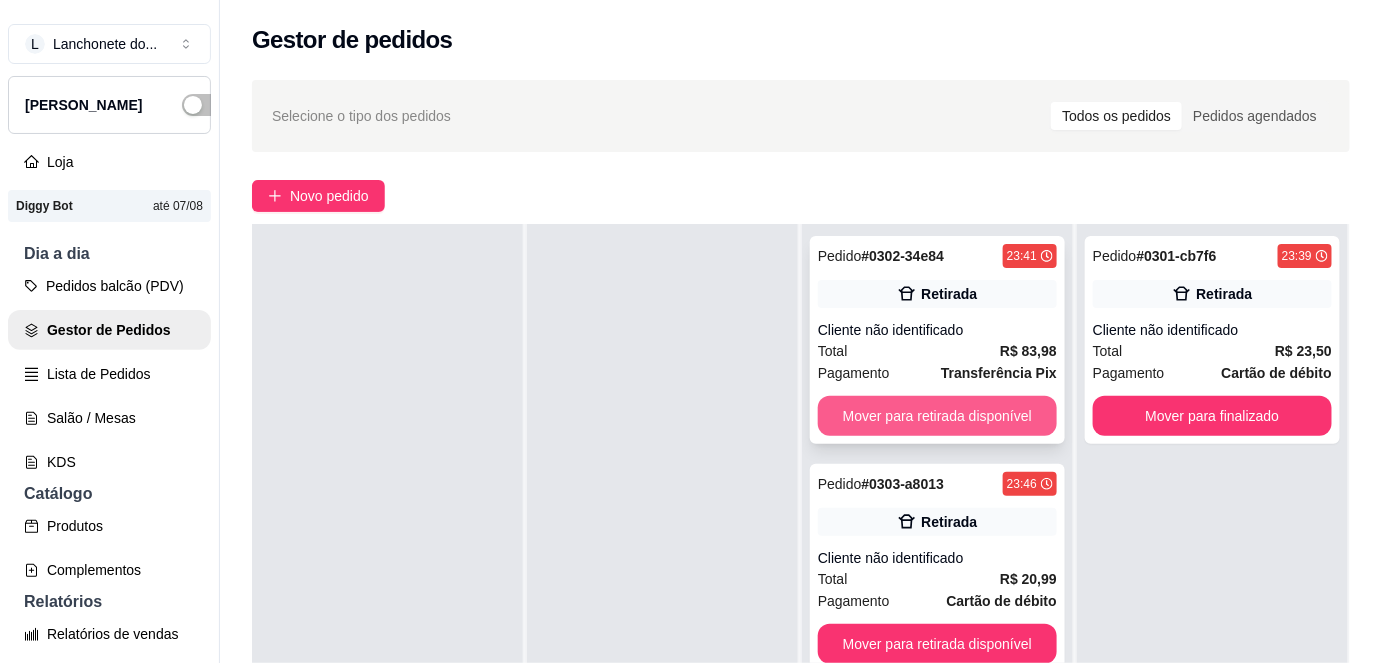 click on "Mover para retirada disponível" at bounding box center (937, 416) 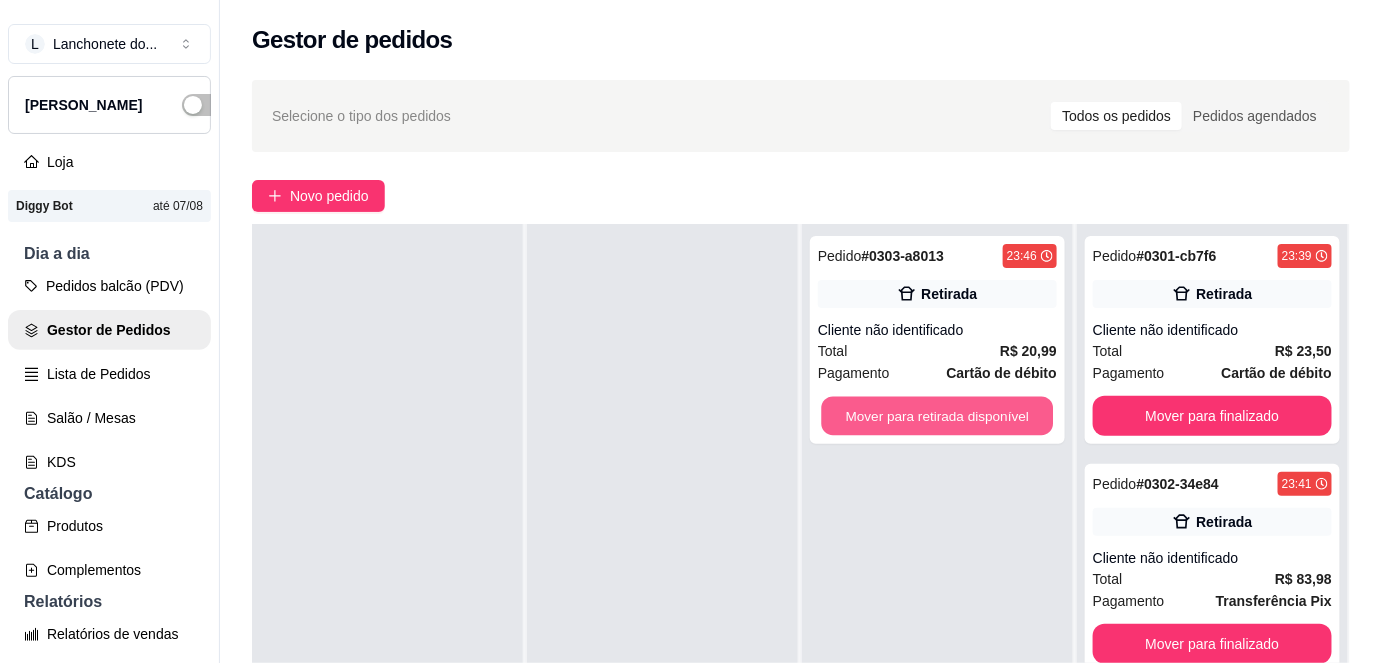 click on "Mover para retirada disponível" at bounding box center [938, 416] 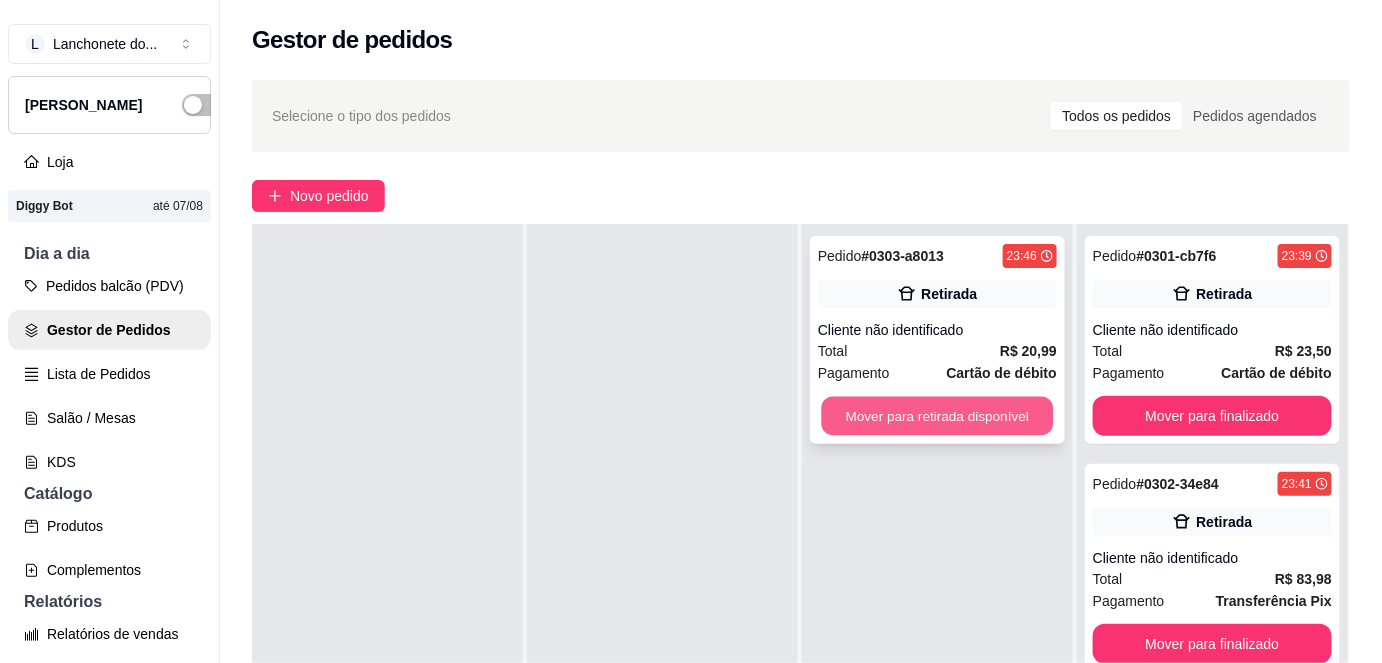 click on "Mover para retirada disponível" at bounding box center [937, 416] 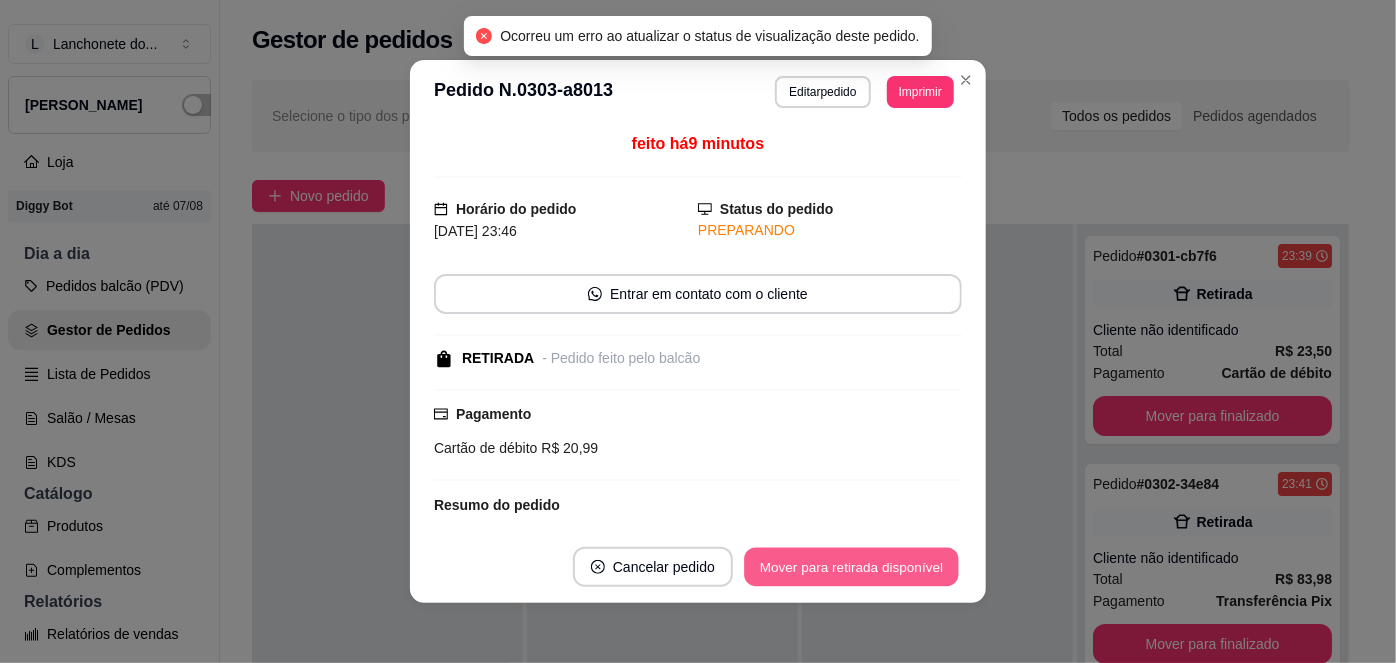 click on "Mover para retirada disponível" at bounding box center (851, 567) 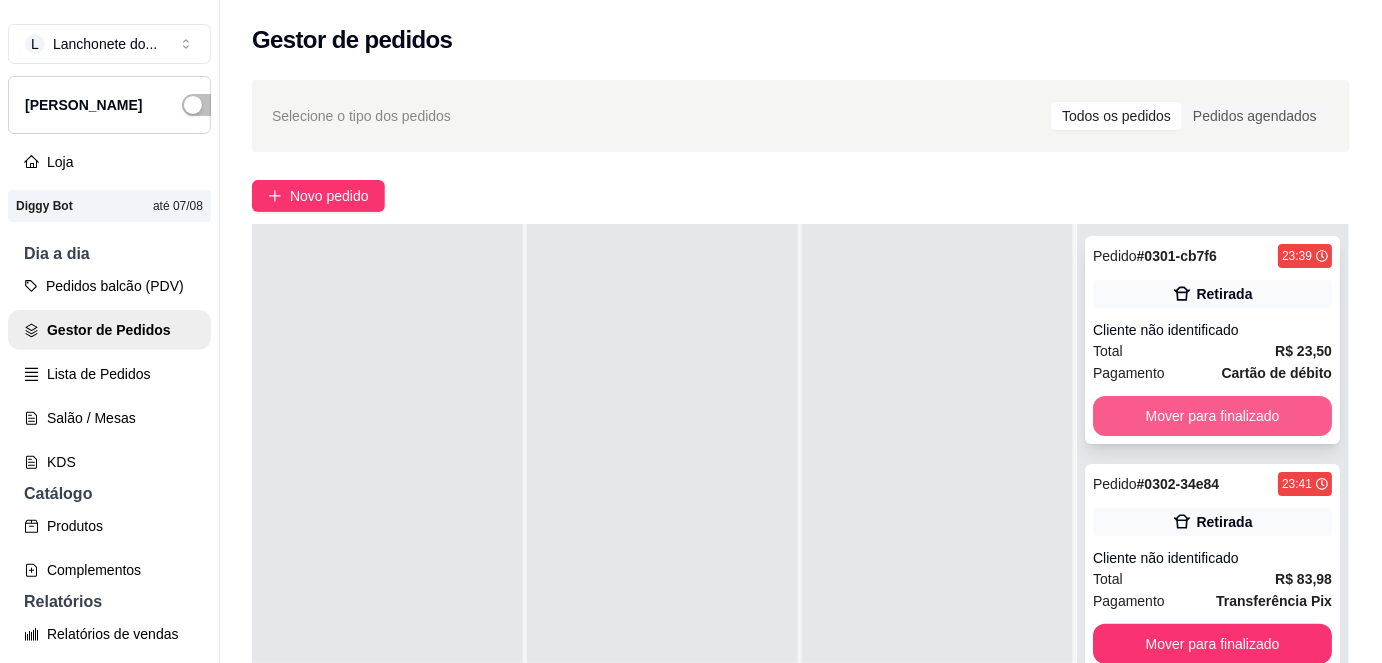 click on "Mover para finalizado" at bounding box center [1212, 416] 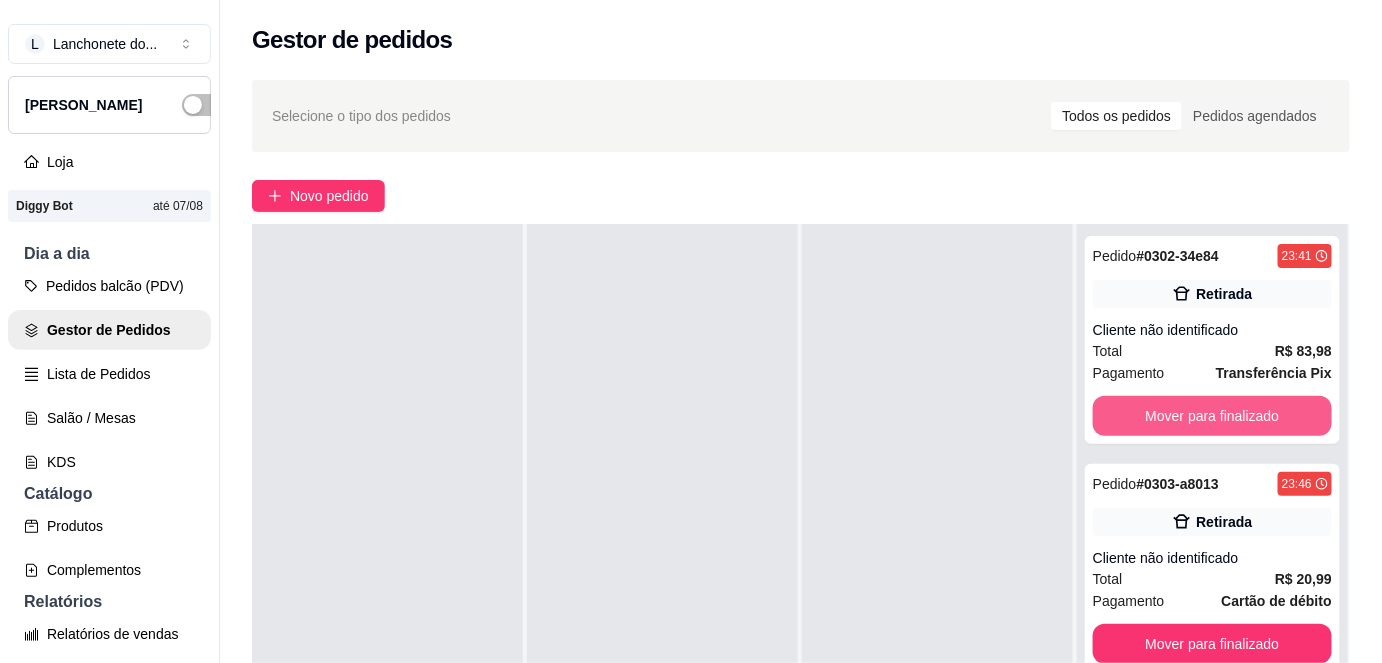 click on "Mover para finalizado" at bounding box center [1212, 416] 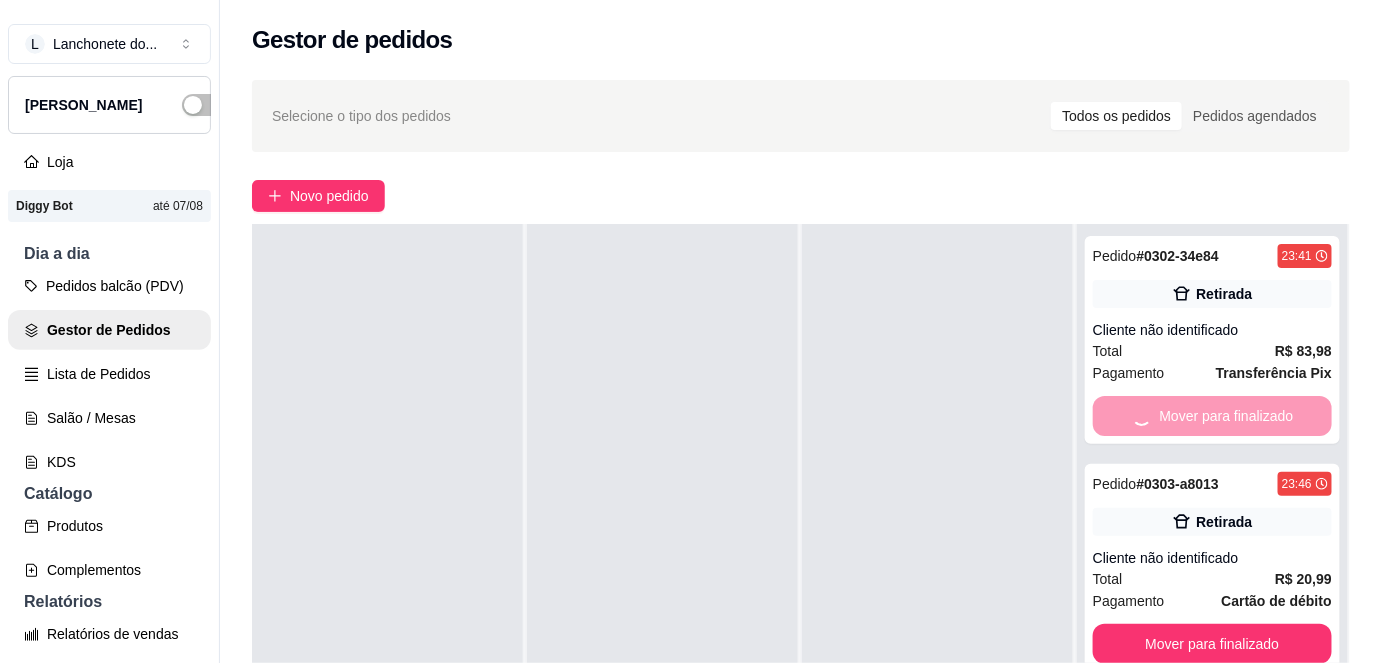 click on "Mover para finalizado" at bounding box center (1212, 416) 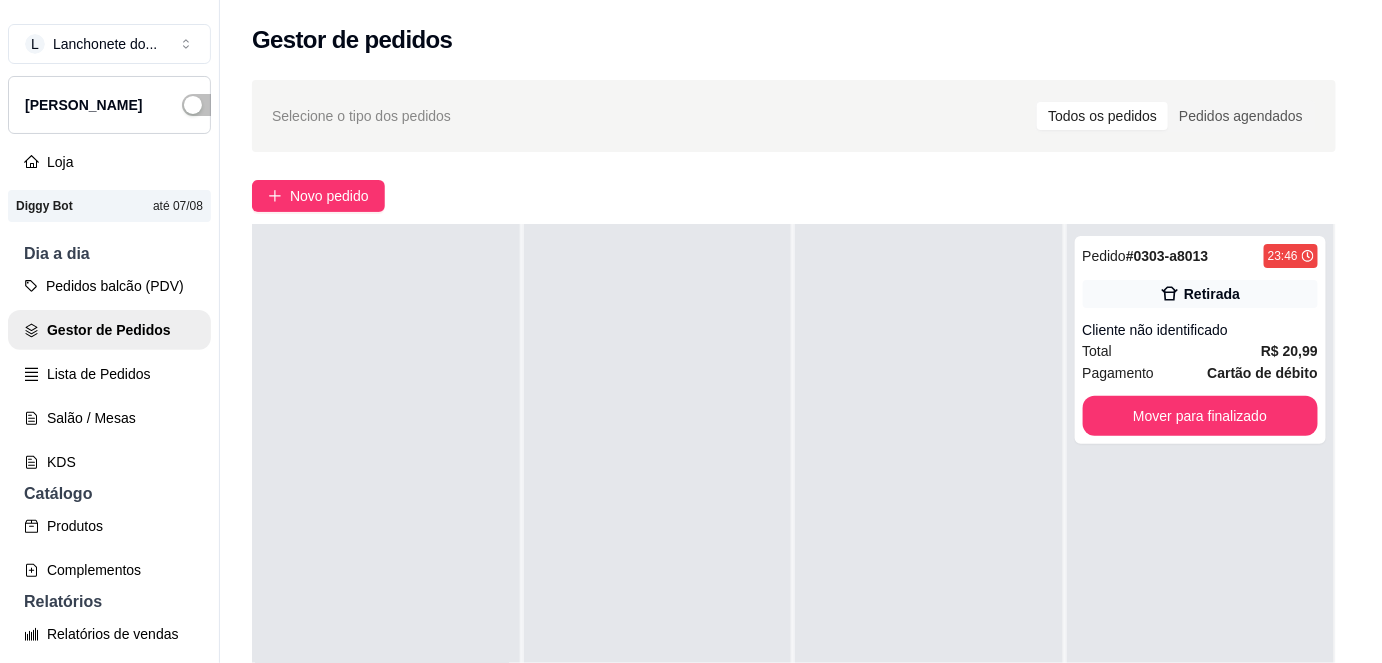 click on "Mover para finalizado" at bounding box center (1201, 416) 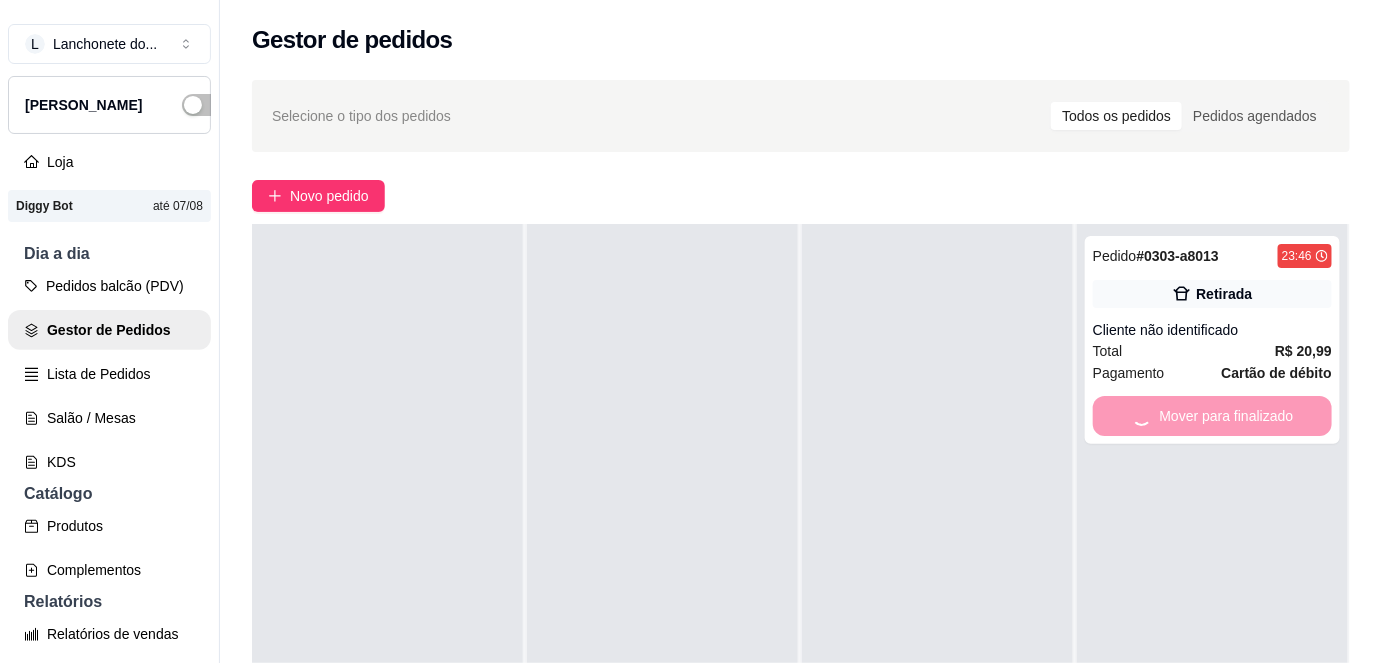 click on "Mover para finalizado" at bounding box center (1212, 416) 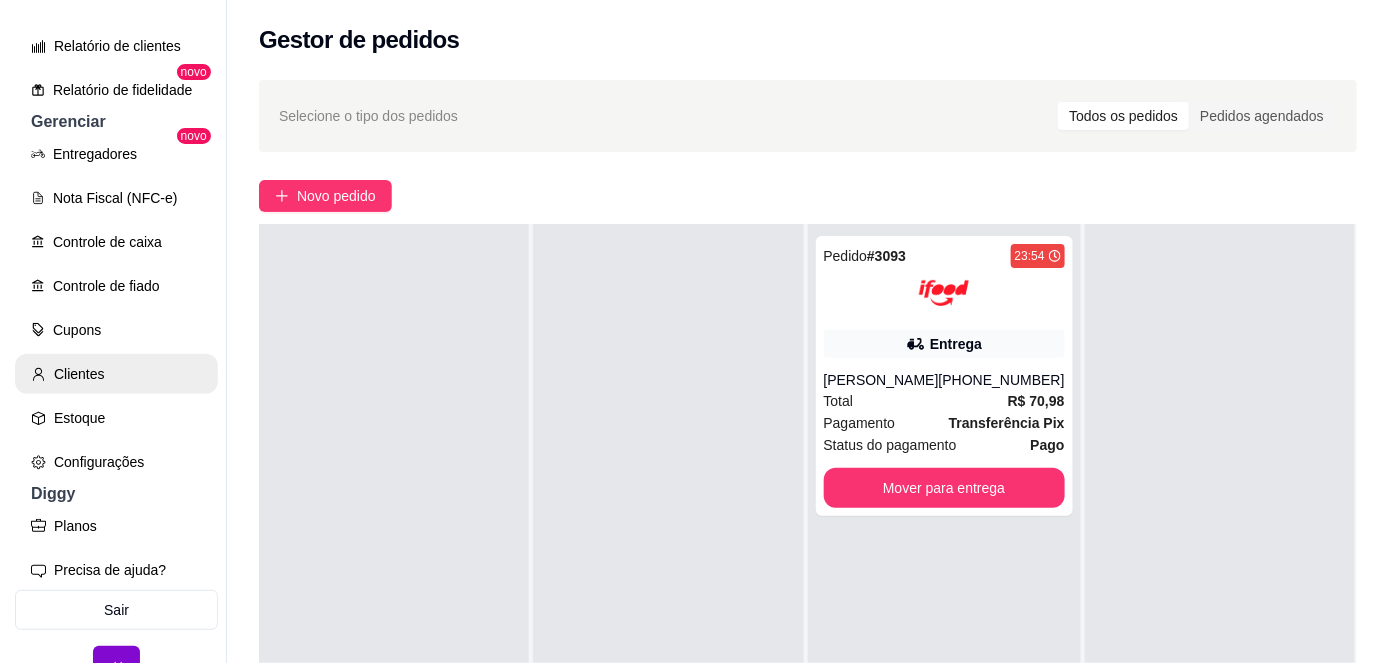 scroll, scrollTop: 662, scrollLeft: 0, axis: vertical 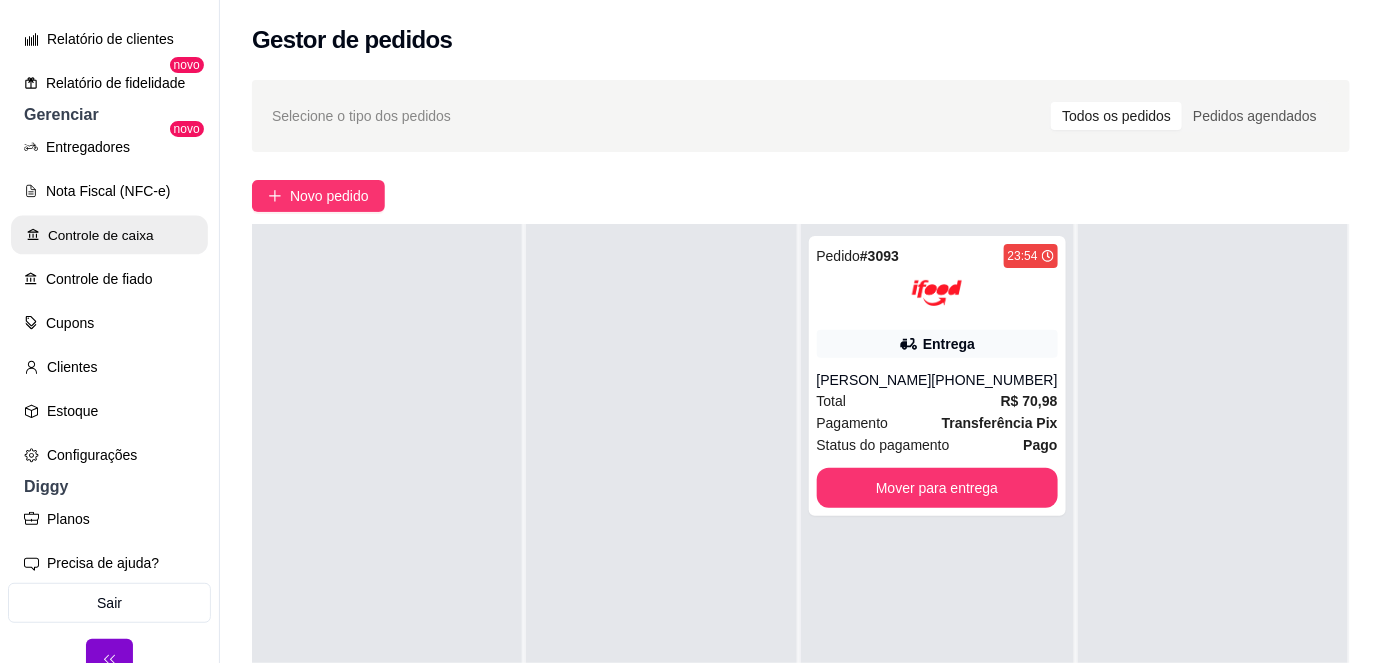 click on "Controle de caixa" at bounding box center [109, 235] 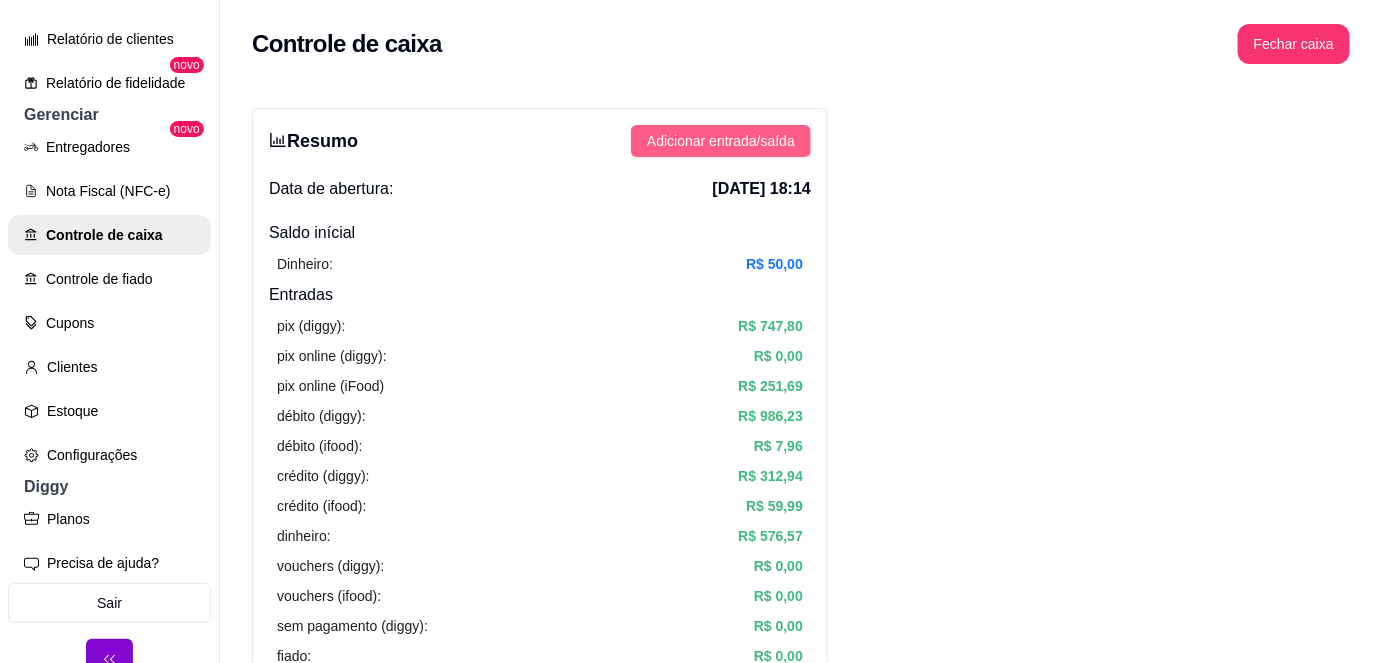 click on "Adicionar entrada/saída" at bounding box center [721, 141] 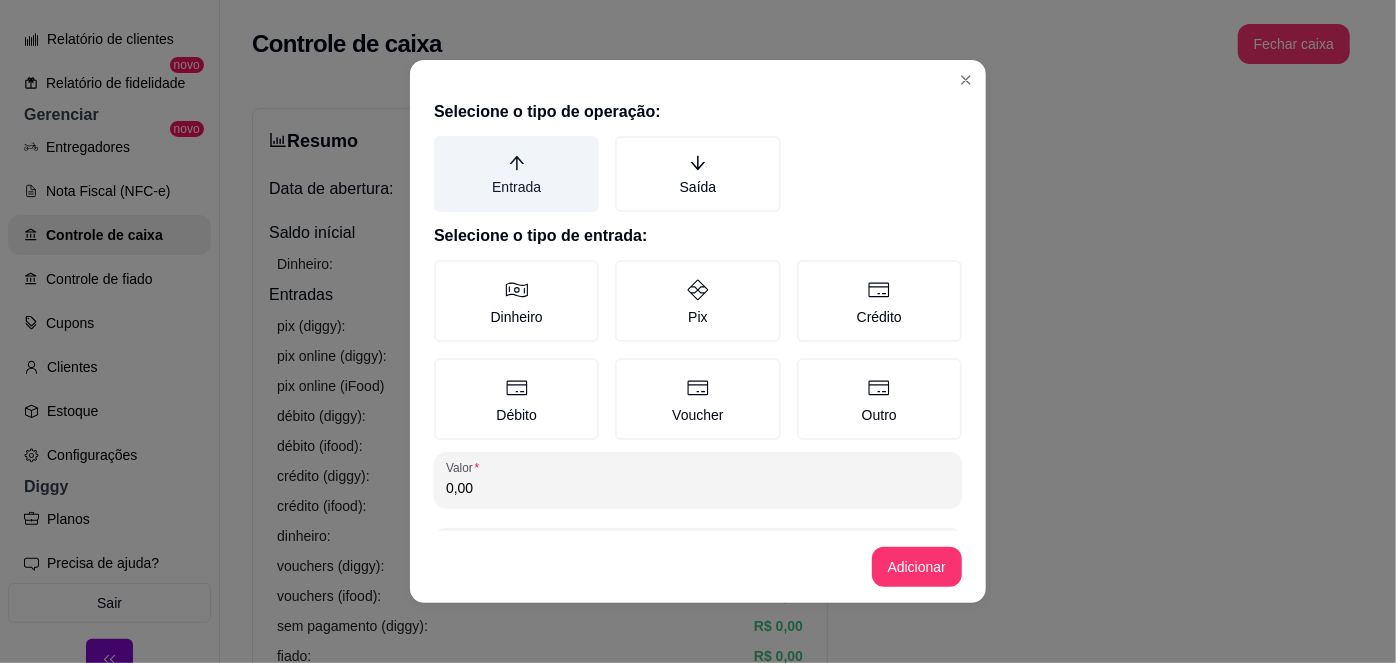 click on "Entrada" at bounding box center [516, 174] 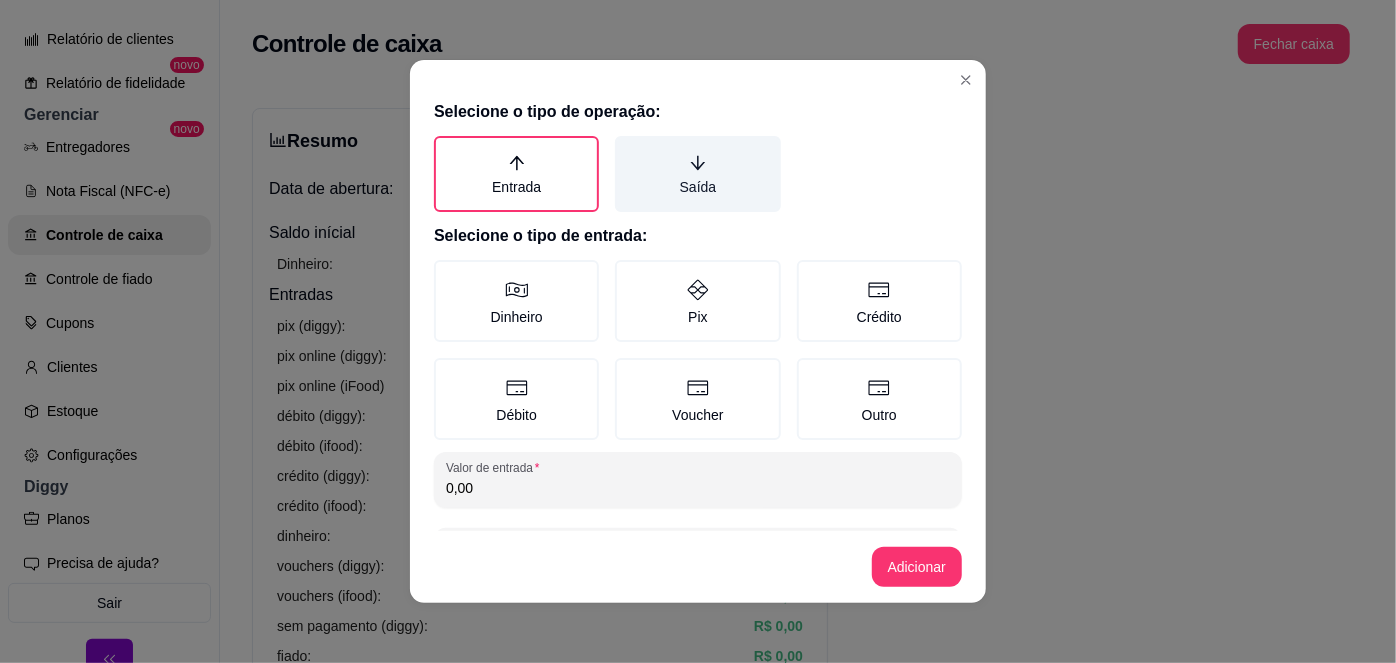 click on "Saída" at bounding box center (697, 174) 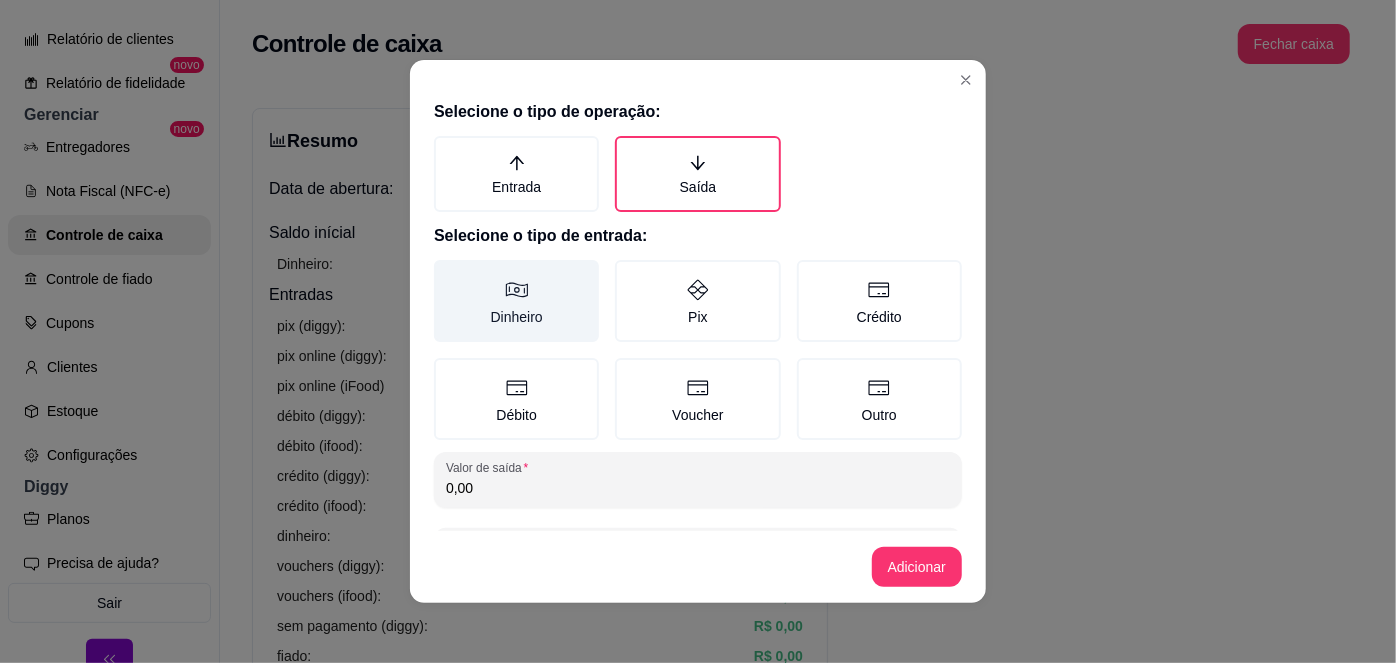 click on "Dinheiro" at bounding box center (516, 301) 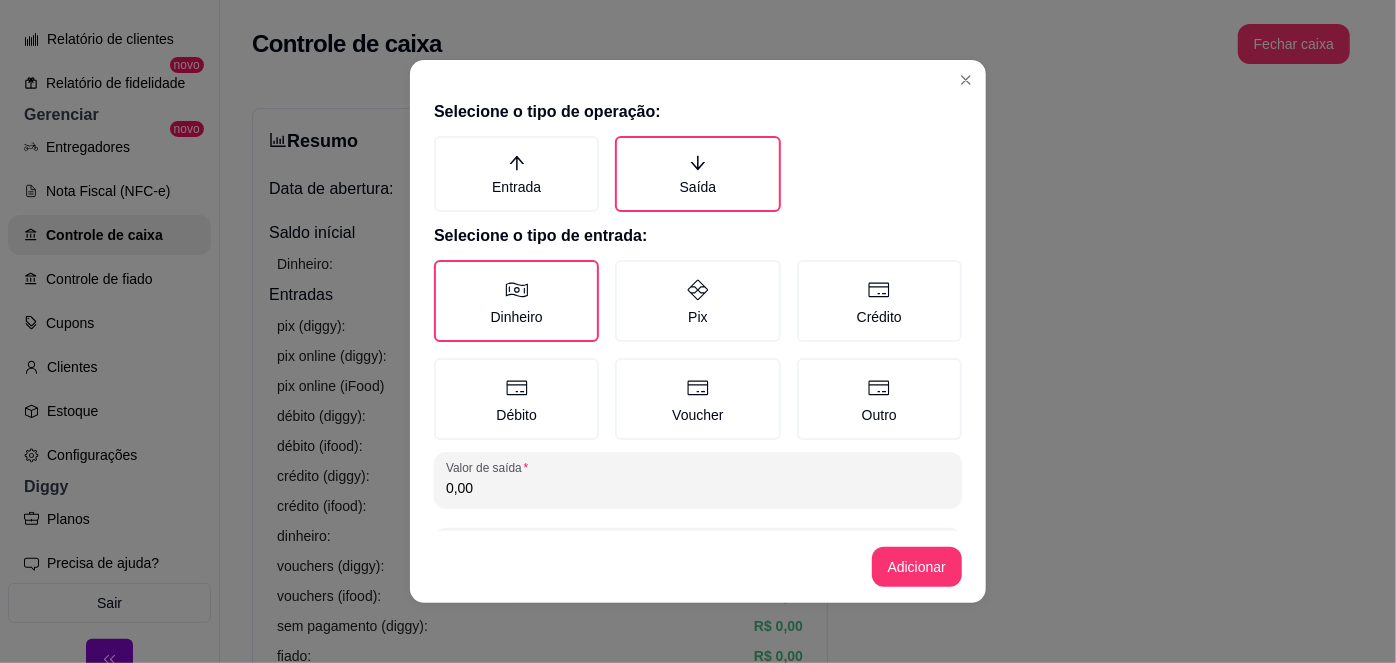 click on "0,00" at bounding box center [698, 488] 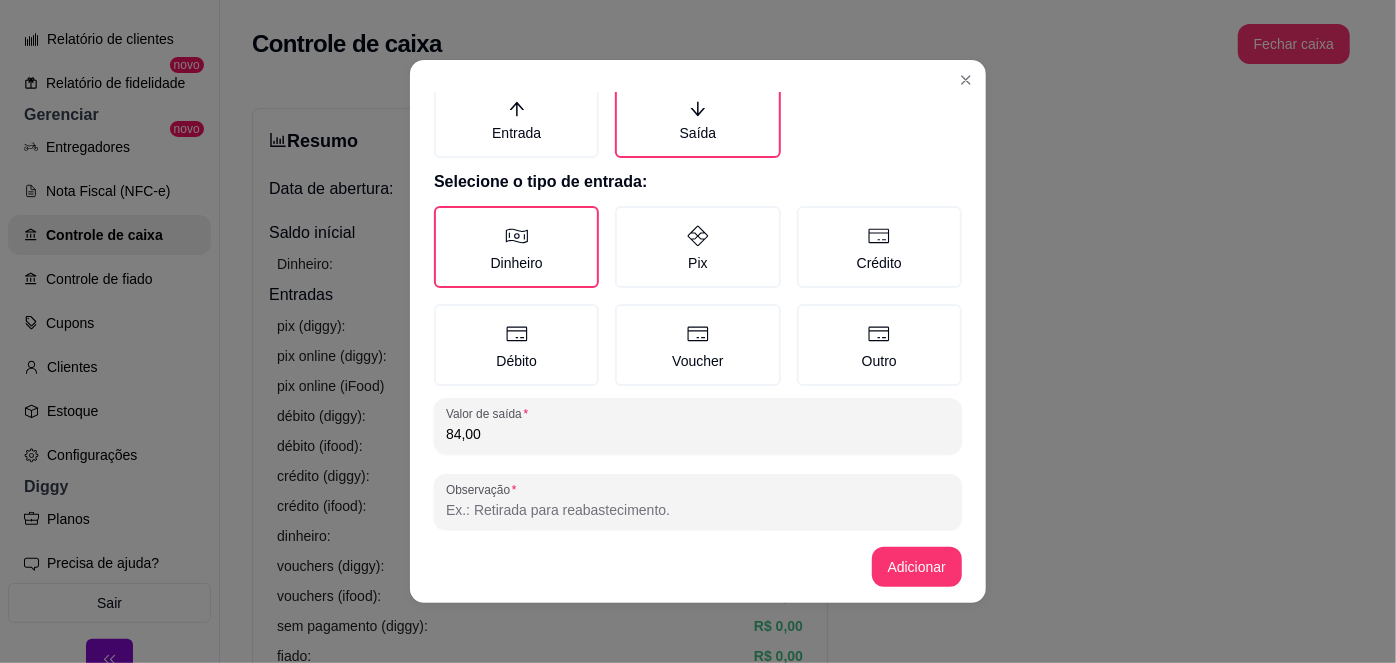 scroll, scrollTop: 81, scrollLeft: 0, axis: vertical 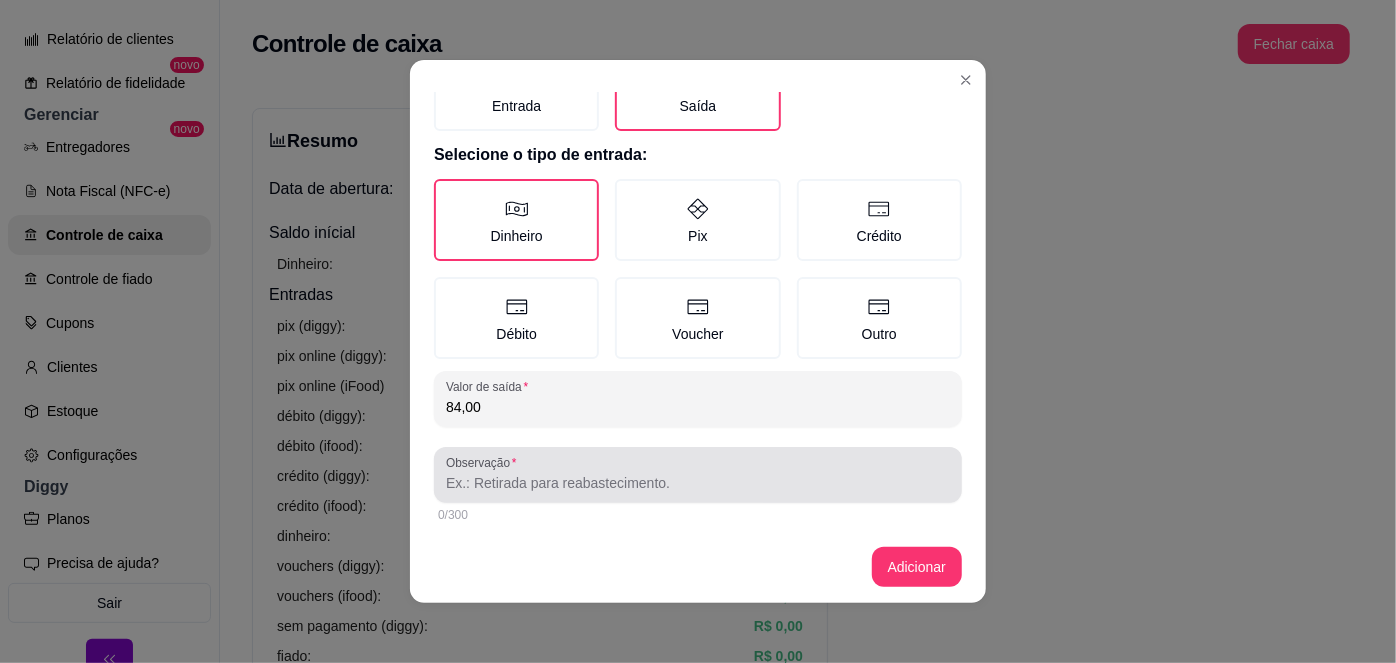 type on "84,00" 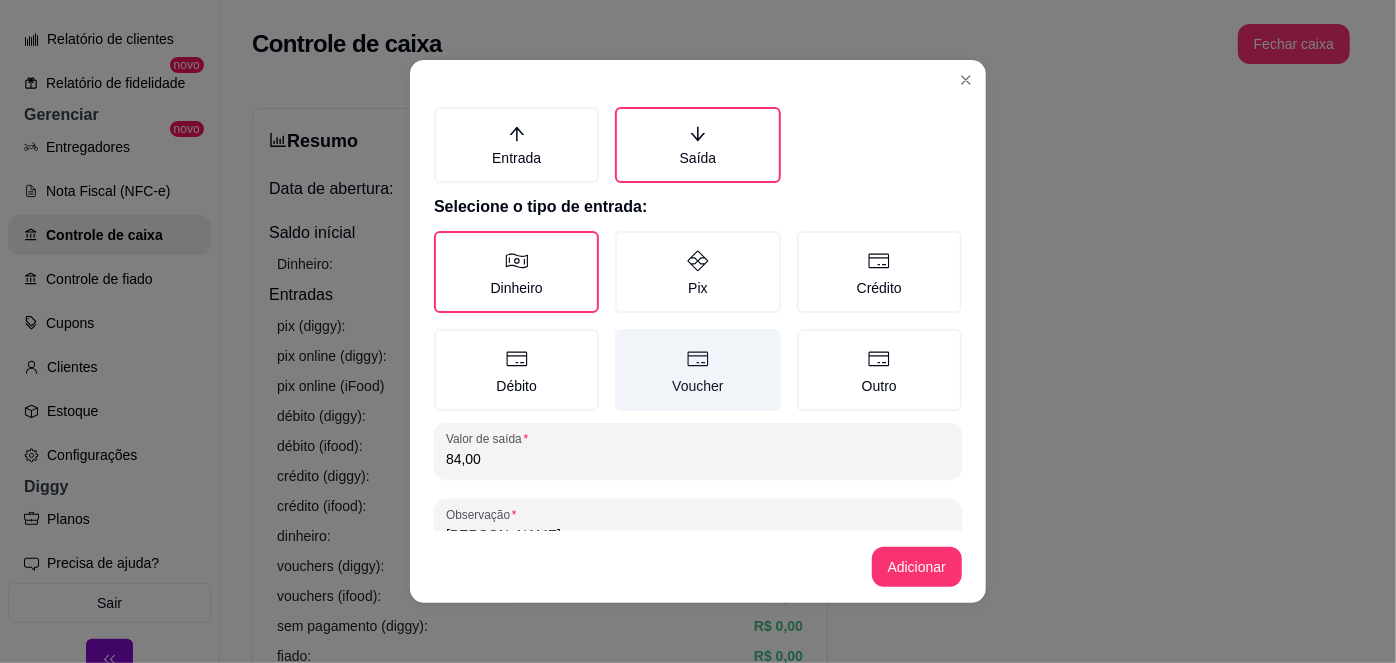 scroll, scrollTop: 0, scrollLeft: 0, axis: both 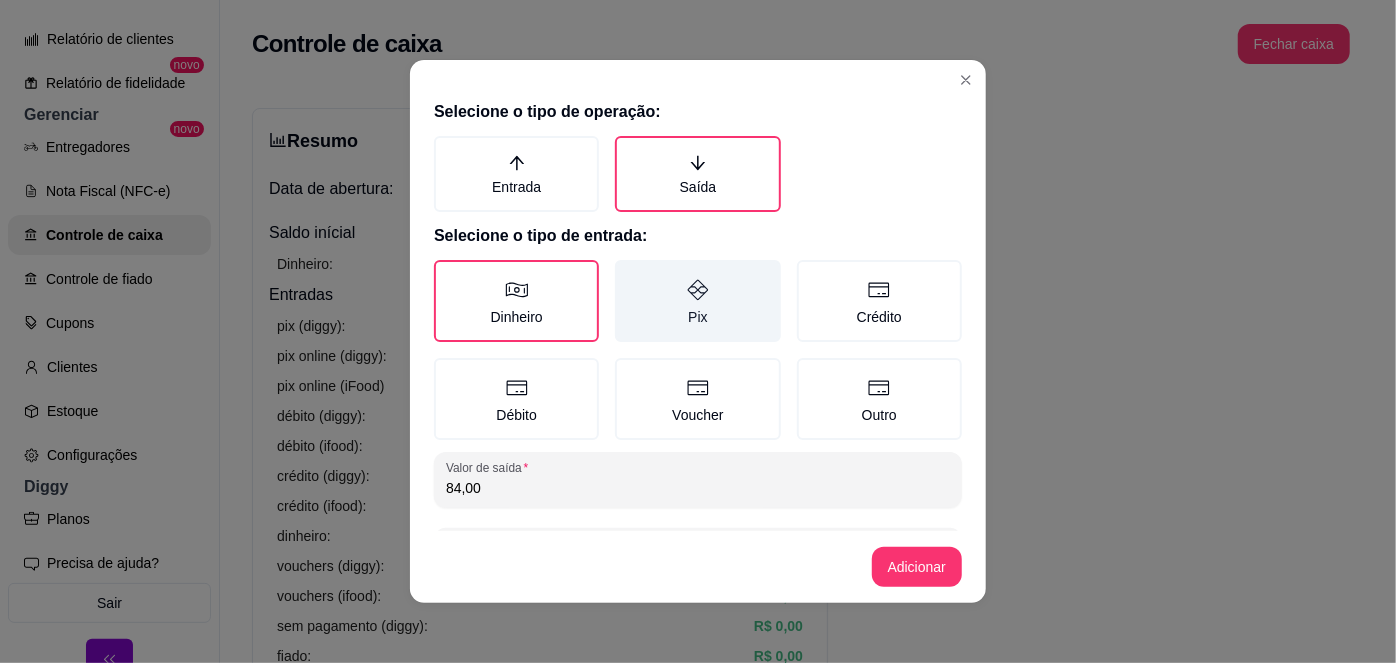 type on "[PERSON_NAME]" 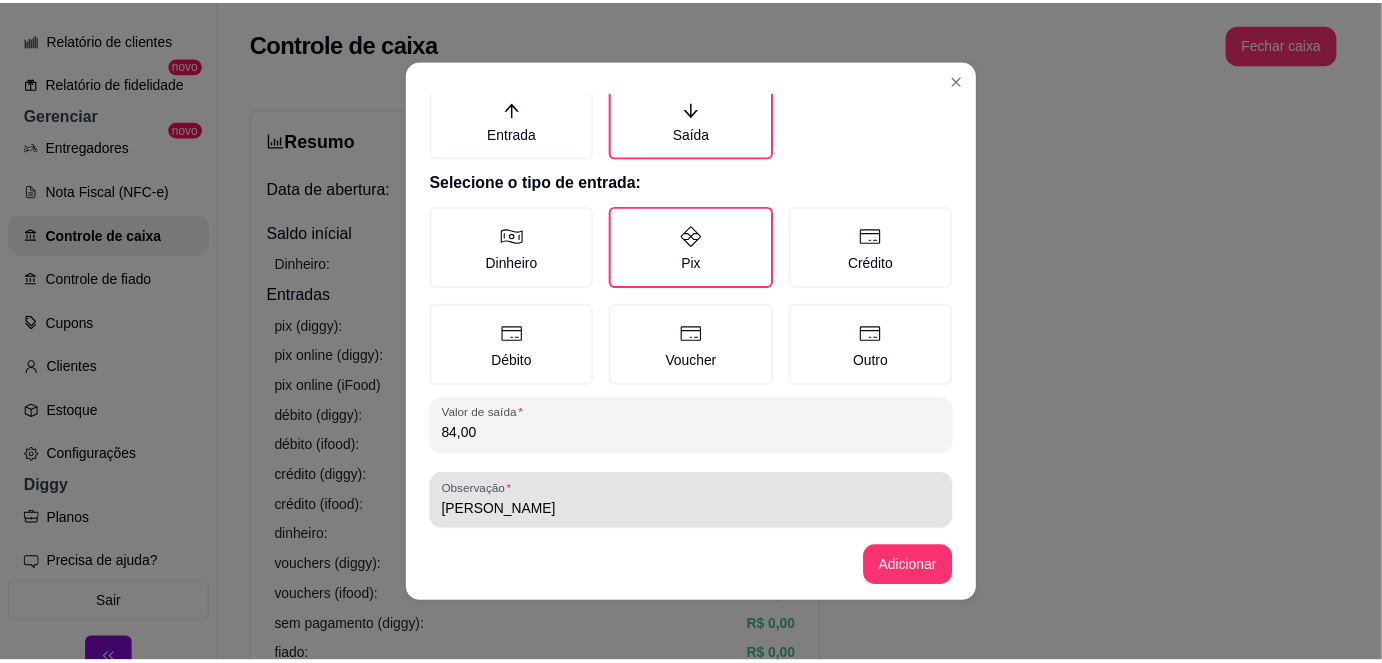 scroll, scrollTop: 81, scrollLeft: 0, axis: vertical 